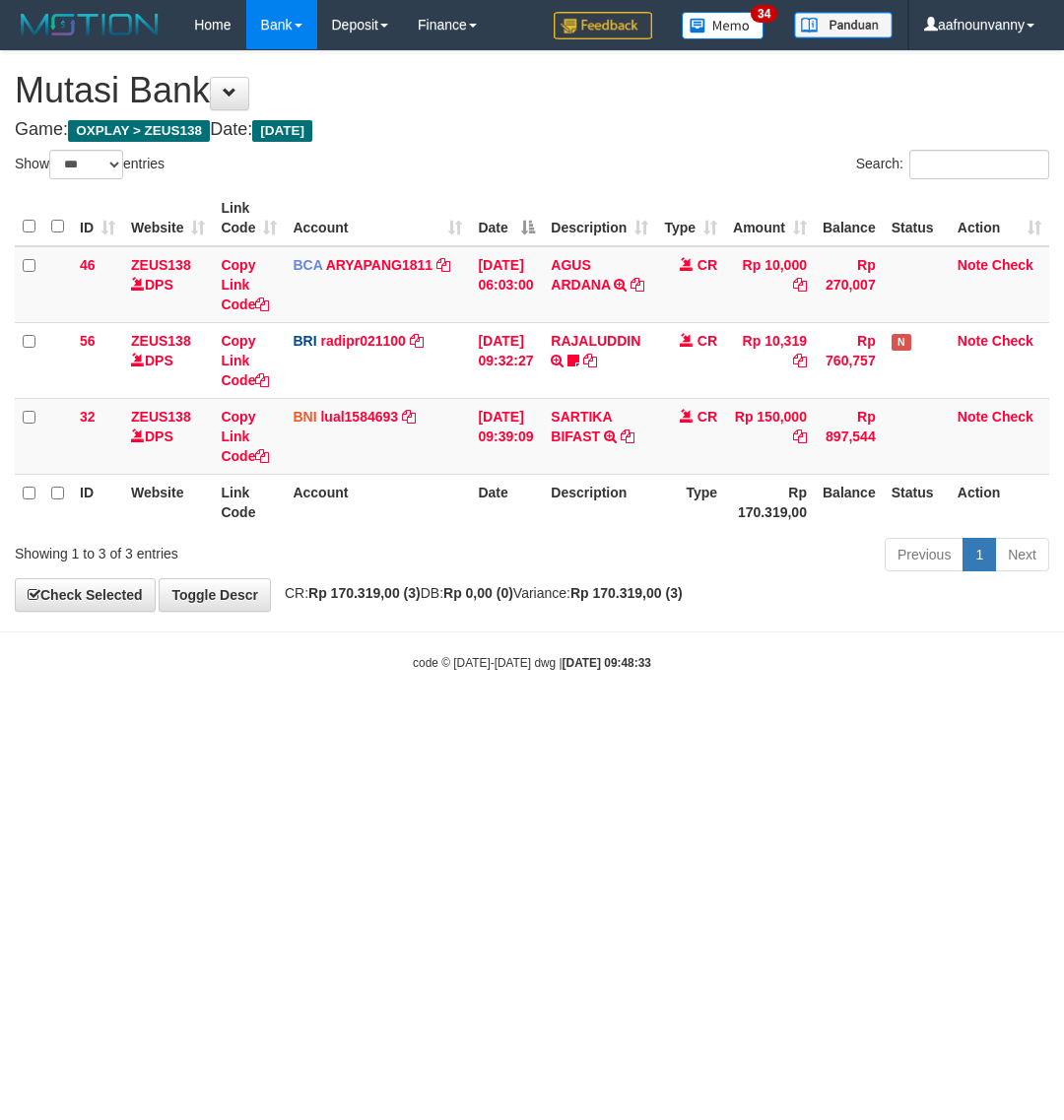 select on "***" 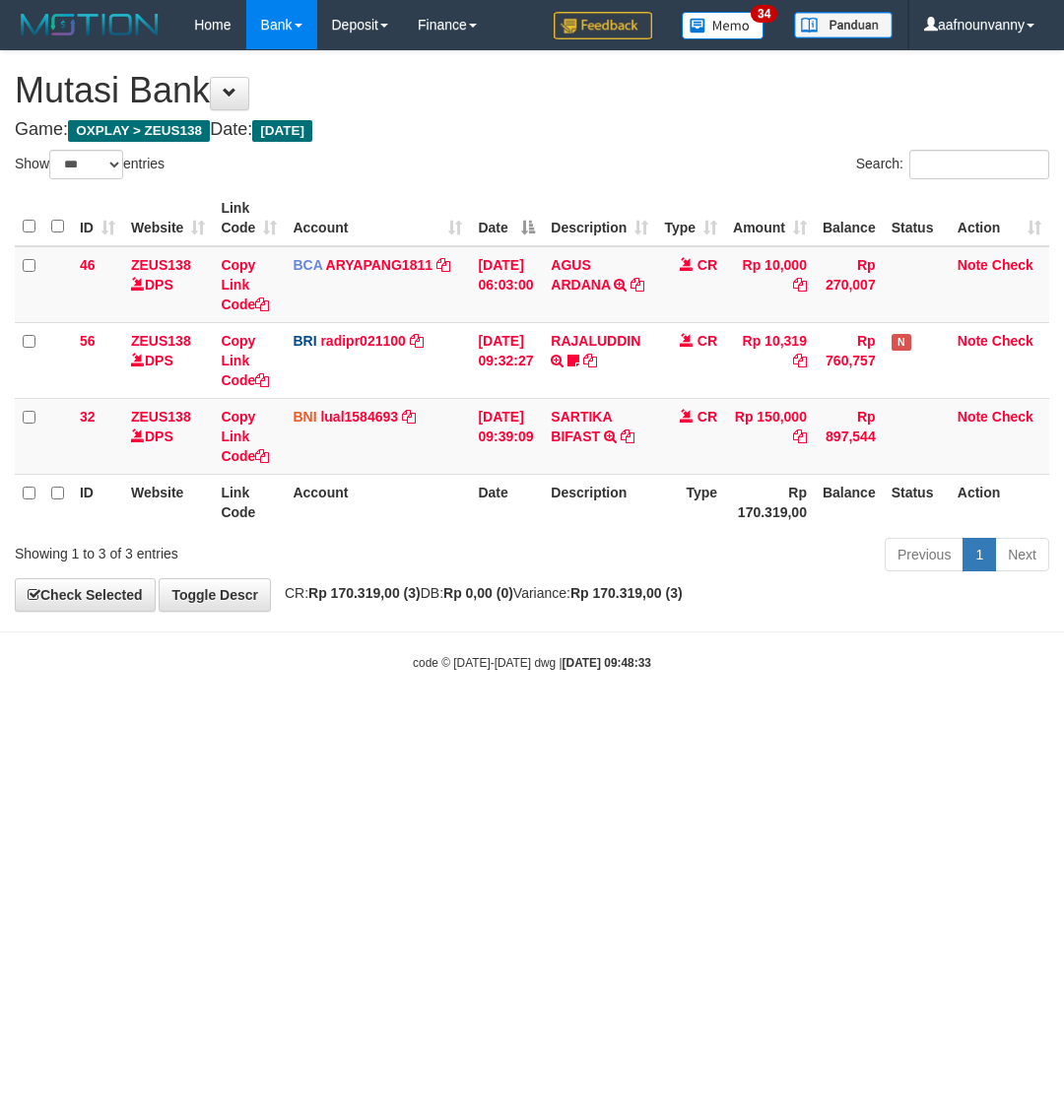 scroll, scrollTop: 0, scrollLeft: 0, axis: both 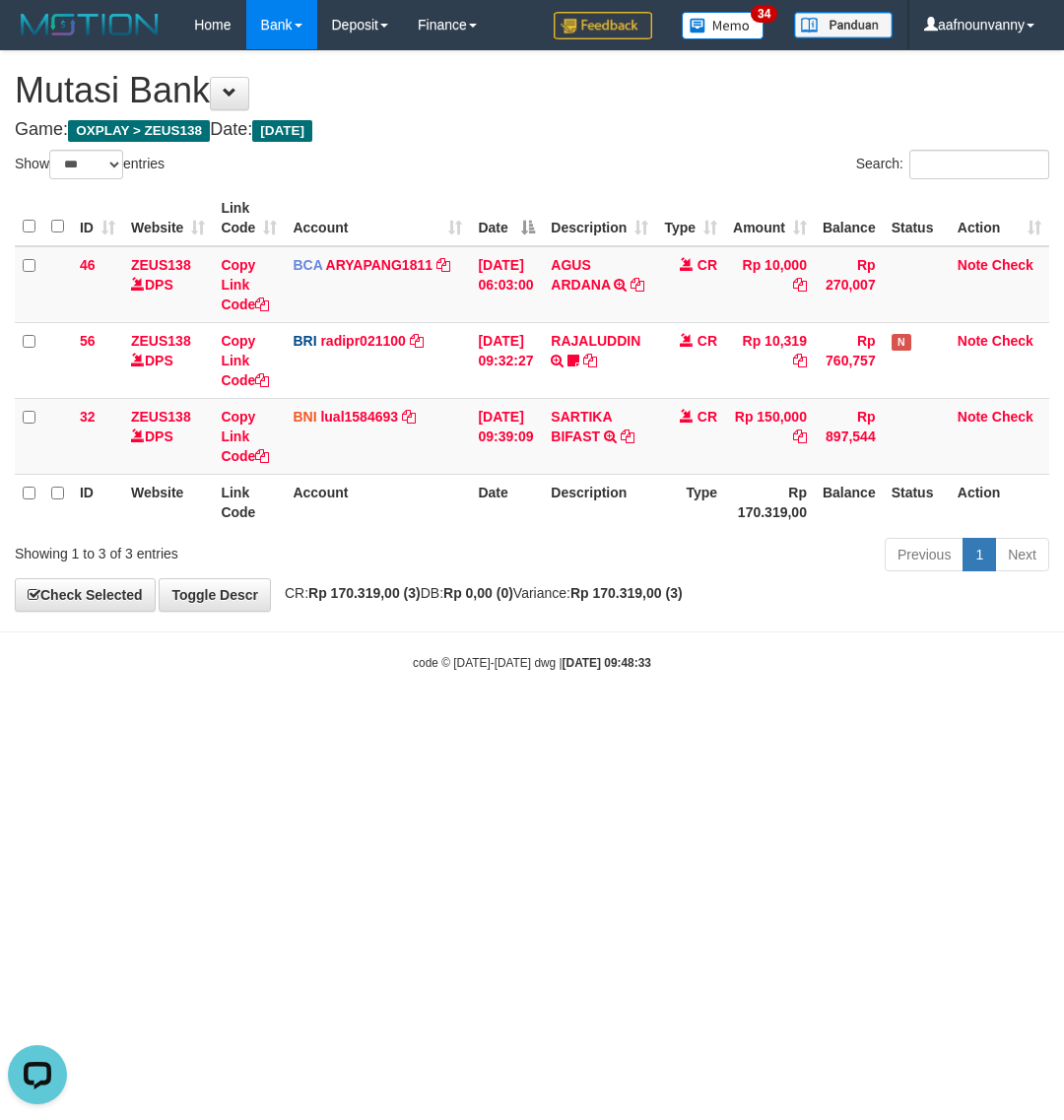 click on "Toggle navigation
Home
Bank
Account List
Load
By Website
Group
[OXPLAY]													ZEUS138
By Load Group (DPS)
Sync" at bounding box center [532, 361] 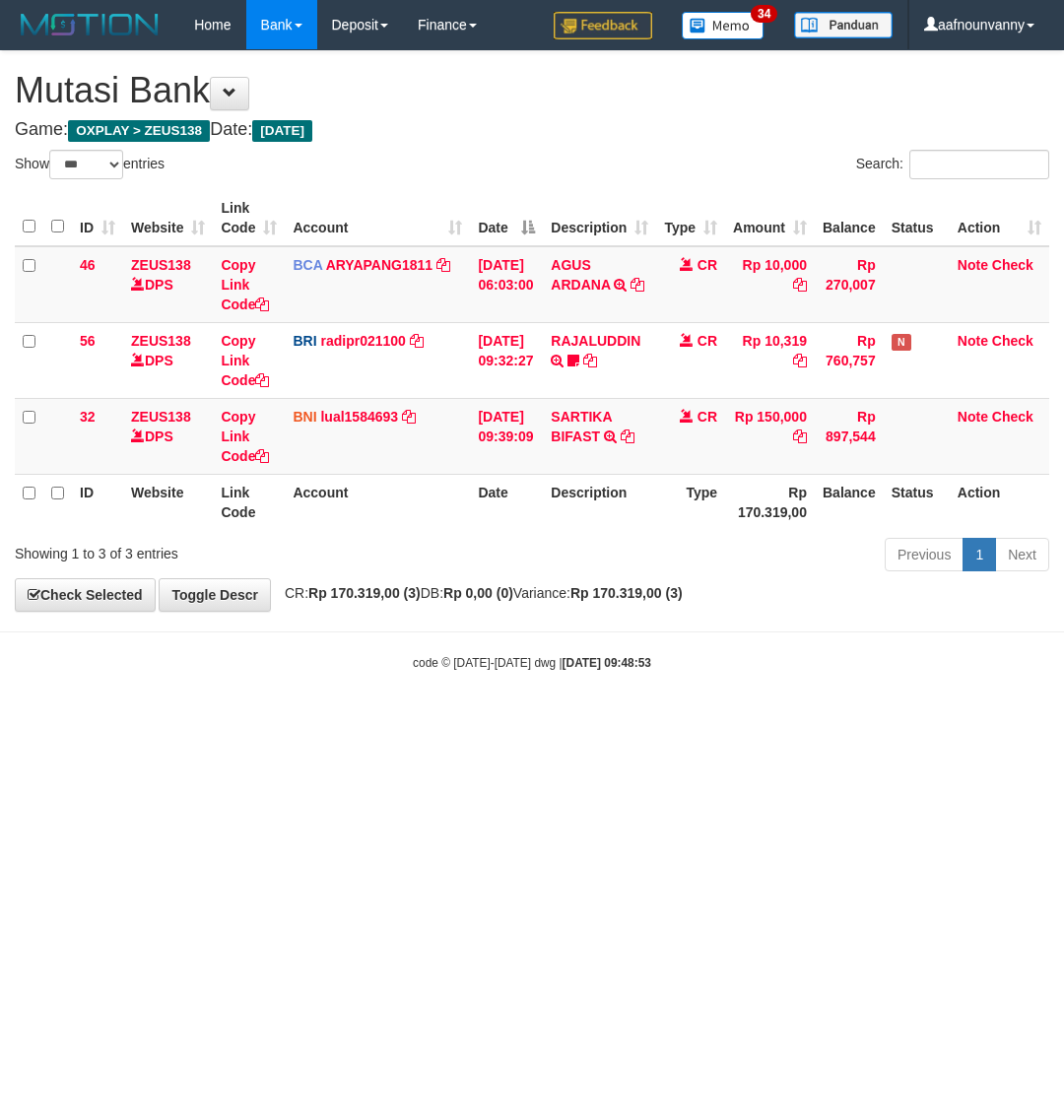 select on "***" 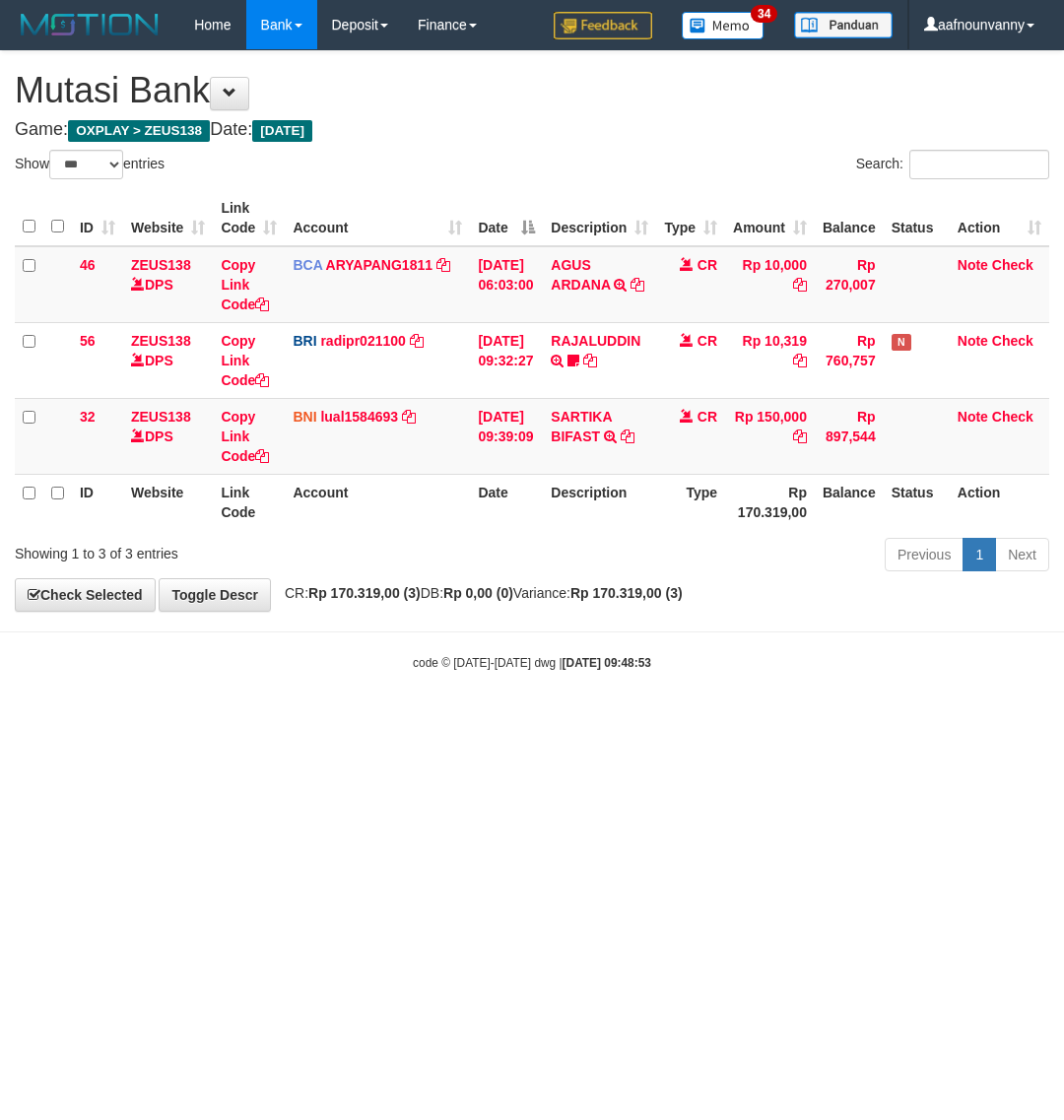 scroll, scrollTop: 0, scrollLeft: 0, axis: both 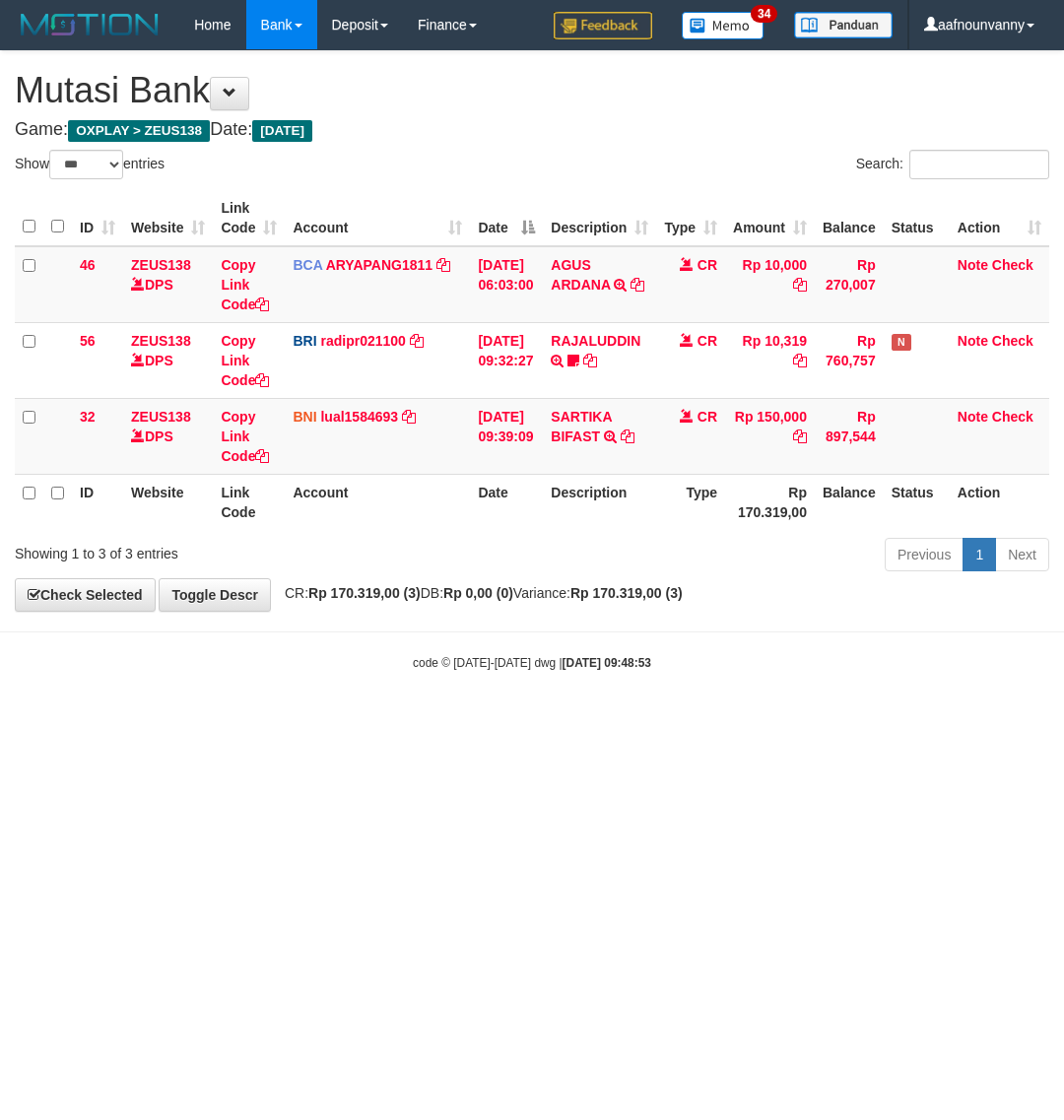 select on "***" 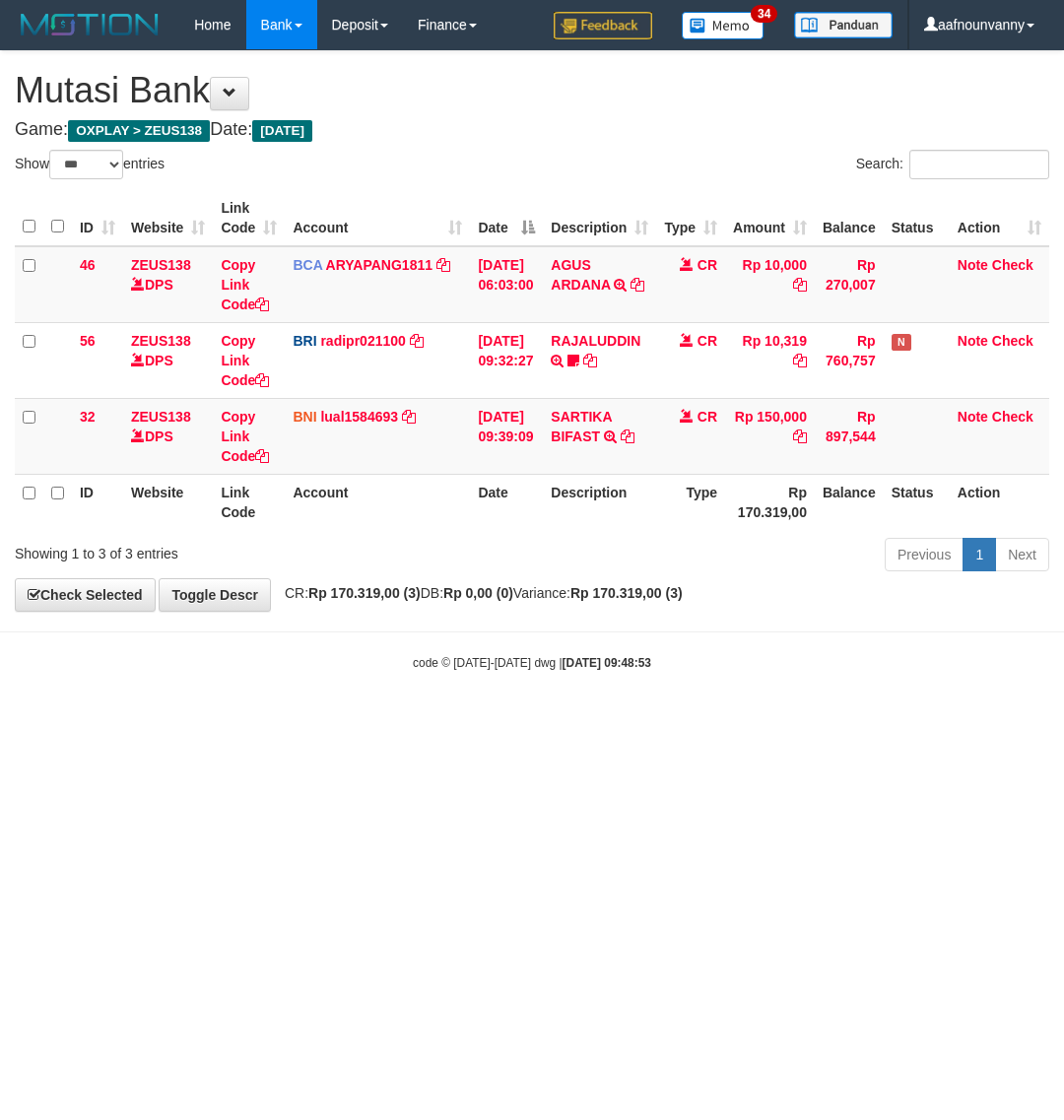 scroll, scrollTop: 0, scrollLeft: 0, axis: both 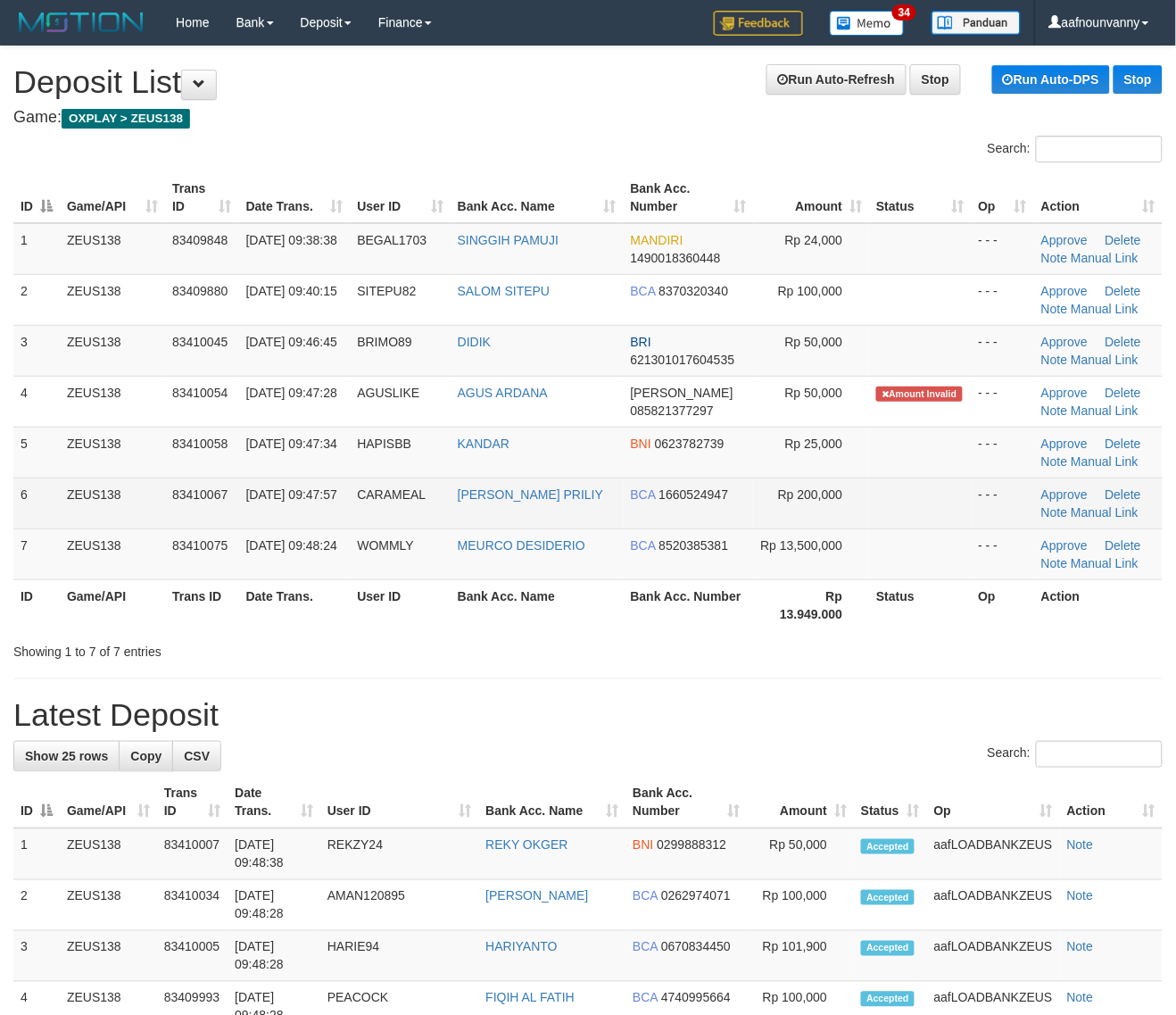 click on "BCA
1660524947" at bounding box center [689, 503] 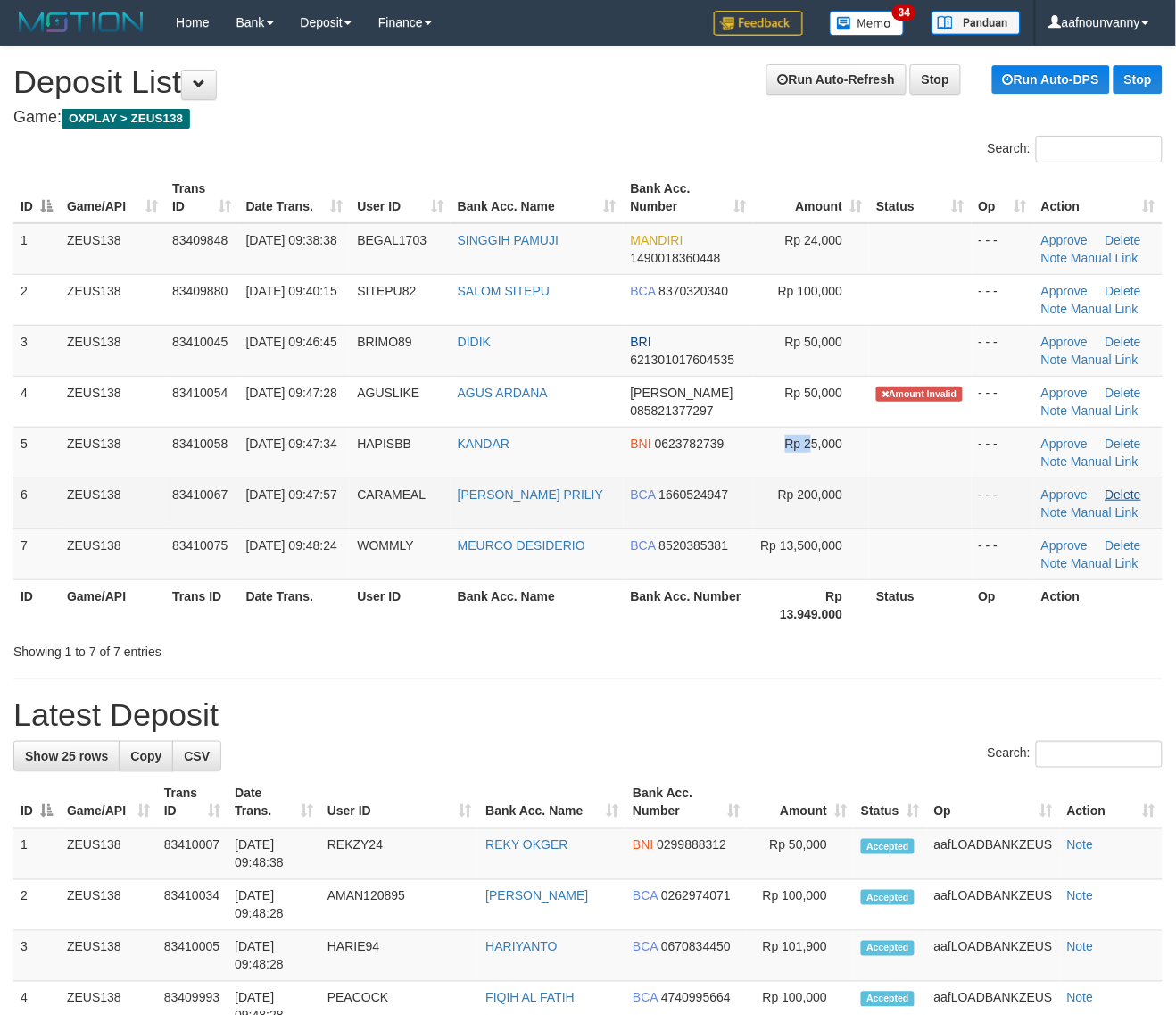 drag, startPoint x: 803, startPoint y: 462, endPoint x: 1135, endPoint y: 495, distance: 333.636 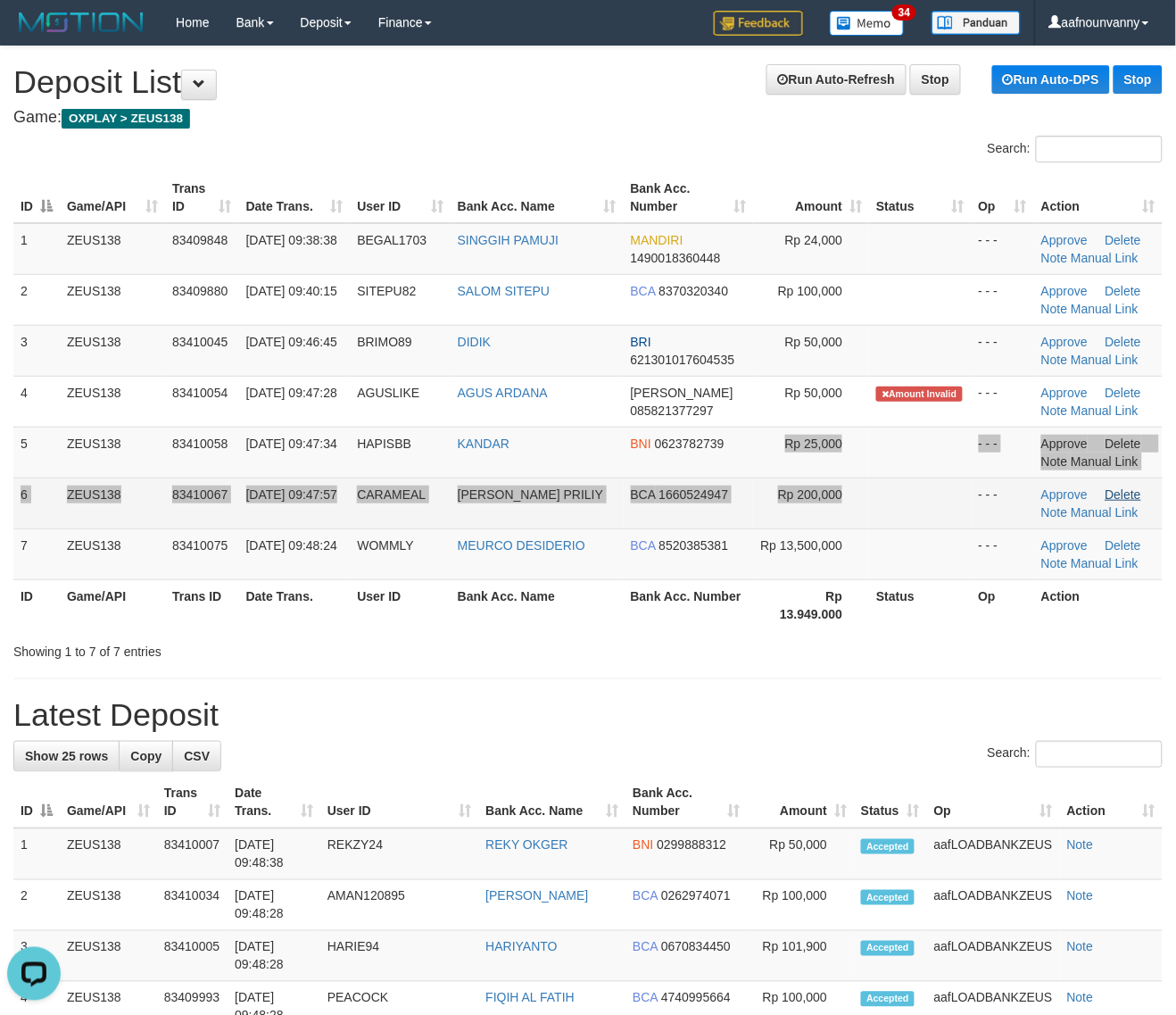 scroll, scrollTop: 0, scrollLeft: 0, axis: both 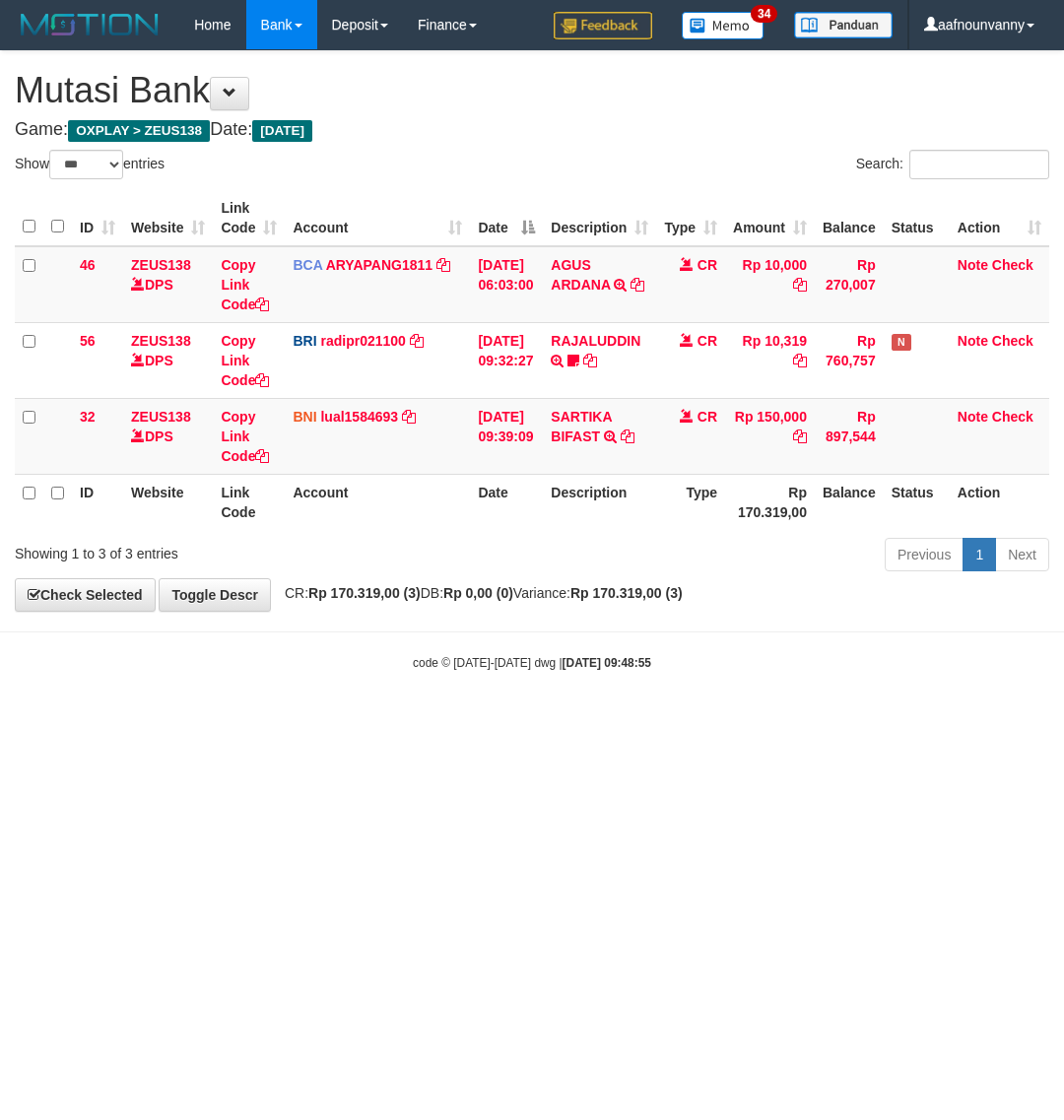 select on "***" 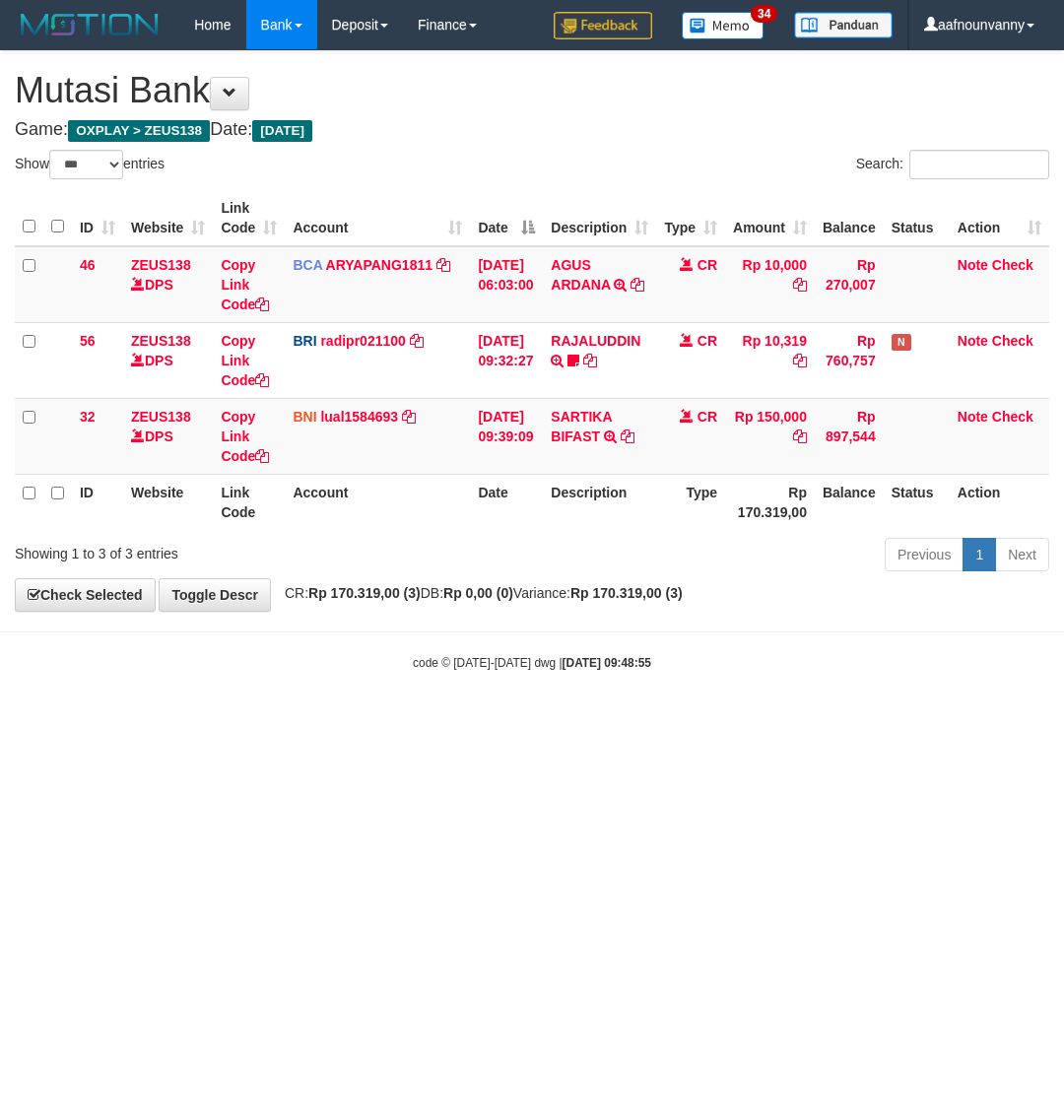 scroll, scrollTop: 0, scrollLeft: 0, axis: both 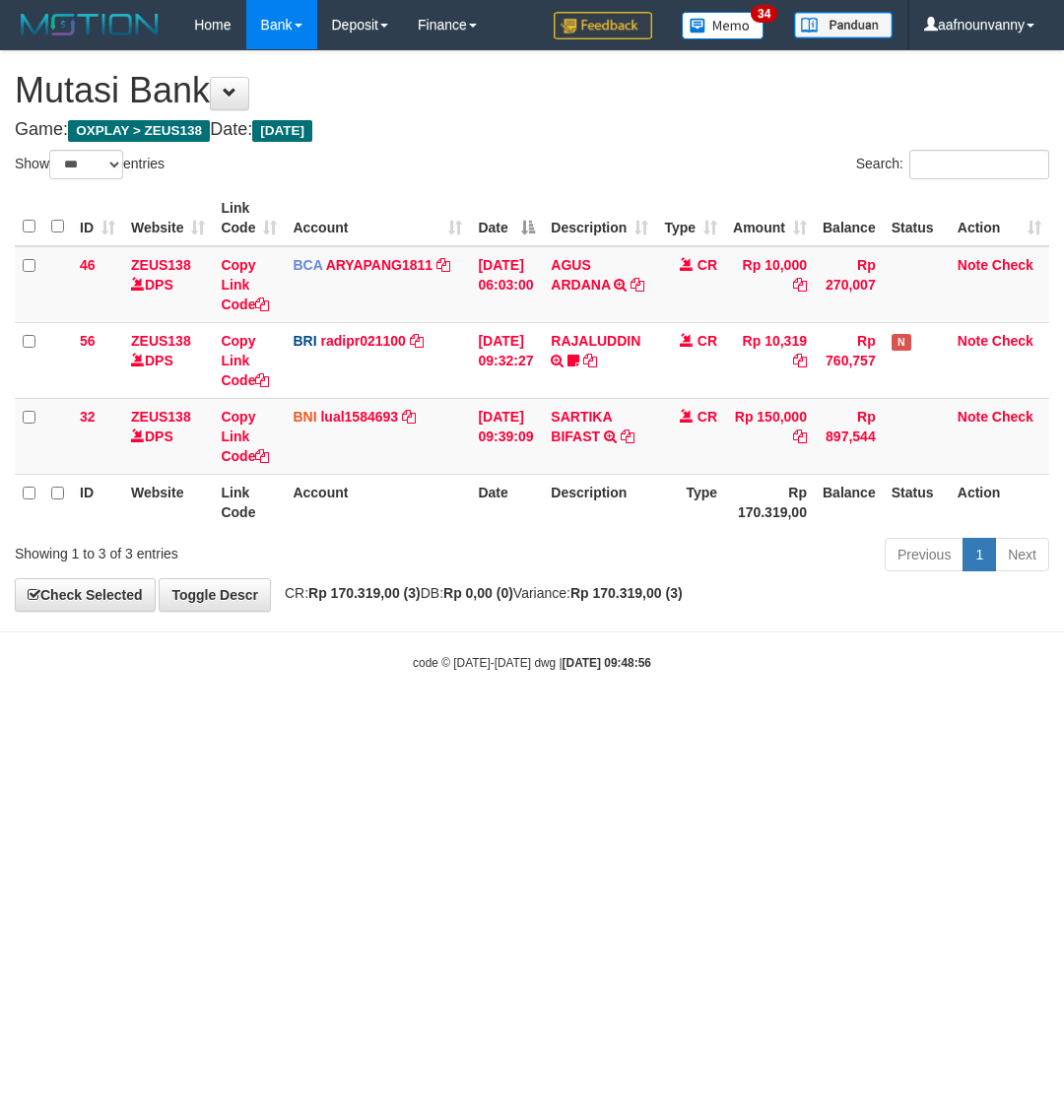 select on "***" 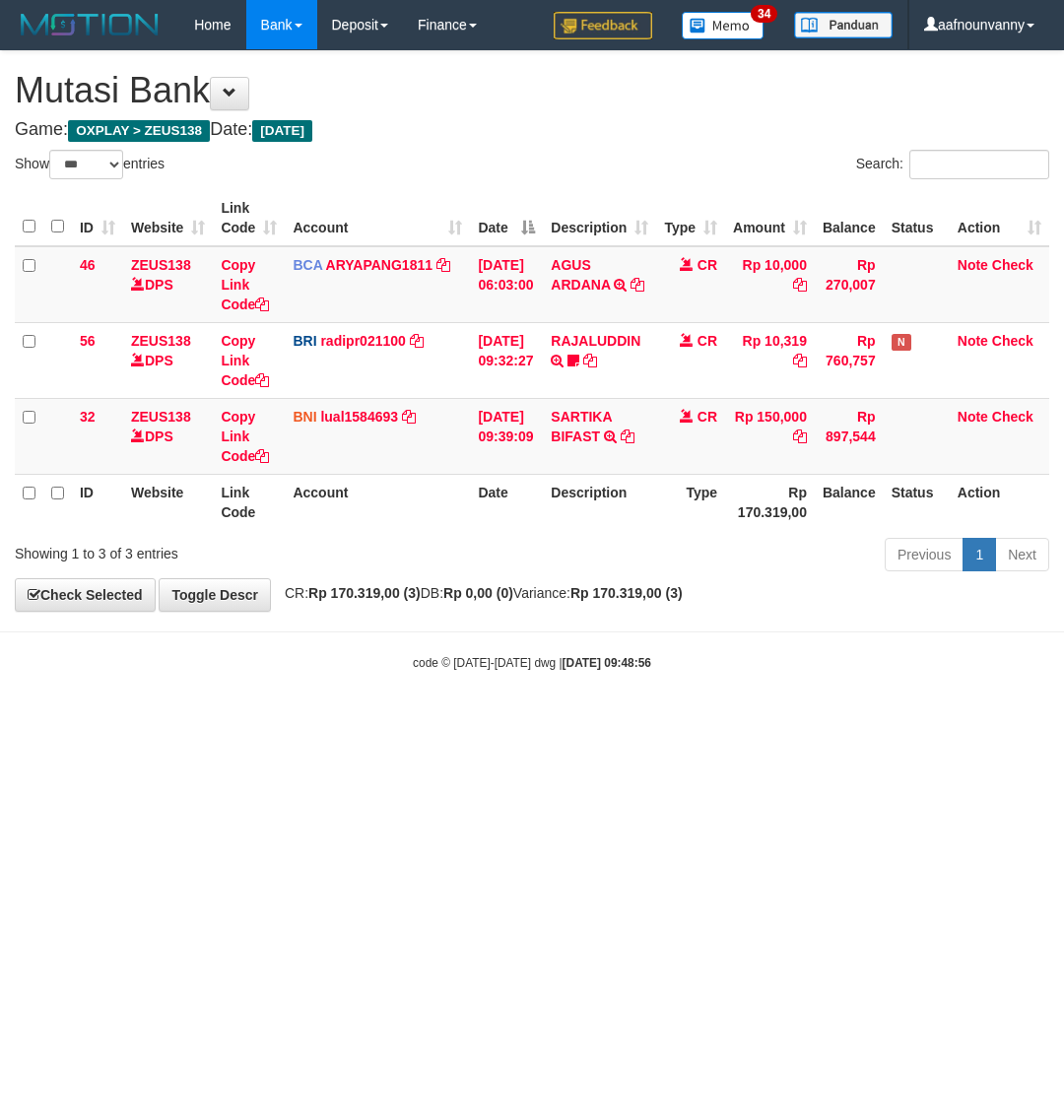 scroll, scrollTop: 0, scrollLeft: 0, axis: both 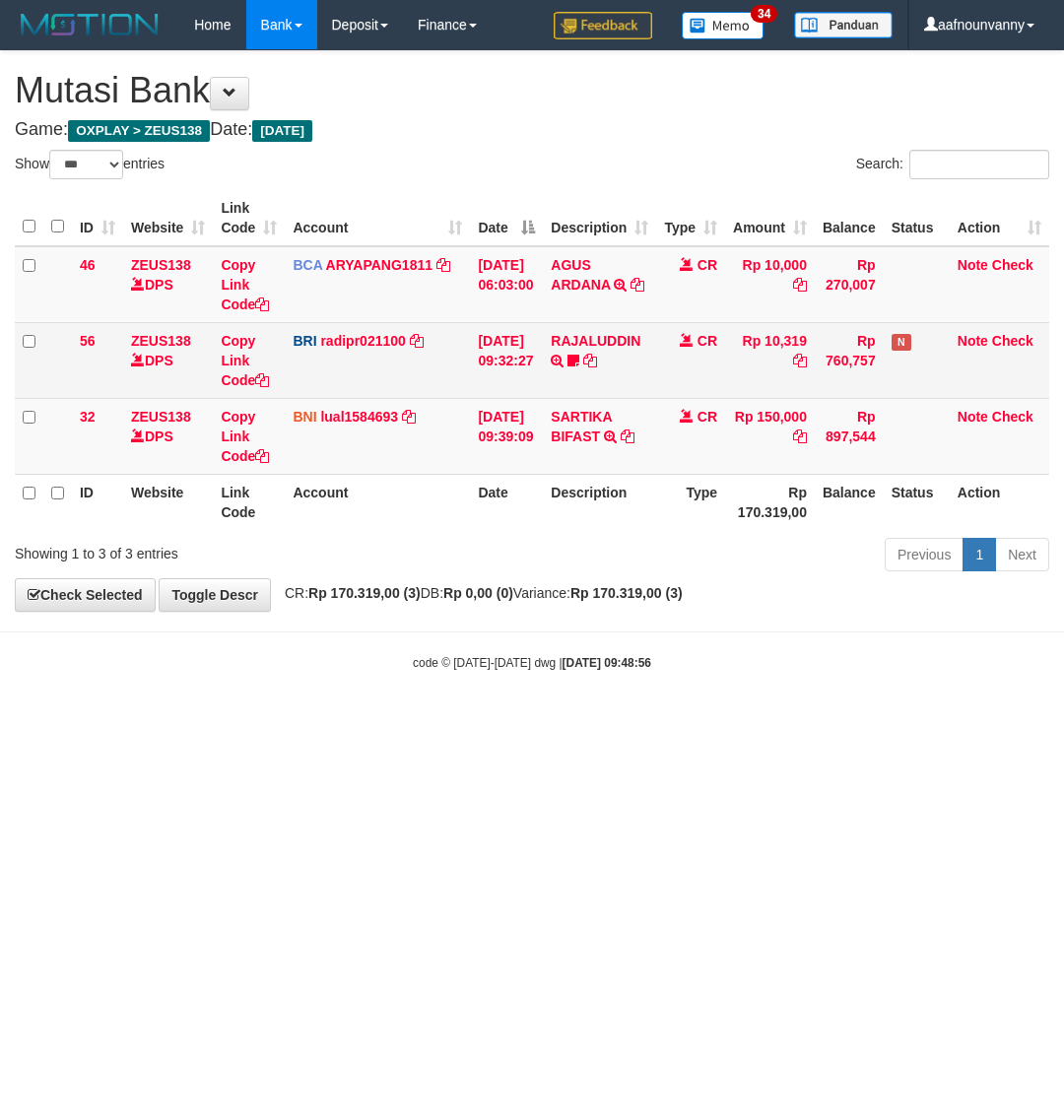 drag, startPoint x: 0, startPoint y: 0, endPoint x: 956, endPoint y: 361, distance: 1021.8889 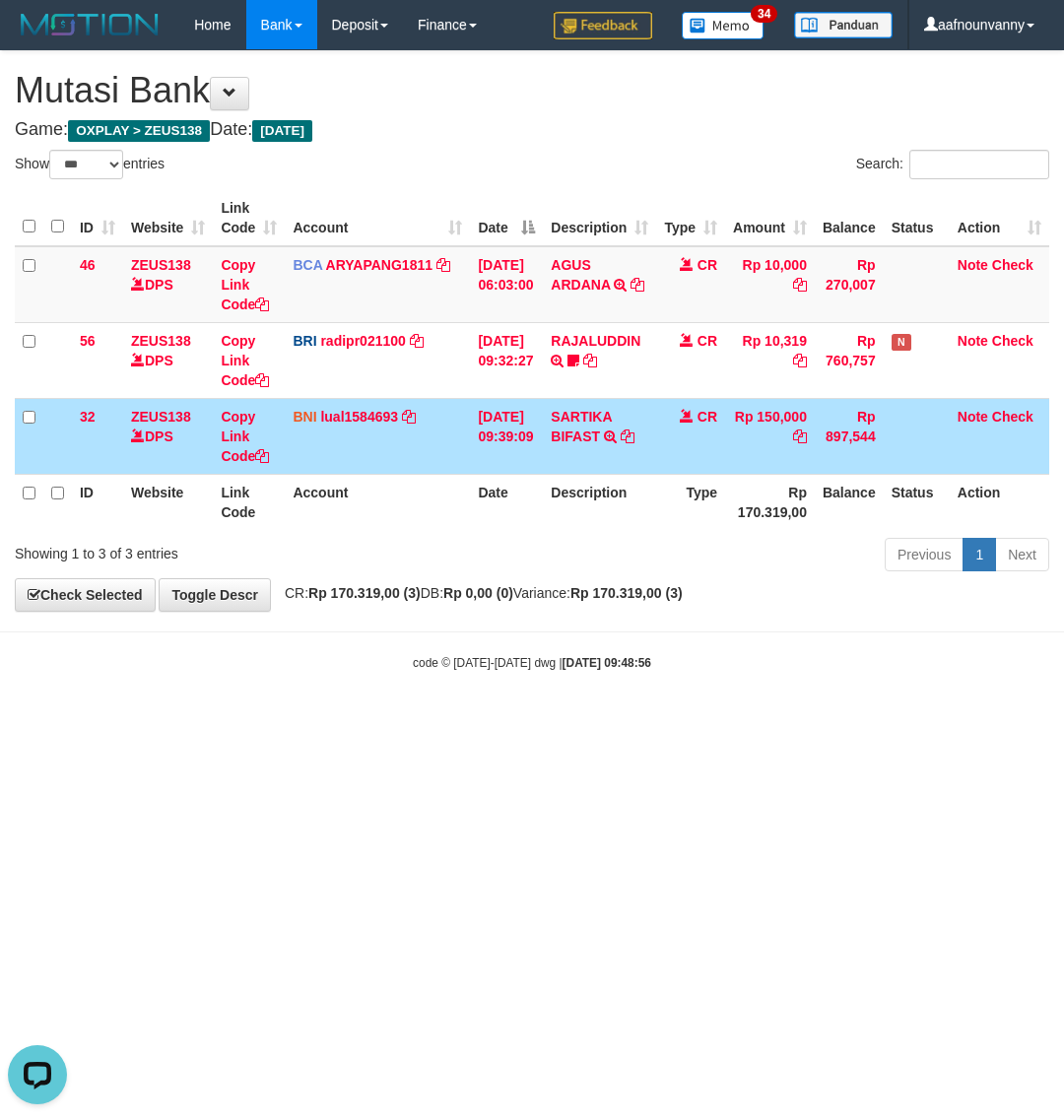 scroll, scrollTop: 0, scrollLeft: 0, axis: both 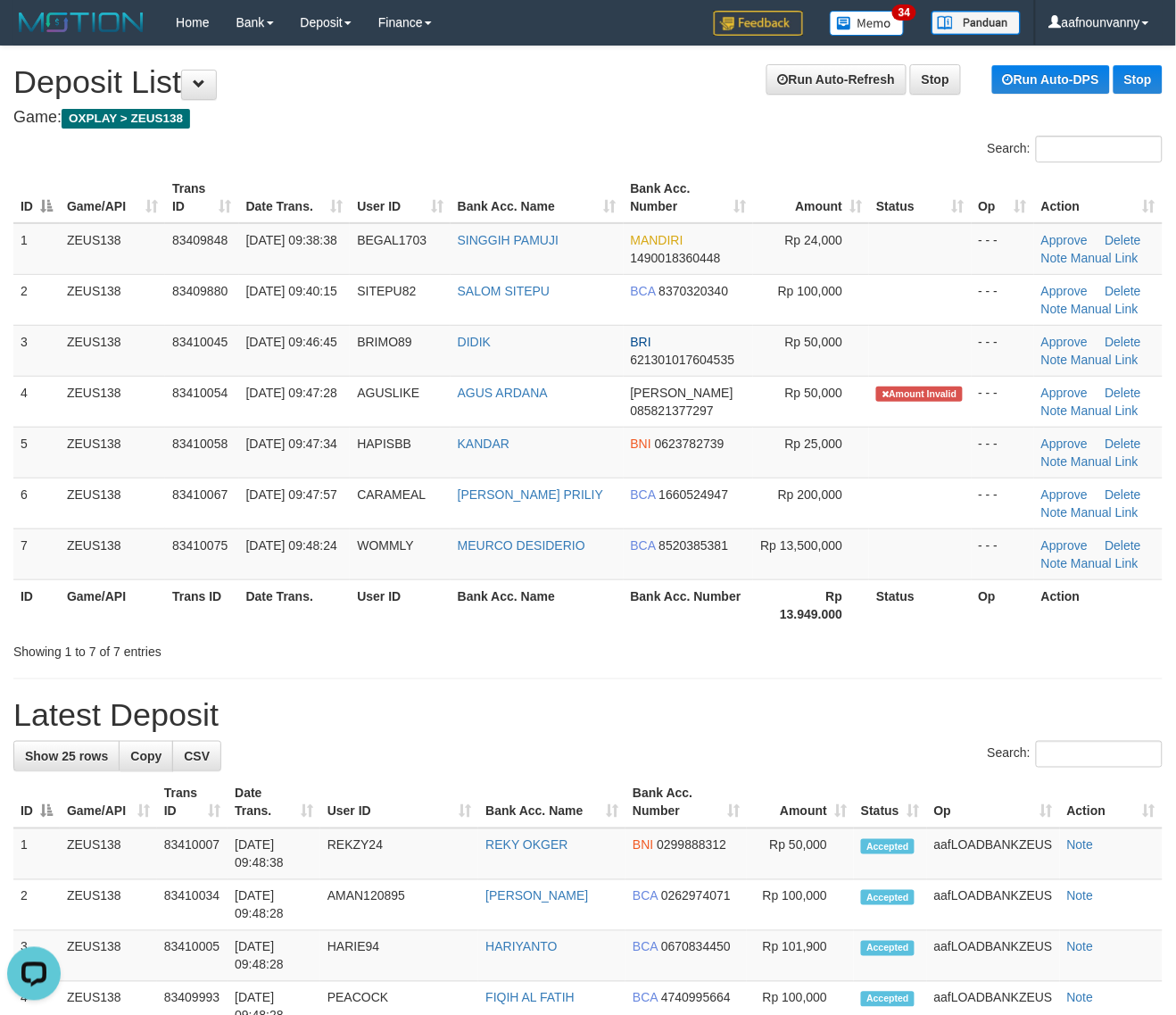 drag, startPoint x: 931, startPoint y: 645, endPoint x: 1188, endPoint y: 728, distance: 270.07036 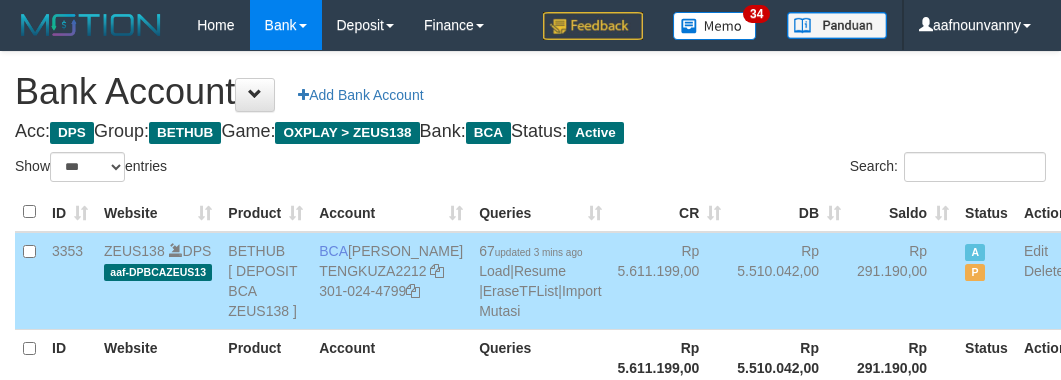 select on "***" 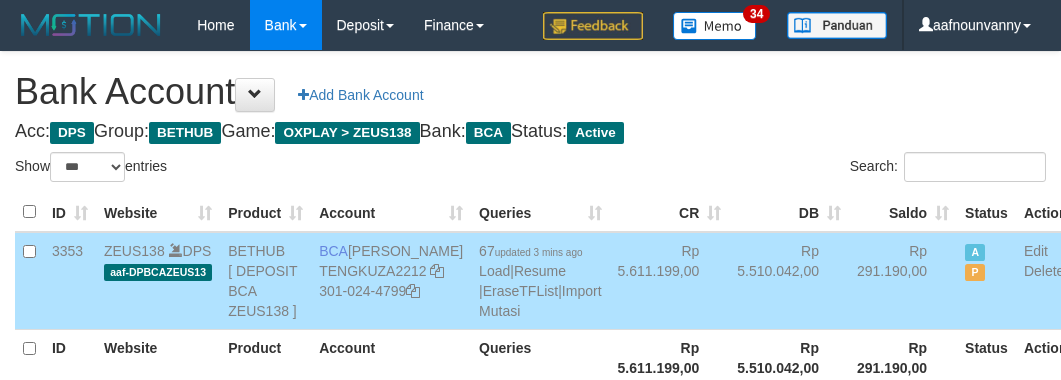 scroll, scrollTop: 226, scrollLeft: 0, axis: vertical 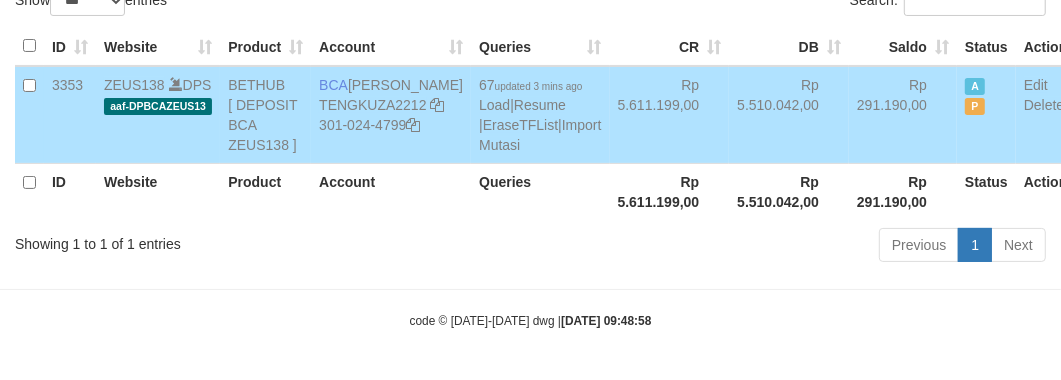 click on "Rp 5.510.042,00" at bounding box center [789, 115] 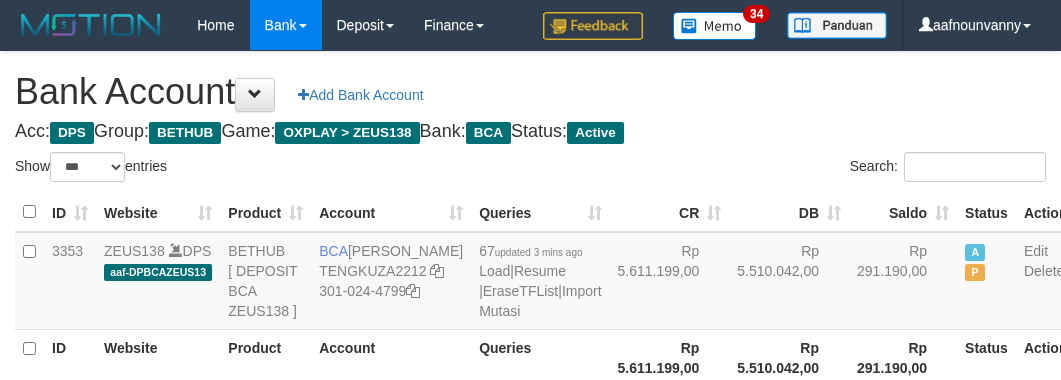 select on "***" 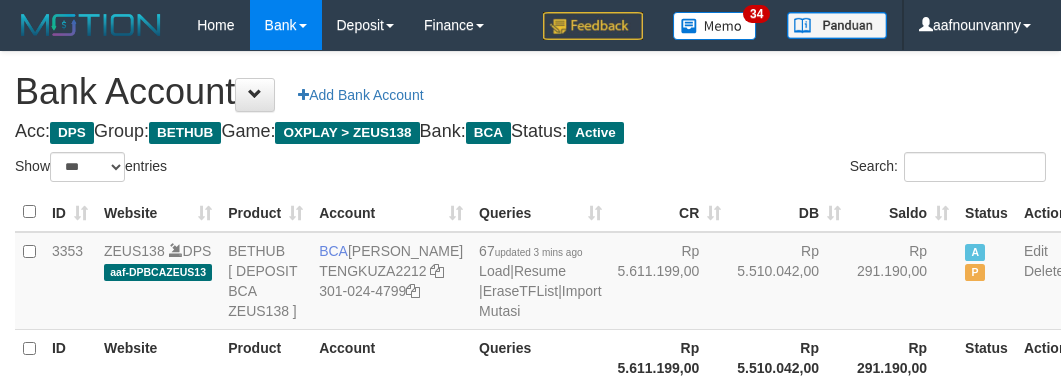 scroll, scrollTop: 226, scrollLeft: 0, axis: vertical 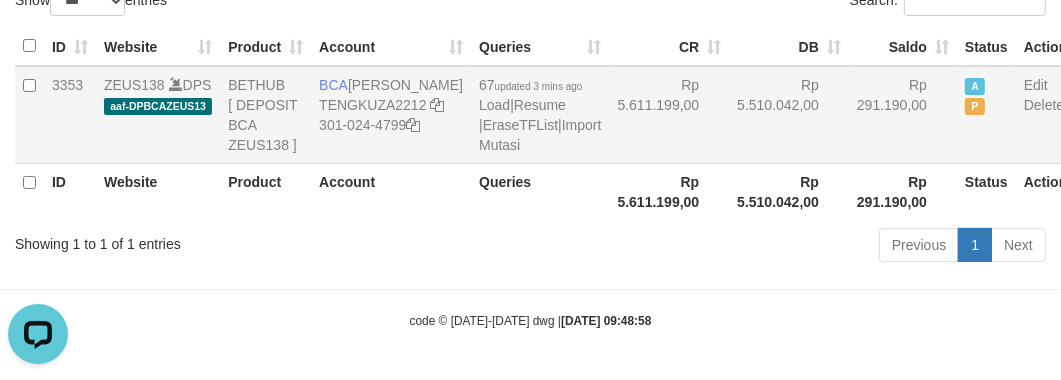 click on "Rp 5.510.042,00" at bounding box center [789, 115] 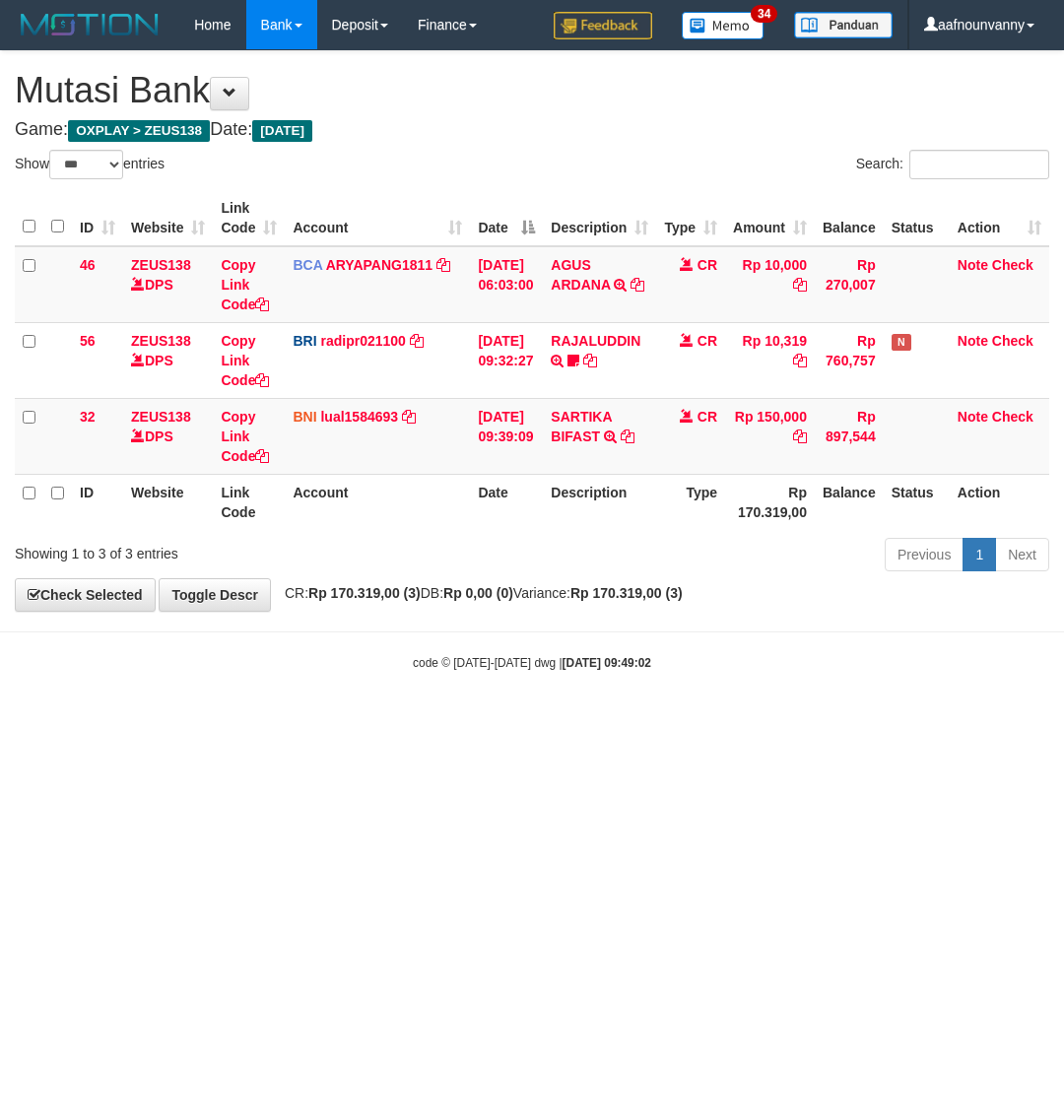 select on "***" 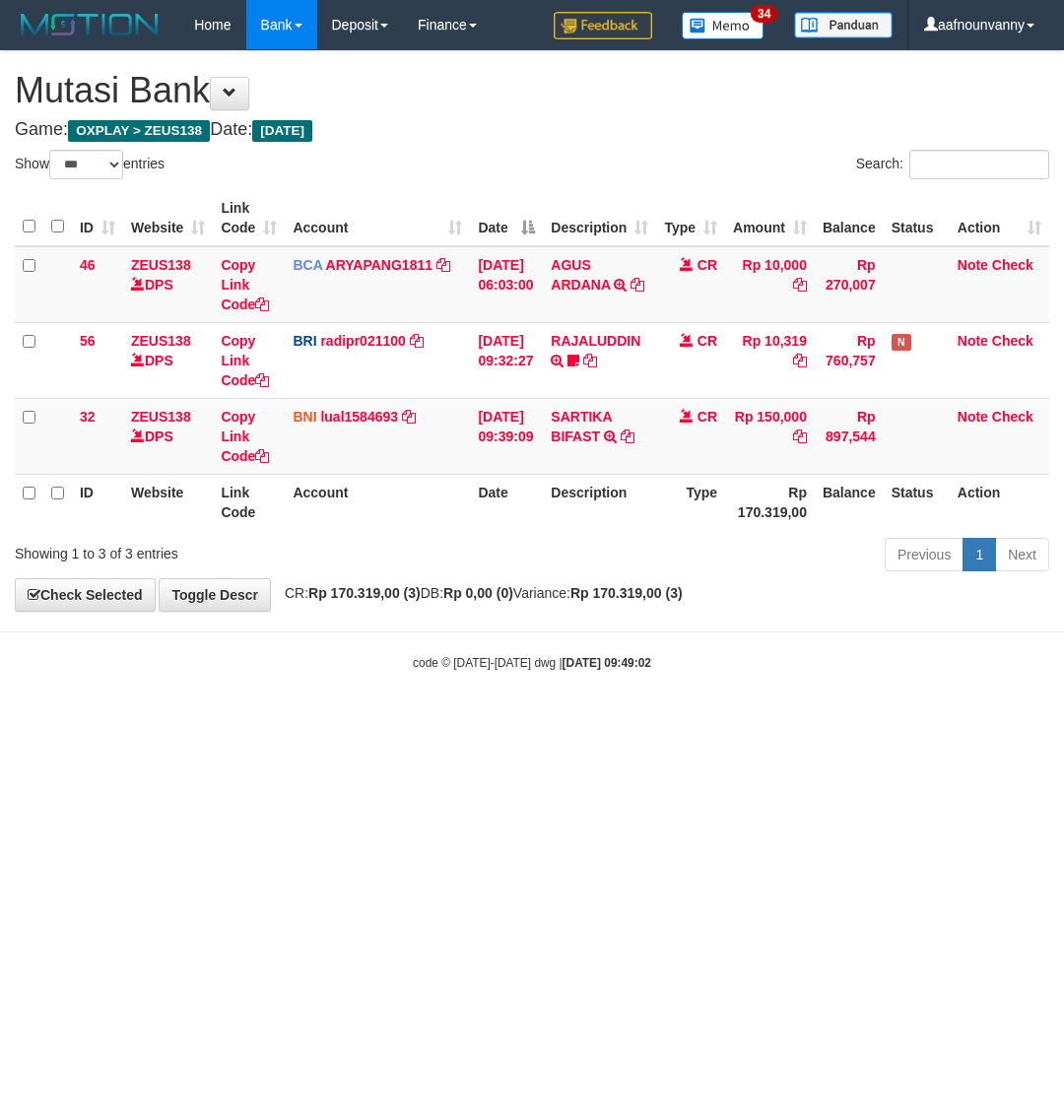 scroll, scrollTop: 0, scrollLeft: 0, axis: both 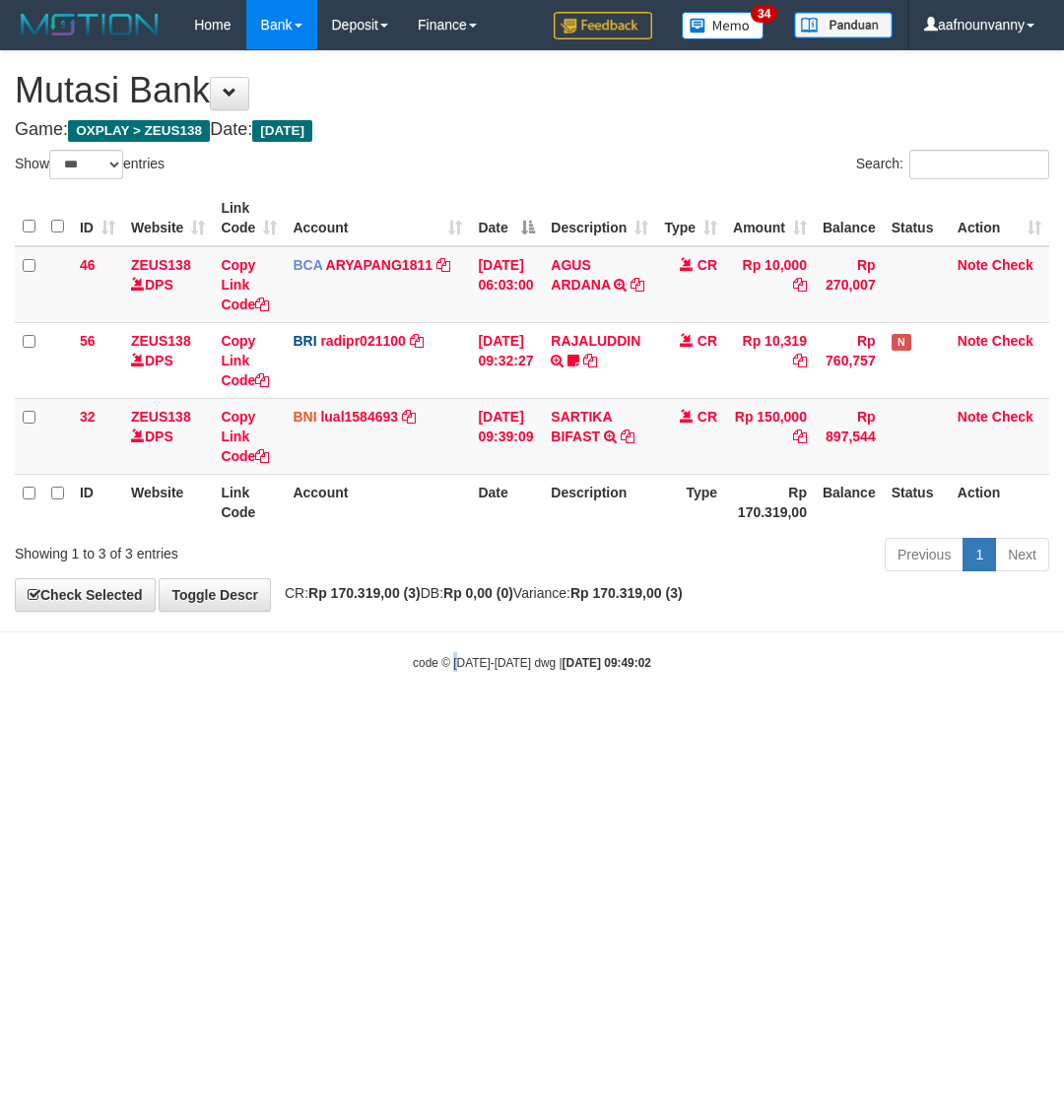 drag, startPoint x: 456, startPoint y: 786, endPoint x: 11, endPoint y: 714, distance: 450.78709 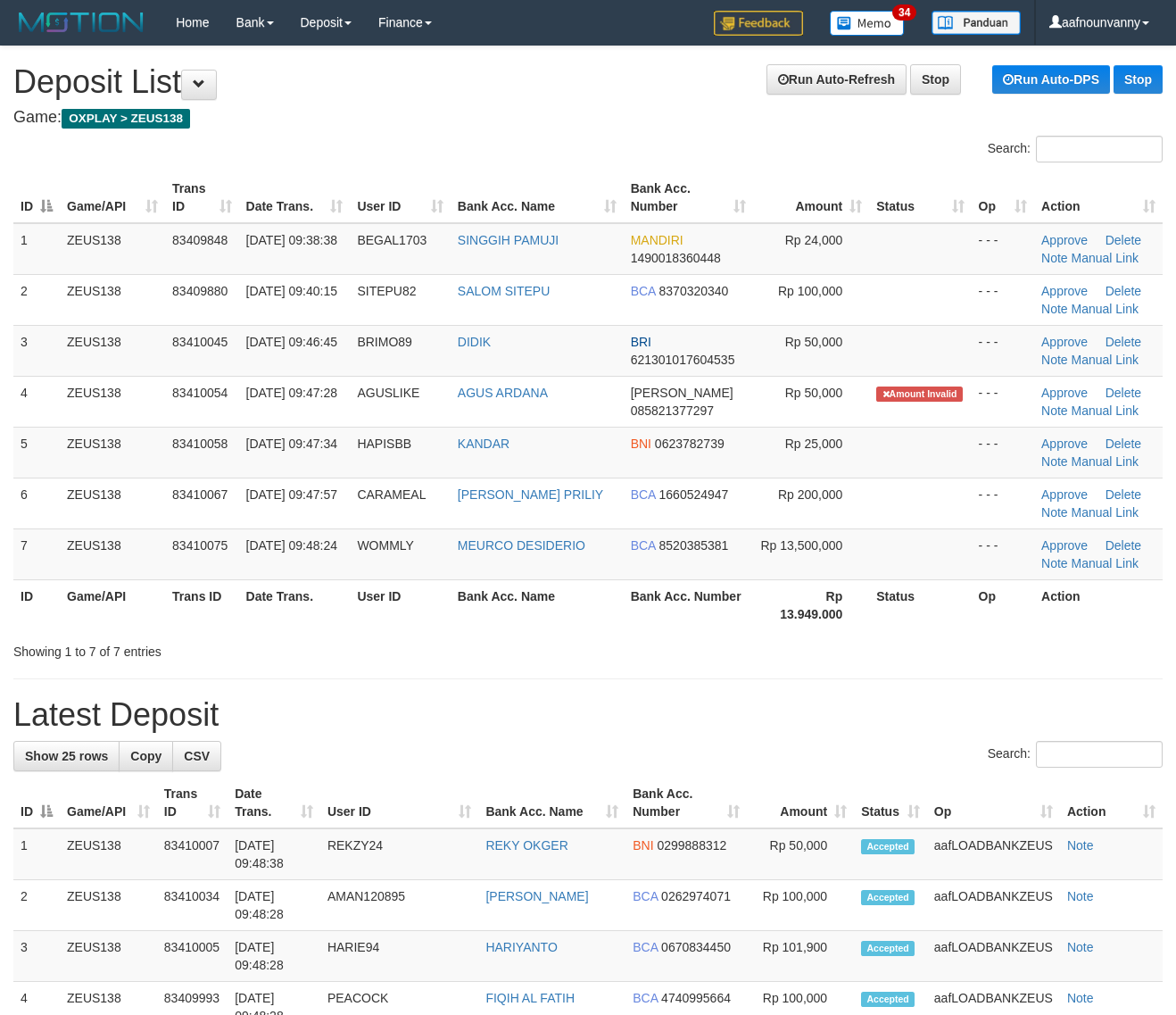 click on "**********" at bounding box center [588, 1133] 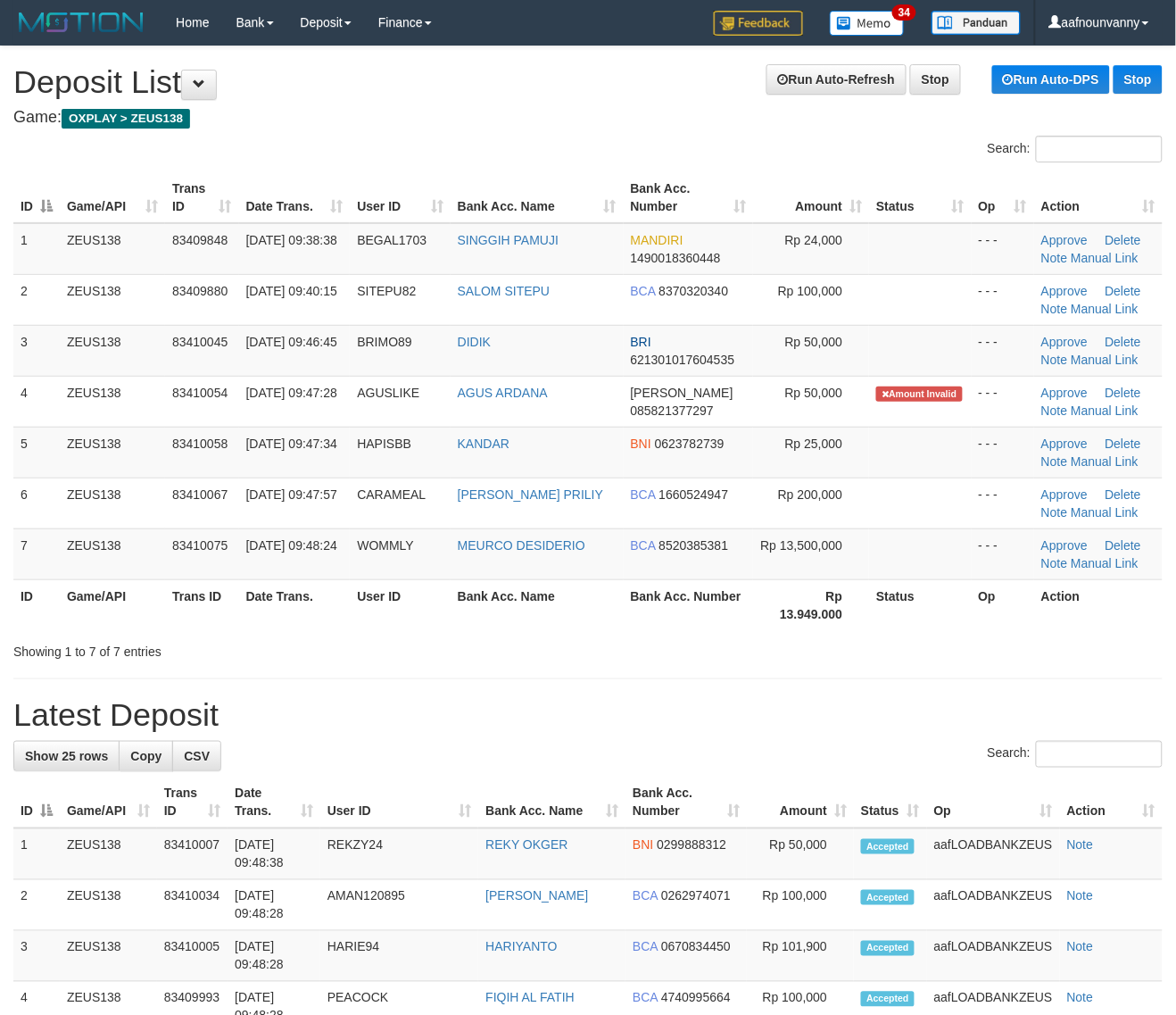 drag, startPoint x: 888, startPoint y: 645, endPoint x: 1122, endPoint y: 695, distance: 239.2823 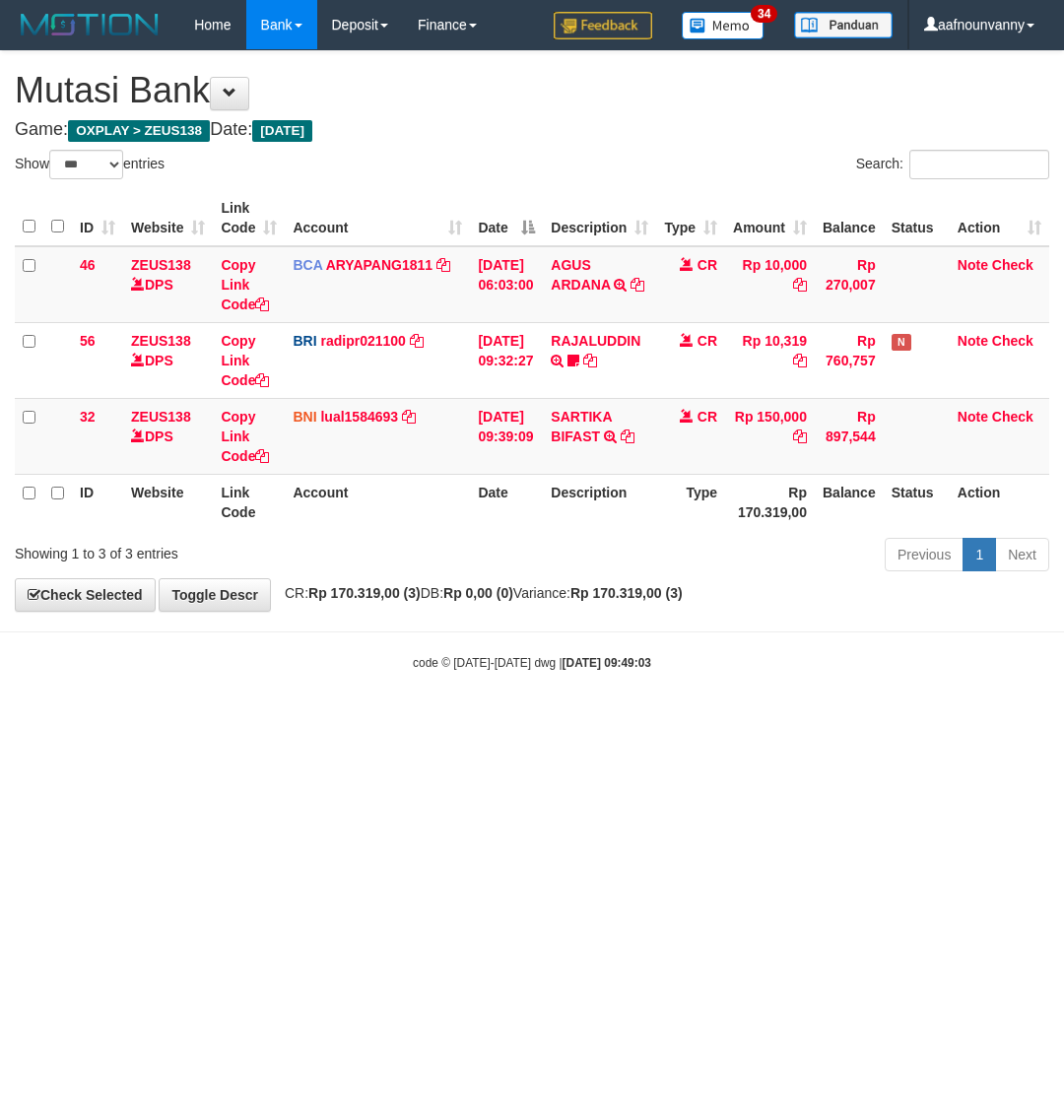 select on "***" 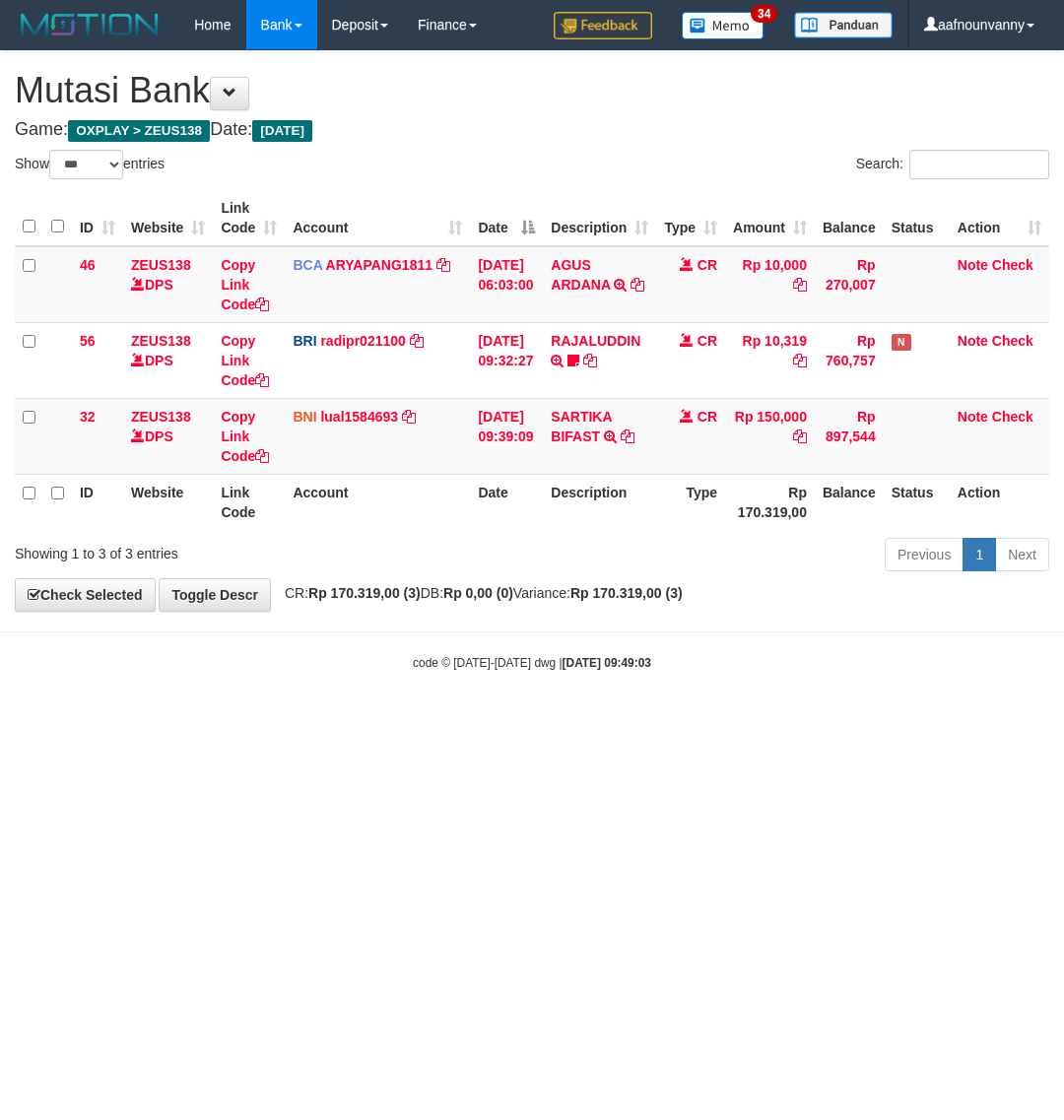 scroll, scrollTop: 0, scrollLeft: 0, axis: both 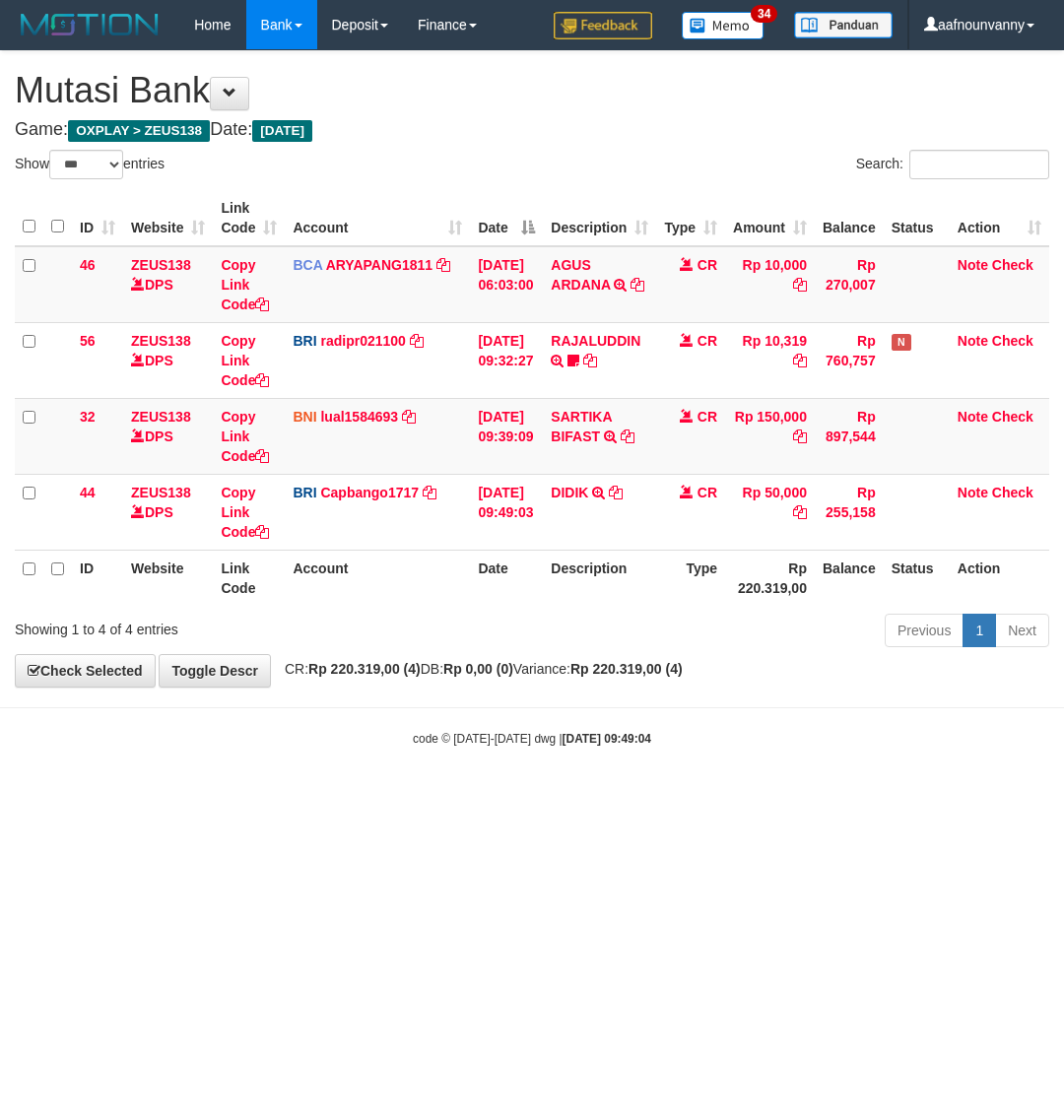 select on "***" 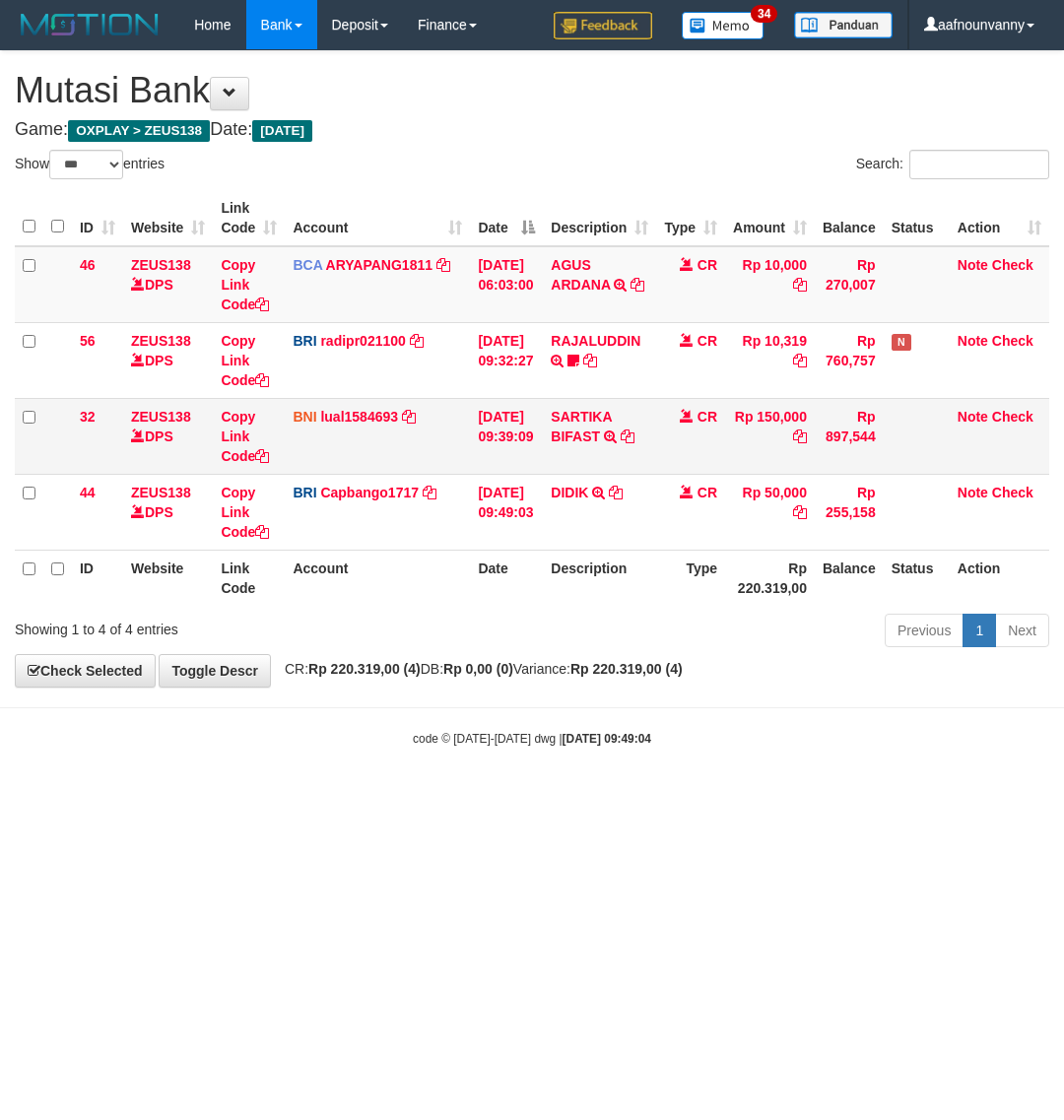 scroll, scrollTop: 0, scrollLeft: 0, axis: both 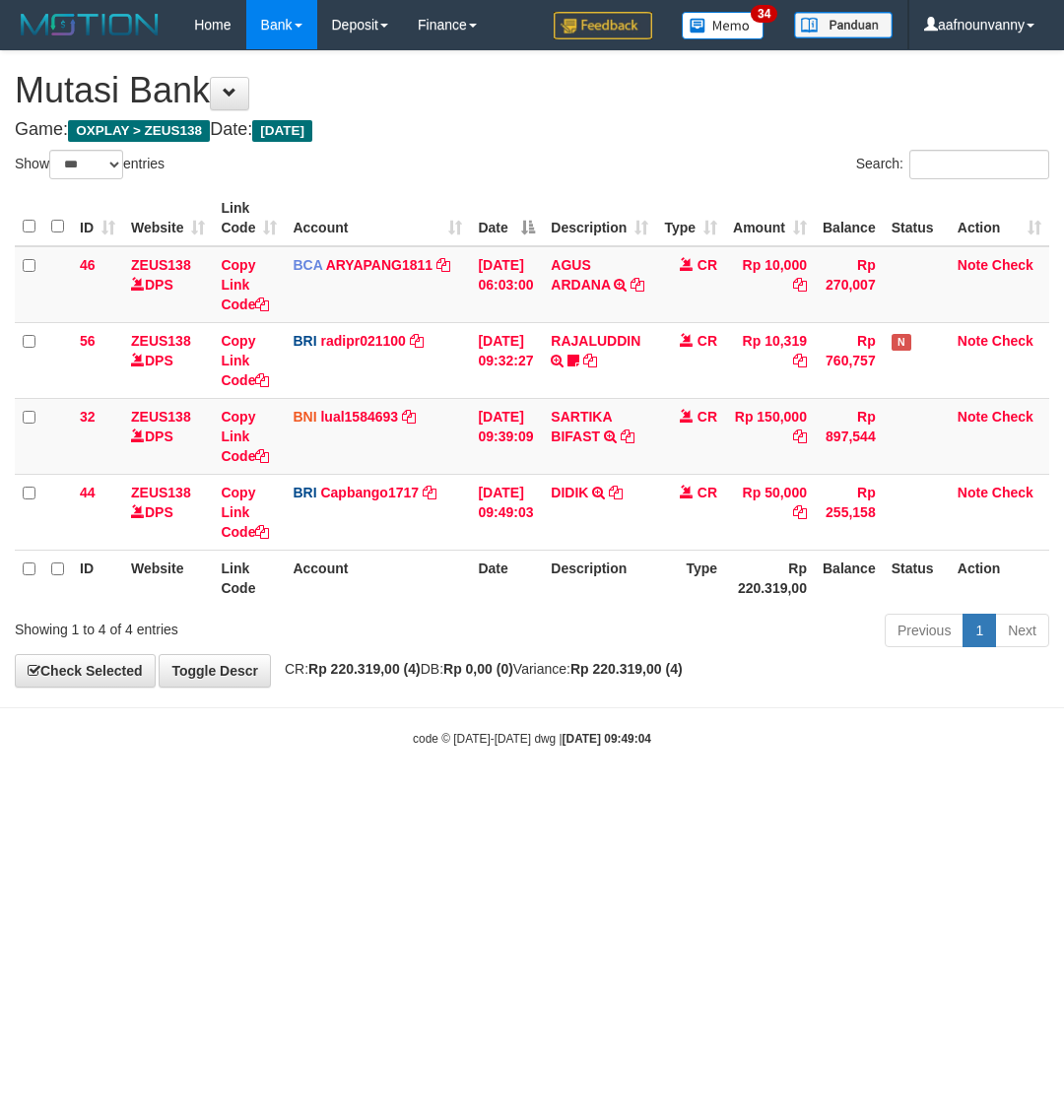 select on "***" 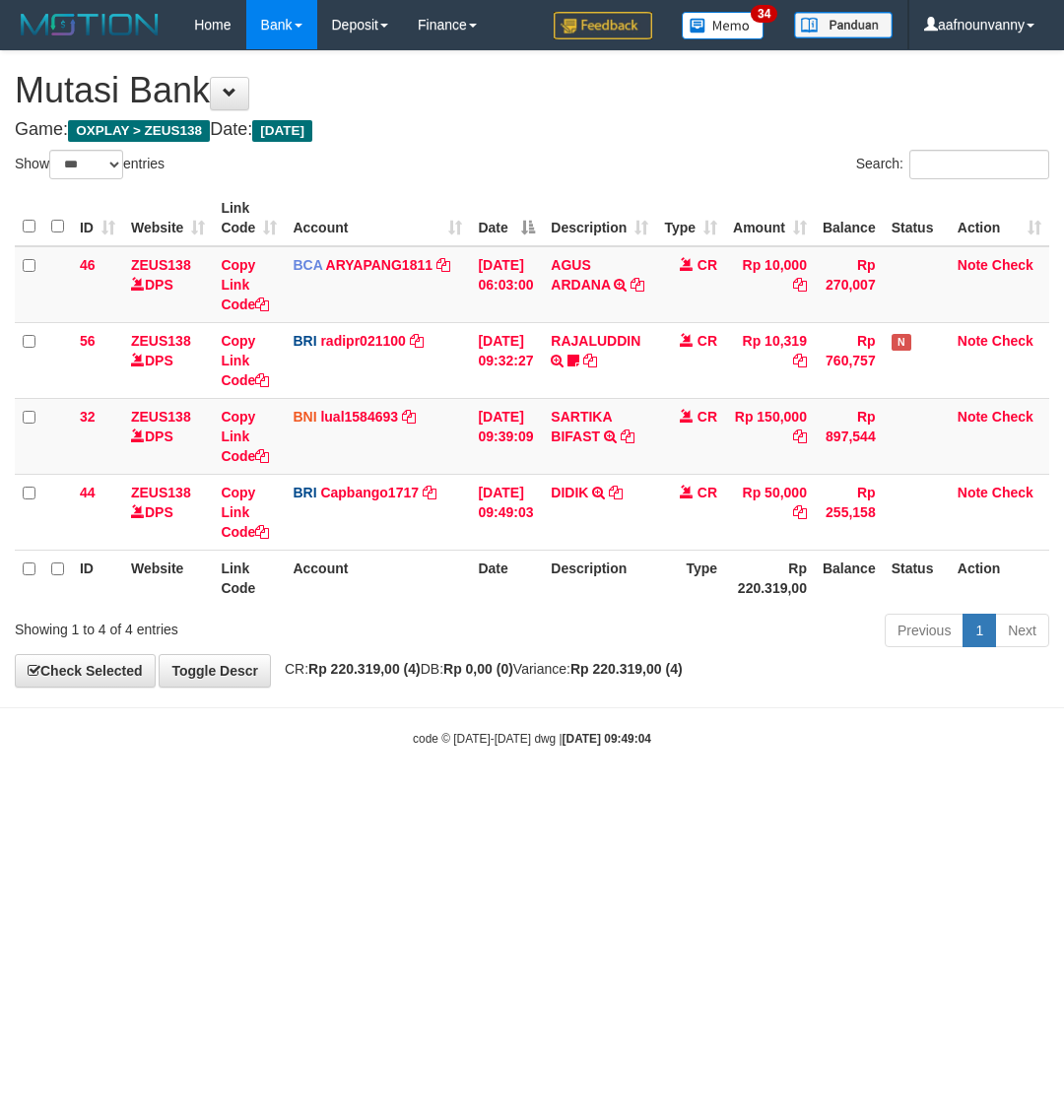 scroll, scrollTop: 0, scrollLeft: 0, axis: both 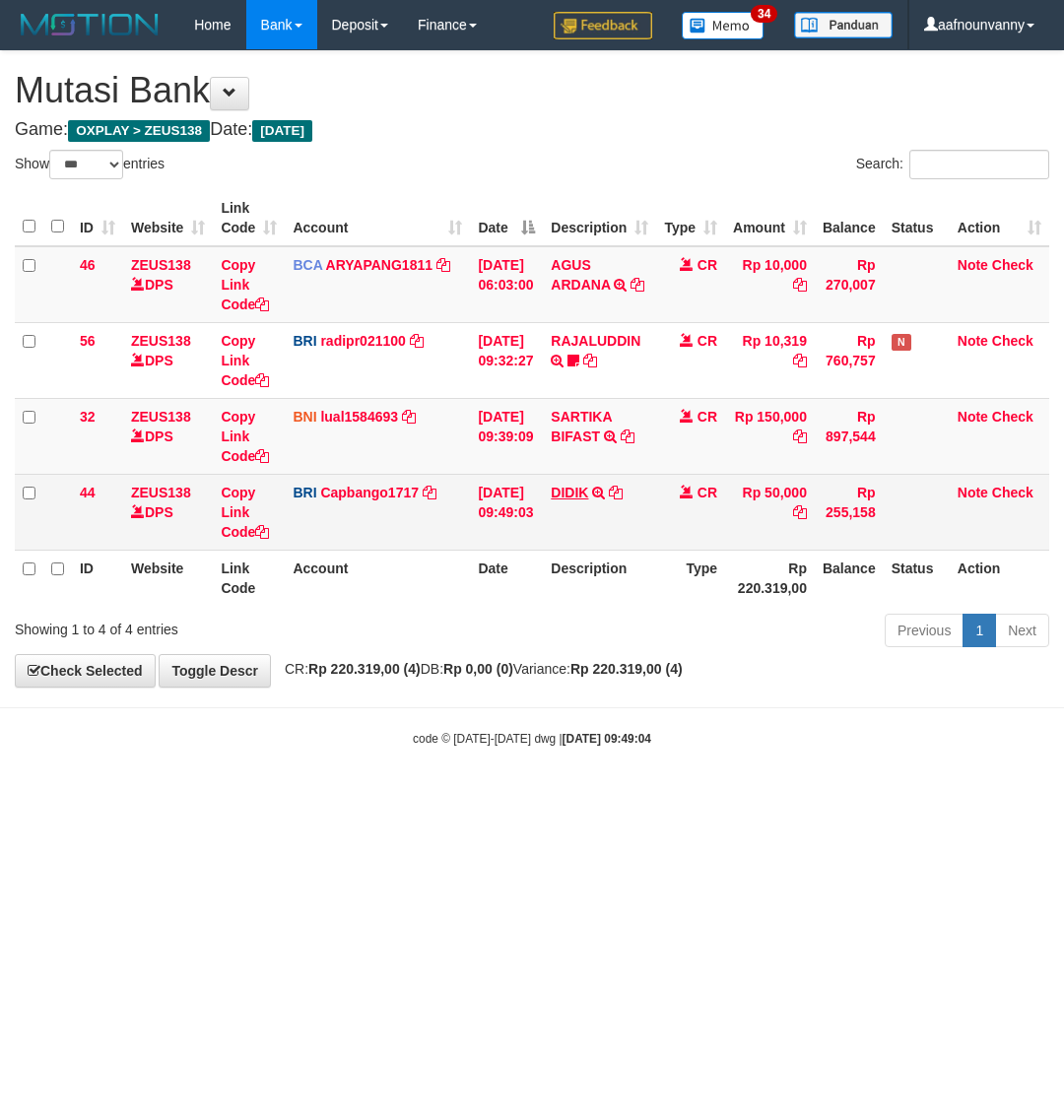 click on "DIDIK         TRANSFER NBMB DIDIK TO HELMI" at bounding box center (599, 511) 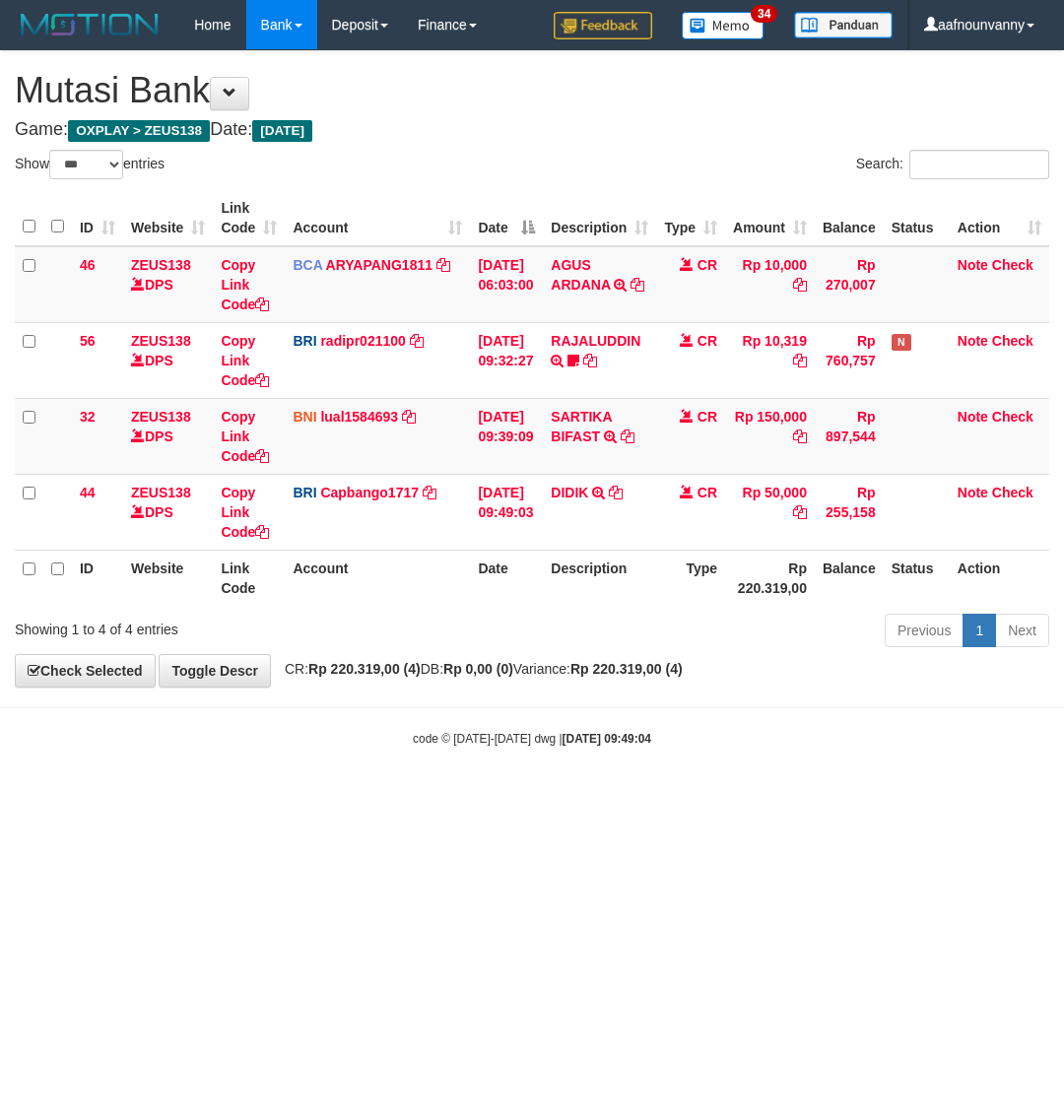 drag, startPoint x: 52, startPoint y: 824, endPoint x: -62, endPoint y: 788, distance: 119.54915 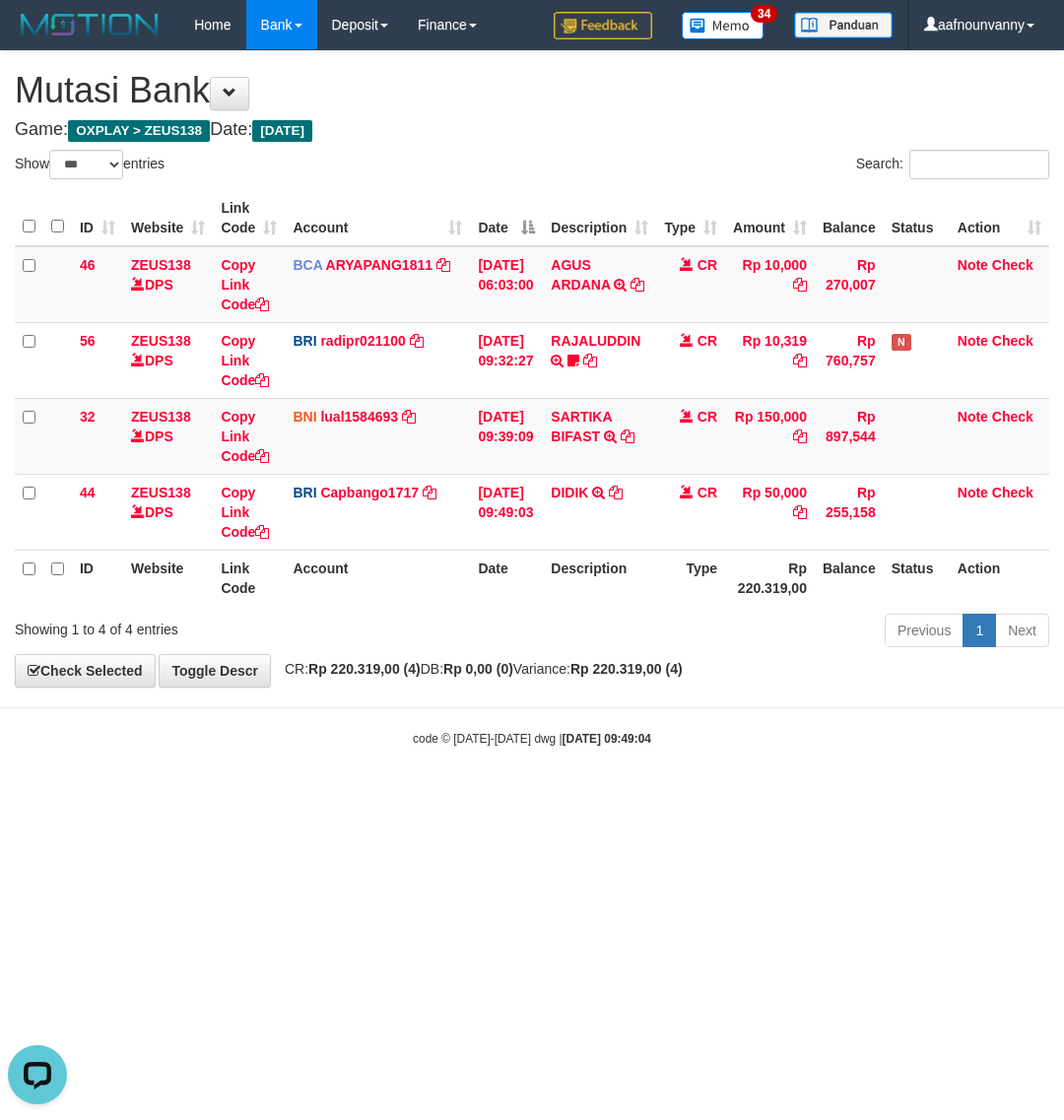 scroll, scrollTop: 0, scrollLeft: 0, axis: both 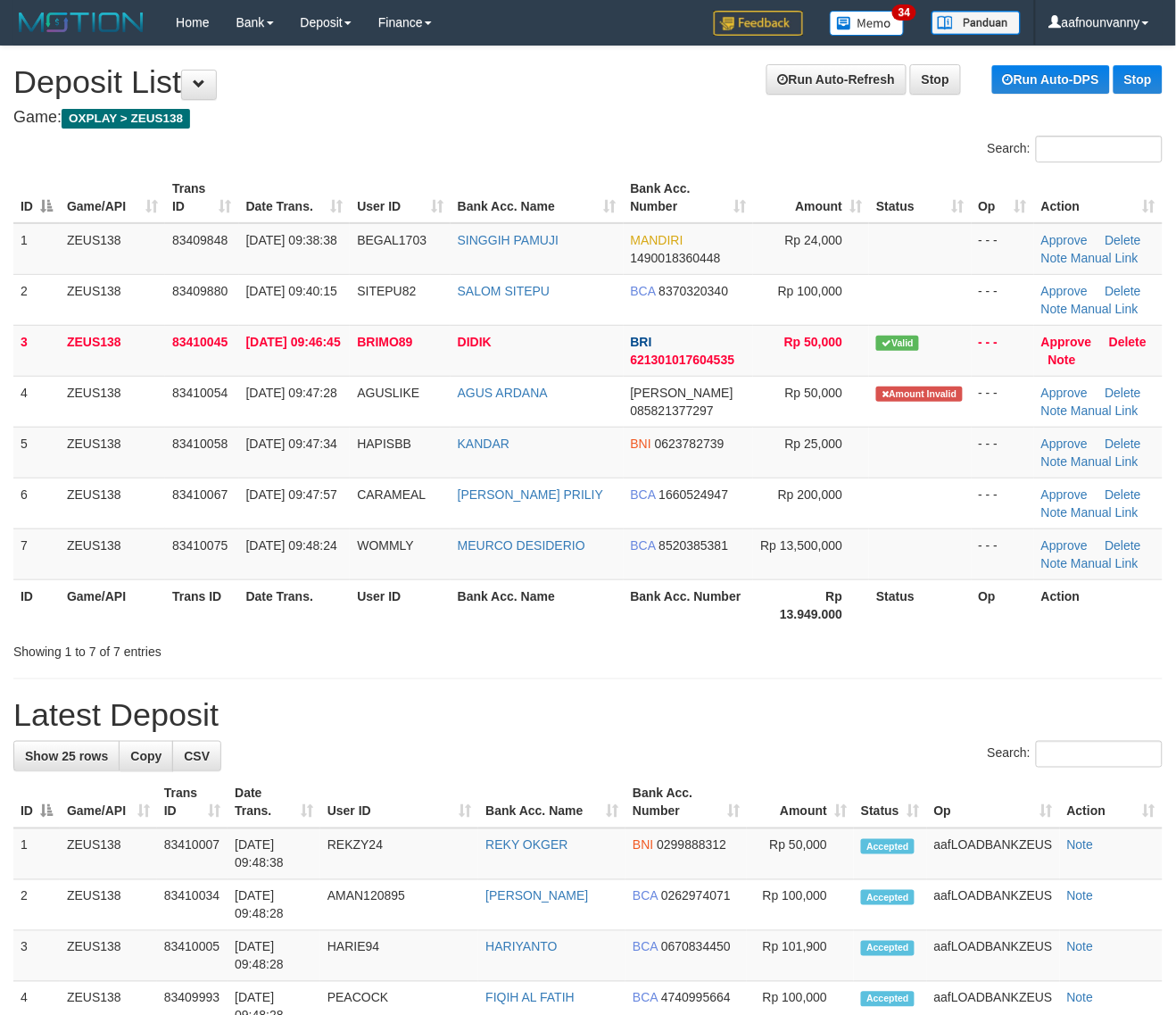 drag, startPoint x: 790, startPoint y: 578, endPoint x: 1191, endPoint y: 706, distance: 420.93349 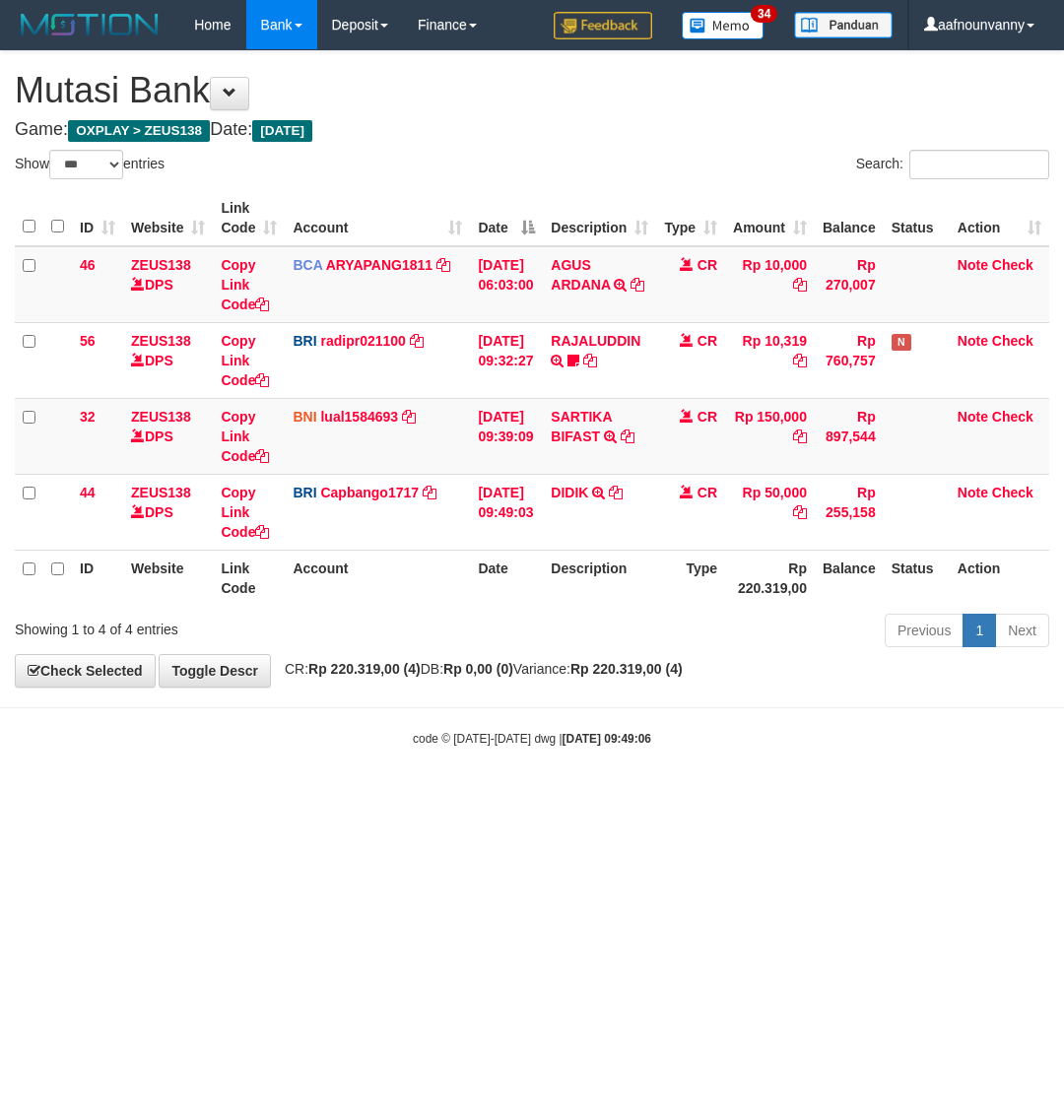 select on "***" 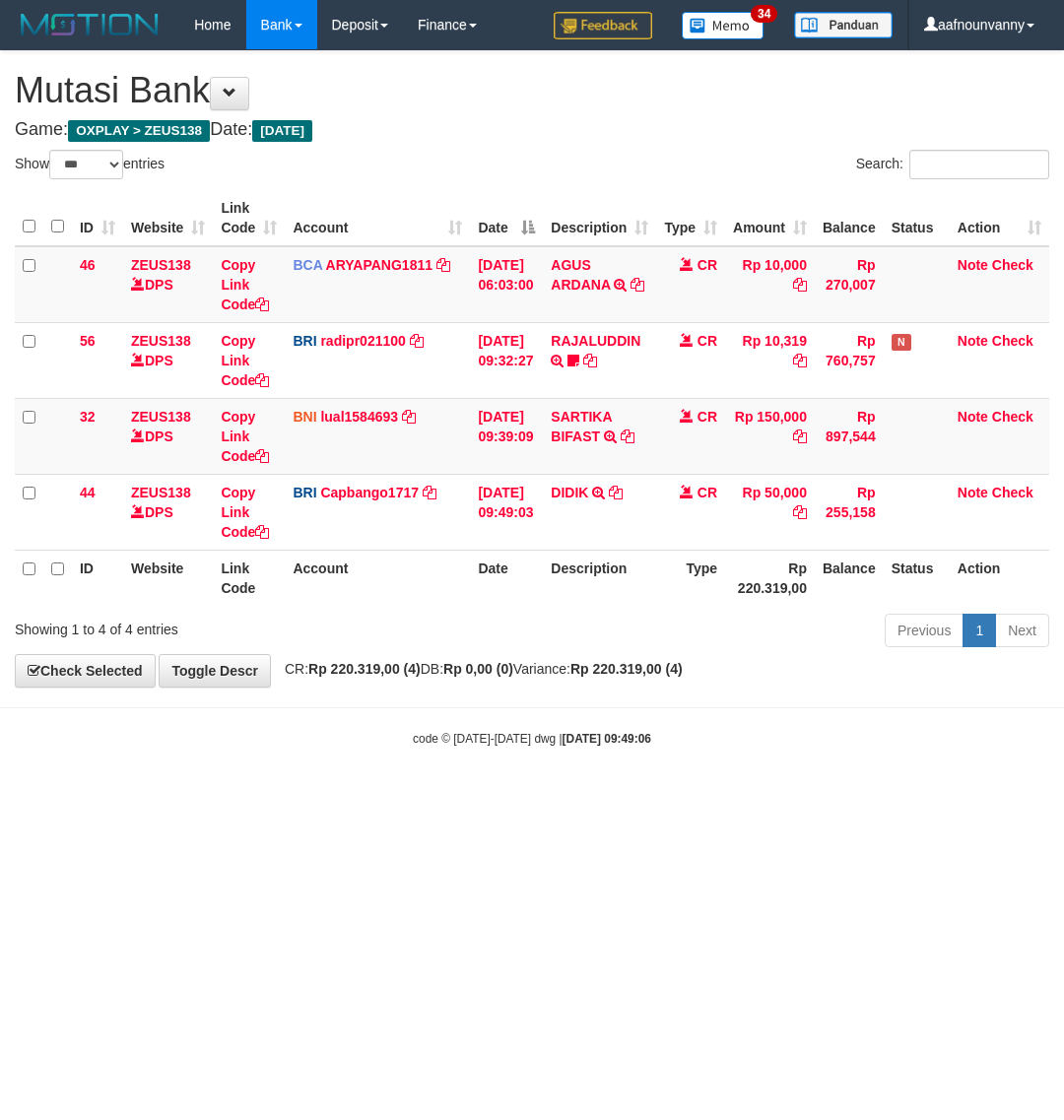 scroll, scrollTop: 0, scrollLeft: 0, axis: both 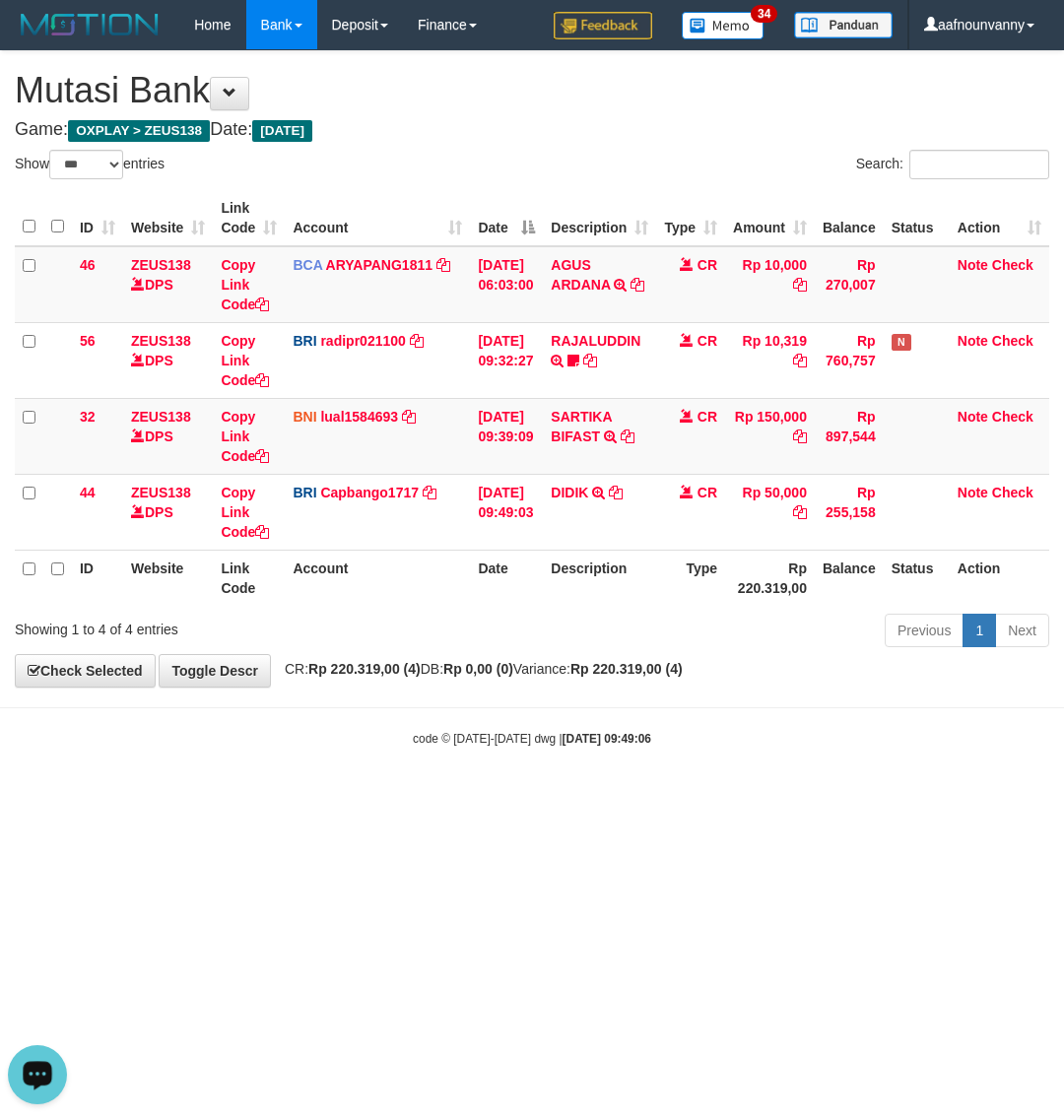 drag, startPoint x: 313, startPoint y: 1000, endPoint x: 5, endPoint y: 879, distance: 330.9154 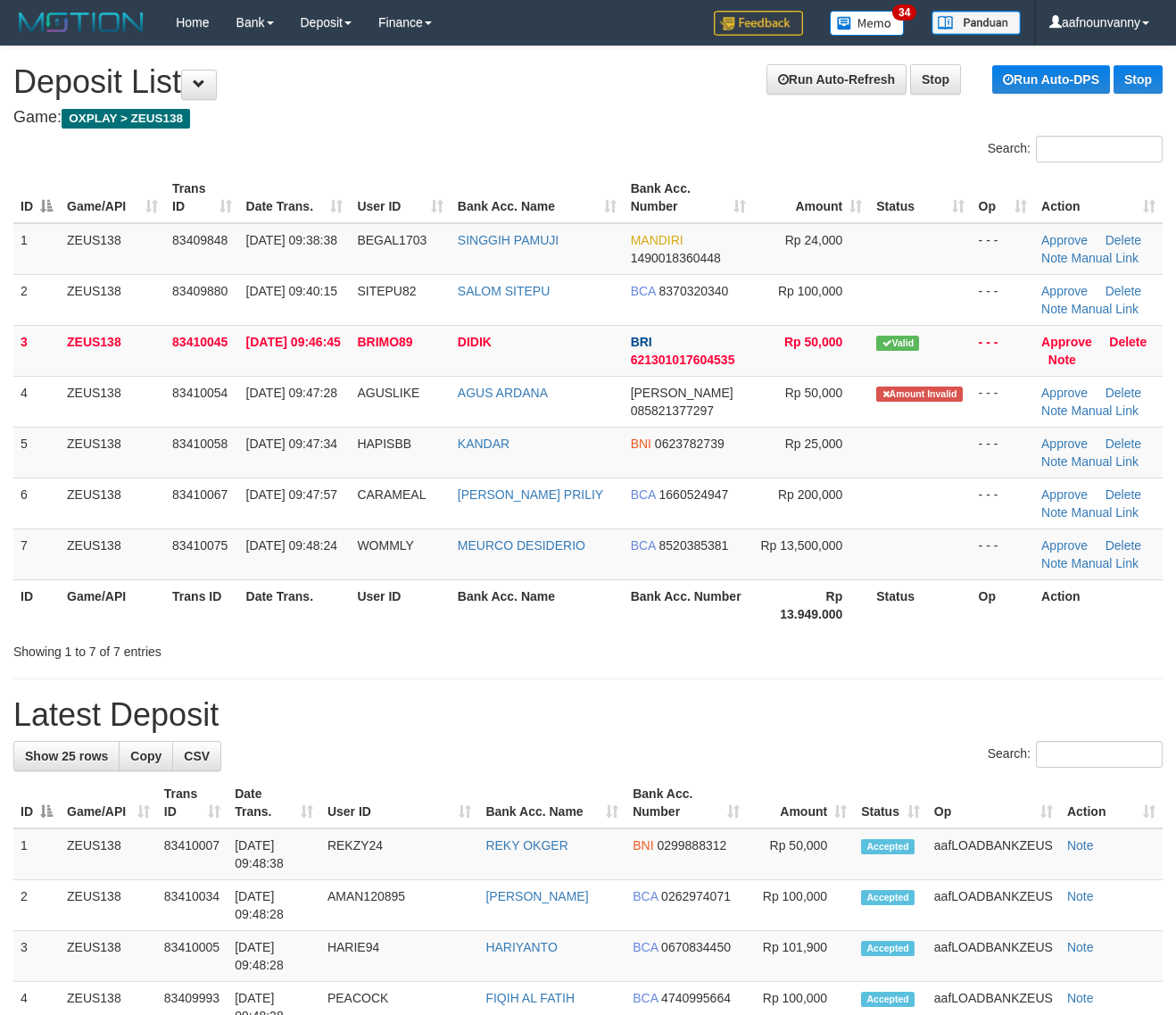 scroll, scrollTop: 0, scrollLeft: 0, axis: both 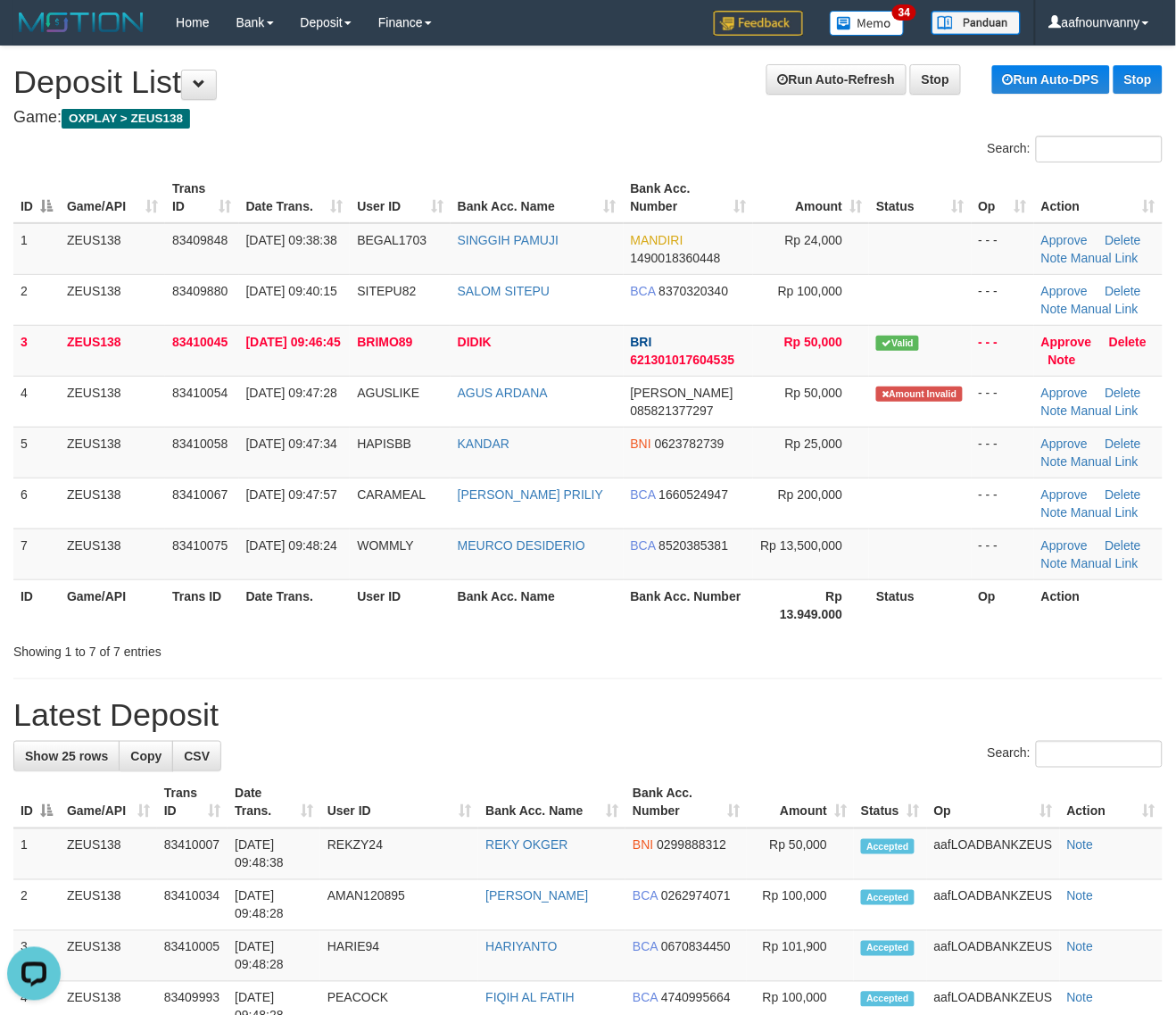 drag, startPoint x: 583, startPoint y: 634, endPoint x: 841, endPoint y: 725, distance: 273.57814 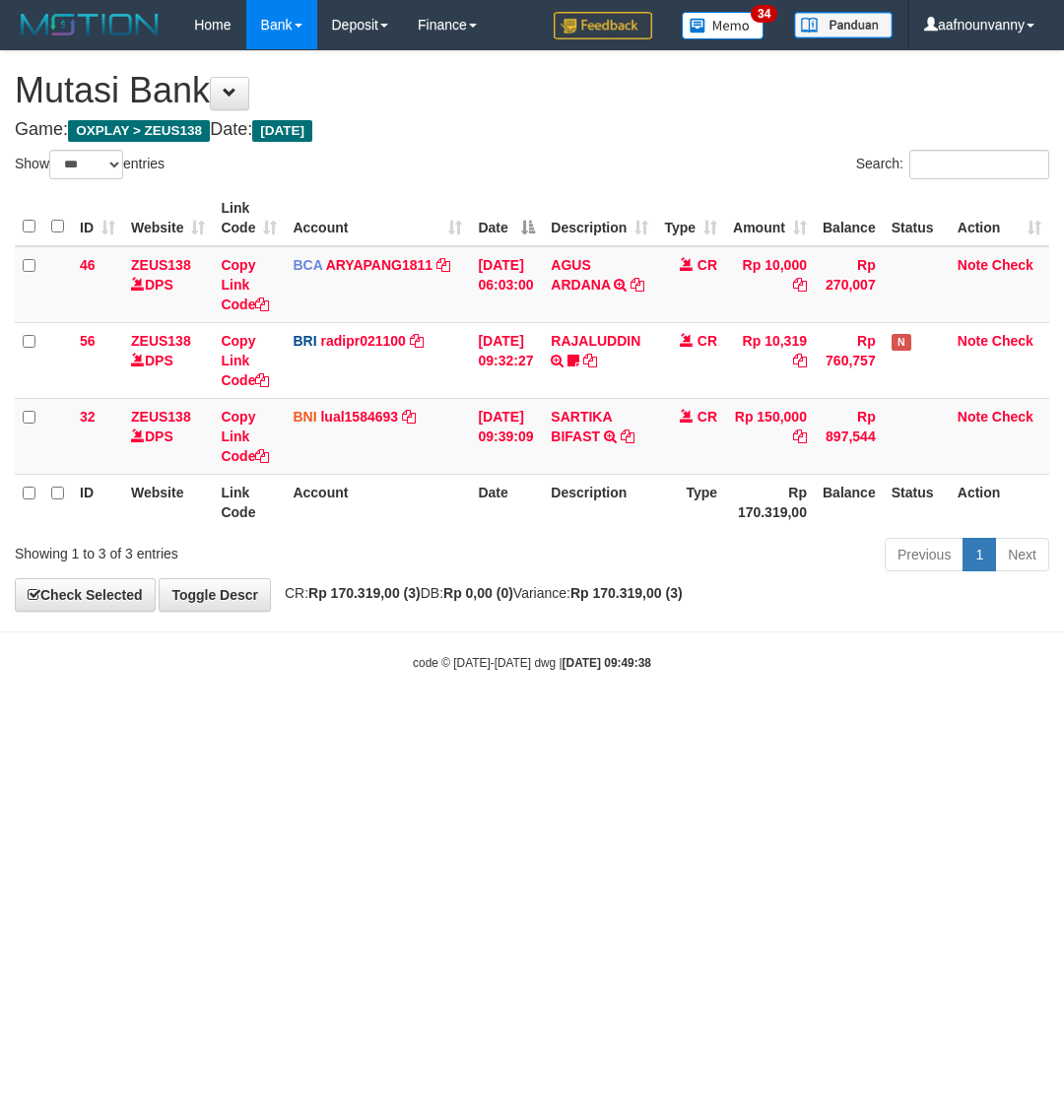 select on "***" 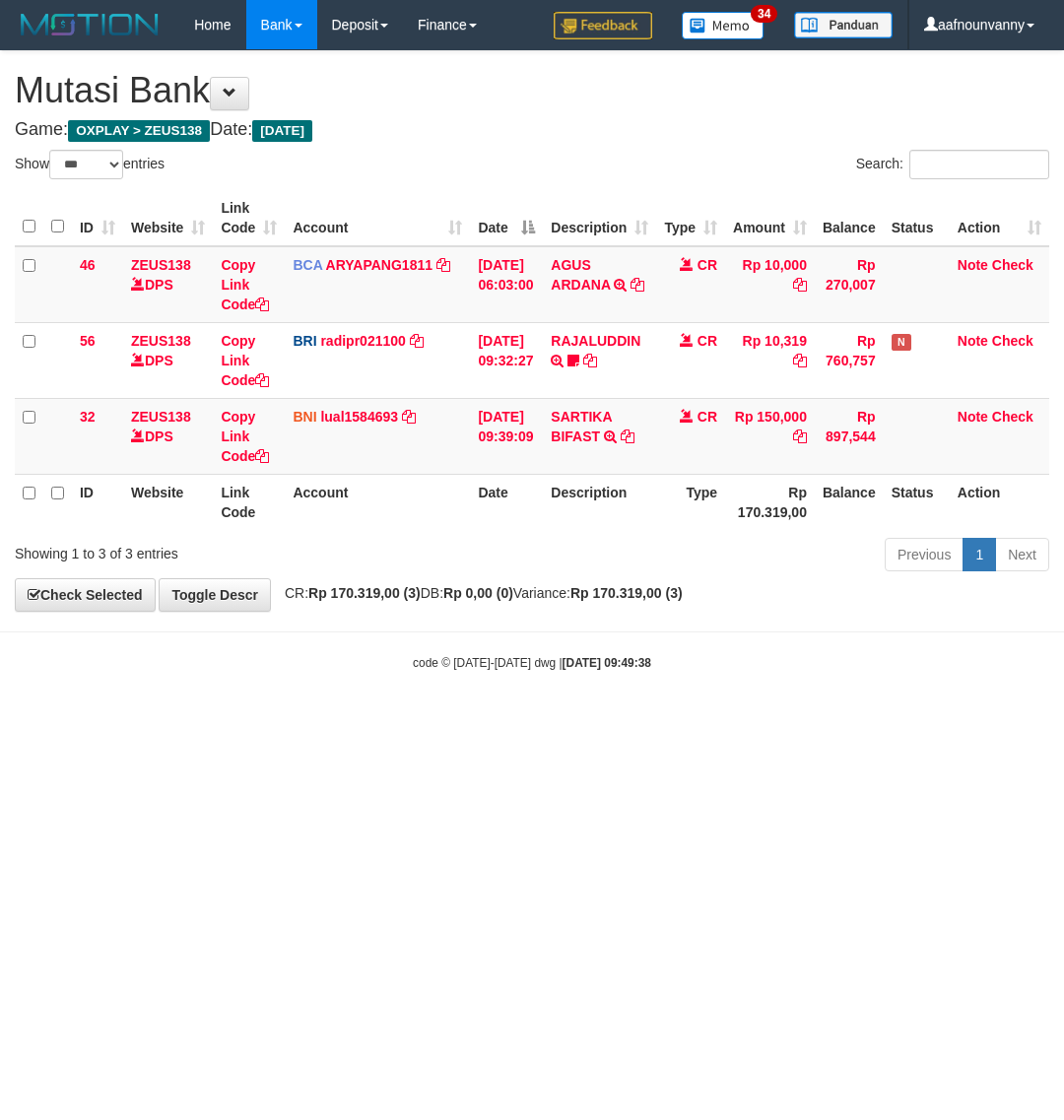 click on "Toggle navigation
Home
Bank
Account List
Load
By Website
Group
[OXPLAY]													ZEUS138
By Load Group (DPS)
Sync" at bounding box center [532, 361] 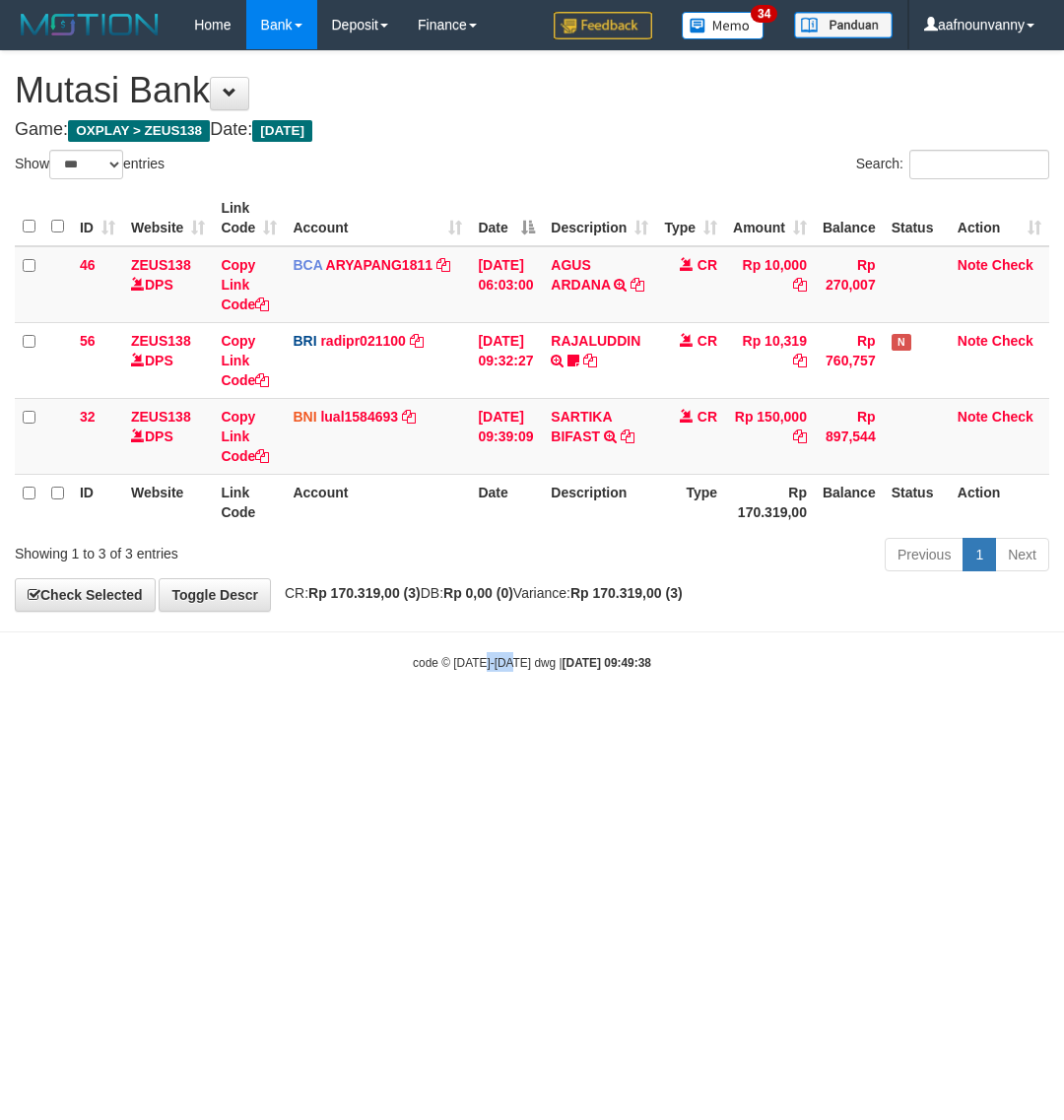 click on "Toggle navigation
Home
Bank
Account List
Load
By Website
Group
[OXPLAY]													ZEUS138
By Load Group (DPS)
Sync" at bounding box center (532, 361) 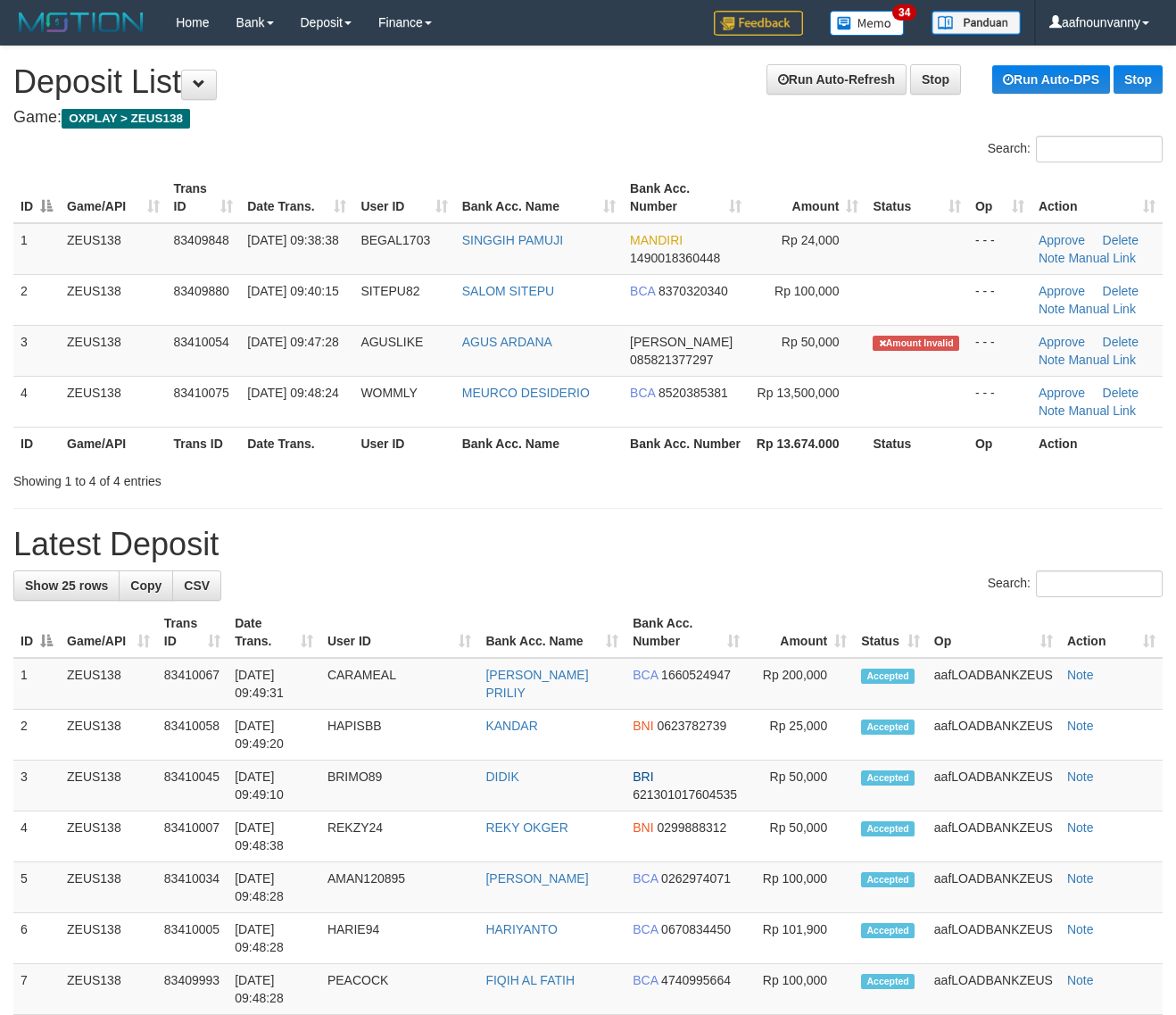 scroll, scrollTop: 0, scrollLeft: 0, axis: both 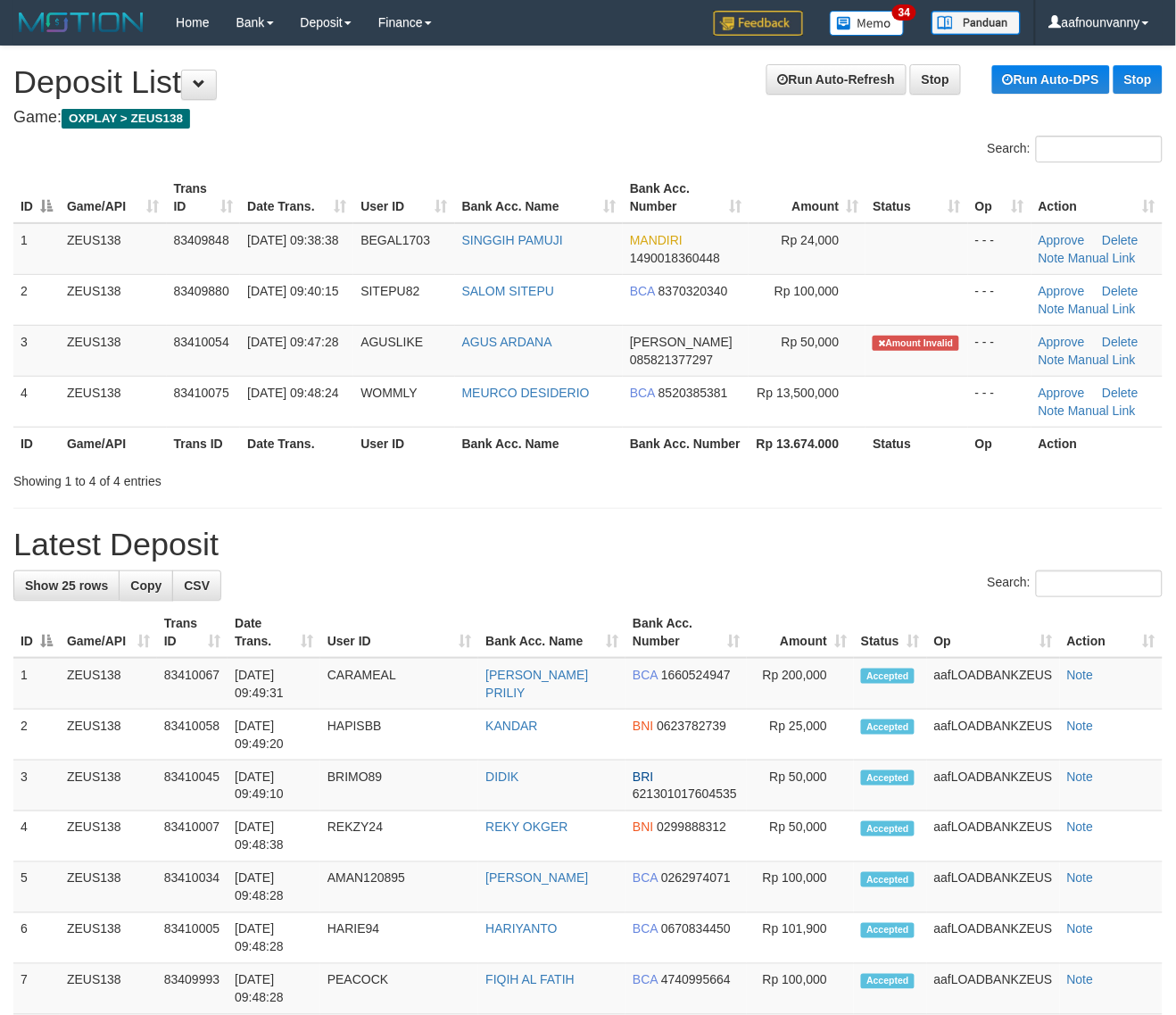 click on "**********" at bounding box center (588, 1048) 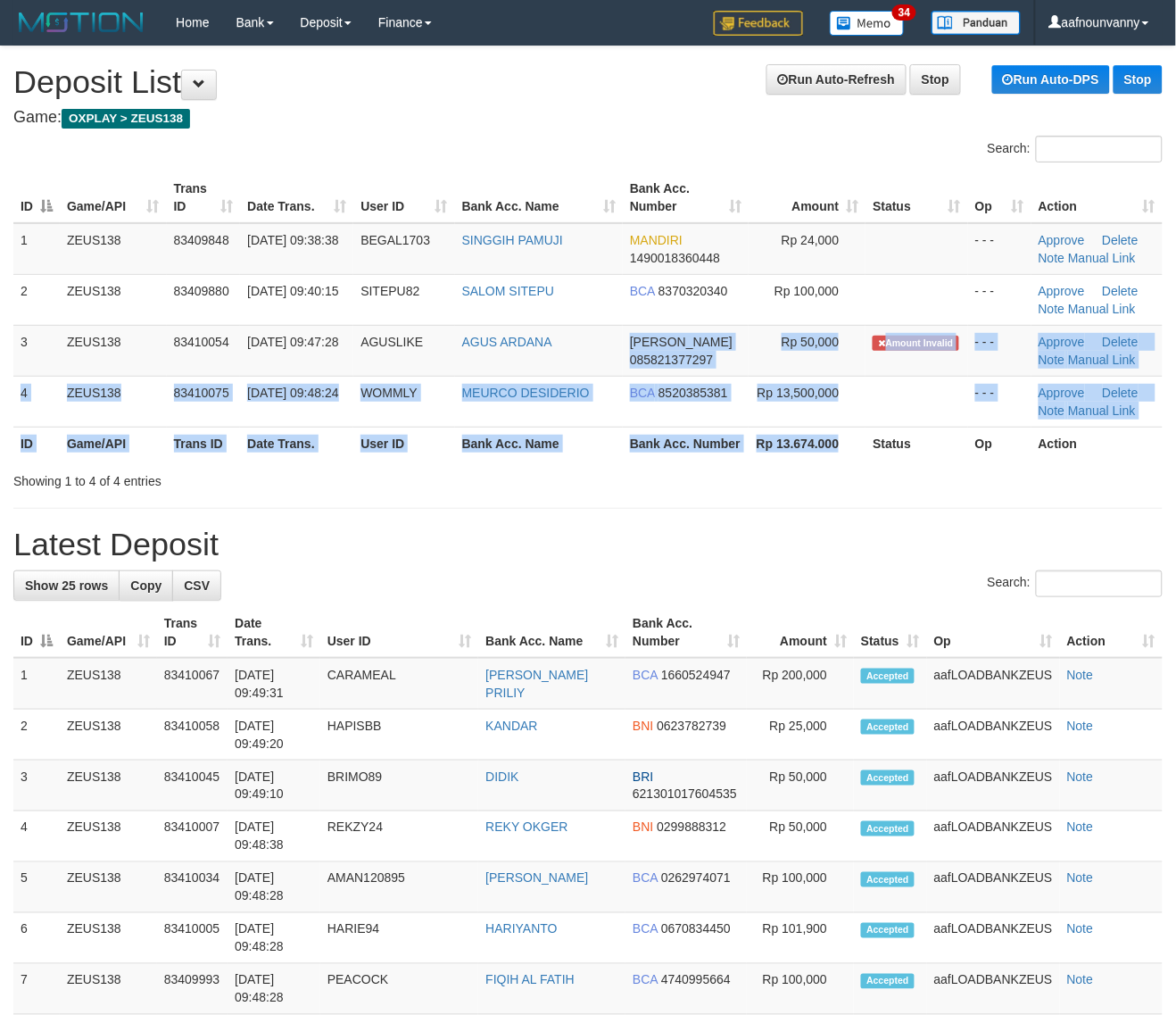 drag, startPoint x: 609, startPoint y: 362, endPoint x: 1173, endPoint y: 546, distance: 593.2554 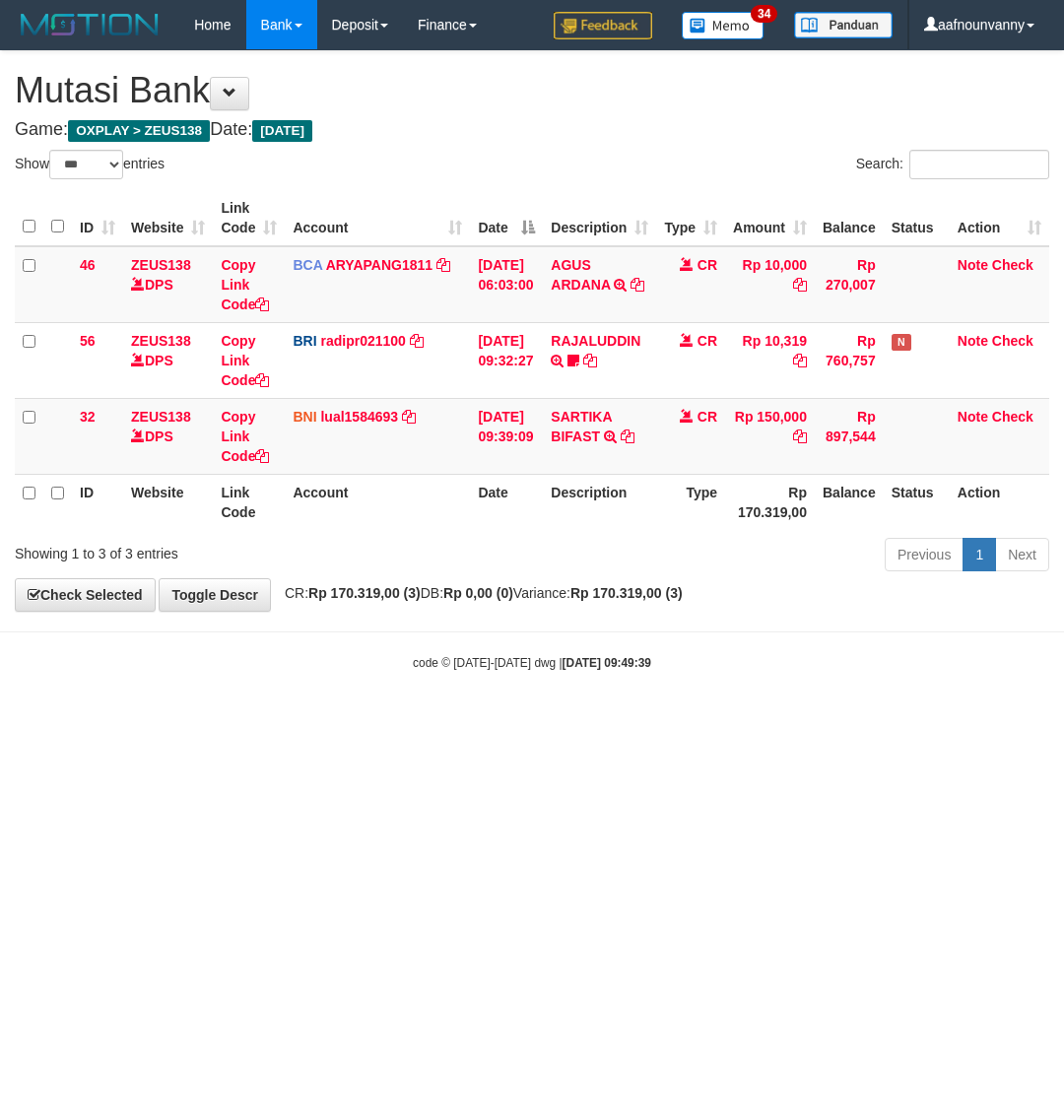 select on "***" 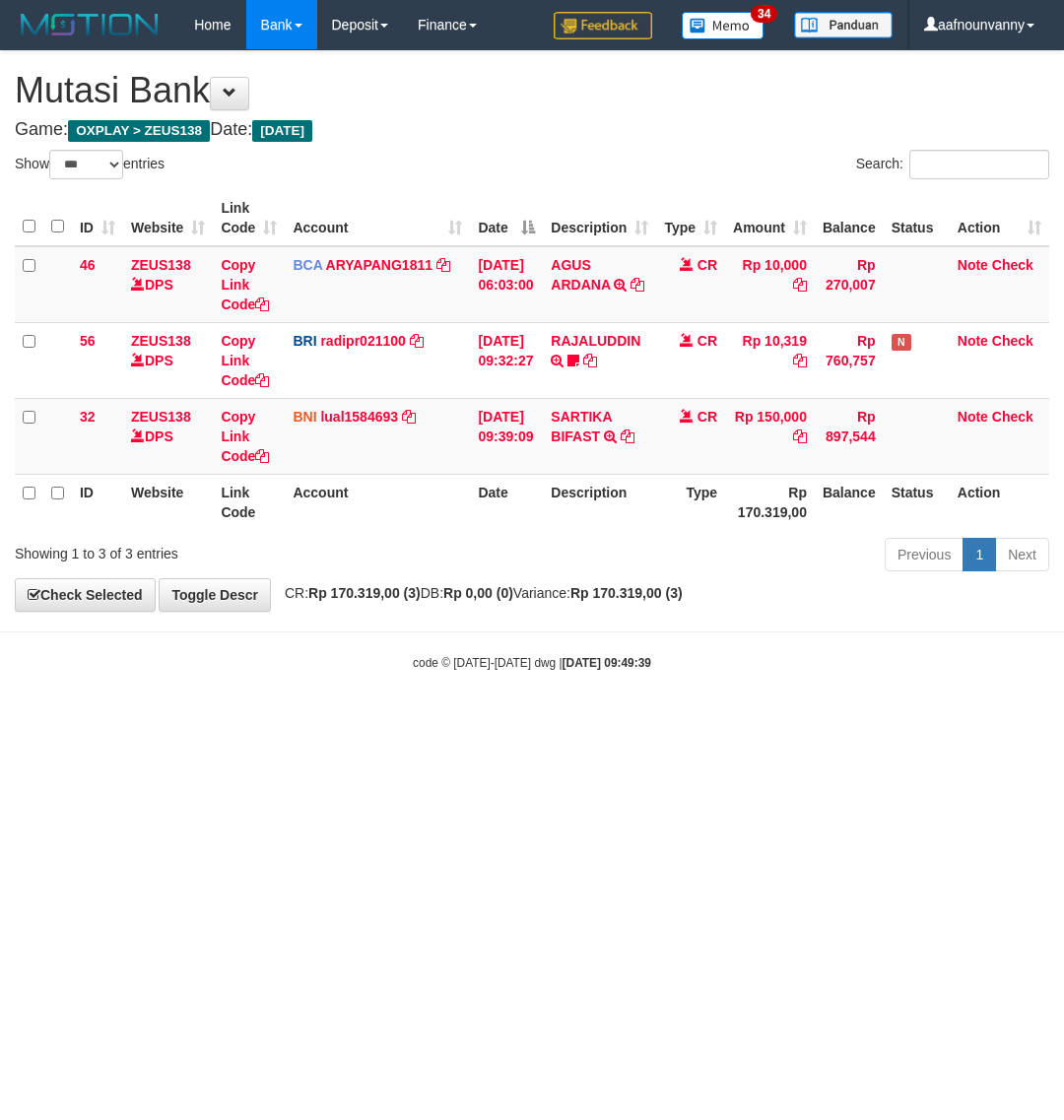 click on "Toggle navigation
Home
Bank
Account List
Load
By Website
Group
[OXPLAY]													ZEUS138
By Load Group (DPS)
Sync" at bounding box center (532, 361) 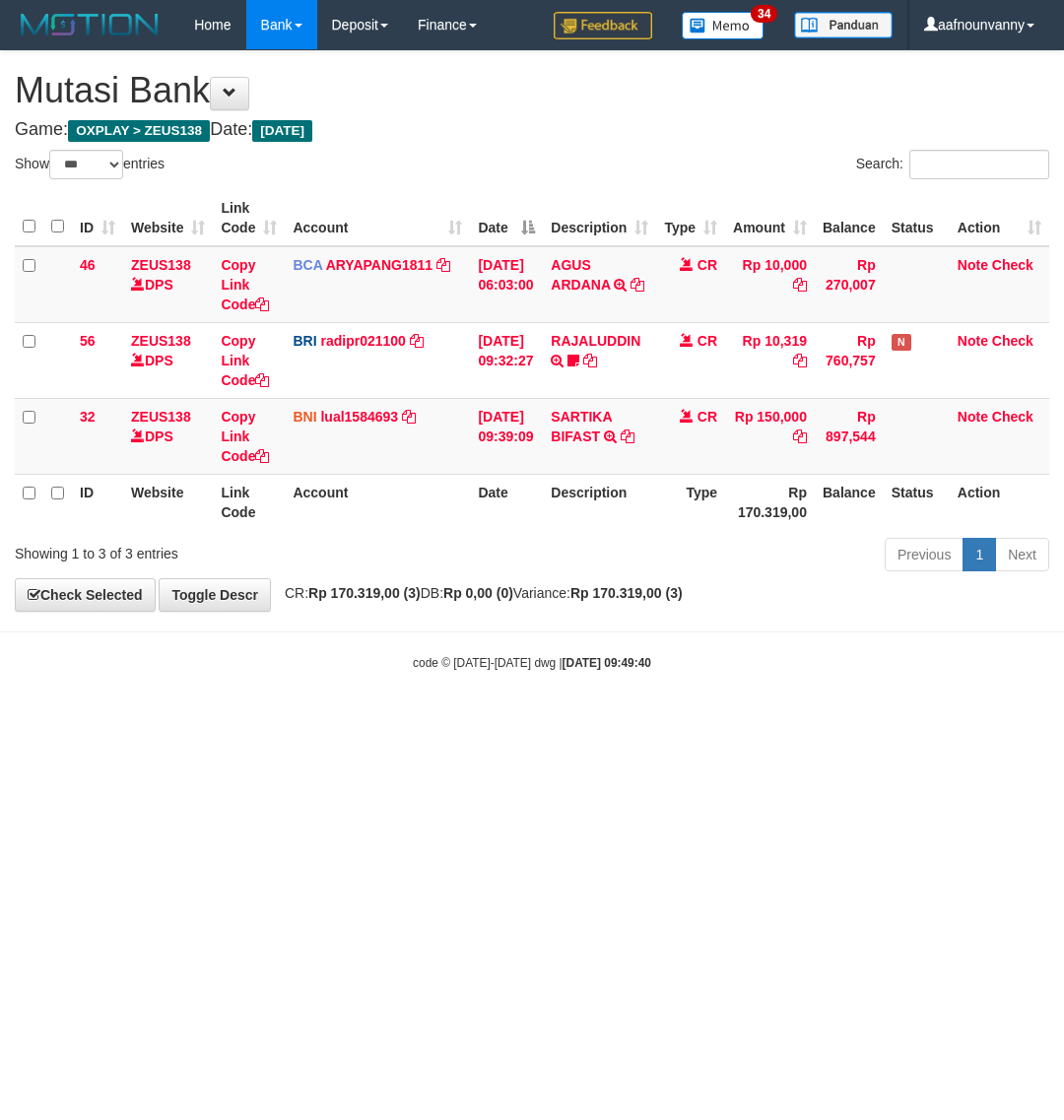 select on "***" 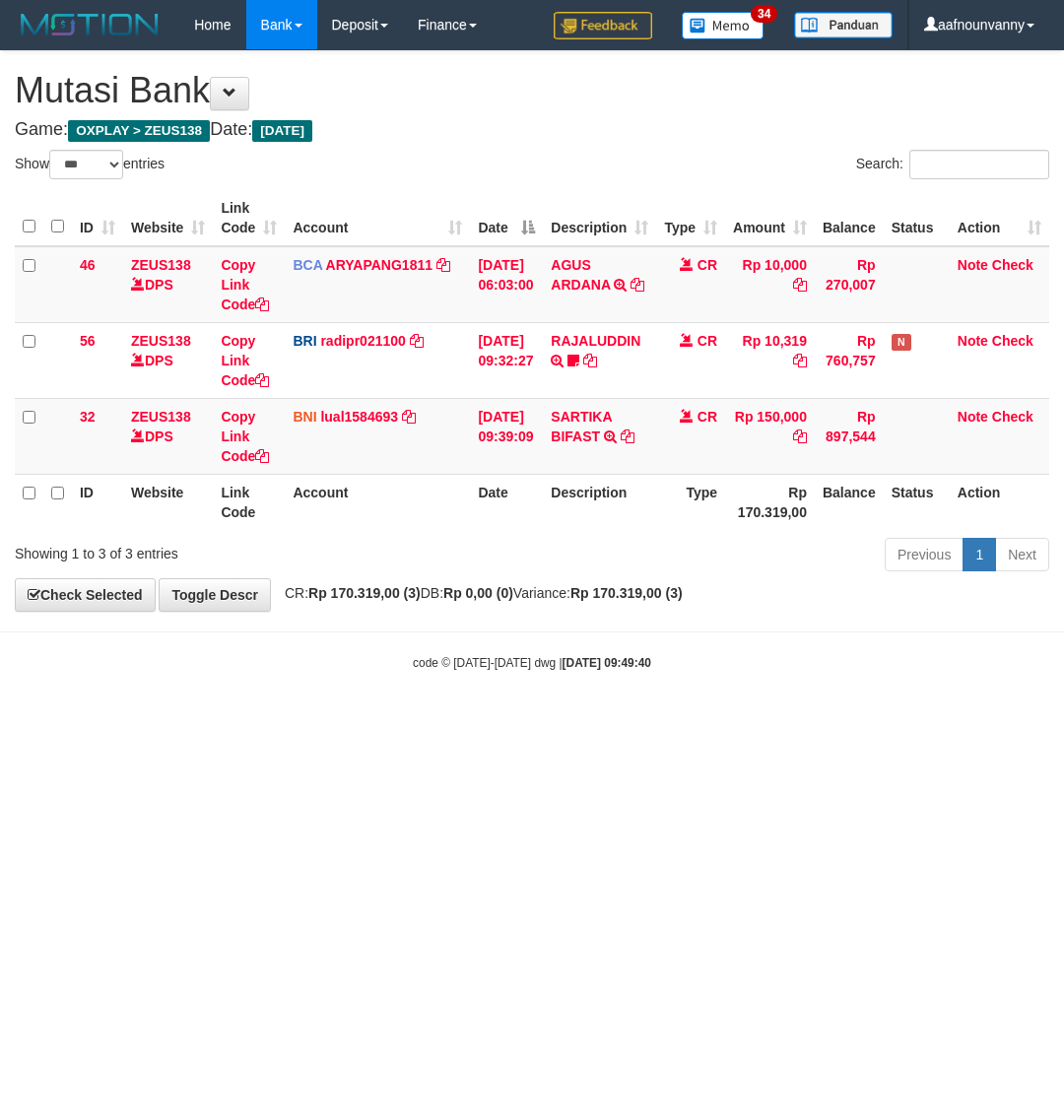 scroll, scrollTop: 0, scrollLeft: 0, axis: both 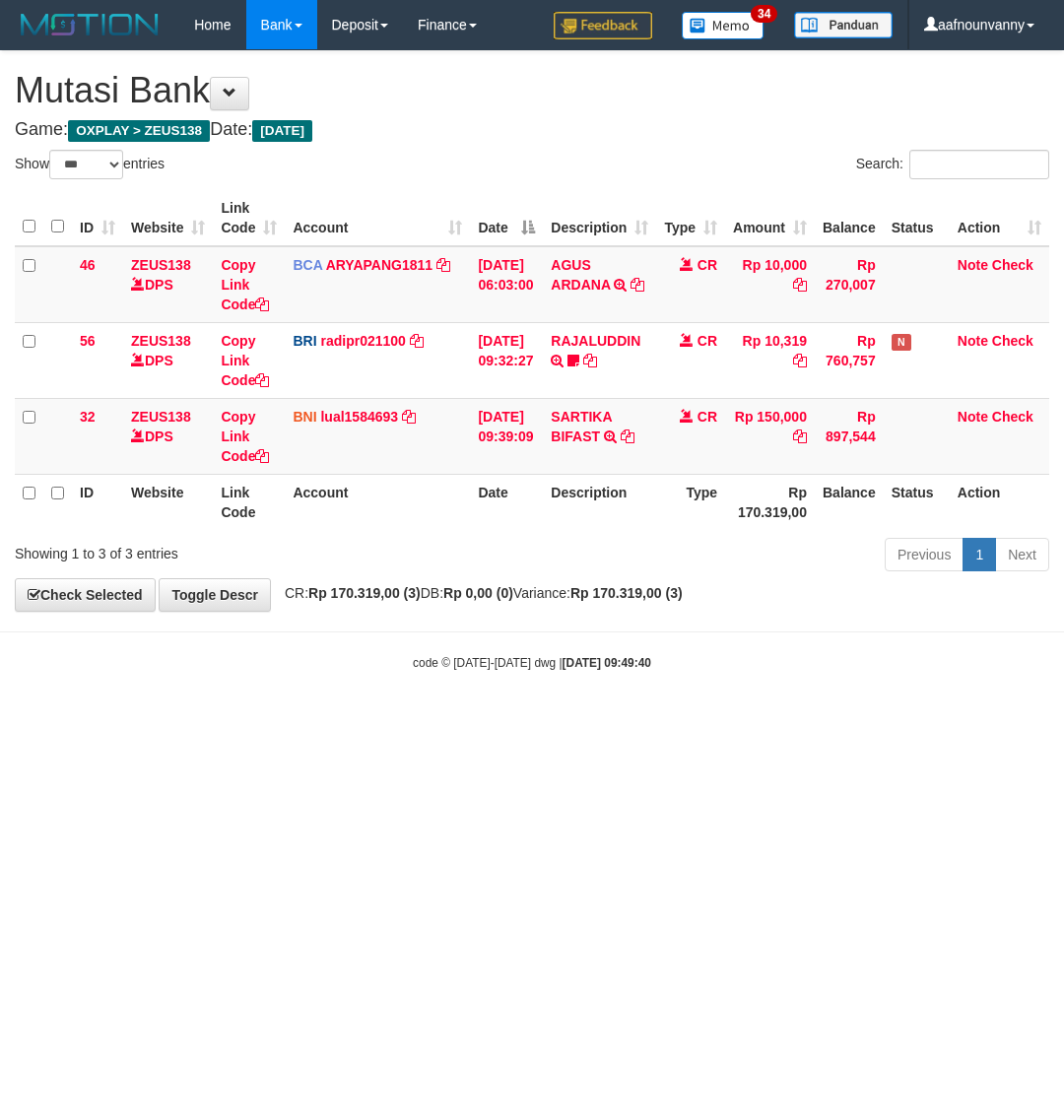select on "***" 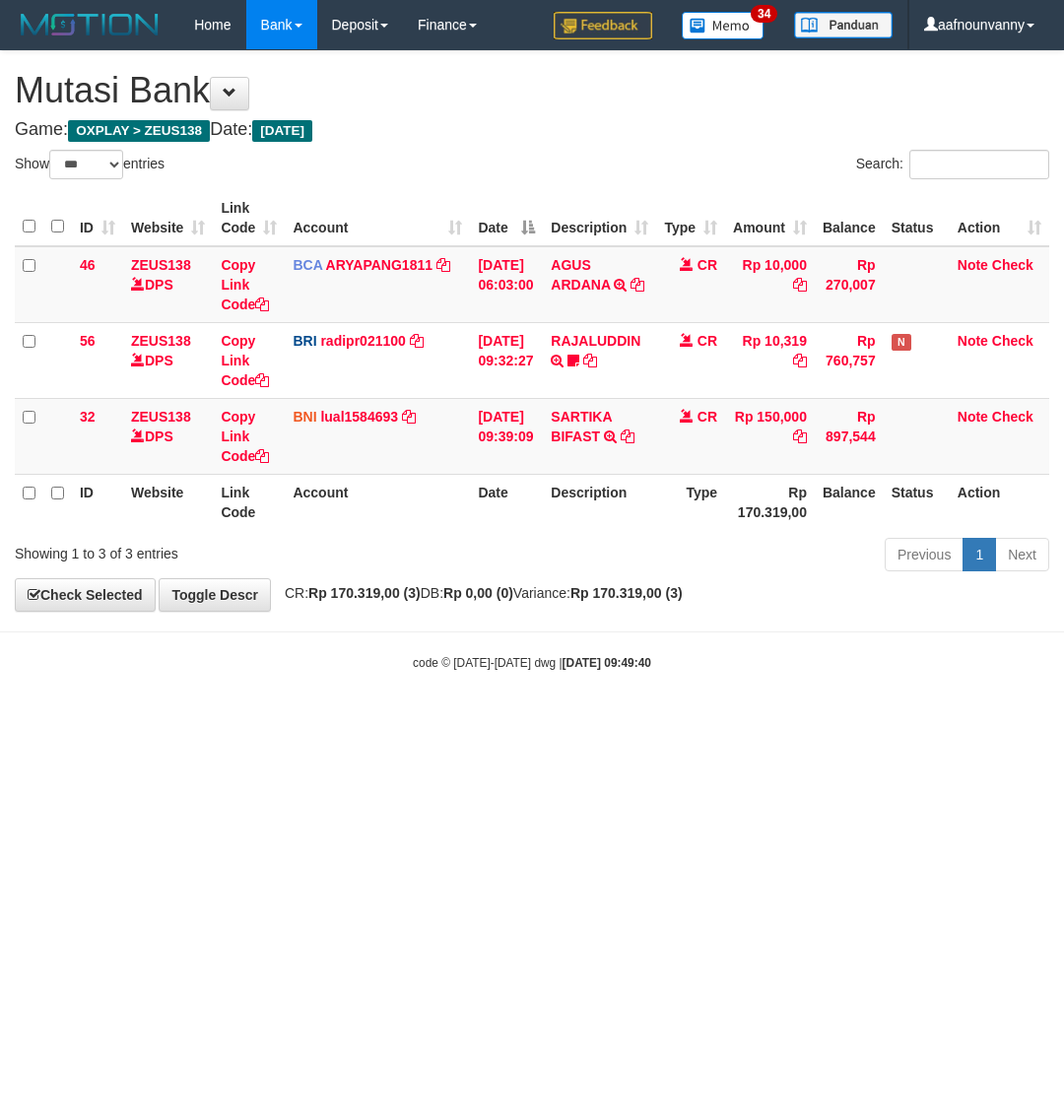 scroll, scrollTop: 0, scrollLeft: 0, axis: both 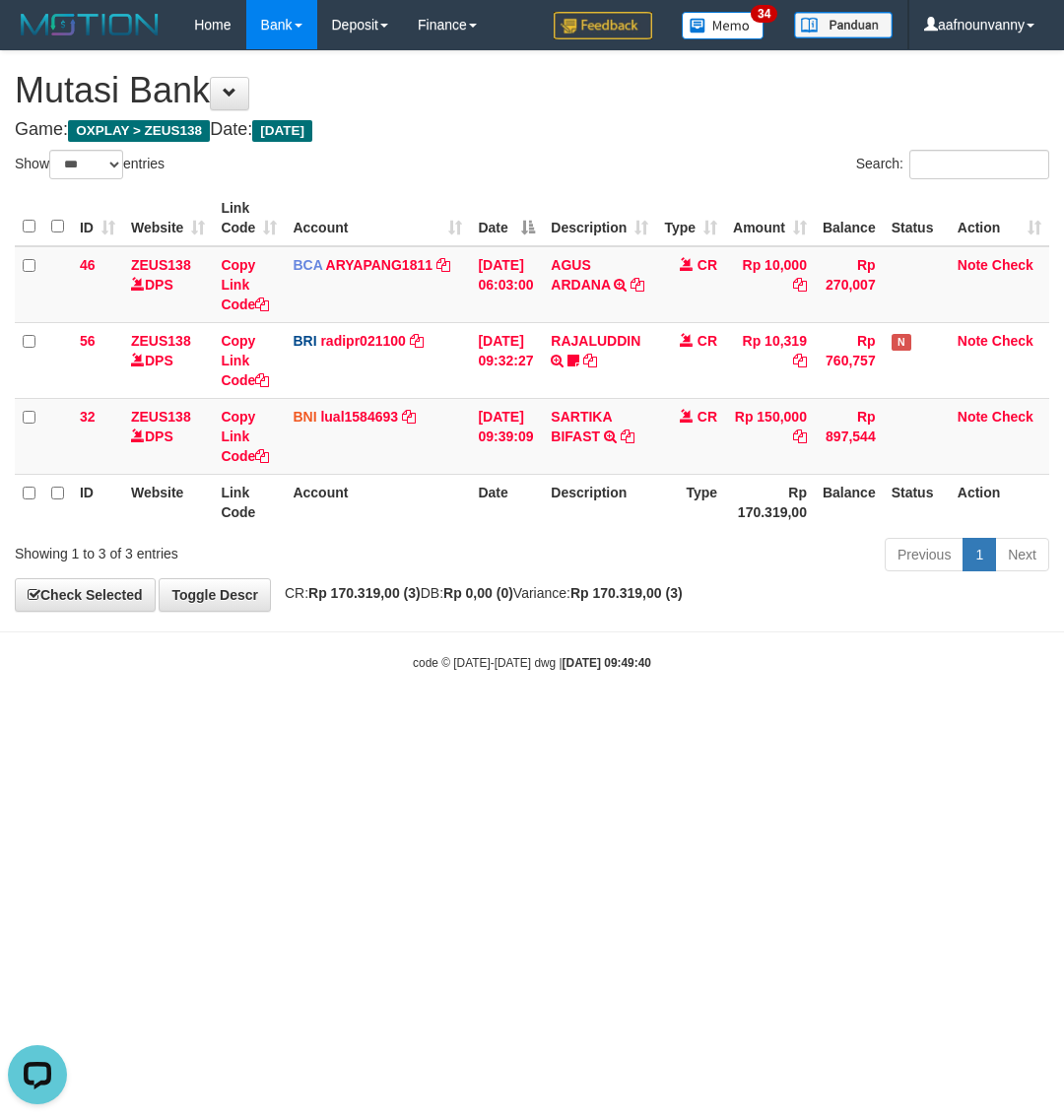 click on "Toggle navigation
Home
Bank
Account List
Load
By Website
Group
[OXPLAY]													ZEUS138
By Load Group (DPS)
Sync" at bounding box center (532, 361) 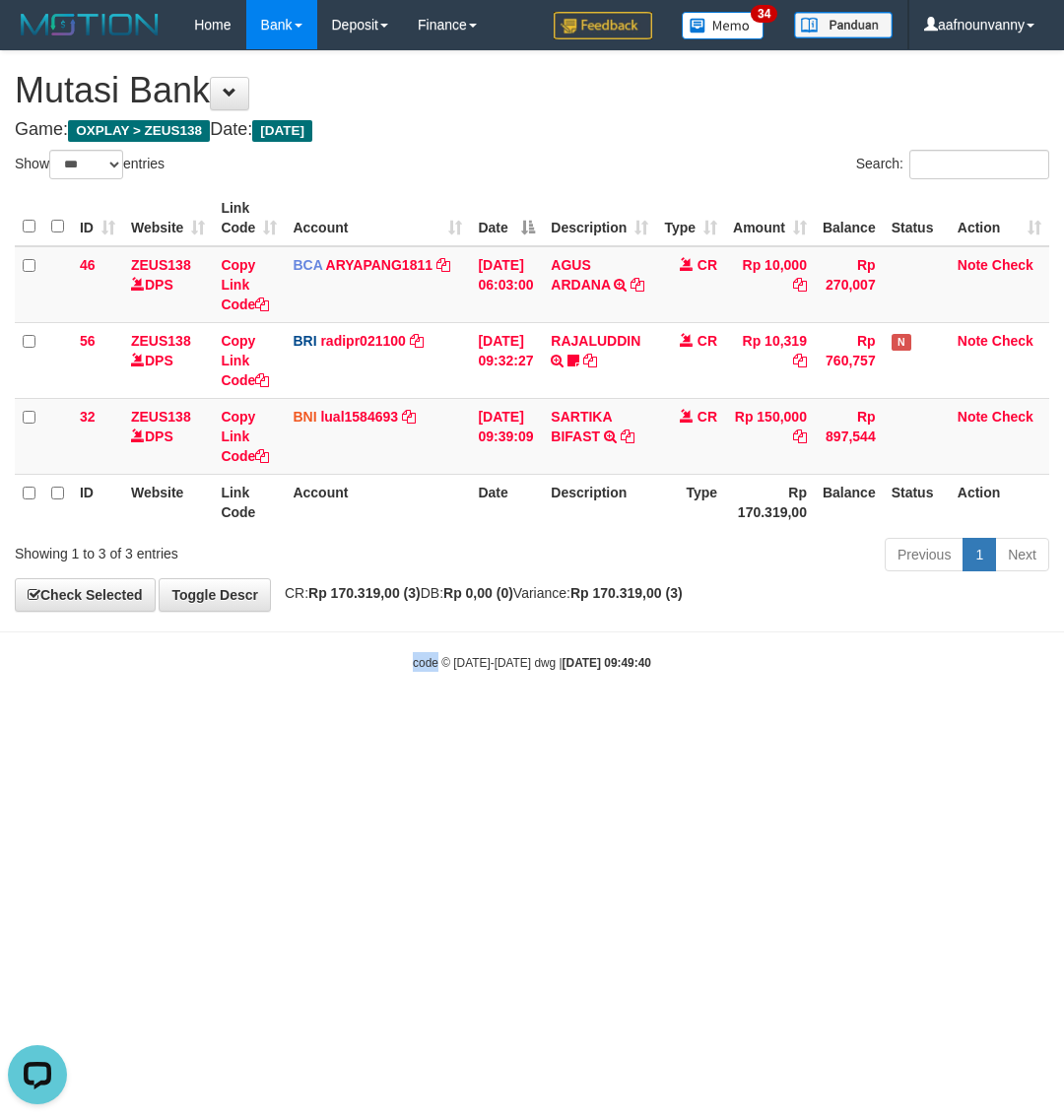 click on "Toggle navigation
Home
Bank
Account List
Load
By Website
Group
[OXPLAY]													ZEUS138
By Load Group (DPS)
Sync" at bounding box center [532, 361] 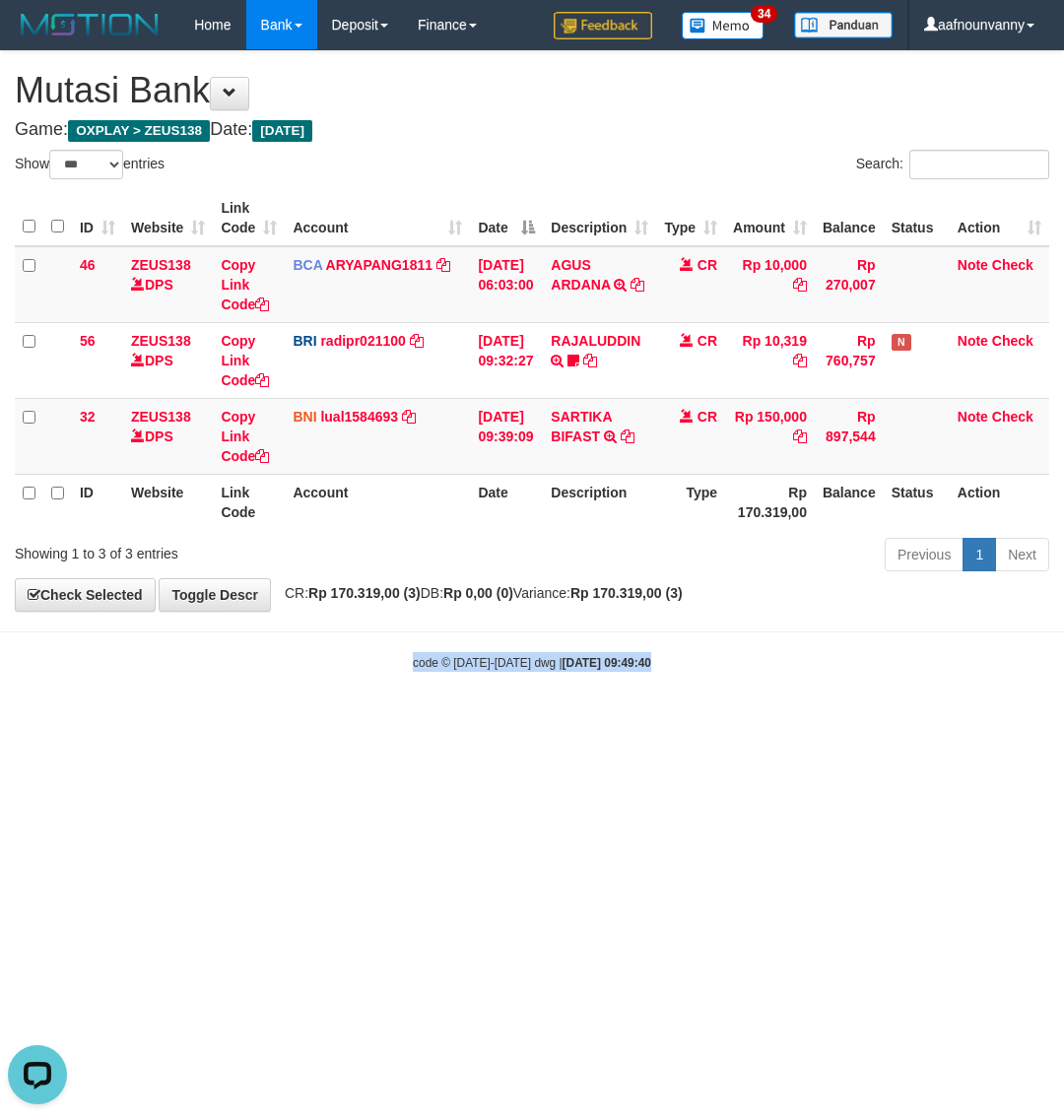drag, startPoint x: 229, startPoint y: 938, endPoint x: 0, endPoint y: 785, distance: 275.40879 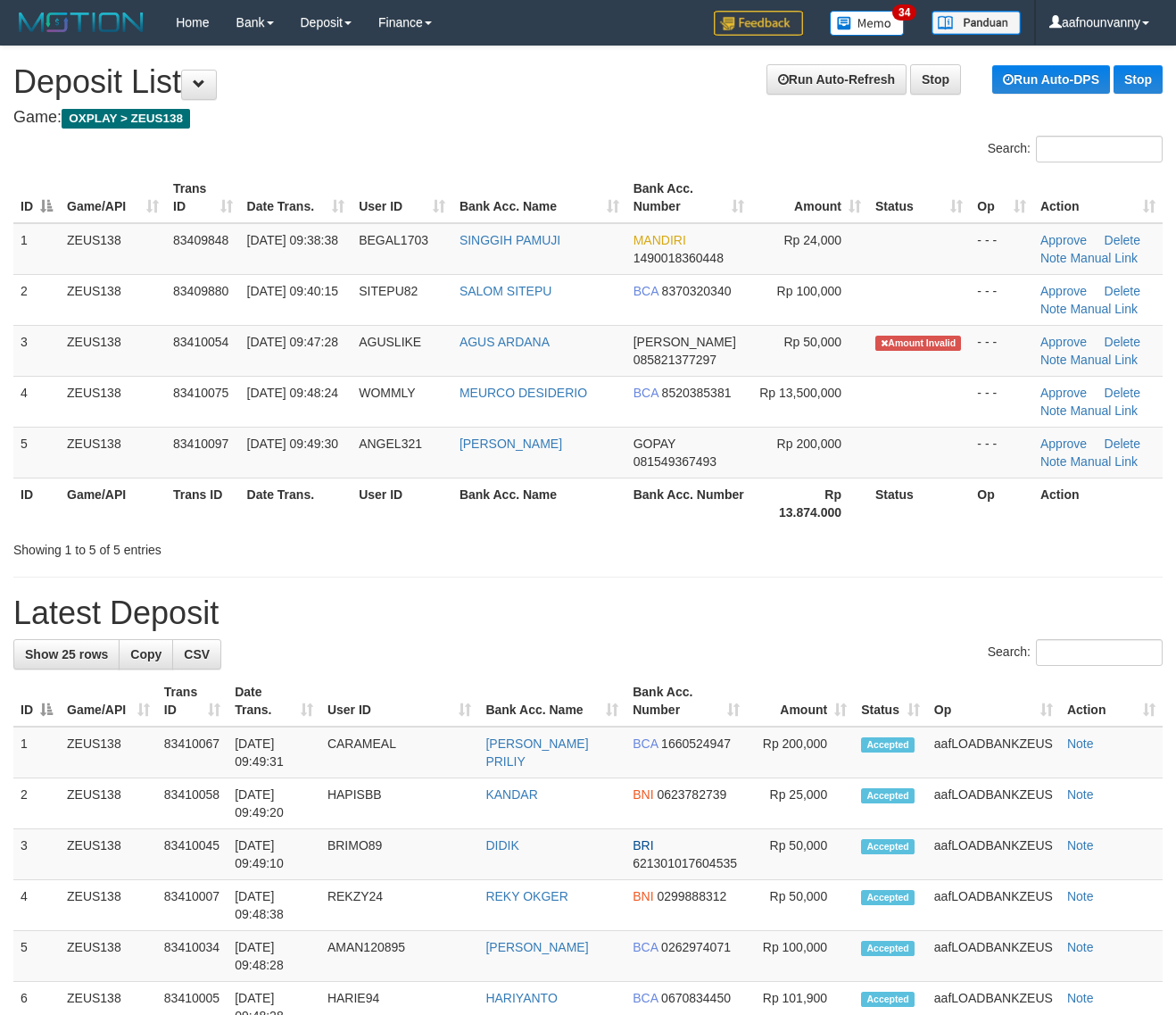 scroll, scrollTop: 0, scrollLeft: 0, axis: both 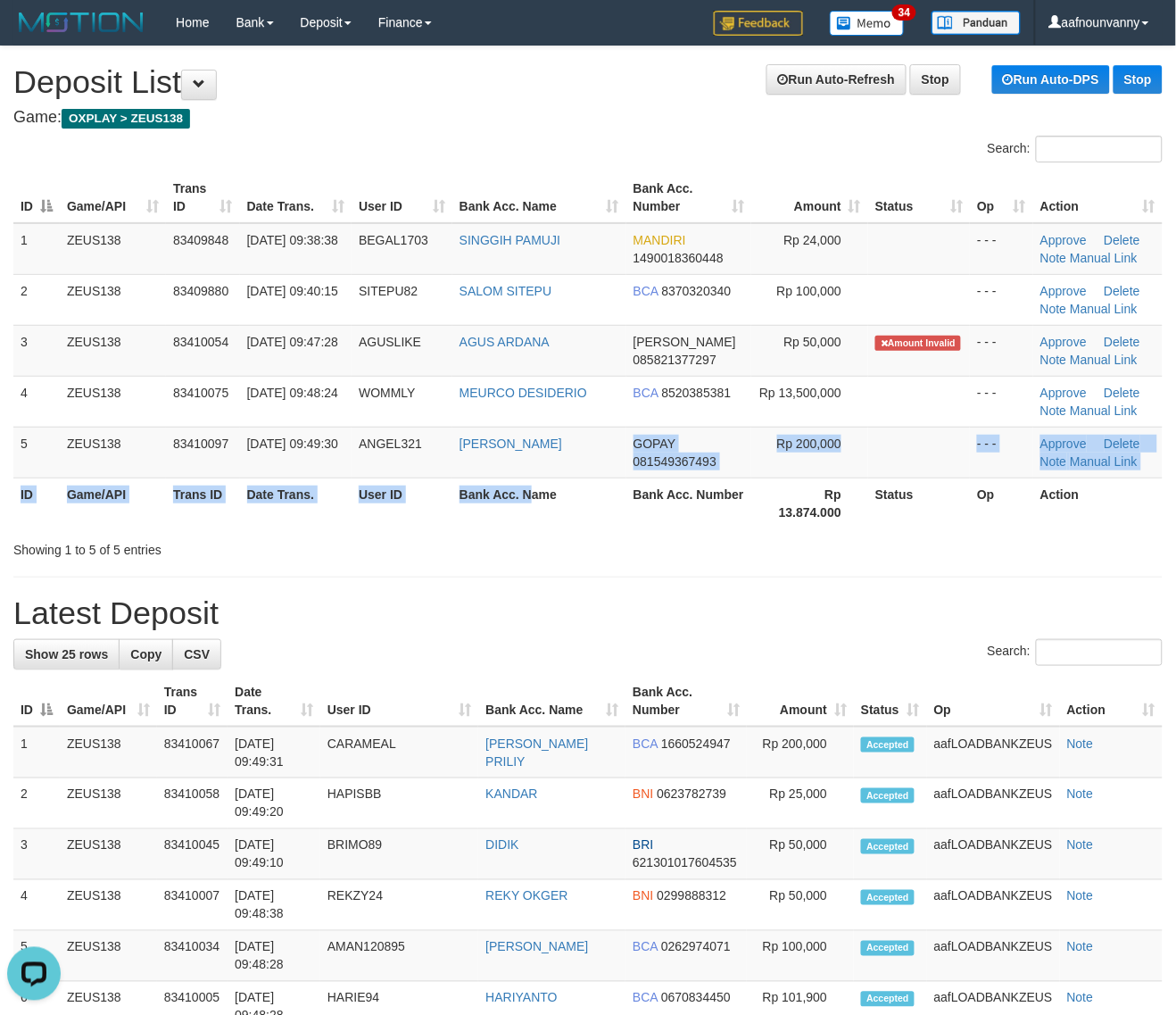 drag, startPoint x: 509, startPoint y: 470, endPoint x: 1006, endPoint y: 603, distance: 514.4881 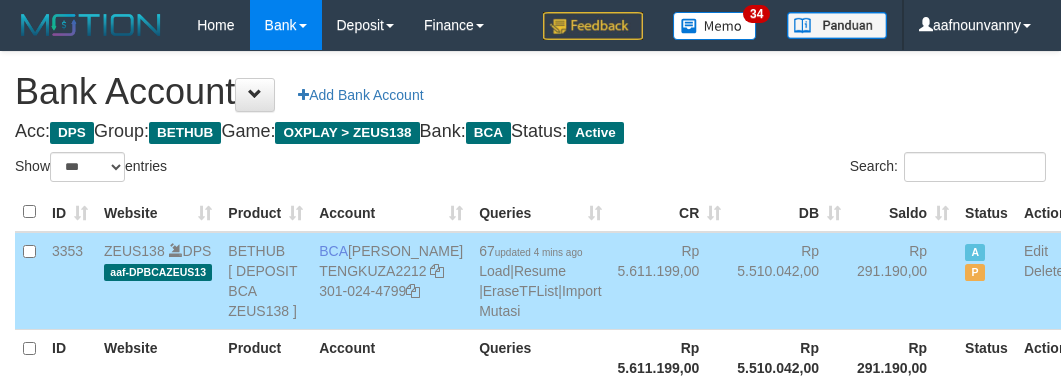 select on "***" 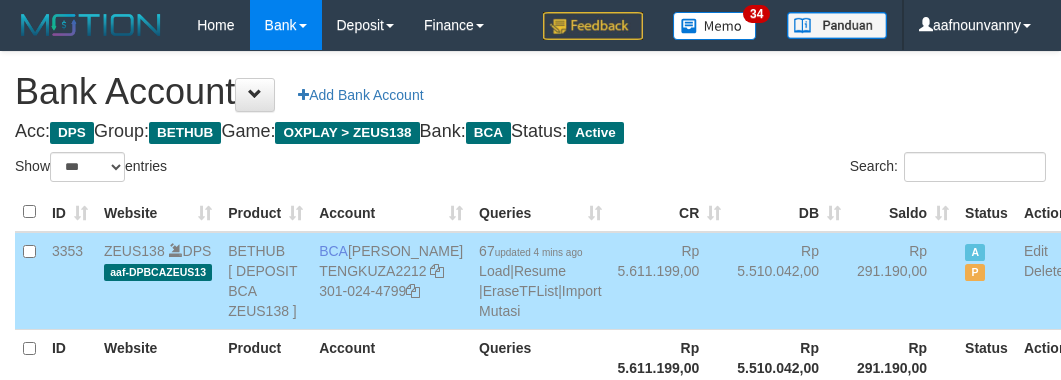 scroll, scrollTop: 226, scrollLeft: 0, axis: vertical 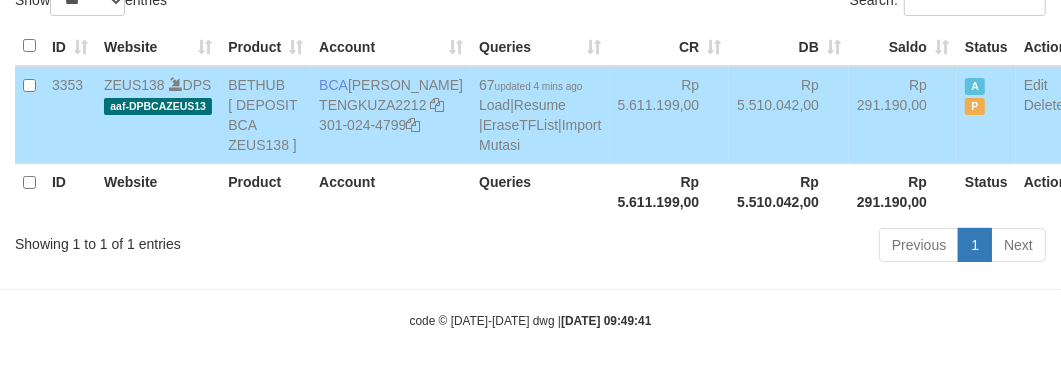 click on "Rp 5.510.042,00" at bounding box center [789, 115] 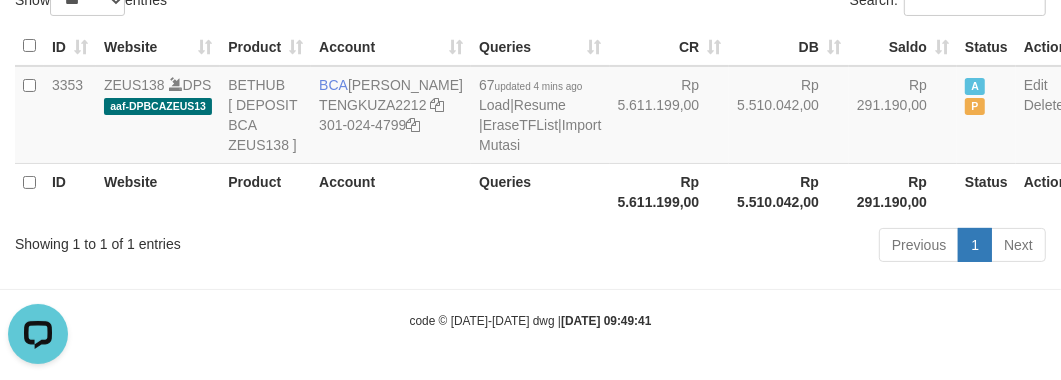 scroll, scrollTop: 0, scrollLeft: 0, axis: both 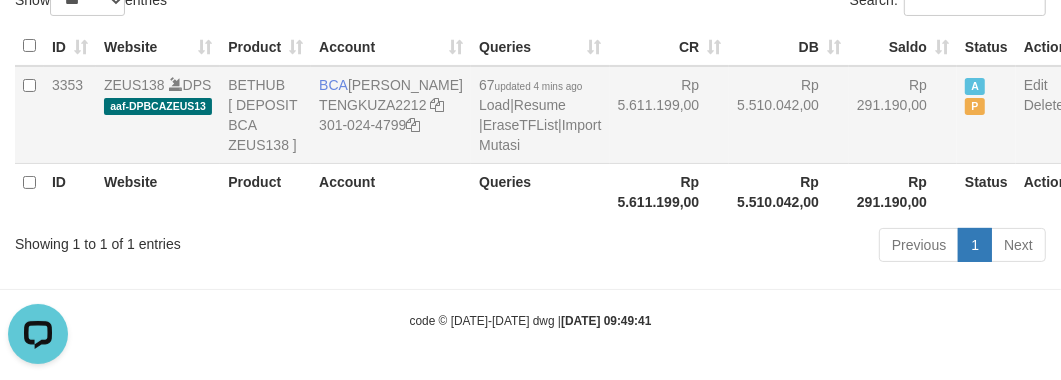 click on "Rp 5.611.199,00" at bounding box center (670, 115) 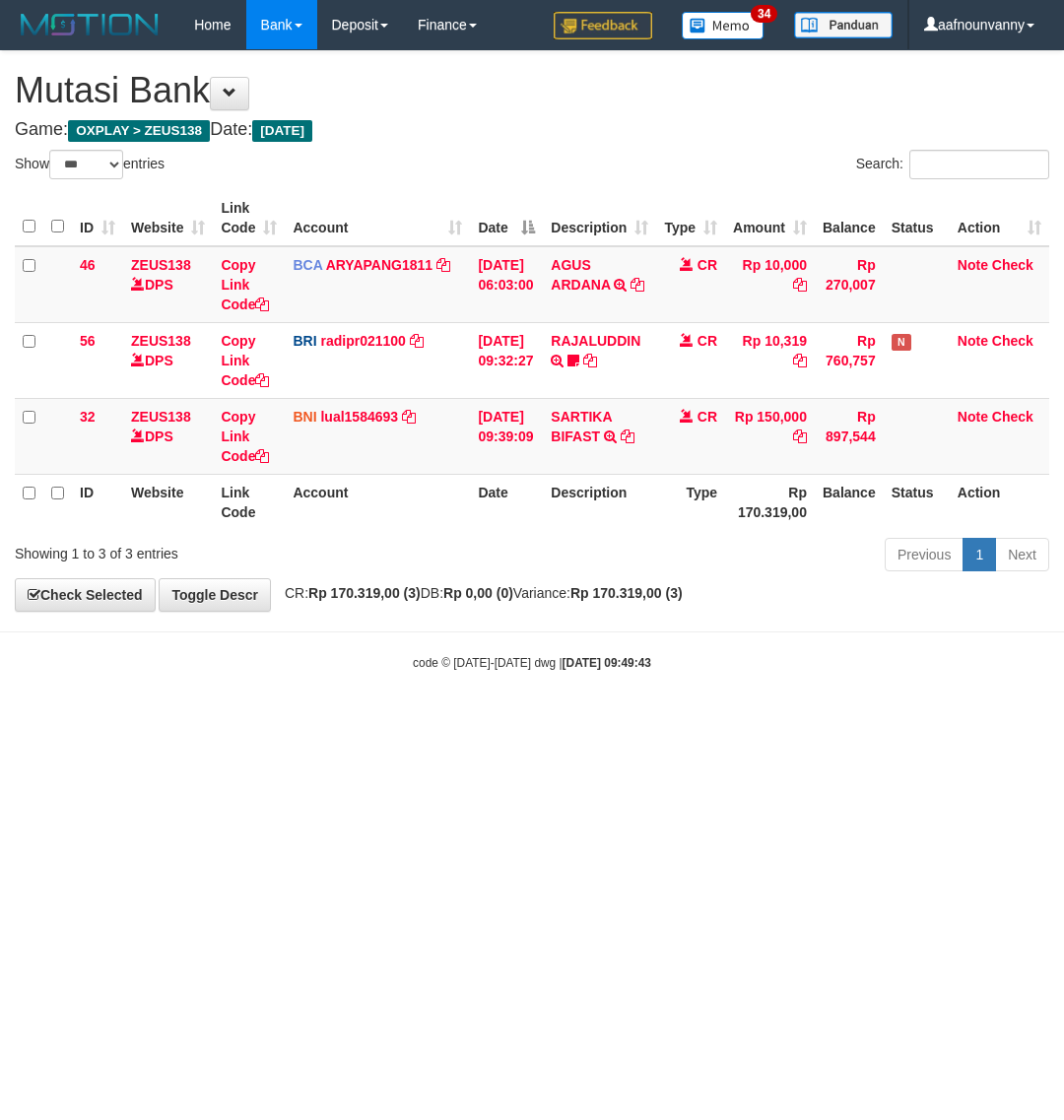select on "***" 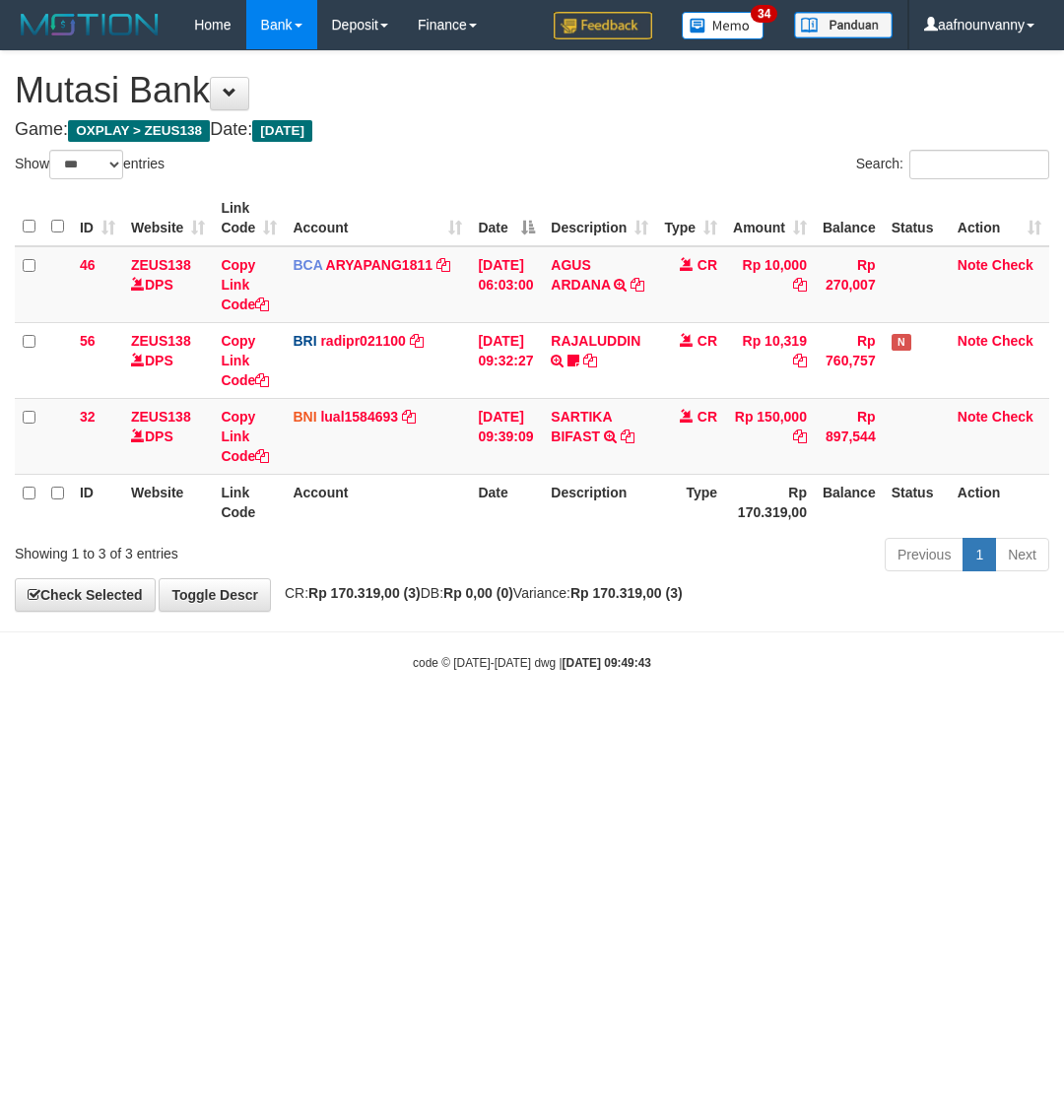 scroll, scrollTop: 0, scrollLeft: 0, axis: both 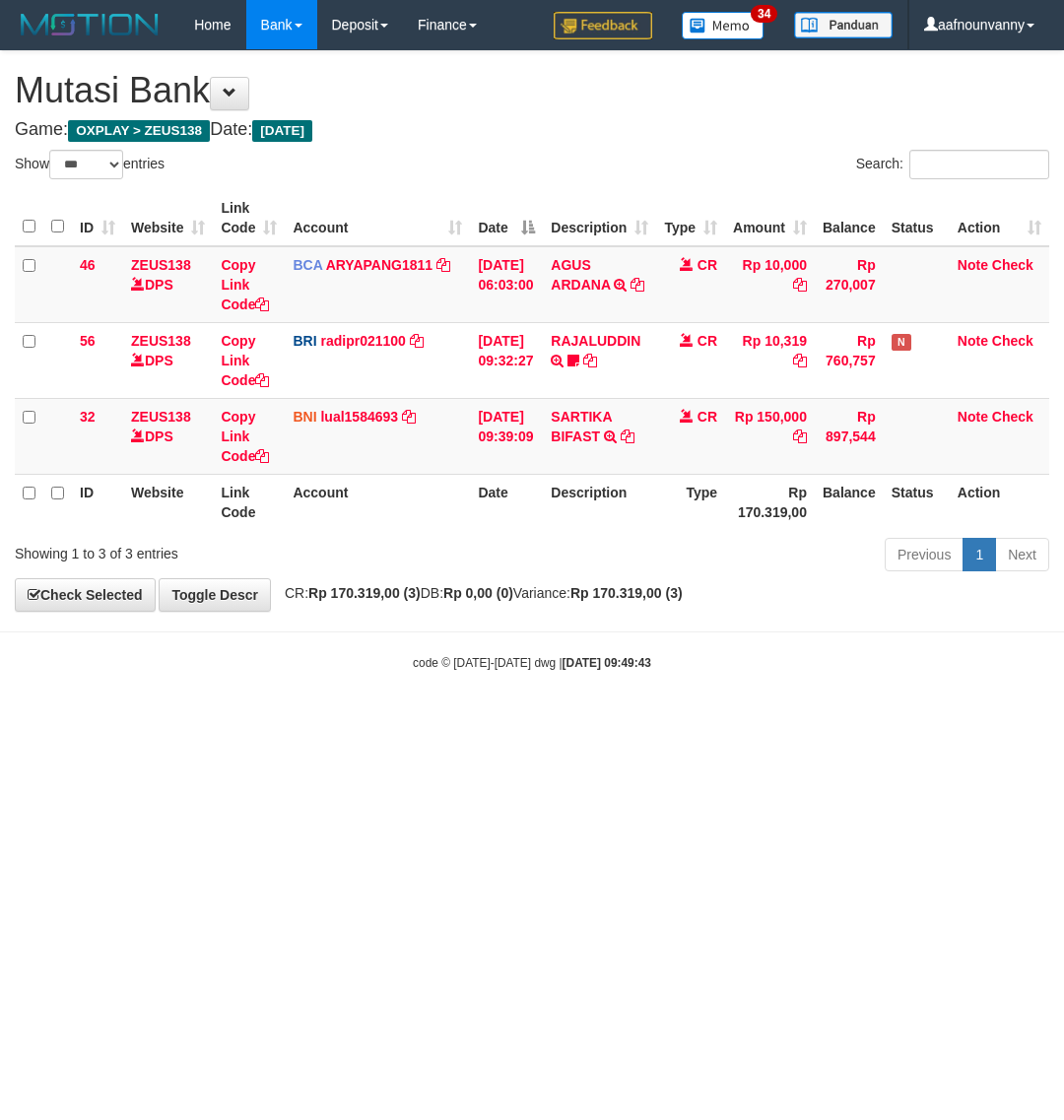 select on "***" 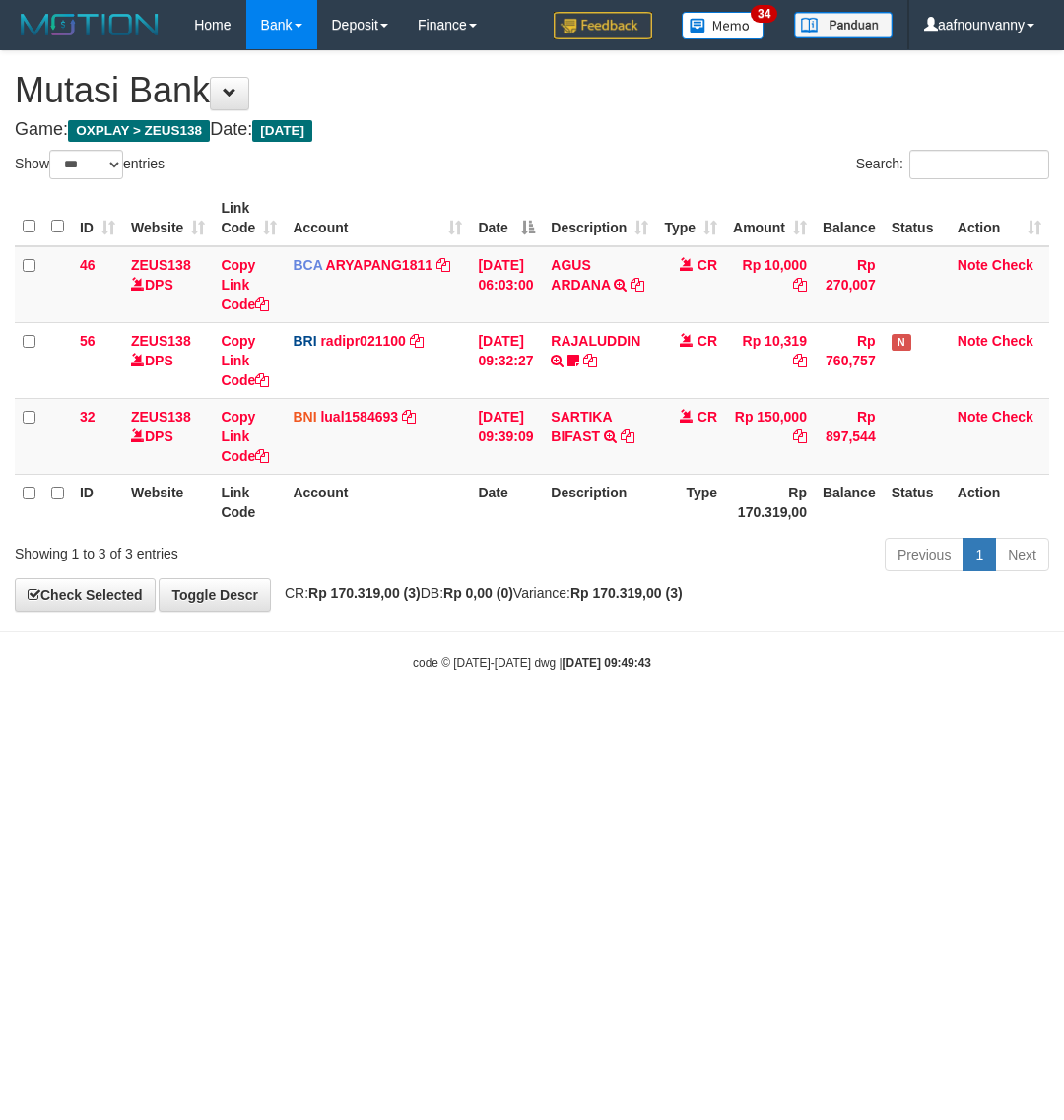 scroll, scrollTop: 0, scrollLeft: 0, axis: both 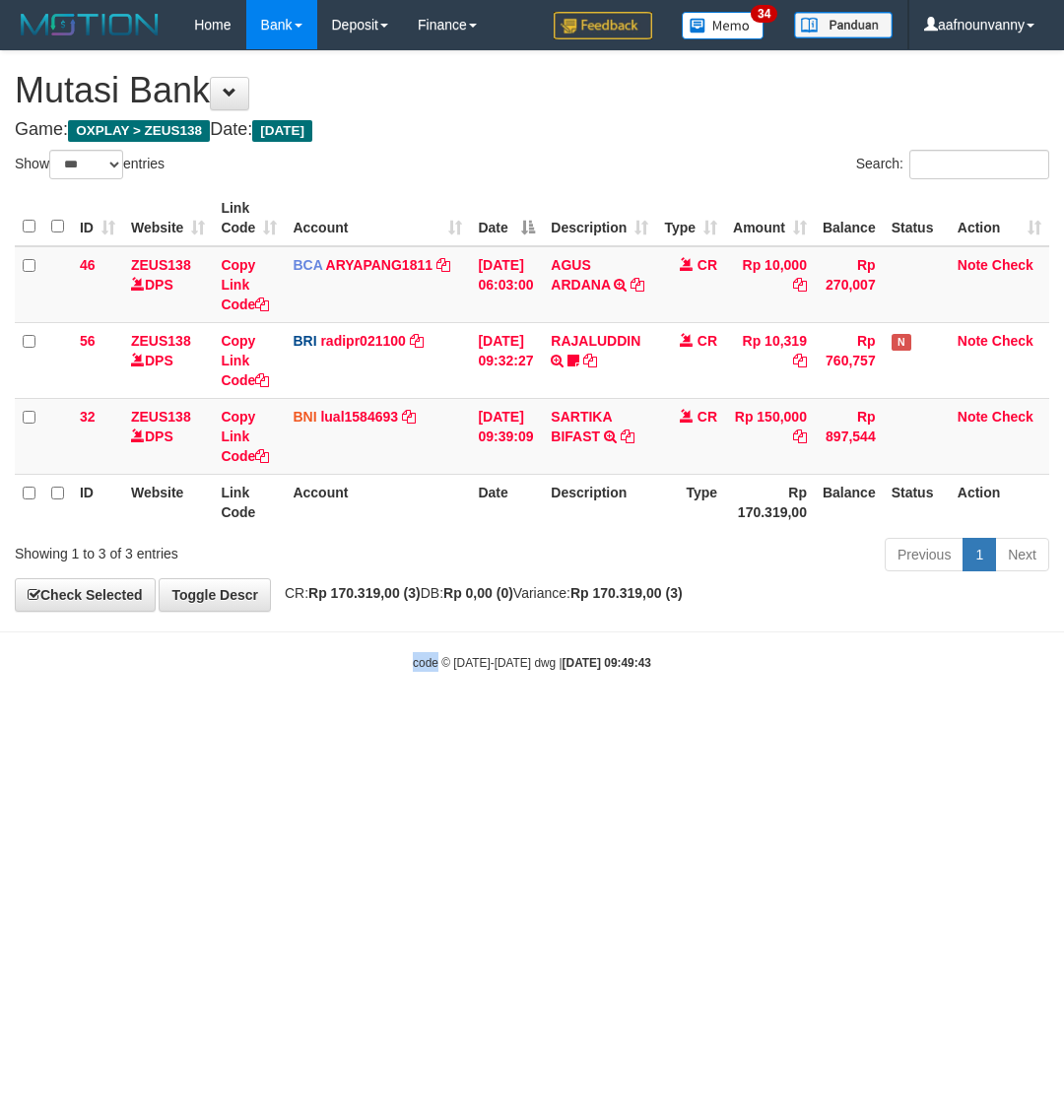 click on "Toggle navigation
Home
Bank
Account List
Load
By Website
Group
[OXPLAY]													ZEUS138
By Load Group (DPS)
Sync" at bounding box center (532, 361) 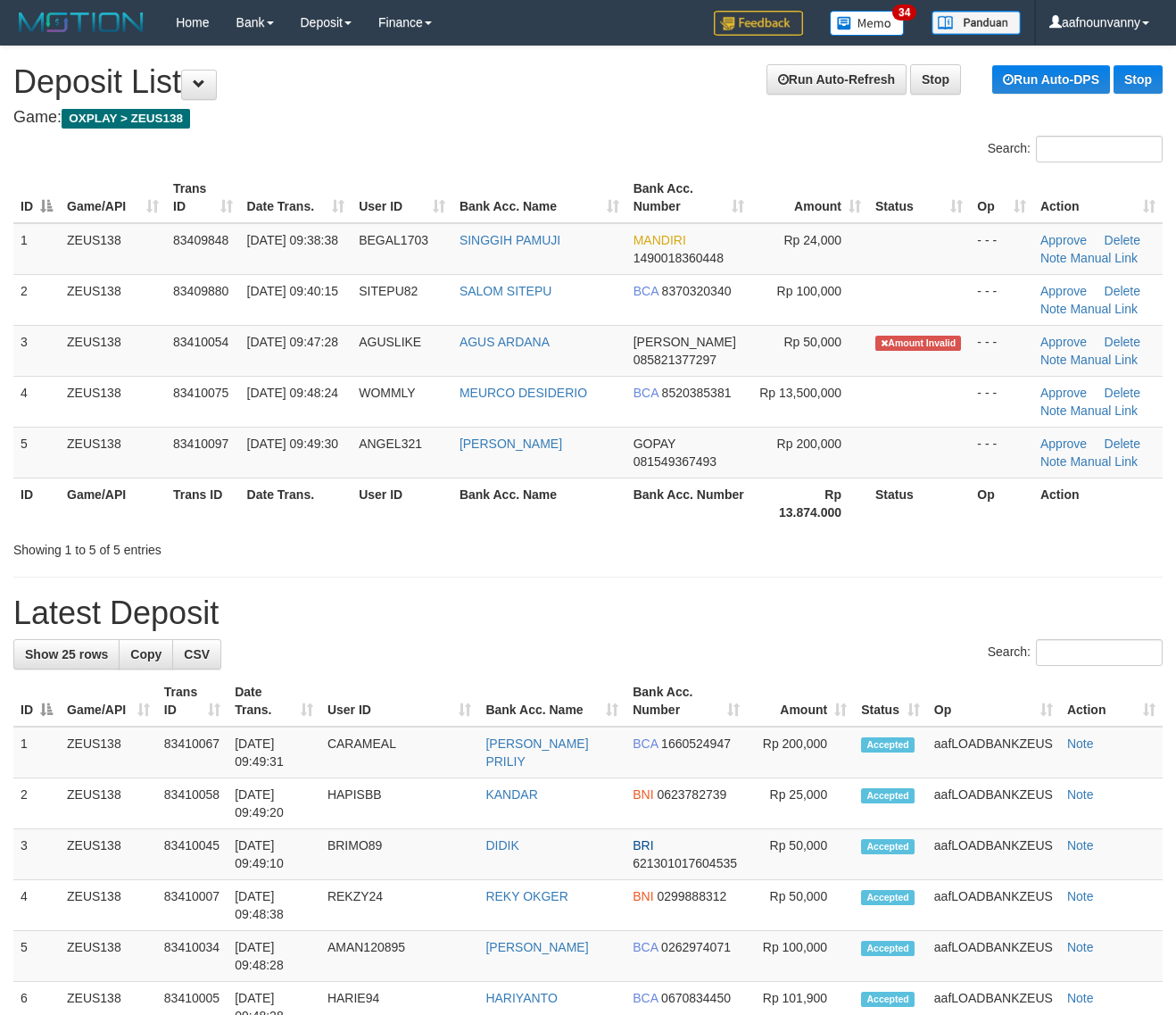 scroll, scrollTop: 0, scrollLeft: 0, axis: both 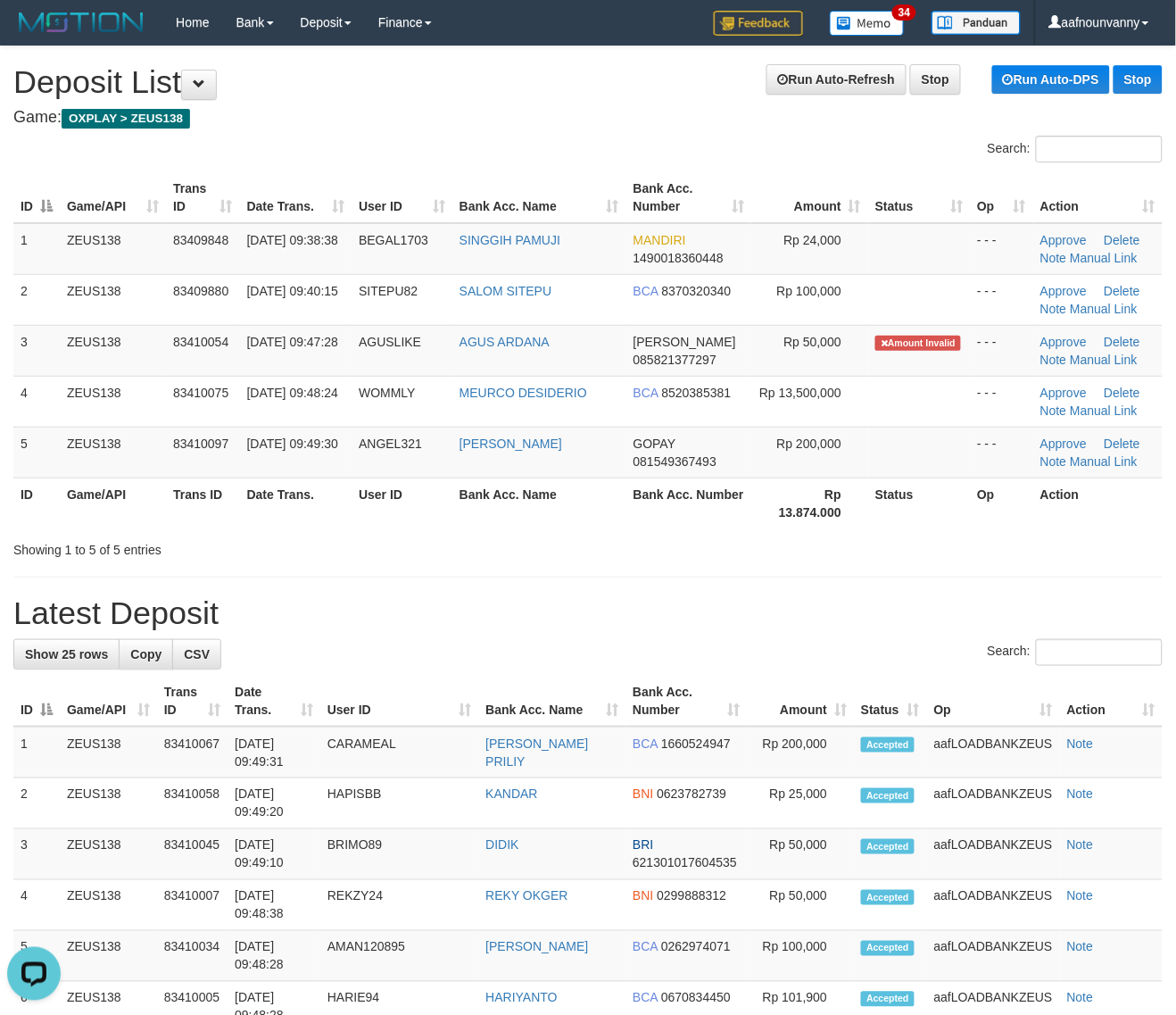 drag, startPoint x: 693, startPoint y: 552, endPoint x: 899, endPoint y: 594, distance: 210.238 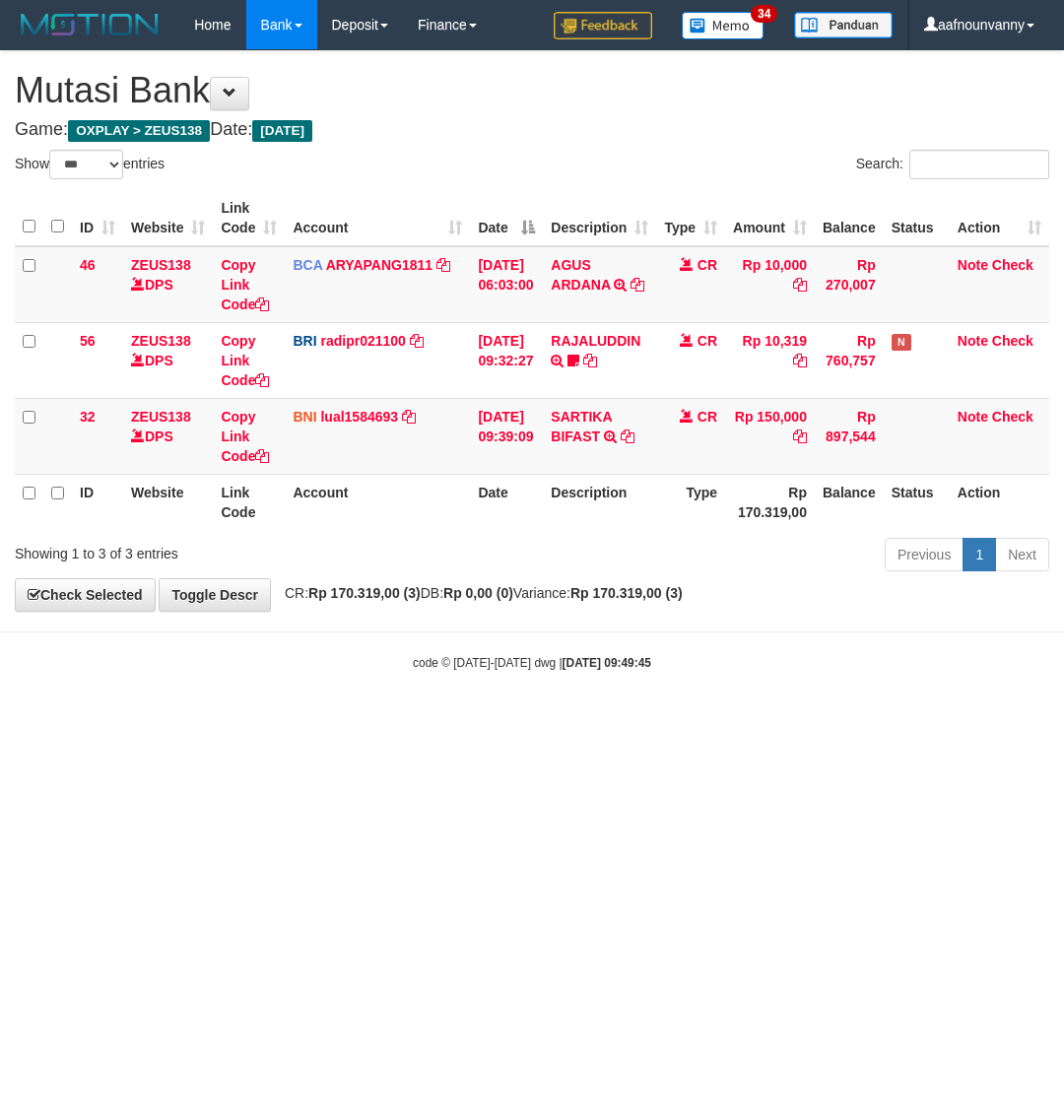 select on "***" 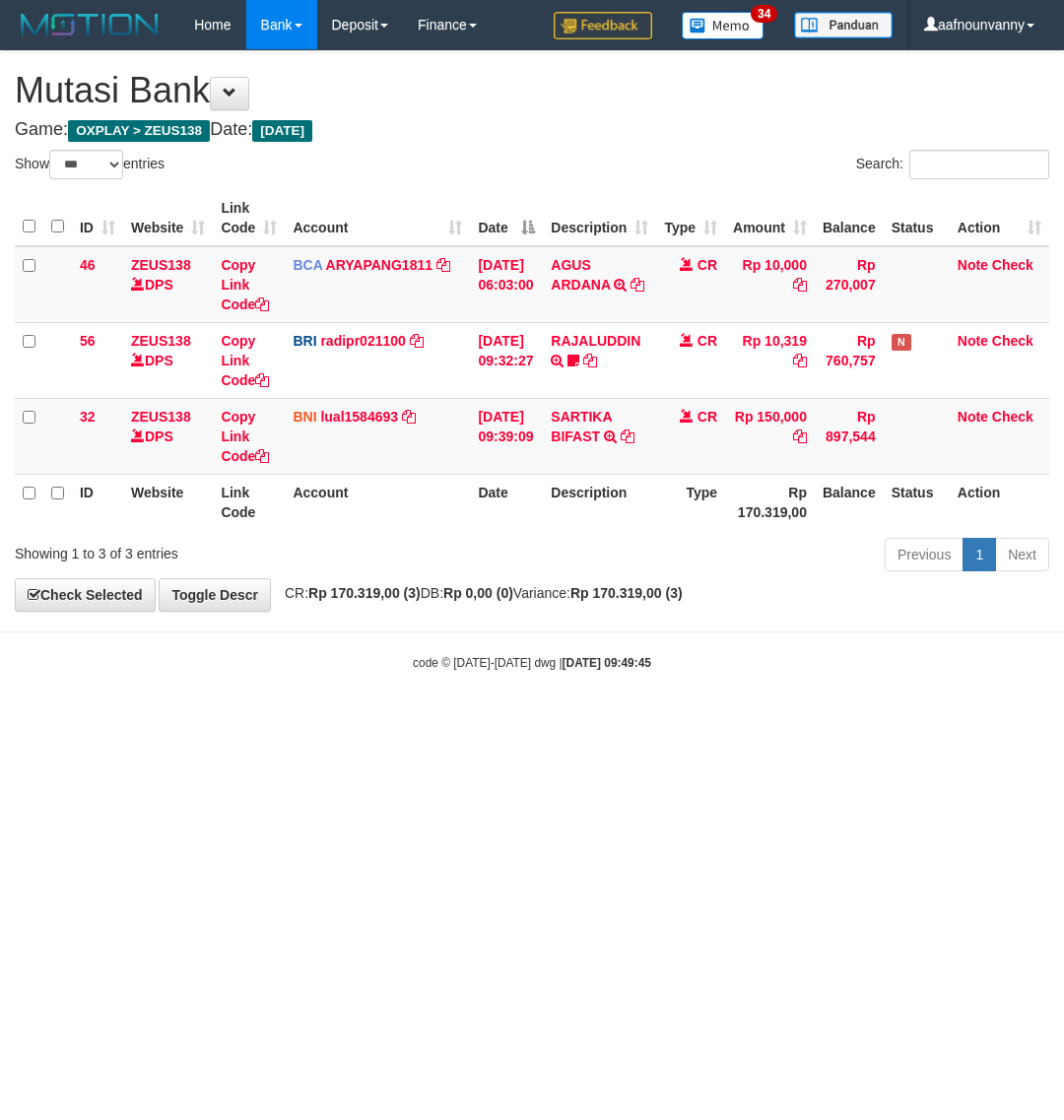 scroll, scrollTop: 0, scrollLeft: 0, axis: both 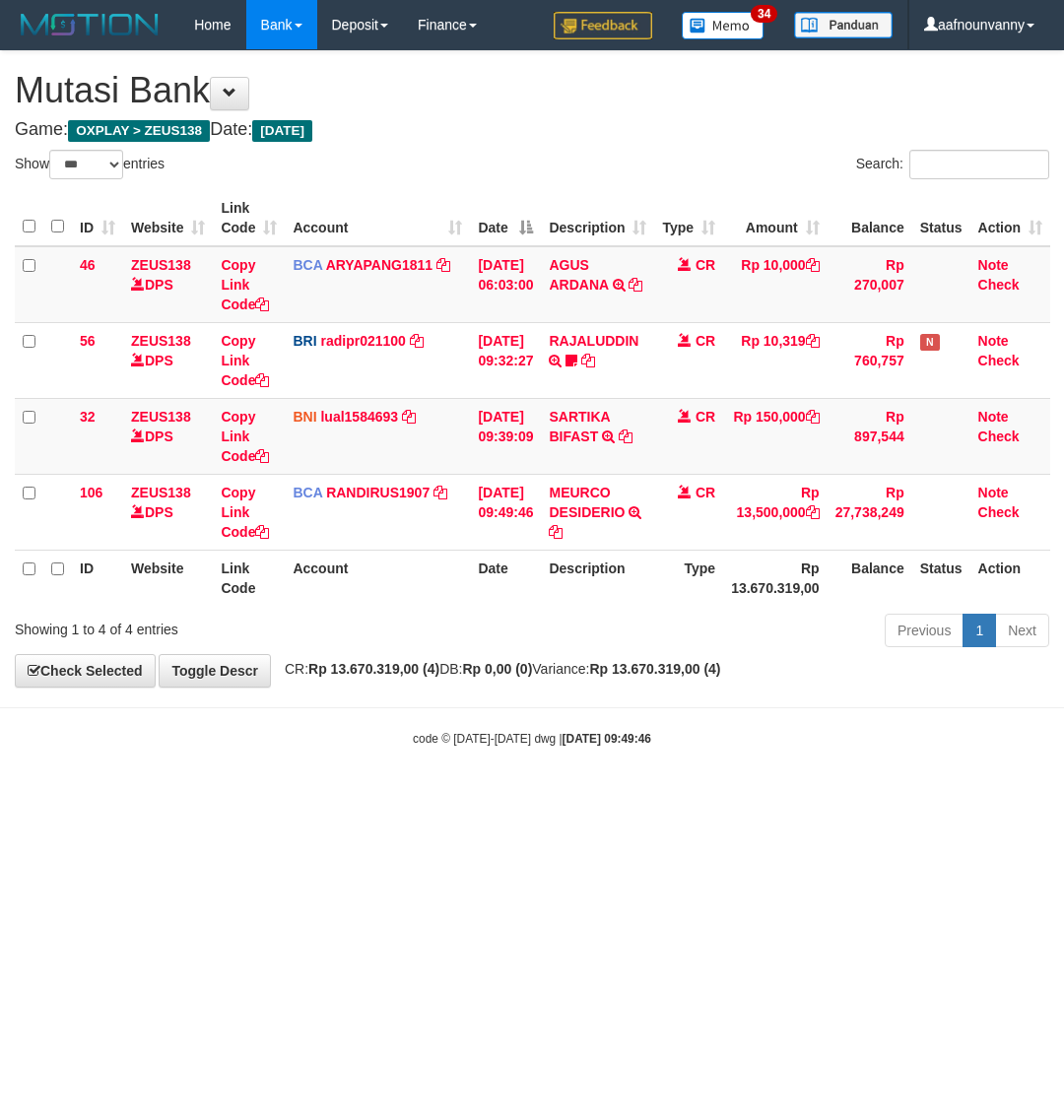 select on "***" 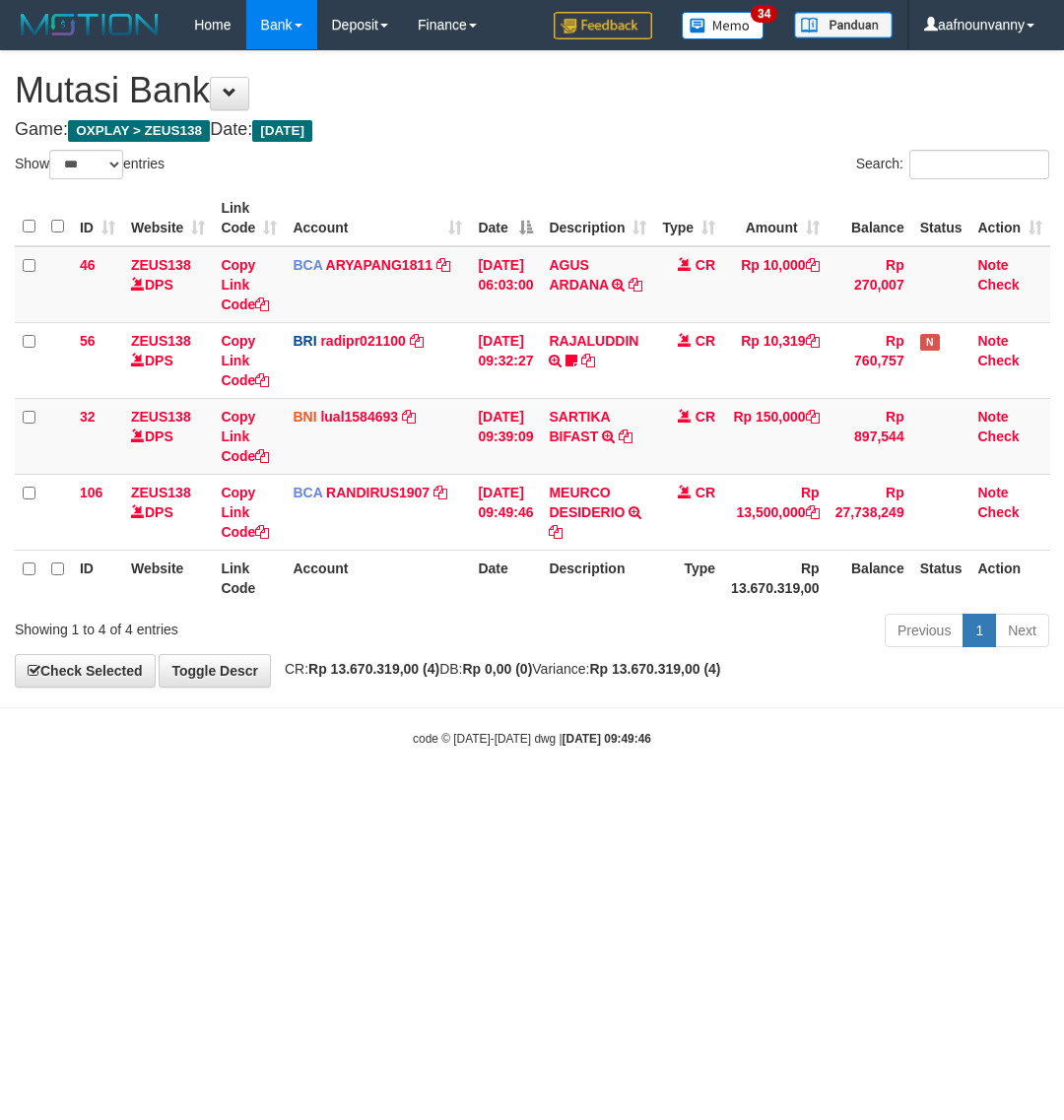 scroll, scrollTop: 0, scrollLeft: 0, axis: both 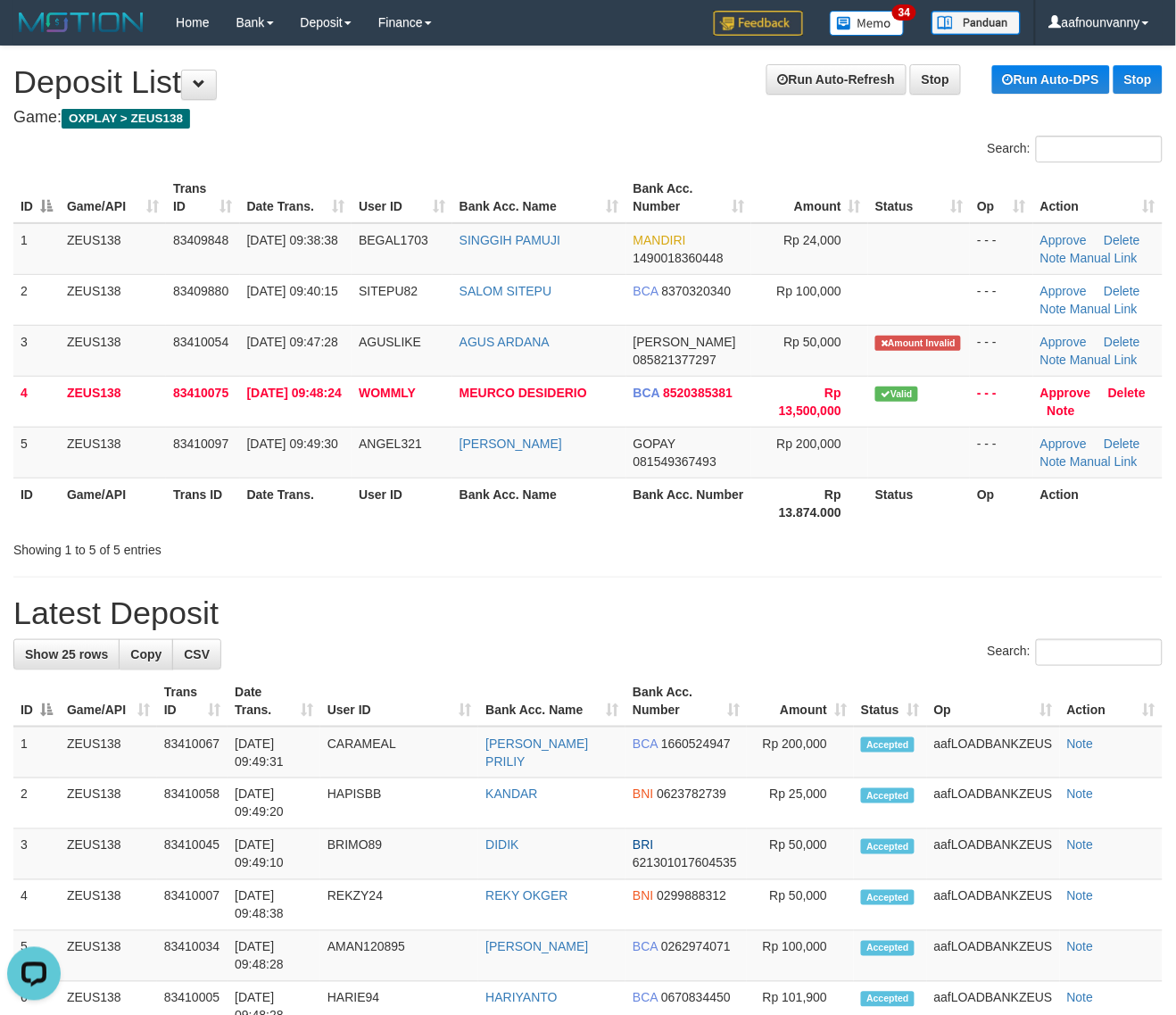 drag, startPoint x: 559, startPoint y: 534, endPoint x: 1188, endPoint y: 670, distance: 643.53477 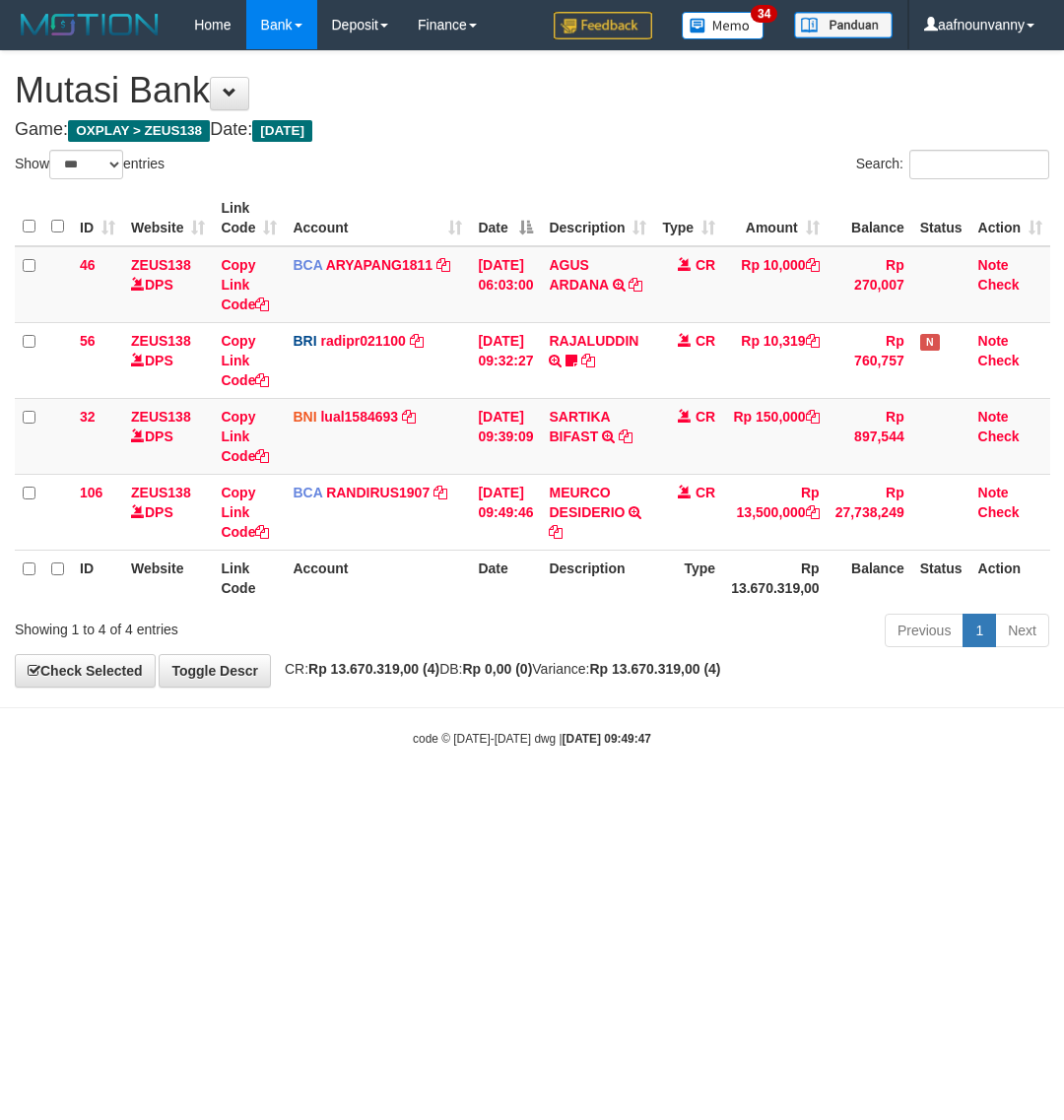 select on "***" 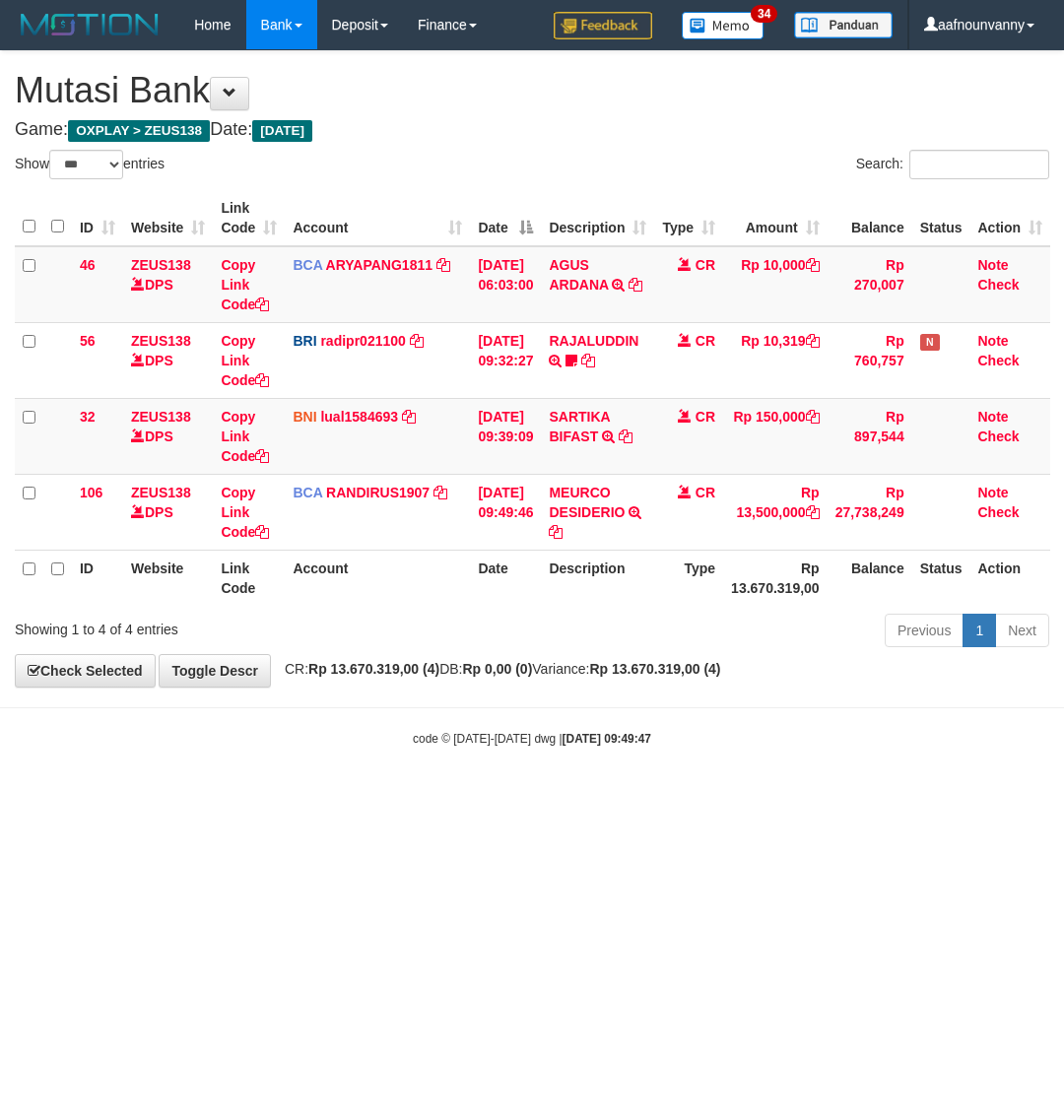 scroll, scrollTop: 0, scrollLeft: 0, axis: both 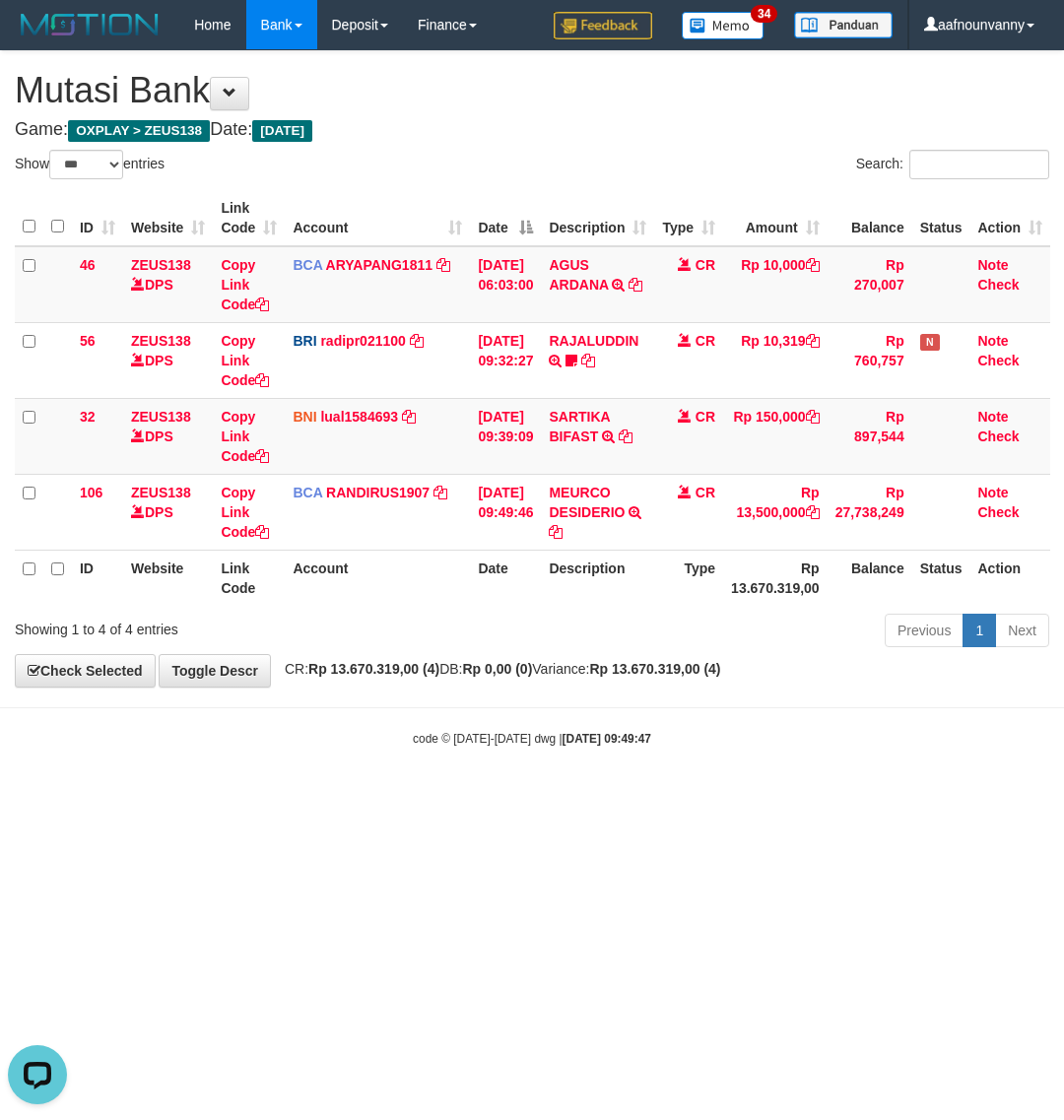 click on "Toggle navigation
Home
Bank
Account List
Load
By Website
Group
[OXPLAY]													ZEUS138
By Load Group (DPS)
Sync" at bounding box center [532, 398] 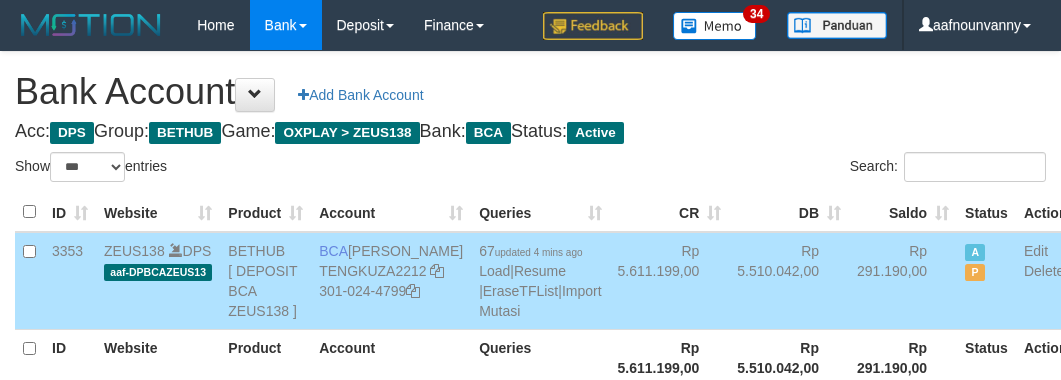 select on "***" 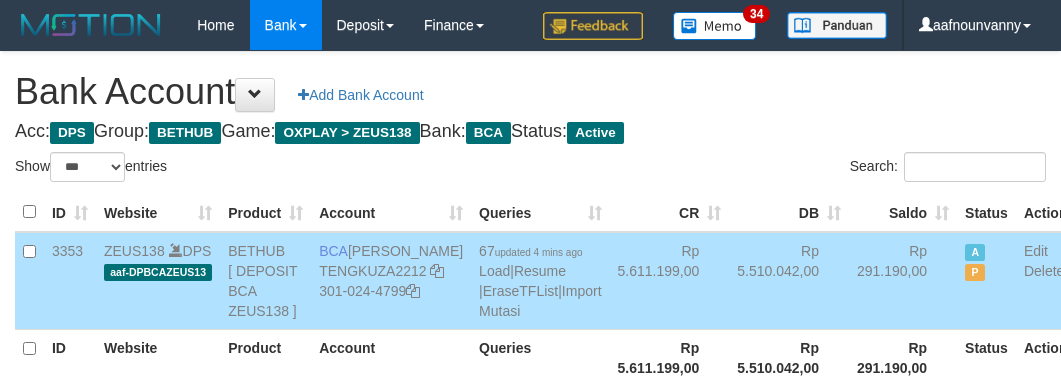 scroll, scrollTop: 226, scrollLeft: 0, axis: vertical 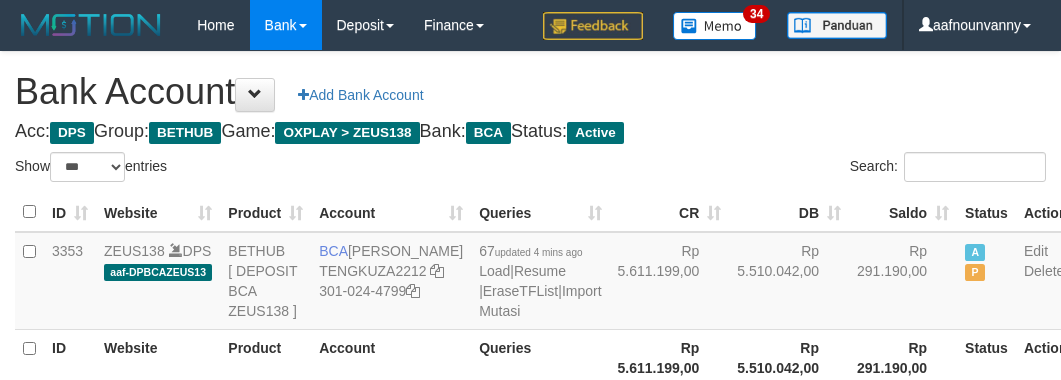 select on "***" 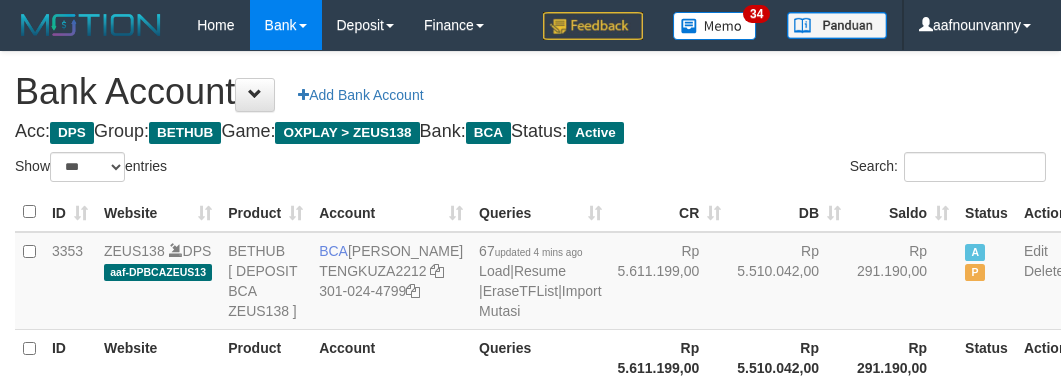 scroll, scrollTop: 226, scrollLeft: 0, axis: vertical 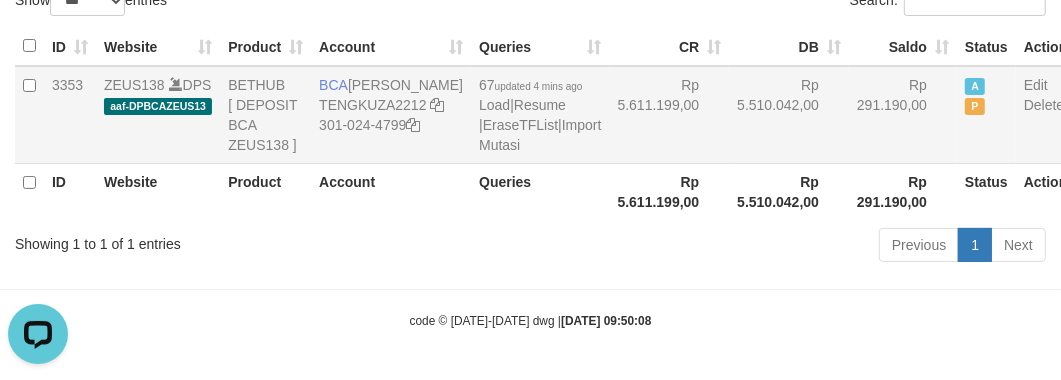 click on "Rp 5.611.199,00" at bounding box center (670, 115) 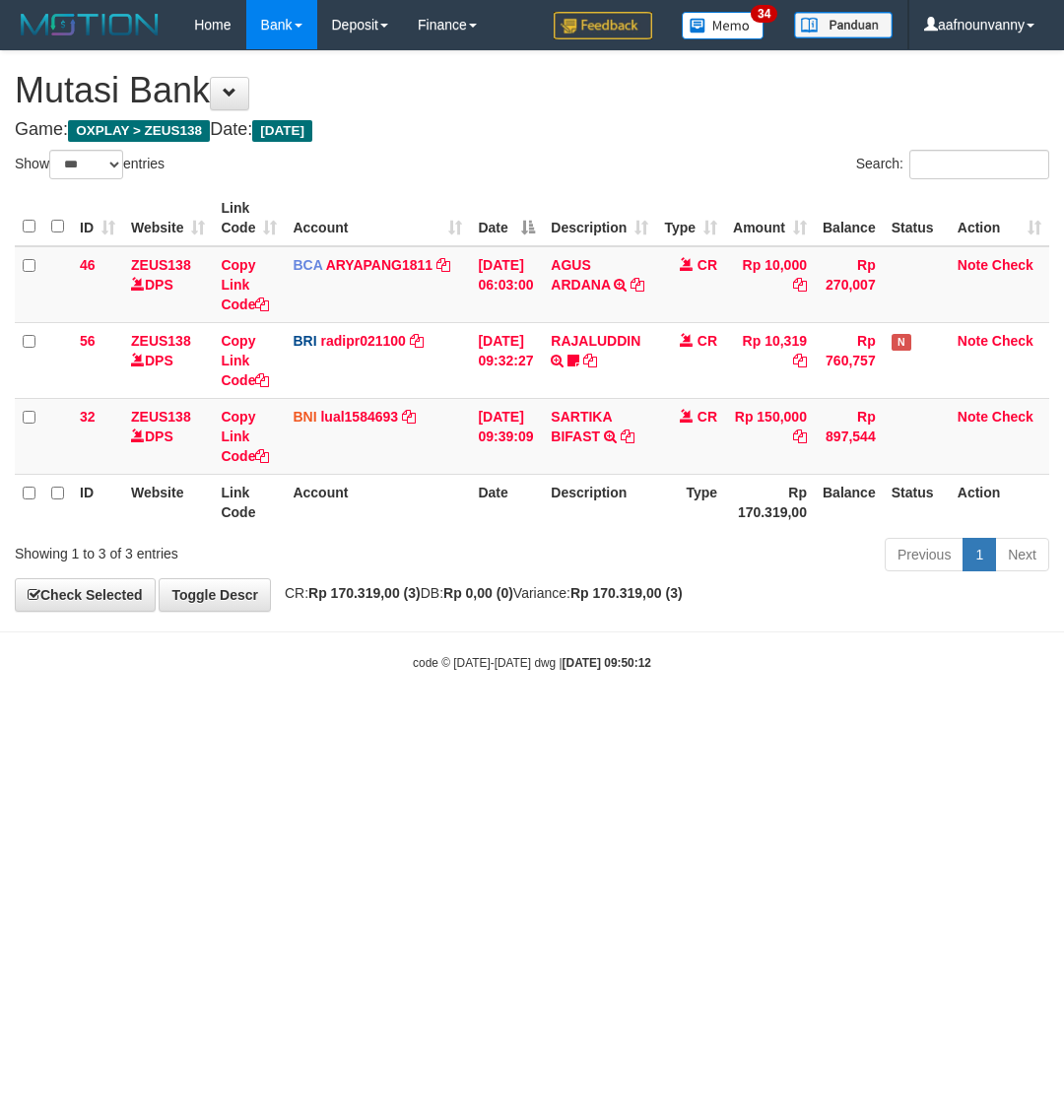select on "***" 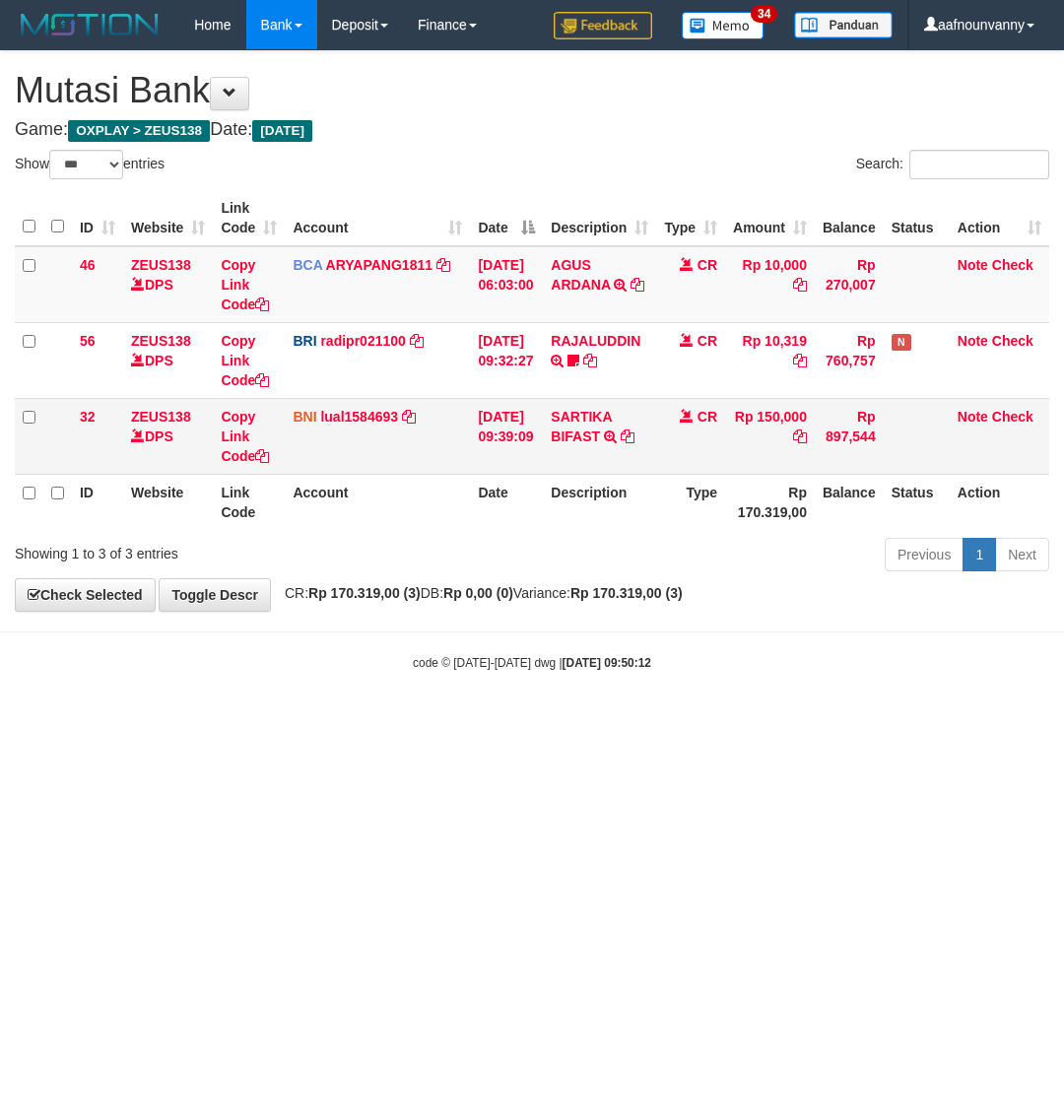scroll, scrollTop: 0, scrollLeft: 0, axis: both 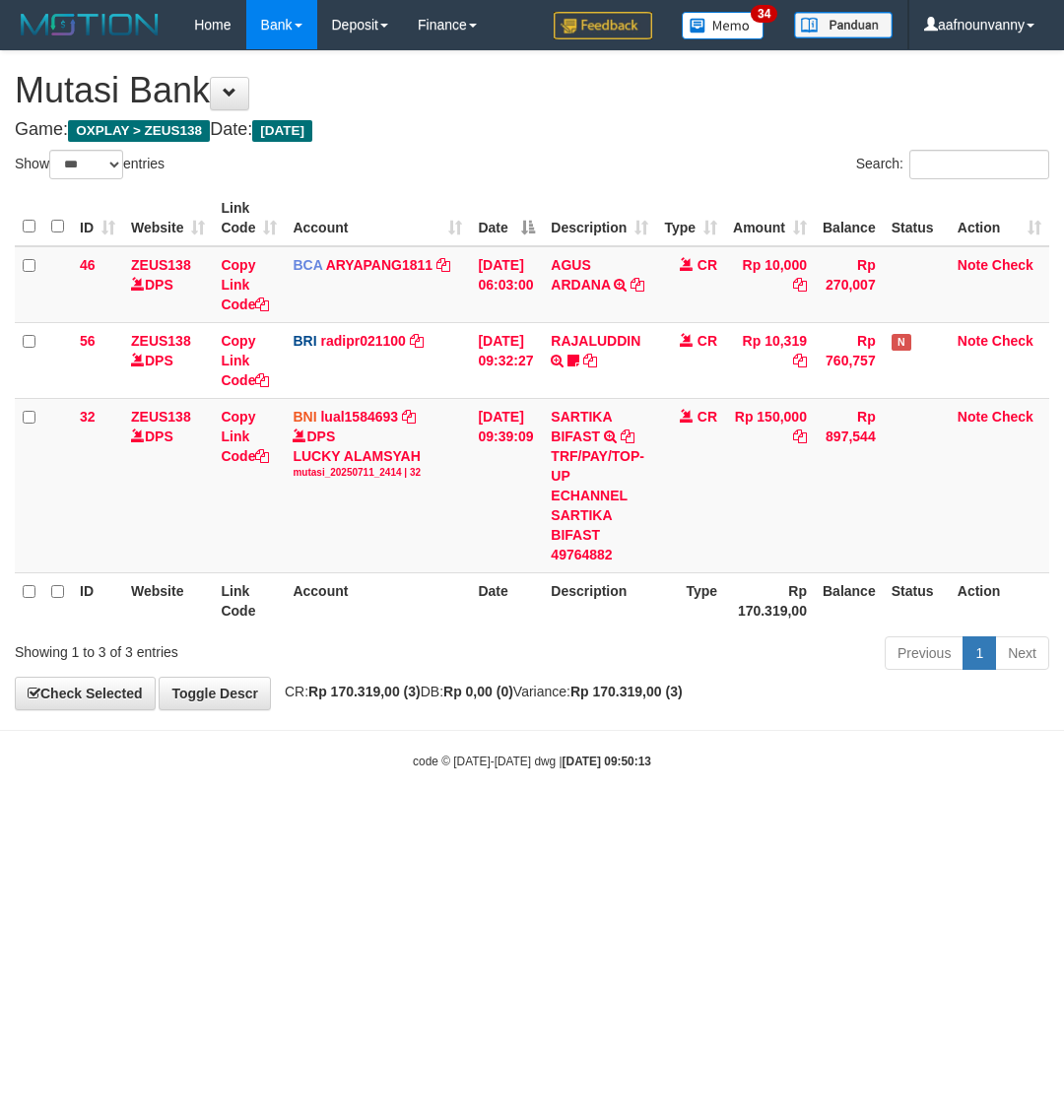 select on "***" 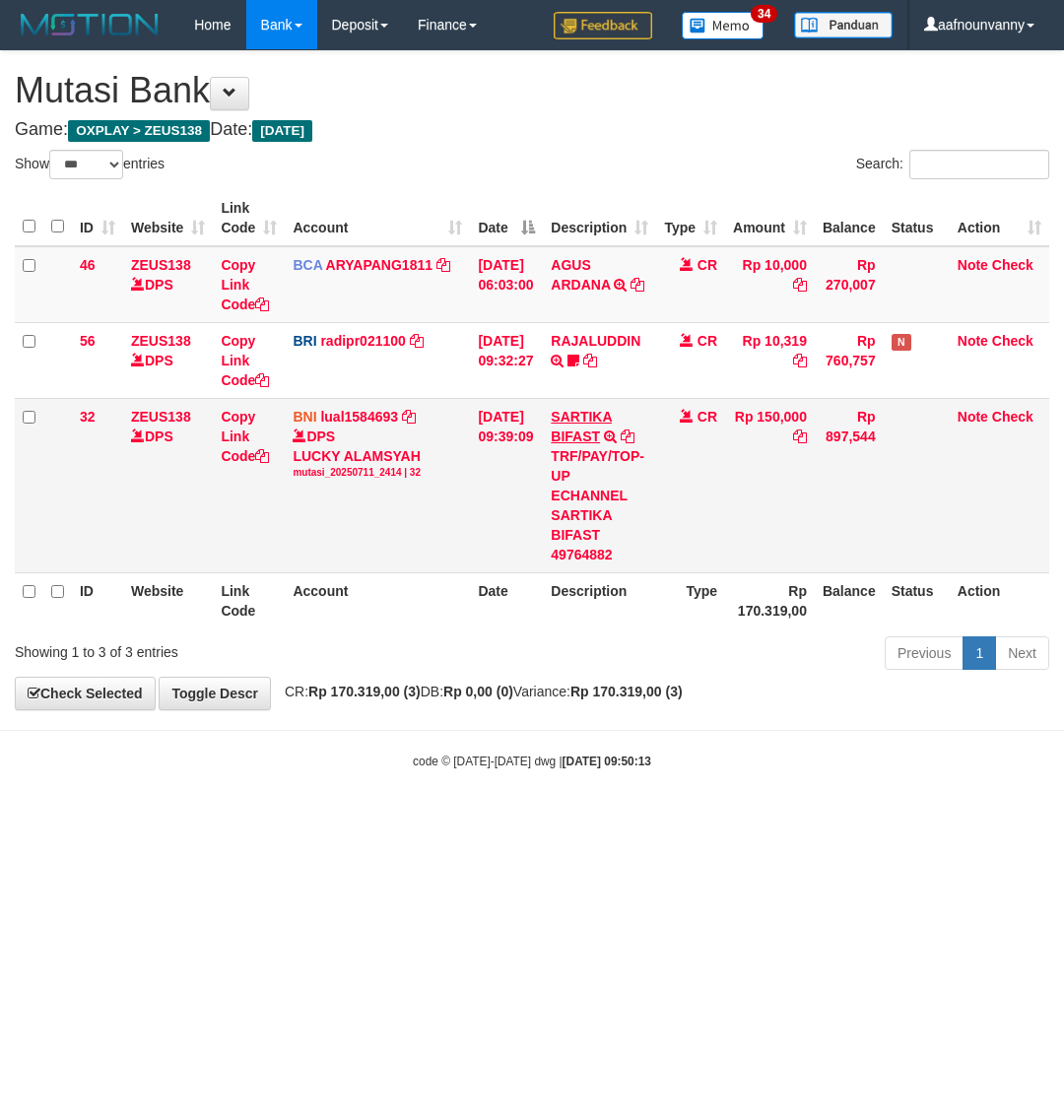 scroll, scrollTop: 0, scrollLeft: 0, axis: both 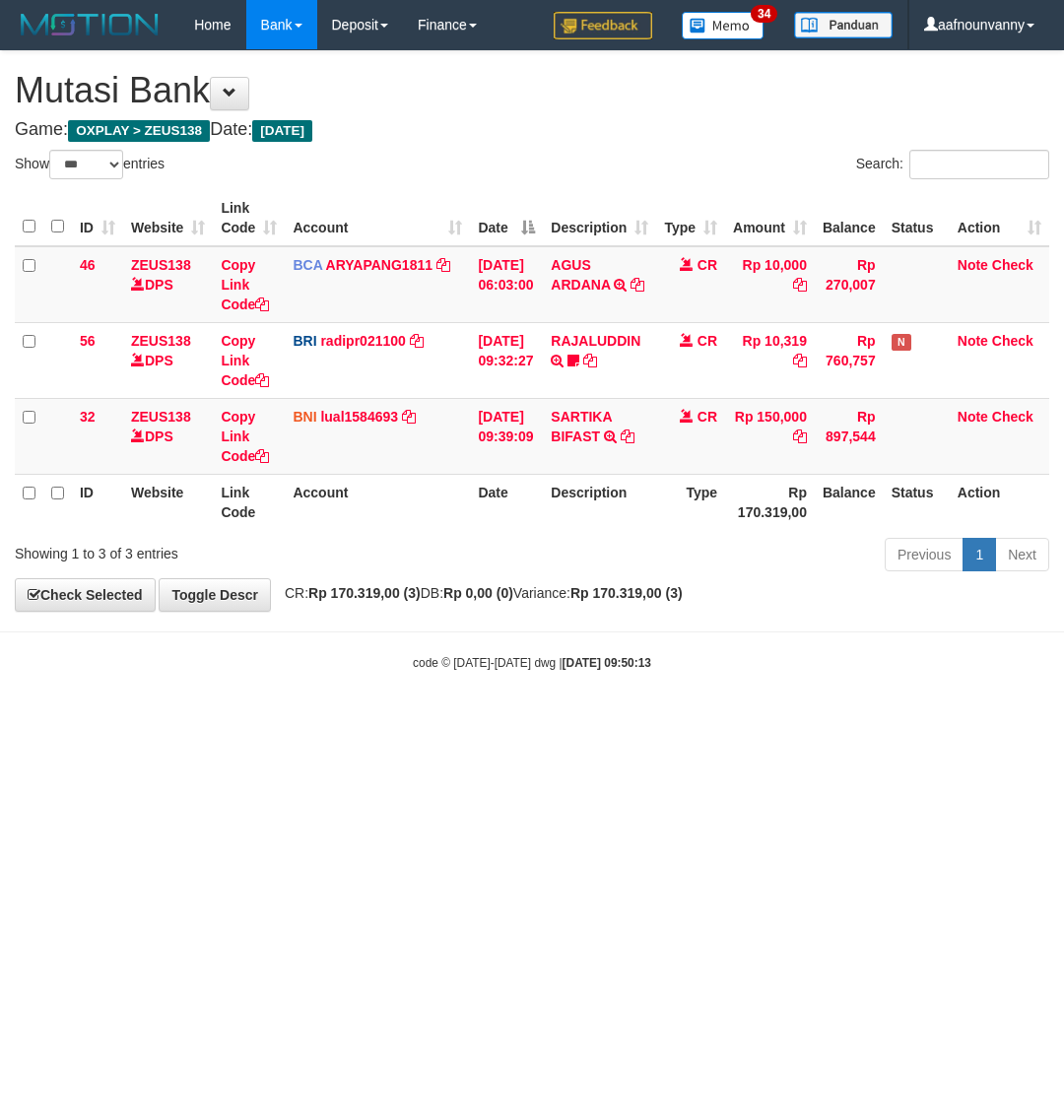 click on "Toggle navigation
Home
Bank
Account List
Load
By Website
Group
[OXPLAY]													ZEUS138
By Load Group (DPS)
Sync" at bounding box center (532, 361) 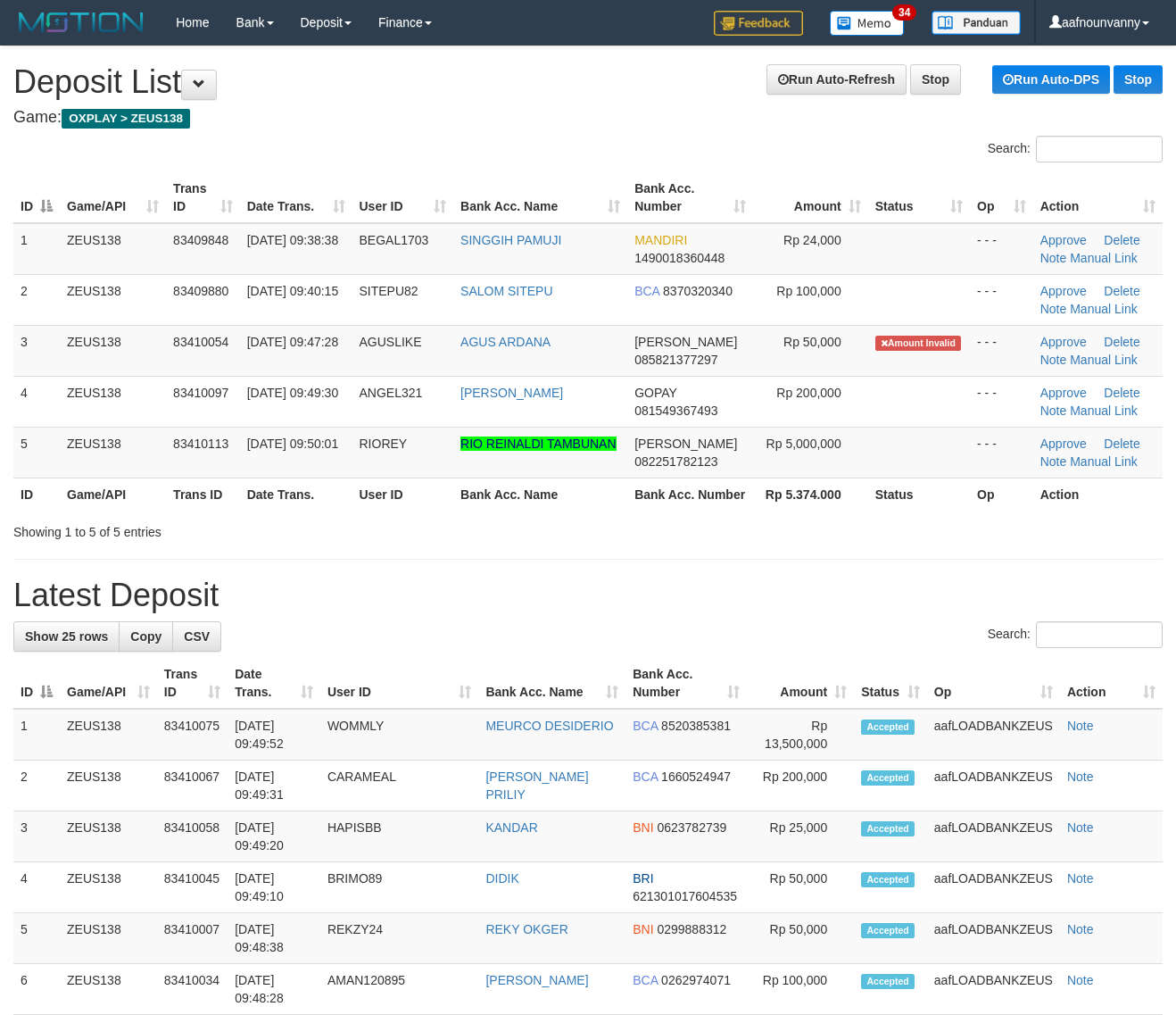 scroll, scrollTop: 0, scrollLeft: 0, axis: both 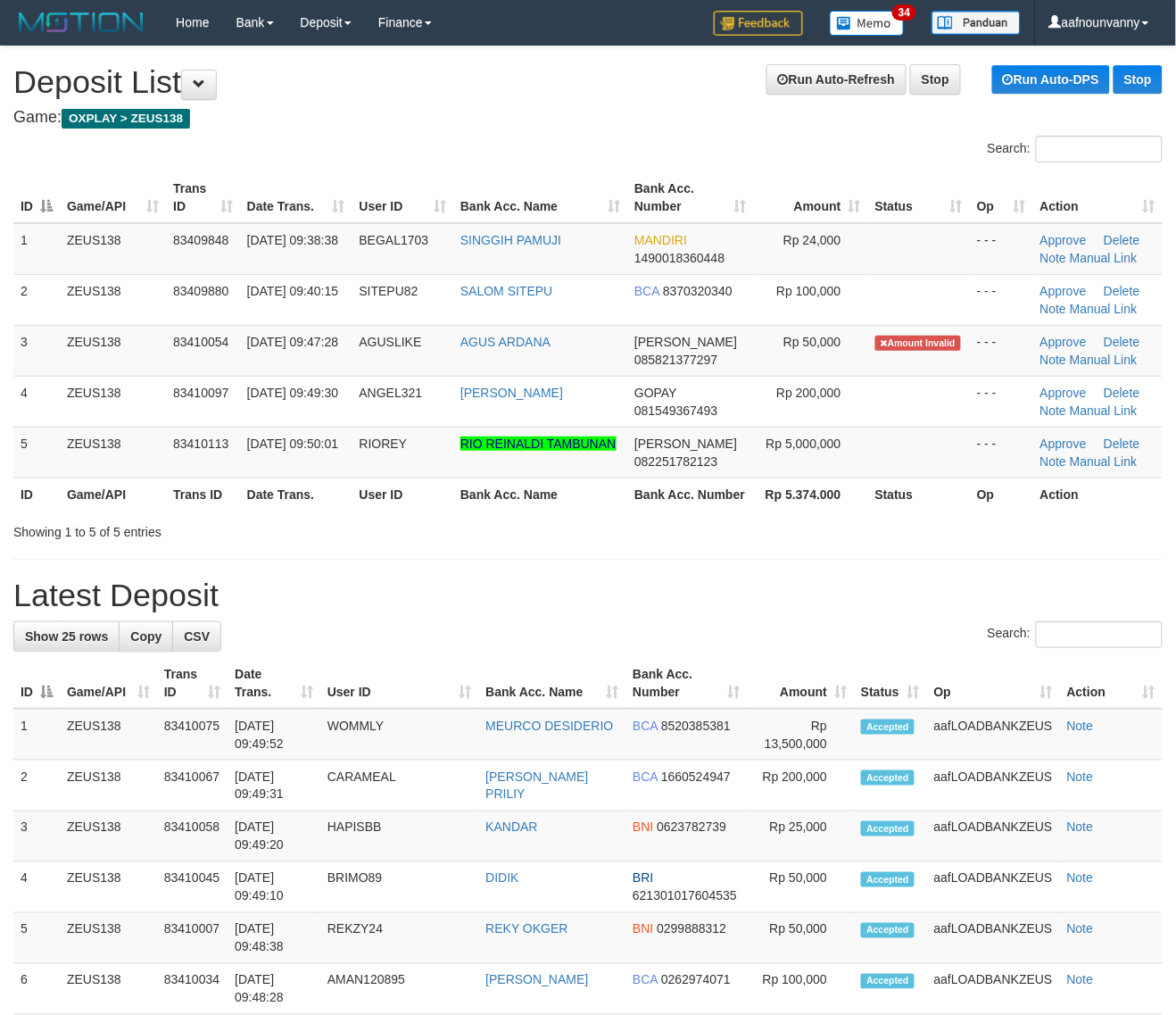 drag, startPoint x: 0, startPoint y: 0, endPoint x: 749, endPoint y: 523, distance: 913.5261 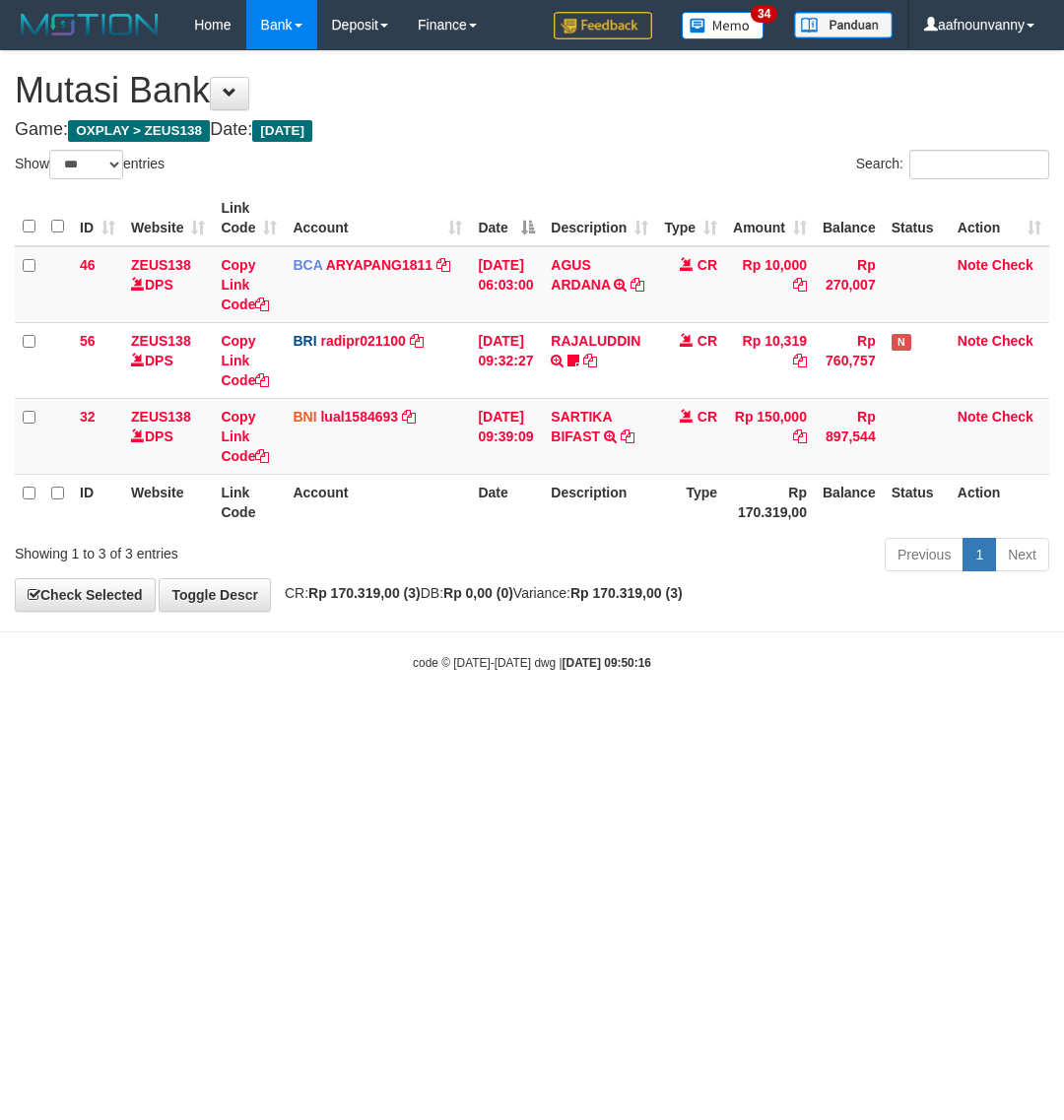 select on "***" 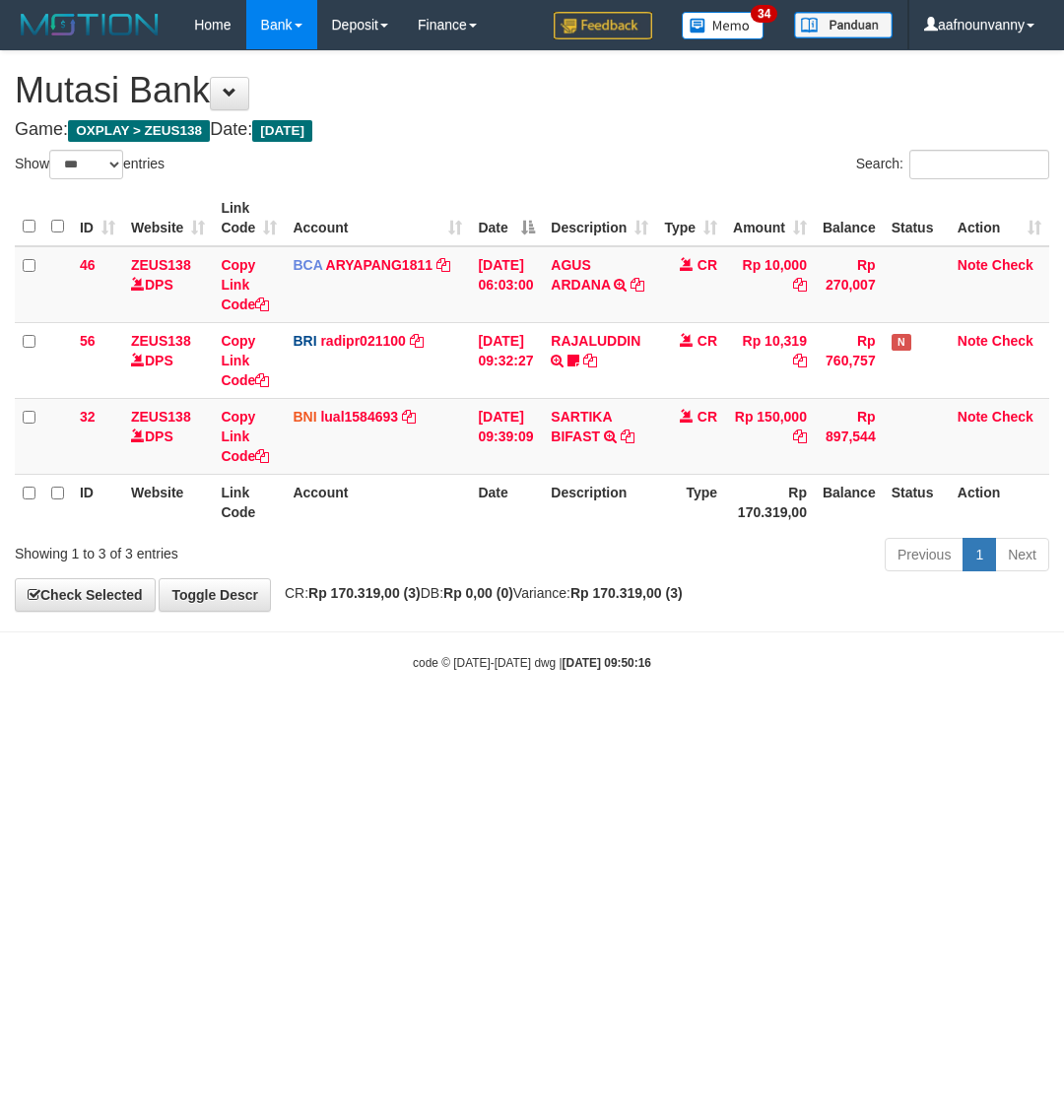 scroll, scrollTop: 0, scrollLeft: 0, axis: both 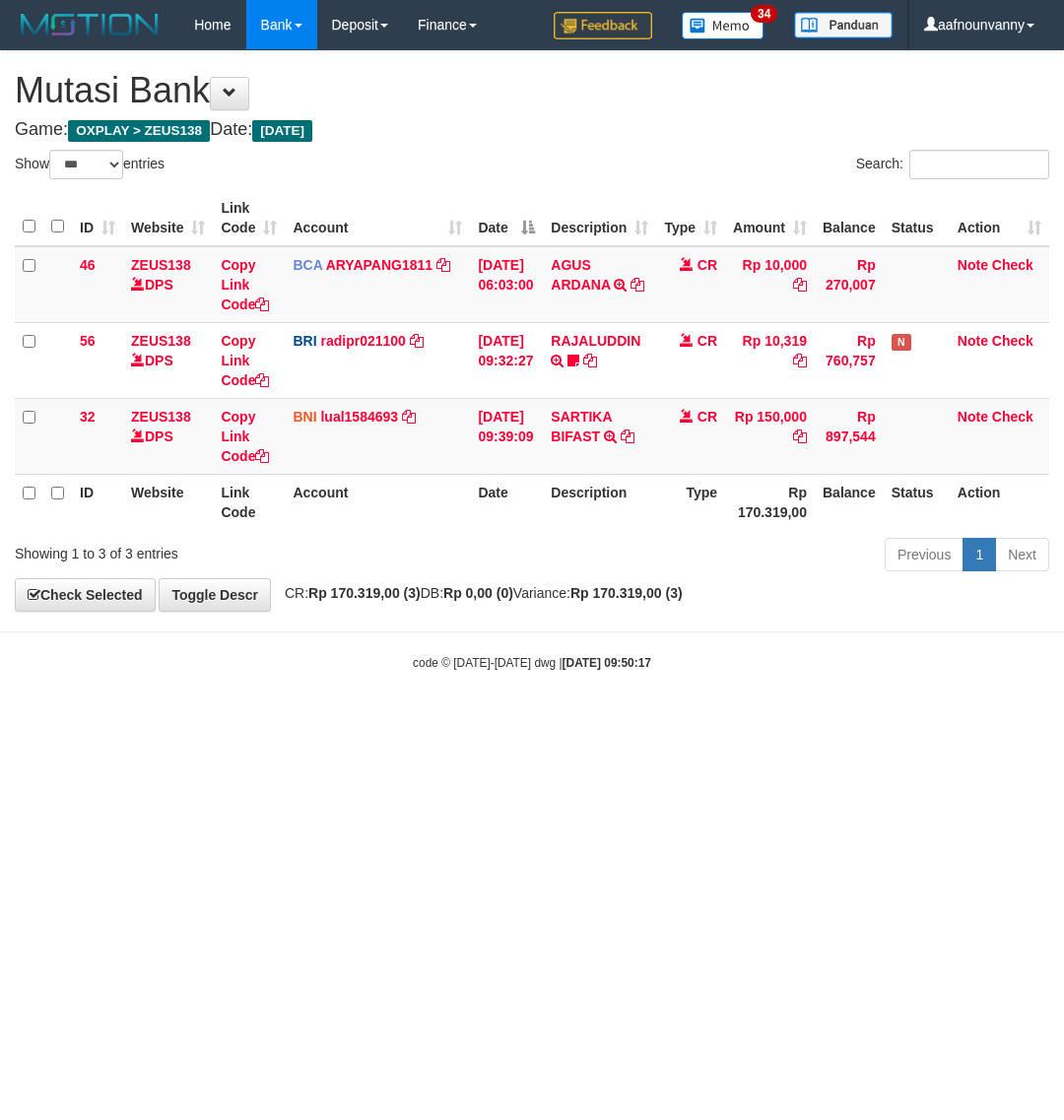 select on "***" 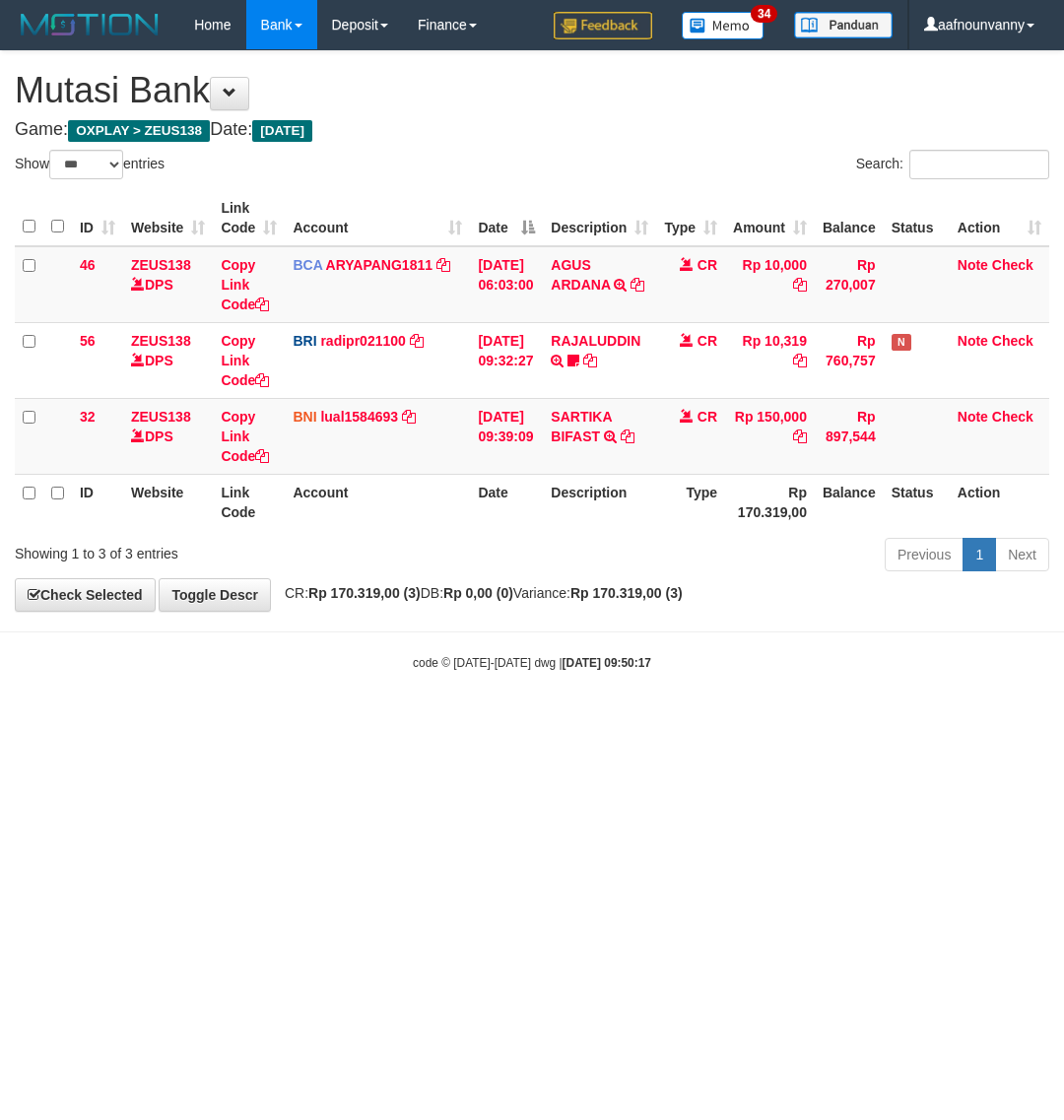 scroll, scrollTop: 0, scrollLeft: 0, axis: both 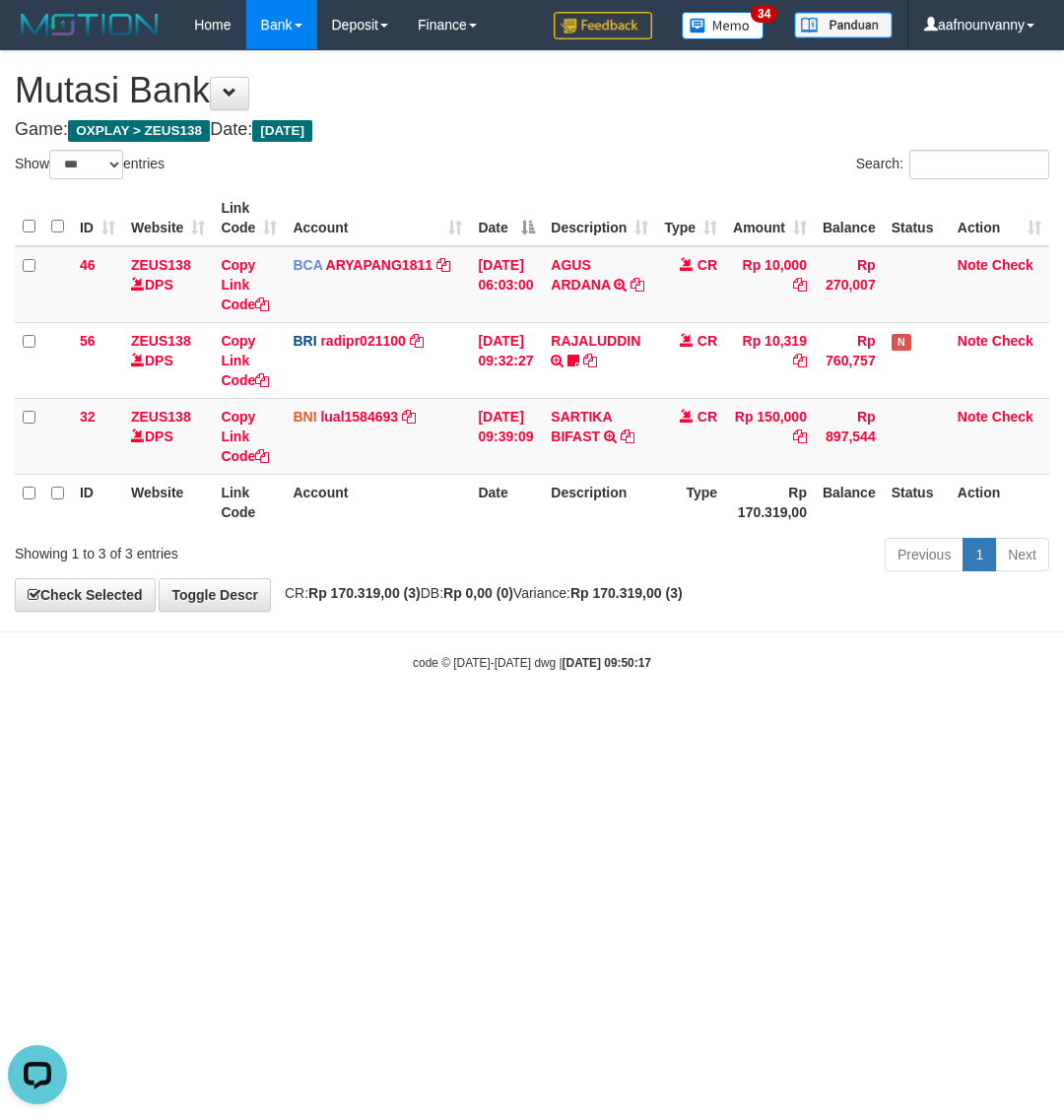 drag, startPoint x: 338, startPoint y: 892, endPoint x: 139, endPoint y: 803, distance: 217.99541 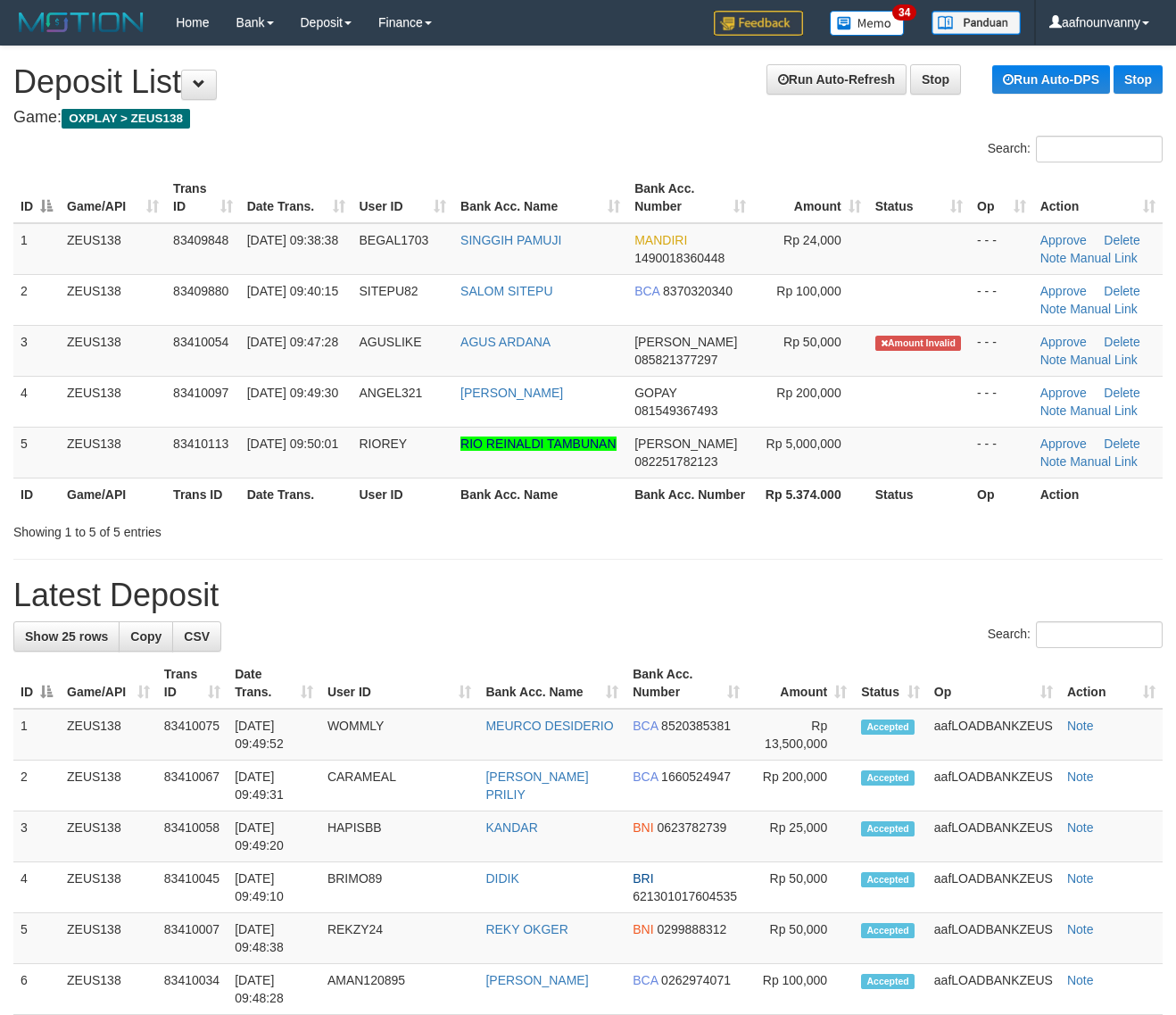 scroll, scrollTop: 0, scrollLeft: 0, axis: both 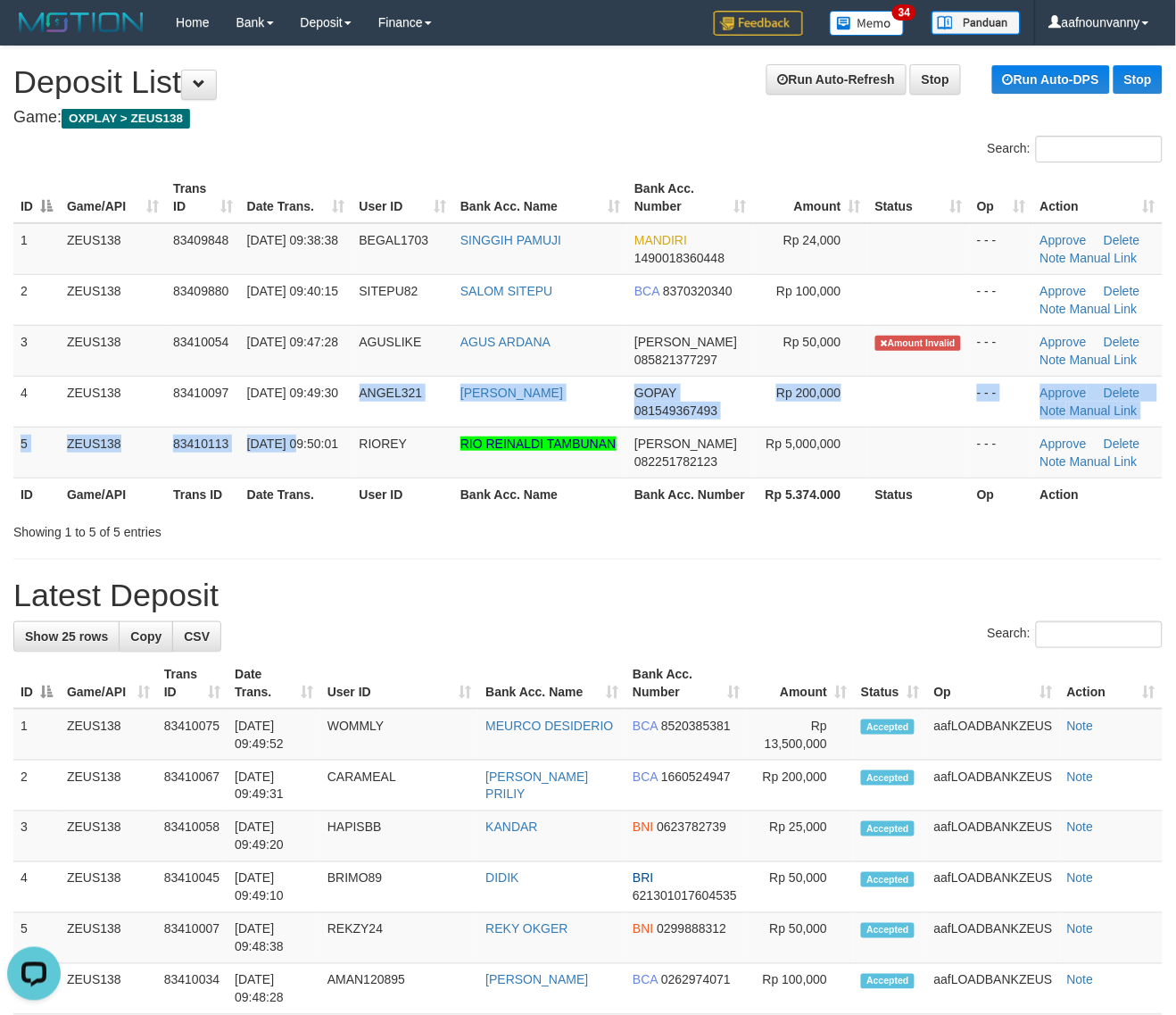 drag, startPoint x: 296, startPoint y: 426, endPoint x: 563, endPoint y: 513, distance: 280.8167 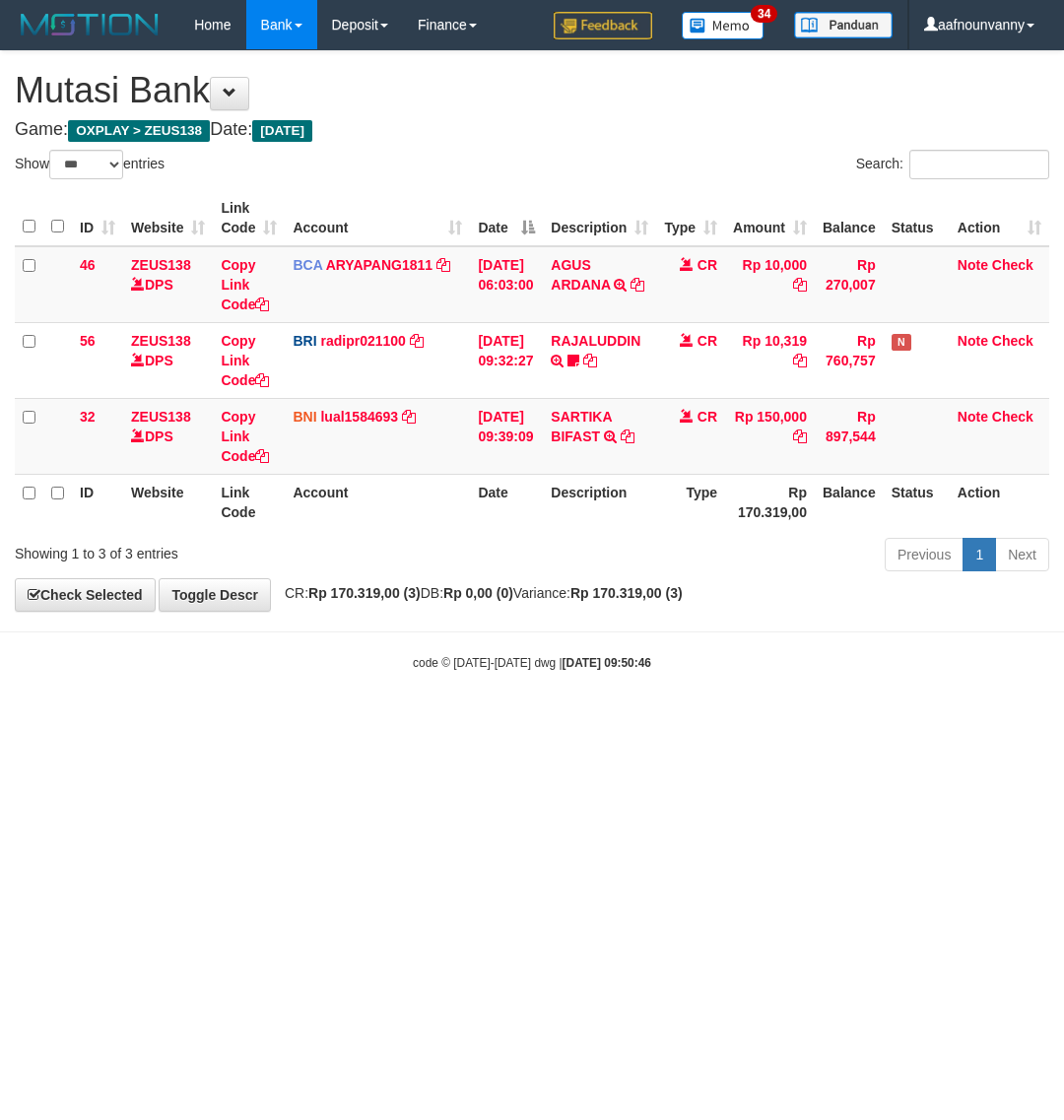 select on "***" 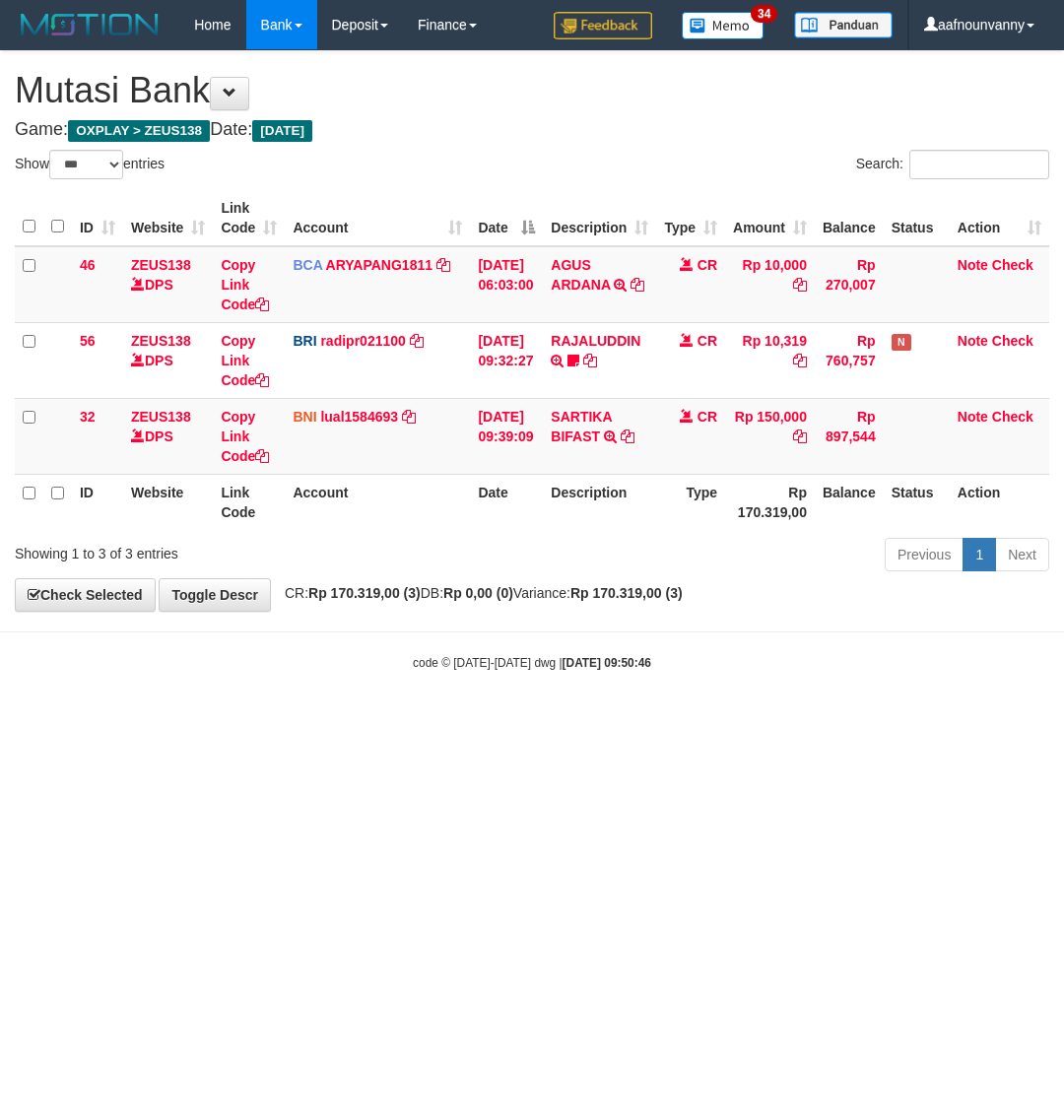 scroll, scrollTop: 0, scrollLeft: 0, axis: both 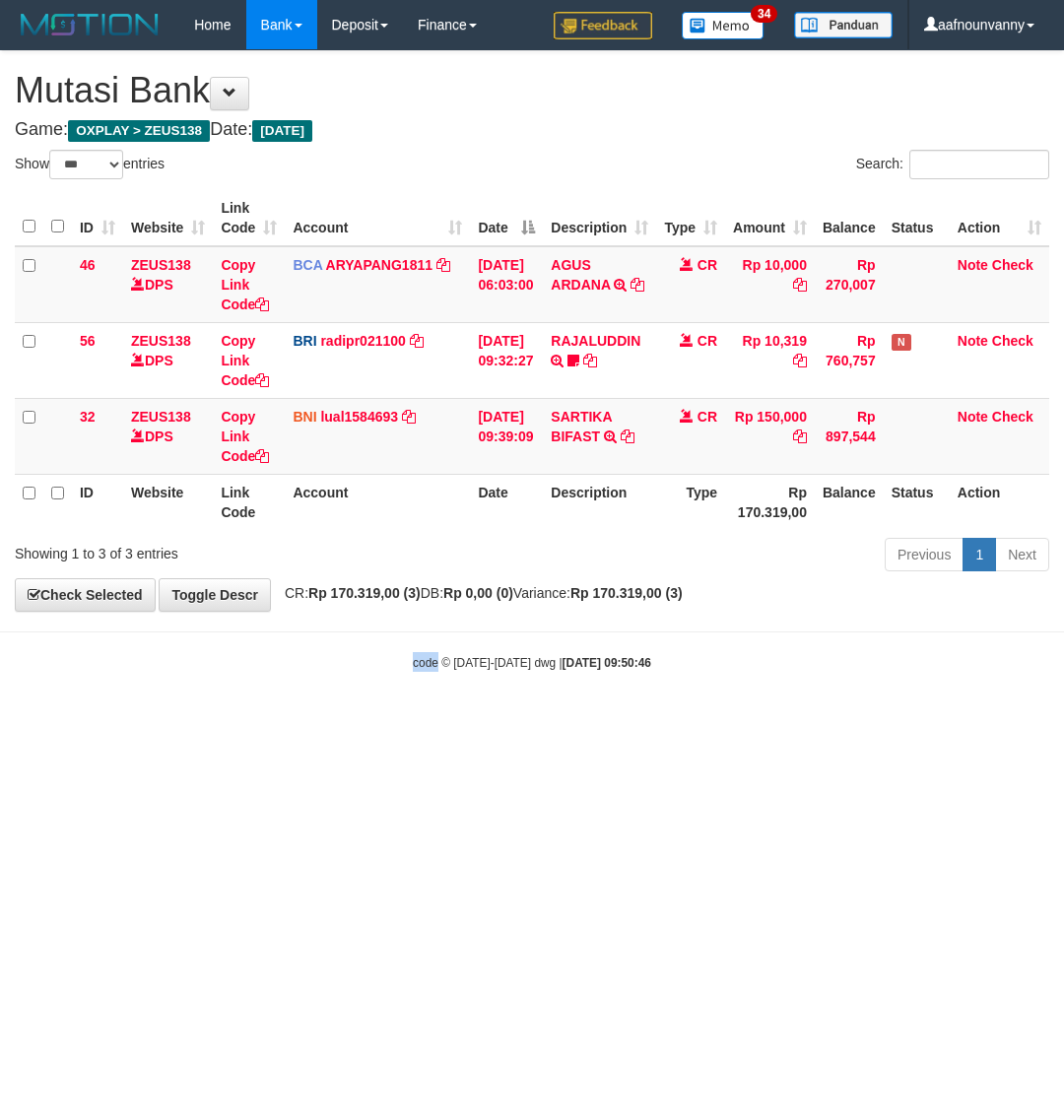 drag, startPoint x: 293, startPoint y: 864, endPoint x: 272, endPoint y: 852, distance: 24.186773 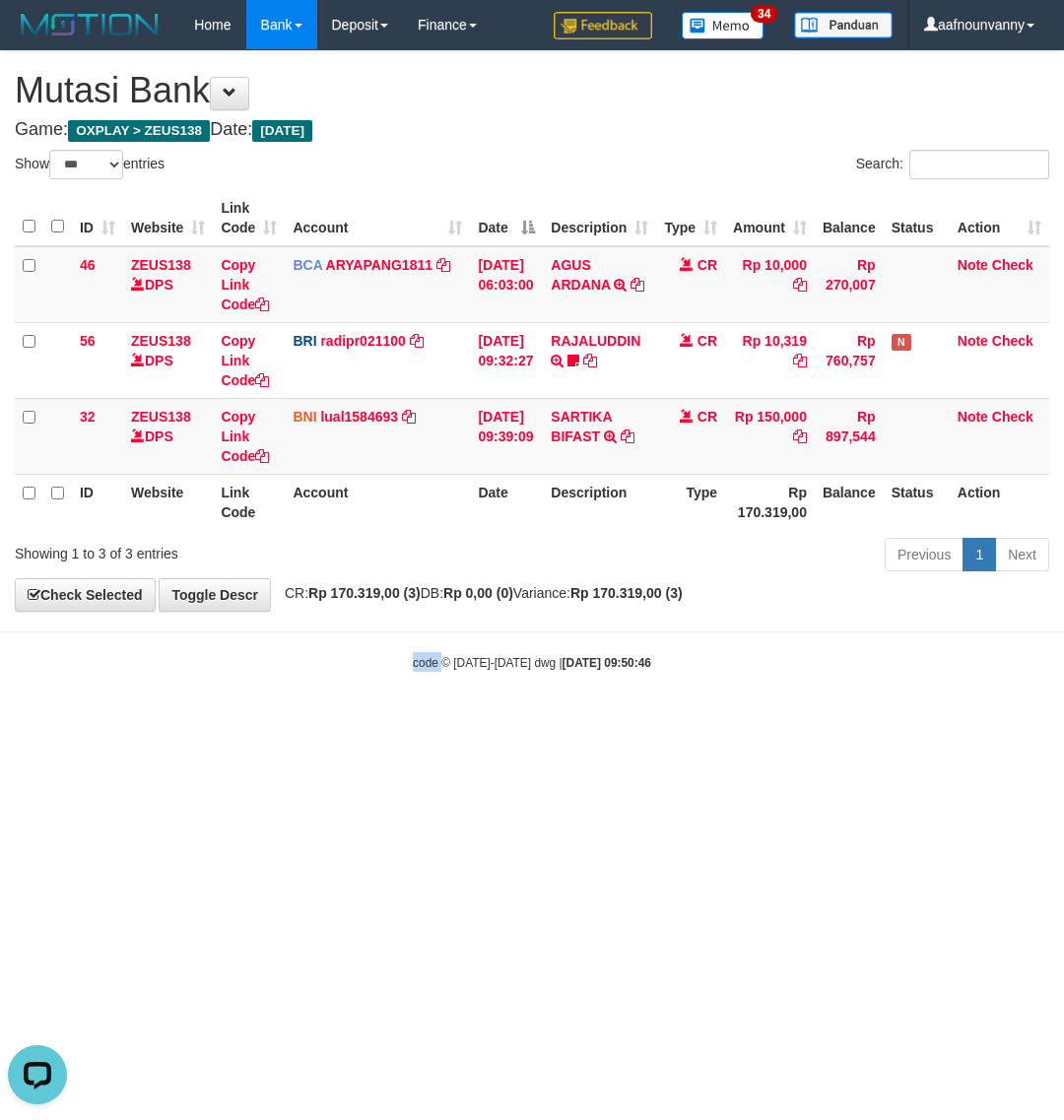 drag, startPoint x: 262, startPoint y: 845, endPoint x: 6, endPoint y: 721, distance: 284.45035 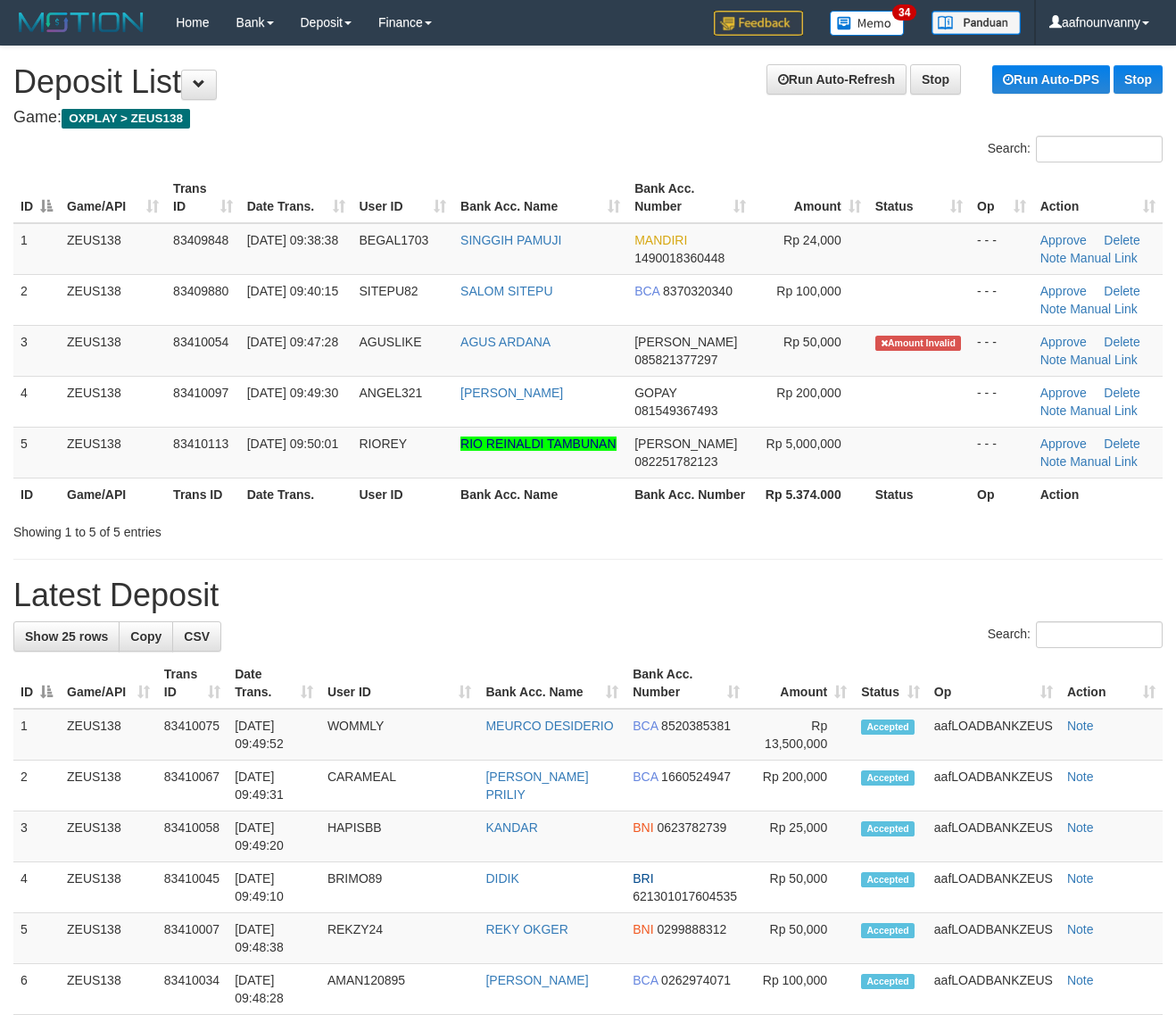 scroll, scrollTop: 0, scrollLeft: 0, axis: both 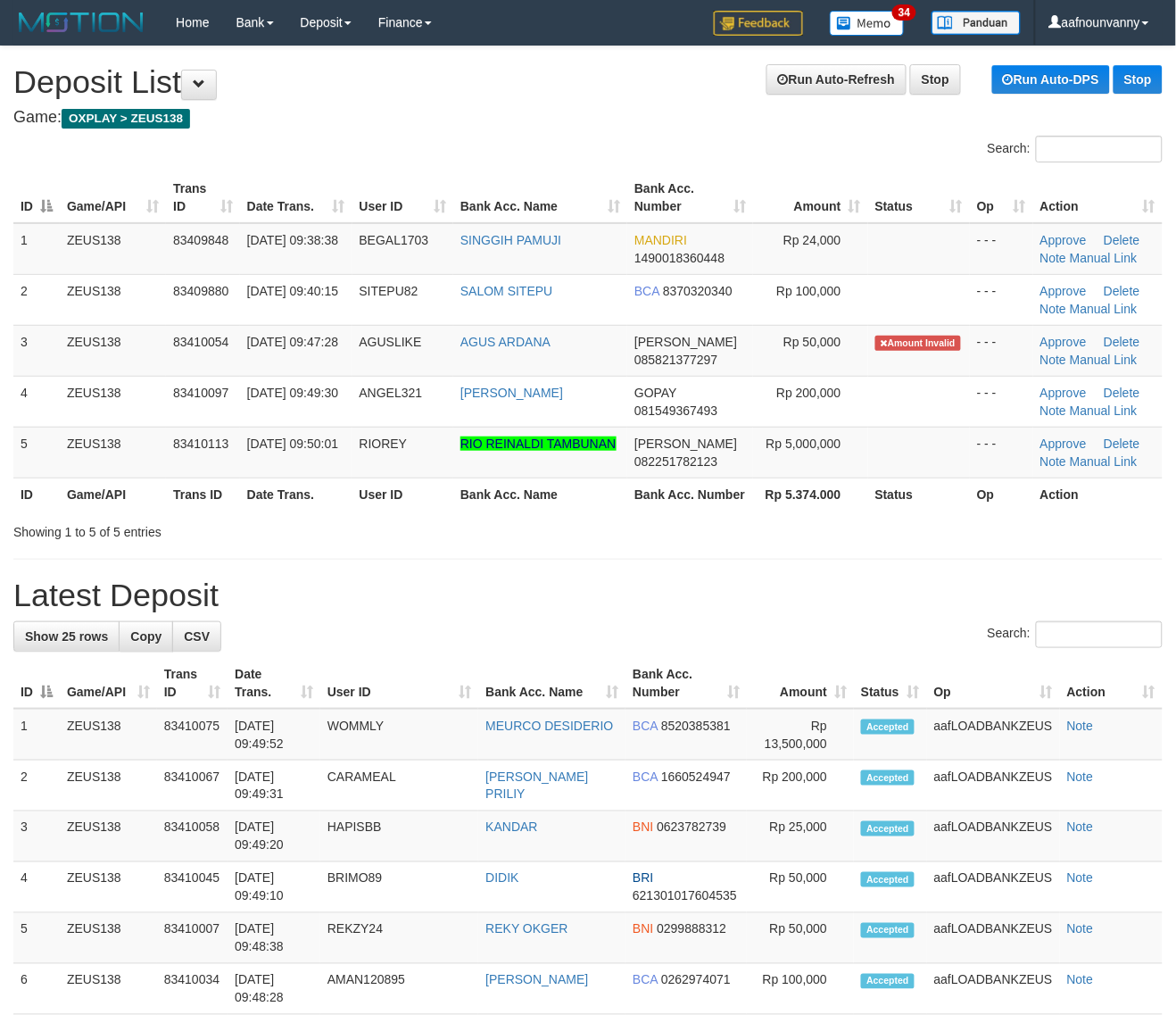 drag, startPoint x: 254, startPoint y: 393, endPoint x: 509, endPoint y: 485, distance: 271.0885 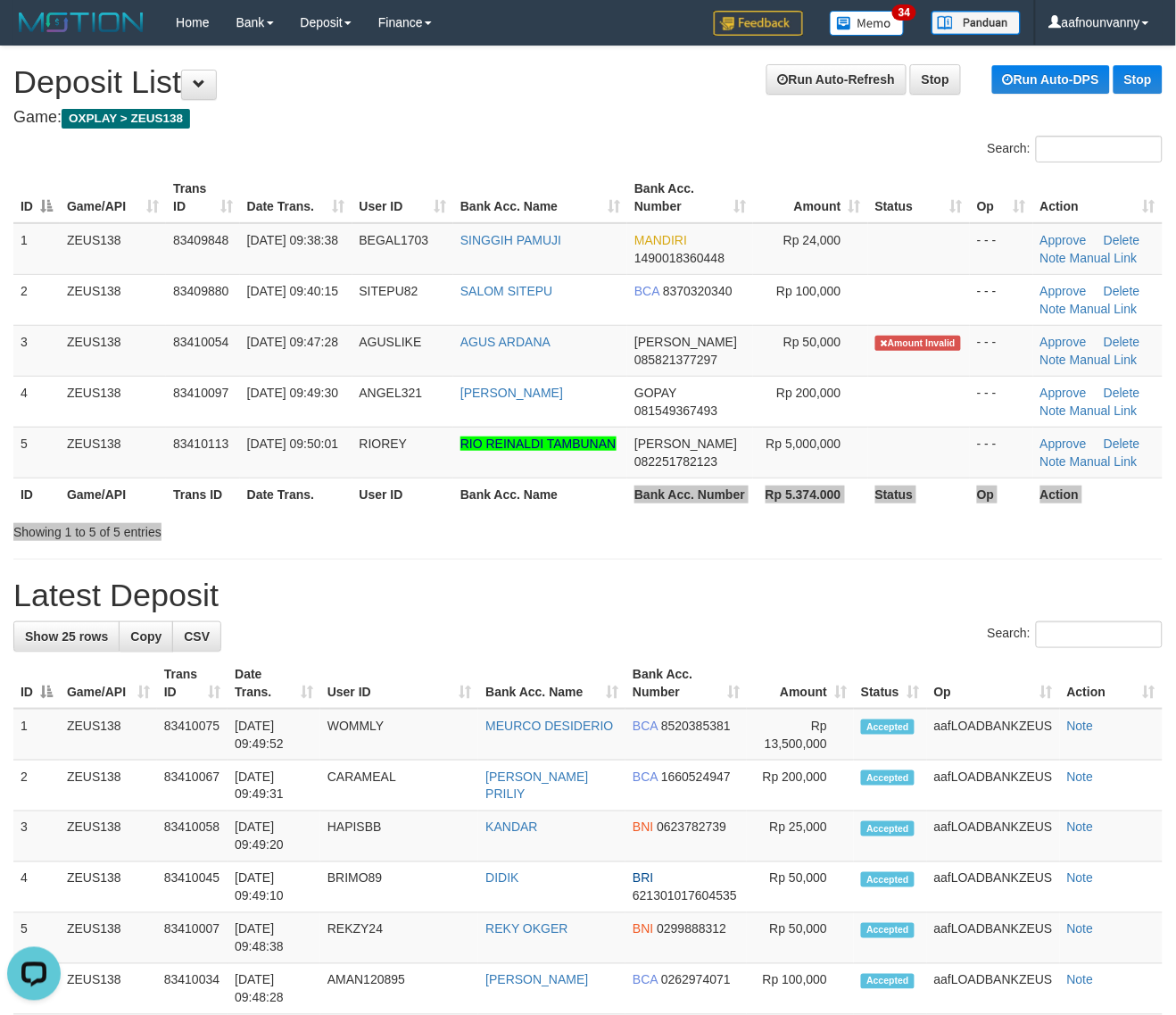 scroll, scrollTop: 0, scrollLeft: 0, axis: both 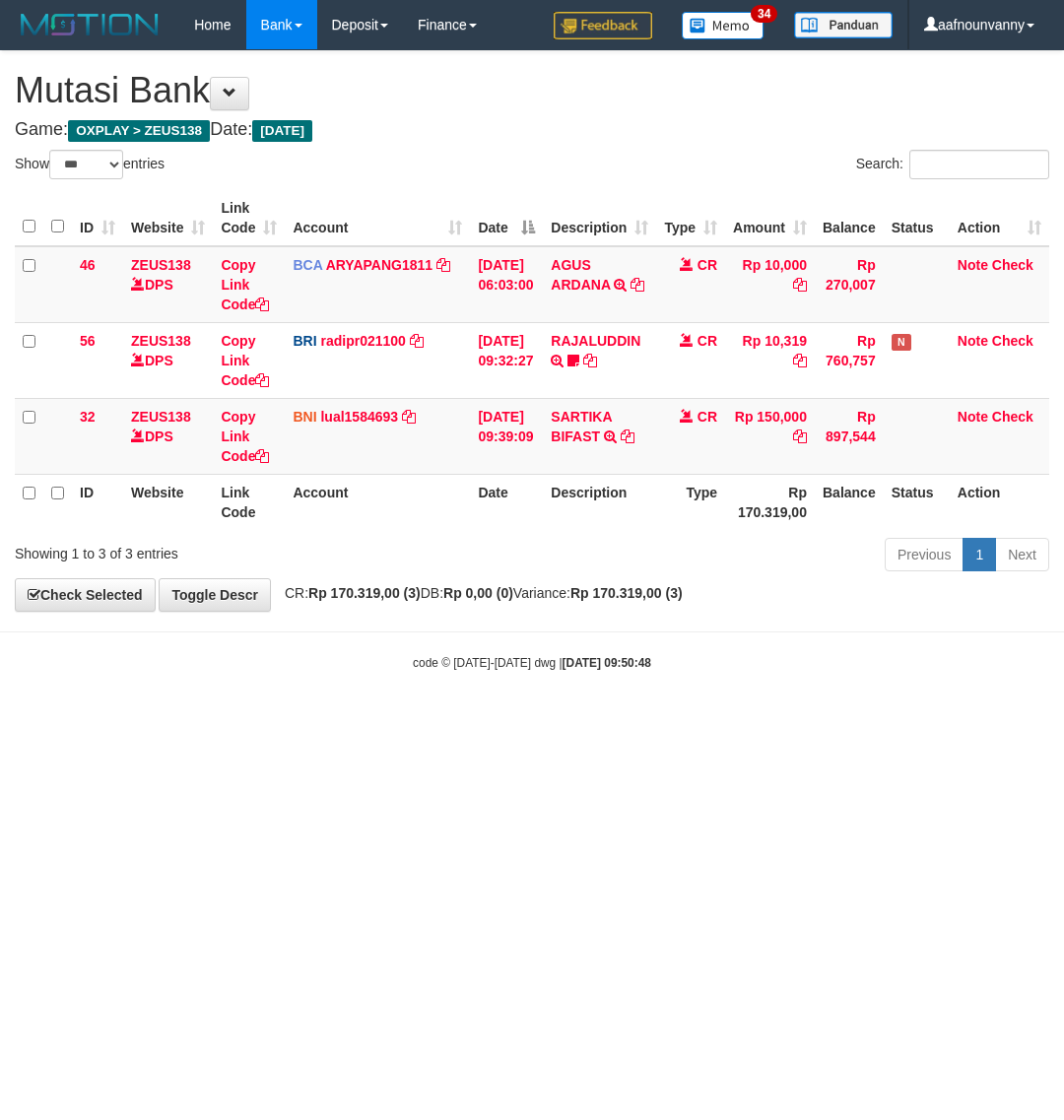 select on "***" 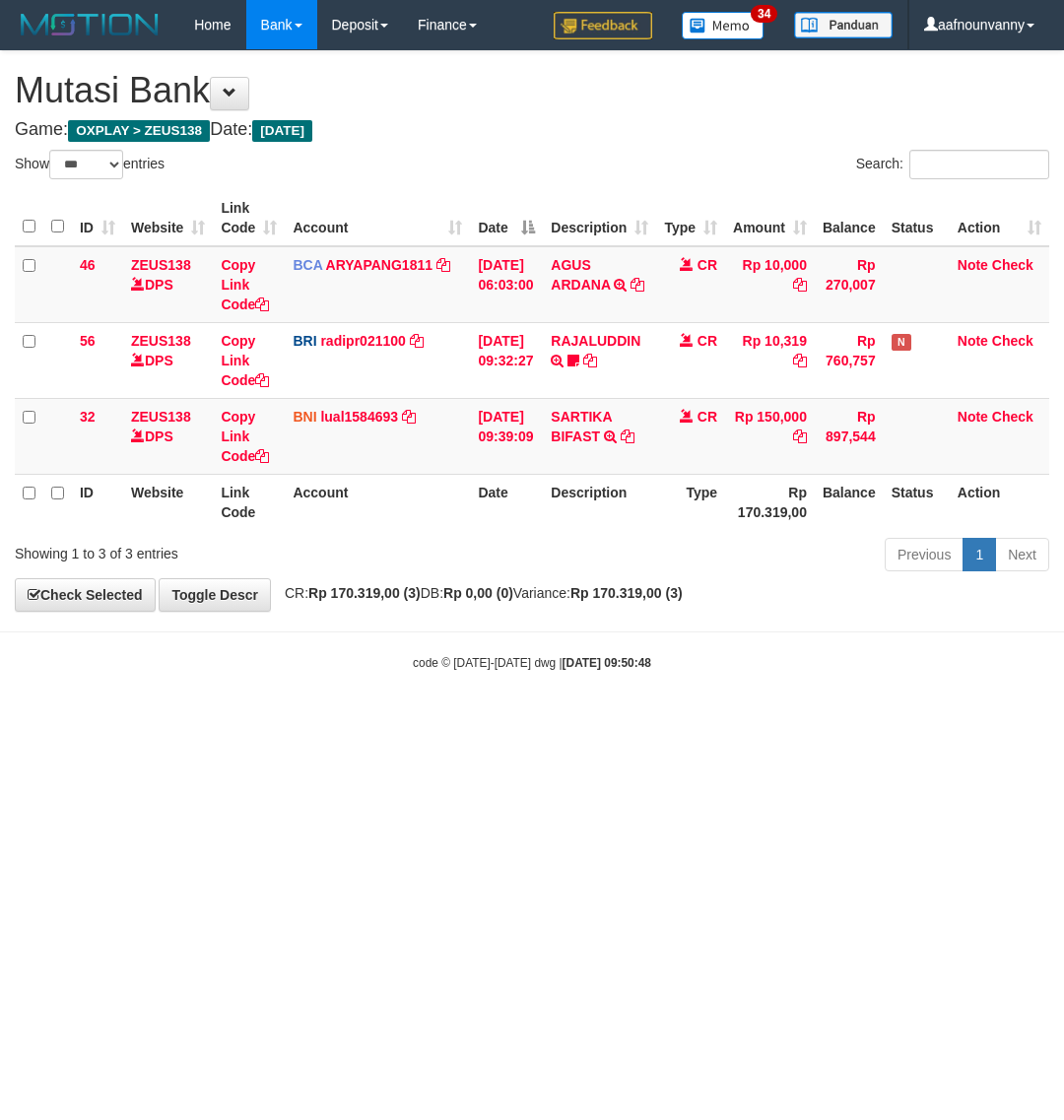 scroll, scrollTop: 0, scrollLeft: 0, axis: both 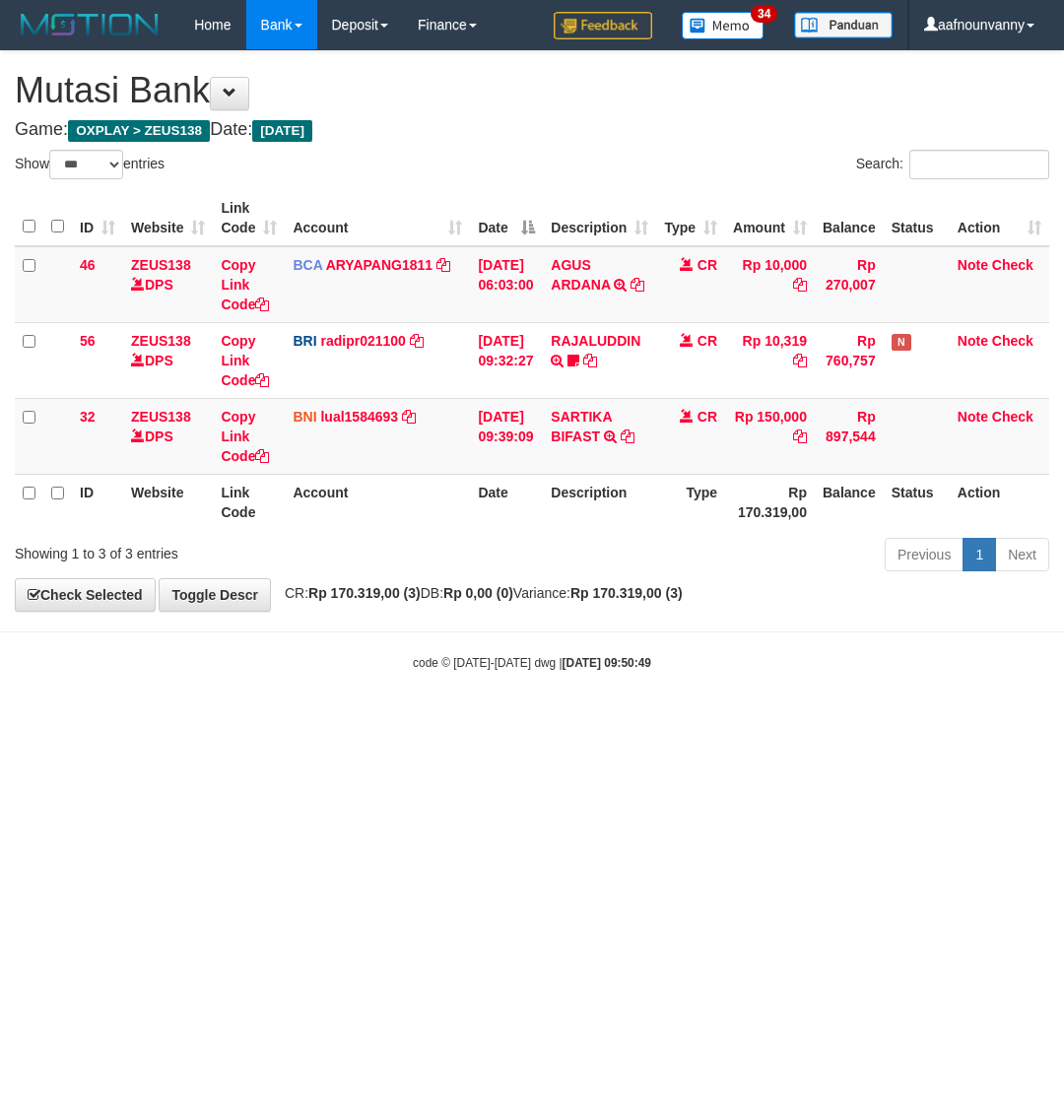 select on "***" 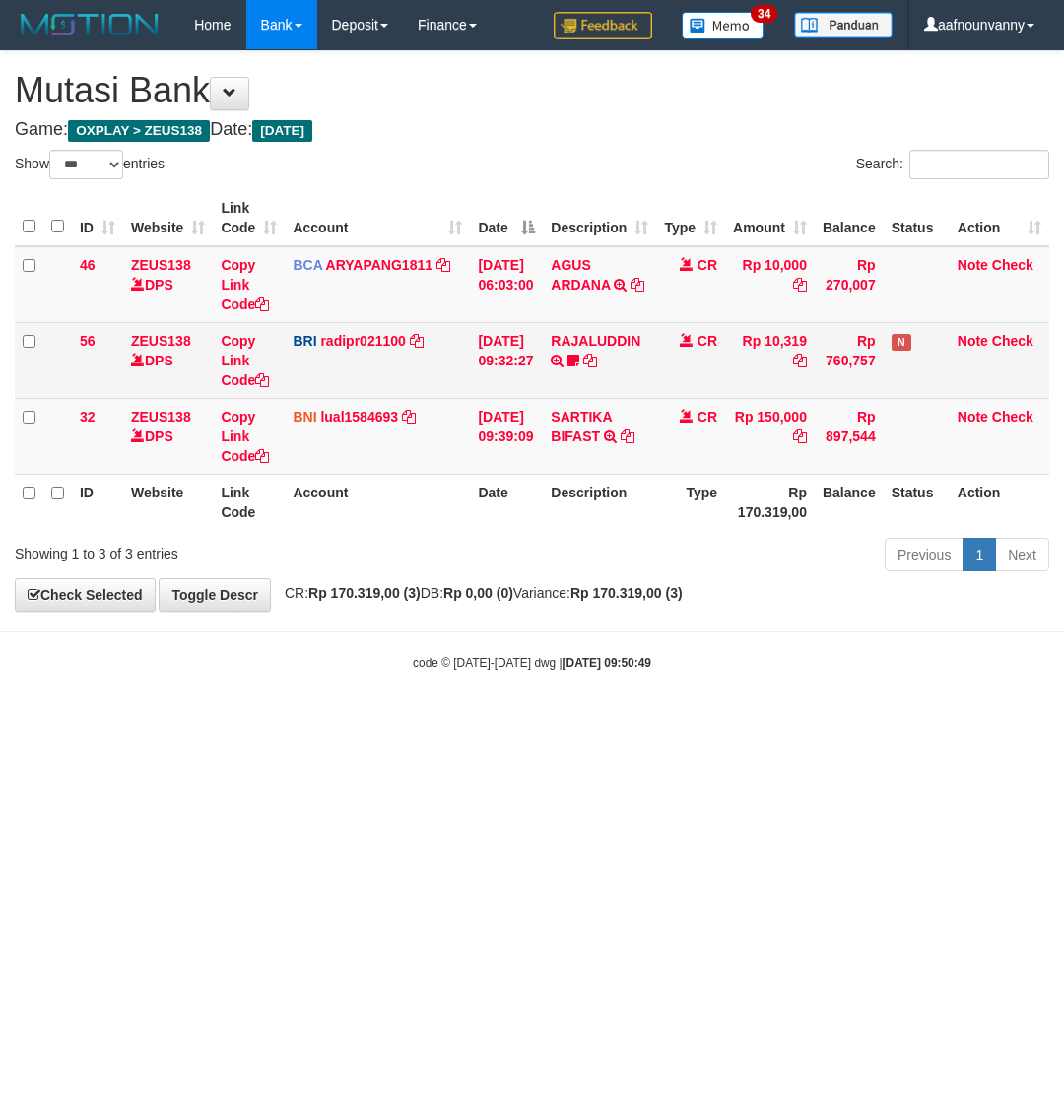 scroll, scrollTop: 0, scrollLeft: 0, axis: both 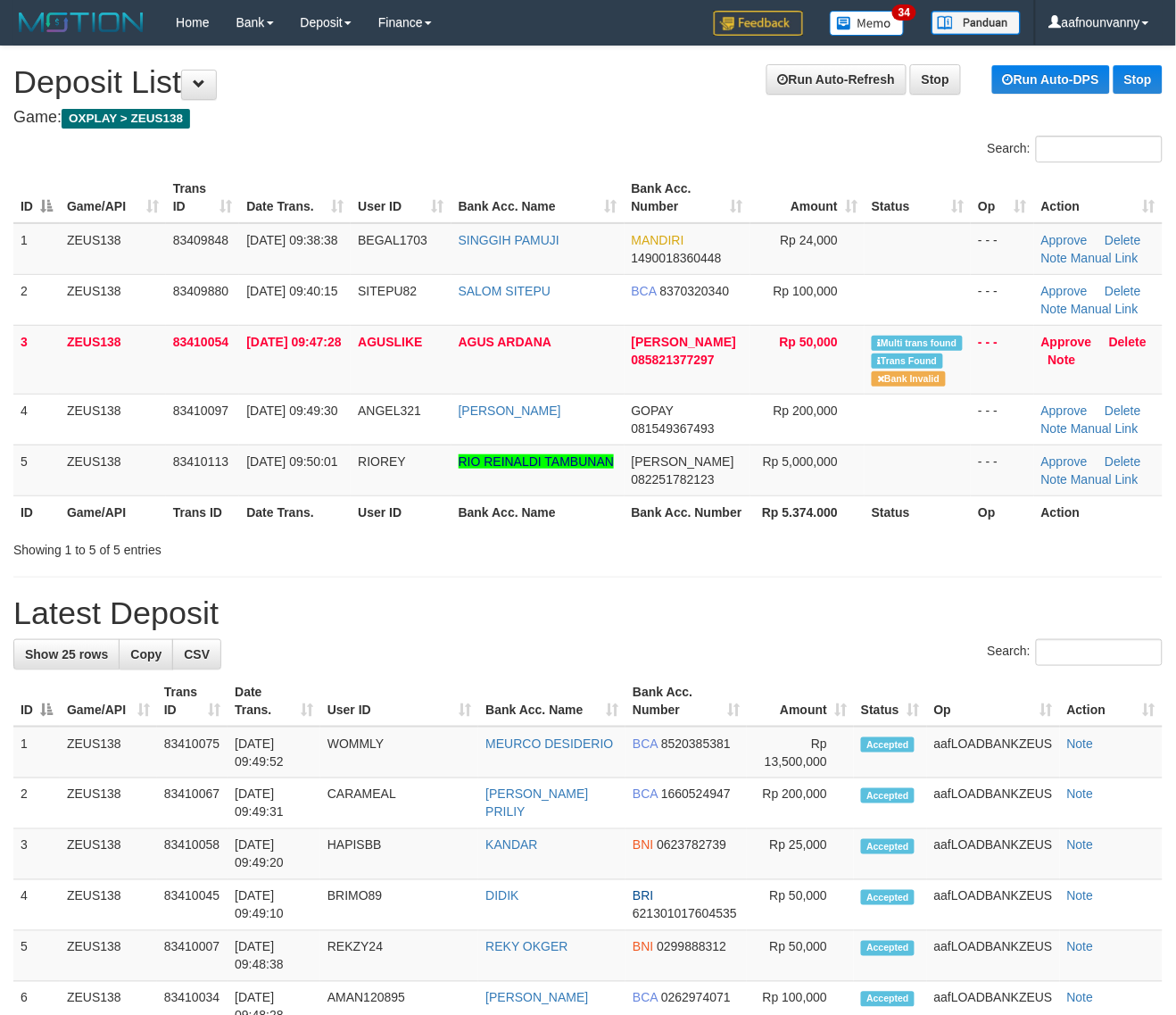 click on "Bank Acc. Number" at bounding box center [687, 512] 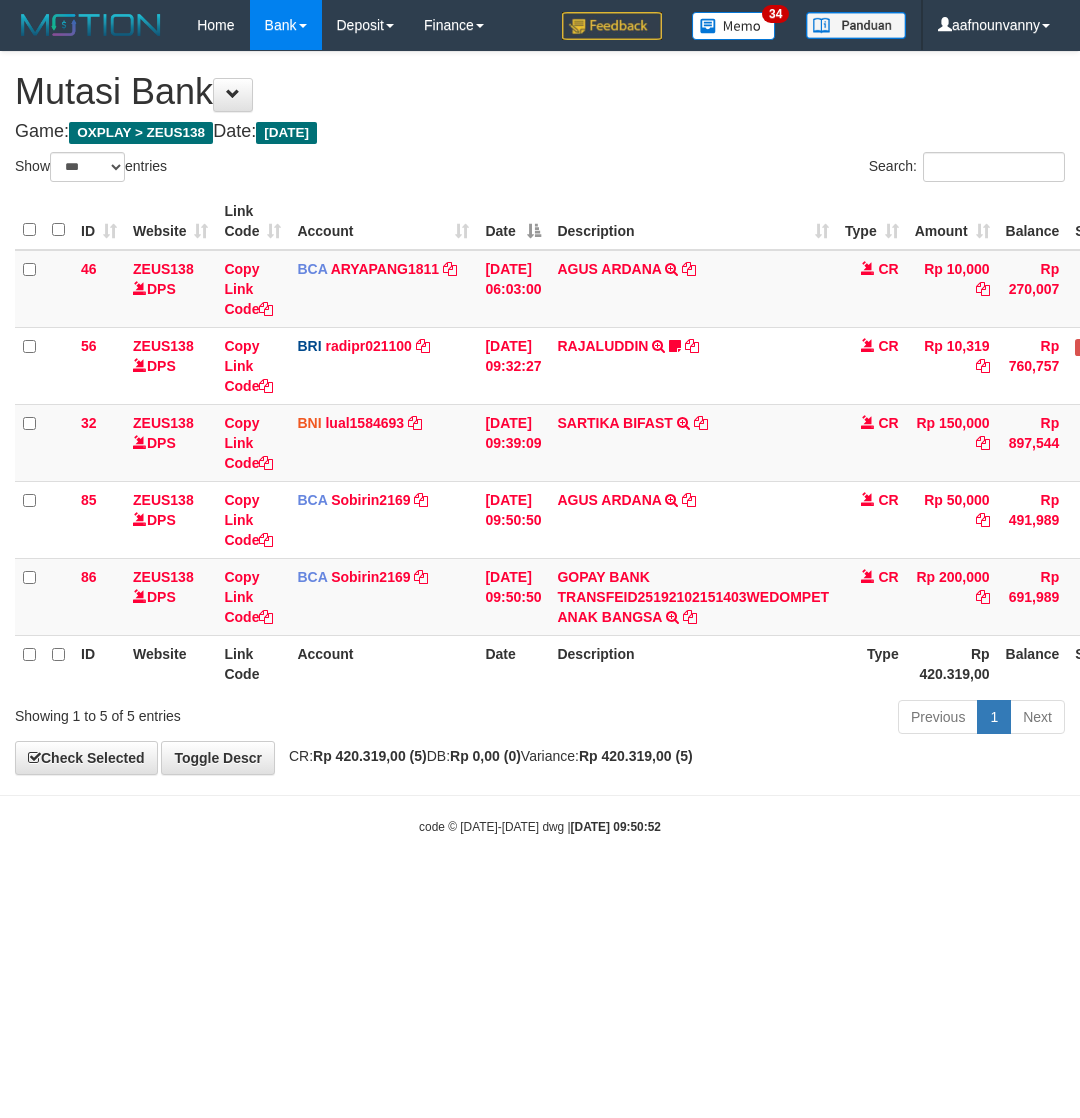 select on "***" 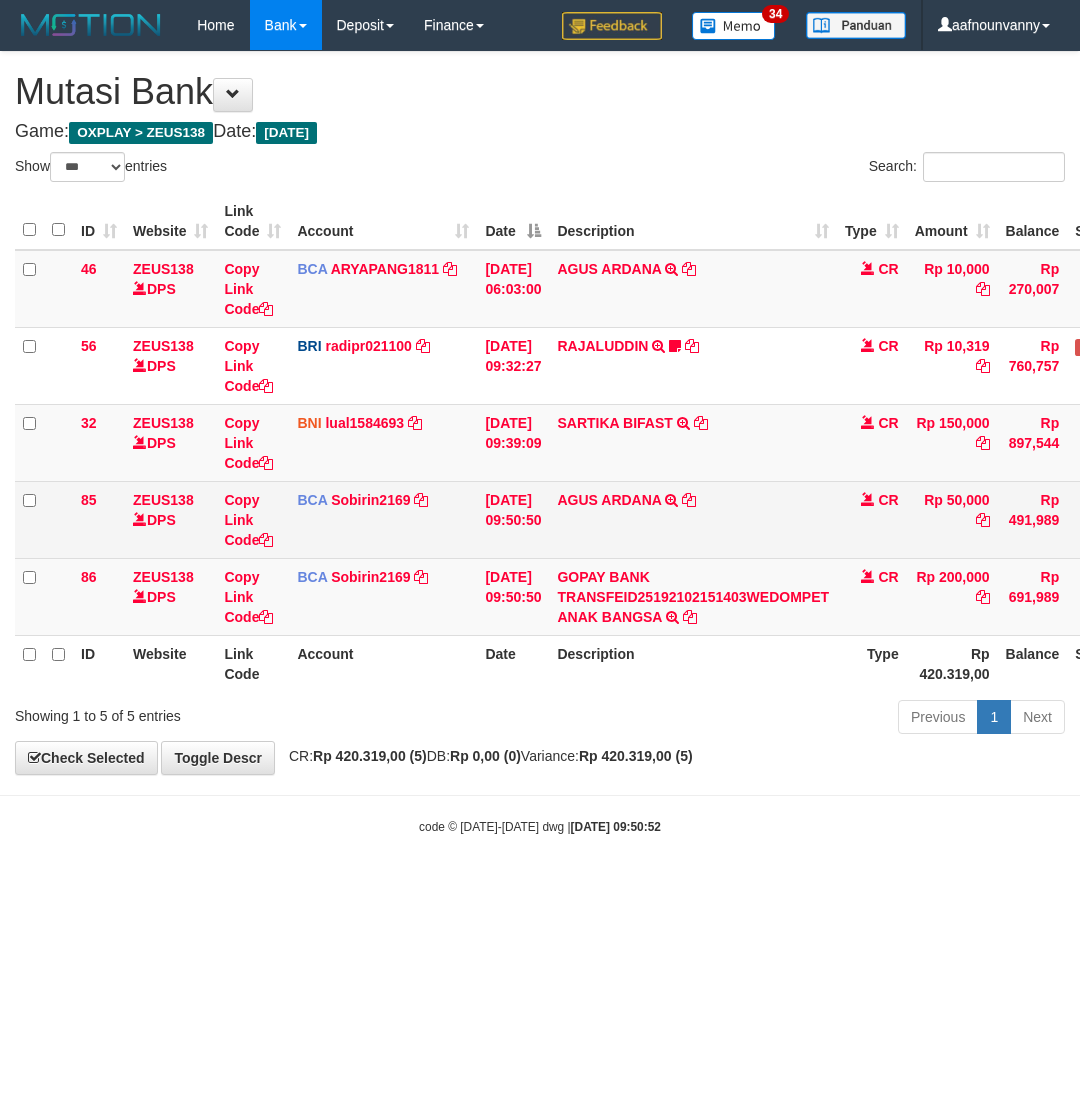 click on "**********" at bounding box center (540, 413) 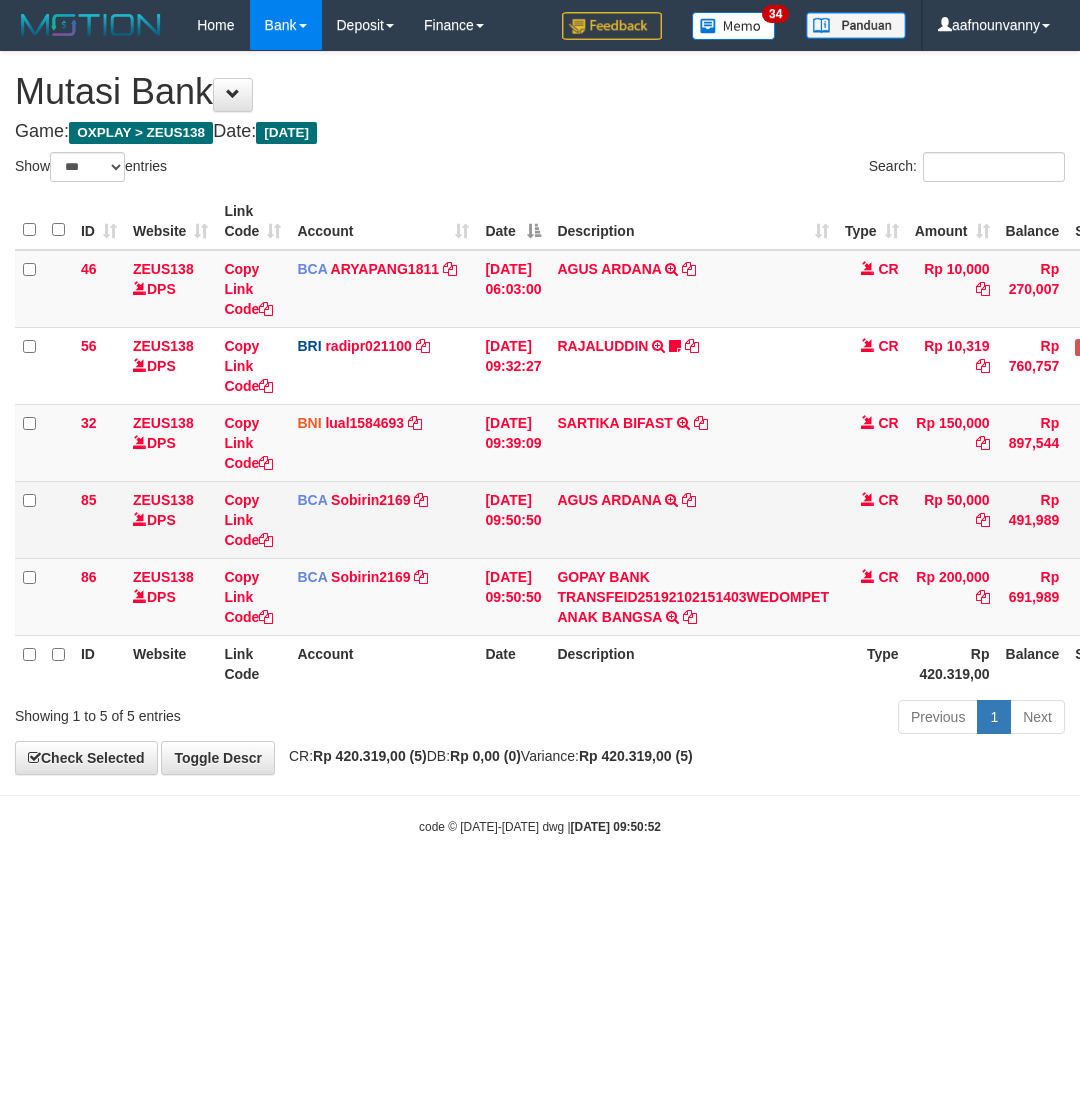 scroll, scrollTop: 0, scrollLeft: 0, axis: both 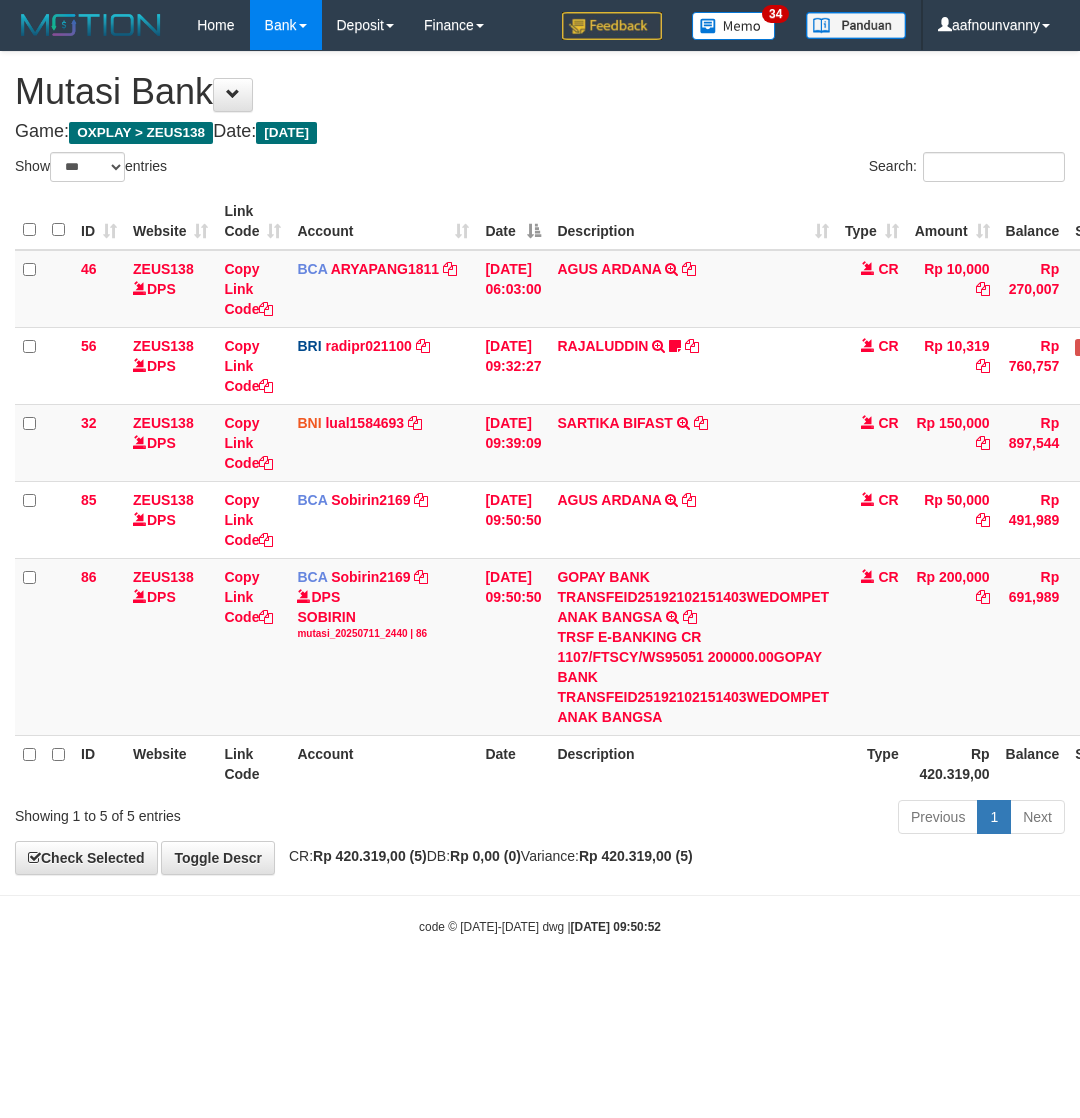 select on "***" 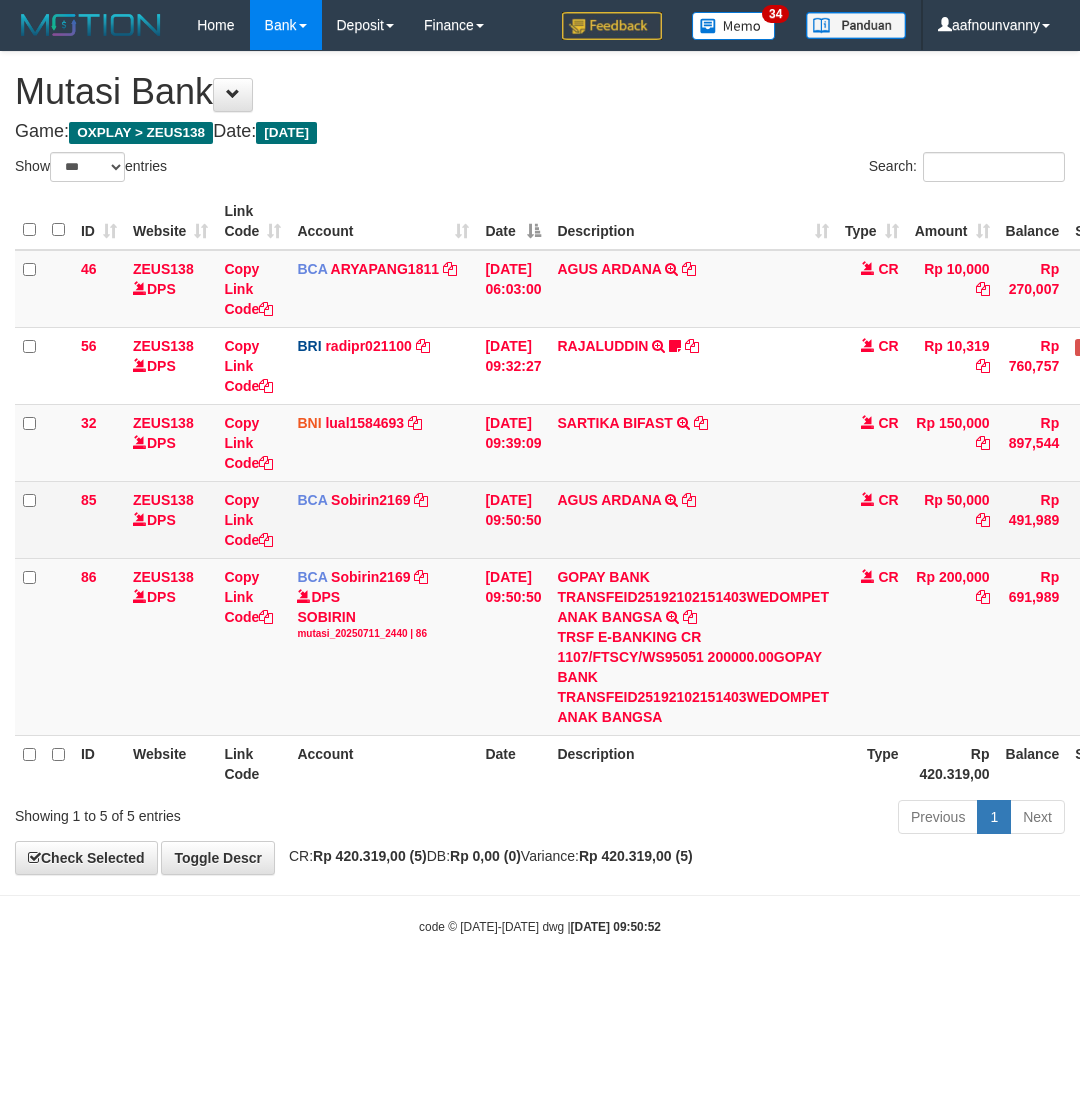 scroll, scrollTop: 0, scrollLeft: 0, axis: both 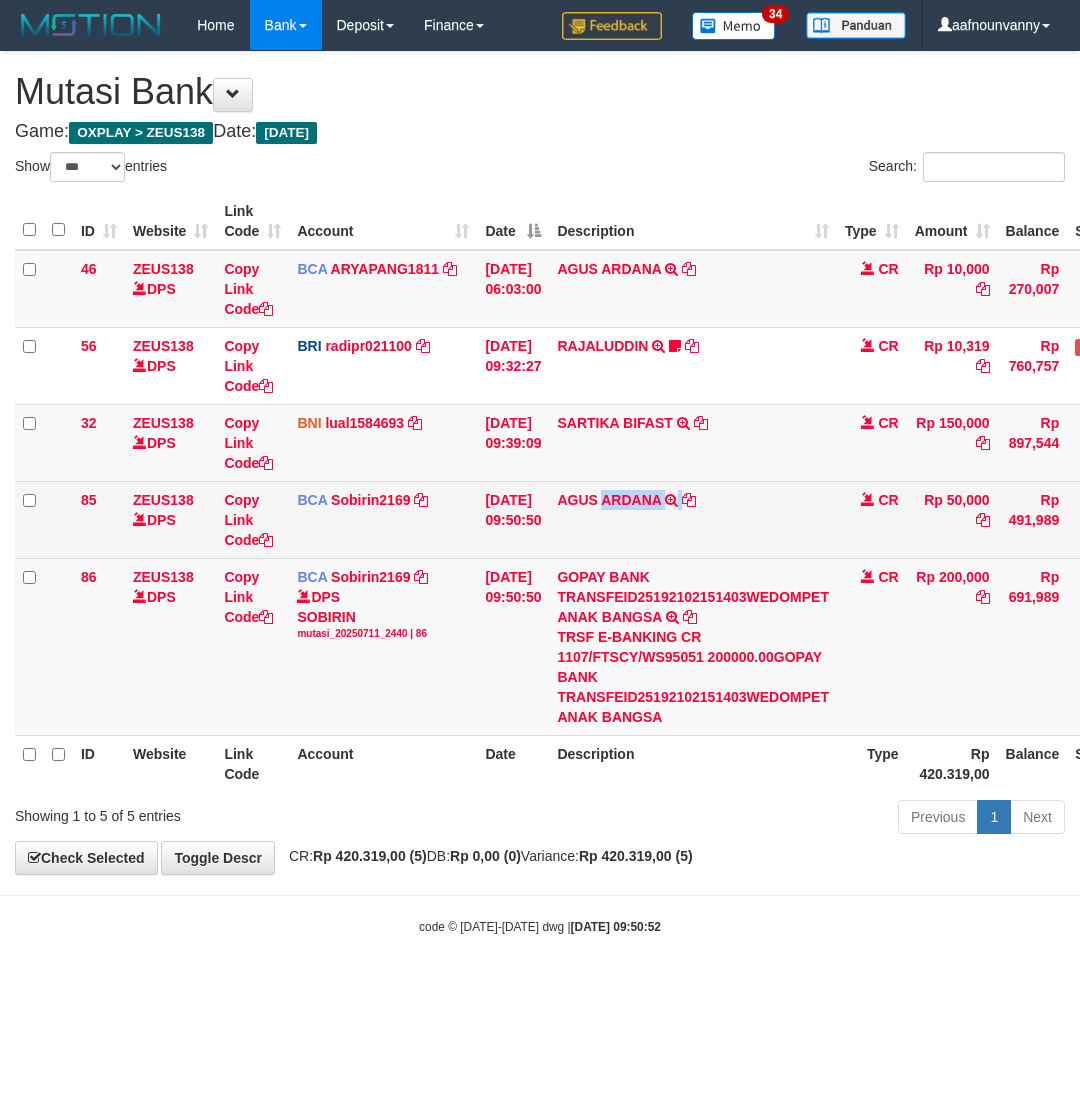 click on "AGUS ARDANA         TRSF E-BANKING CR 1107/FTSCY/WS95051
50000.002025071162851787 TRFDN-AGUS ARDANA ESPAY DEBIT INDONE" at bounding box center [693, 519] 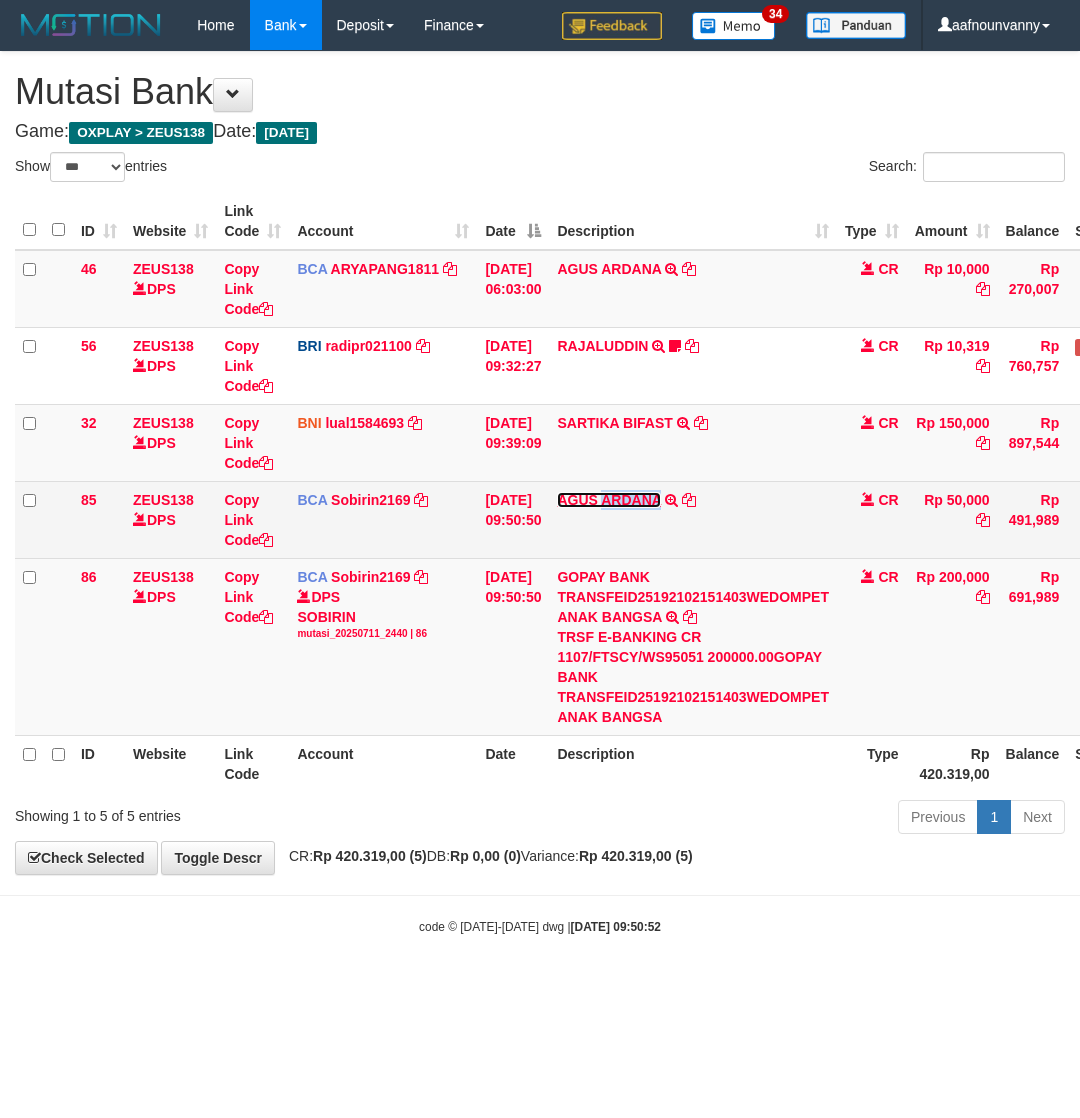 click on "AGUS ARDANA" at bounding box center (609, 500) 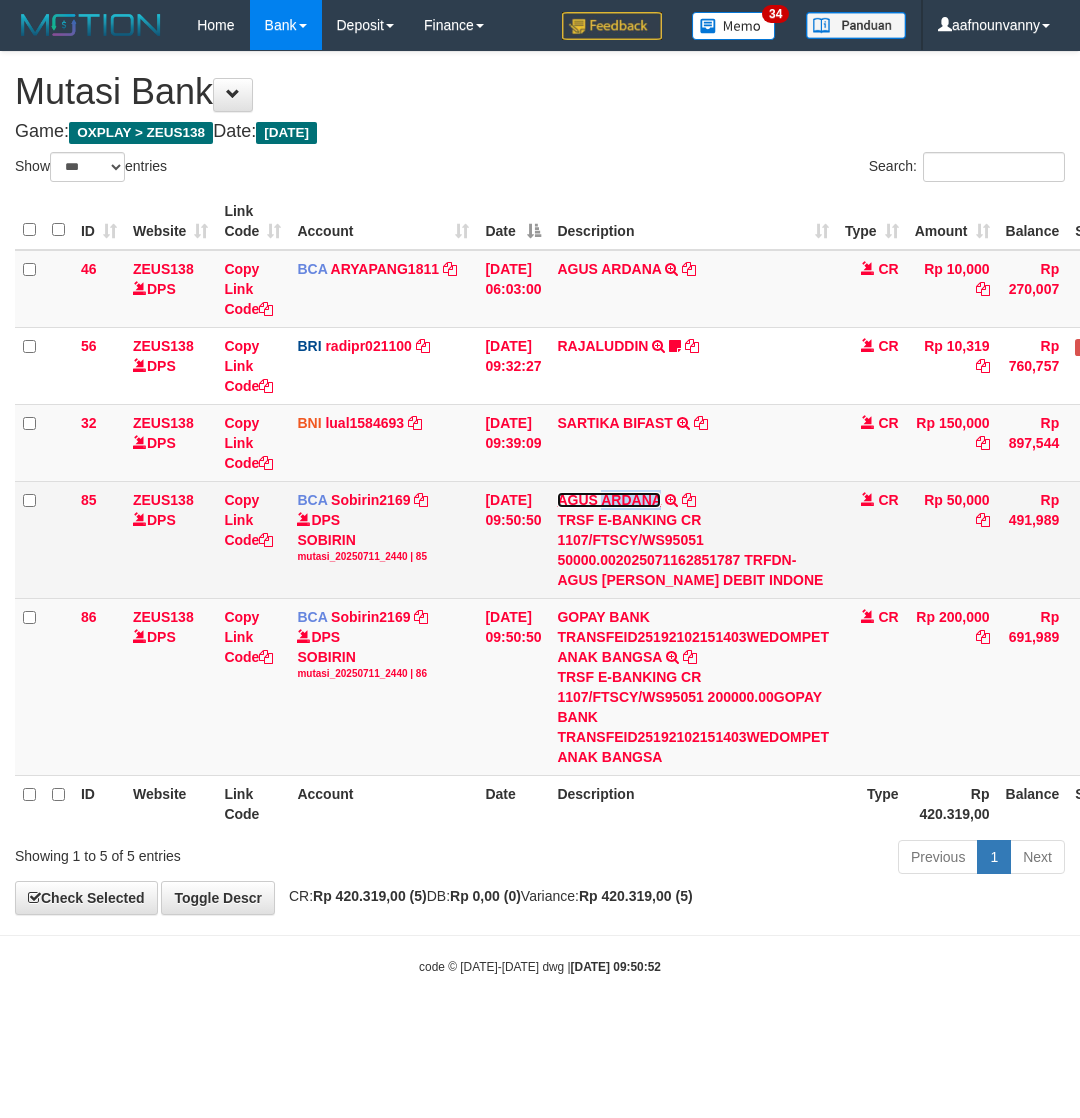 click on "AGUS ARDANA" at bounding box center (609, 500) 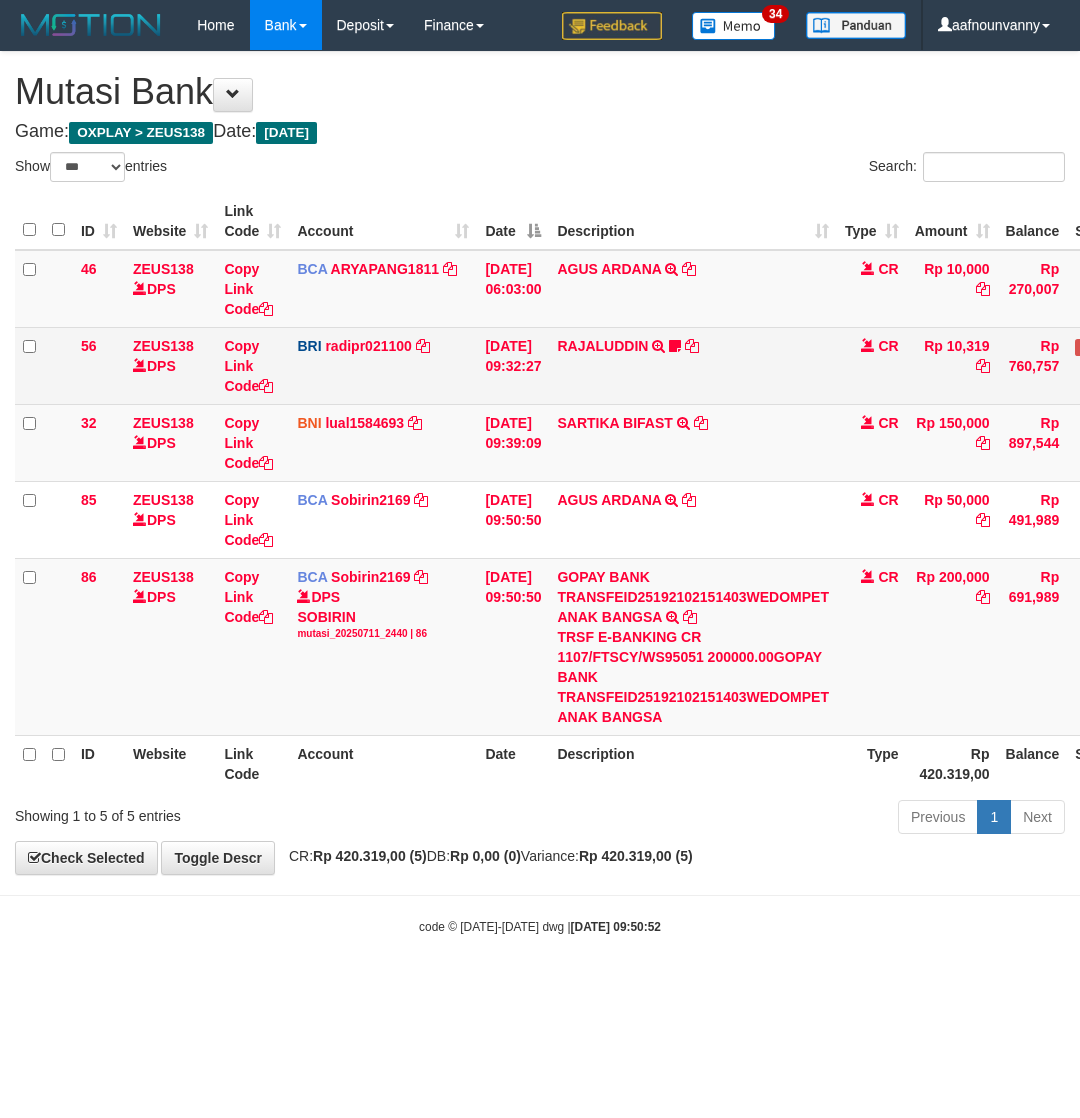 click on "SARTIKA BIFAST         TRF/PAY/TOP-UP ECHANNEL SARTIKA BIFAST 49764882" at bounding box center (693, 442) 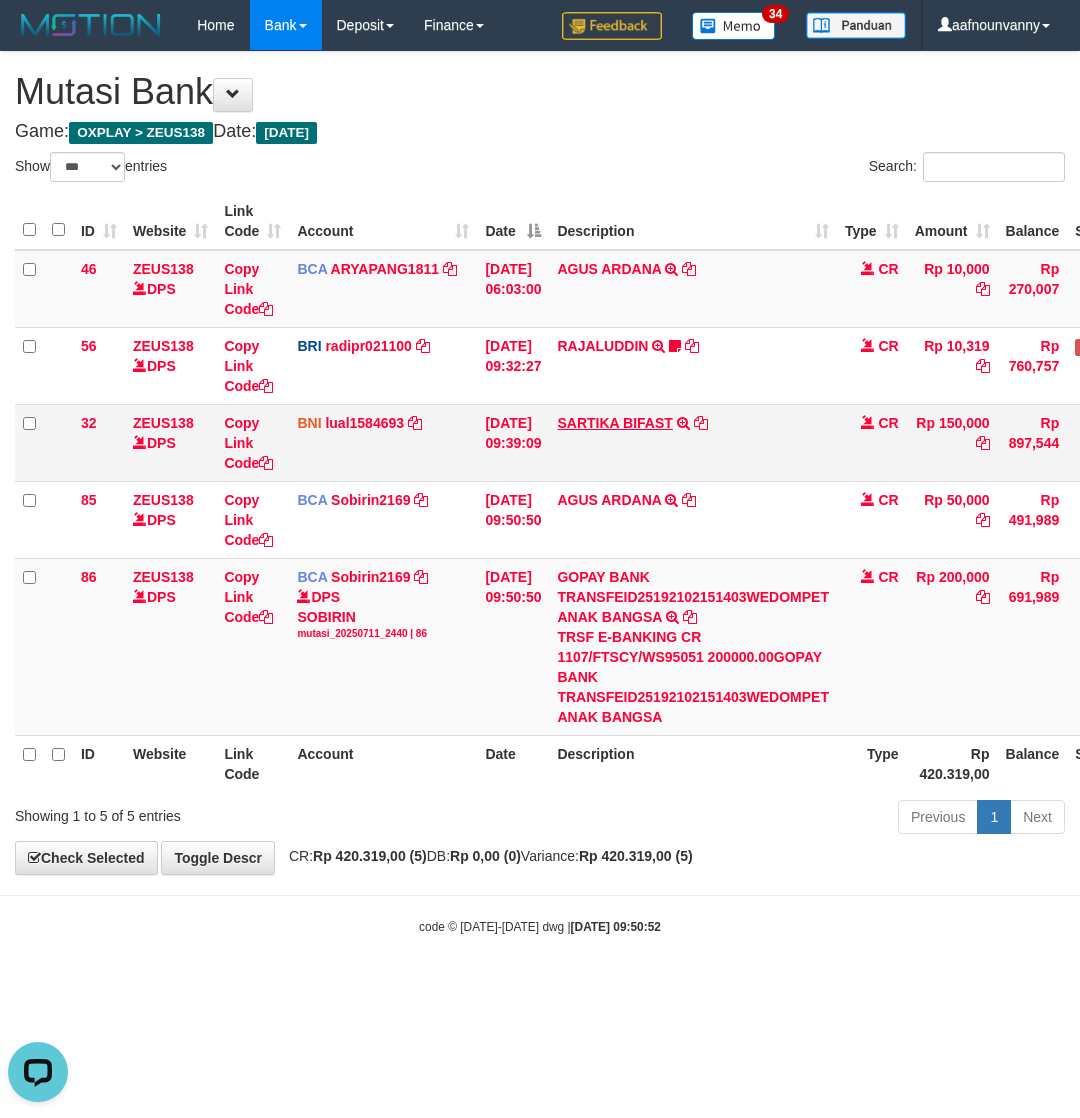scroll, scrollTop: 0, scrollLeft: 0, axis: both 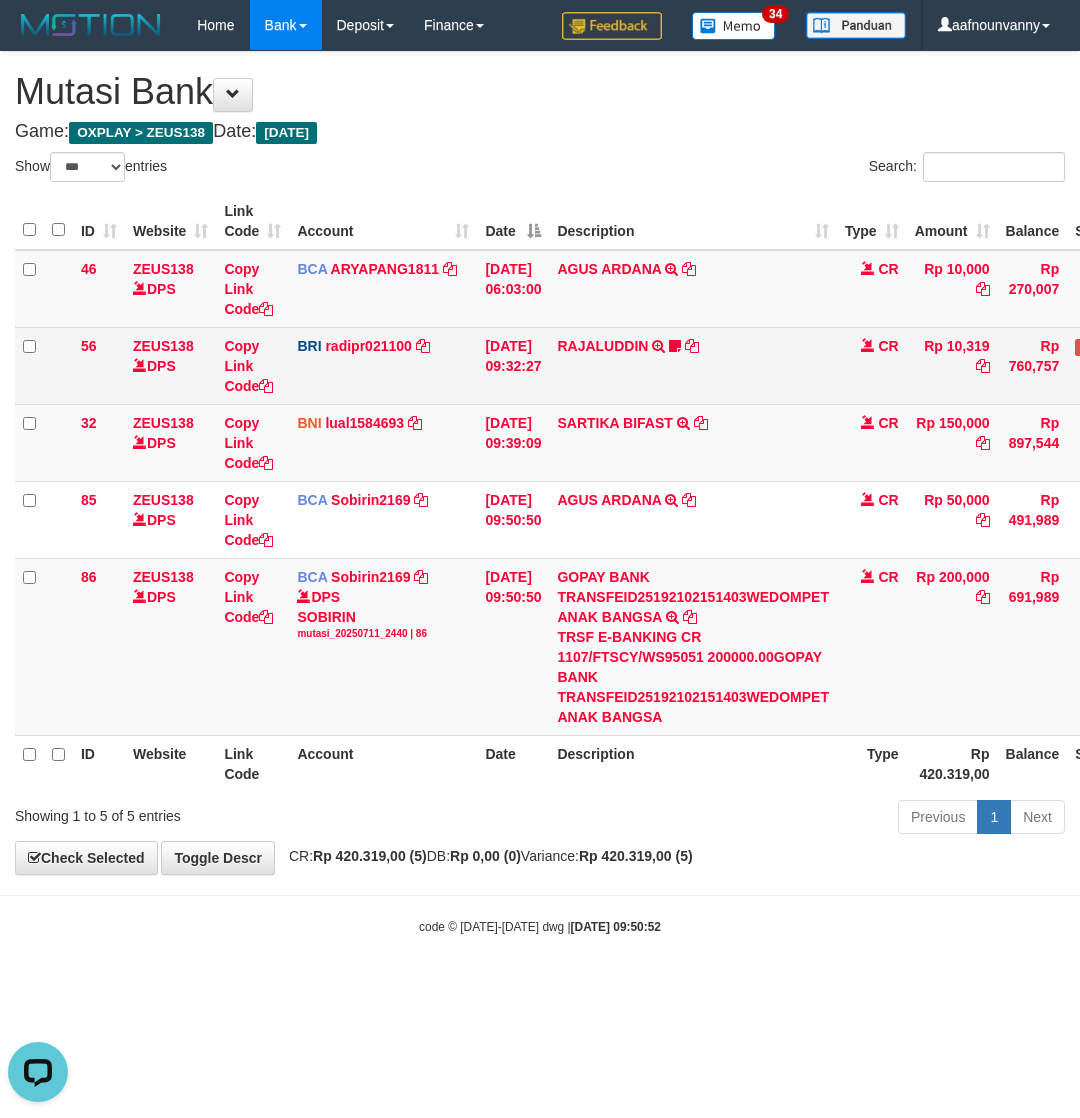 drag, startPoint x: 592, startPoint y: 436, endPoint x: 597, endPoint y: 402, distance: 34.36568 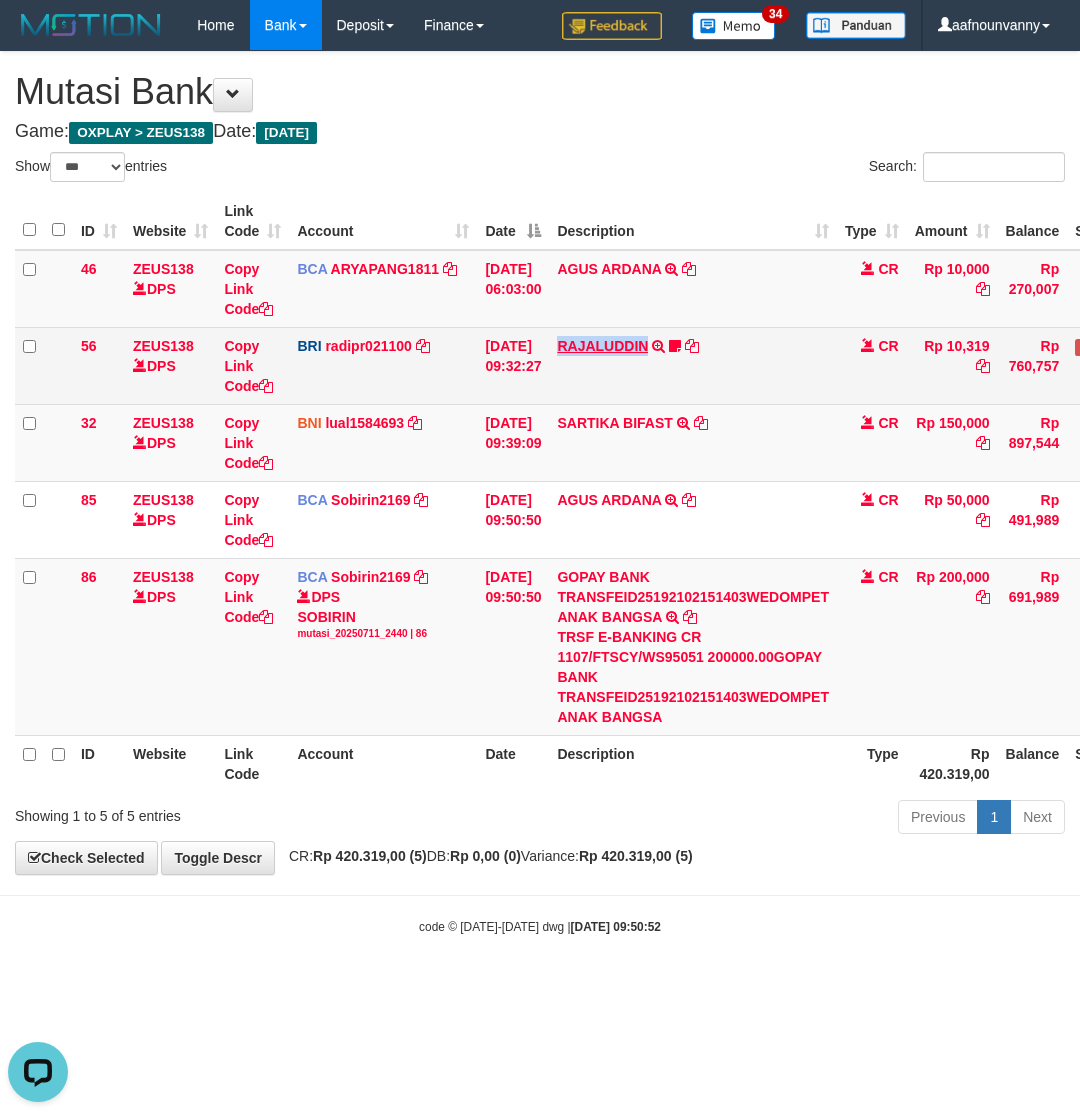 drag, startPoint x: 601, startPoint y: 335, endPoint x: 597, endPoint y: 351, distance: 16.492422 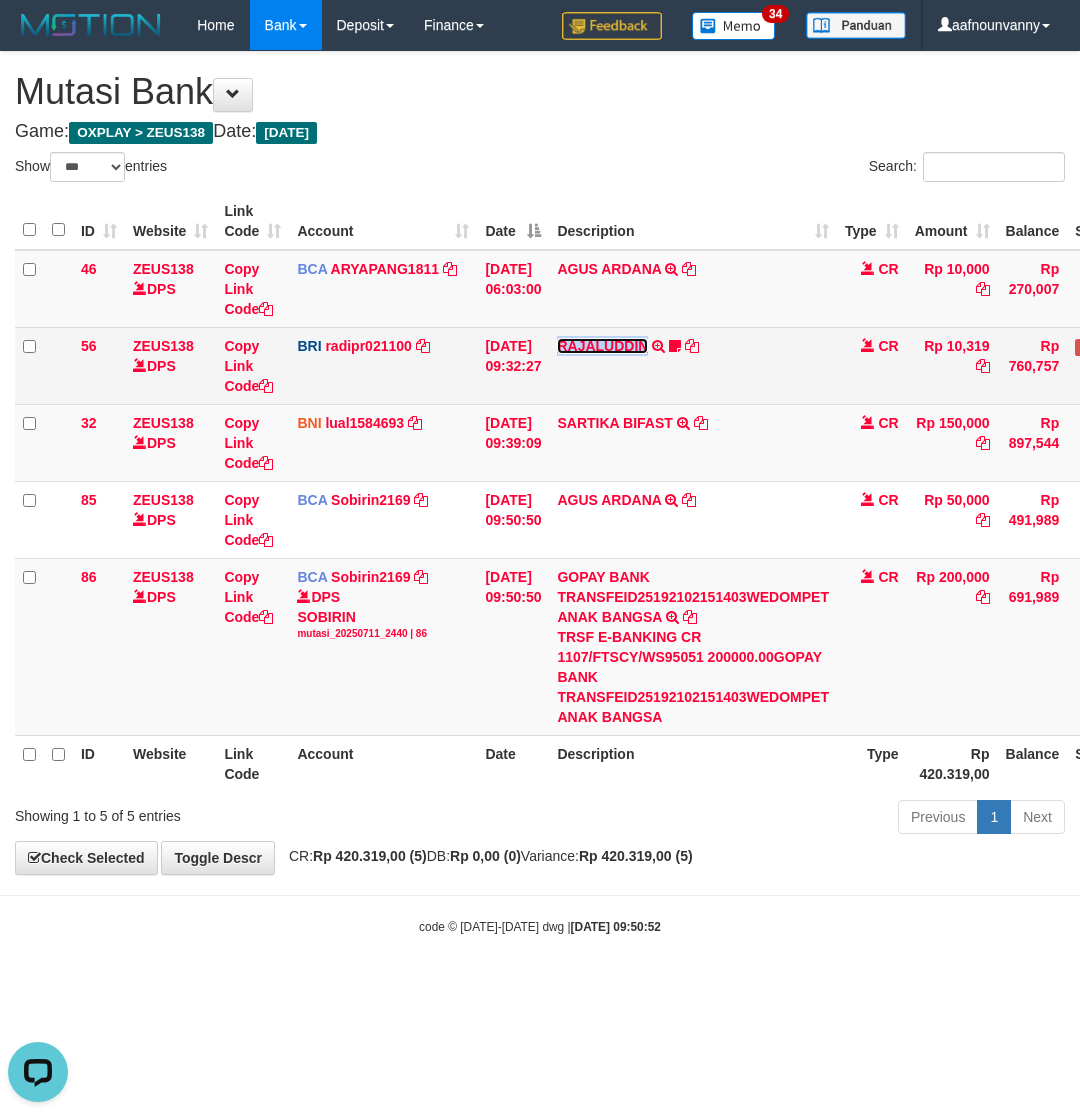 click on "RAJALUDDIN" at bounding box center [602, 346] 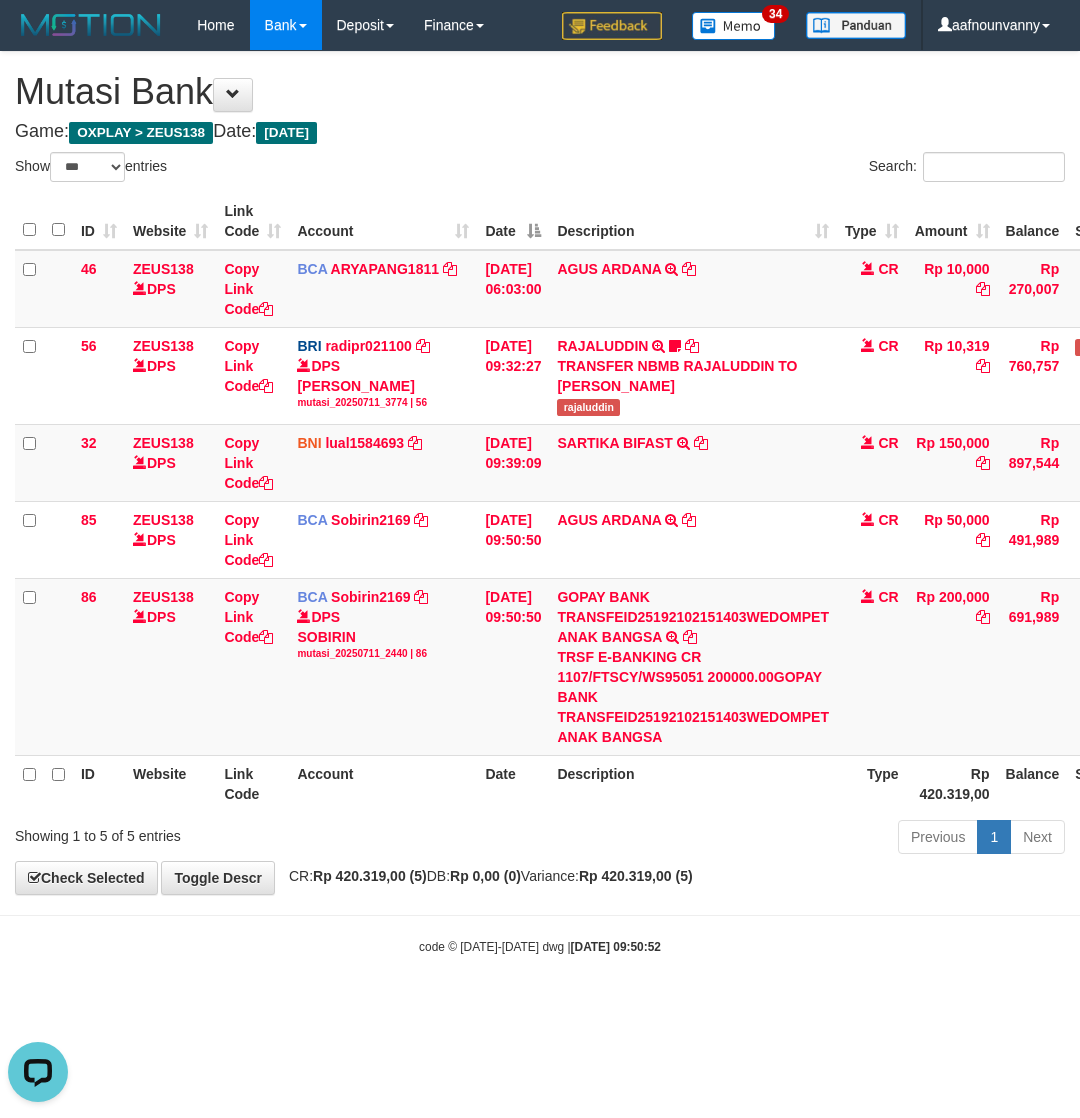 drag, startPoint x: 496, startPoint y: 835, endPoint x: 350, endPoint y: 768, distance: 160.63934 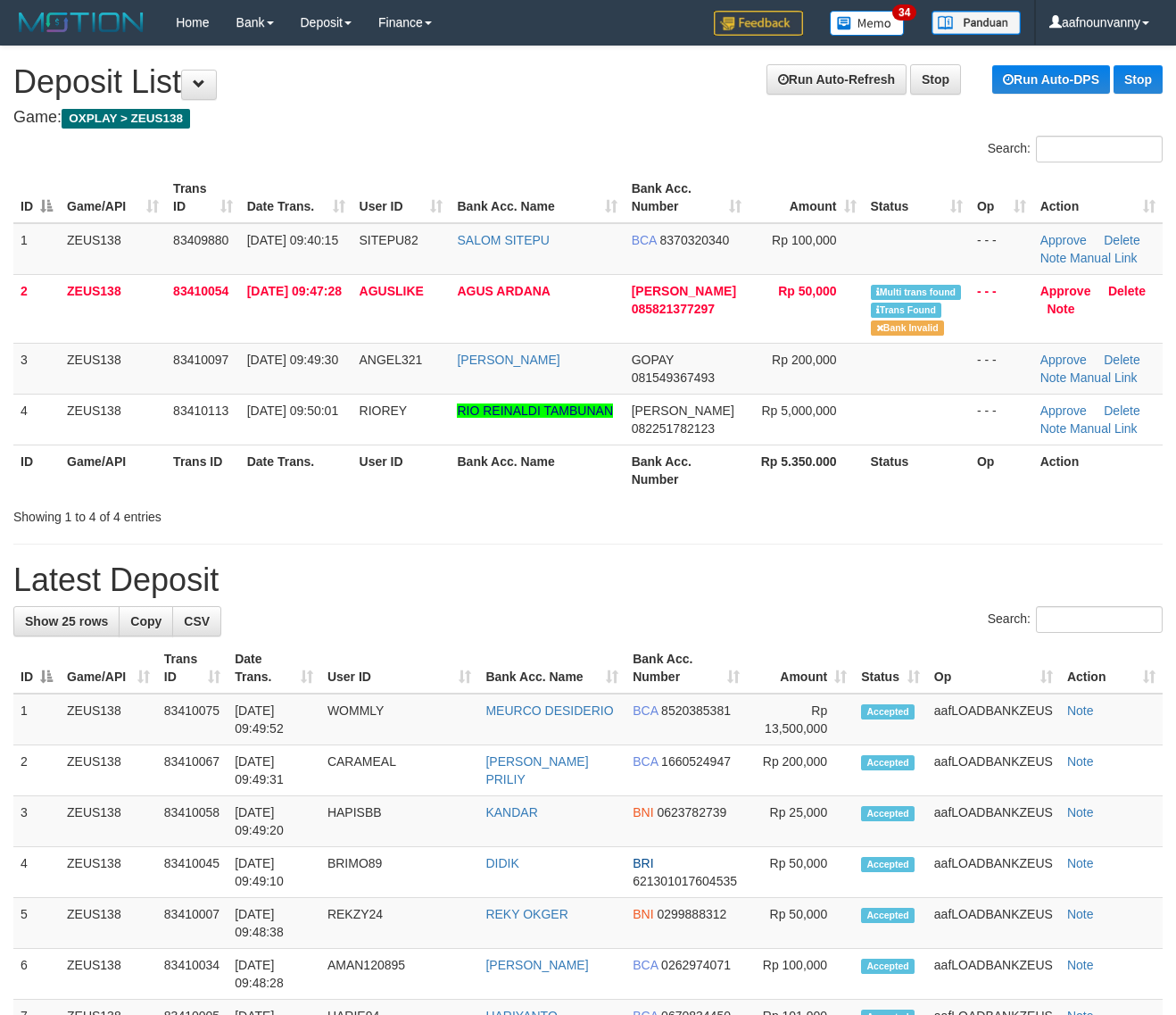 scroll, scrollTop: 0, scrollLeft: 0, axis: both 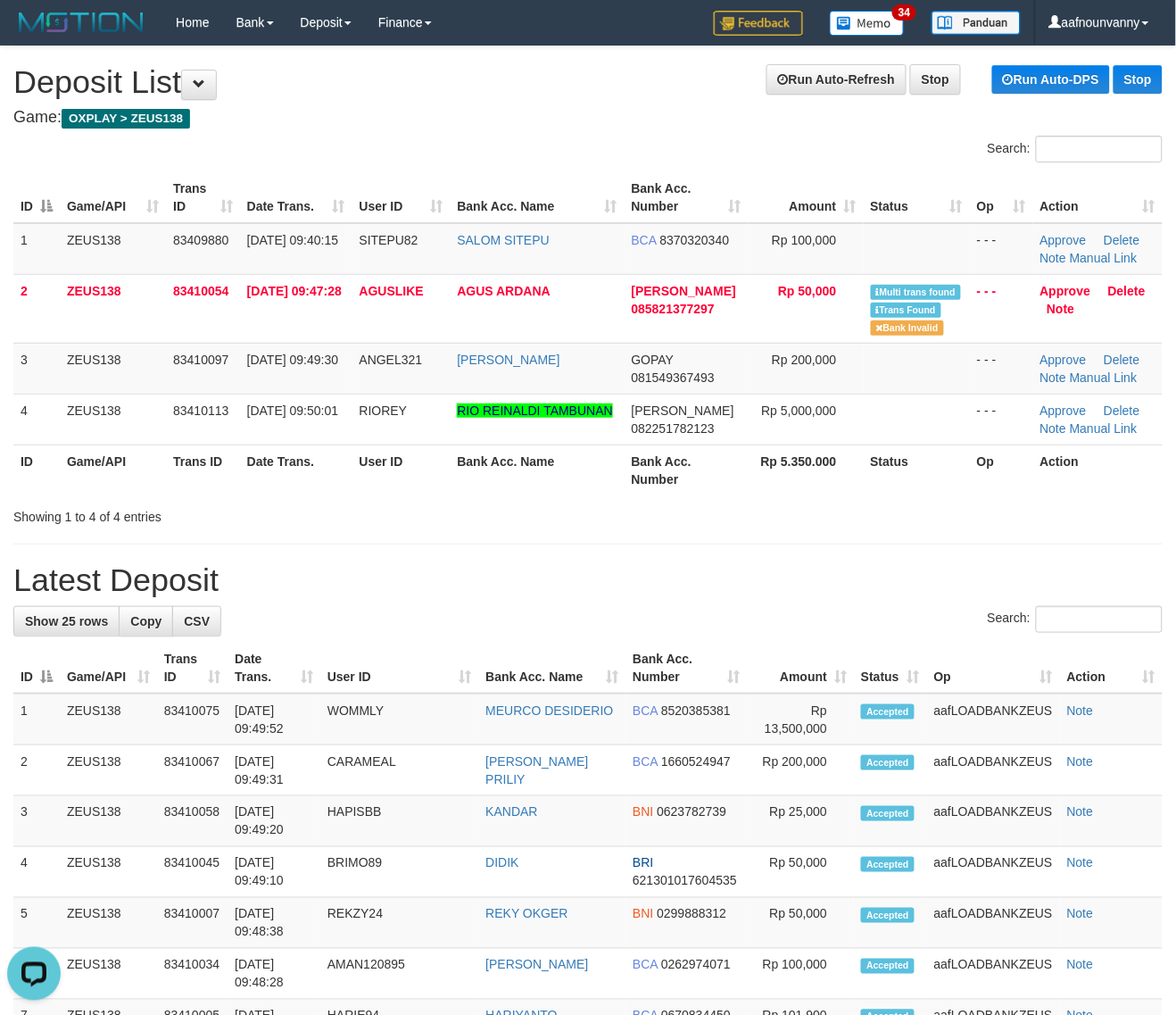 click on "Bank Acc. Number" at bounding box center [686, 470] 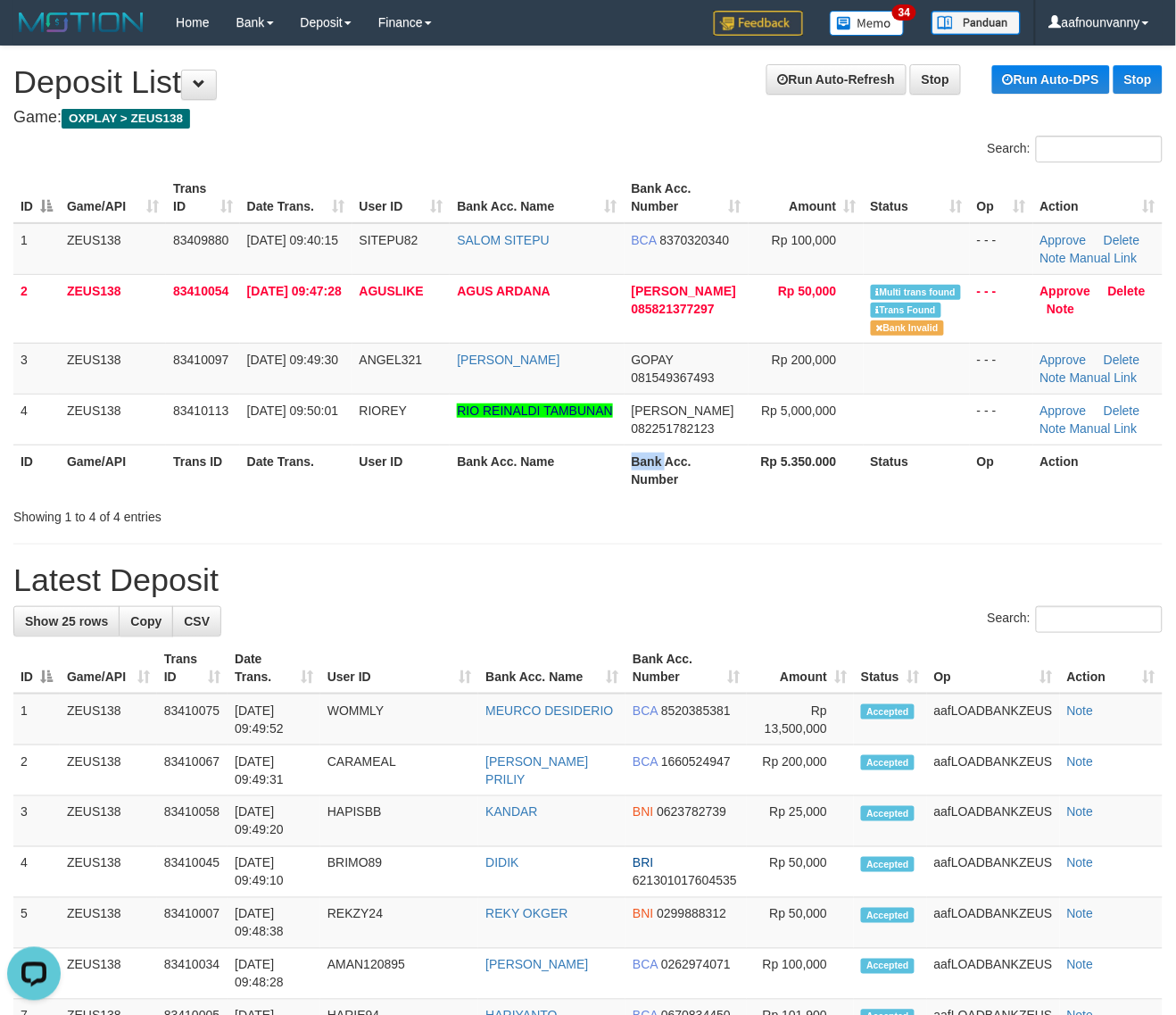 click on "Bank Acc. Number" at bounding box center (686, 470) 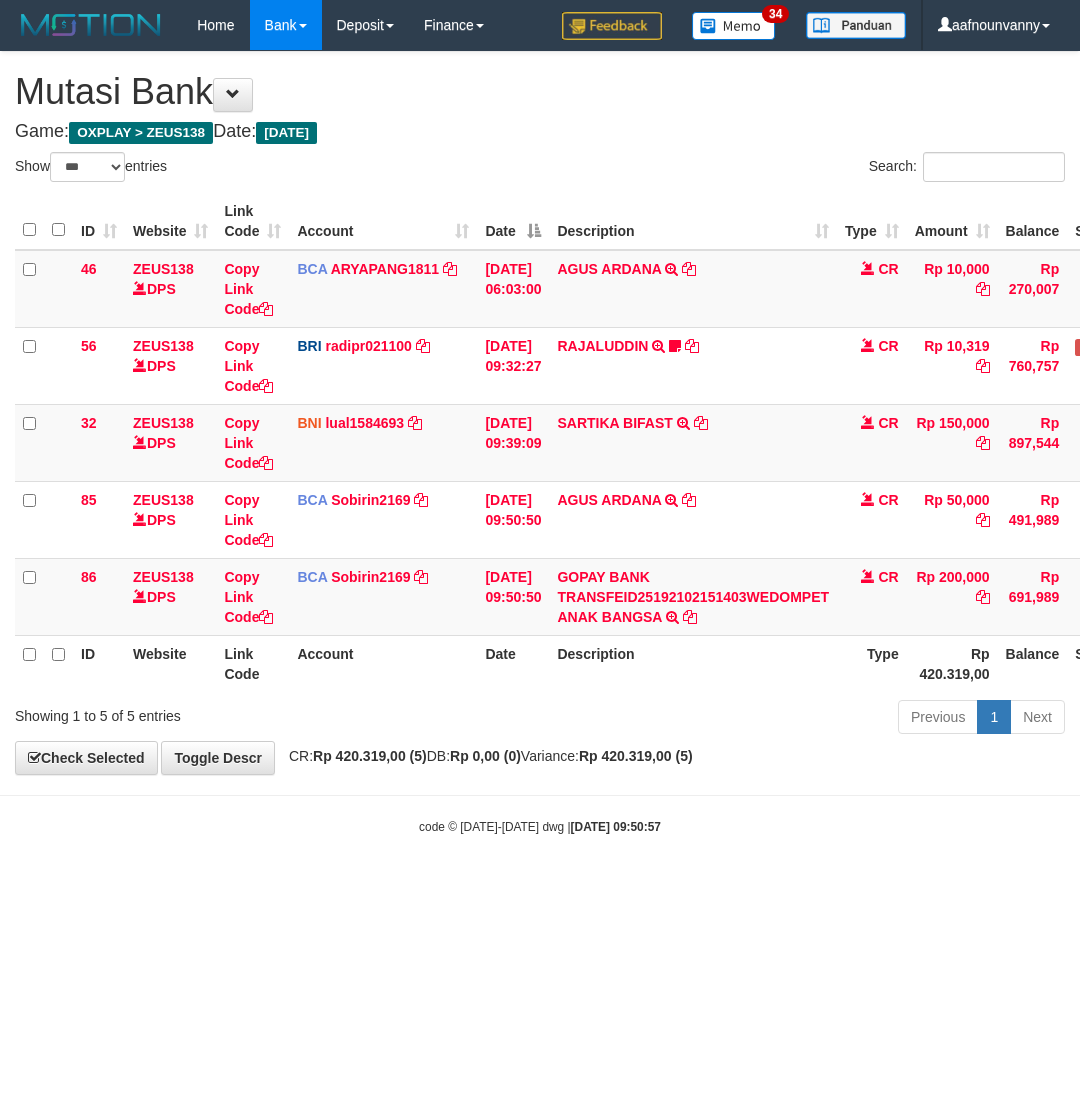 select on "***" 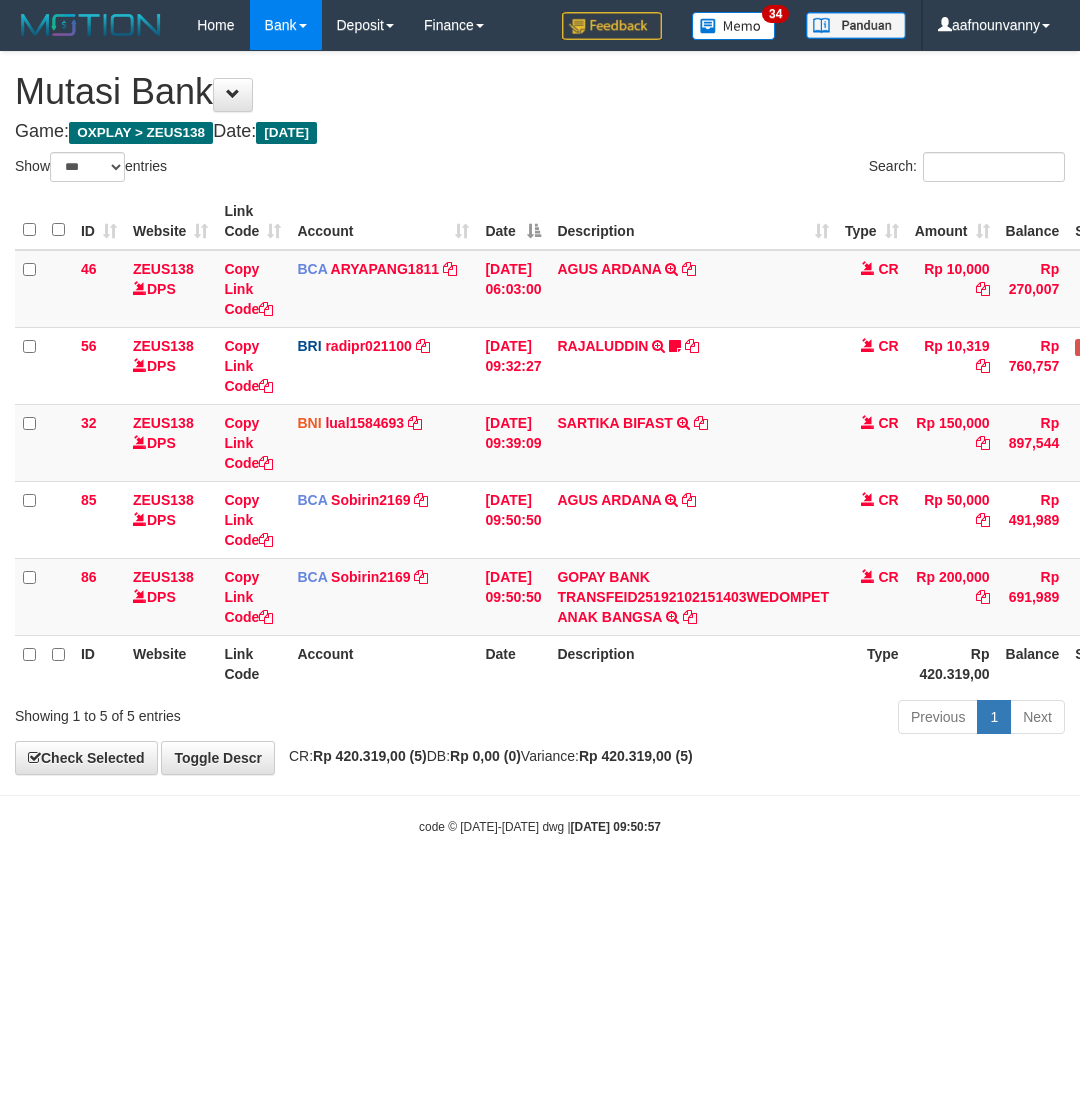 scroll, scrollTop: 0, scrollLeft: 0, axis: both 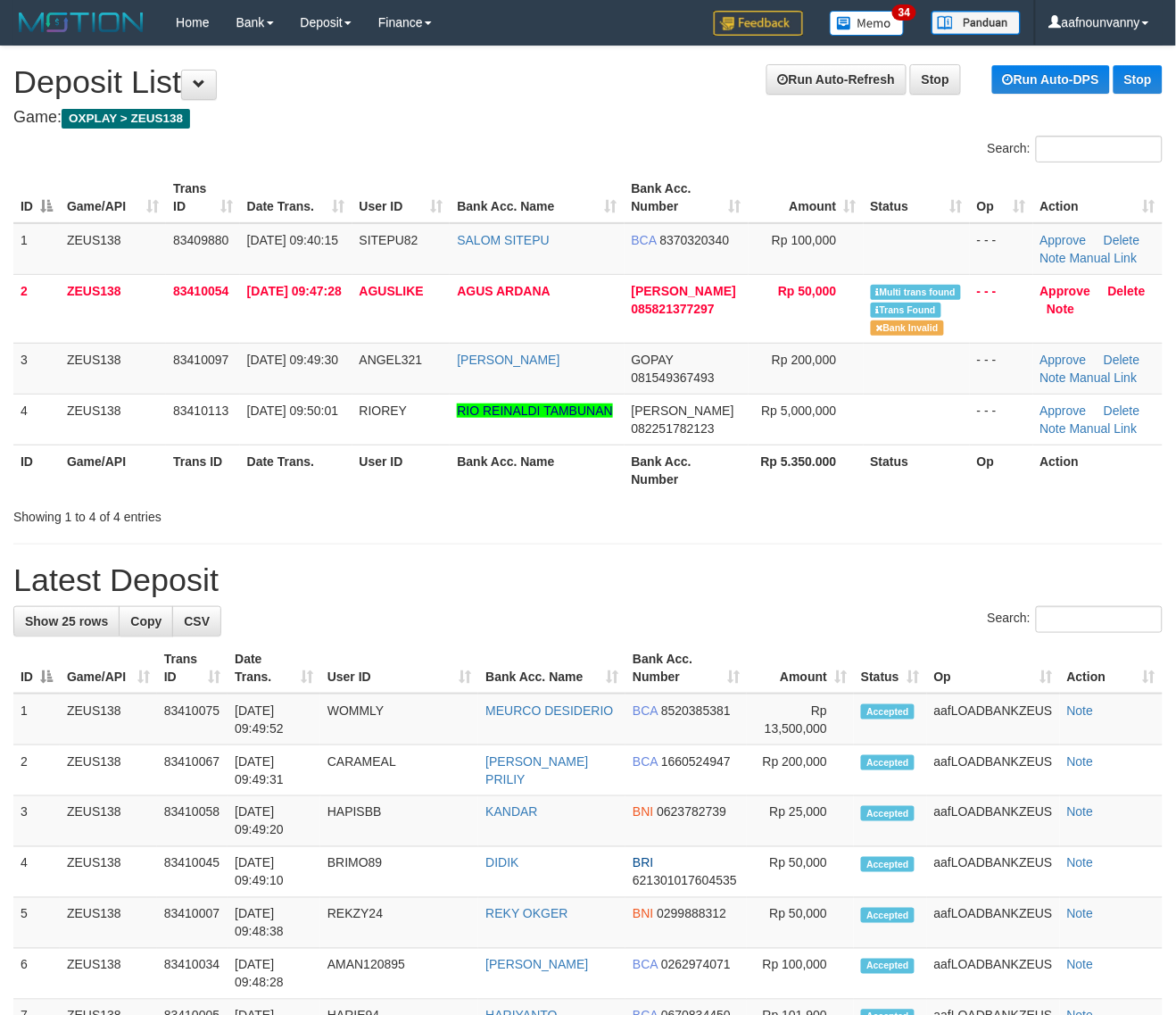 click on "**********" at bounding box center (588, 1066) 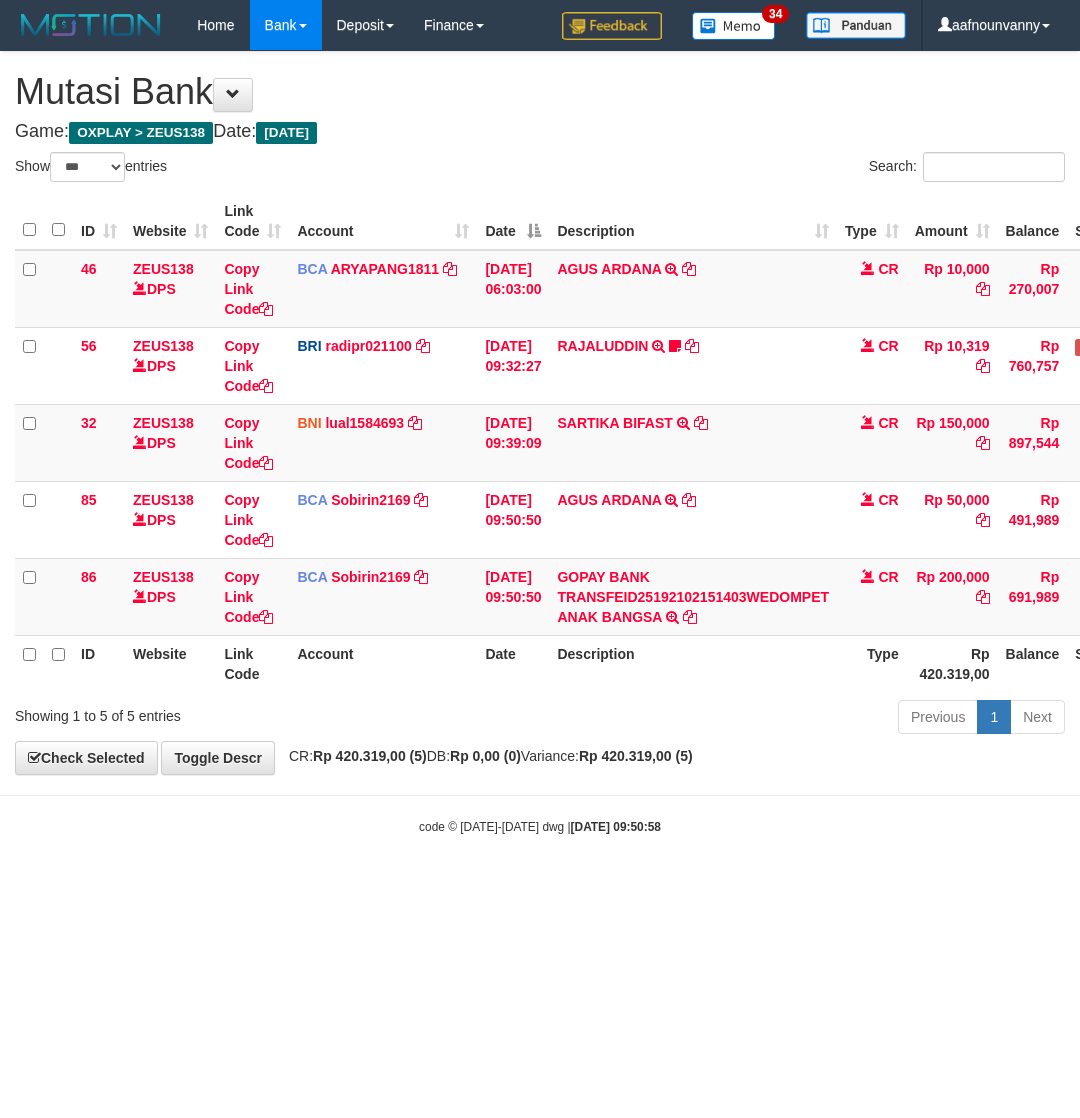 select on "***" 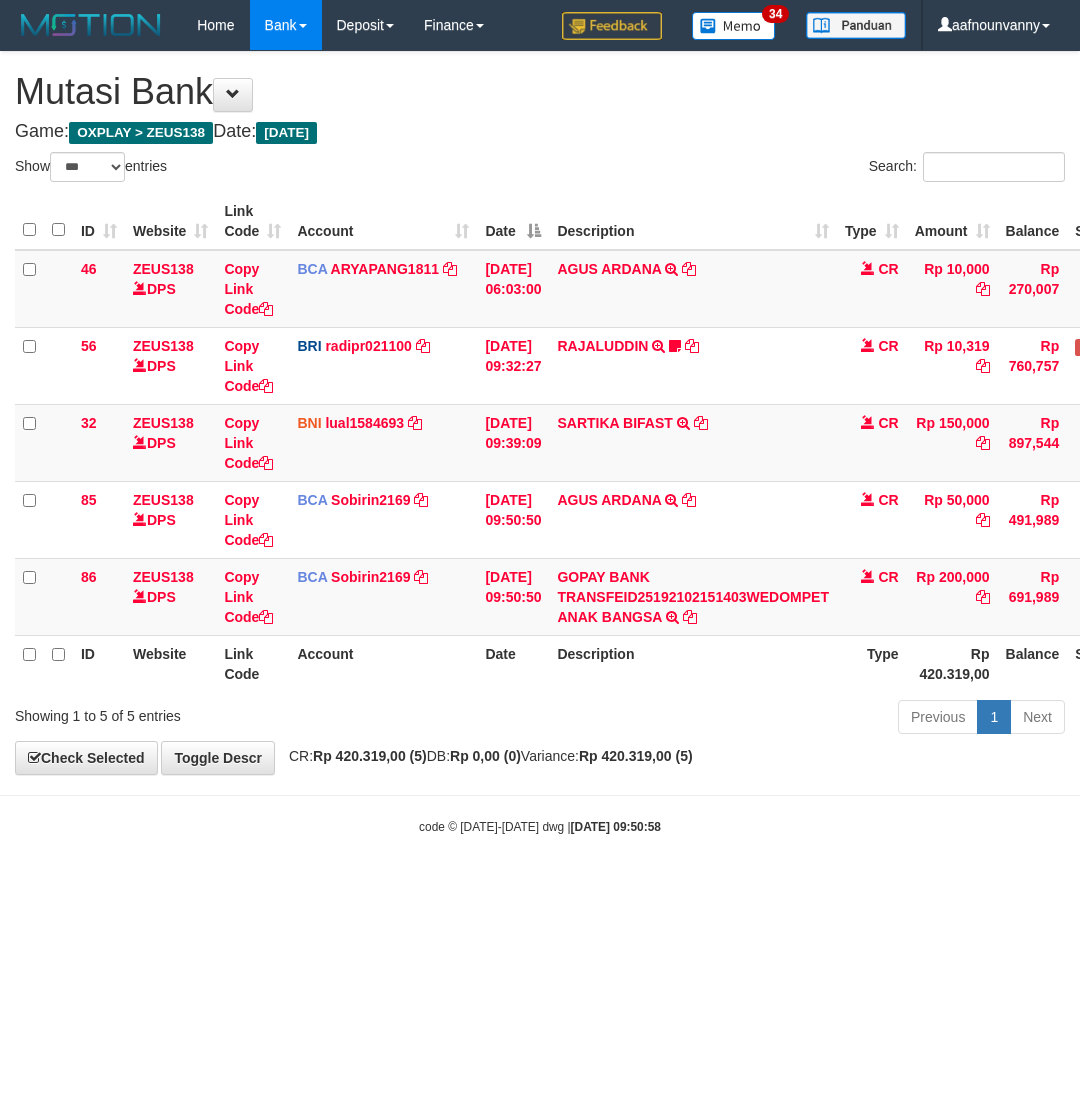 scroll, scrollTop: 0, scrollLeft: 0, axis: both 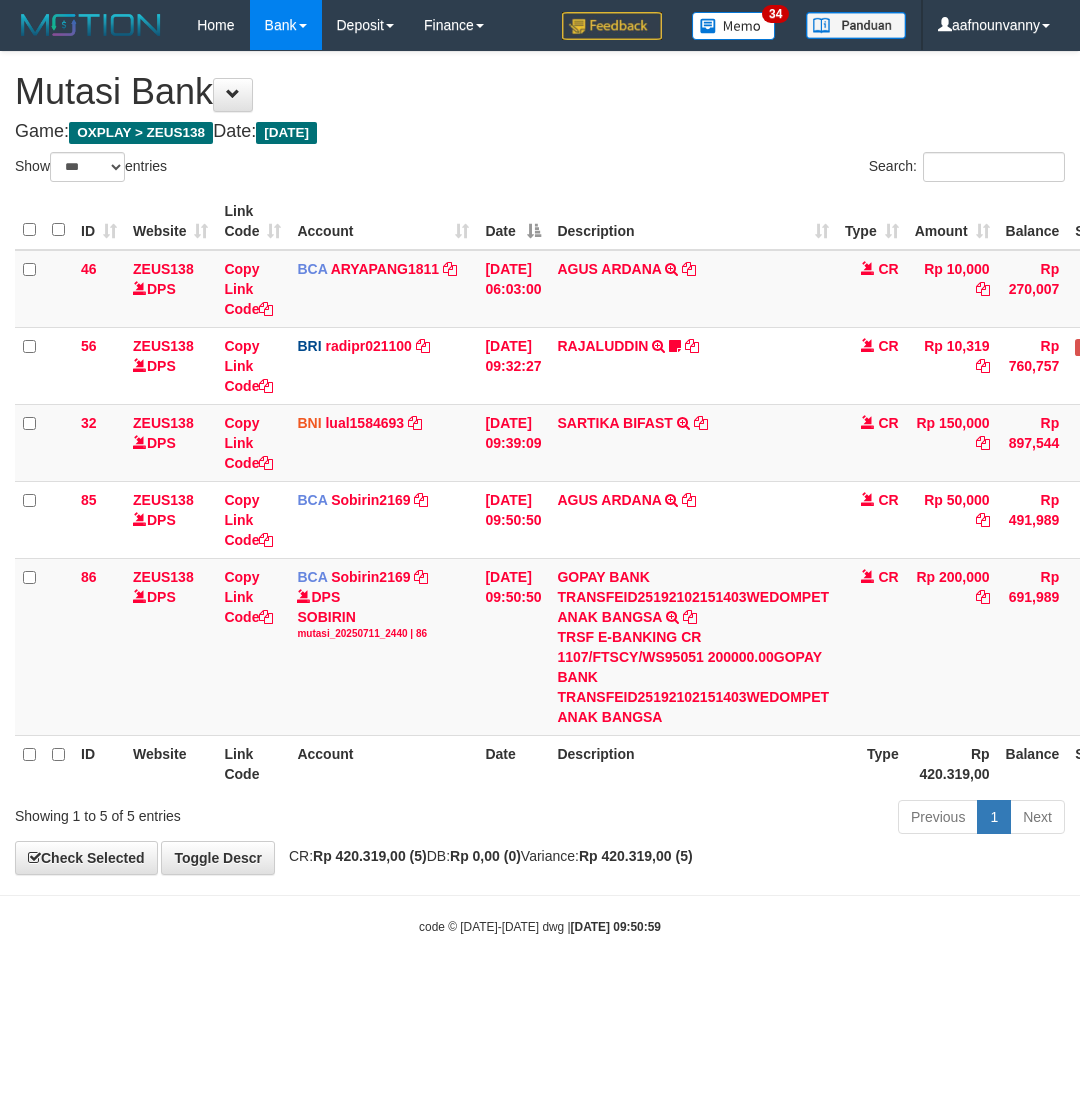 select on "***" 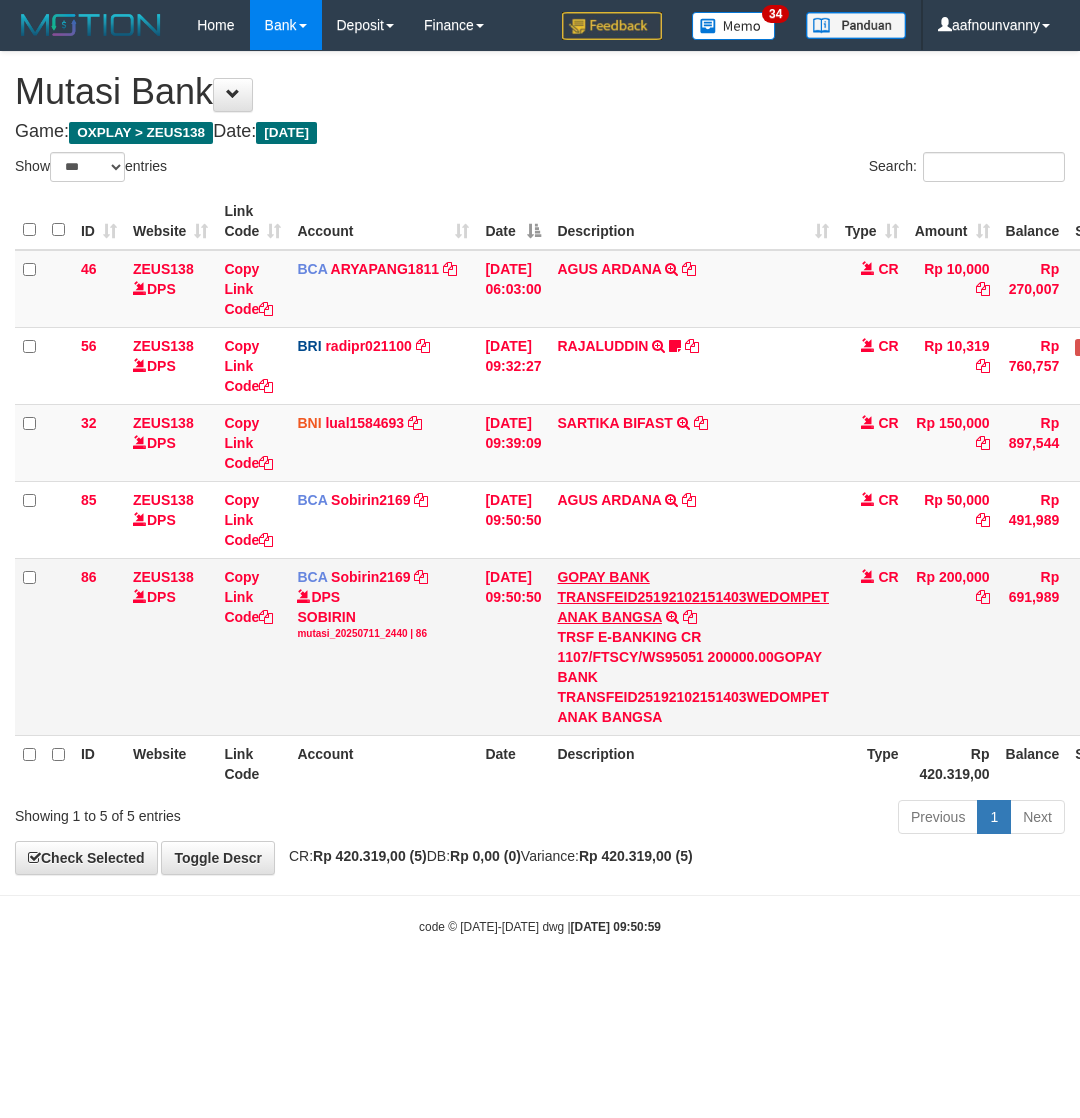 scroll, scrollTop: 0, scrollLeft: 0, axis: both 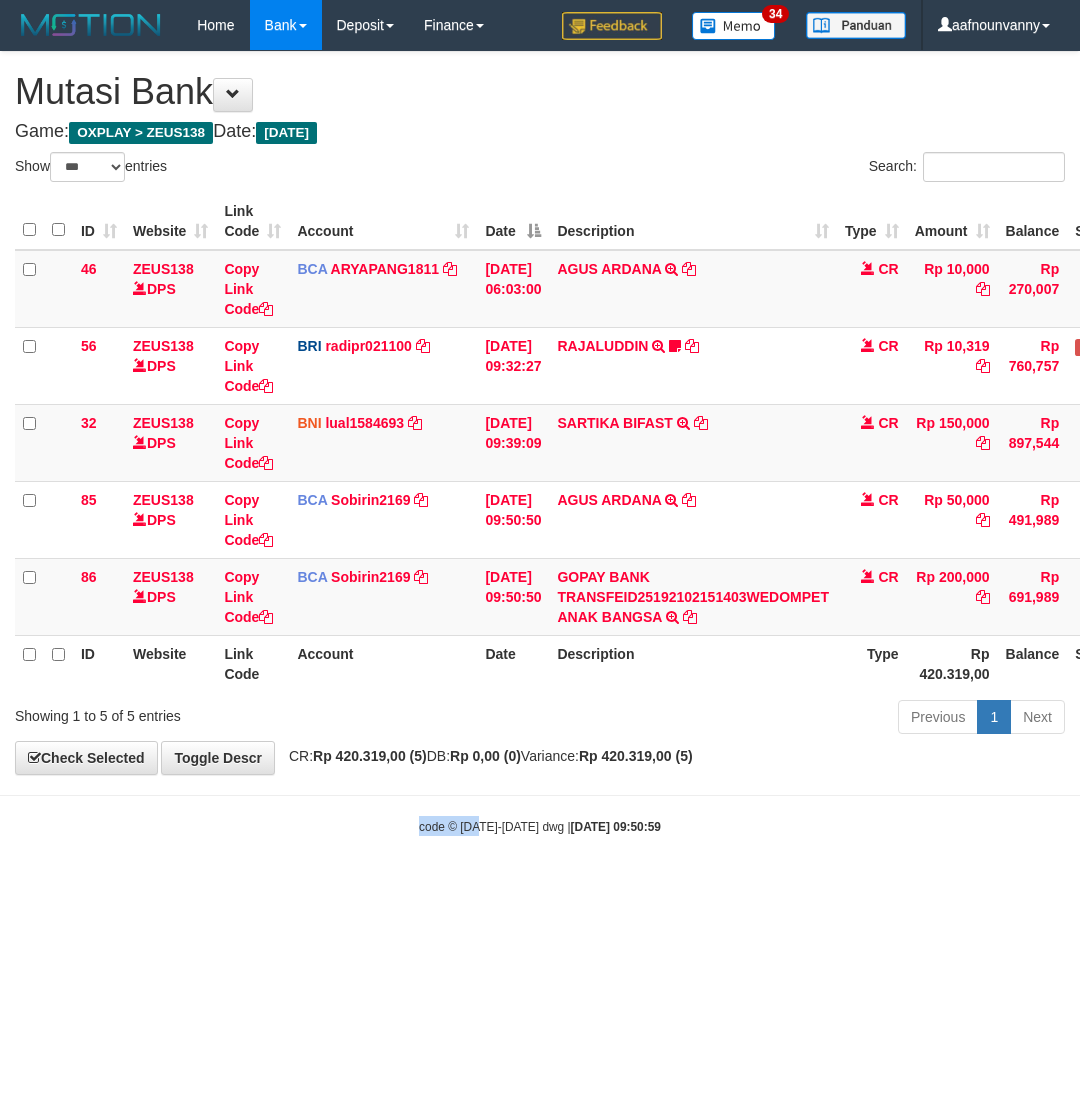drag, startPoint x: 485, startPoint y: 1006, endPoint x: -48, endPoint y: 678, distance: 625.8378 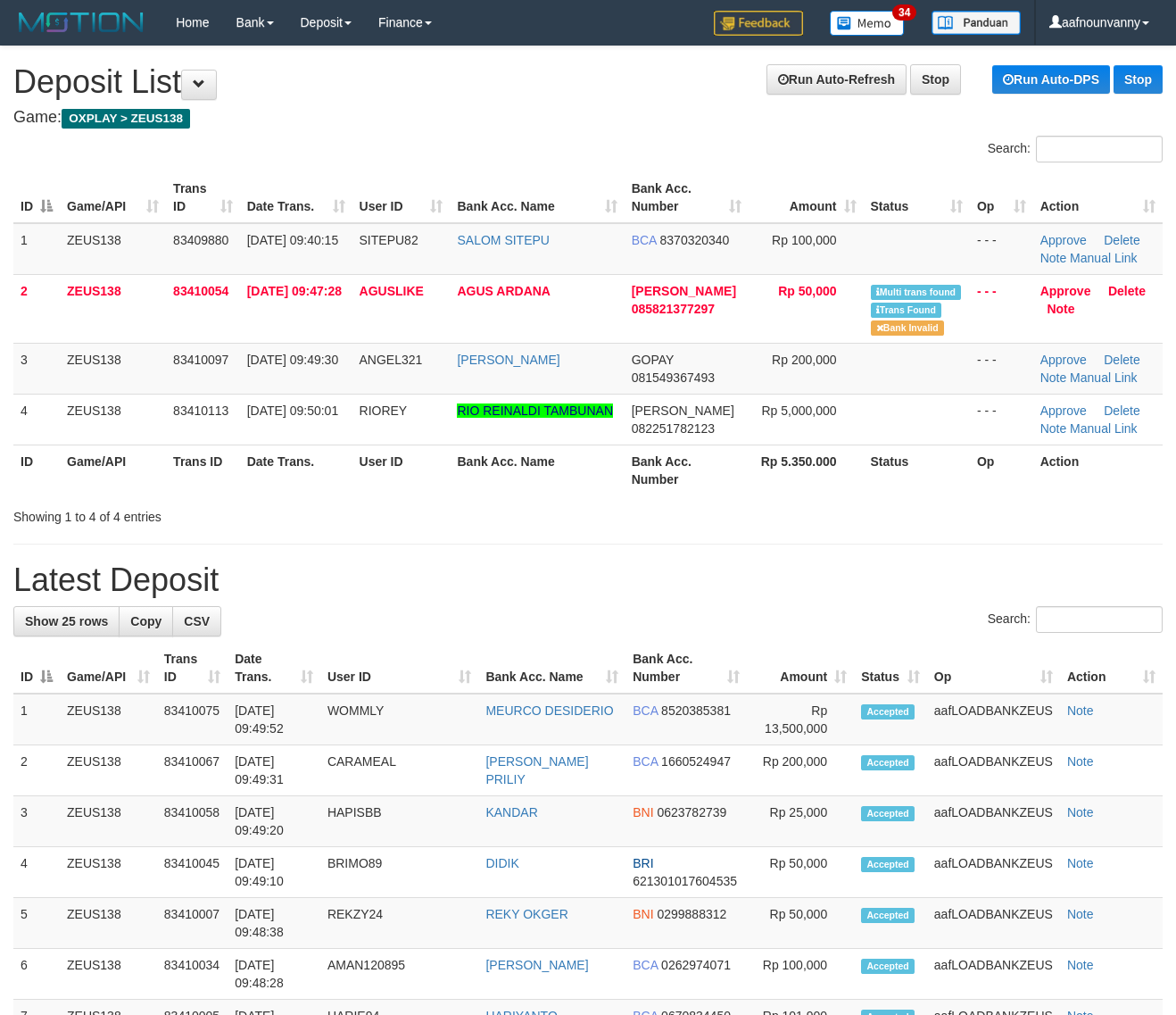 scroll, scrollTop: 0, scrollLeft: 0, axis: both 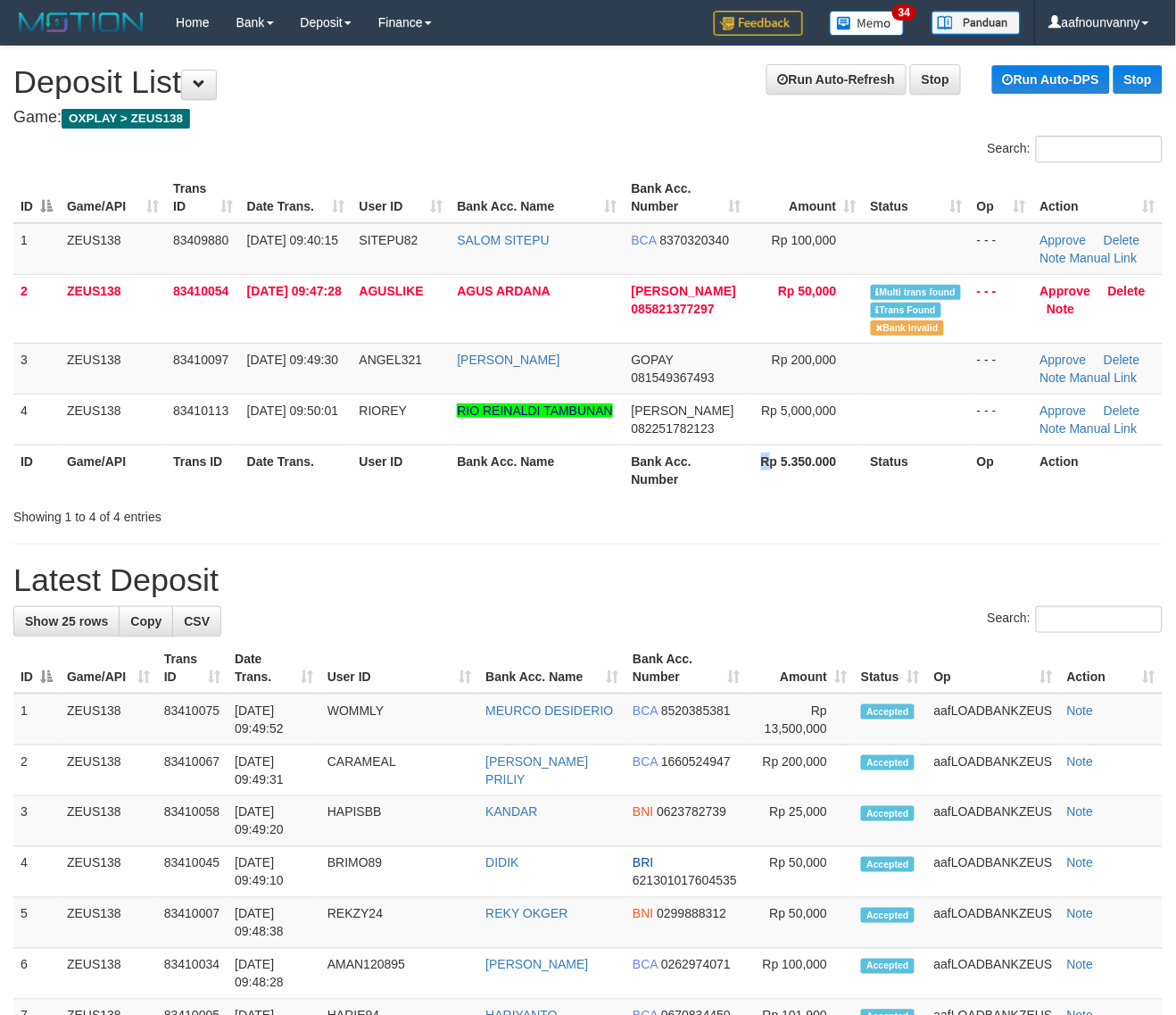 drag, startPoint x: 769, startPoint y: 479, endPoint x: 886, endPoint y: 554, distance: 138.97482 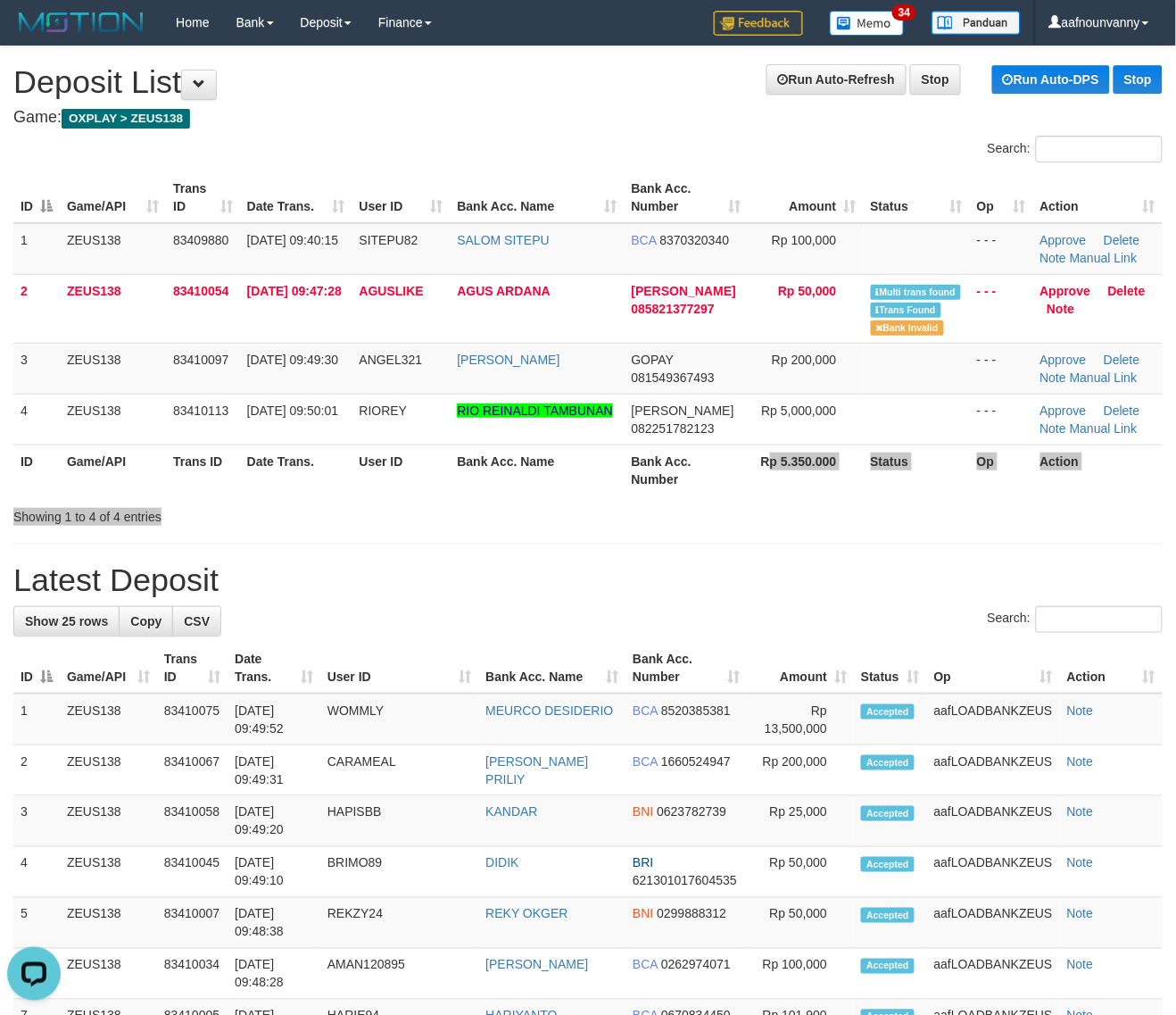 scroll, scrollTop: 0, scrollLeft: 0, axis: both 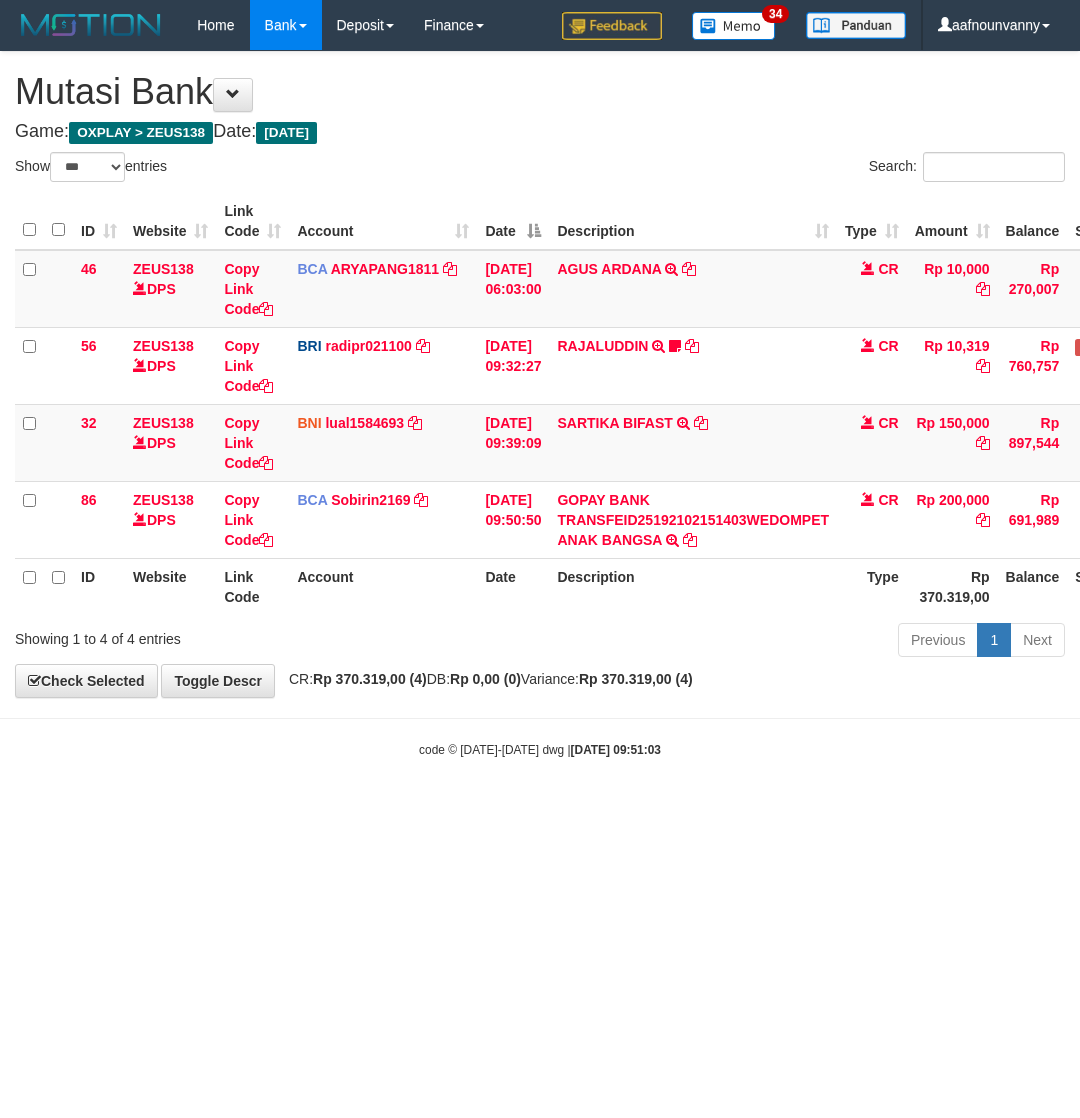 select on "***" 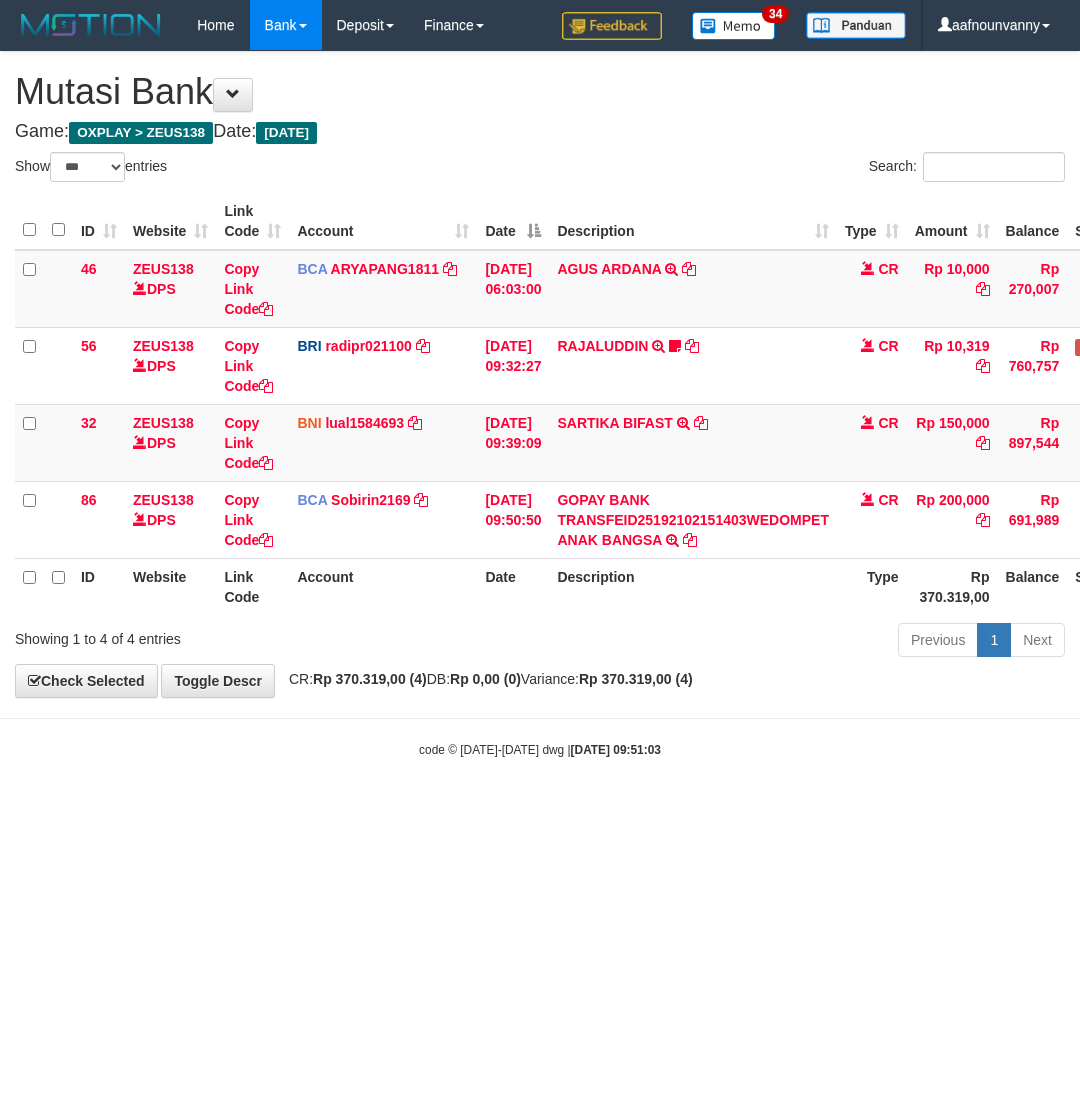 scroll, scrollTop: 0, scrollLeft: 0, axis: both 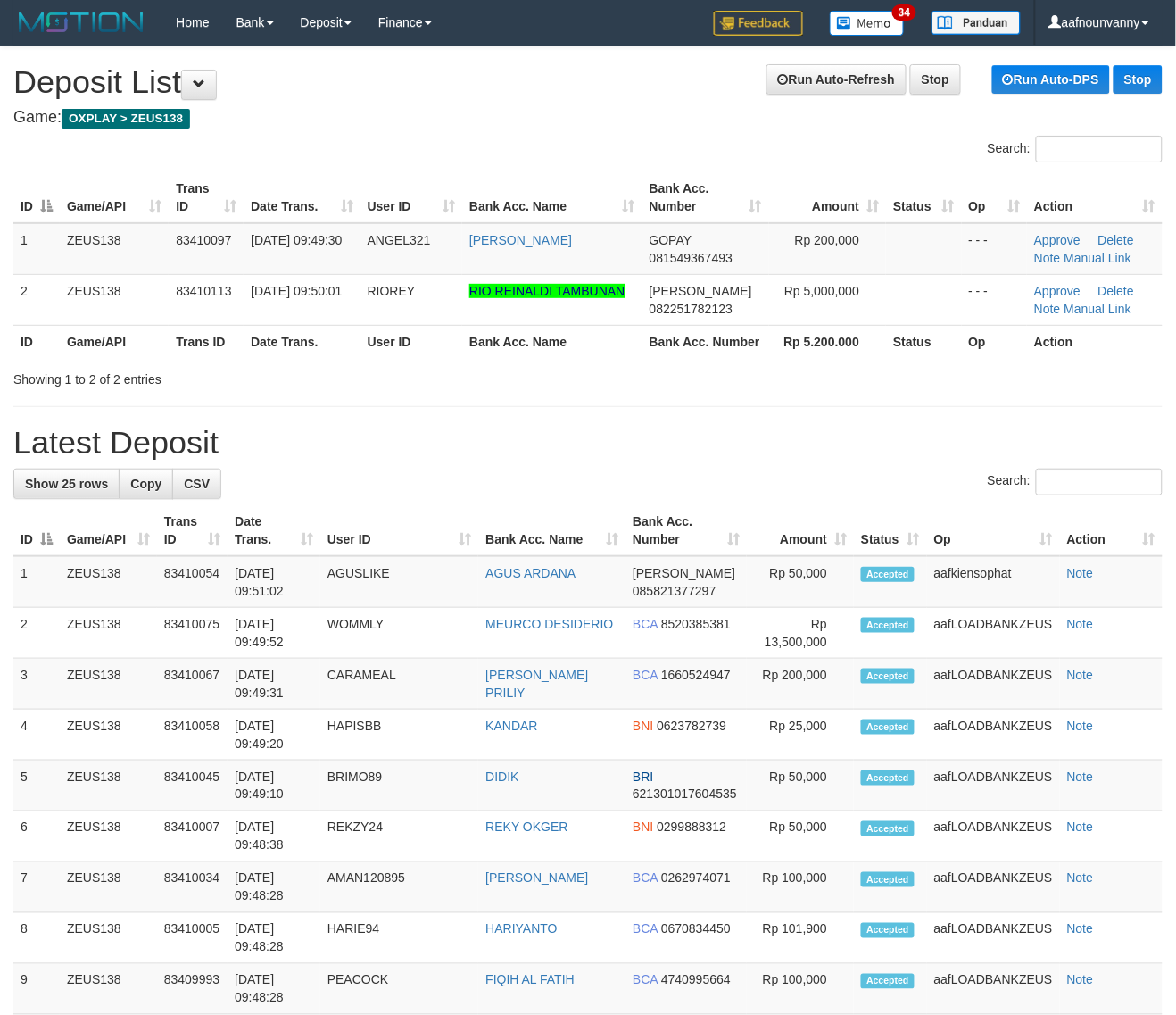 drag, startPoint x: 422, startPoint y: 455, endPoint x: 868, endPoint y: 470, distance: 446.25217 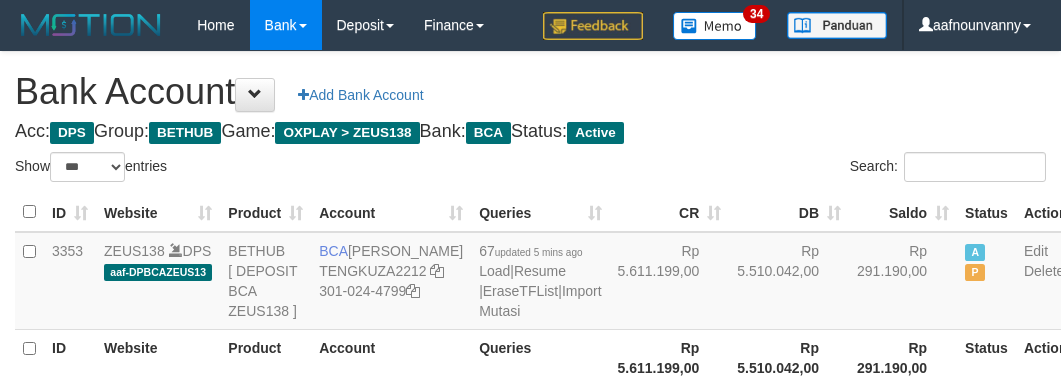 select on "***" 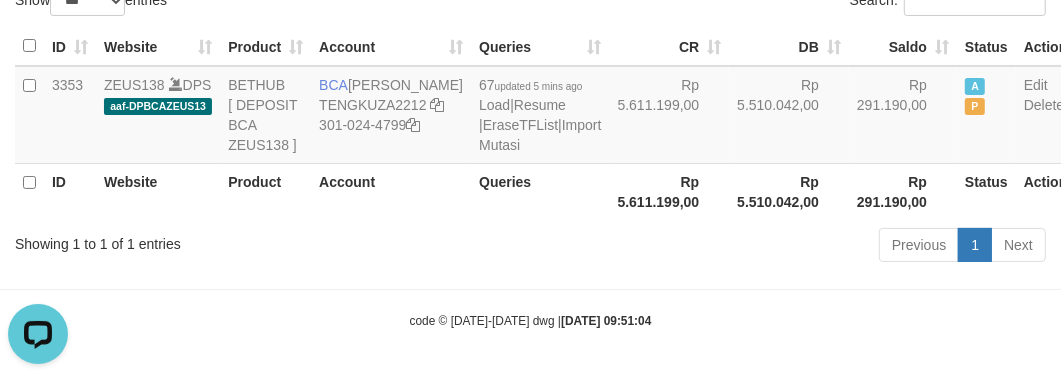 scroll, scrollTop: 0, scrollLeft: 0, axis: both 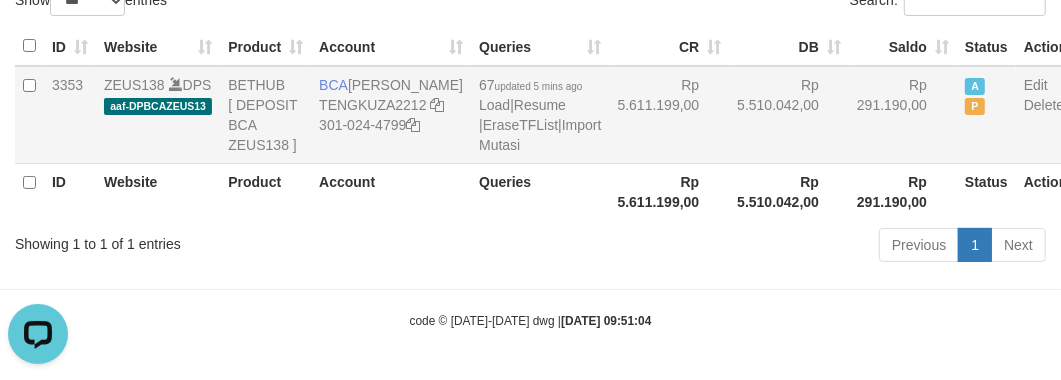 click on "Rp 5.611.199,00" at bounding box center (670, 115) 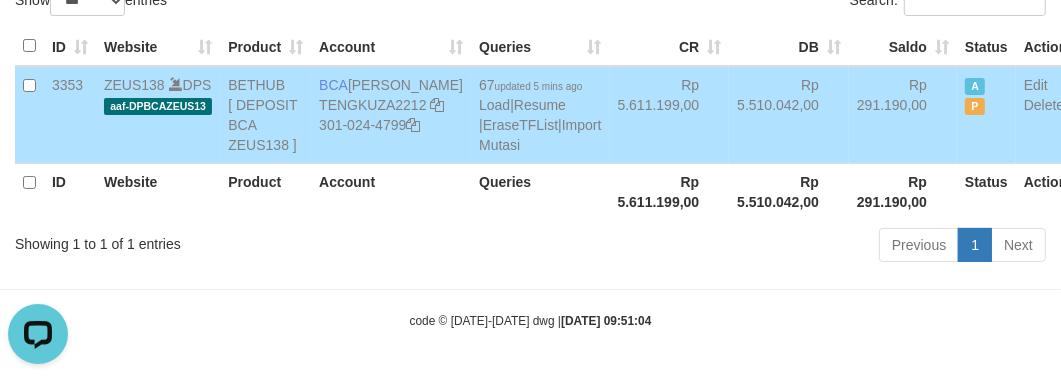 click on "Rp 5.611.199,00" at bounding box center (670, 115) 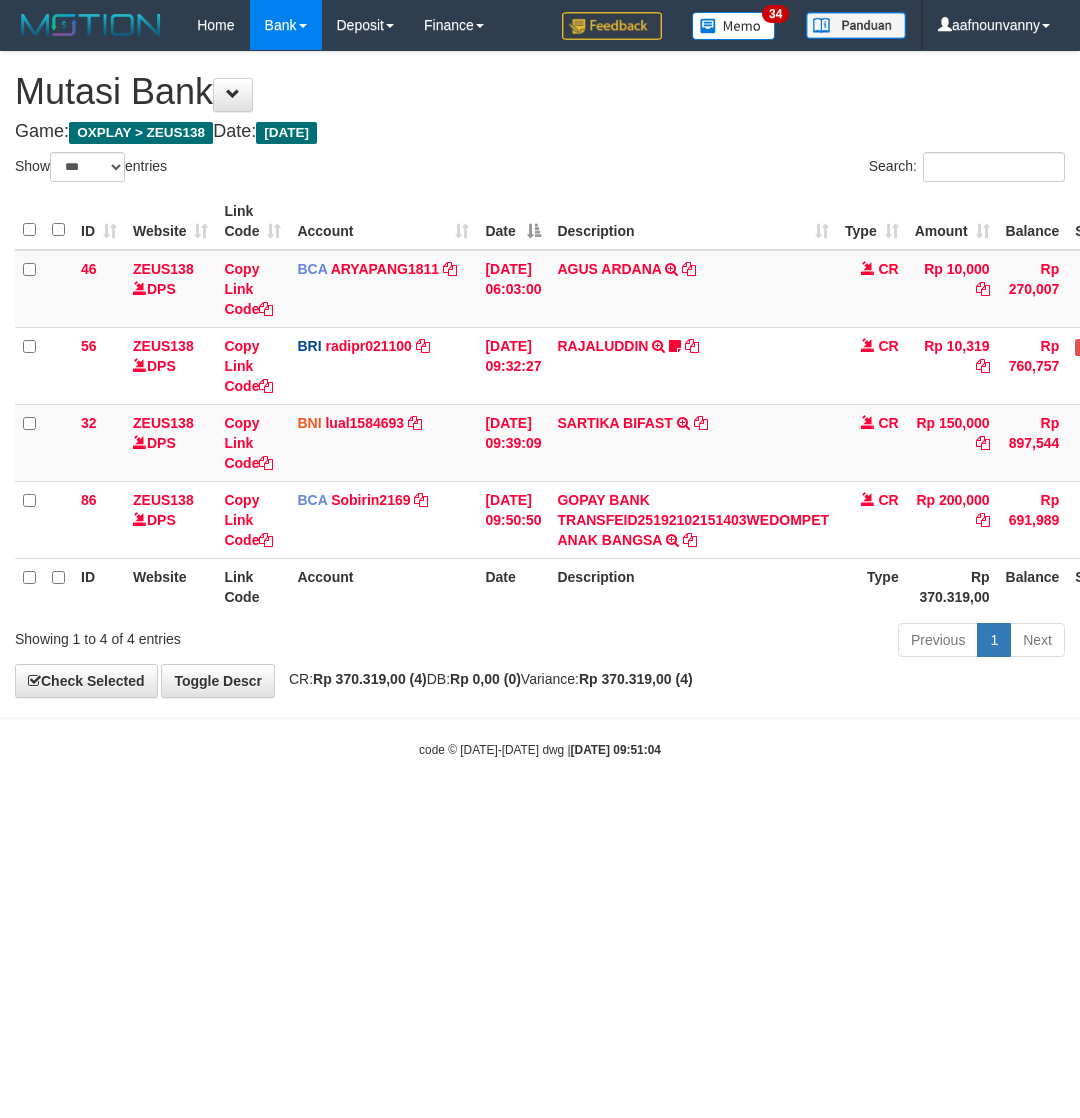select on "***" 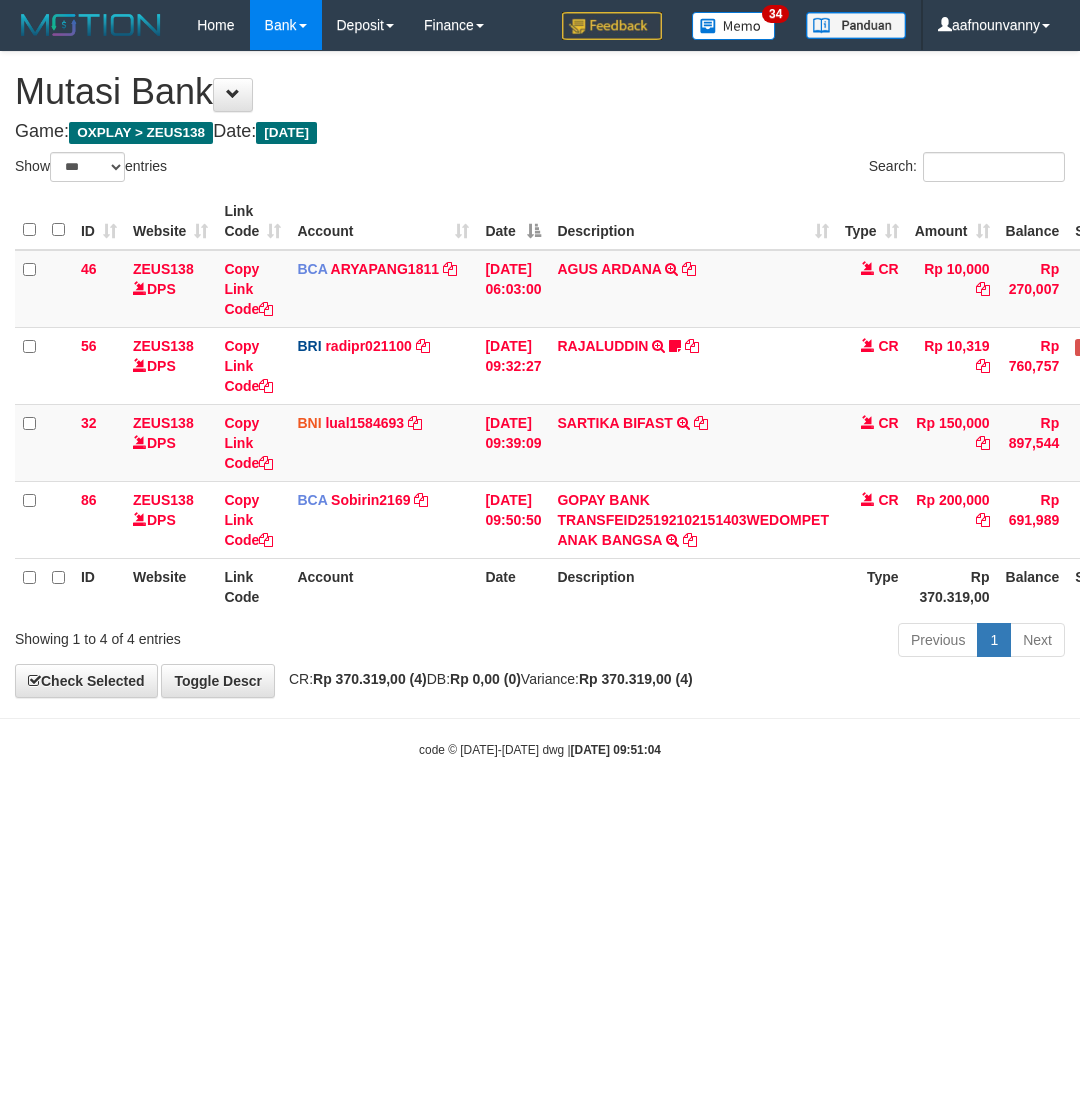 scroll, scrollTop: 0, scrollLeft: 0, axis: both 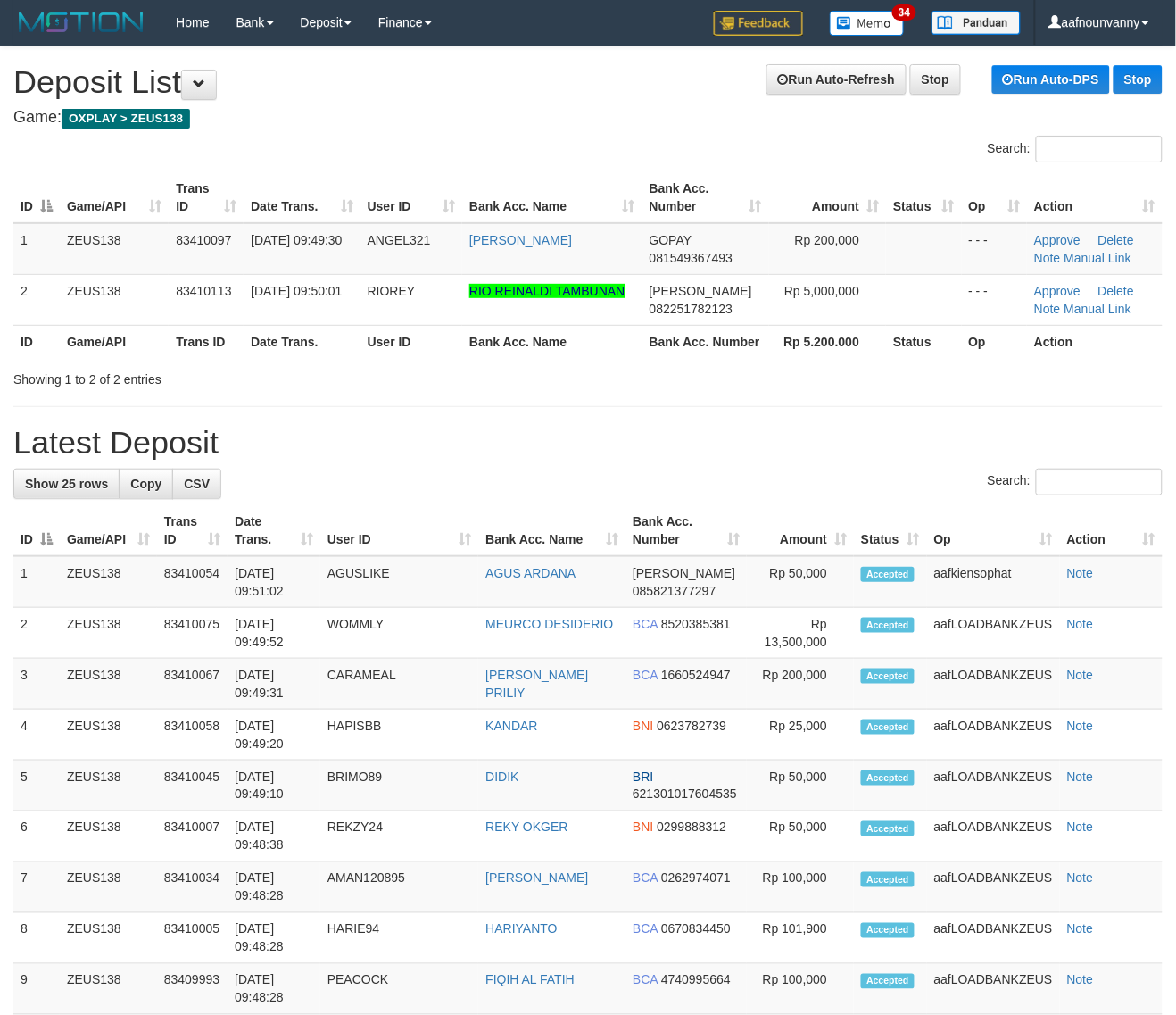 click on "Bank Acc. Name" at bounding box center [552, 341] 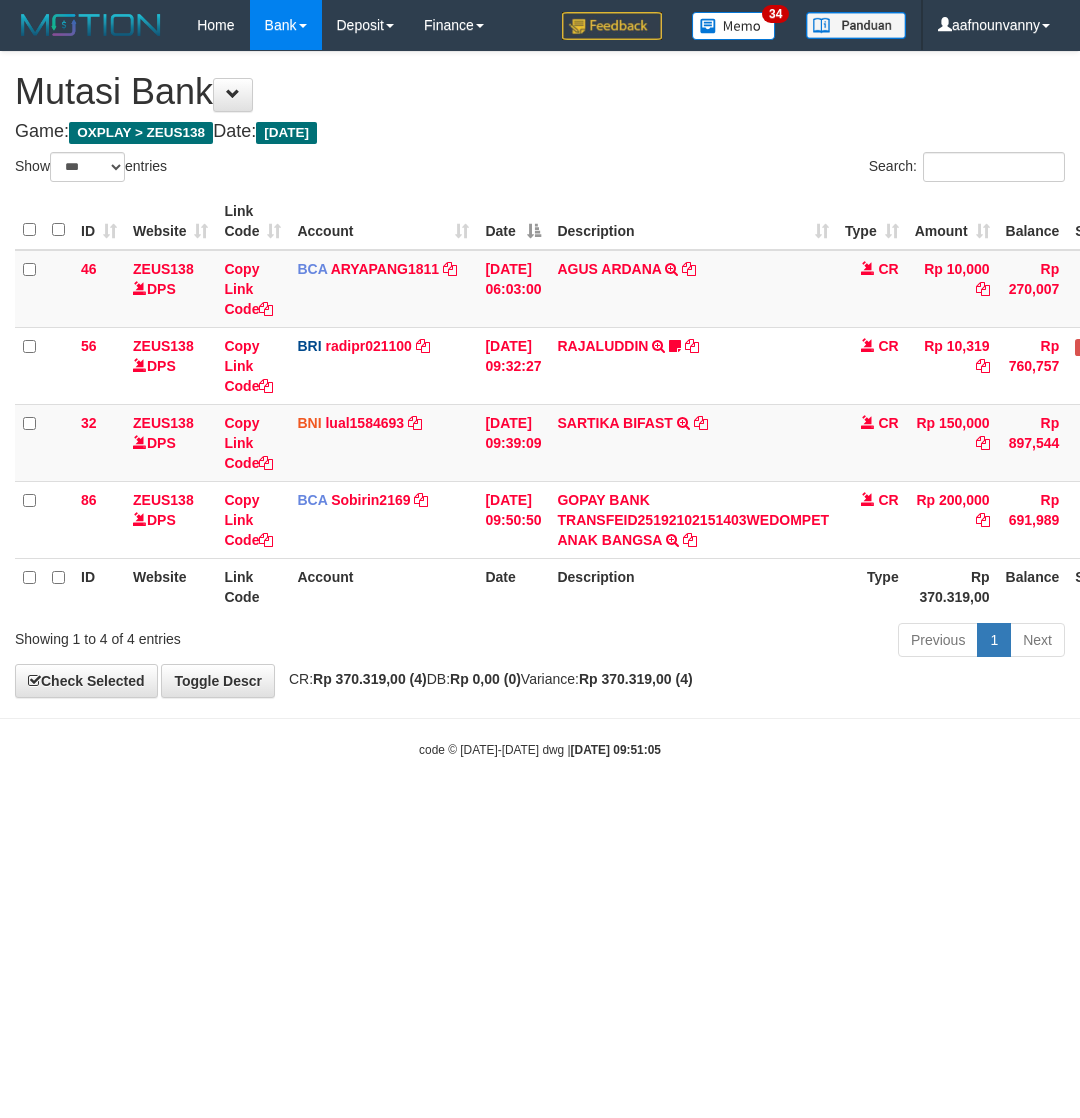 select on "***" 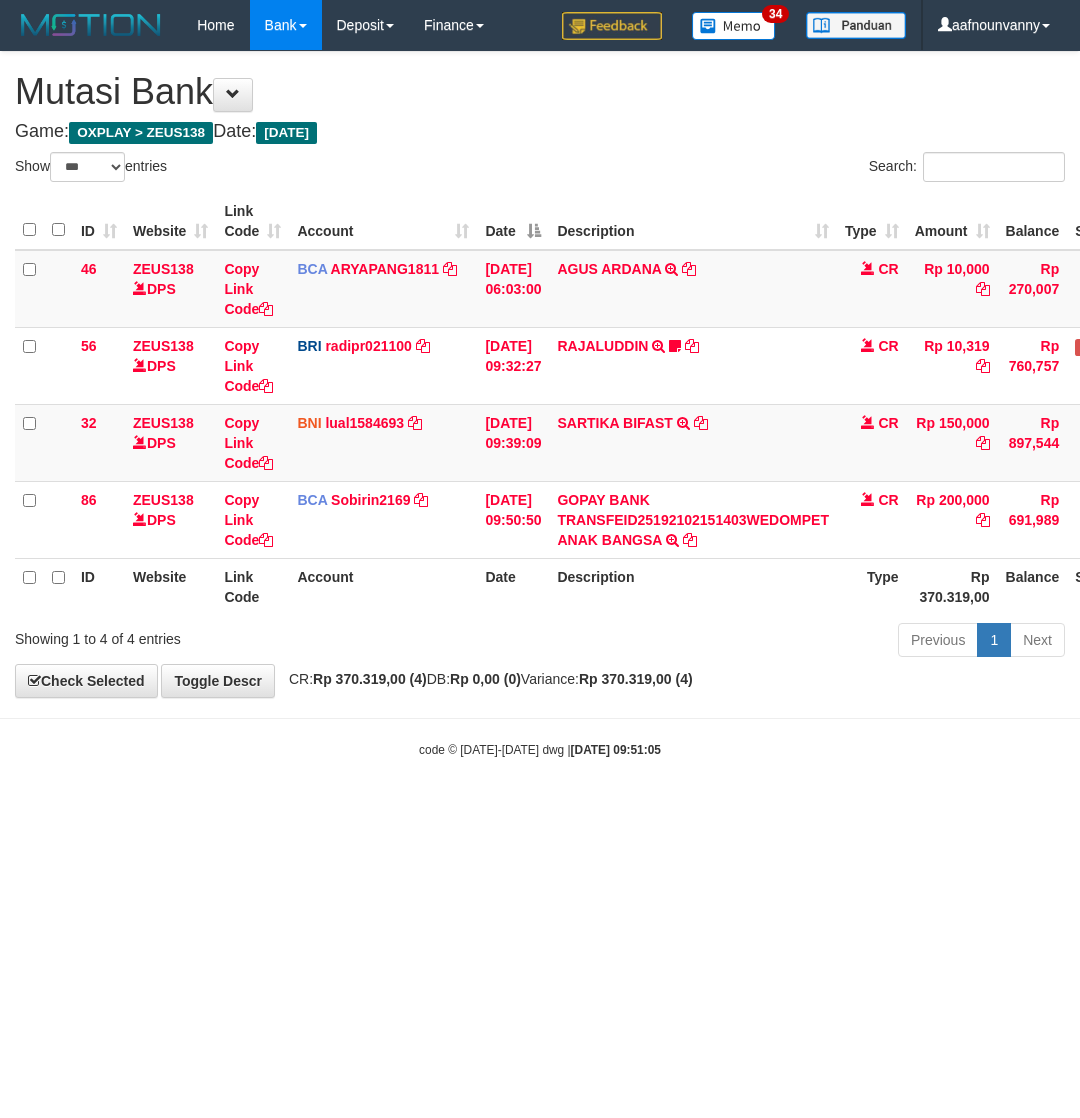 scroll, scrollTop: 0, scrollLeft: 0, axis: both 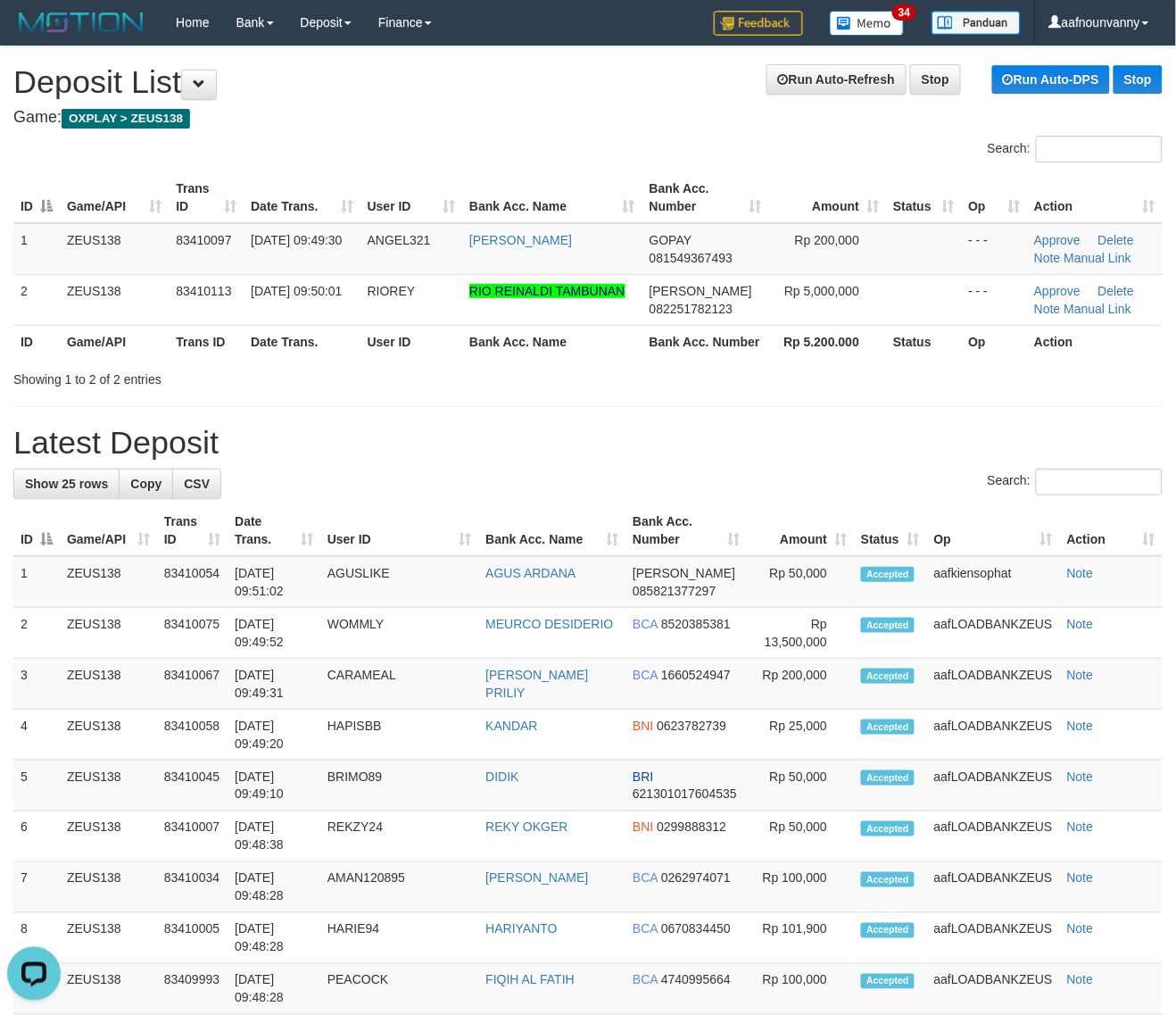 drag, startPoint x: 311, startPoint y: 431, endPoint x: 379, endPoint y: 452, distance: 71.16881 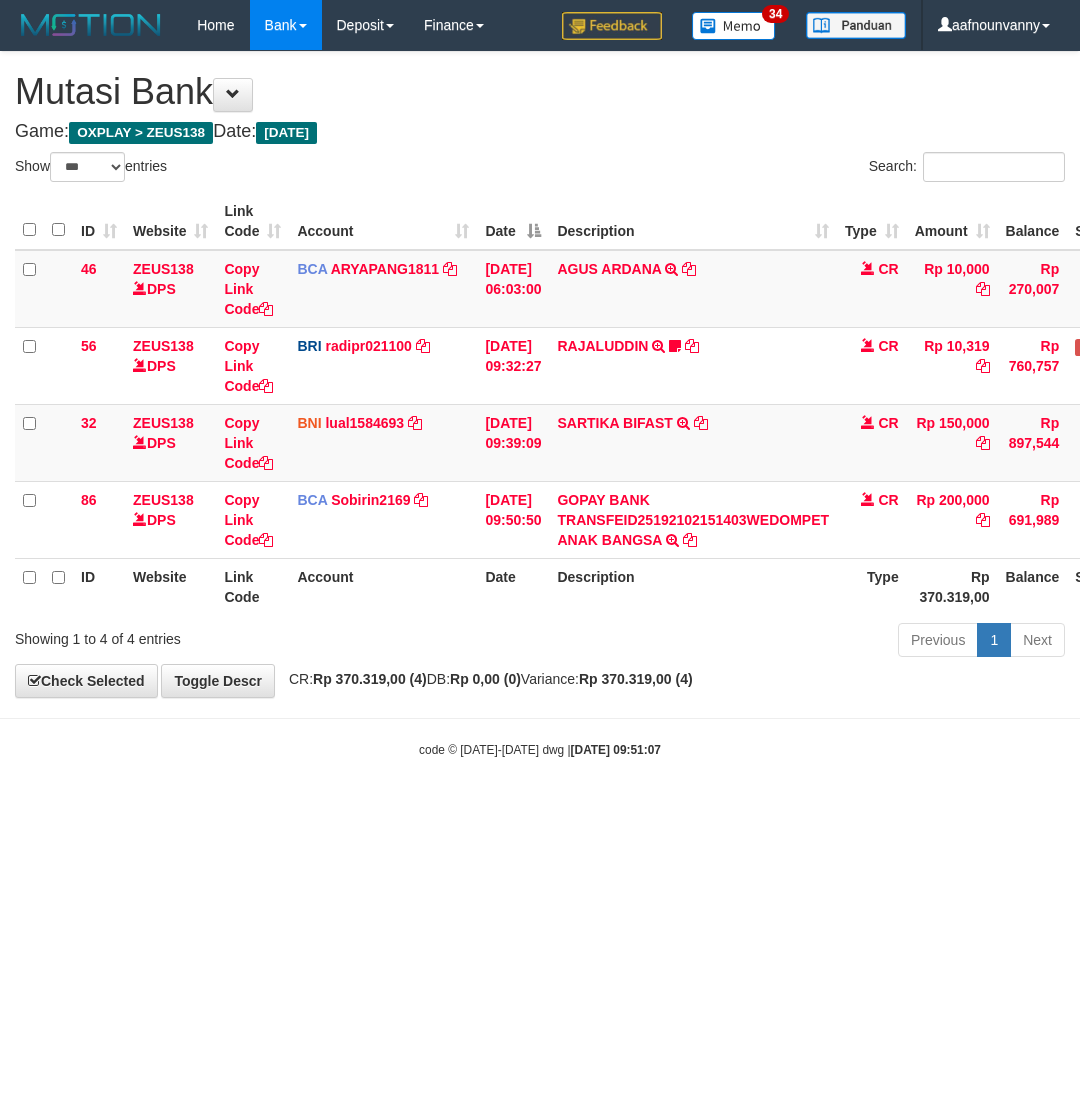 select on "***" 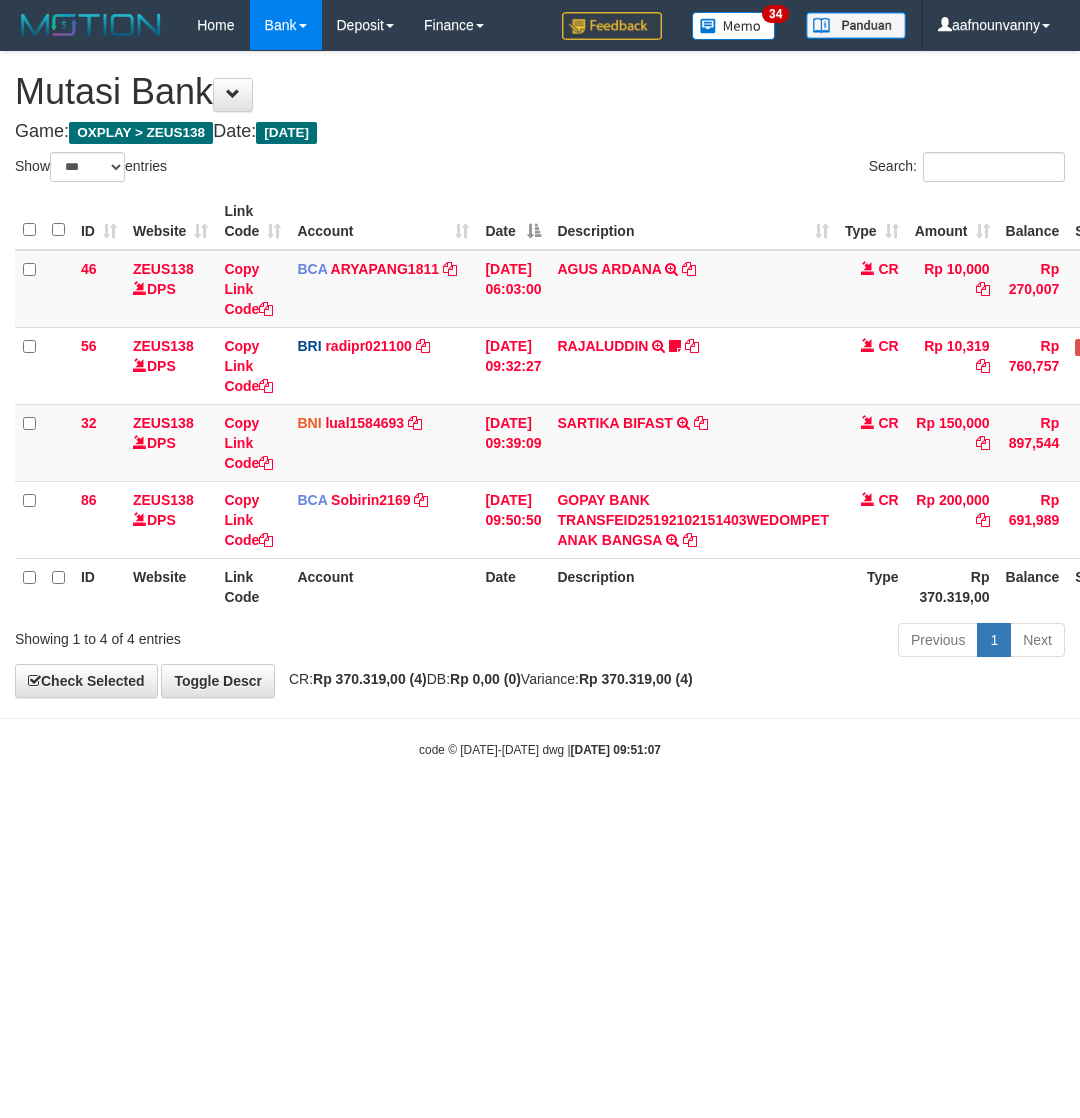 scroll, scrollTop: 0, scrollLeft: 0, axis: both 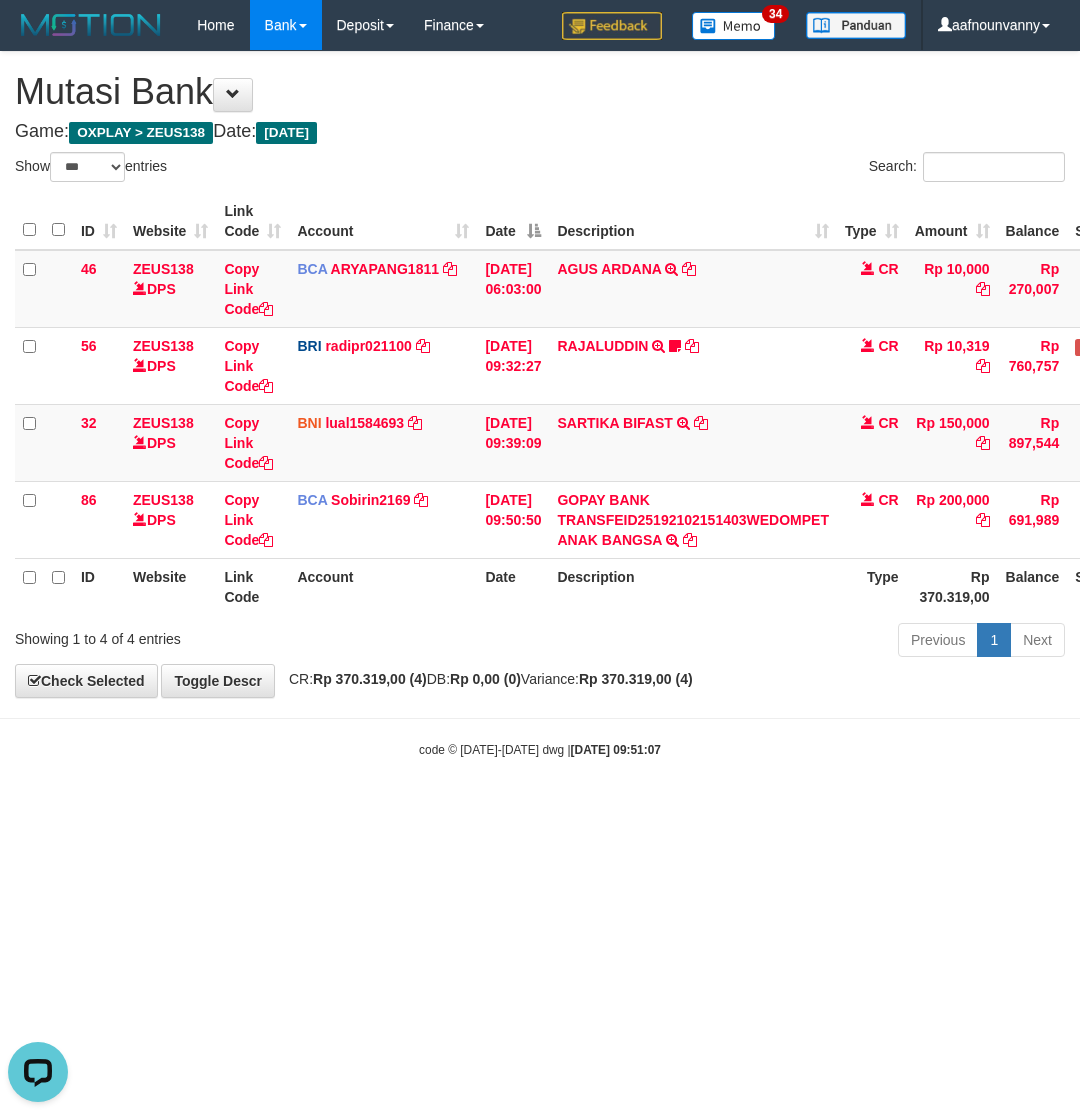 drag, startPoint x: 320, startPoint y: 895, endPoint x: 212, endPoint y: 832, distance: 125.032 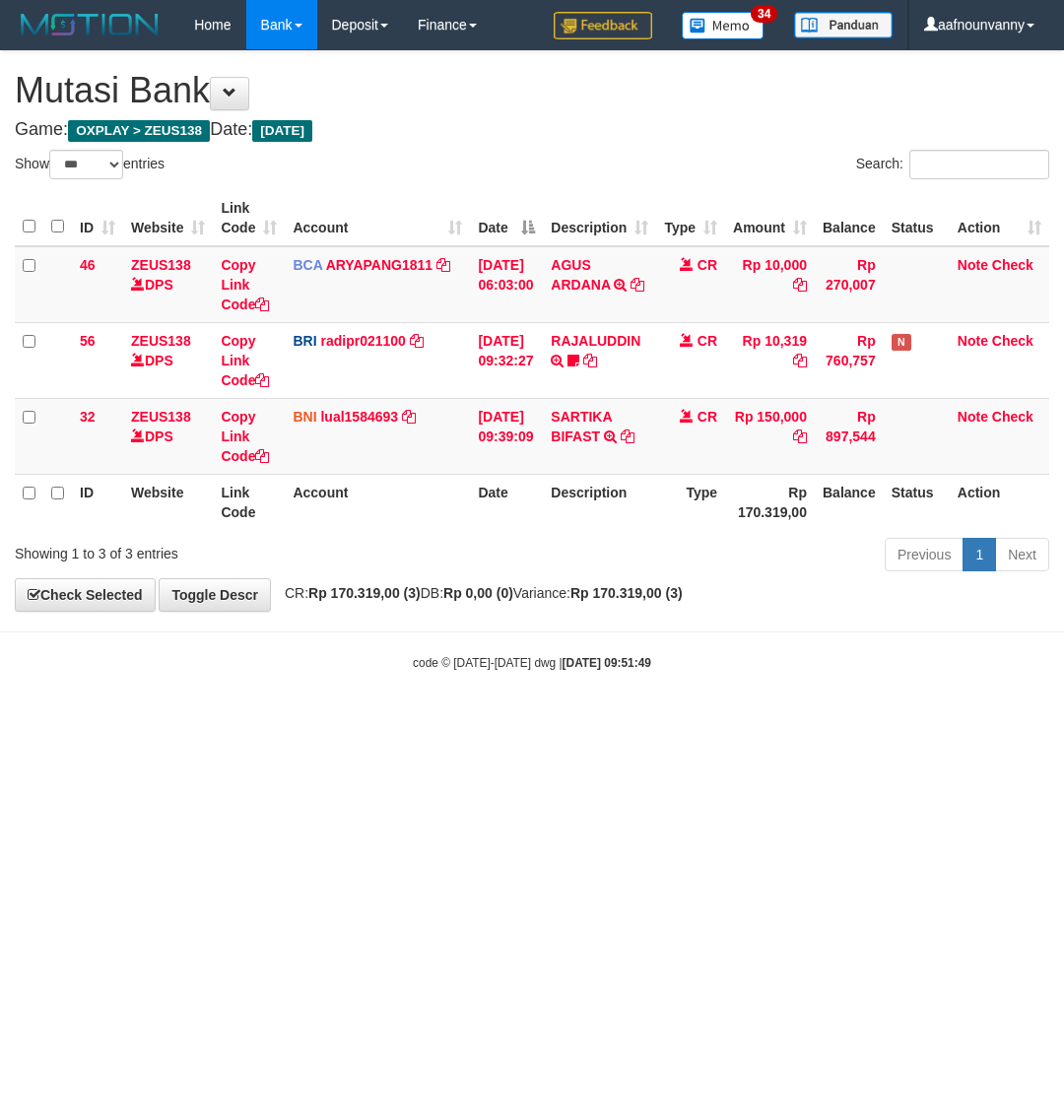 select on "***" 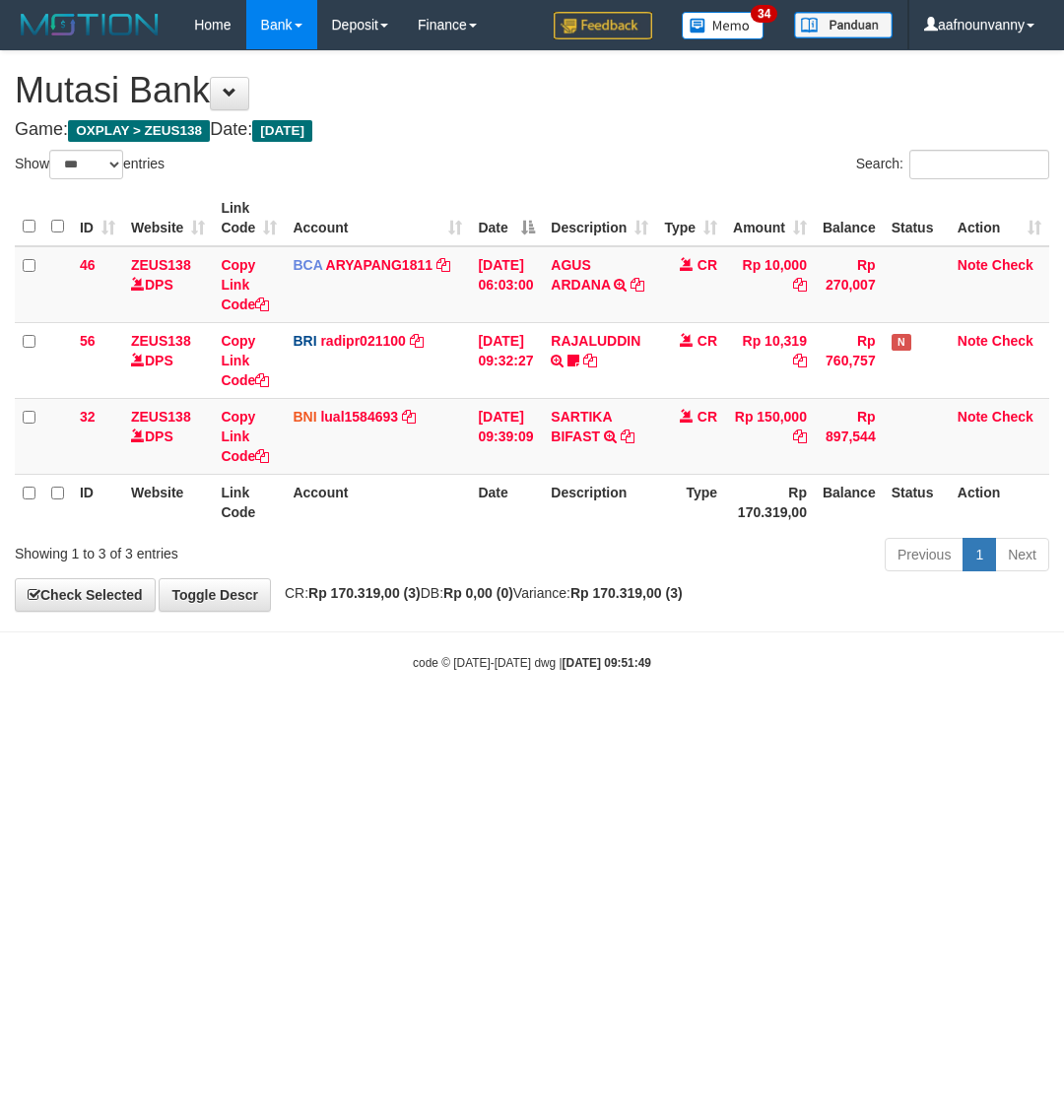 scroll, scrollTop: 0, scrollLeft: 0, axis: both 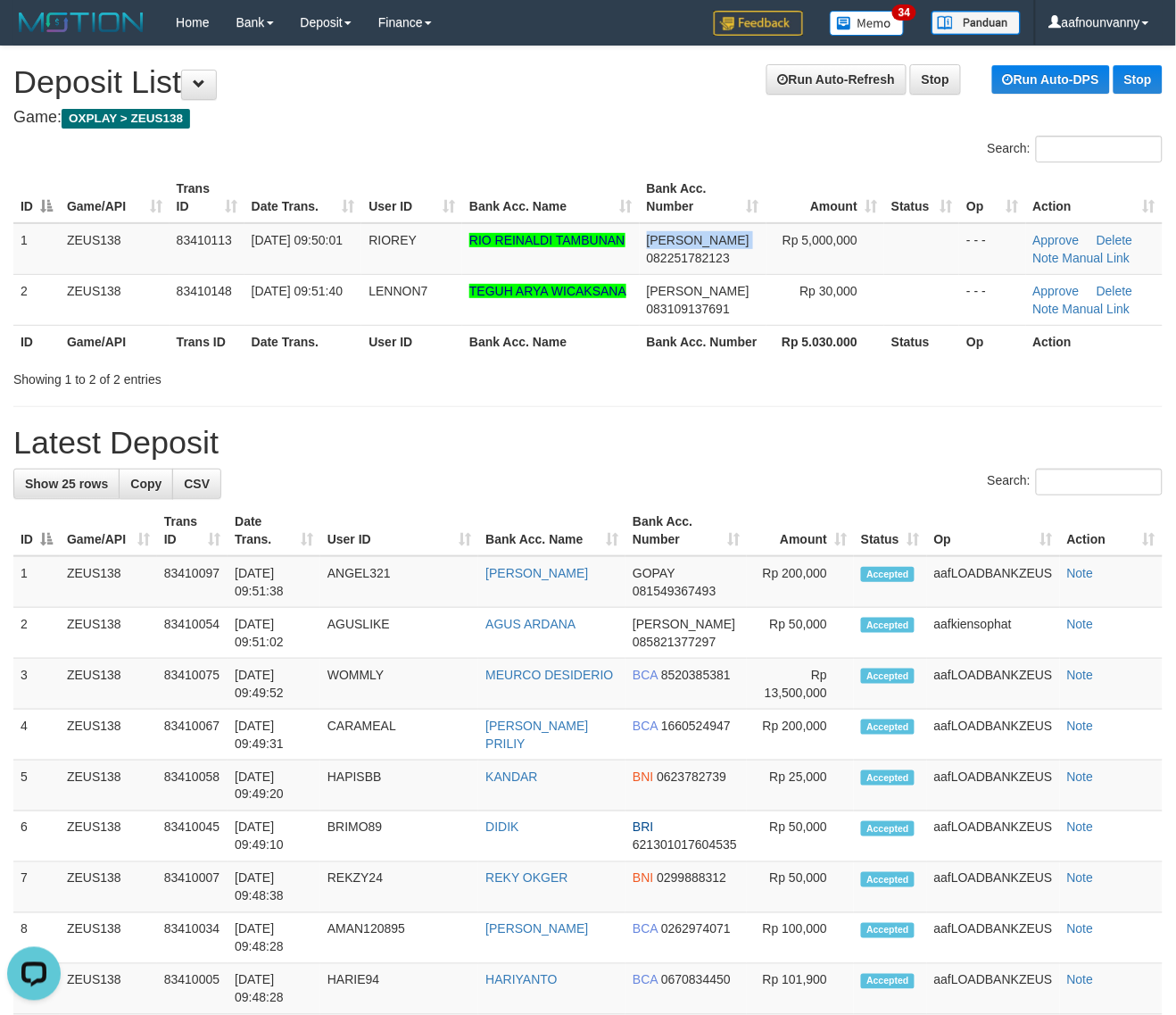 drag, startPoint x: 636, startPoint y: 268, endPoint x: 1179, endPoint y: 483, distance: 584.01541 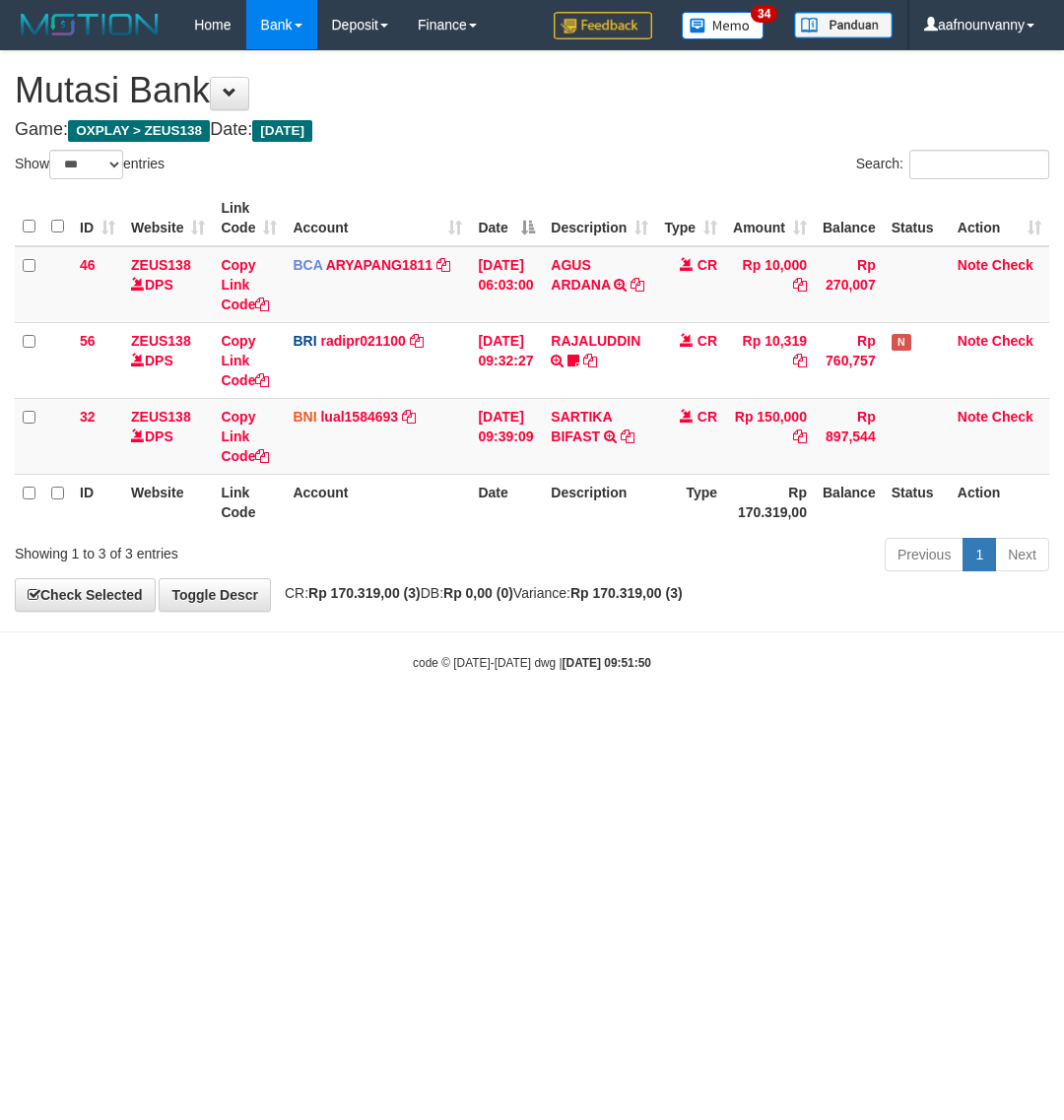 select on "***" 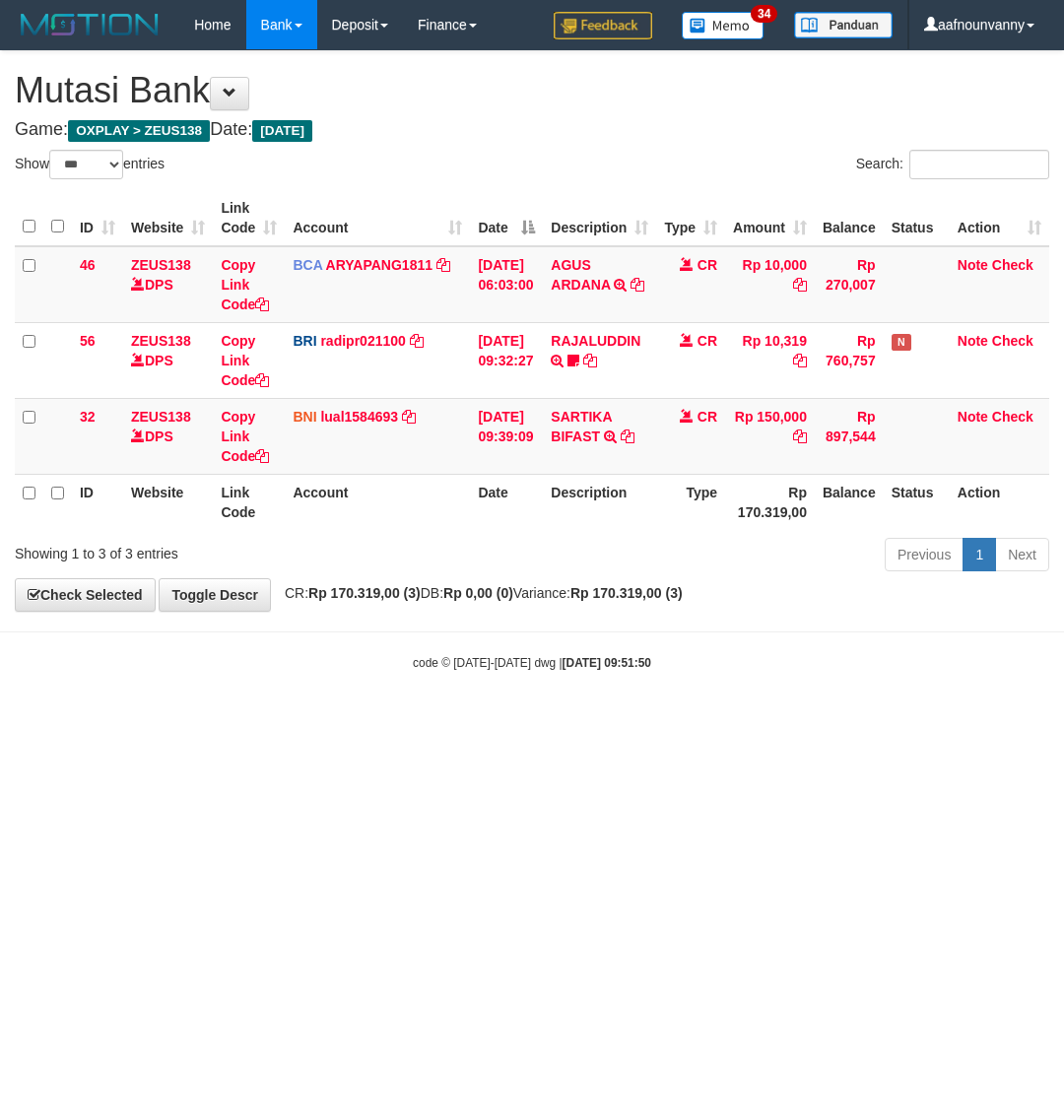 scroll, scrollTop: 0, scrollLeft: 0, axis: both 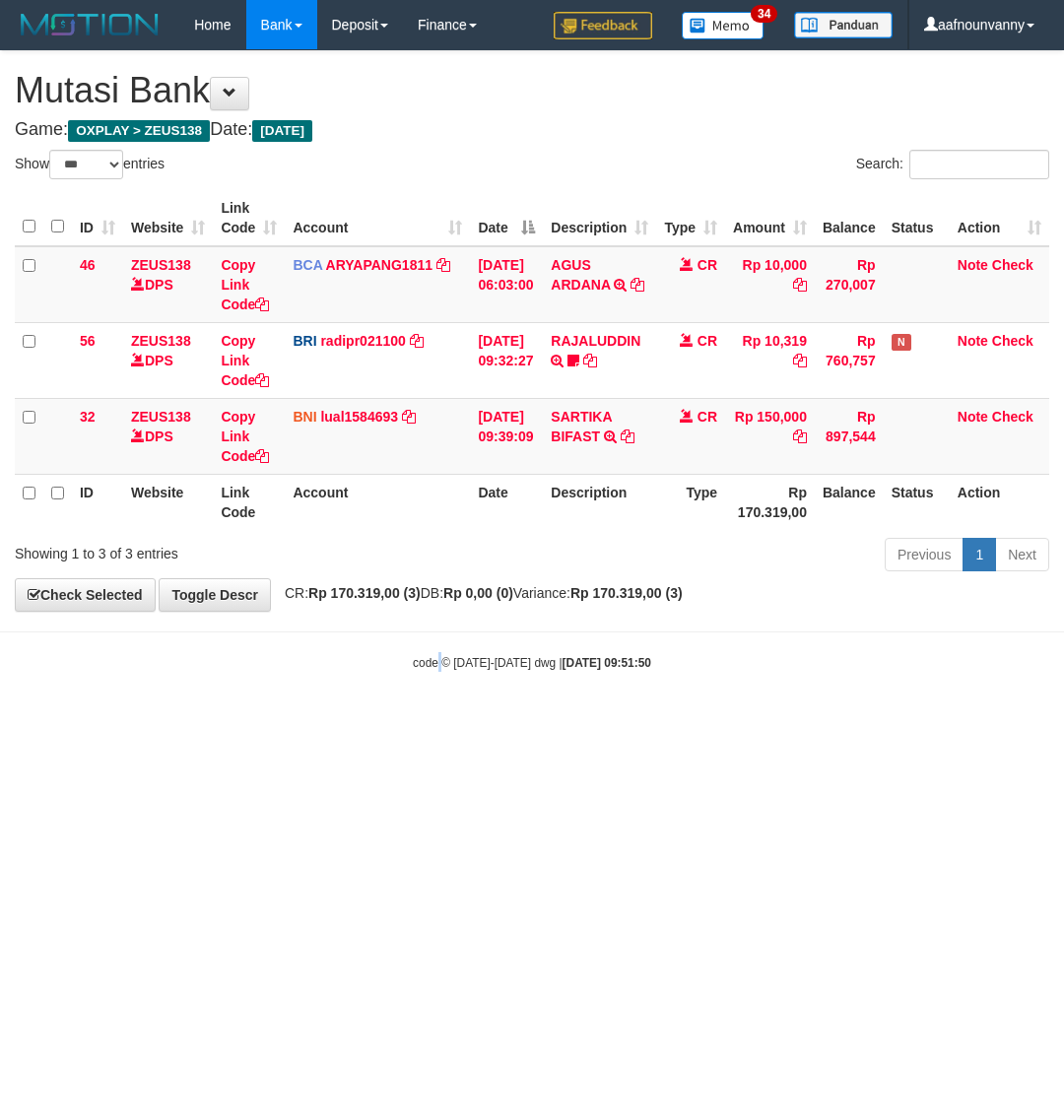 drag, startPoint x: 443, startPoint y: 768, endPoint x: 276, endPoint y: 691, distance: 183.89671 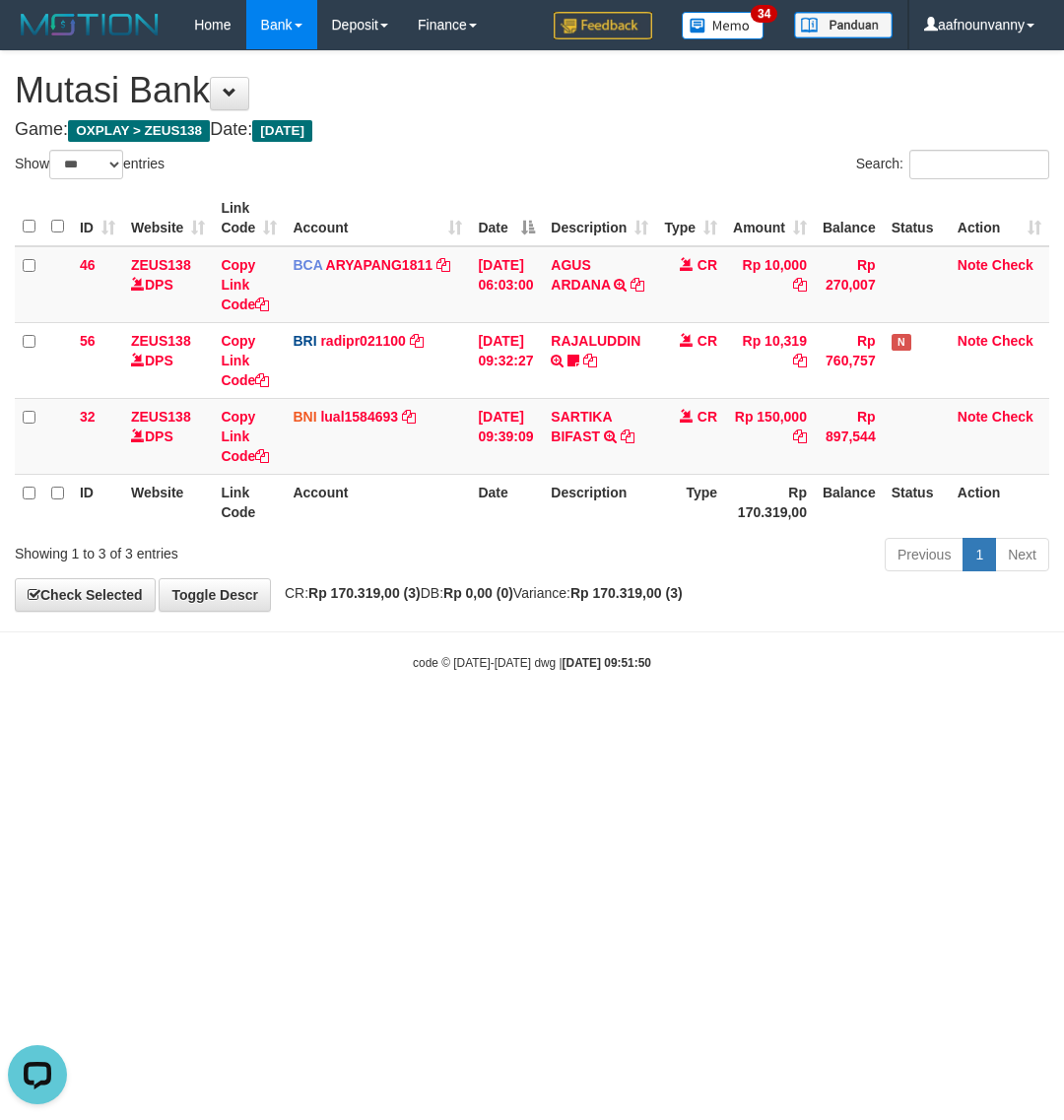 scroll, scrollTop: 0, scrollLeft: 0, axis: both 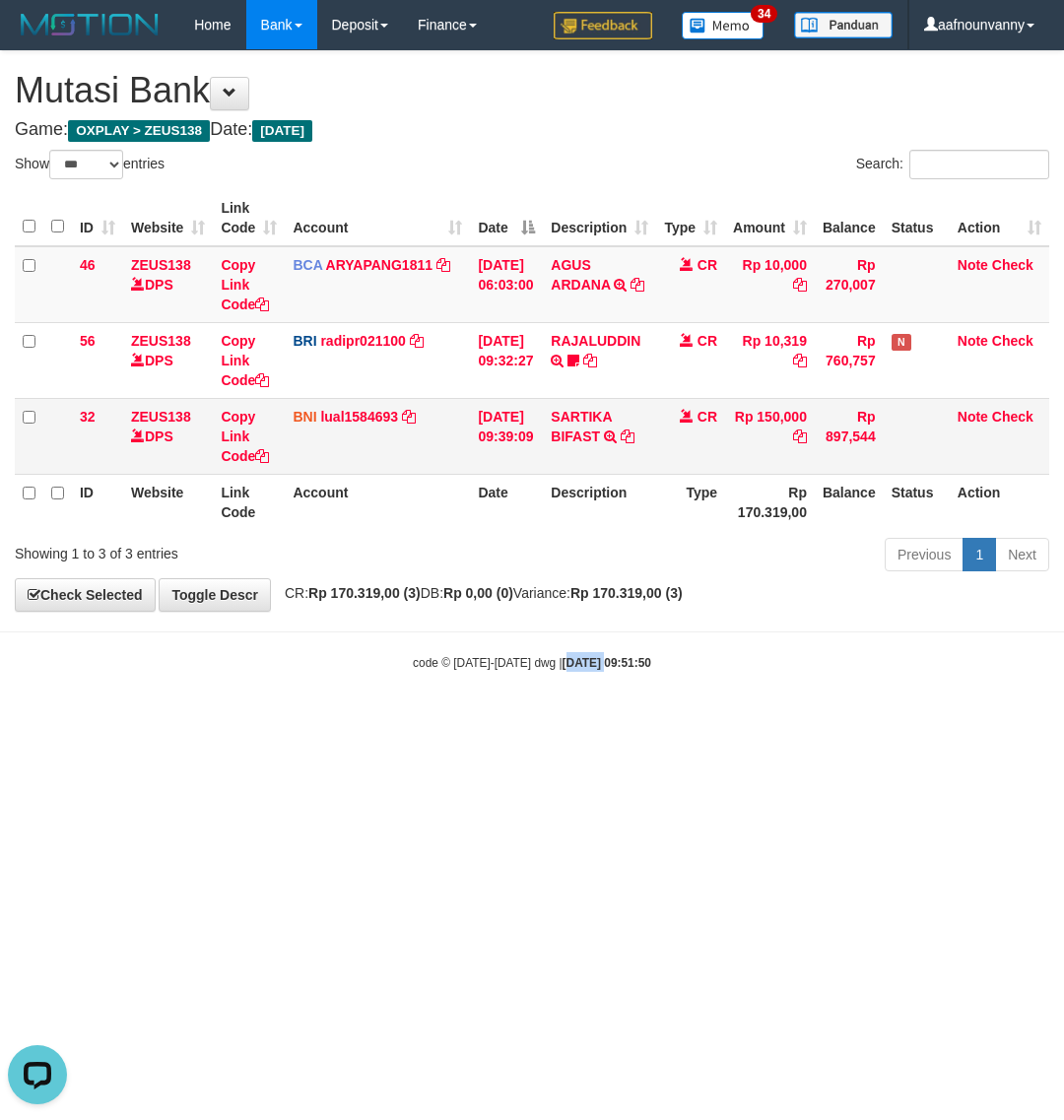 drag, startPoint x: 567, startPoint y: 740, endPoint x: 616, endPoint y: 461, distance: 283.27019 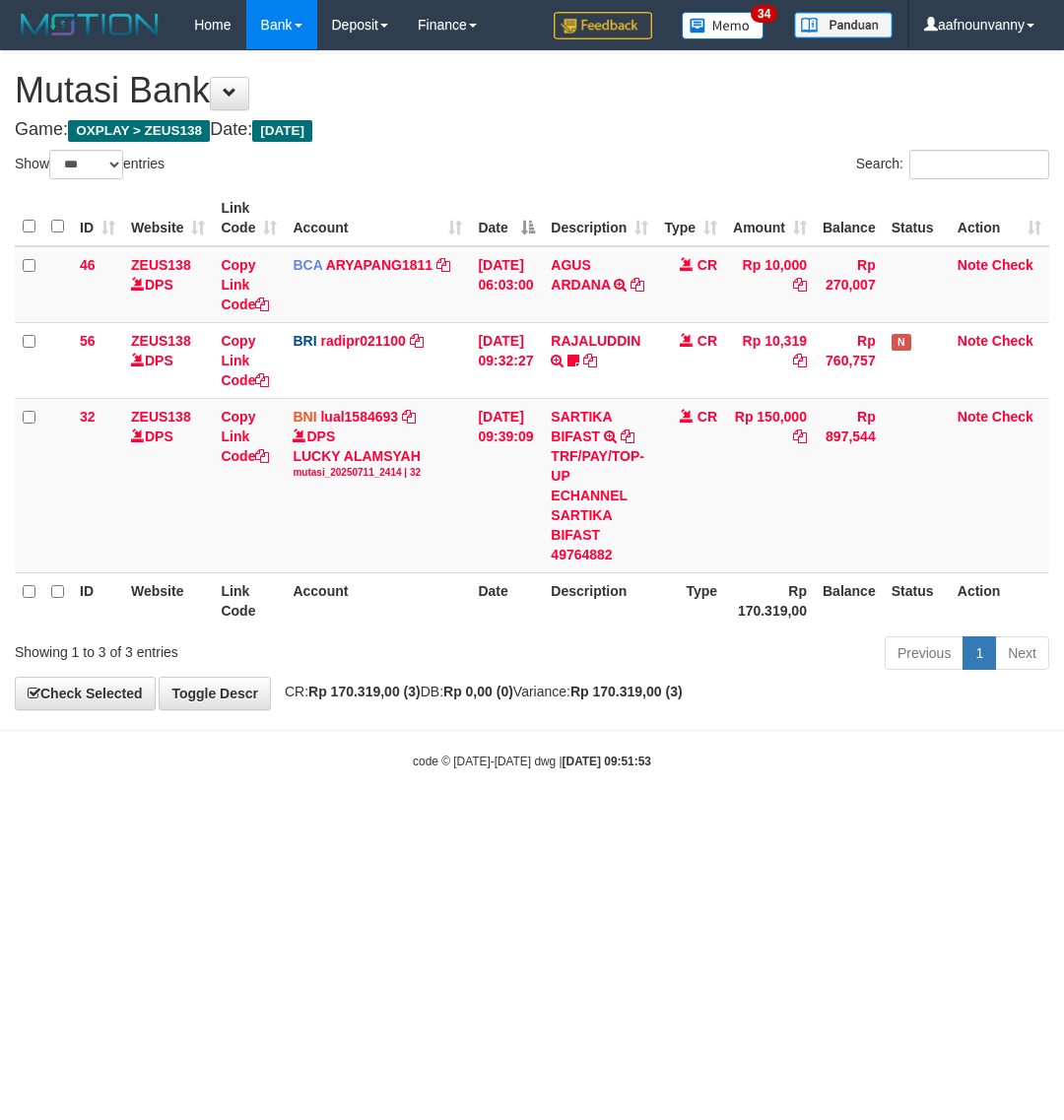 select on "***" 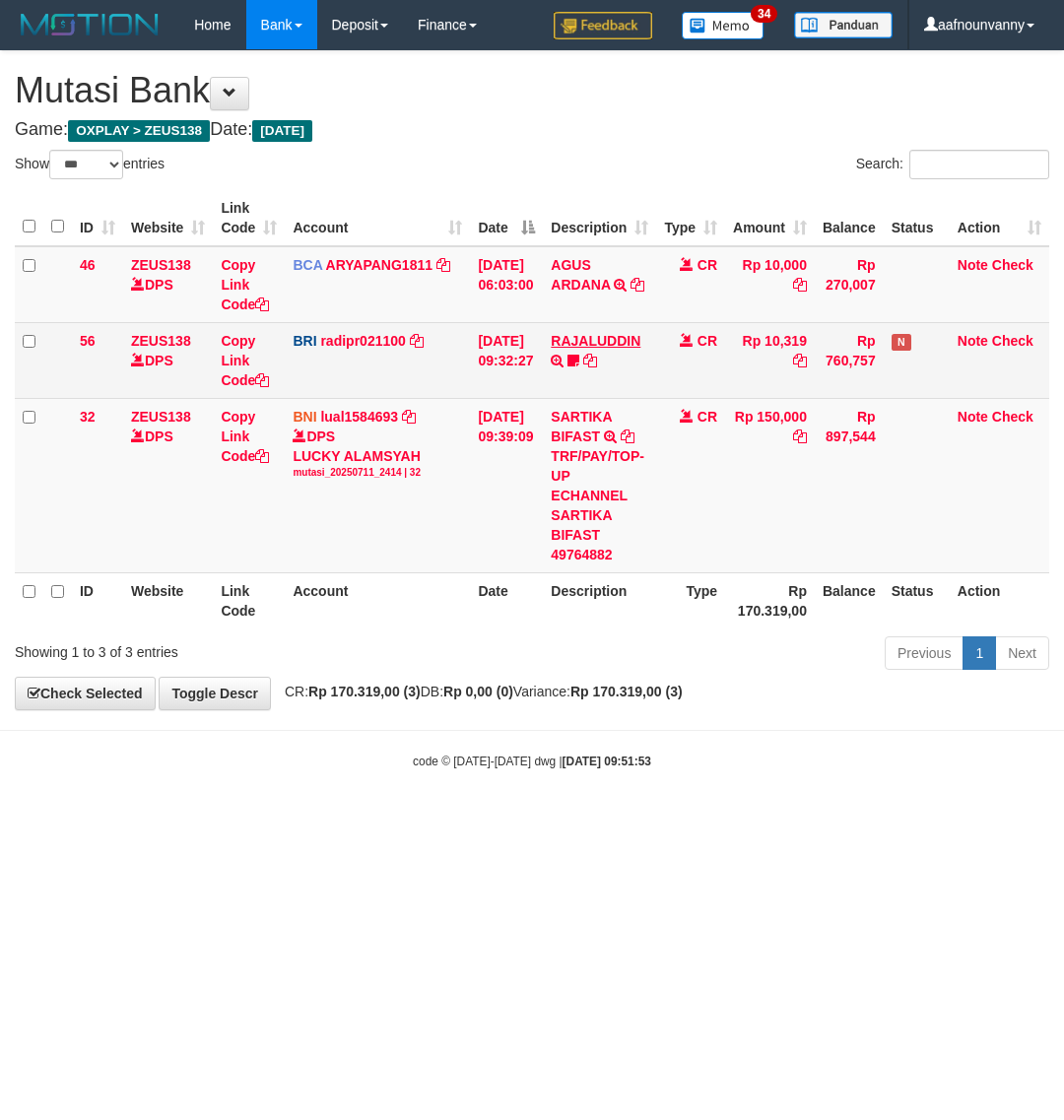 scroll, scrollTop: 0, scrollLeft: 0, axis: both 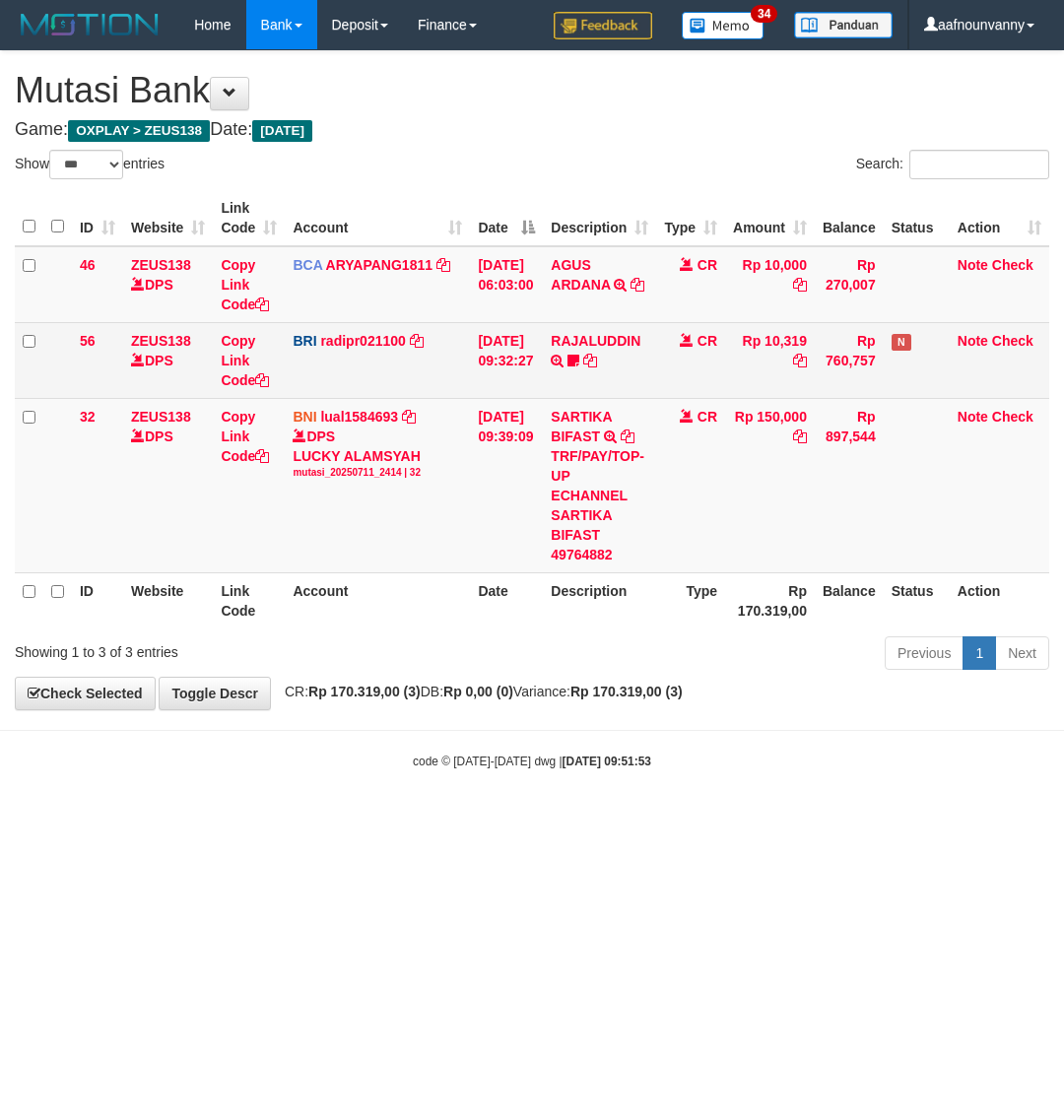 click on "RAJALUDDIN            TRANSFER NBMB RAJALUDDIN TO REYNALDI ADI PRATAMA    rajaluddin" at bounding box center (599, 360) 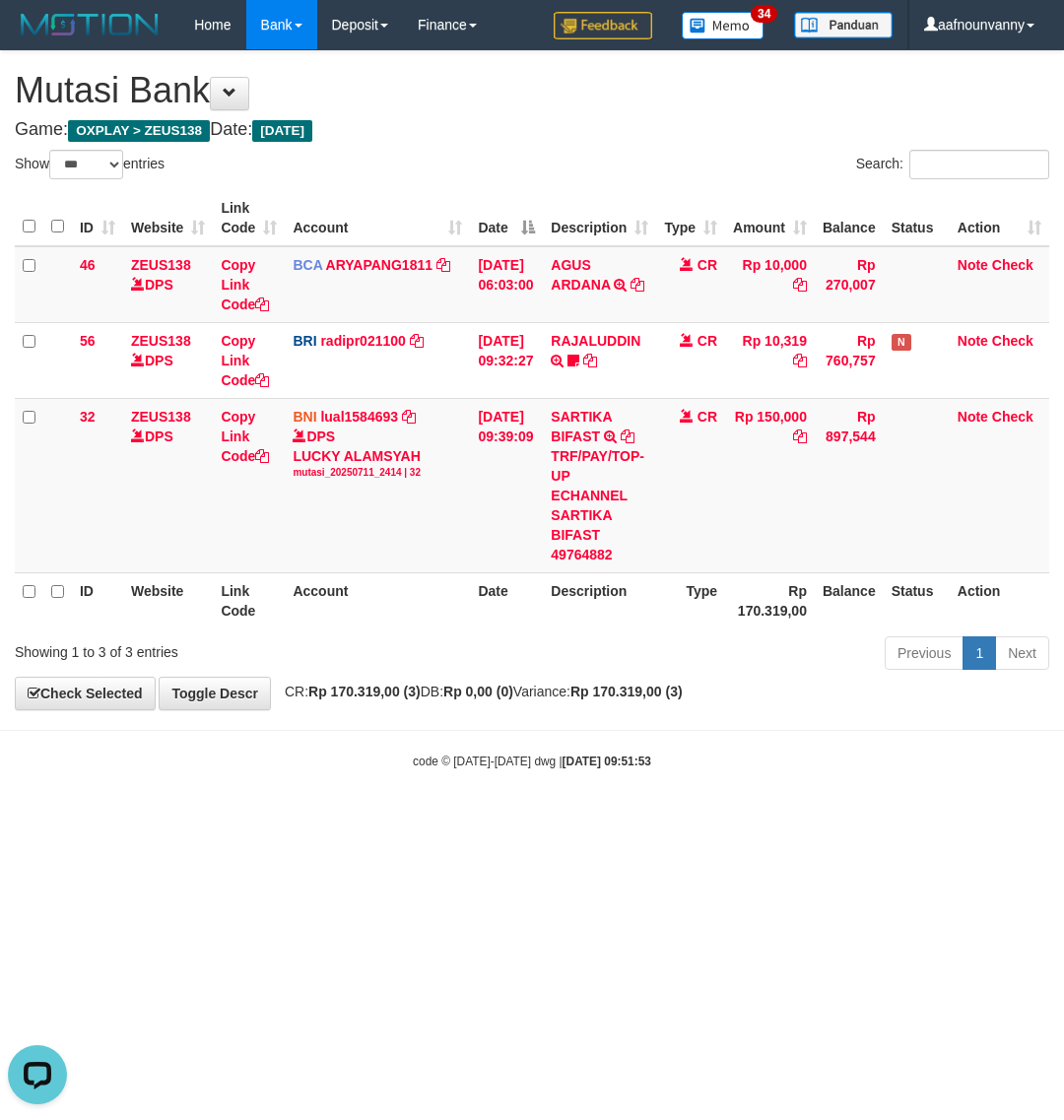 scroll, scrollTop: 0, scrollLeft: 0, axis: both 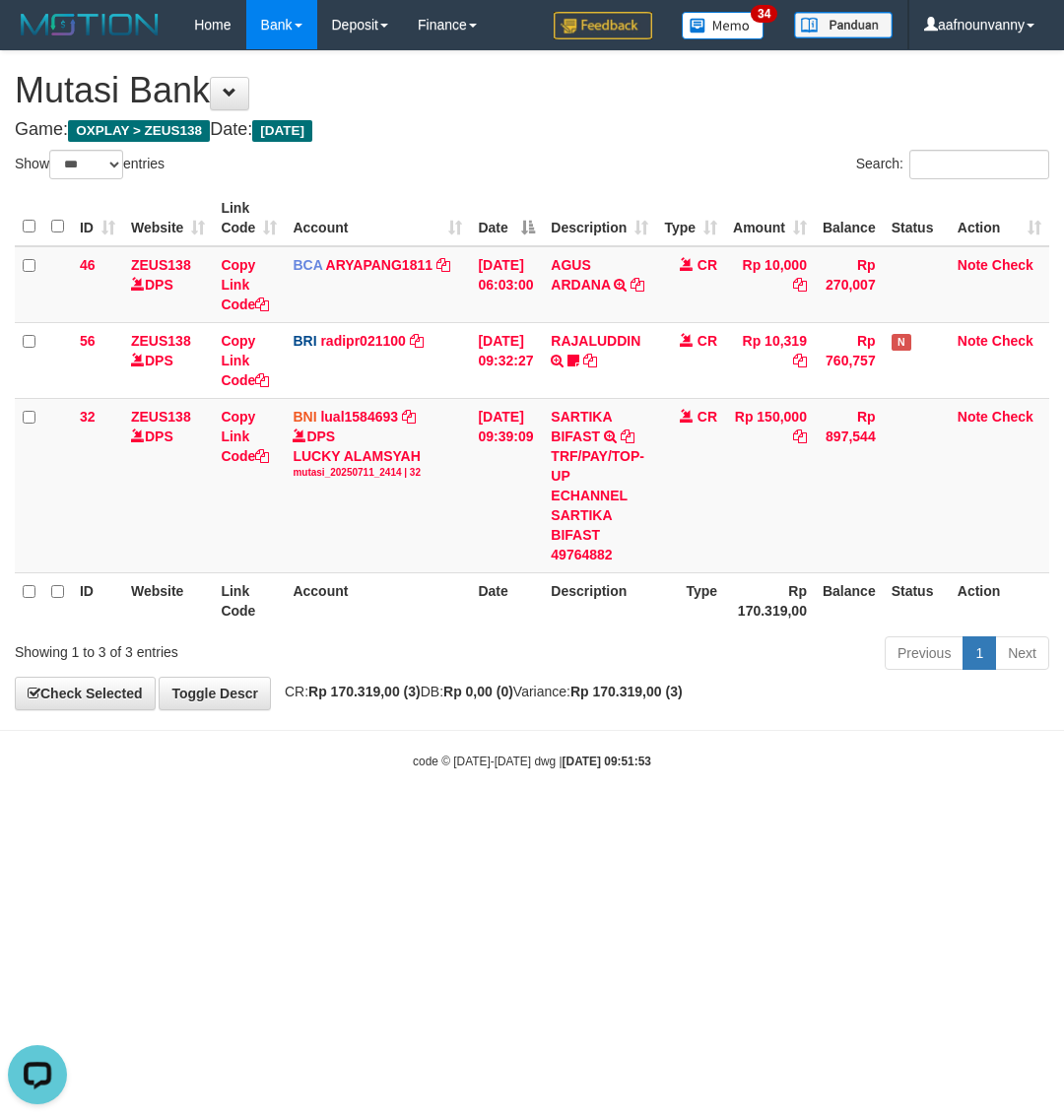 drag, startPoint x: 279, startPoint y: 1006, endPoint x: 204, endPoint y: 987, distance: 77.369245 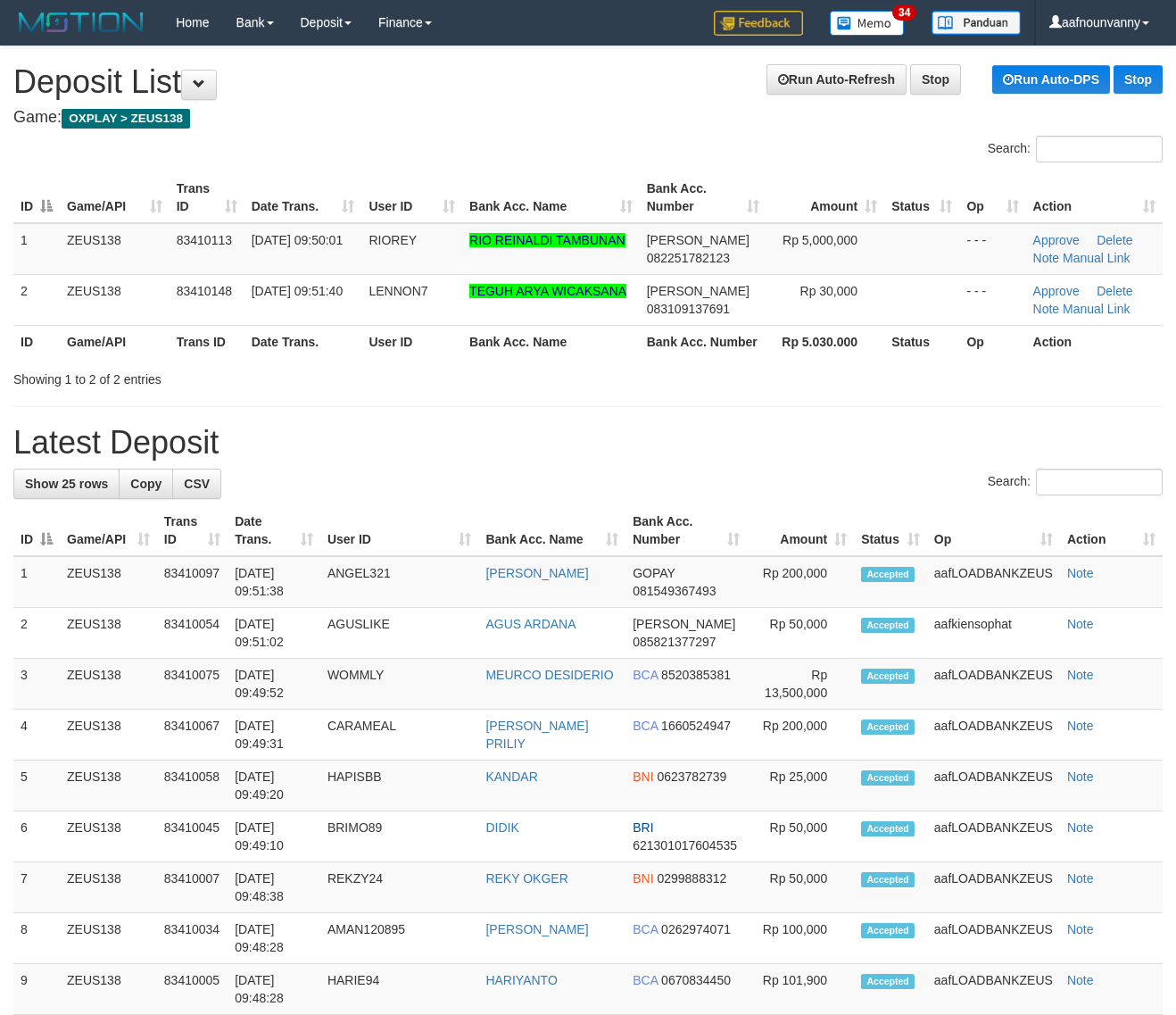 scroll, scrollTop: 0, scrollLeft: 0, axis: both 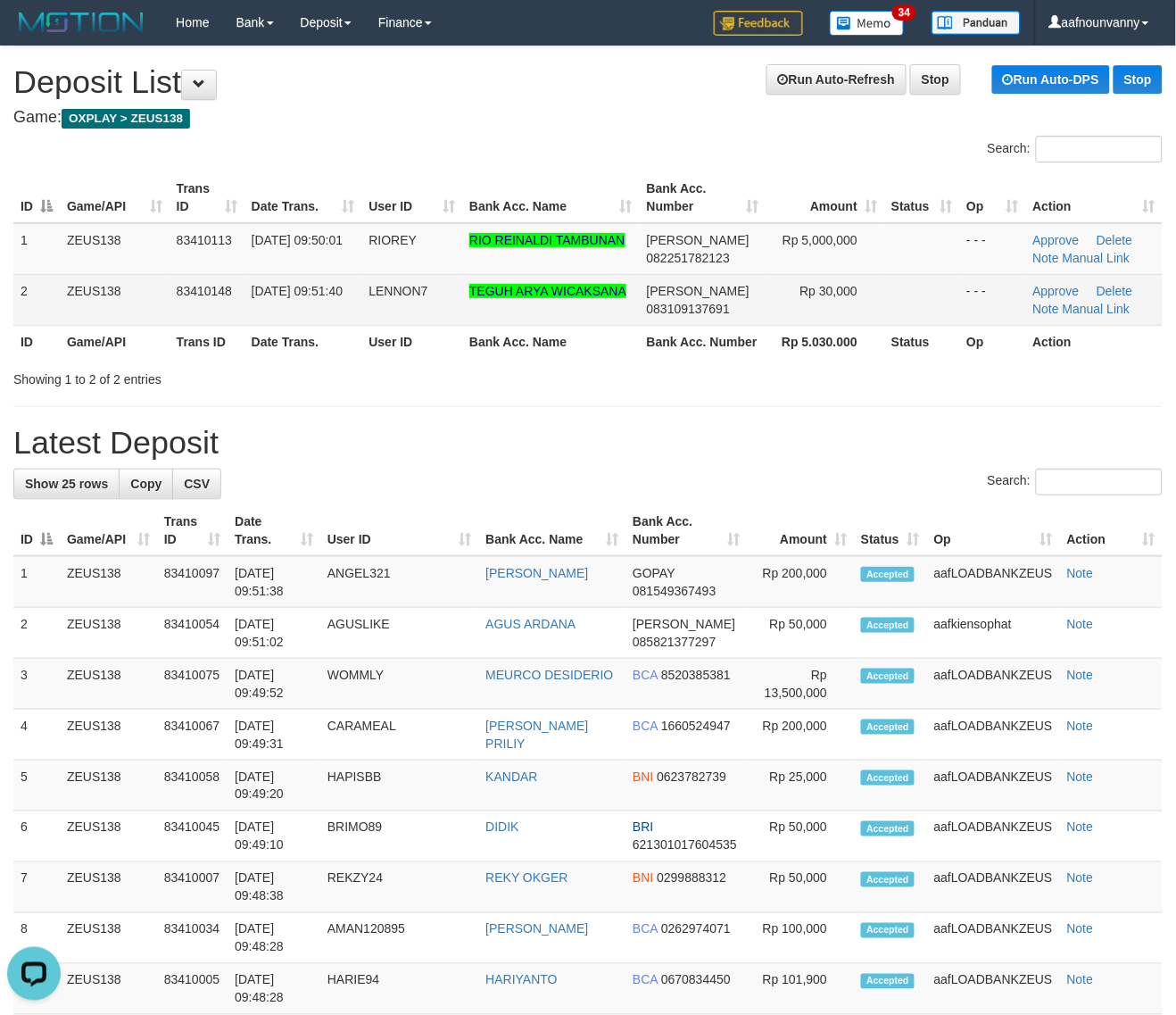 drag, startPoint x: 166, startPoint y: 291, endPoint x: 175, endPoint y: 290, distance: 9.055385 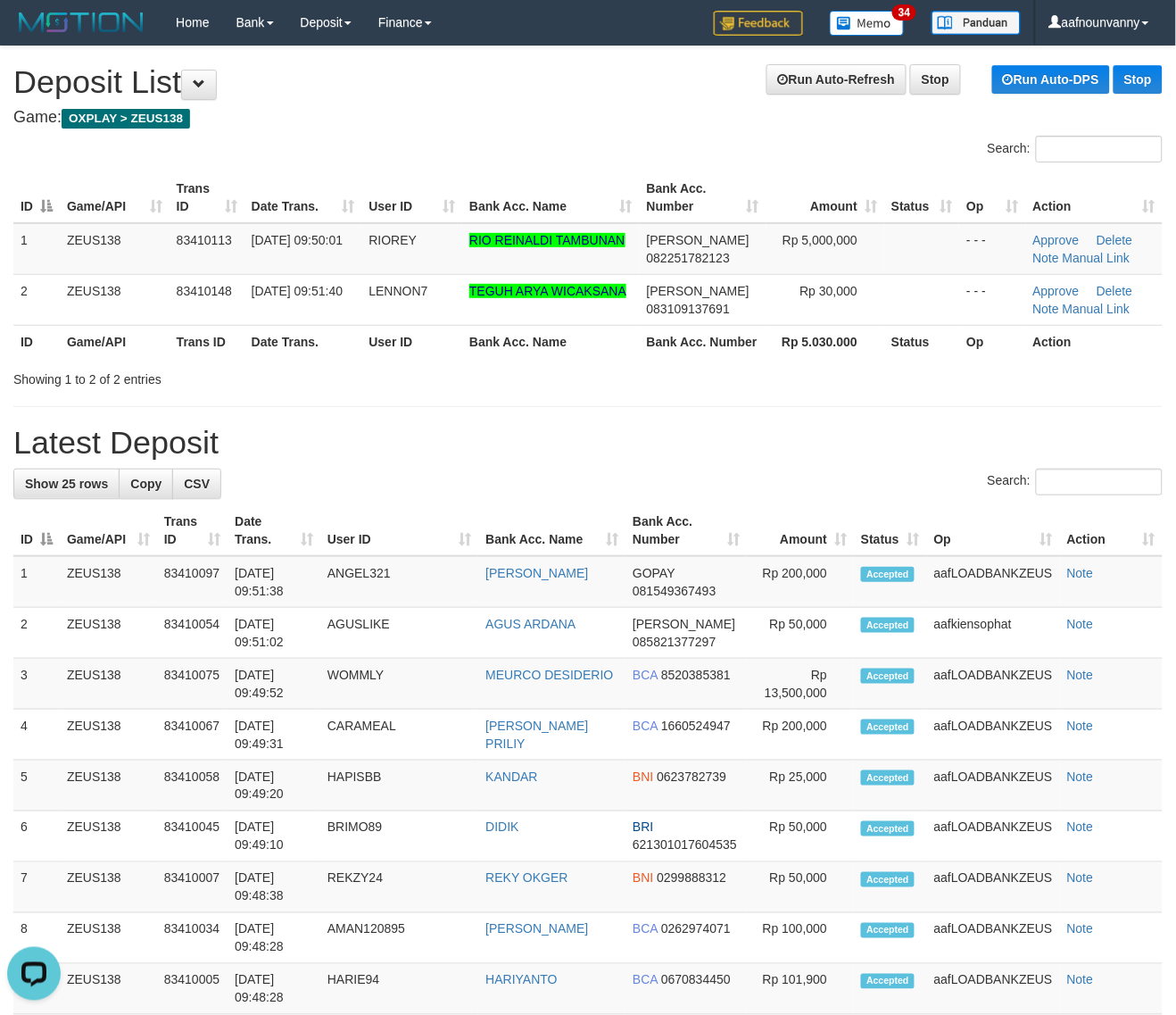 scroll, scrollTop: 148, scrollLeft: 0, axis: vertical 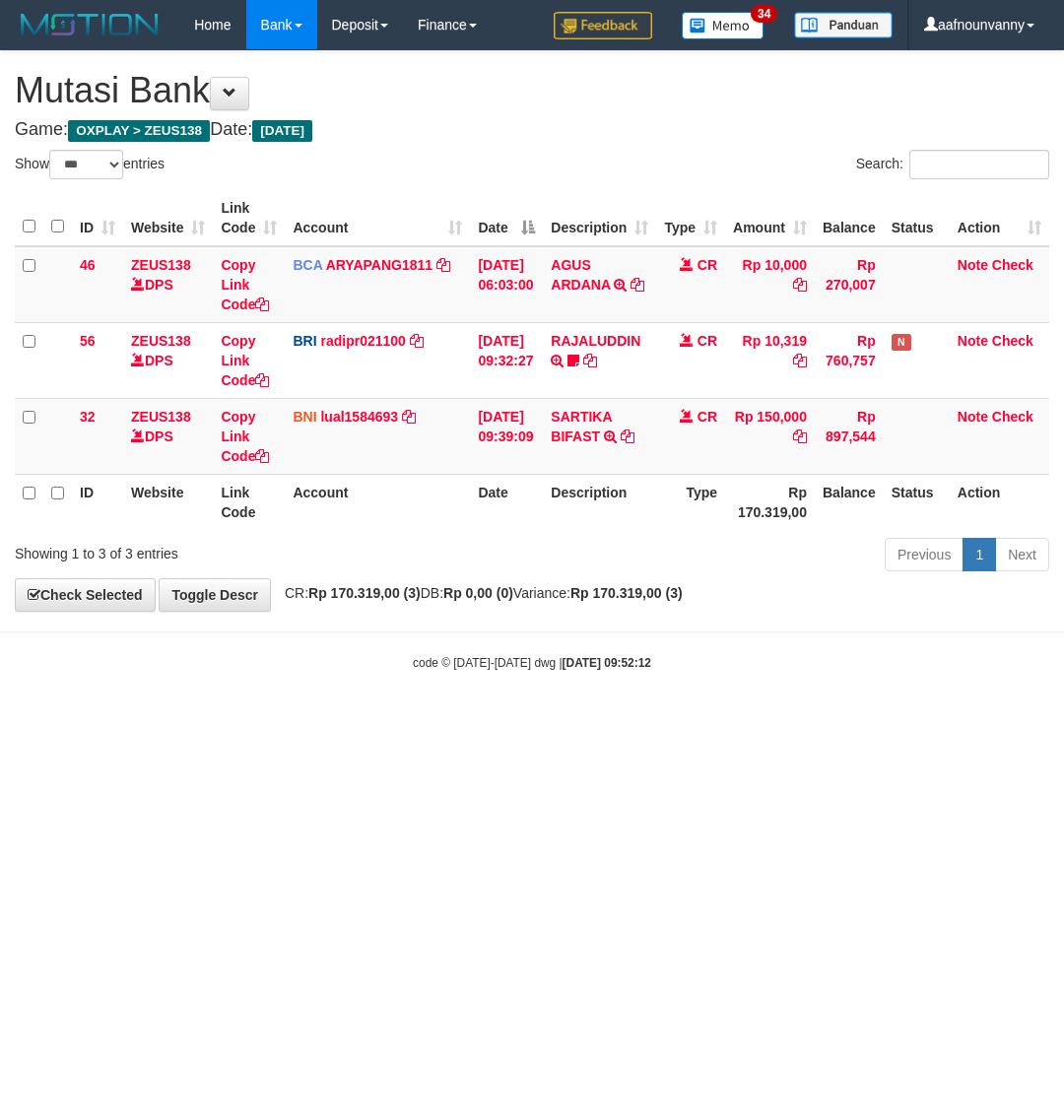 select on "***" 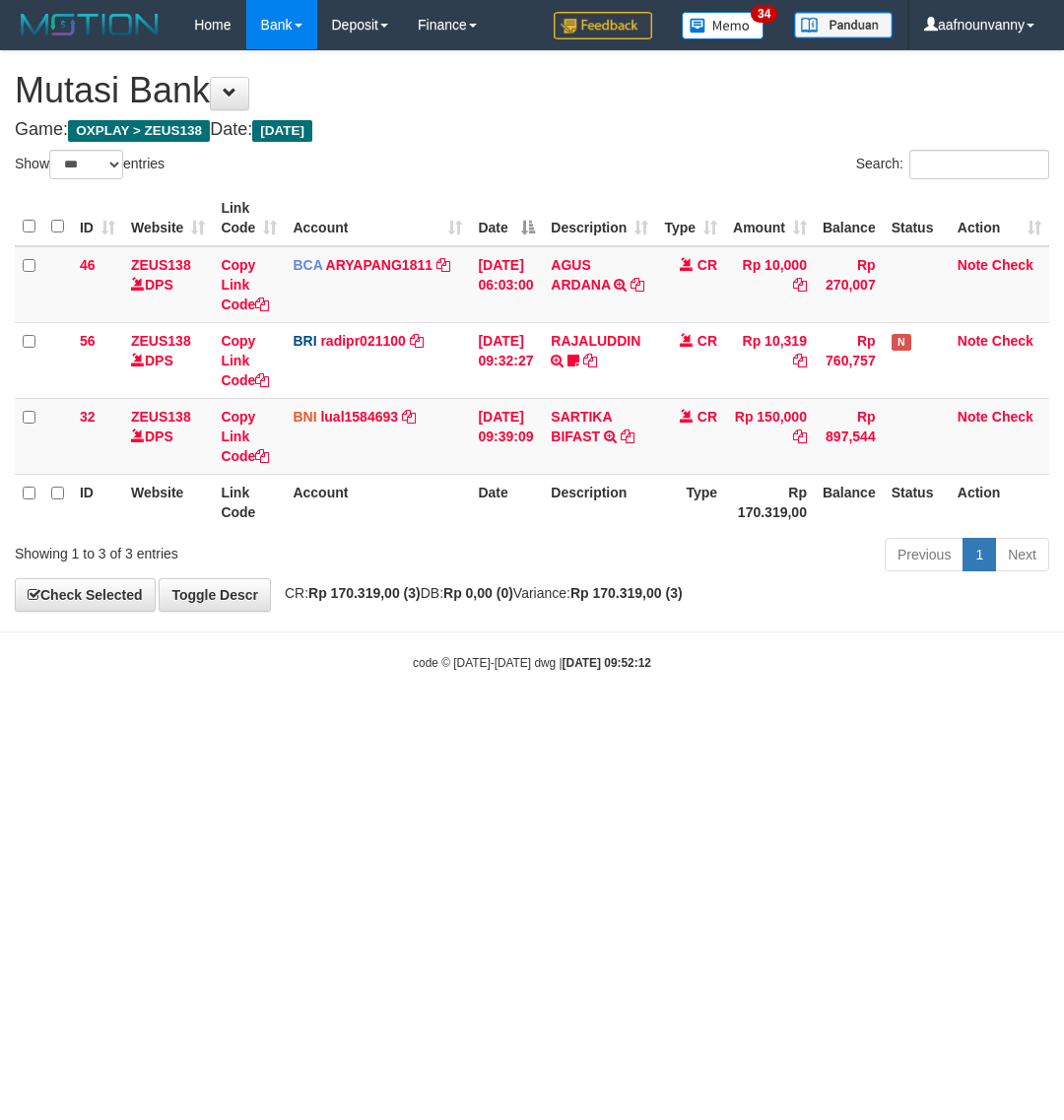 scroll, scrollTop: 0, scrollLeft: 0, axis: both 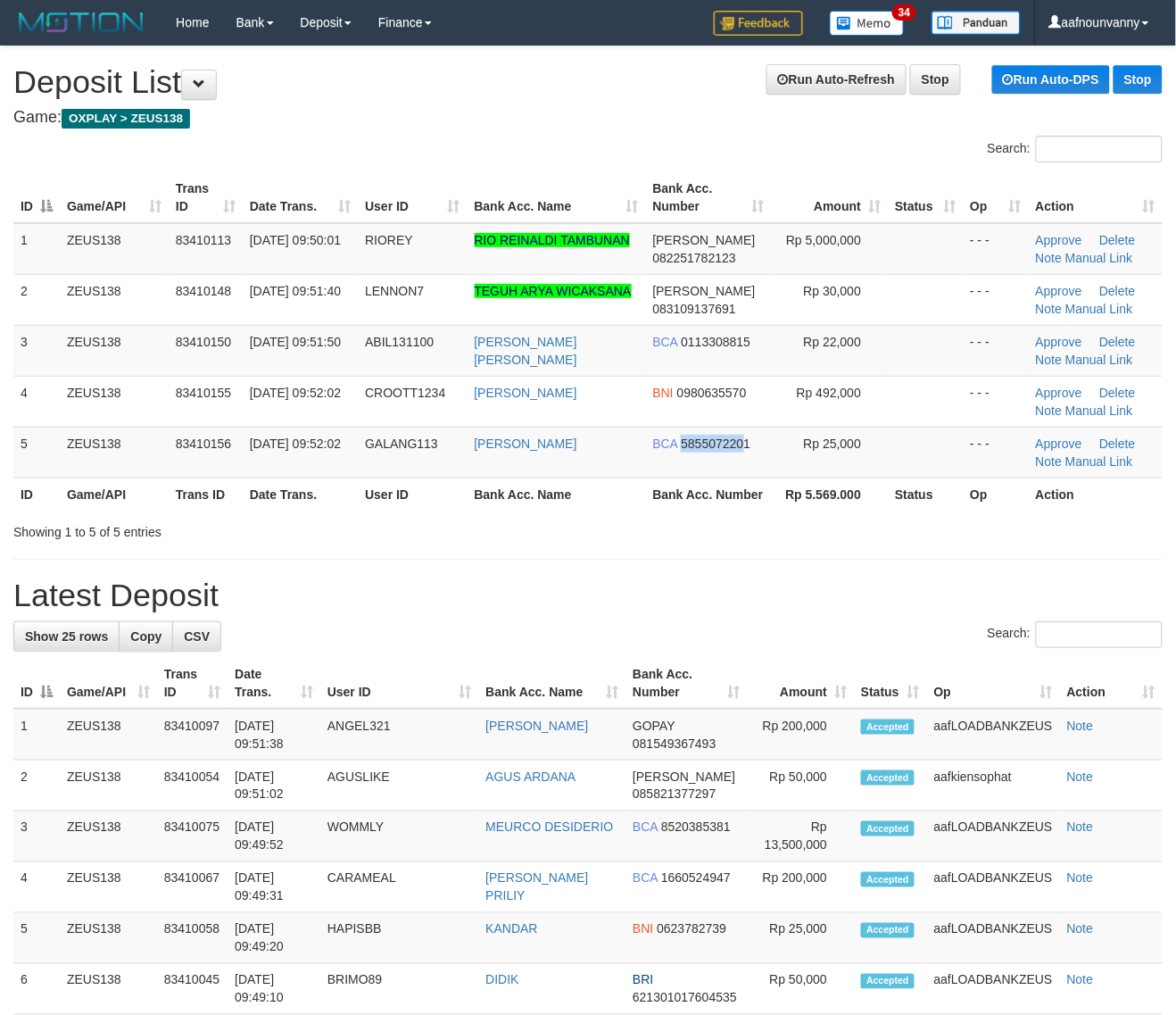 drag, startPoint x: 733, startPoint y: 447, endPoint x: 1075, endPoint y: 531, distance: 352.16473 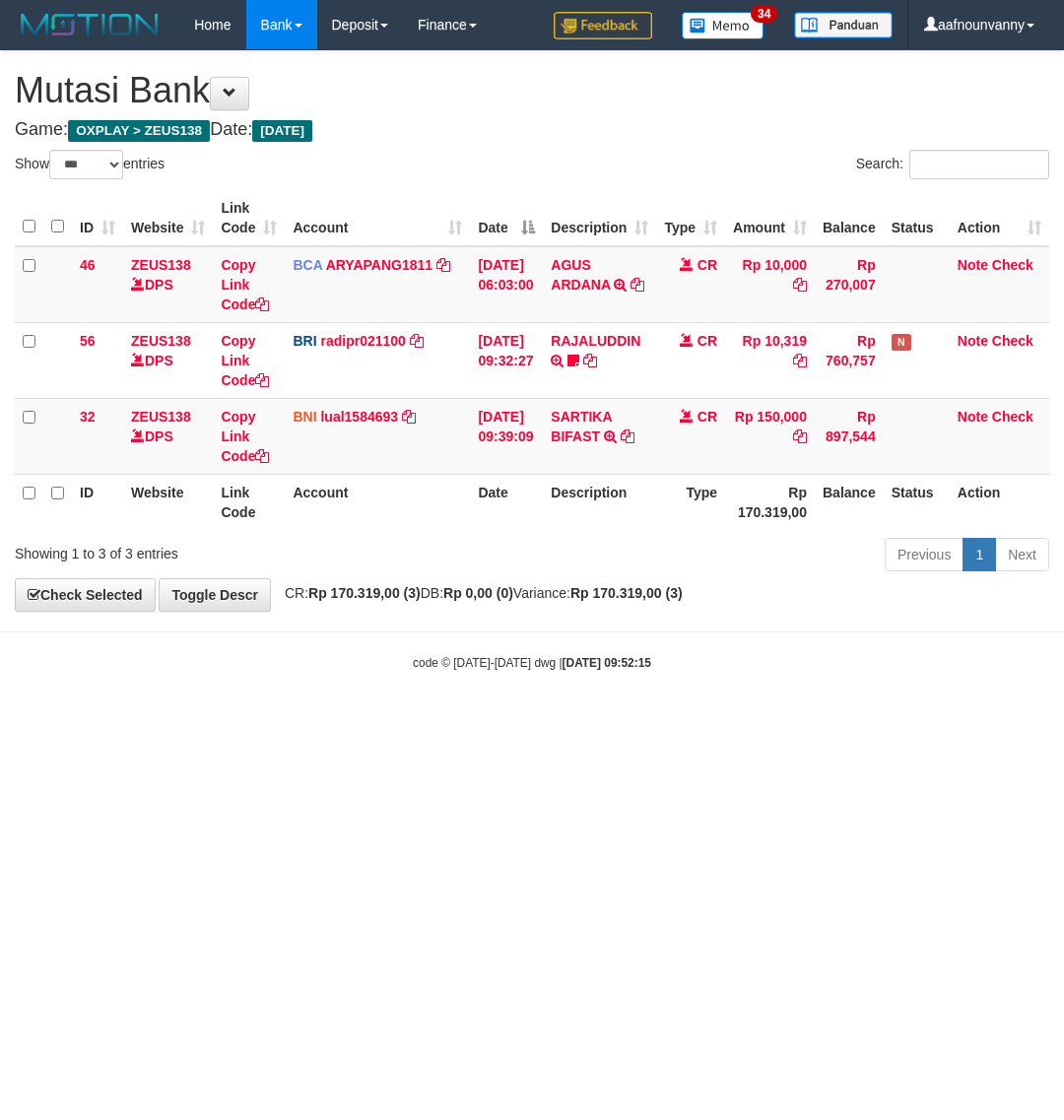select on "***" 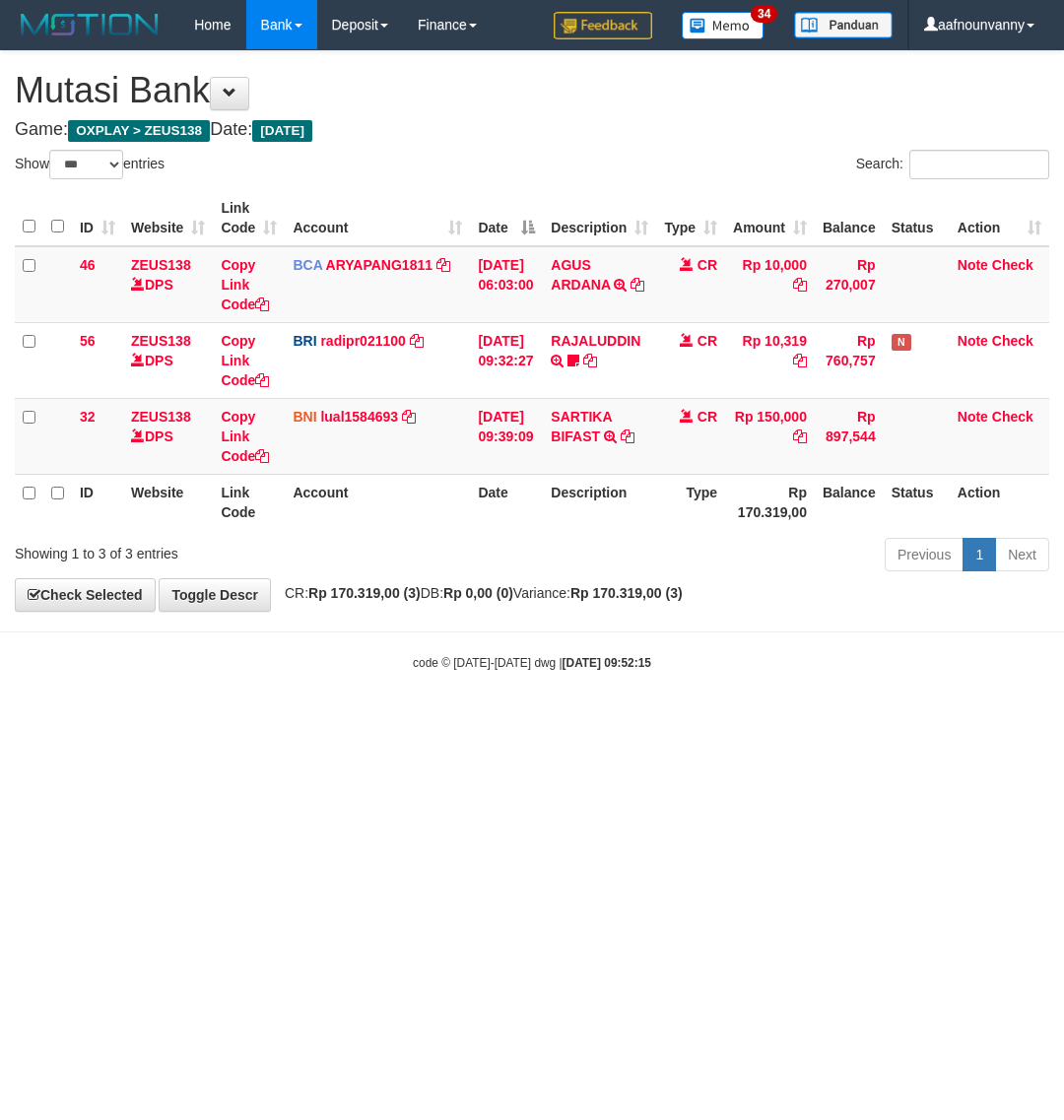 scroll, scrollTop: 0, scrollLeft: 0, axis: both 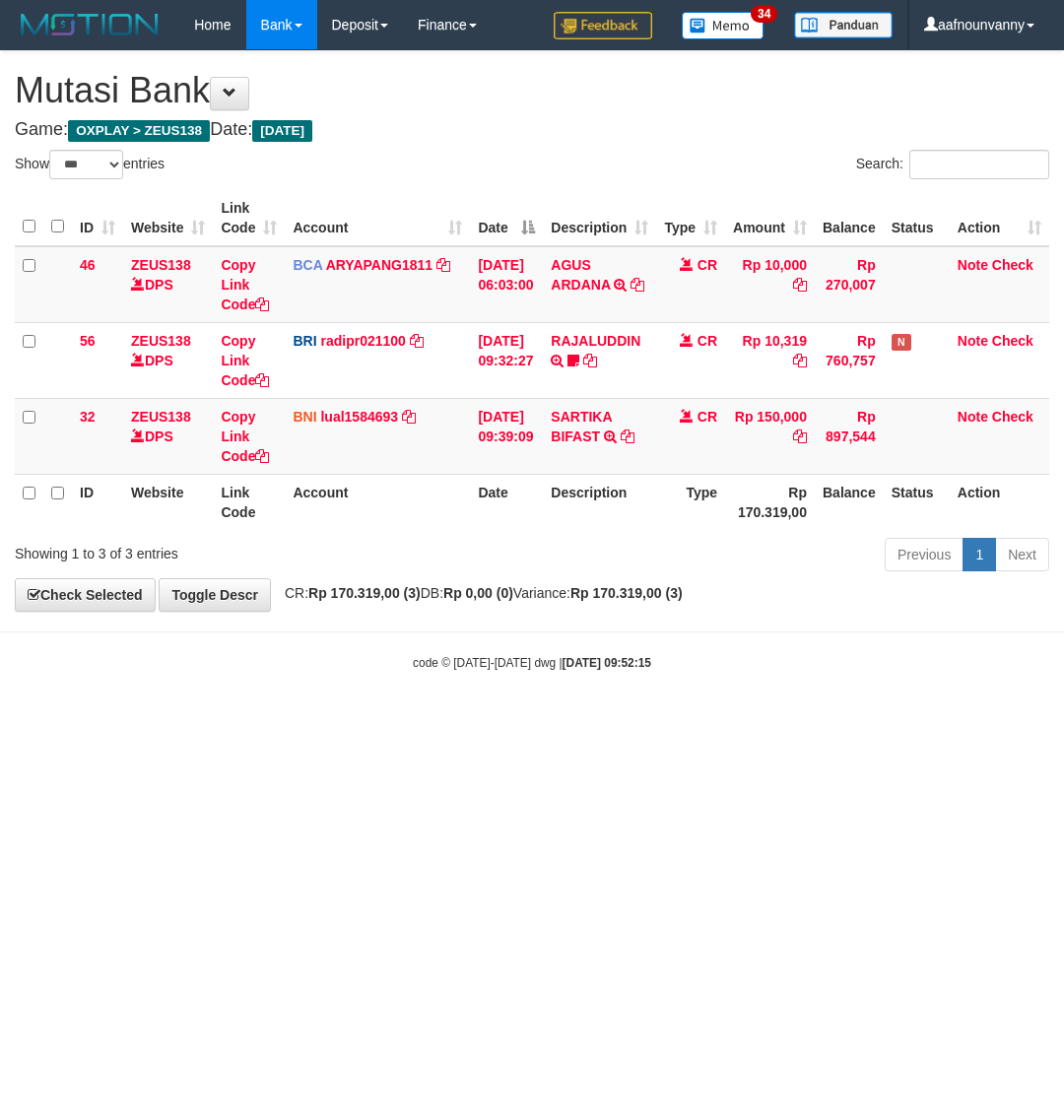 select on "***" 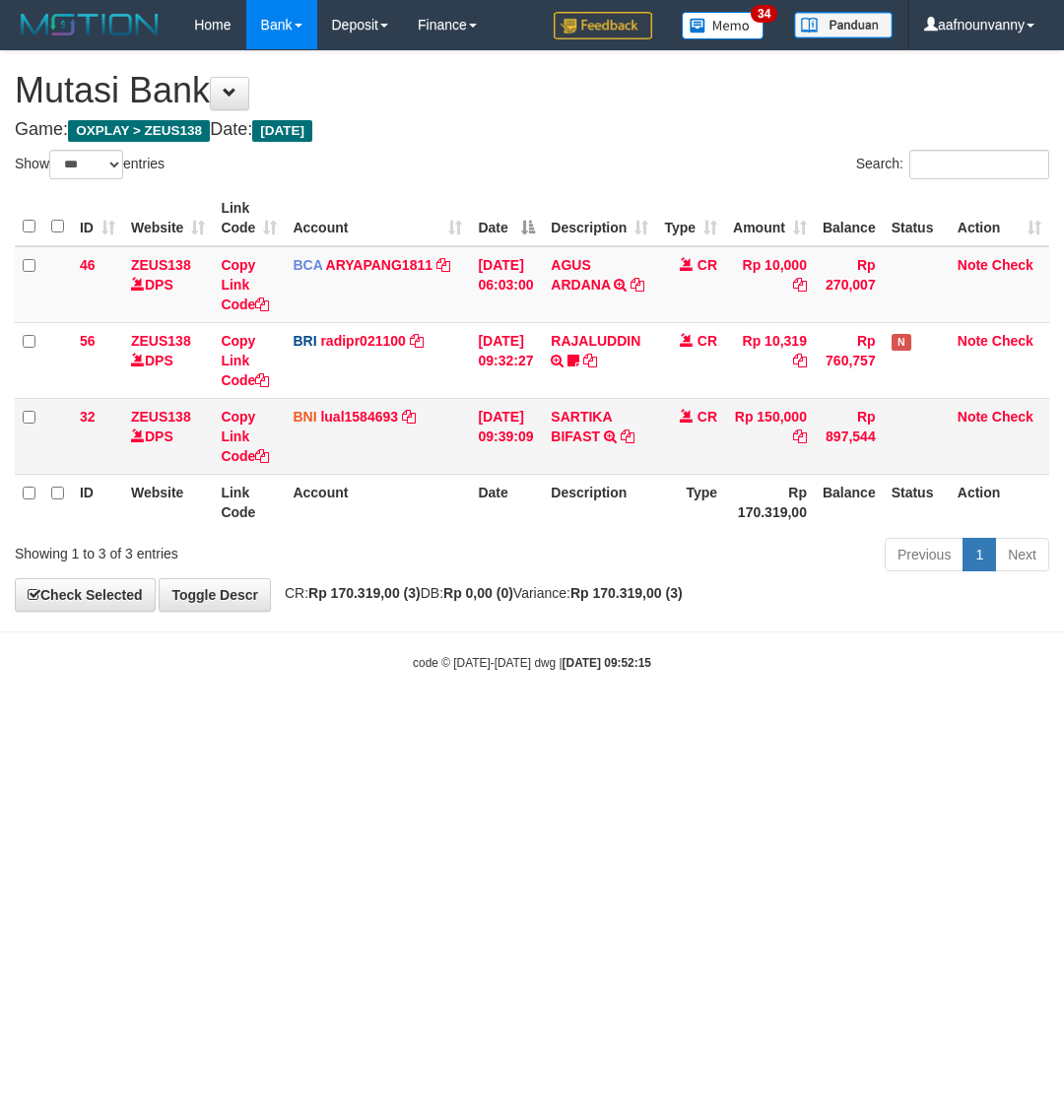 scroll, scrollTop: 0, scrollLeft: 0, axis: both 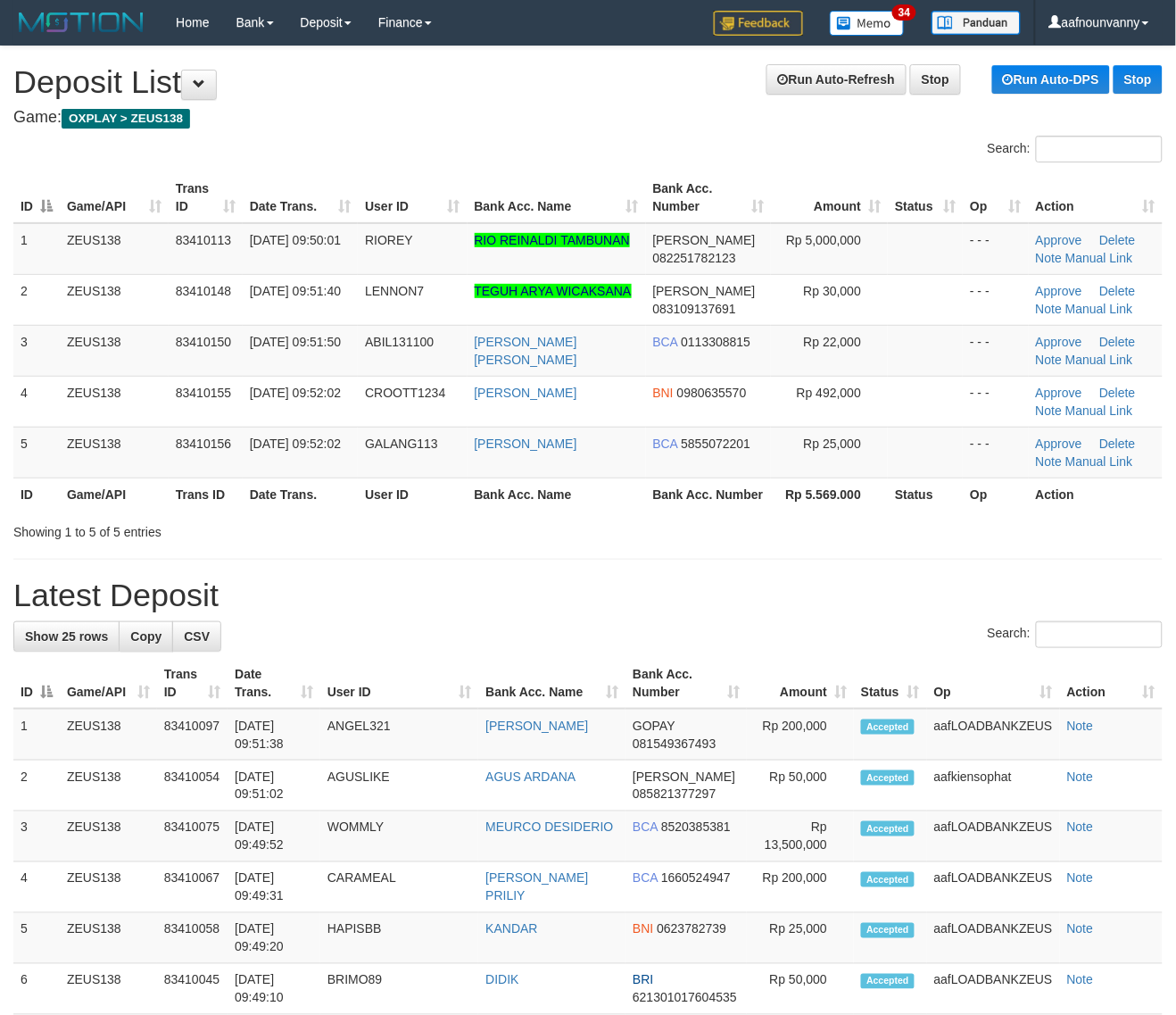 click on "**********" at bounding box center [588, 1073] 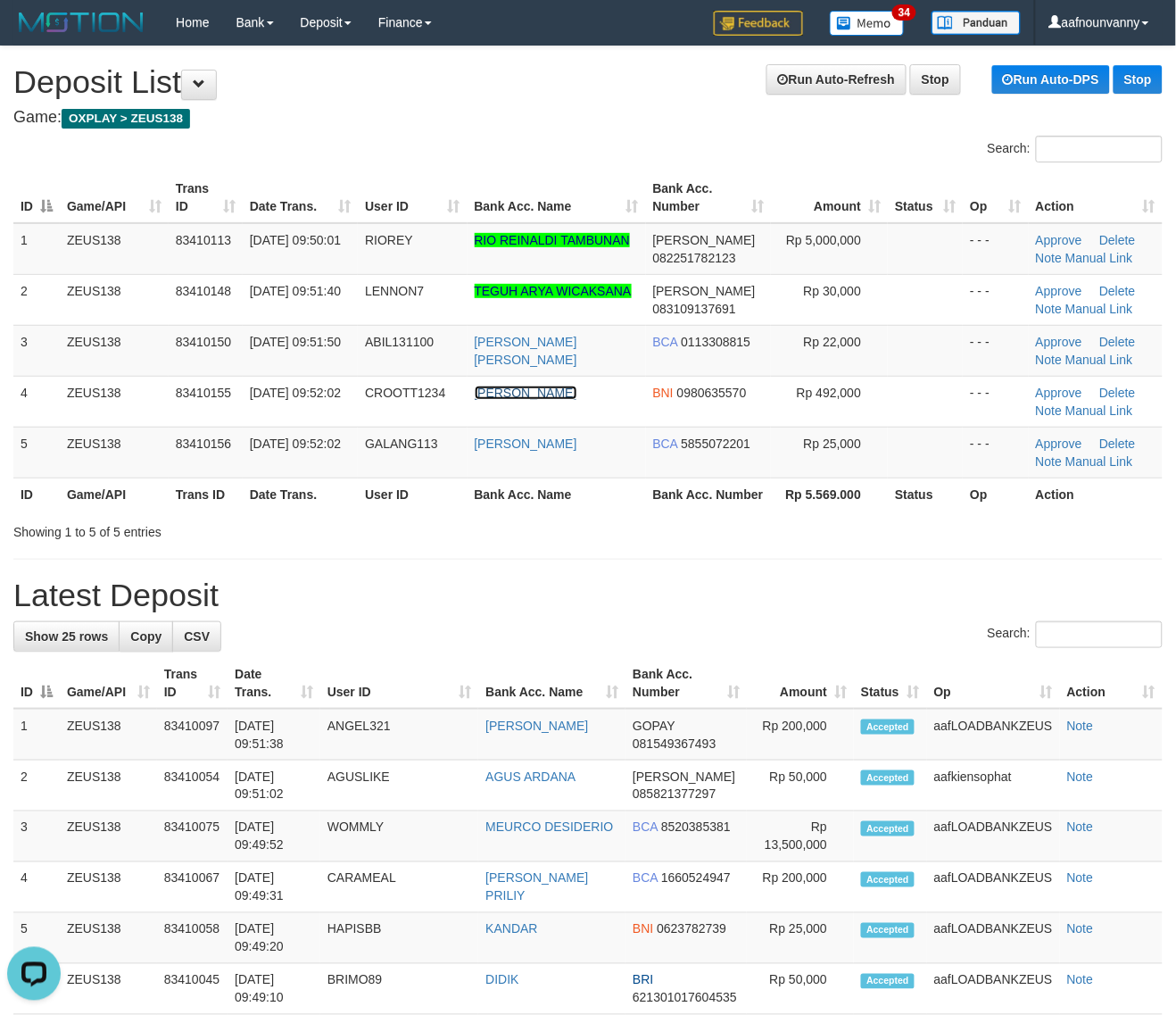 scroll, scrollTop: 0, scrollLeft: 0, axis: both 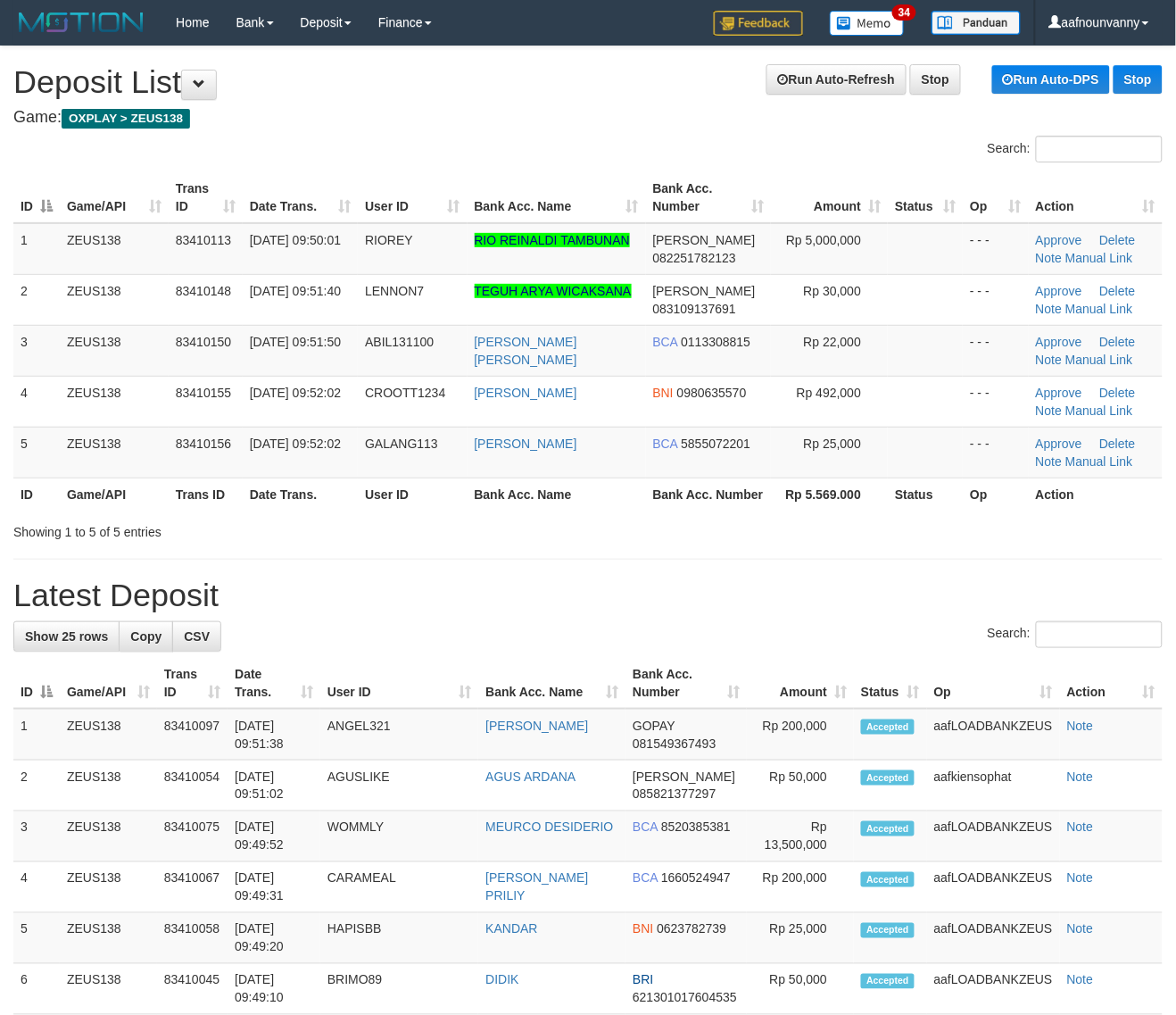 drag, startPoint x: 528, startPoint y: 422, endPoint x: 974, endPoint y: 555, distance: 465.4084 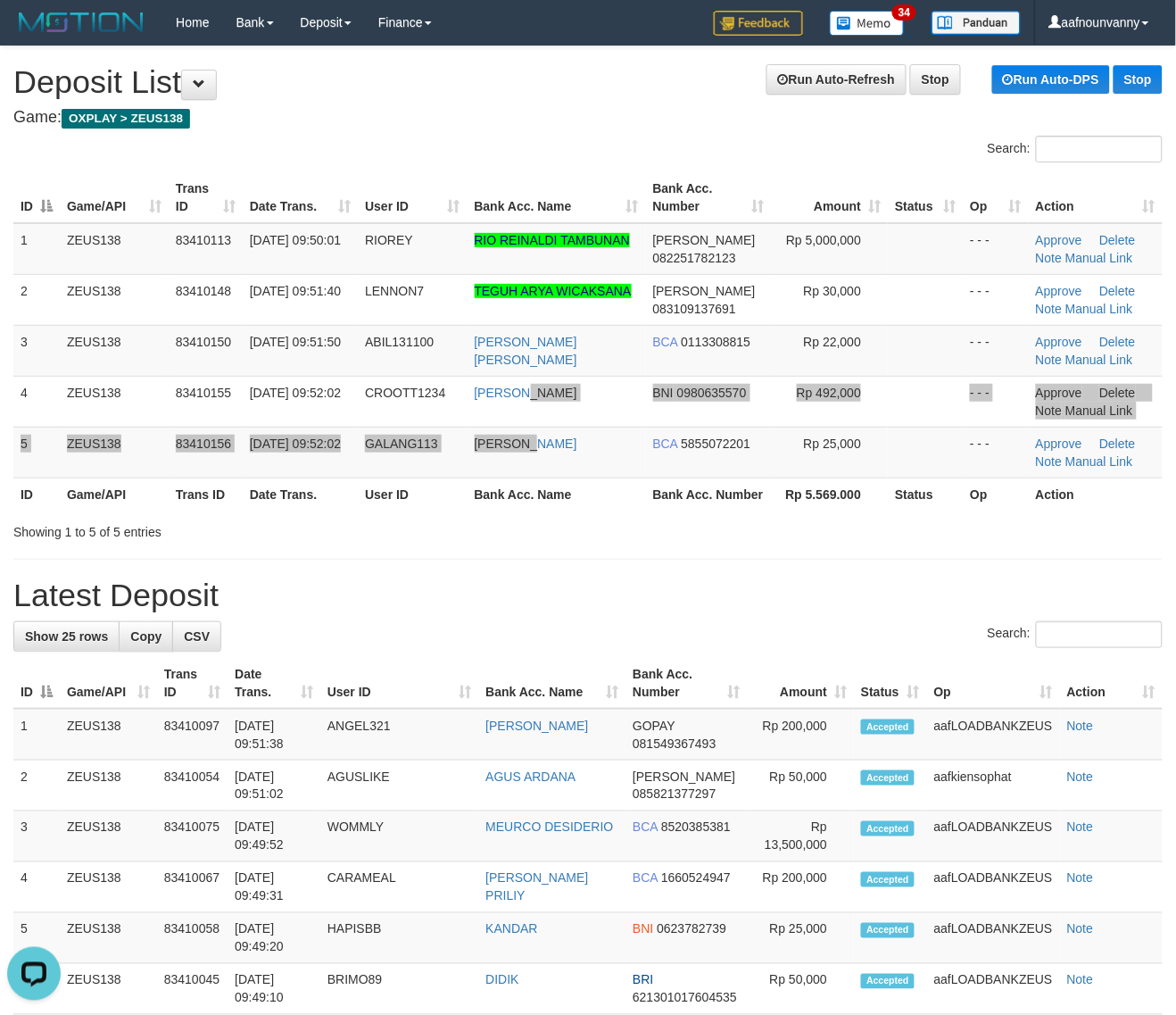scroll, scrollTop: 0, scrollLeft: 0, axis: both 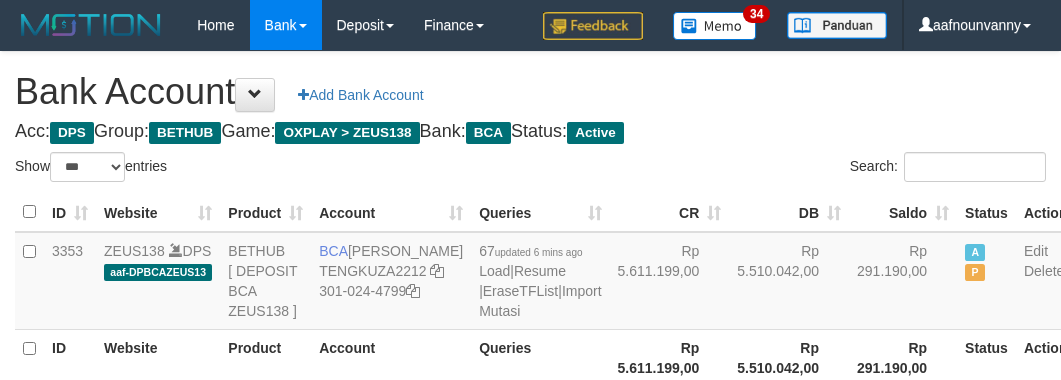 select on "***" 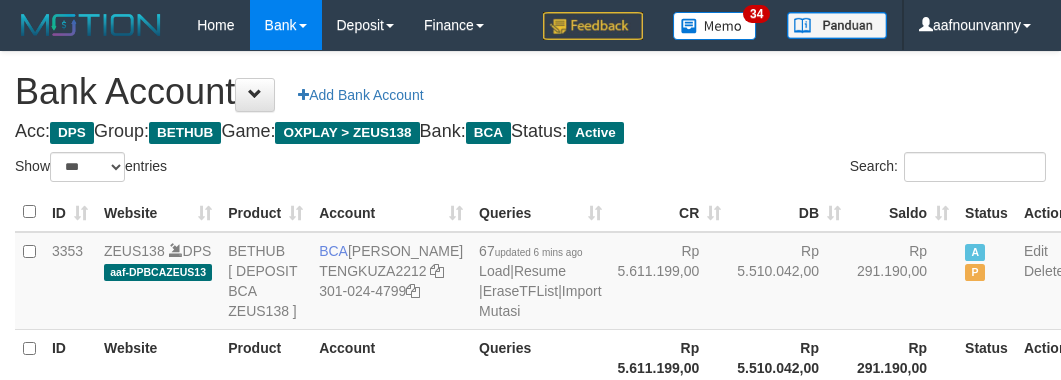 scroll, scrollTop: 226, scrollLeft: 0, axis: vertical 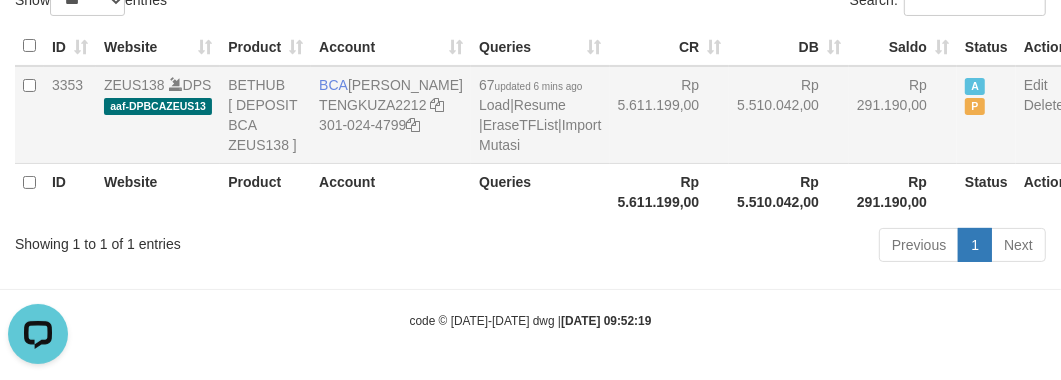 click on "Rp 5.611.199,00" at bounding box center [670, 115] 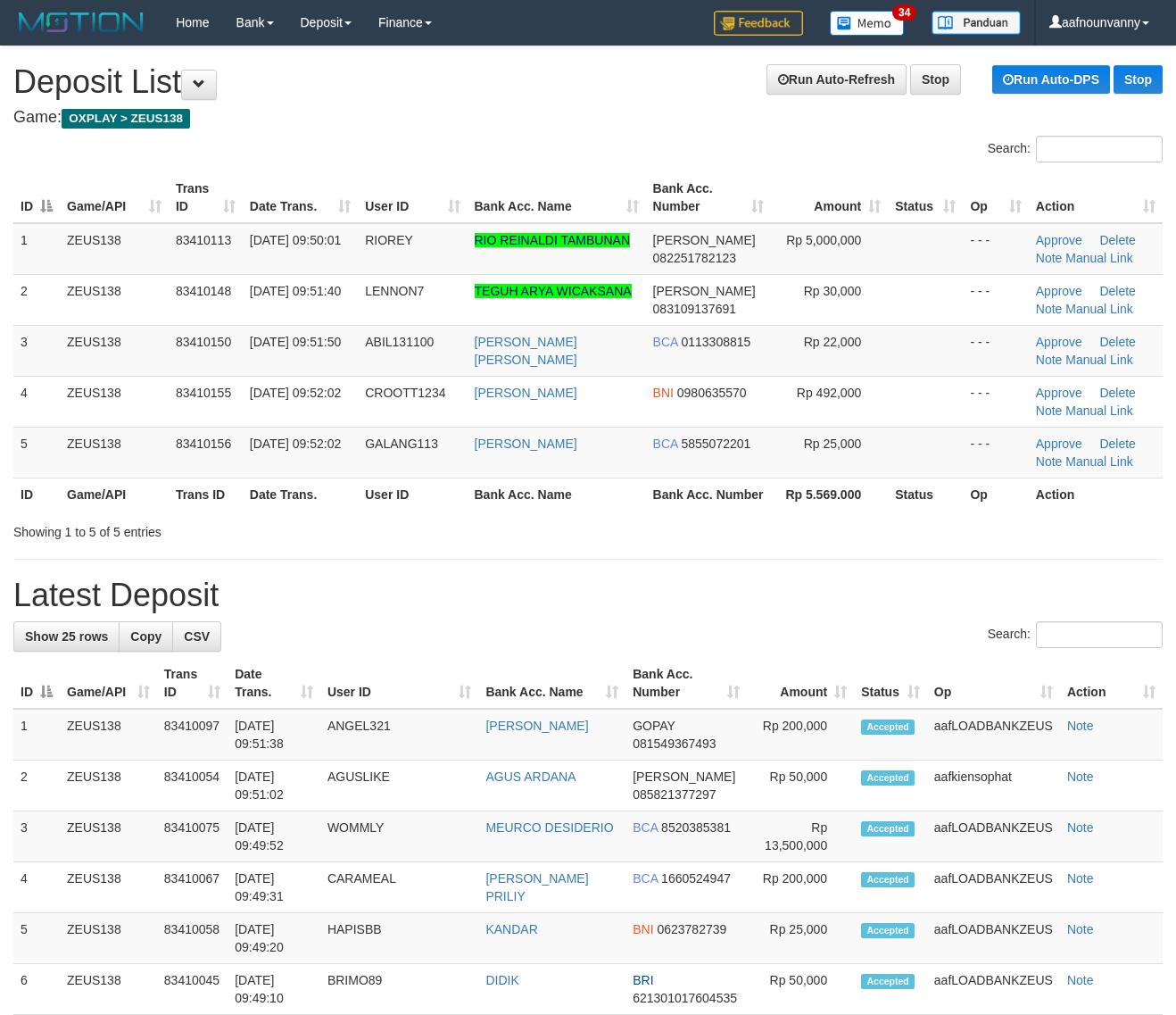 scroll, scrollTop: 0, scrollLeft: 0, axis: both 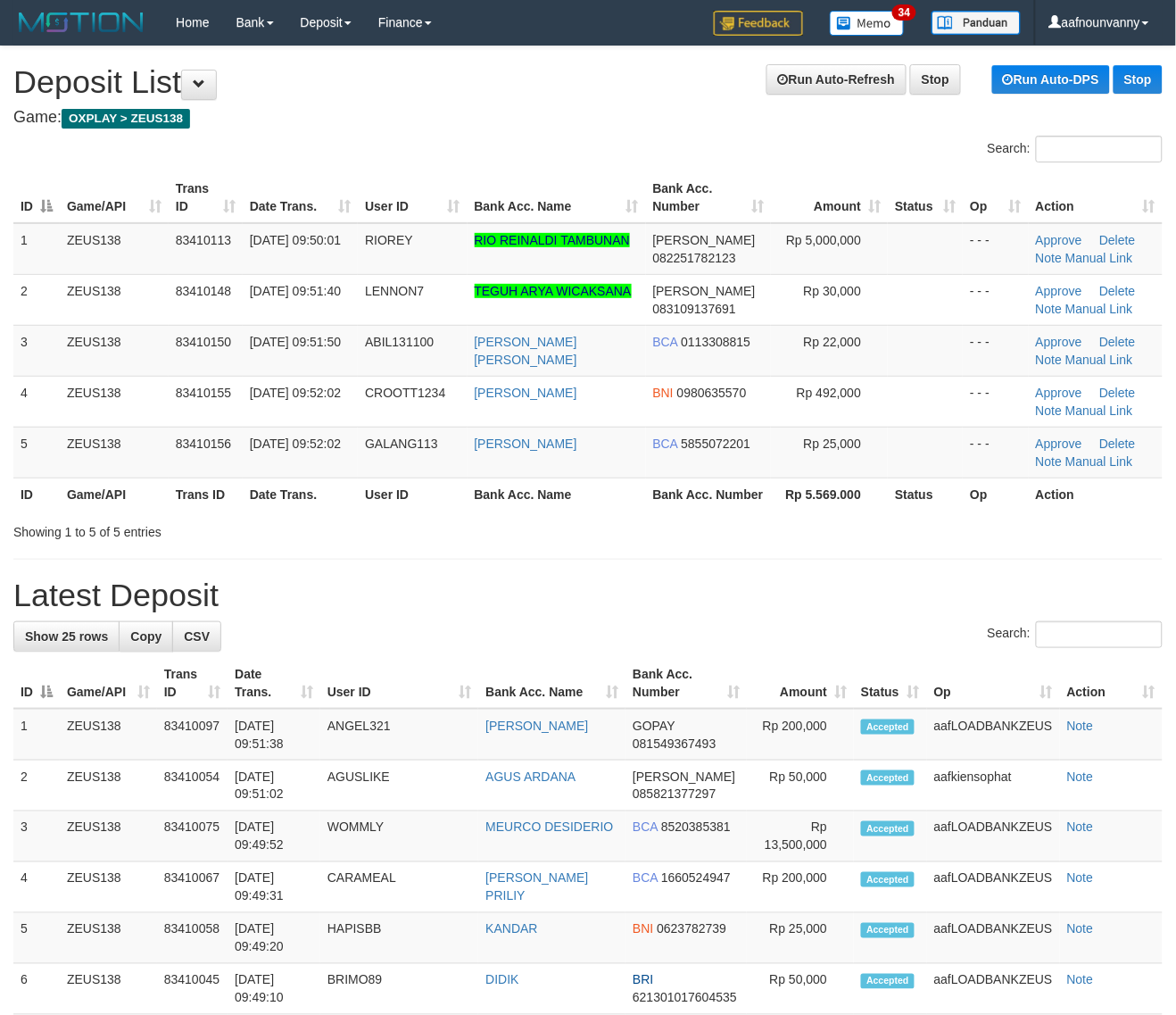 click on "Search:
ID Game/API Trans ID Date Trans. User ID Bank Acc. Name Bank Acc. Number Amount Status Op Action
1
ZEUS138
83410113
11/07/2025 09:50:01
RIOREY
RIO REINALDI TAMBUNAN
DANA
082251782123
Rp 5,000,000
- - -
Approve
Delete
Note
Manual Link
2
ZEUS138
83410148
11/07/2025 09:51:40
LENNON7
TEGUH ARYA WICAKSANA
DANA
083109137691
Rp 30,000" at bounding box center (588, 338) 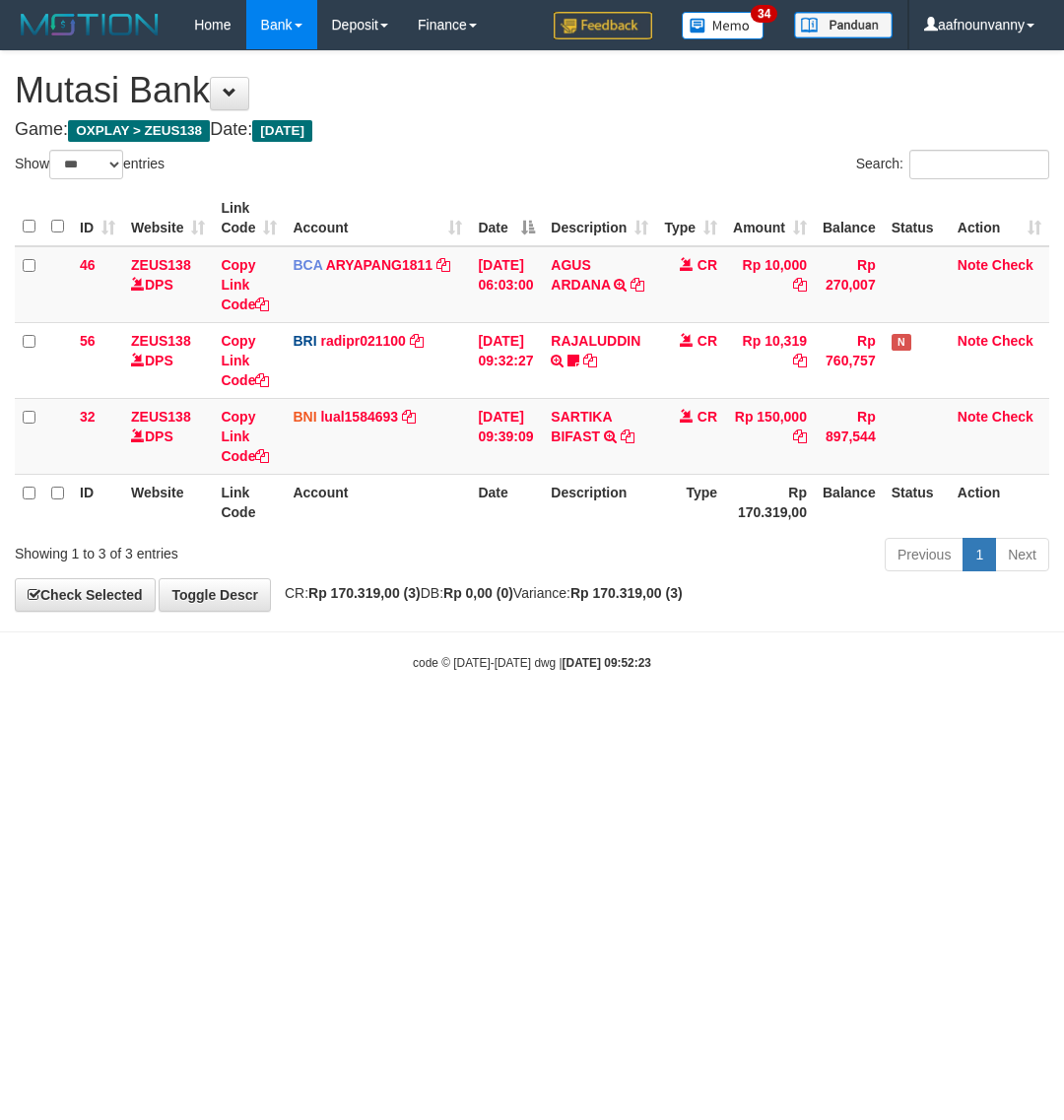 select on "***" 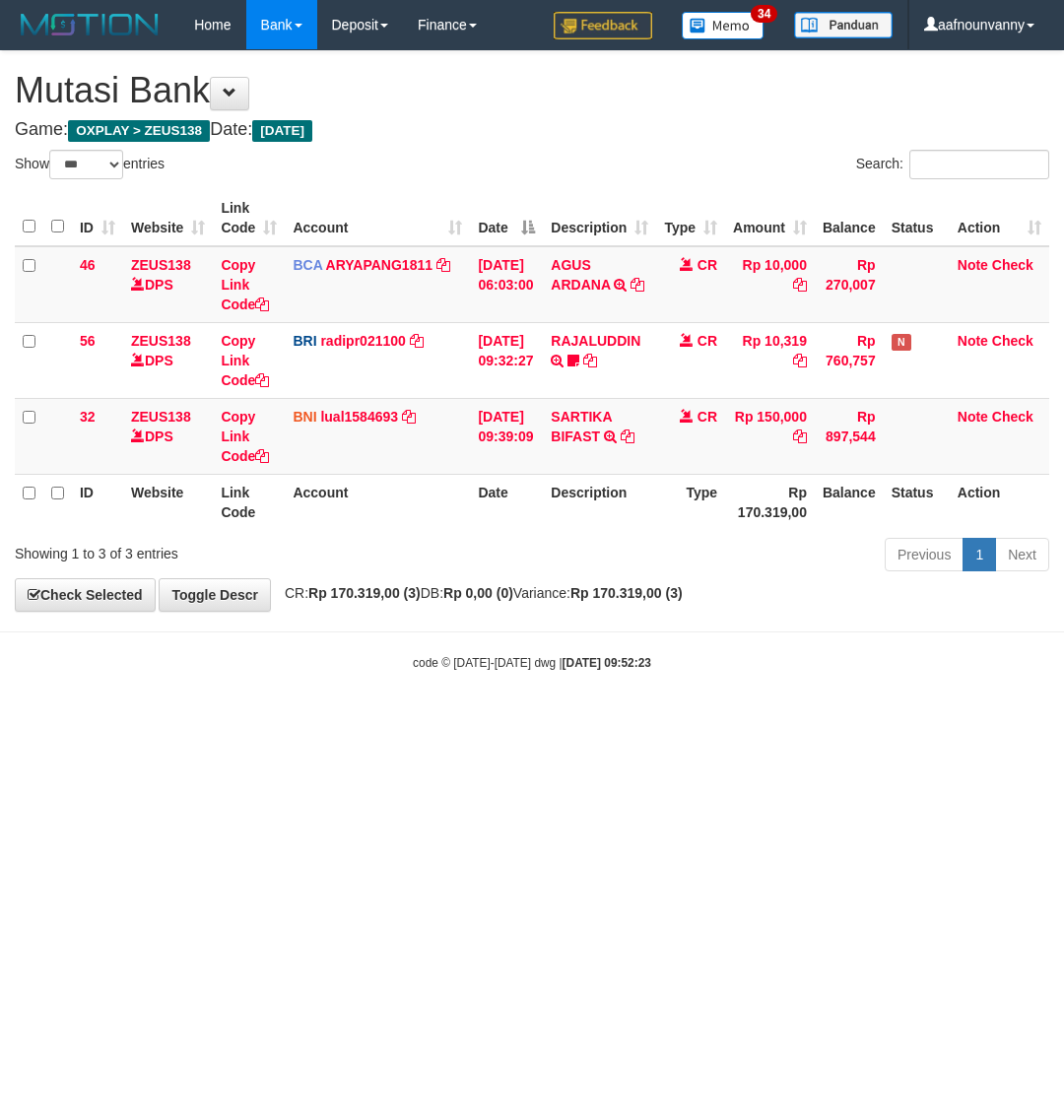 scroll, scrollTop: 0, scrollLeft: 0, axis: both 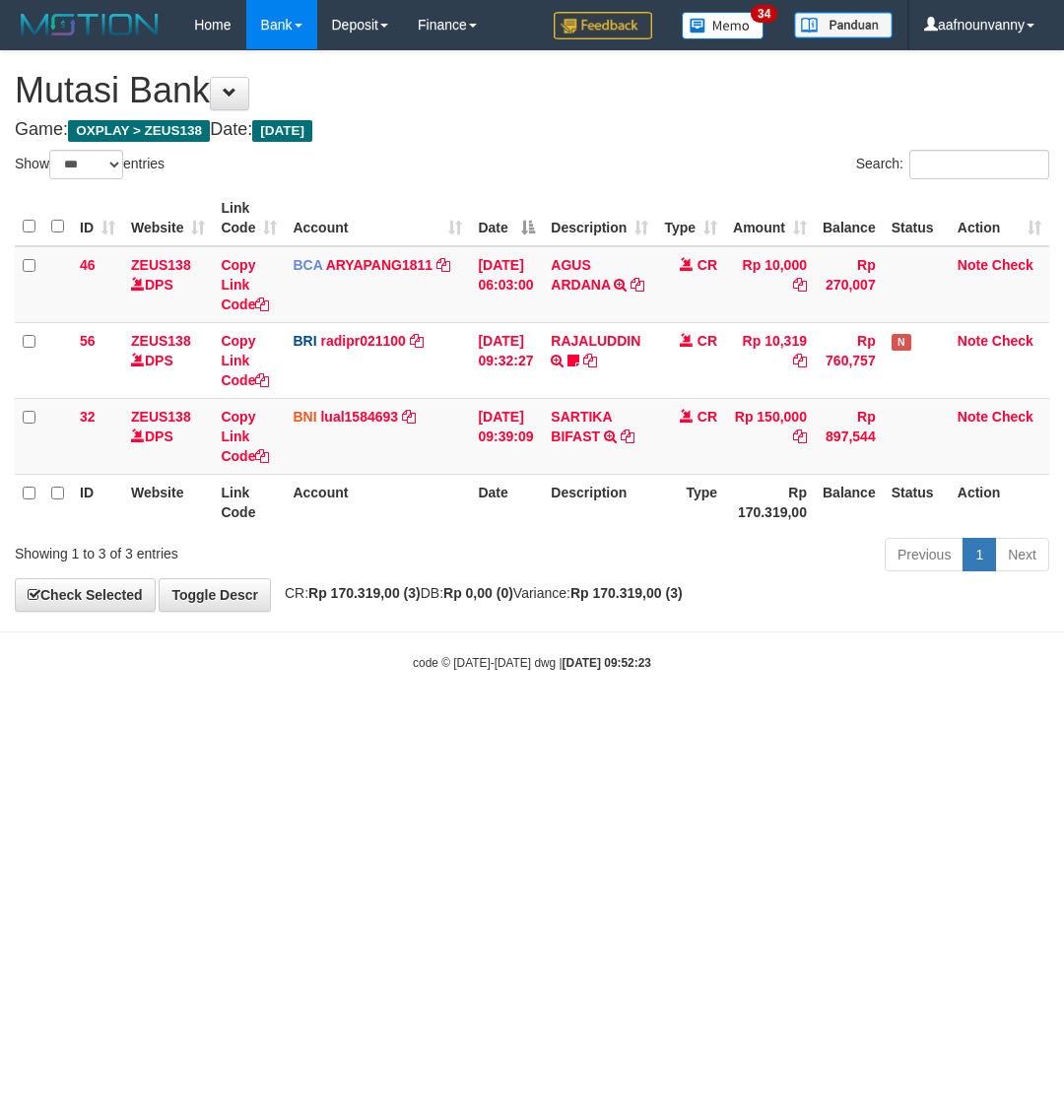 select on "***" 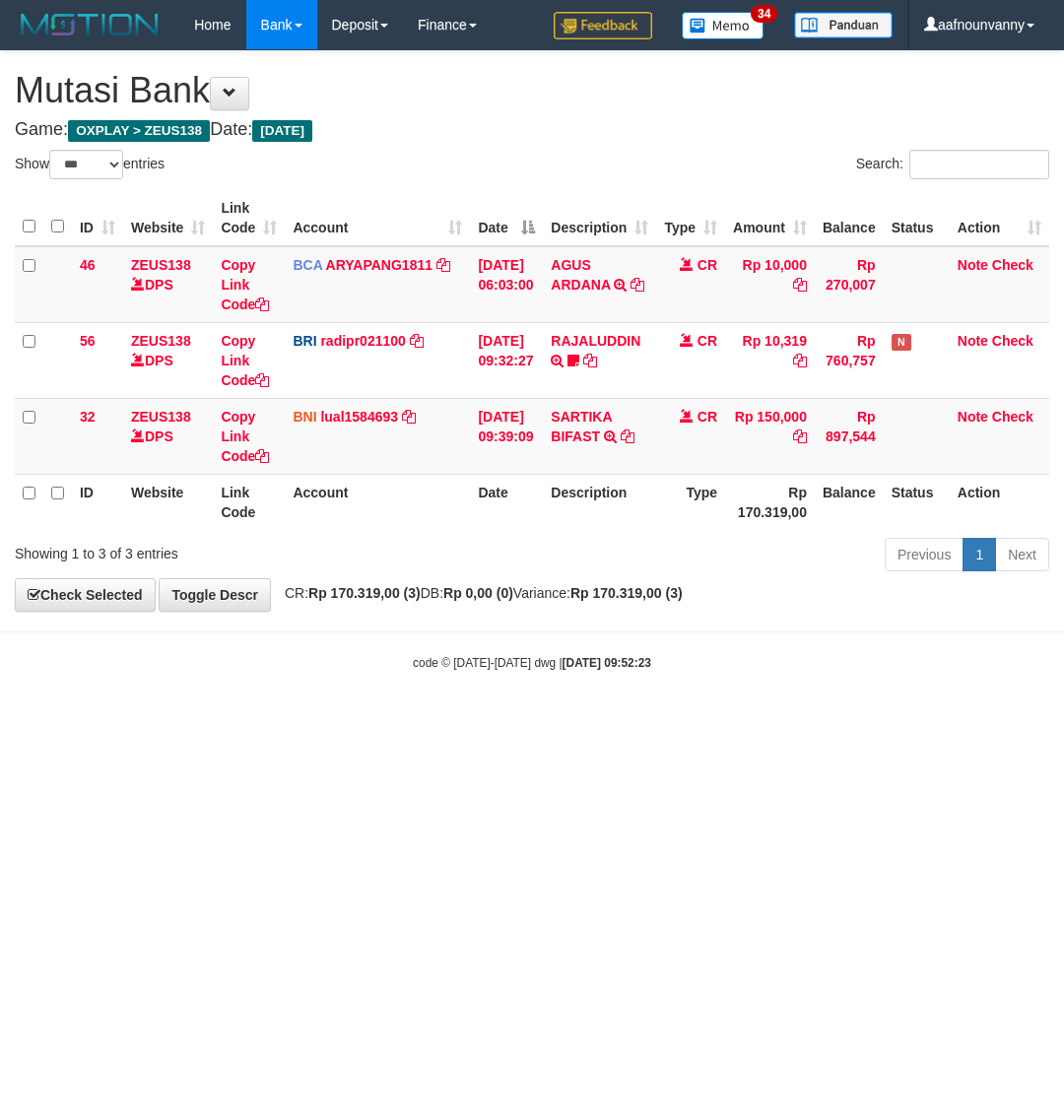 scroll, scrollTop: 0, scrollLeft: 0, axis: both 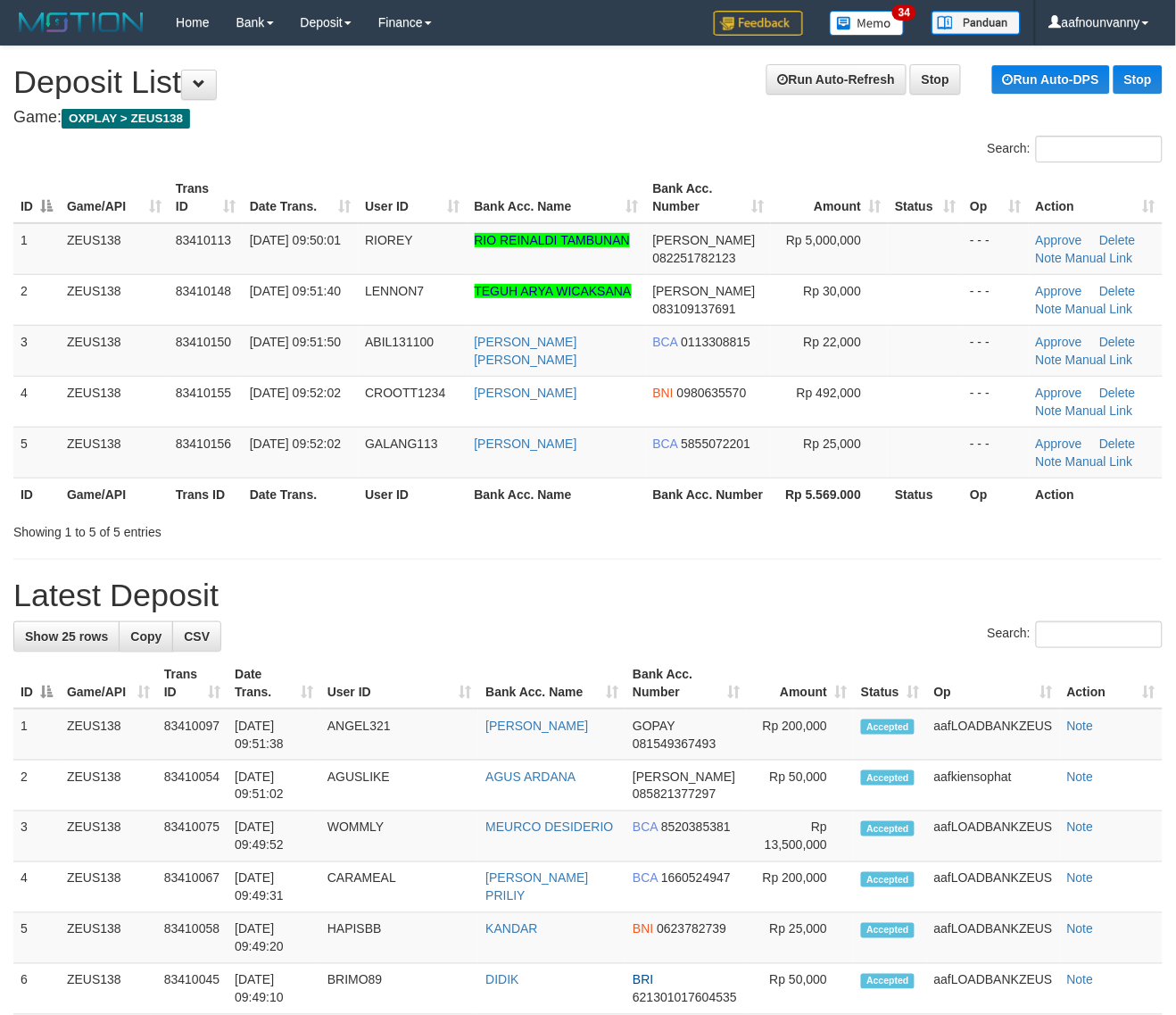 drag, startPoint x: 676, startPoint y: 541, endPoint x: 1175, endPoint y: 670, distance: 515.4047 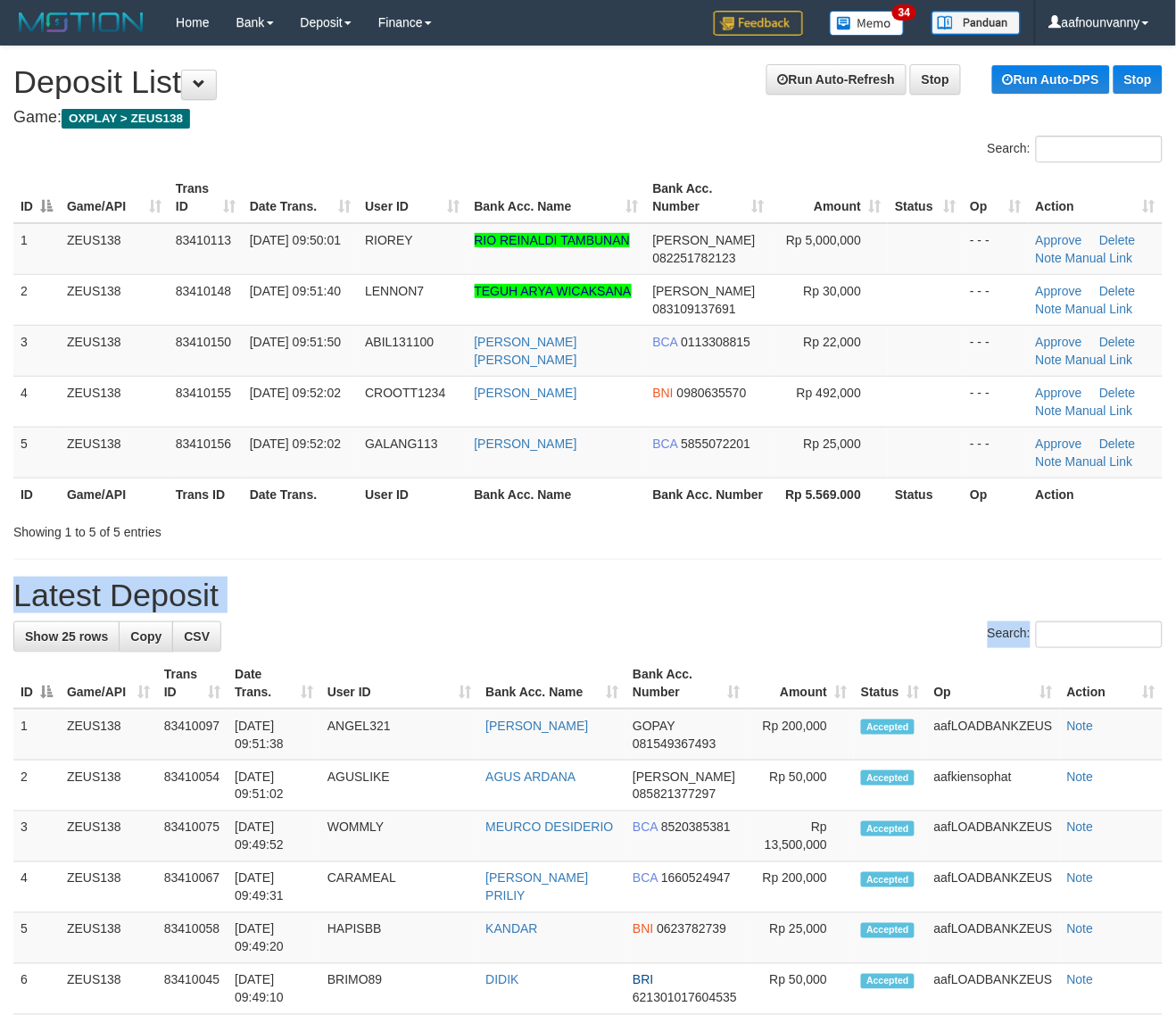 scroll, scrollTop: 888, scrollLeft: 0, axis: vertical 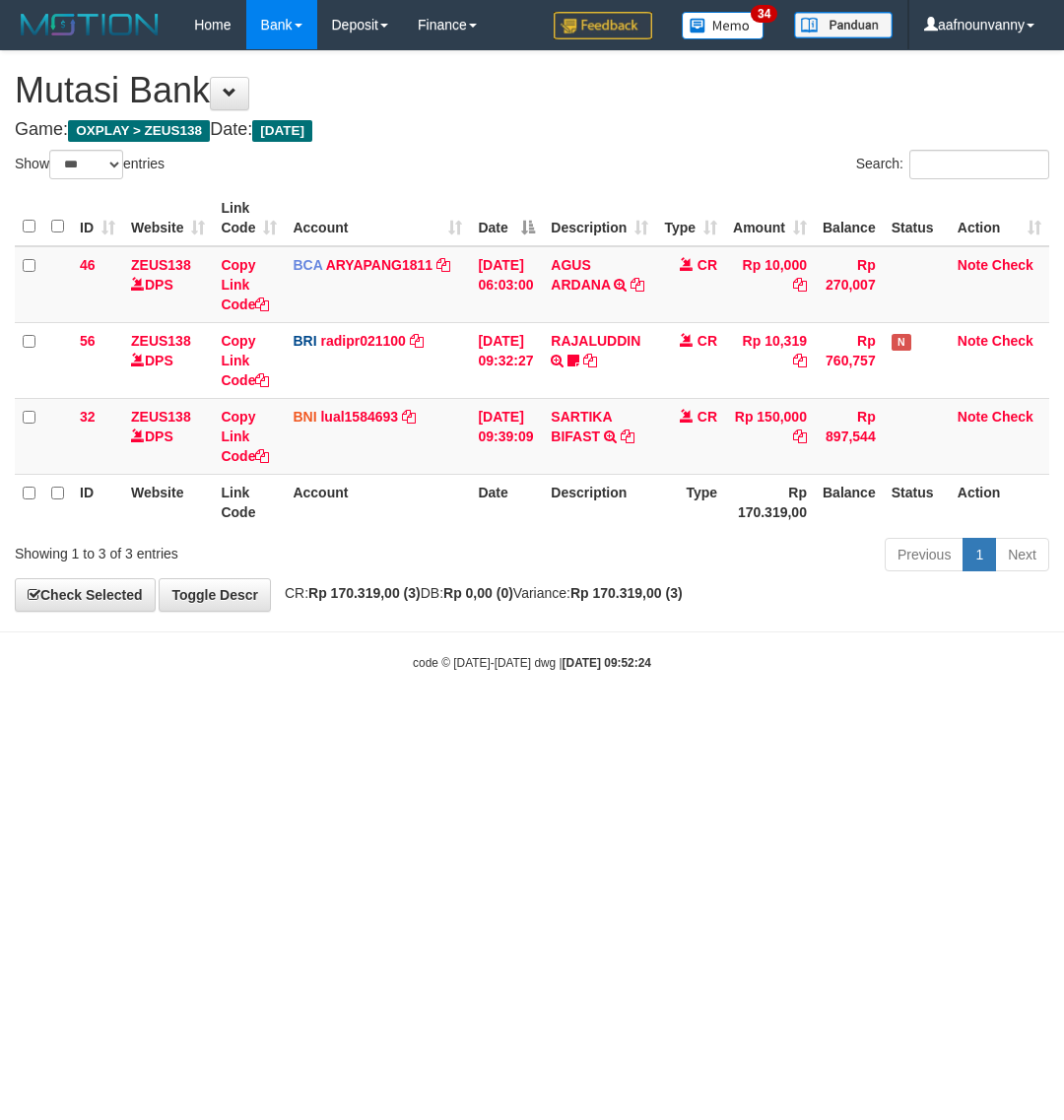 select on "***" 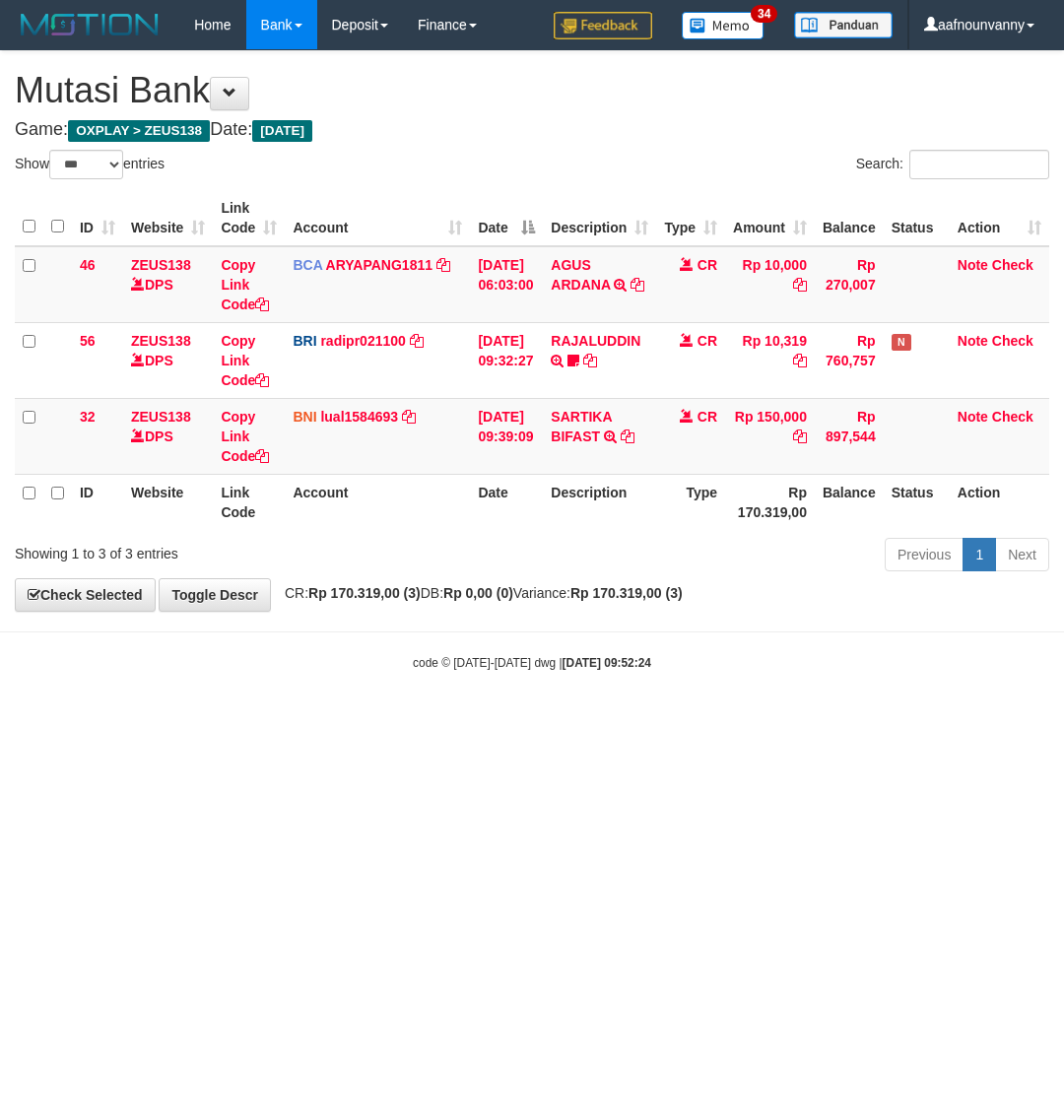 scroll, scrollTop: 0, scrollLeft: 0, axis: both 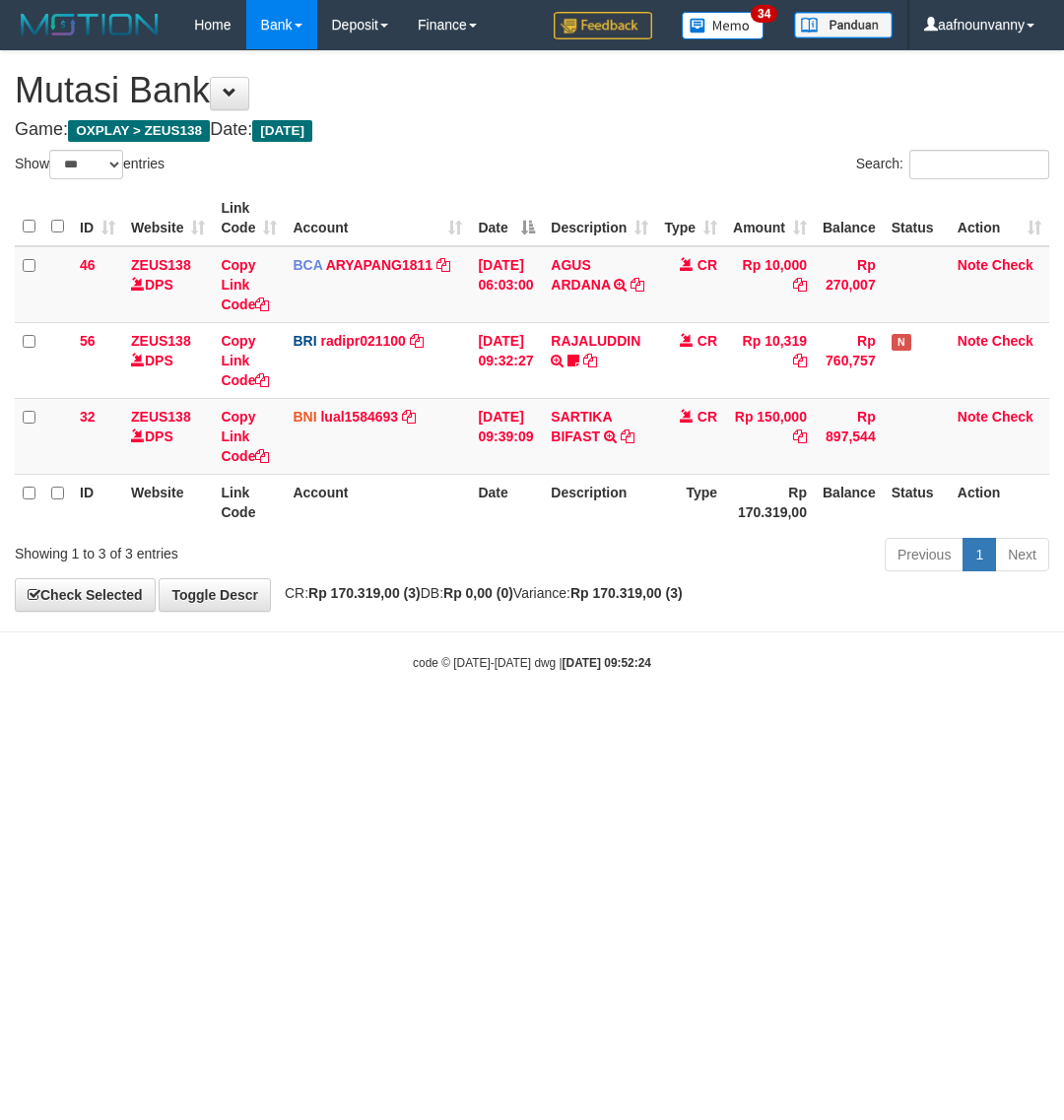 select on "***" 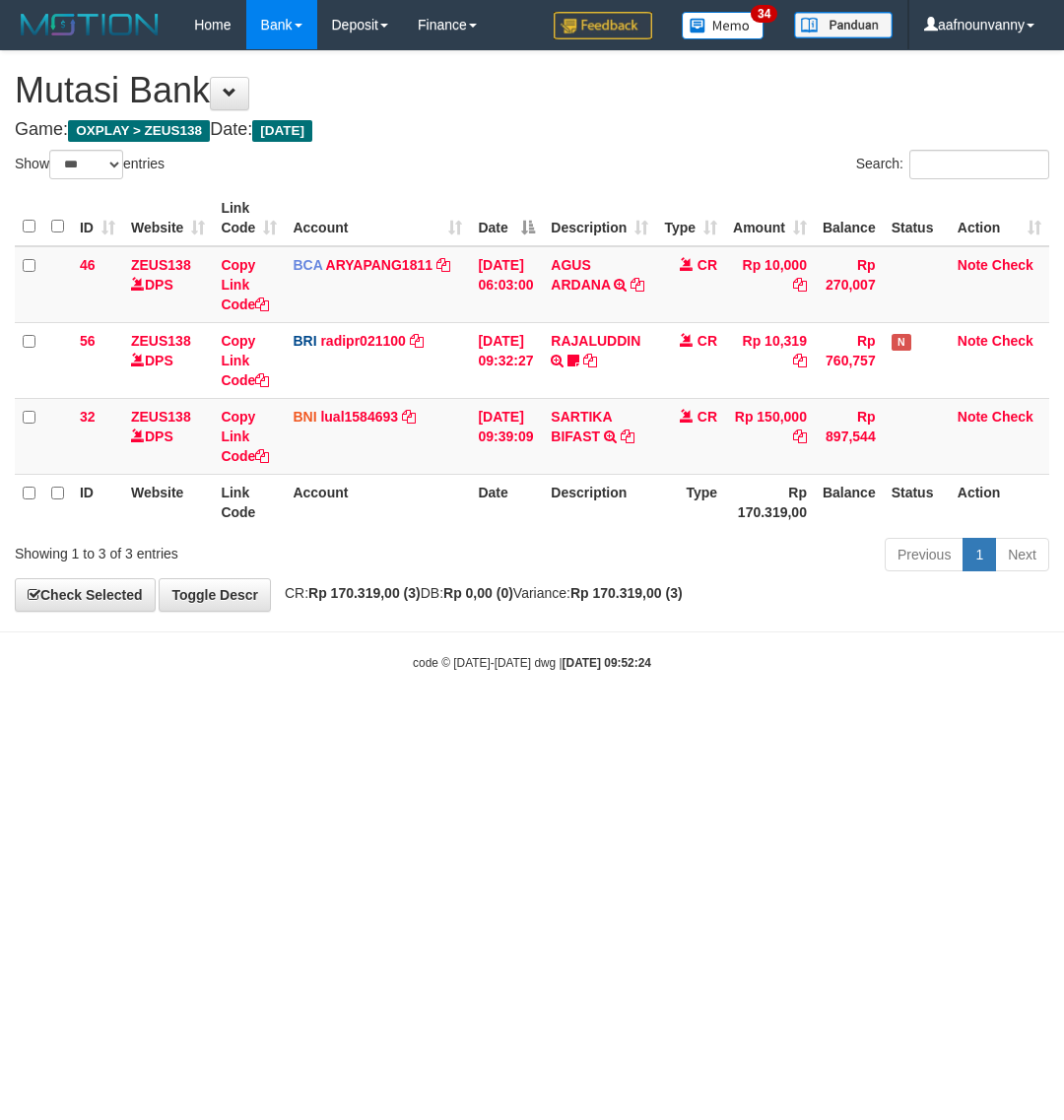 scroll, scrollTop: 0, scrollLeft: 0, axis: both 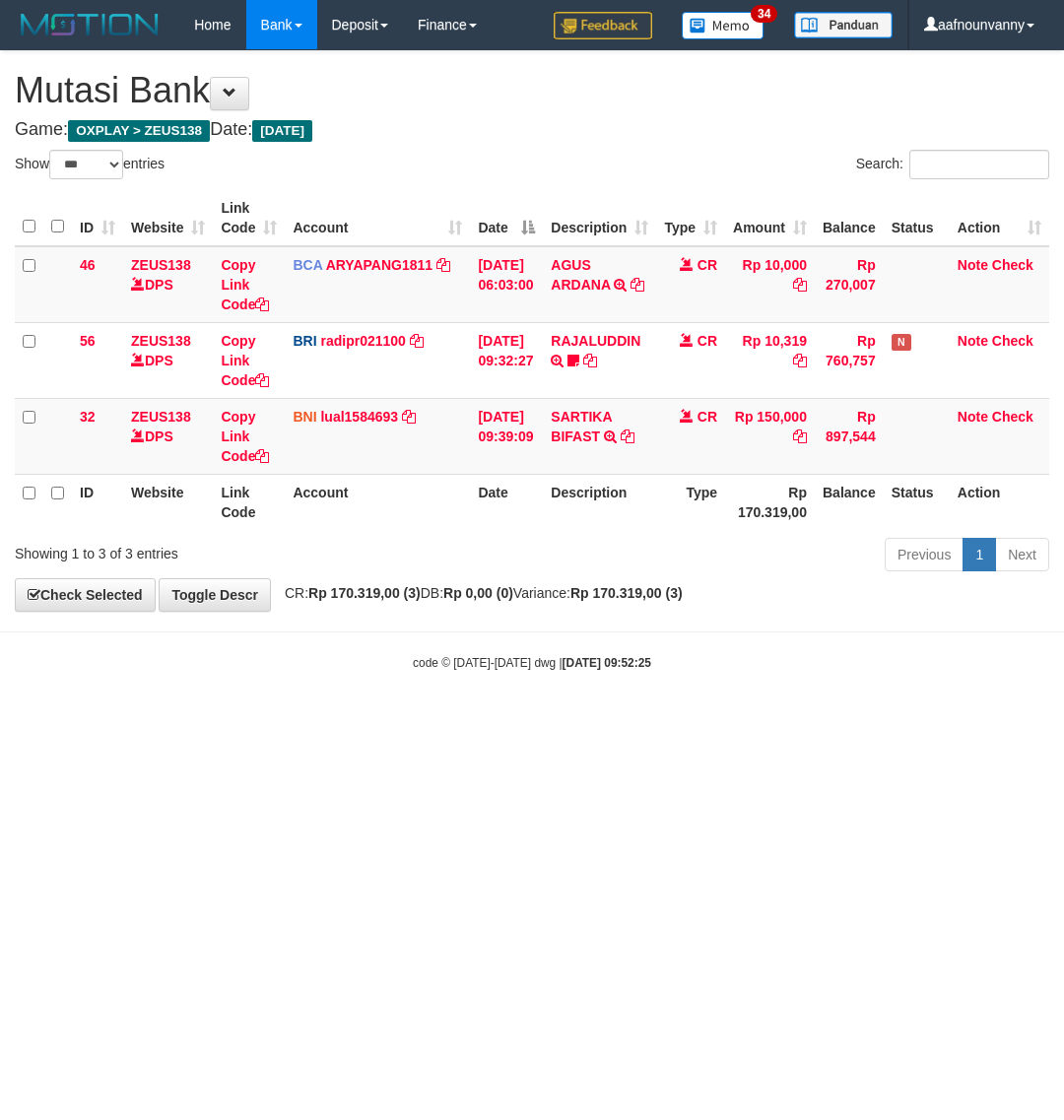 select on "***" 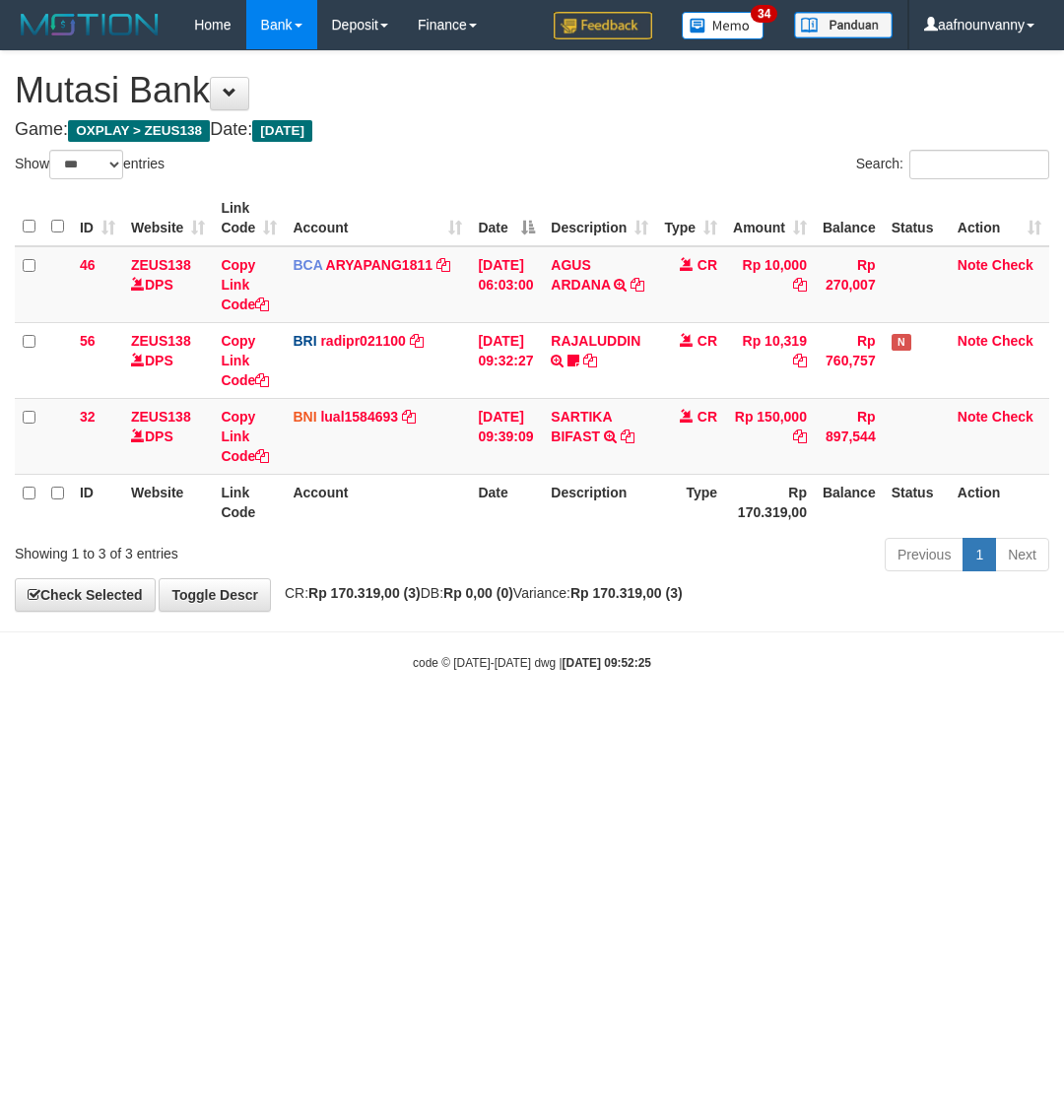 scroll, scrollTop: 0, scrollLeft: 0, axis: both 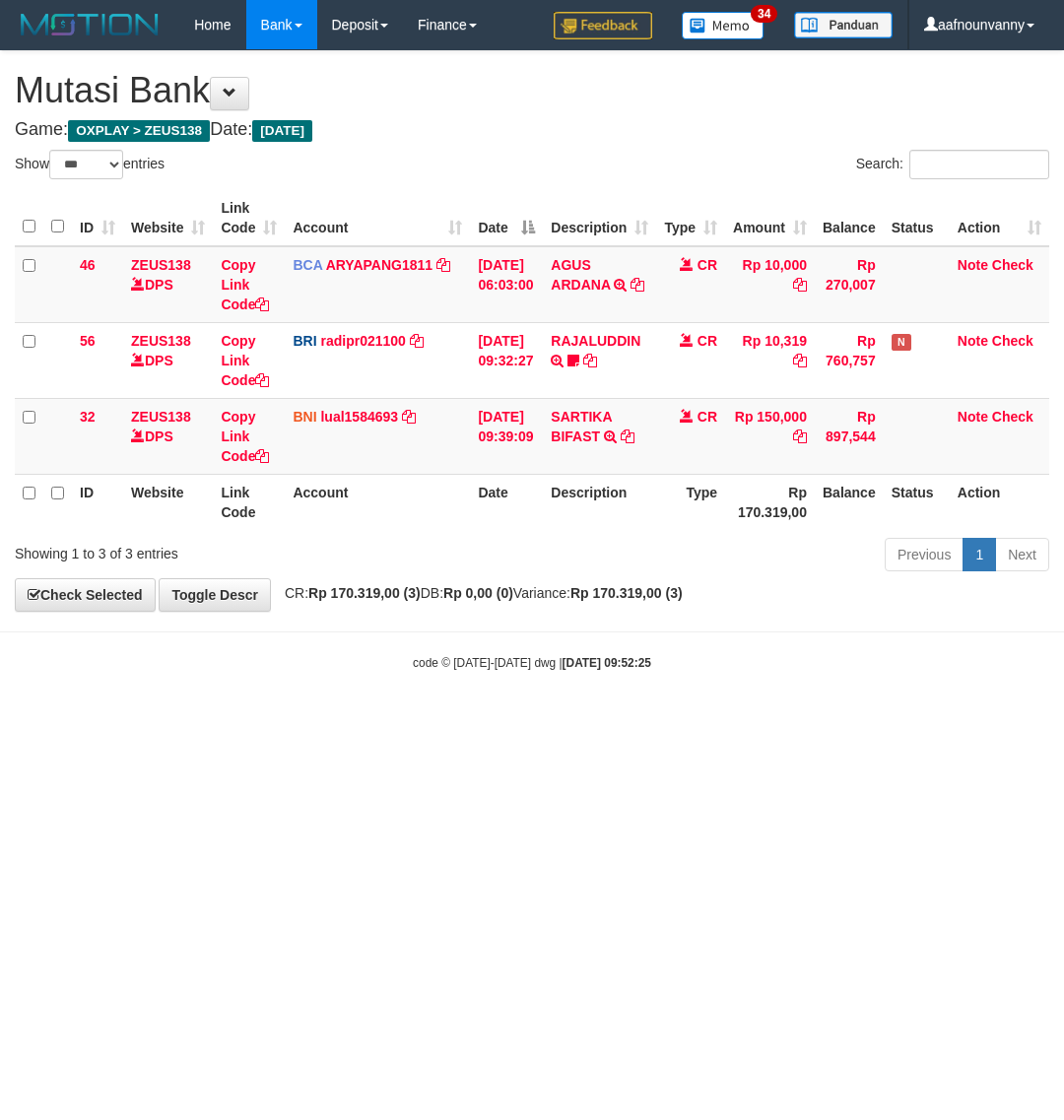 select on "***" 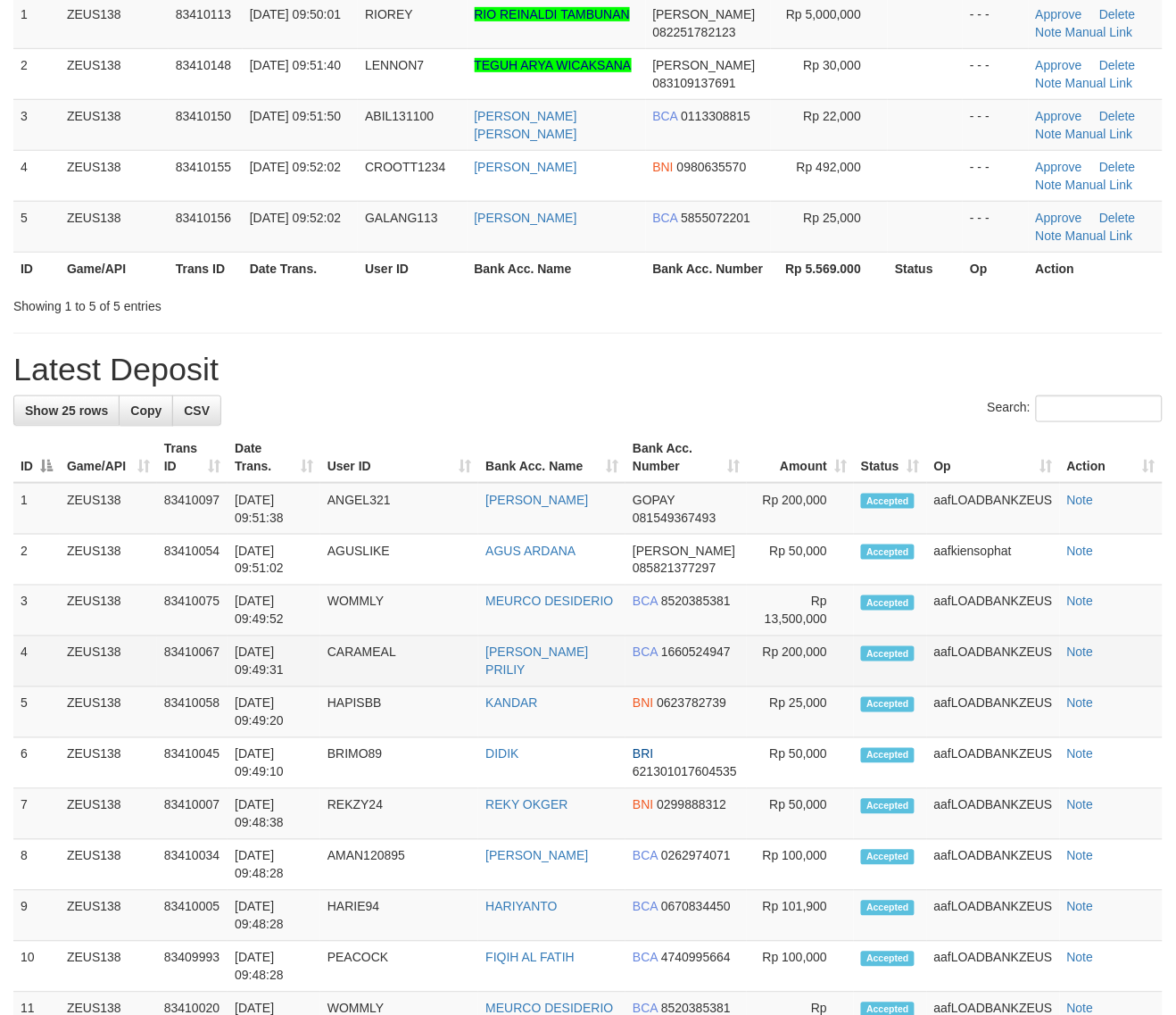 scroll, scrollTop: 0, scrollLeft: 0, axis: both 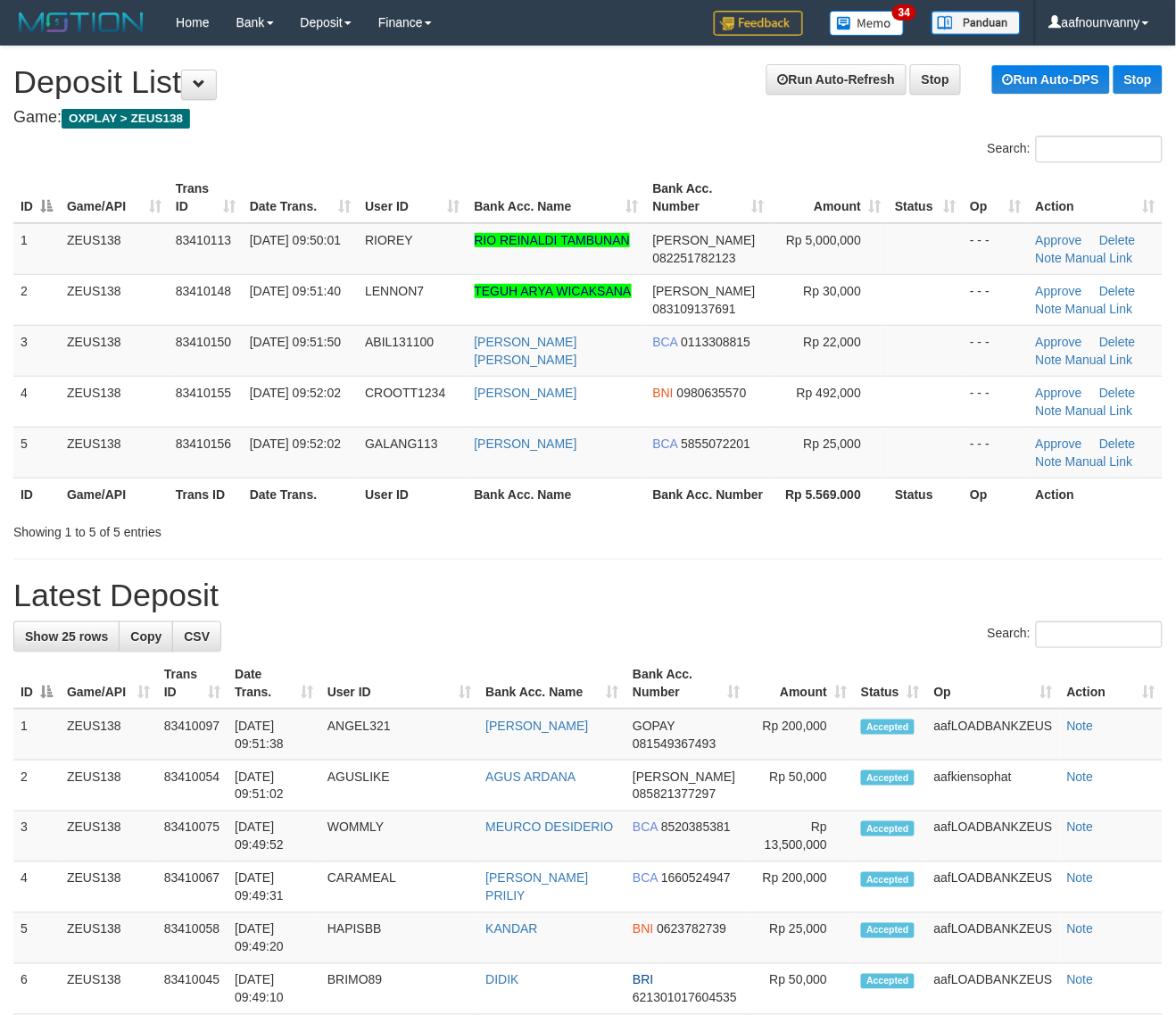 drag, startPoint x: 782, startPoint y: 576, endPoint x: 1188, endPoint y: 662, distance: 415.00843 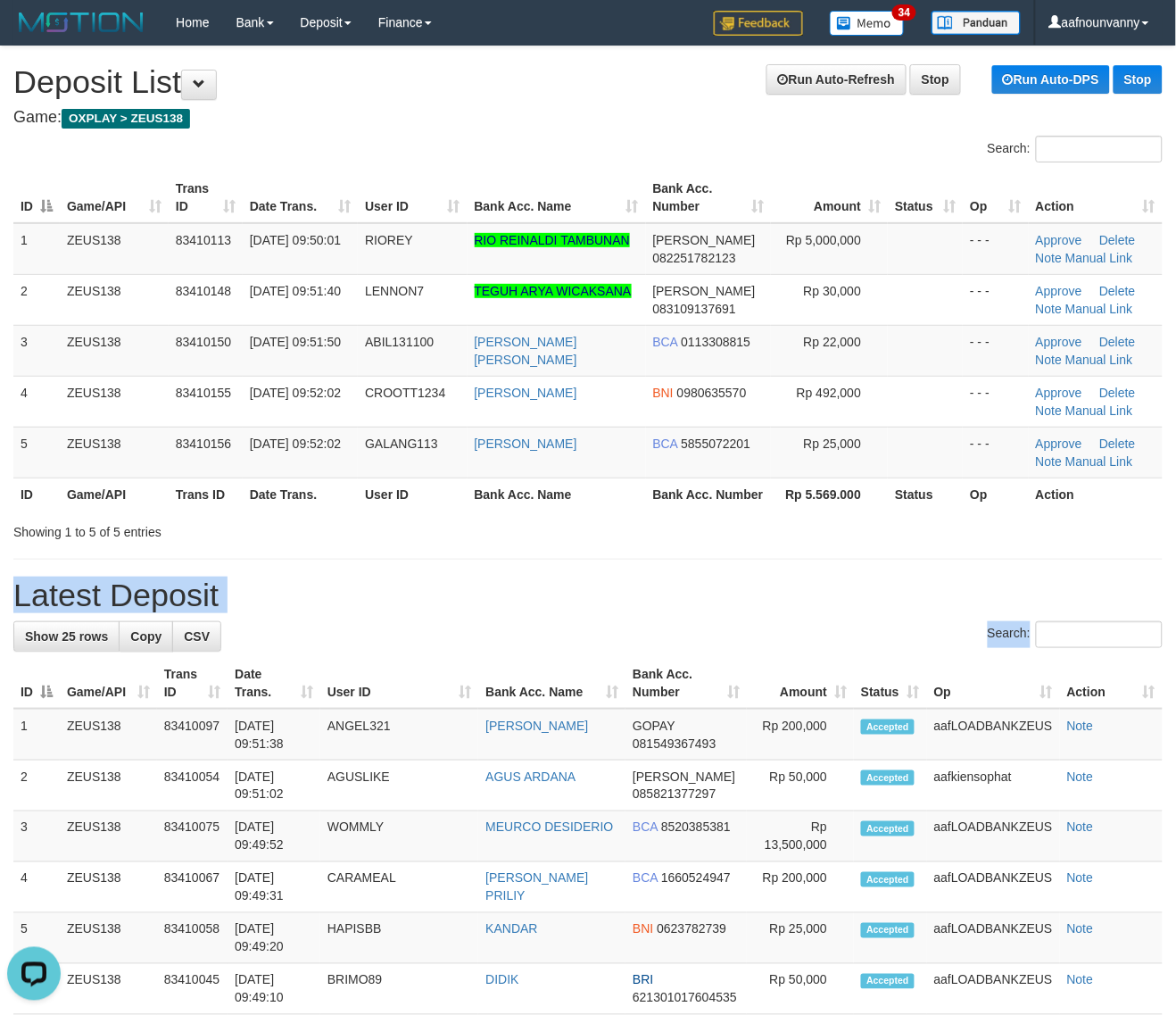 scroll, scrollTop: 0, scrollLeft: 0, axis: both 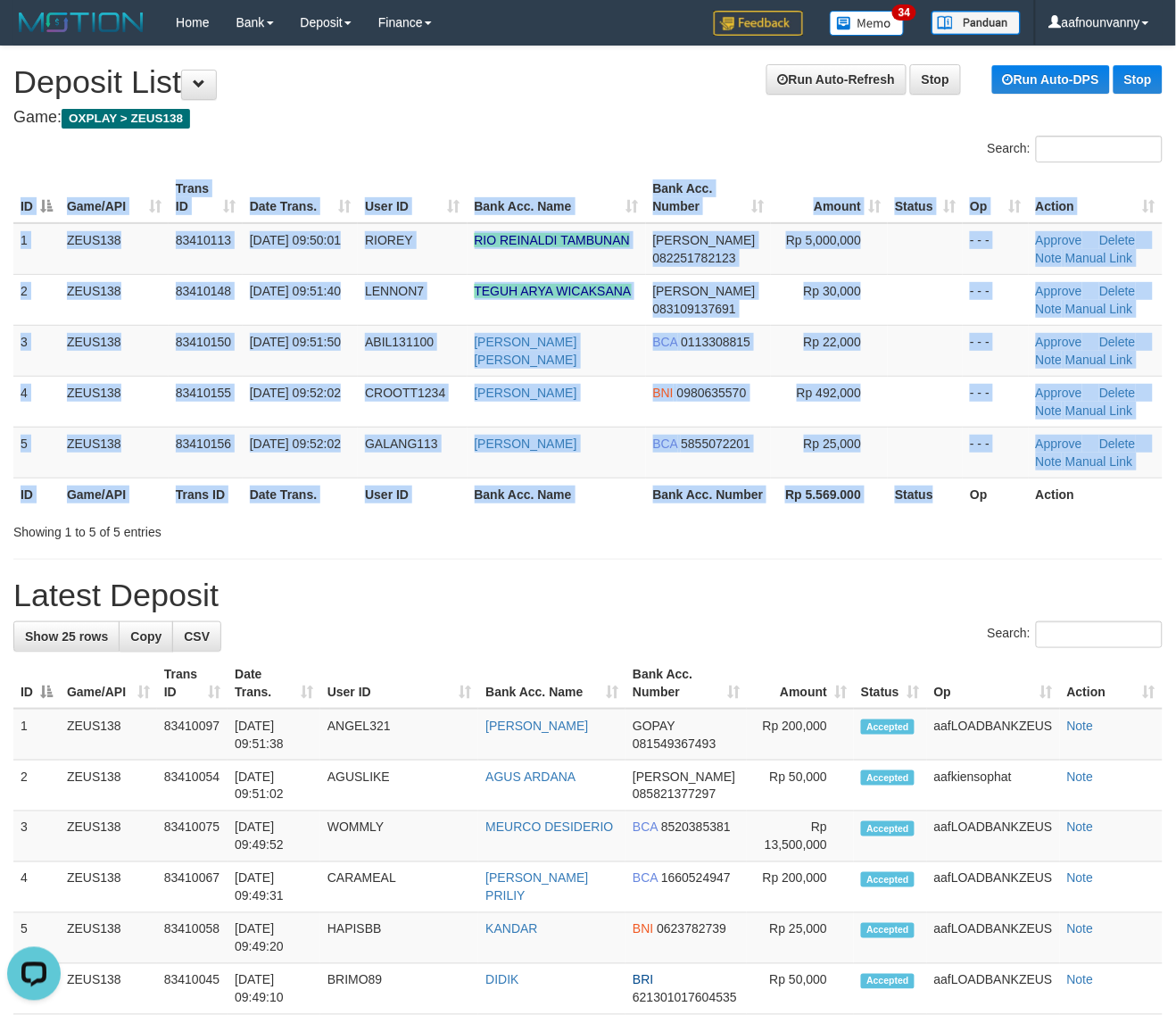 drag, startPoint x: 884, startPoint y: 528, endPoint x: 999, endPoint y: 527, distance: 115.0043 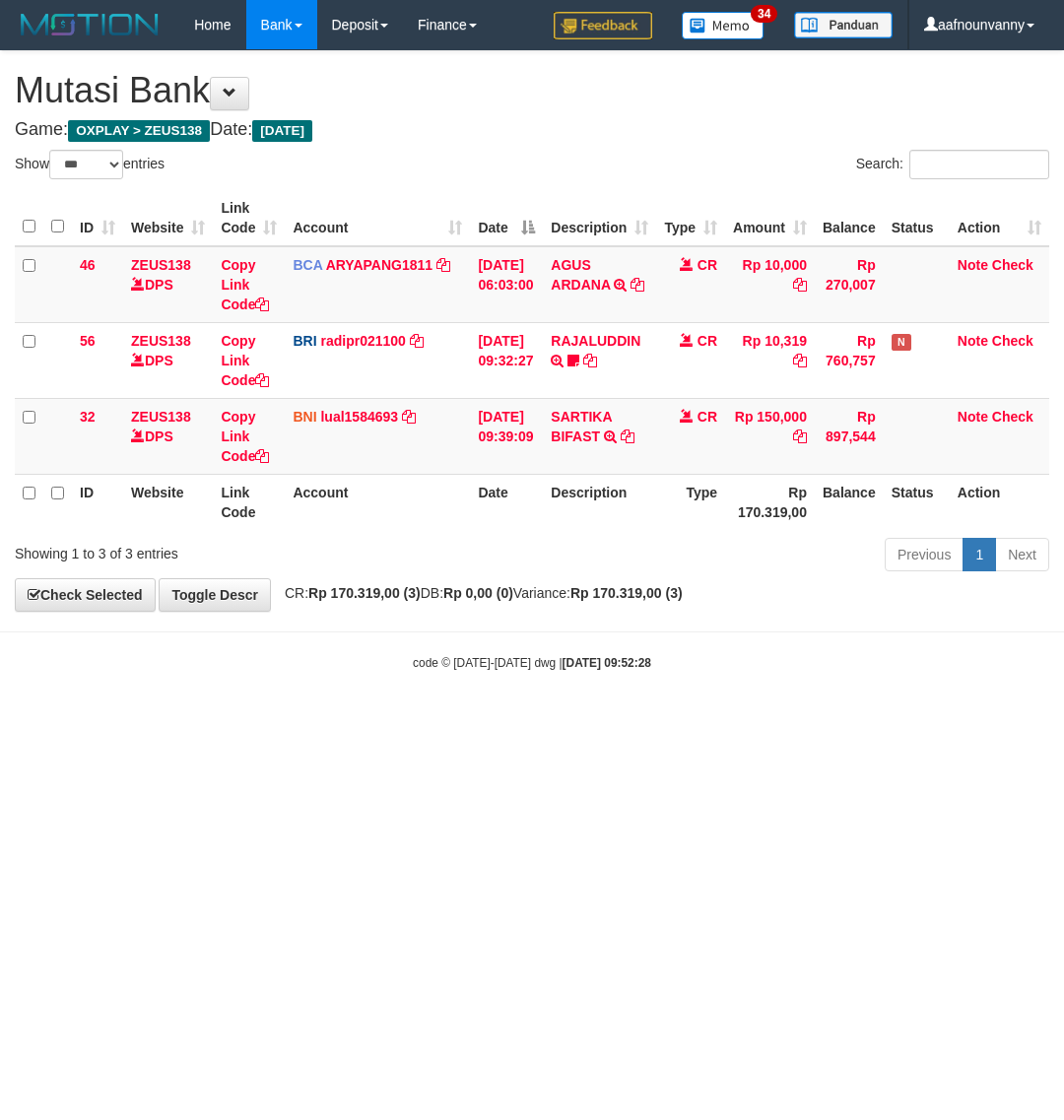 select on "***" 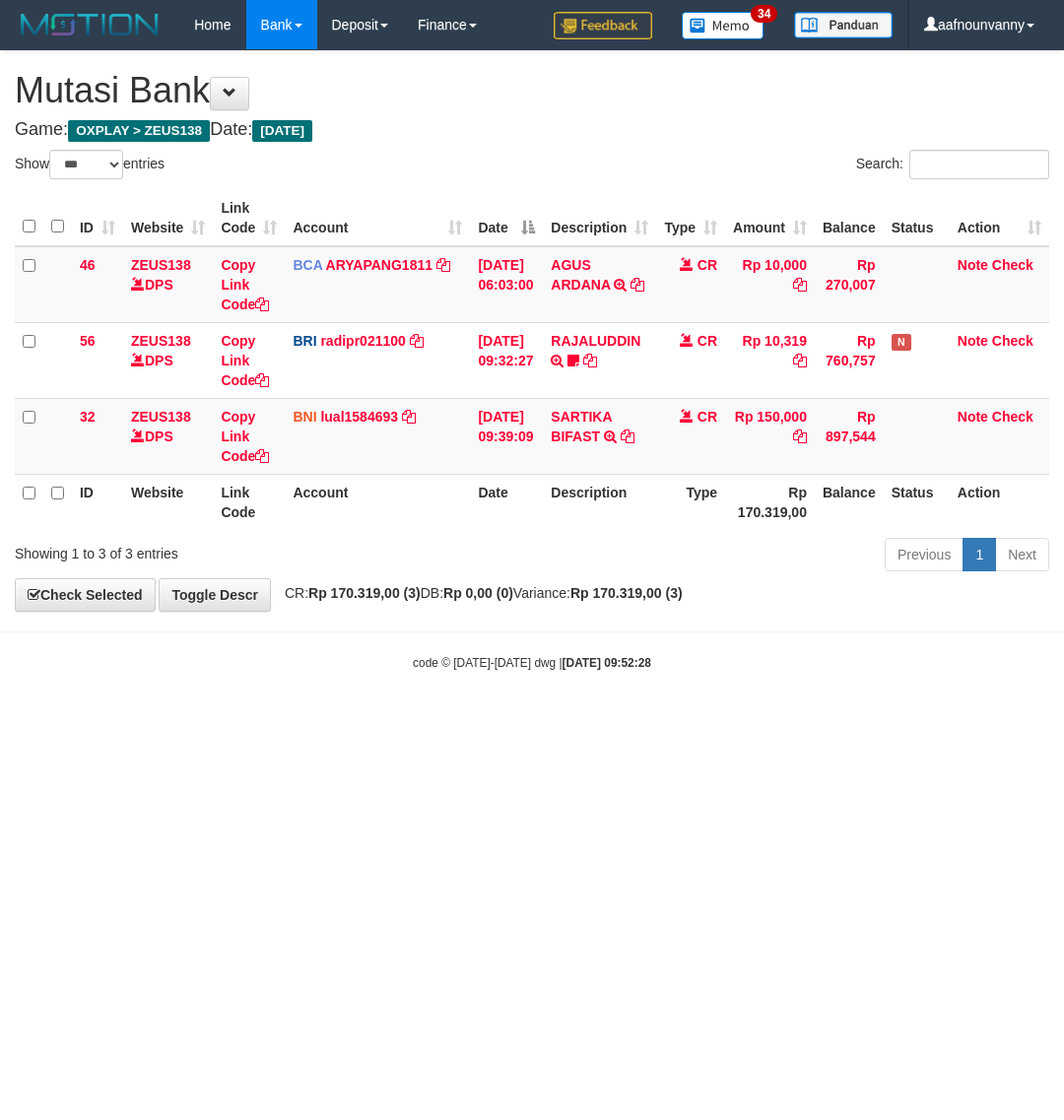 scroll, scrollTop: 0, scrollLeft: 0, axis: both 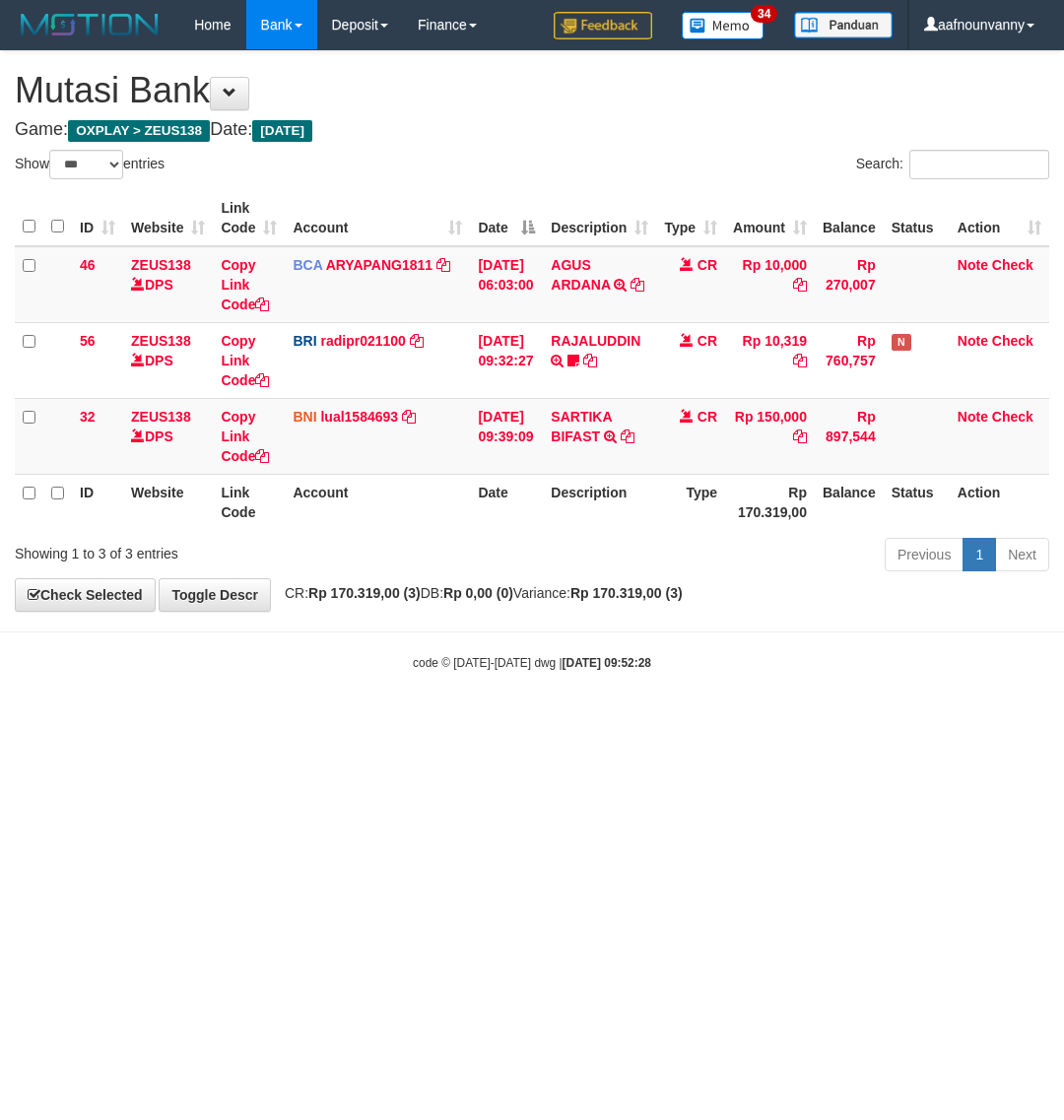 select on "***" 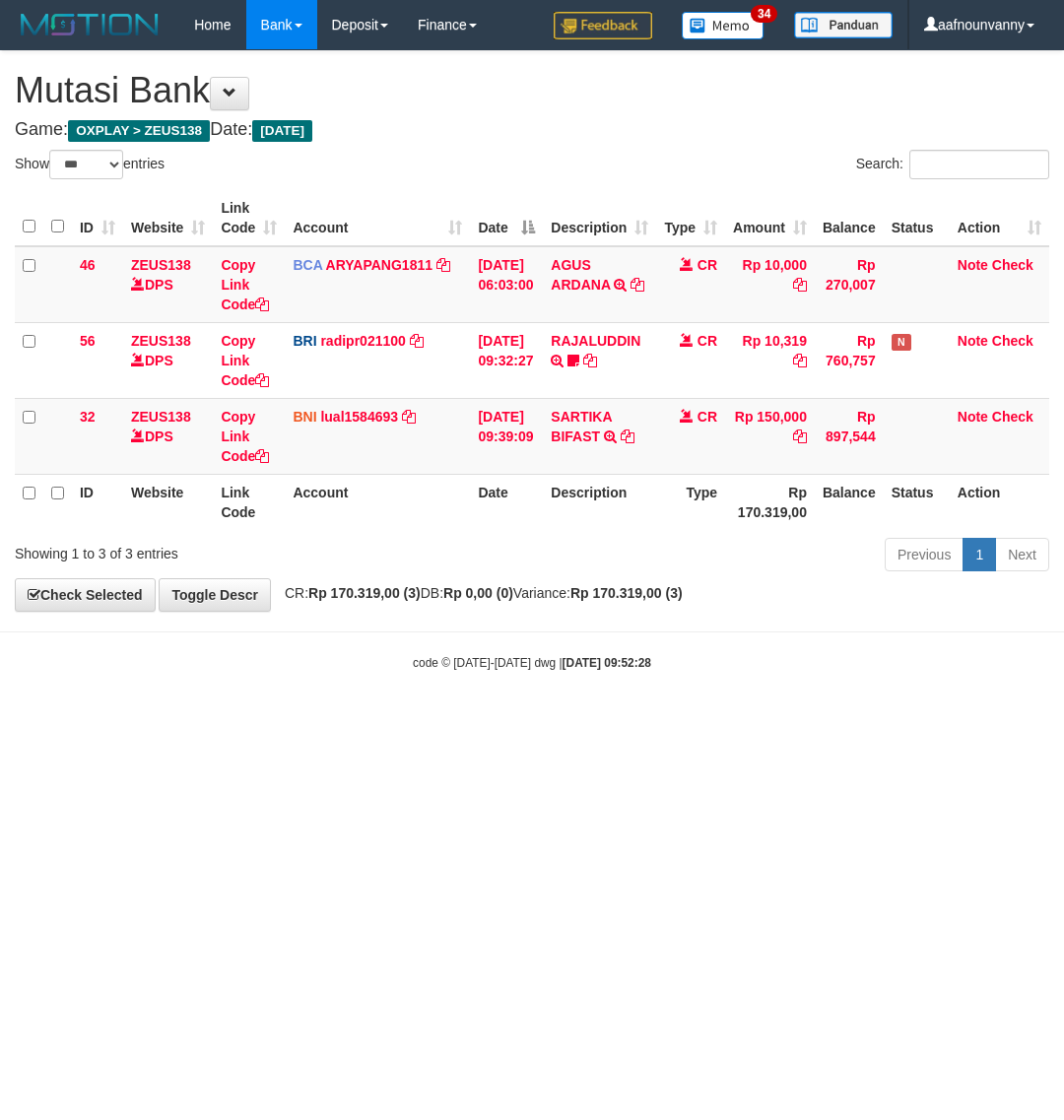 scroll, scrollTop: 0, scrollLeft: 0, axis: both 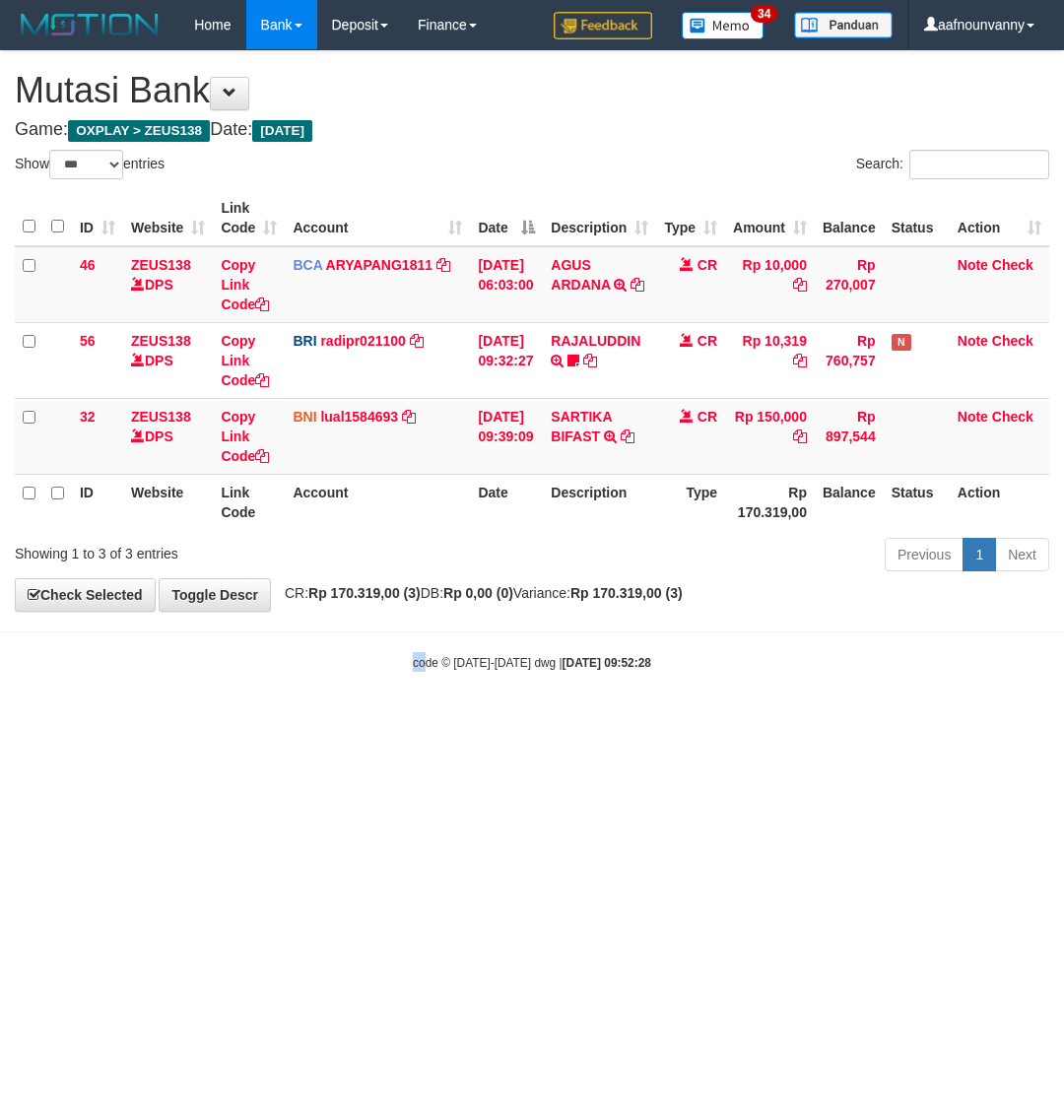 drag, startPoint x: 263, startPoint y: 793, endPoint x: 136, endPoint y: 764, distance: 130.26895 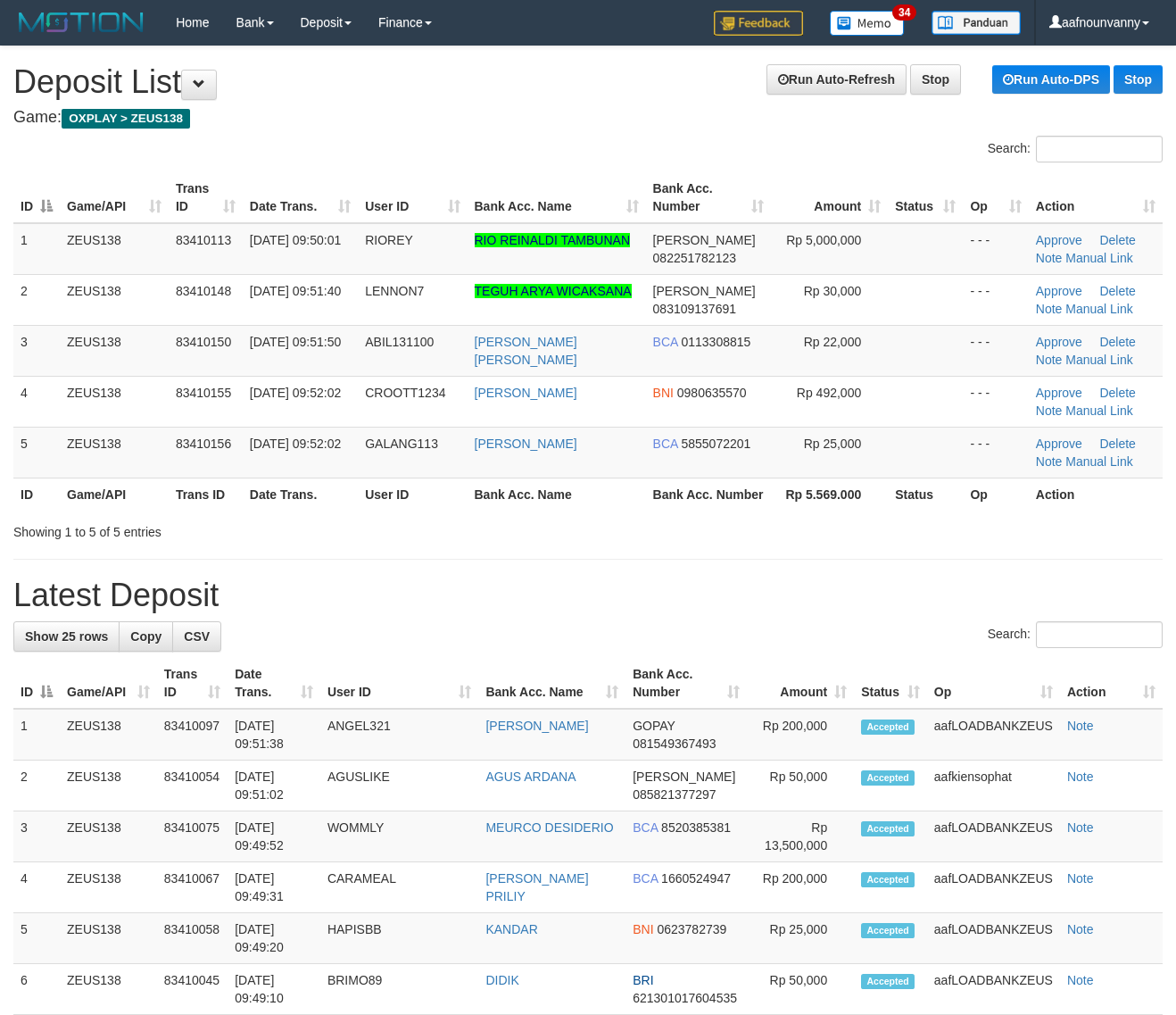 scroll, scrollTop: 0, scrollLeft: 0, axis: both 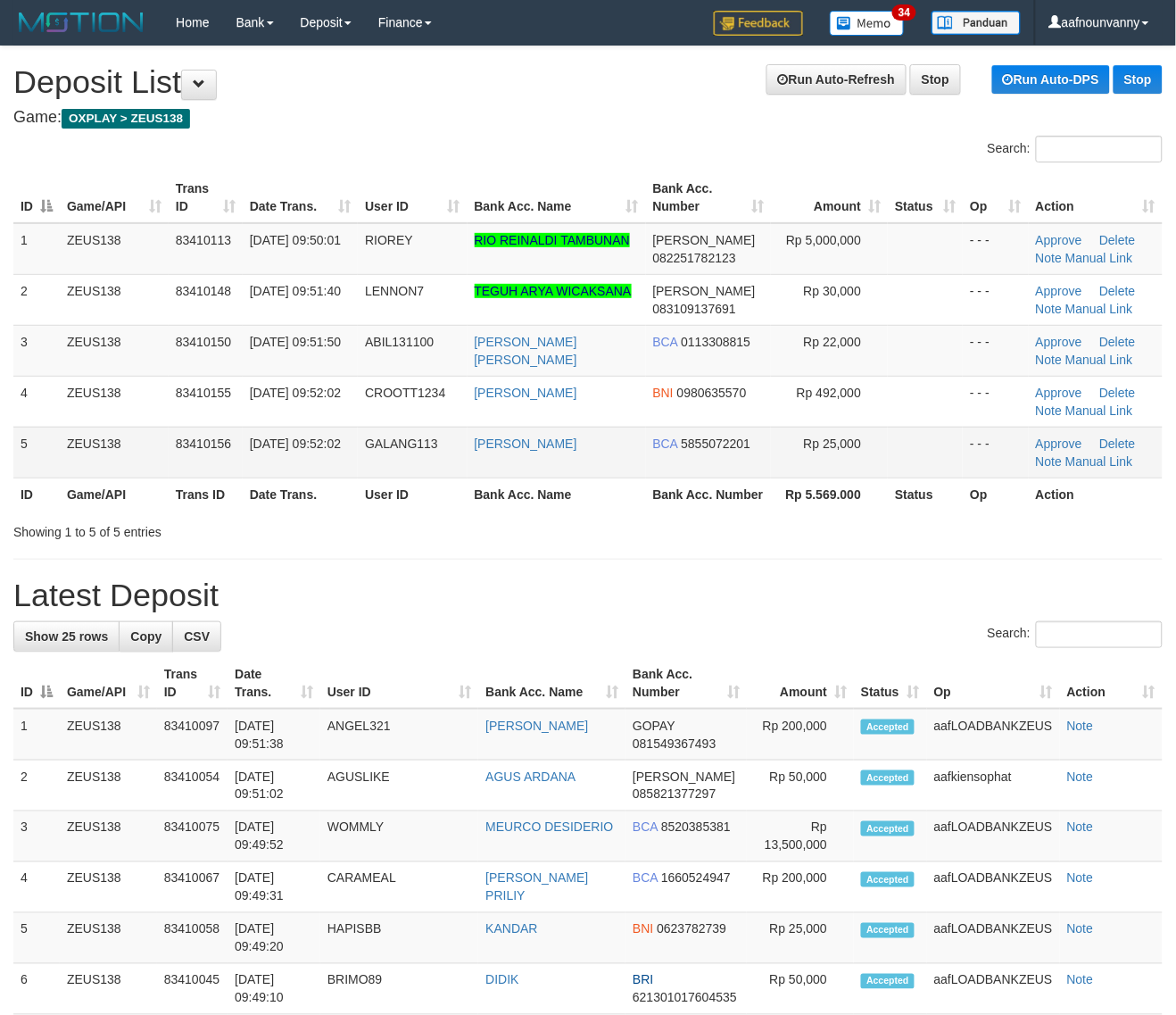 drag, startPoint x: 689, startPoint y: 439, endPoint x: 1172, endPoint y: 592, distance: 506.6537 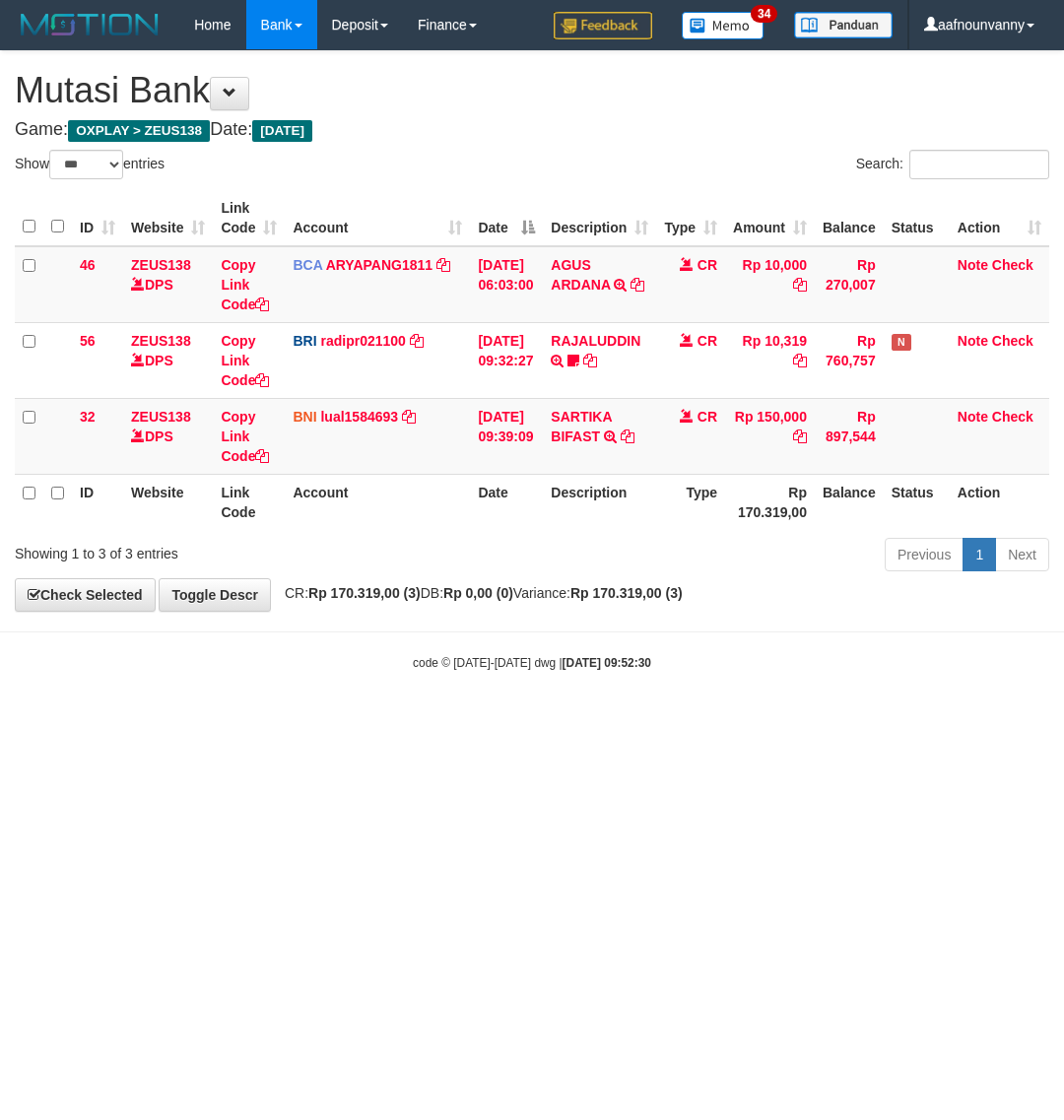 select on "***" 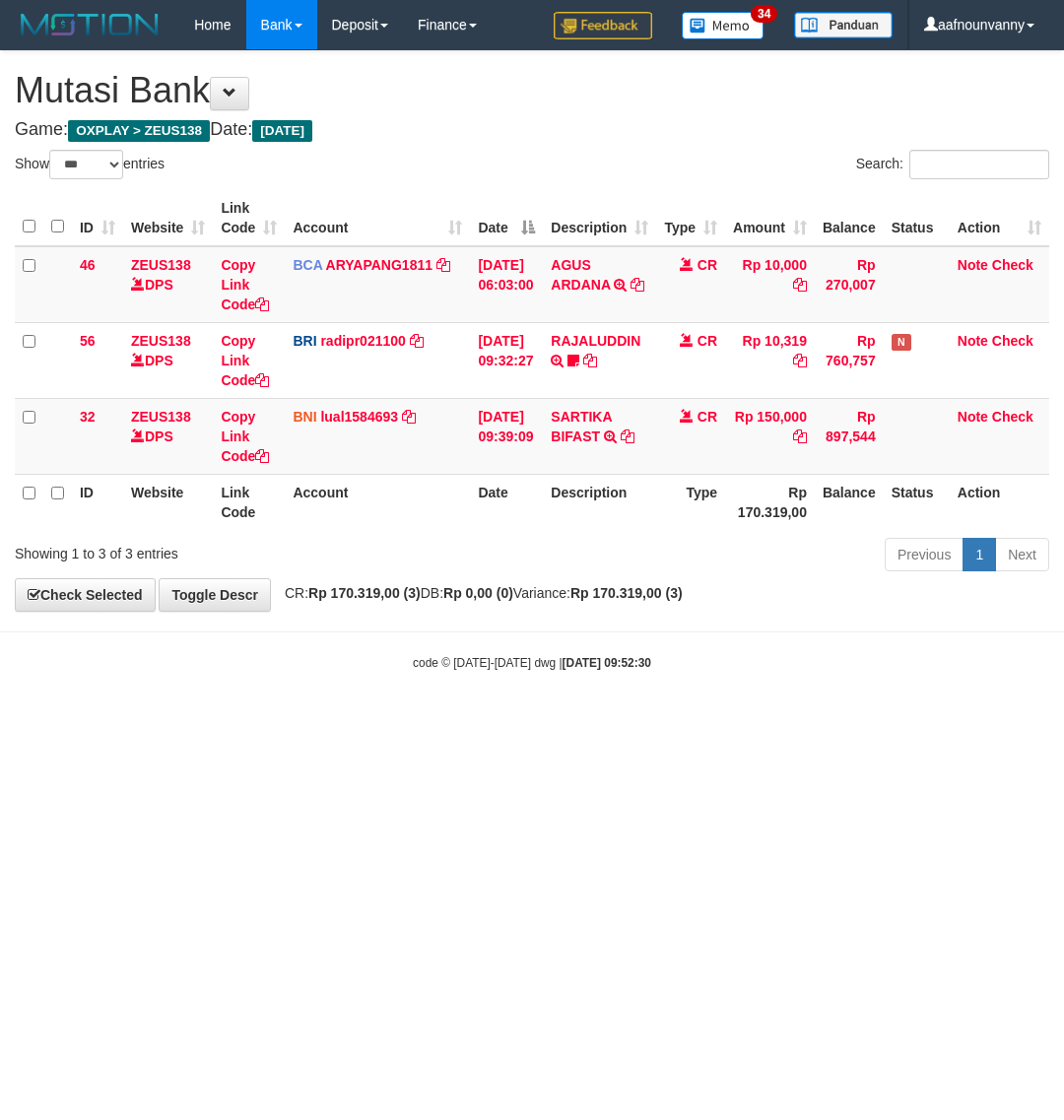 scroll, scrollTop: 0, scrollLeft: 0, axis: both 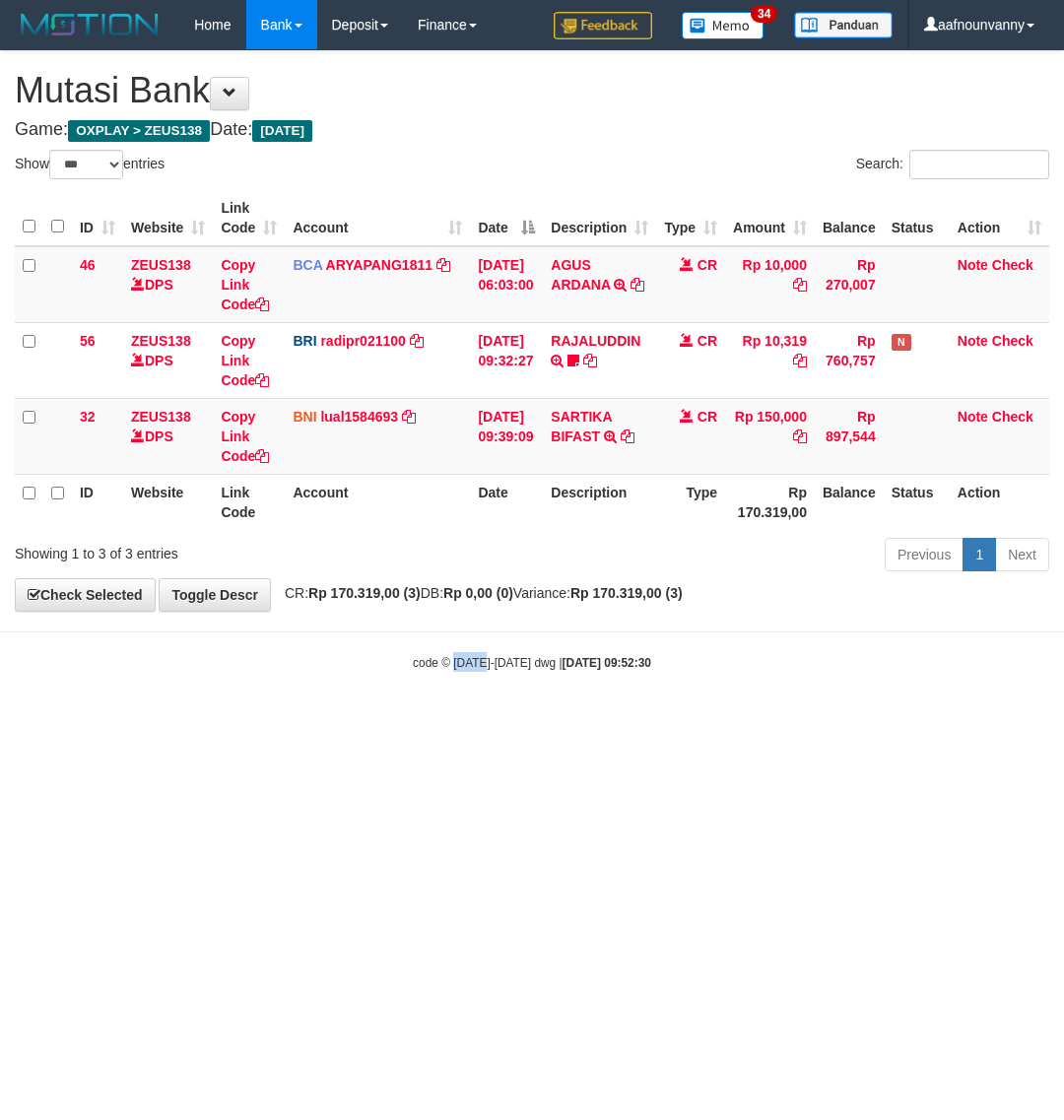 drag, startPoint x: 483, startPoint y: 938, endPoint x: 443, endPoint y: 942, distance: 40.1995 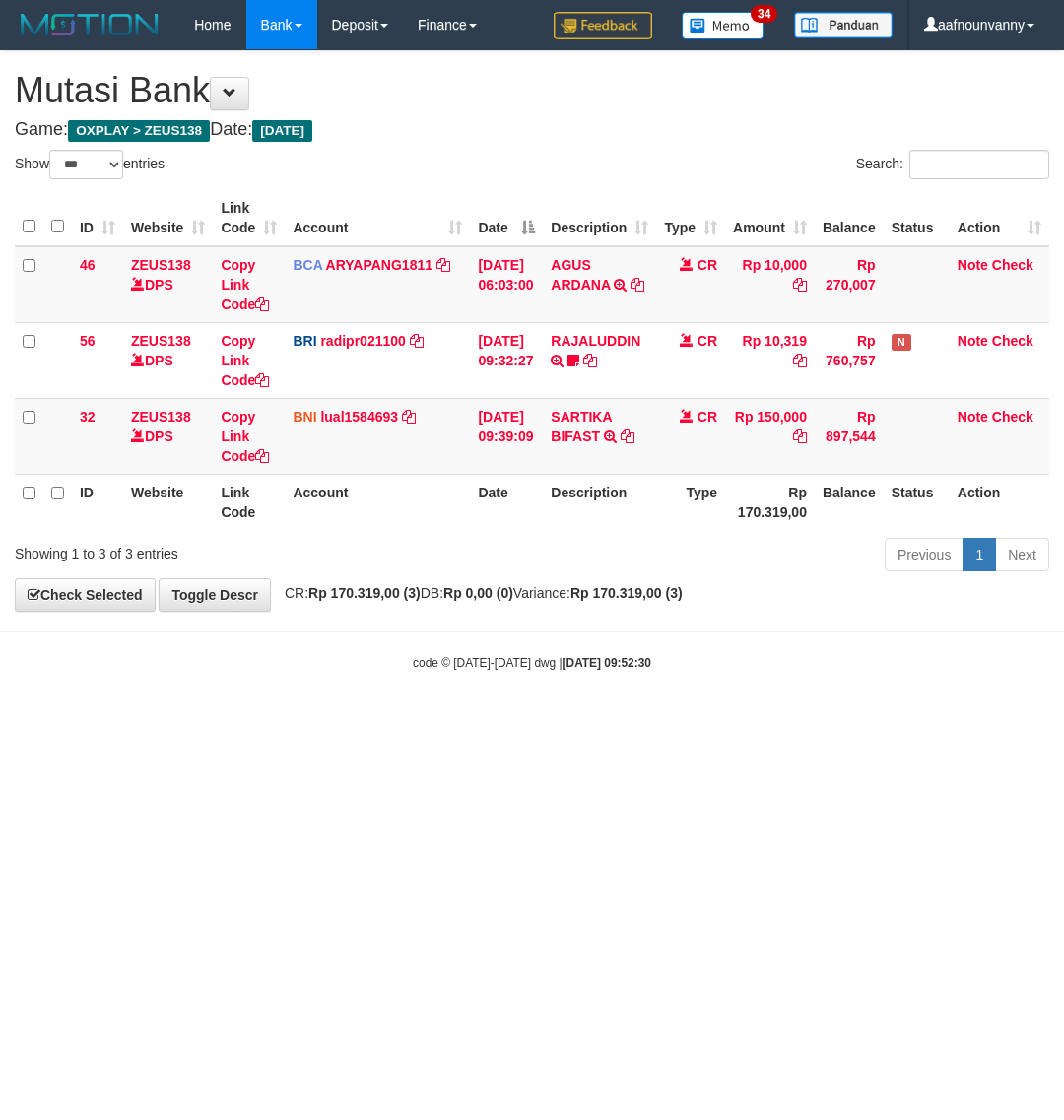 drag, startPoint x: 427, startPoint y: 939, endPoint x: 419, endPoint y: 927, distance: 14.422205 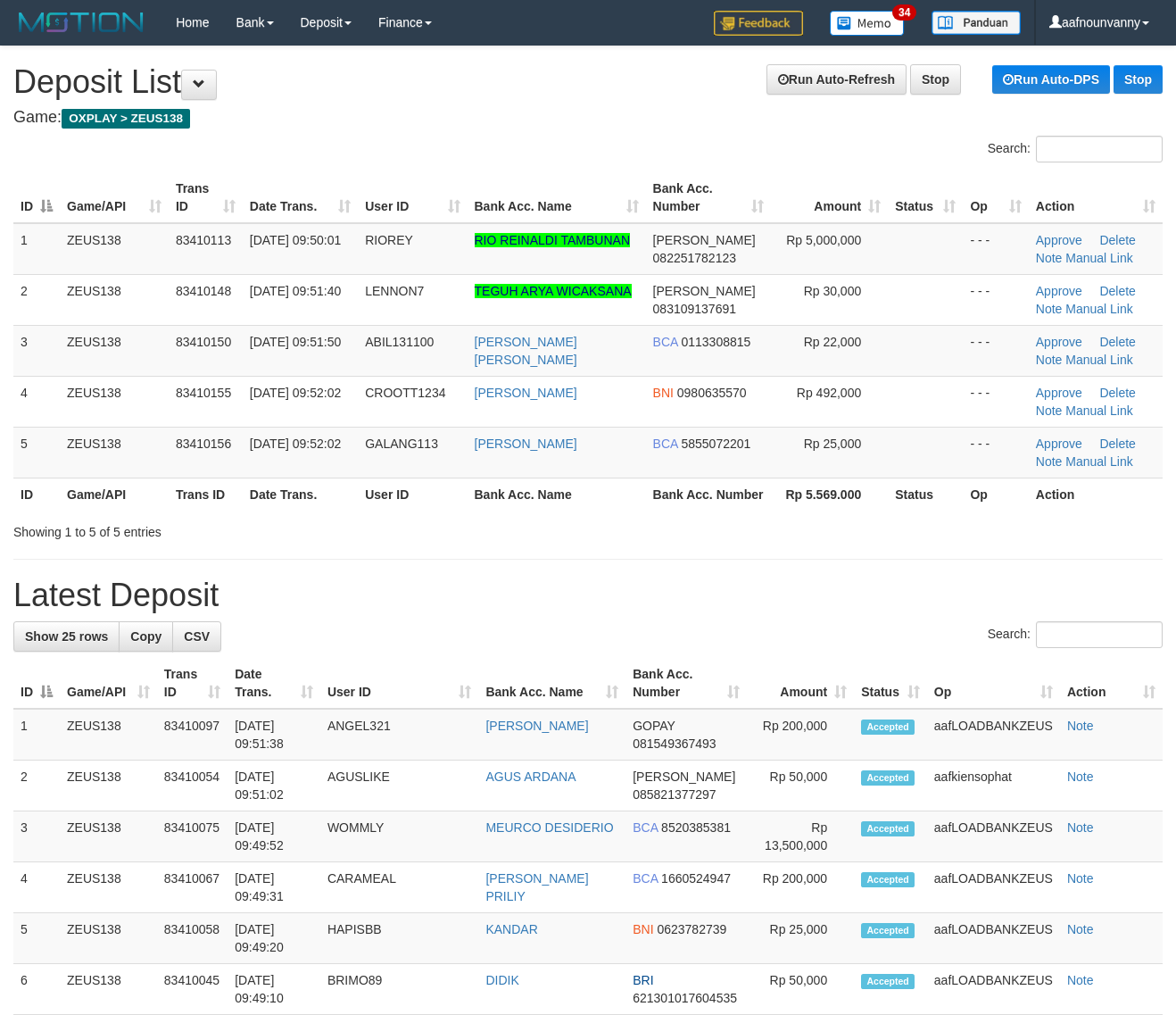 scroll, scrollTop: 0, scrollLeft: 0, axis: both 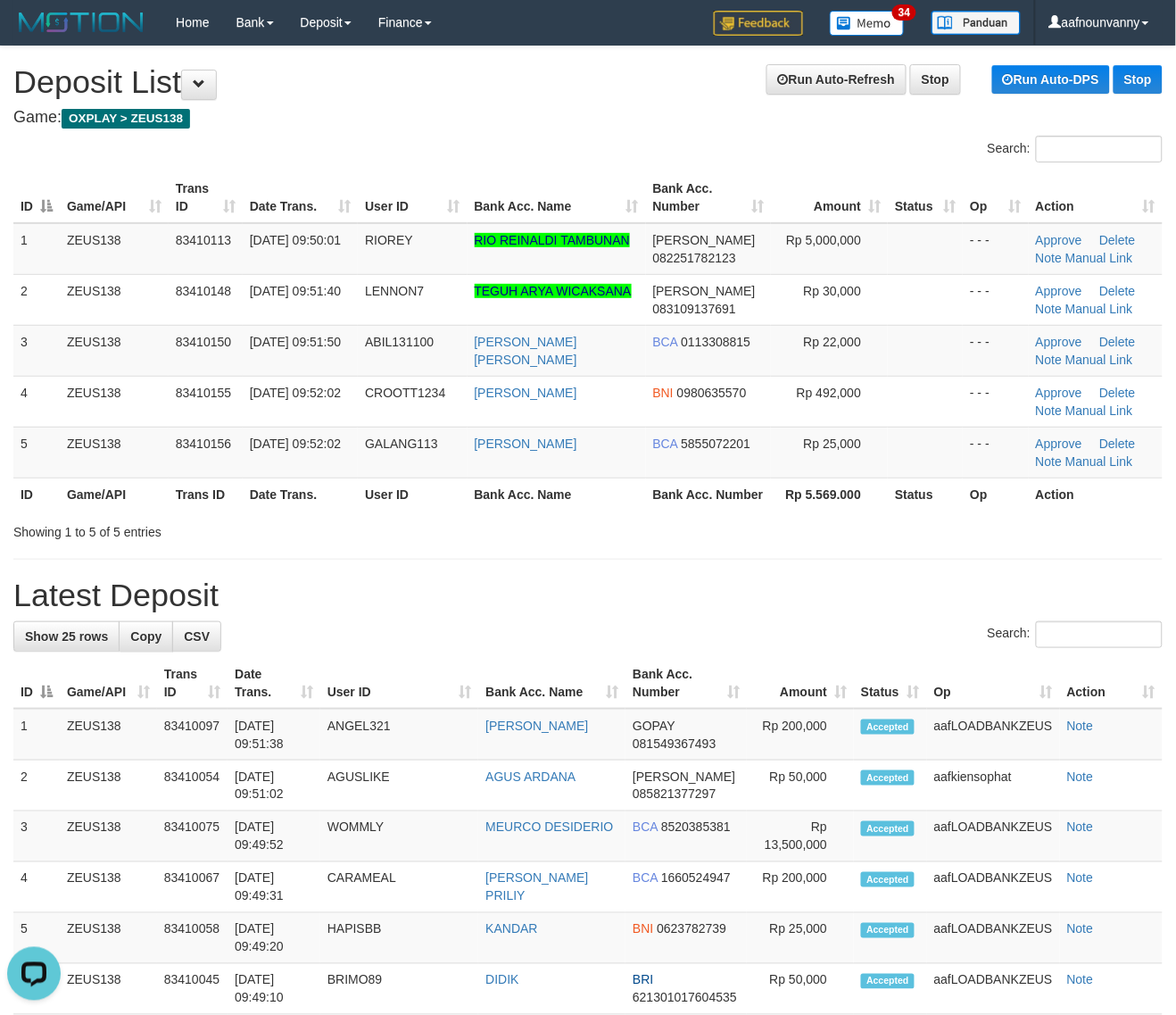 drag, startPoint x: 701, startPoint y: 595, endPoint x: 1185, endPoint y: 699, distance: 495.0475 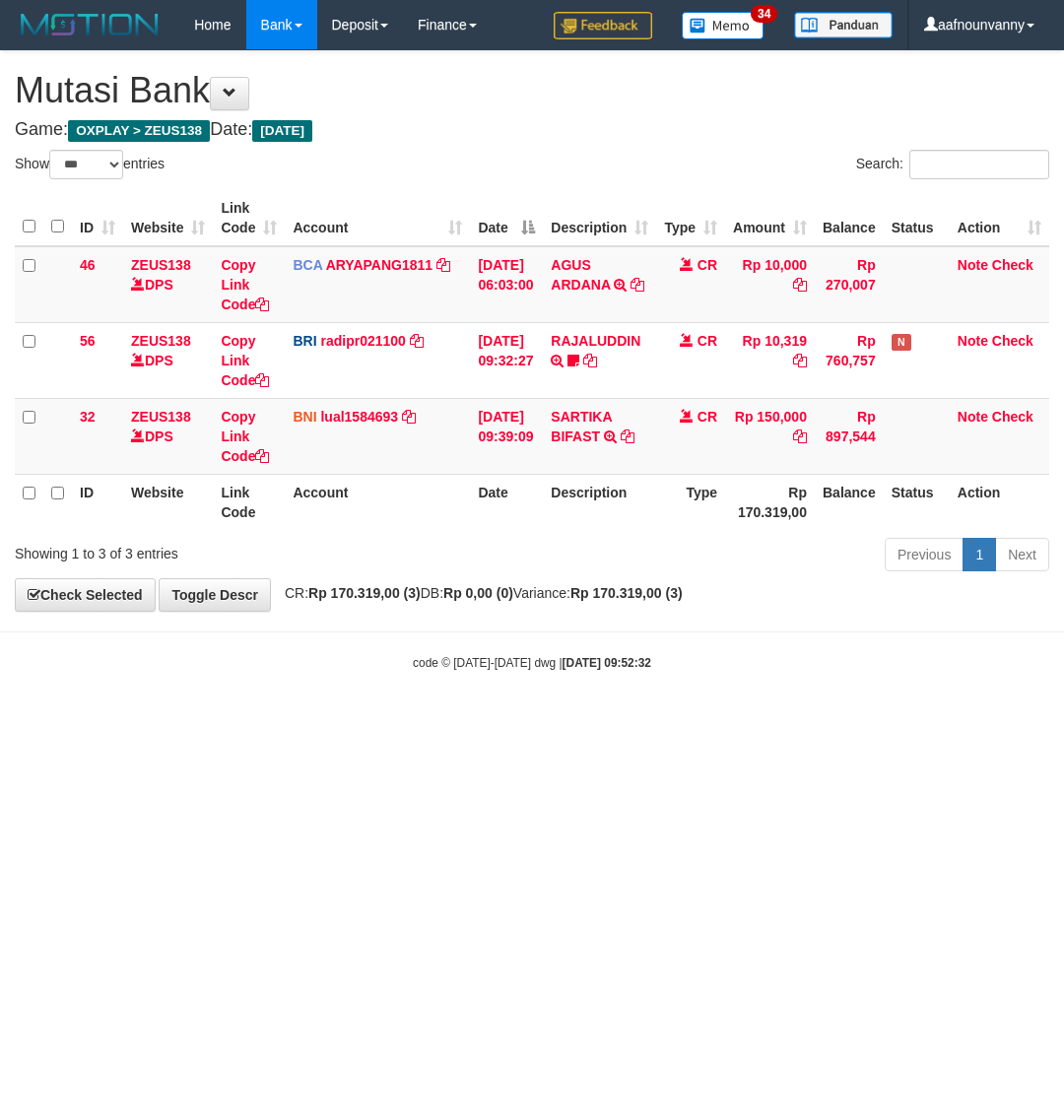 select on "***" 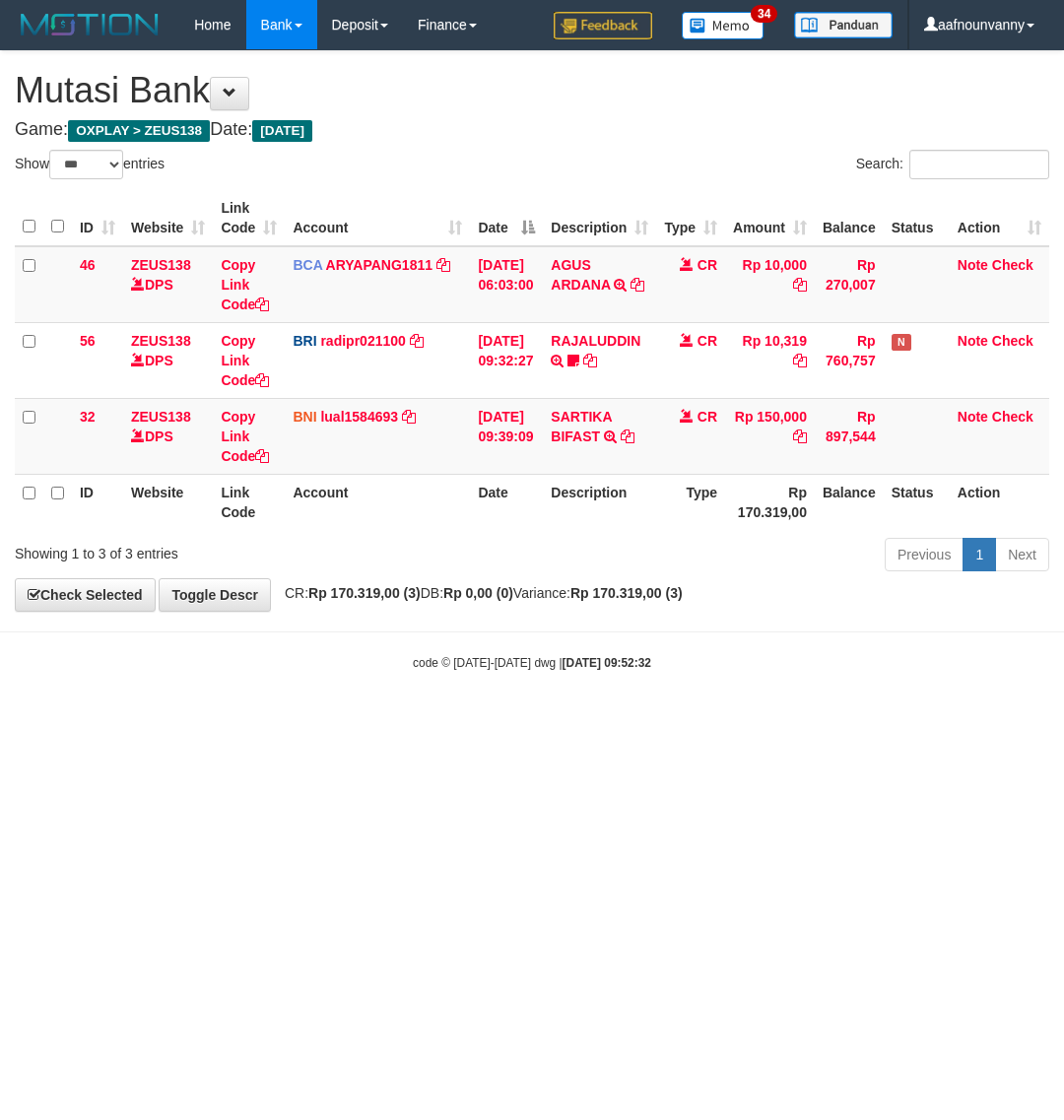 scroll, scrollTop: 0, scrollLeft: 0, axis: both 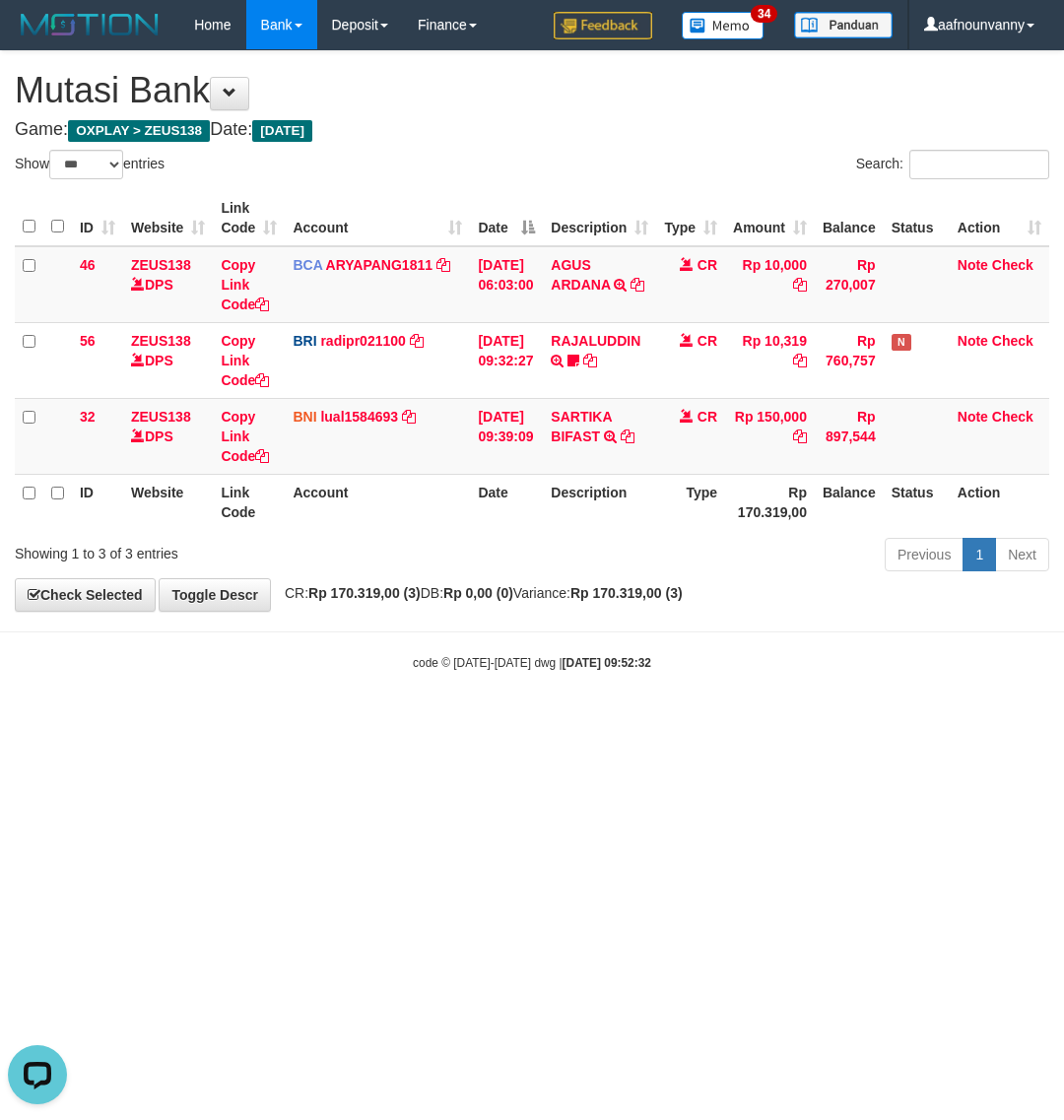 drag, startPoint x: 163, startPoint y: 928, endPoint x: 84, endPoint y: 885, distance: 89.9444 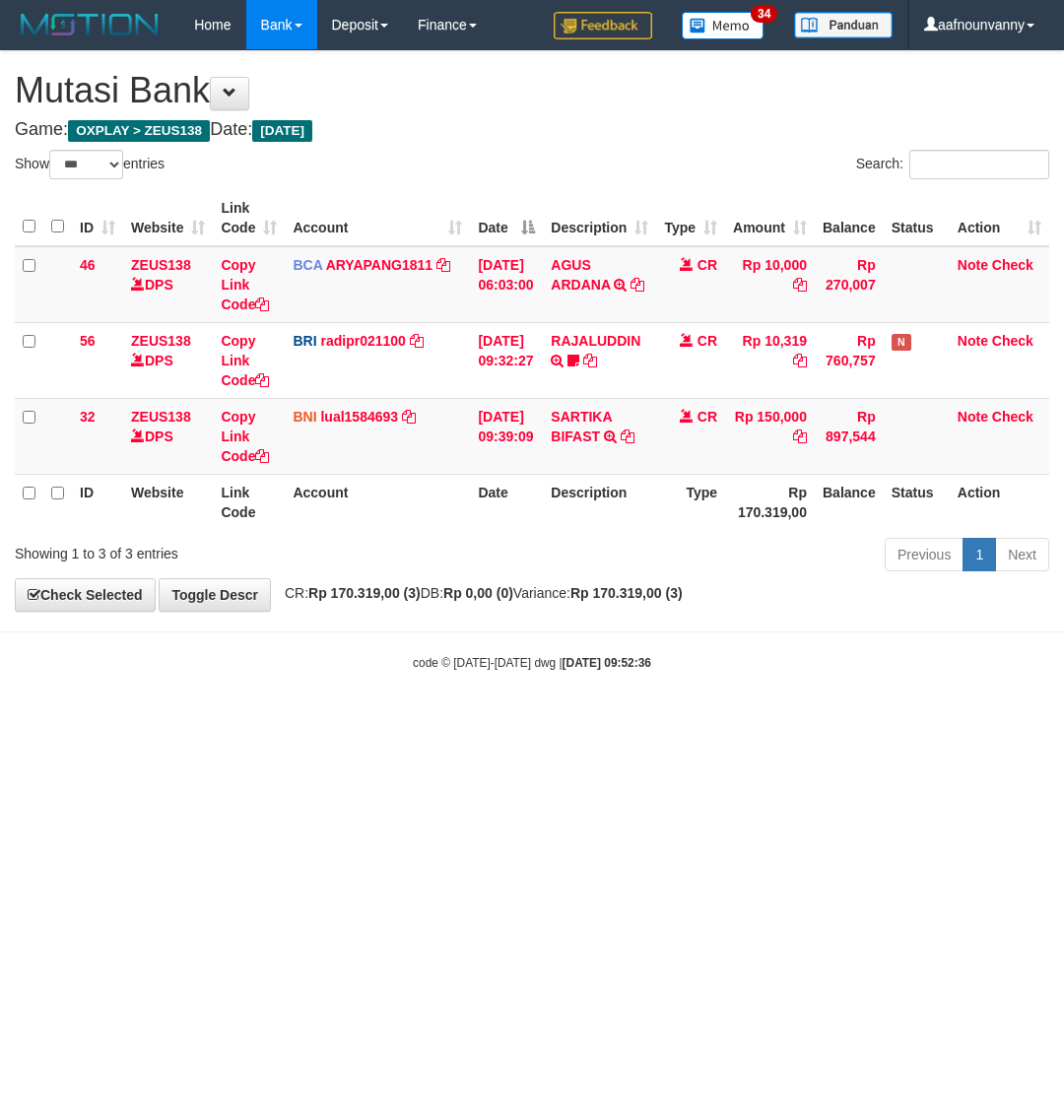 select on "***" 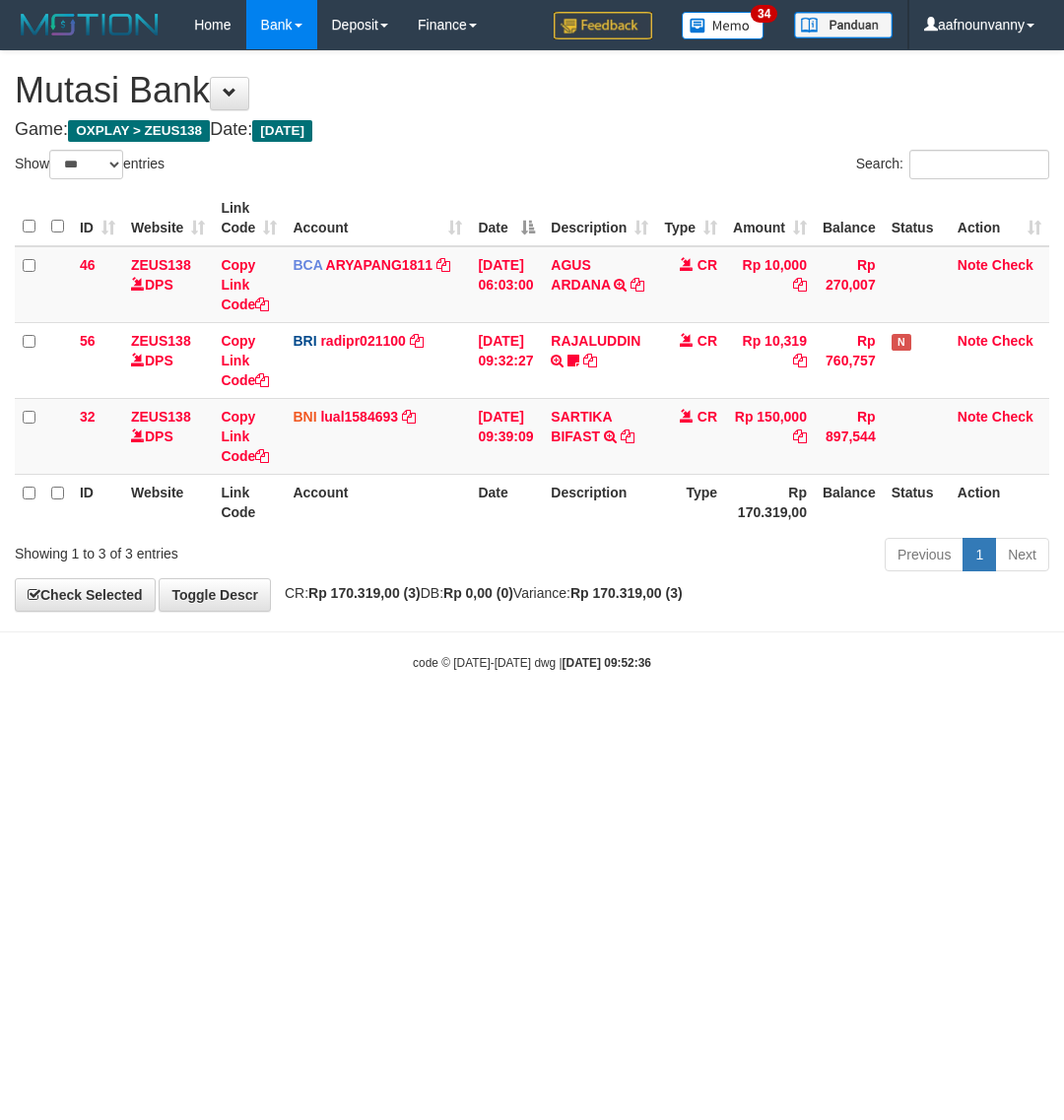 scroll, scrollTop: 0, scrollLeft: 0, axis: both 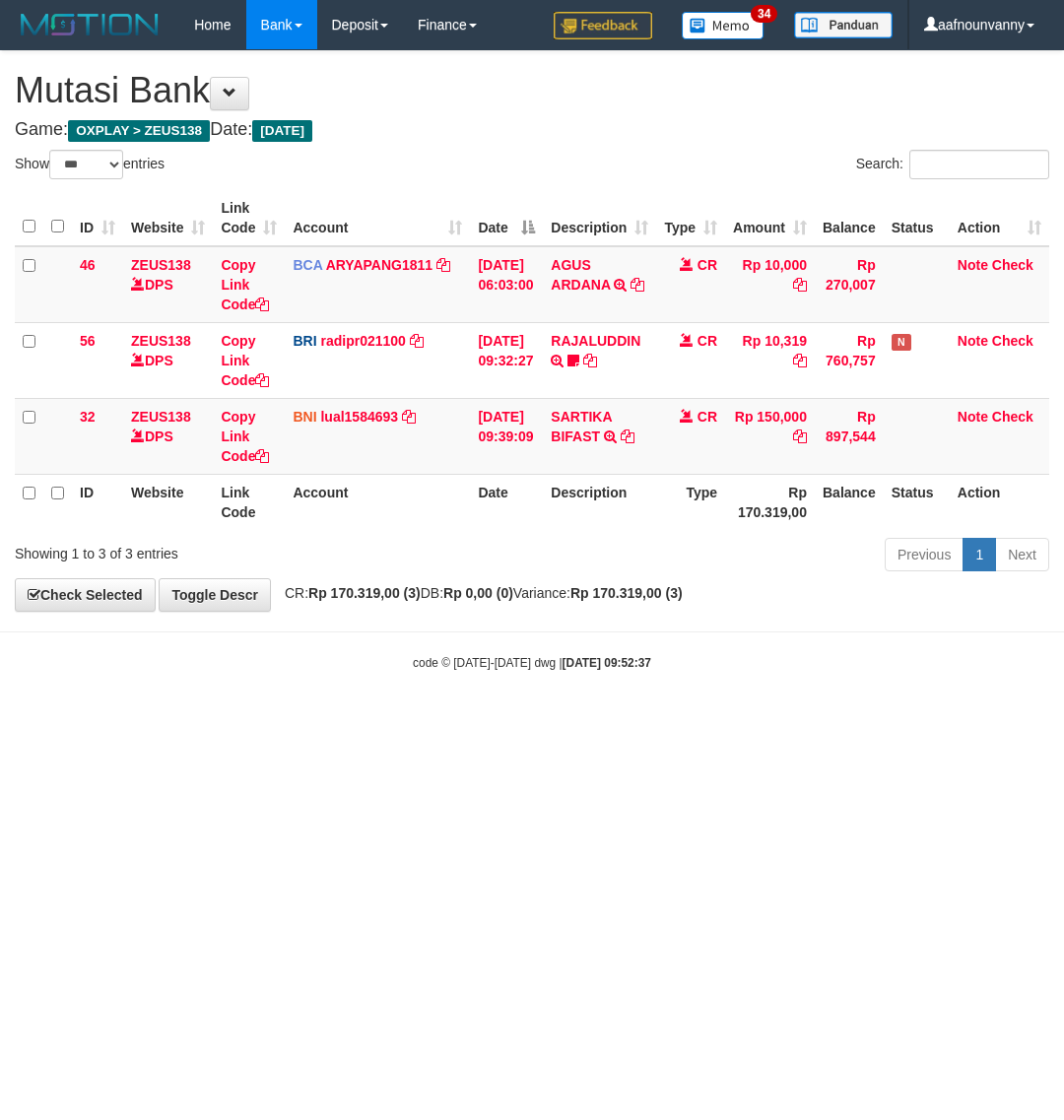 select on "***" 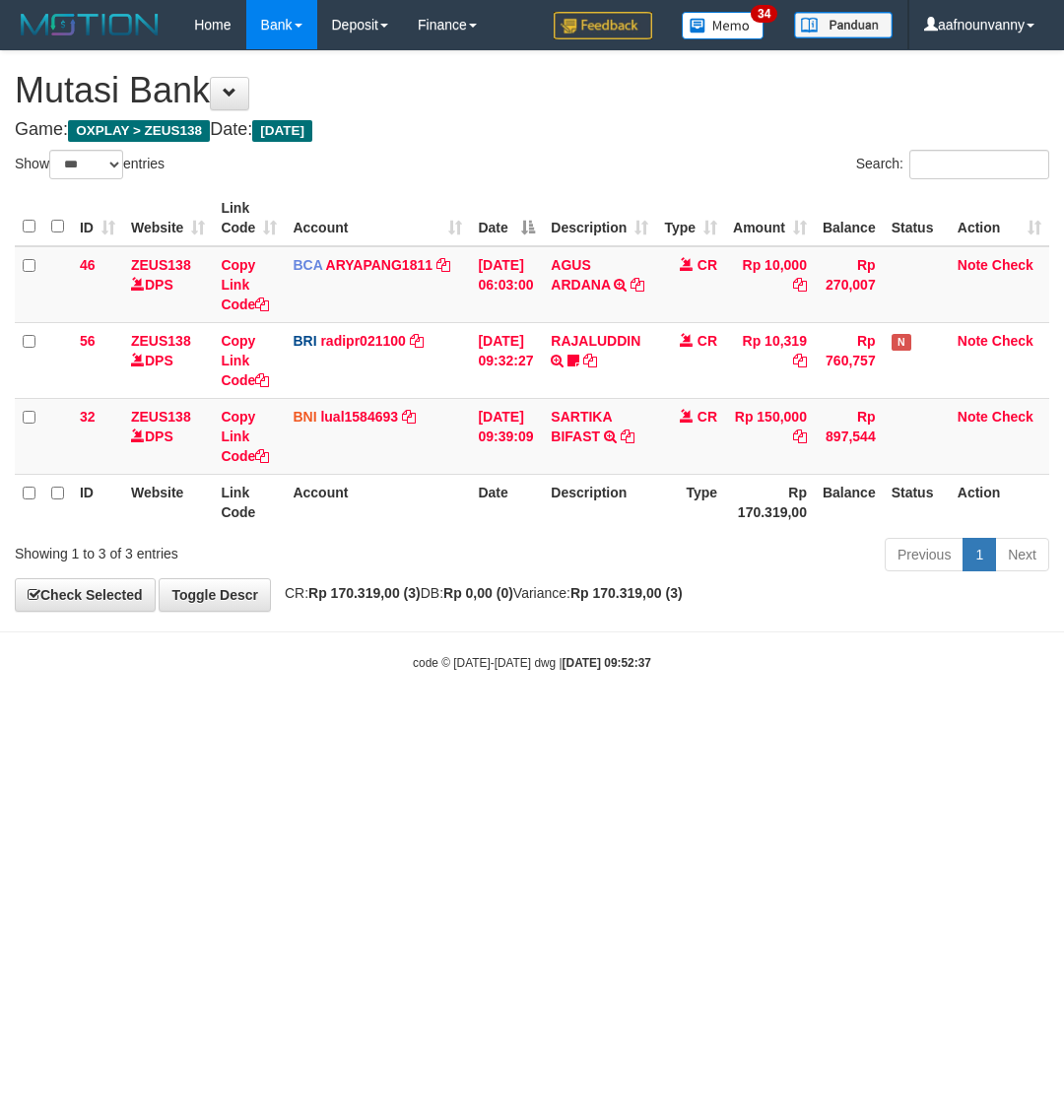 scroll, scrollTop: 0, scrollLeft: 0, axis: both 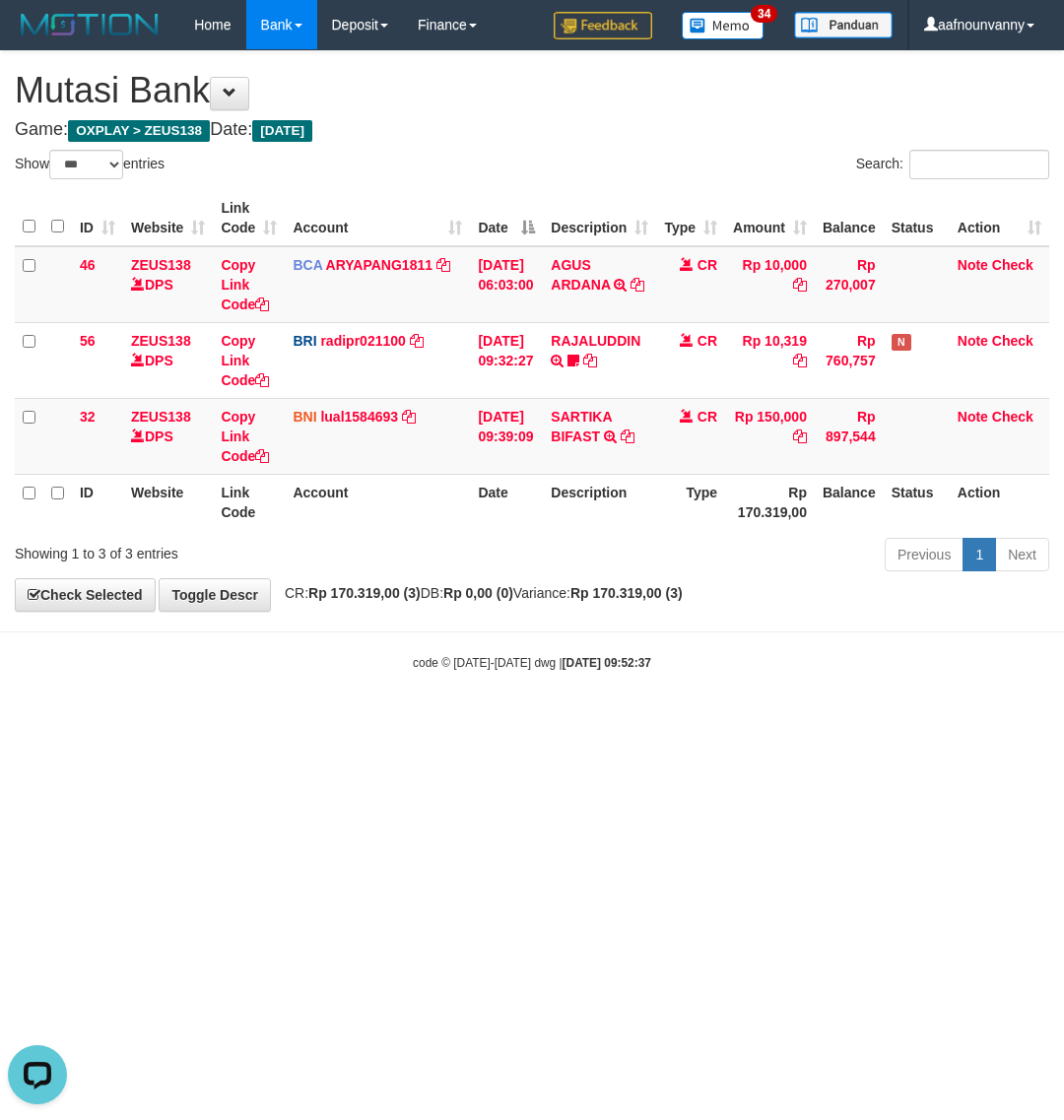 drag, startPoint x: 282, startPoint y: 810, endPoint x: 0, endPoint y: 719, distance: 296.319 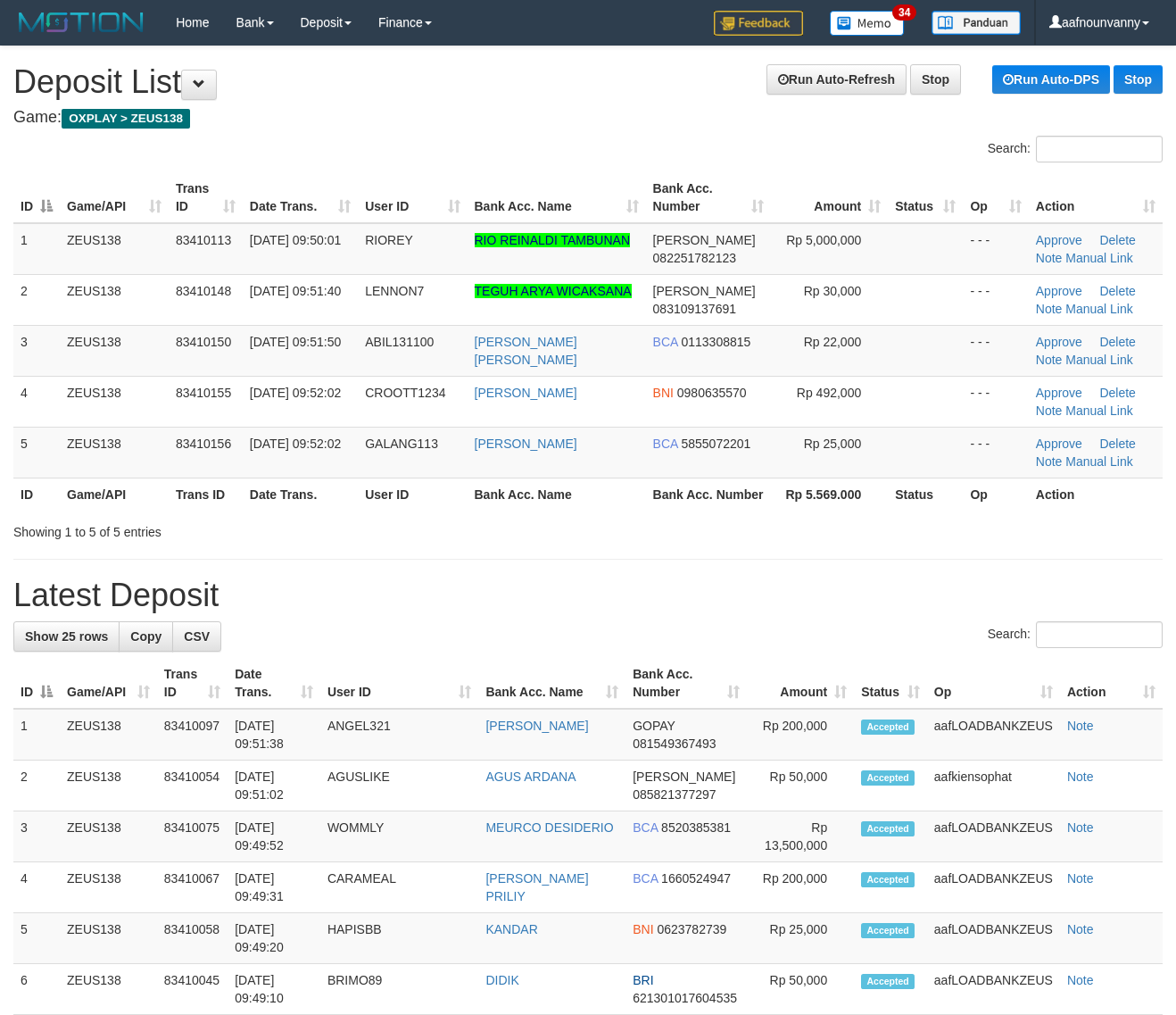 scroll, scrollTop: 0, scrollLeft: 0, axis: both 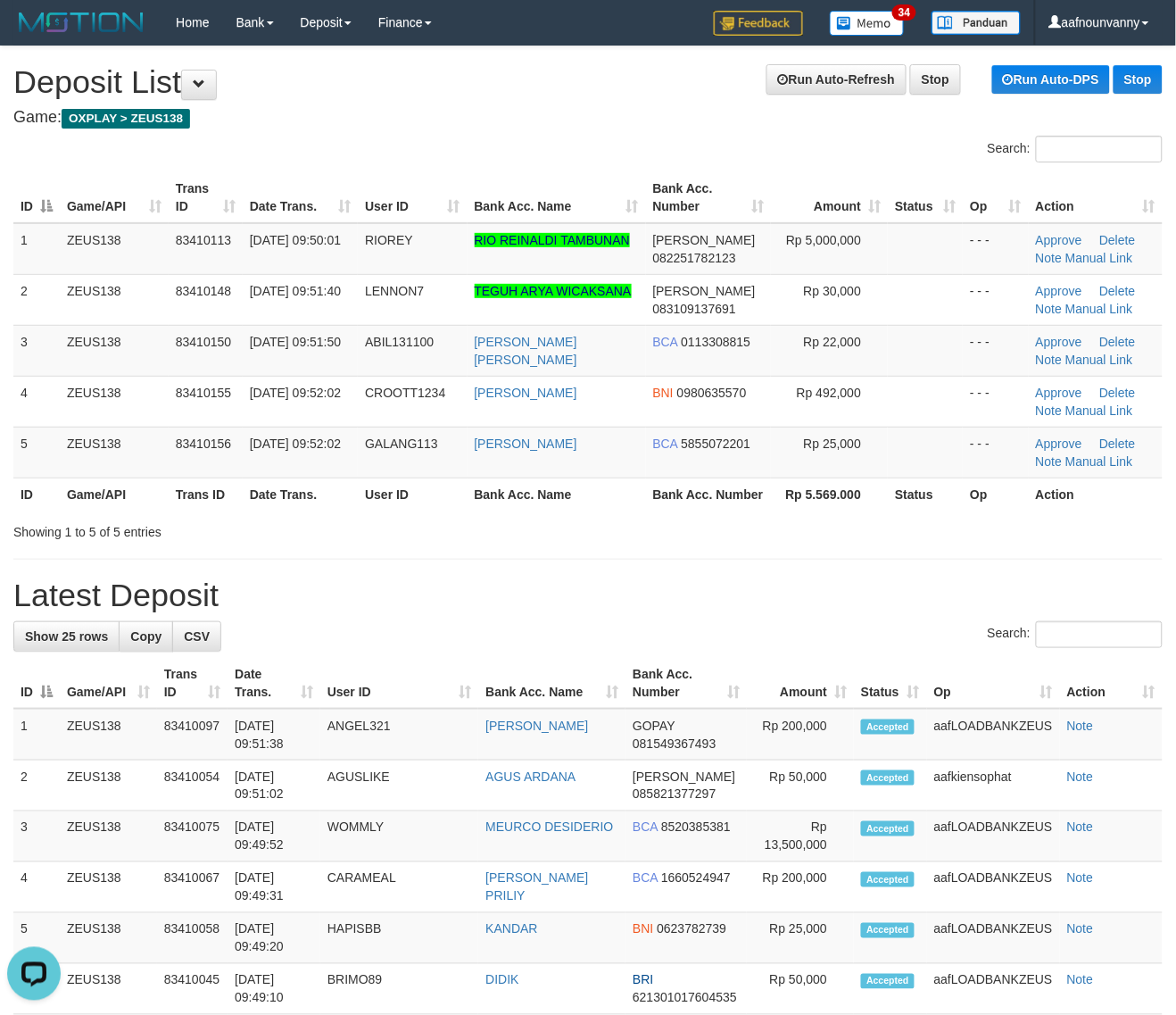 drag, startPoint x: 667, startPoint y: 532, endPoint x: 1192, endPoint y: 759, distance: 571.97378 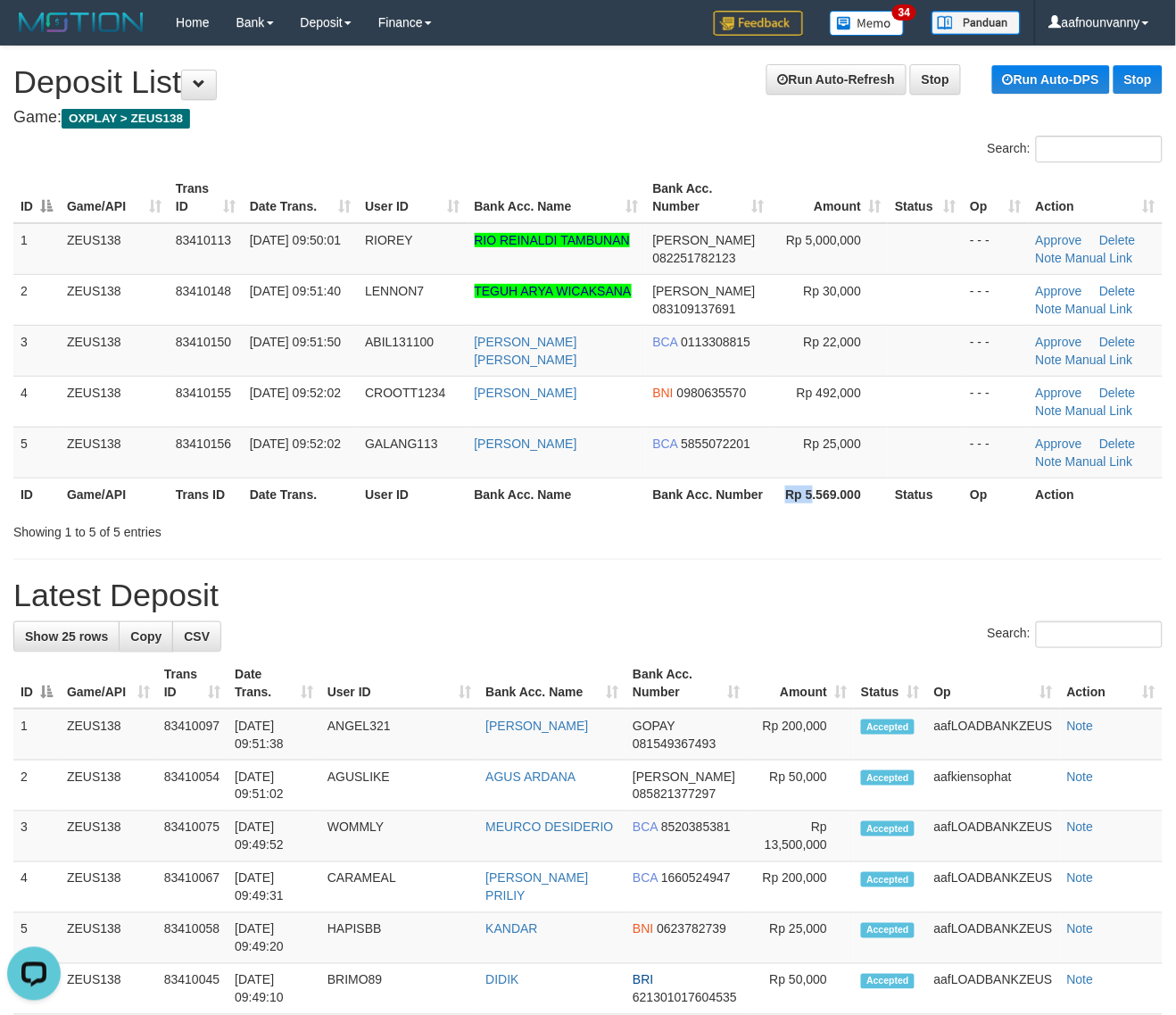 drag, startPoint x: 808, startPoint y: 515, endPoint x: 1144, endPoint y: 648, distance: 361.36547 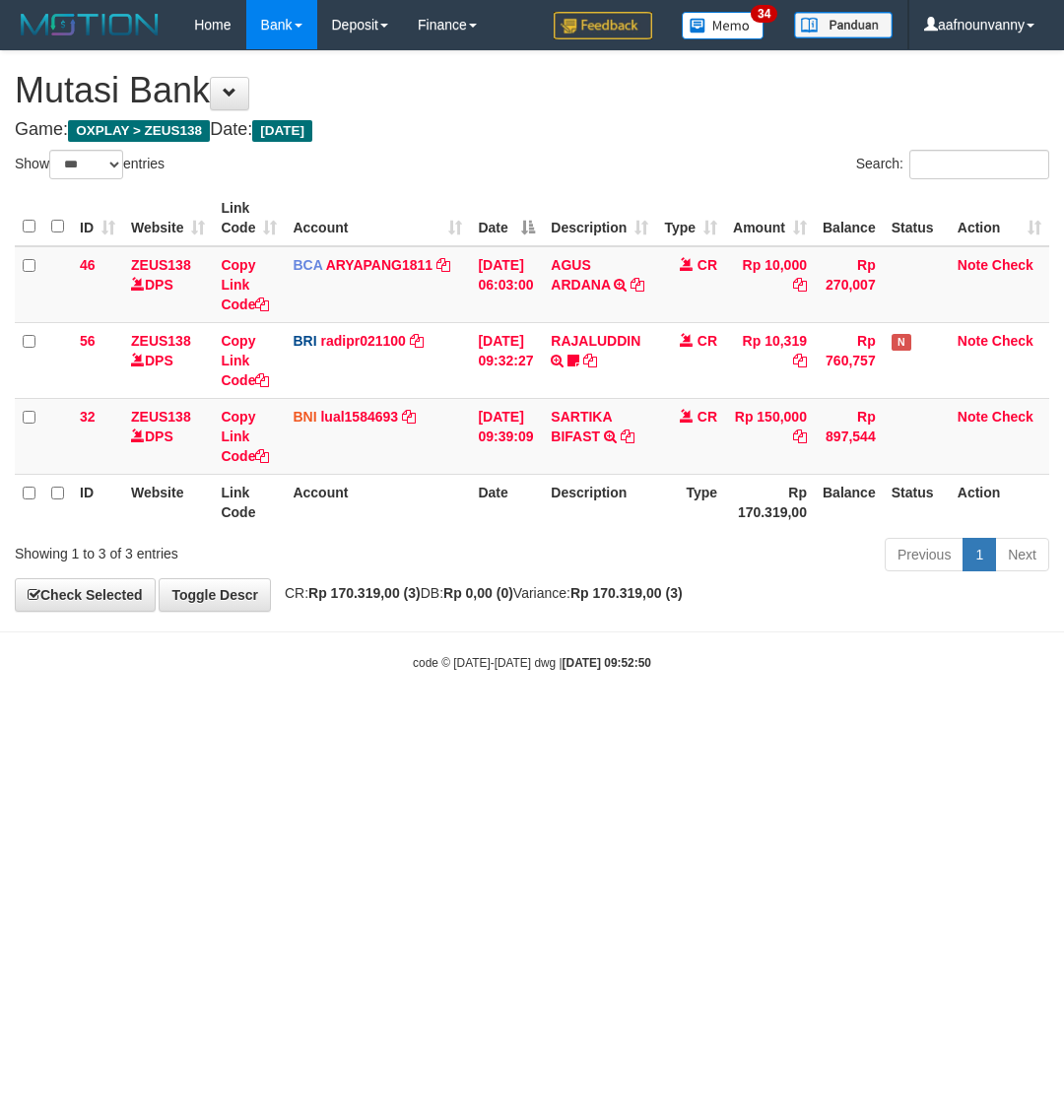 select on "***" 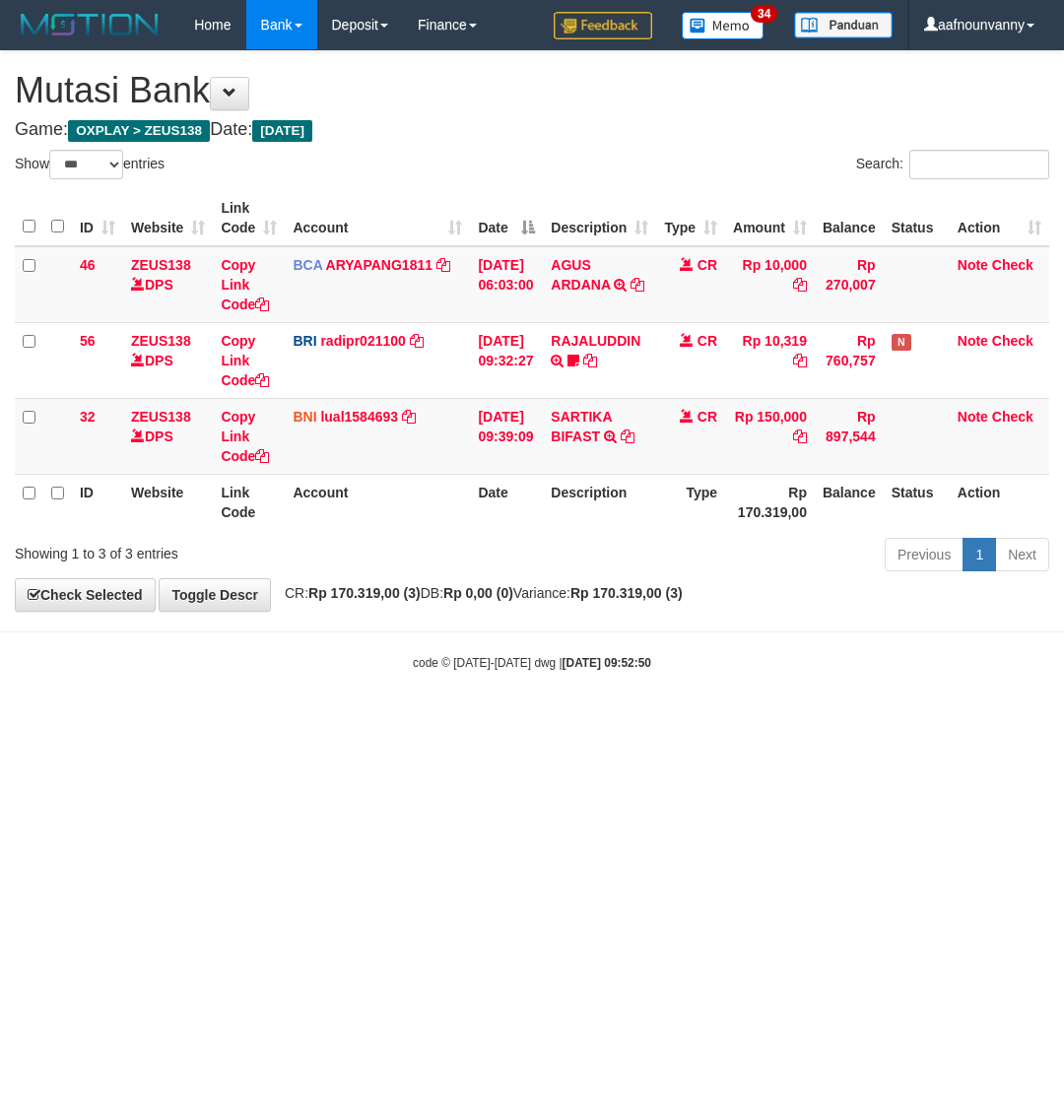 scroll, scrollTop: 0, scrollLeft: 0, axis: both 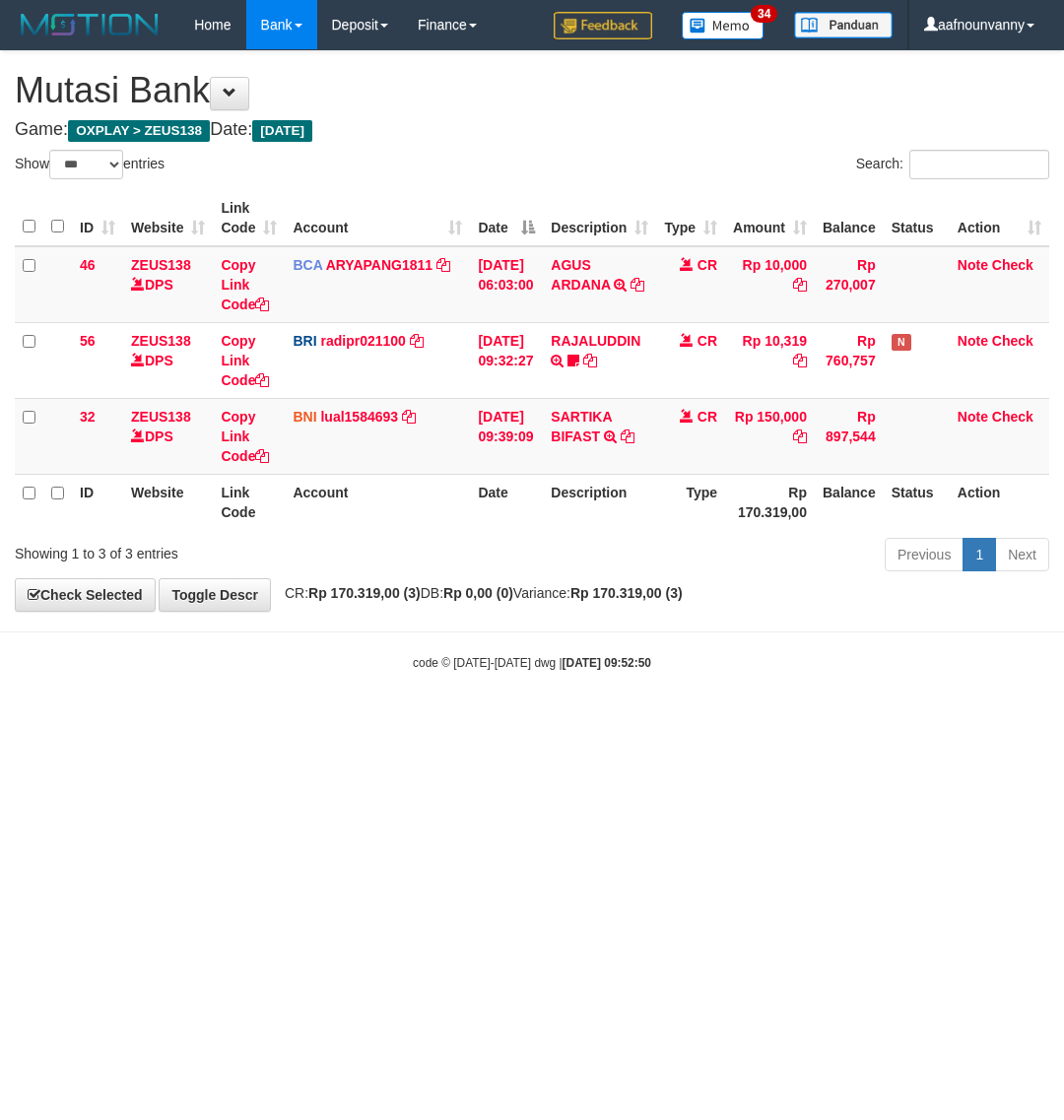 select on "***" 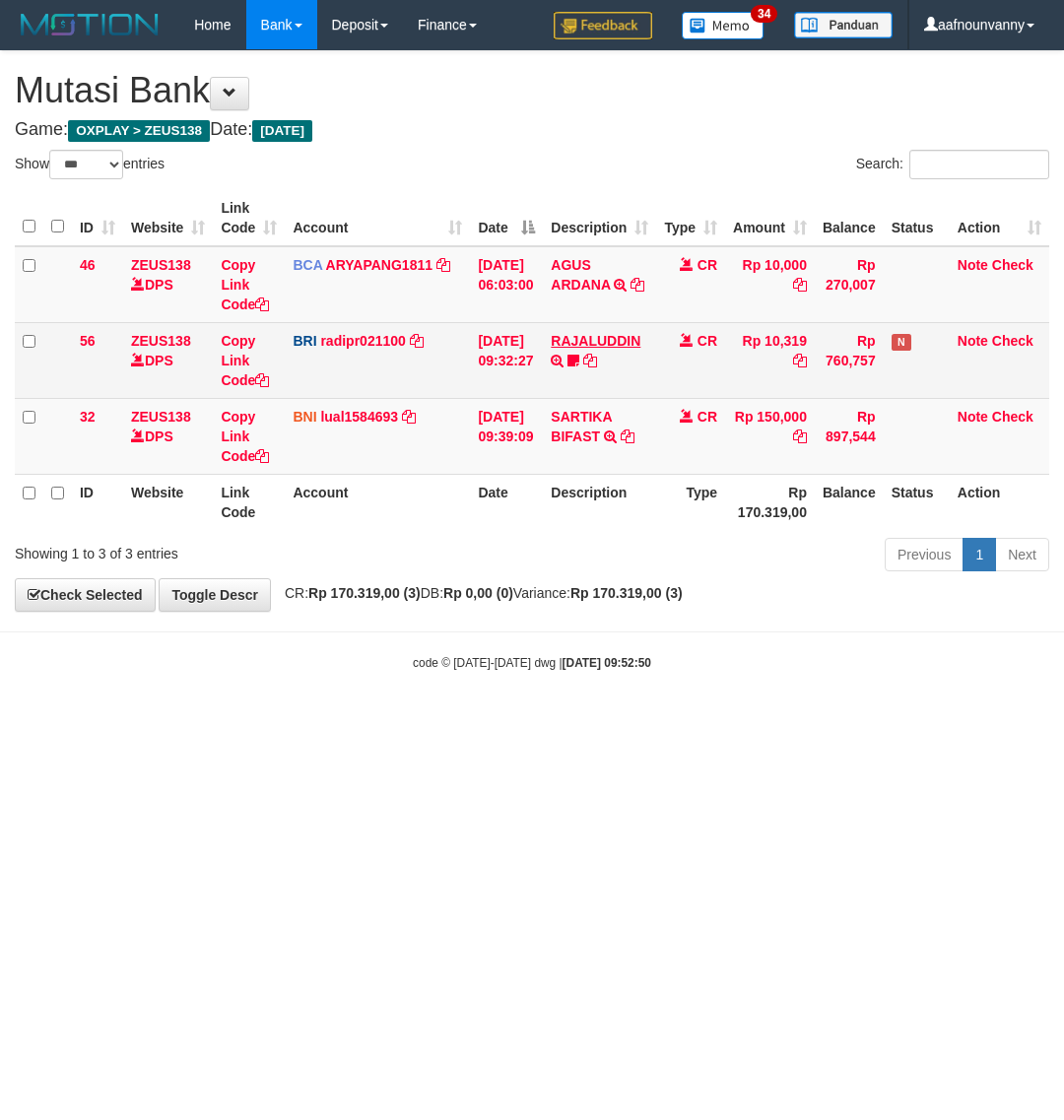 scroll, scrollTop: 0, scrollLeft: 0, axis: both 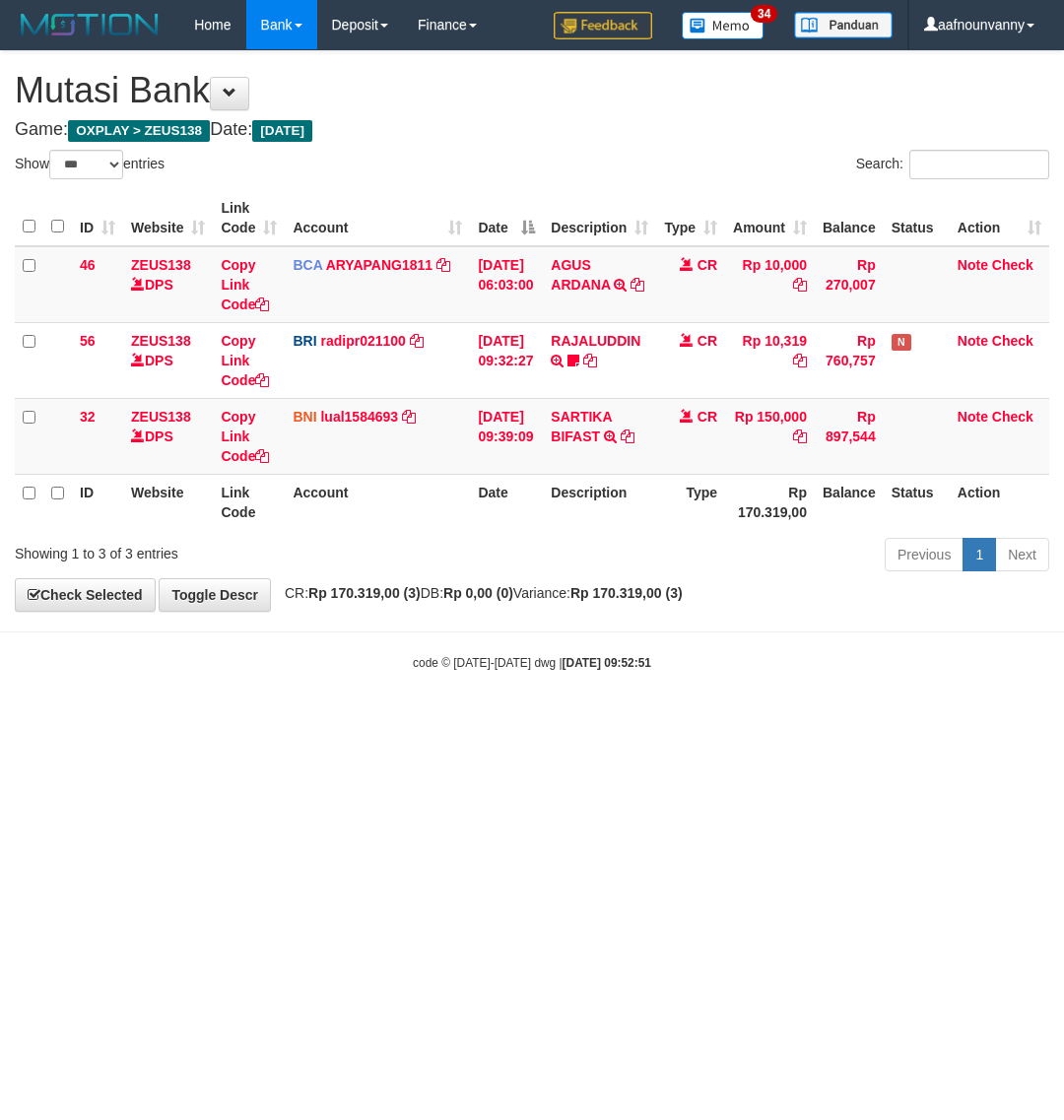 select on "***" 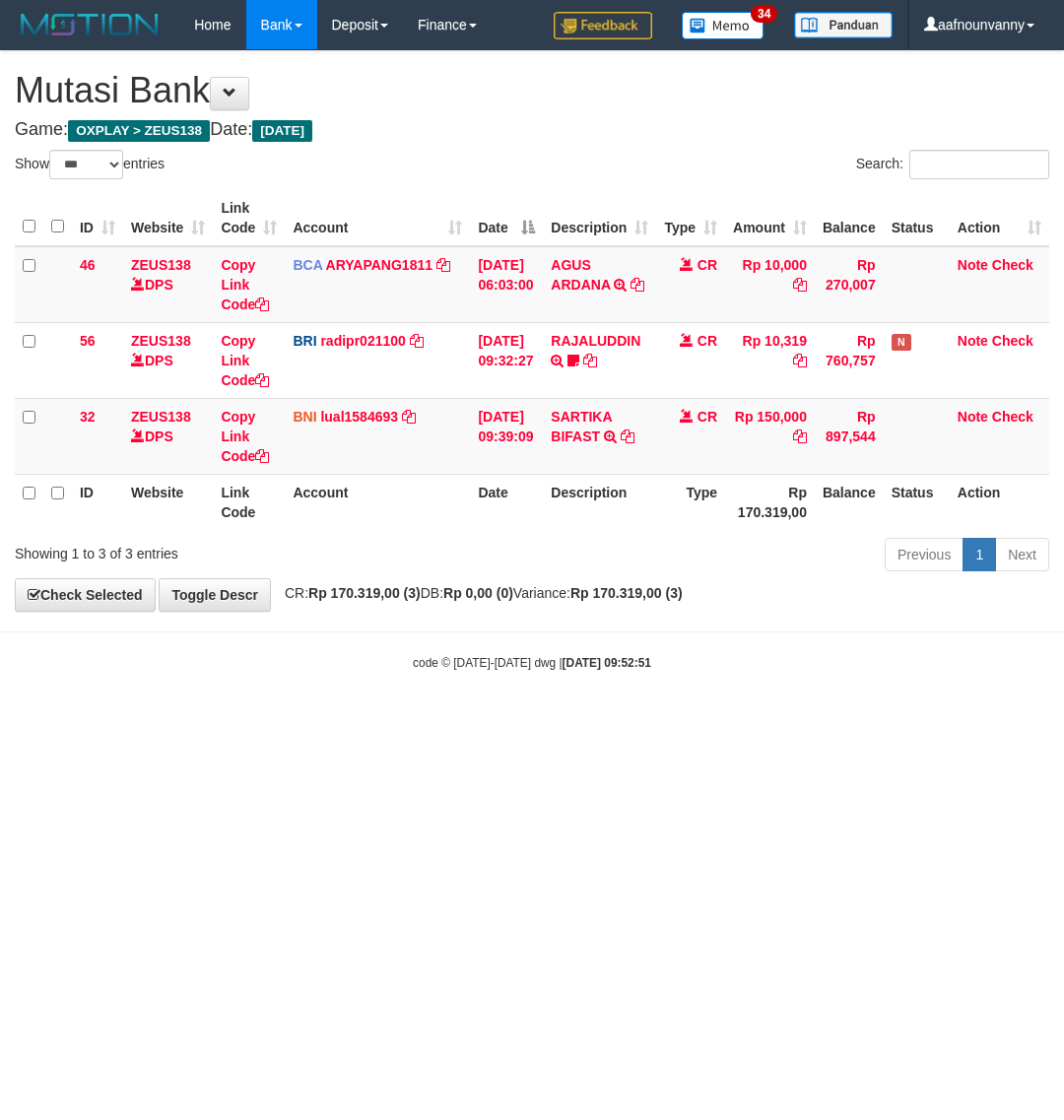 scroll, scrollTop: 0, scrollLeft: 0, axis: both 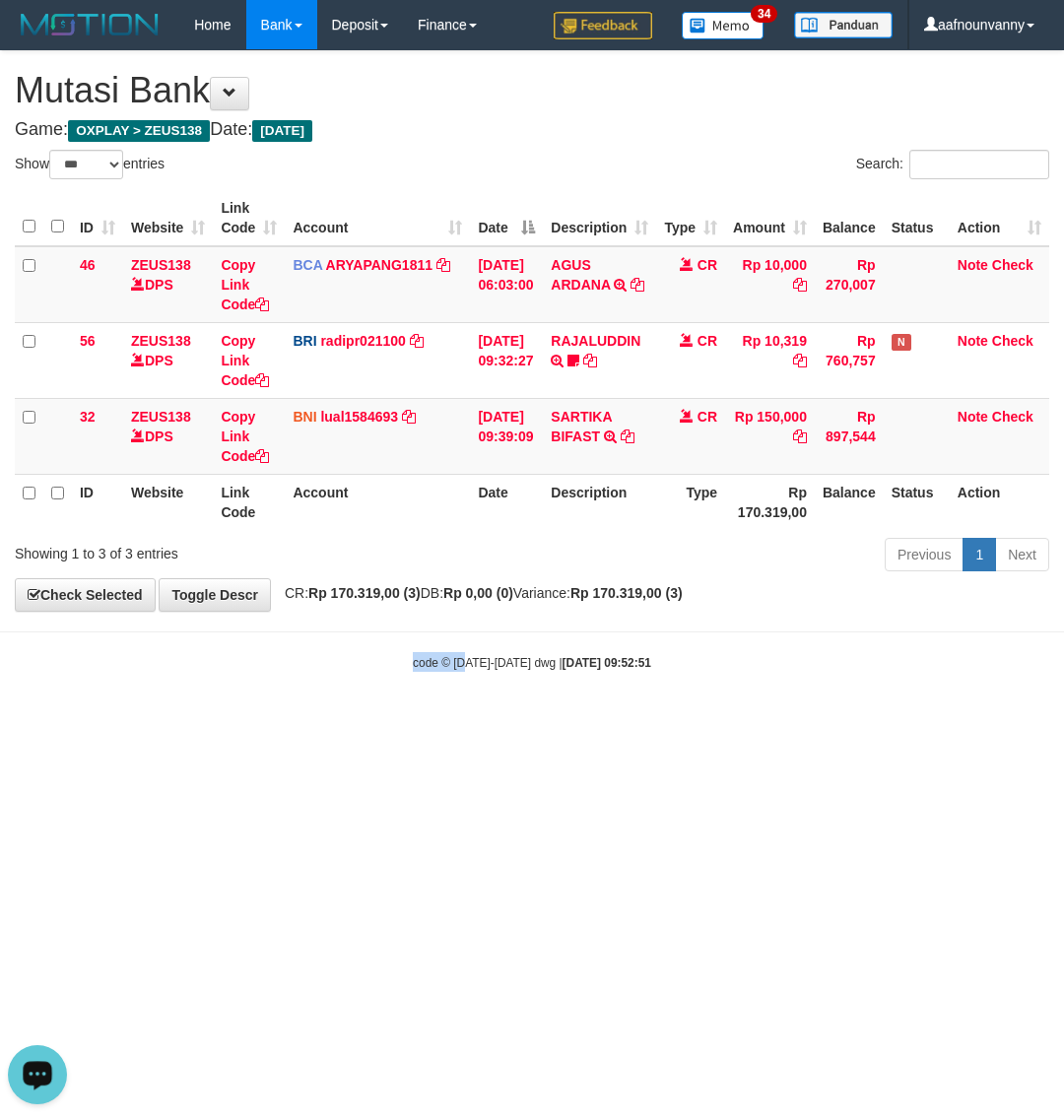 drag, startPoint x: 416, startPoint y: 771, endPoint x: 7, endPoint y: 681, distance: 418.7851 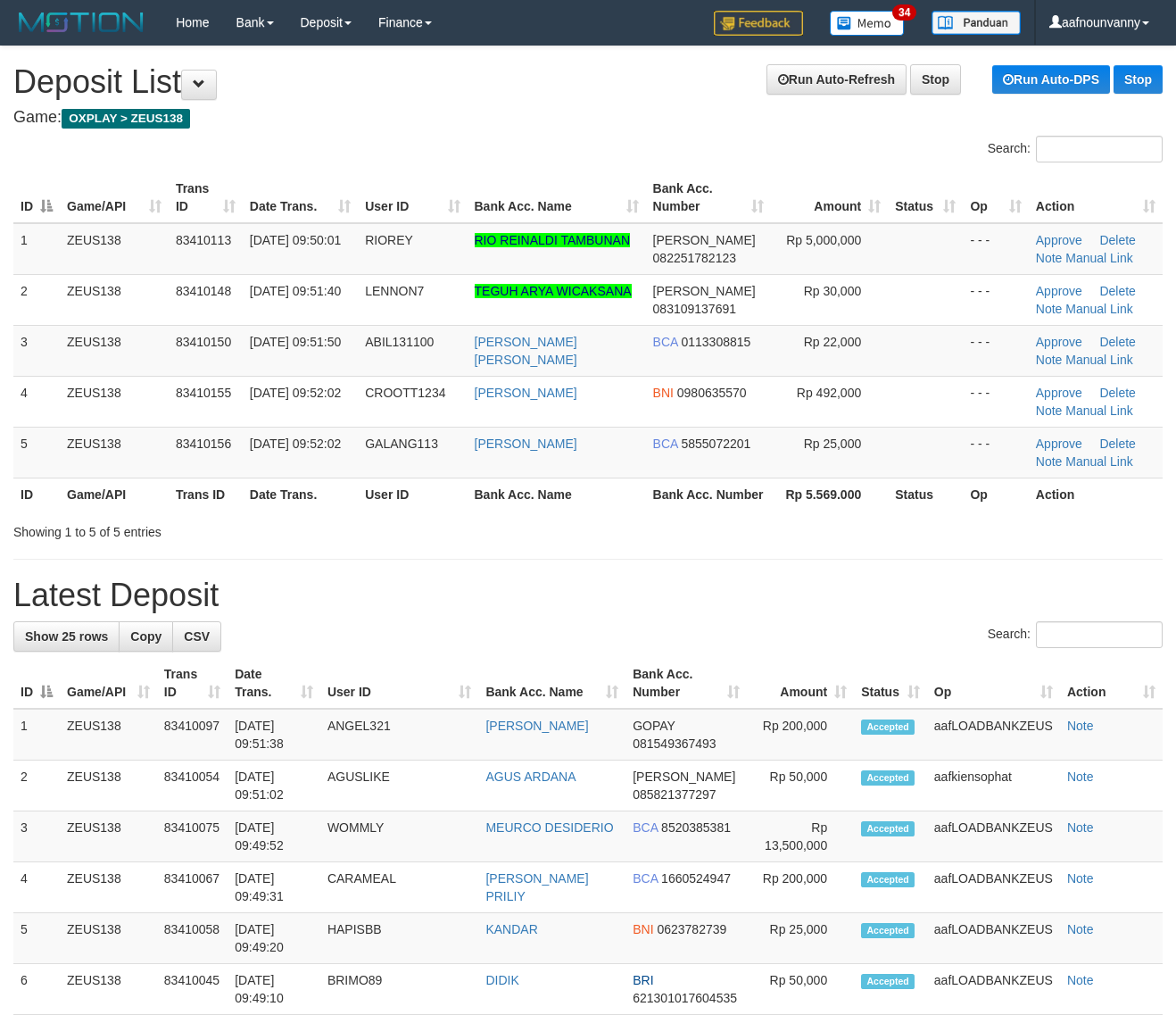 scroll, scrollTop: 0, scrollLeft: 0, axis: both 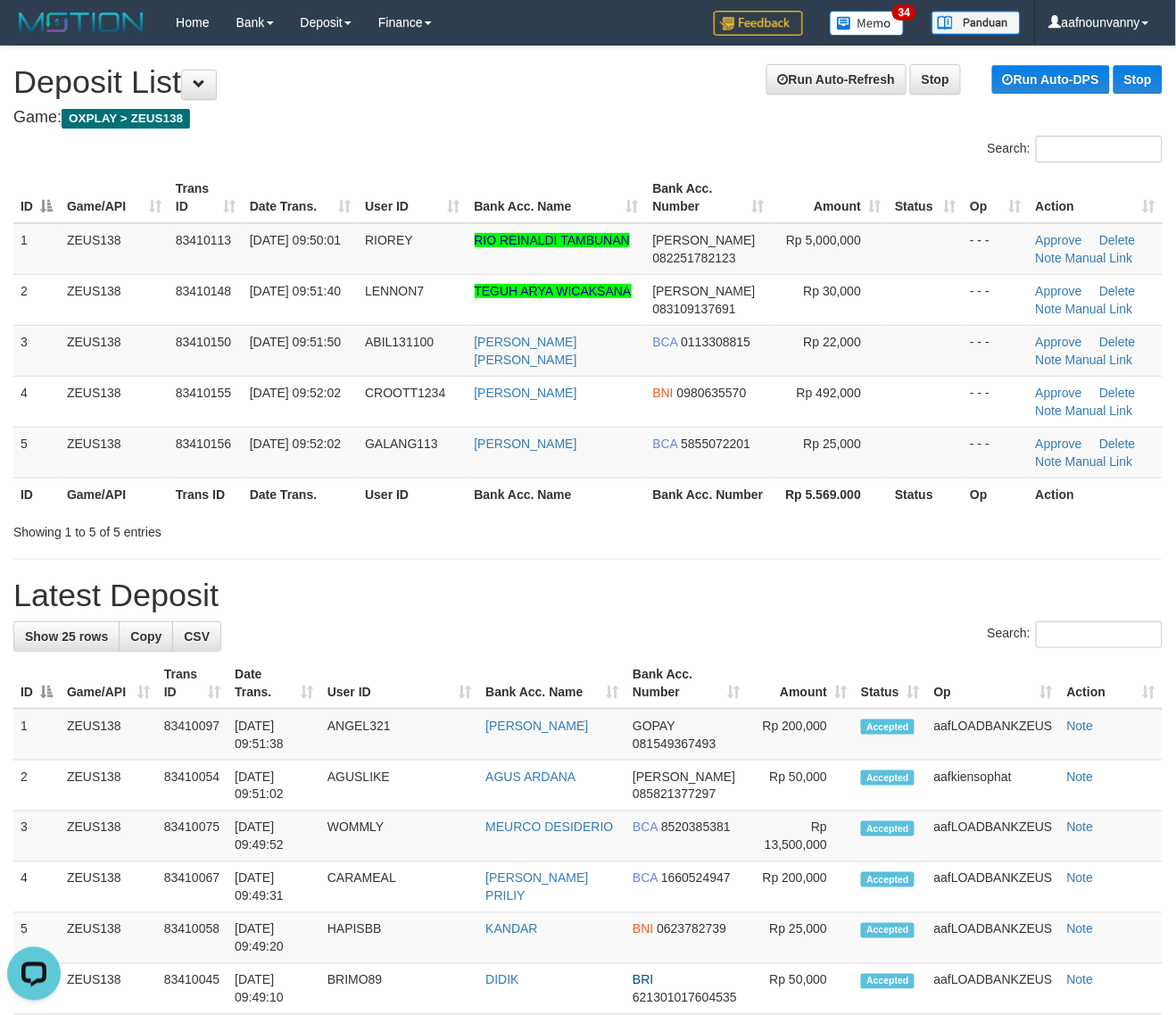 drag, startPoint x: 648, startPoint y: 540, endPoint x: 697, endPoint y: 568, distance: 56.435804 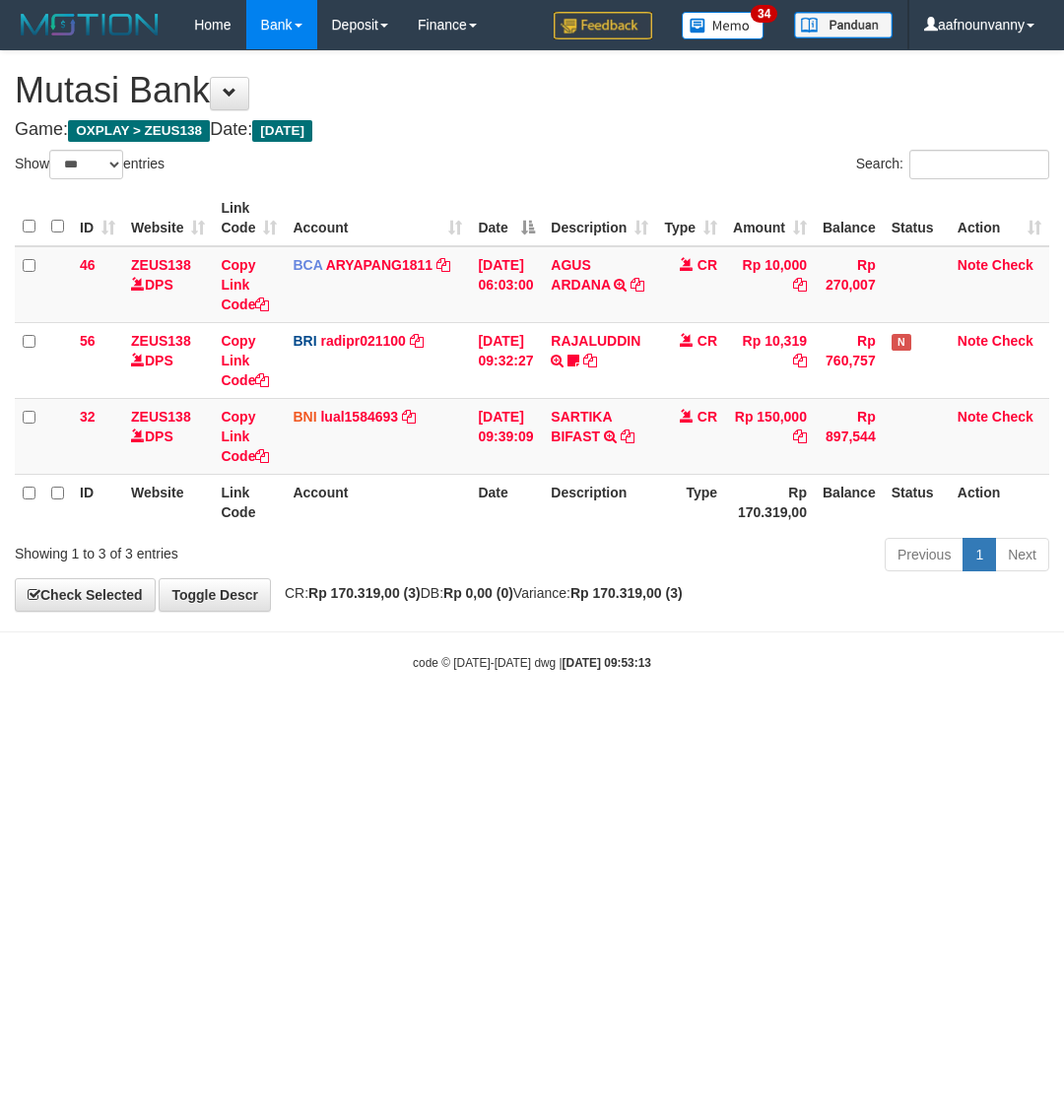 select on "***" 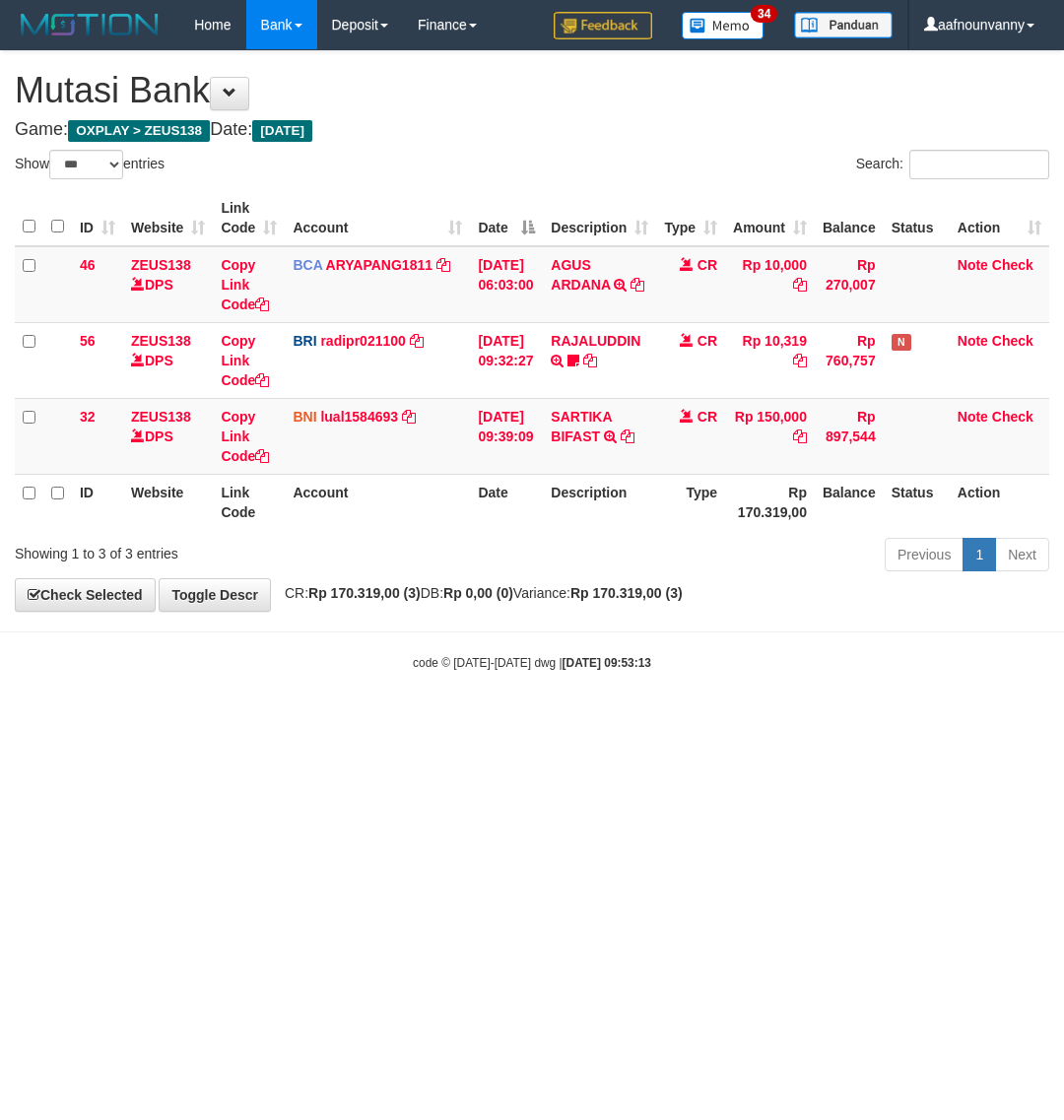 scroll, scrollTop: 0, scrollLeft: 0, axis: both 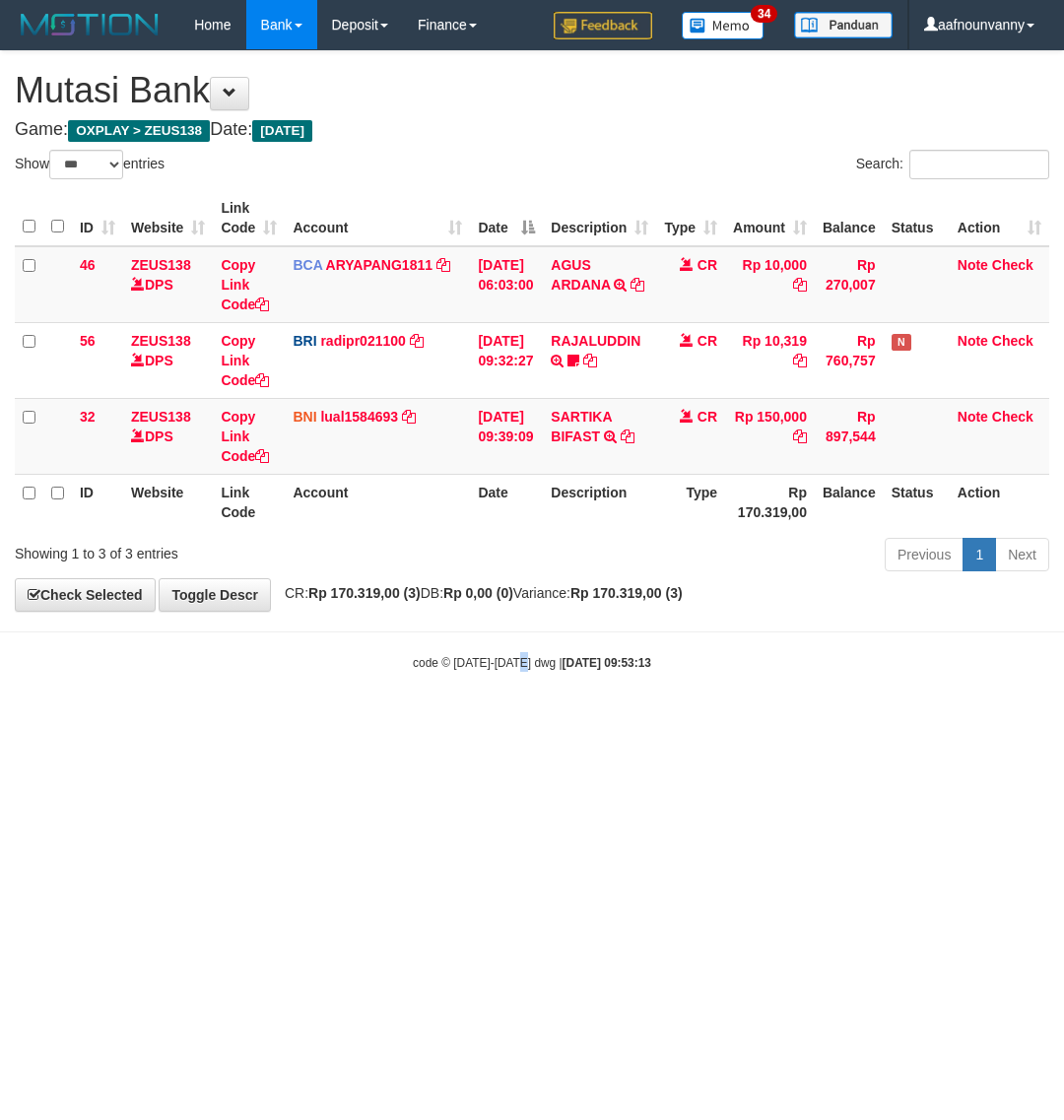 click on "Toggle navigation
Home
Bank
Account List
Load
By Website
Group
[OXPLAY]													ZEUS138
By Load Group (DPS)
Sync" at bounding box center (532, 361) 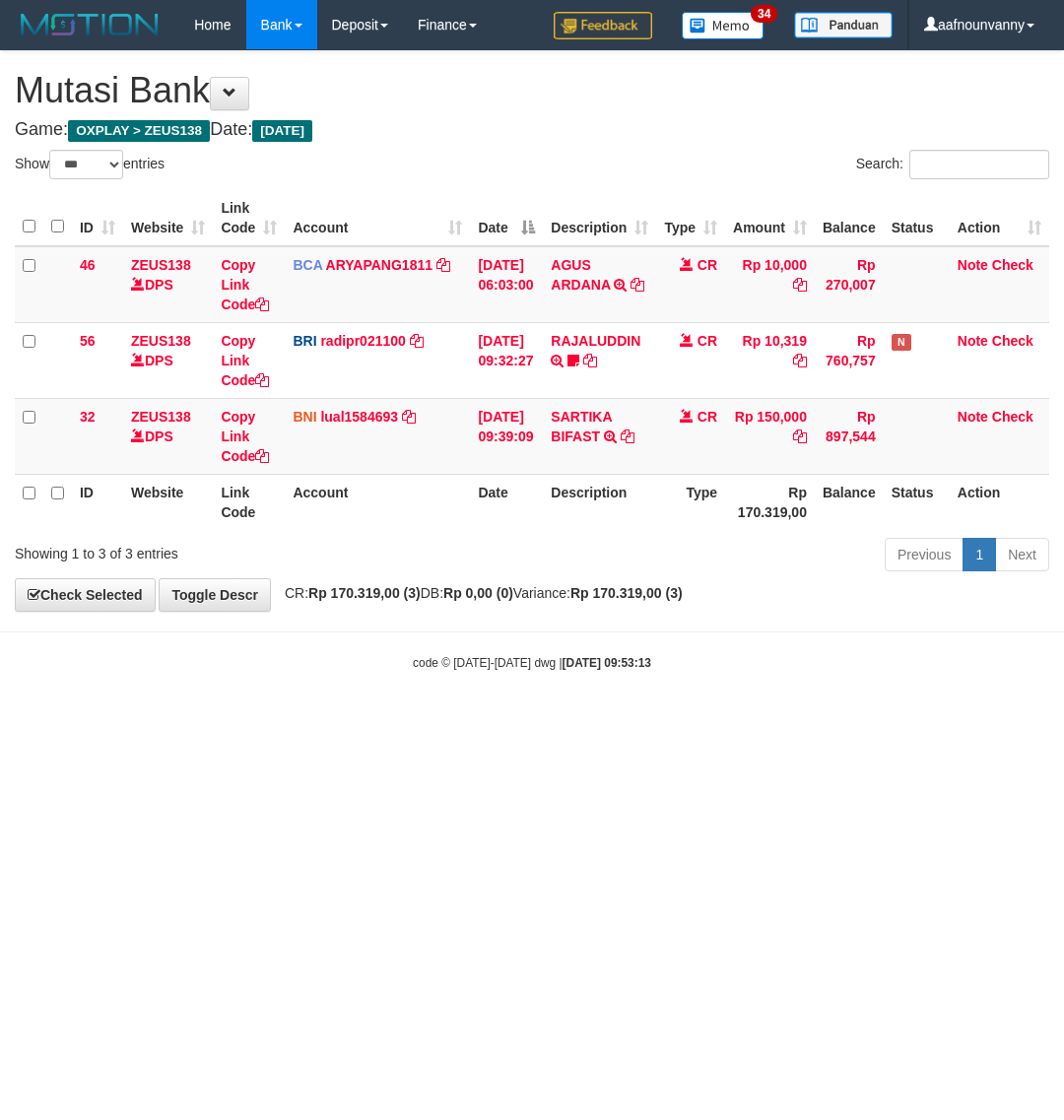 click on "Toggle navigation
Home
Bank
Account List
Load
By Website
Group
[OXPLAY]													ZEUS138
By Load Group (DPS)
Sync" at bounding box center [532, 361] 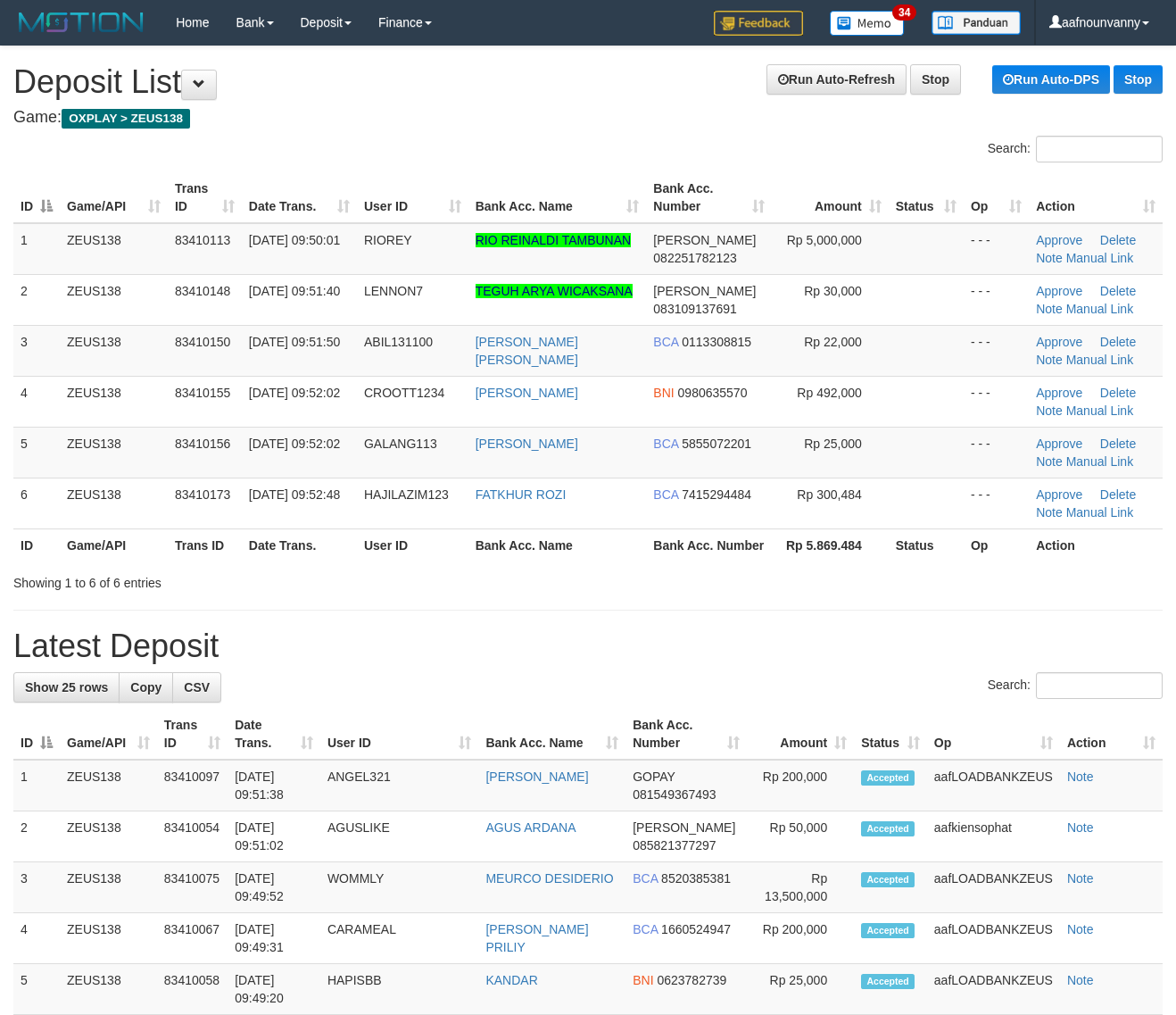 scroll, scrollTop: 0, scrollLeft: 0, axis: both 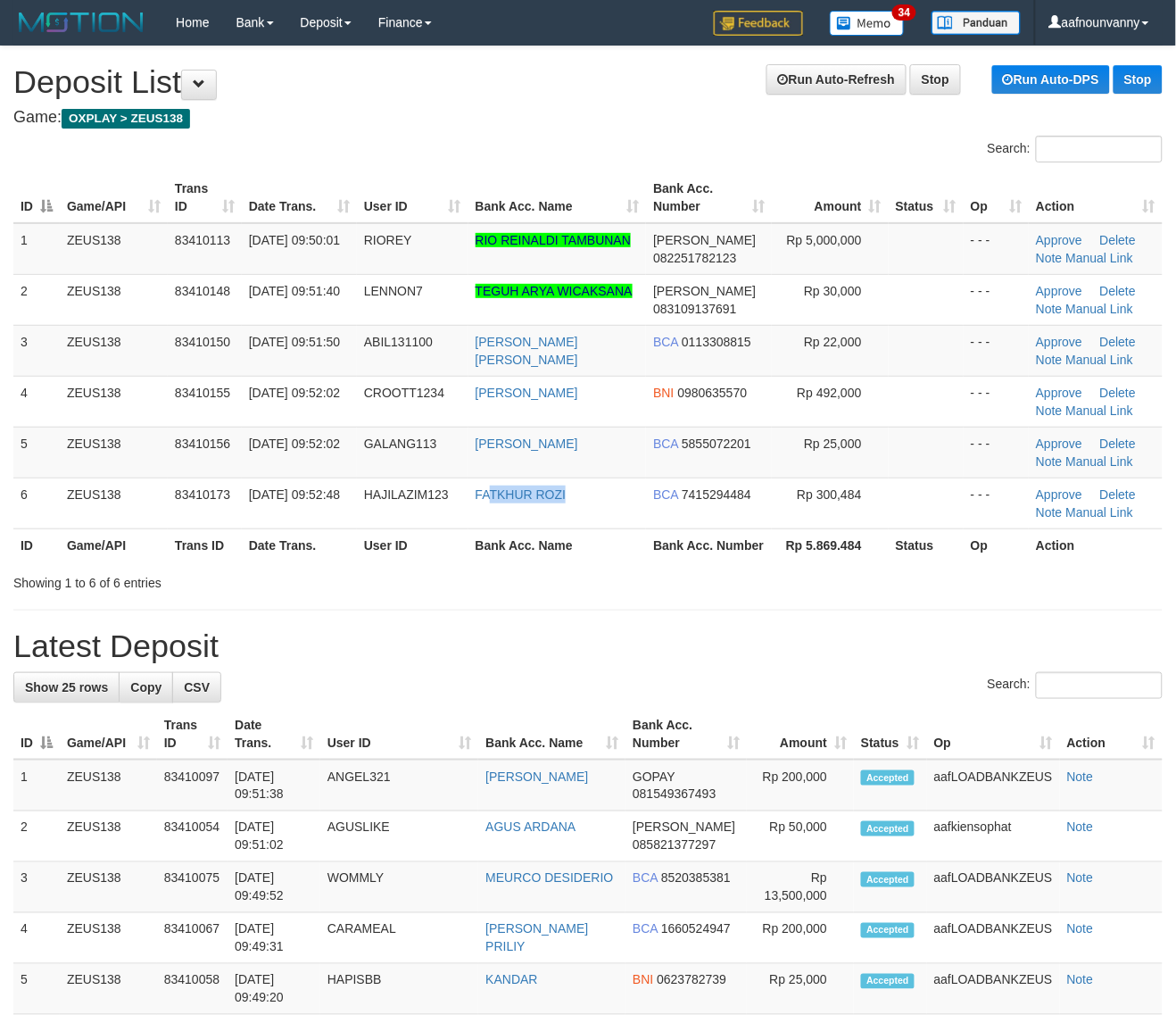 drag, startPoint x: 491, startPoint y: 504, endPoint x: 1187, endPoint y: 581, distance: 700.2464 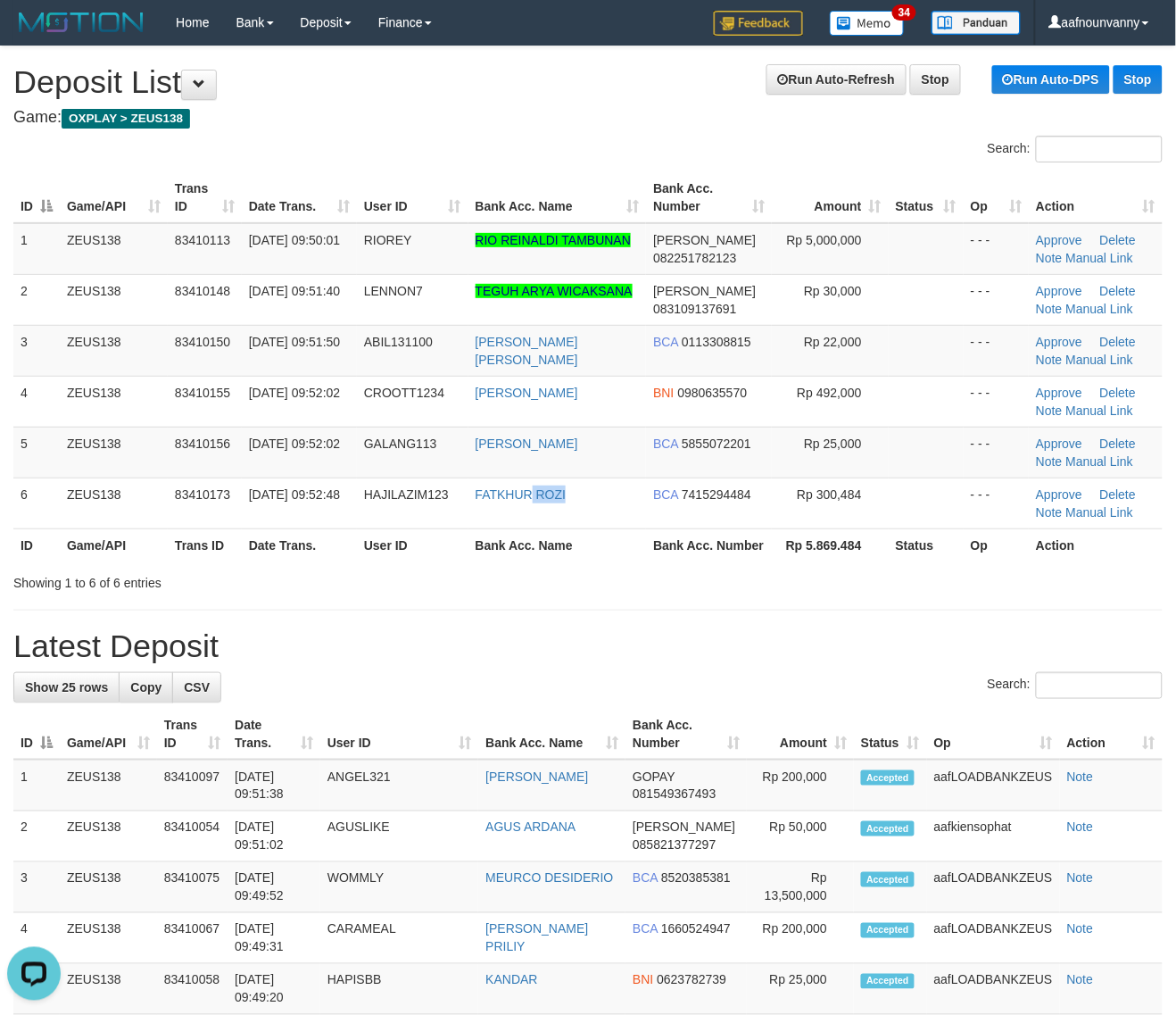 scroll, scrollTop: 0, scrollLeft: 0, axis: both 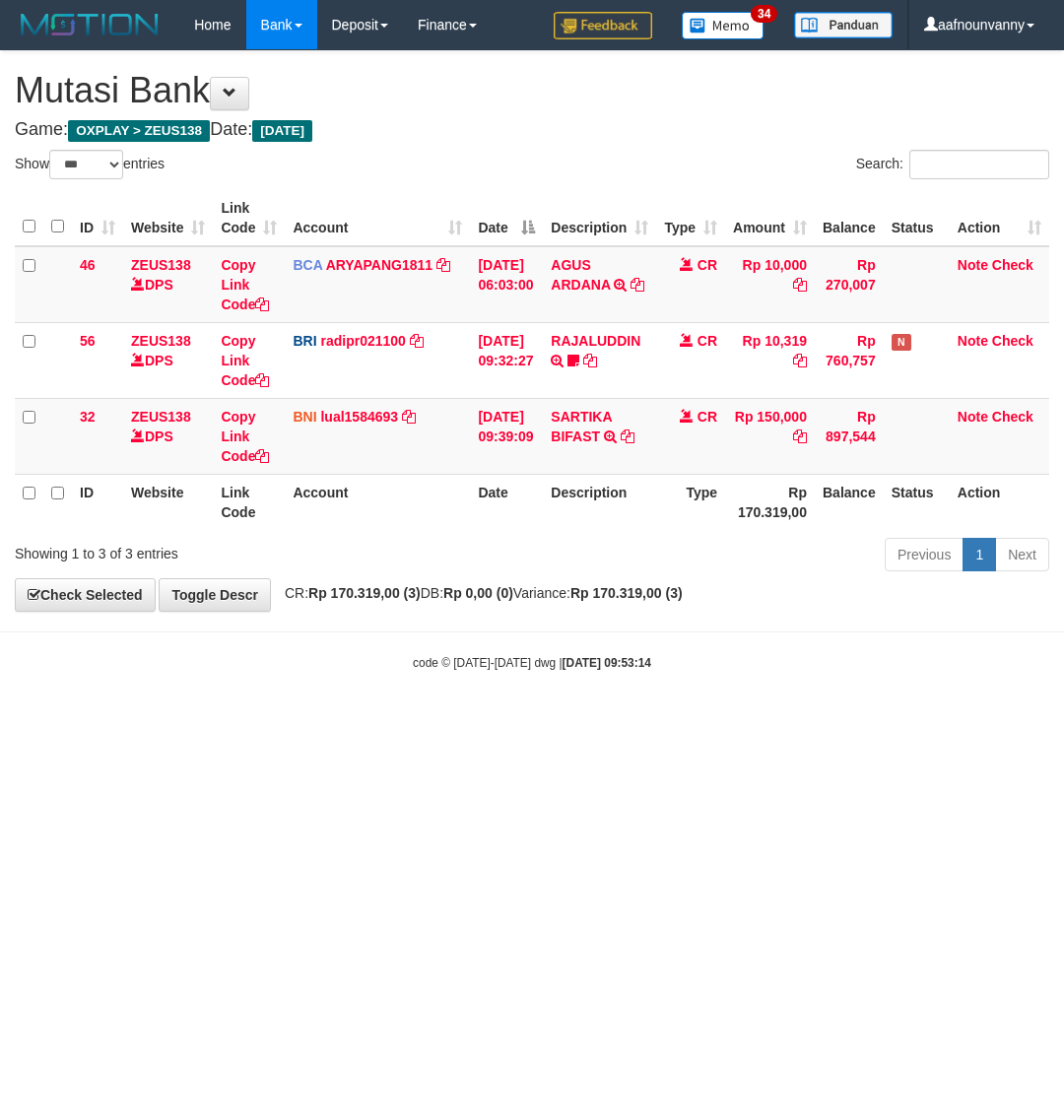 select on "***" 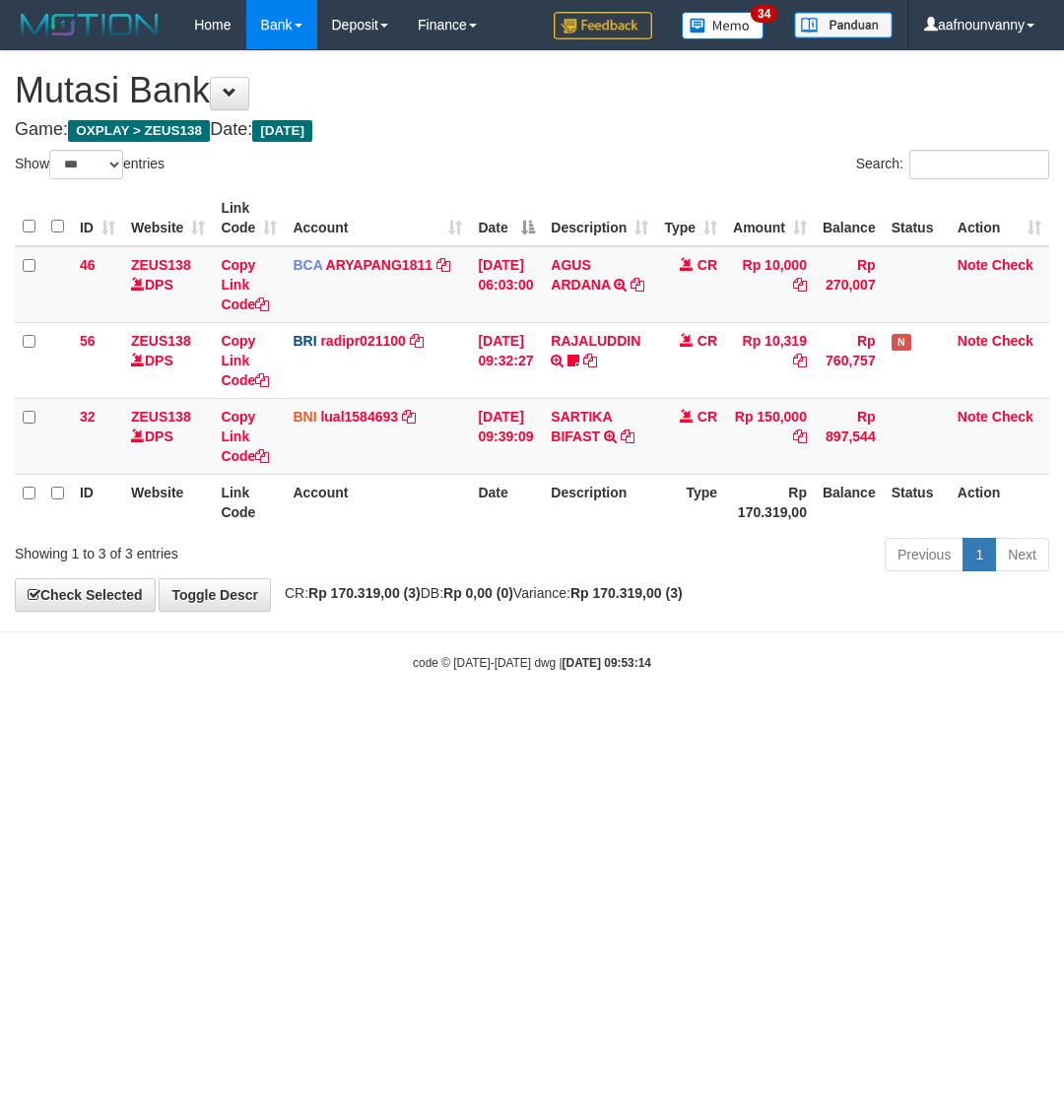 scroll, scrollTop: 0, scrollLeft: 0, axis: both 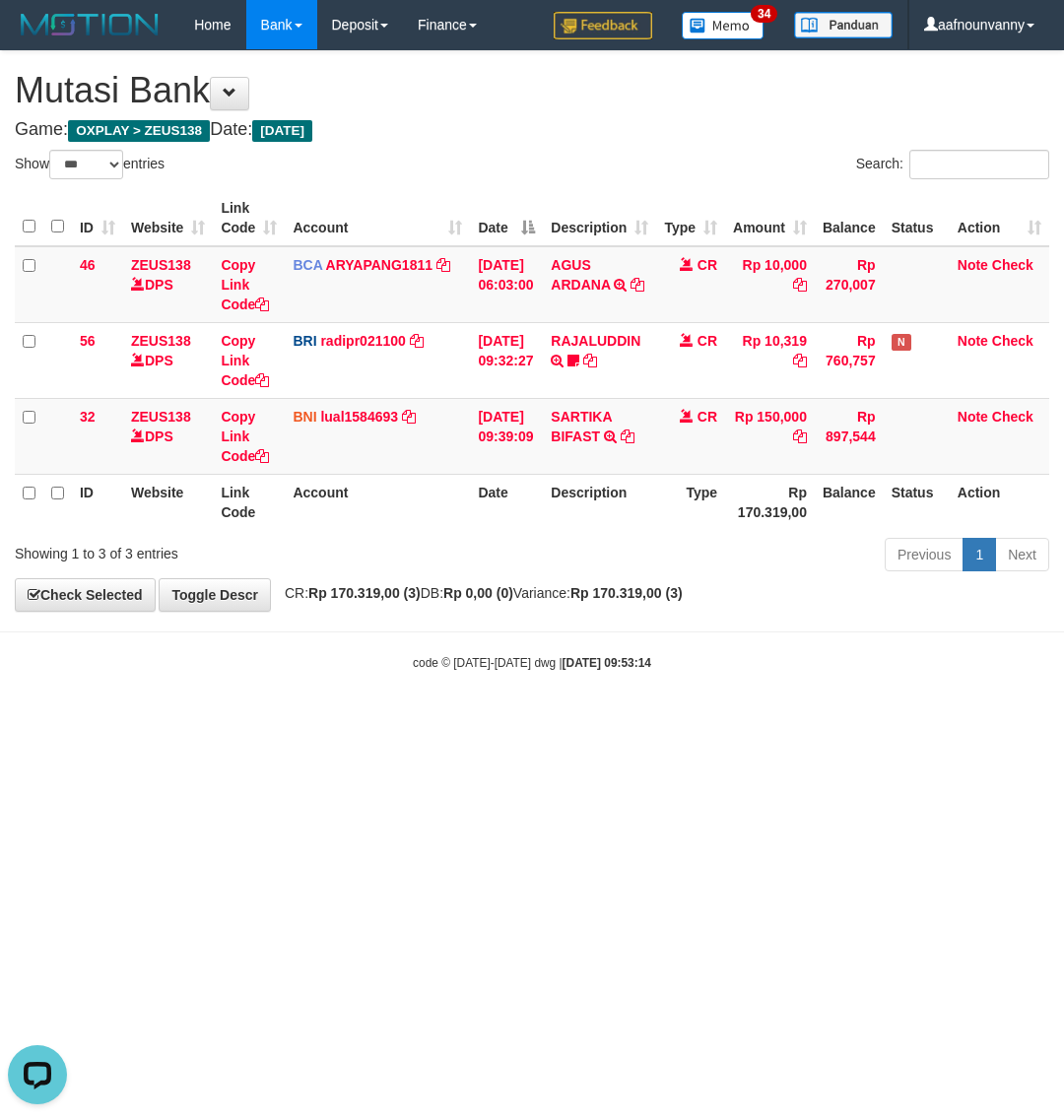 drag, startPoint x: 710, startPoint y: 825, endPoint x: 1052, endPoint y: 630, distance: 393.68642 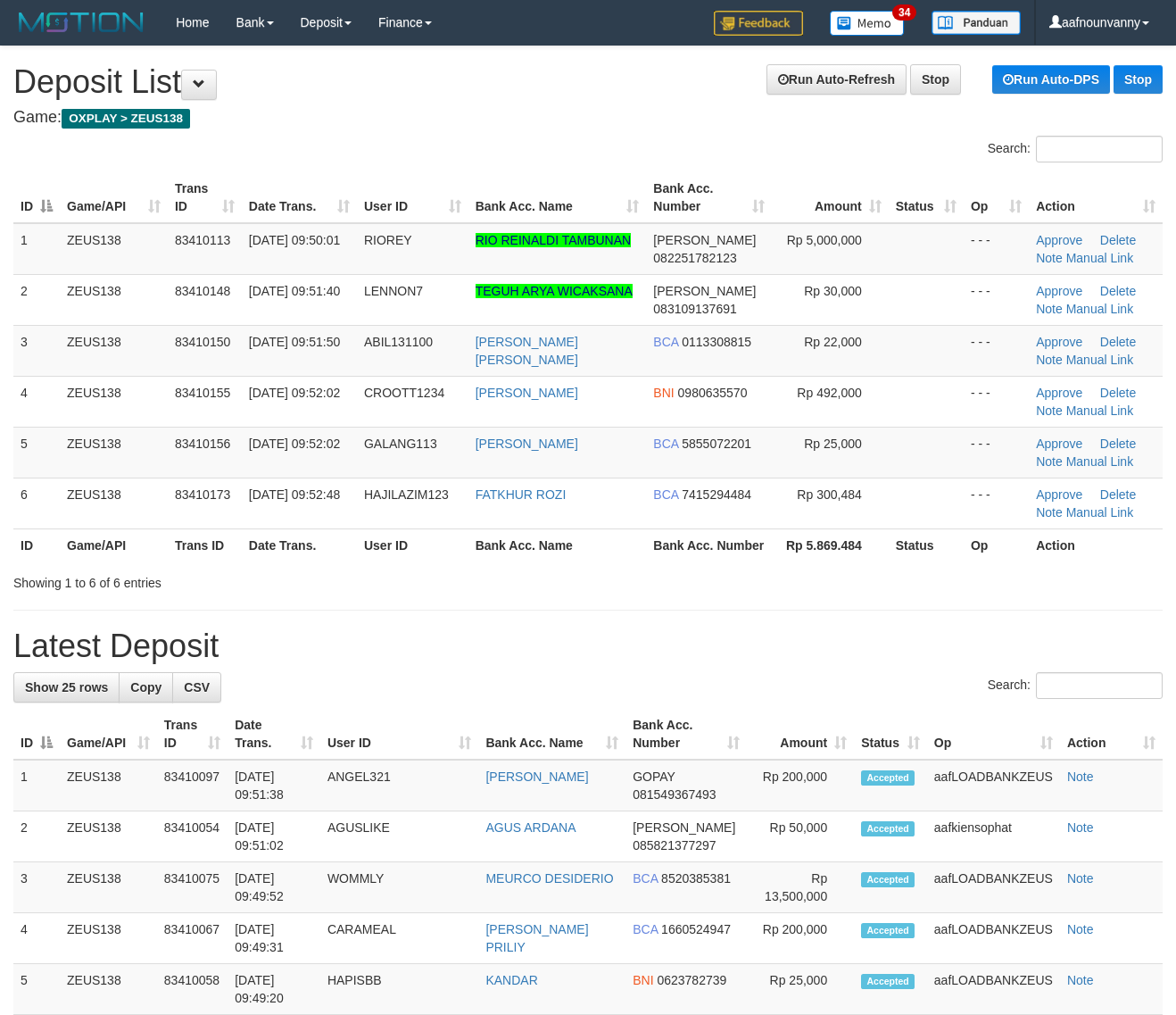 scroll, scrollTop: 0, scrollLeft: 0, axis: both 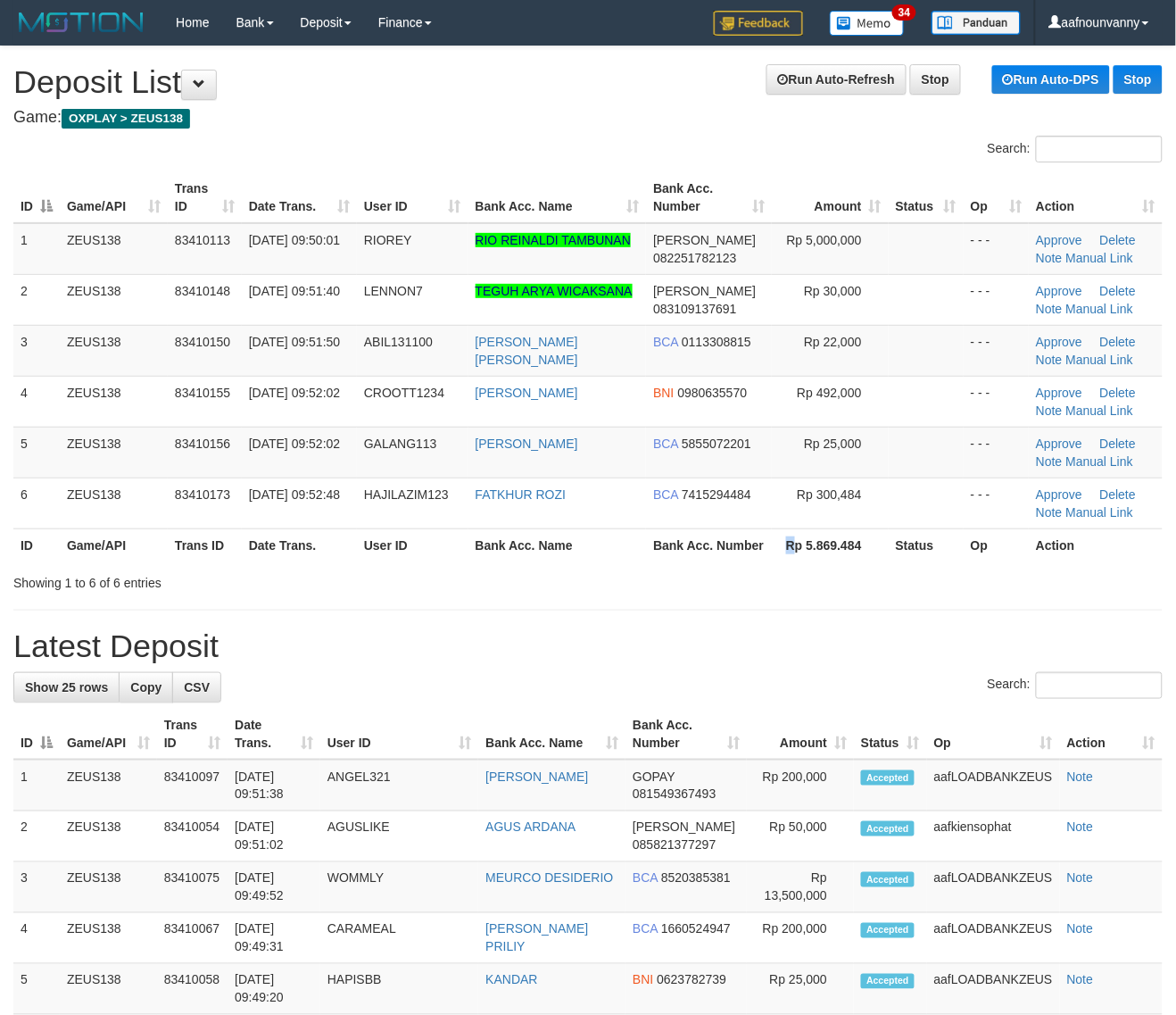 drag, startPoint x: 790, startPoint y: 538, endPoint x: 858, endPoint y: 571, distance: 75.58439 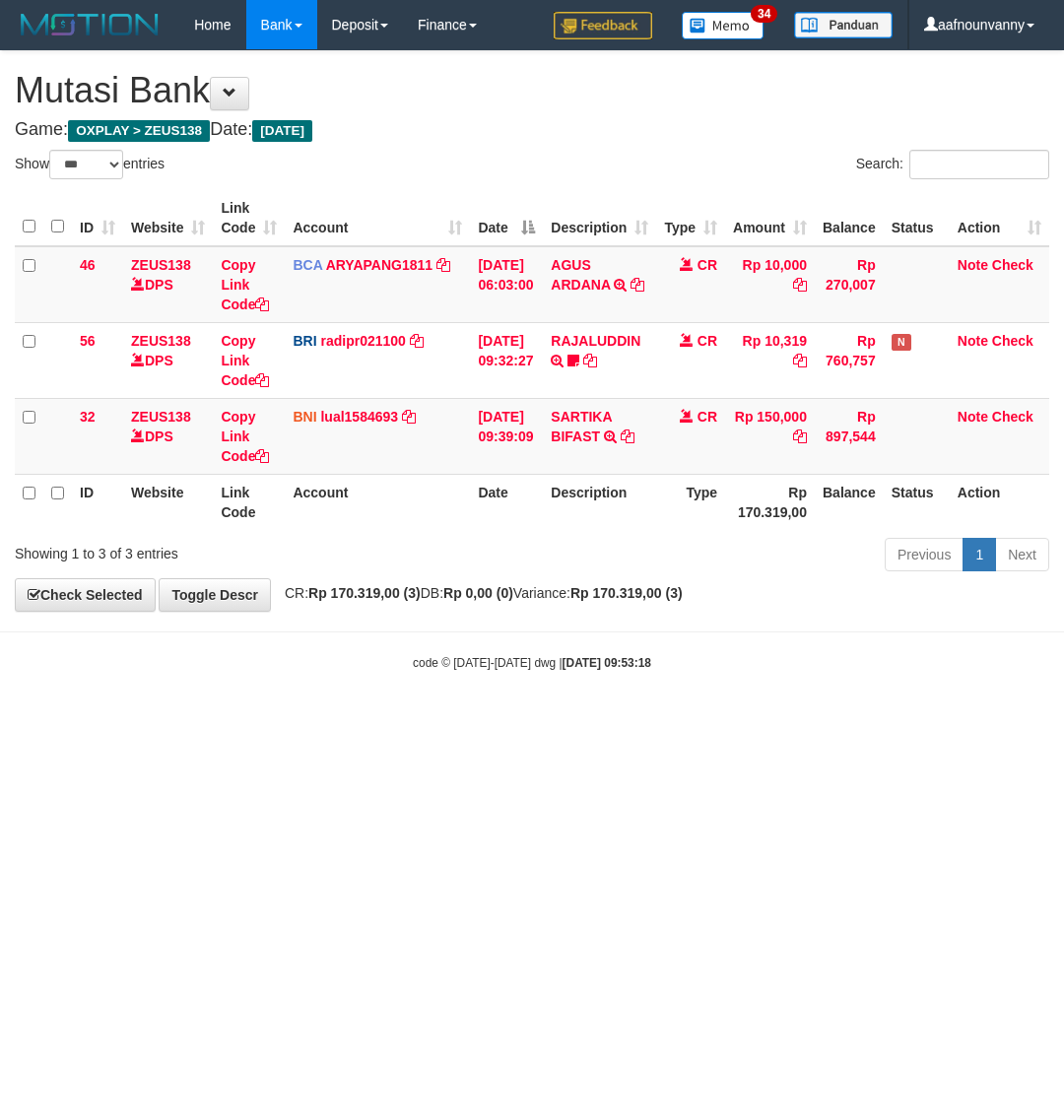 select on "***" 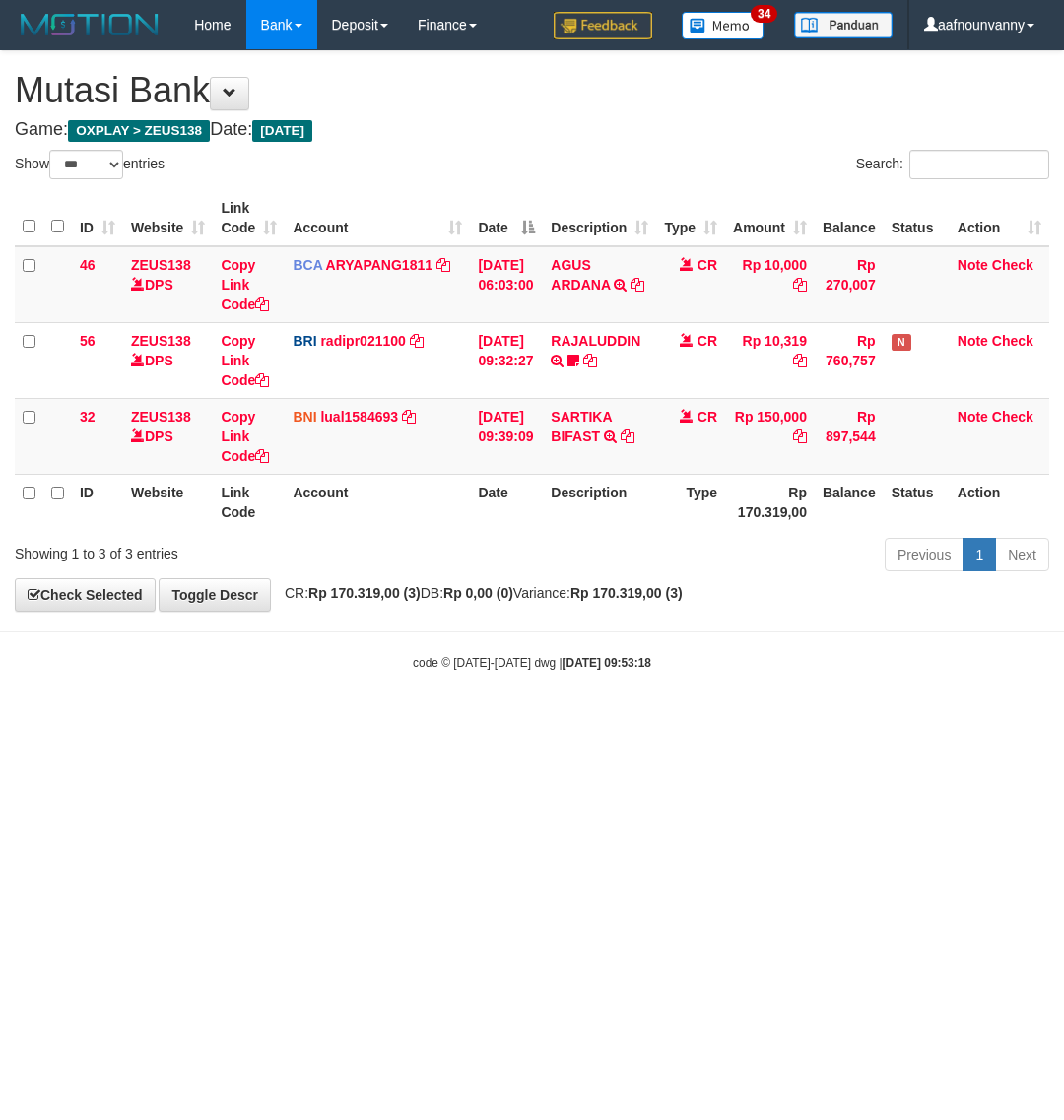 scroll, scrollTop: 0, scrollLeft: 0, axis: both 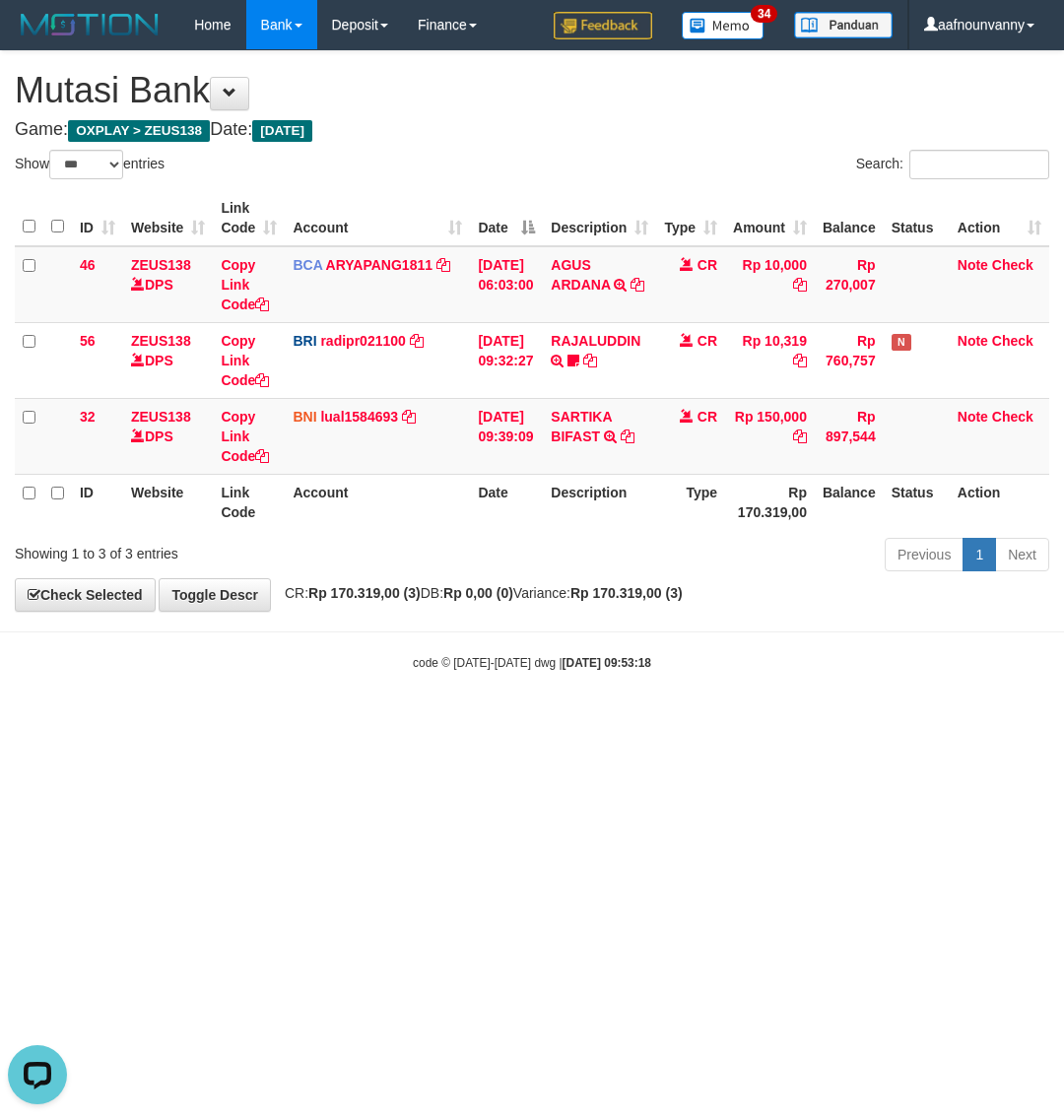 drag, startPoint x: 148, startPoint y: 869, endPoint x: 2, endPoint y: 783, distance: 169.44616 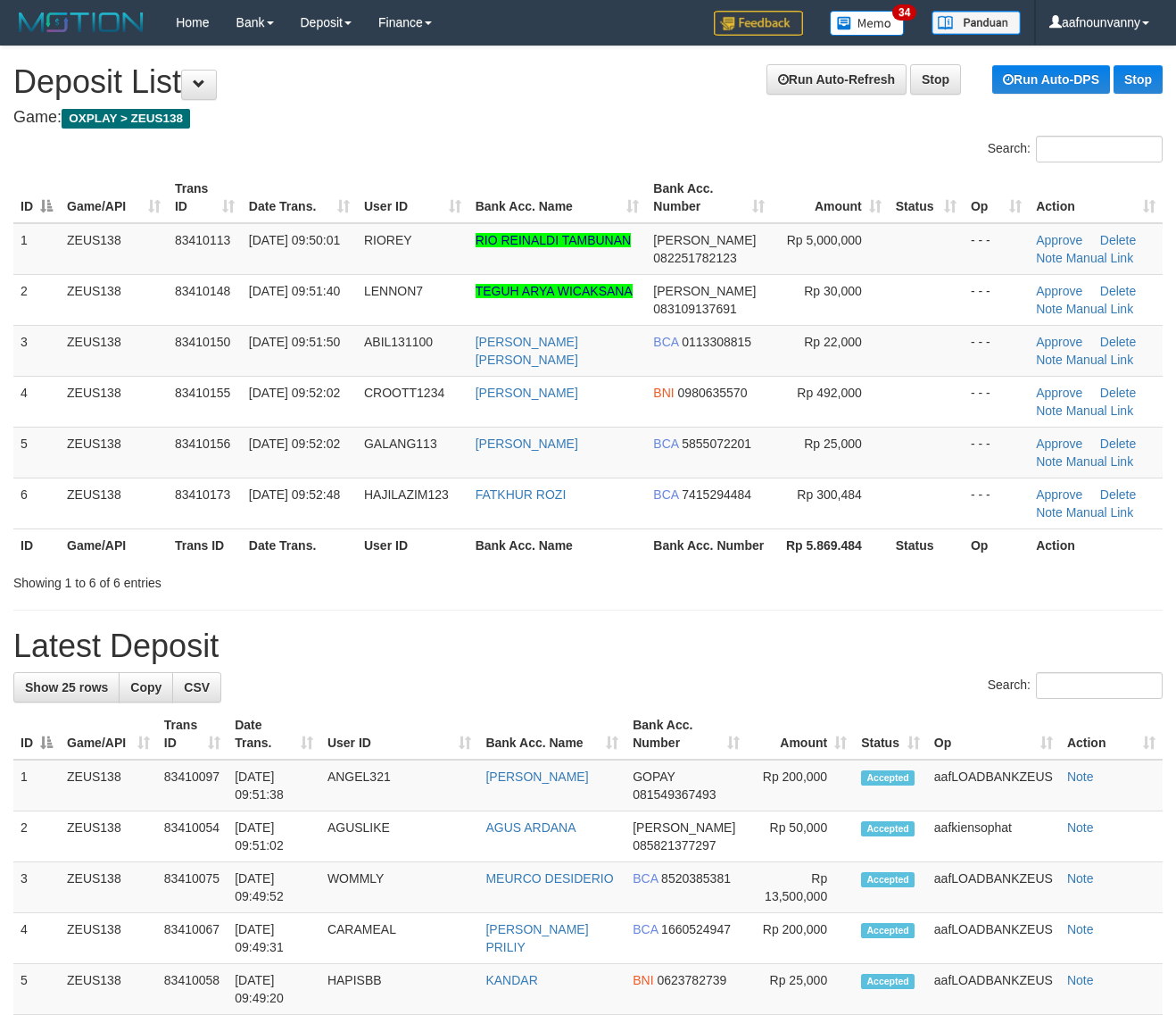 scroll, scrollTop: 0, scrollLeft: 0, axis: both 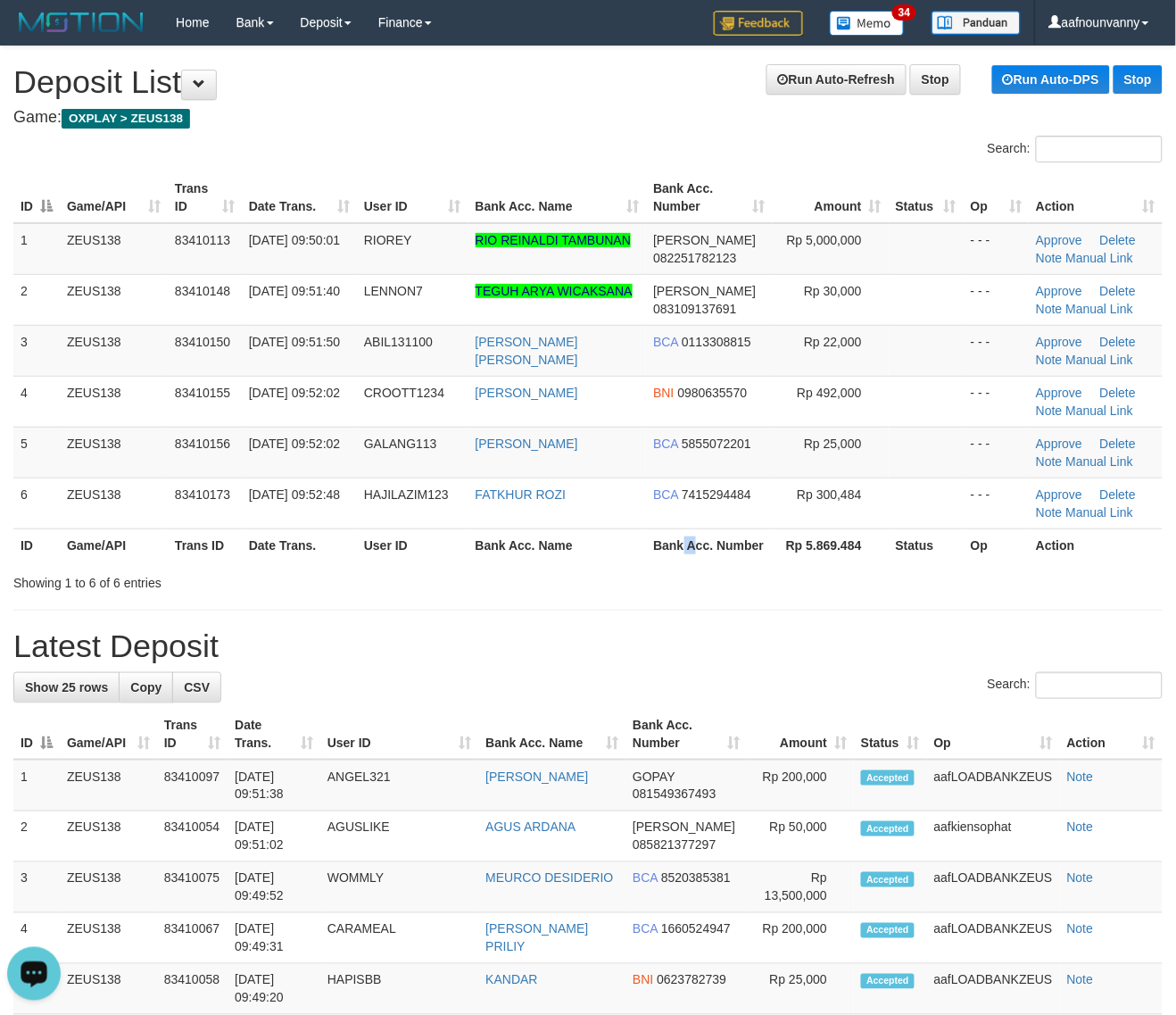 drag, startPoint x: 683, startPoint y: 540, endPoint x: 699, endPoint y: 577, distance: 40.31129 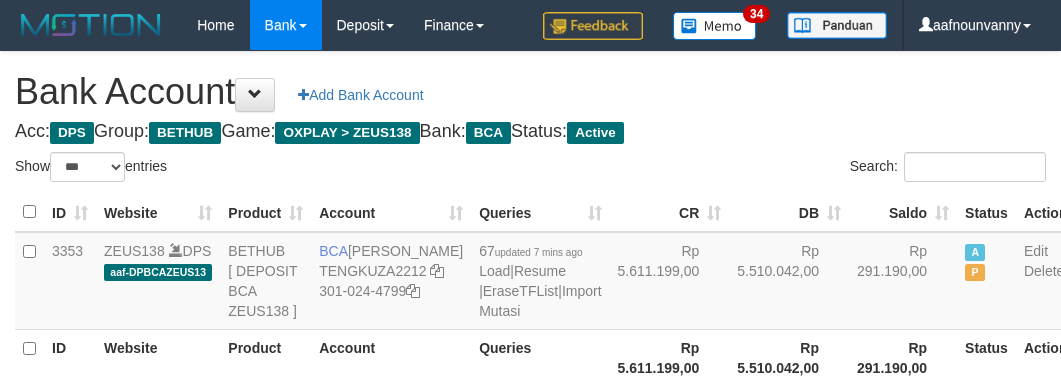 select on "***" 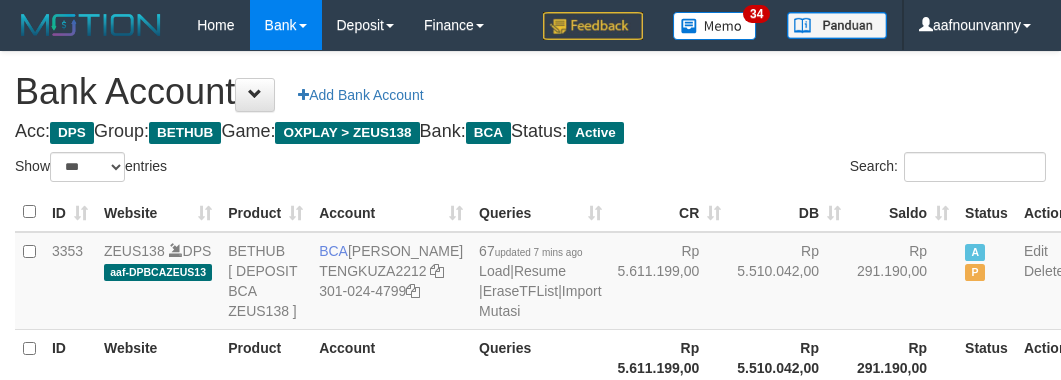 scroll, scrollTop: 226, scrollLeft: 0, axis: vertical 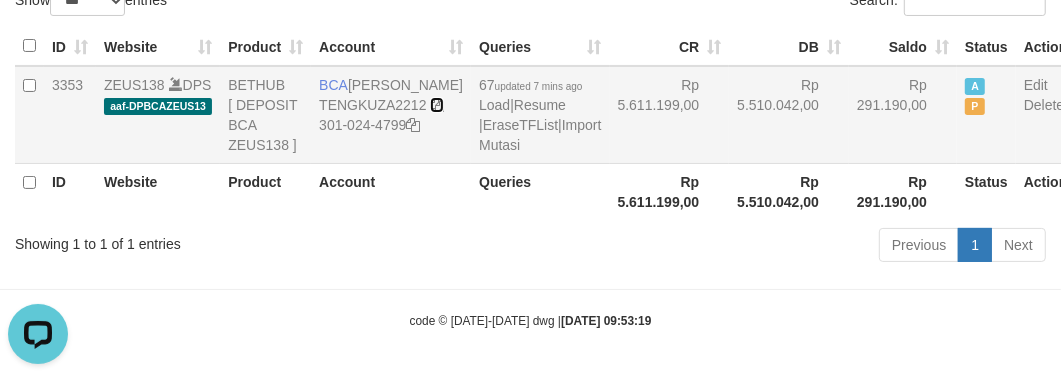 click at bounding box center [437, 105] 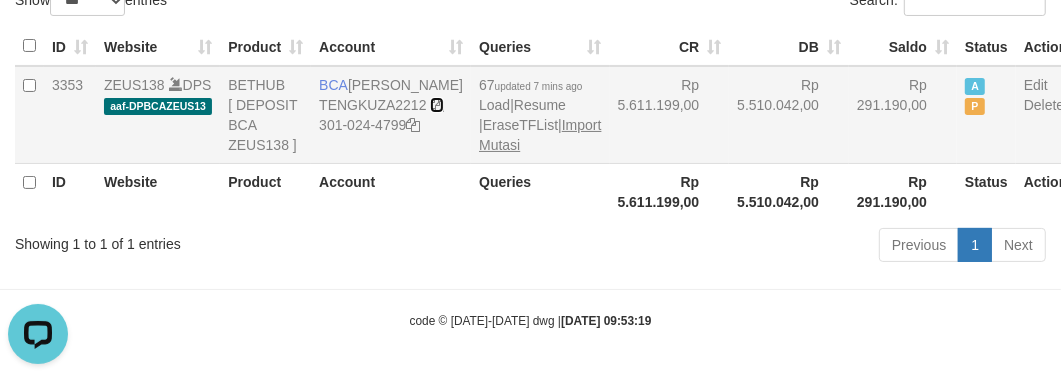 drag, startPoint x: 326, startPoint y: 82, endPoint x: 450, endPoint y: 123, distance: 130.60245 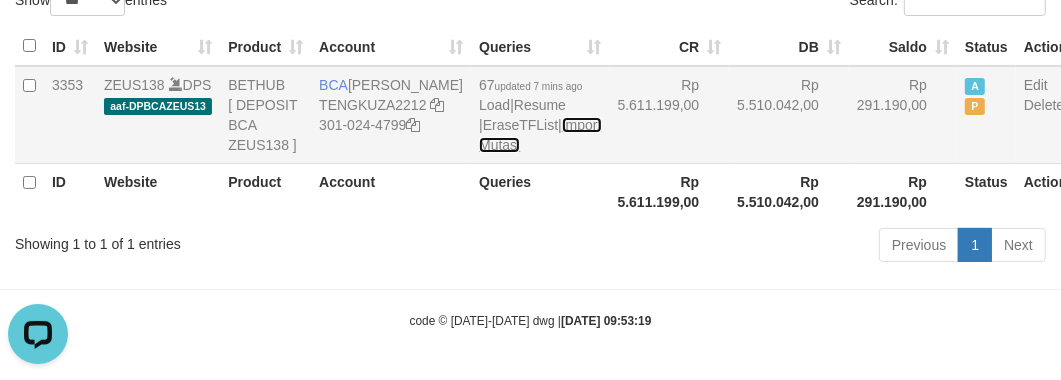 click on "Import Mutasi" at bounding box center (540, 135) 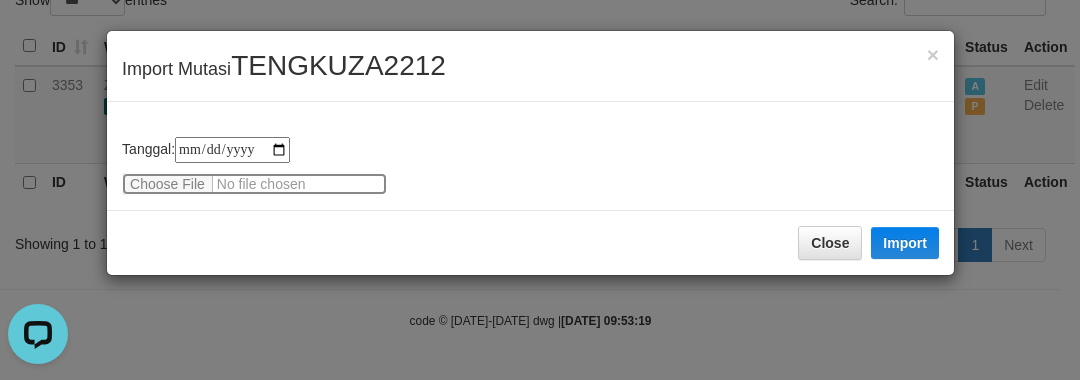 click at bounding box center (254, 184) 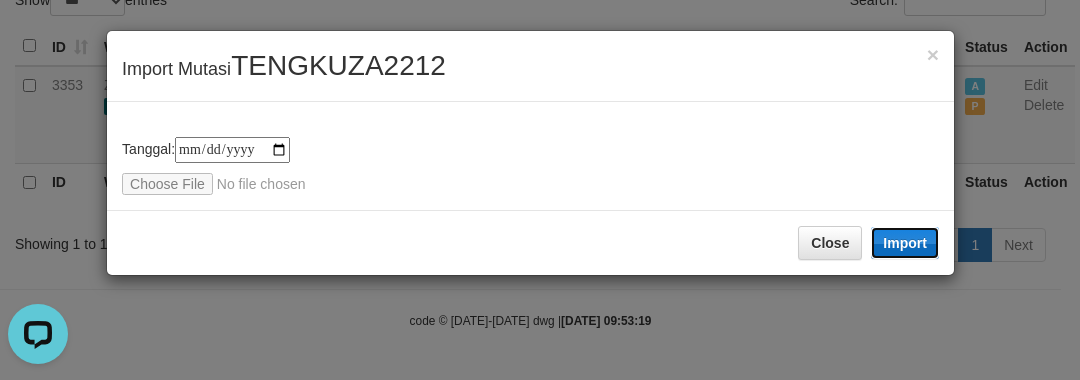 type 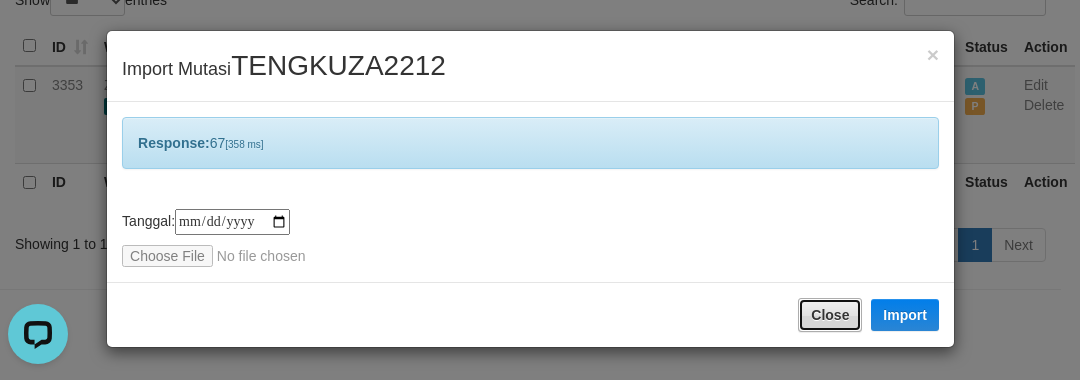 click on "Close" at bounding box center (830, 315) 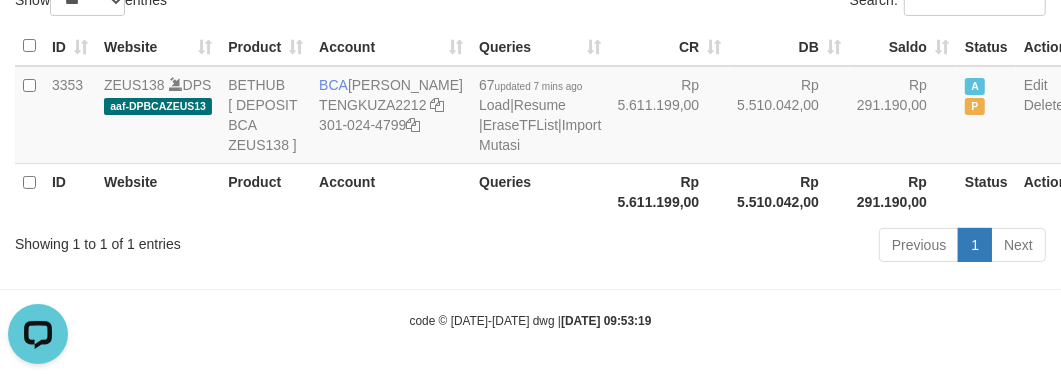 click on "Toggle navigation
Home
Bank
Account List
Load
By Website
Group
[OXPLAY]													ZEUS138
By Load Group (DPS)" at bounding box center [530, 107] 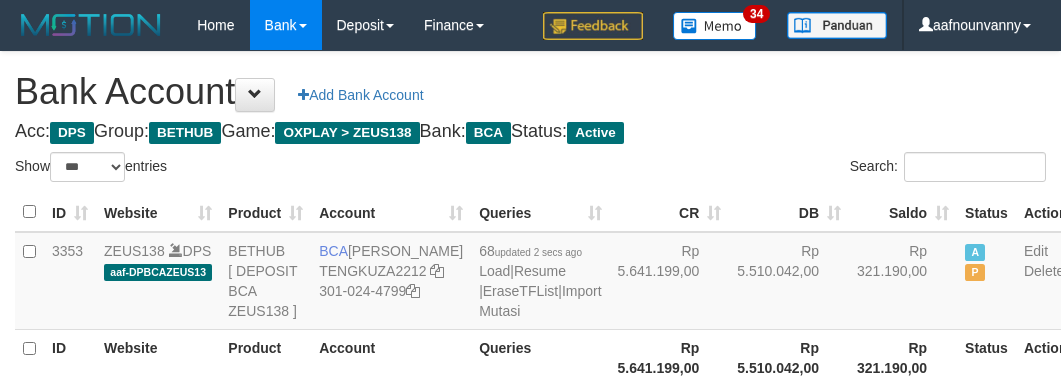 select on "***" 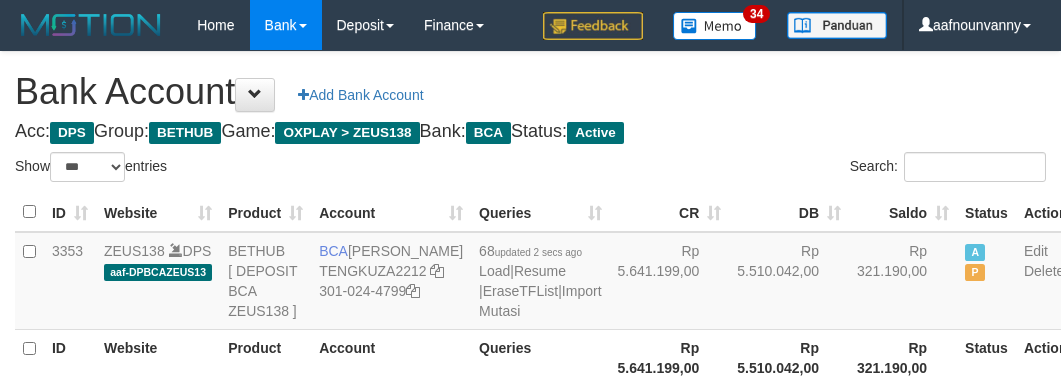 scroll, scrollTop: 226, scrollLeft: 0, axis: vertical 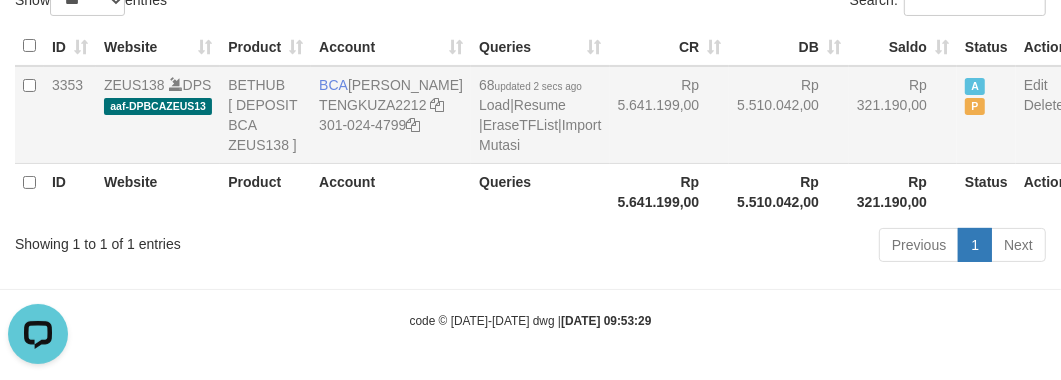 click on "Rp 5.641.199,00" at bounding box center [670, 115] 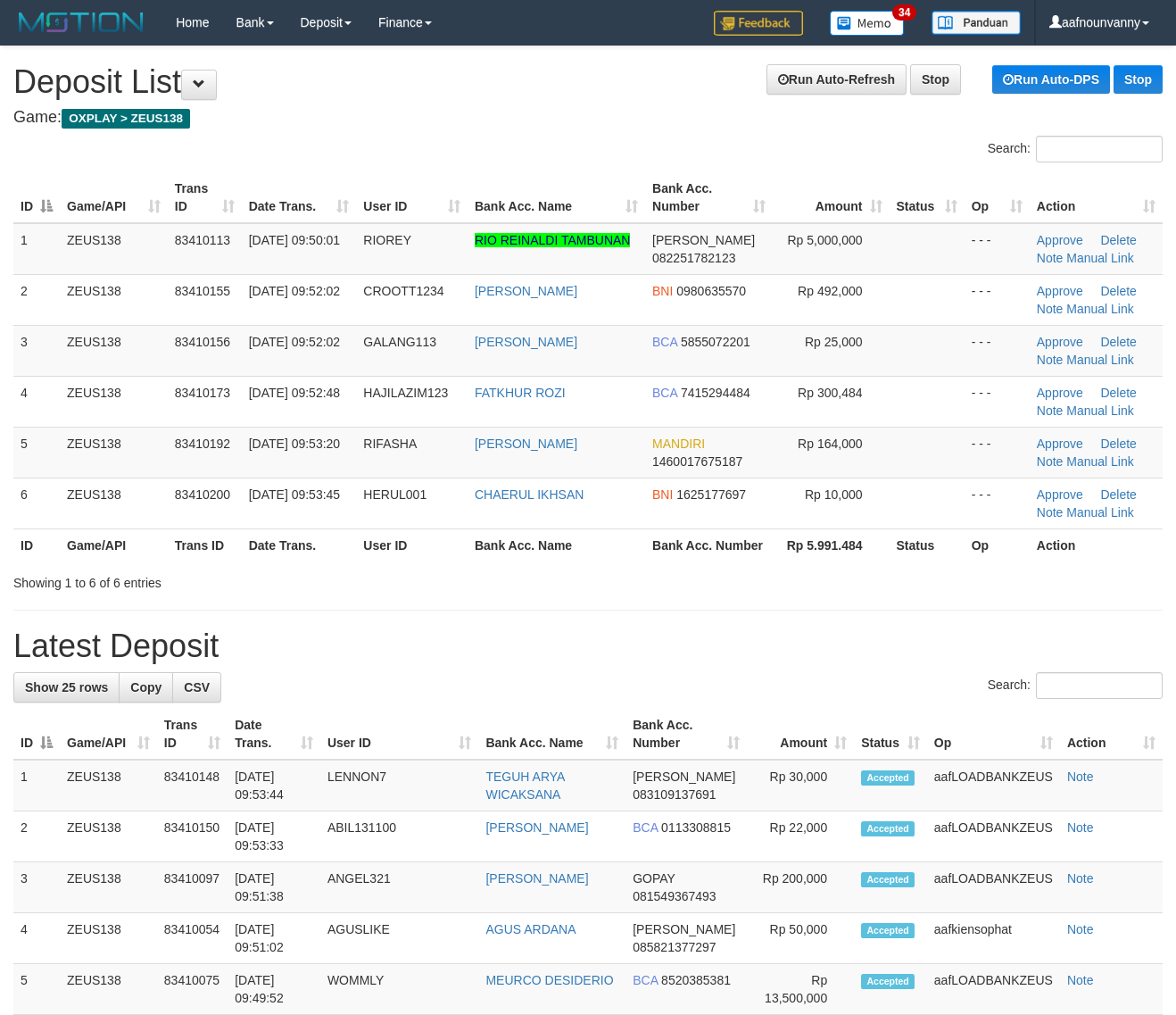 scroll, scrollTop: 0, scrollLeft: 0, axis: both 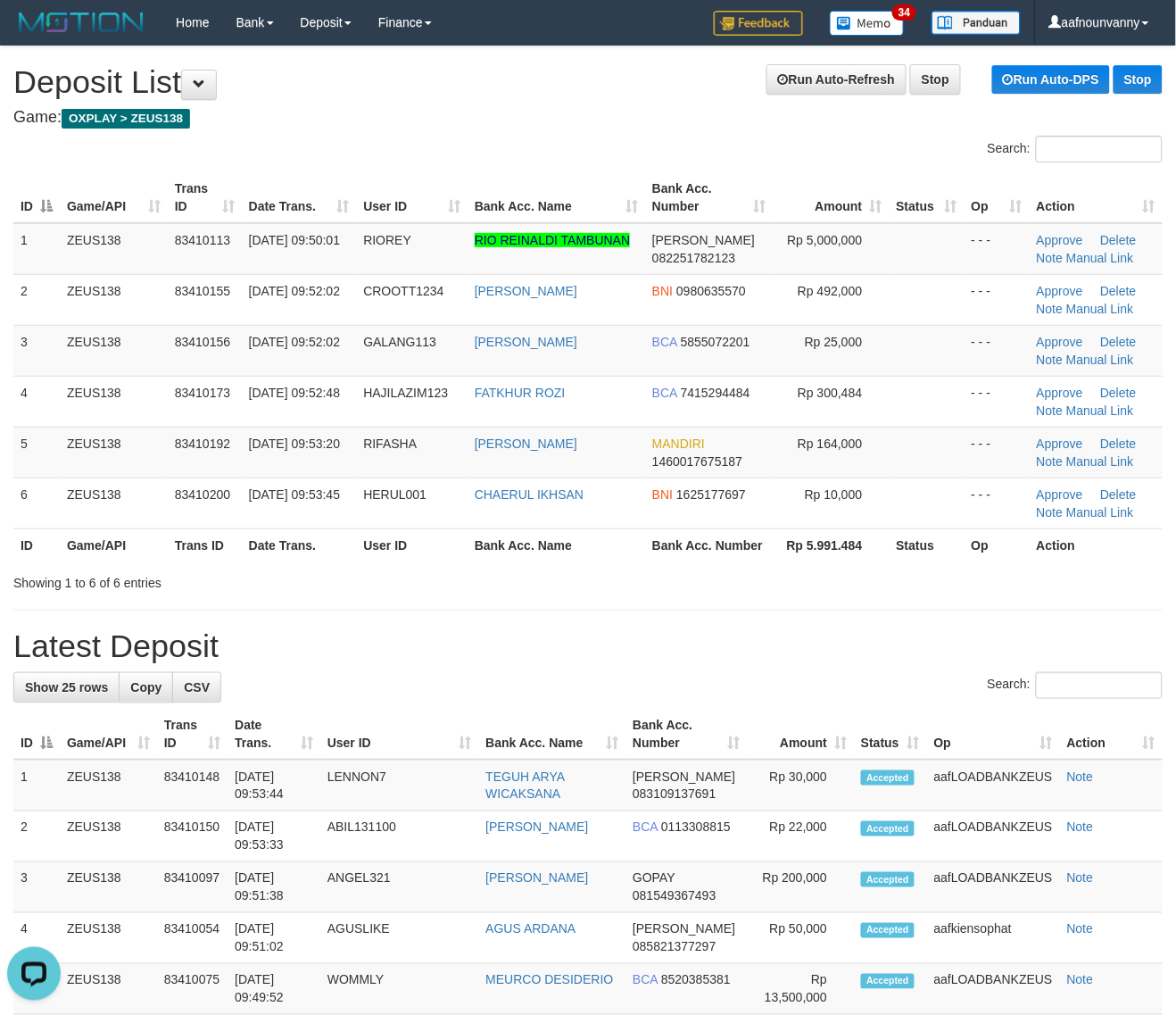 drag, startPoint x: 772, startPoint y: 351, endPoint x: 1188, endPoint y: 572, distance: 471.05944 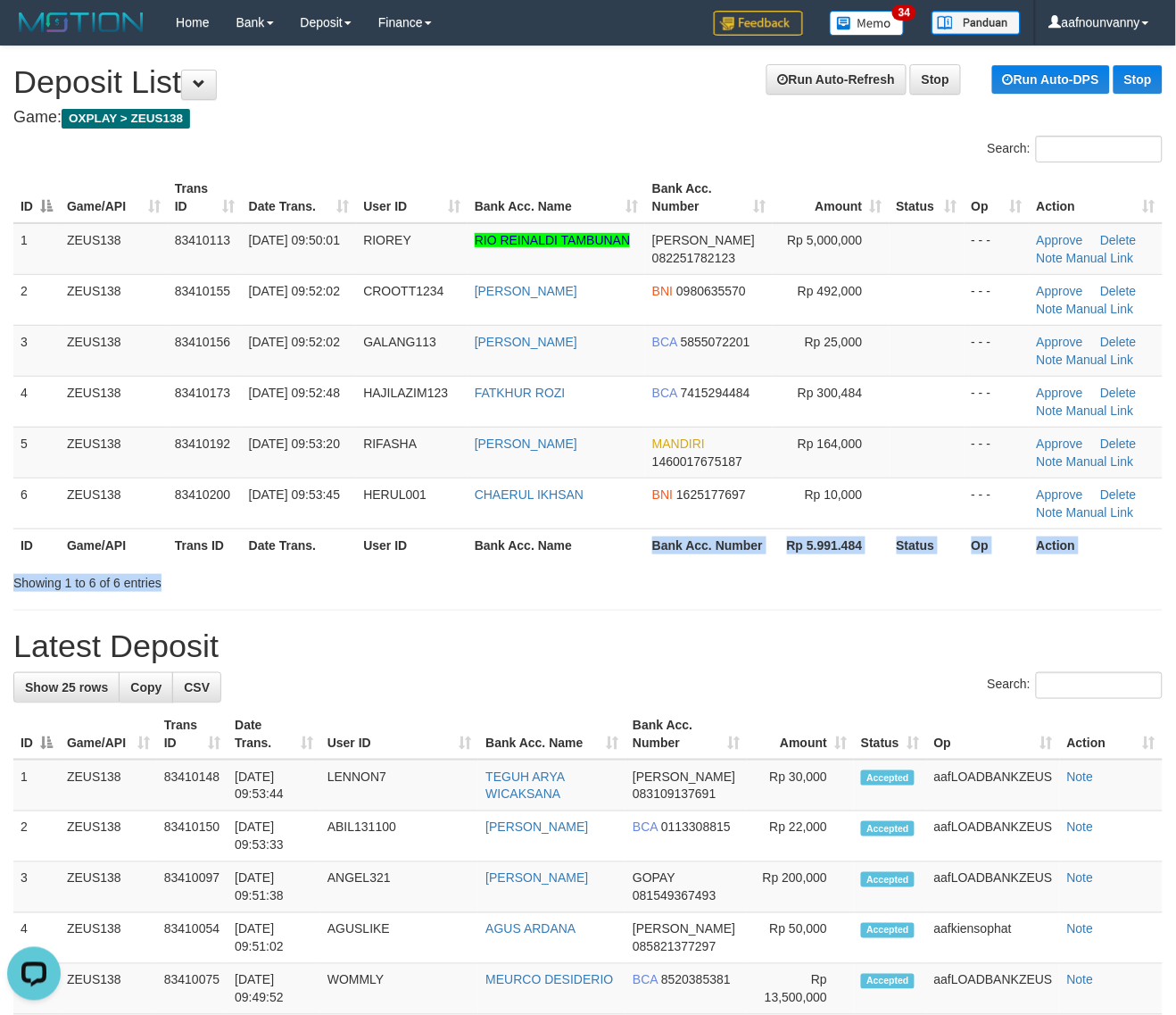 drag, startPoint x: 641, startPoint y: 545, endPoint x: 1191, endPoint y: 653, distance: 560.50335 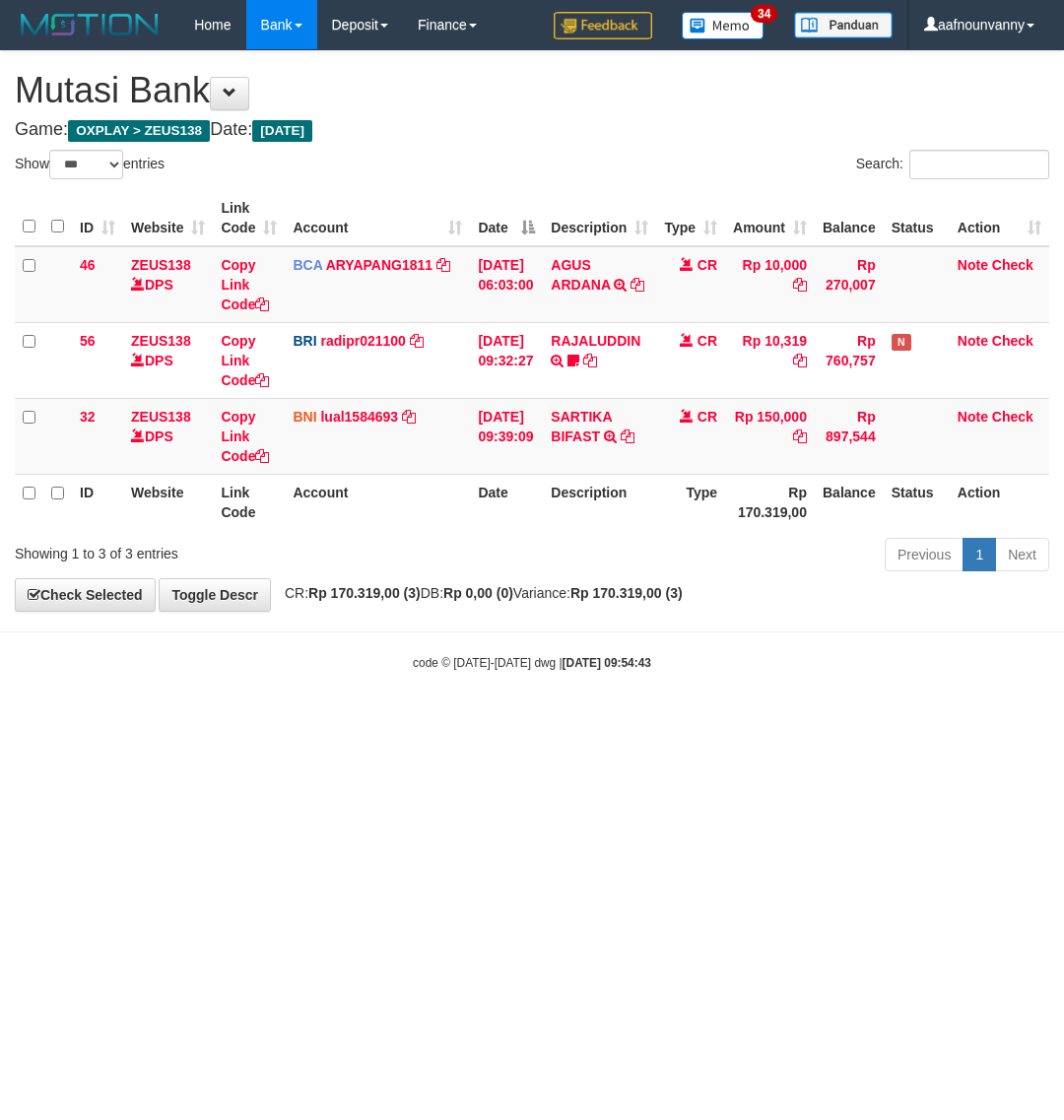 select on "***" 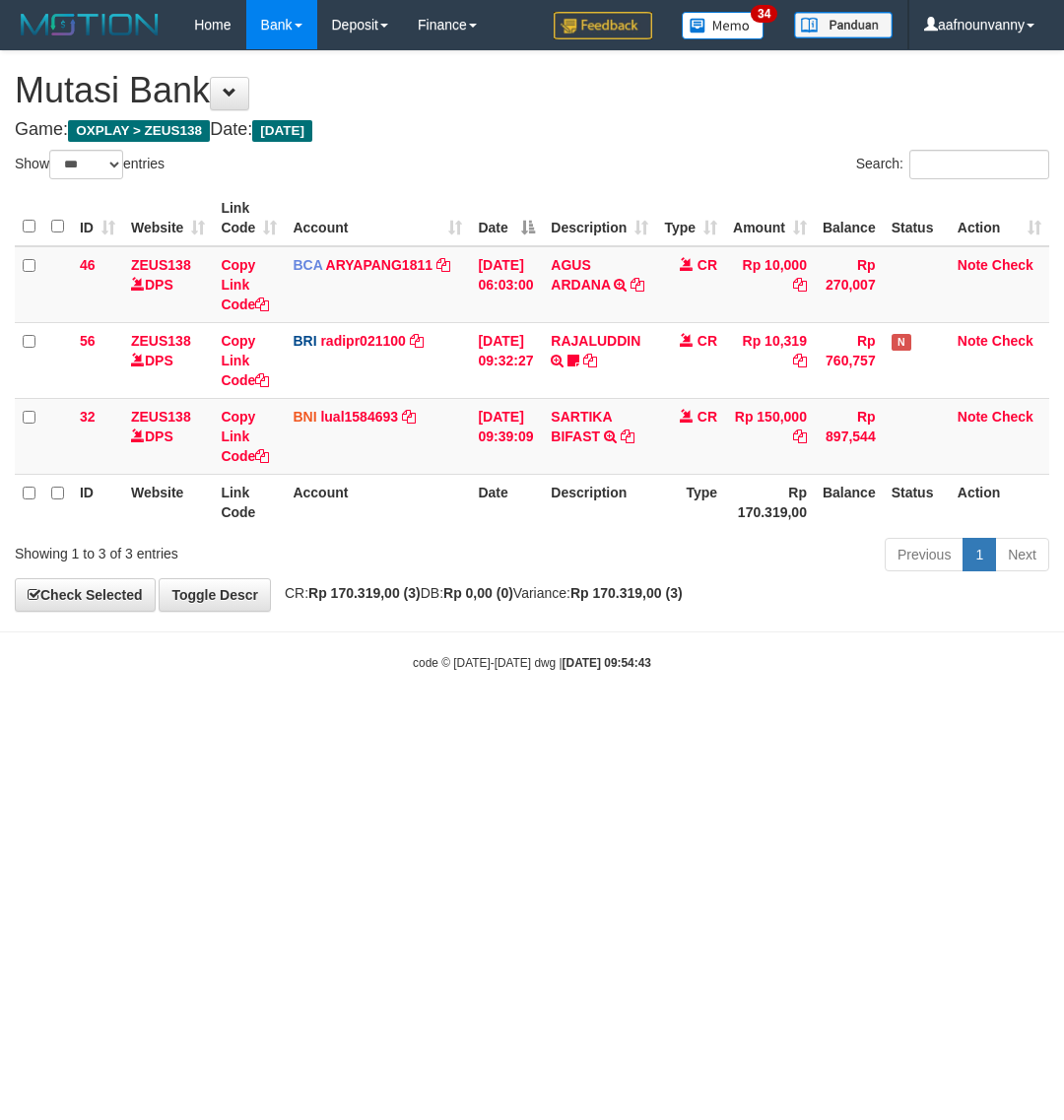 scroll, scrollTop: 0, scrollLeft: 0, axis: both 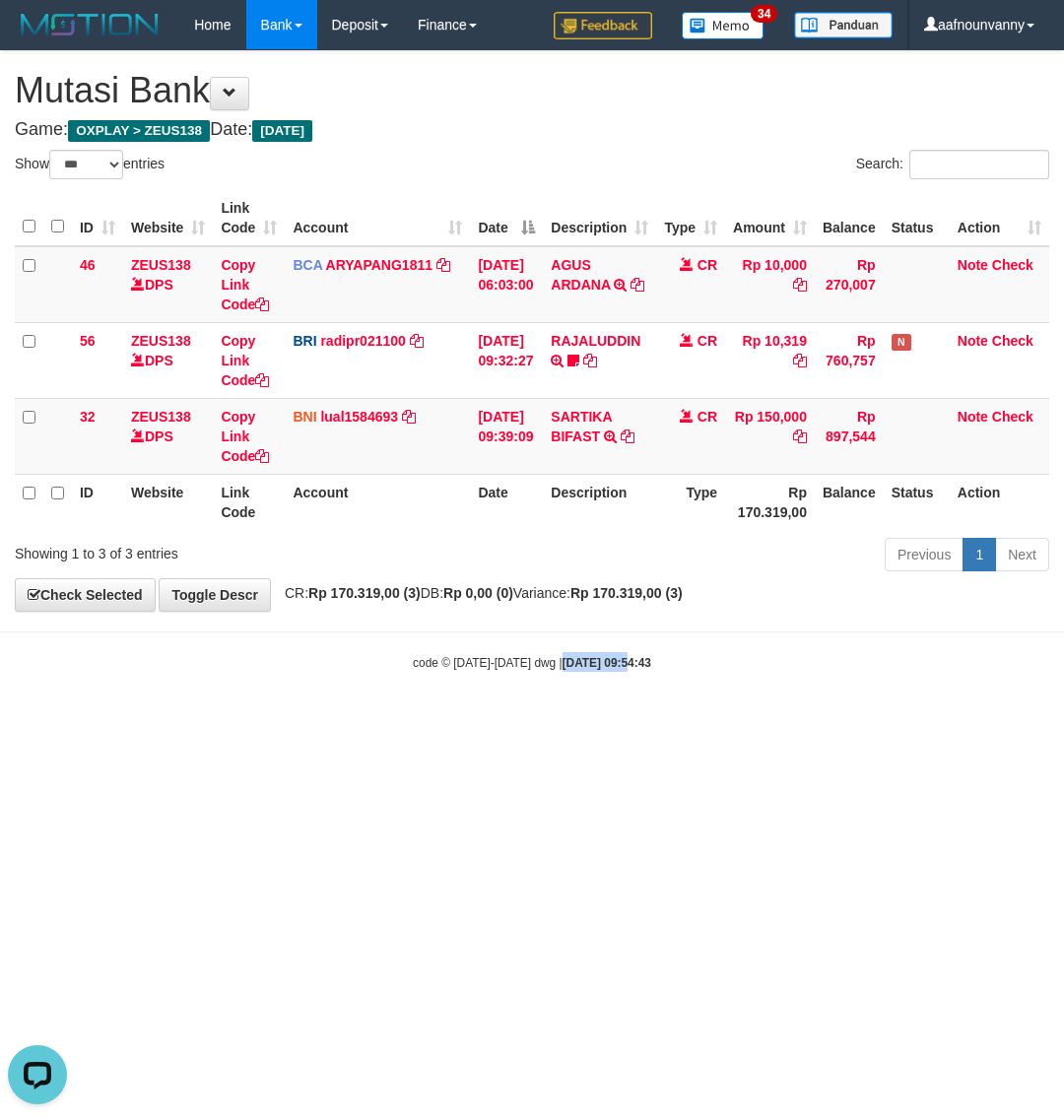 drag, startPoint x: 603, startPoint y: 778, endPoint x: 510, endPoint y: 732, distance: 103.75452 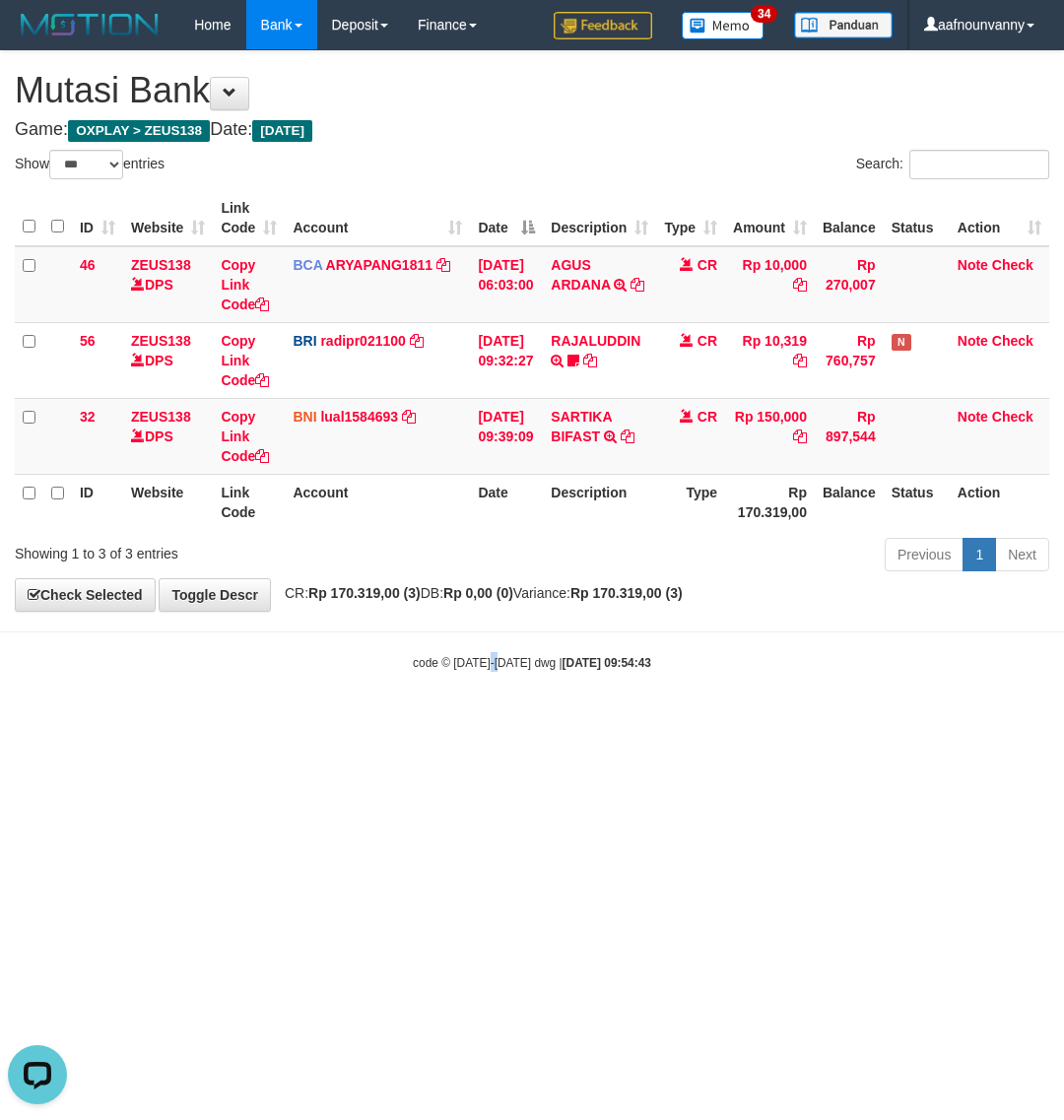 click on "Toggle navigation
Home
Bank
Account List
Load
By Website
Group
[OXPLAY]													ZEUS138
By Load Group (DPS)
Sync" at bounding box center [532, 361] 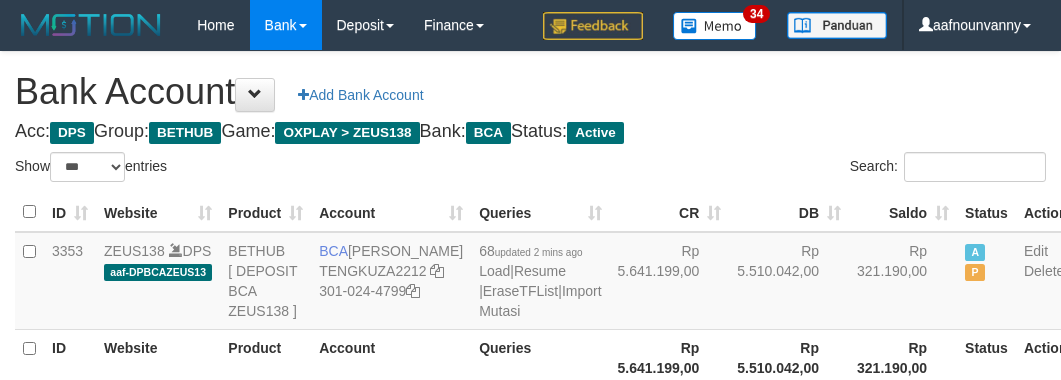 select on "***" 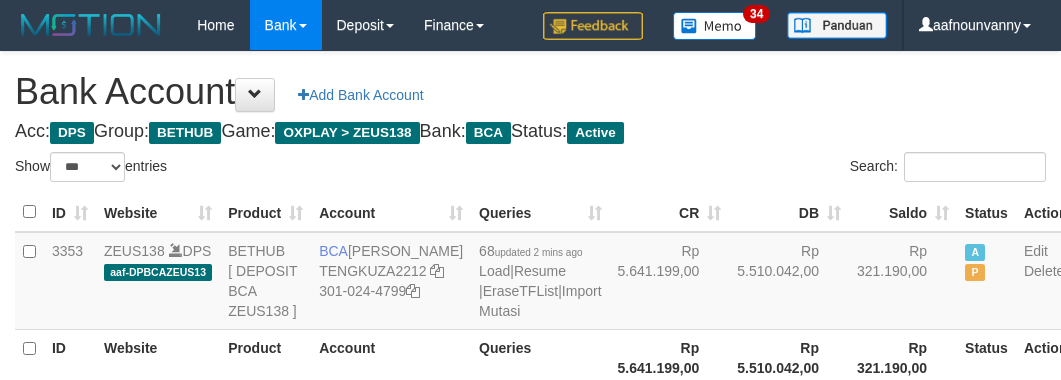 click on "Rp 5.641.199,00" at bounding box center (670, 281) 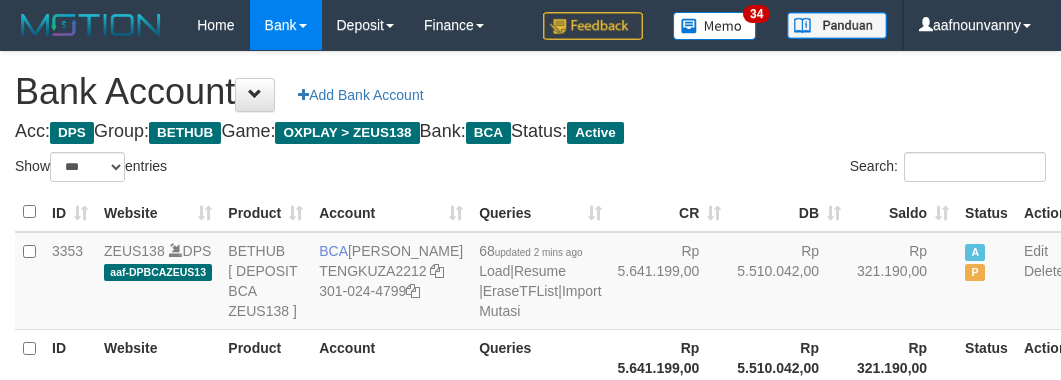 select on "***" 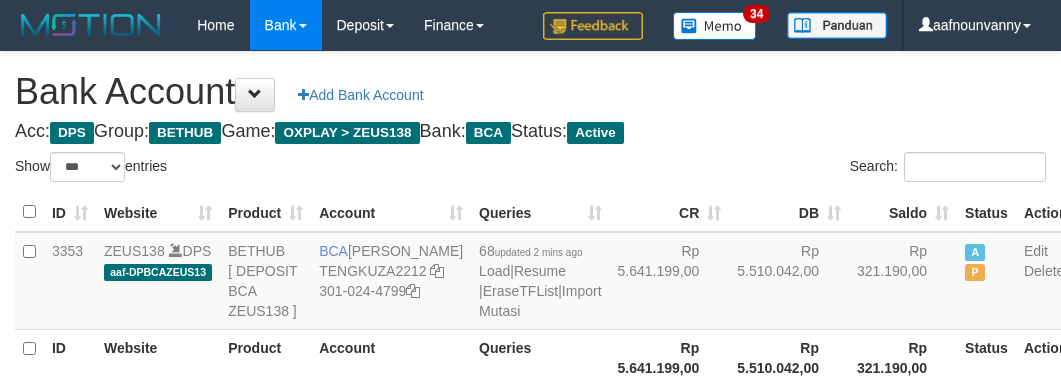 scroll, scrollTop: 226, scrollLeft: 0, axis: vertical 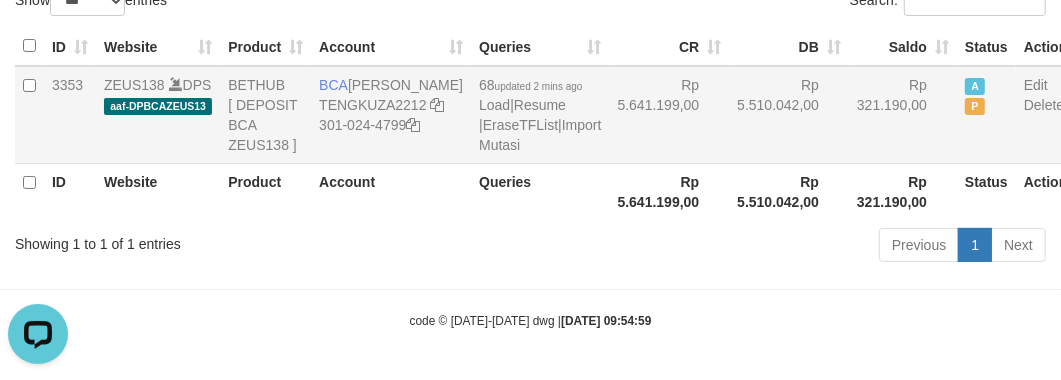 click on "Rp 5.641.199,00" at bounding box center [670, 115] 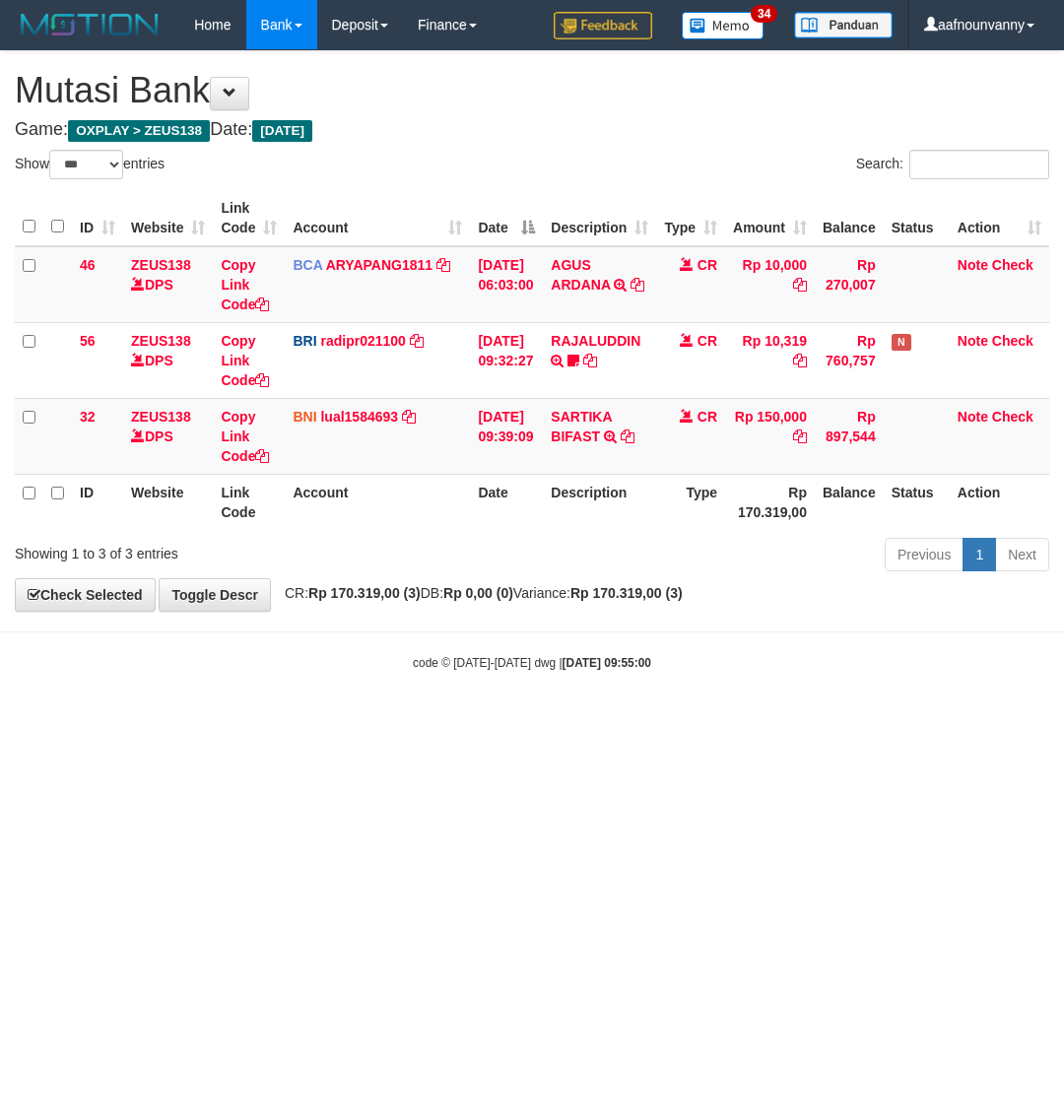 select on "***" 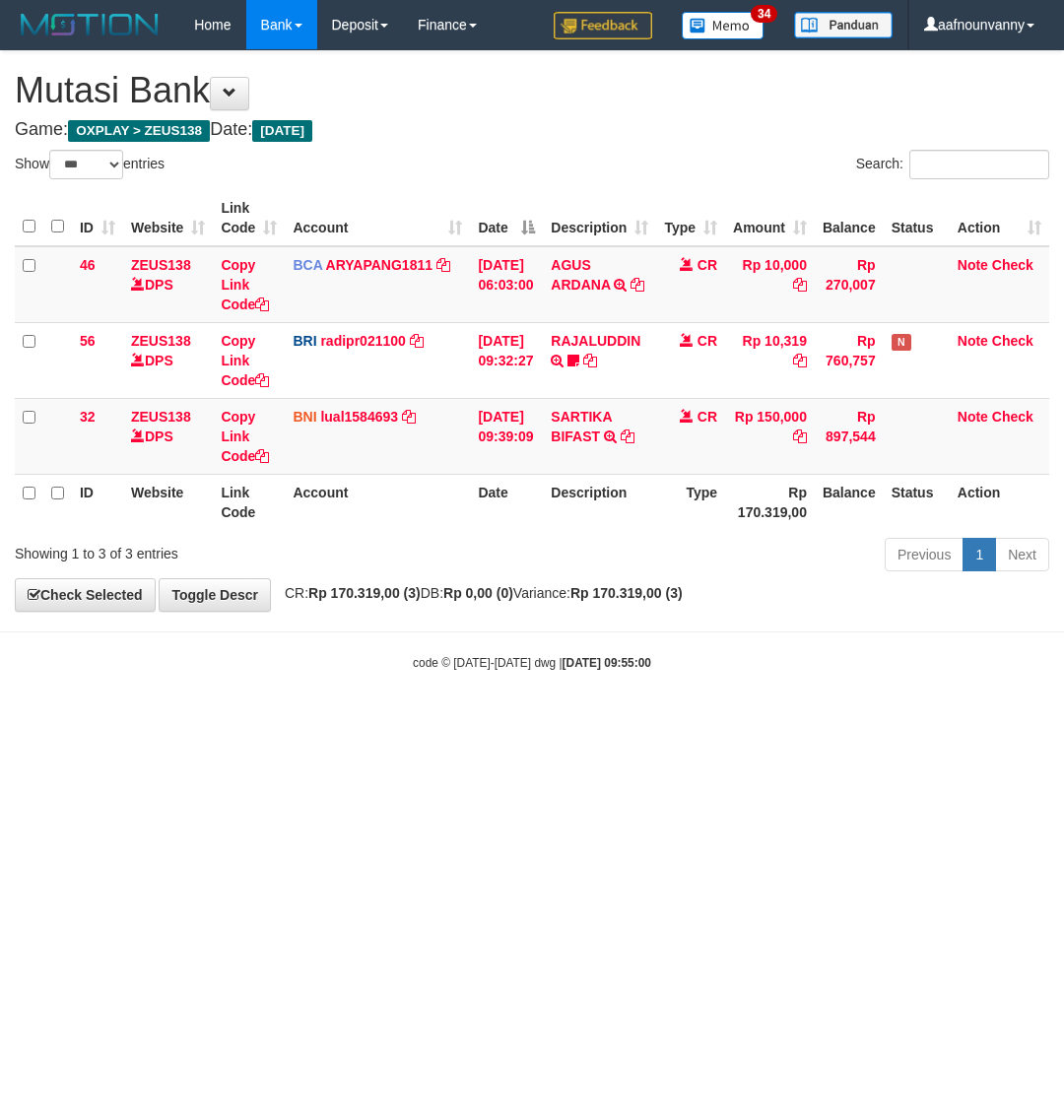 scroll, scrollTop: 0, scrollLeft: 0, axis: both 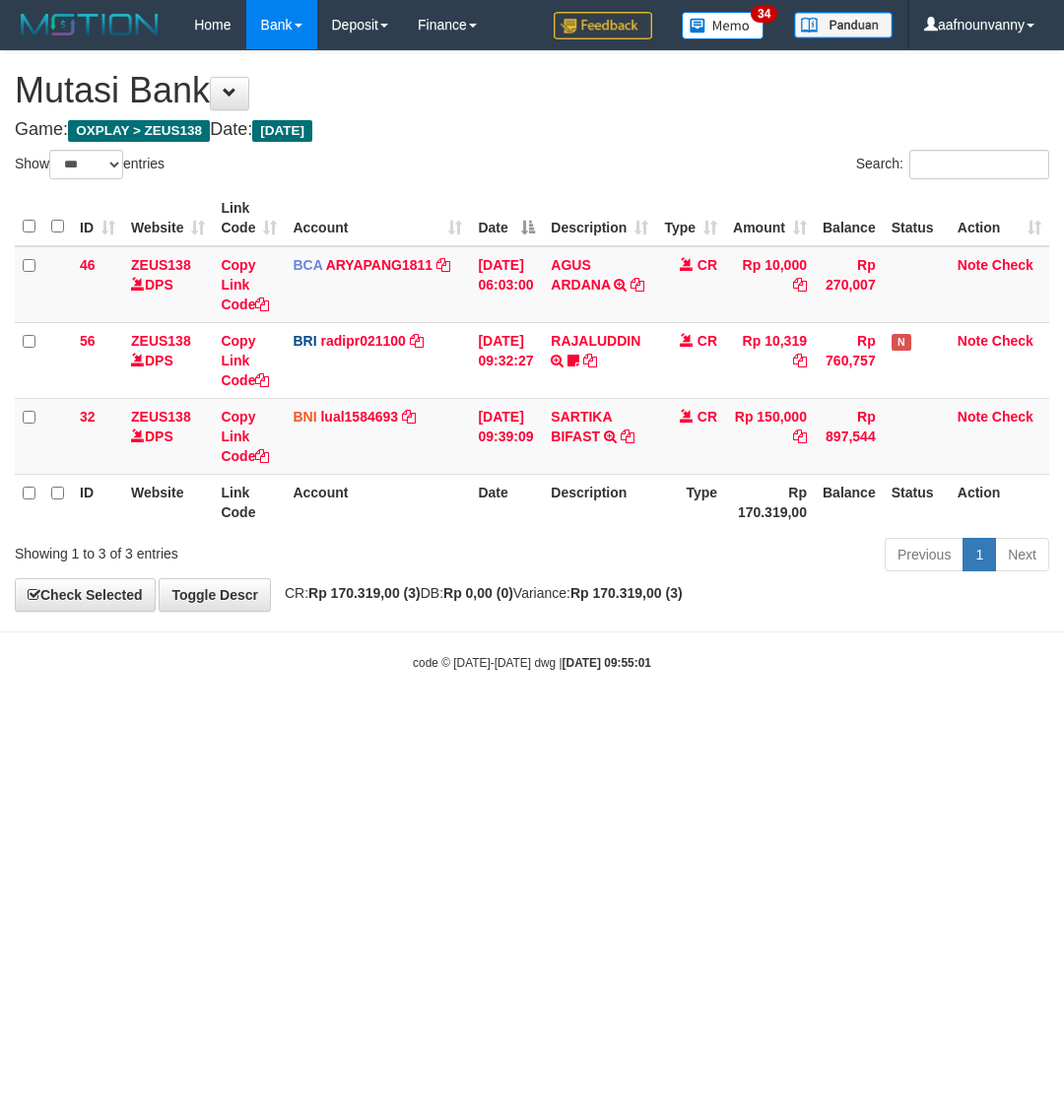 select on "***" 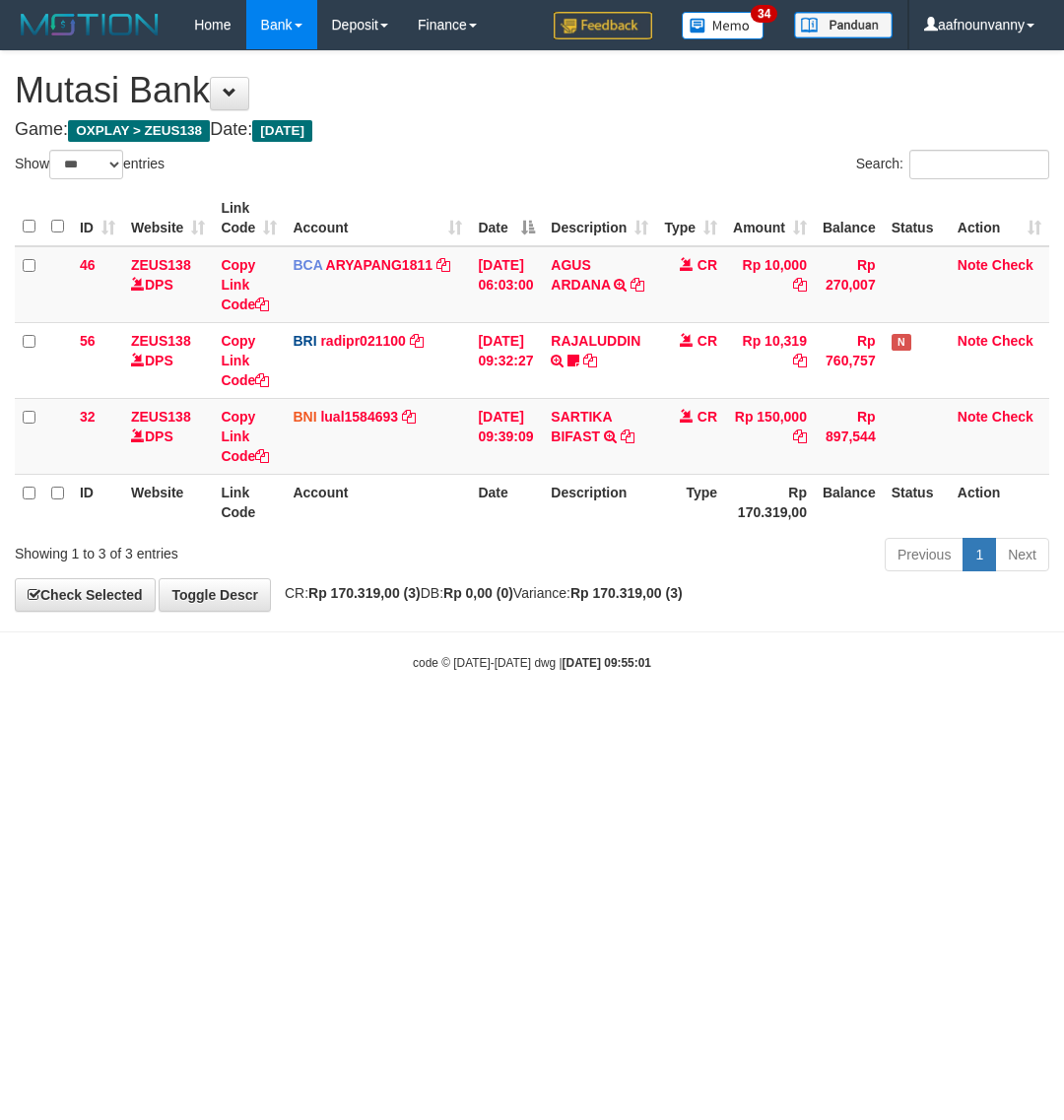 click on "Toggle navigation
Home
Bank
Account List
Load
By Website
Group
[OXPLAY]													ZEUS138
By Load Group (DPS)
Sync" at bounding box center (532, 361) 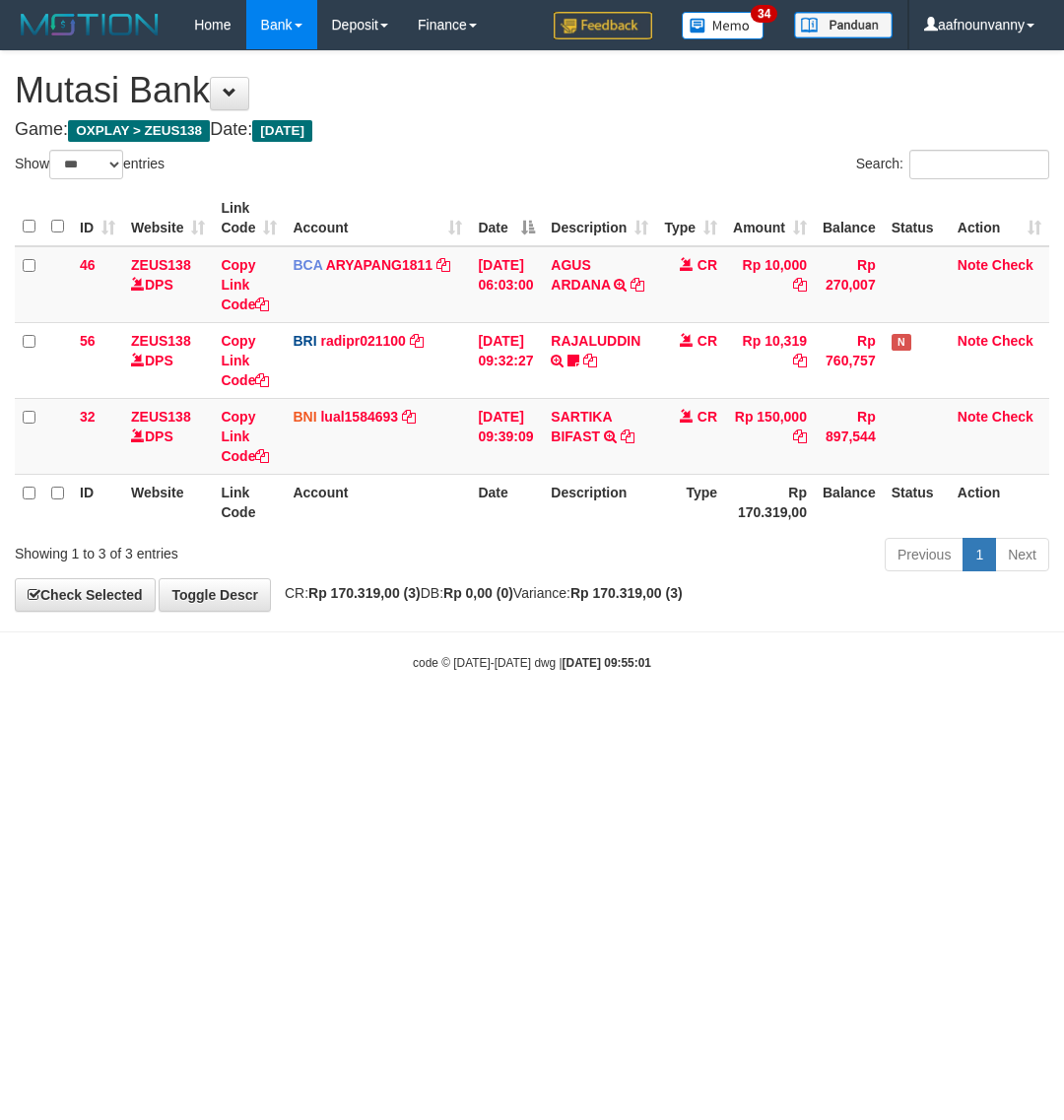 select on "***" 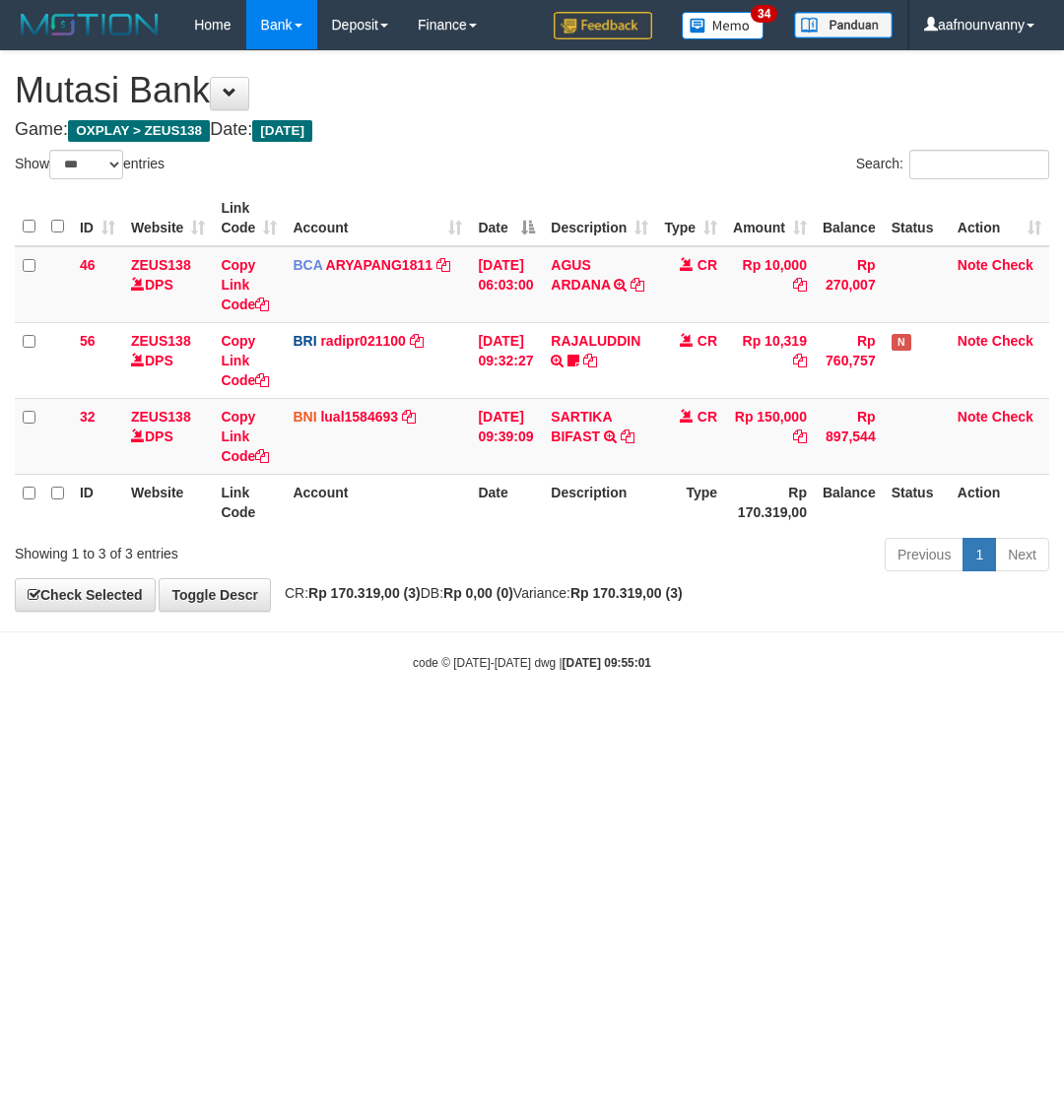 scroll, scrollTop: 0, scrollLeft: 0, axis: both 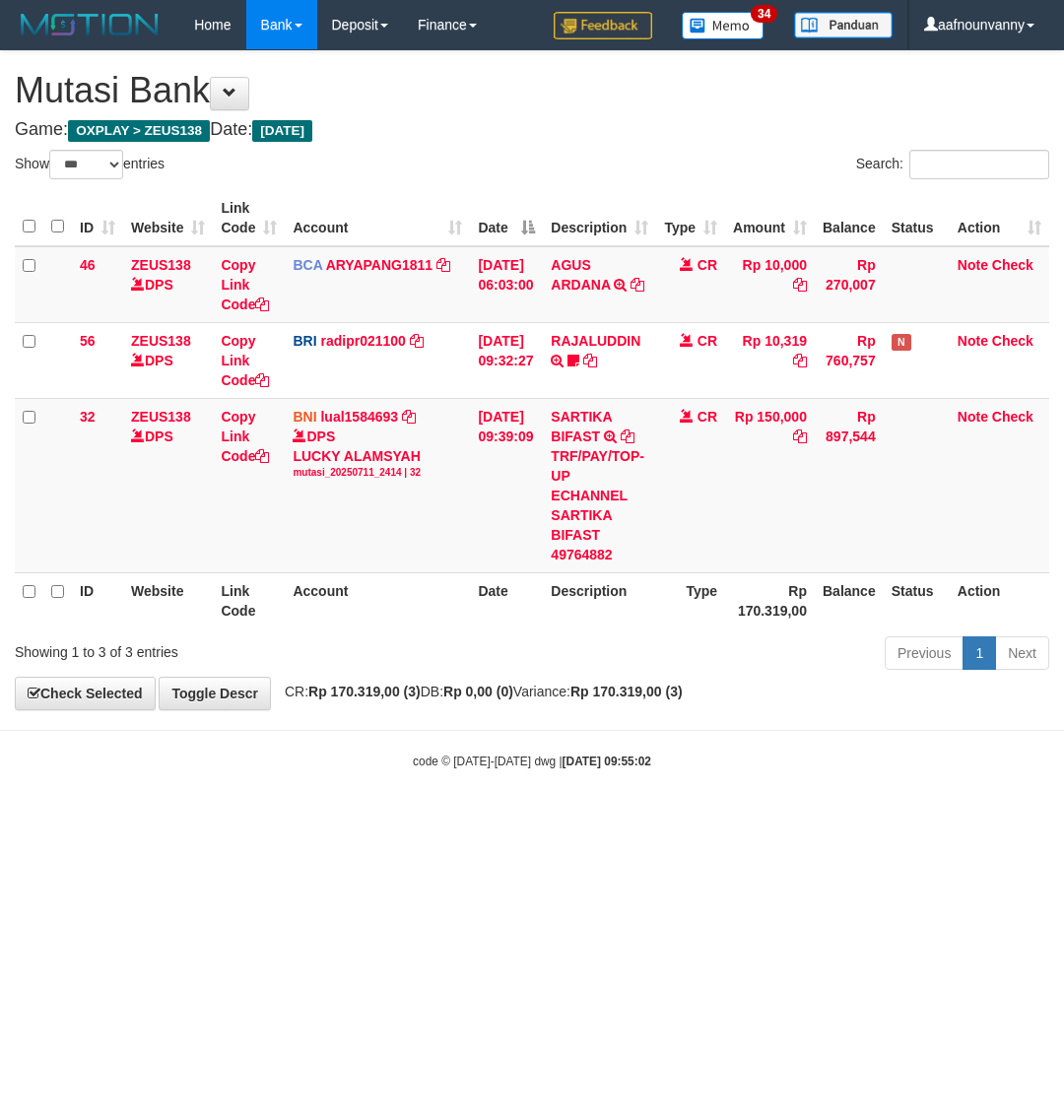 select on "***" 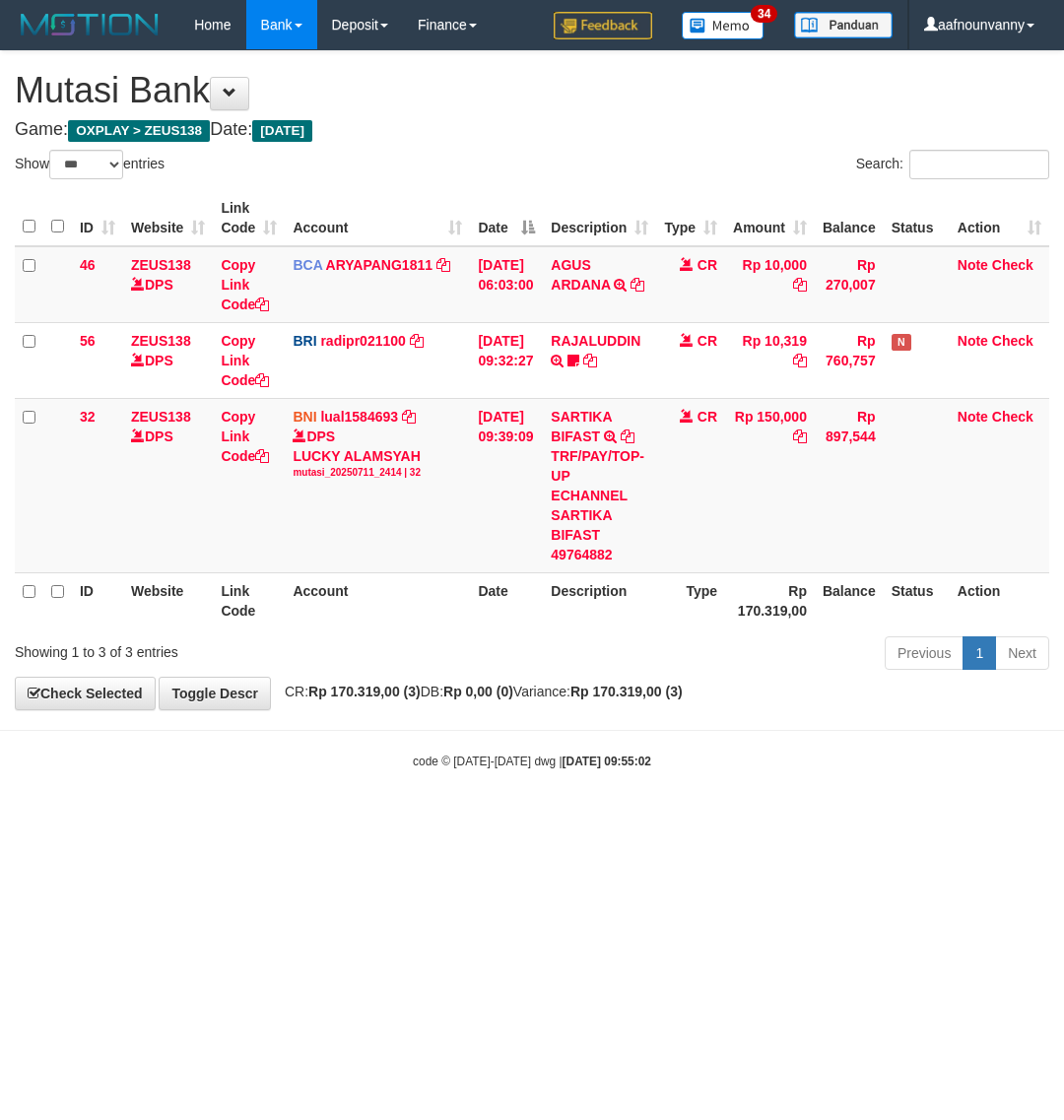 scroll, scrollTop: 0, scrollLeft: 0, axis: both 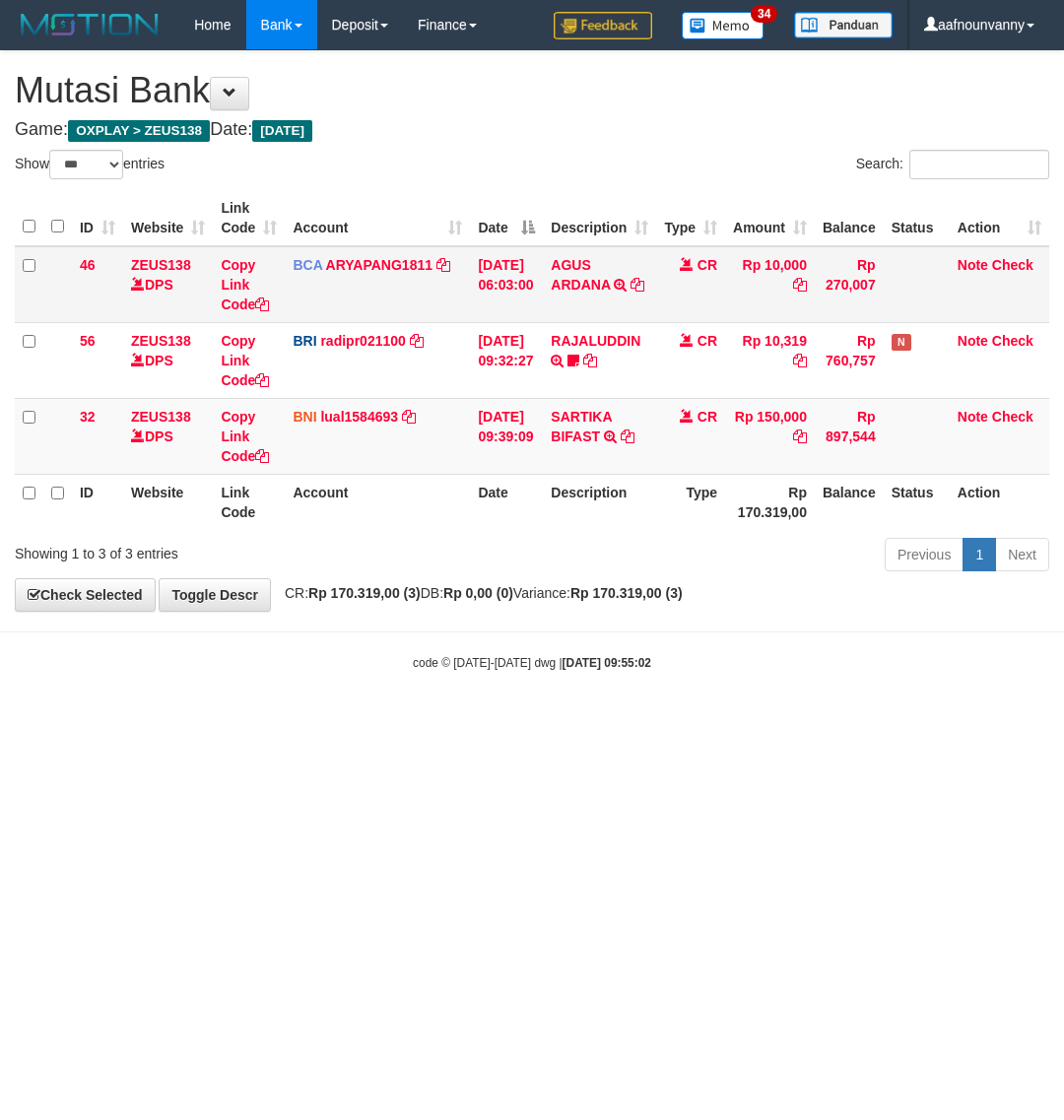 click on "AGUS ARDANA         TRSF E-BANKING CR 1107/FTSCY/WS95051
10000.002025071158167087 TRFDN-AGUS ARDANA ESPAY DEBIT INDONE" at bounding box center [599, 285] 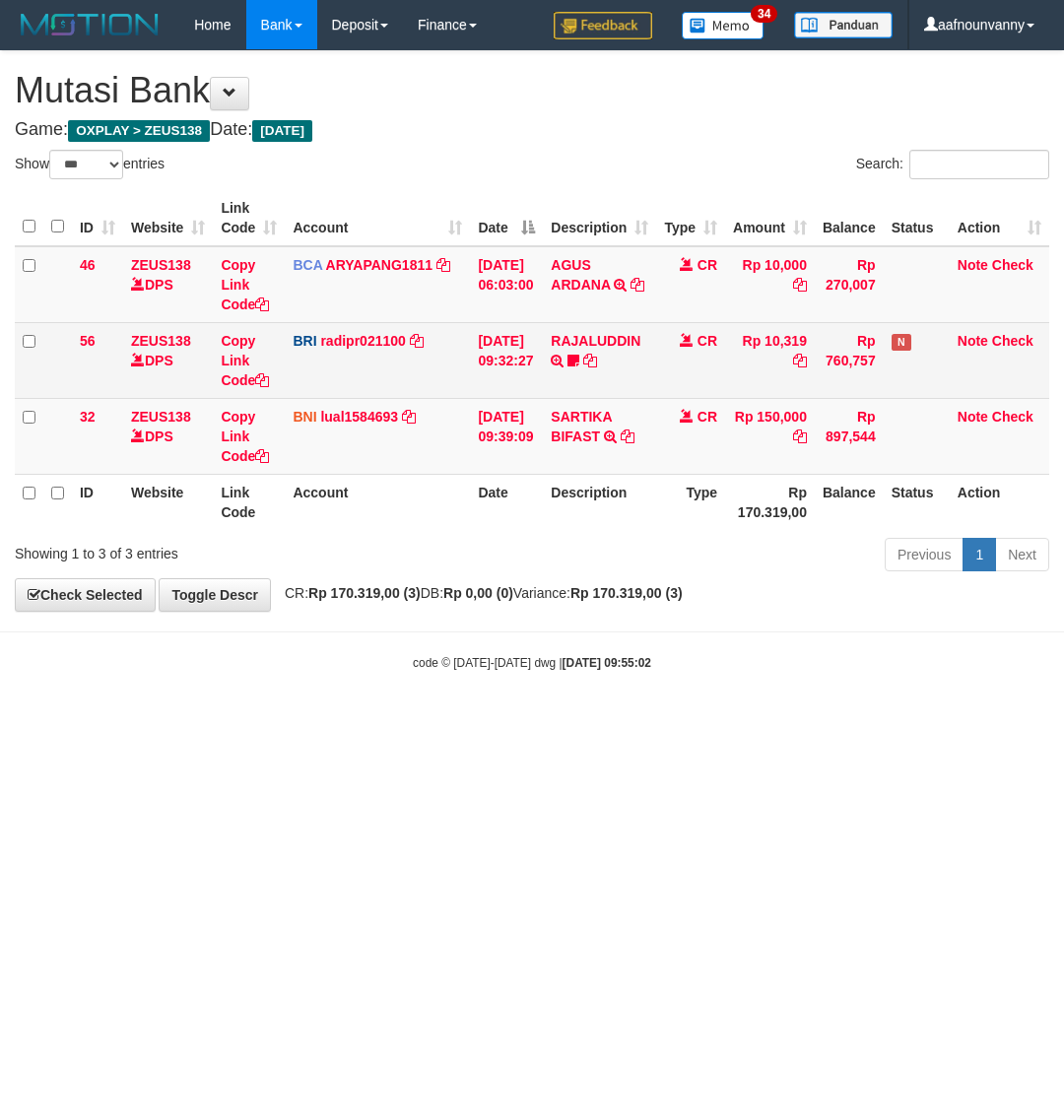 click on "46
ZEUS138    DPS
Copy Link Code
BCA
ARYAPANG1811
DPS
ARYA PANGESTU
mutasi_20250711_2620 | 46
mutasi_20250711_2620 | 46
11/07/2025 06:03:00
AGUS ARDANA         TRSF E-BANKING CR 1107/FTSCY/WS95051
10000.002025071158167087 TRFDN-AGUS ARDANA ESPAY DEBIT INDONE
CR
Rp 10,000
Rp 270,007
Note
Check
56
ZEUS138    DPS
Copy Link Code
BRI
radipr021100
DPS
REYNALDI ADI PRATAMA
mutasi_20250711_3774 | 56" at bounding box center [532, 361] 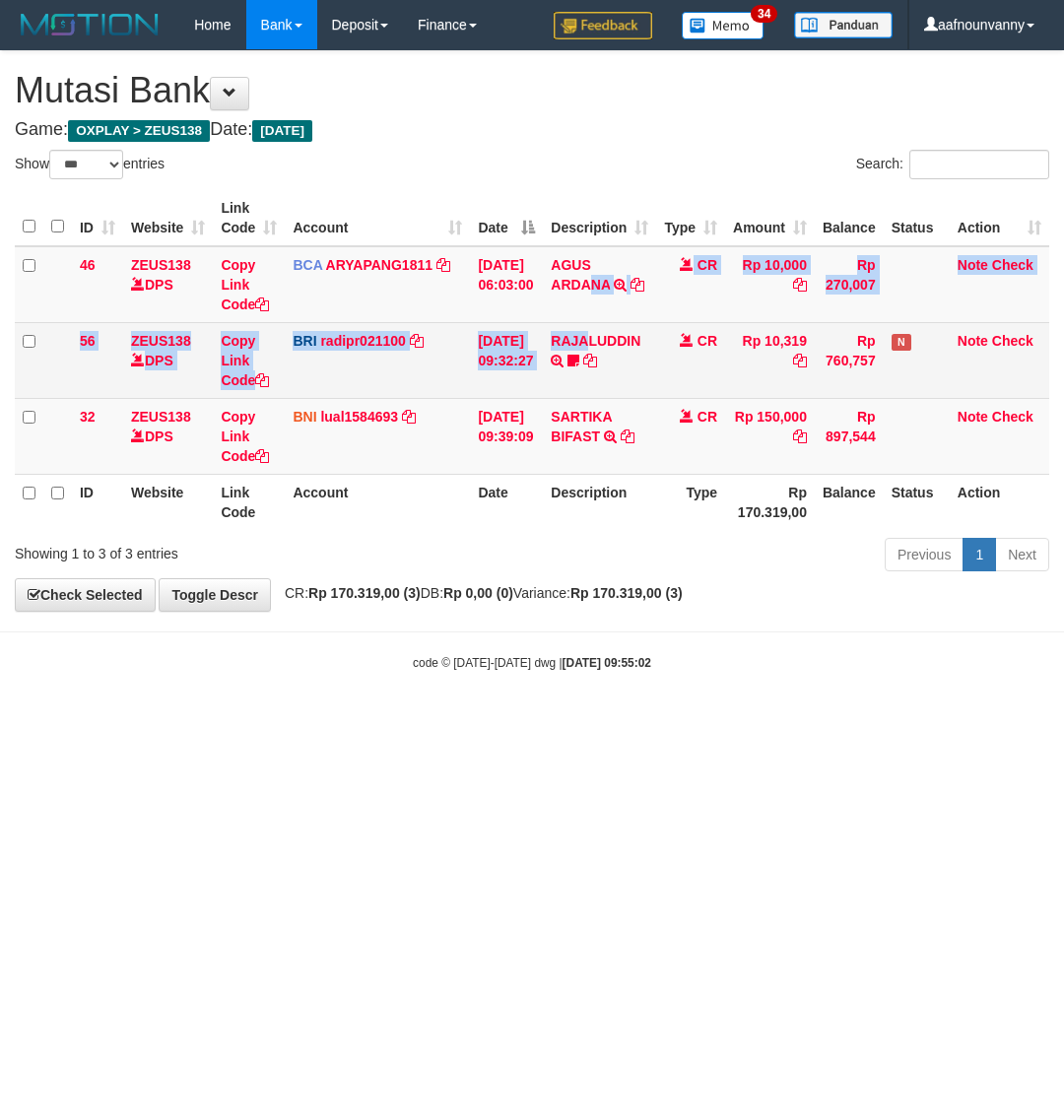 click on "RAJALUDDIN            TRANSFER NBMB RAJALUDDIN TO REYNALDI ADI PRATAMA    rajaluddin" at bounding box center [599, 360] 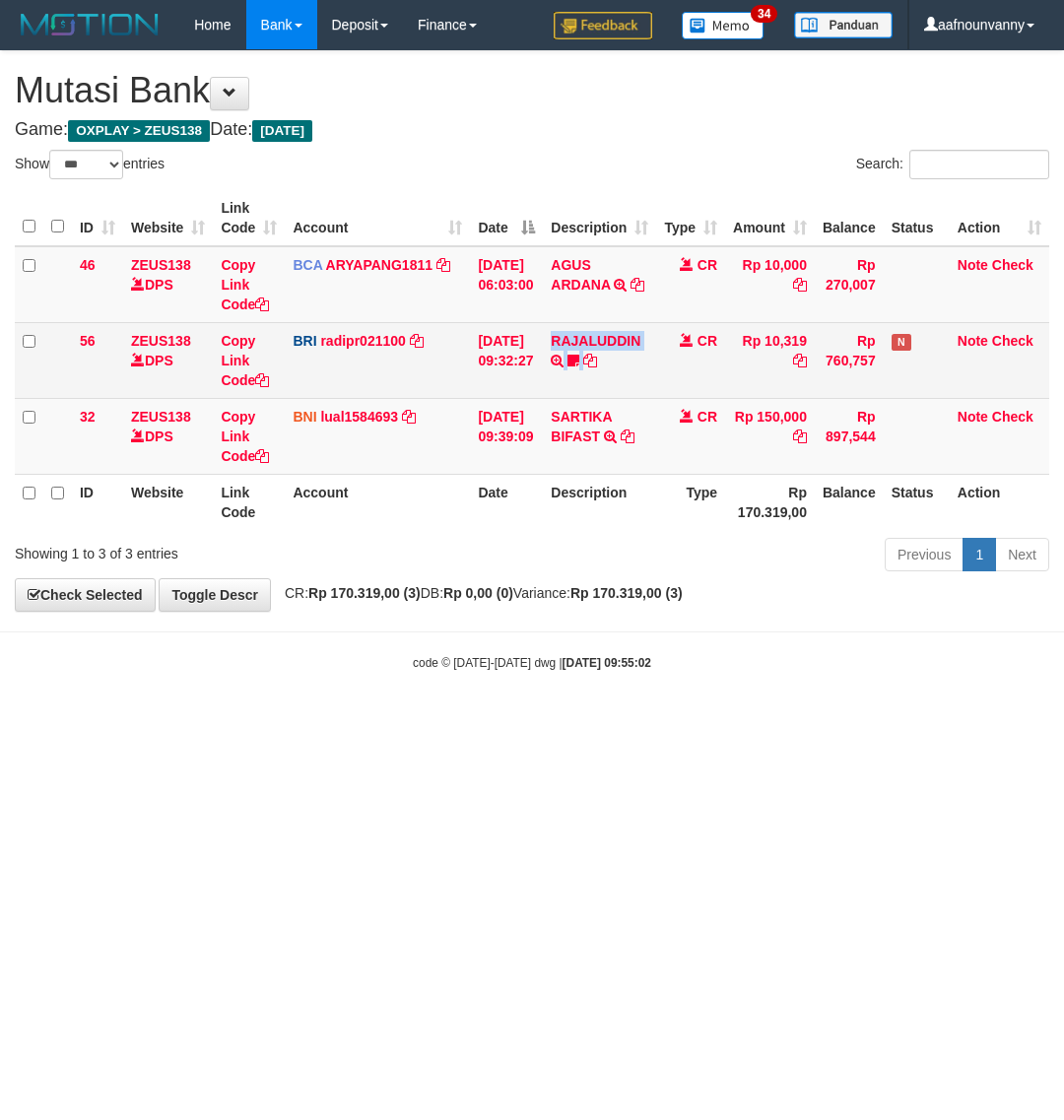 click on "RAJALUDDIN            TRANSFER NBMB RAJALUDDIN TO REYNALDI ADI PRATAMA    rajaluddin" at bounding box center [599, 360] 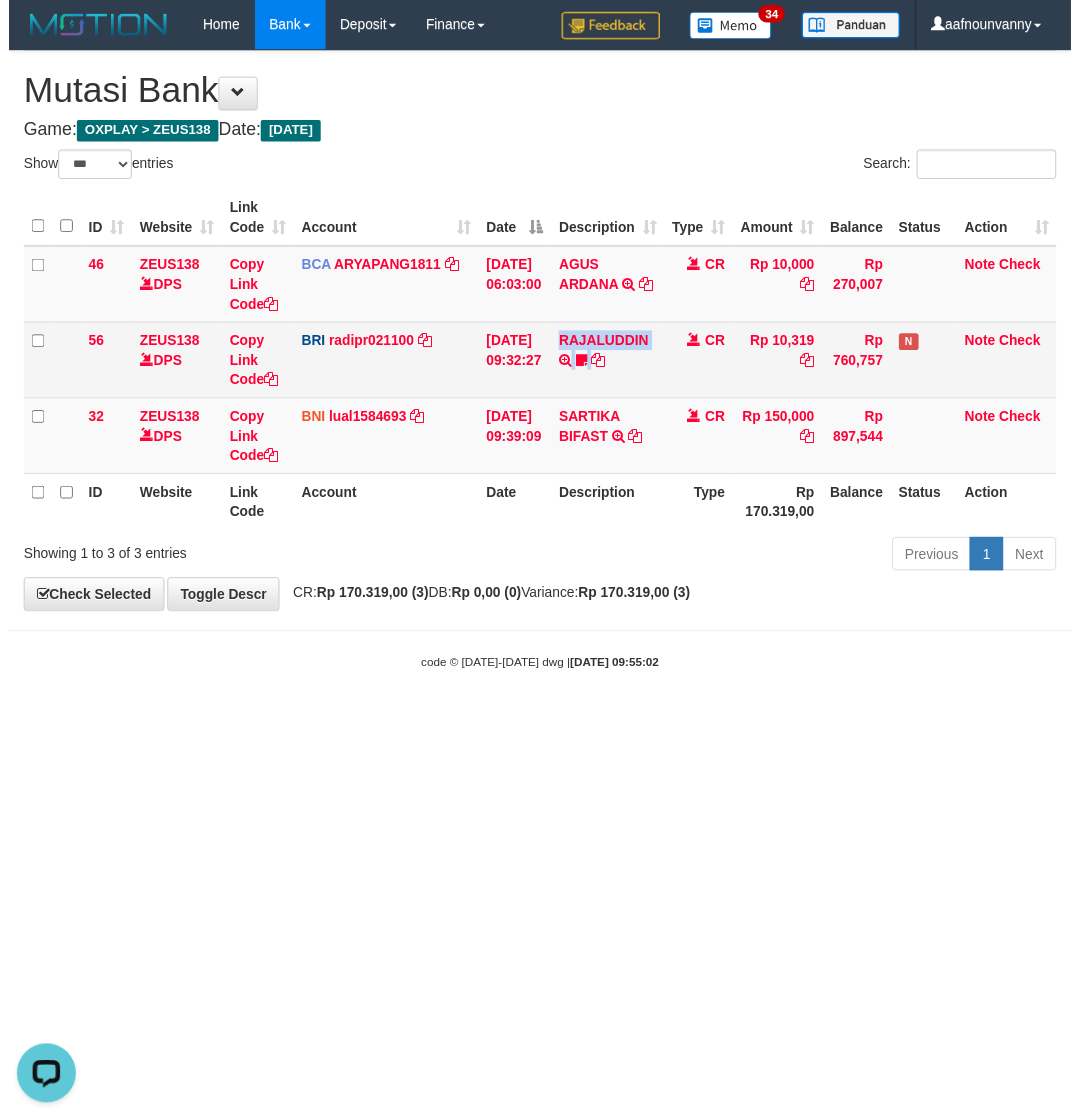 scroll, scrollTop: 0, scrollLeft: 0, axis: both 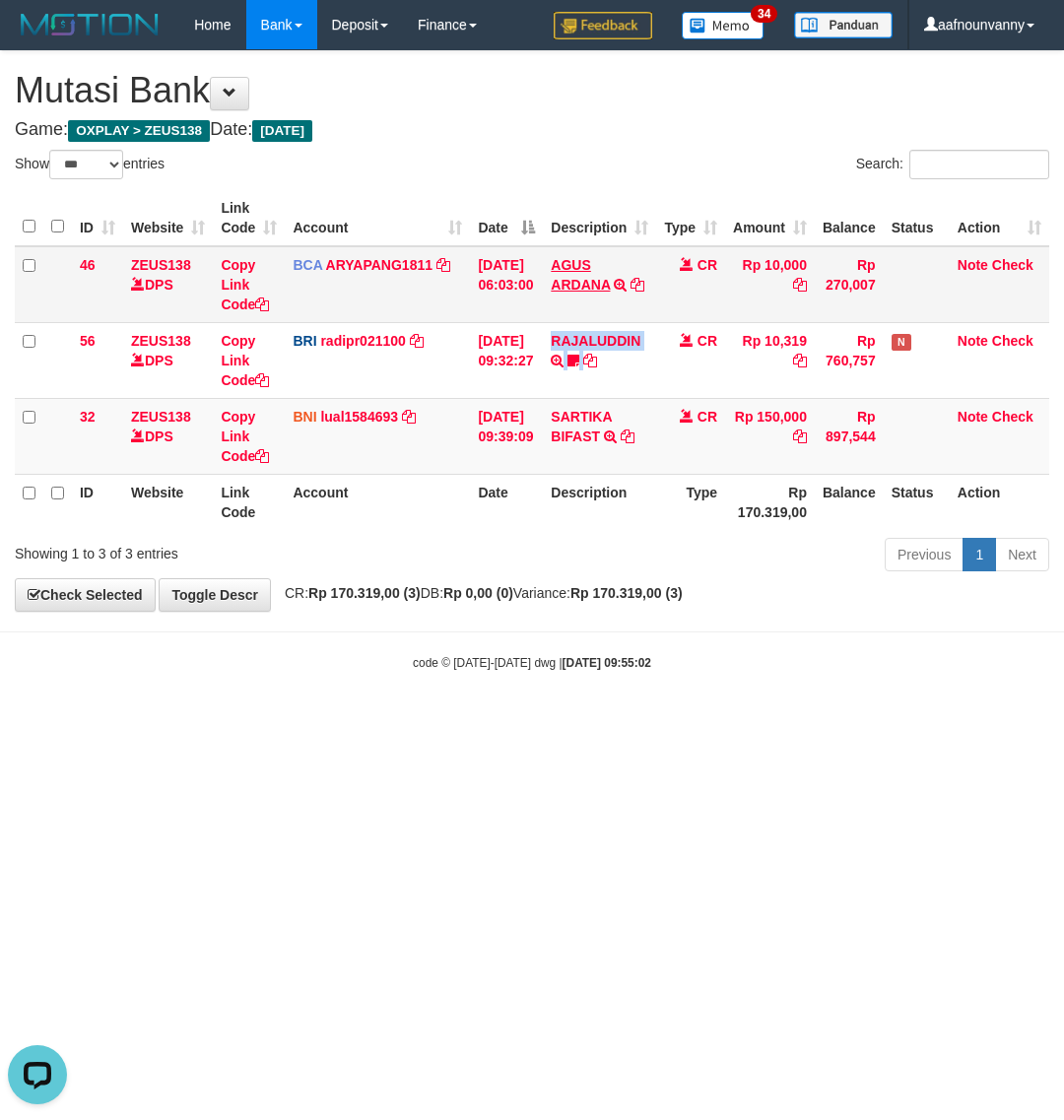 drag, startPoint x: 591, startPoint y: 331, endPoint x: 562, endPoint y: 269, distance: 68.44706 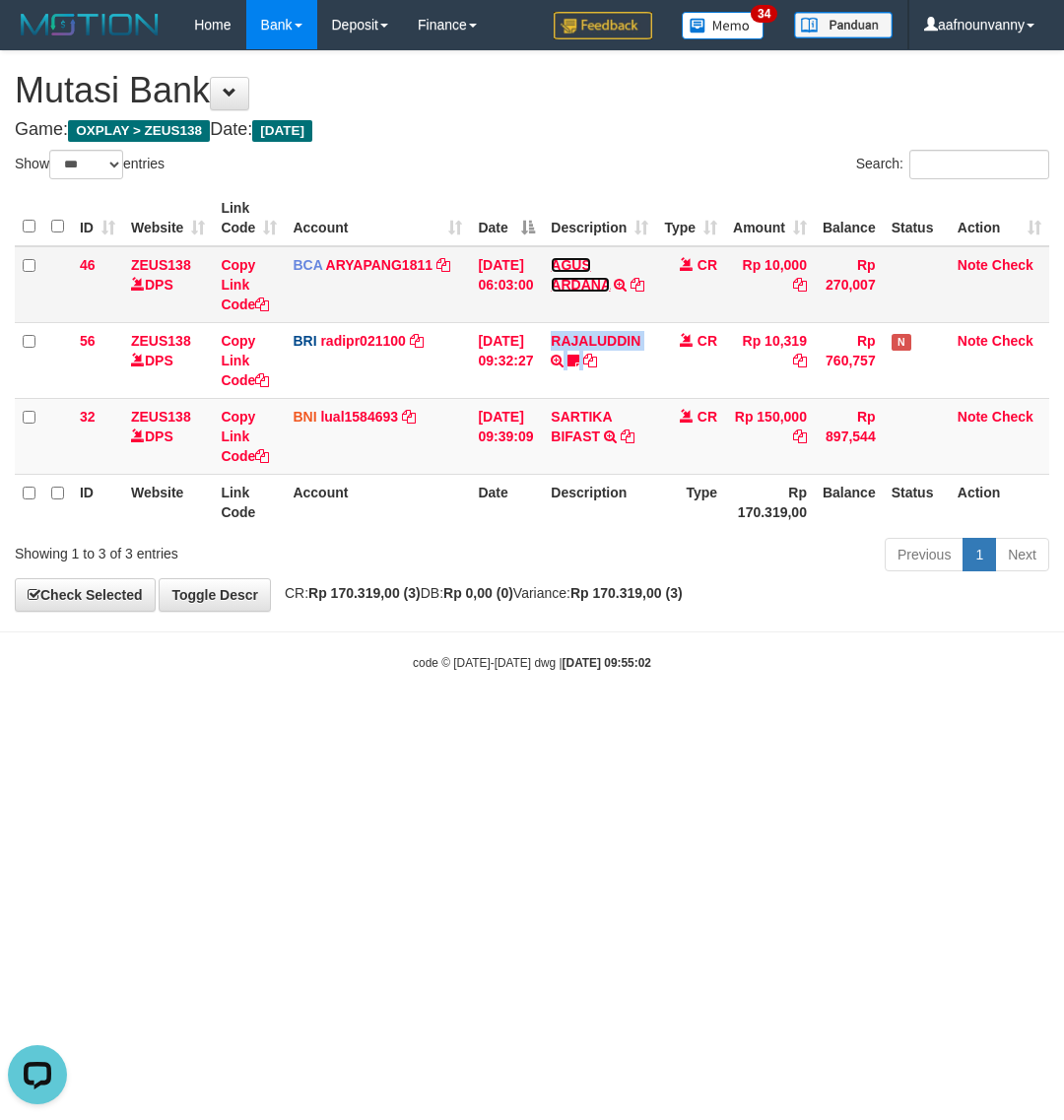 drag, startPoint x: 562, startPoint y: 267, endPoint x: 490, endPoint y: 650, distance: 389.70887 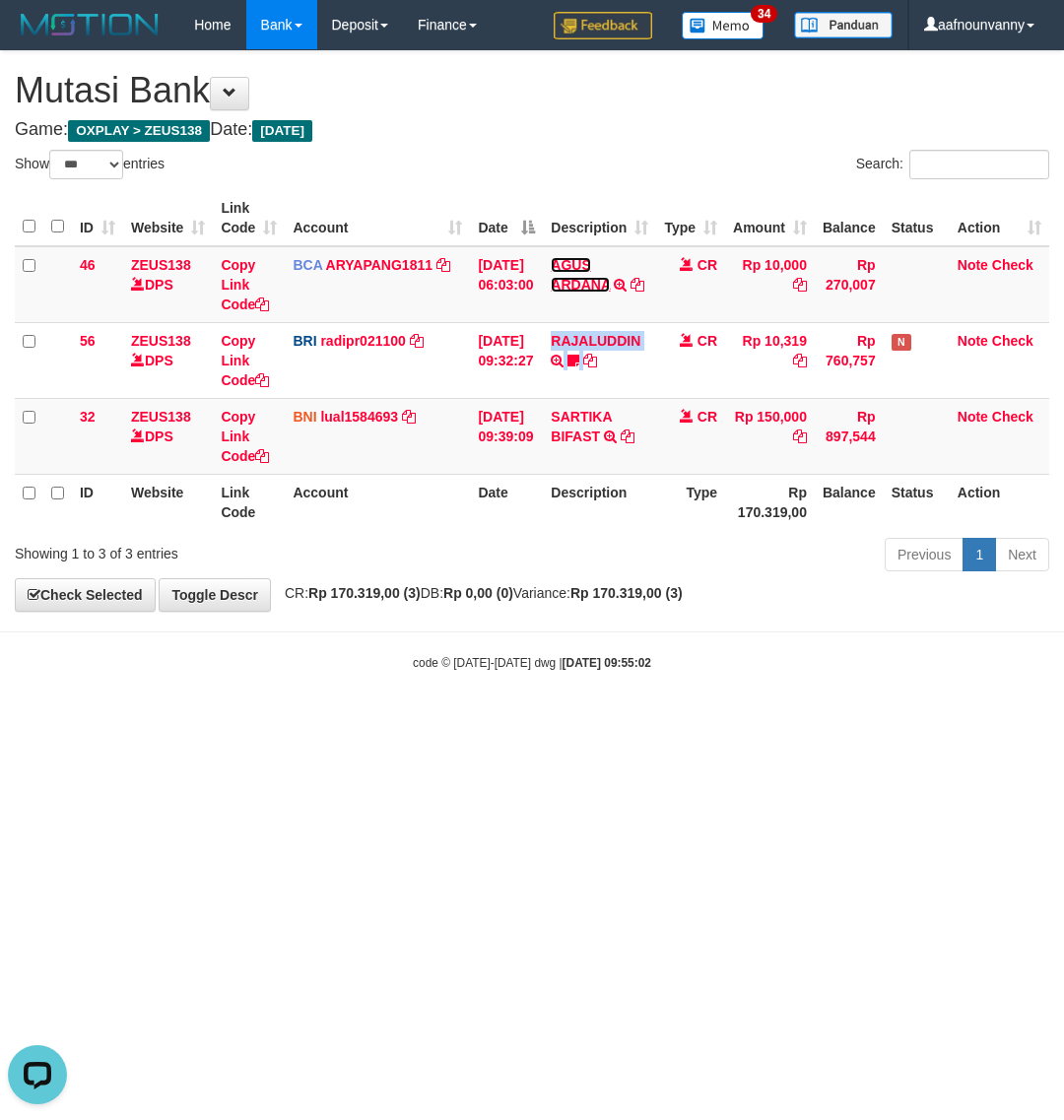 click on "AGUS ARDANA" at bounding box center [580, 275] 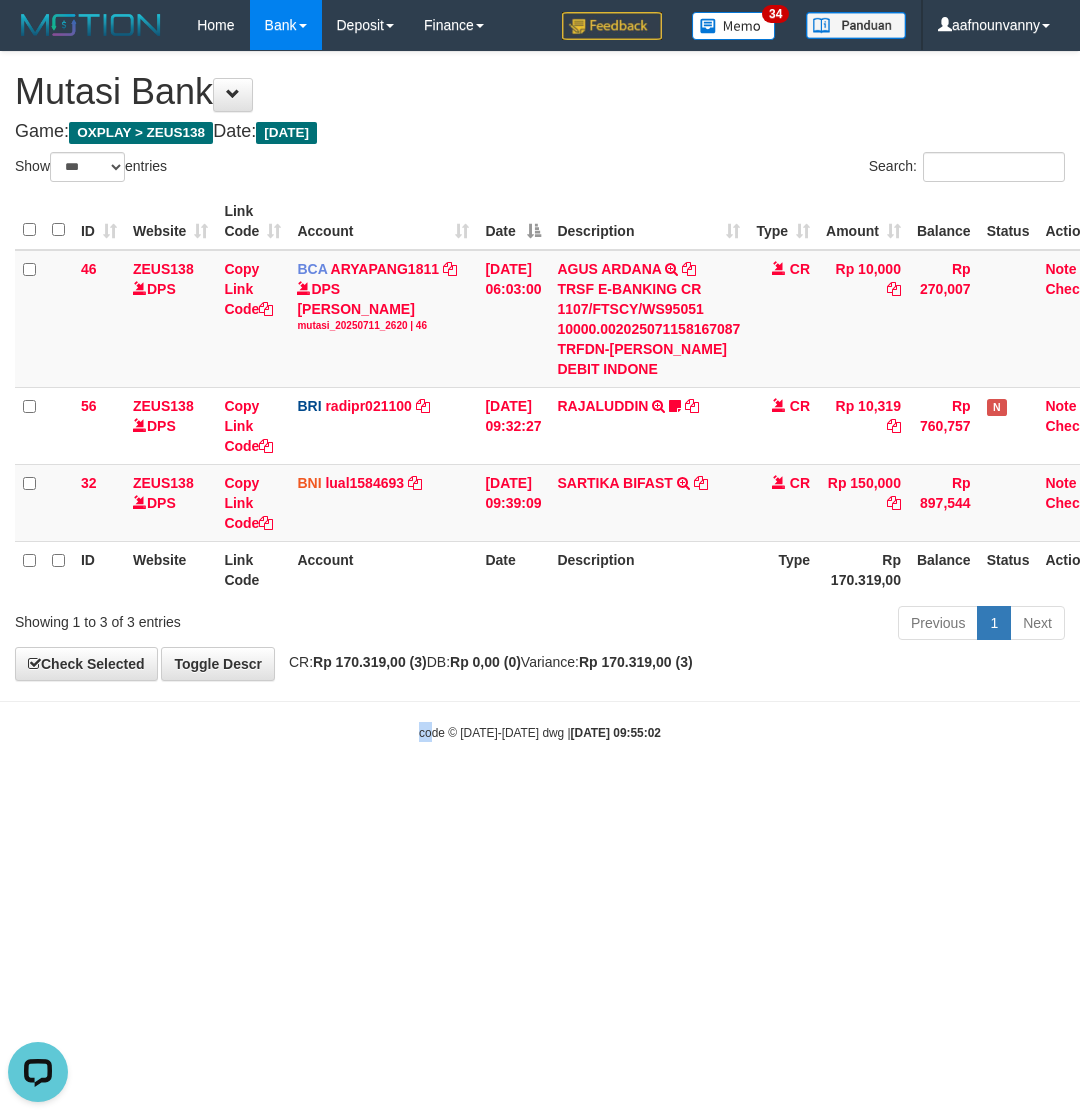 drag, startPoint x: 392, startPoint y: 997, endPoint x: 8, endPoint y: 921, distance: 391.44858 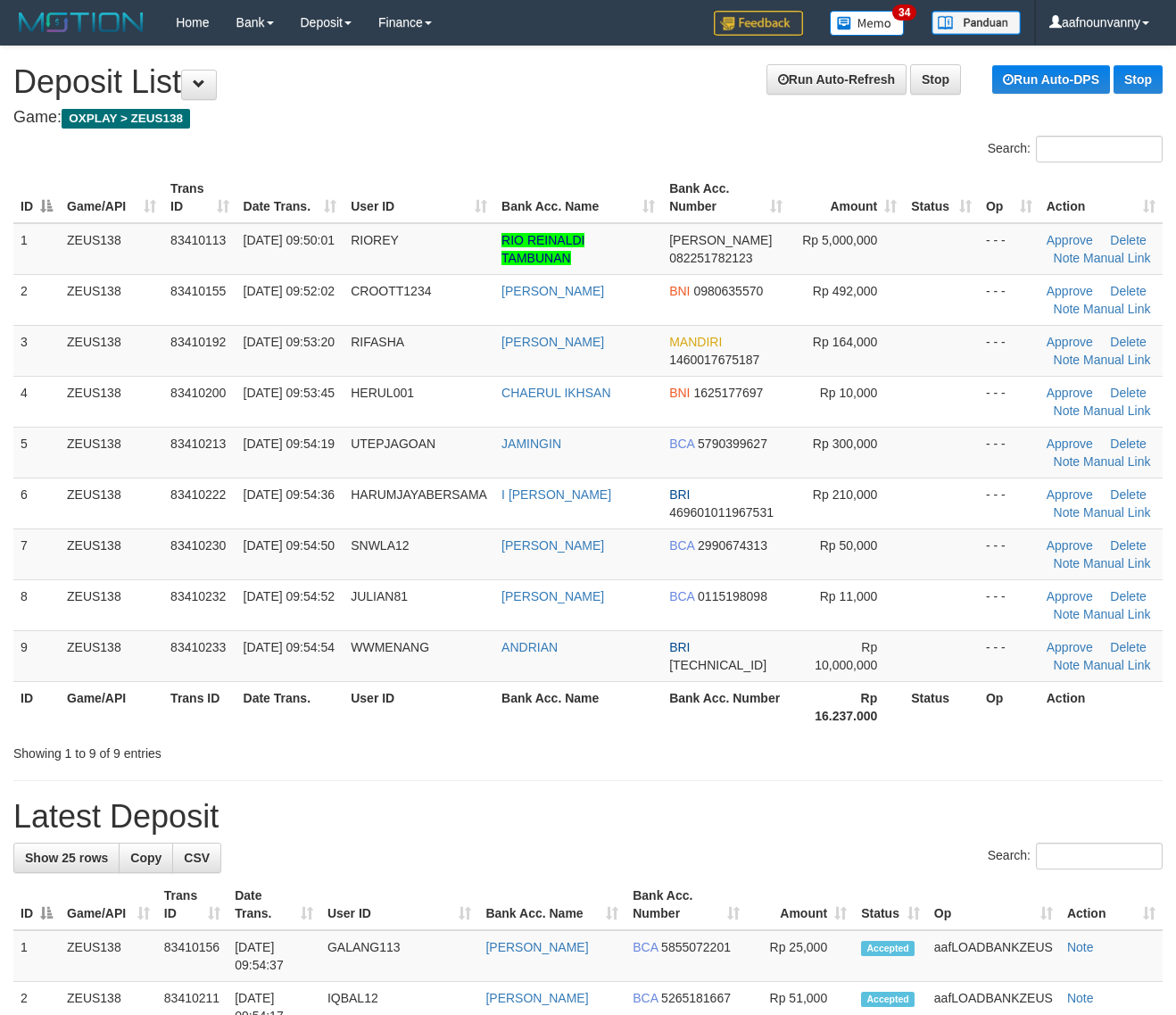 scroll, scrollTop: 0, scrollLeft: 0, axis: both 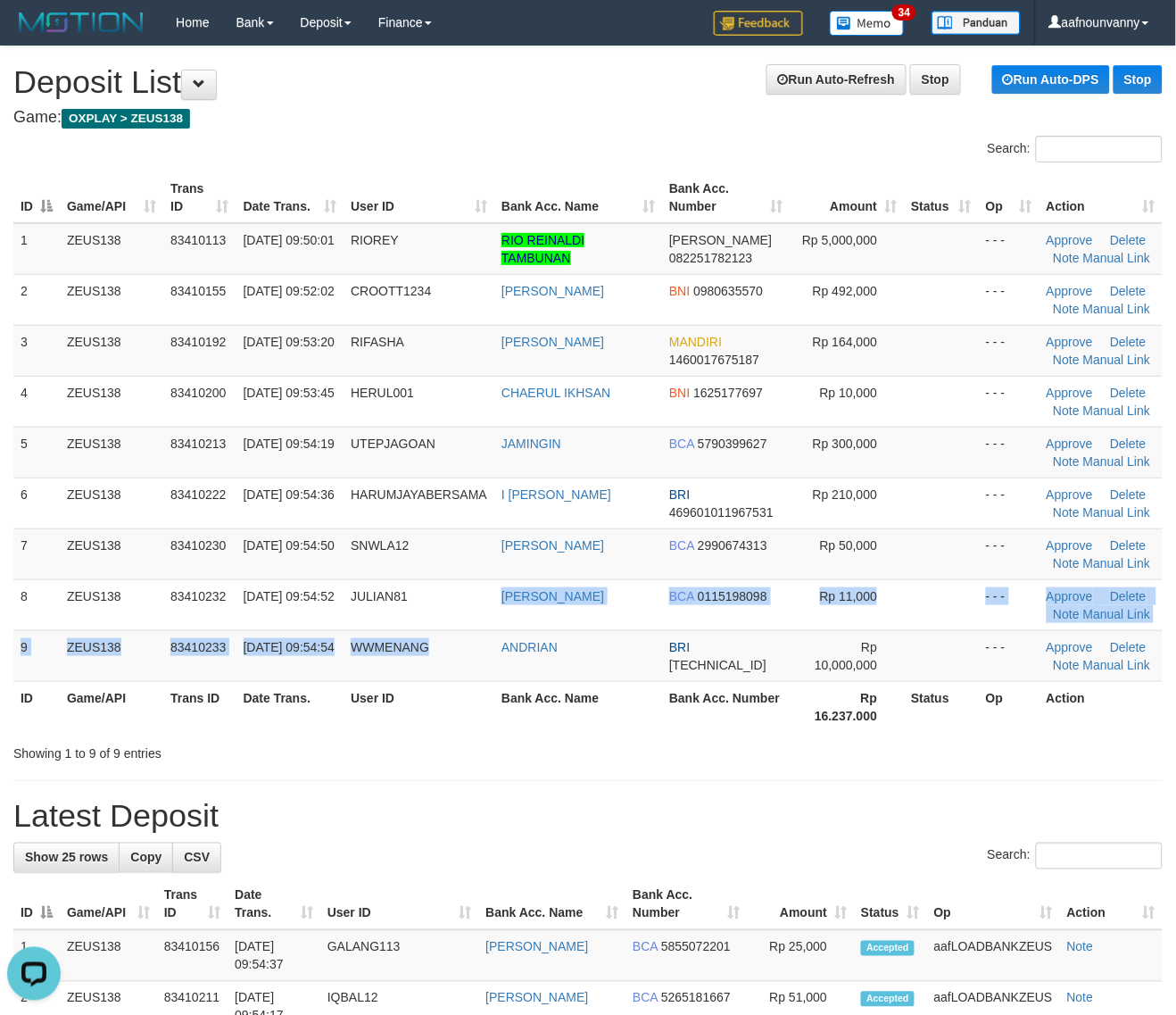 drag, startPoint x: 451, startPoint y: 630, endPoint x: 979, endPoint y: 698, distance: 532.3608 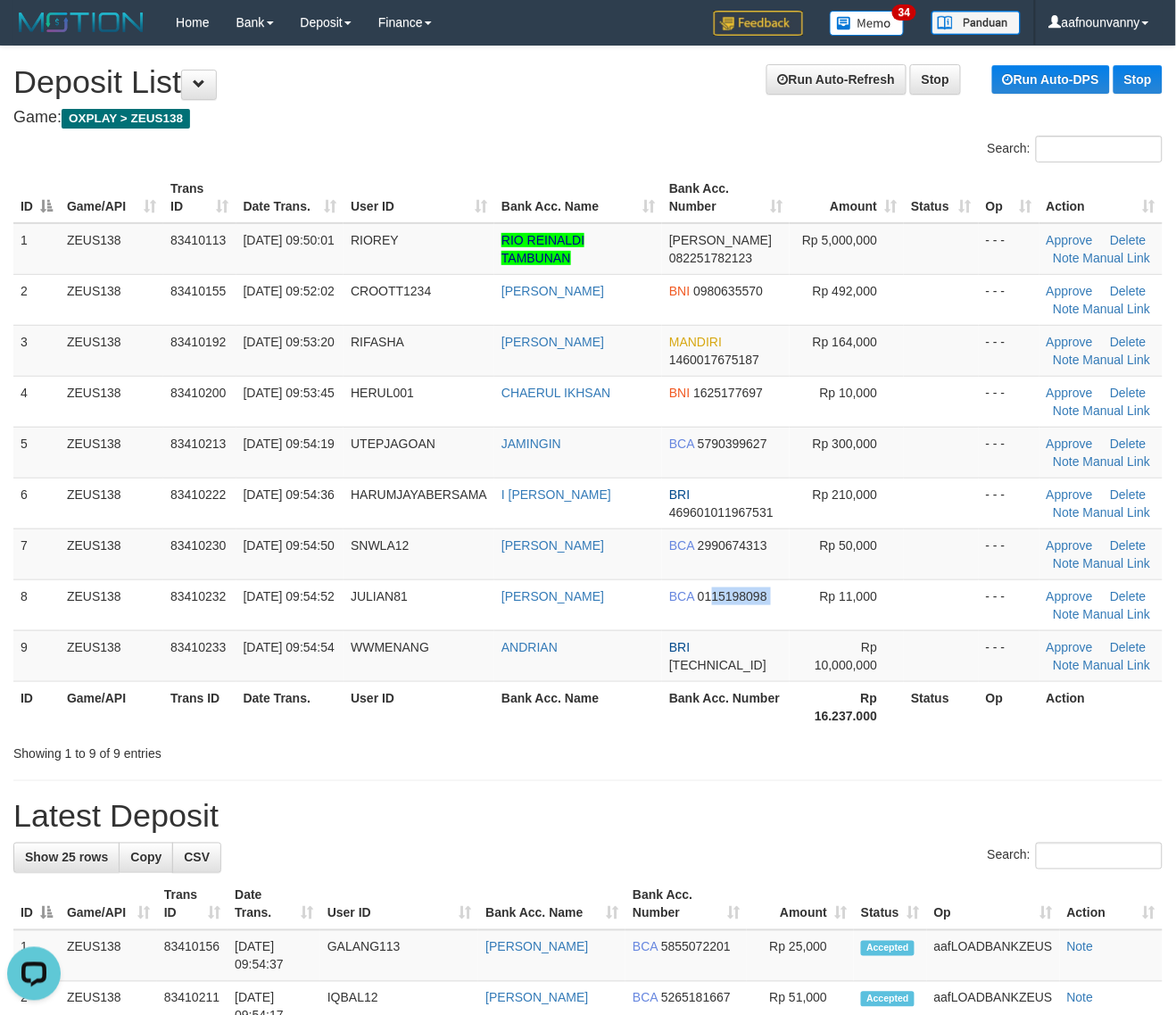 drag, startPoint x: 700, startPoint y: 612, endPoint x: 1188, endPoint y: 665, distance: 490.86964 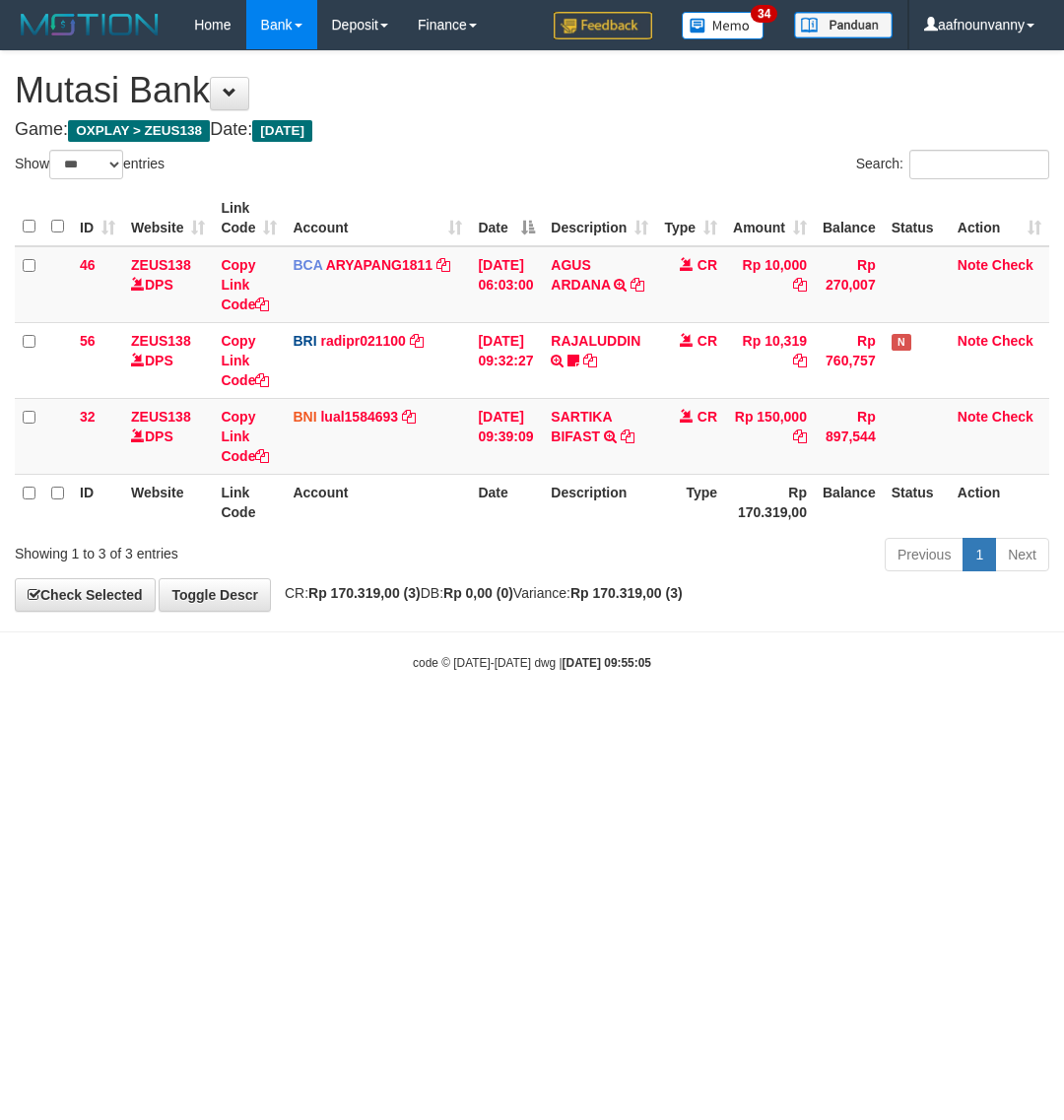 select on "***" 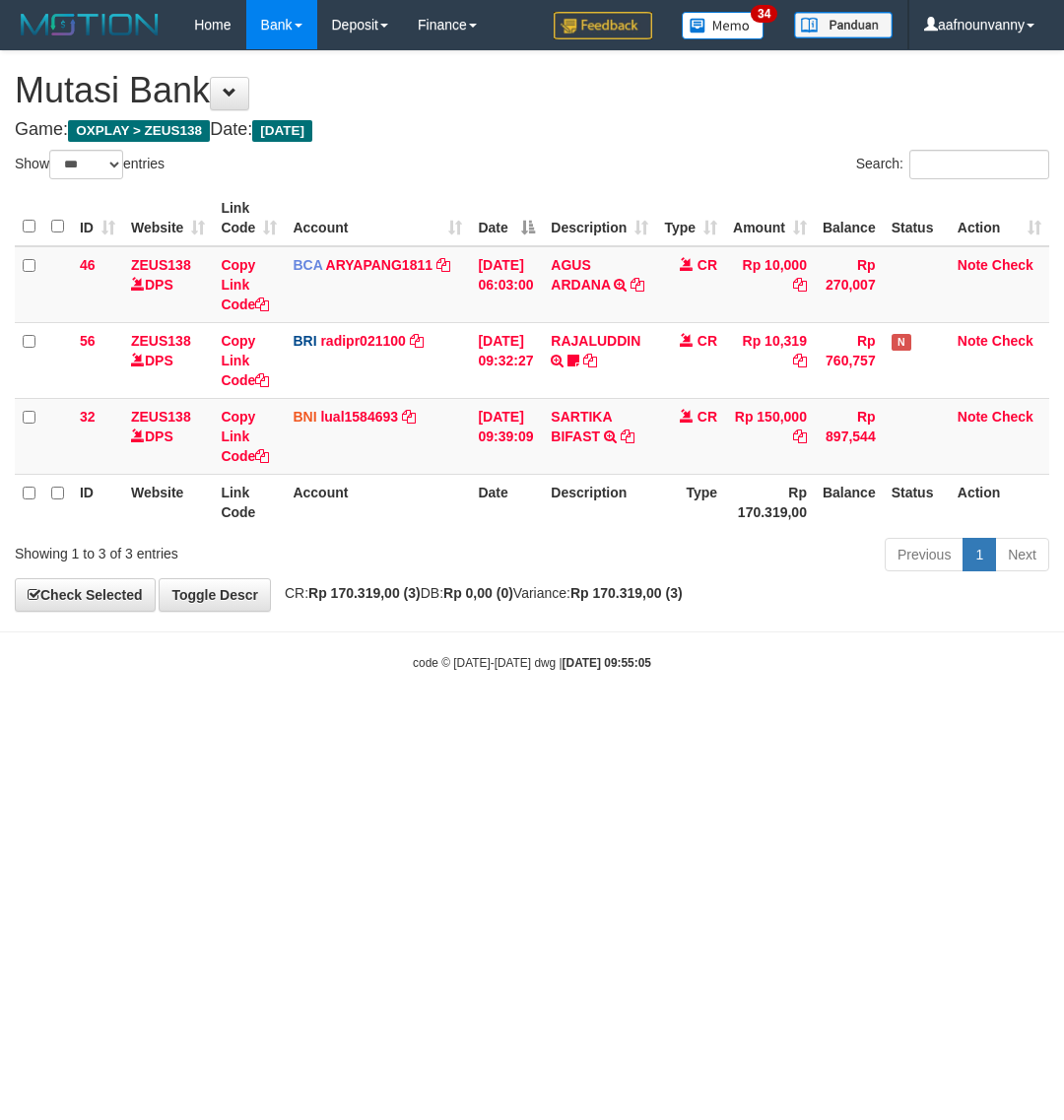scroll, scrollTop: 0, scrollLeft: 0, axis: both 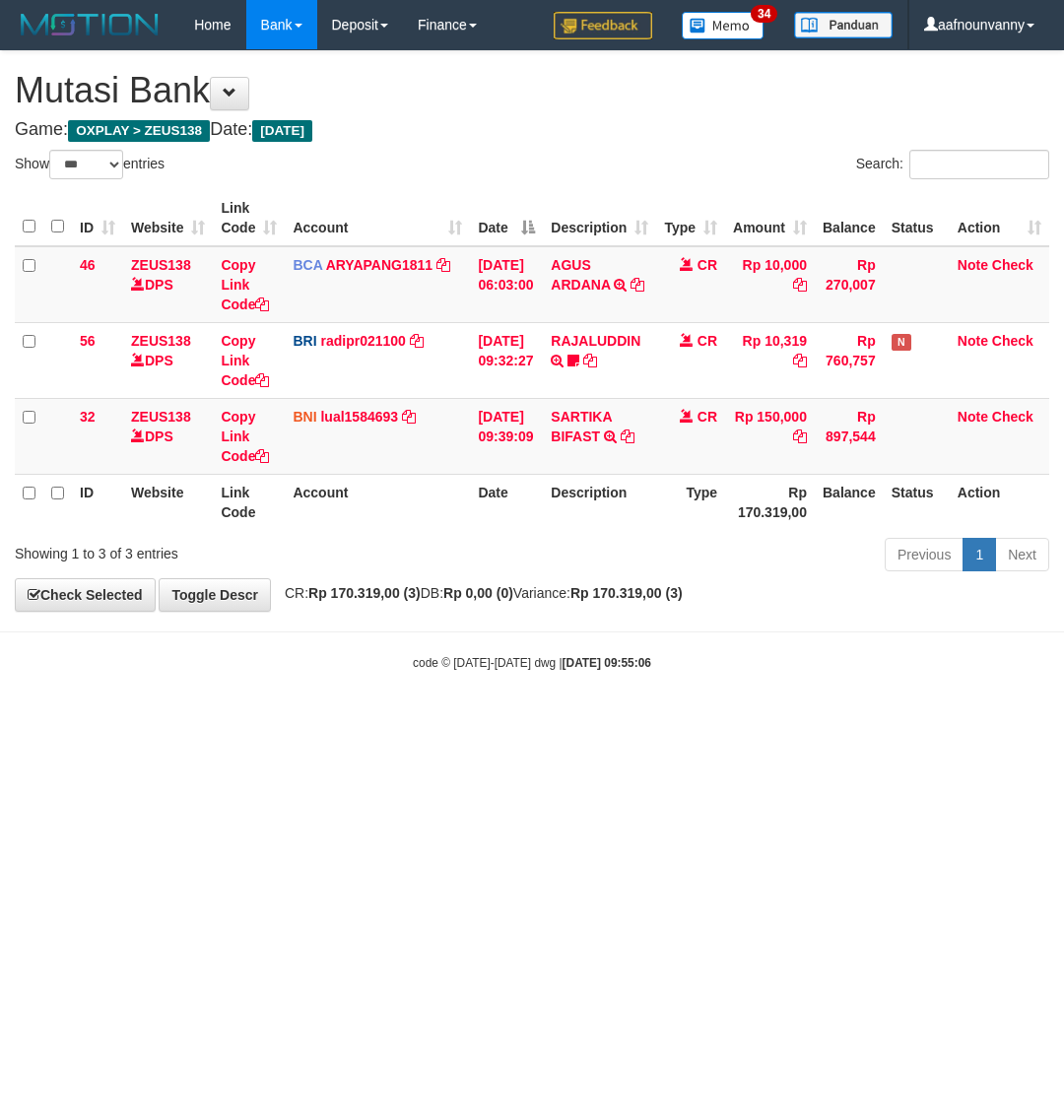 select on "***" 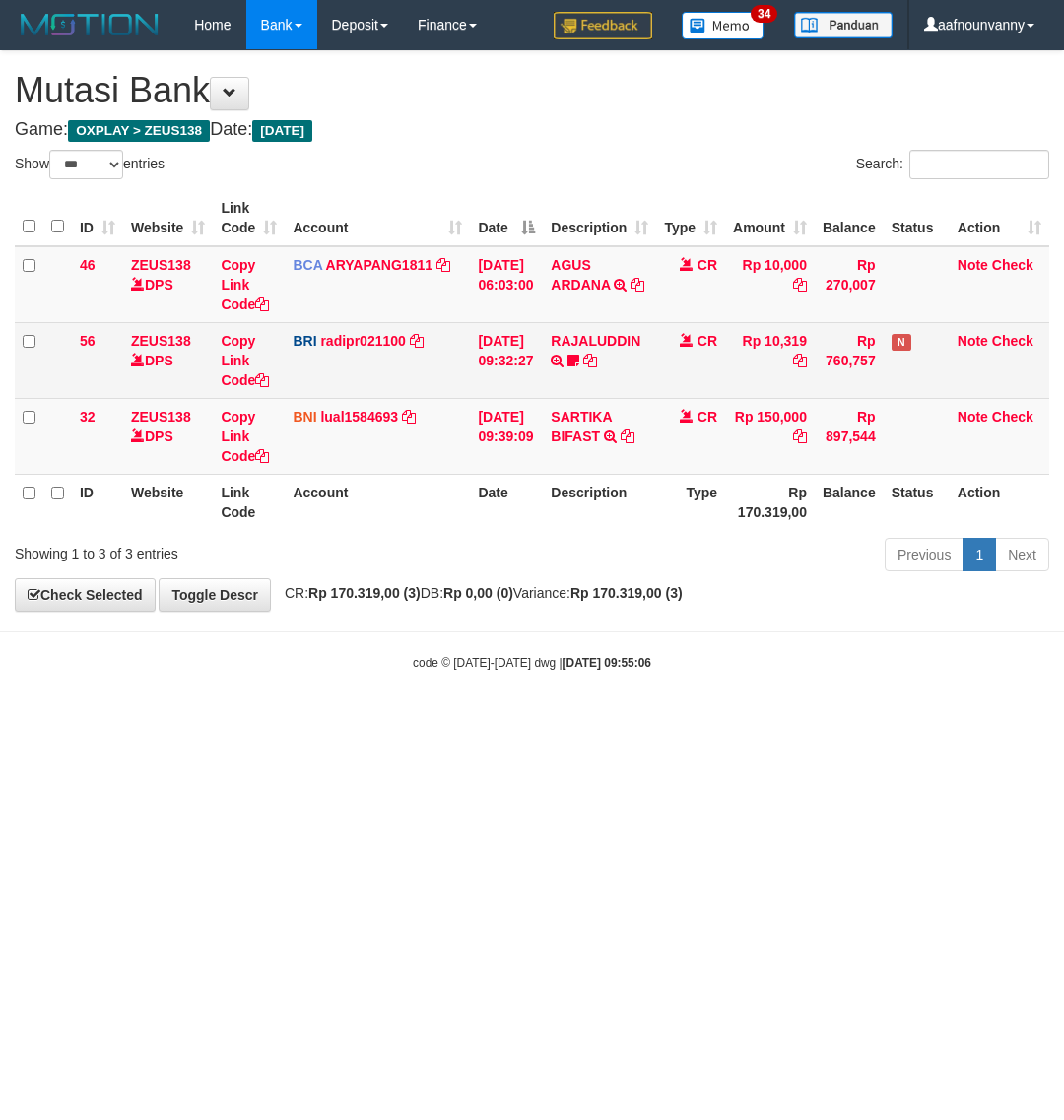 scroll, scrollTop: 0, scrollLeft: 0, axis: both 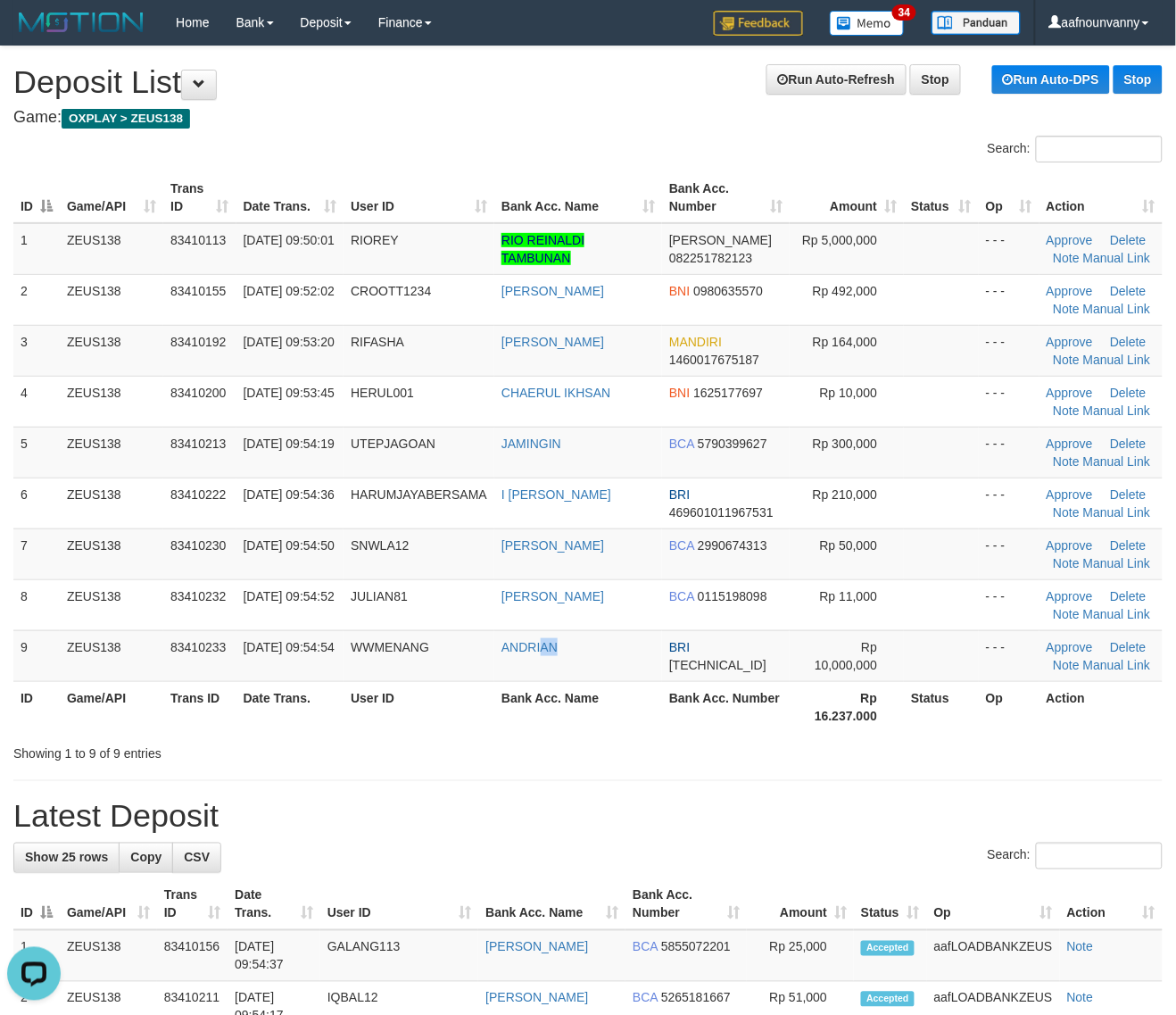drag, startPoint x: 547, startPoint y: 668, endPoint x: 947, endPoint y: 753, distance: 408.9315 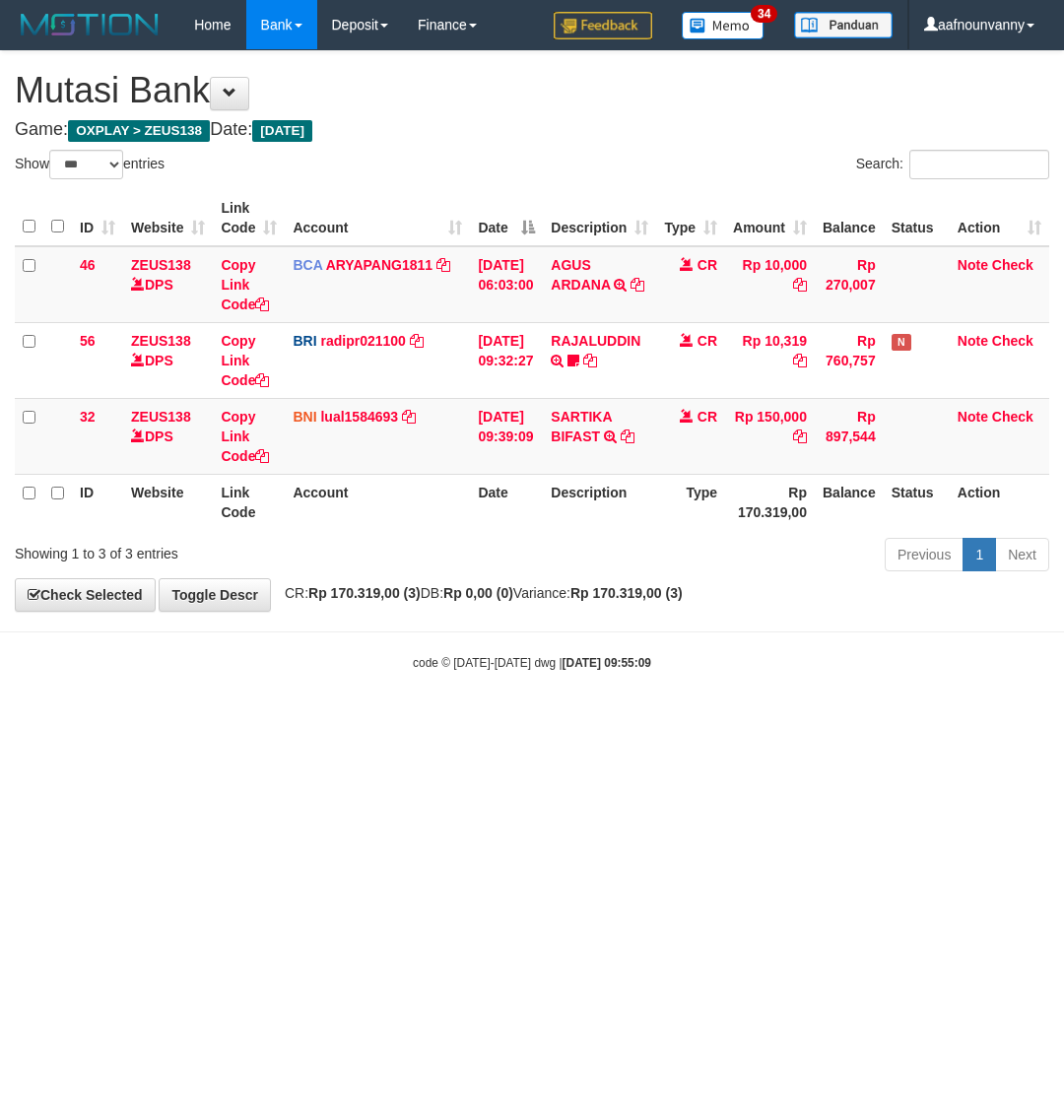 select on "***" 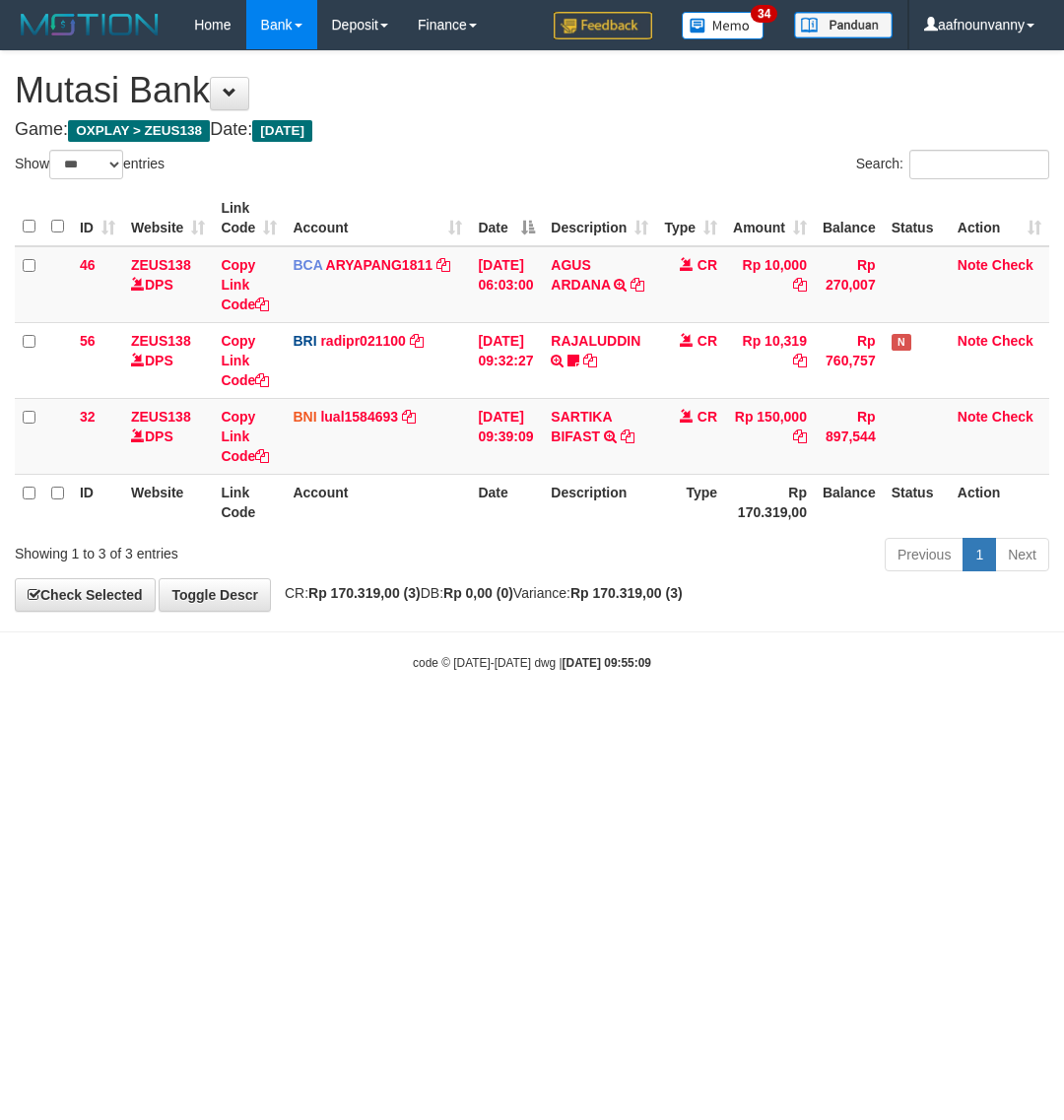 scroll, scrollTop: 0, scrollLeft: 0, axis: both 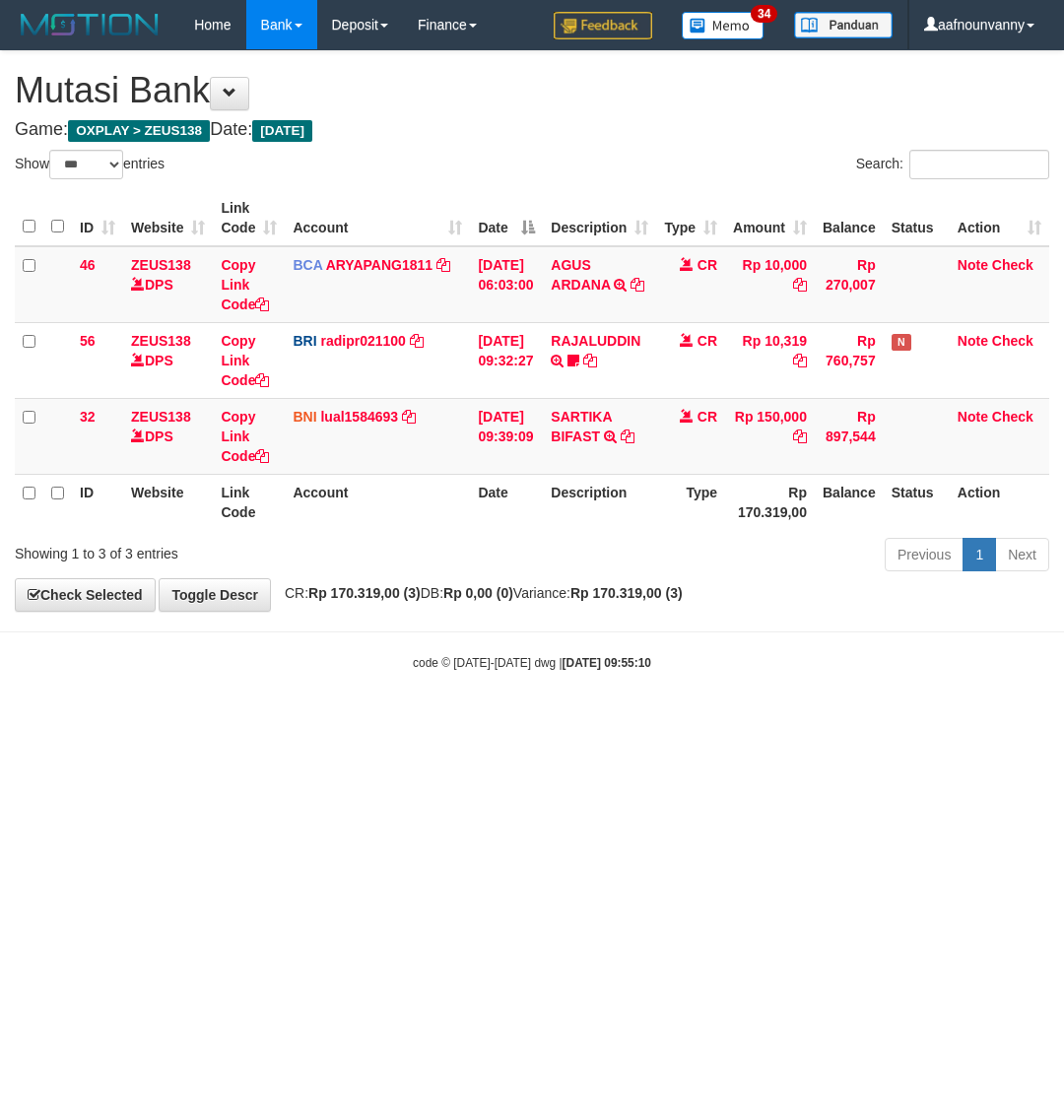 select on "***" 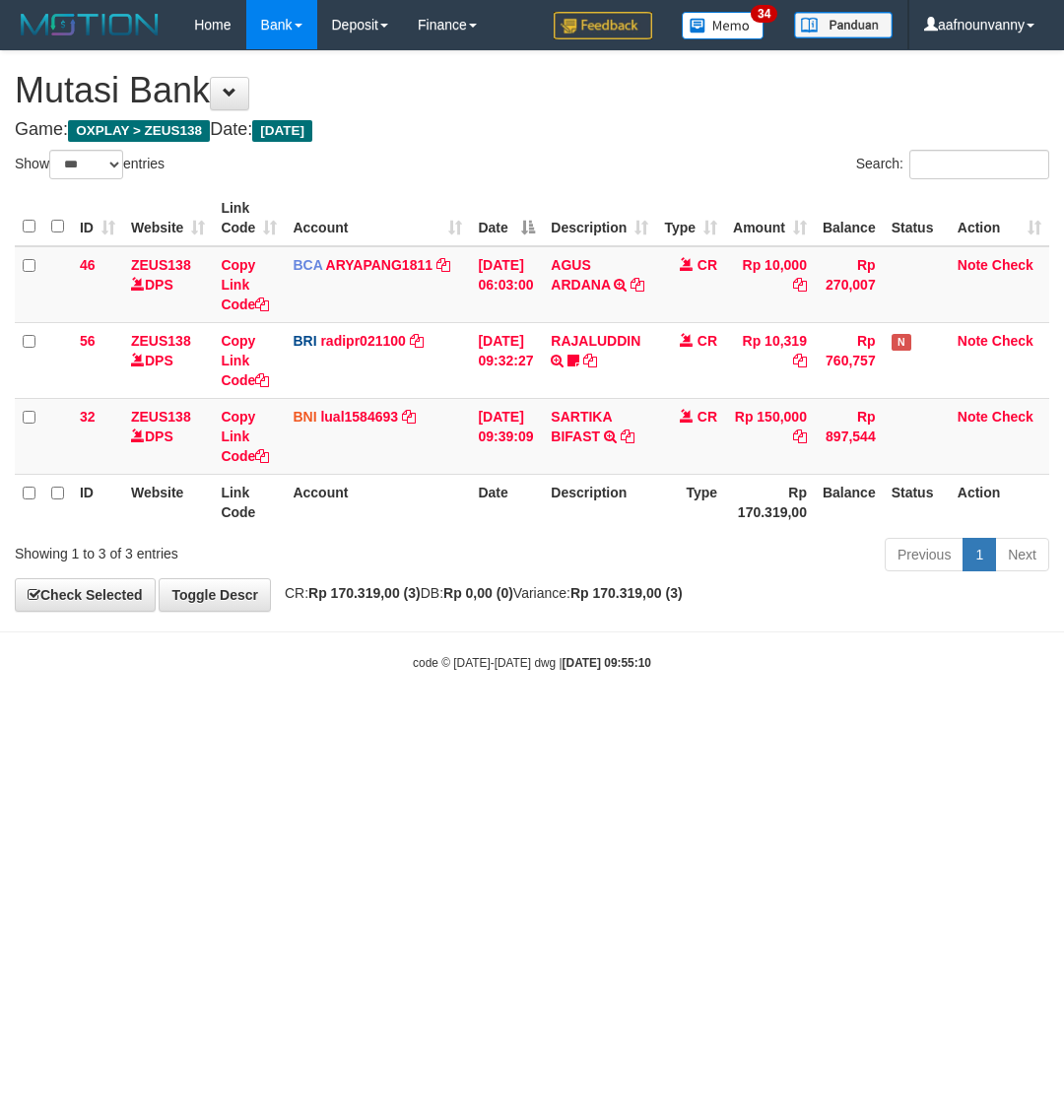 scroll, scrollTop: 0, scrollLeft: 0, axis: both 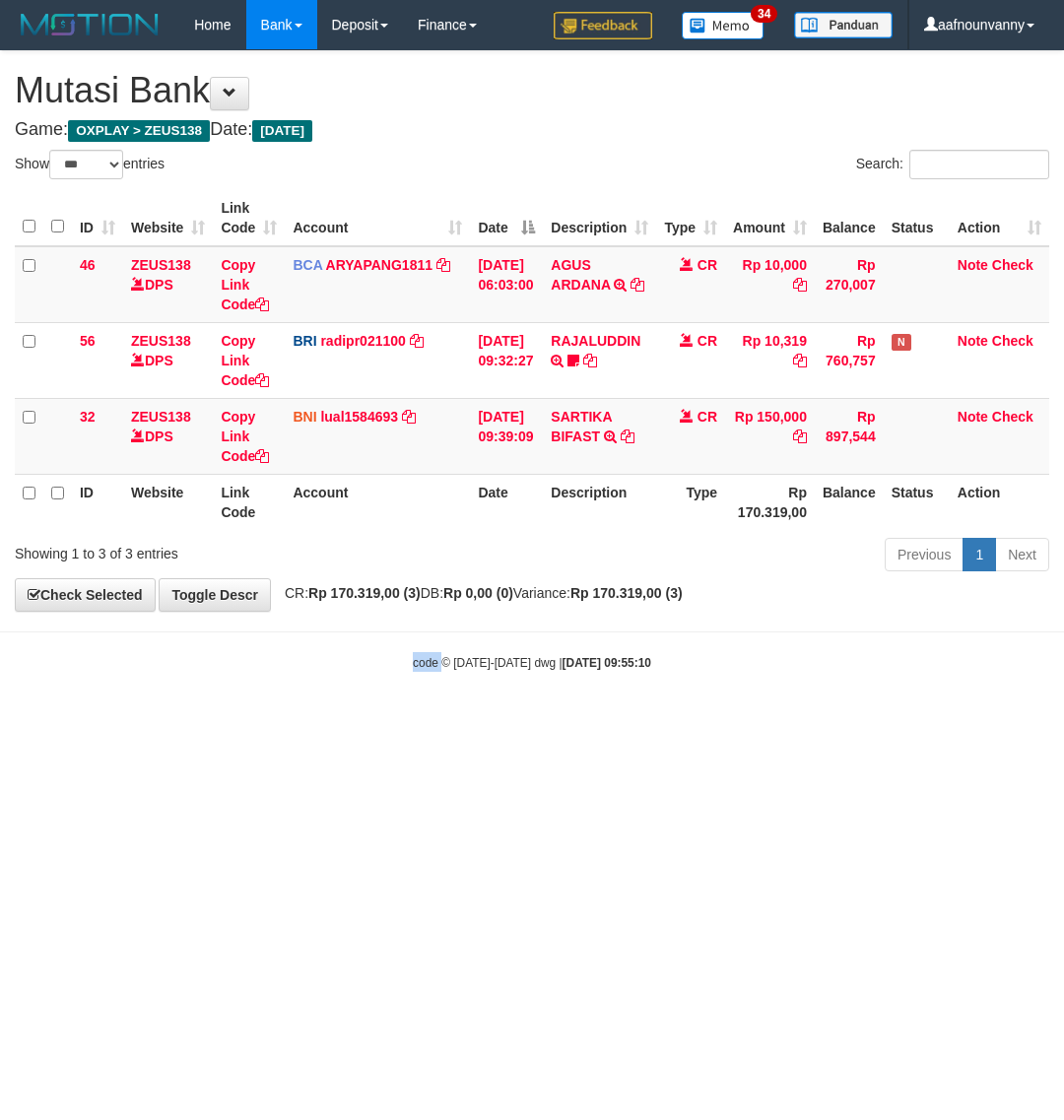 drag, startPoint x: 0, startPoint y: 0, endPoint x: 432, endPoint y: 891, distance: 990.2045 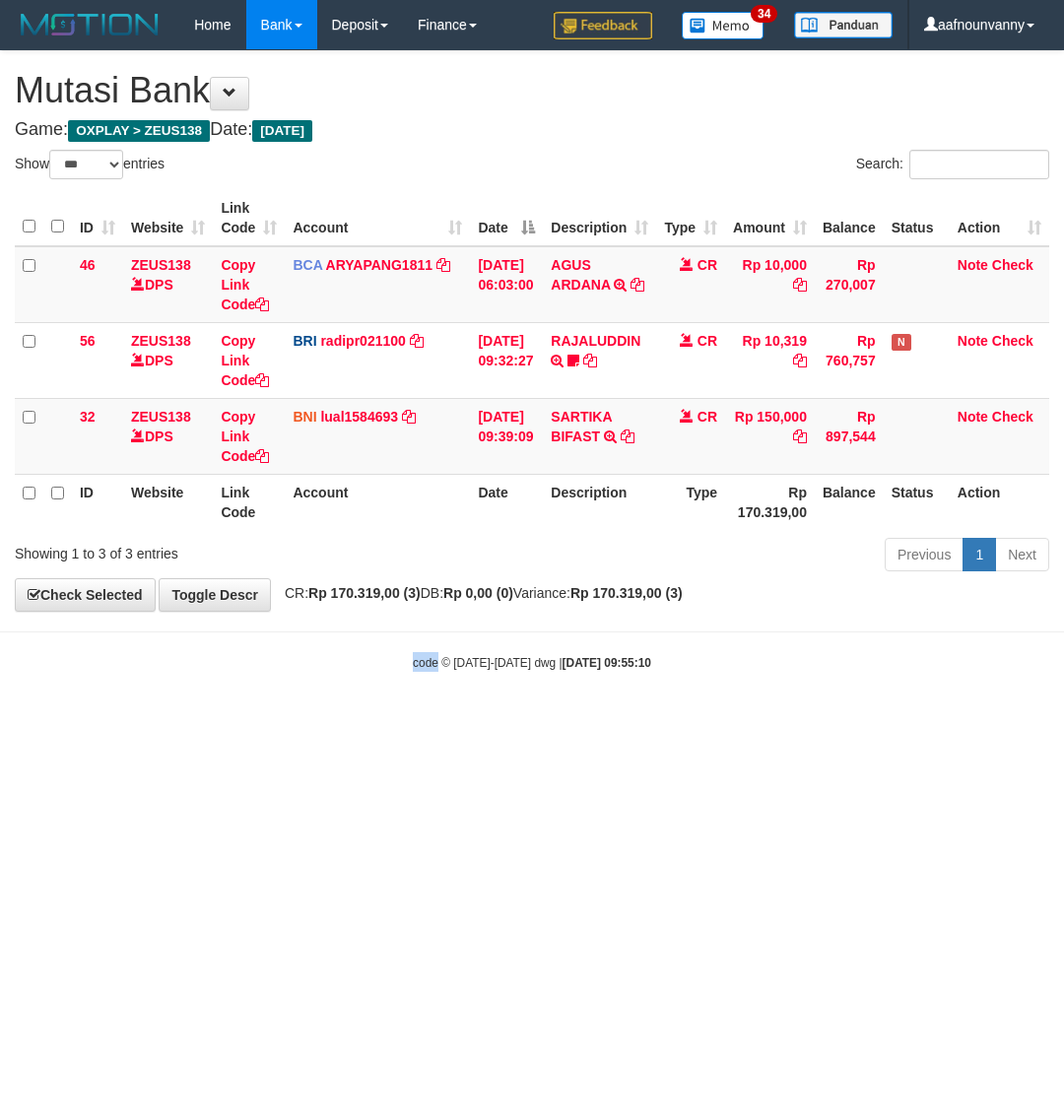 click on "Toggle navigation
Home
Bank
Account List
Load
By Website
Group
[OXPLAY]													ZEUS138
By Load Group (DPS)
Sync" at bounding box center [532, 361] 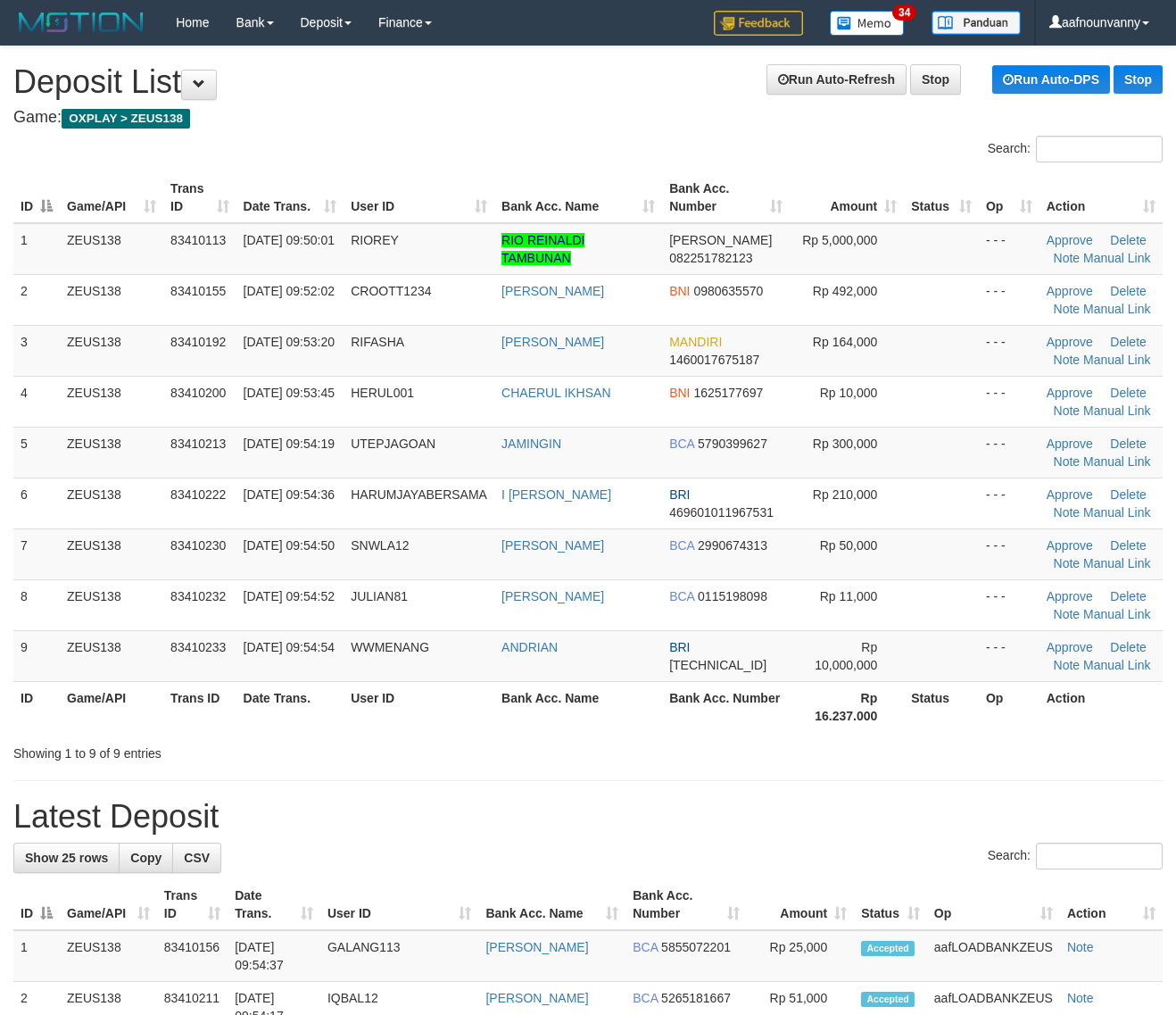 scroll, scrollTop: 0, scrollLeft: 0, axis: both 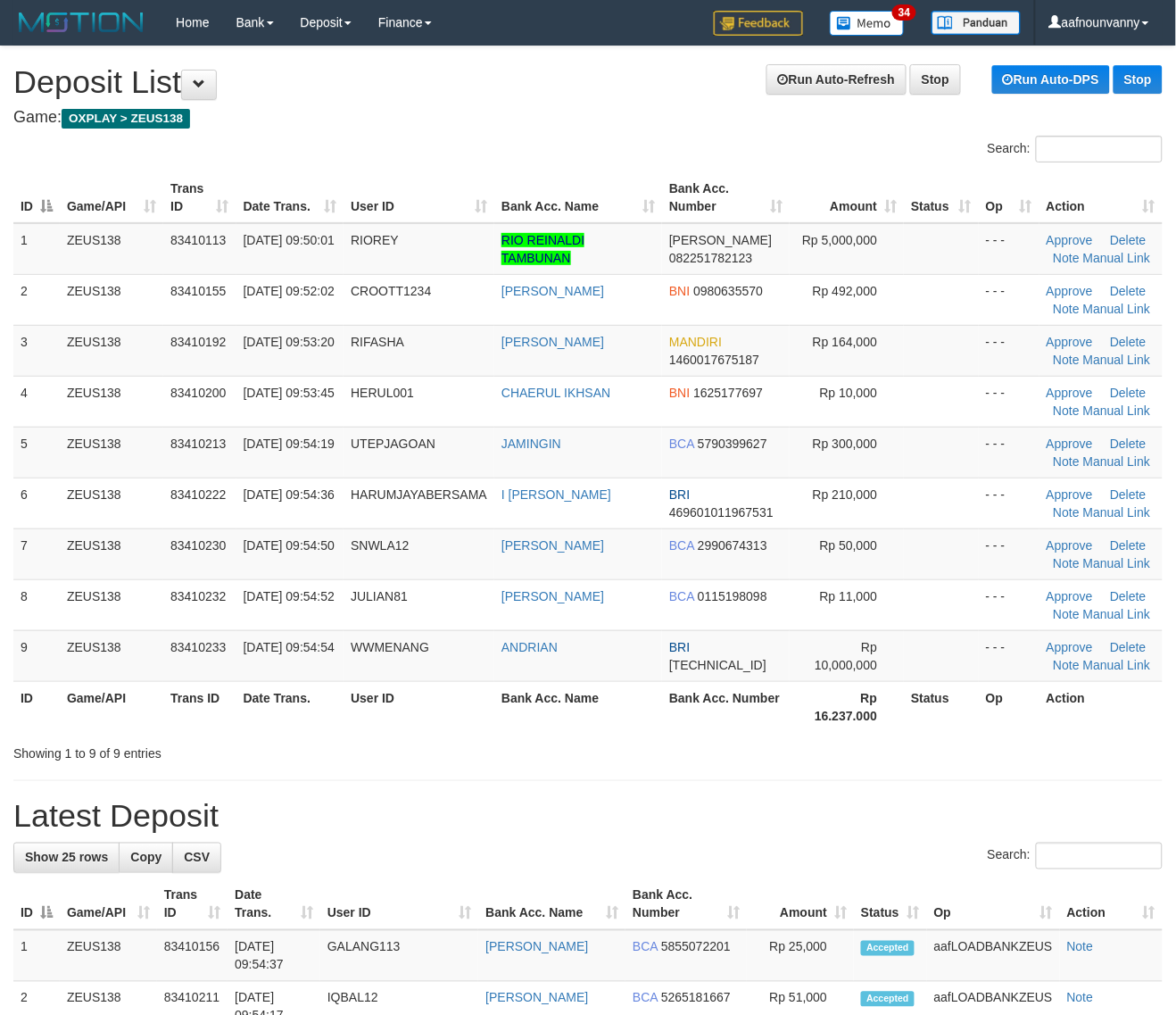 drag, startPoint x: 468, startPoint y: 617, endPoint x: 1148, endPoint y: 745, distance: 691.94219 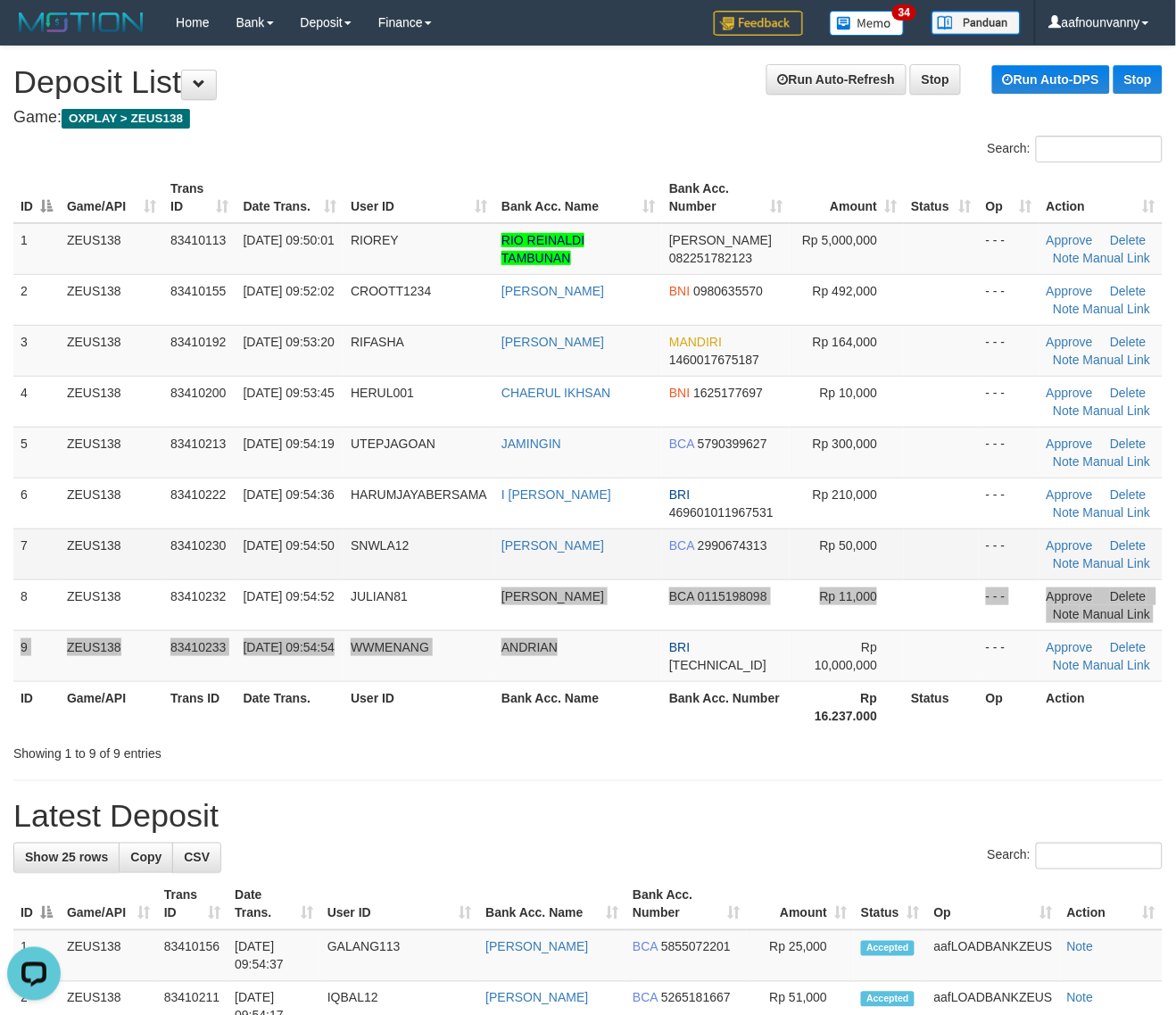 scroll, scrollTop: 0, scrollLeft: 0, axis: both 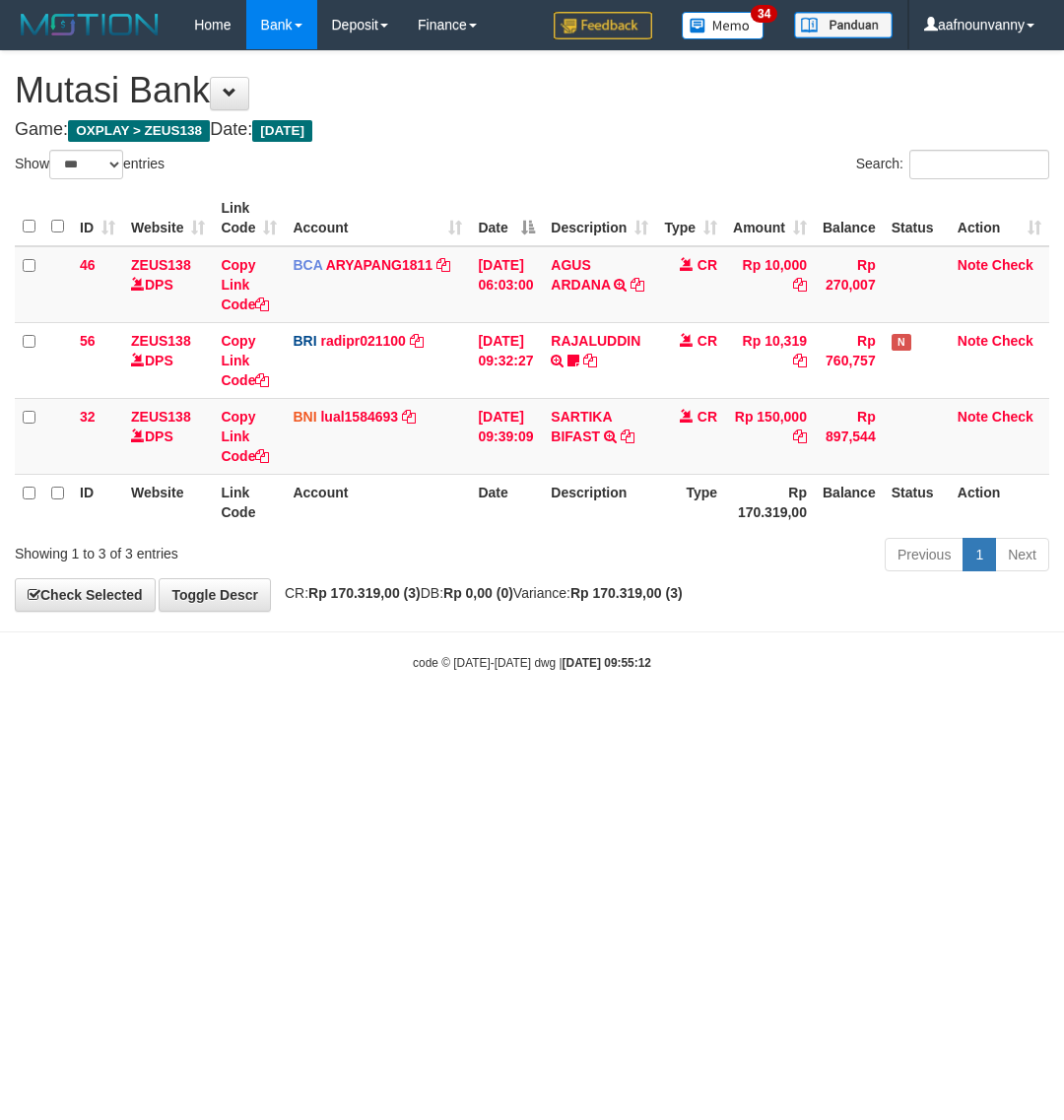 select on "***" 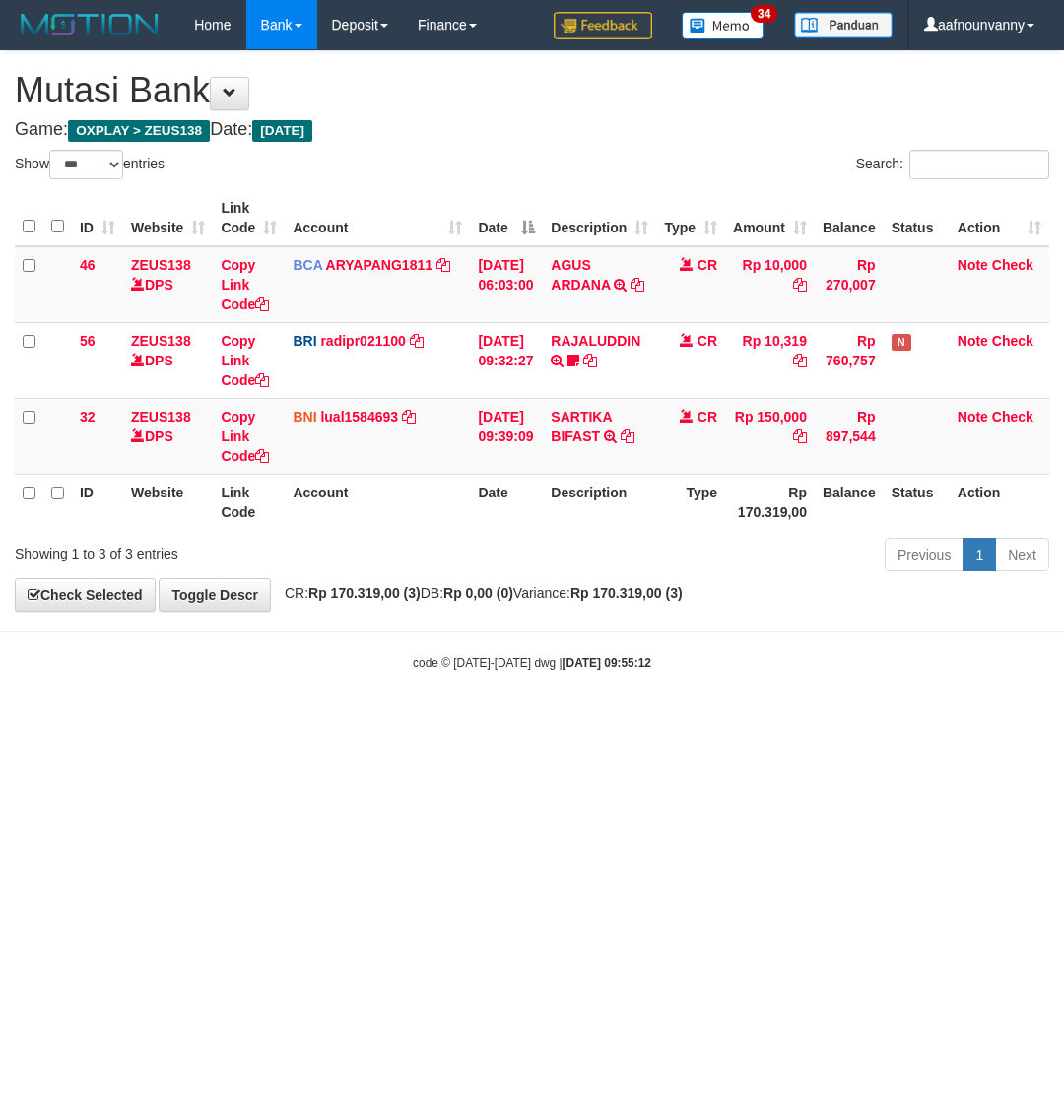 scroll, scrollTop: 0, scrollLeft: 0, axis: both 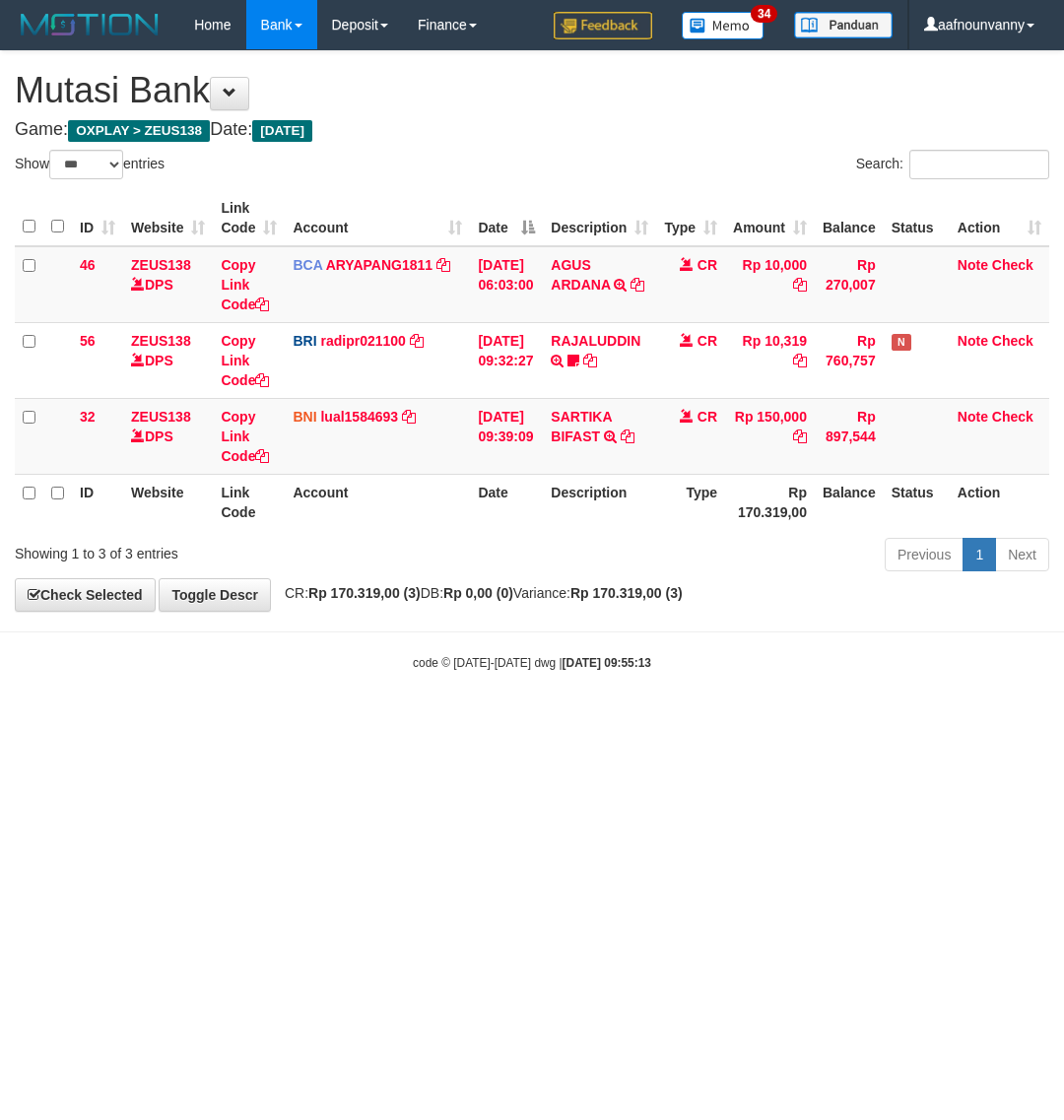 select on "***" 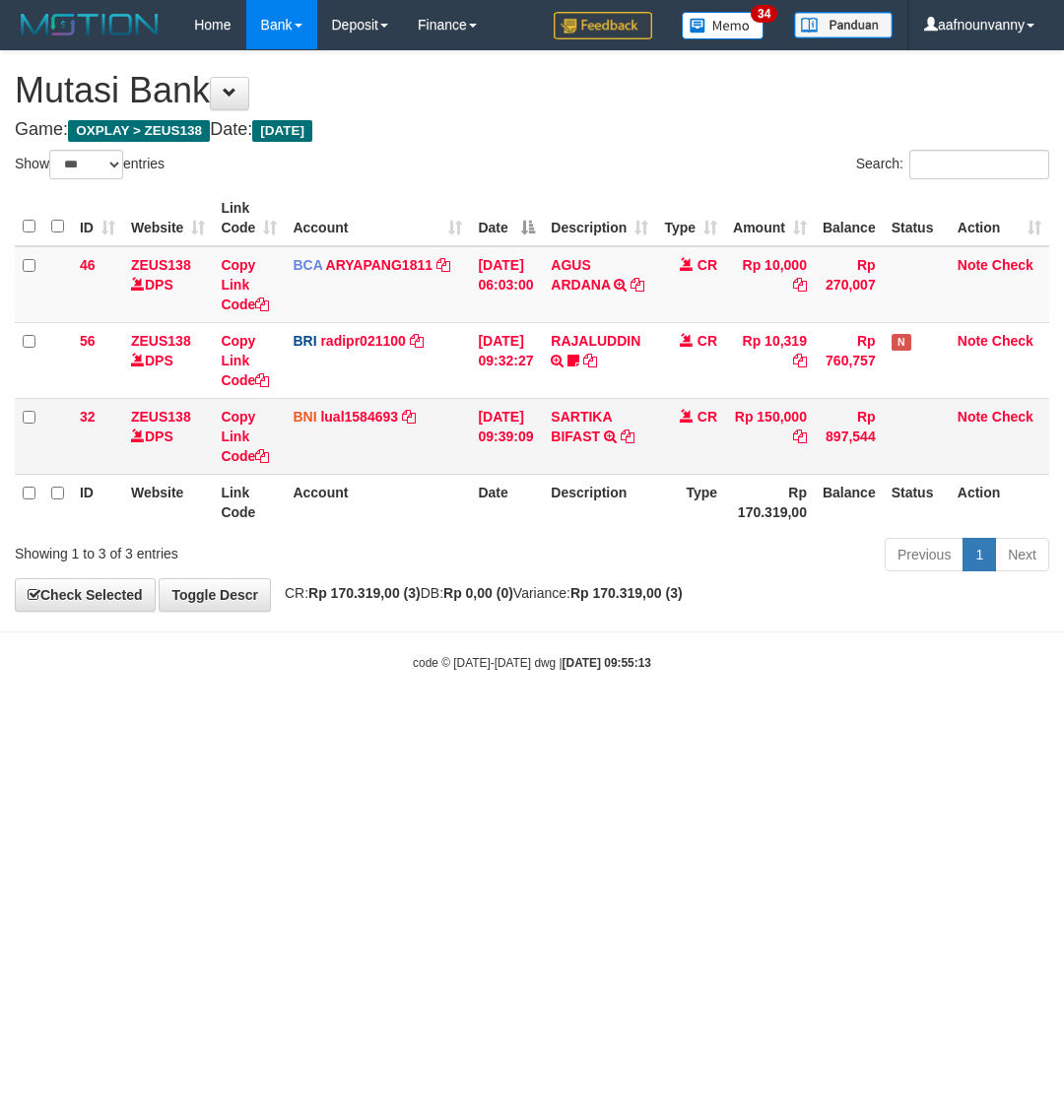 scroll, scrollTop: 0, scrollLeft: 0, axis: both 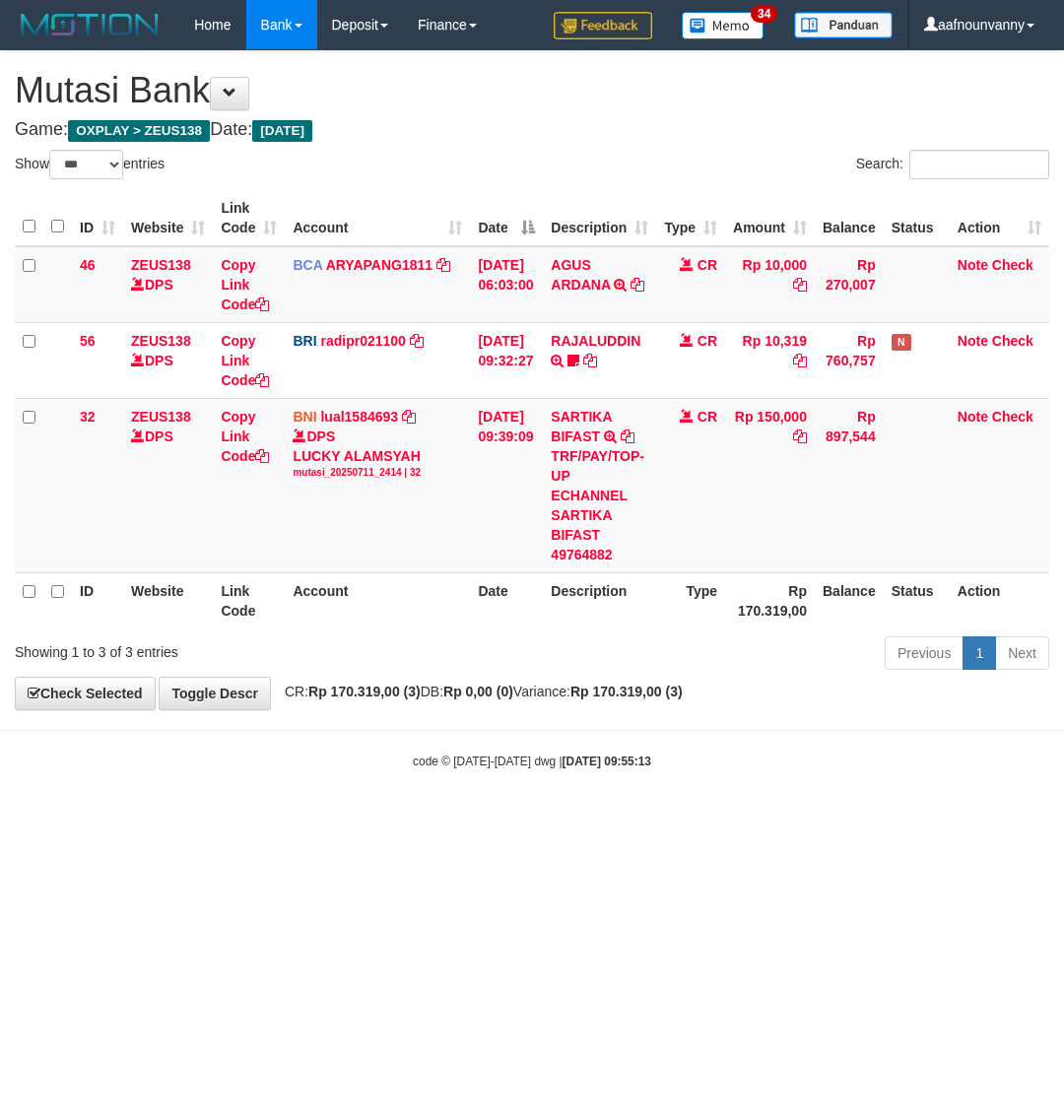 select on "***" 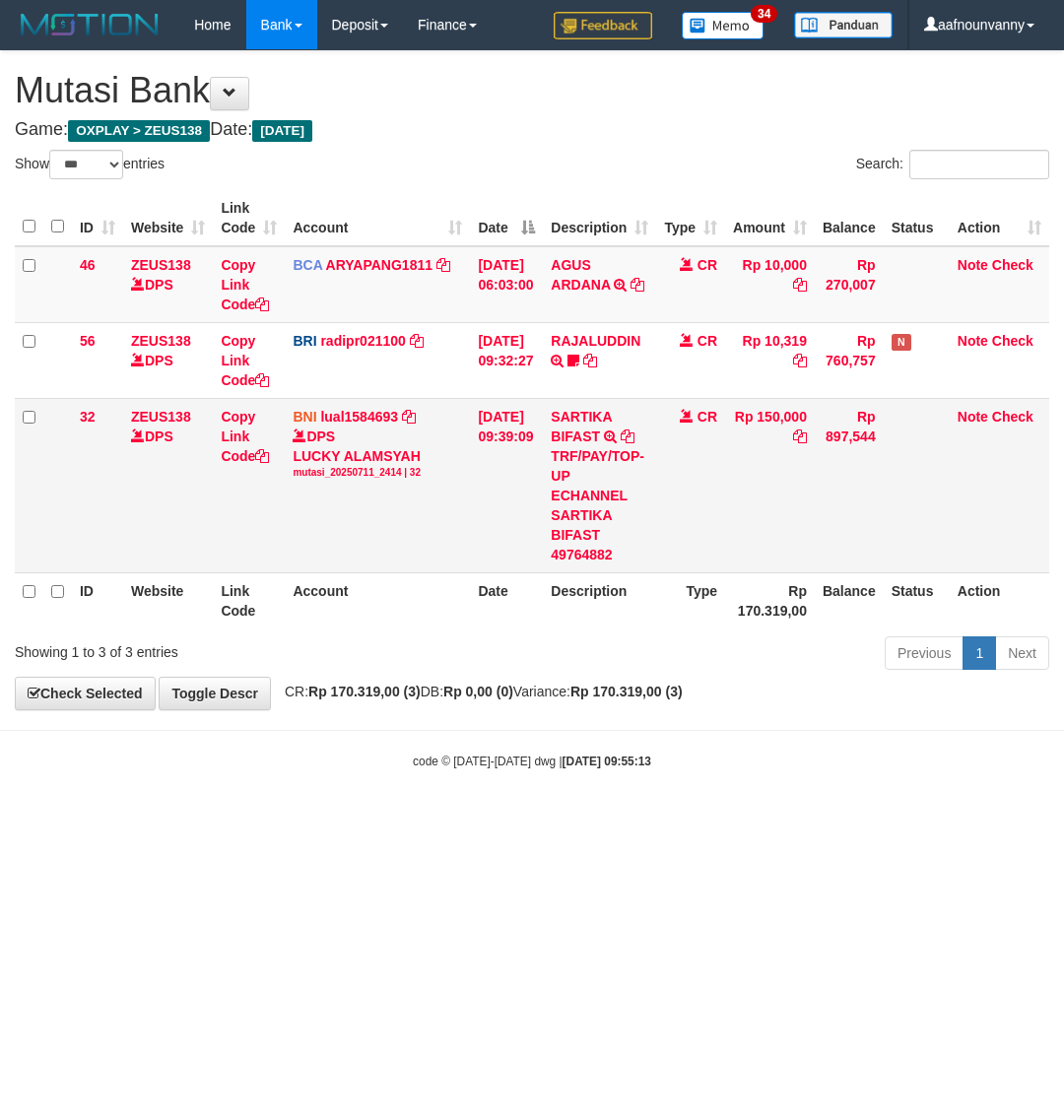 scroll, scrollTop: 0, scrollLeft: 0, axis: both 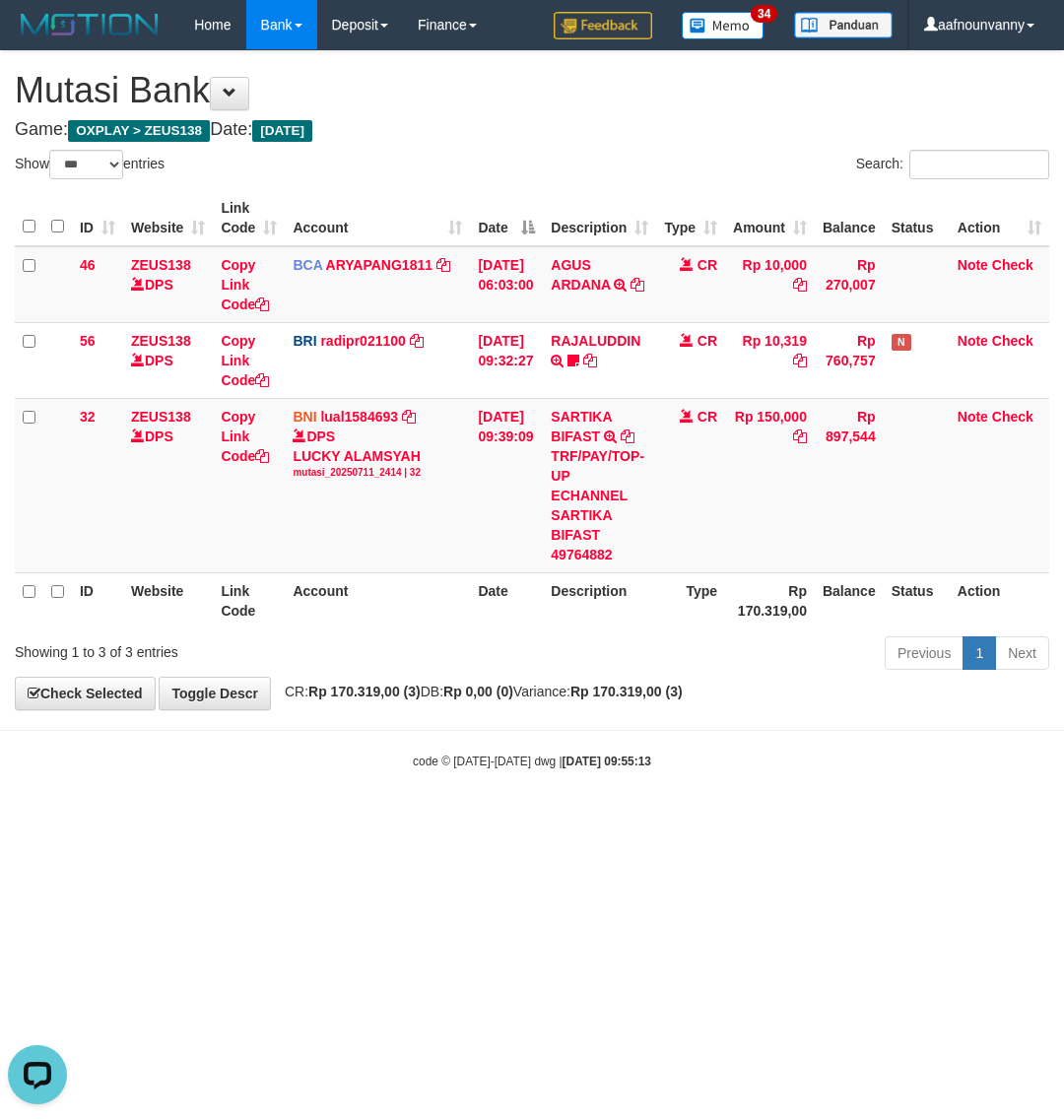 drag, startPoint x: 677, startPoint y: 977, endPoint x: 566, endPoint y: 954, distance: 113.35784 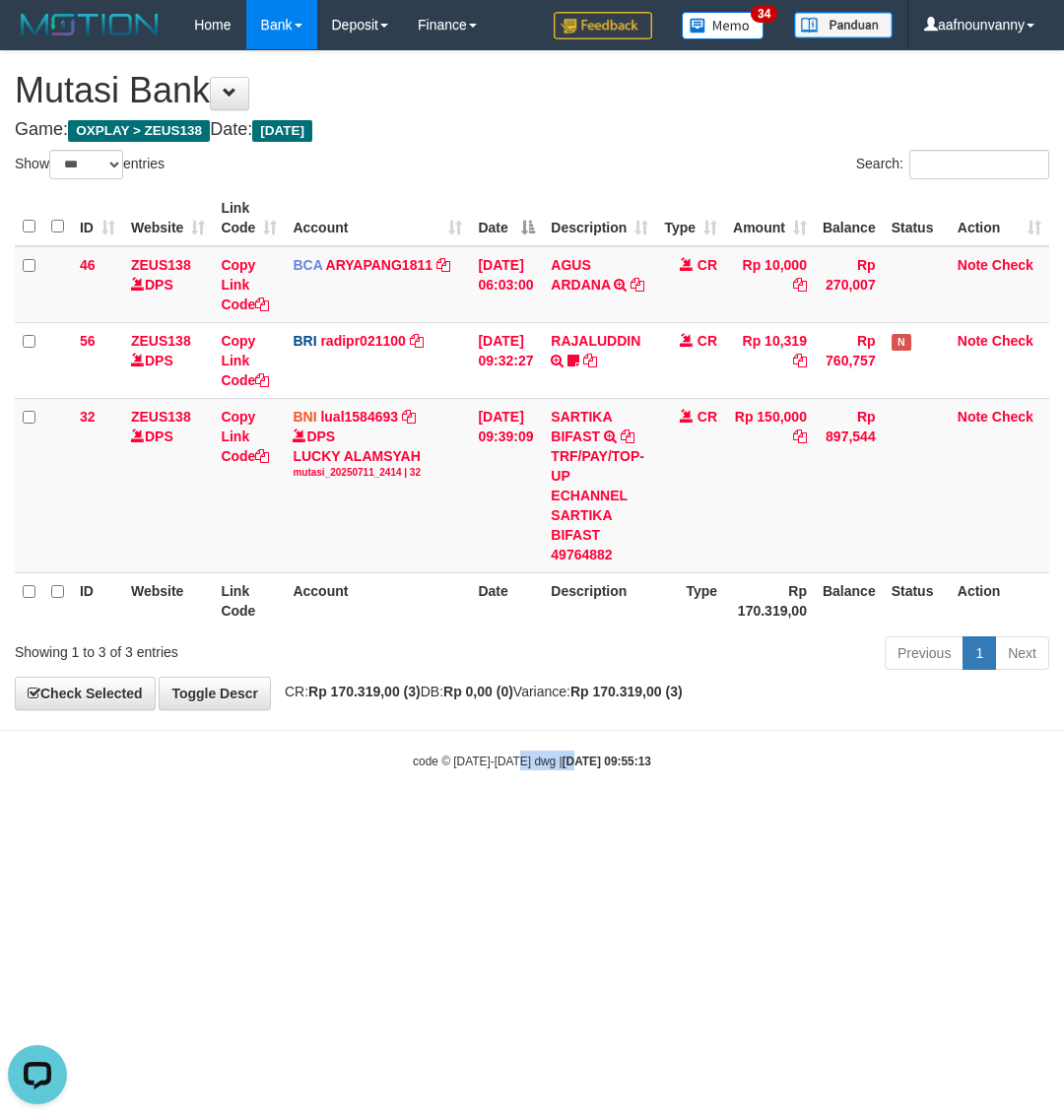 drag, startPoint x: 558, startPoint y: 956, endPoint x: 510, endPoint y: 921, distance: 59 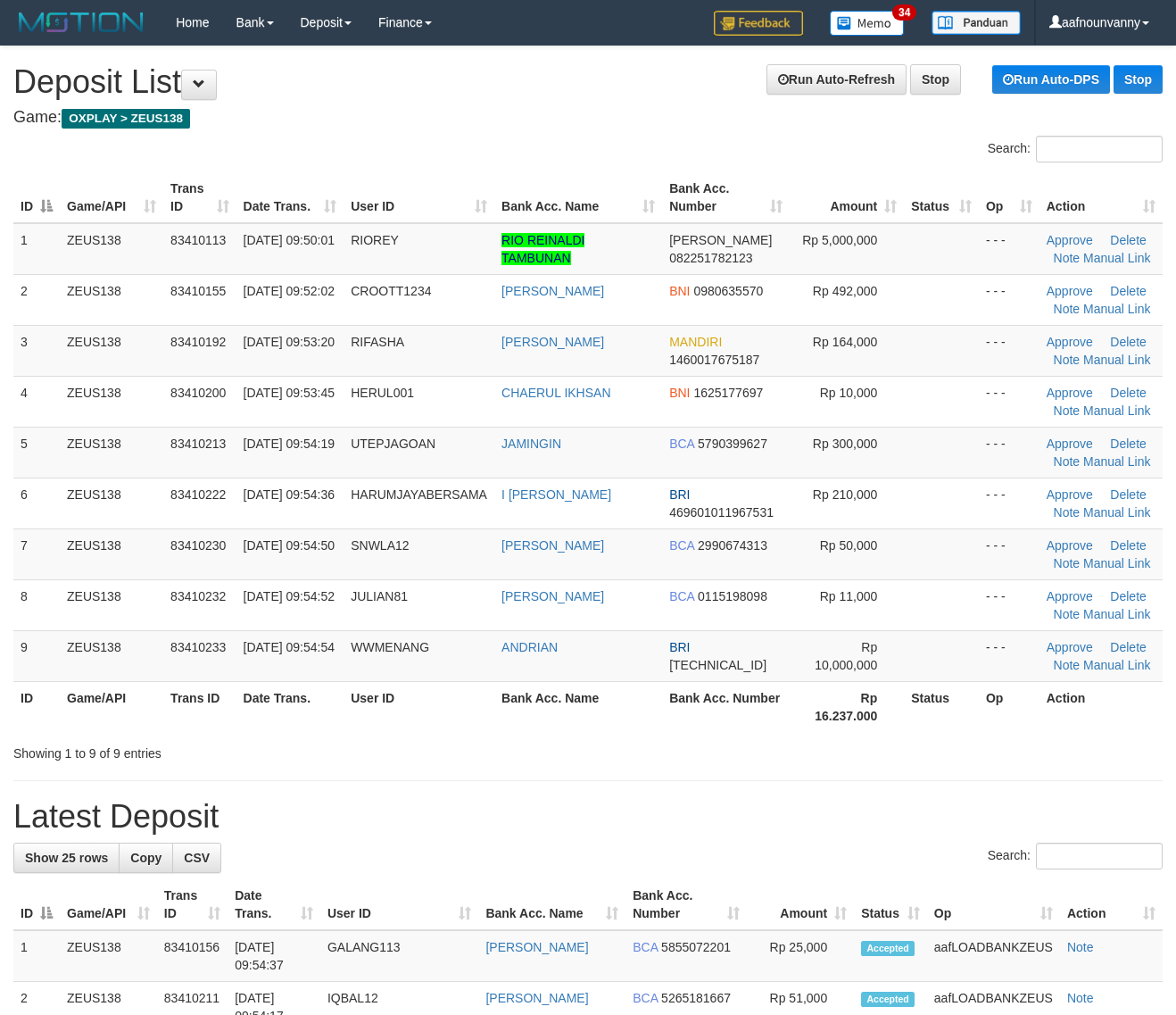 scroll, scrollTop: 0, scrollLeft: 0, axis: both 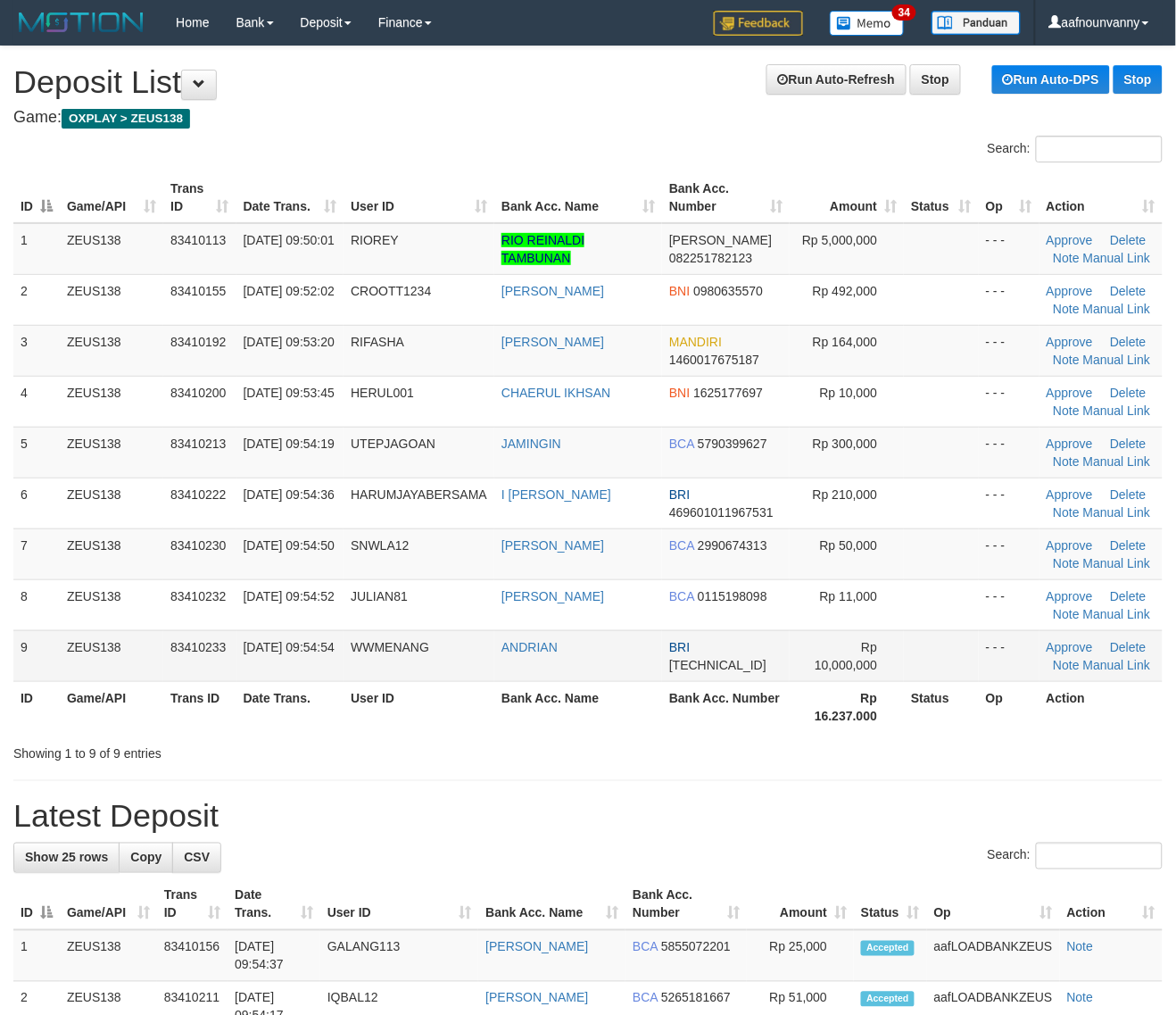 drag, startPoint x: 741, startPoint y: 662, endPoint x: 770, endPoint y: 667, distance: 29.42788 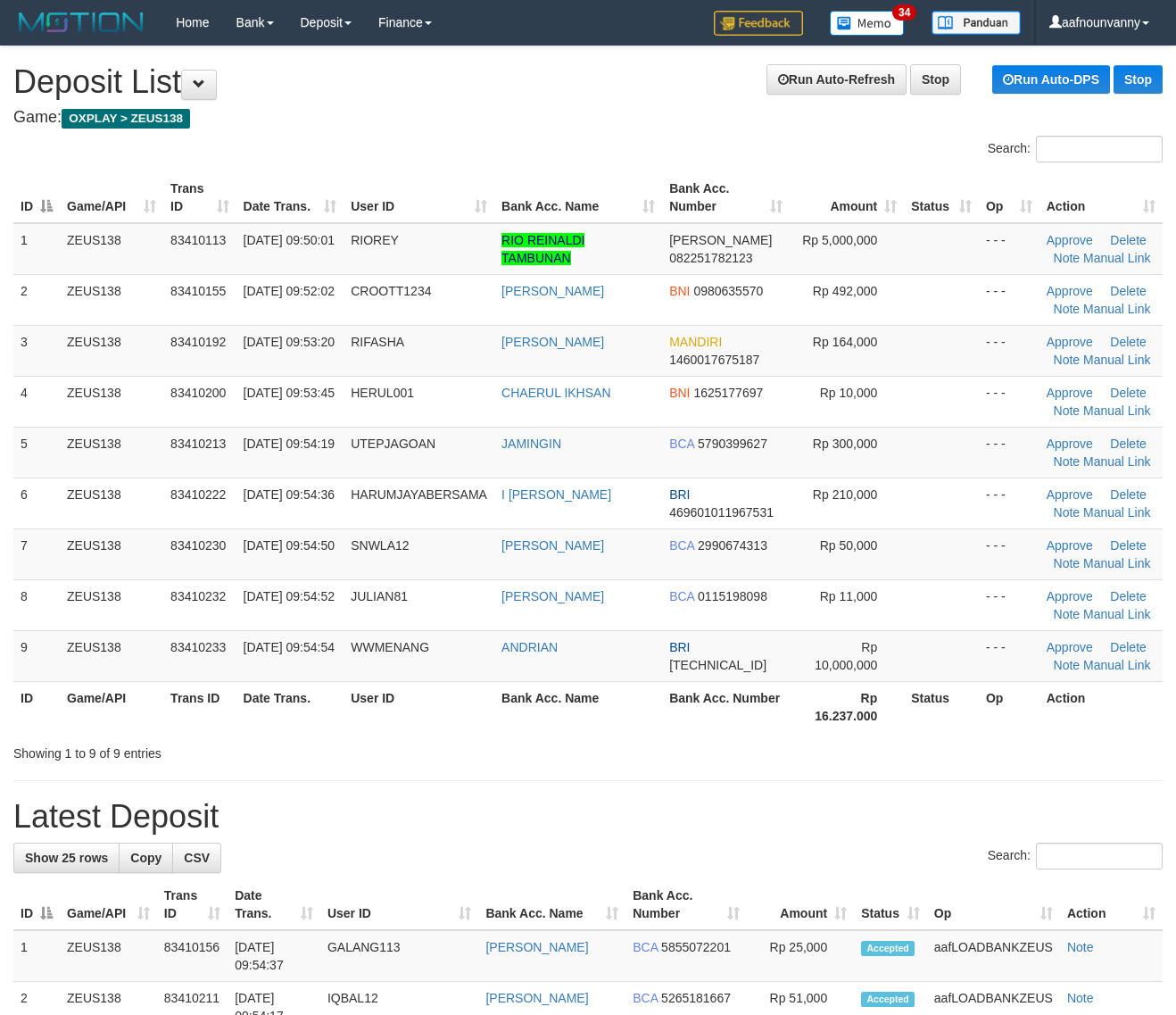 scroll, scrollTop: 0, scrollLeft: 0, axis: both 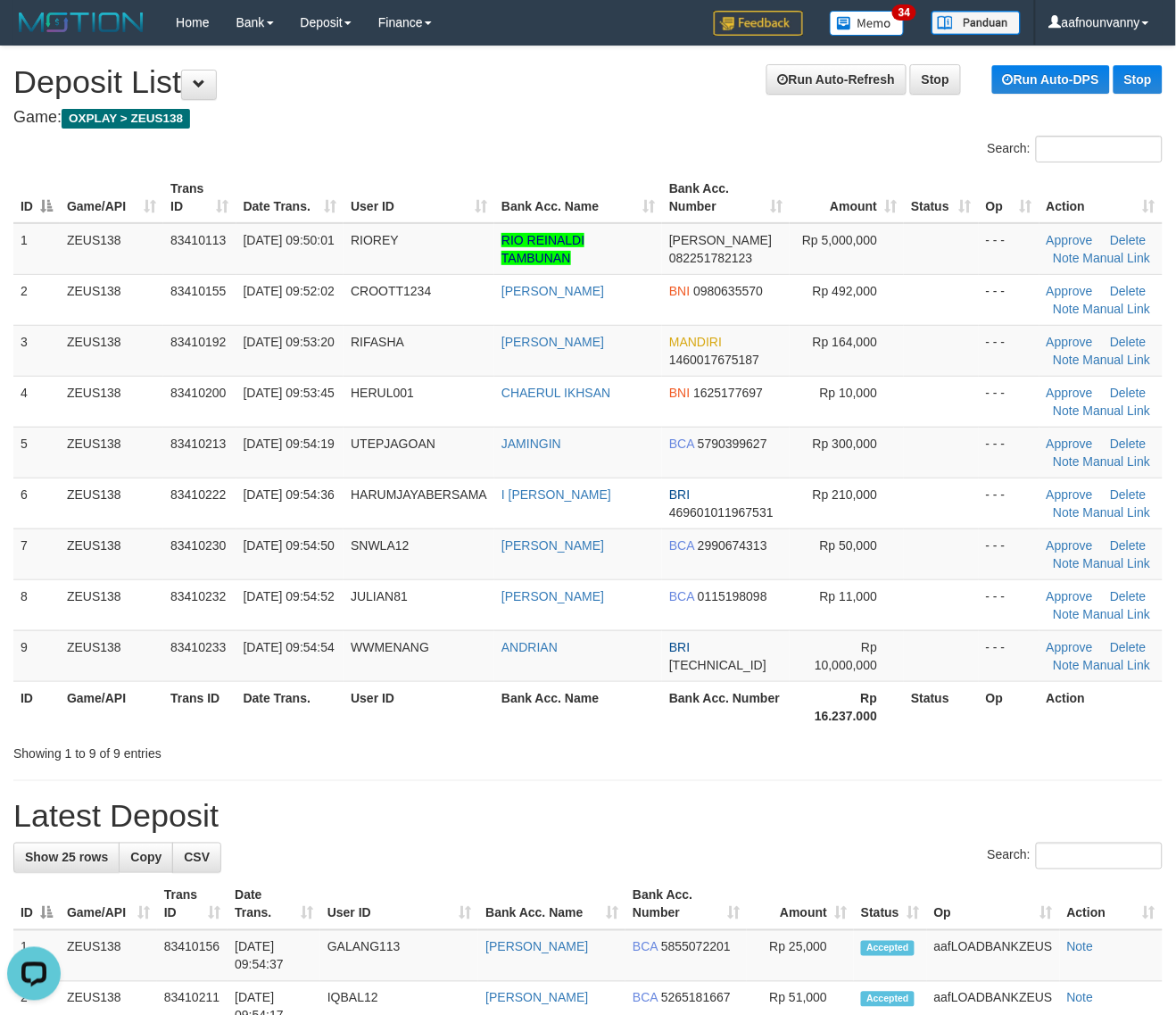 drag, startPoint x: 583, startPoint y: 576, endPoint x: 1130, endPoint y: 710, distance: 563.17404 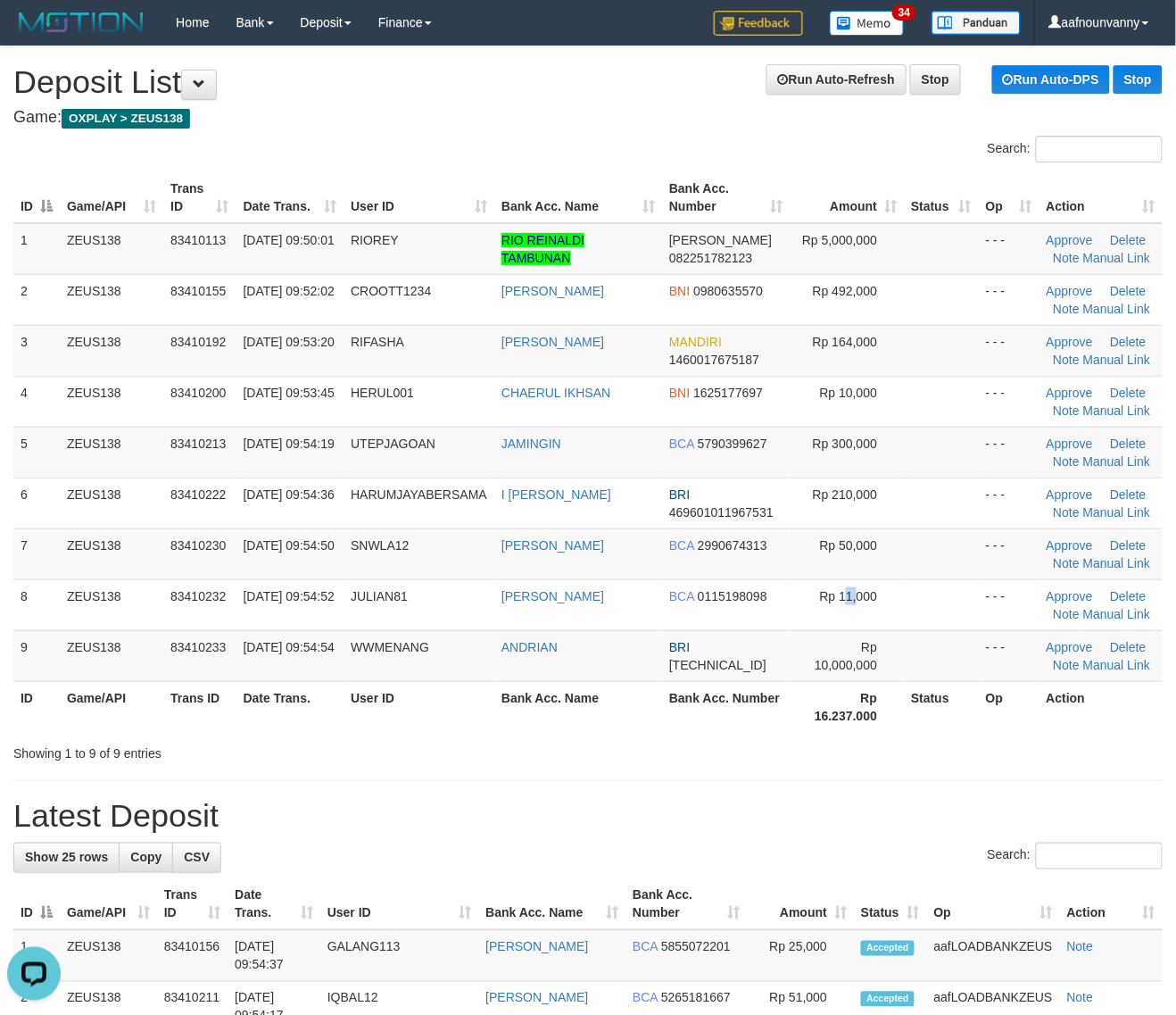 drag, startPoint x: 853, startPoint y: 611, endPoint x: 1188, endPoint y: 586, distance: 335.93154 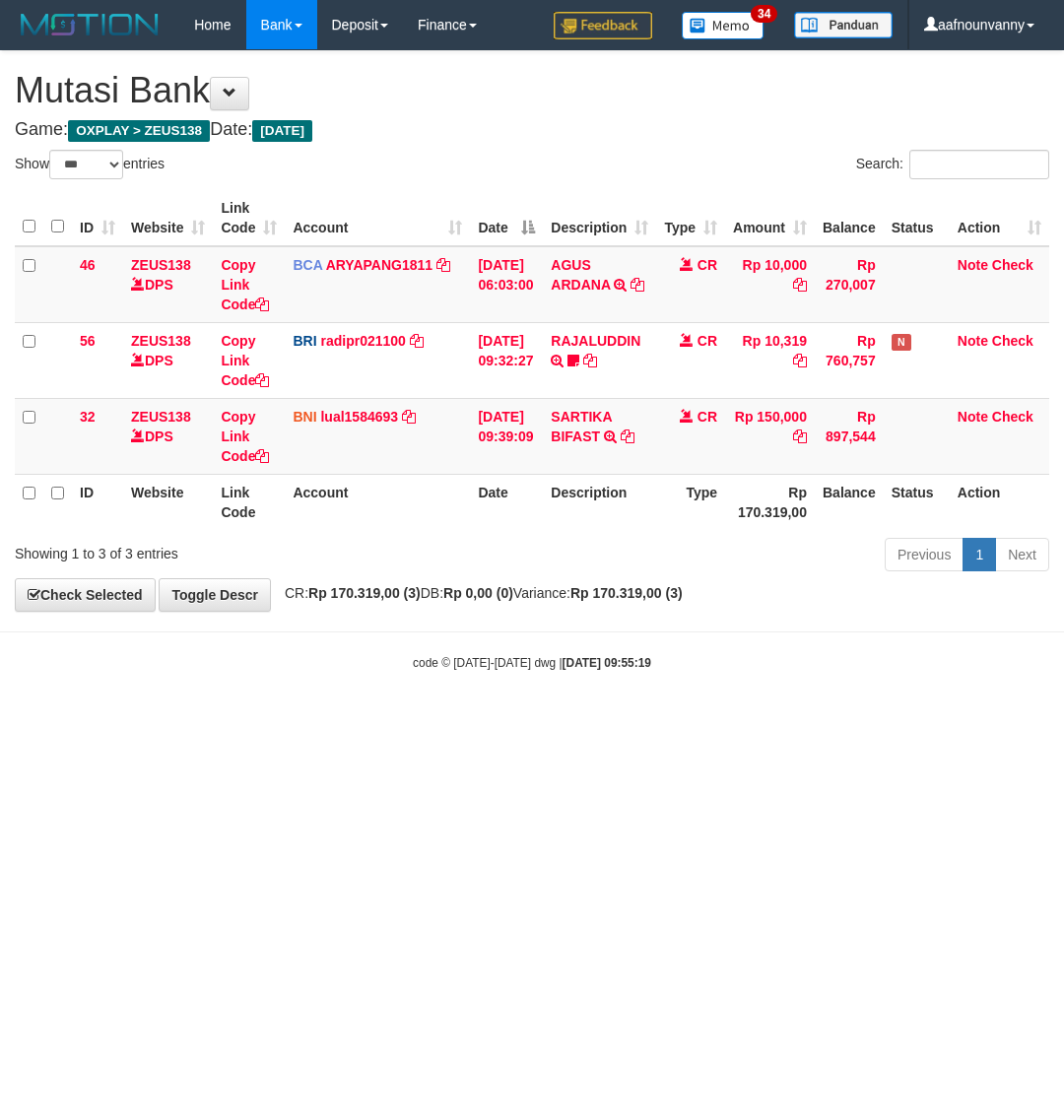 select on "***" 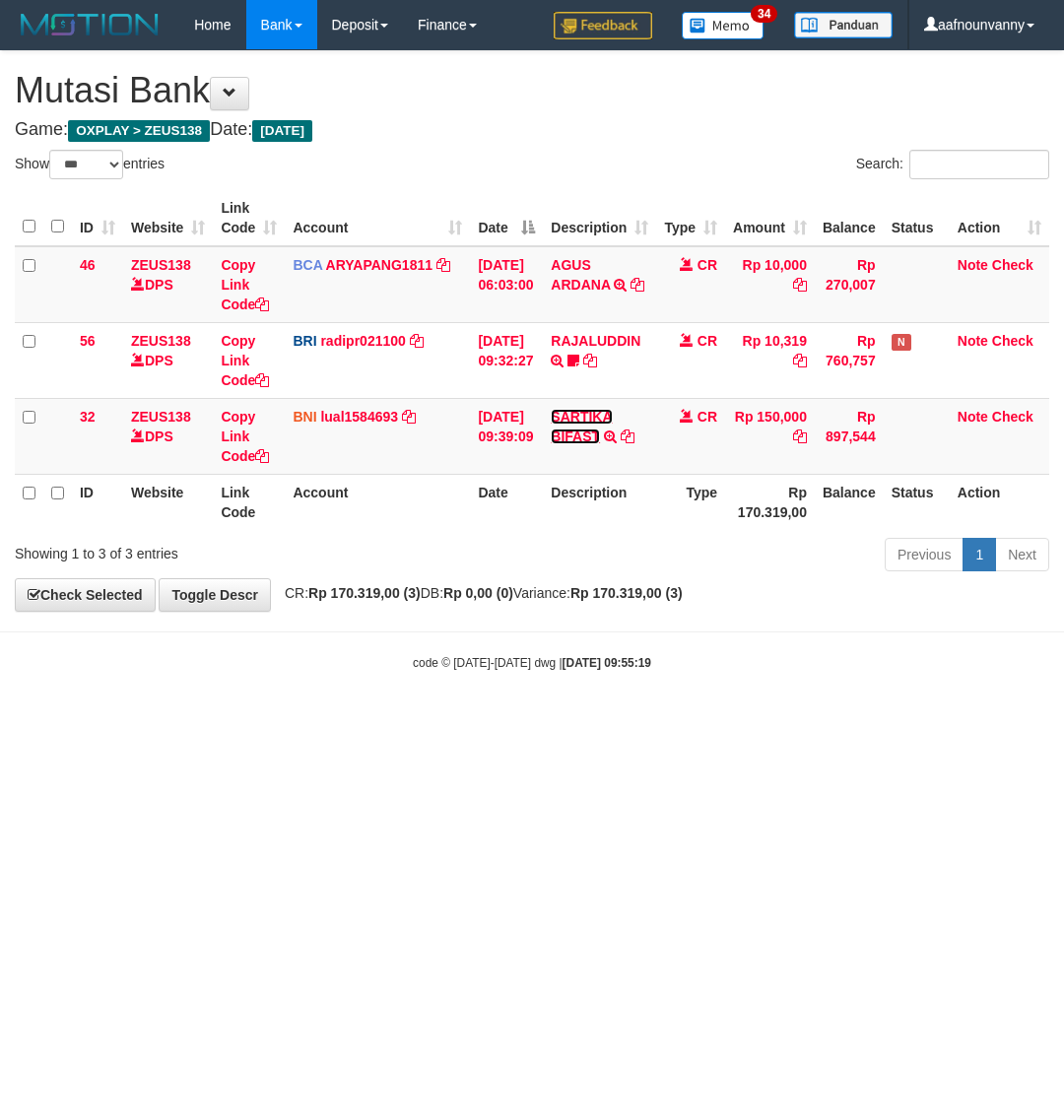 scroll, scrollTop: 0, scrollLeft: 0, axis: both 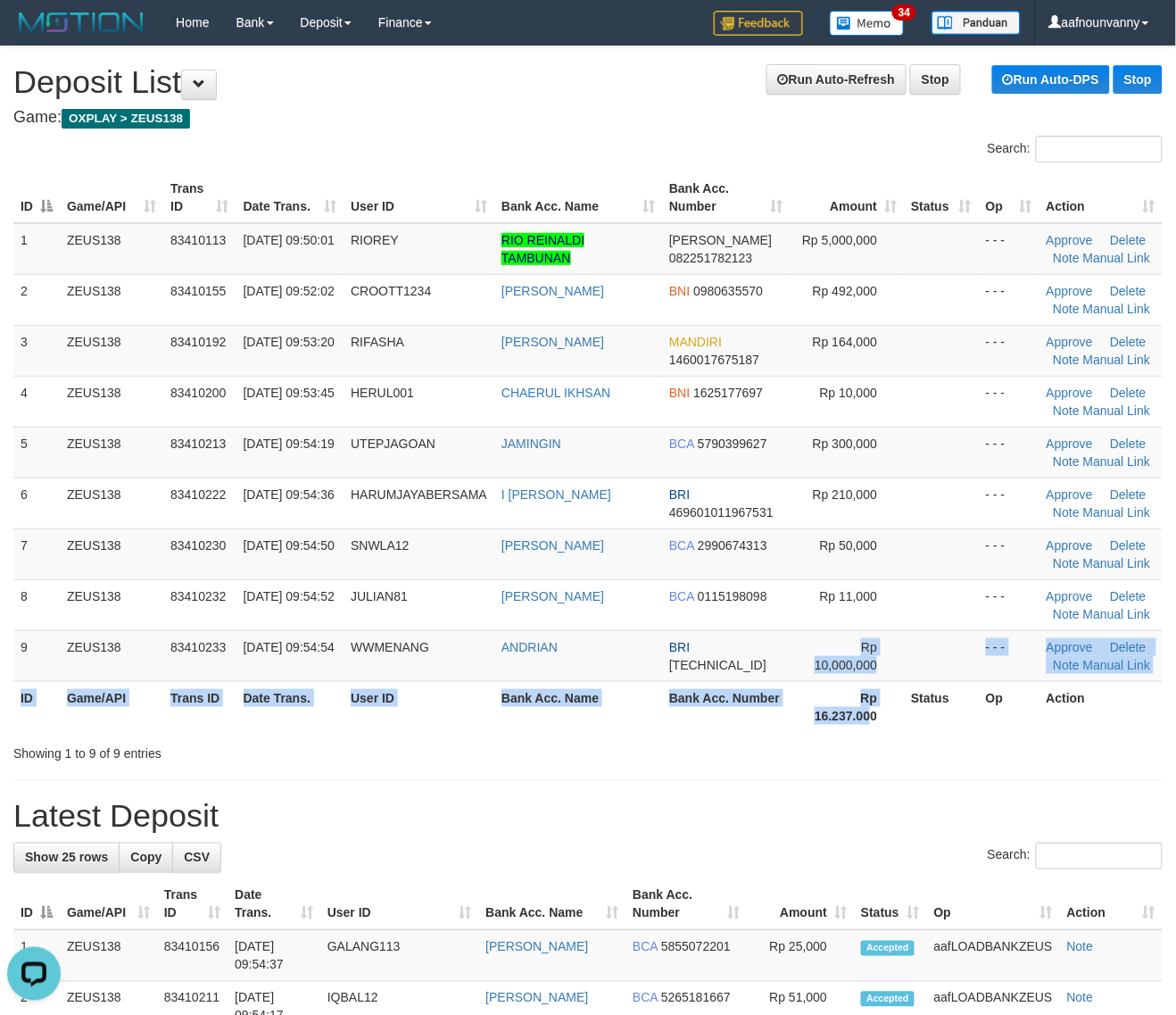 drag, startPoint x: 786, startPoint y: 648, endPoint x: 1189, endPoint y: 786, distance: 425.973 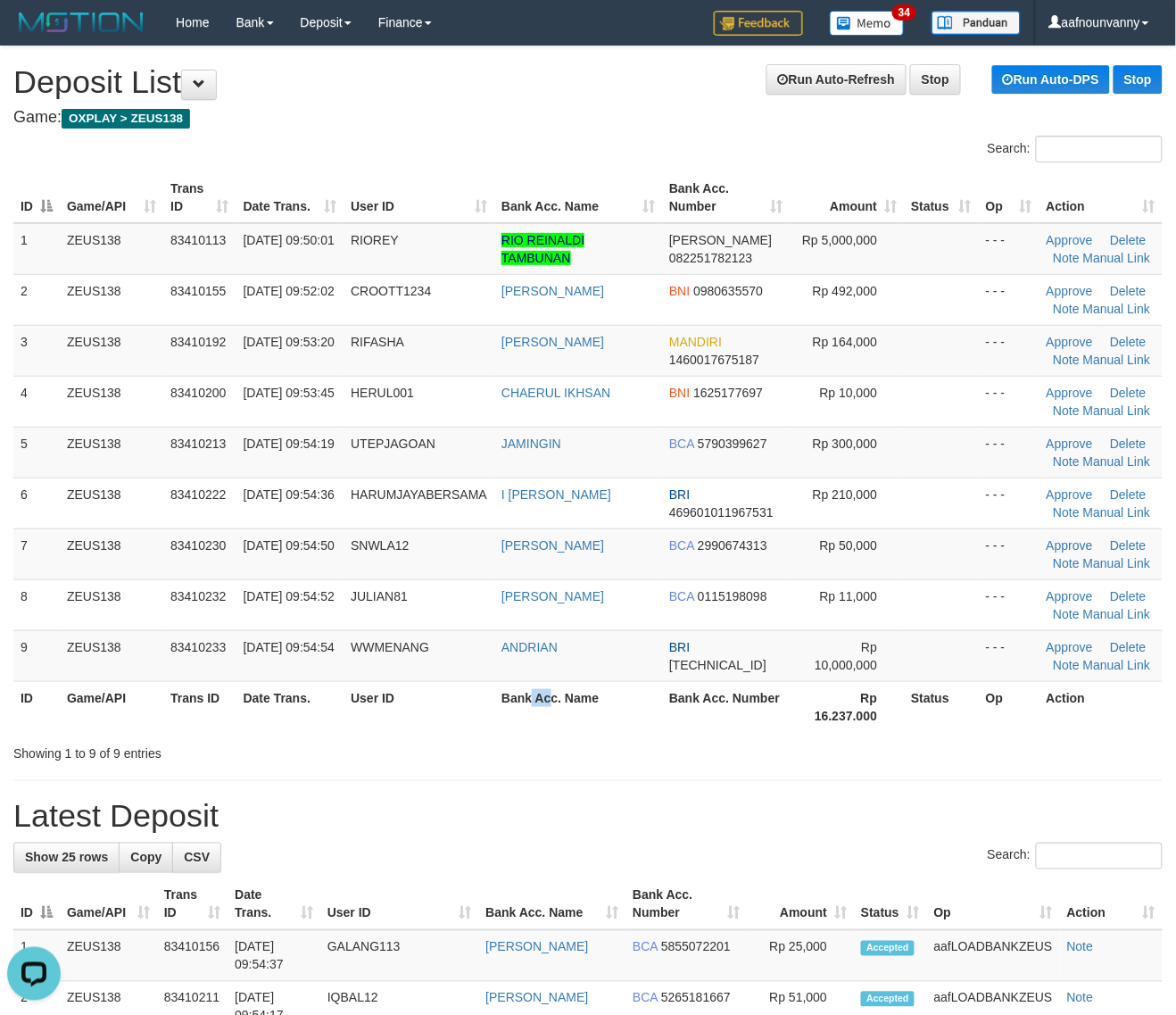 drag, startPoint x: 534, startPoint y: 703, endPoint x: 652, endPoint y: 711, distance: 118.27088 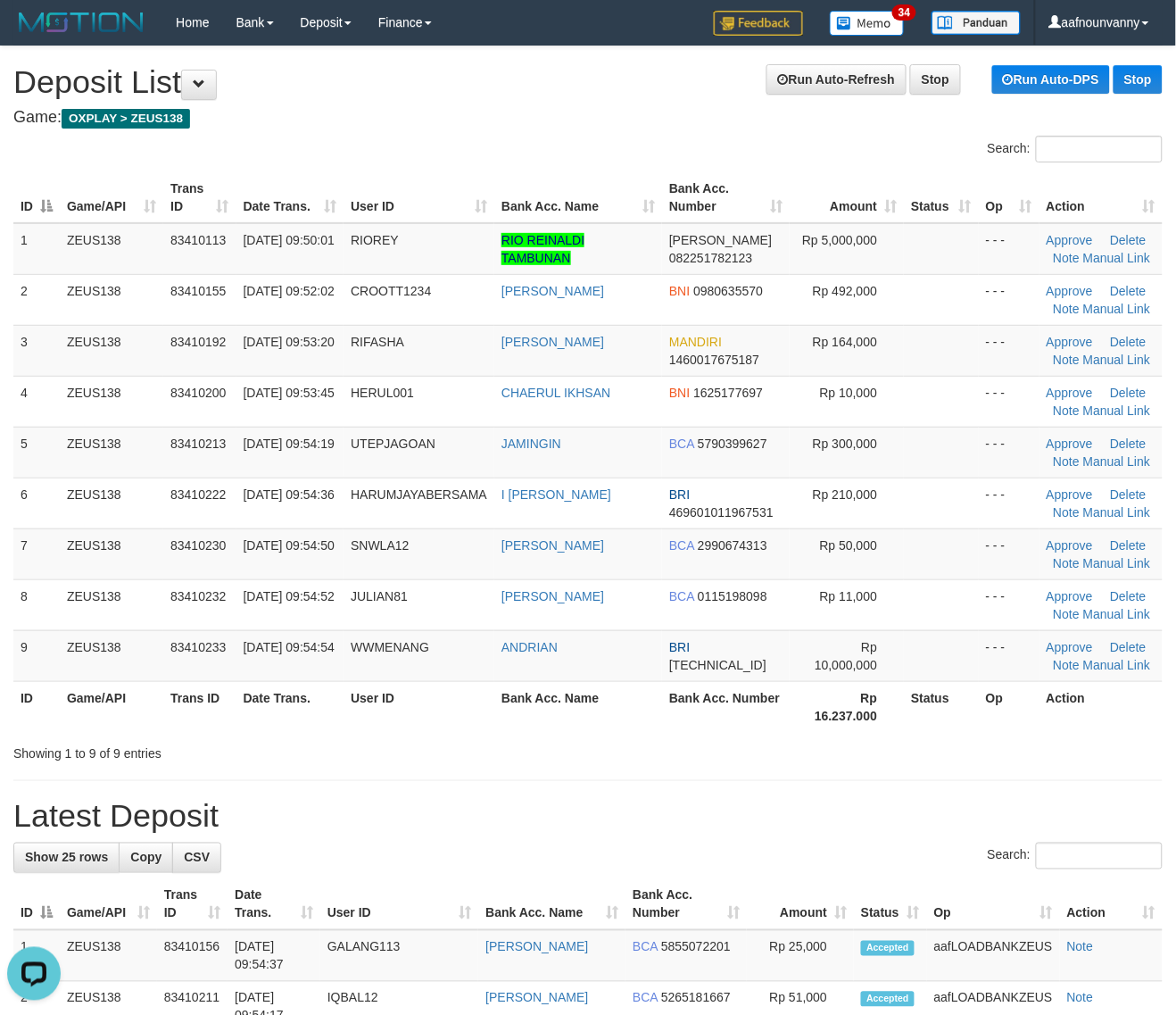 drag, startPoint x: 496, startPoint y: 570, endPoint x: 1187, endPoint y: 681, distance: 699.8586 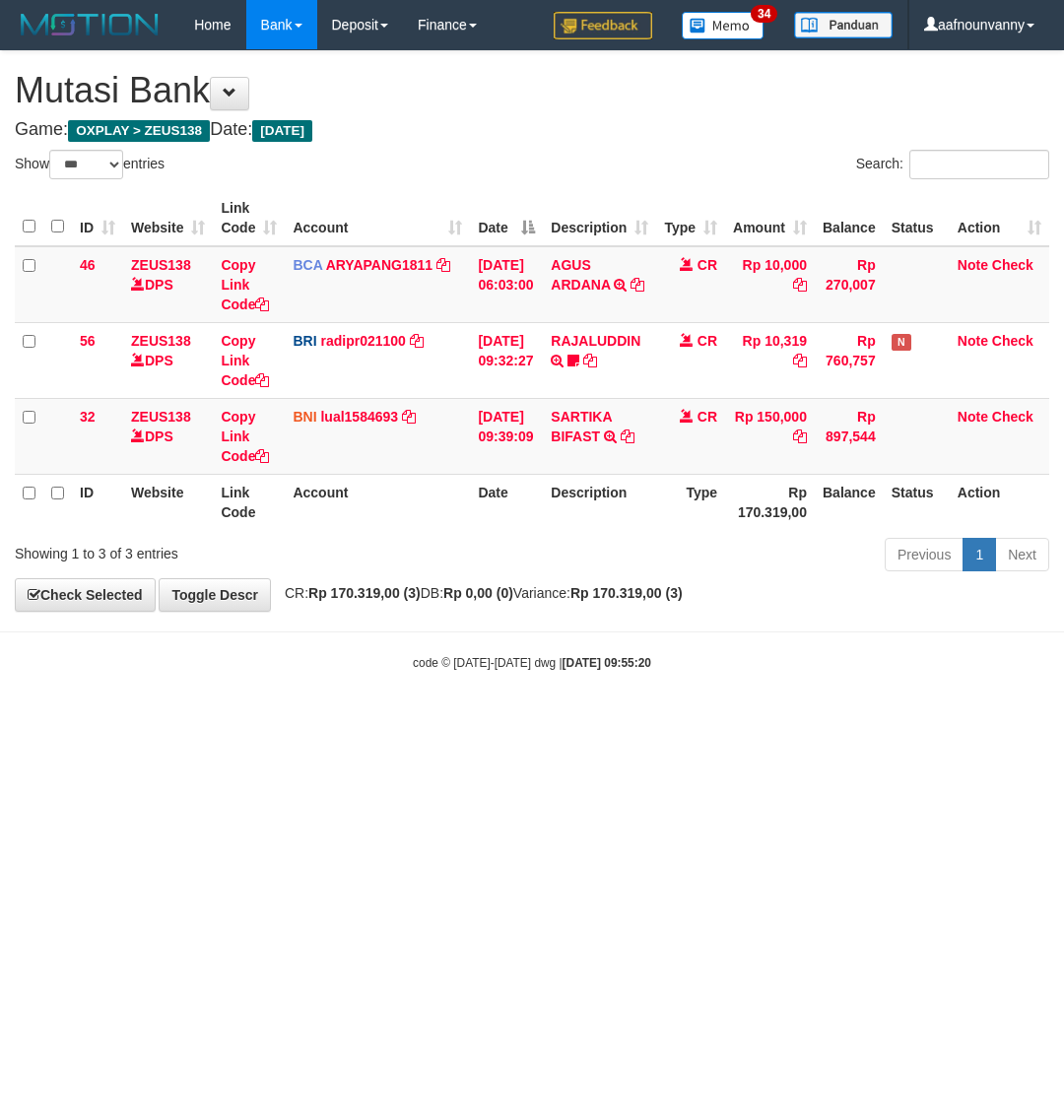 select on "***" 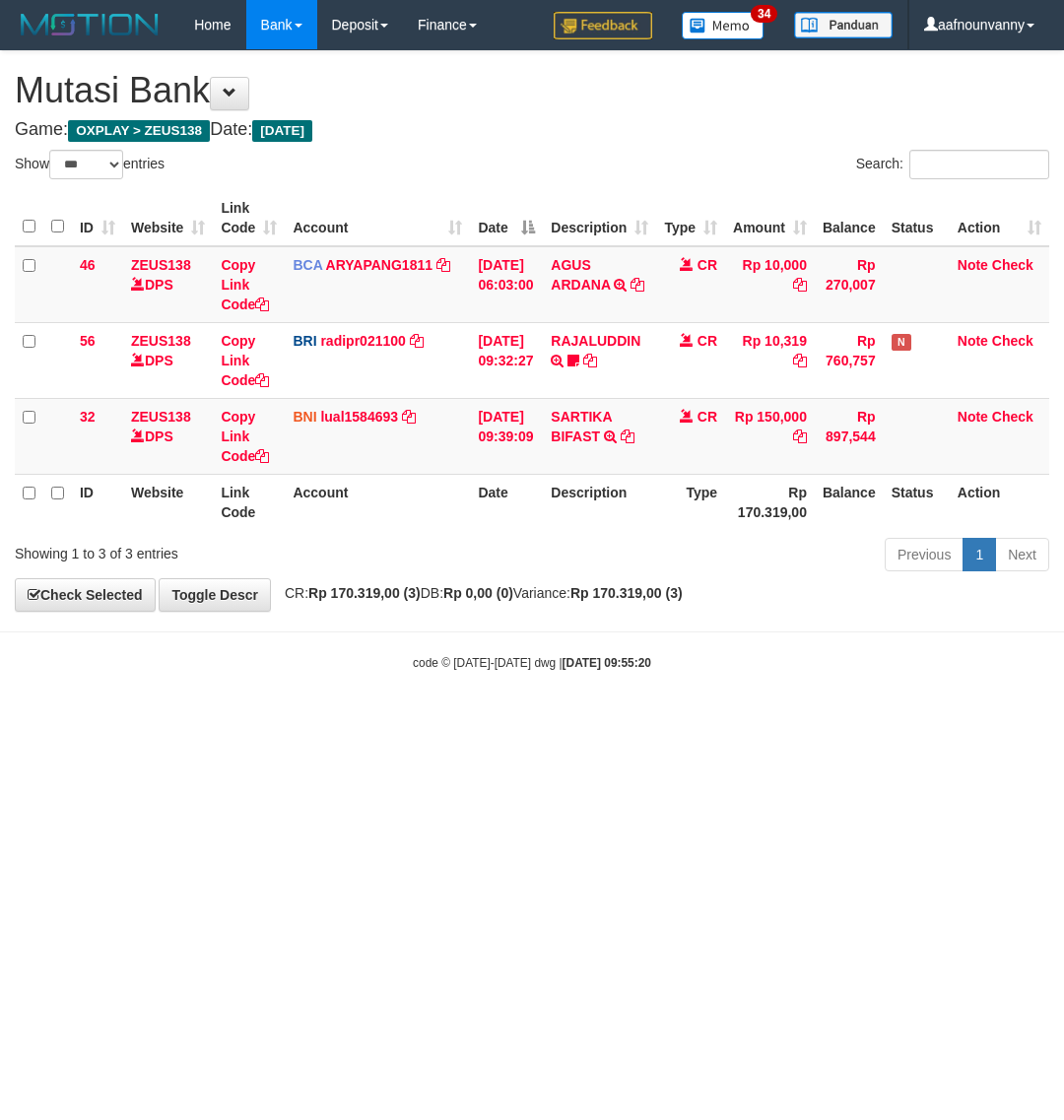 scroll, scrollTop: 0, scrollLeft: 0, axis: both 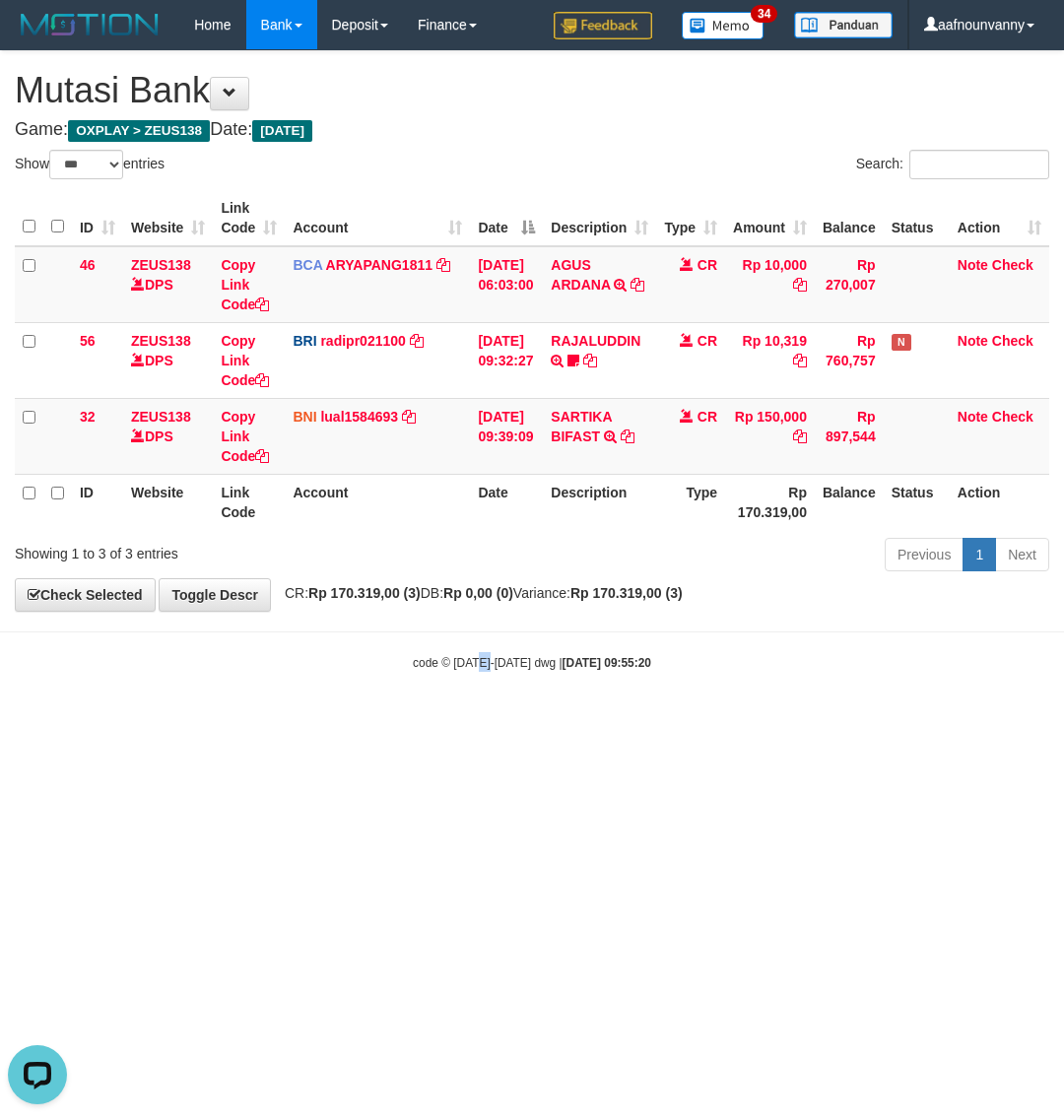 drag, startPoint x: 494, startPoint y: 985, endPoint x: 476, endPoint y: 985, distance: 18 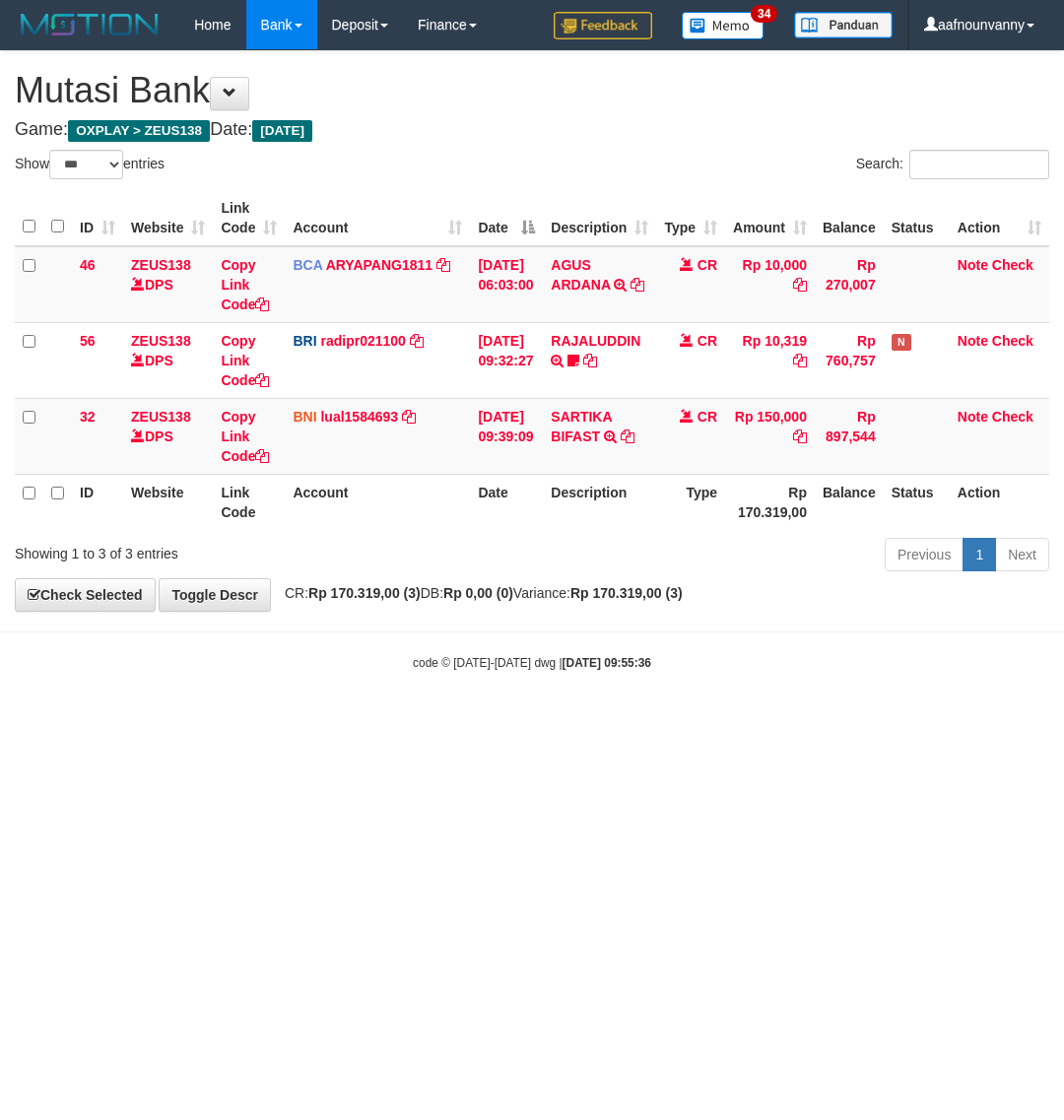 select on "***" 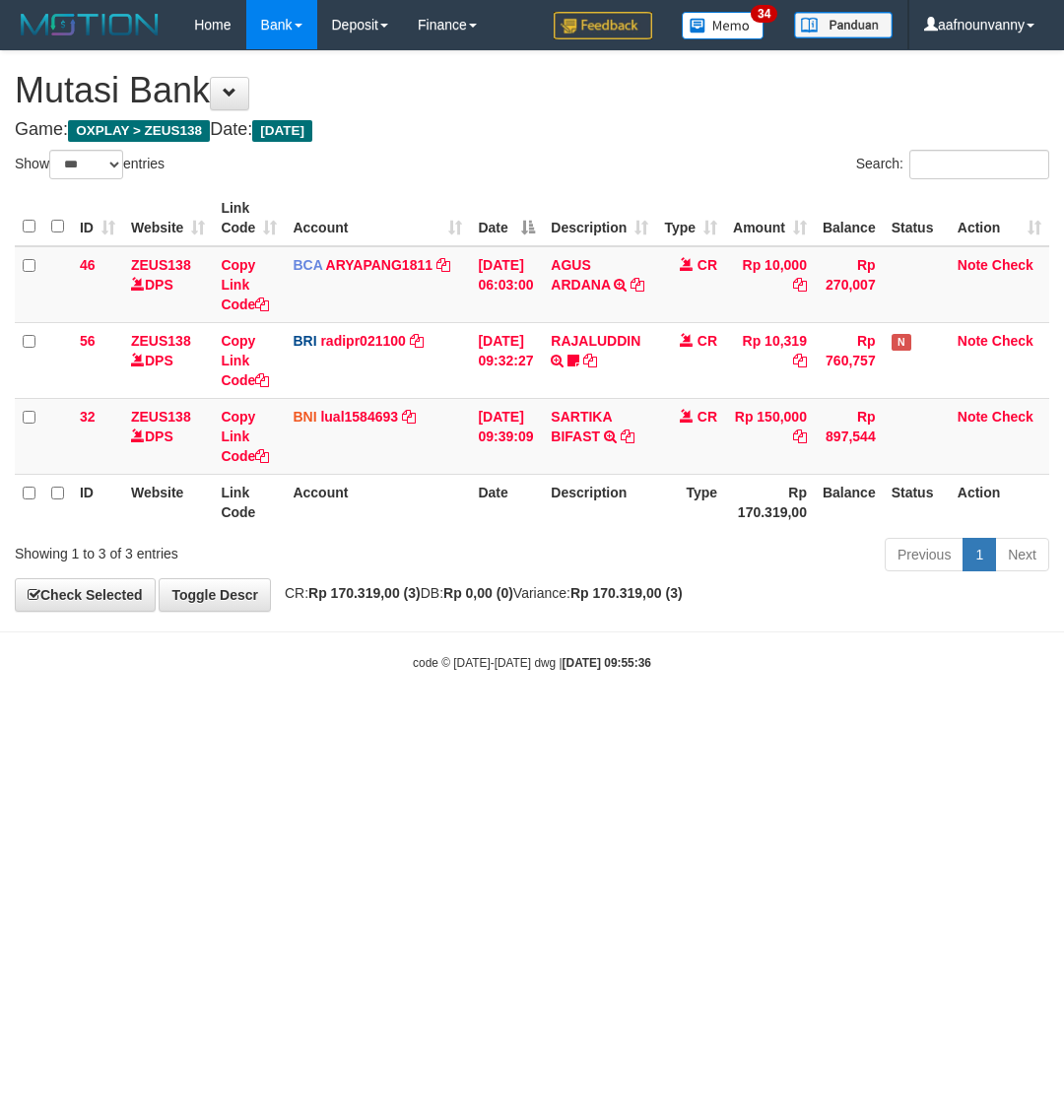 scroll, scrollTop: 0, scrollLeft: 0, axis: both 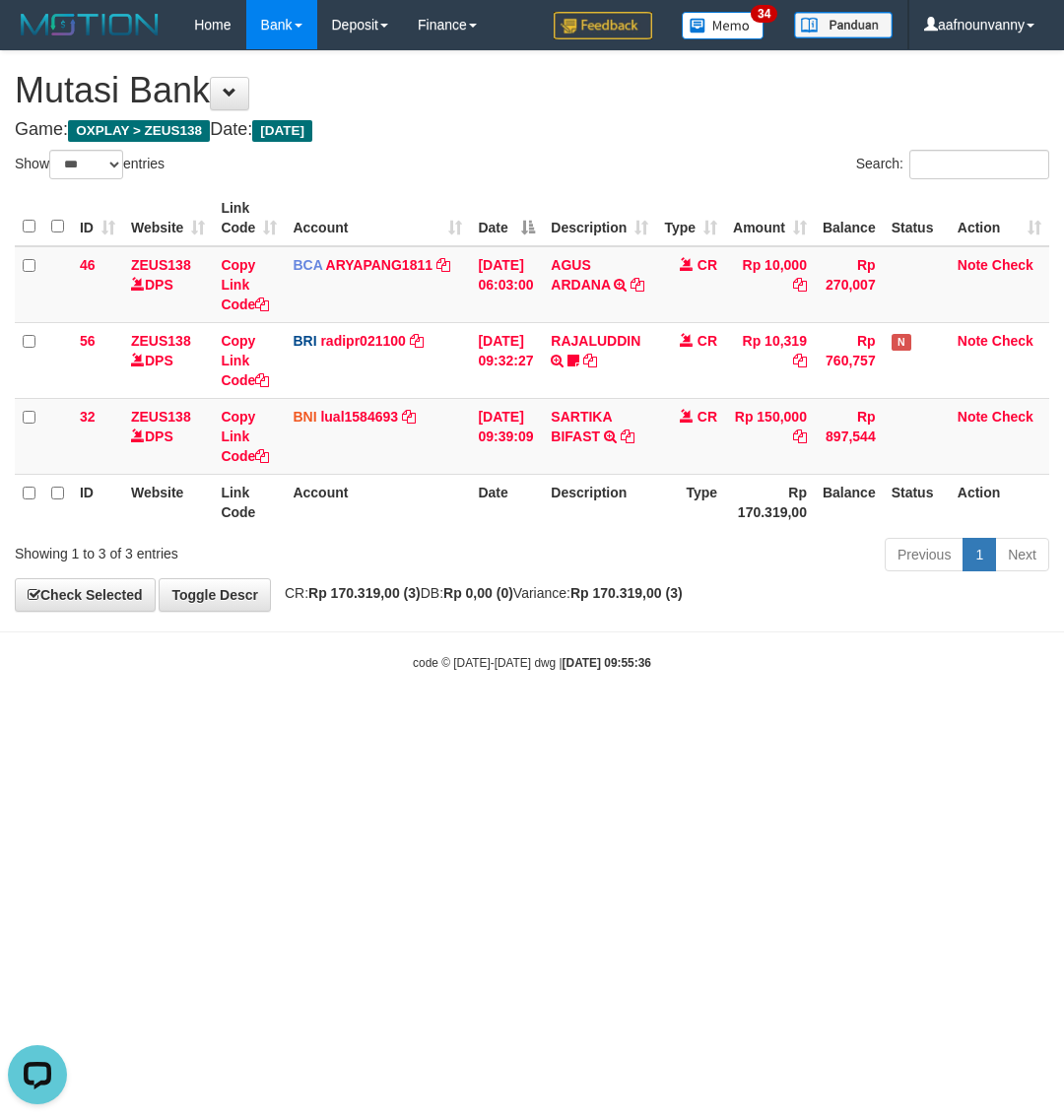 click on "Toggle navigation
Home
Bank
Account List
Load
By Website
Group
[OXPLAY]													ZEUS138
By Load Group (DPS)
Sync" at bounding box center [532, 361] 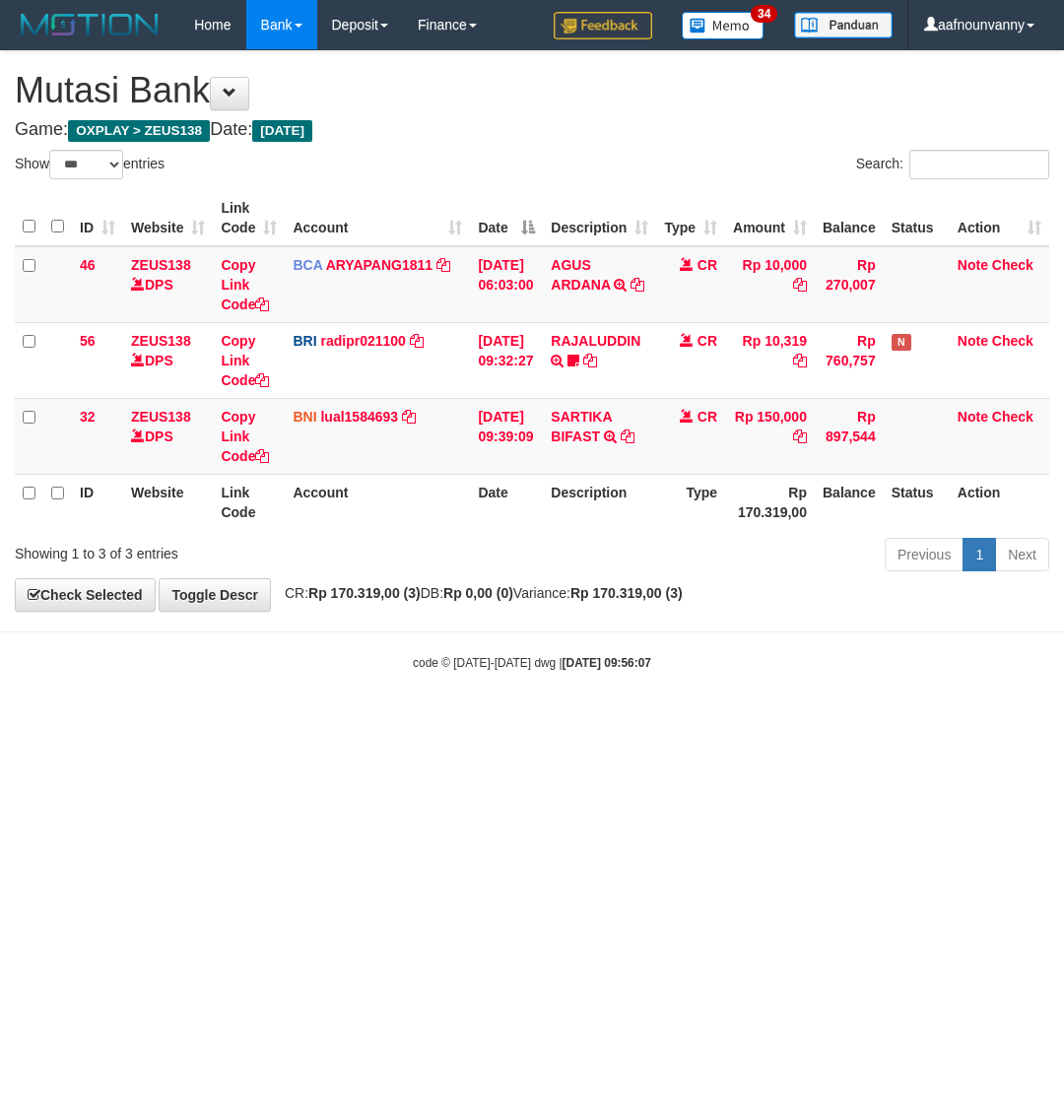 select on "***" 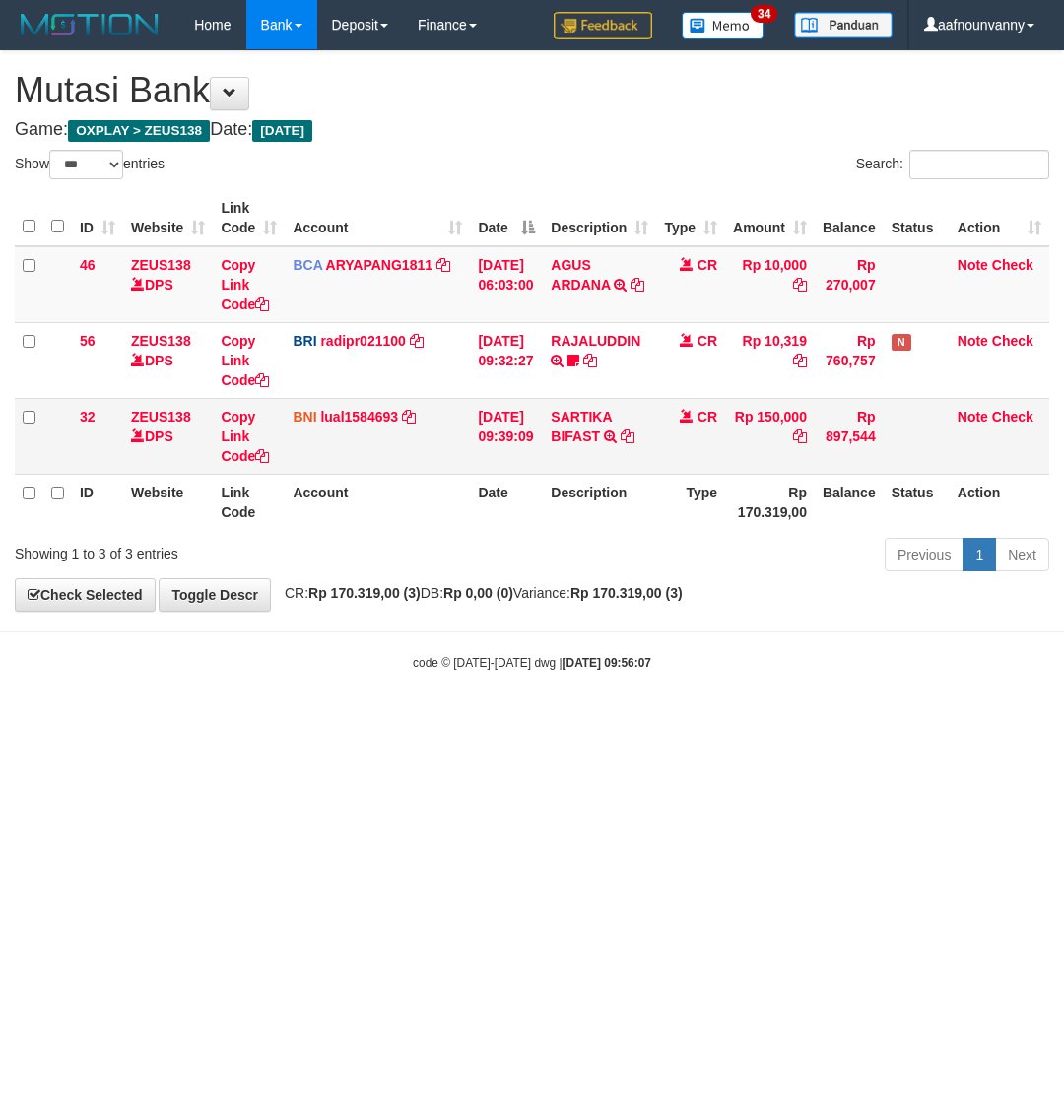 scroll, scrollTop: 0, scrollLeft: 0, axis: both 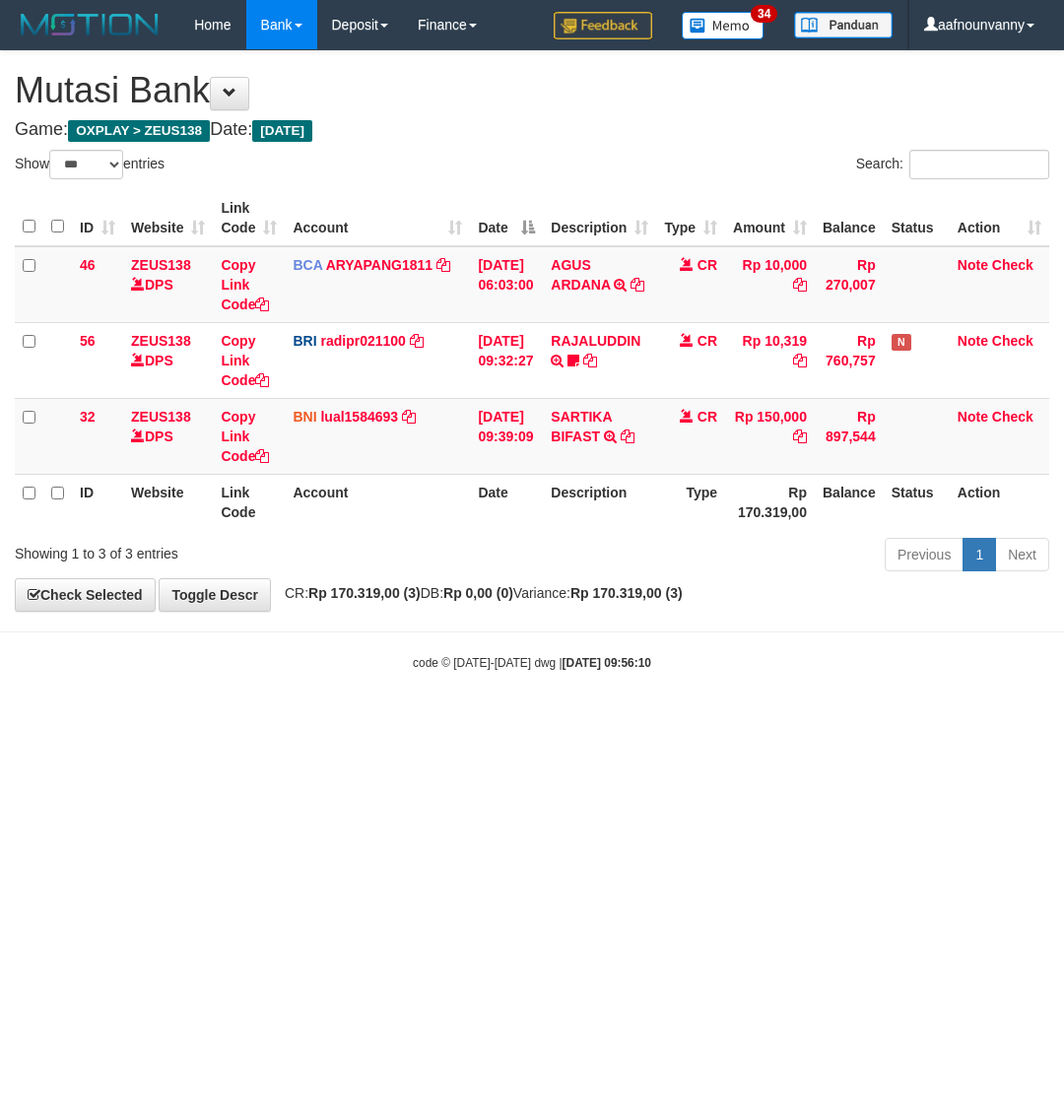 select on "***" 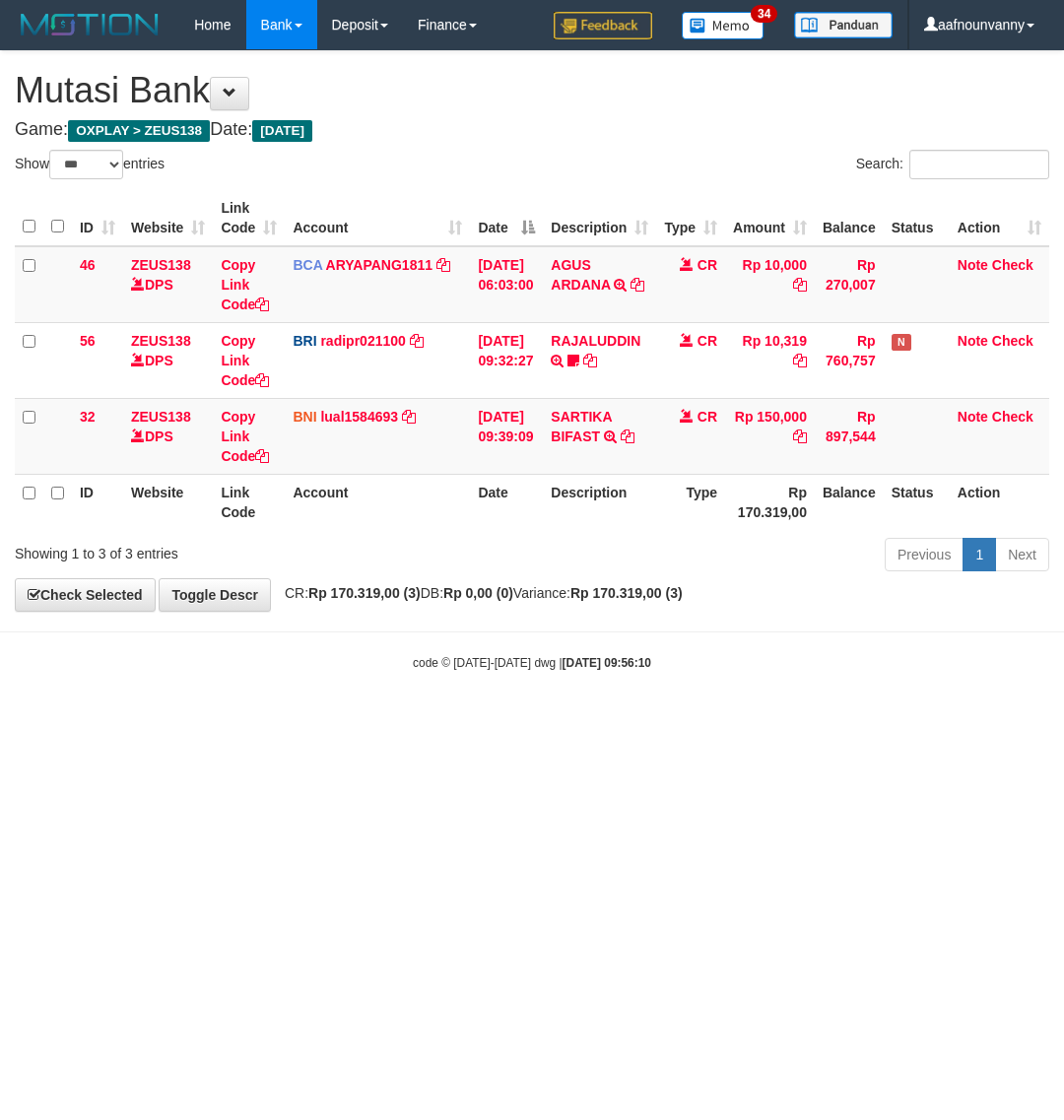 scroll, scrollTop: 0, scrollLeft: 0, axis: both 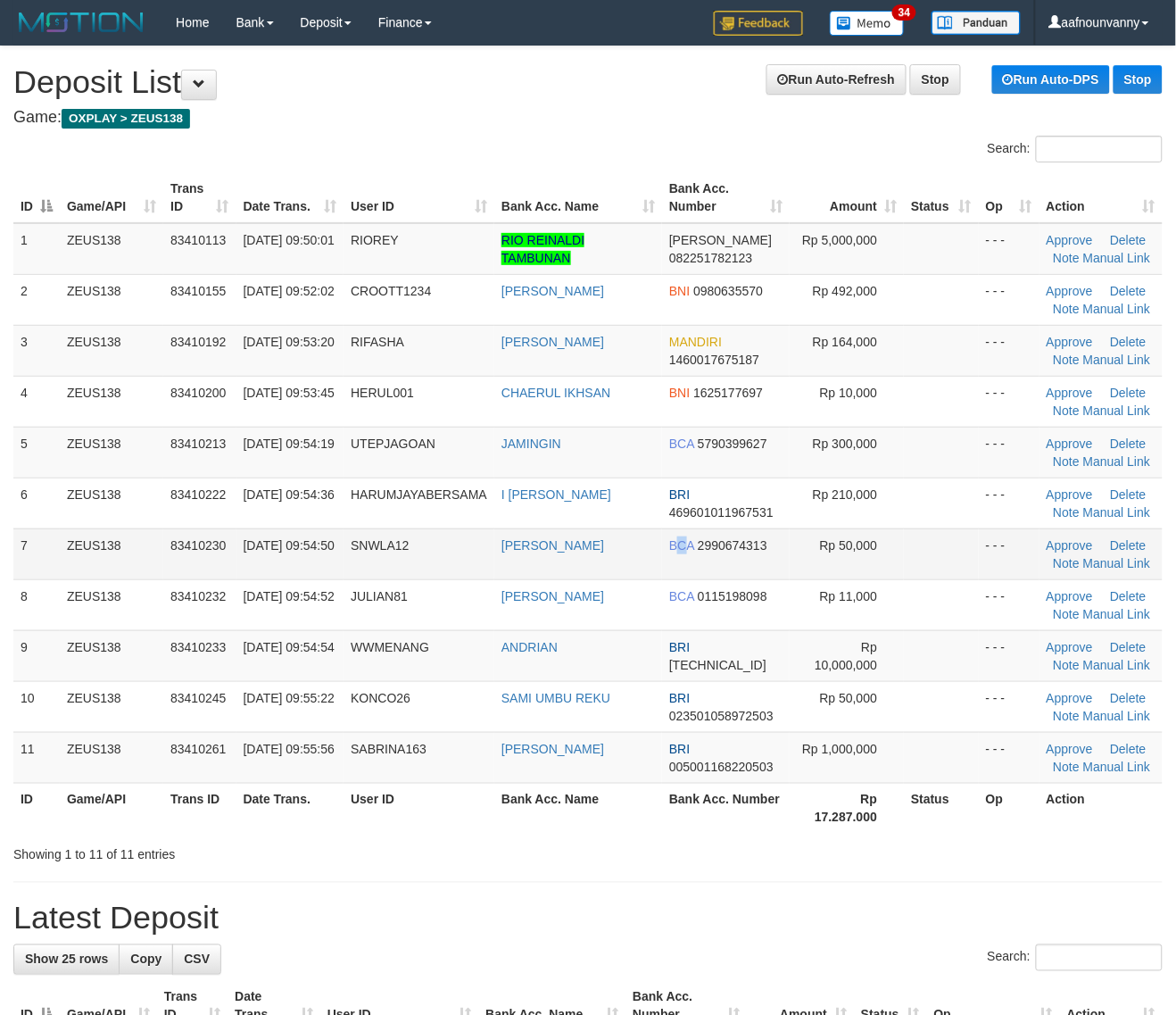 click on "BCA
2990674313" at bounding box center [725, 553] 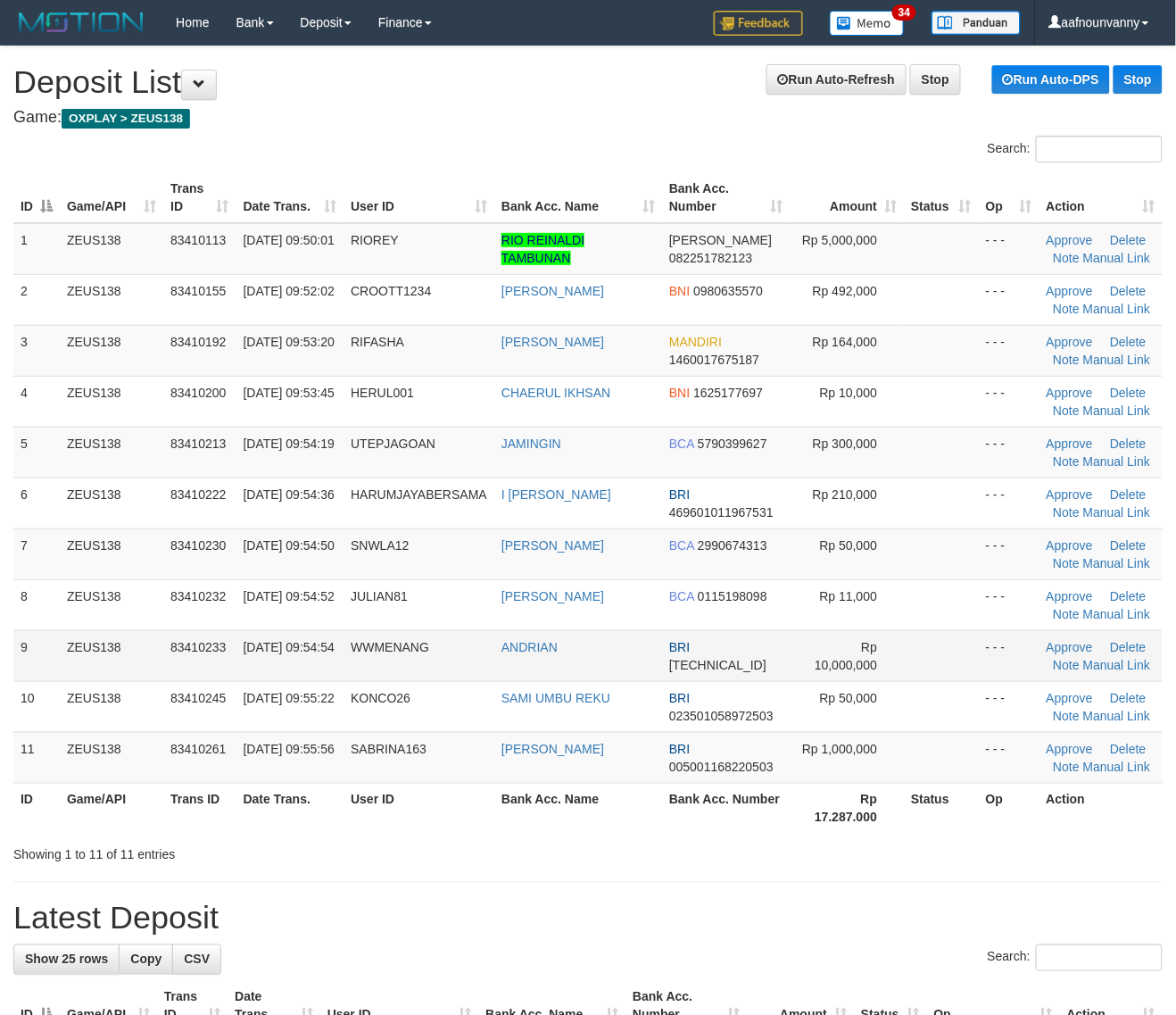 click on "1
ZEUS138
83410113
11/07/2025 09:50:01
RIOREY
RIO REINALDI TAMBUNAN
DANA
082251782123
Rp 5,000,000
- - -
Approve
Delete
Note
Manual Link
2
ZEUS138
83410155
11/07/2025 09:52:02
CROOTT1234
BAYU SETIA BUDI
BNI
0980635570
Rp 492,000
- - -" at bounding box center (588, 503) 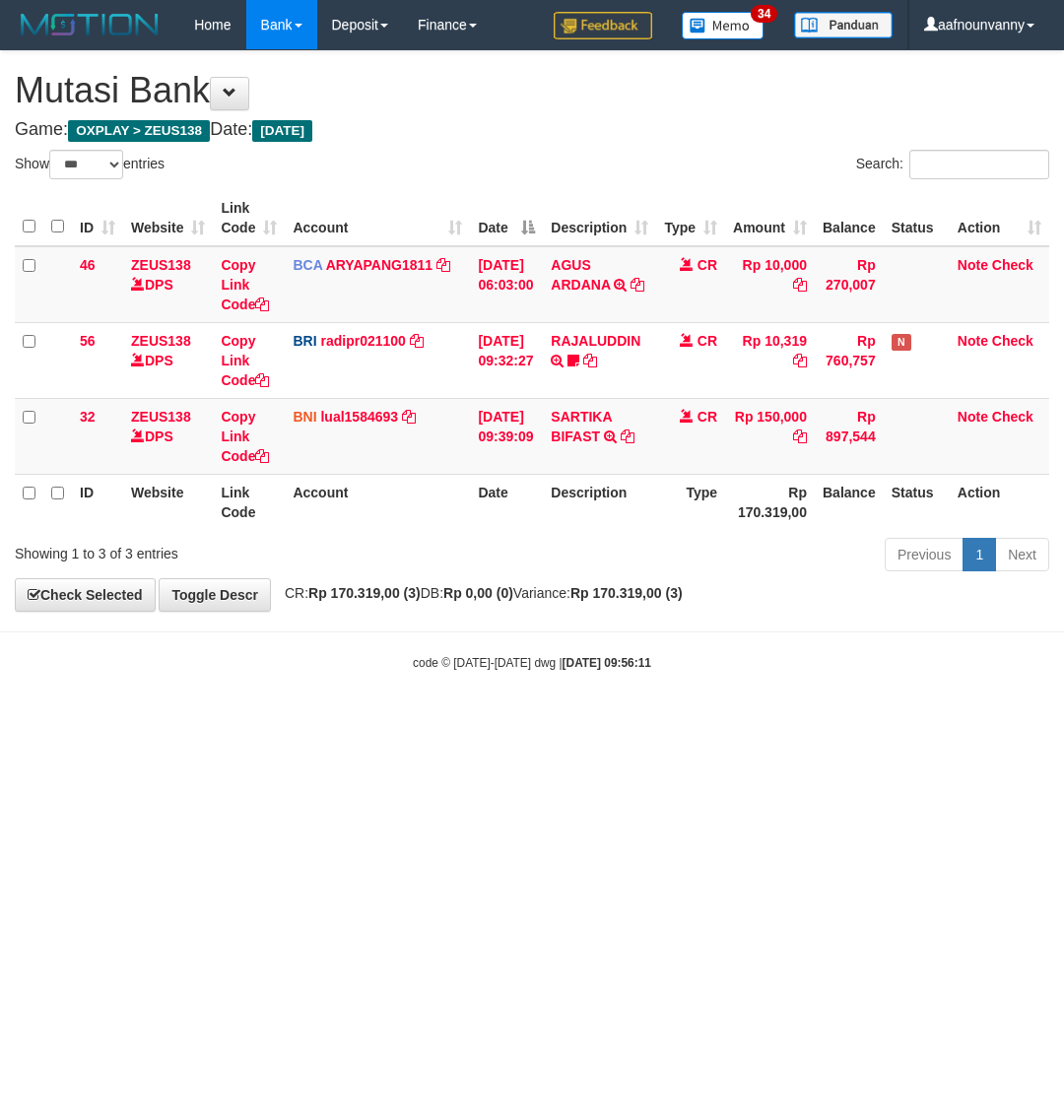 select on "***" 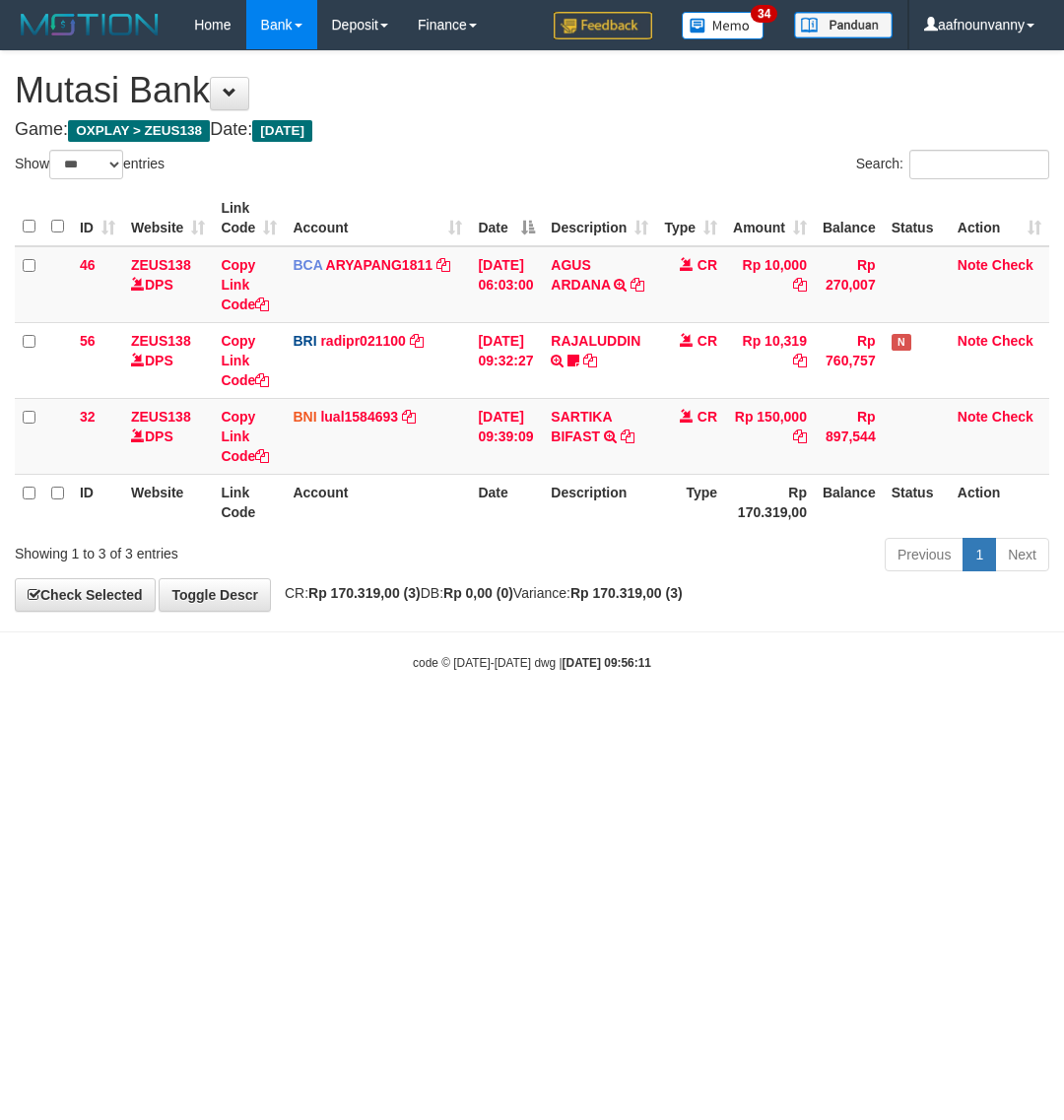 scroll, scrollTop: 0, scrollLeft: 0, axis: both 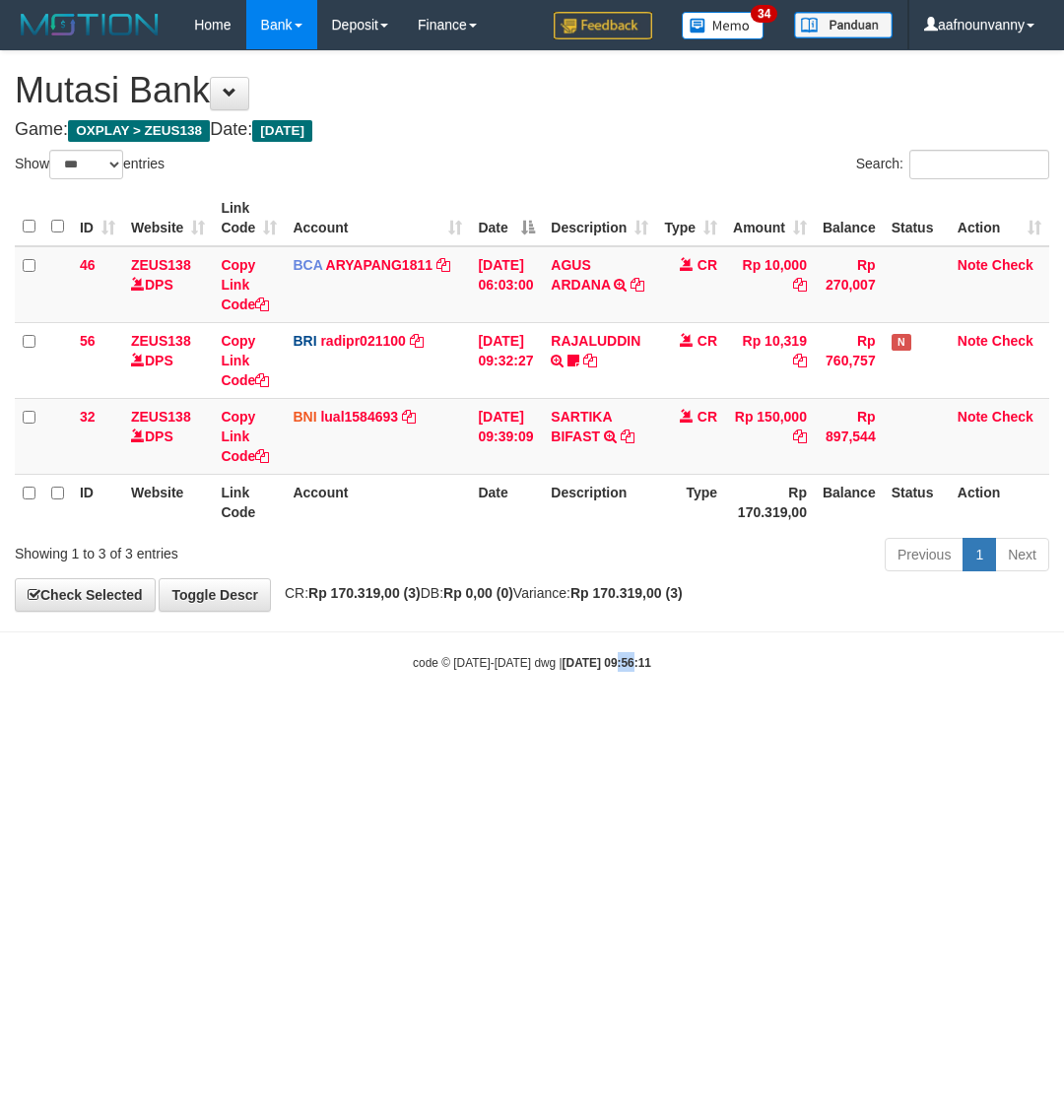 click on "Toggle navigation
Home
Bank
Account List
Load
By Website
Group
[OXPLAY]													ZEUS138
By Load Group (DPS)
Sync" at bounding box center (532, 361) 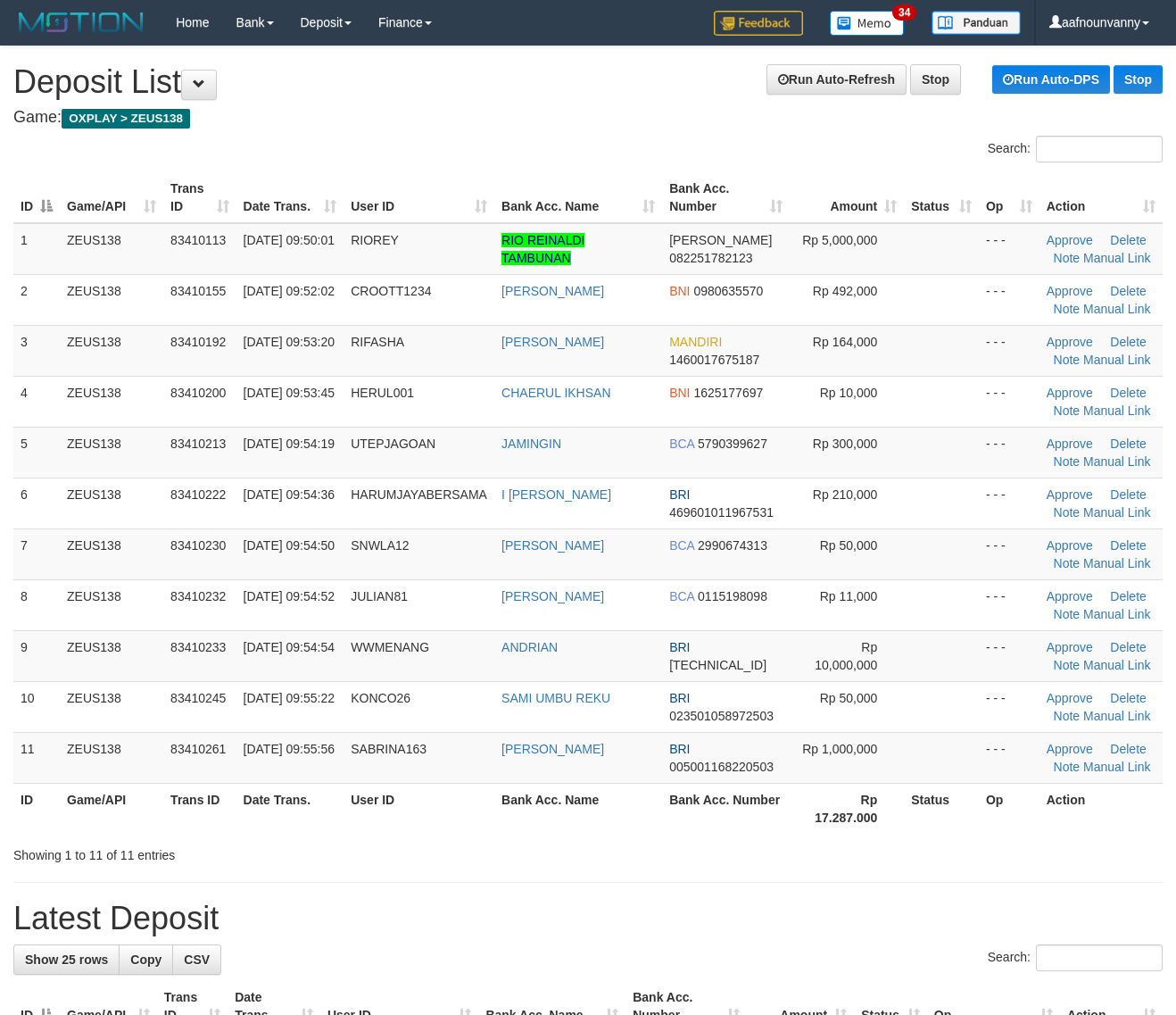 scroll, scrollTop: 0, scrollLeft: 0, axis: both 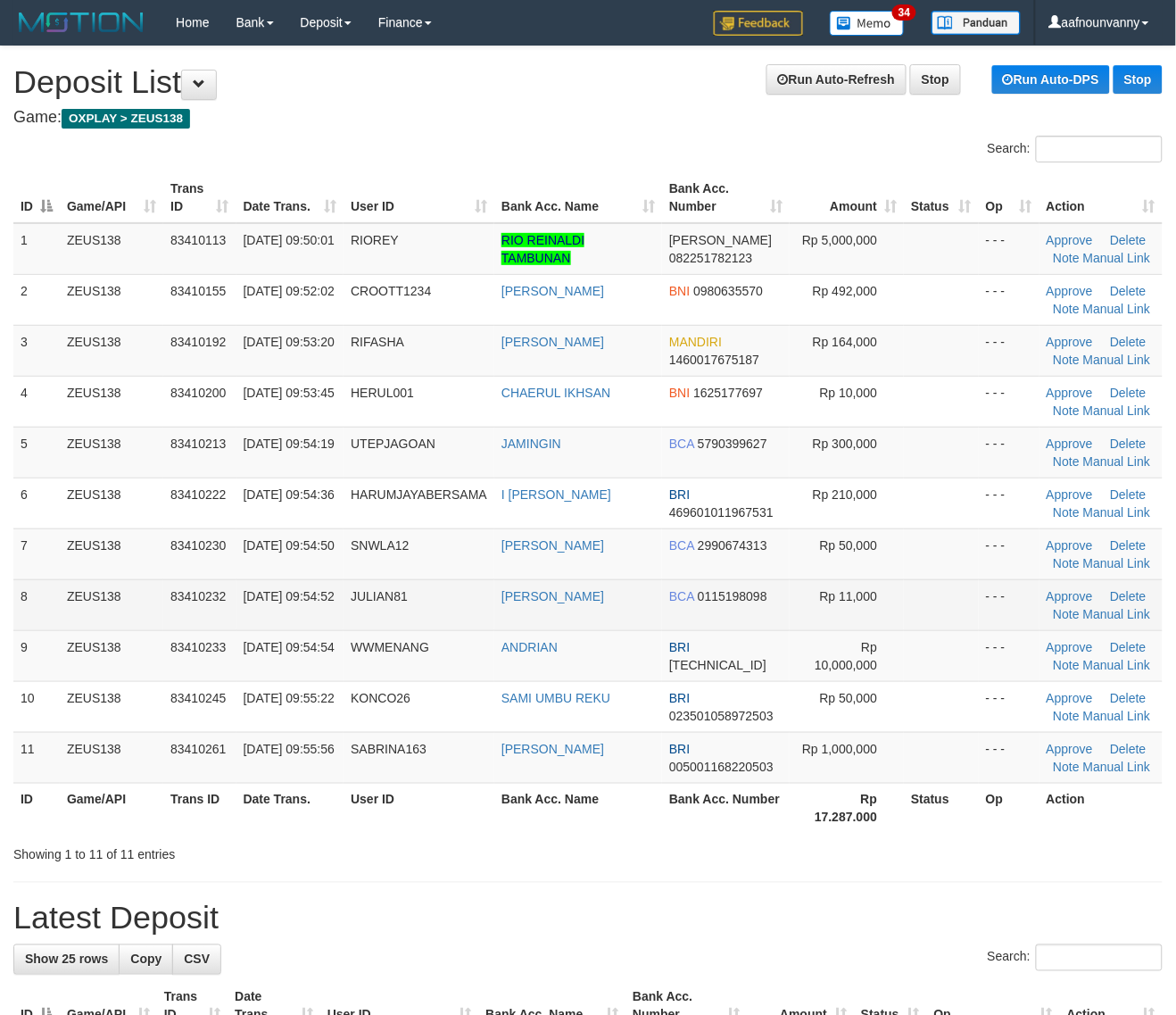 click at bounding box center (941, 604) 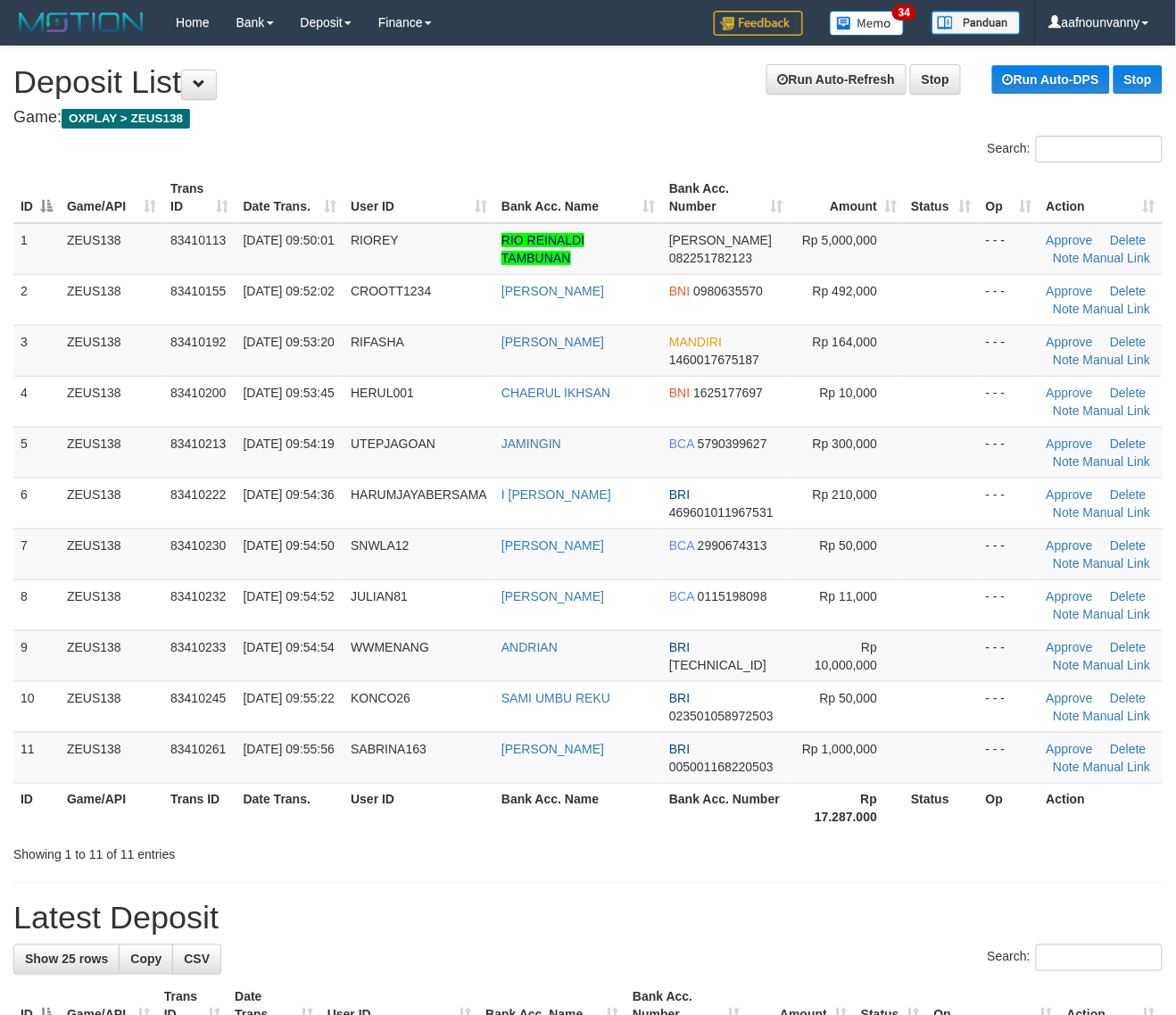 drag, startPoint x: 938, startPoint y: 581, endPoint x: 1192, endPoint y: 629, distance: 258.49565 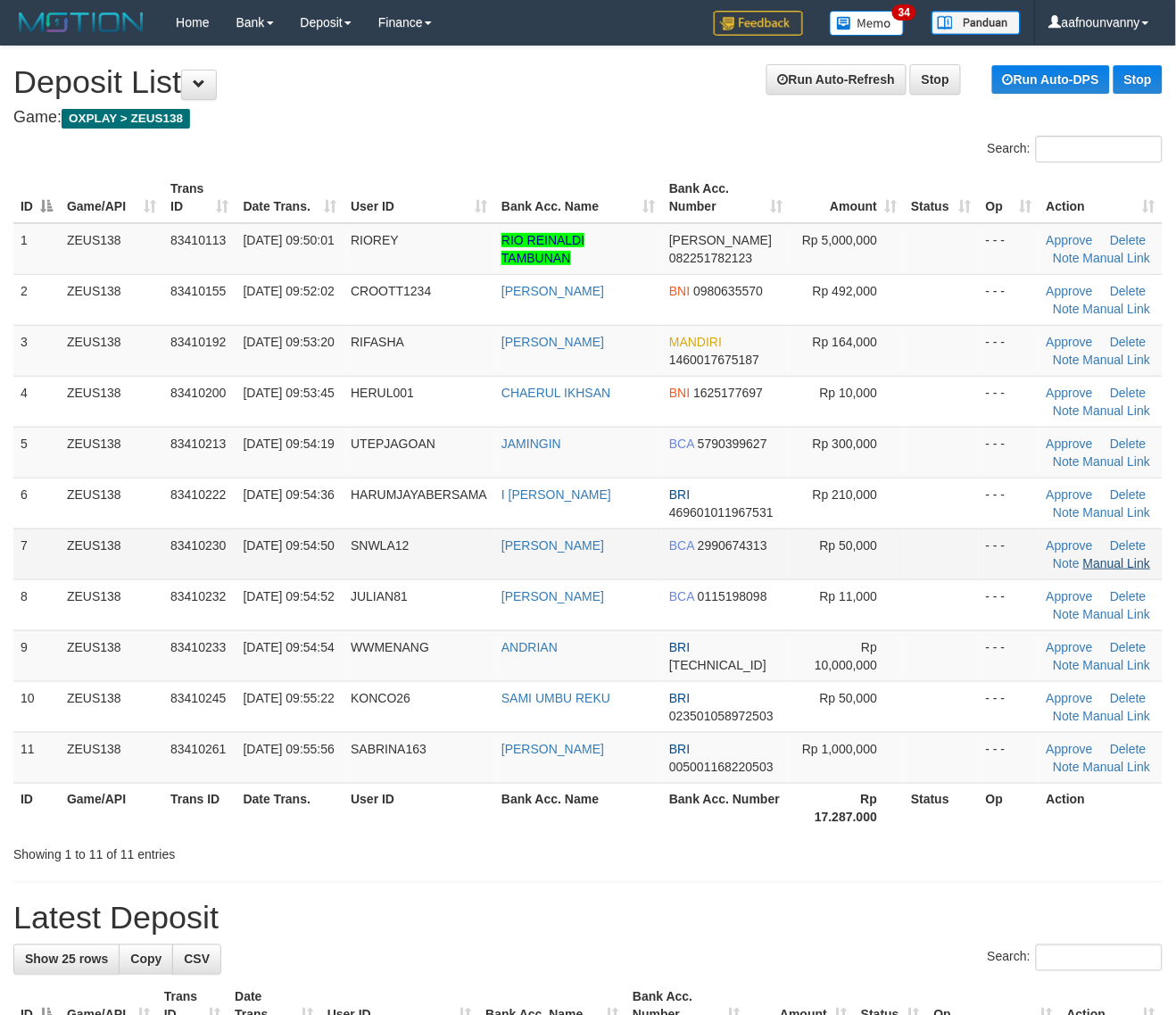drag, startPoint x: 799, startPoint y: 541, endPoint x: 1148, endPoint y: 569, distance: 350.121 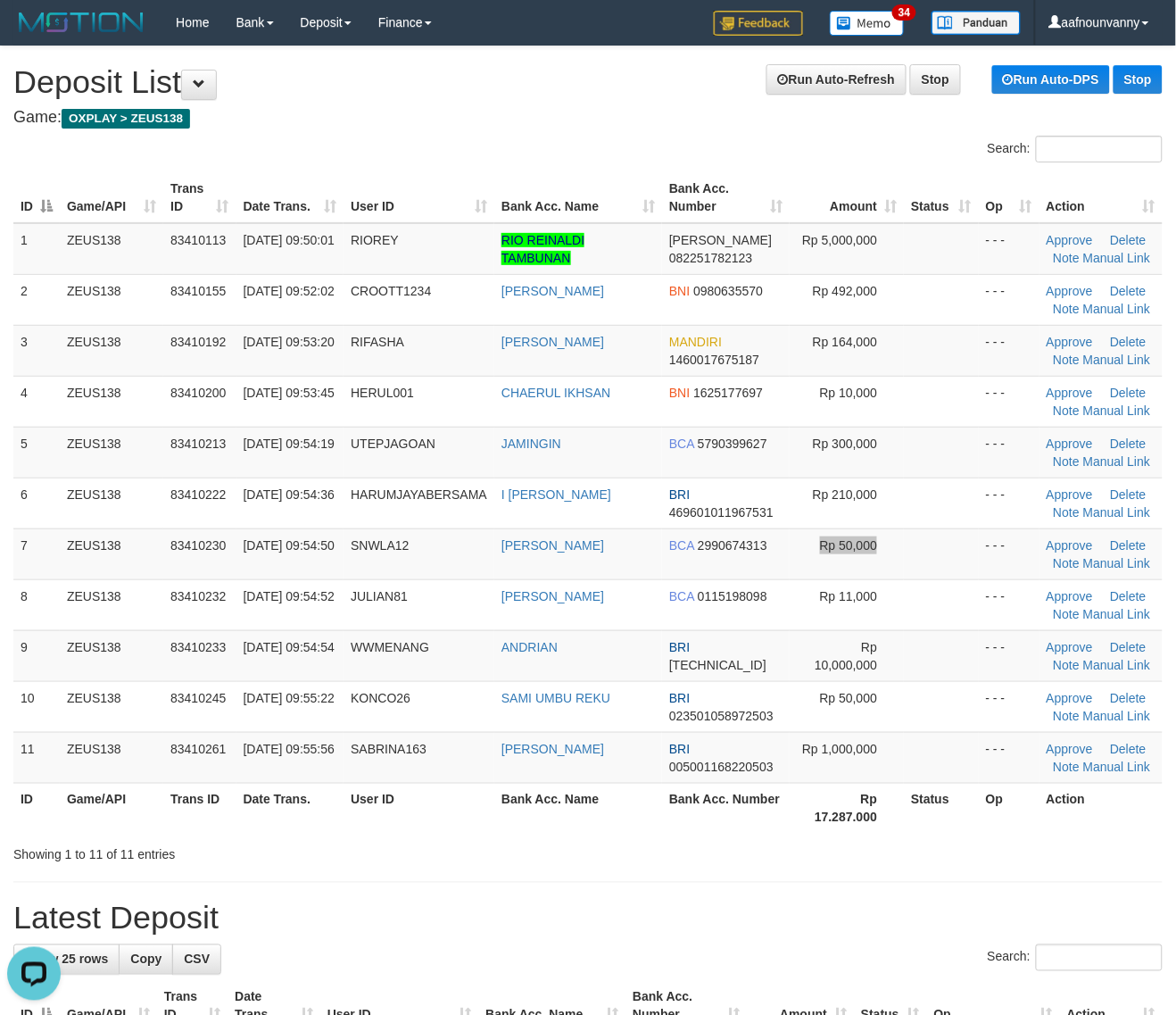 scroll, scrollTop: 0, scrollLeft: 0, axis: both 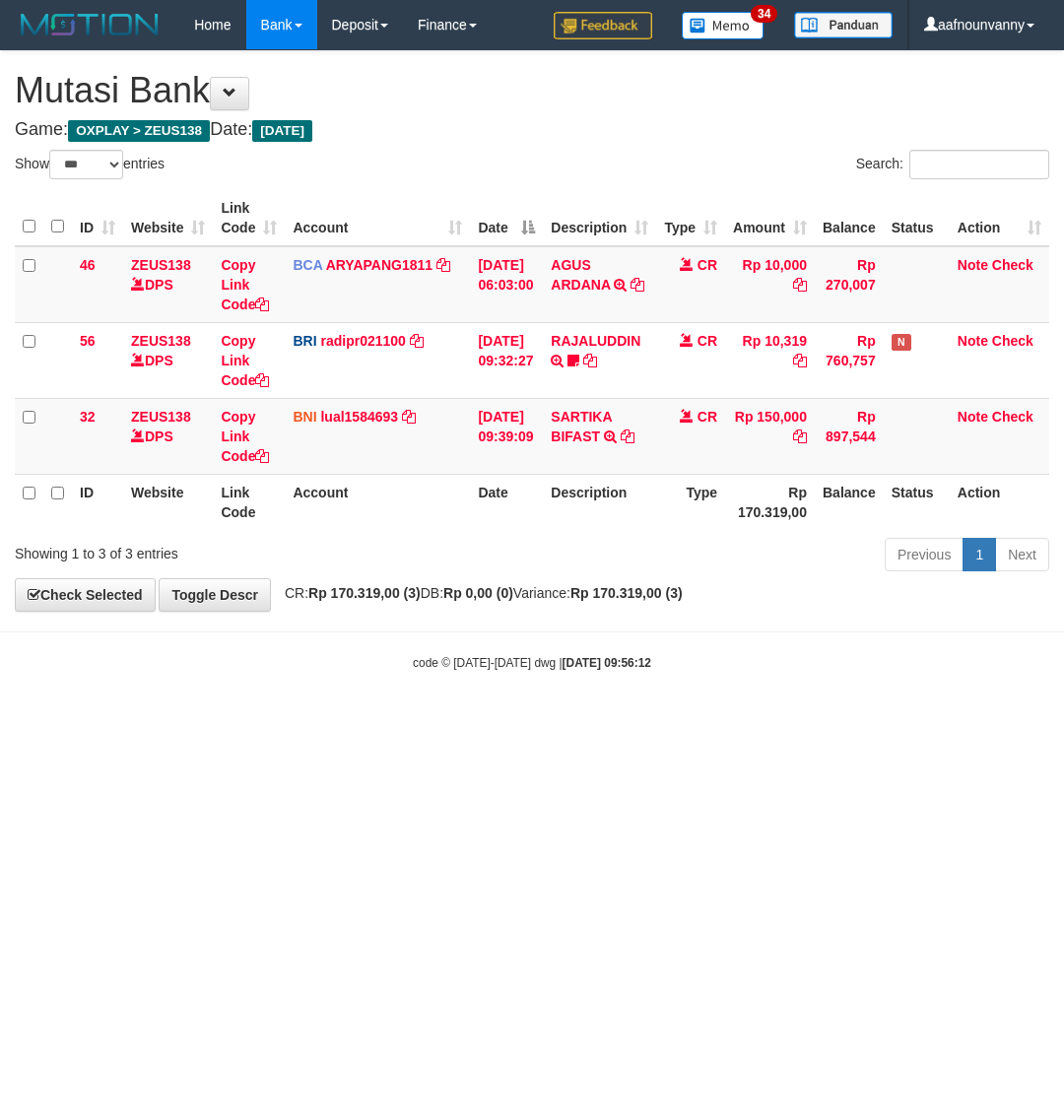 select on "***" 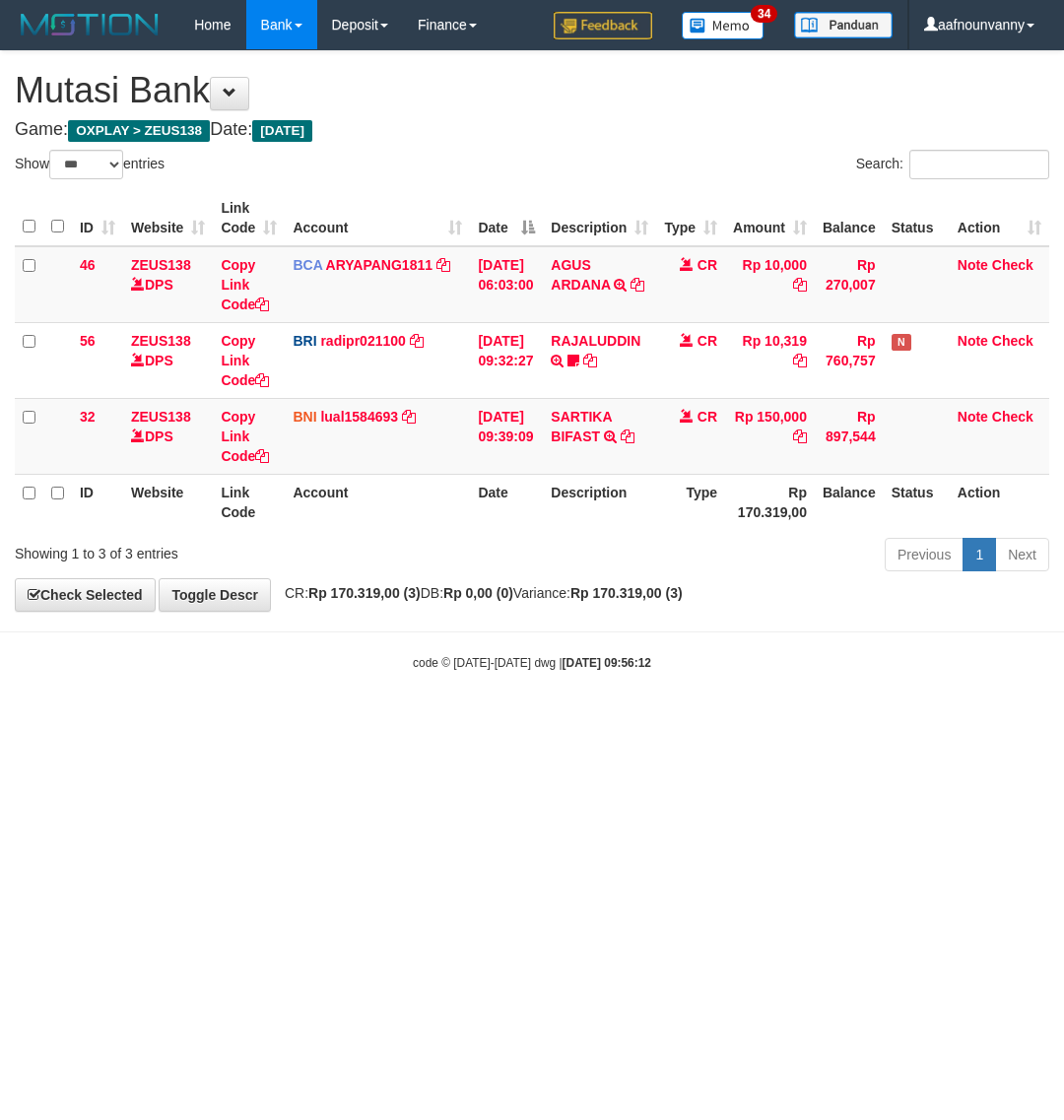 scroll, scrollTop: 0, scrollLeft: 0, axis: both 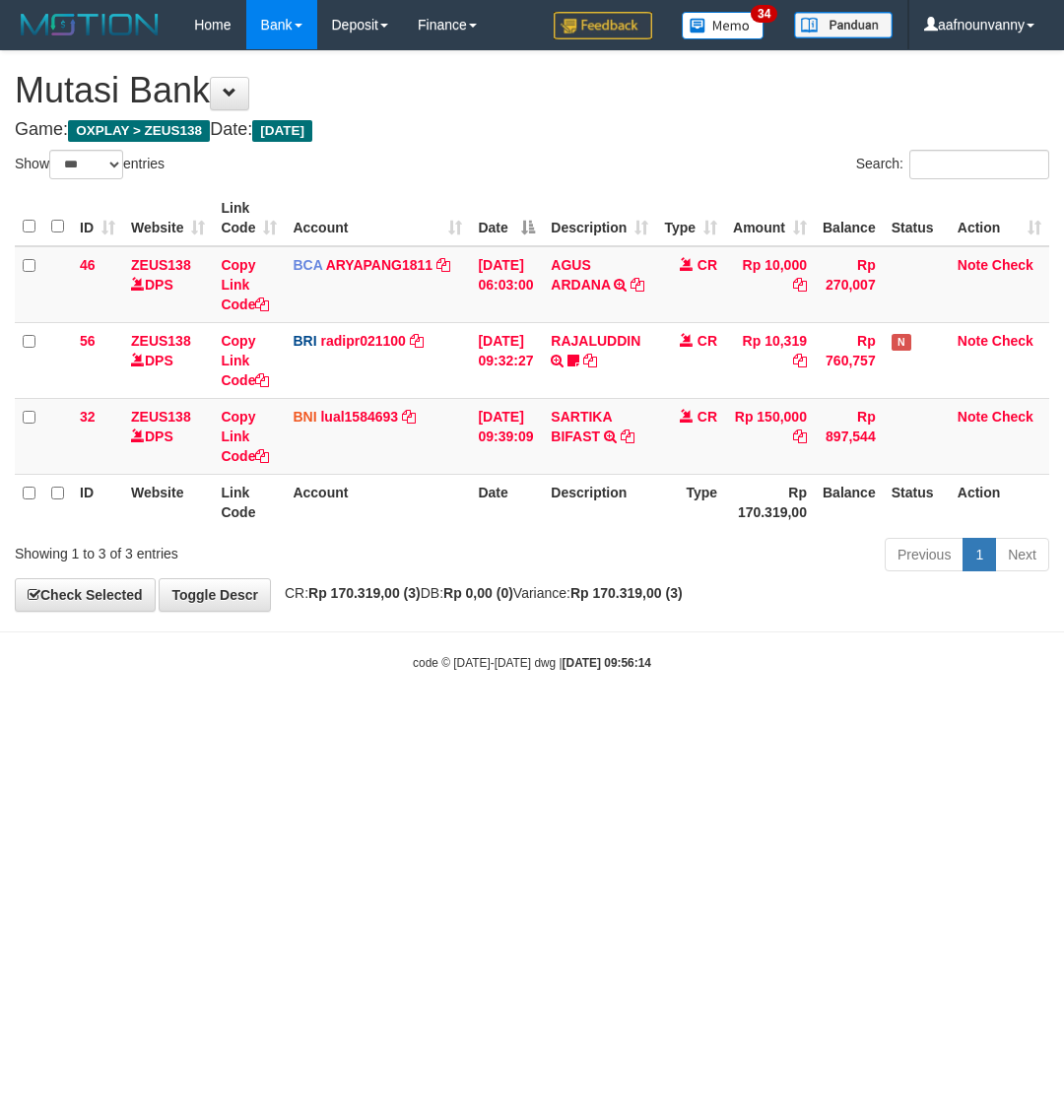 select on "***" 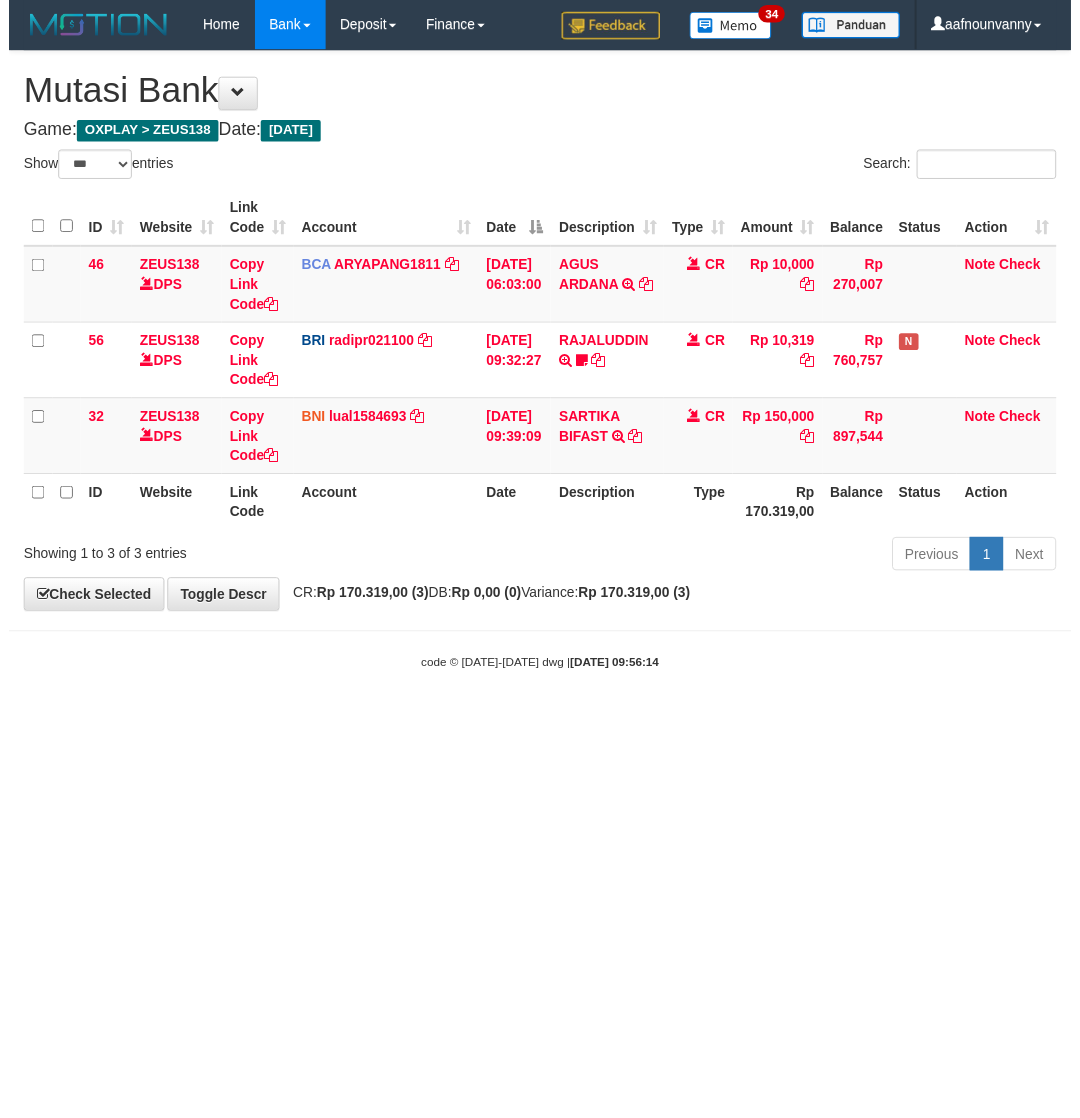scroll, scrollTop: 0, scrollLeft: 0, axis: both 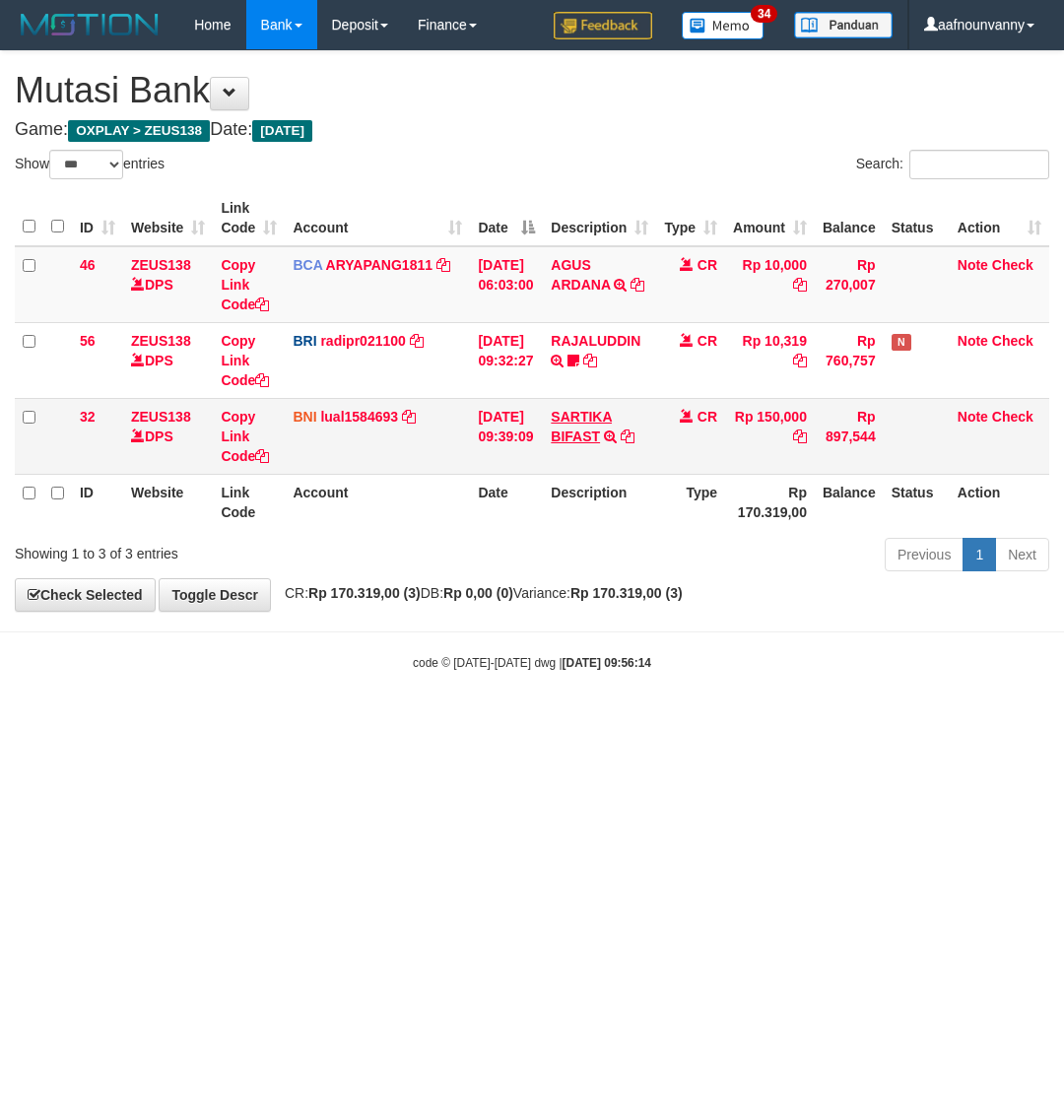 drag, startPoint x: 0, startPoint y: 0, endPoint x: 588, endPoint y: 412, distance: 717.9749 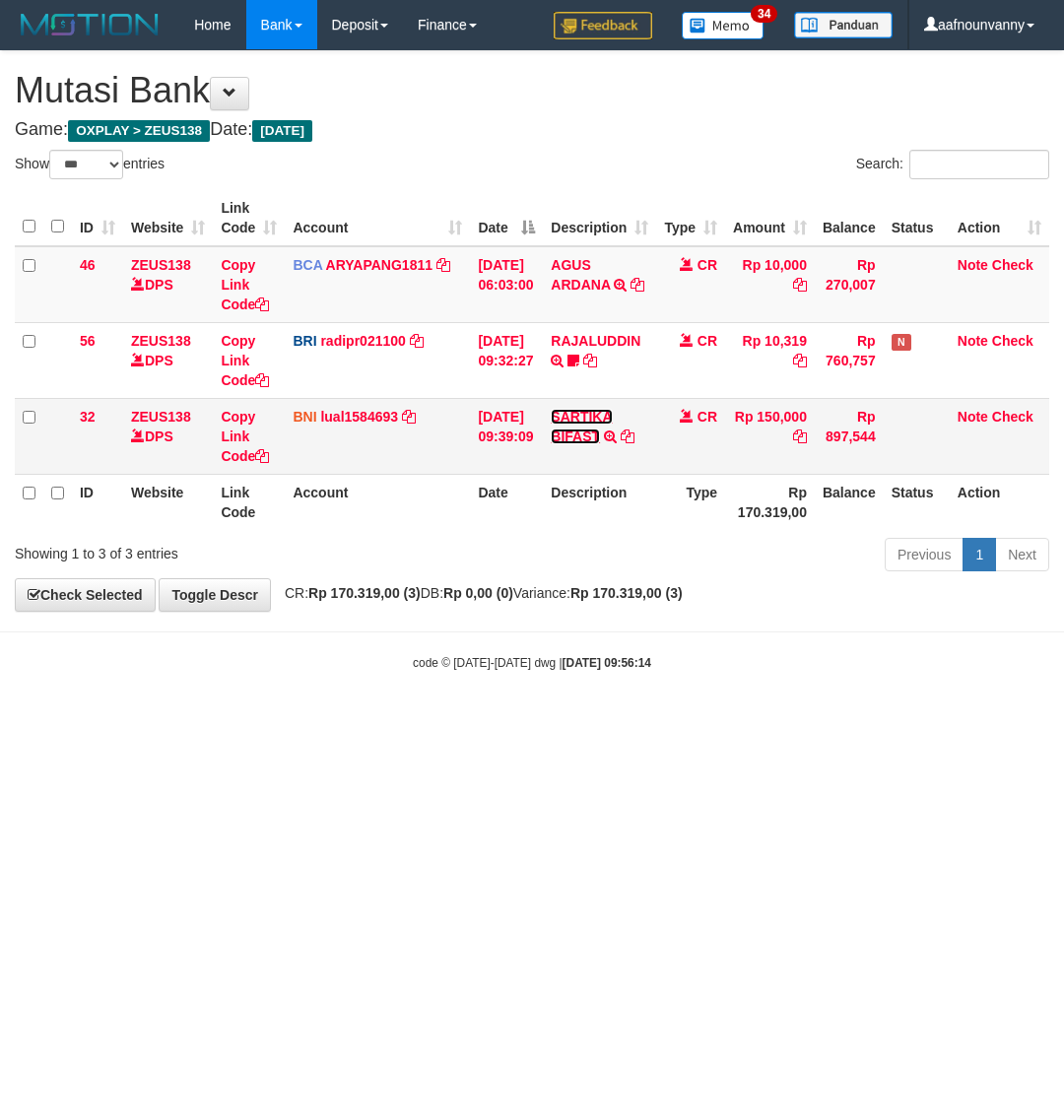 click on "SARTIKA BIFAST" at bounding box center [581, 427] 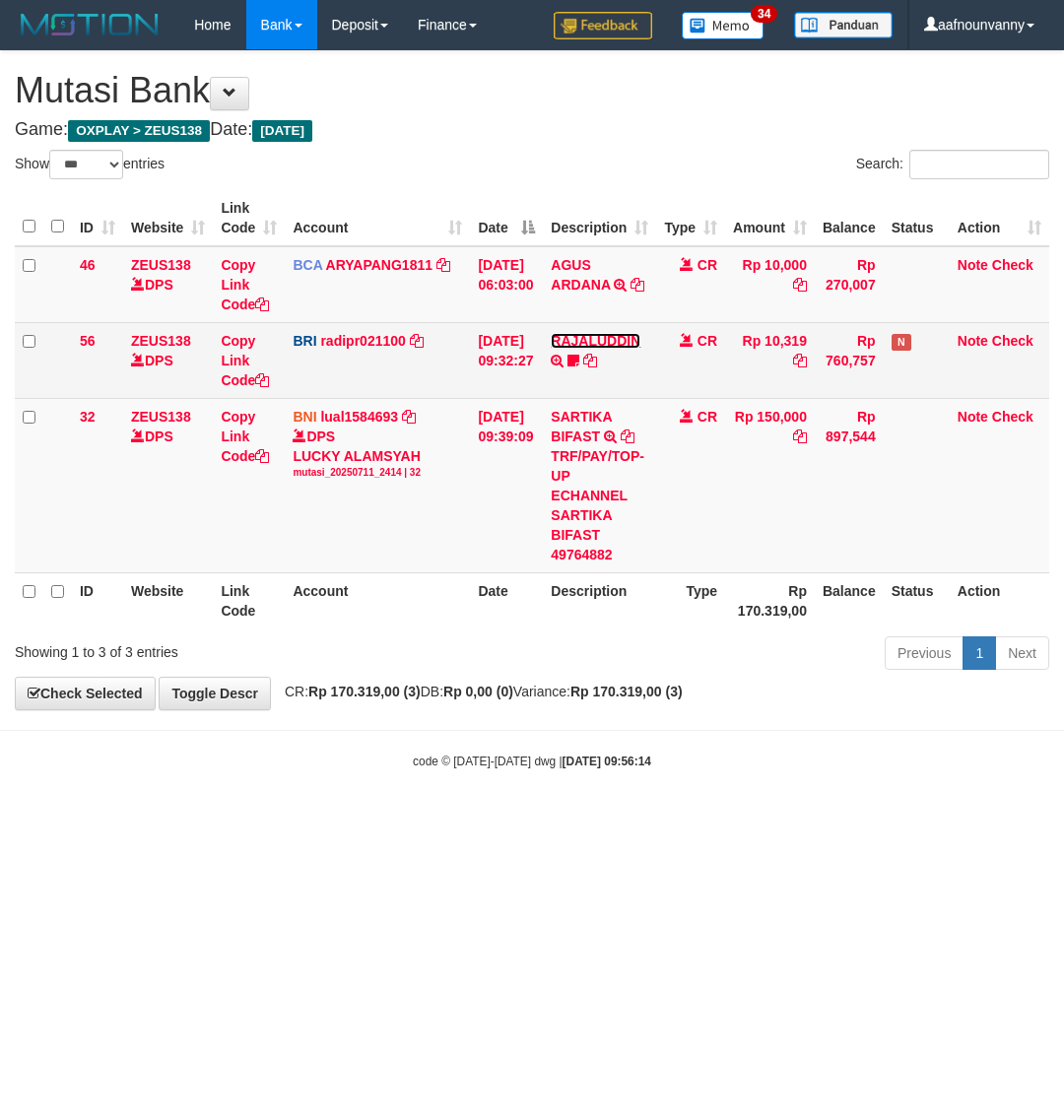 click on "RAJALUDDIN" at bounding box center [595, 341] 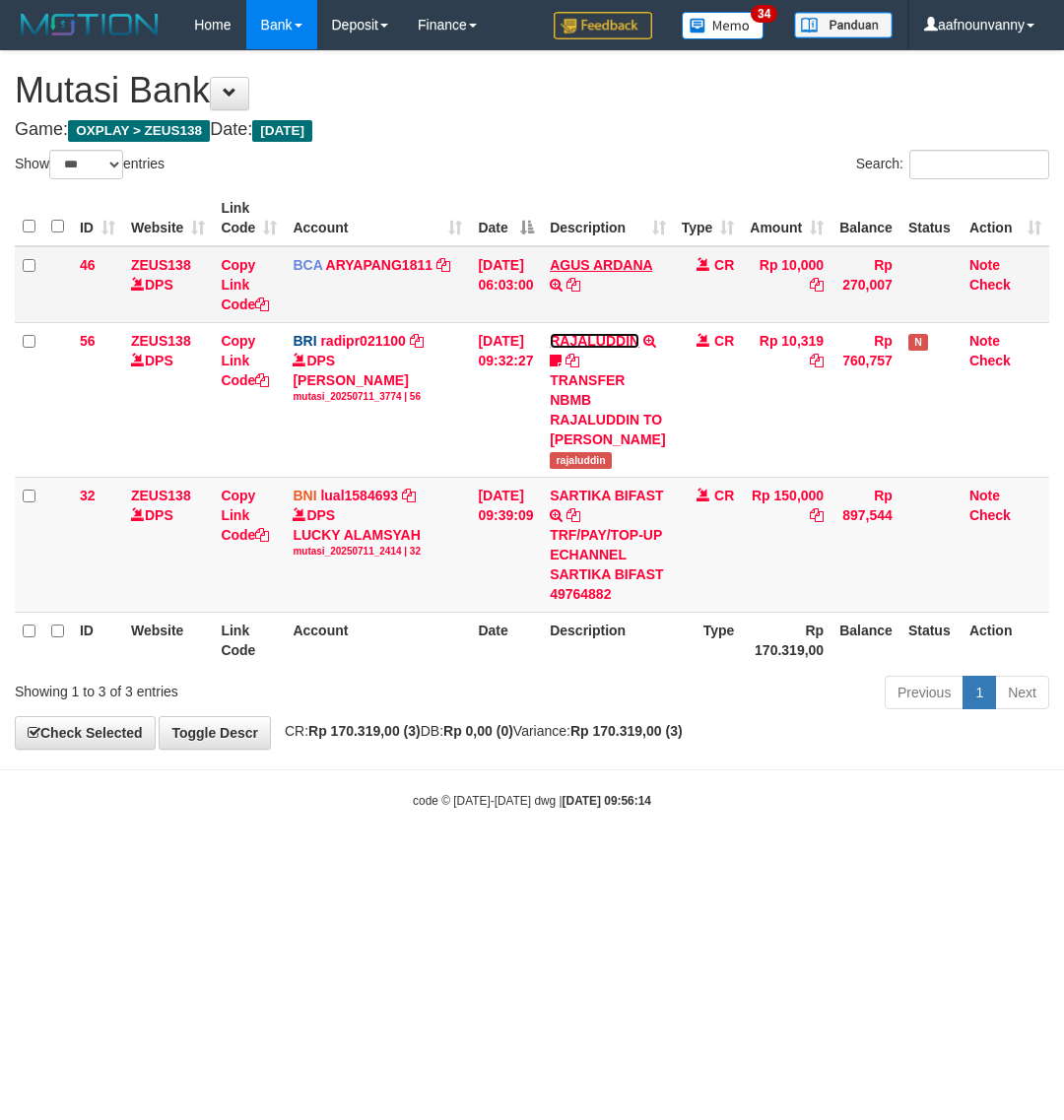 drag, startPoint x: 603, startPoint y: 332, endPoint x: 597, endPoint y: 287, distance: 45.398238 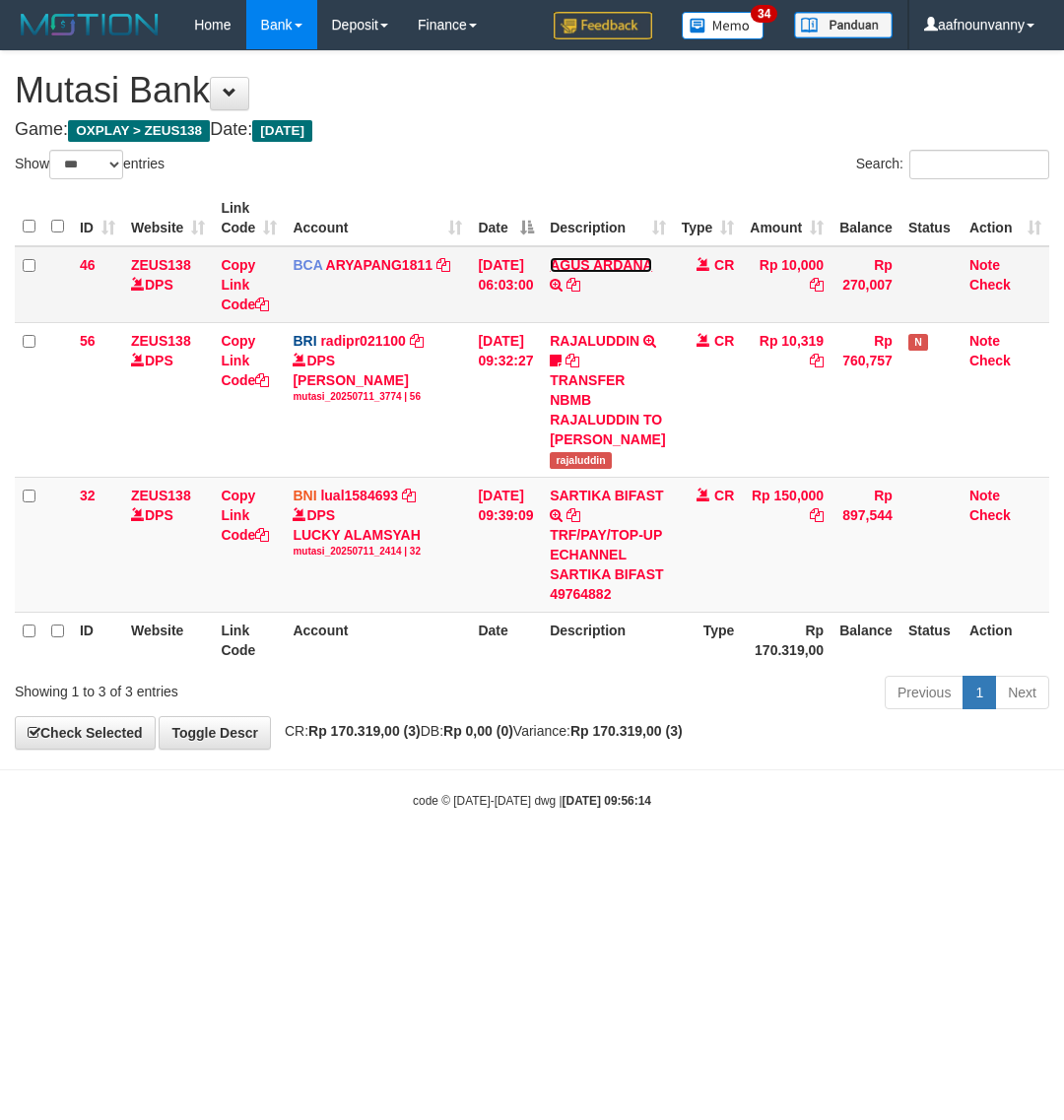 click on "AGUS ARDANA" at bounding box center (601, 265) 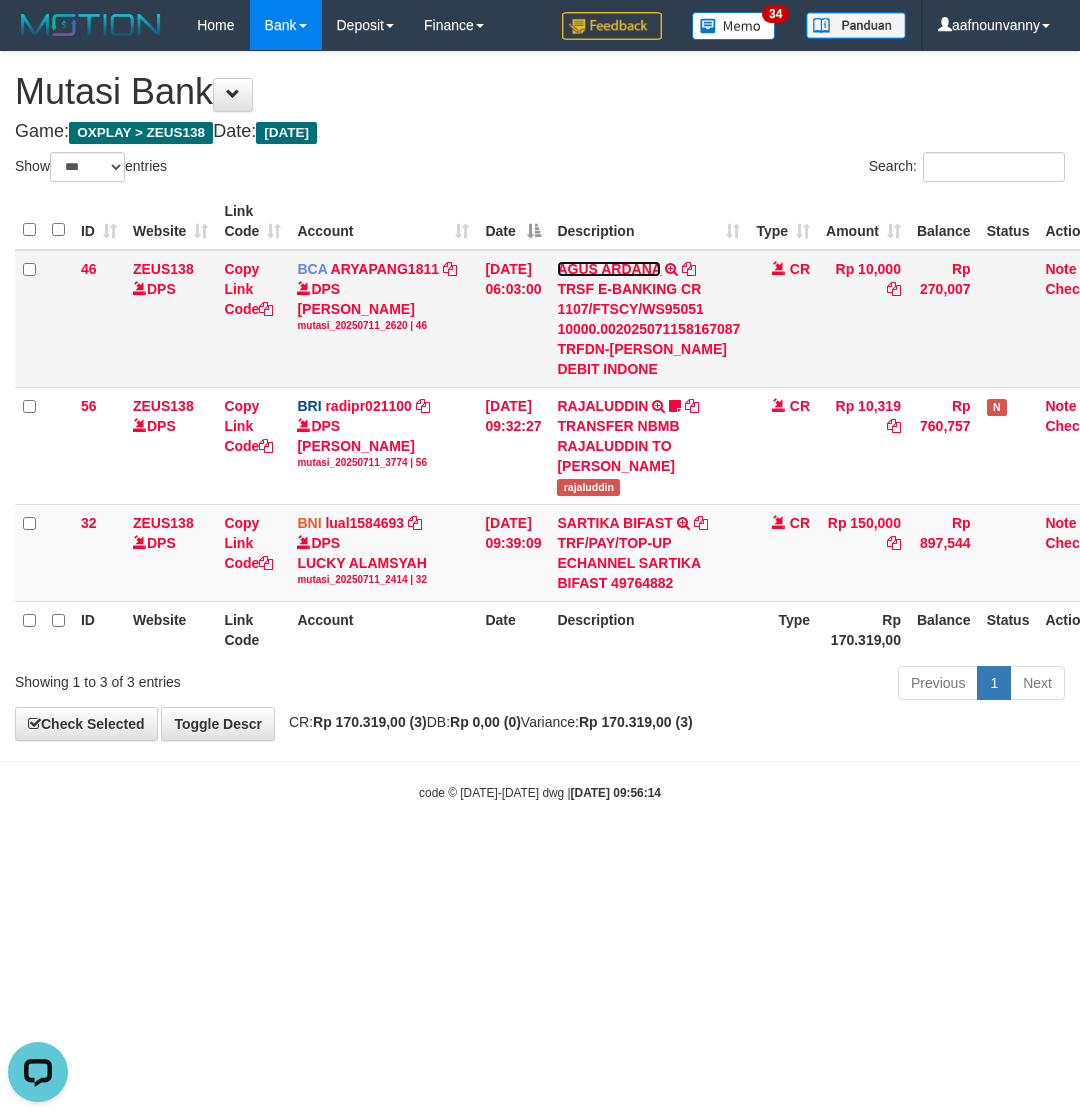 scroll, scrollTop: 0, scrollLeft: 0, axis: both 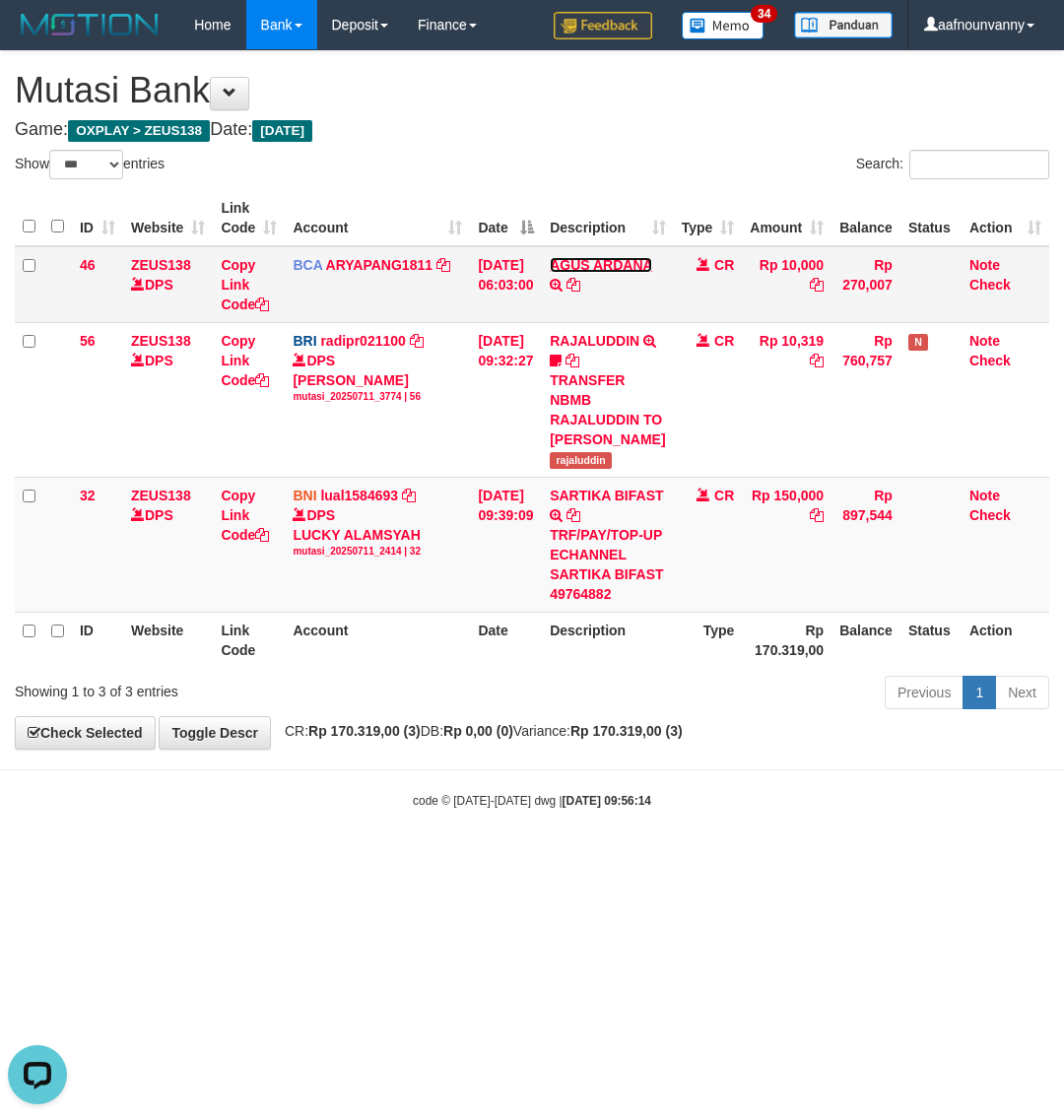 click on "AGUS ARDANA" at bounding box center (601, 265) 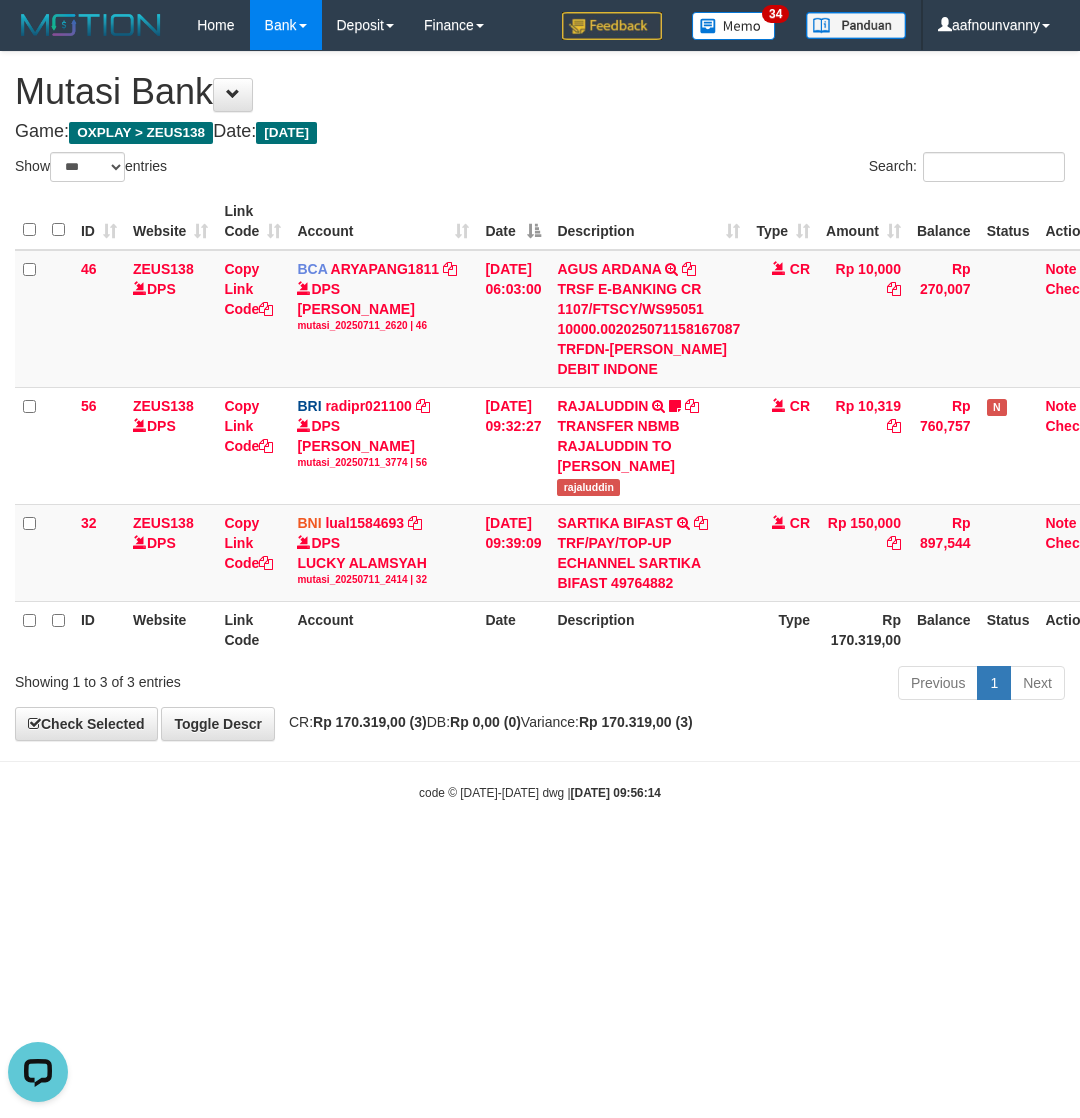 drag, startPoint x: 363, startPoint y: 922, endPoint x: 6, endPoint y: 796, distance: 378.5829 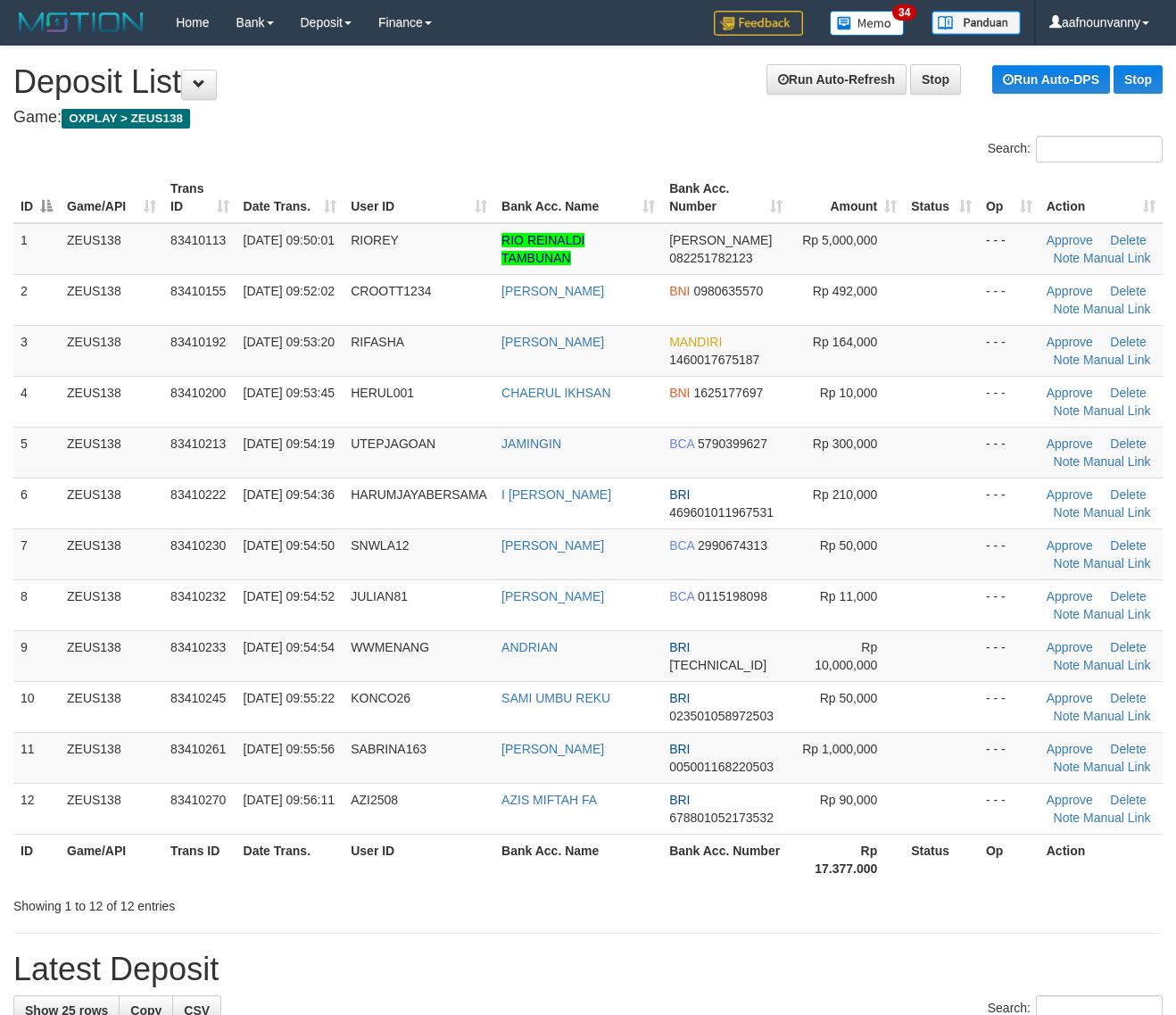 scroll, scrollTop: 0, scrollLeft: 0, axis: both 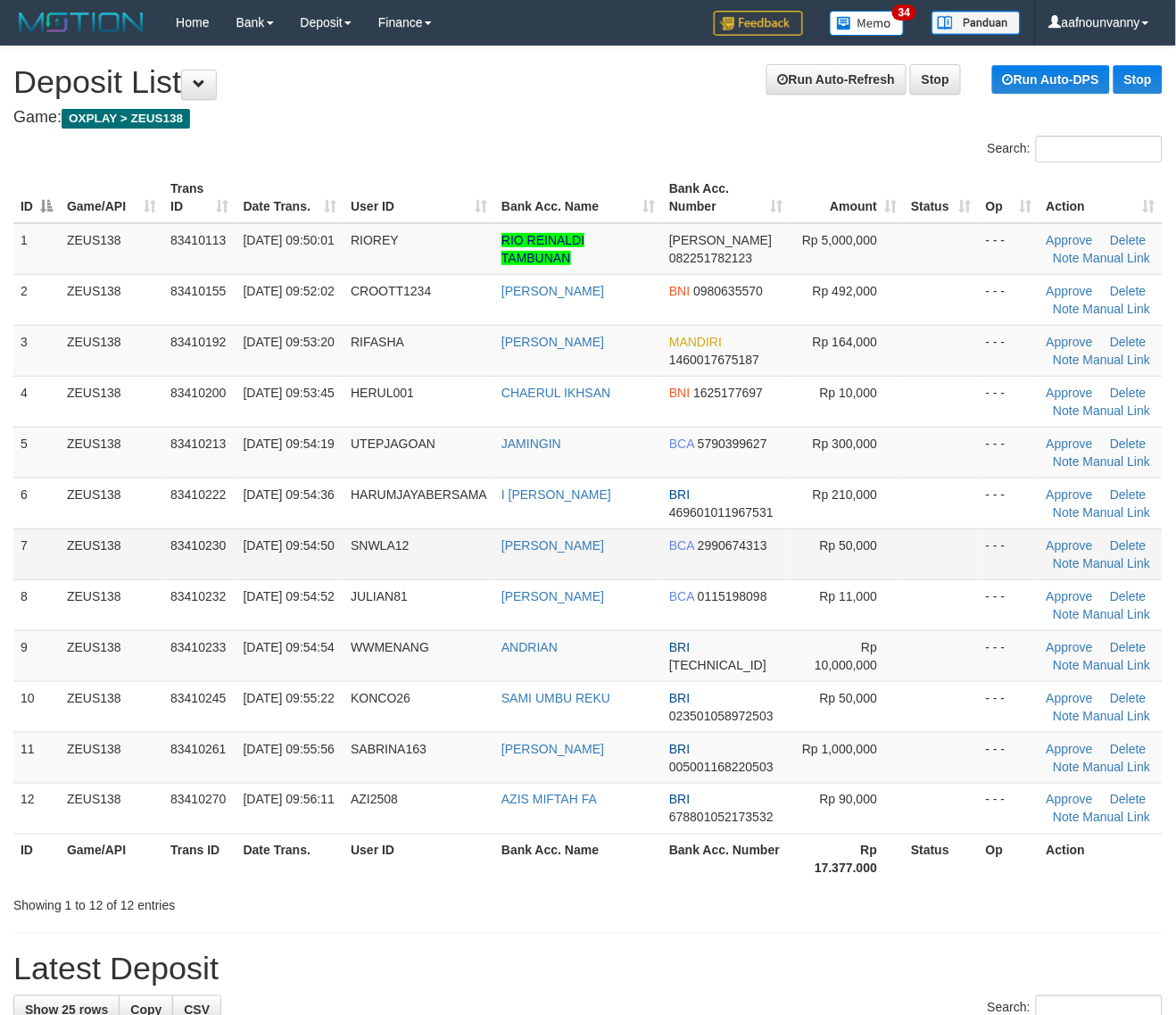 drag, startPoint x: 1001, startPoint y: 558, endPoint x: 1189, endPoint y: 657, distance: 212.4735 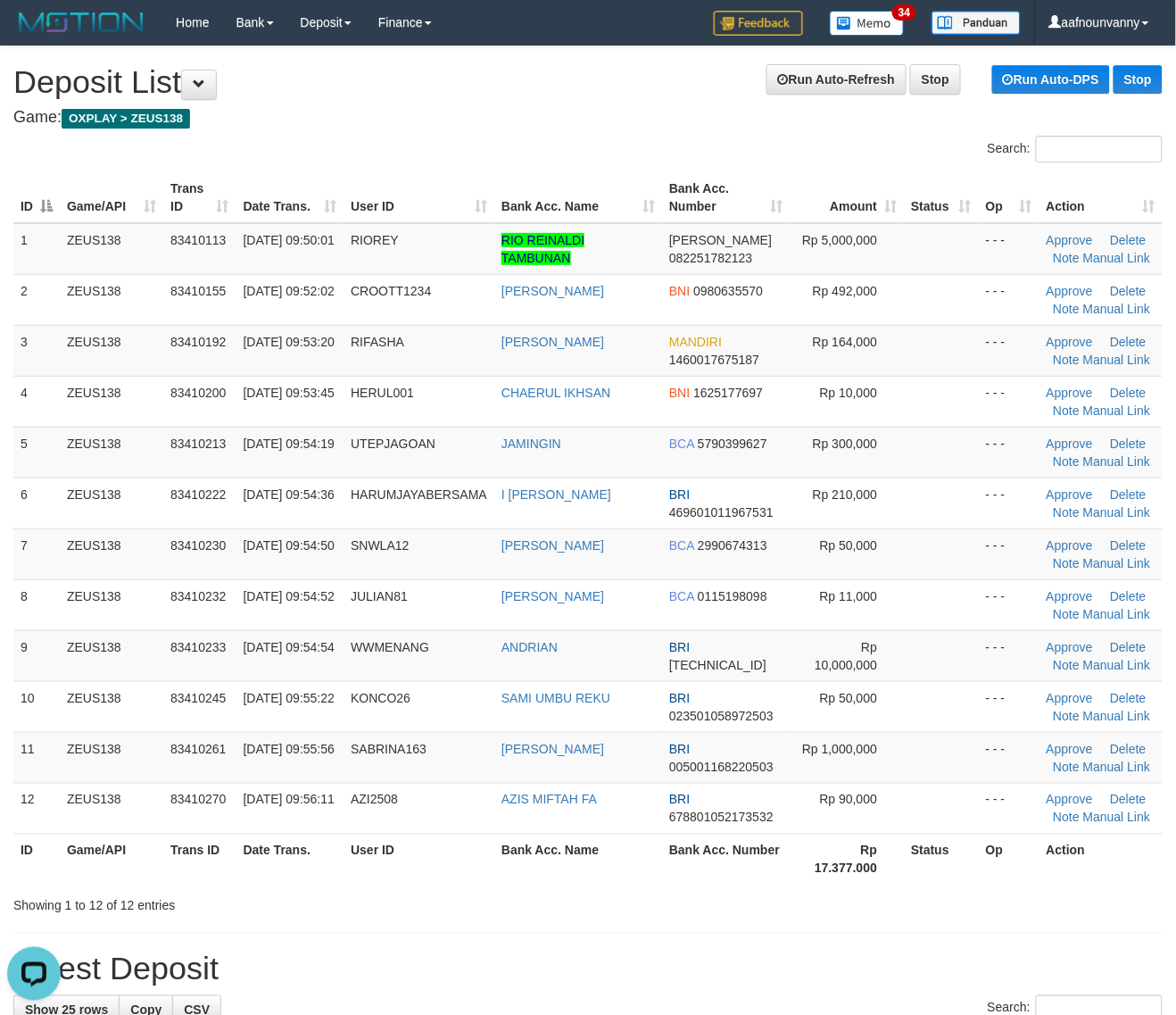 scroll, scrollTop: 0, scrollLeft: 0, axis: both 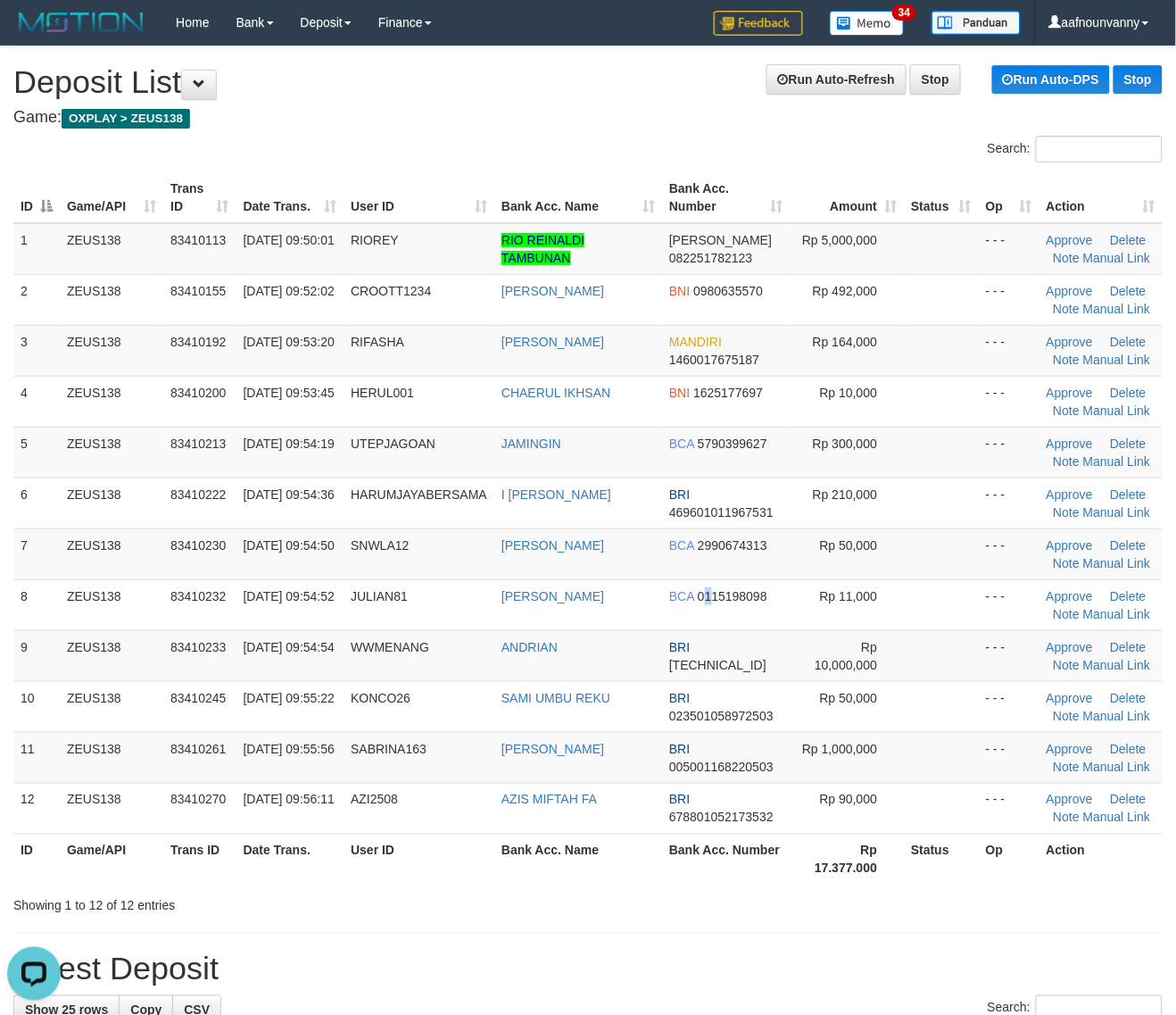 drag, startPoint x: 705, startPoint y: 620, endPoint x: 1188, endPoint y: 656, distance: 484.33976 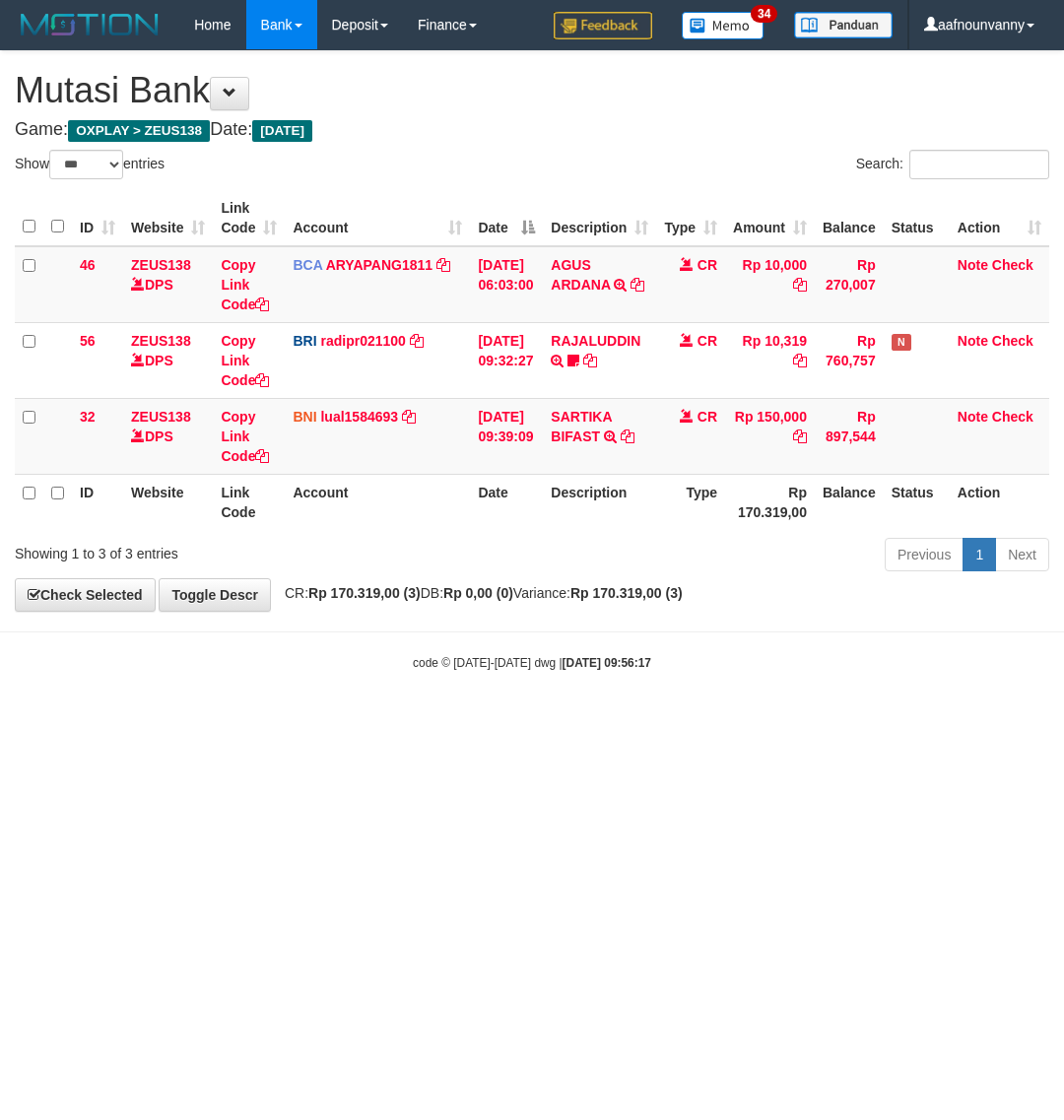 select on "***" 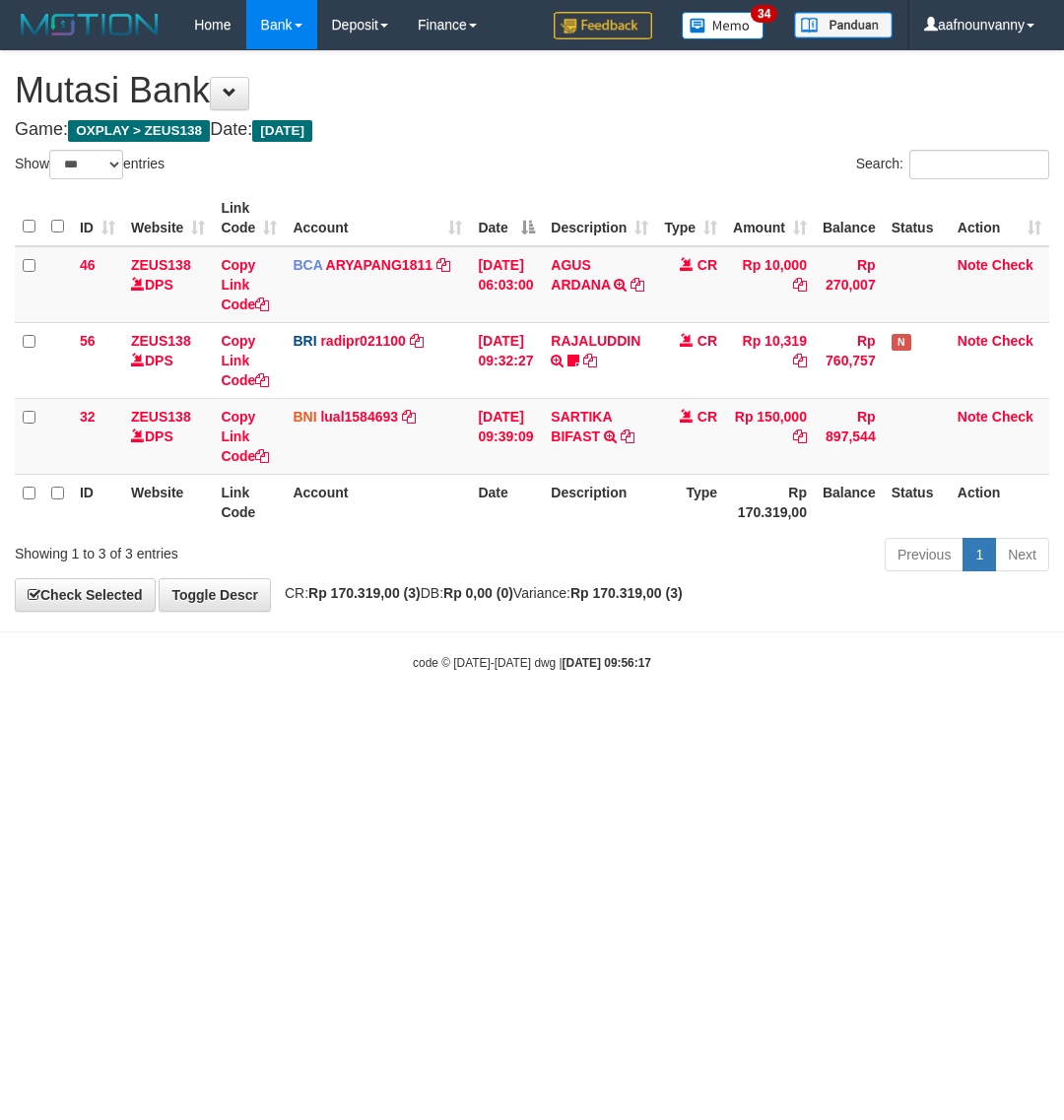 scroll, scrollTop: 0, scrollLeft: 0, axis: both 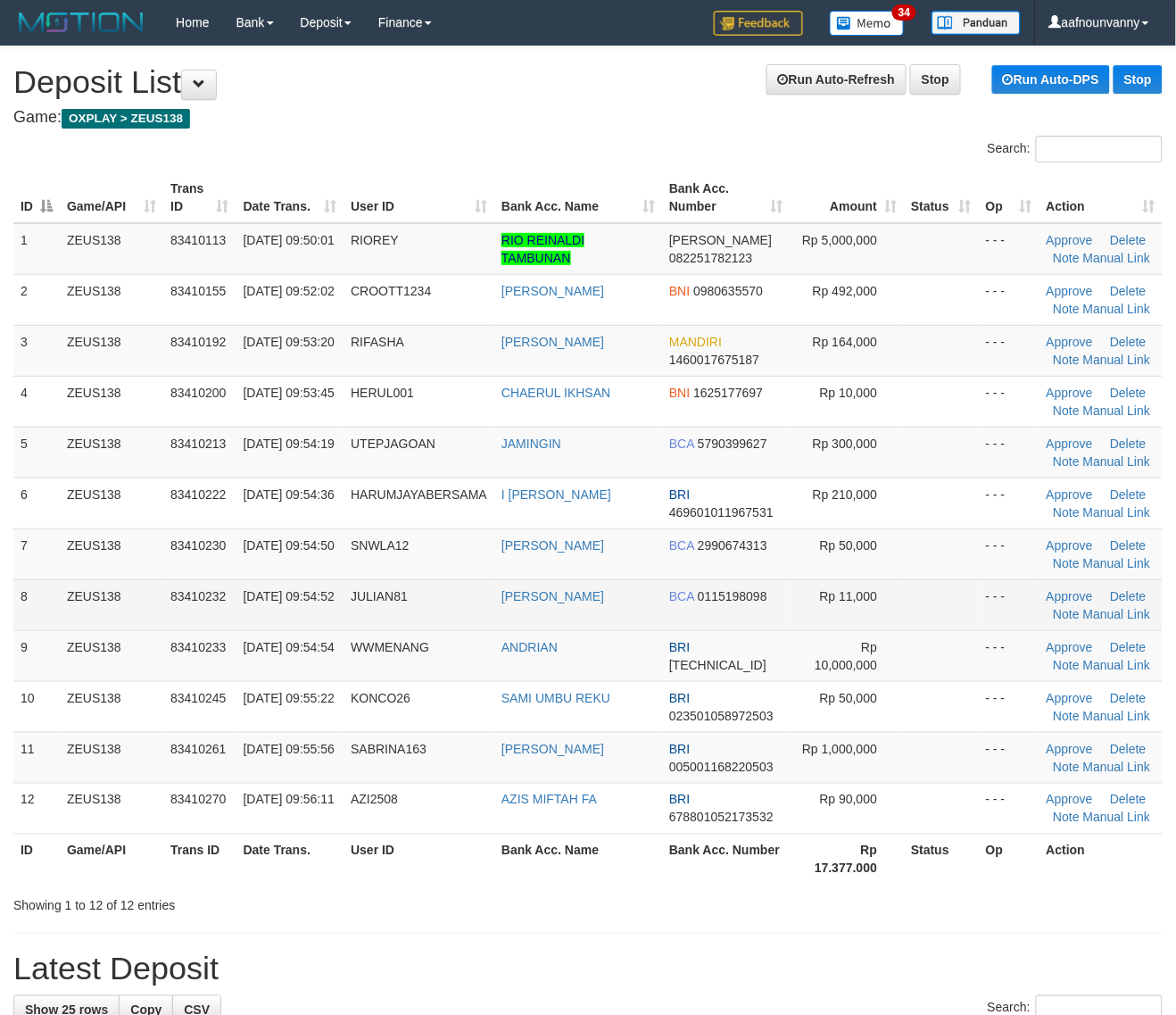 click on "[PERSON_NAME]" at bounding box center (578, 604) 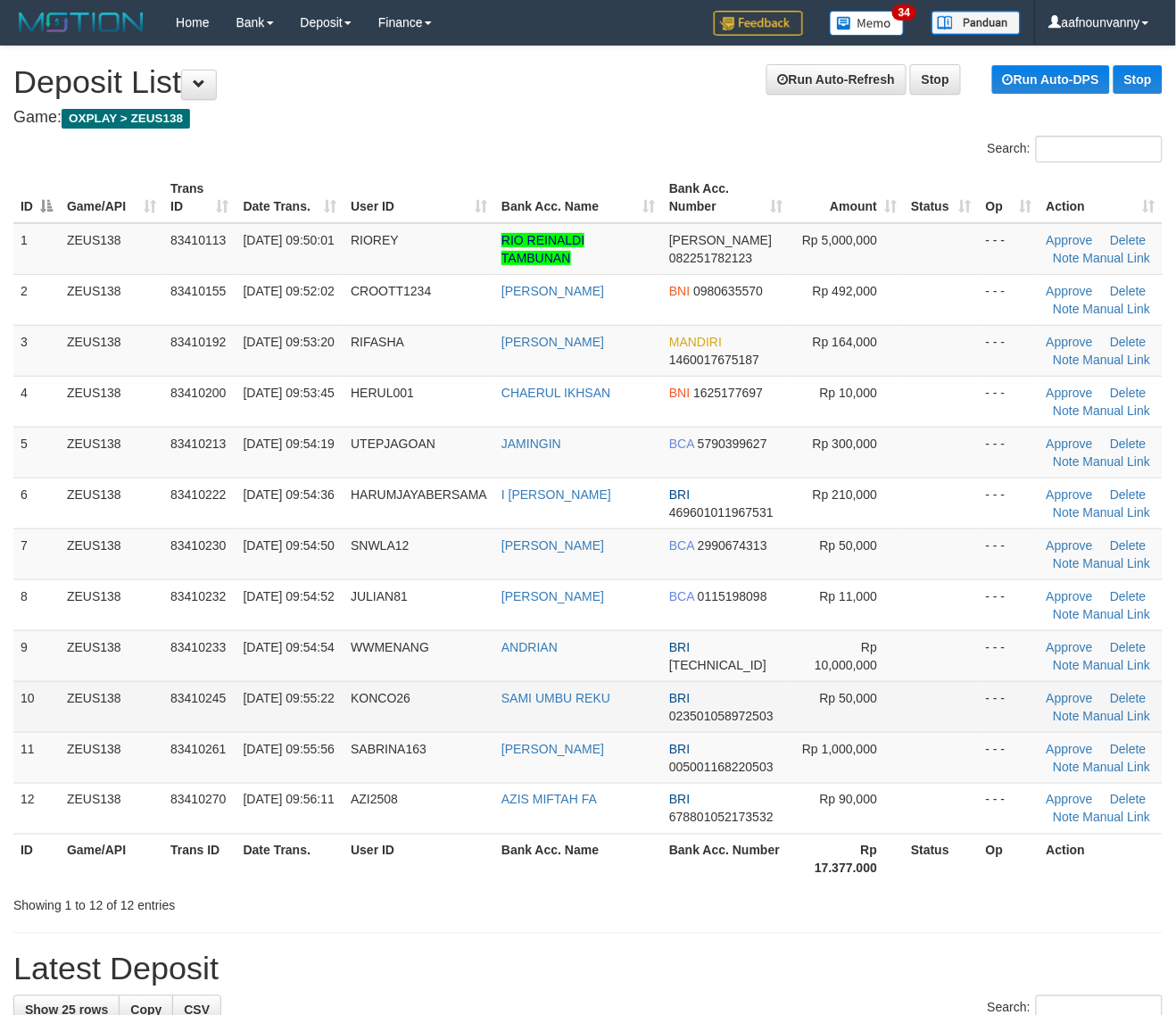 drag, startPoint x: 630, startPoint y: 616, endPoint x: 1157, endPoint y: 728, distance: 538.7699 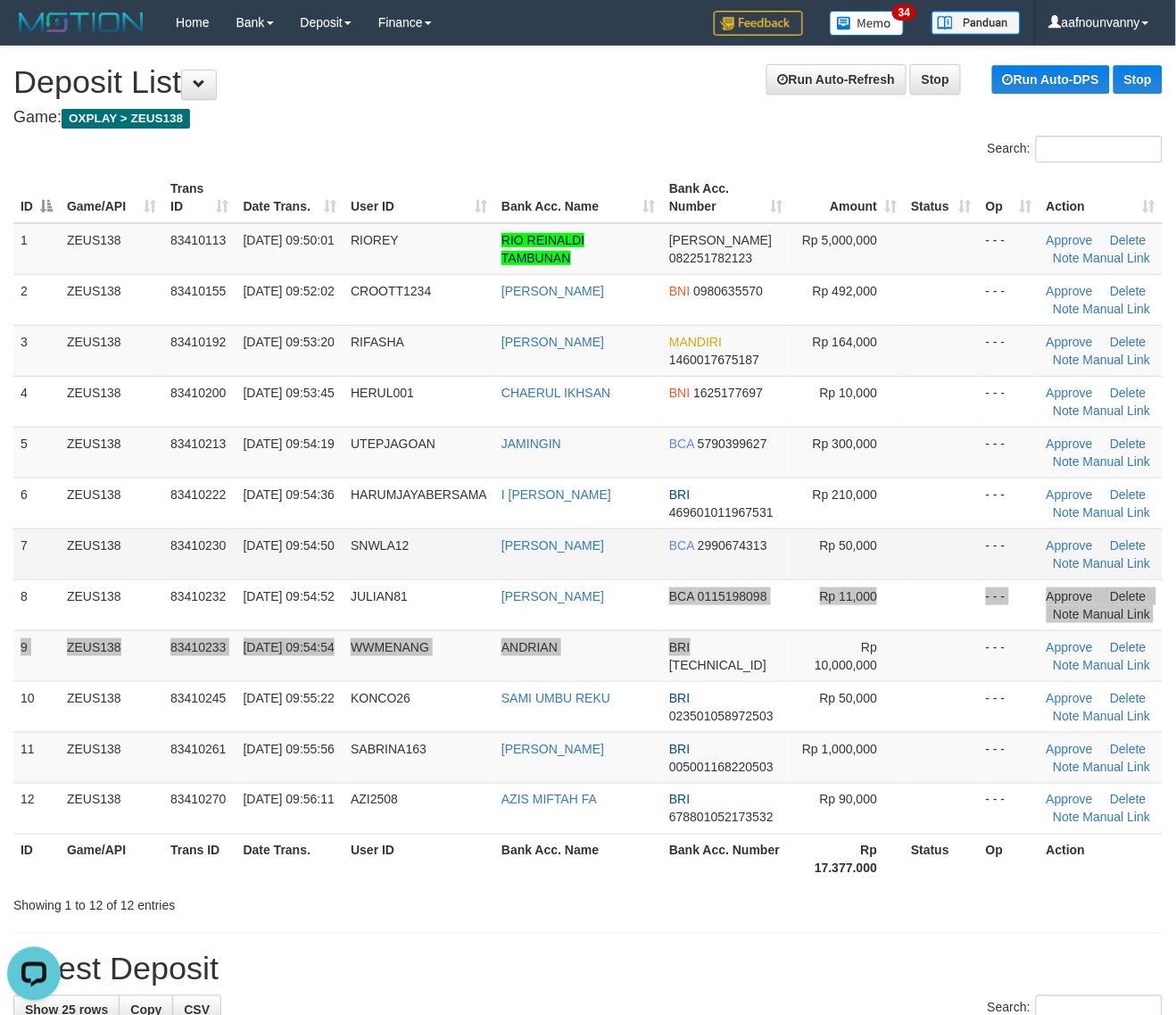 scroll, scrollTop: 0, scrollLeft: 0, axis: both 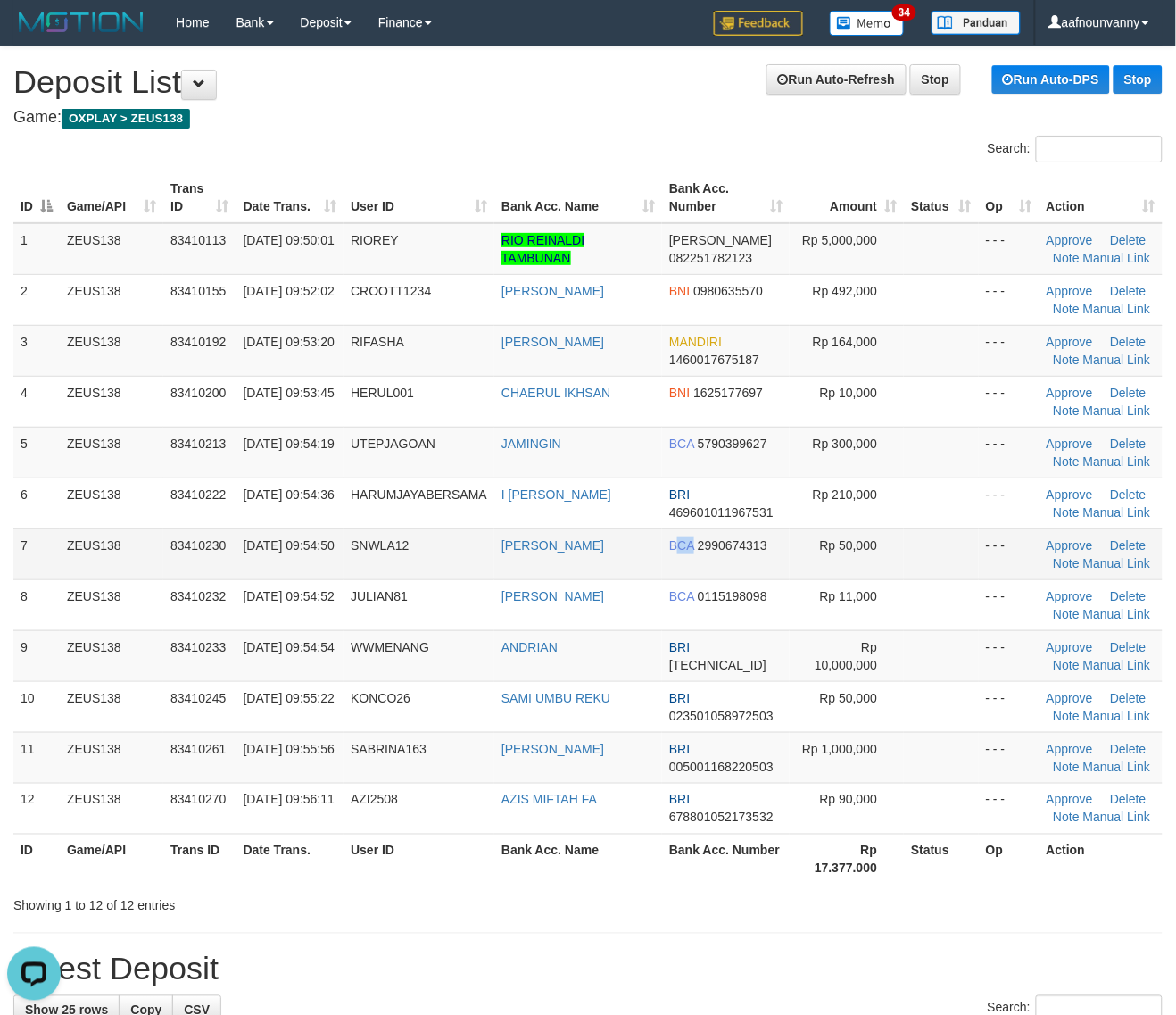 drag, startPoint x: 675, startPoint y: 552, endPoint x: 769, endPoint y: 569, distance: 95.5249 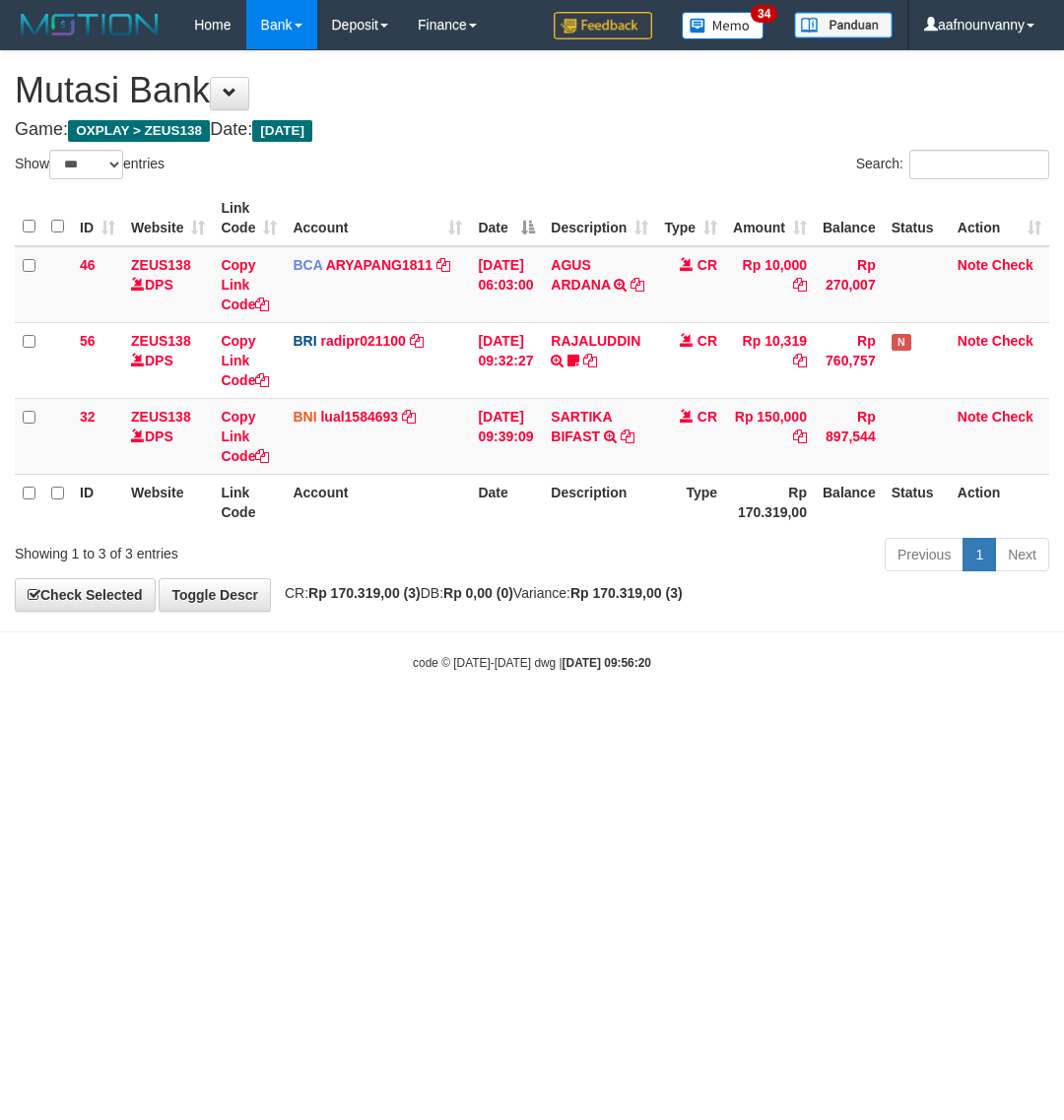 select on "***" 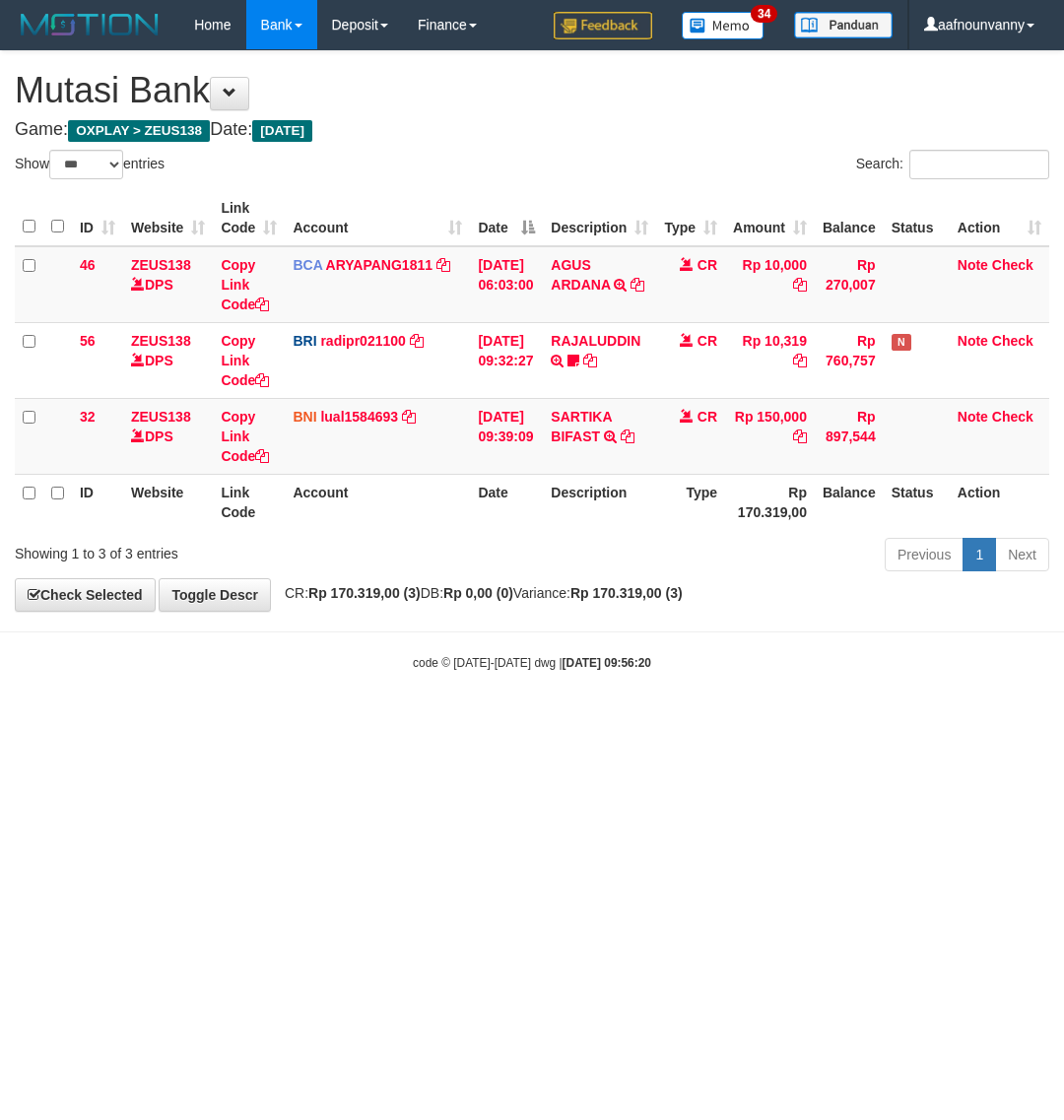 click on "Toggle navigation
Home
Bank
Account List
Load
By Website
Group
[OXPLAY]													ZEUS138
By Load Group (DPS)
Sync" at bounding box center [532, 361] 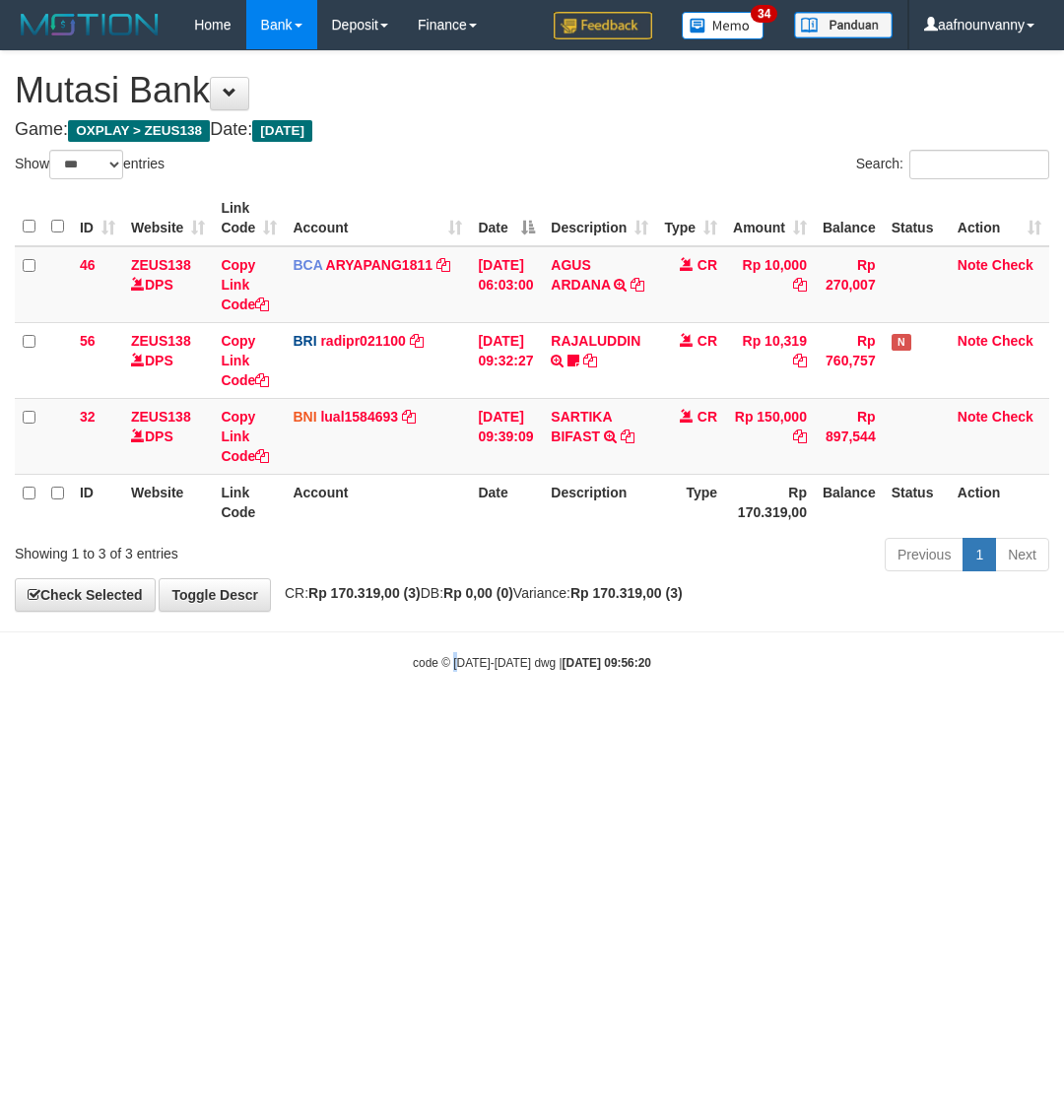 click on "Toggle navigation
Home
Bank
Account List
Load
By Website
Group
[OXPLAY]													ZEUS138
By Load Group (DPS)
Sync" at bounding box center [532, 361] 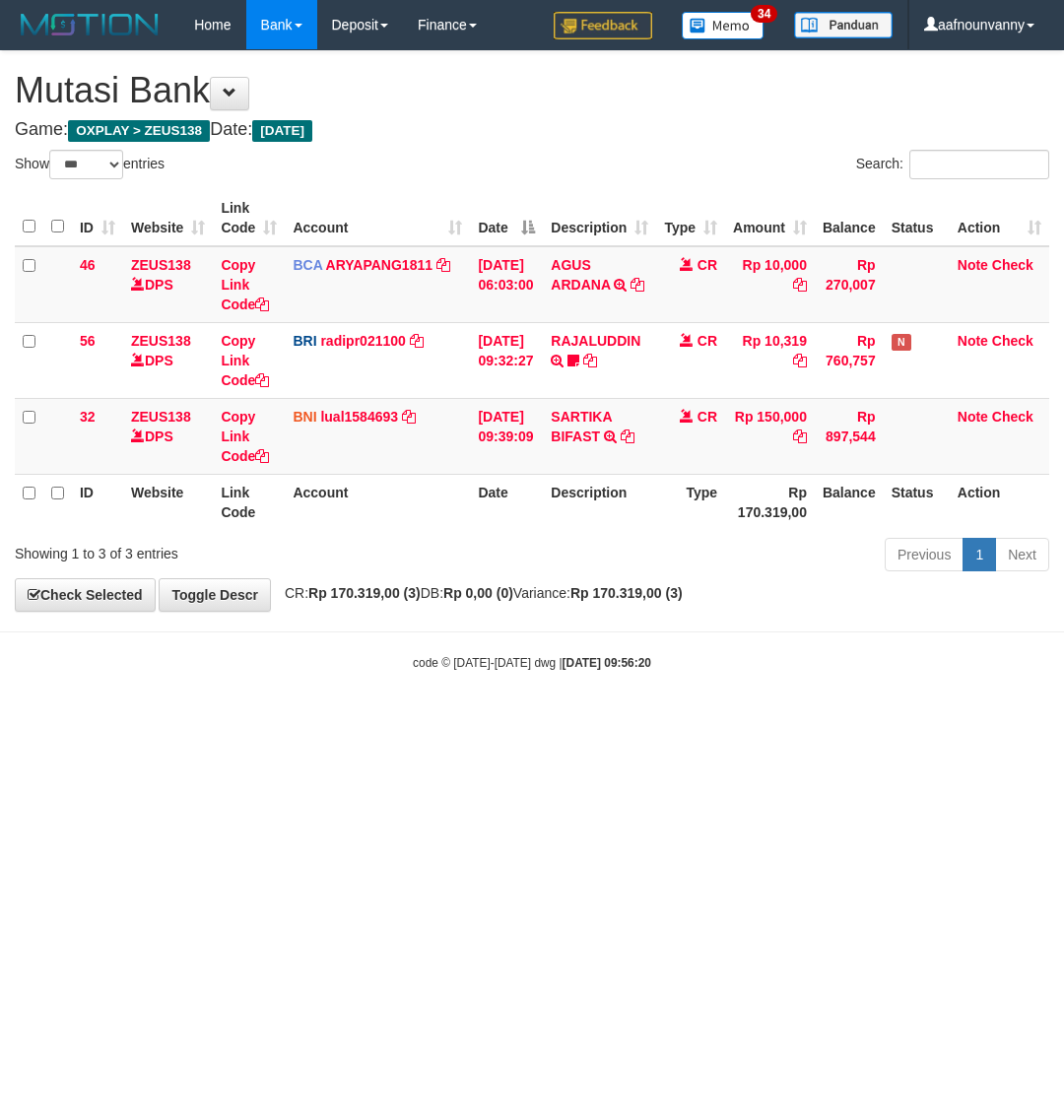 click on "Toggle navigation
Home
Bank
Account List
Load
By Website
Group
[OXPLAY]													ZEUS138
By Load Group (DPS)
Sync" at bounding box center [532, 361] 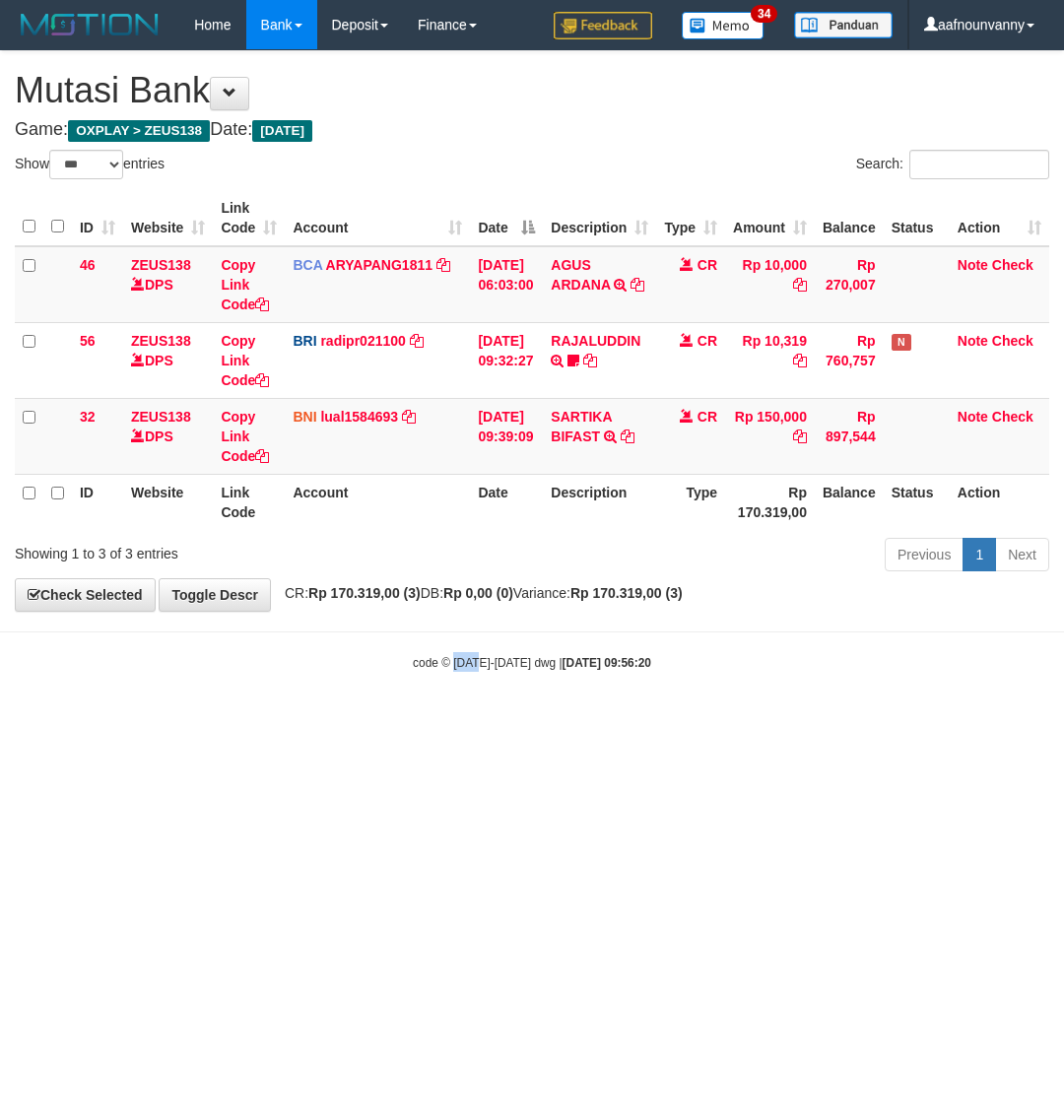 drag, startPoint x: 468, startPoint y: 803, endPoint x: 328, endPoint y: 757, distance: 147.3635 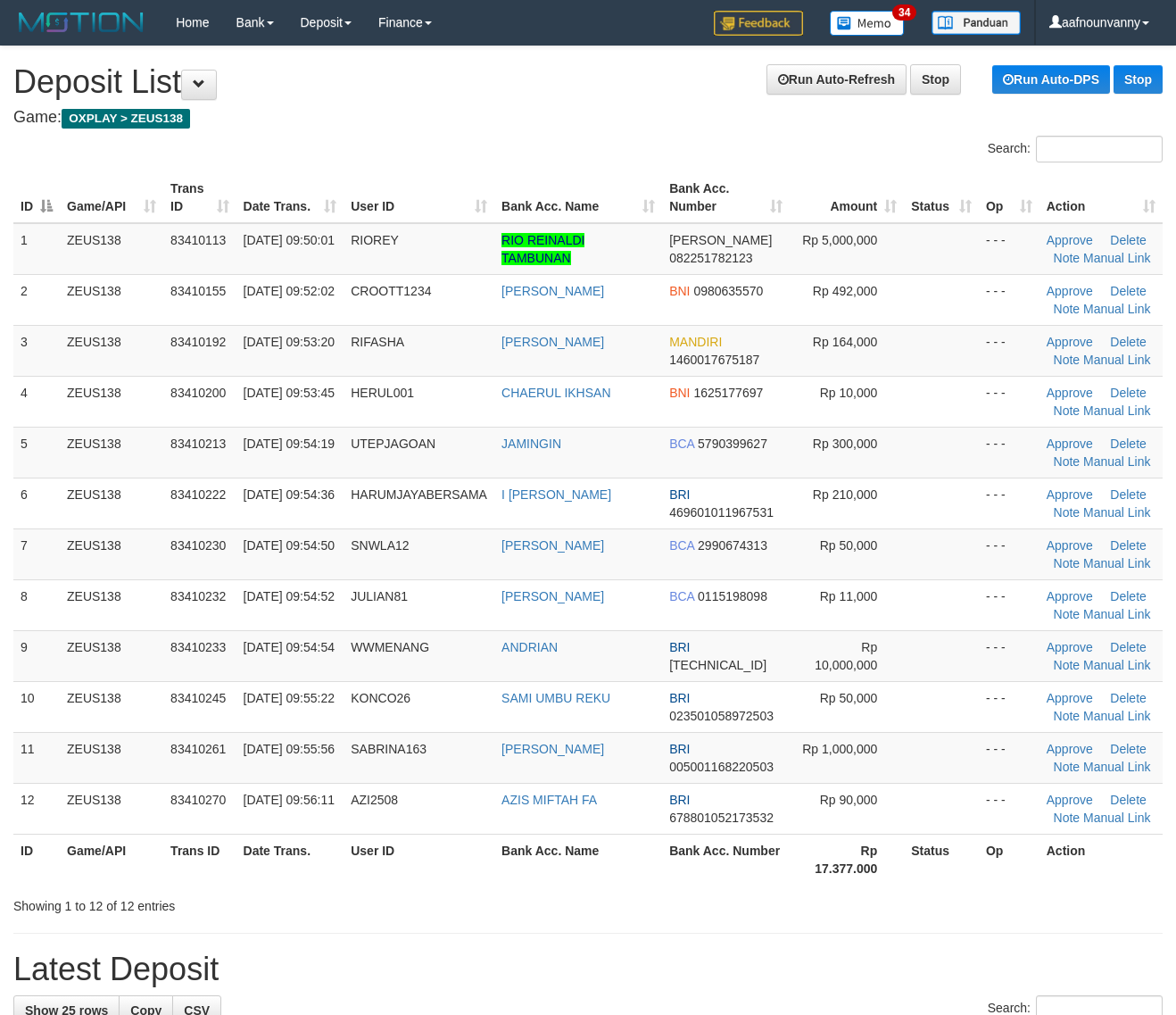 scroll, scrollTop: 0, scrollLeft: 0, axis: both 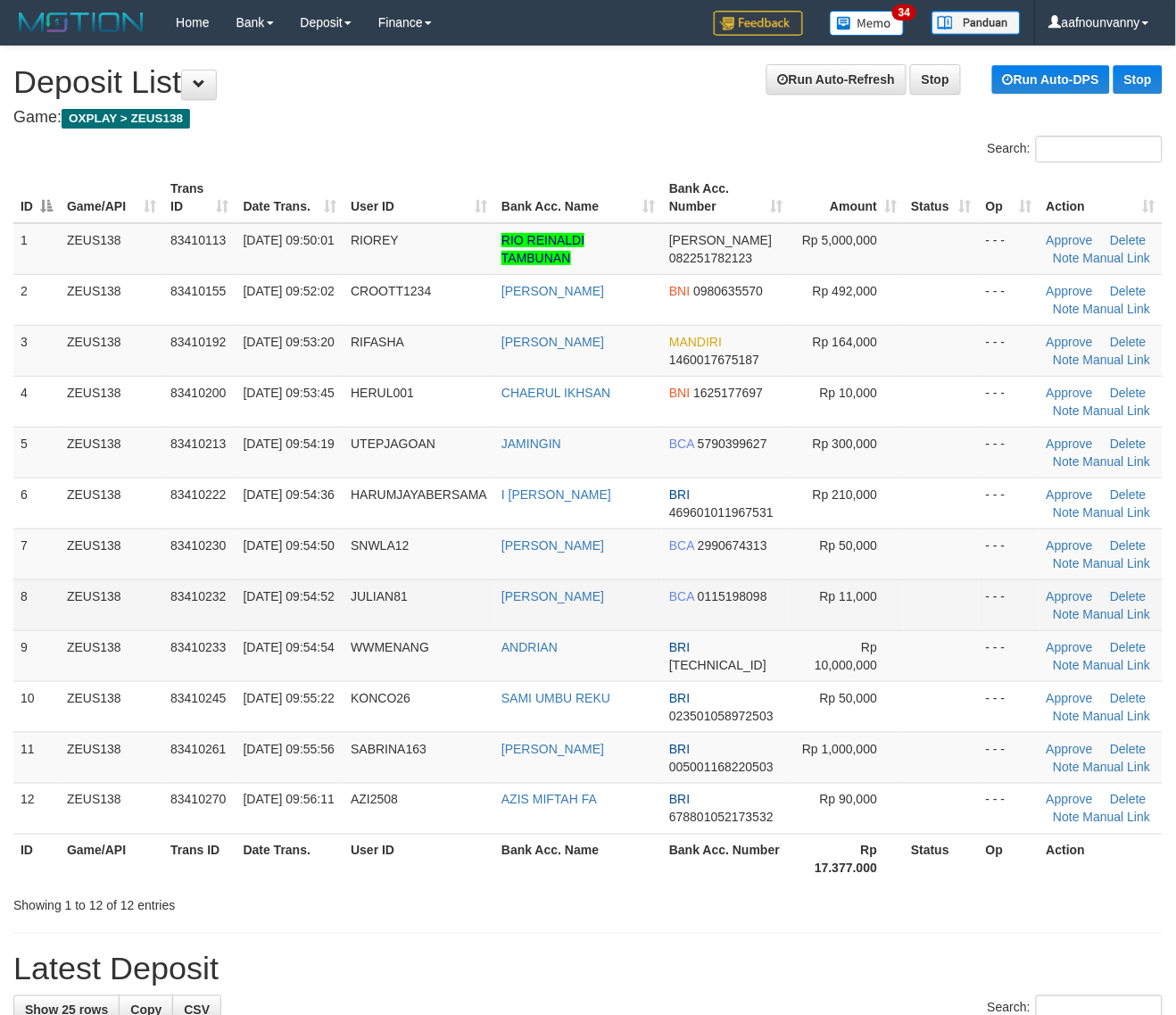drag, startPoint x: 852, startPoint y: 546, endPoint x: 1041, endPoint y: 610, distance: 199.54198 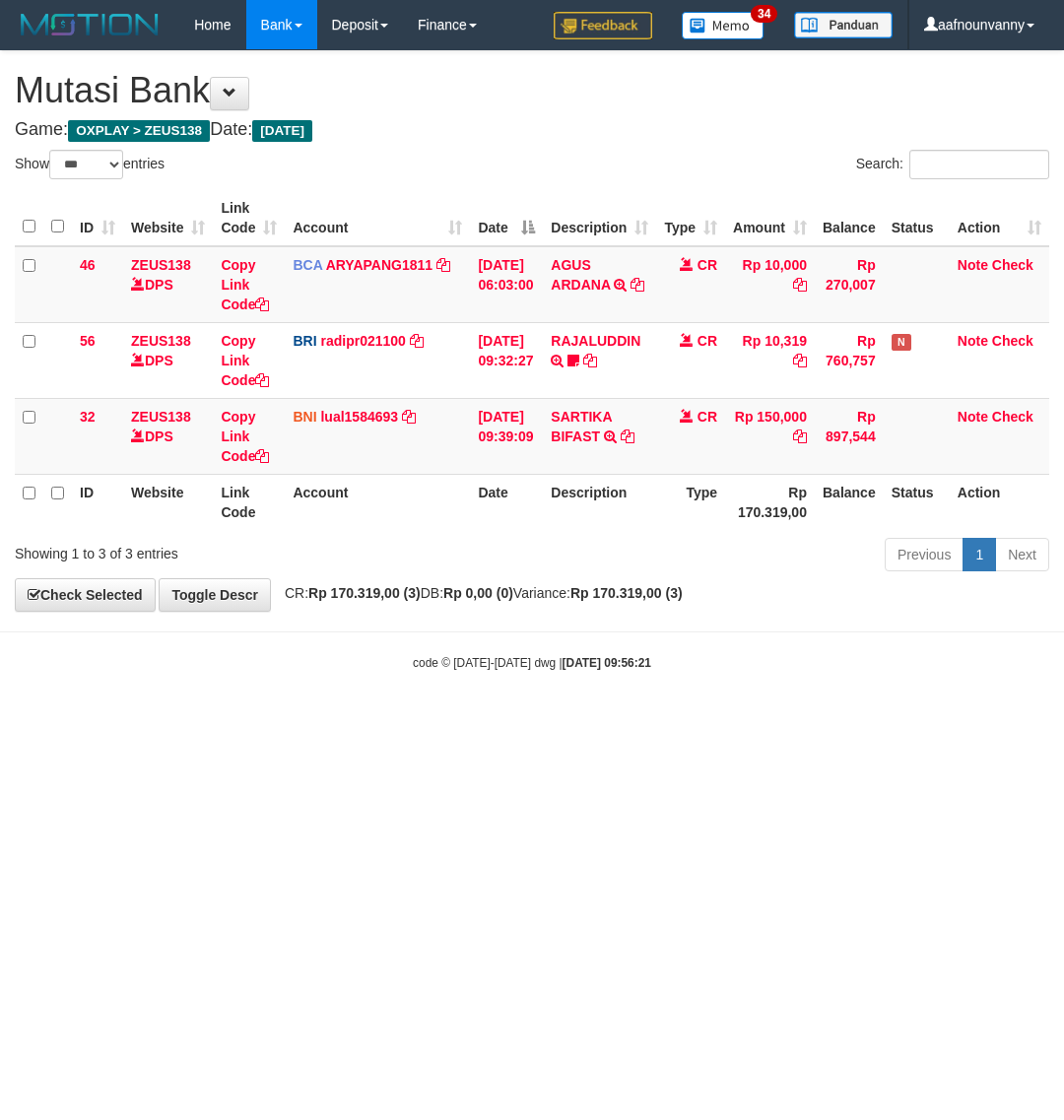 select on "***" 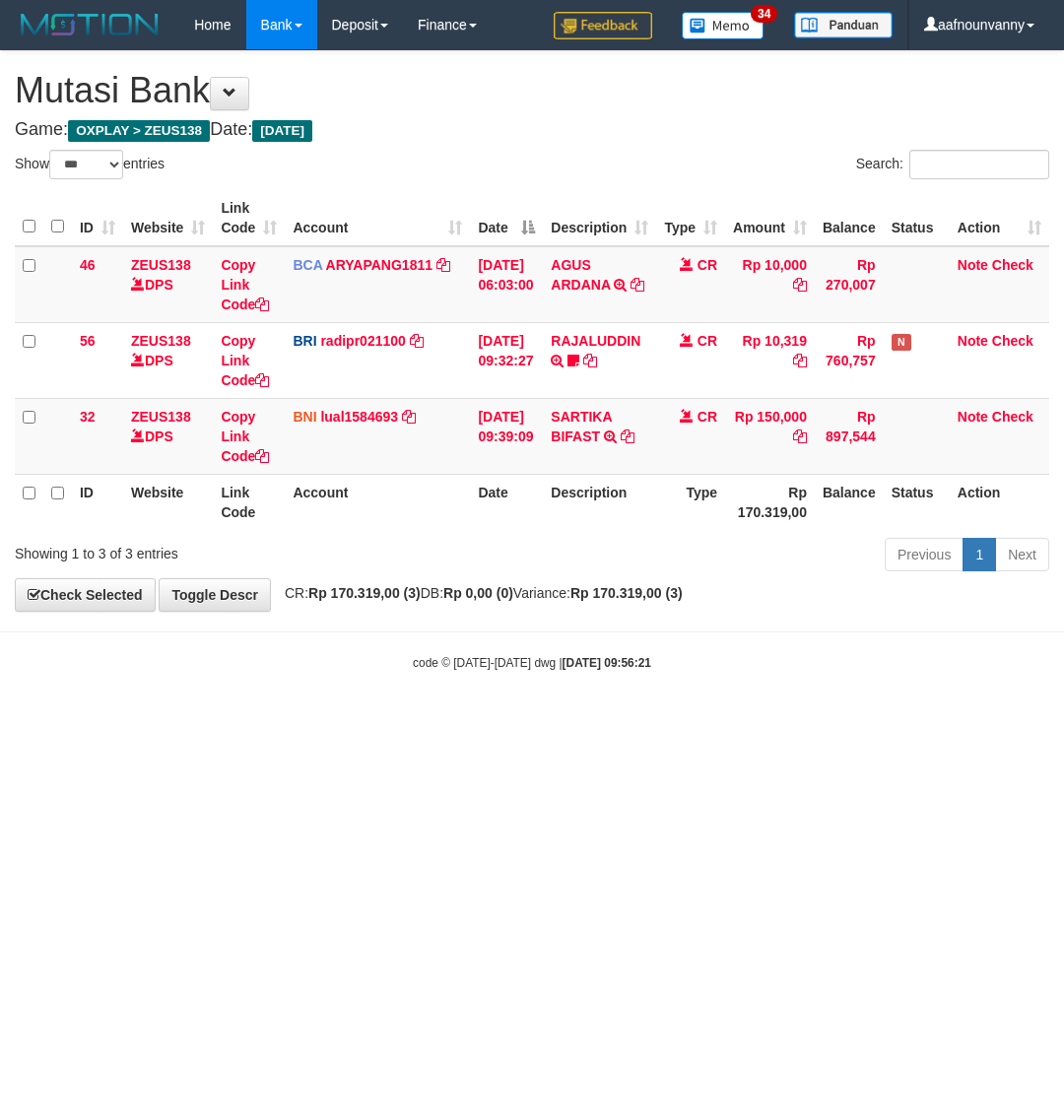 scroll, scrollTop: 0, scrollLeft: 0, axis: both 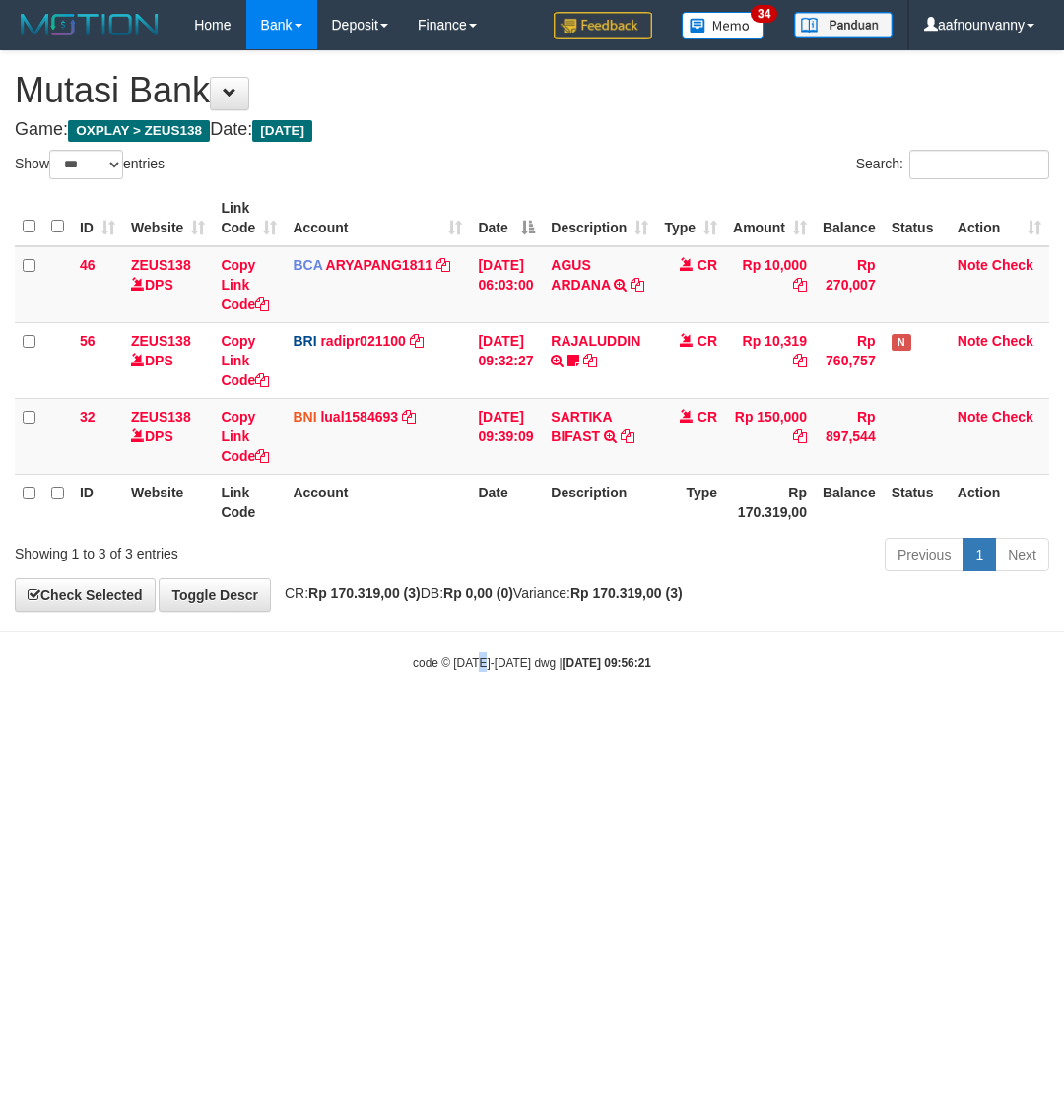 drag, startPoint x: 476, startPoint y: 744, endPoint x: 538, endPoint y: 555, distance: 198.90953 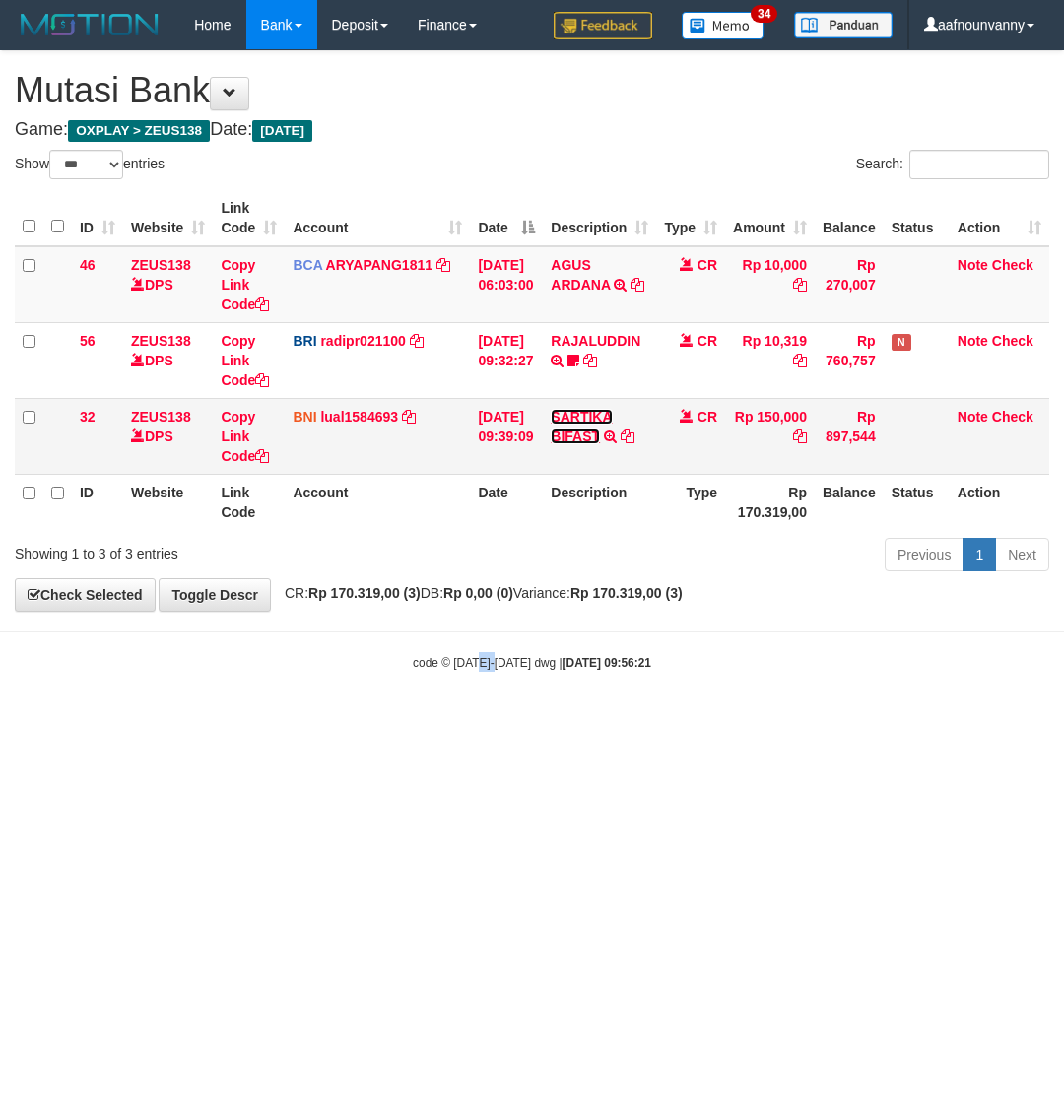 click on "SARTIKA BIFAST" at bounding box center (581, 427) 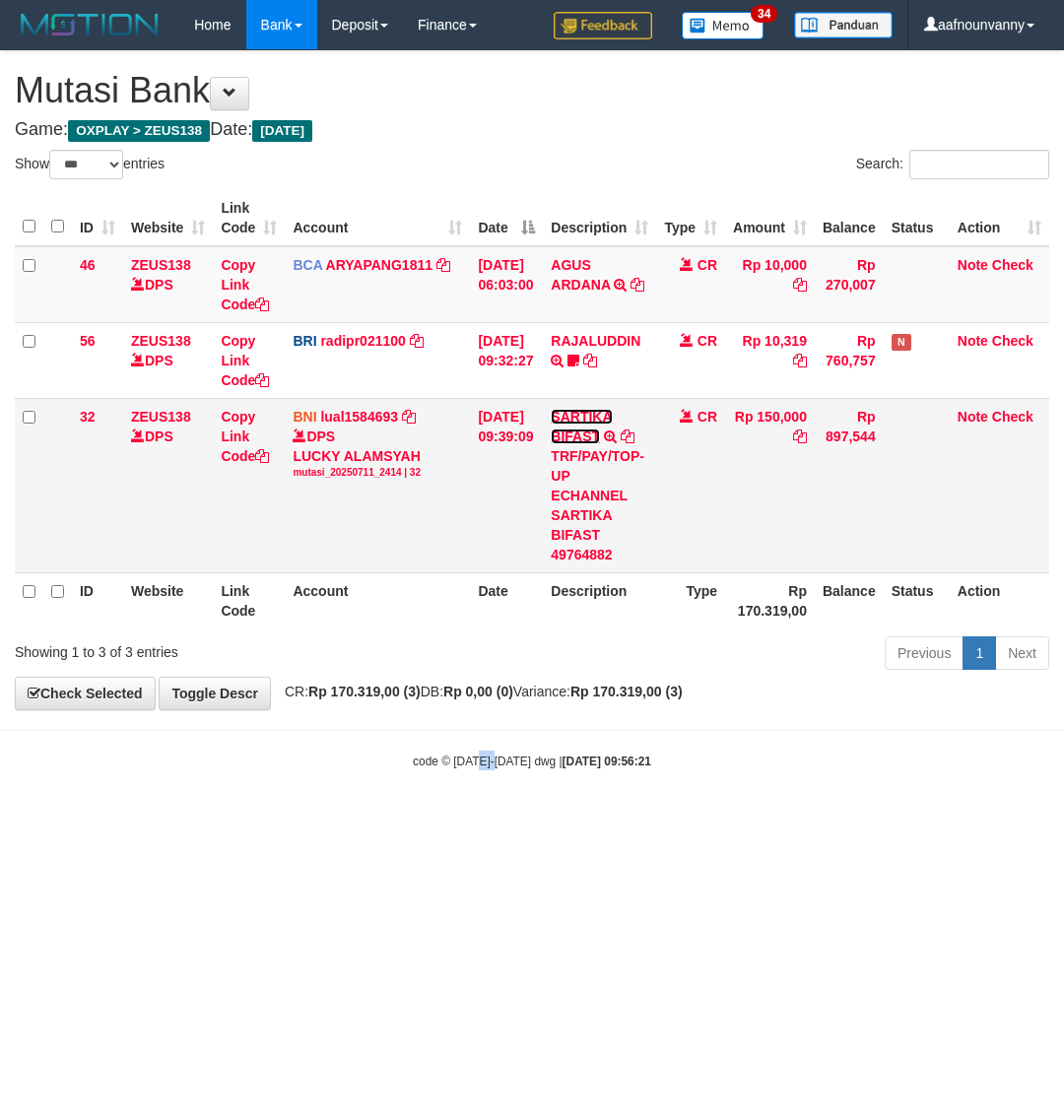 drag, startPoint x: 578, startPoint y: 426, endPoint x: 603, endPoint y: 351, distance: 79.05694 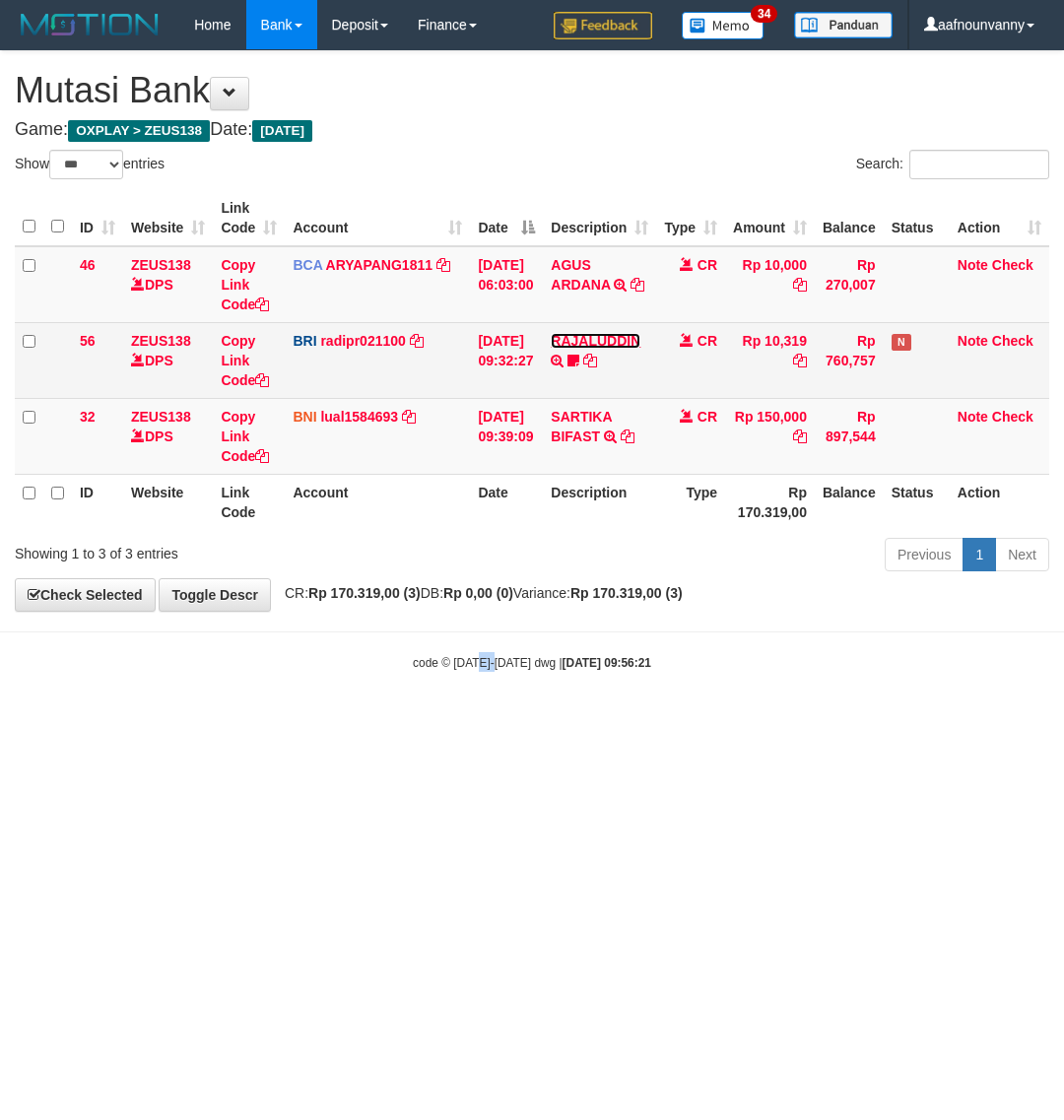 click on "RAJALUDDIN" at bounding box center [595, 341] 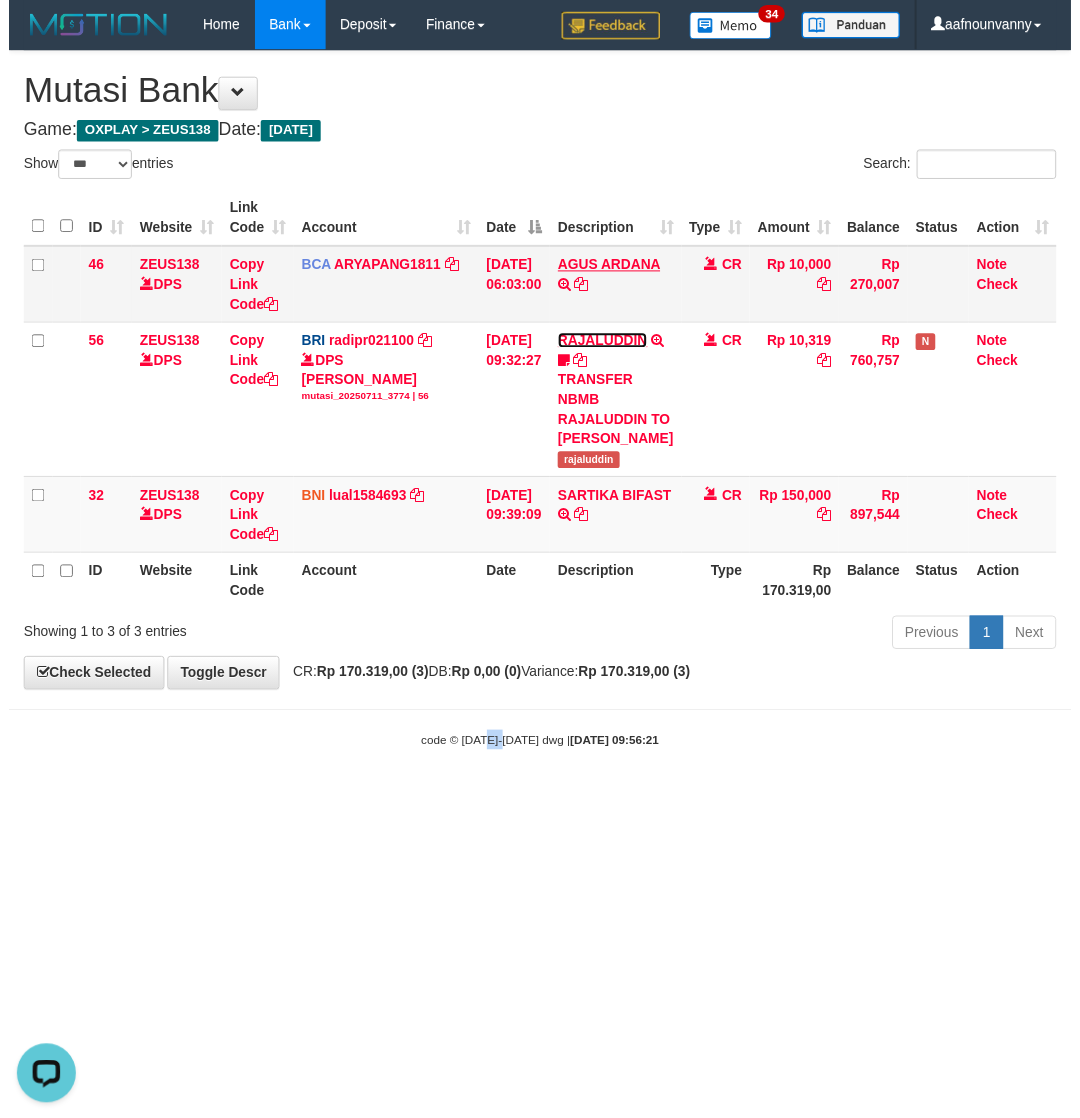 scroll, scrollTop: 0, scrollLeft: 0, axis: both 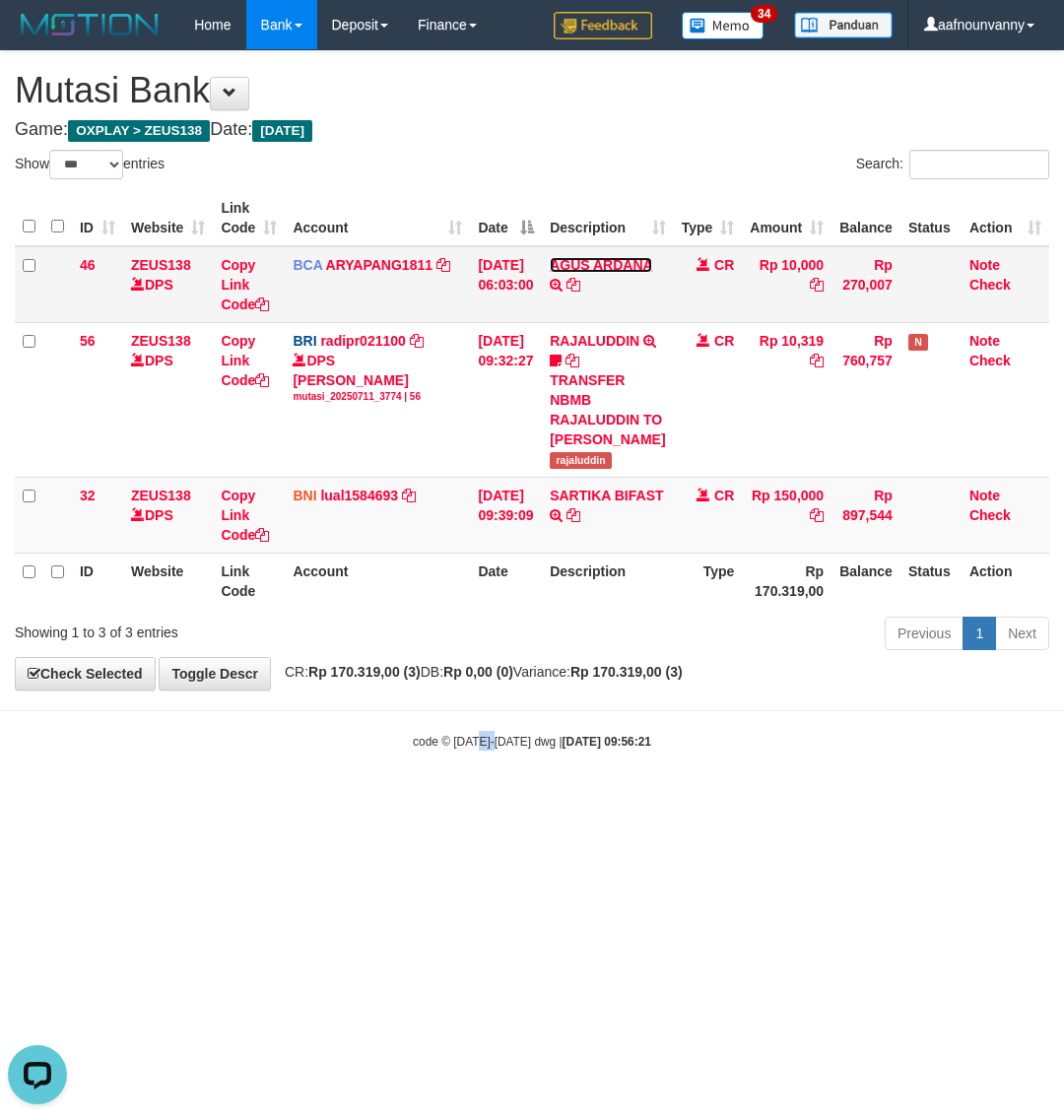 click on "AGUS ARDANA" at bounding box center (601, 265) 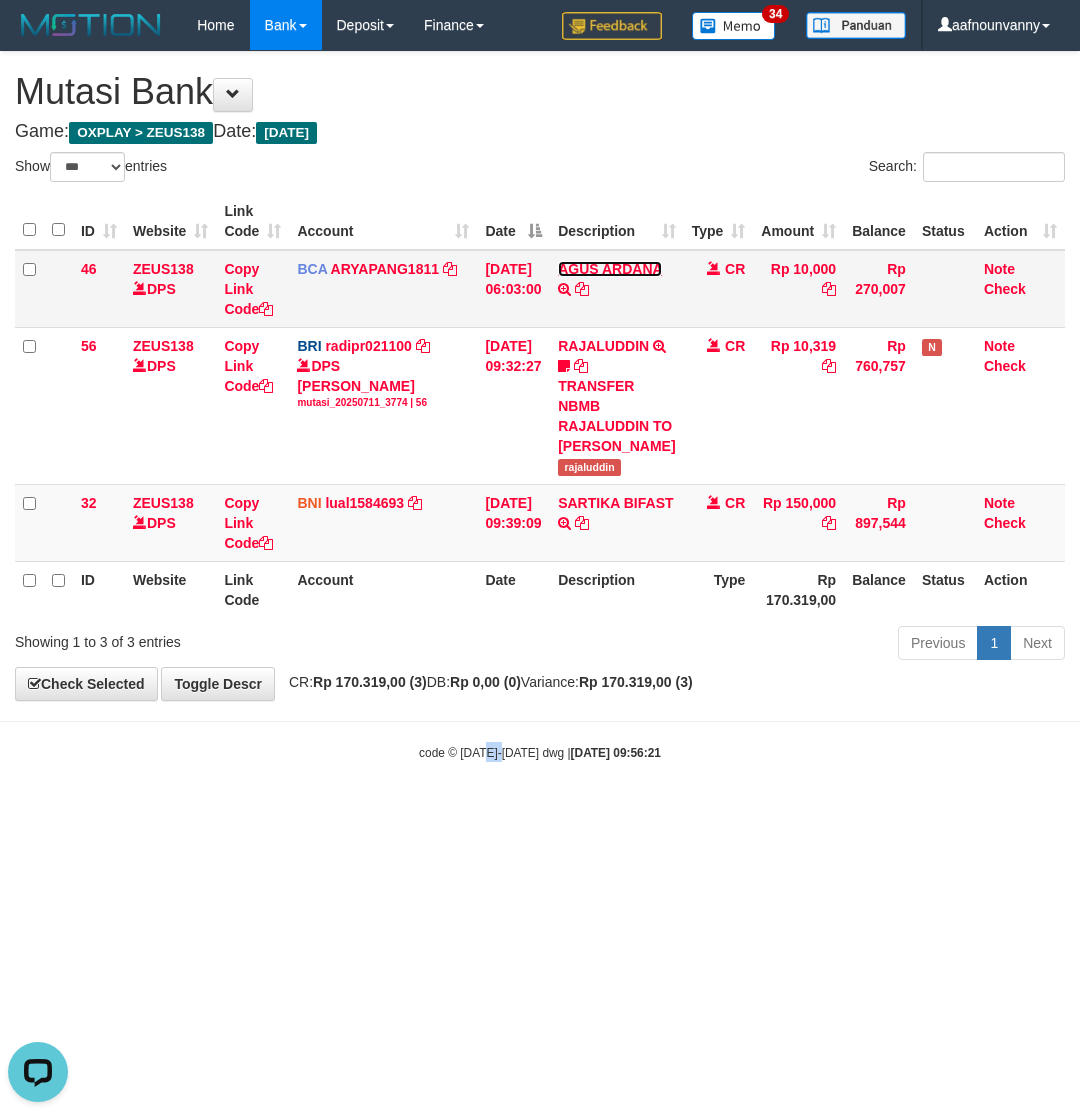drag, startPoint x: 582, startPoint y: 266, endPoint x: 571, endPoint y: 290, distance: 26.400757 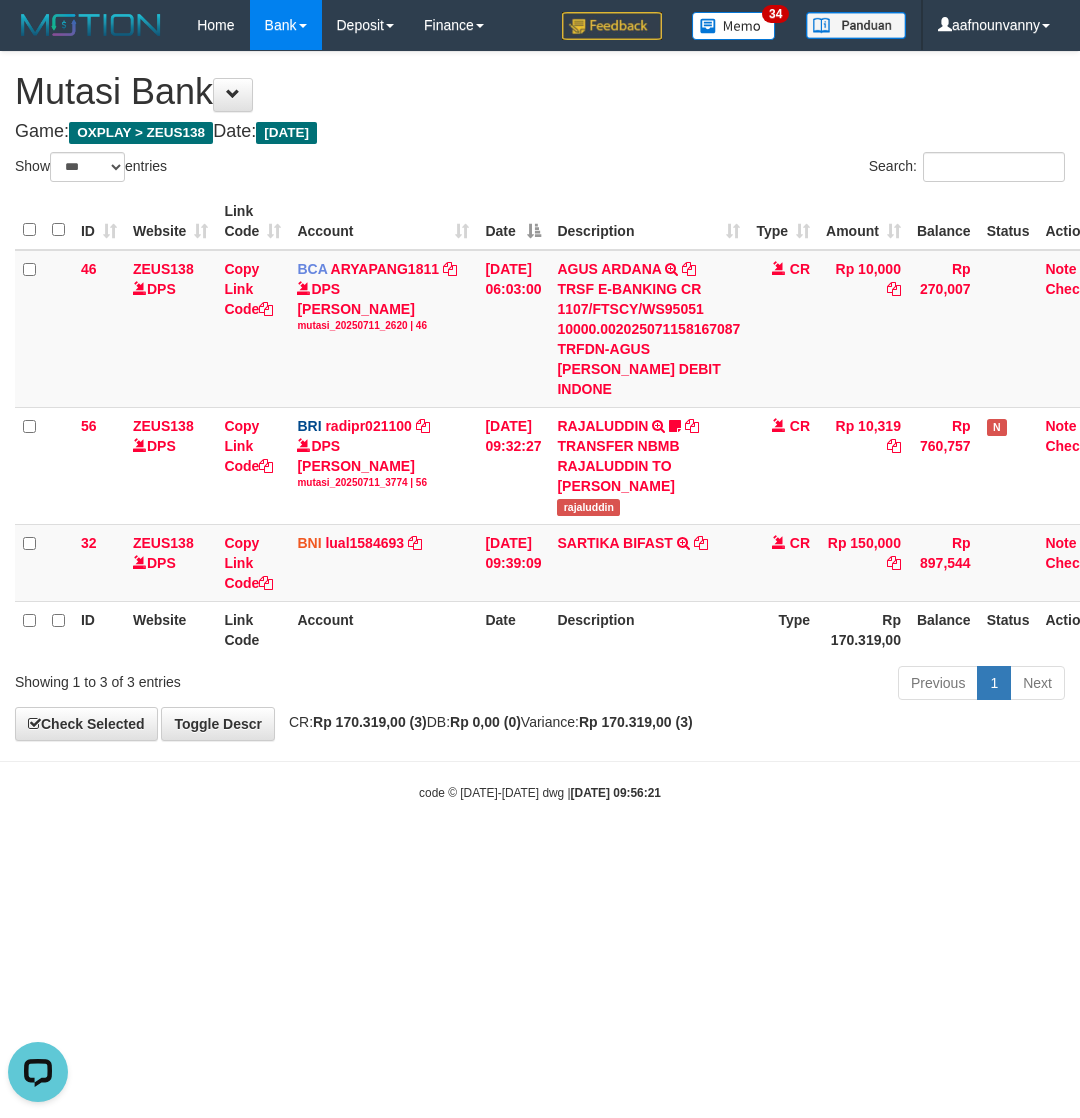 drag, startPoint x: 311, startPoint y: 1111, endPoint x: 0, endPoint y: 856, distance: 402.17657 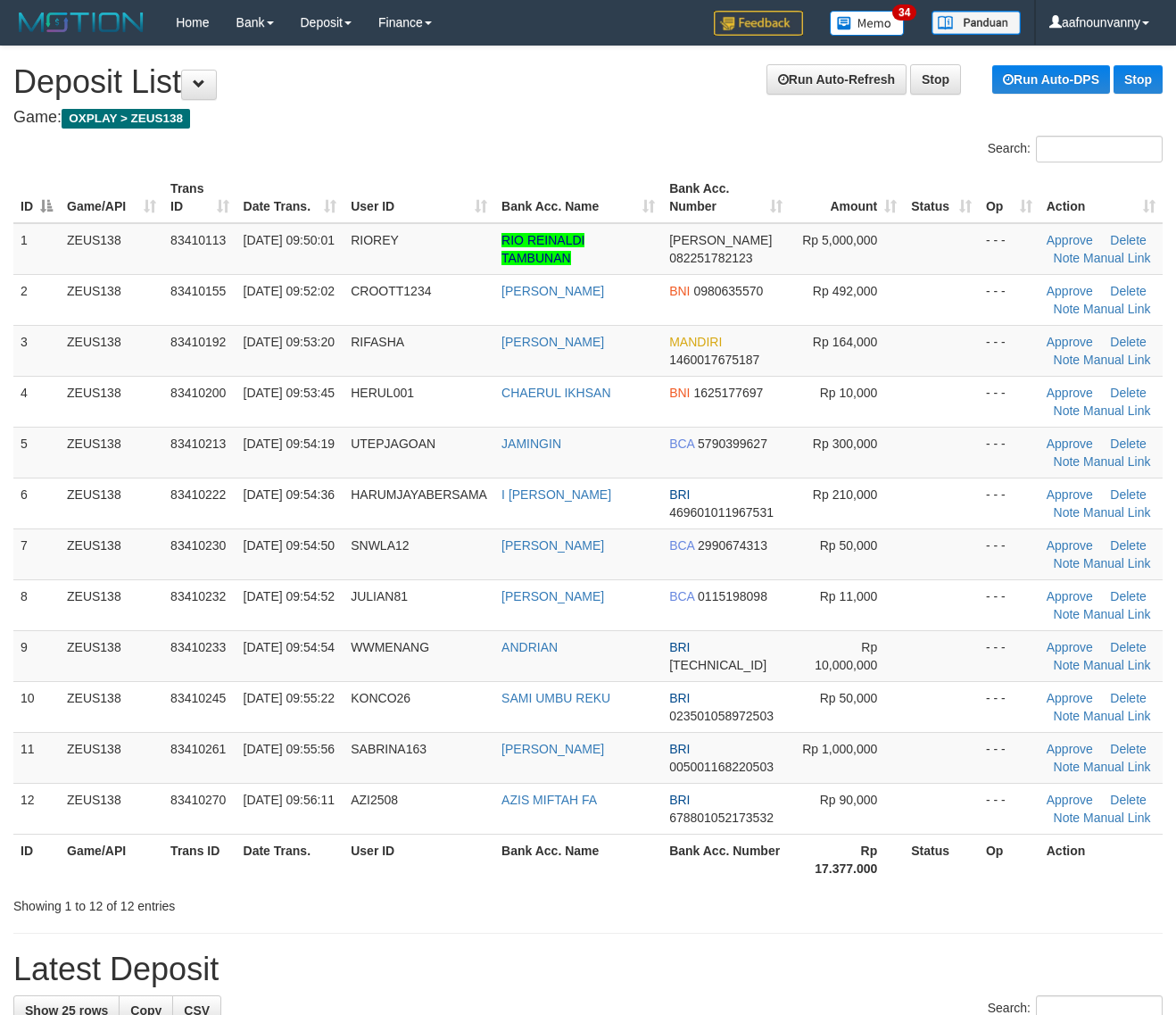 scroll, scrollTop: 0, scrollLeft: 0, axis: both 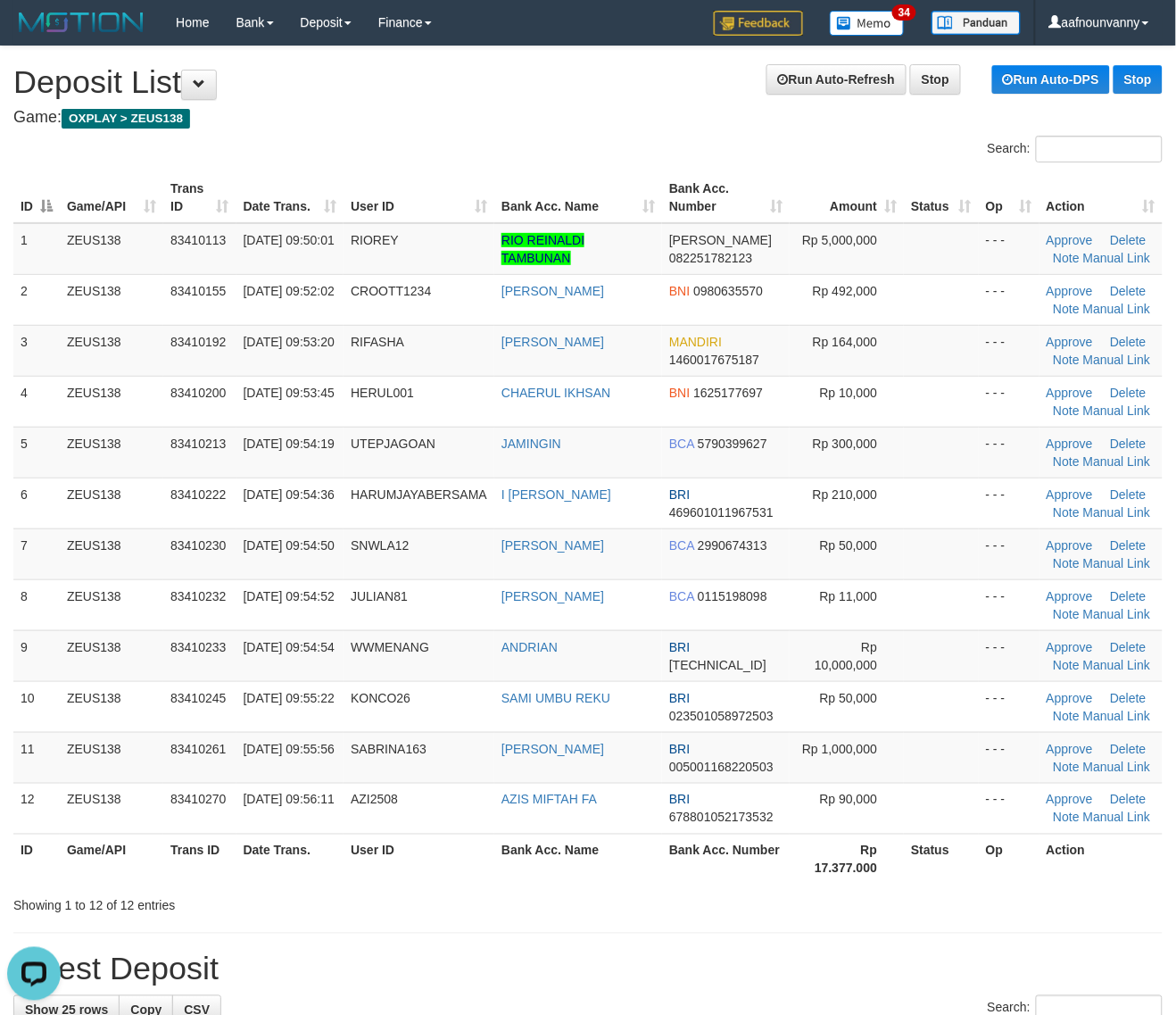 drag, startPoint x: 841, startPoint y: 501, endPoint x: 1189, endPoint y: 608, distance: 364.07829 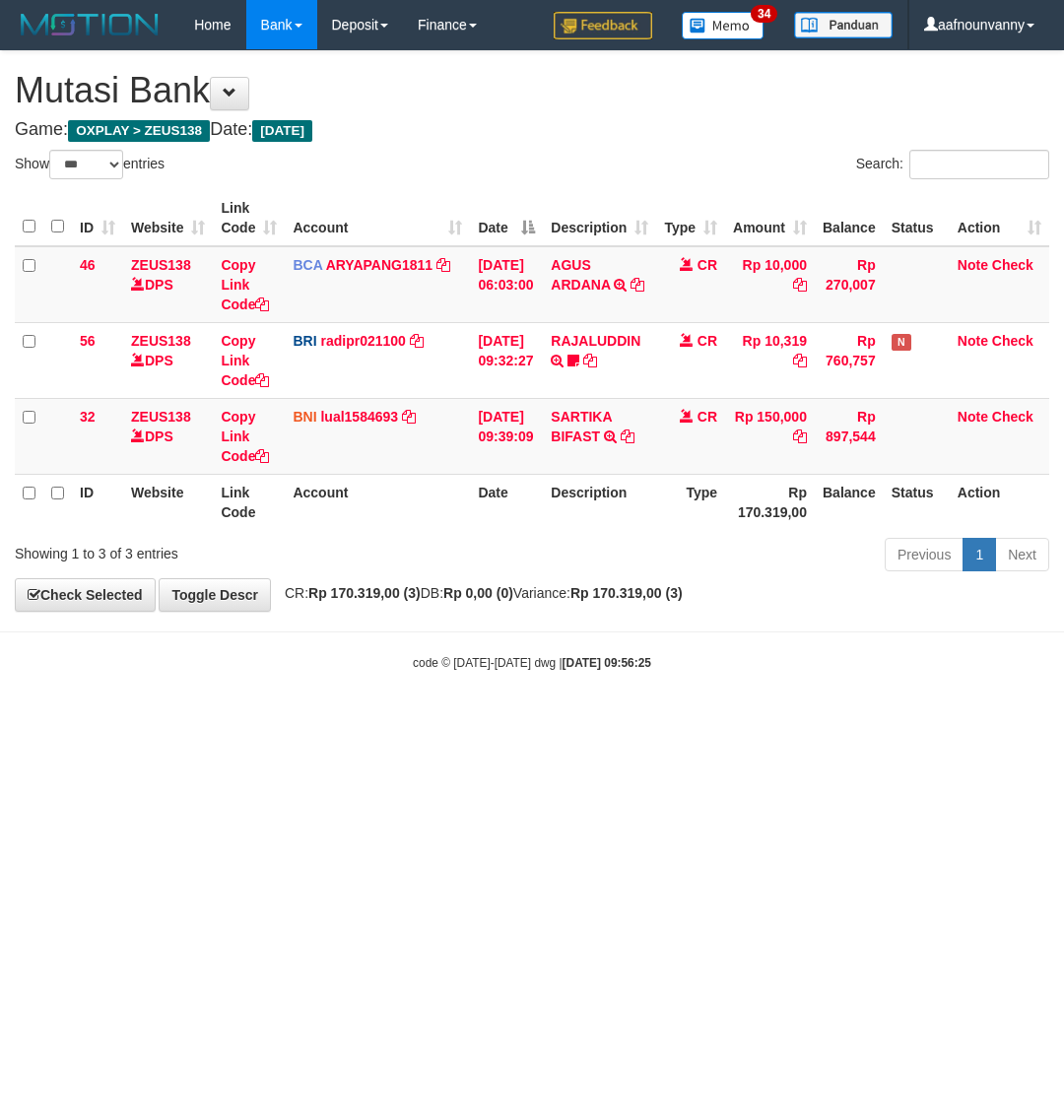 select on "***" 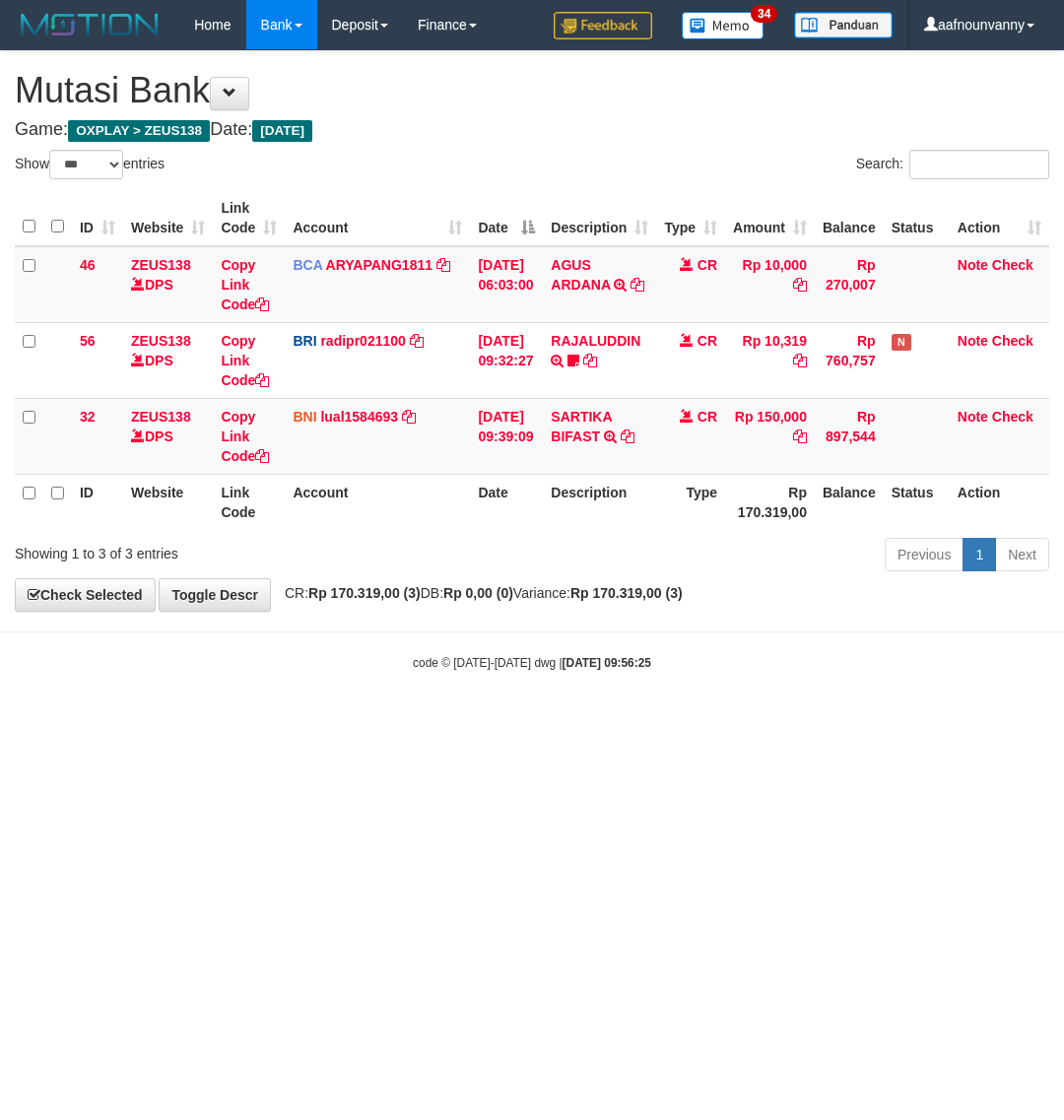 scroll, scrollTop: 0, scrollLeft: 0, axis: both 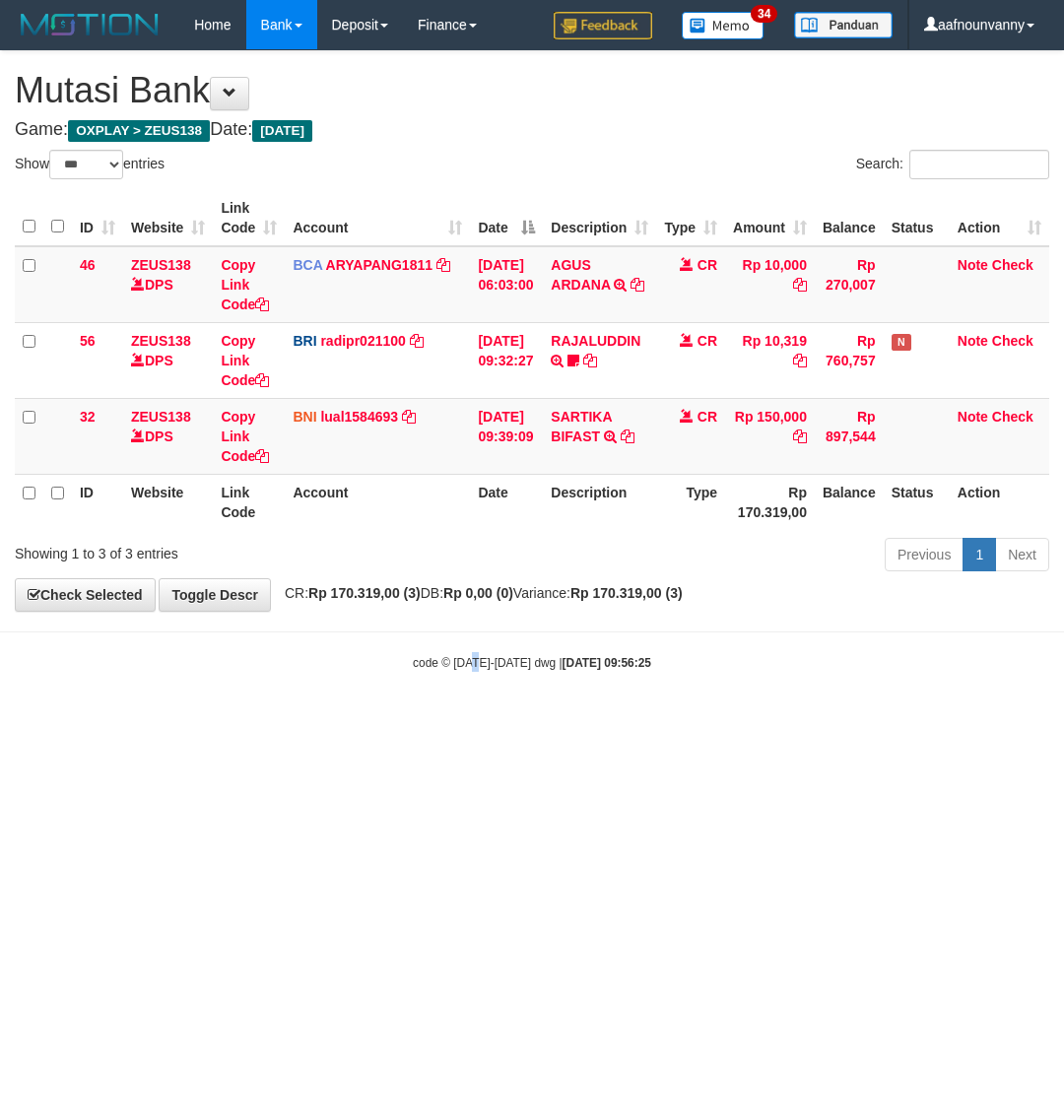 drag, startPoint x: 476, startPoint y: 901, endPoint x: 0, endPoint y: 740, distance: 502.4908 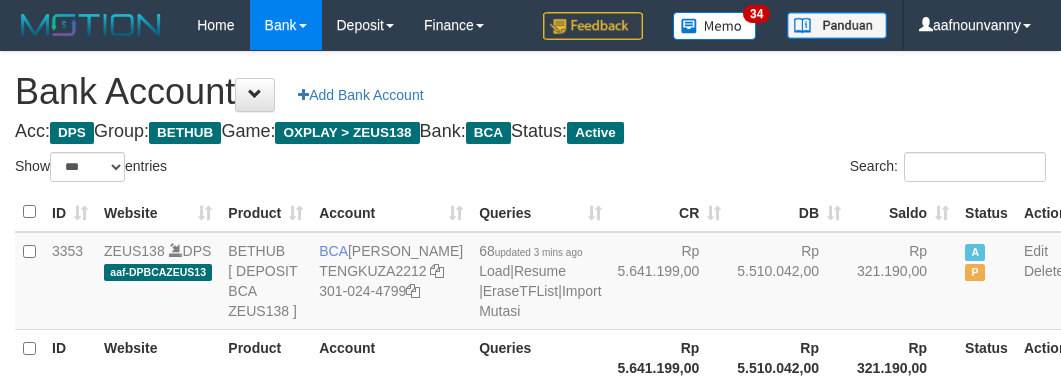 select on "***" 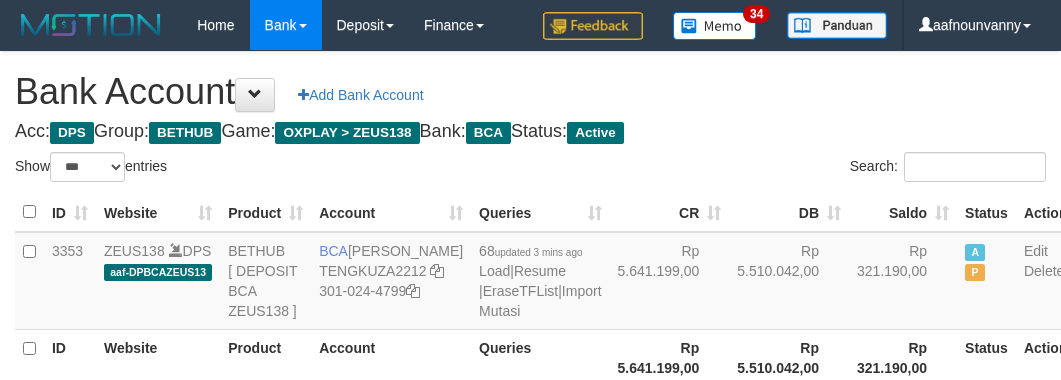 scroll, scrollTop: 226, scrollLeft: 0, axis: vertical 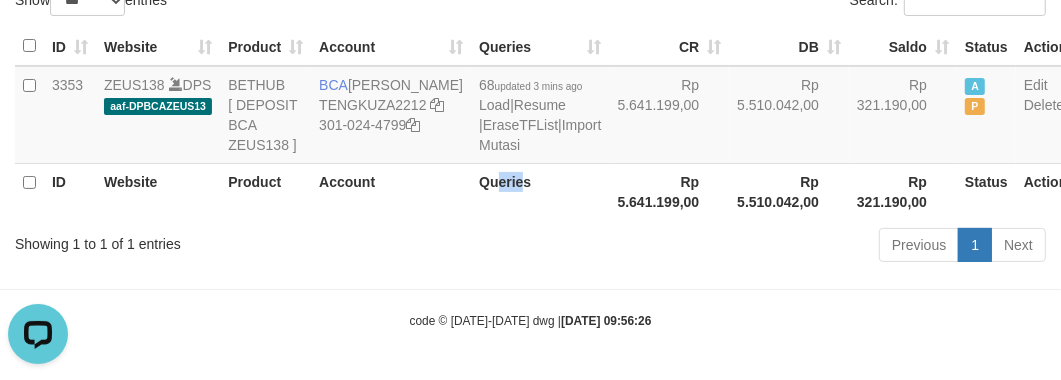 drag, startPoint x: 485, startPoint y: 195, endPoint x: 456, endPoint y: 216, distance: 35.805027 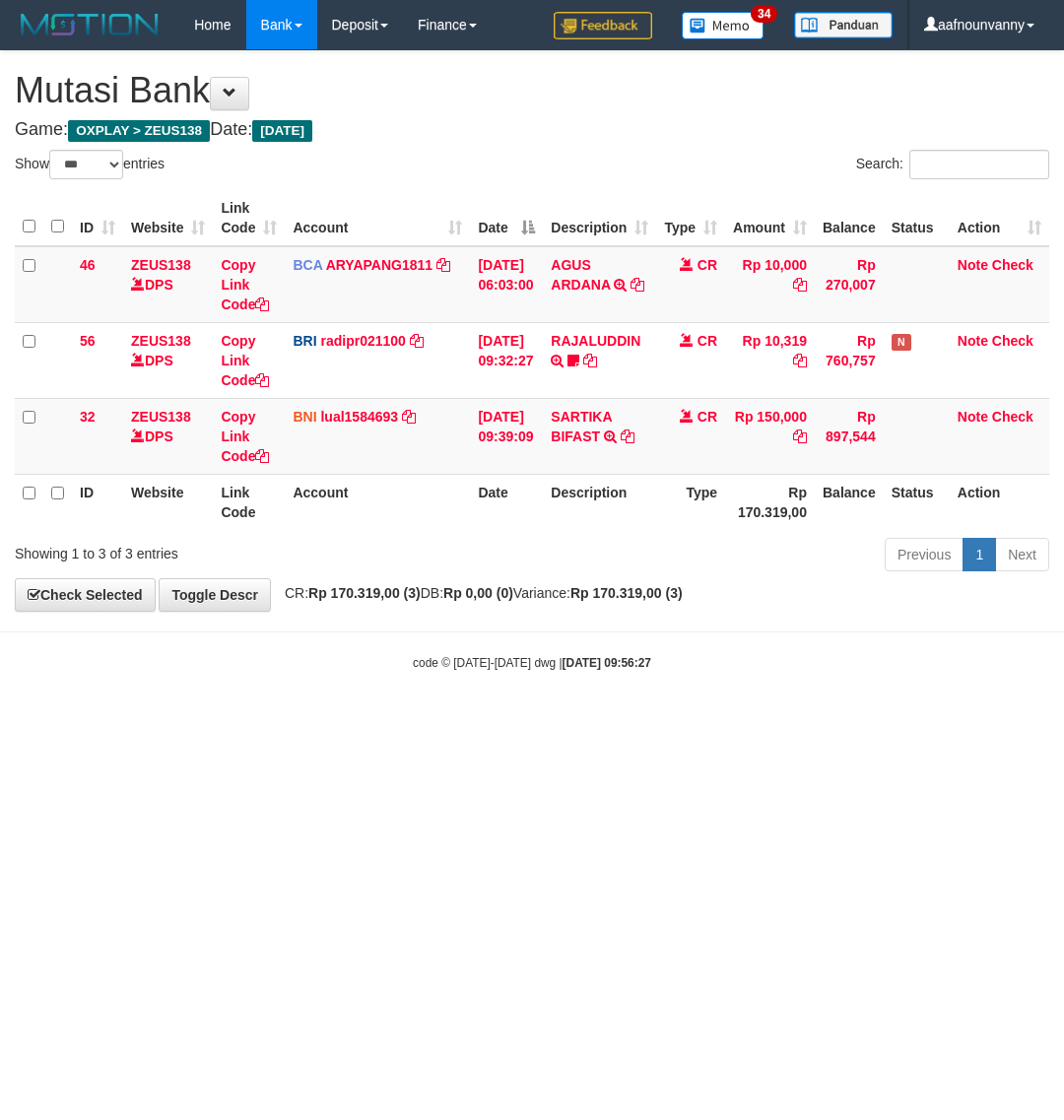 select on "***" 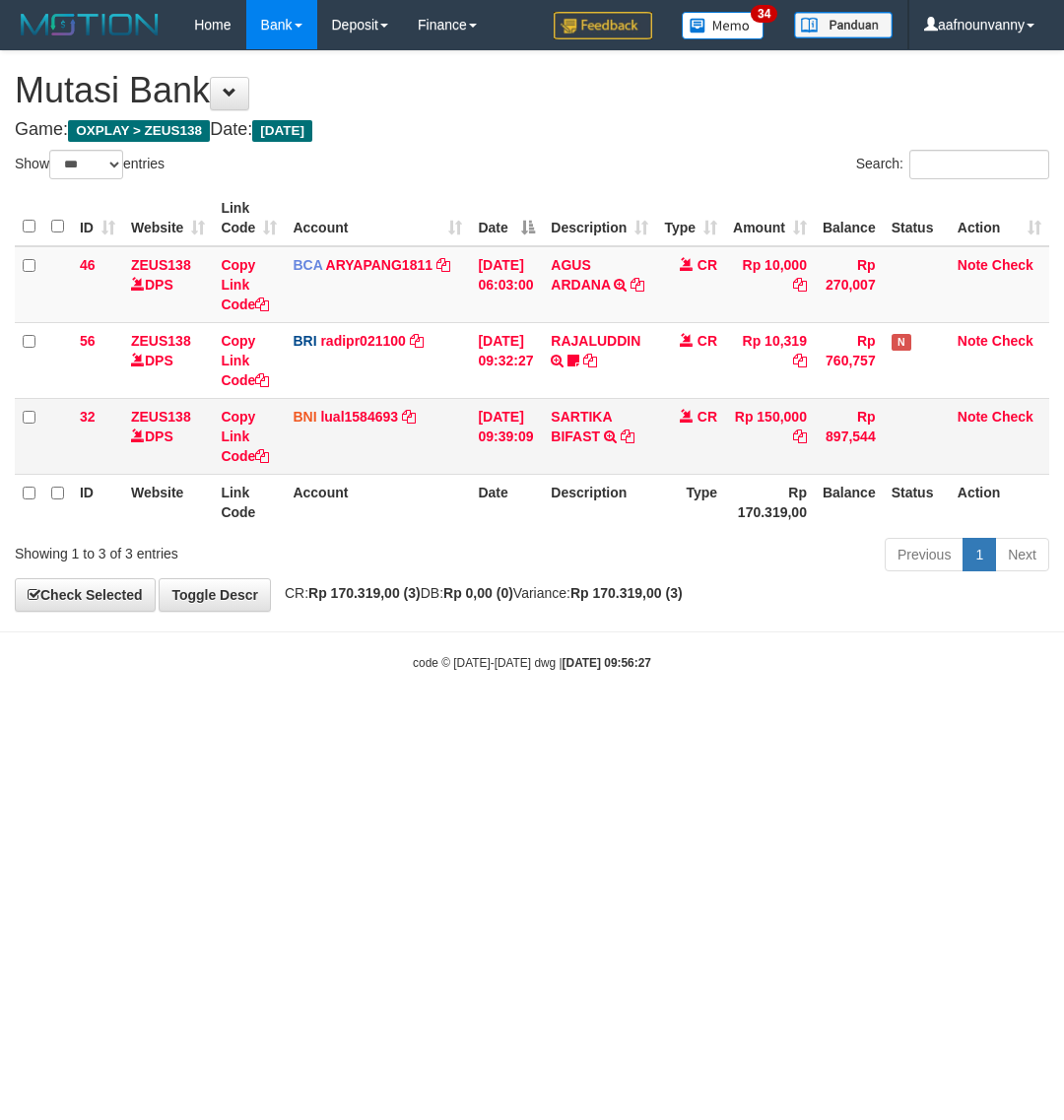 scroll, scrollTop: 0, scrollLeft: 0, axis: both 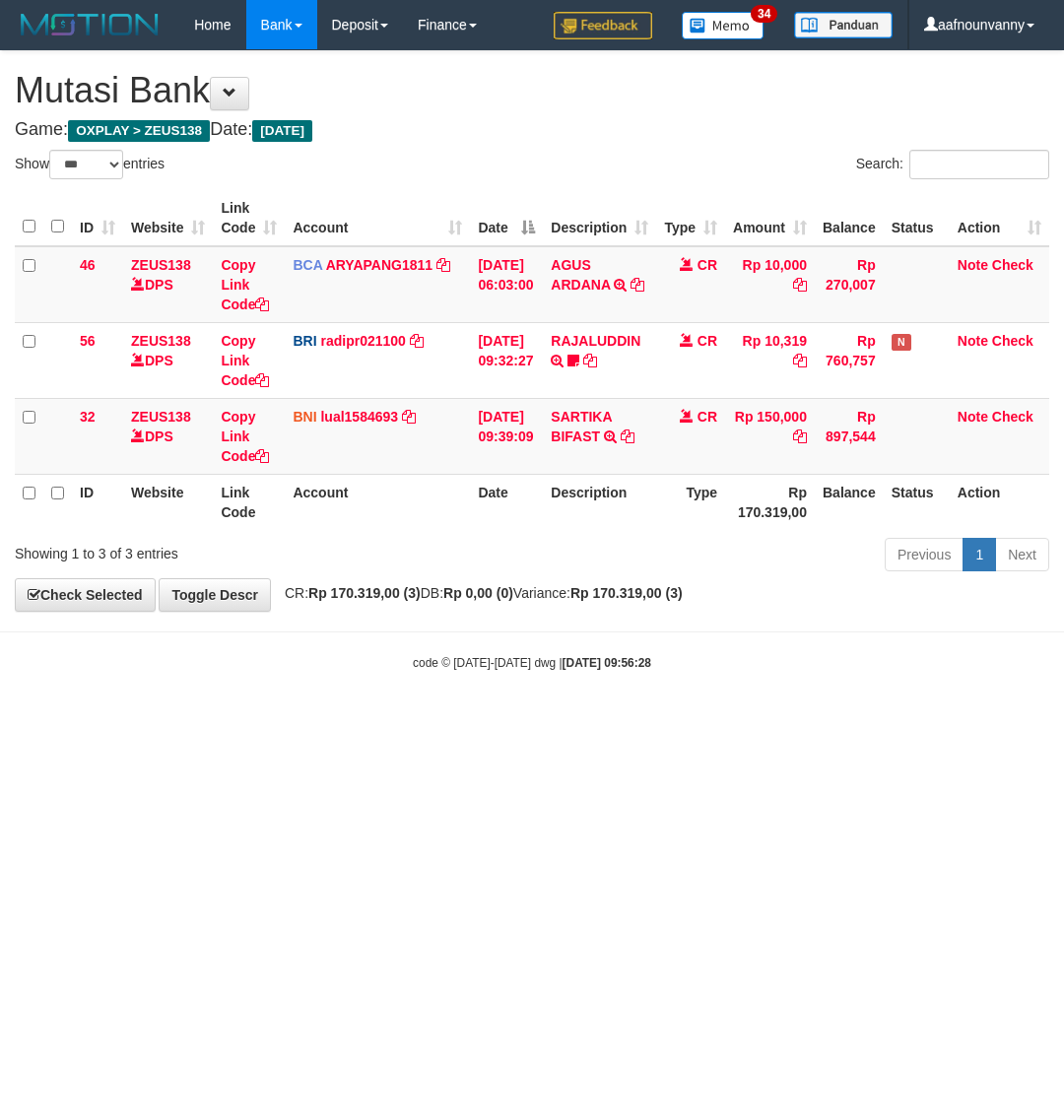 select on "***" 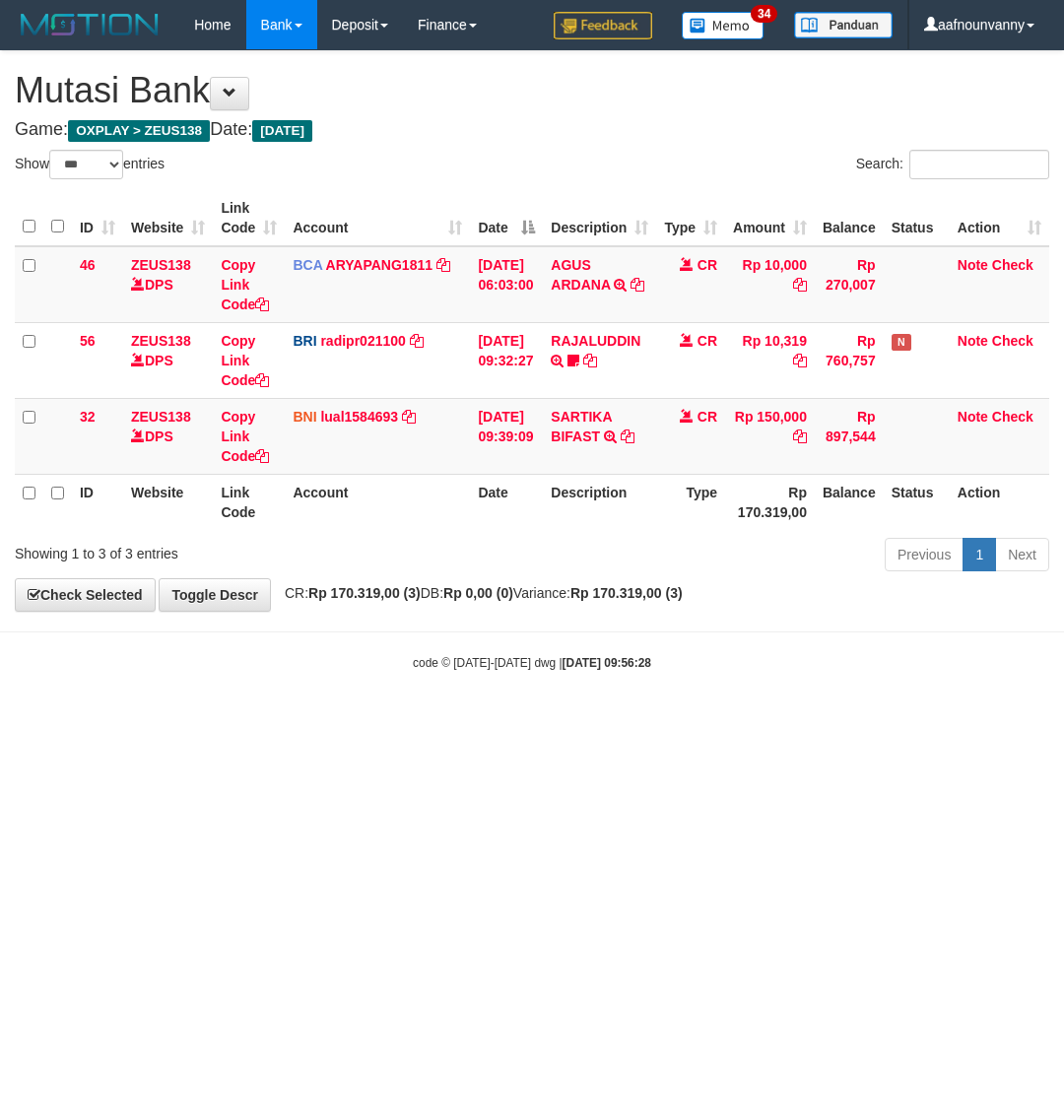 scroll, scrollTop: 0, scrollLeft: 0, axis: both 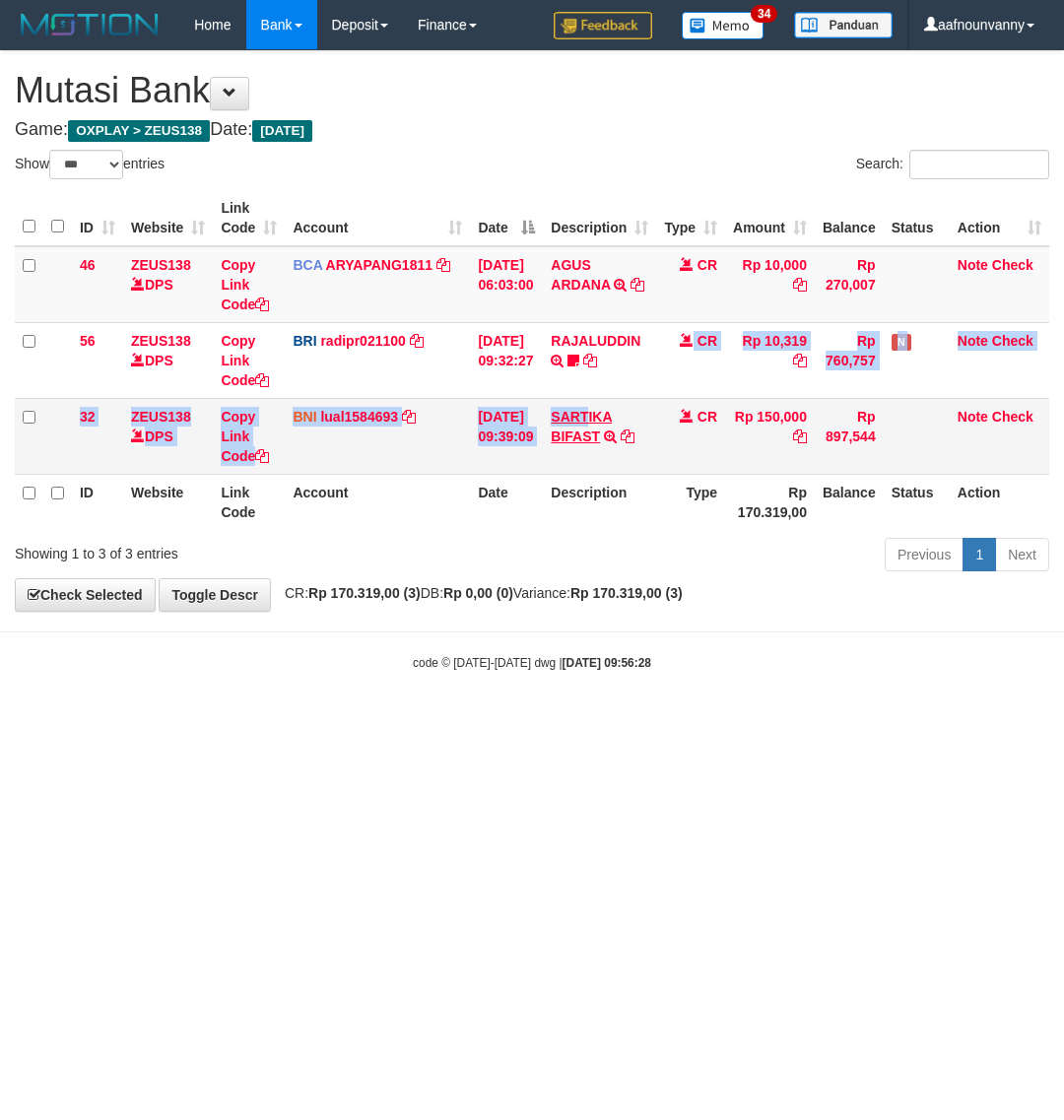 click on "46
ZEUS138    DPS
Copy Link Code
BCA
ARYAPANG1811
DPS
ARYA PANGESTU
mutasi_20250711_2620 | 46
mutasi_20250711_2620 | 46
11/07/2025 06:03:00
AGUS ARDANA         TRSF E-BANKING CR 1107/FTSCY/WS95051
10000.002025071158167087 TRFDN-AGUS ARDANA ESPAY DEBIT INDONE
CR
Rp 10,000
Rp 270,007
Note
Check
56
ZEUS138    DPS
Copy Link Code
BRI
radipr021100
DPS
REYNALDI ADI PRATAMA
mutasi_20250711_3774 | 56" at bounding box center (532, 361) 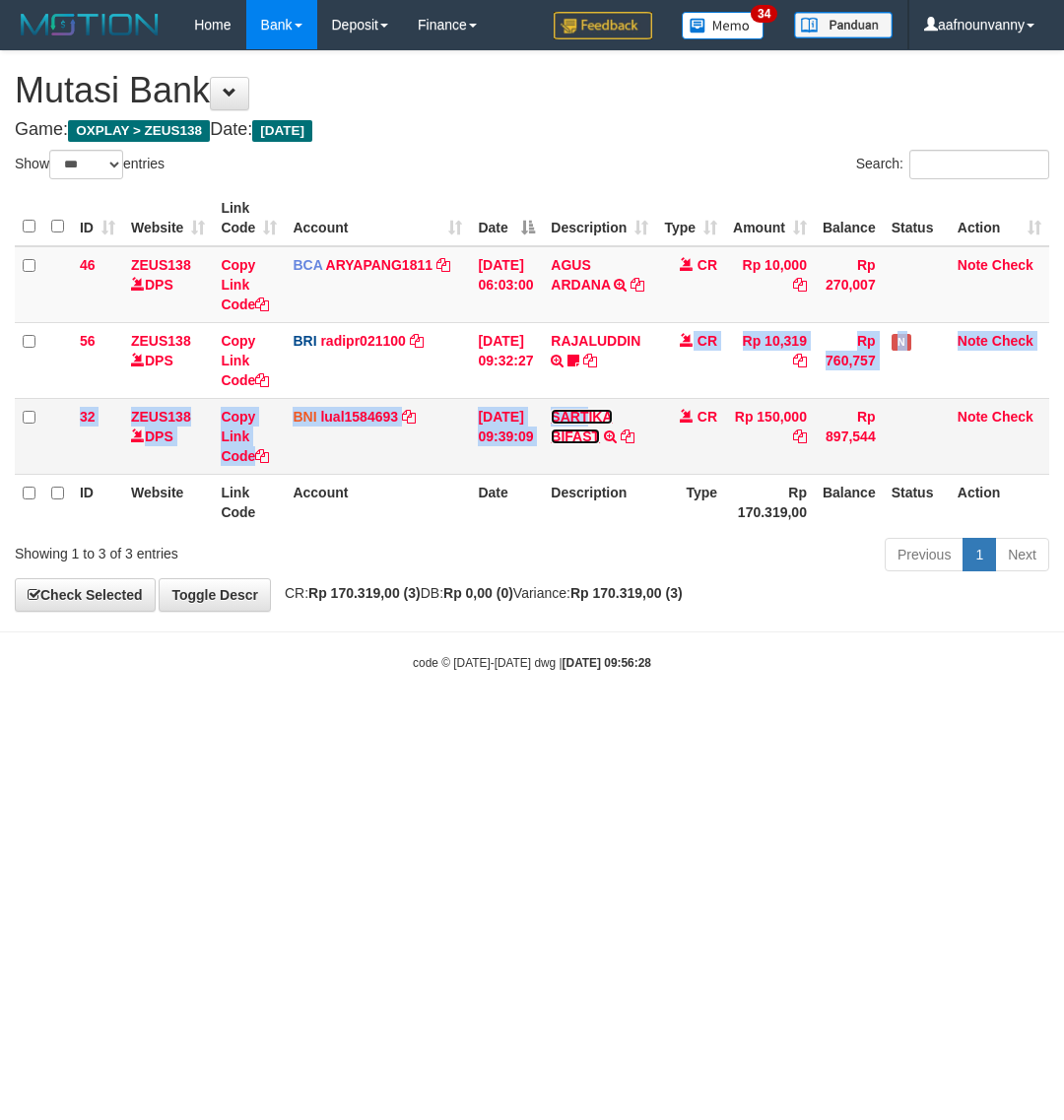 click on "SARTIKA BIFAST" at bounding box center (581, 427) 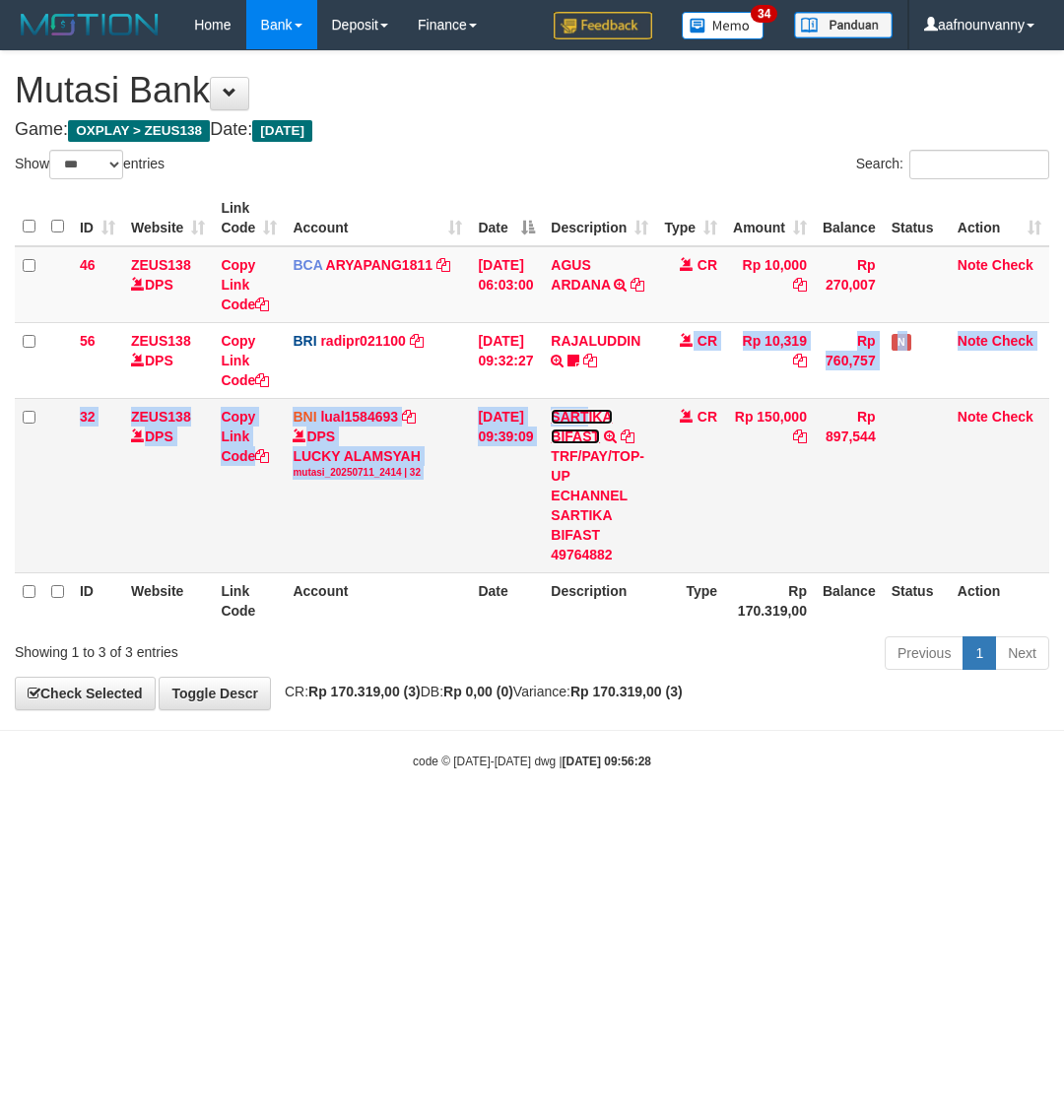 click on "SARTIKA BIFAST" at bounding box center (581, 427) 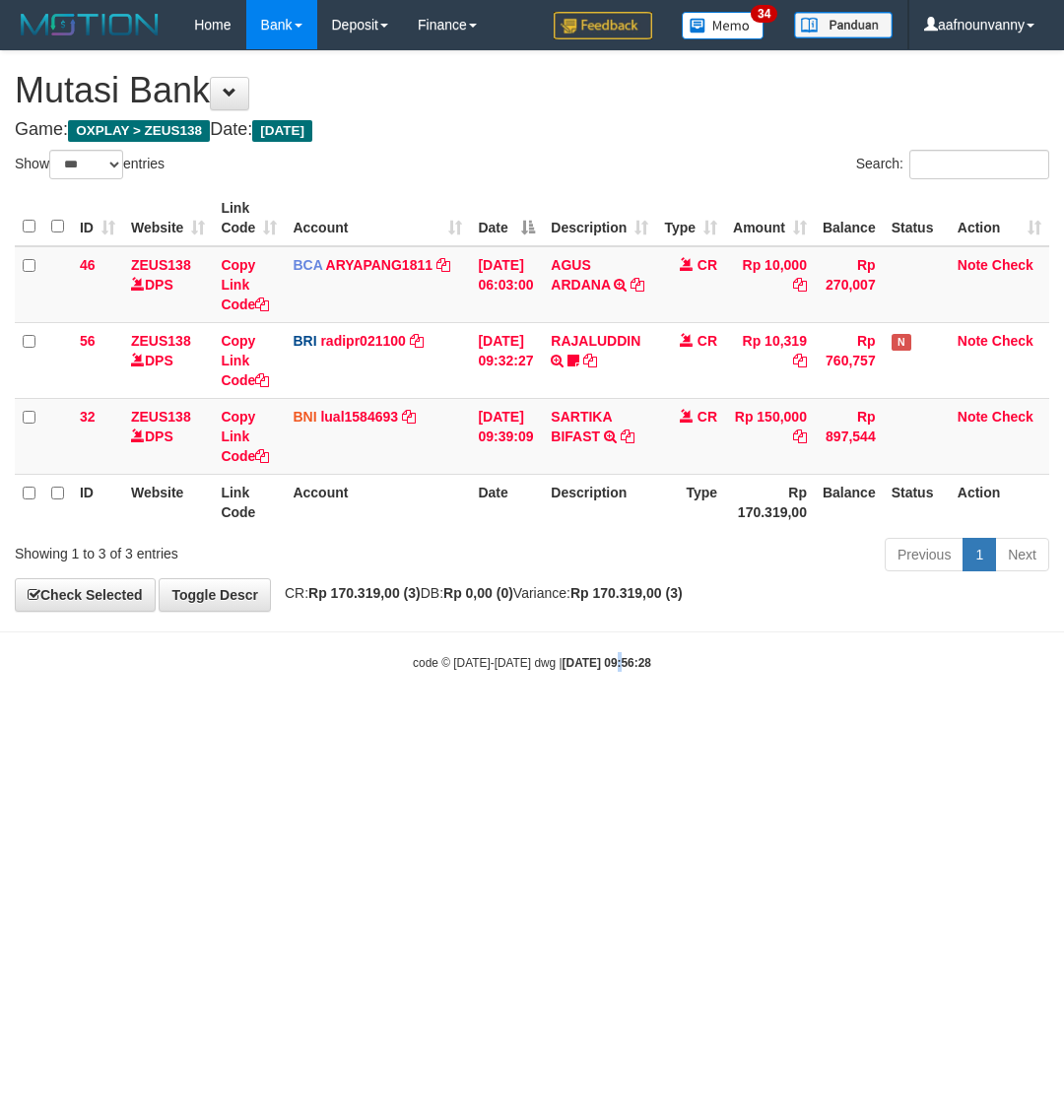 drag, startPoint x: 589, startPoint y: 855, endPoint x: 519, endPoint y: 824, distance: 76.55717 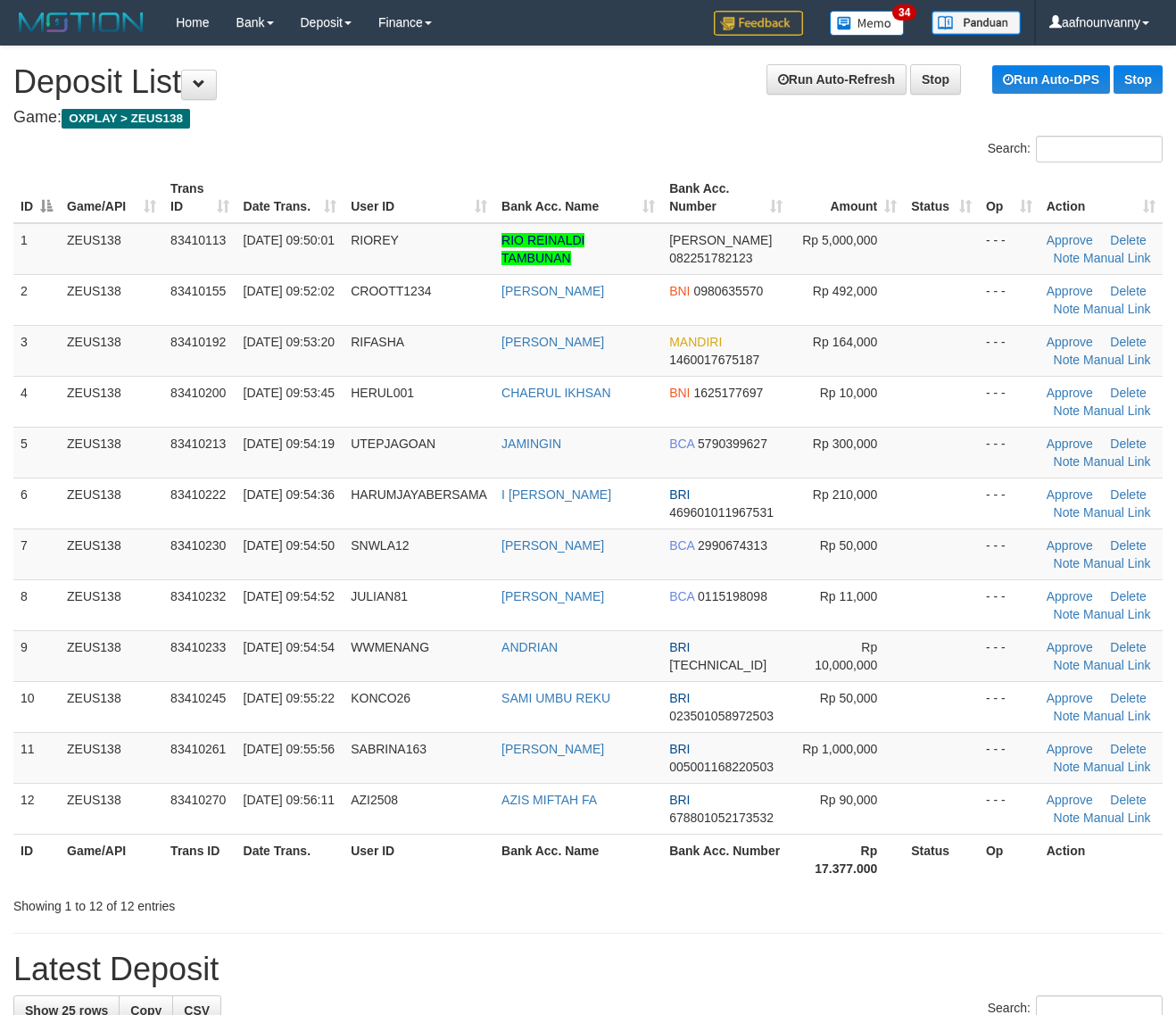 scroll, scrollTop: 0, scrollLeft: 0, axis: both 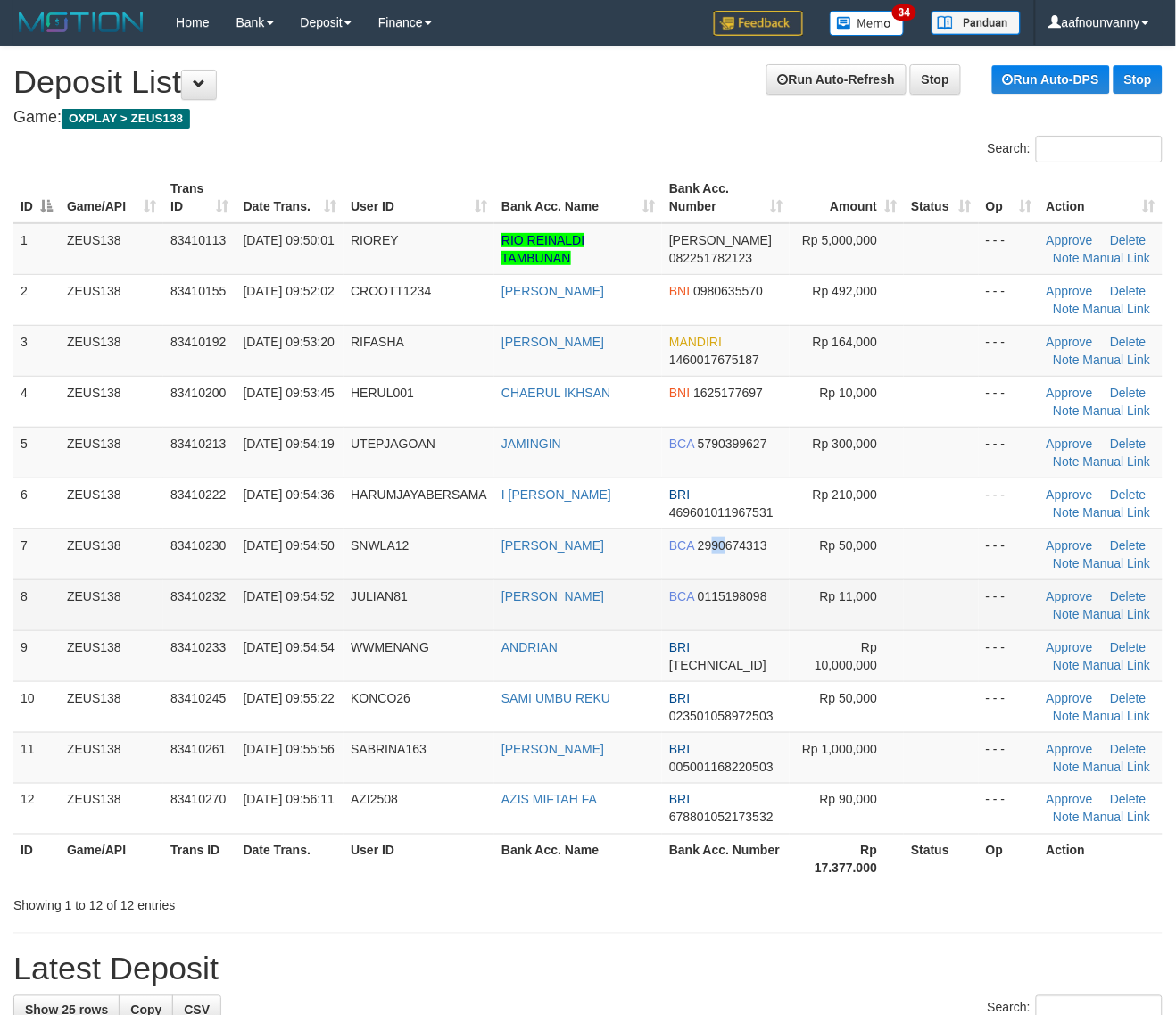drag, startPoint x: 710, startPoint y: 562, endPoint x: 892, endPoint y: 623, distance: 191.95051 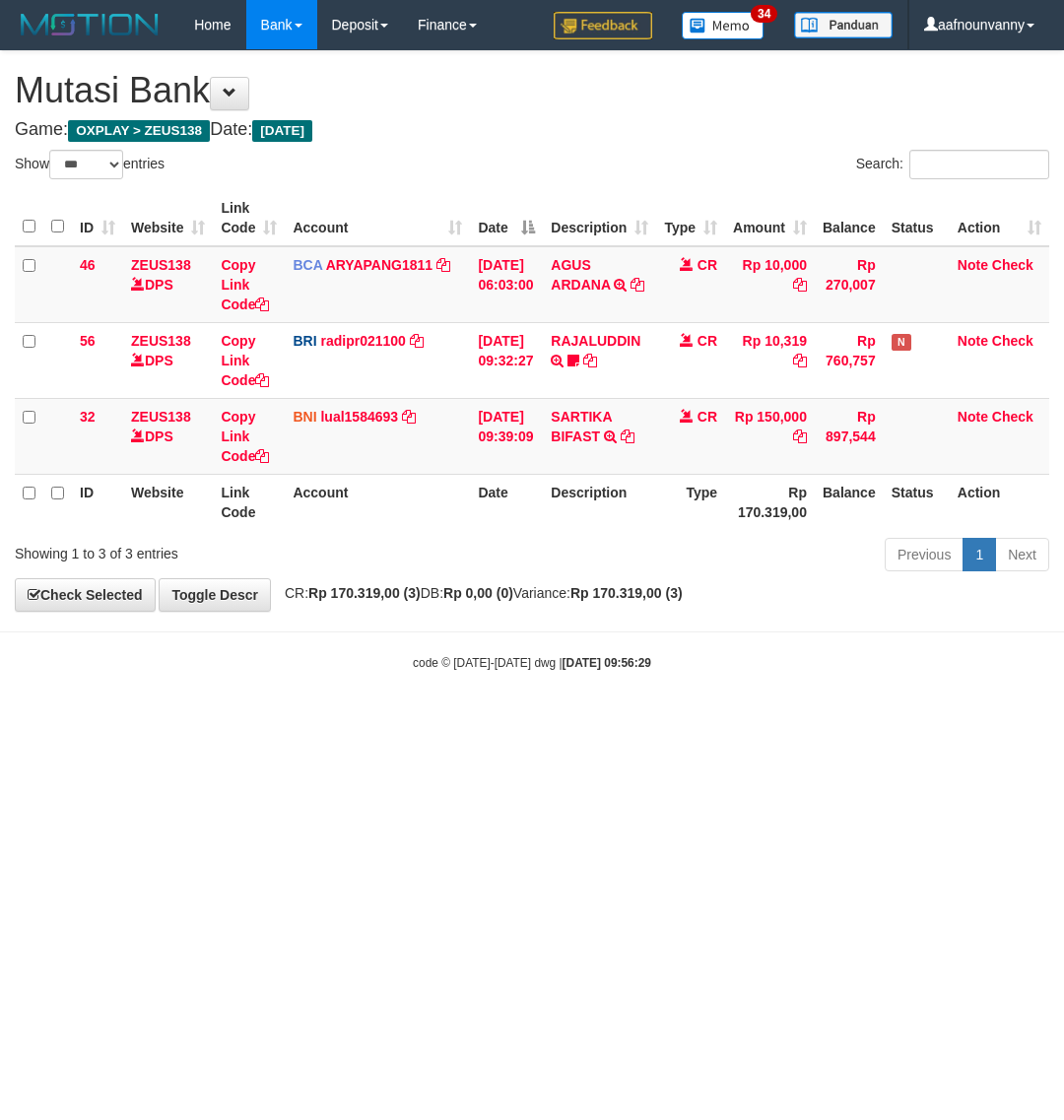 select on "***" 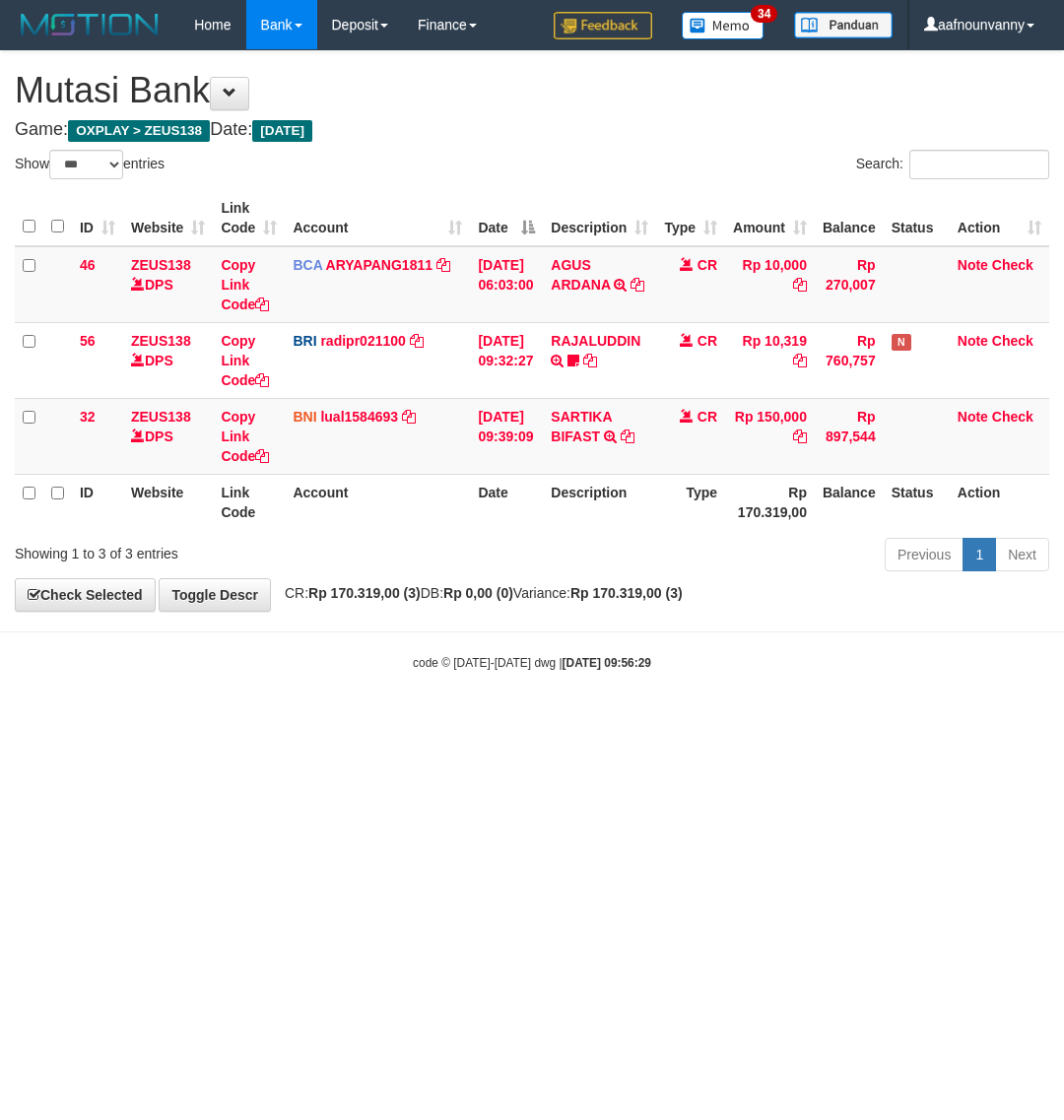 scroll, scrollTop: 0, scrollLeft: 0, axis: both 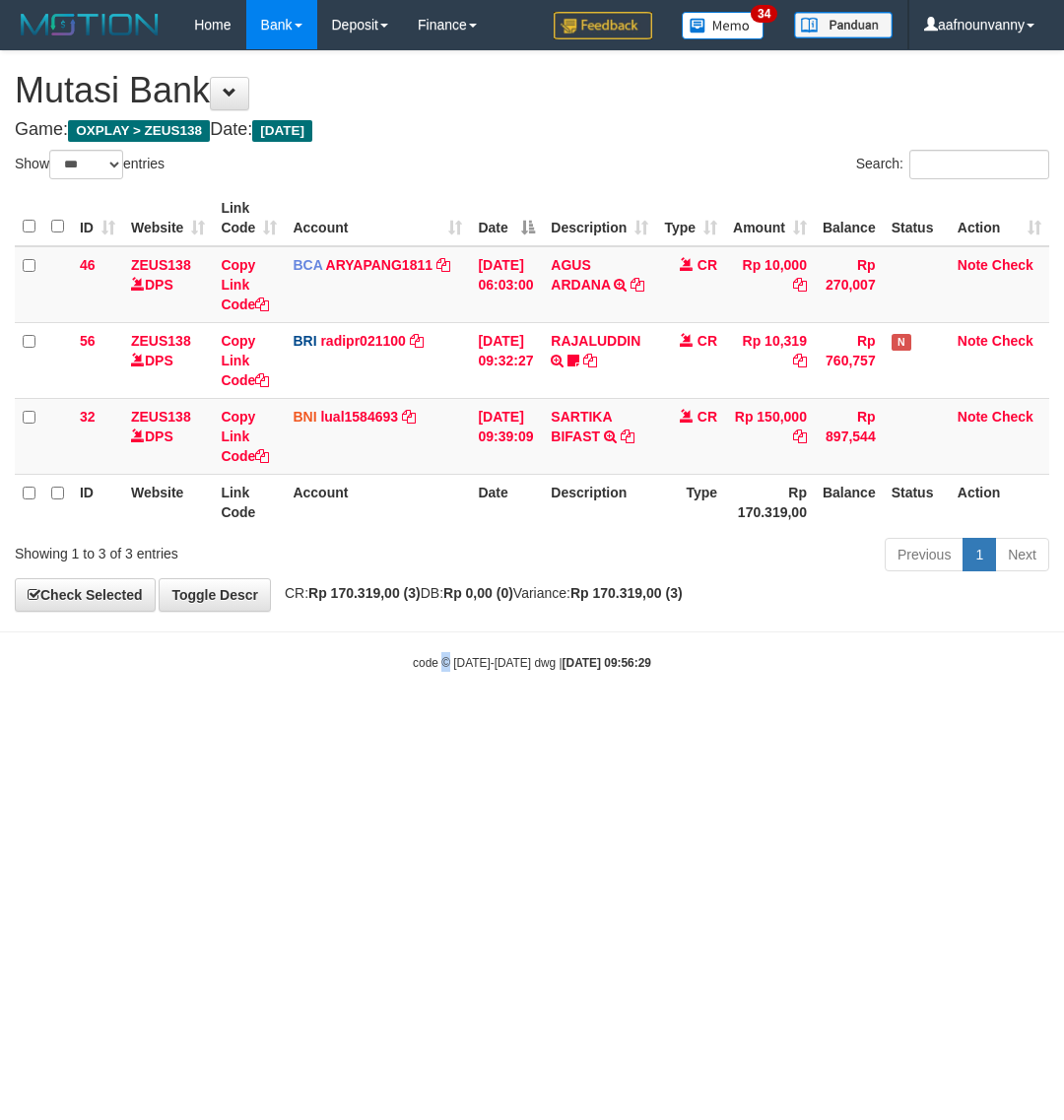 drag, startPoint x: 0, startPoint y: 0, endPoint x: 441, endPoint y: 848, distance: 955.8164 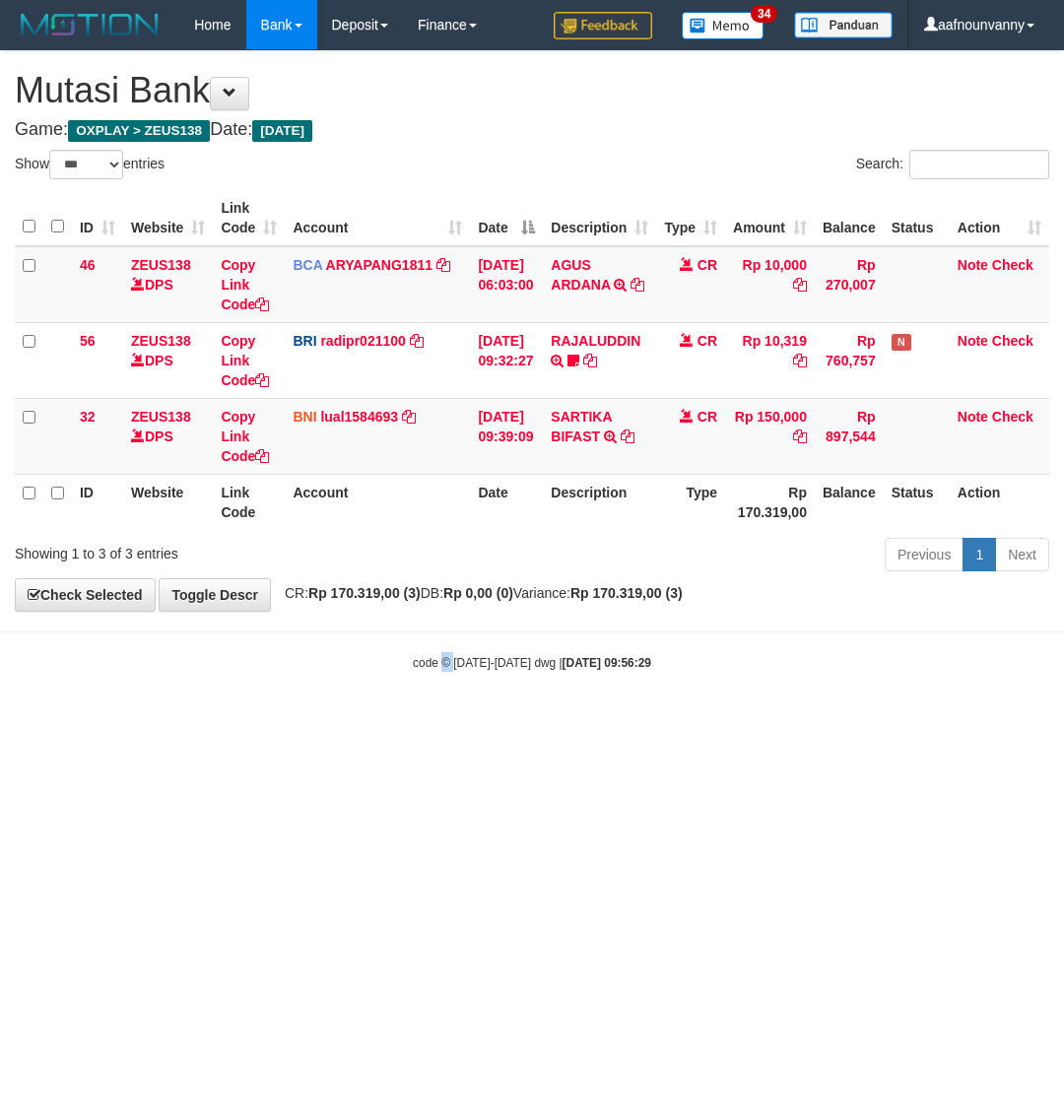 click on "Toggle navigation
Home
Bank
Account List
Load
By Website
Group
[OXPLAY]													ZEUS138
By Load Group (DPS)
Sync" at bounding box center [532, 361] 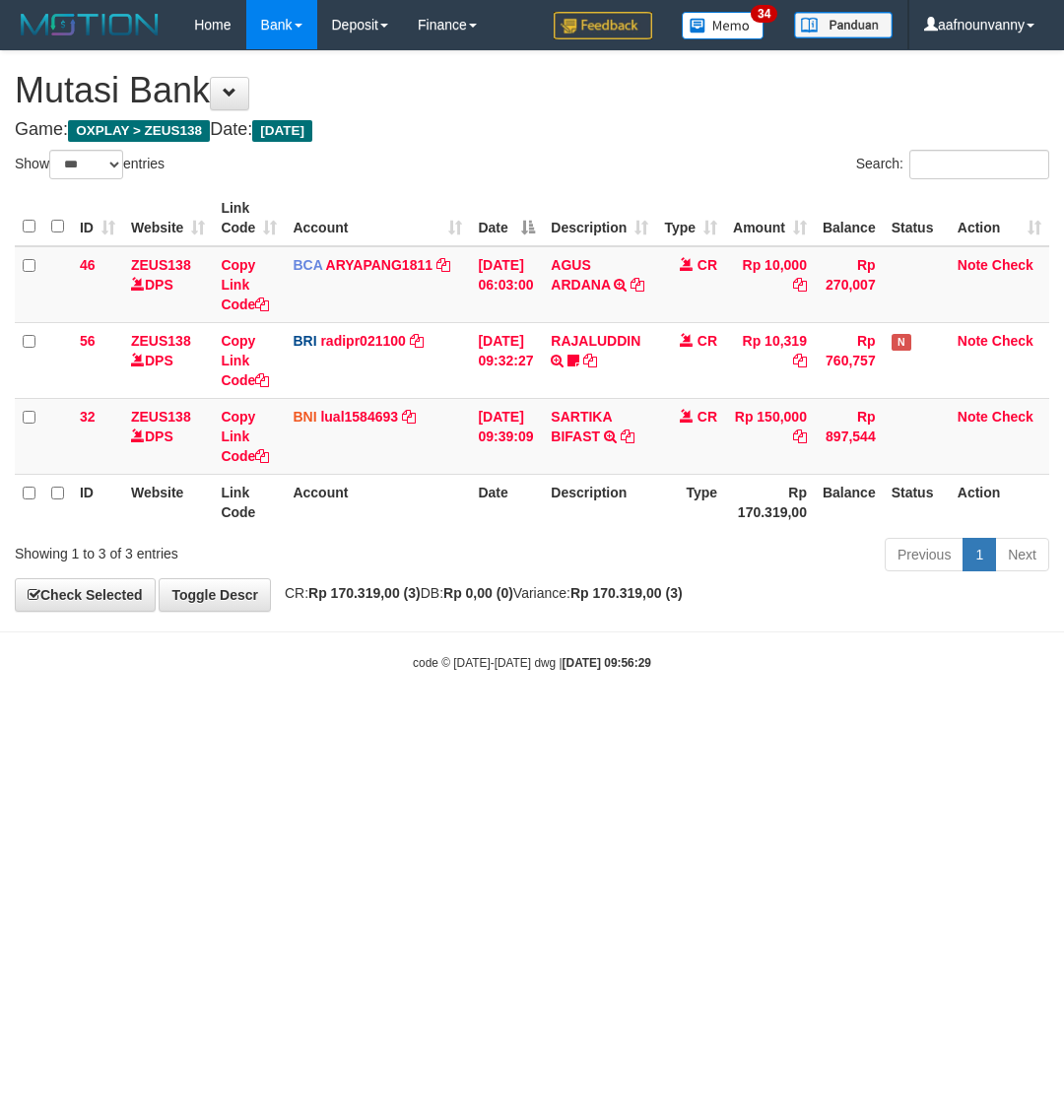 drag, startPoint x: 425, startPoint y: 862, endPoint x: 21, endPoint y: 692, distance: 438.3104 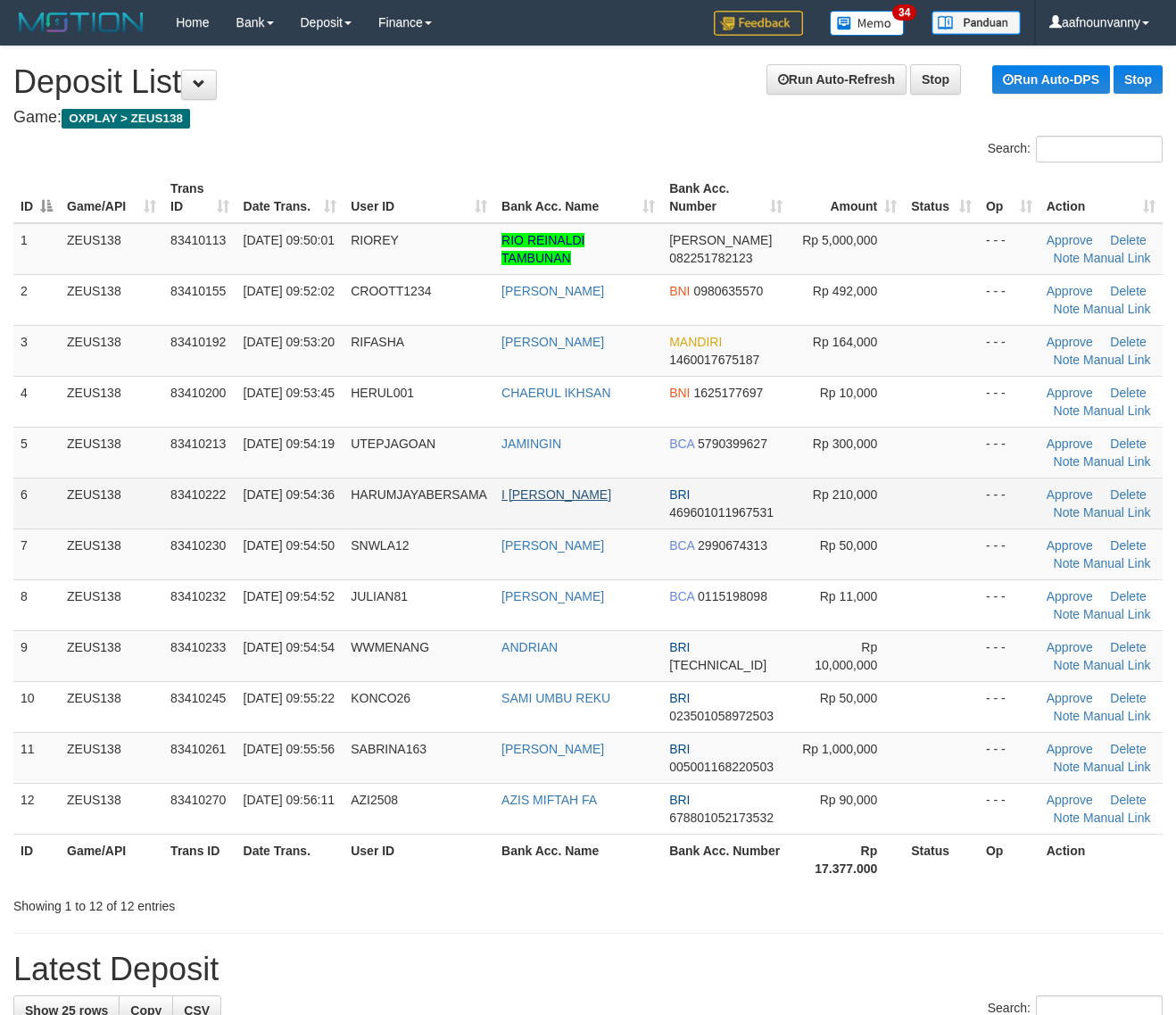 scroll, scrollTop: 0, scrollLeft: 0, axis: both 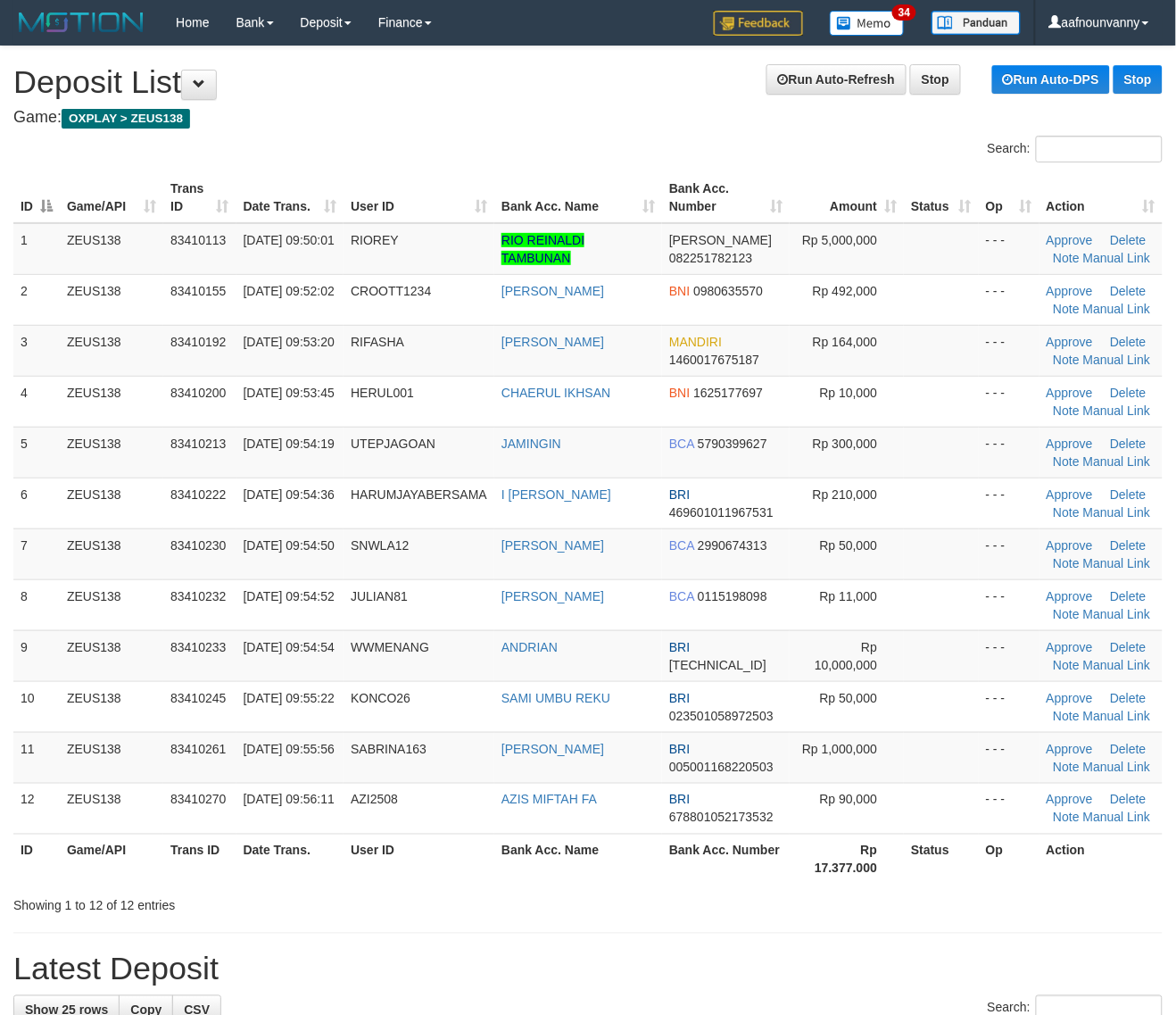 drag, startPoint x: 565, startPoint y: 475, endPoint x: 1187, endPoint y: 542, distance: 625.59811 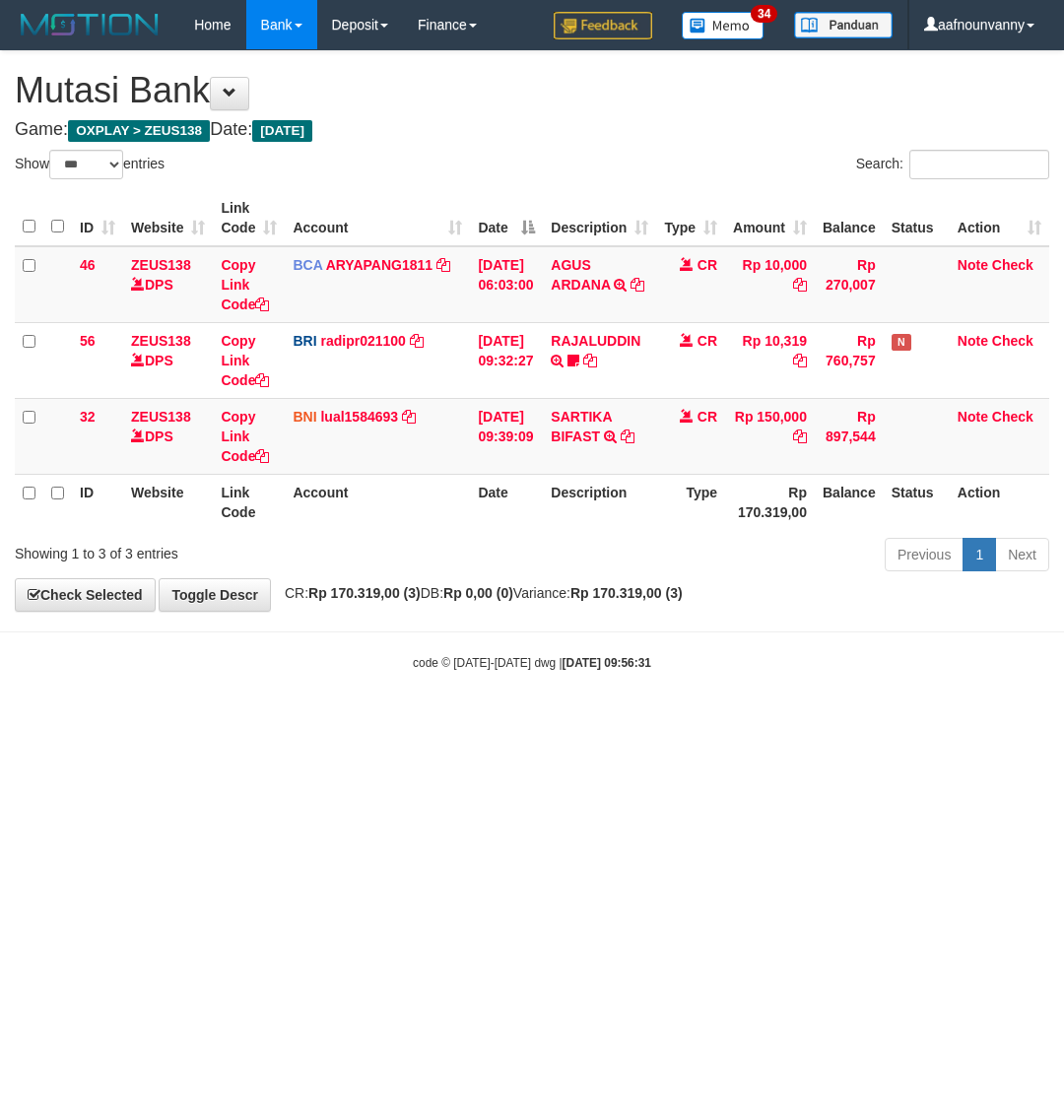 select on "***" 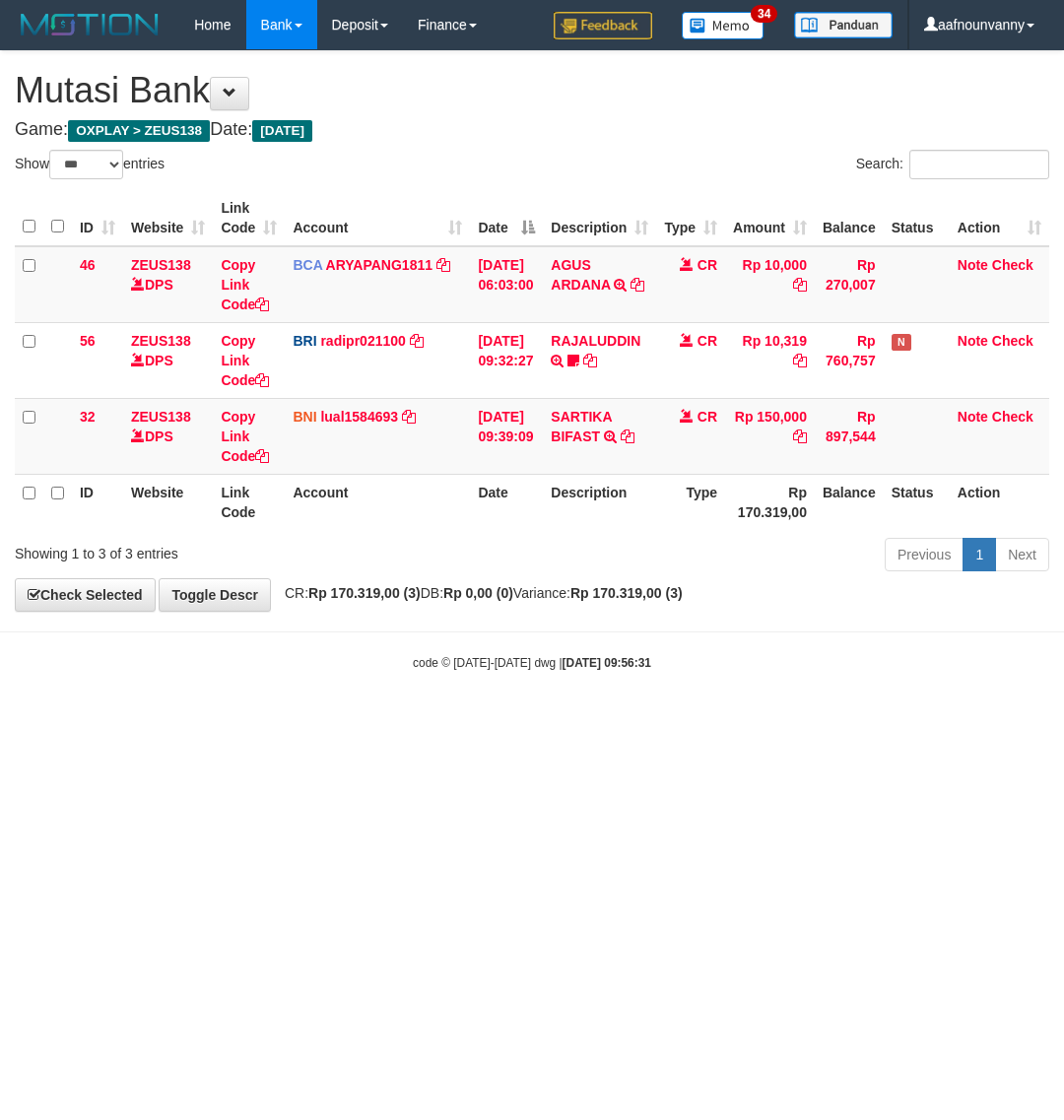click on "Toggle navigation
Home
Bank
Account List
Load
By Website
Group
[OXPLAY]													ZEUS138
By Load Group (DPS)
Sync" at bounding box center (532, 361) 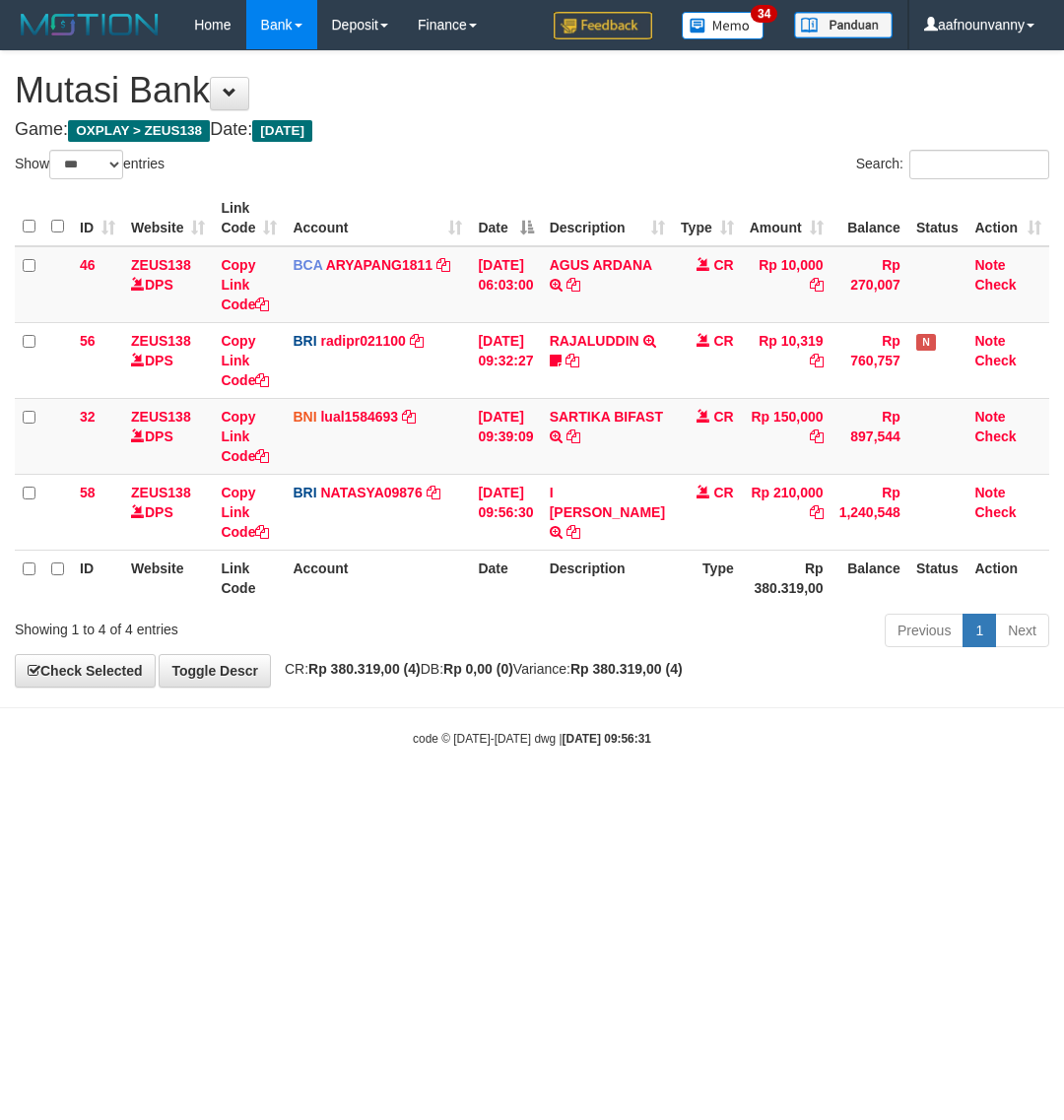 select on "***" 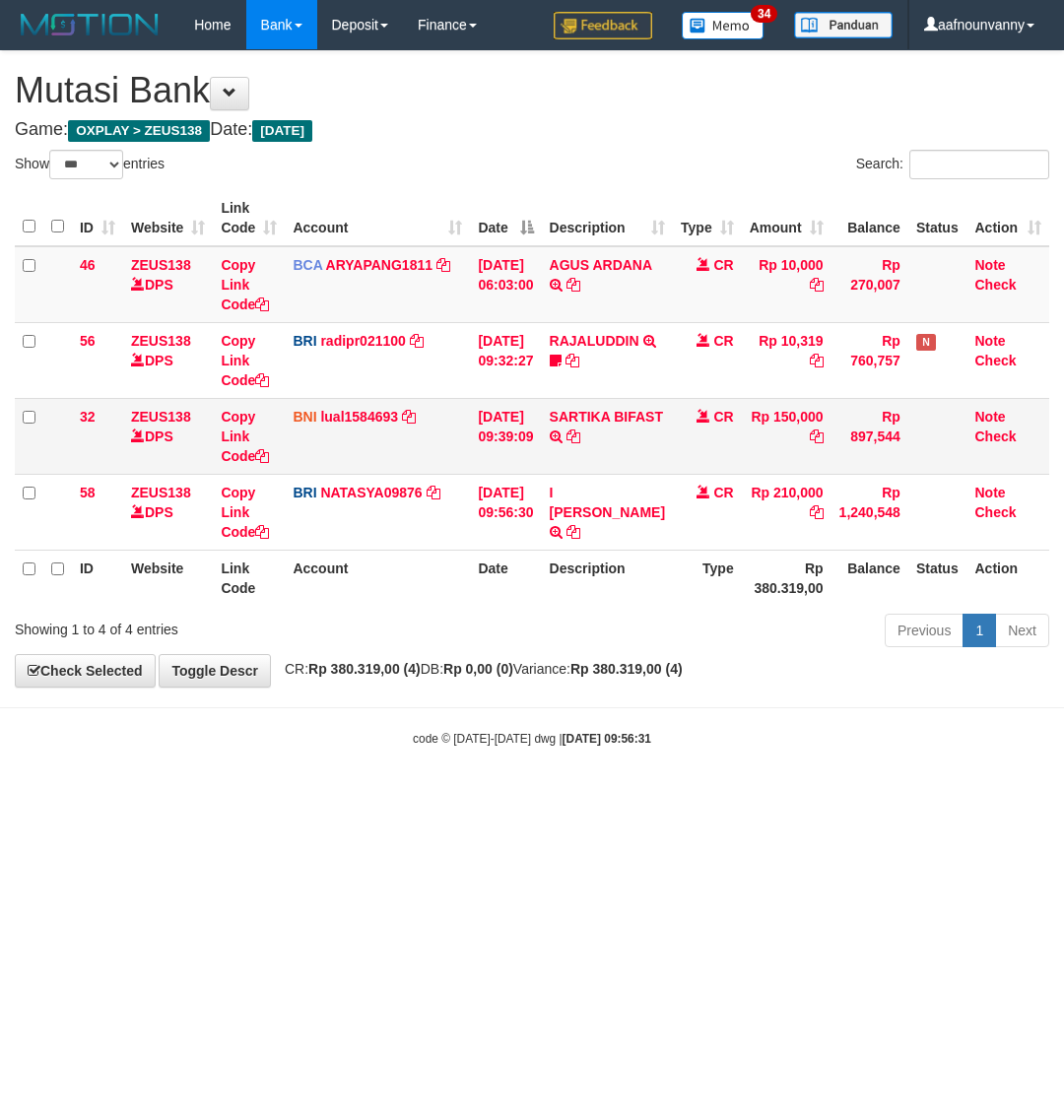 scroll, scrollTop: 0, scrollLeft: 0, axis: both 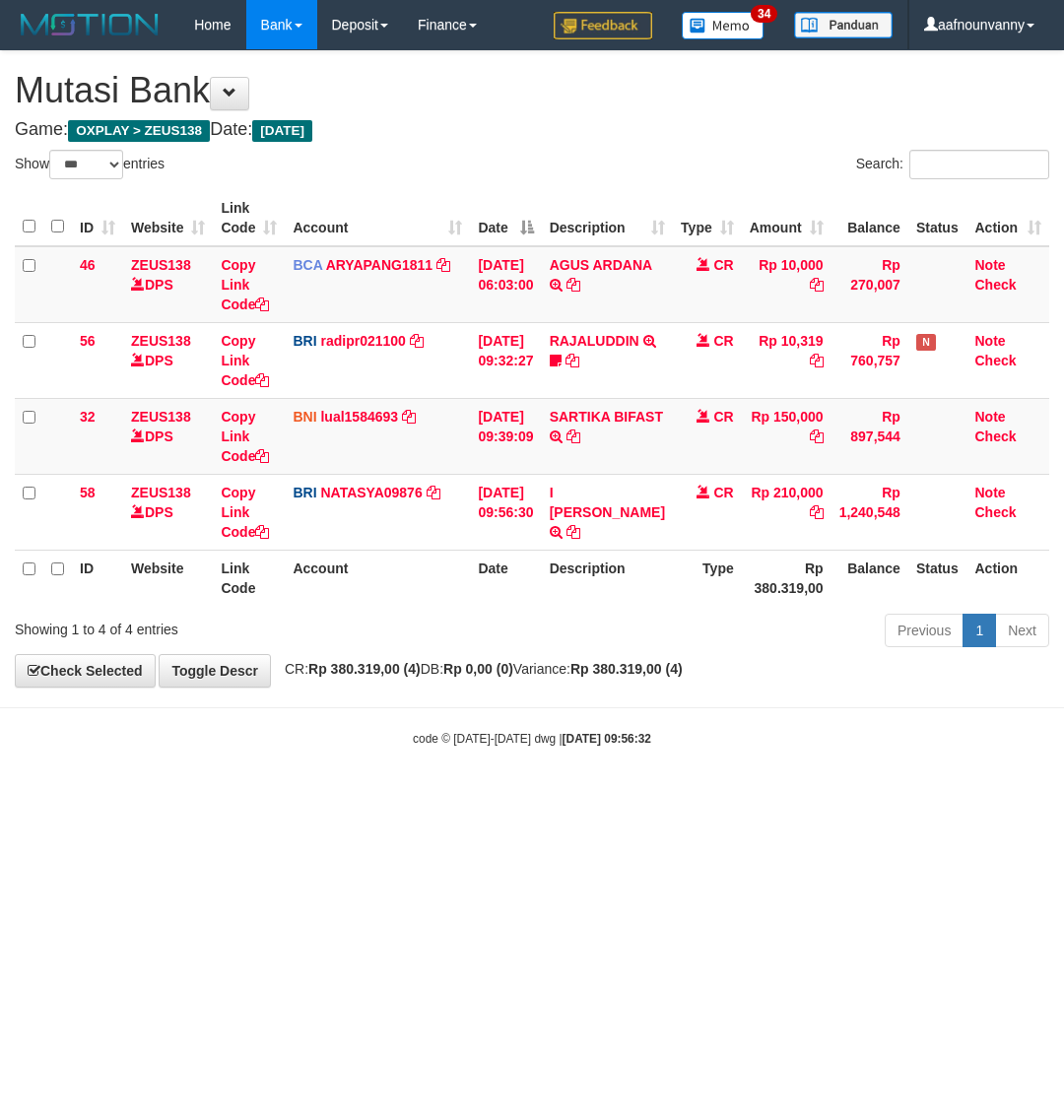select on "***" 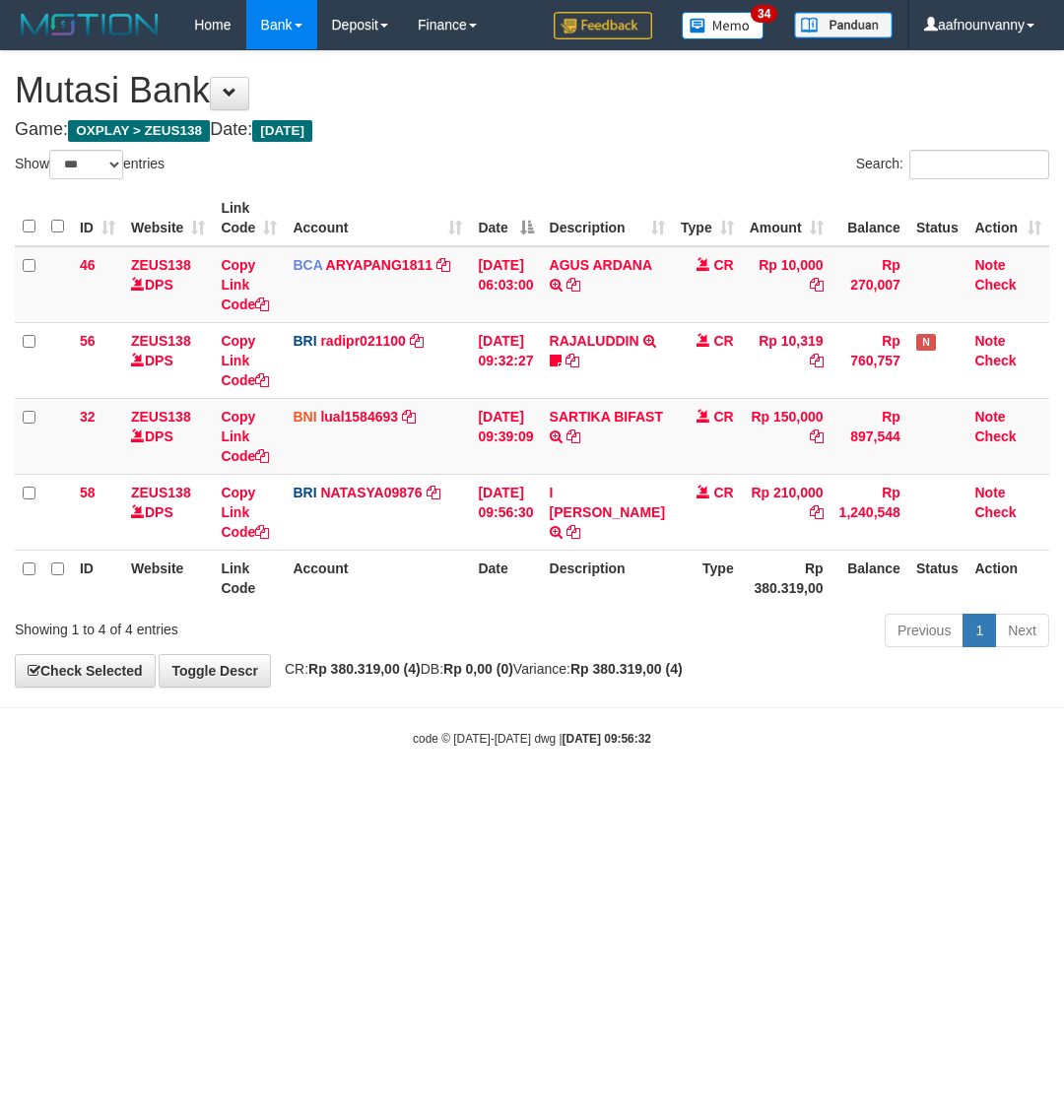 scroll, scrollTop: 0, scrollLeft: 0, axis: both 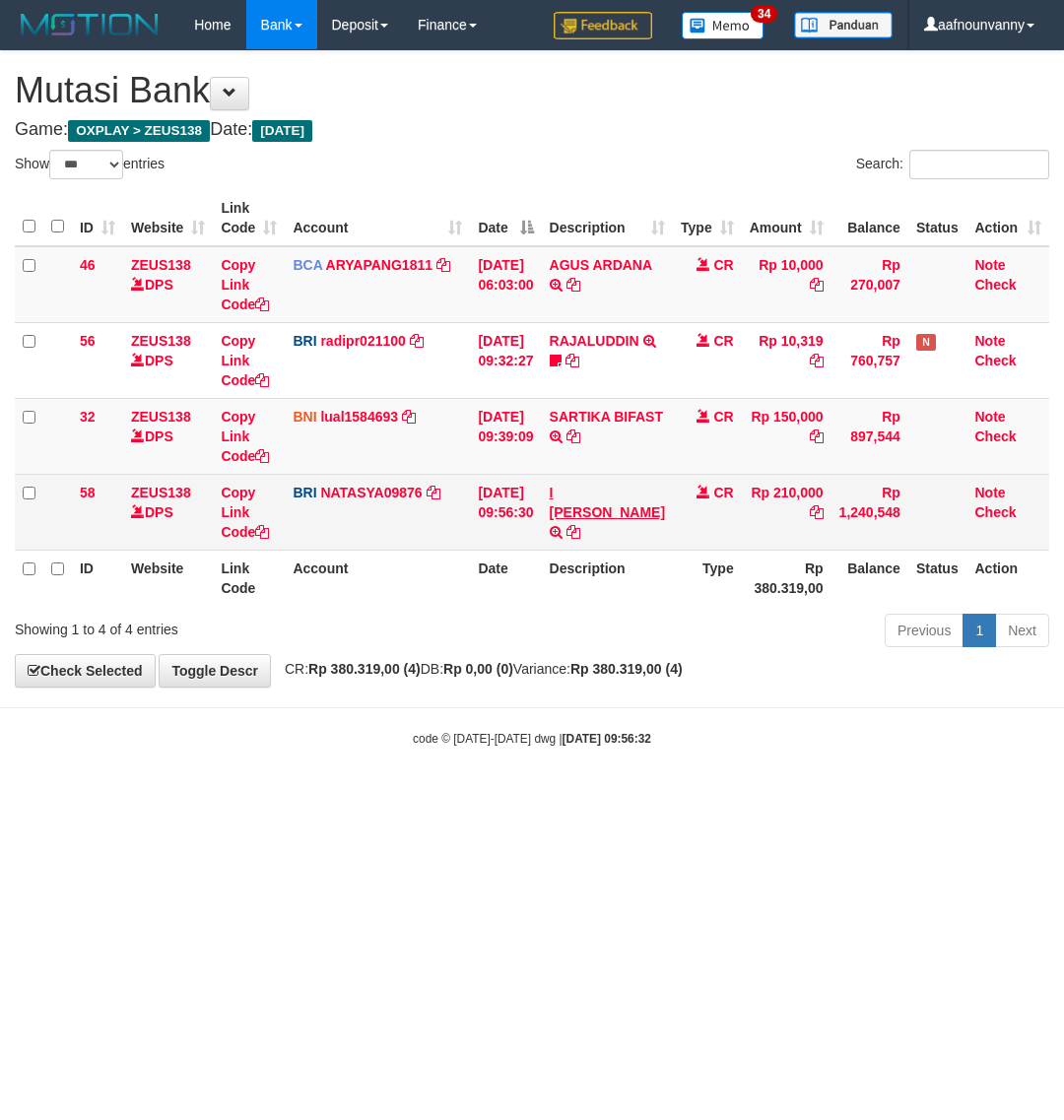 drag, startPoint x: 550, startPoint y: 502, endPoint x: 578, endPoint y: 489, distance: 30.870698 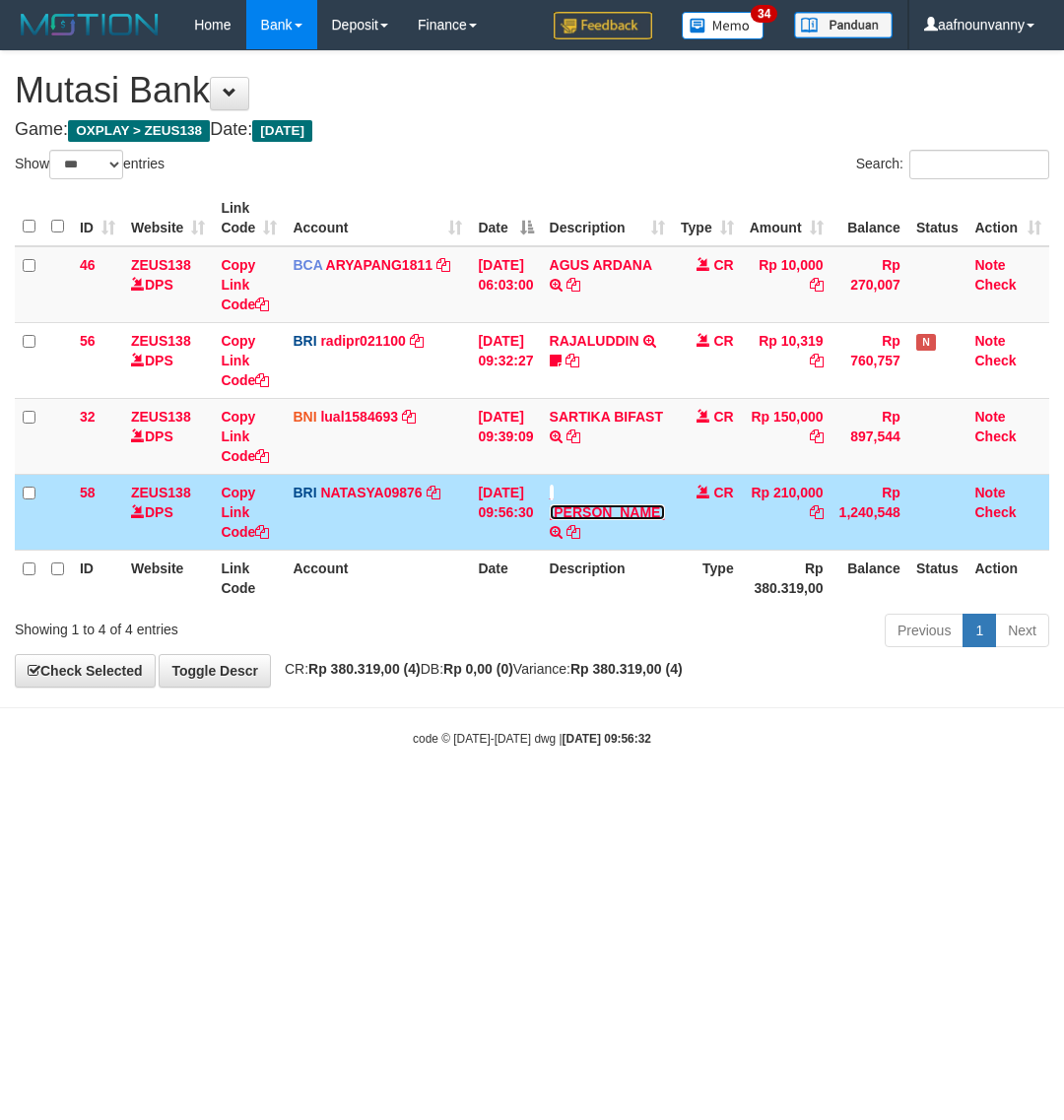 click on "I [PERSON_NAME]" at bounding box center [607, 502] 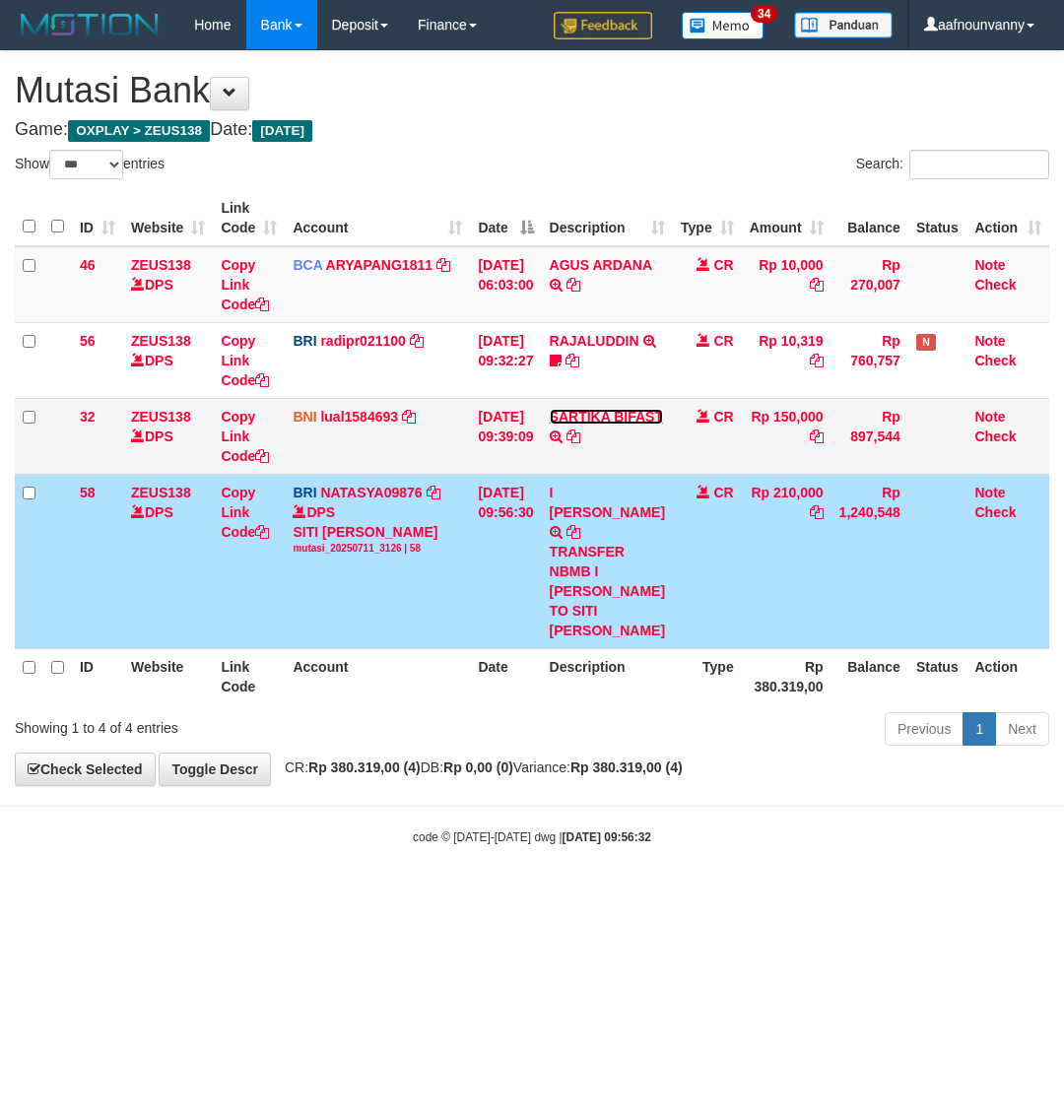 click on "SARTIKA BIFAST" at bounding box center (606, 417) 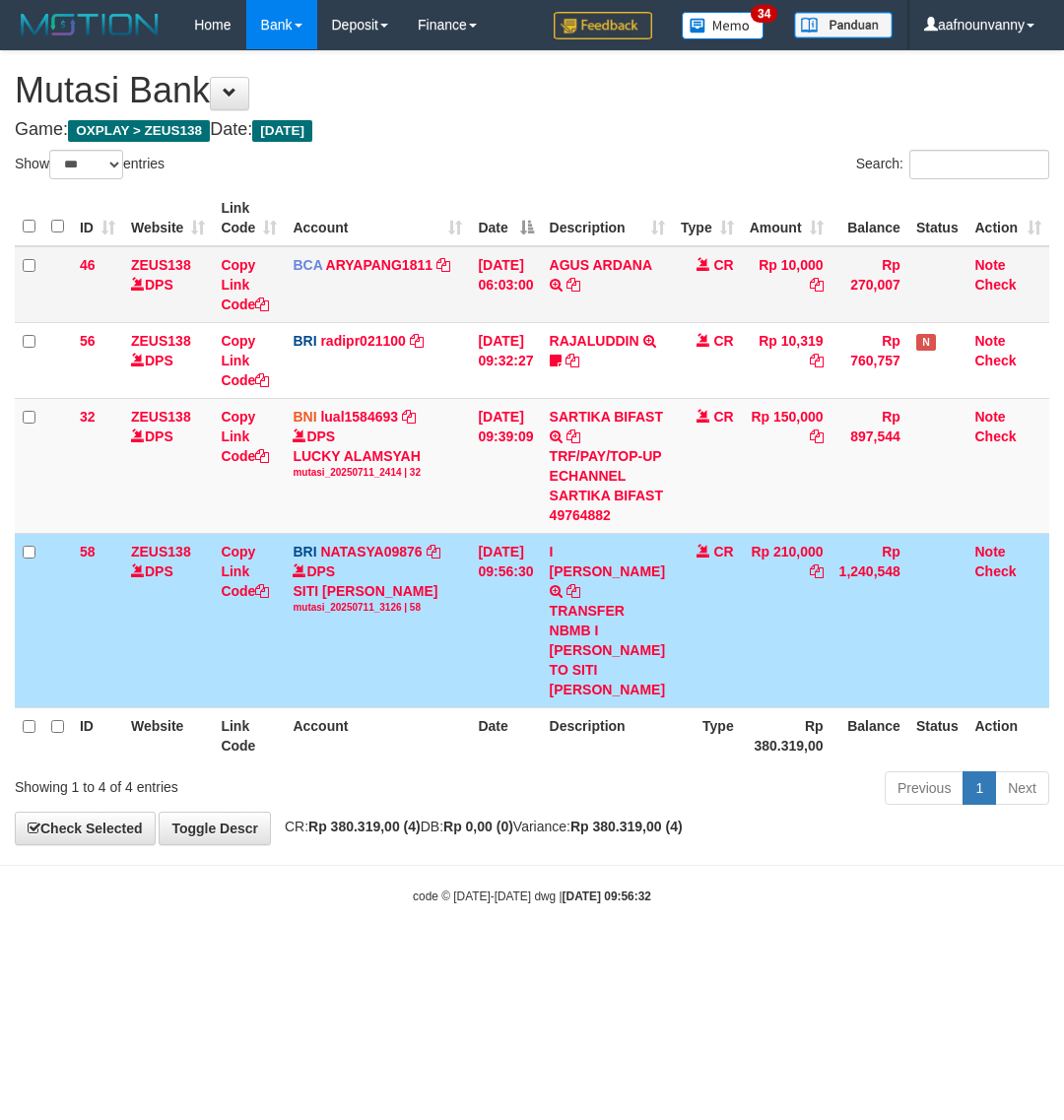 click on "AGUS ARDANA         TRSF E-BANKING CR 1107/FTSCY/WS95051
10000.002025071158167087 TRFDN-AGUS ARDANA ESPAY DEBIT INDONE" at bounding box center [607, 285] 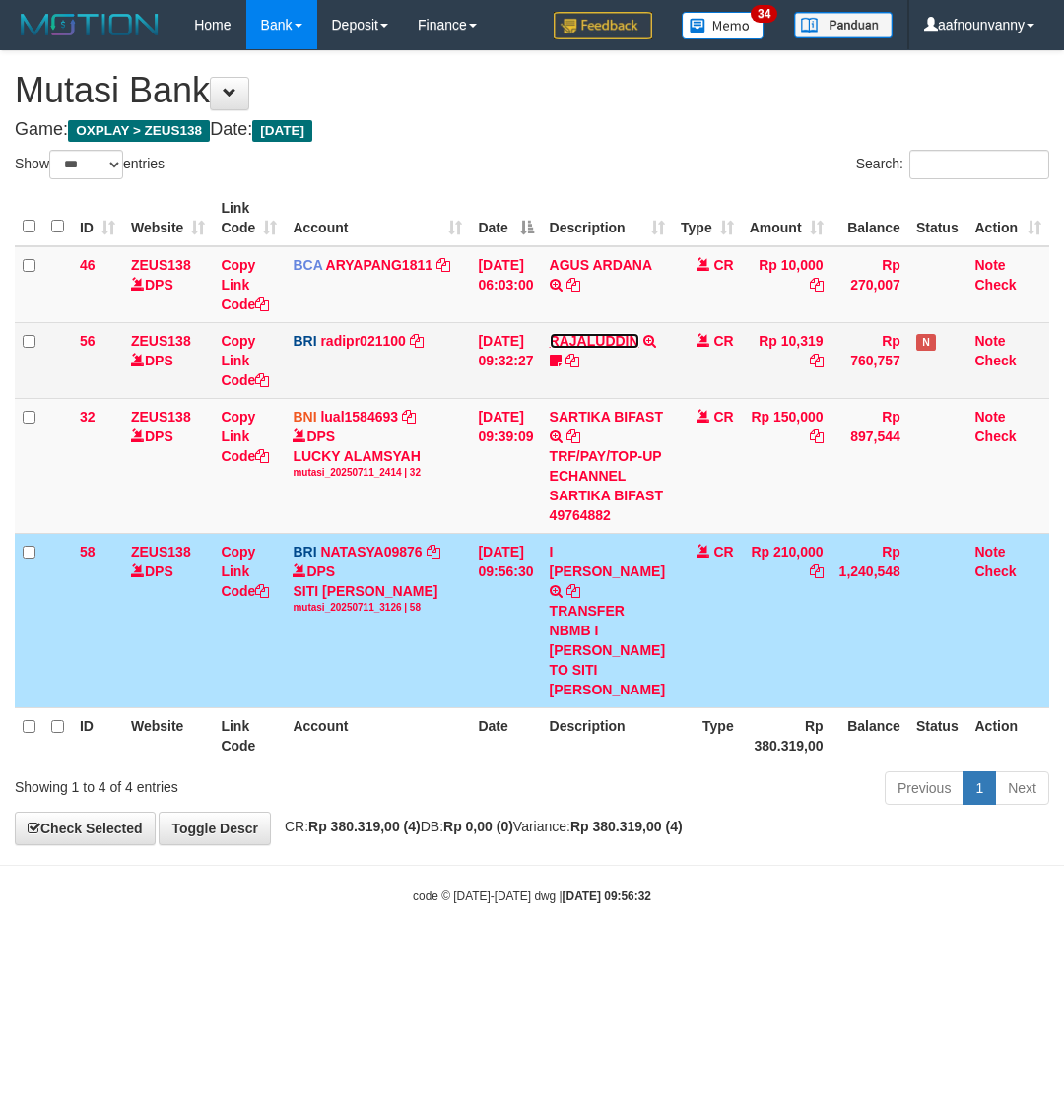 click on "RAJALUDDIN" at bounding box center (594, 341) 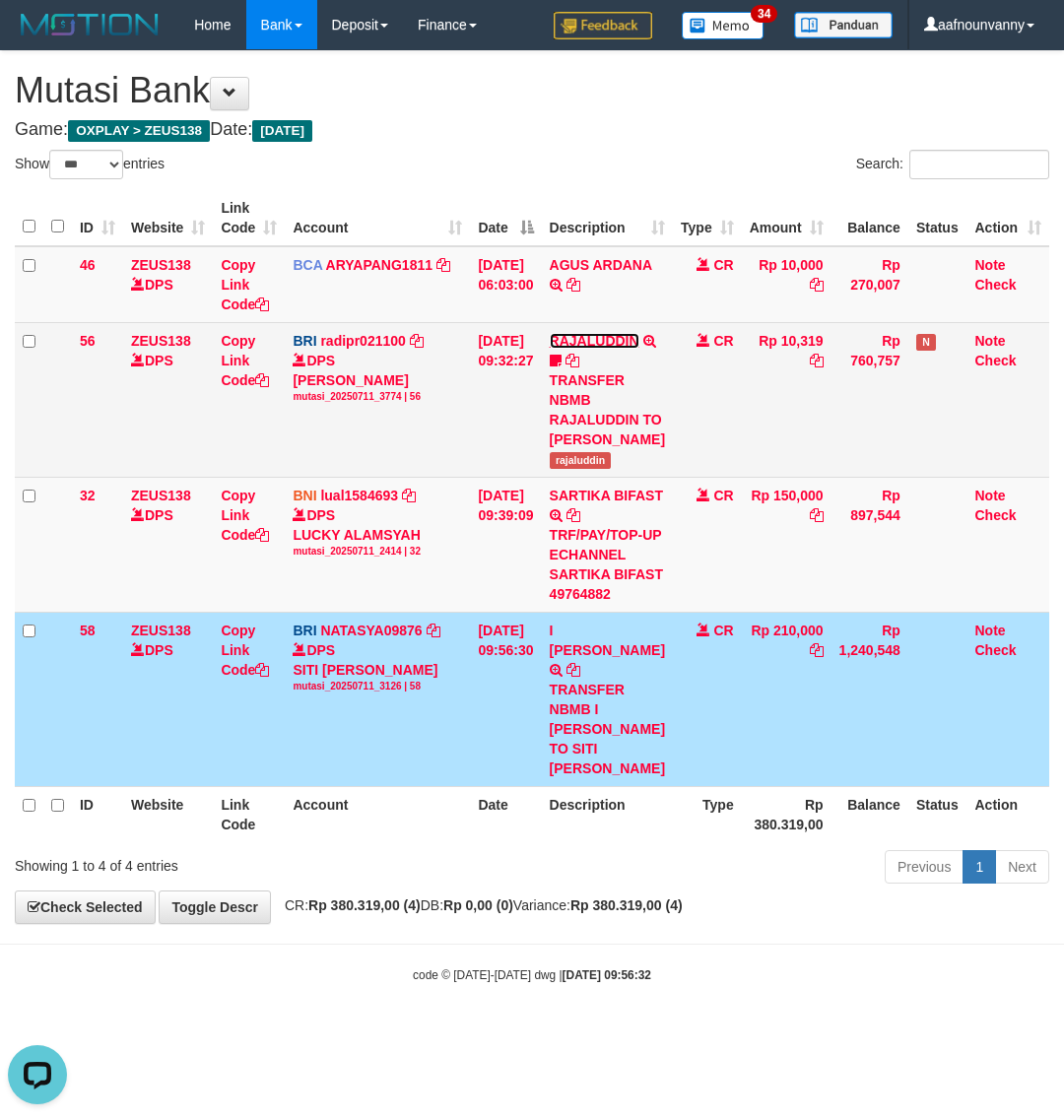 scroll, scrollTop: 0, scrollLeft: 0, axis: both 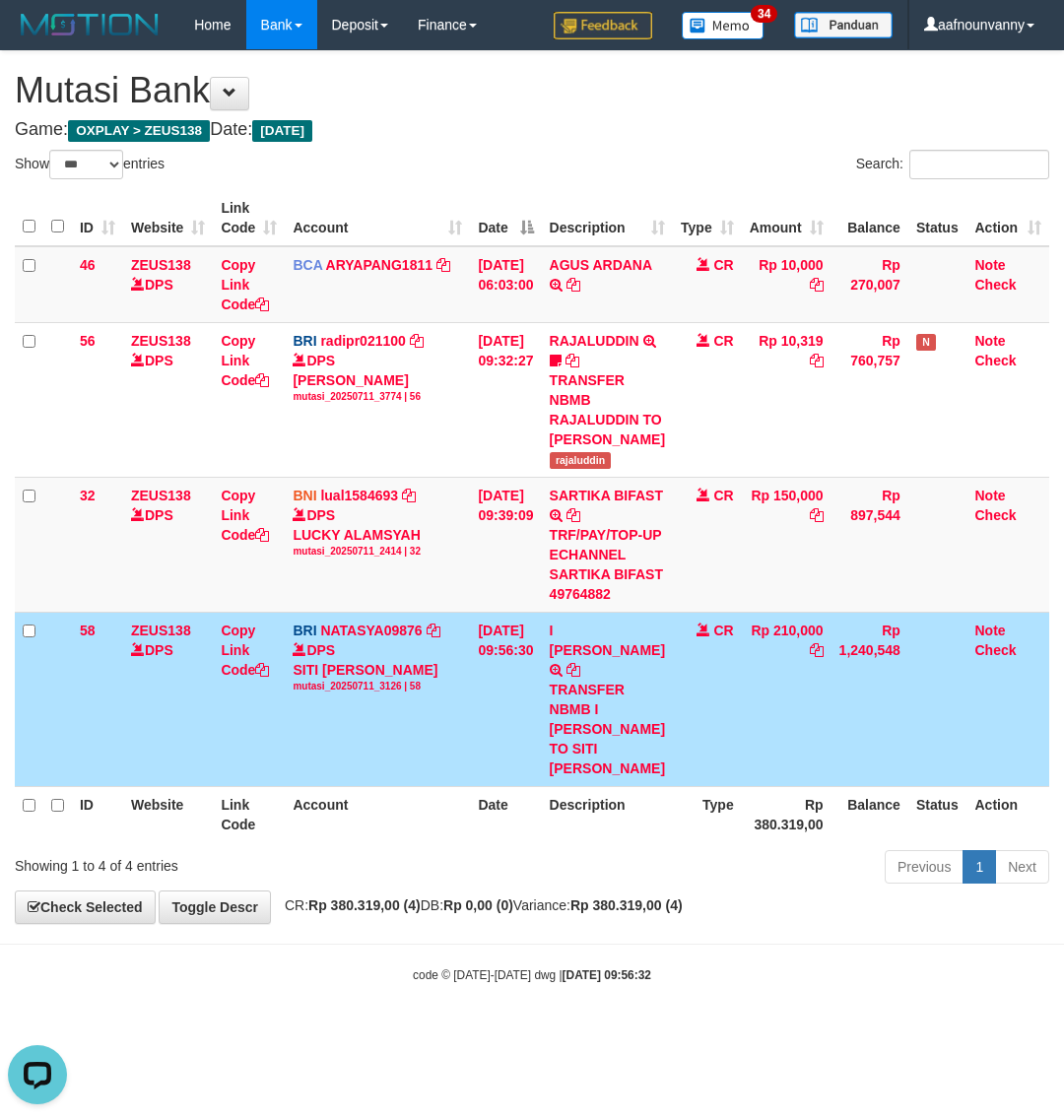 drag, startPoint x: 552, startPoint y: 813, endPoint x: 520, endPoint y: 824, distance: 33.83785 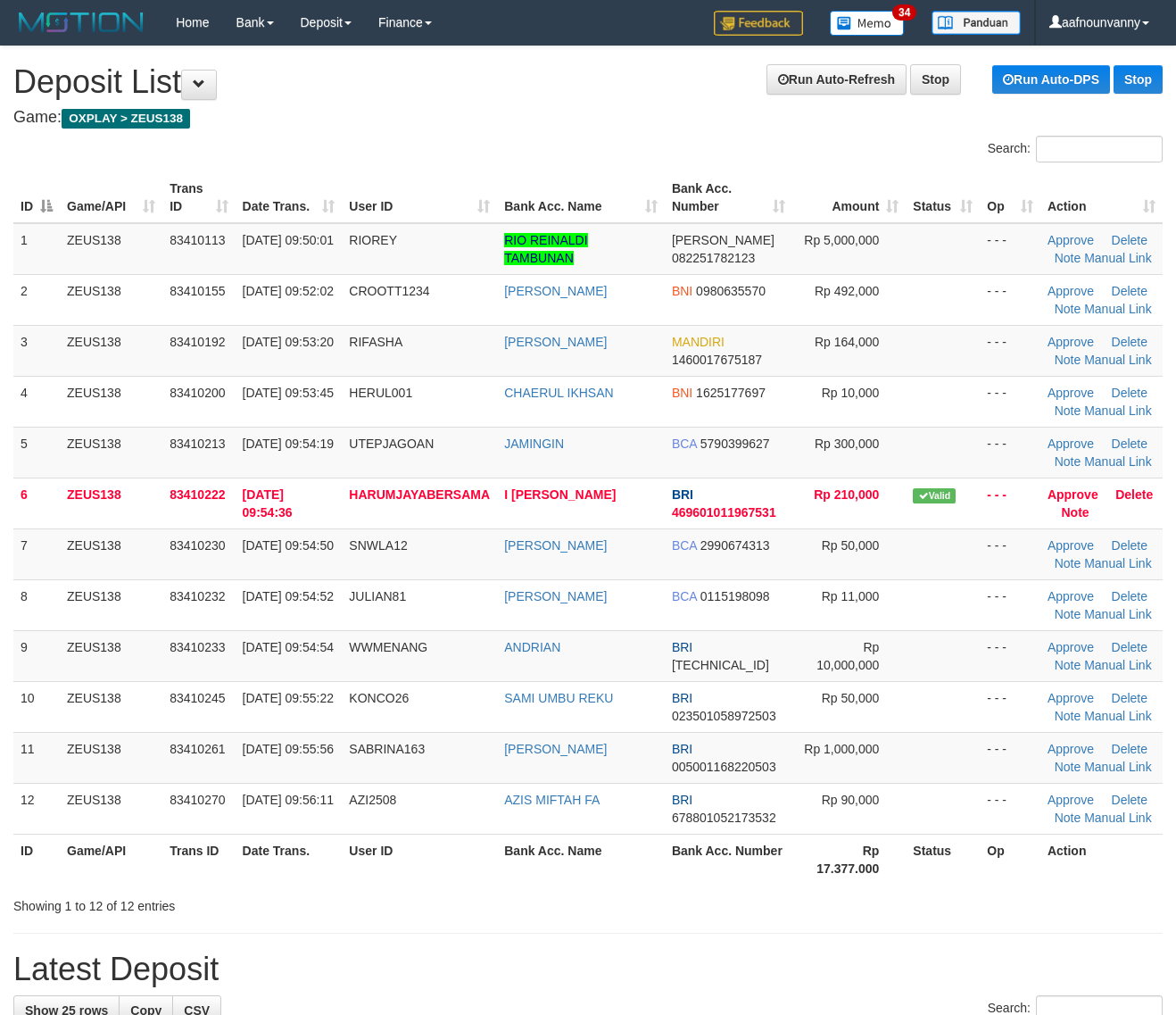 scroll, scrollTop: 0, scrollLeft: 0, axis: both 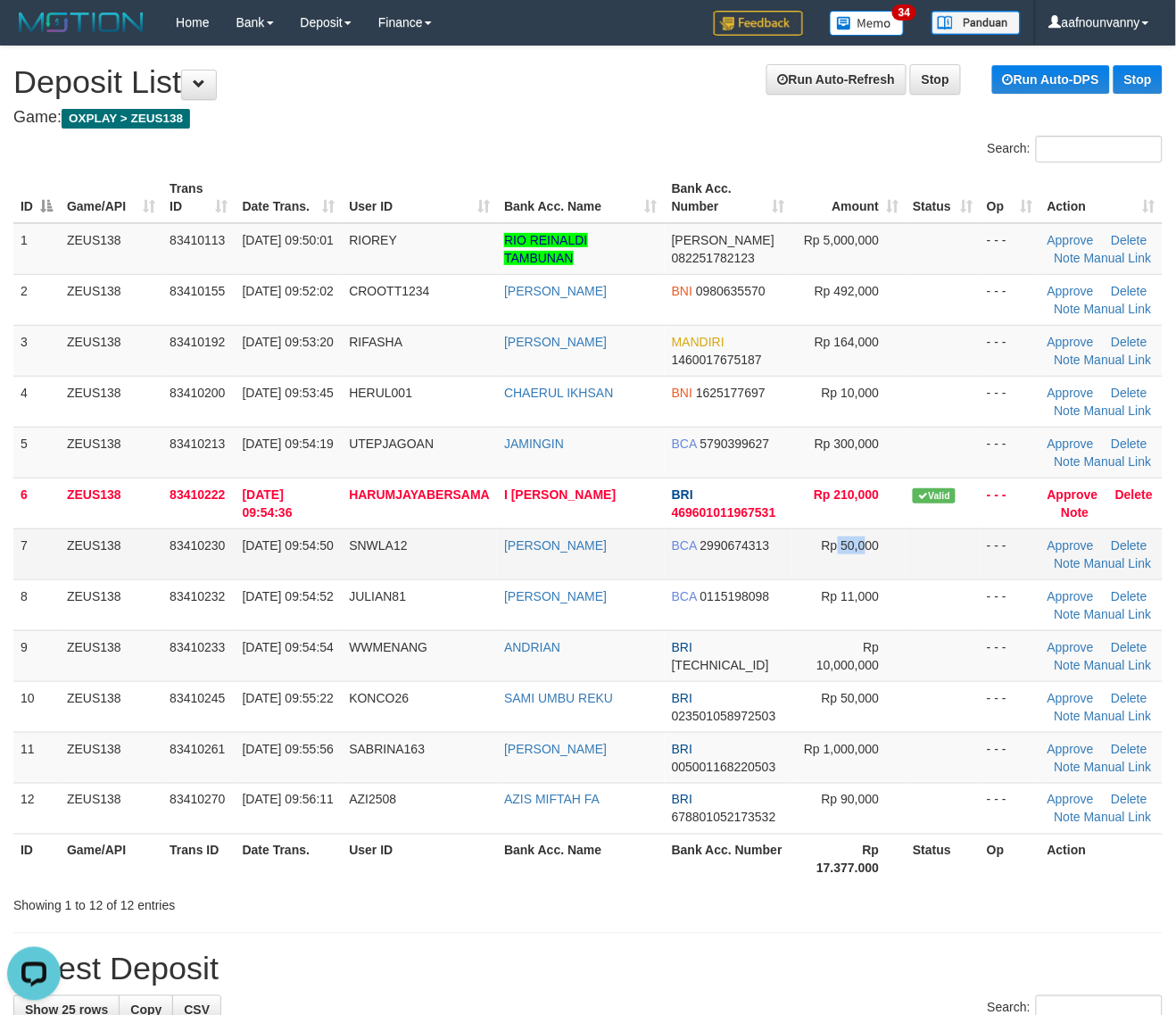 click on "Rp 50,000" at bounding box center [850, 545] 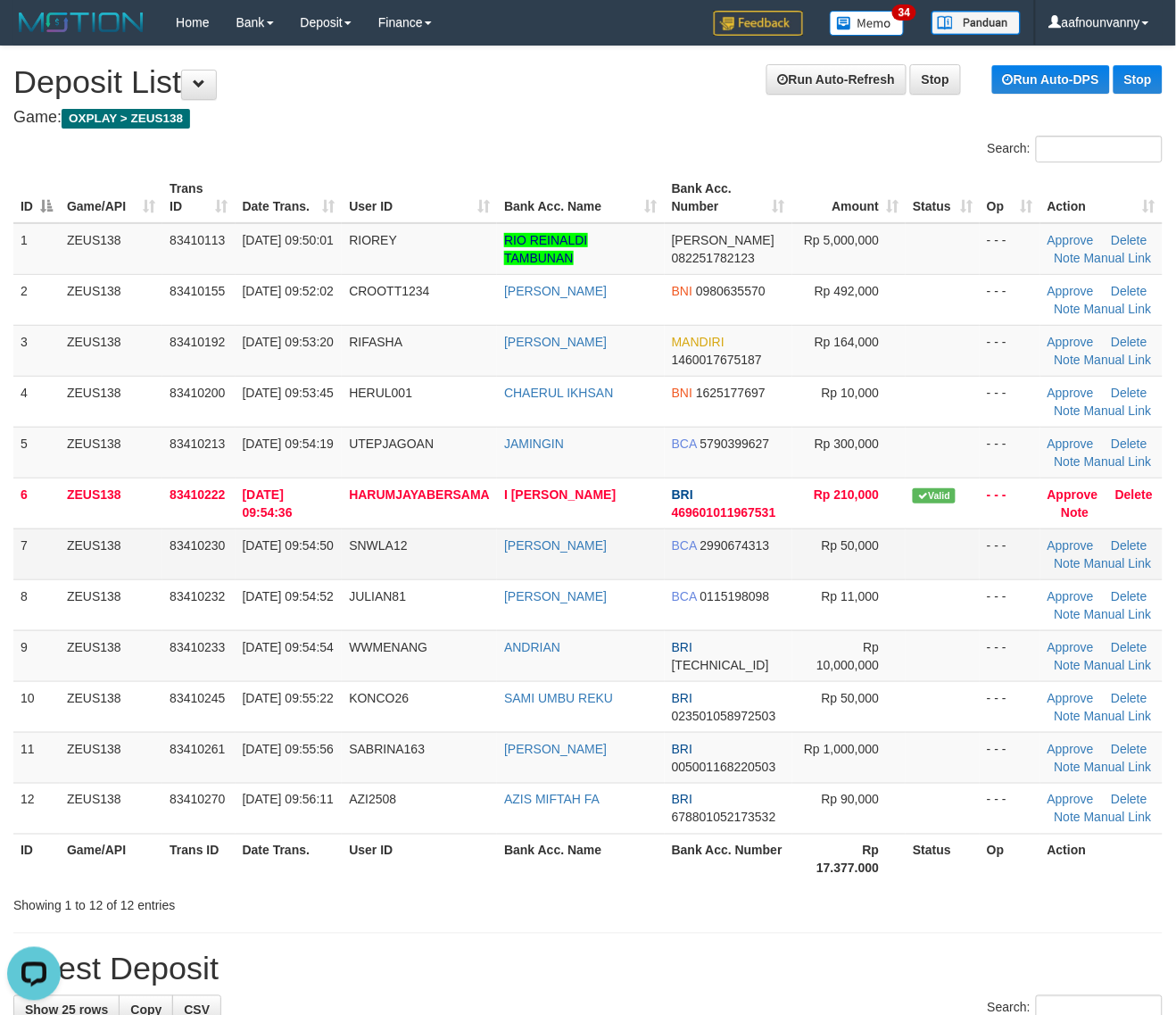drag, startPoint x: 834, startPoint y: 550, endPoint x: 848, endPoint y: 558, distance: 16.124515 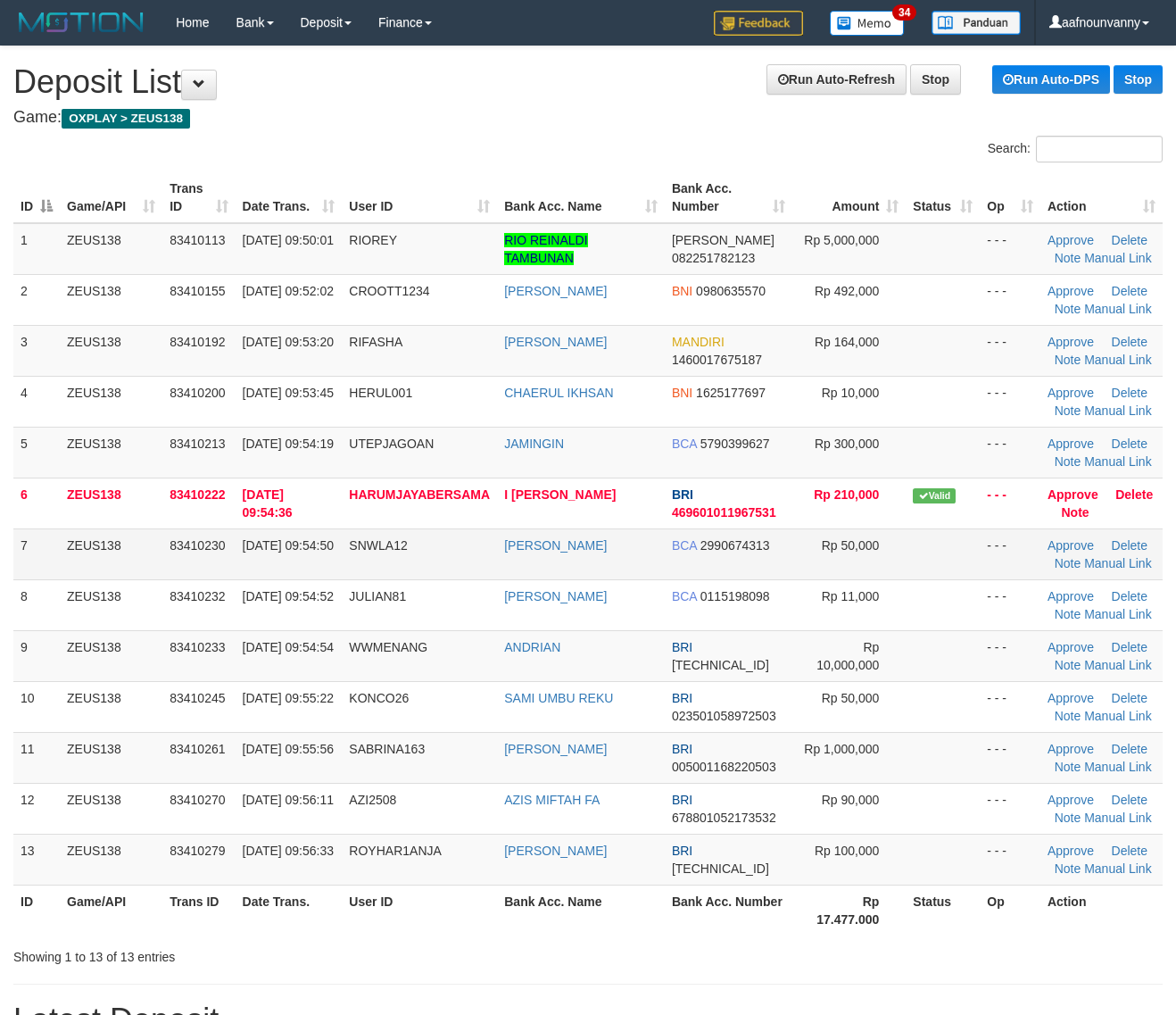 scroll, scrollTop: 0, scrollLeft: 0, axis: both 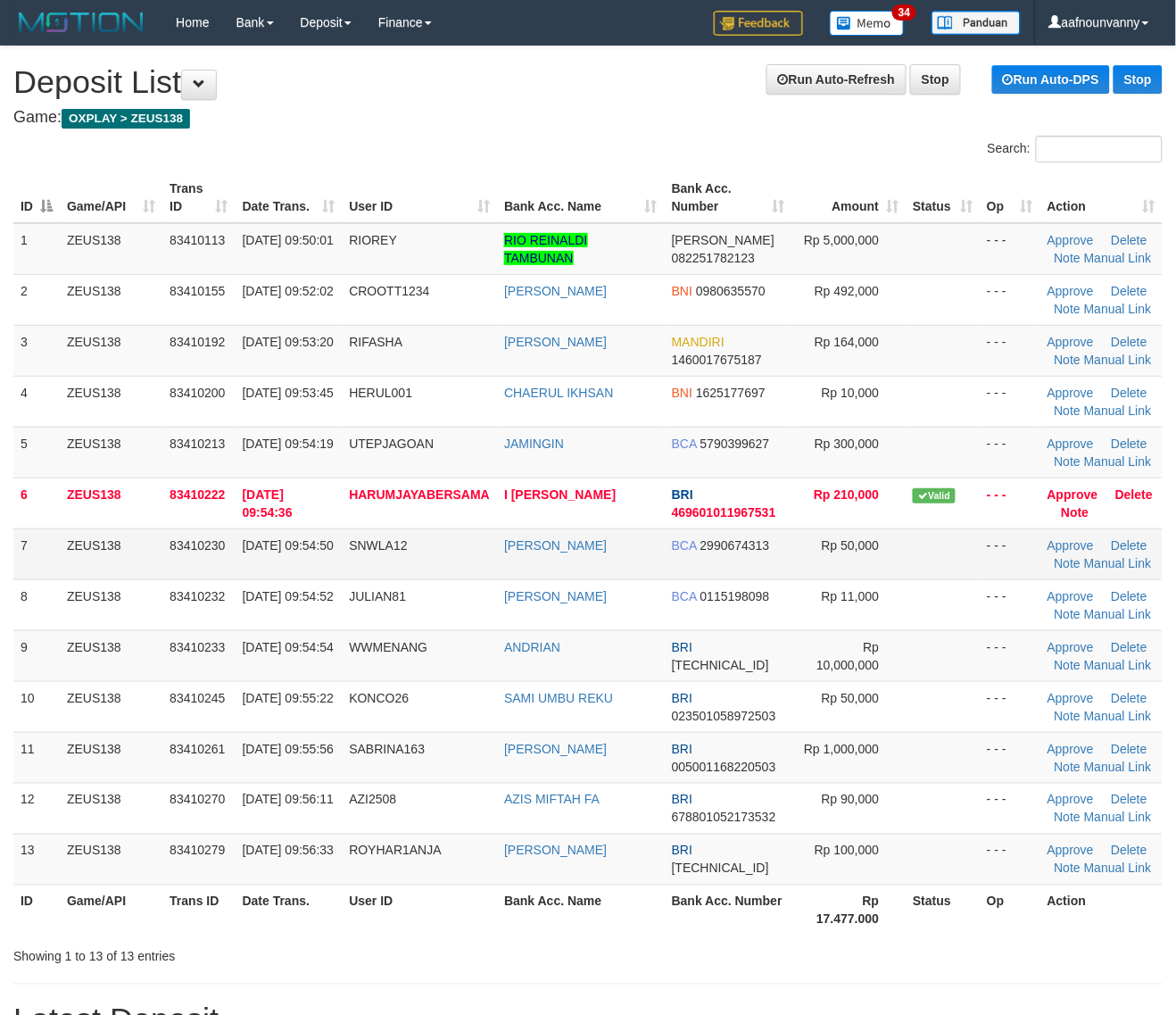 click on "ADE PATRIA" at bounding box center (581, 553) 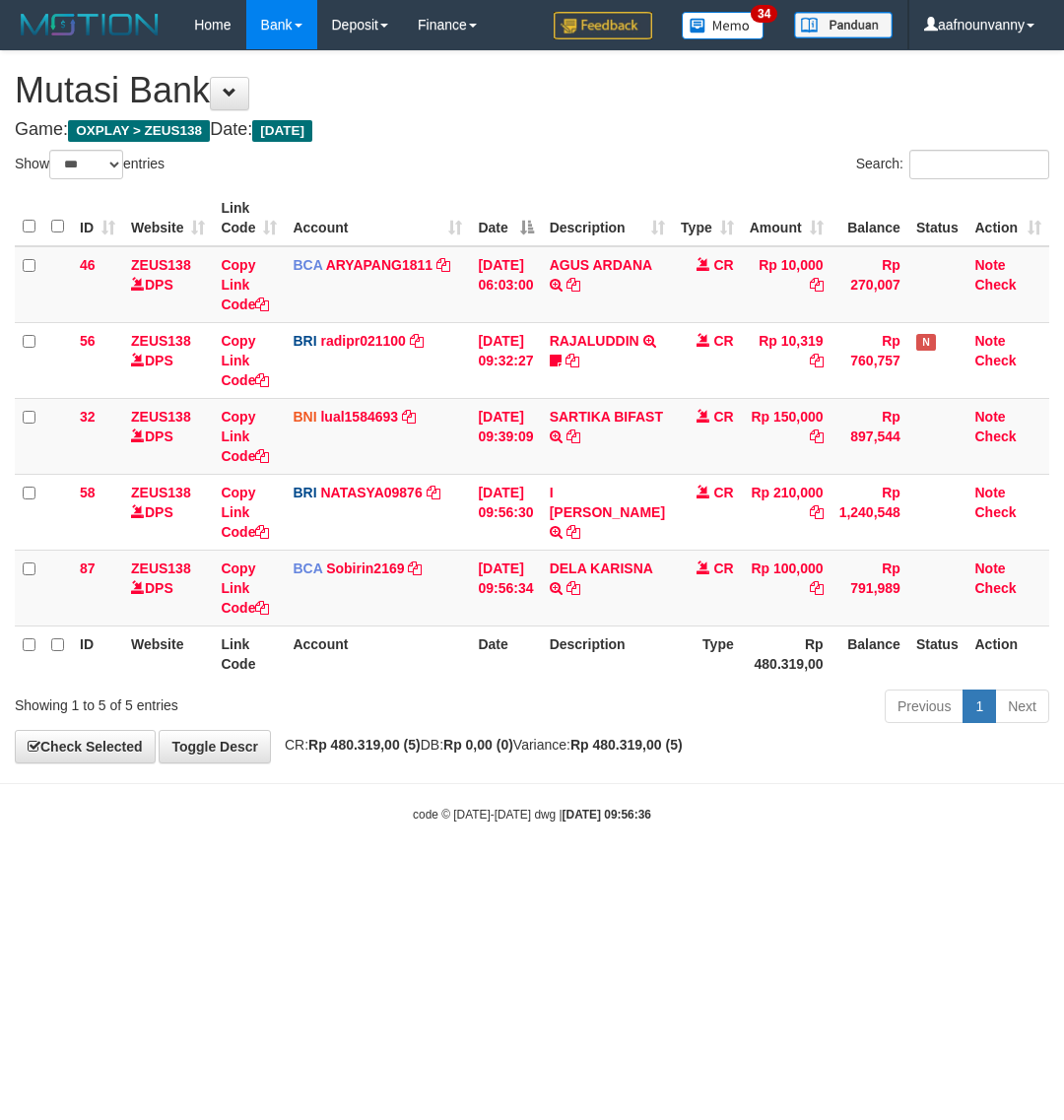 select on "***" 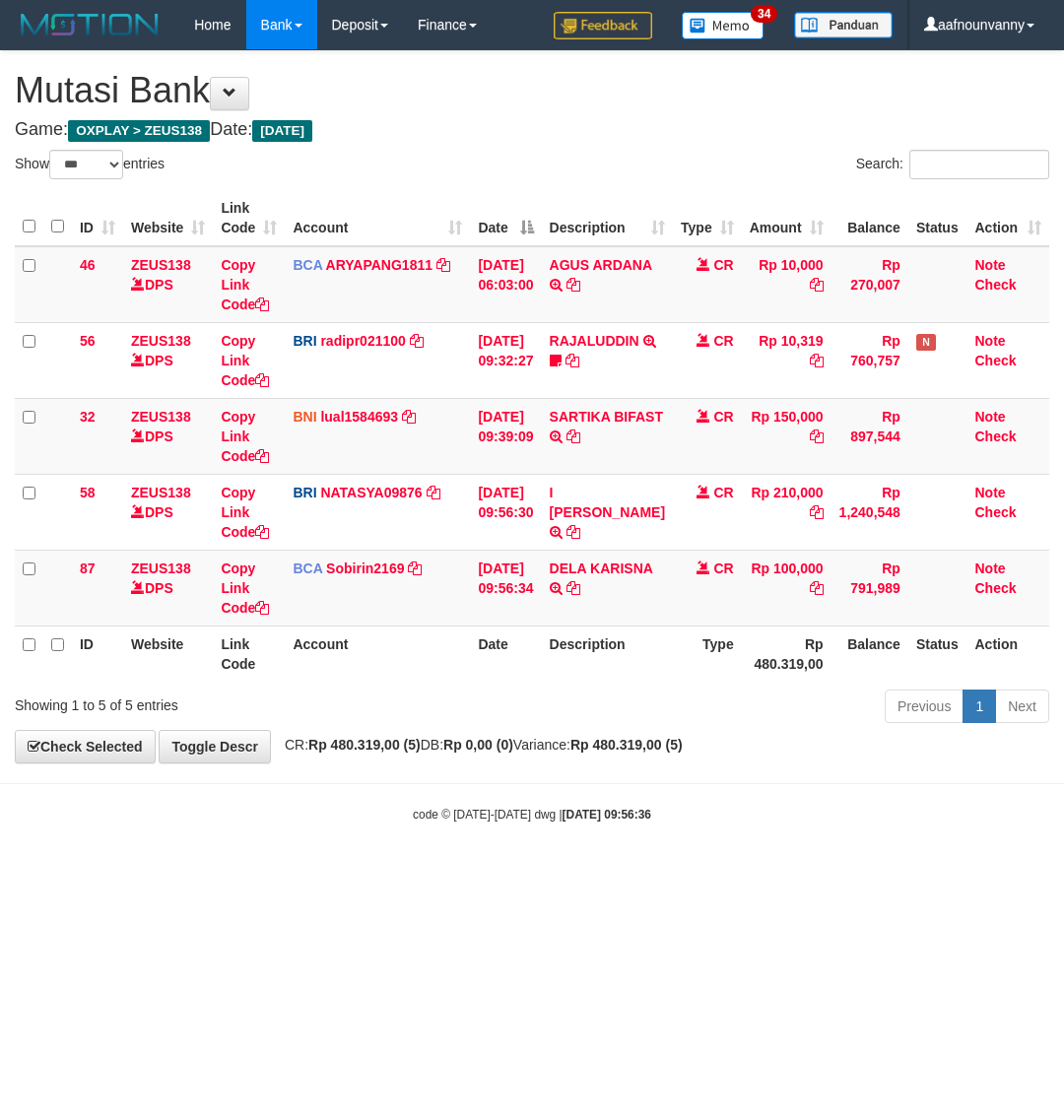 scroll, scrollTop: 0, scrollLeft: 0, axis: both 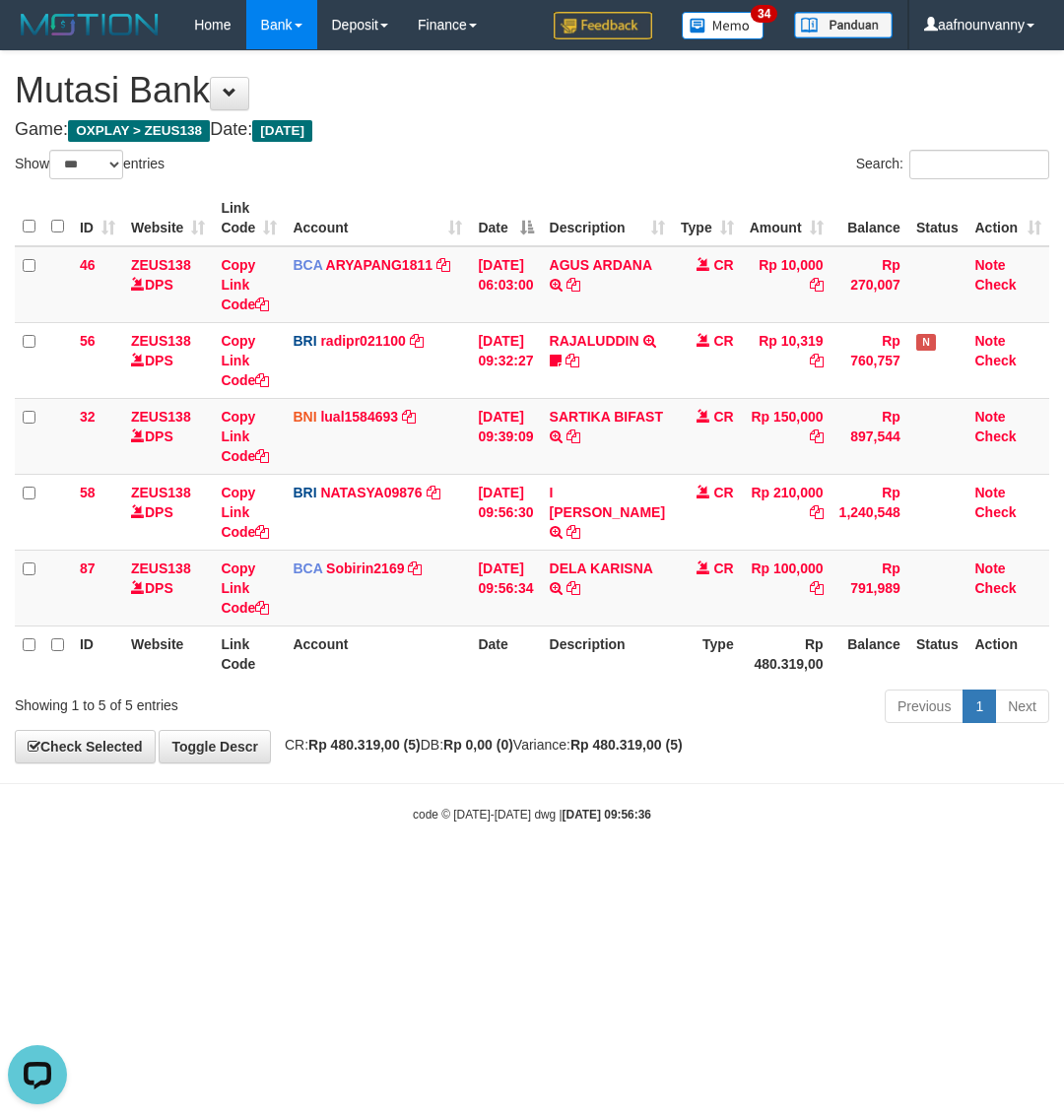 drag, startPoint x: 528, startPoint y: 702, endPoint x: 485, endPoint y: 695, distance: 43.566042 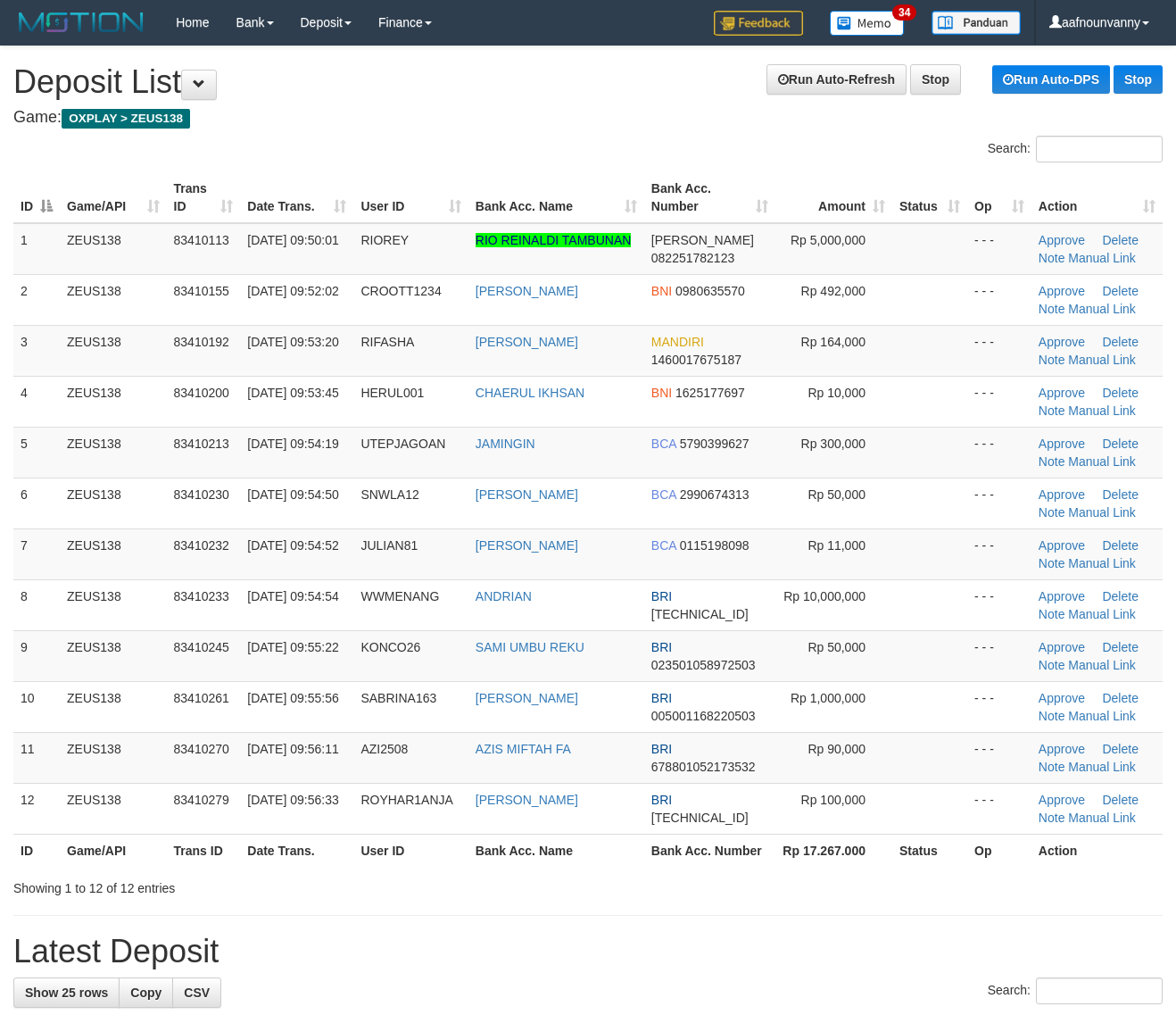 scroll, scrollTop: 0, scrollLeft: 0, axis: both 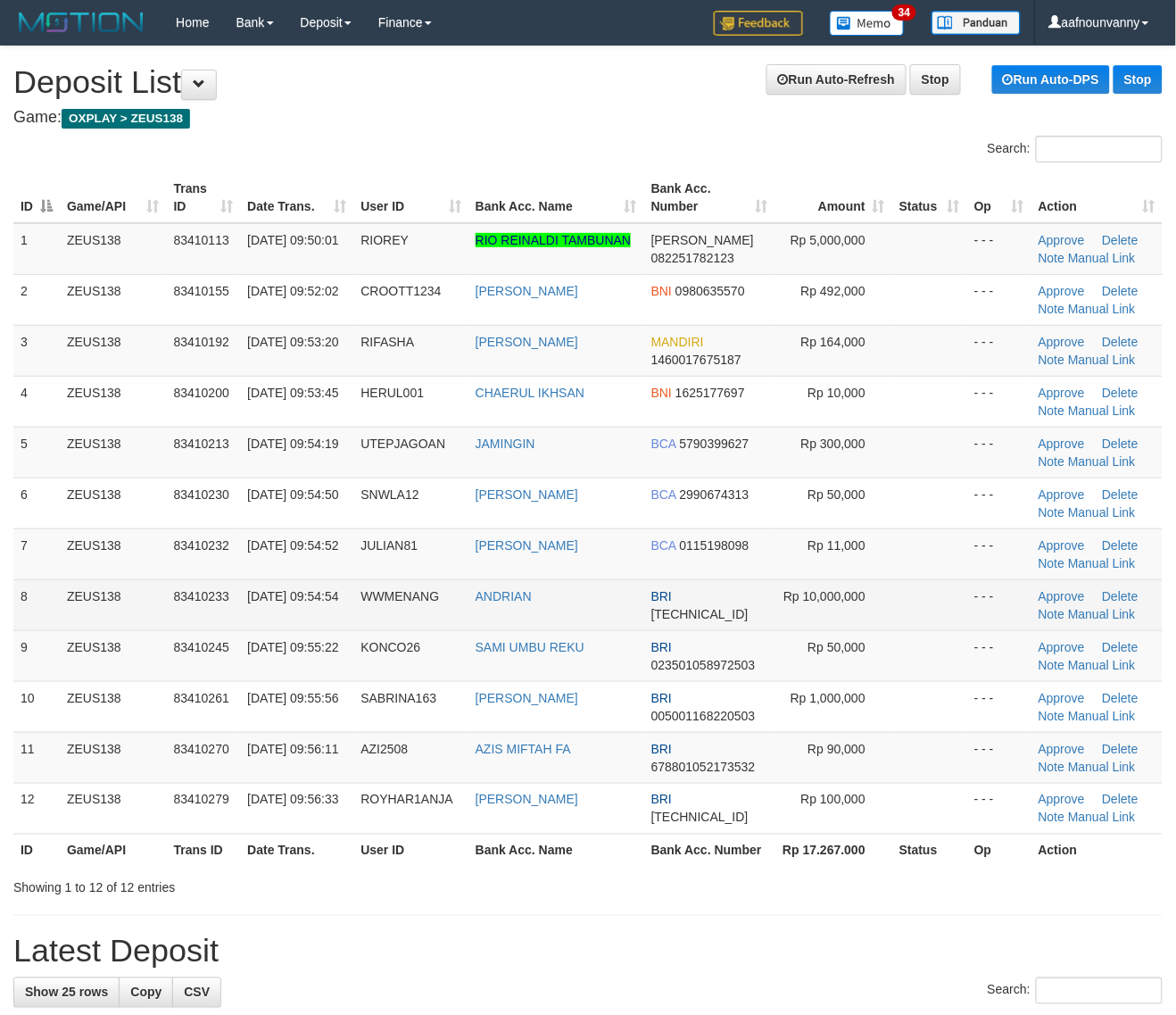 drag, startPoint x: 657, startPoint y: 484, endPoint x: 877, endPoint y: 581, distance: 240.43502 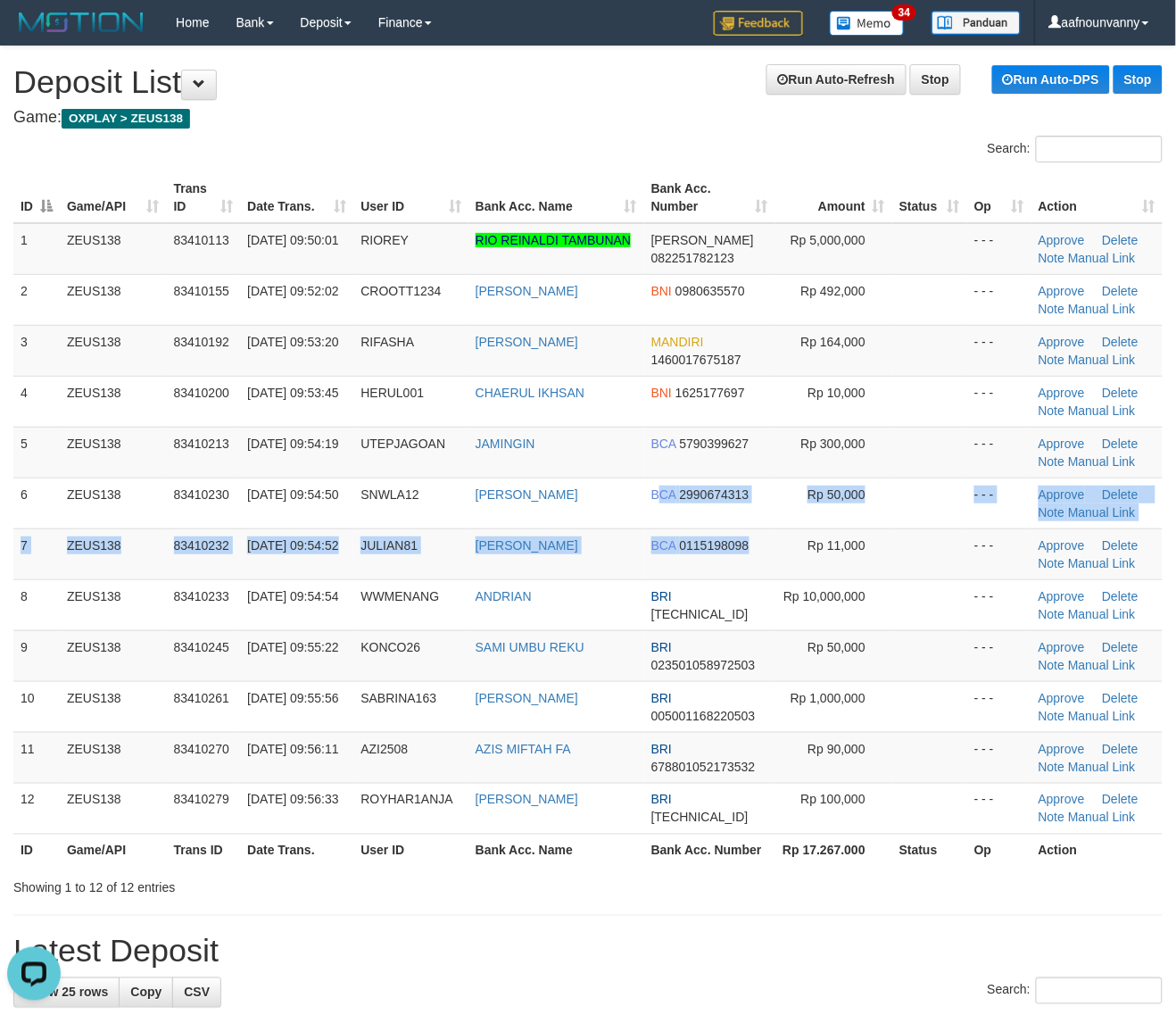 scroll, scrollTop: 0, scrollLeft: 0, axis: both 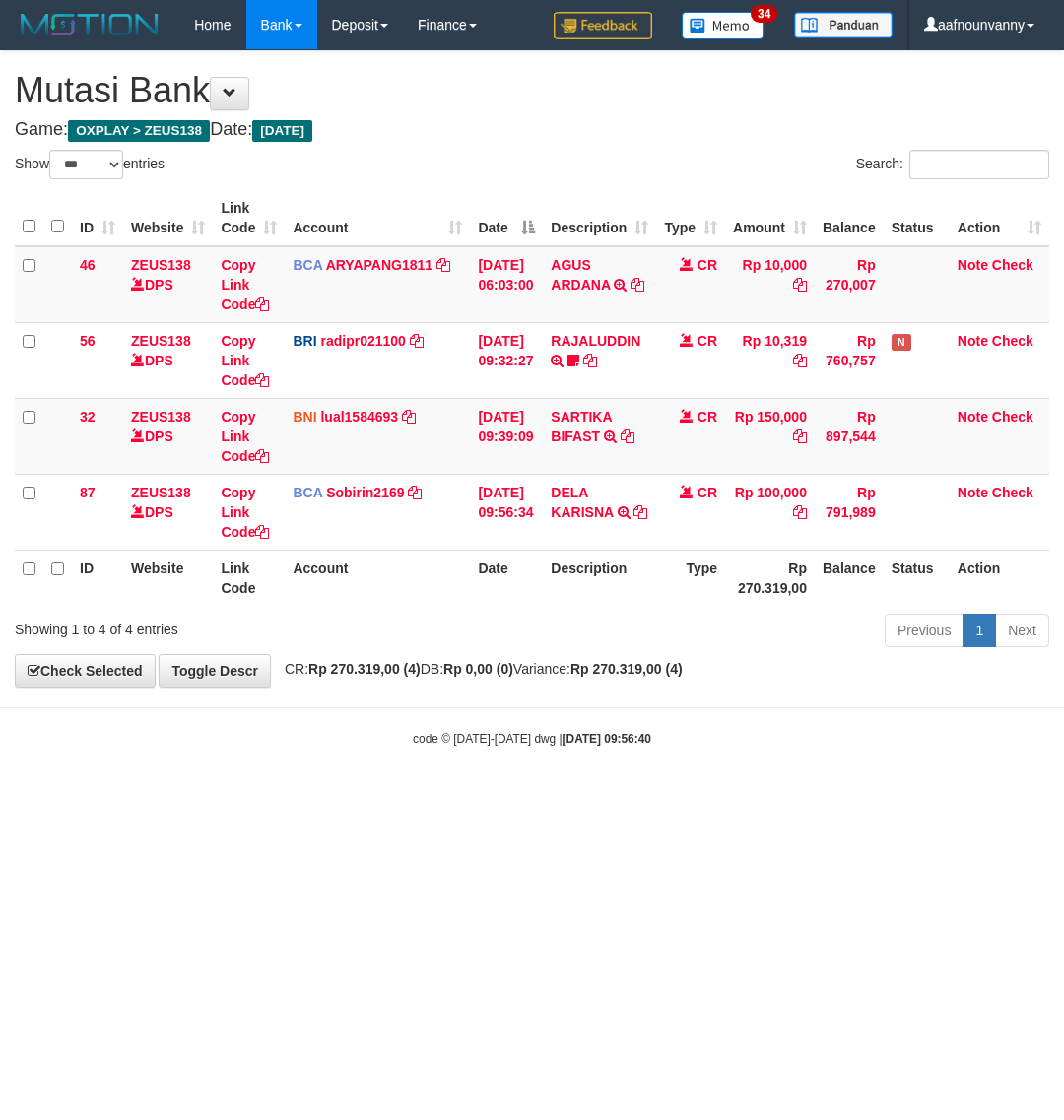 select on "***" 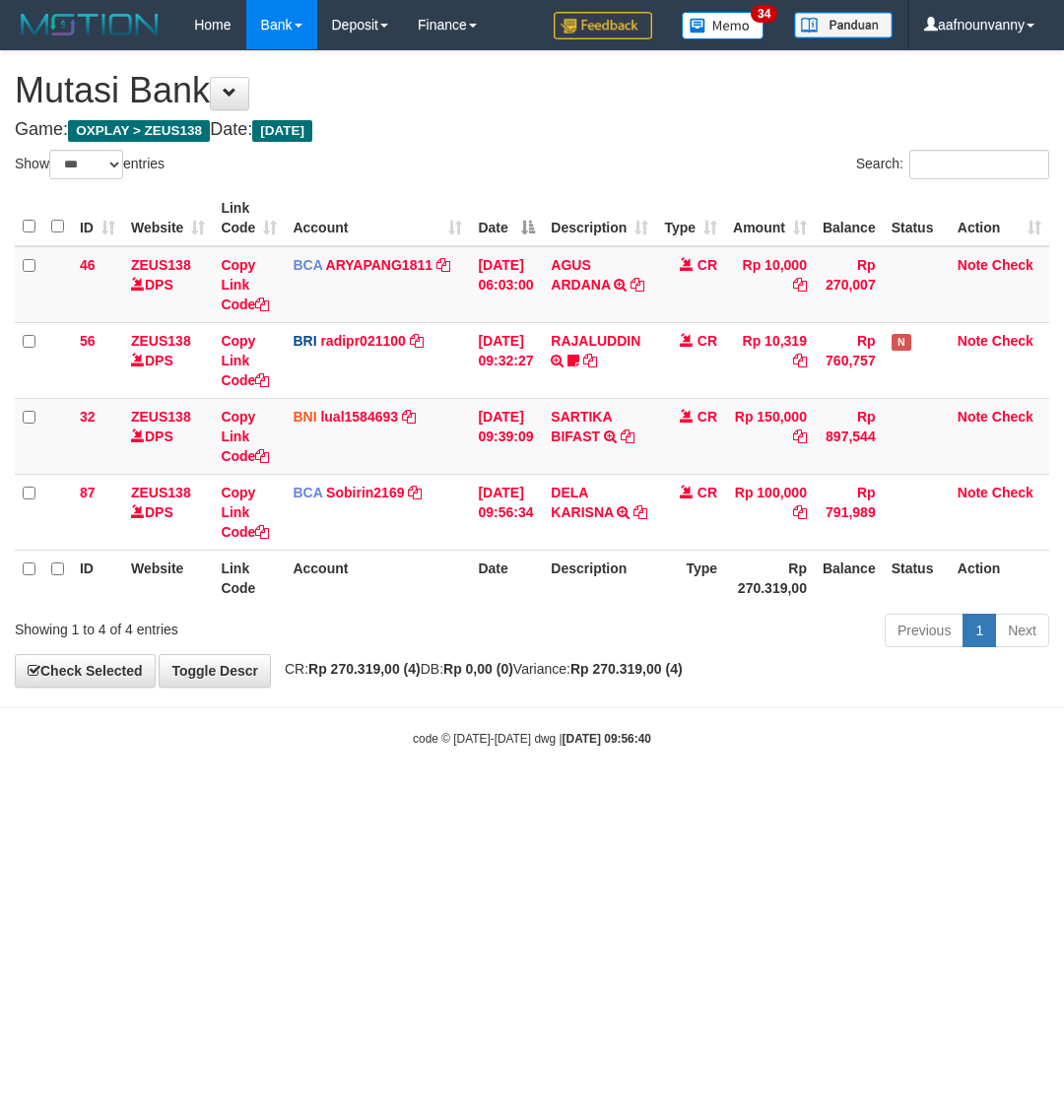scroll, scrollTop: 0, scrollLeft: 0, axis: both 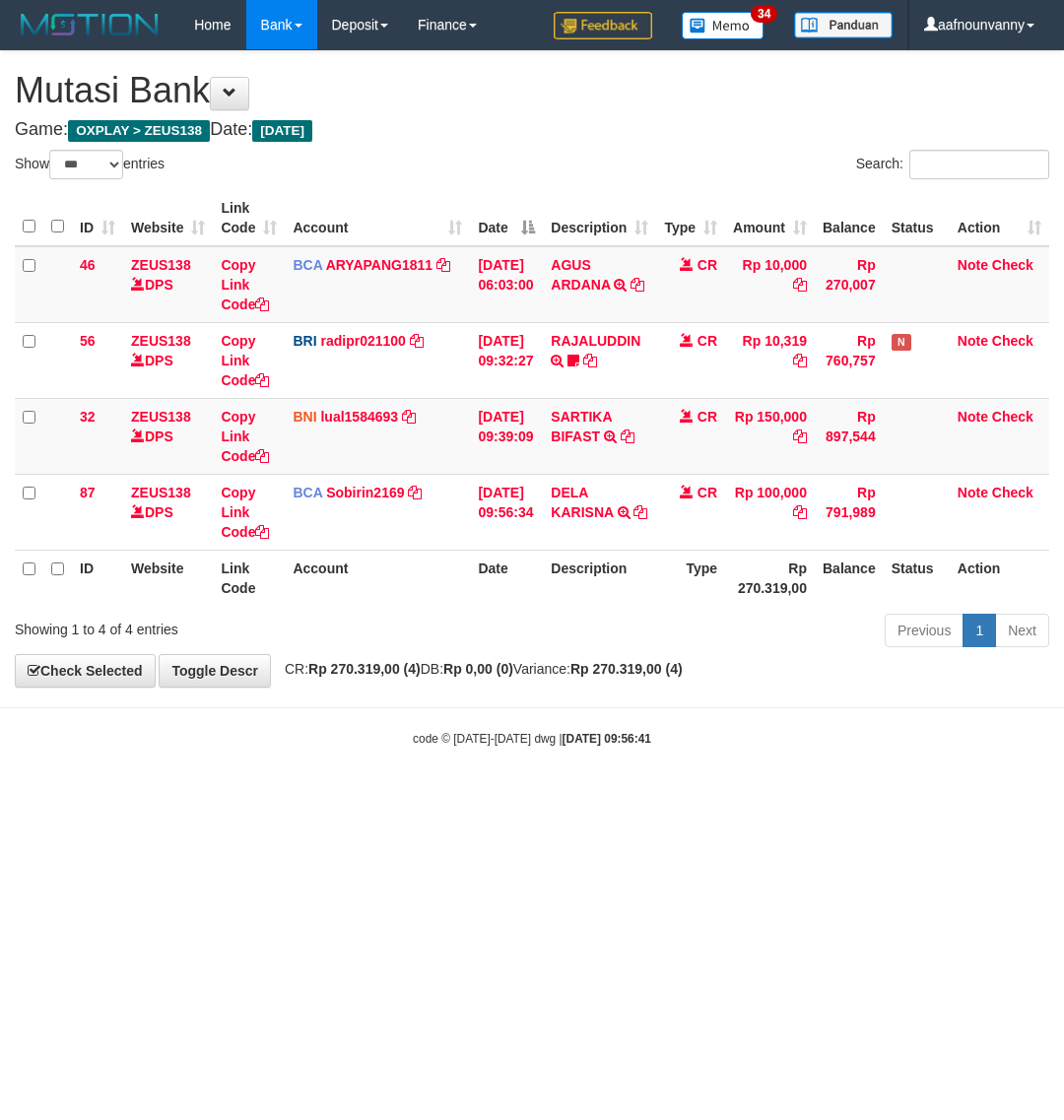 select on "***" 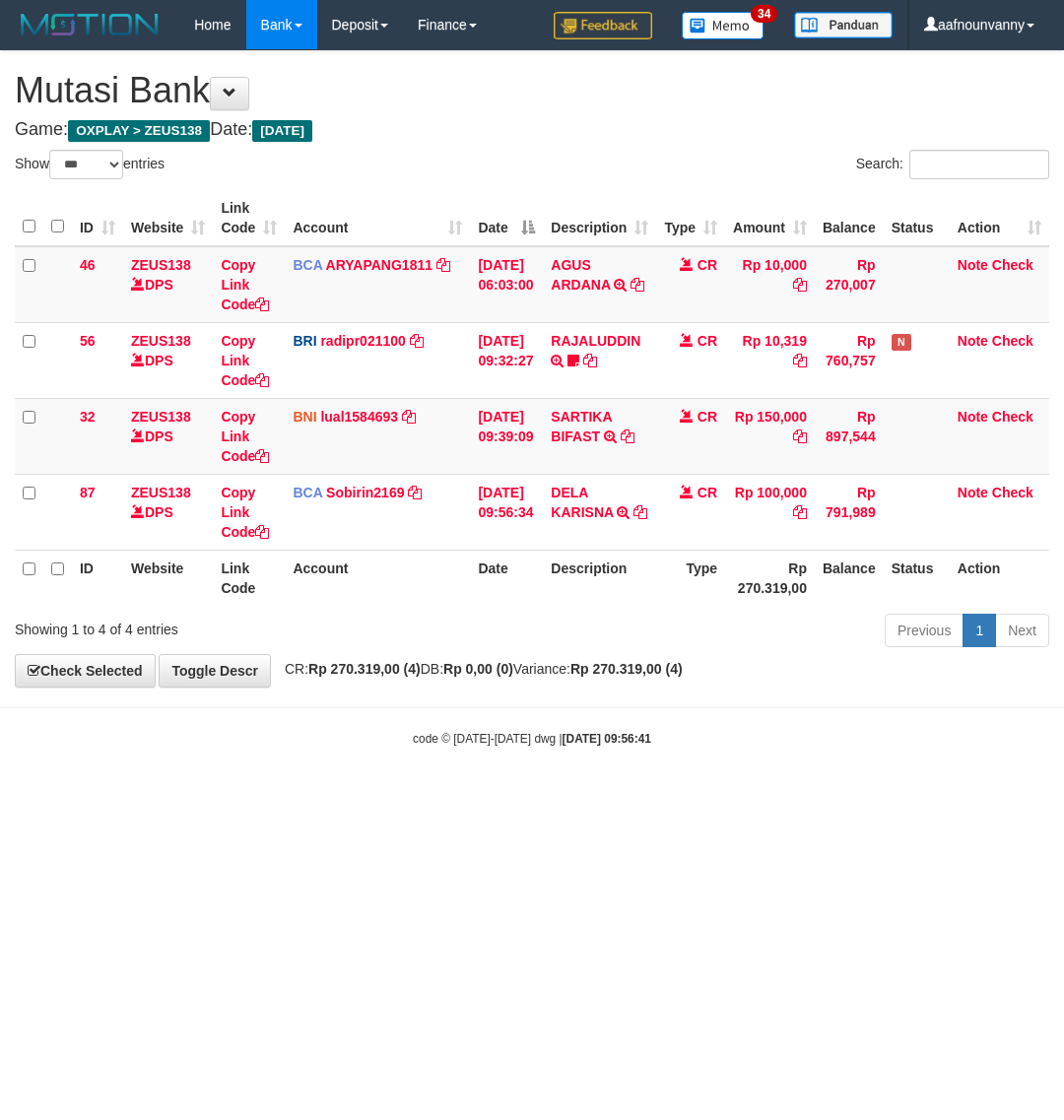 scroll, scrollTop: 0, scrollLeft: 0, axis: both 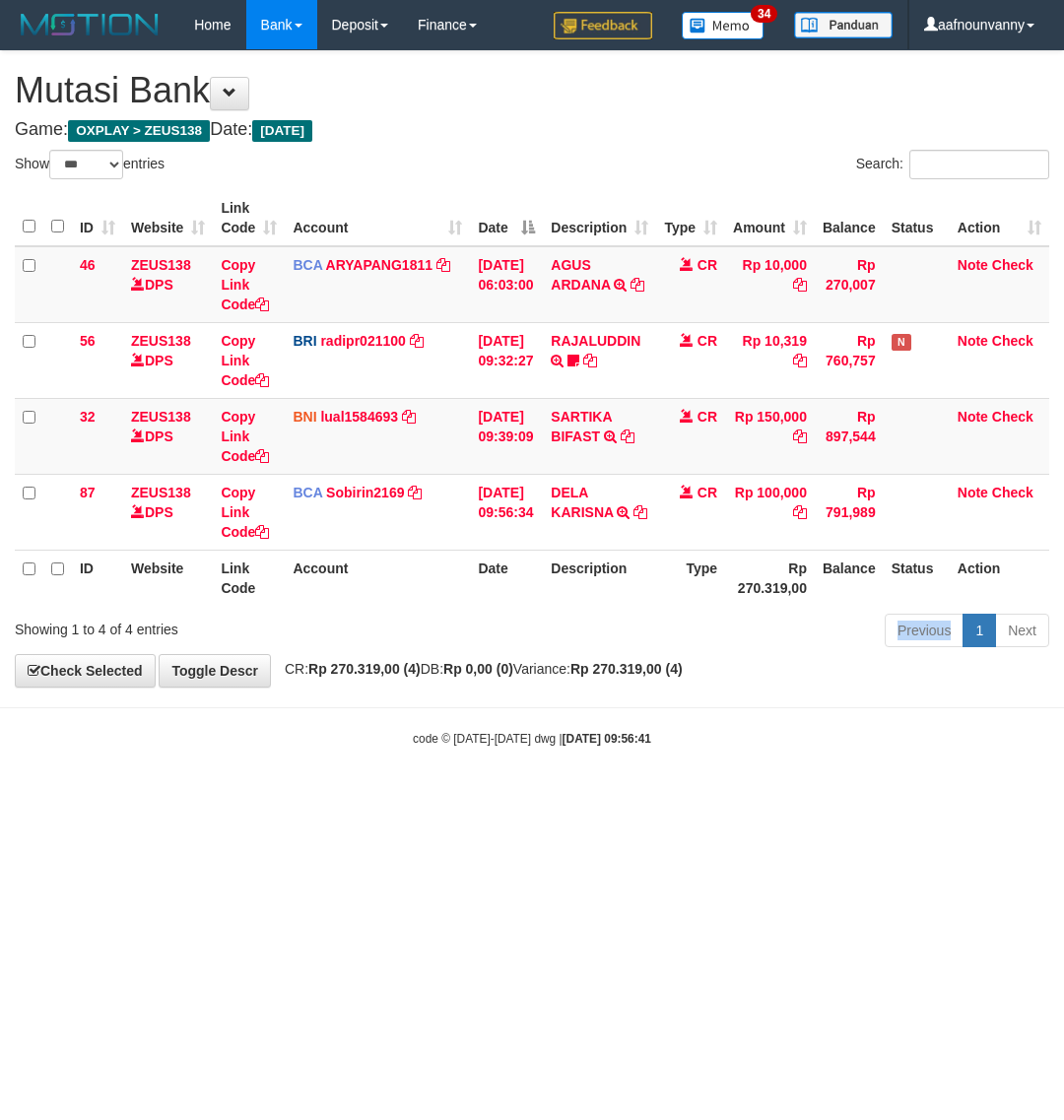 click on "Previous 1 Next" at bounding box center [754, 632] 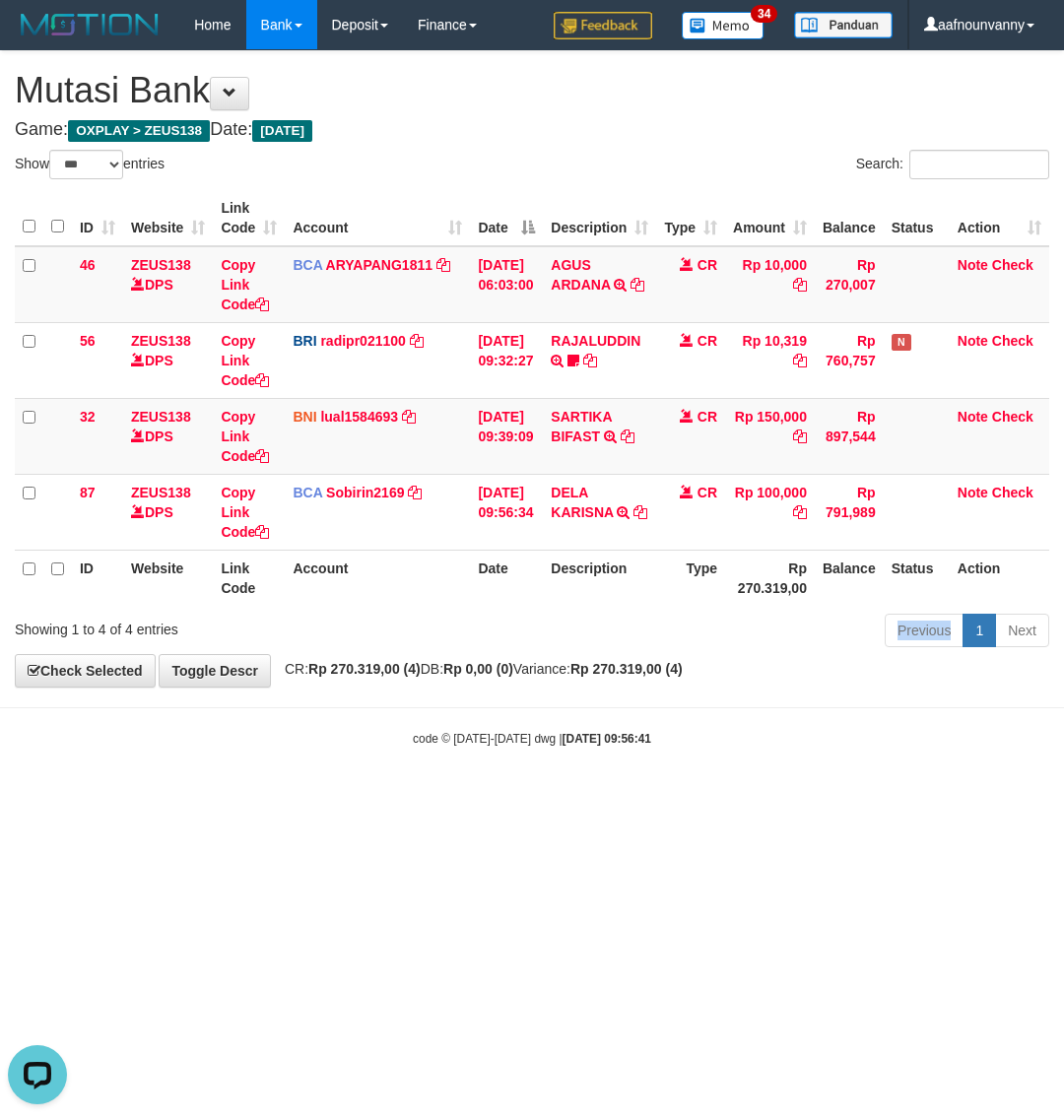 scroll, scrollTop: 0, scrollLeft: 0, axis: both 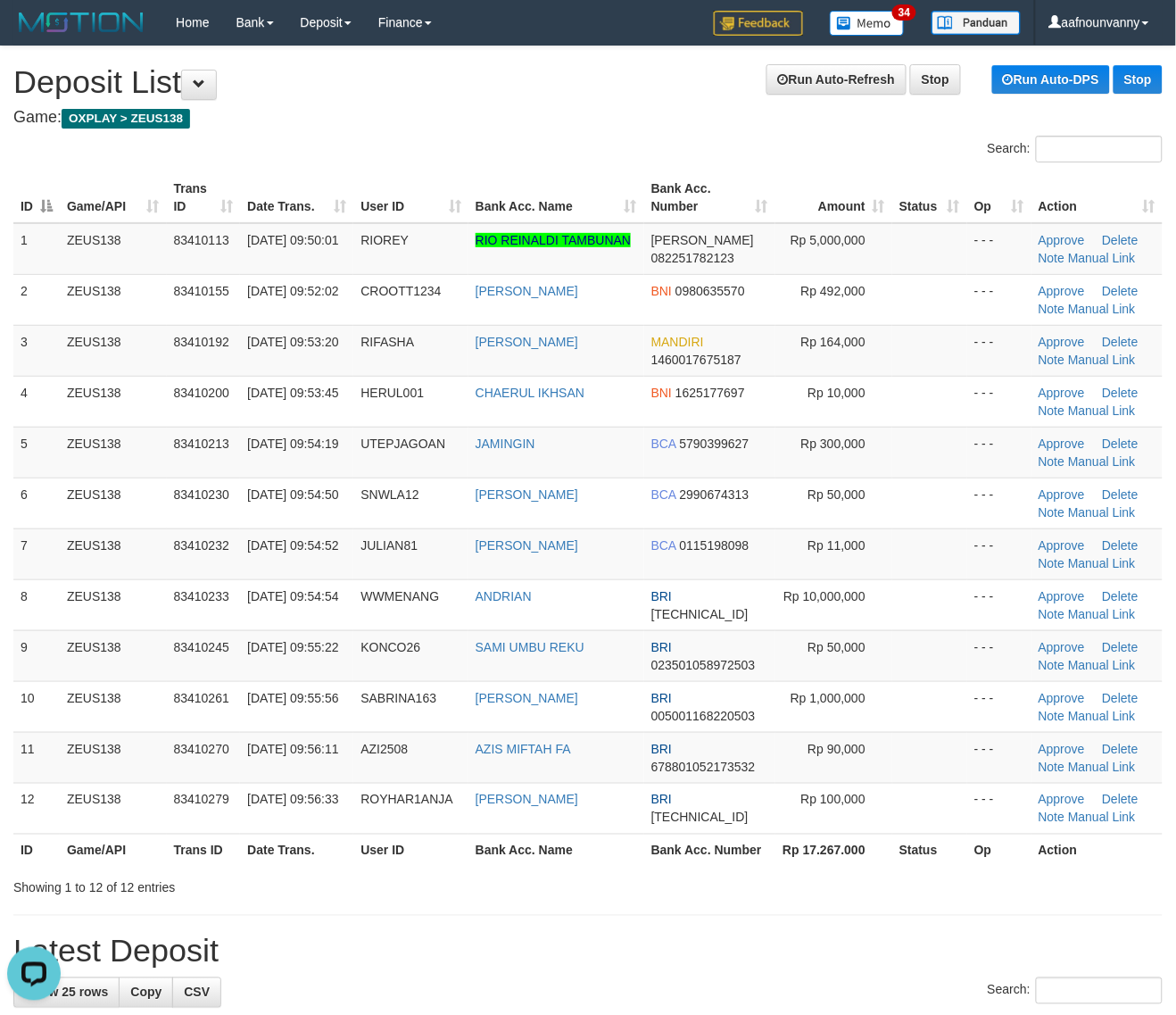 drag, startPoint x: 513, startPoint y: 556, endPoint x: 1192, endPoint y: 726, distance: 699.9579 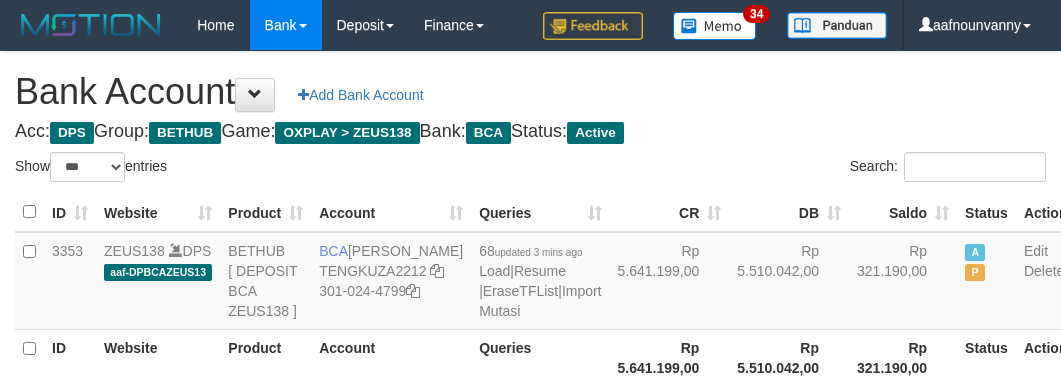 select on "***" 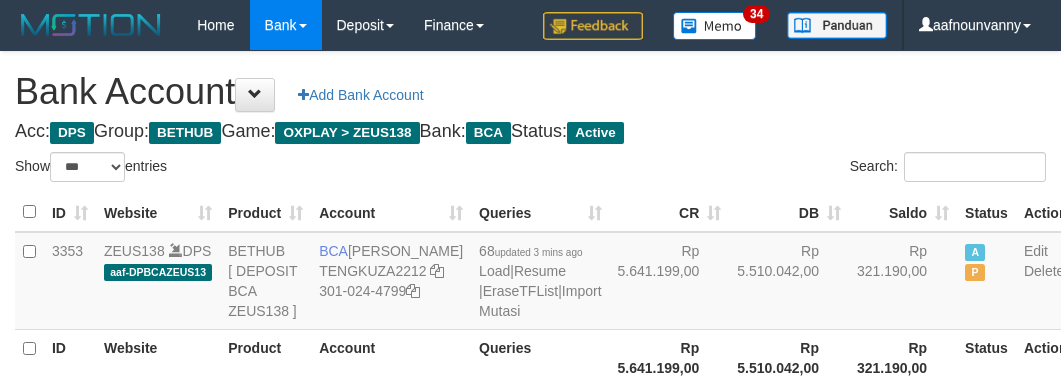 scroll, scrollTop: 226, scrollLeft: 0, axis: vertical 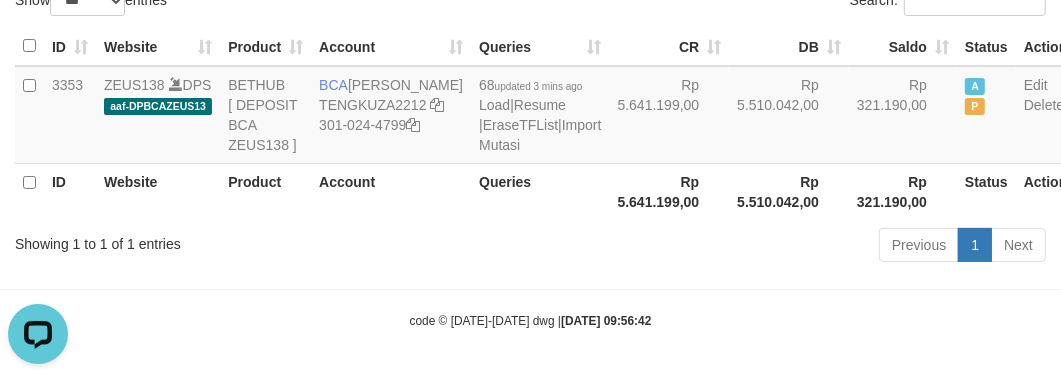 click on "Rp 5.641.199,00" at bounding box center (670, 191) 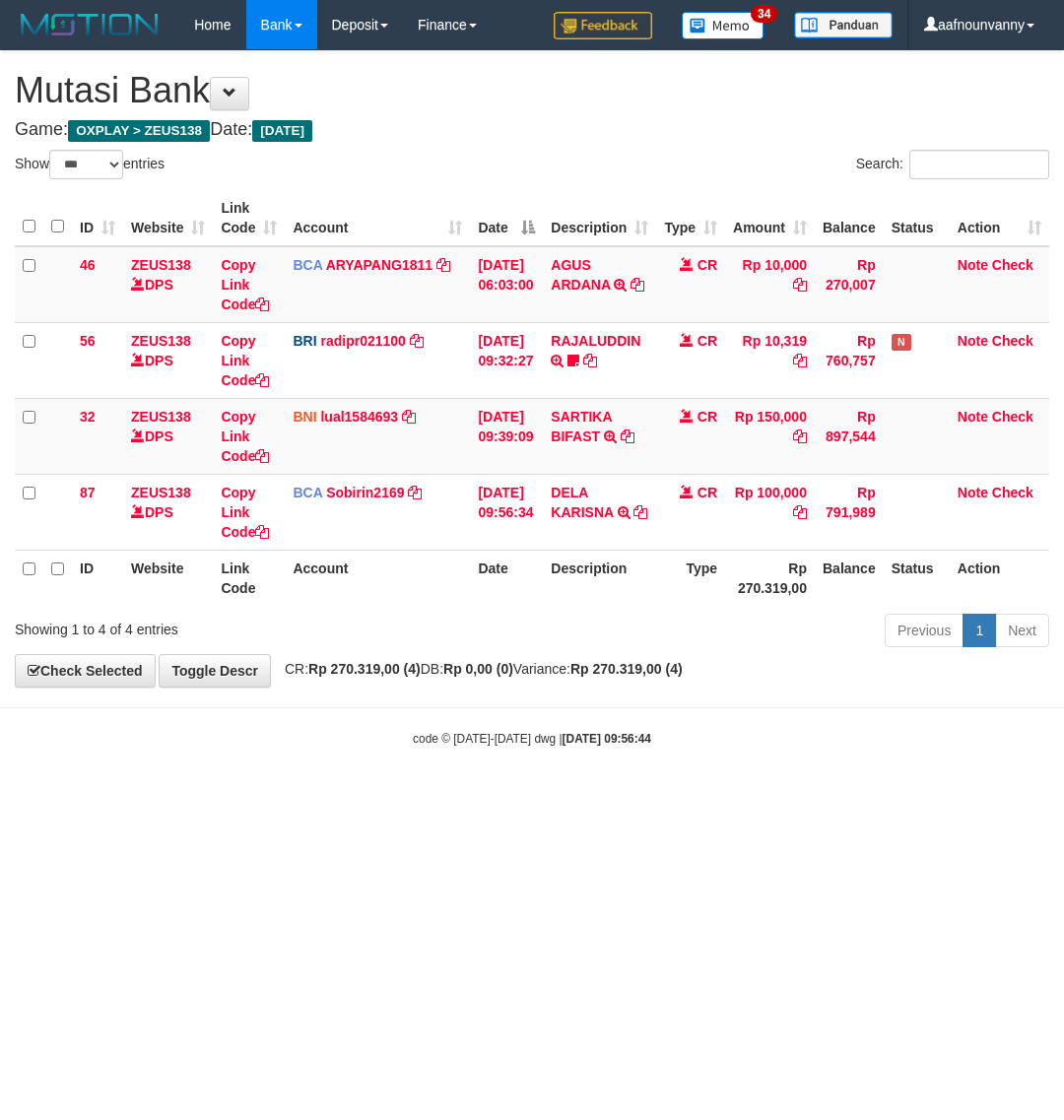 select on "***" 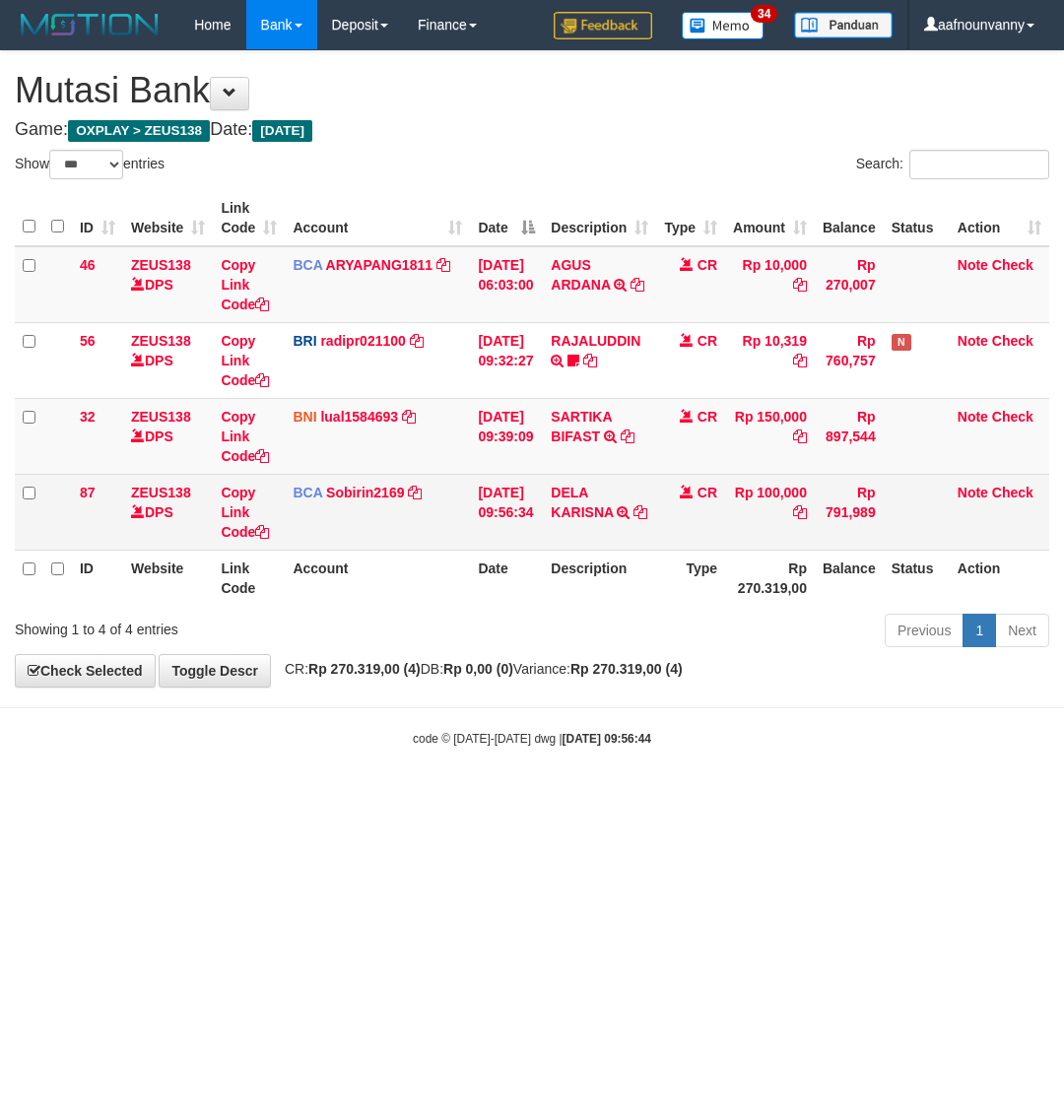 scroll, scrollTop: 0, scrollLeft: 0, axis: both 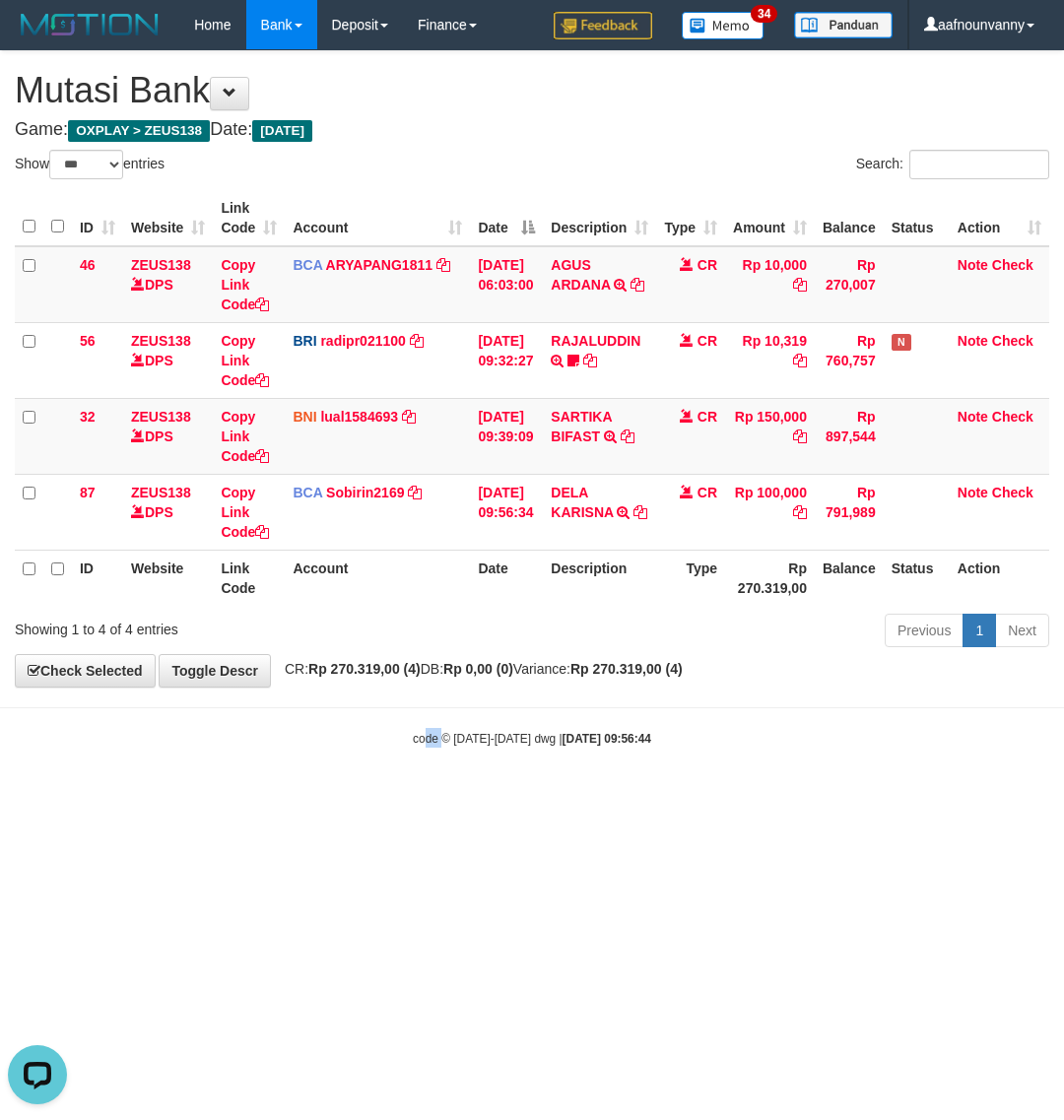 drag, startPoint x: 426, startPoint y: 811, endPoint x: 5, endPoint y: 692, distance: 437.49514 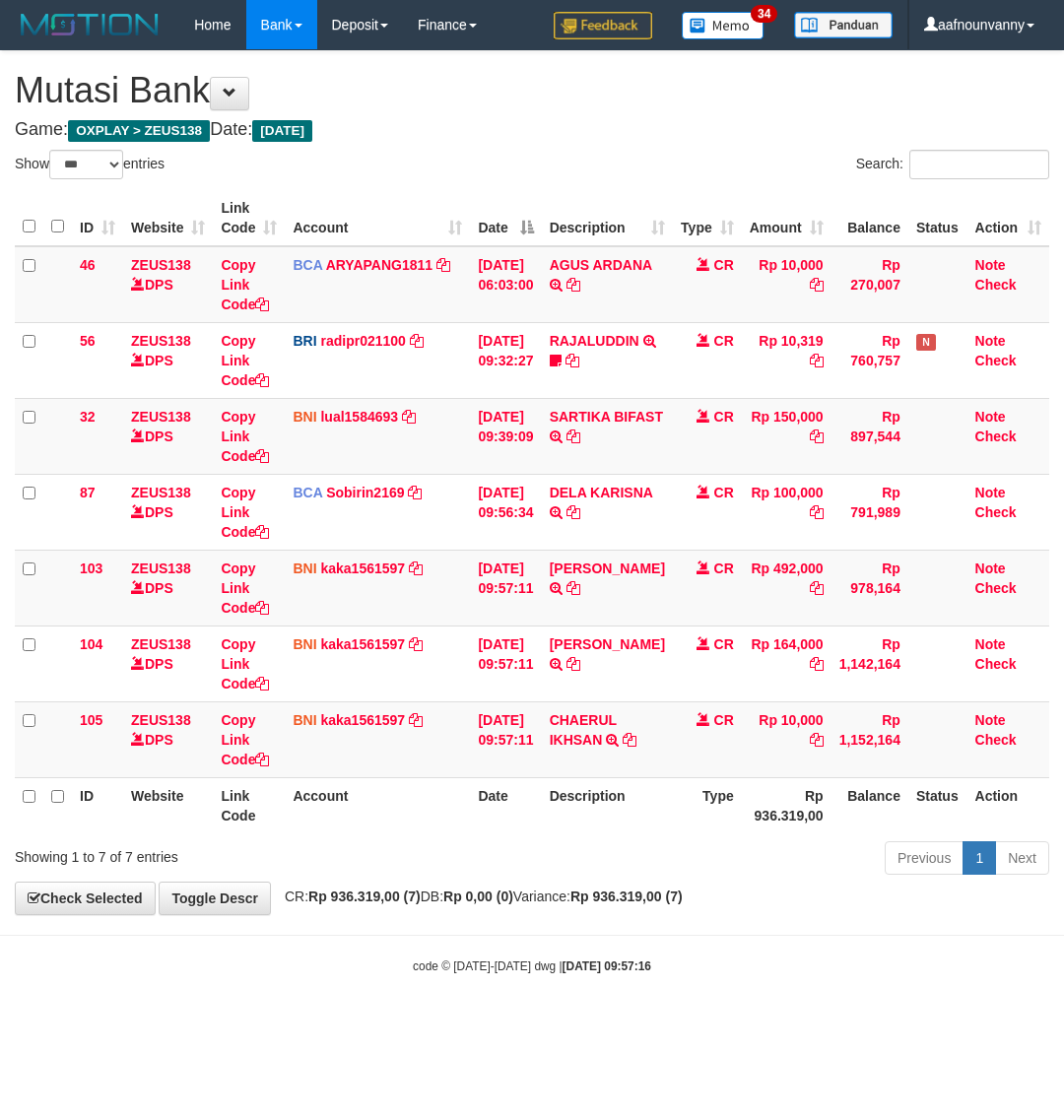 select on "***" 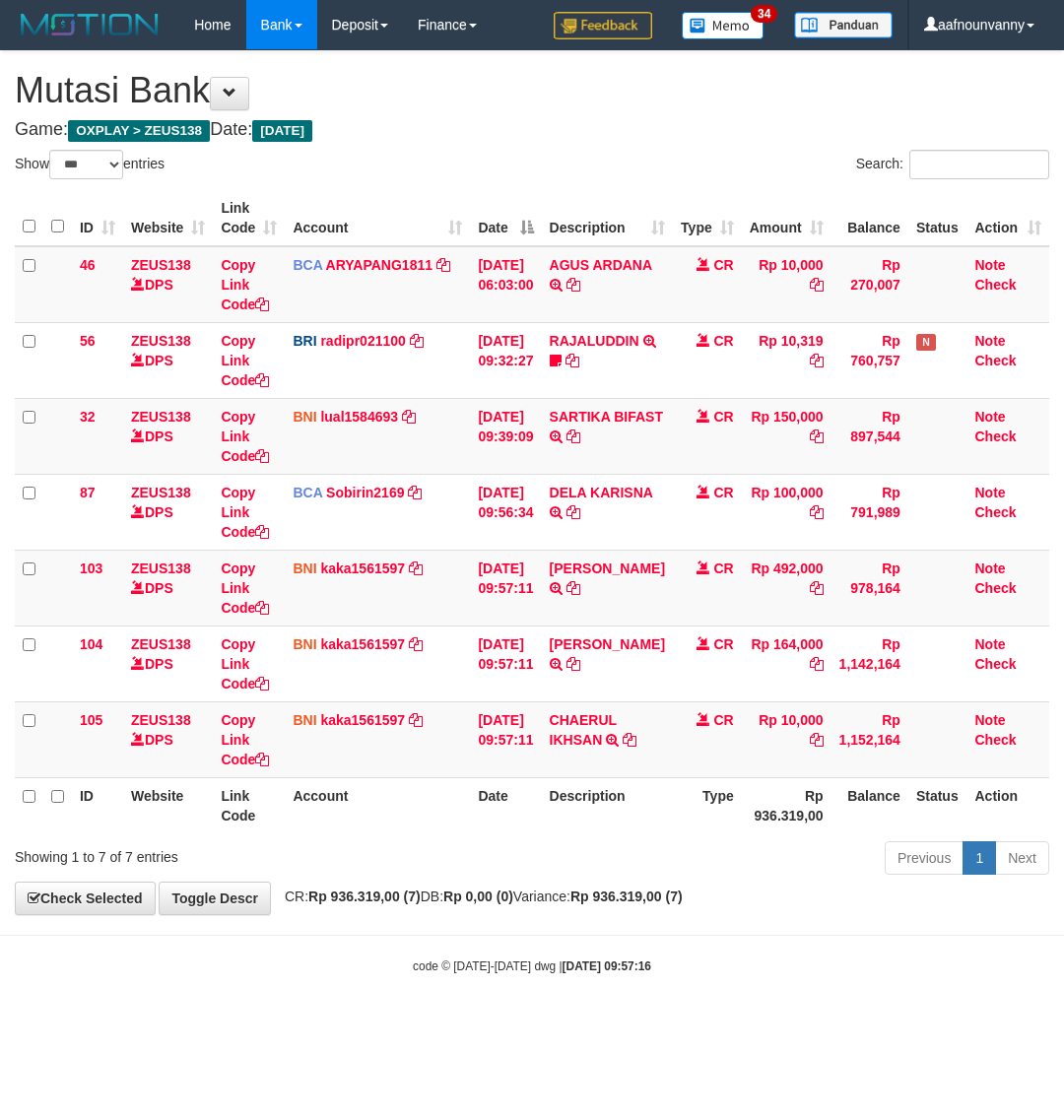 scroll, scrollTop: 0, scrollLeft: 0, axis: both 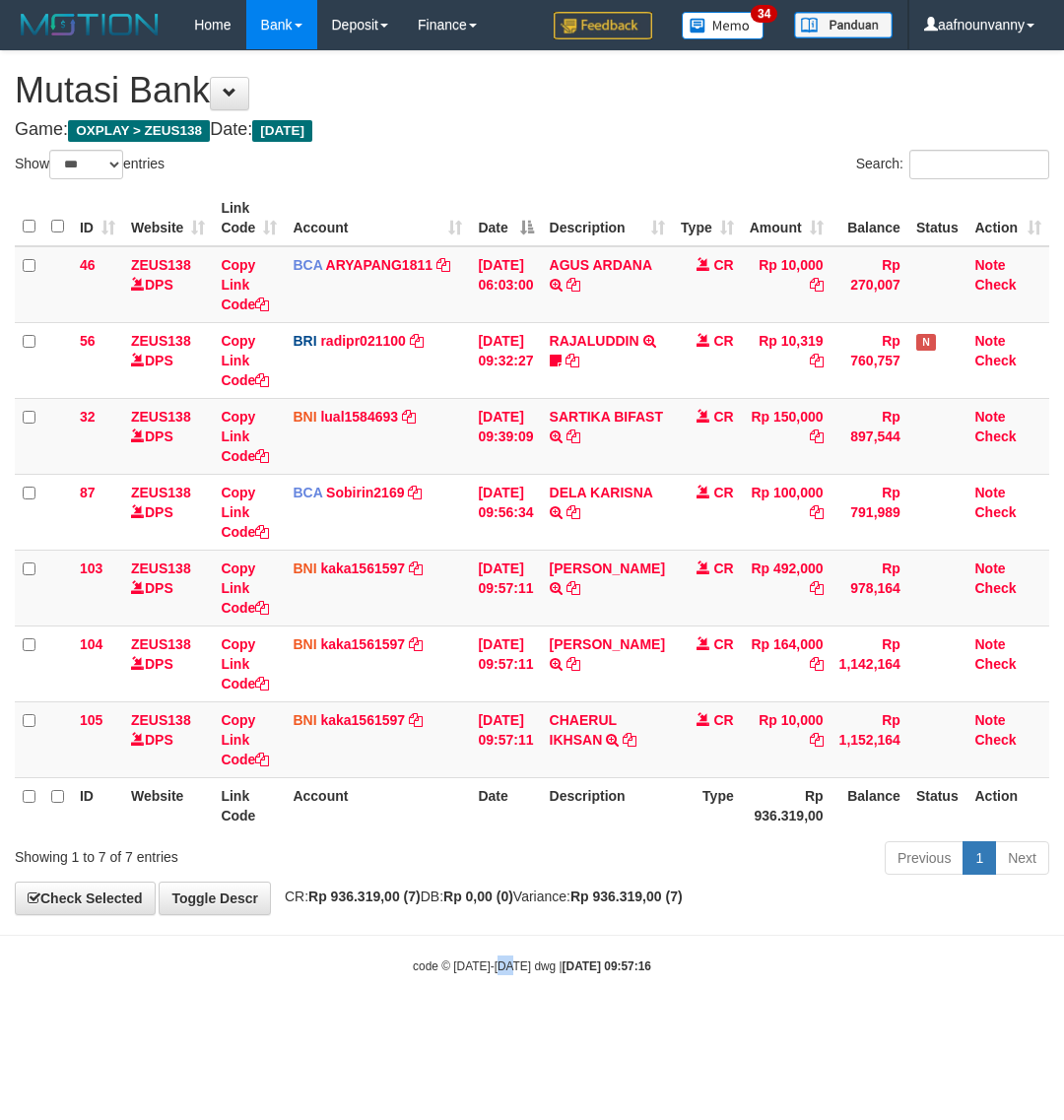 click on "Toggle navigation
Home
Bank
Account List
Load
By Website
Group
[OXPLAY]													ZEUS138
By Load Group (DPS)" at bounding box center [532, 512] 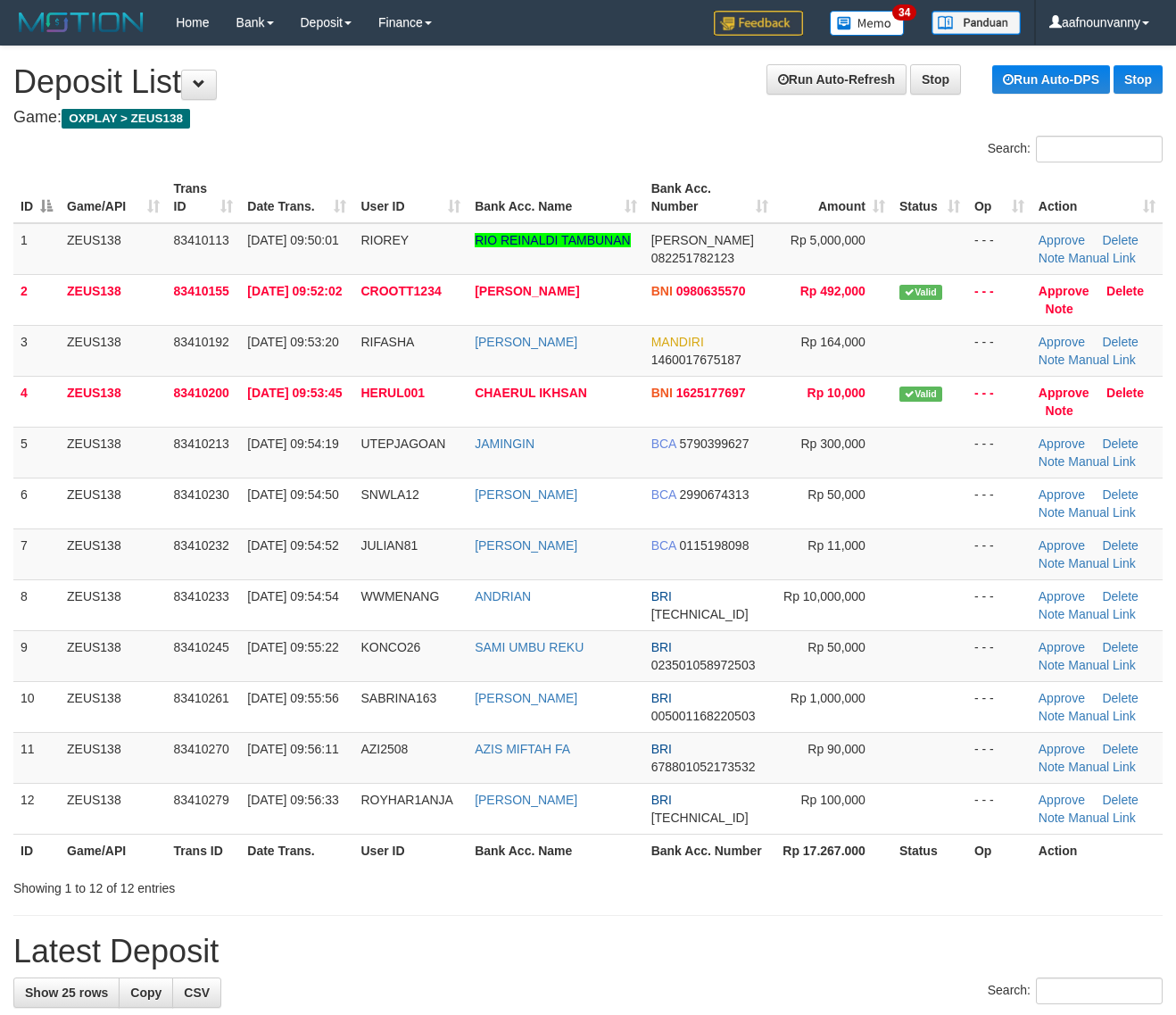 scroll, scrollTop: 0, scrollLeft: 0, axis: both 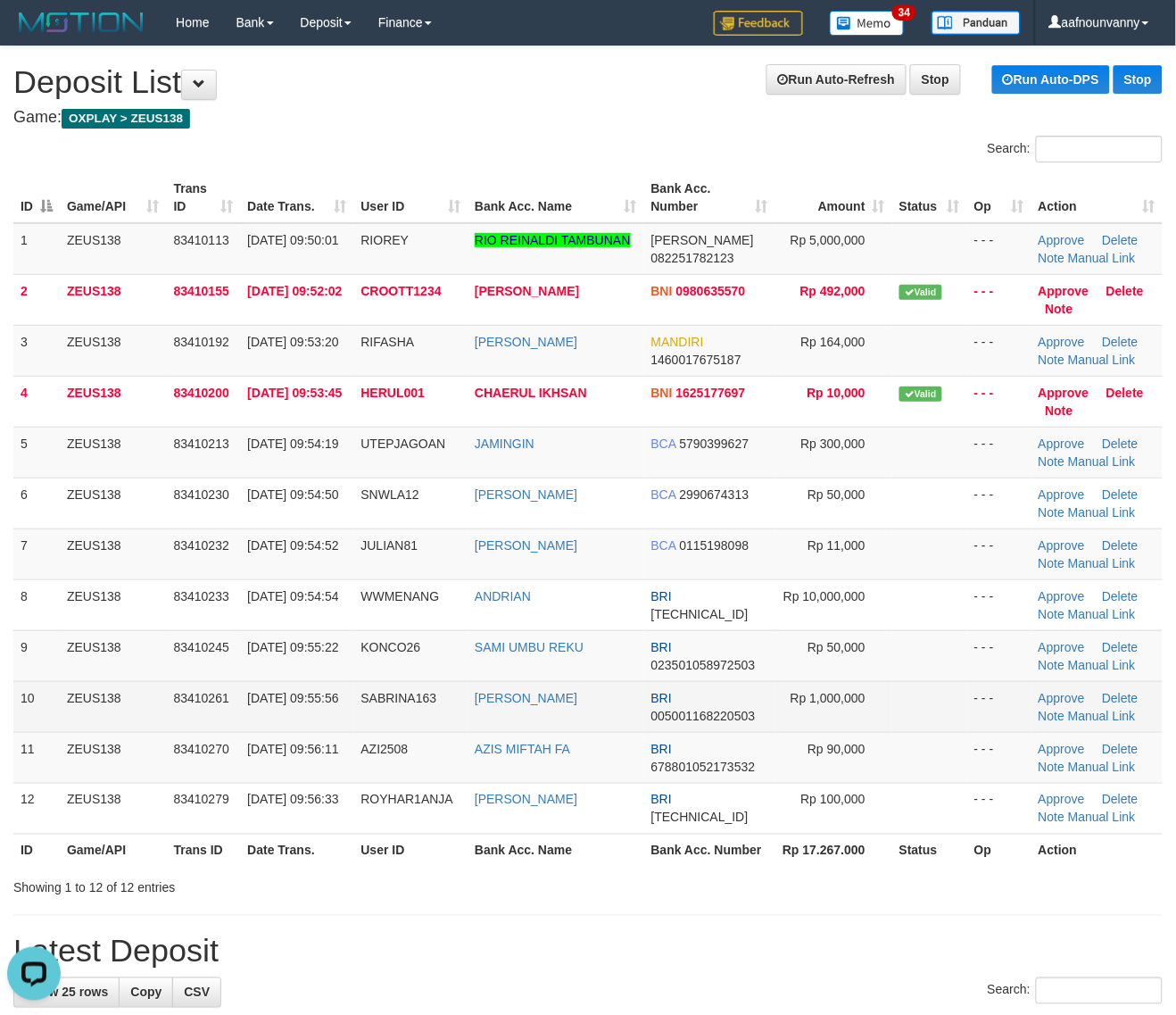 drag, startPoint x: 443, startPoint y: 641, endPoint x: 1154, endPoint y: 699, distance: 713.3618 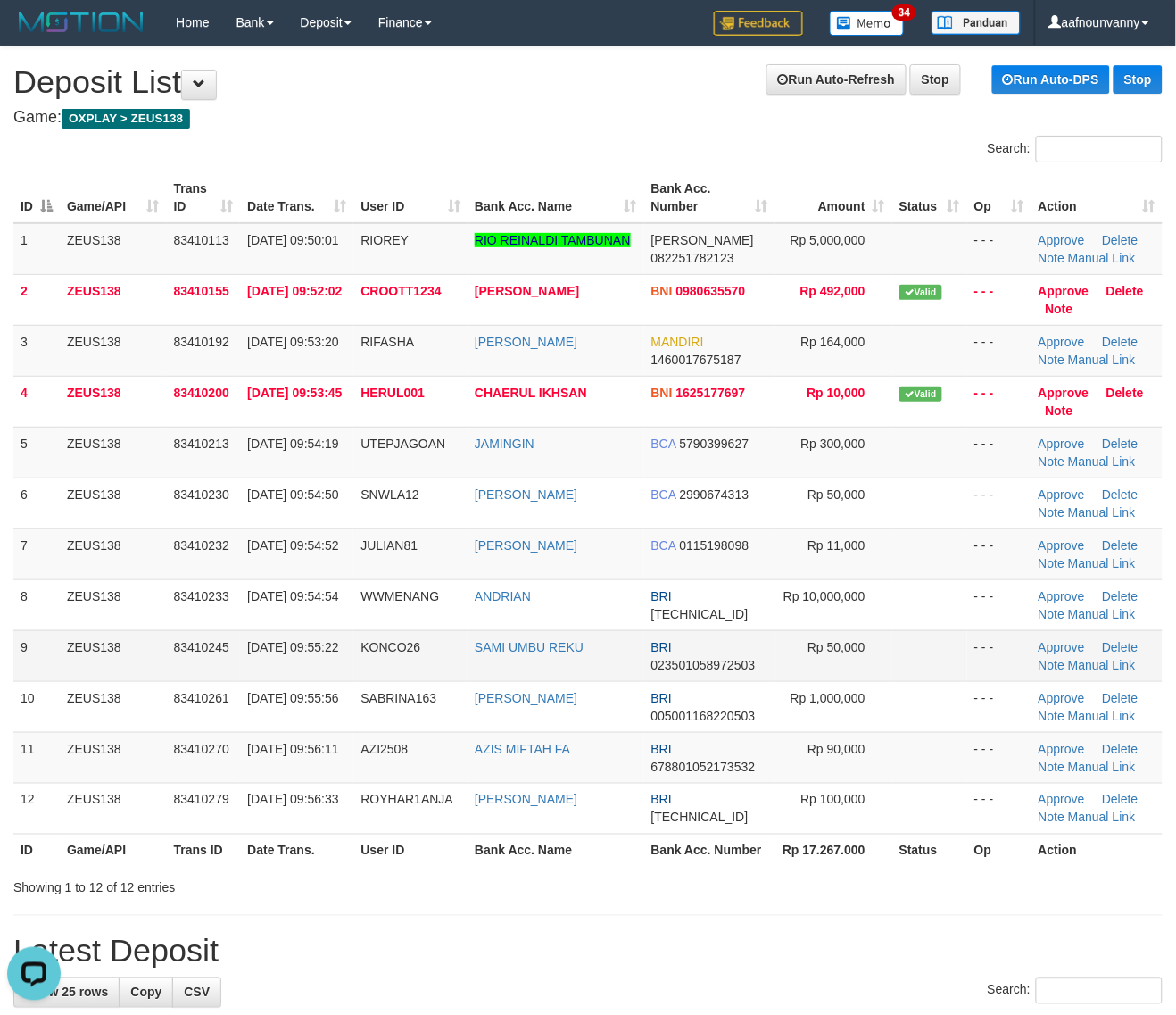 drag, startPoint x: 559, startPoint y: 658, endPoint x: 698, endPoint y: 654, distance: 139.05754 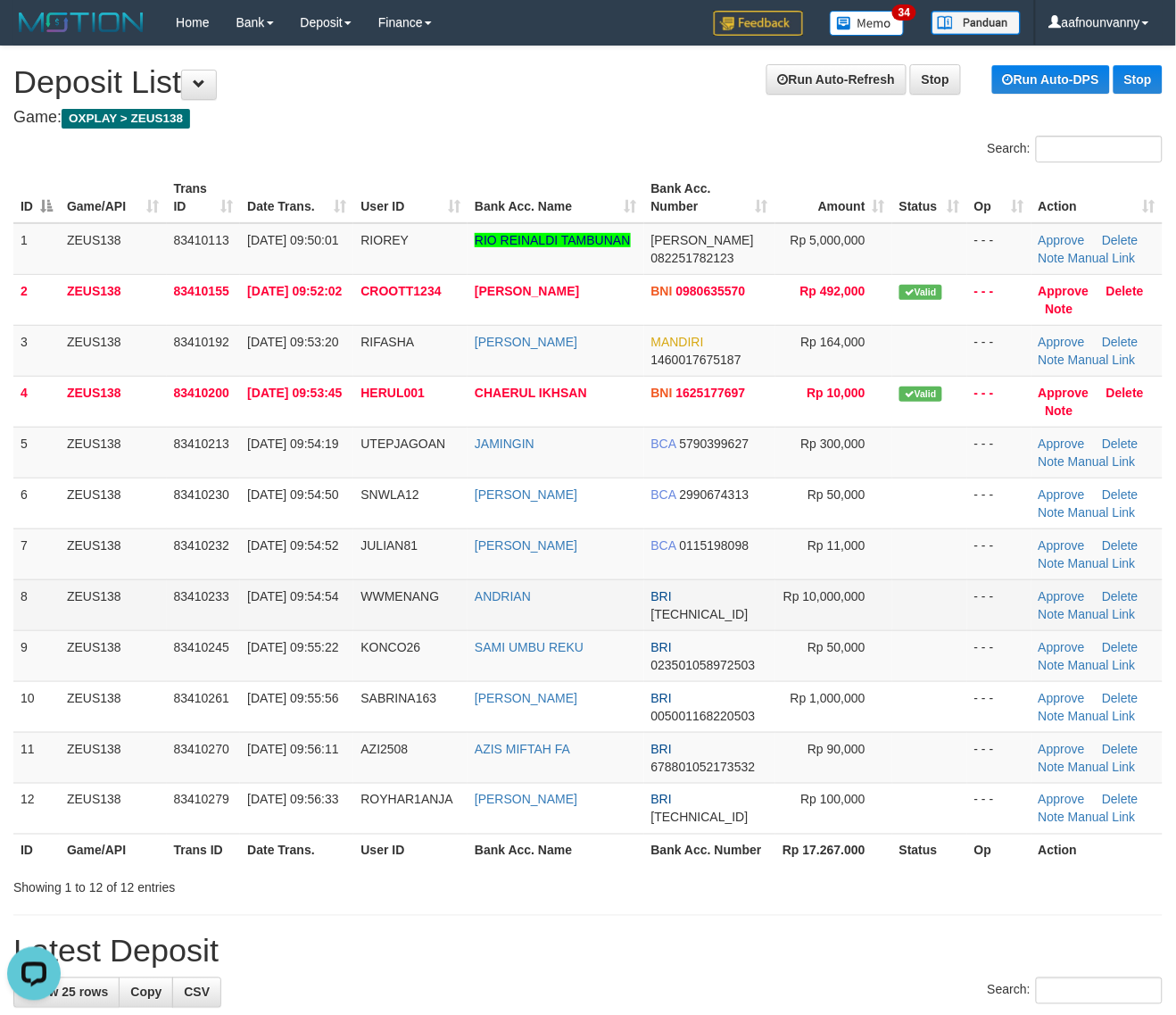 drag, startPoint x: 473, startPoint y: 603, endPoint x: 616, endPoint y: 601, distance: 143.01399 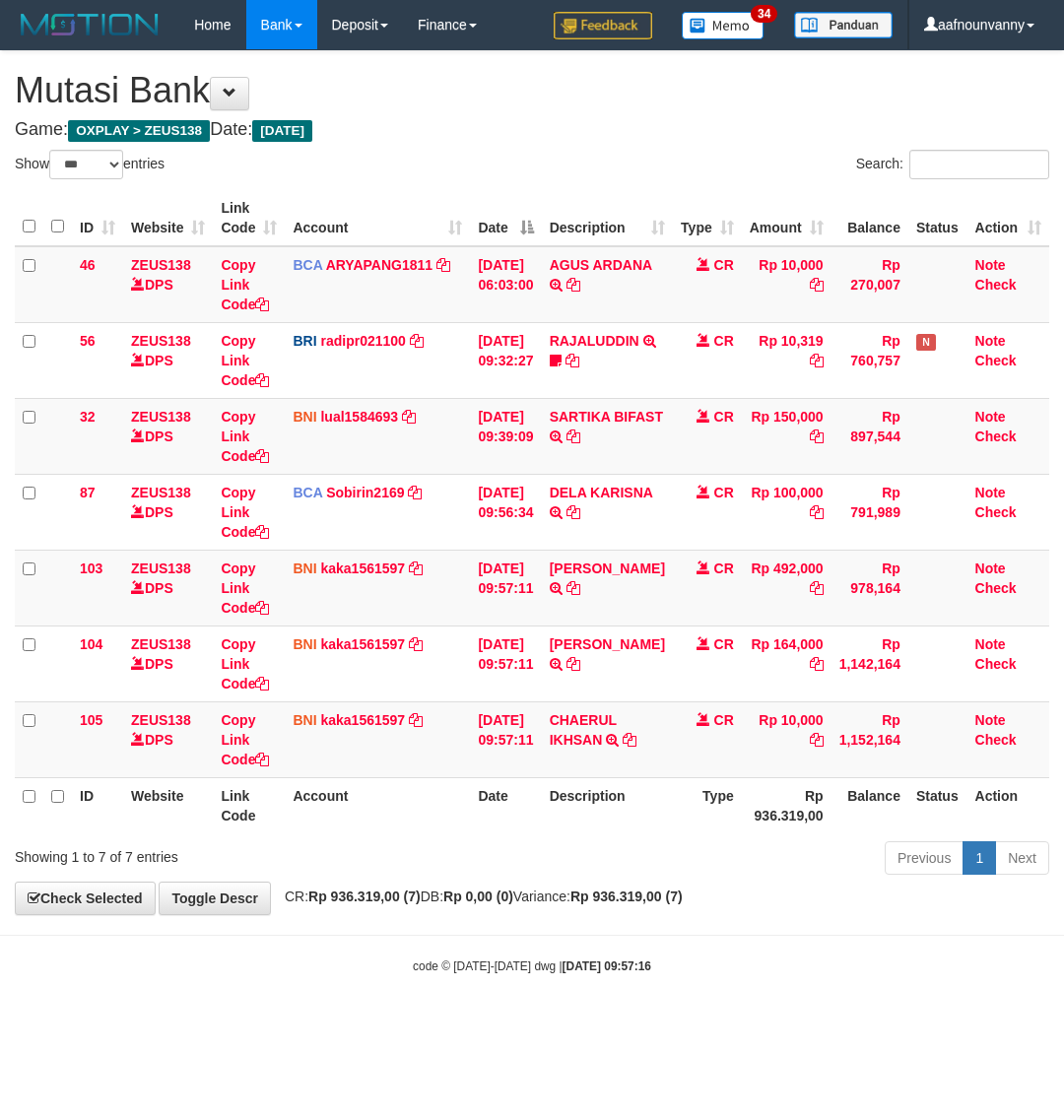 select on "***" 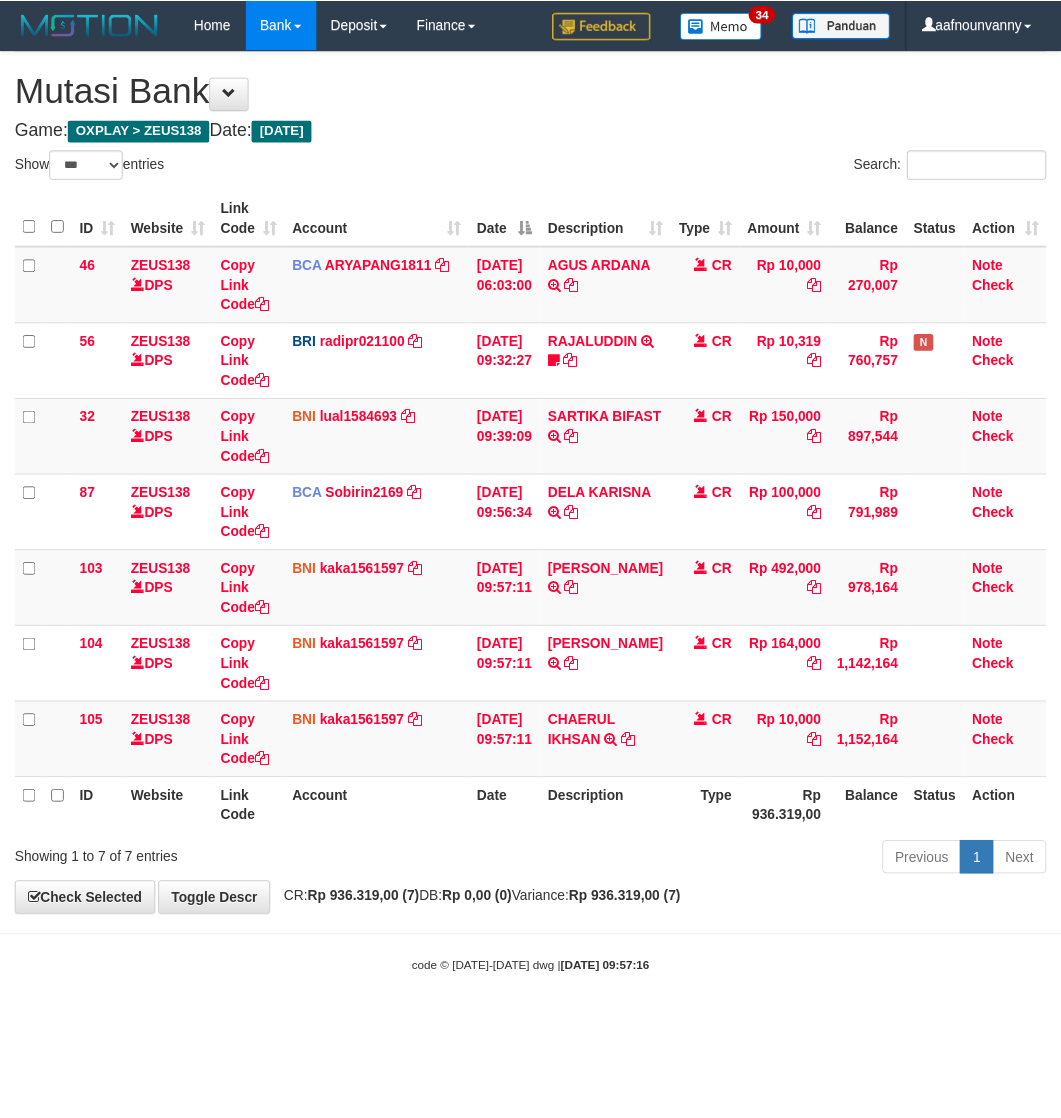 scroll, scrollTop: 0, scrollLeft: 0, axis: both 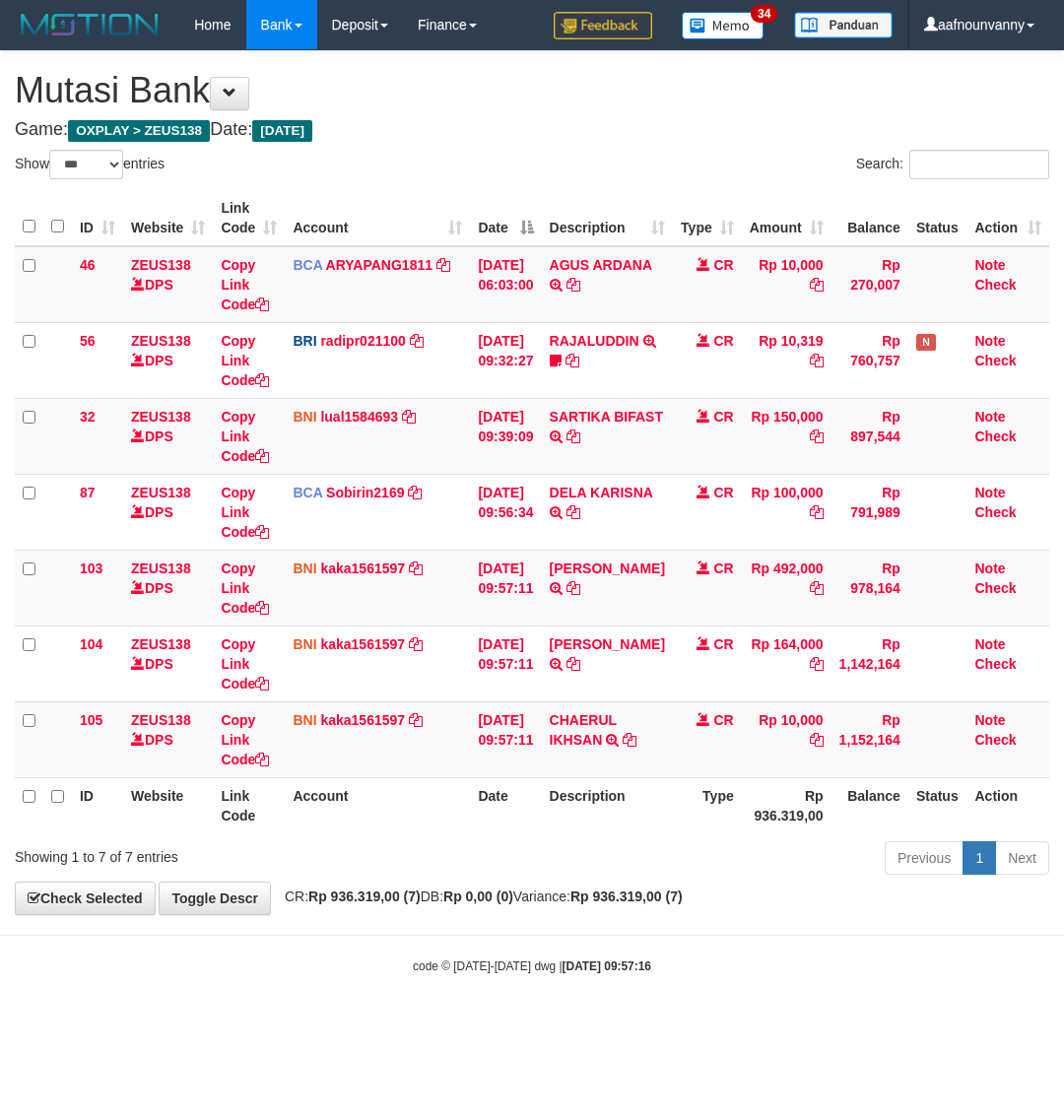 click on "CHAERUL IKHSAN" at bounding box center (583, 730) 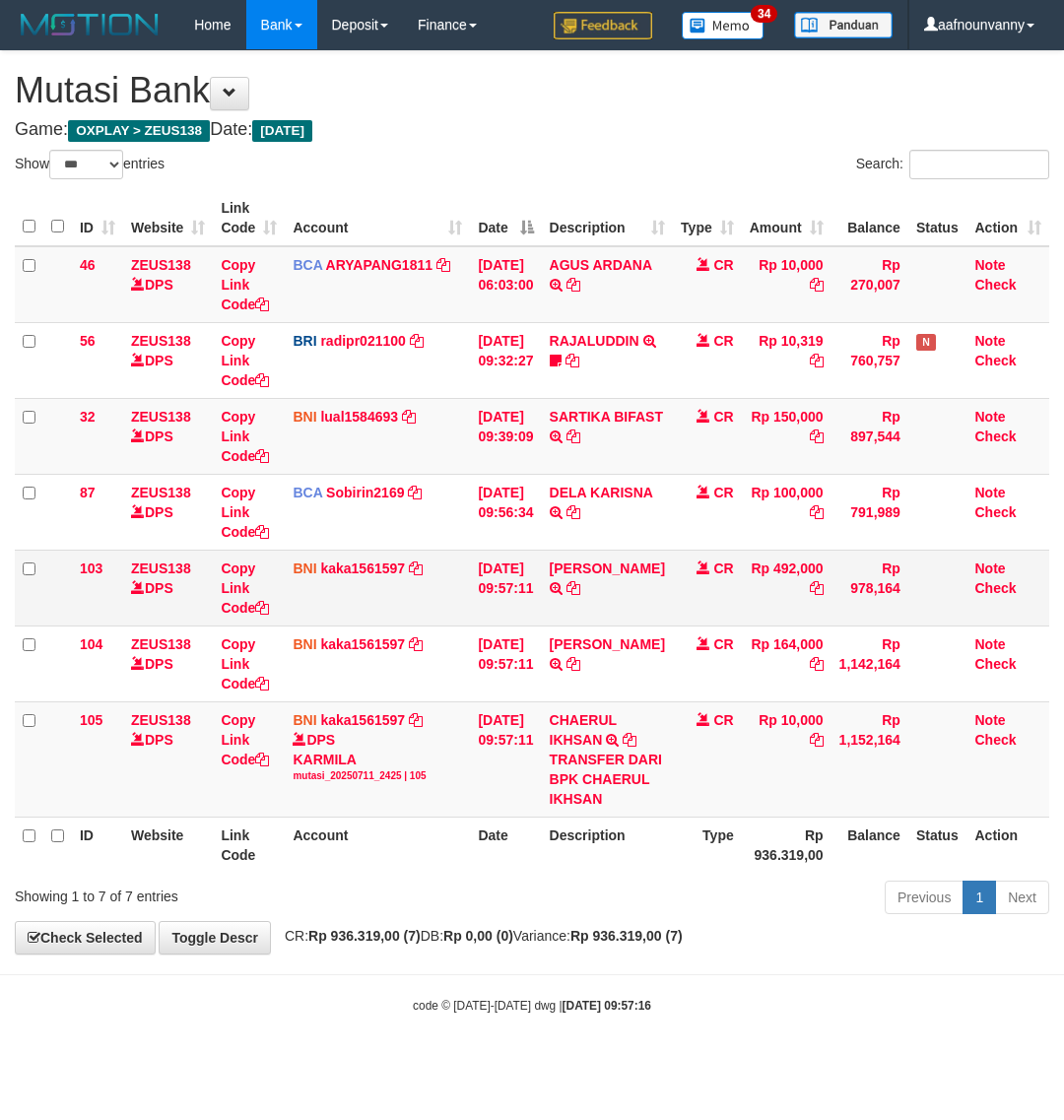 click on "BAYU SETIA BUDI         TRANSFER DARI SDR BAYU SETIA BUDI" at bounding box center [607, 587] 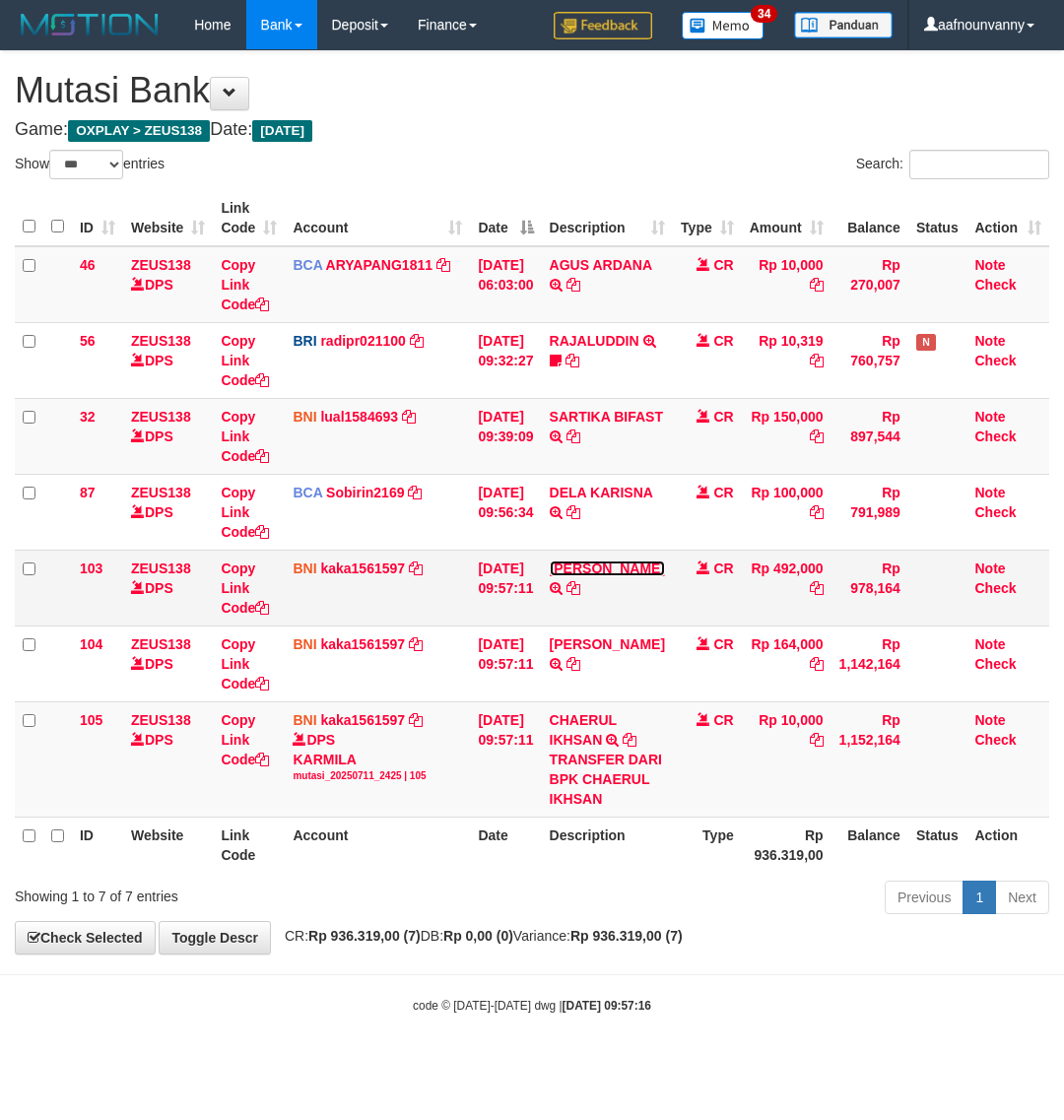 click on "BAYU SETIA BUDI" at bounding box center [607, 568] 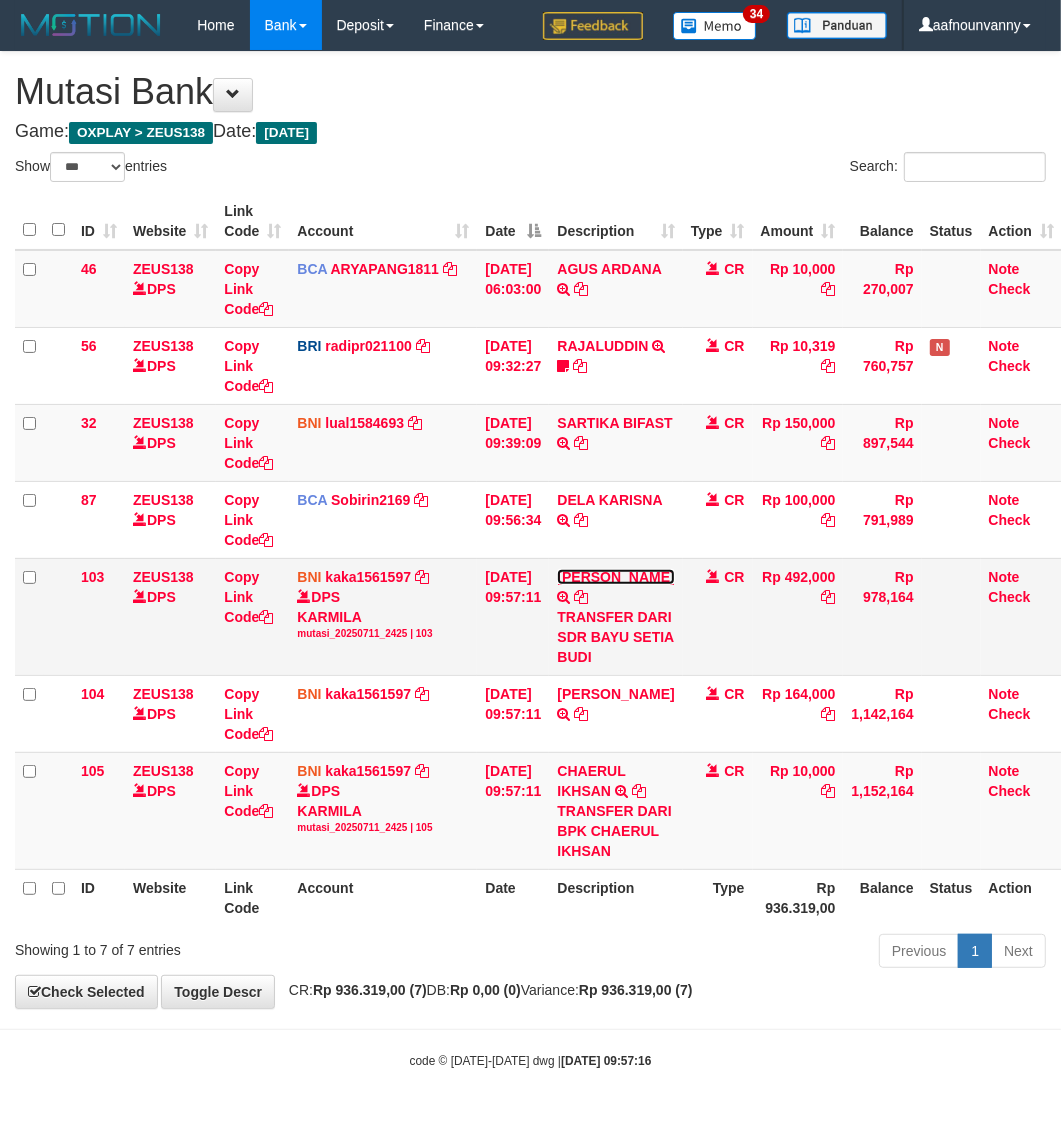 drag, startPoint x: 582, startPoint y: 591, endPoint x: 583, endPoint y: 560, distance: 31.016125 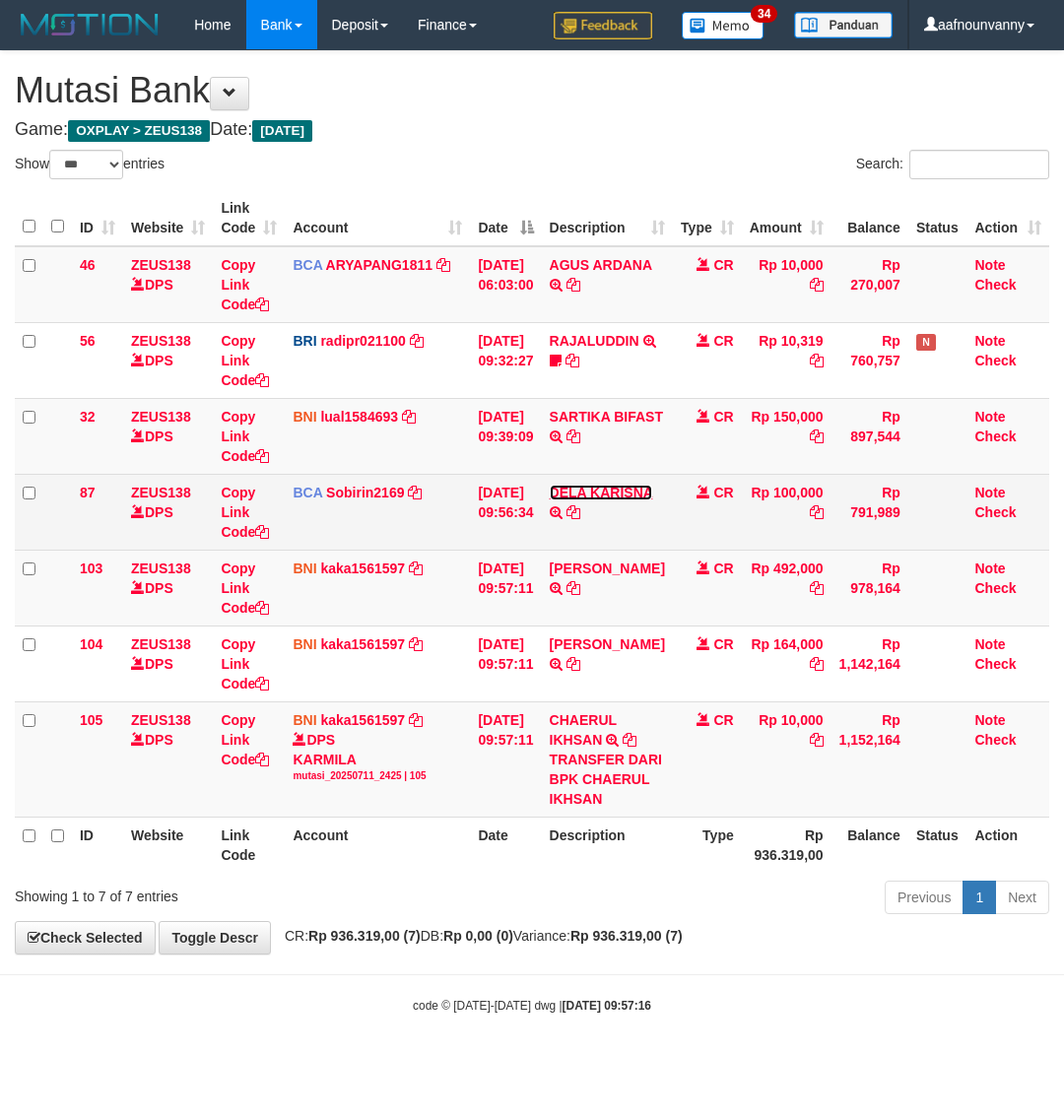 click on "DELA KARISNA" at bounding box center (601, 493) 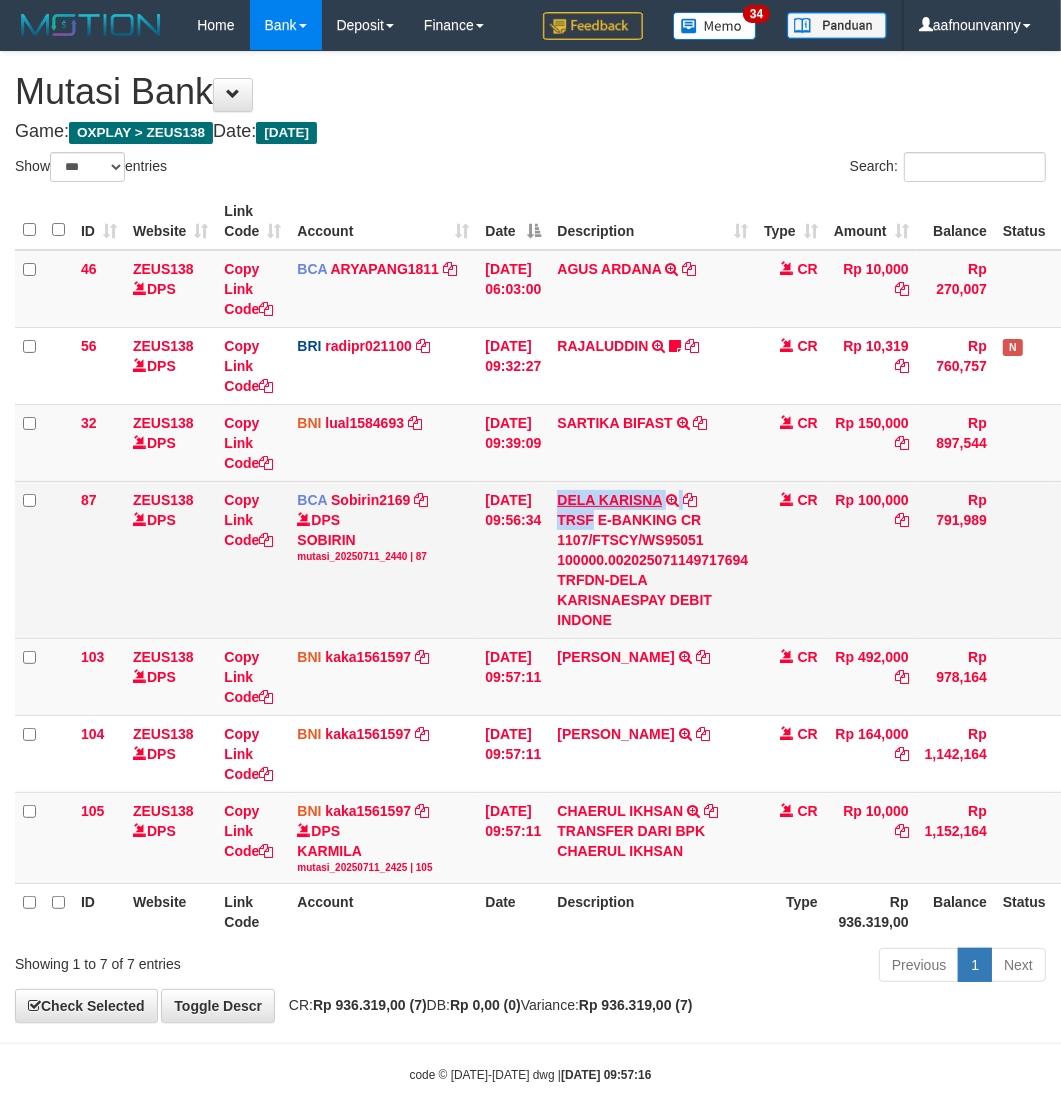 drag, startPoint x: 585, startPoint y: 511, endPoint x: 585, endPoint y: 493, distance: 18 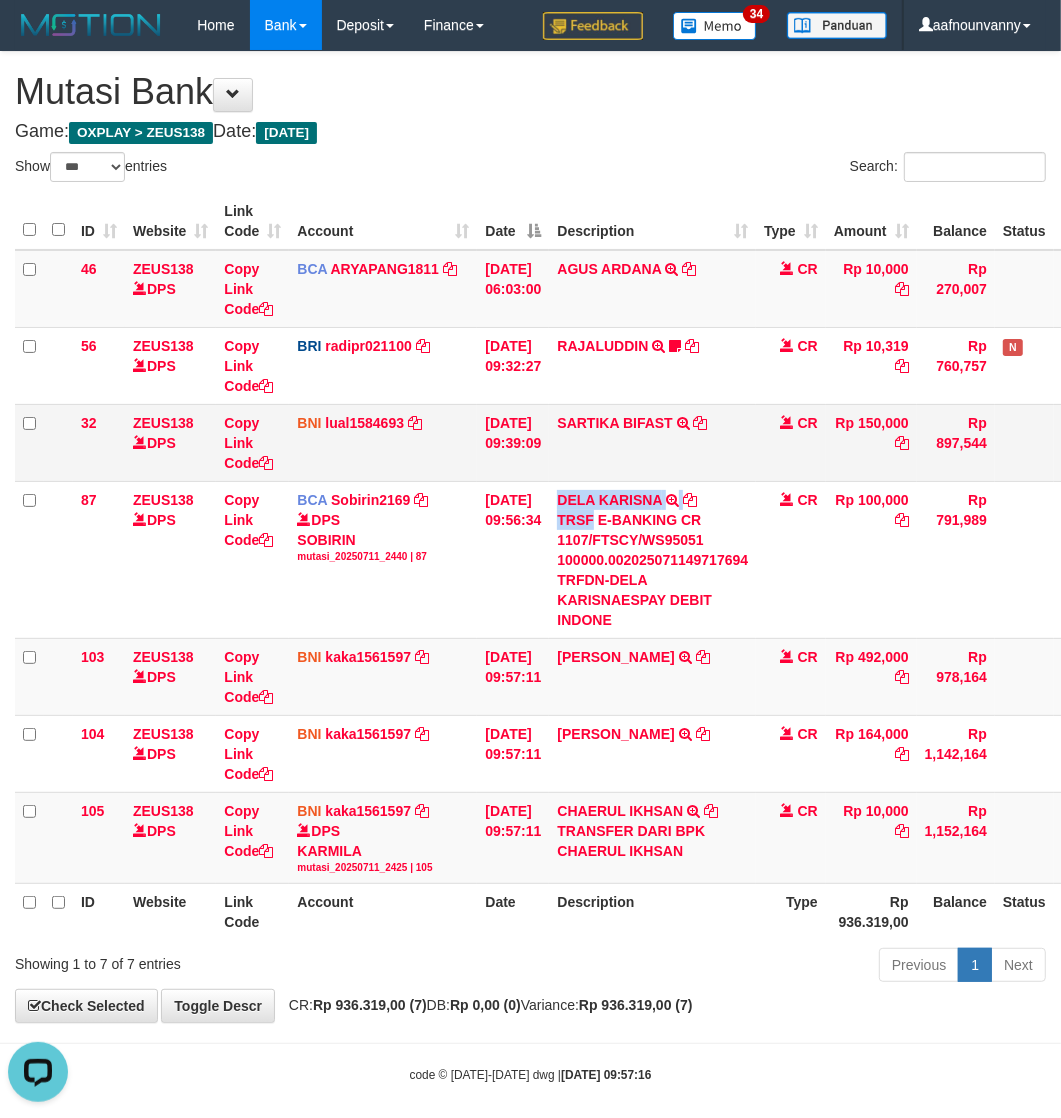 scroll, scrollTop: 0, scrollLeft: 0, axis: both 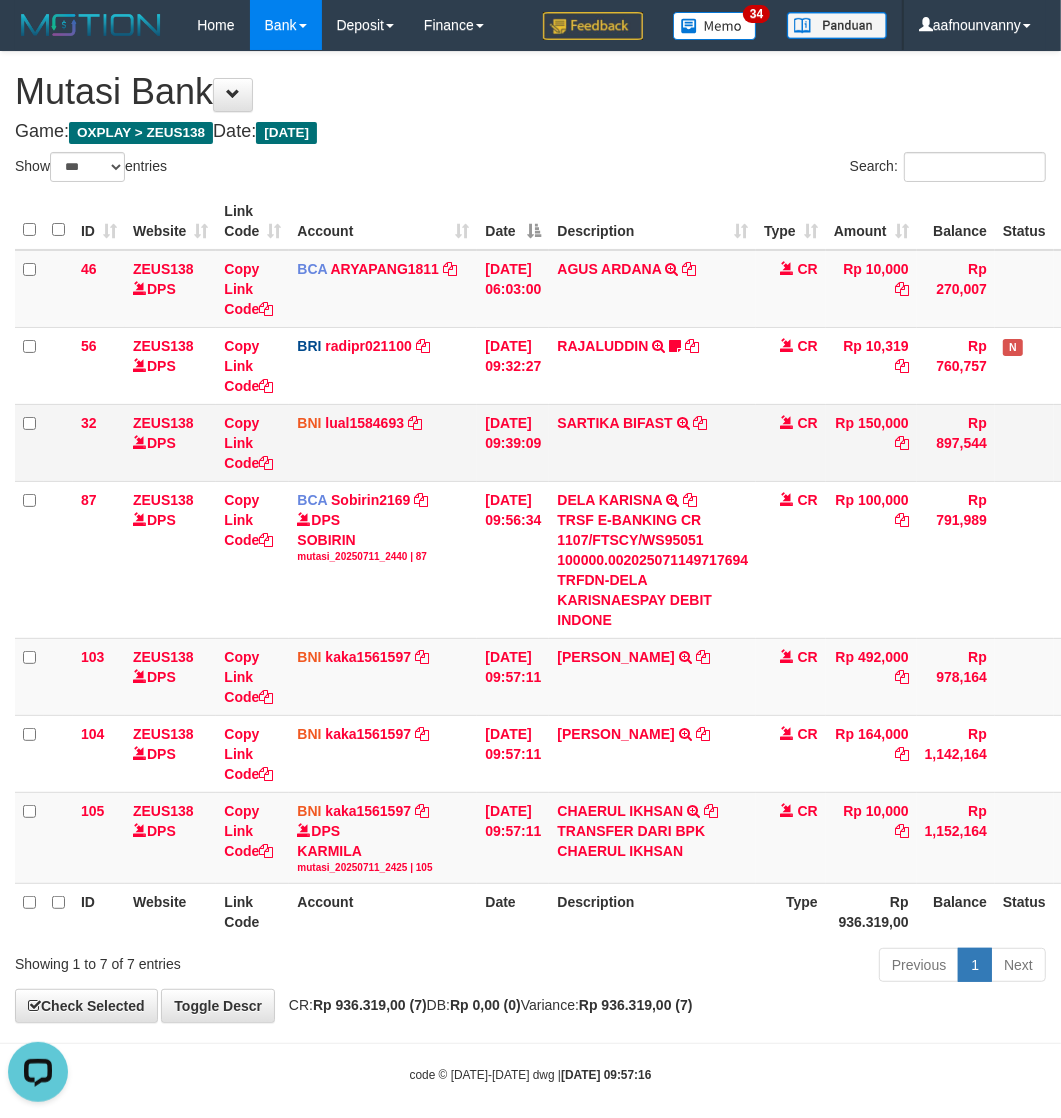 click on "SARTIKA BIFAST         TRF/PAY/TOP-UP ECHANNEL SARTIKA BIFAST 49764882" at bounding box center (652, 442) 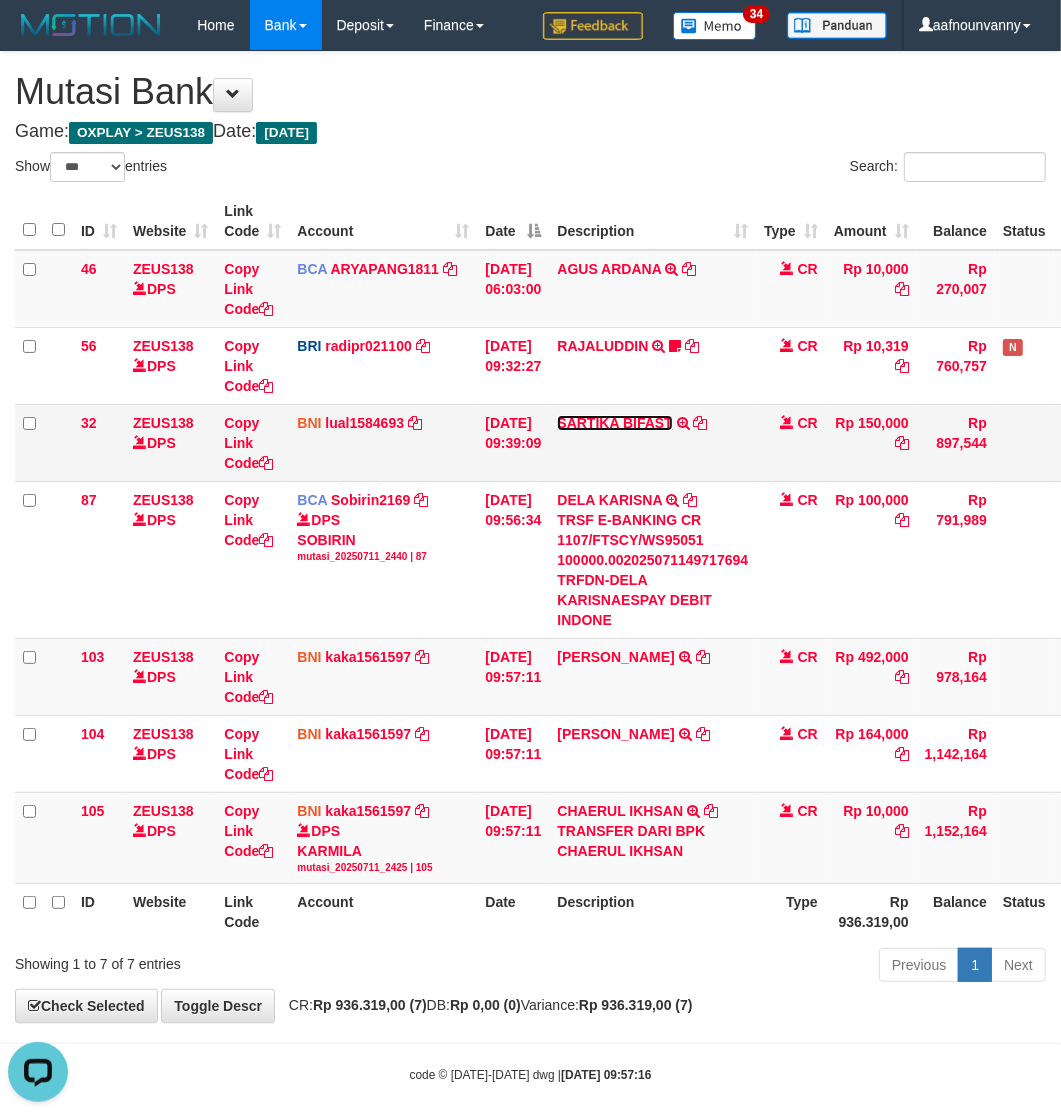 click on "SARTIKA BIFAST" at bounding box center (614, 423) 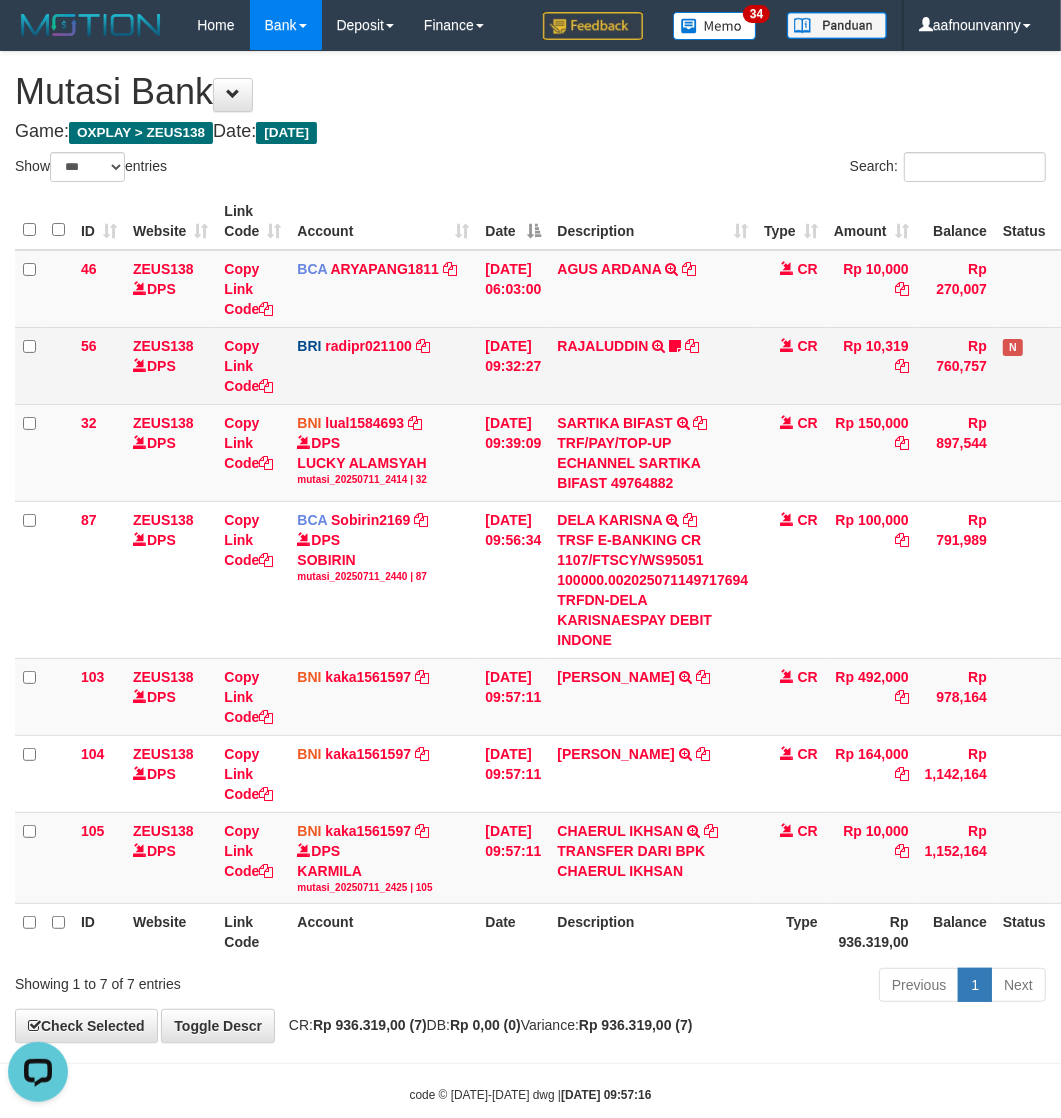 drag, startPoint x: 611, startPoint y: 313, endPoint x: 603, endPoint y: 362, distance: 49.648766 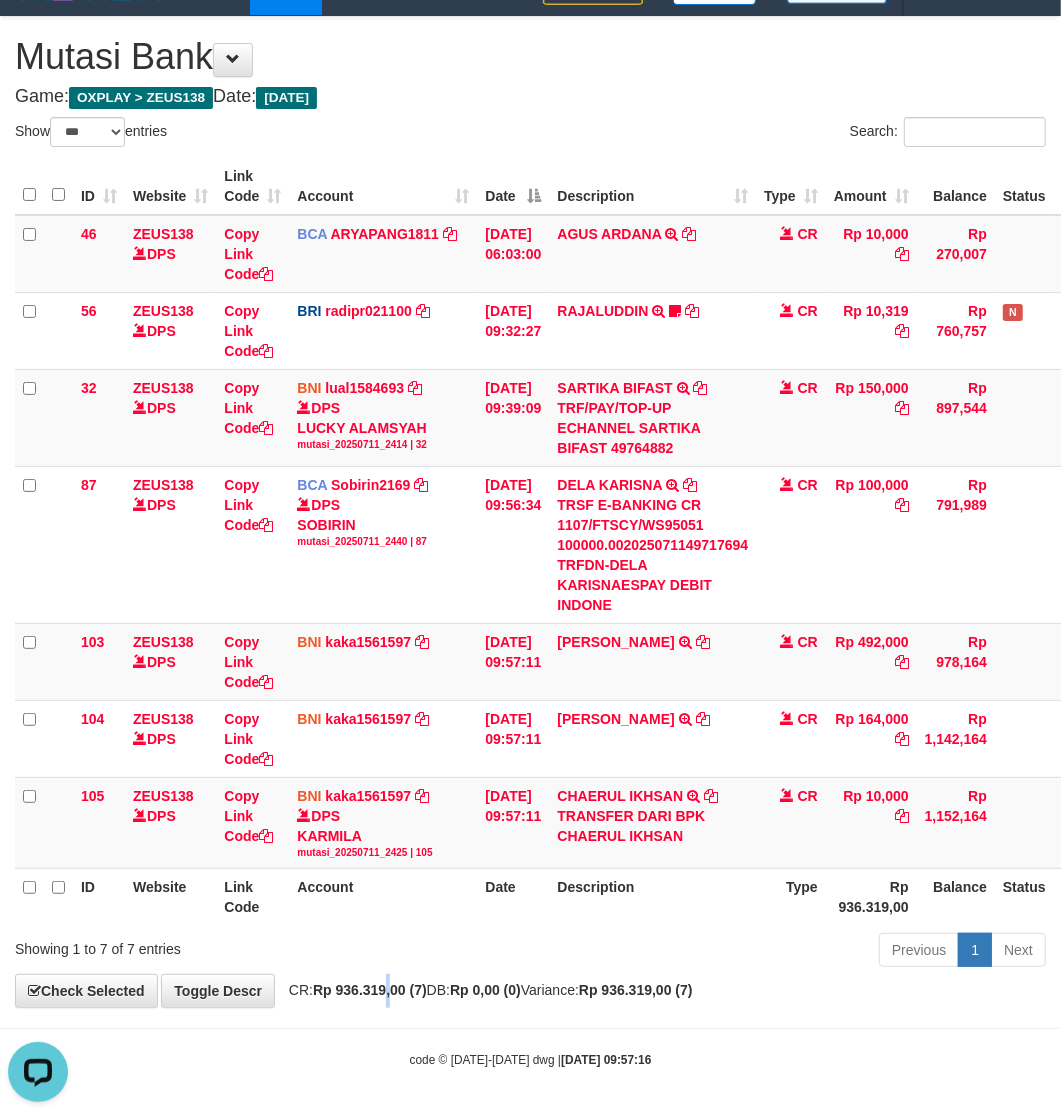 scroll, scrollTop: 37, scrollLeft: 0, axis: vertical 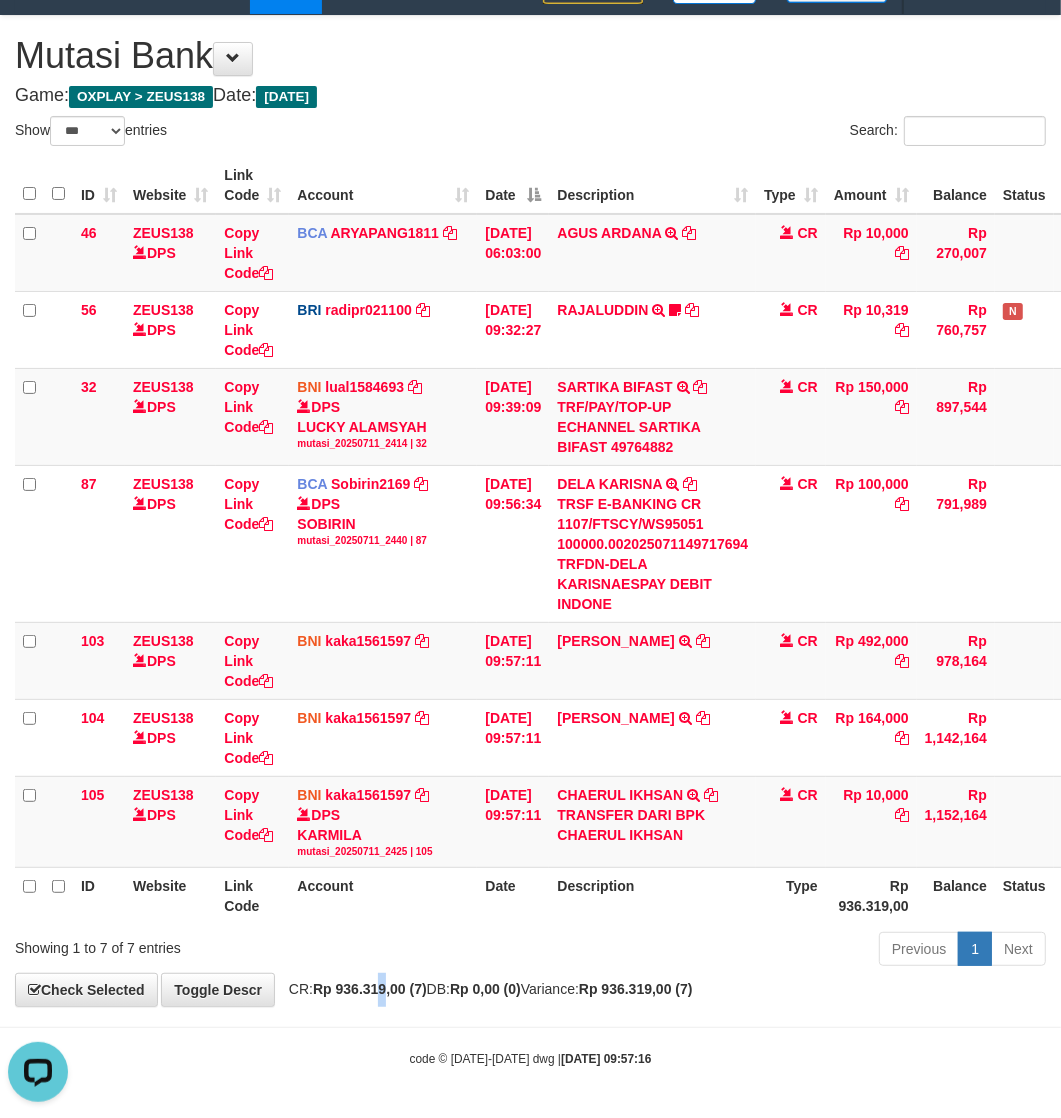 drag, startPoint x: 391, startPoint y: 1006, endPoint x: 5, endPoint y: 871, distance: 408.92664 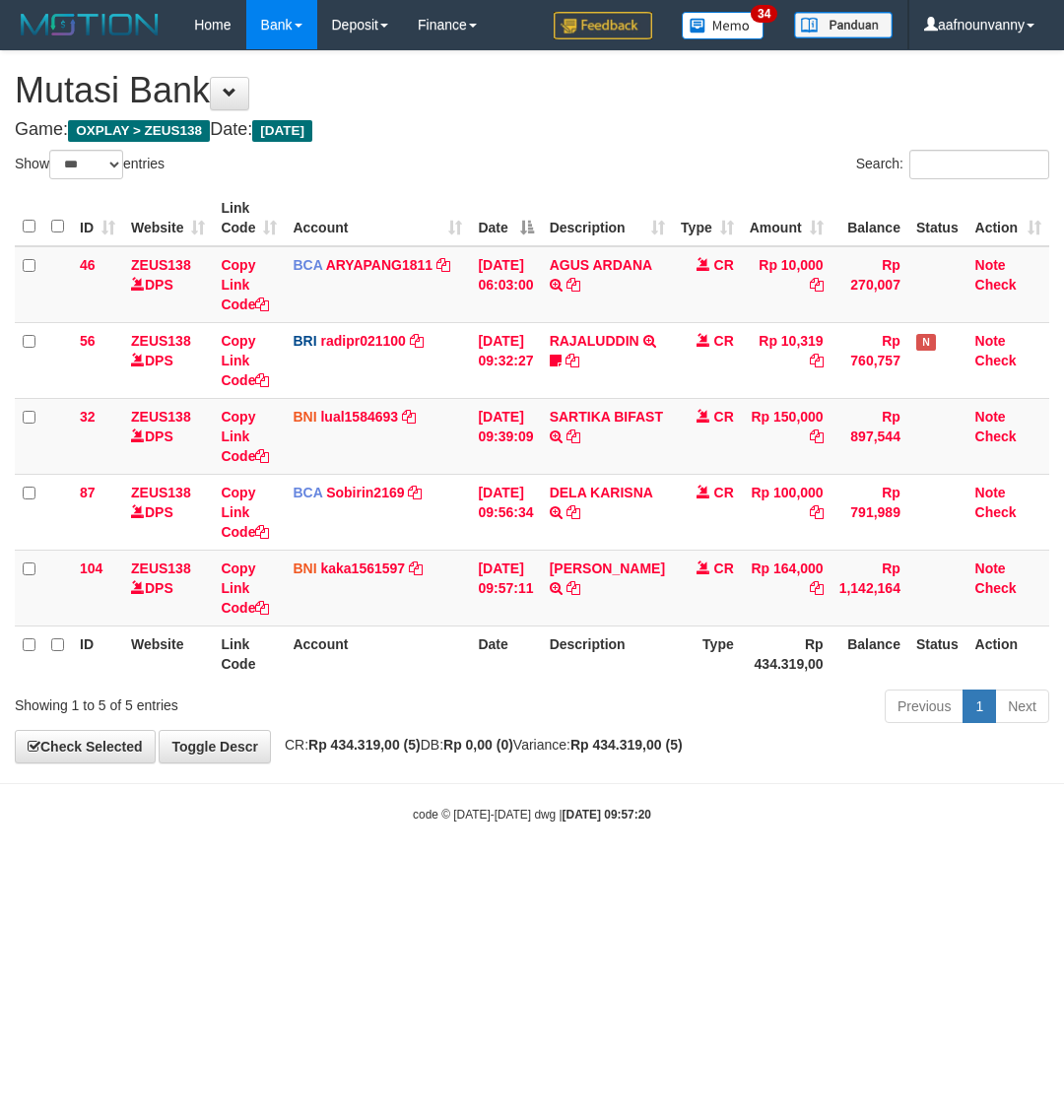 select on "***" 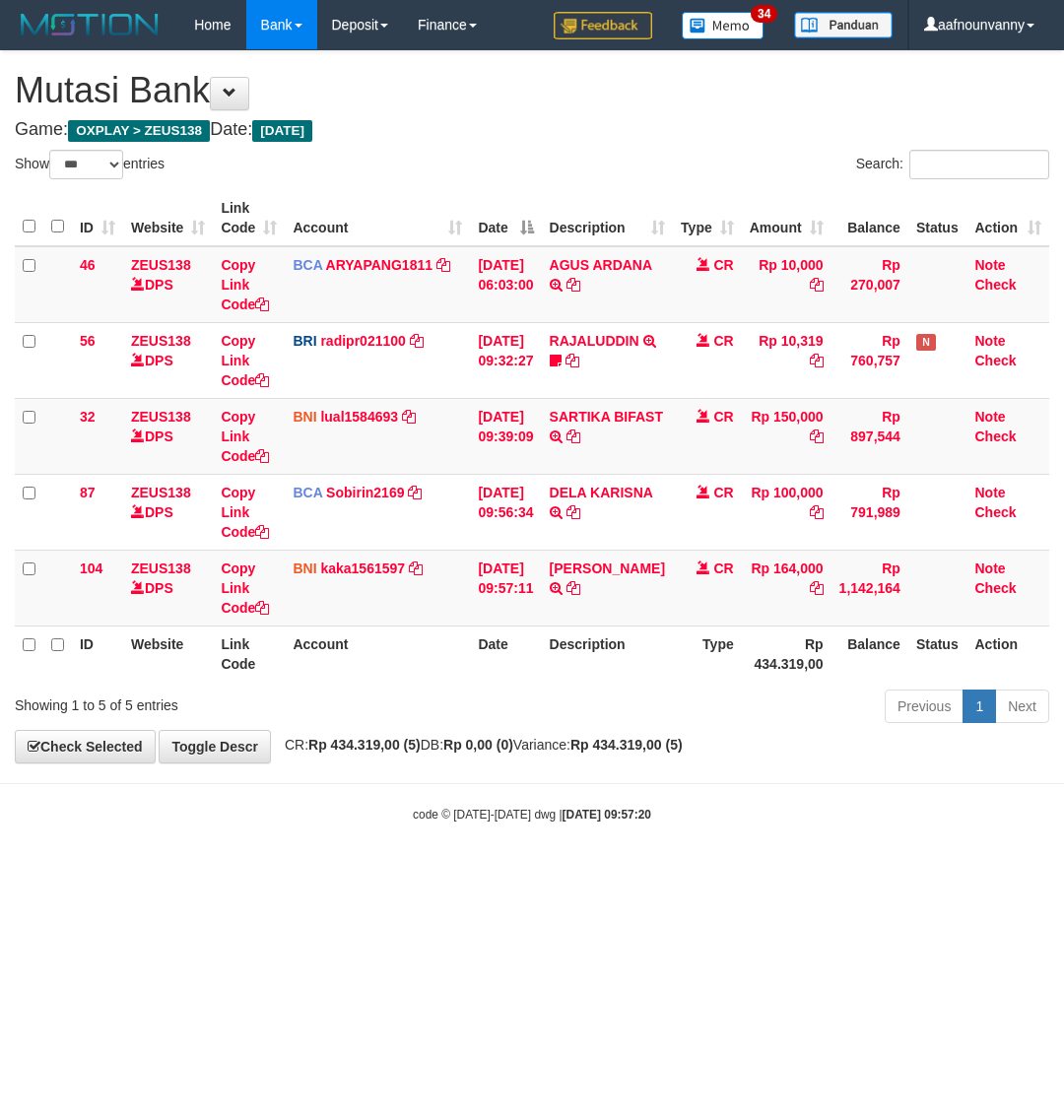 scroll, scrollTop: 0, scrollLeft: 0, axis: both 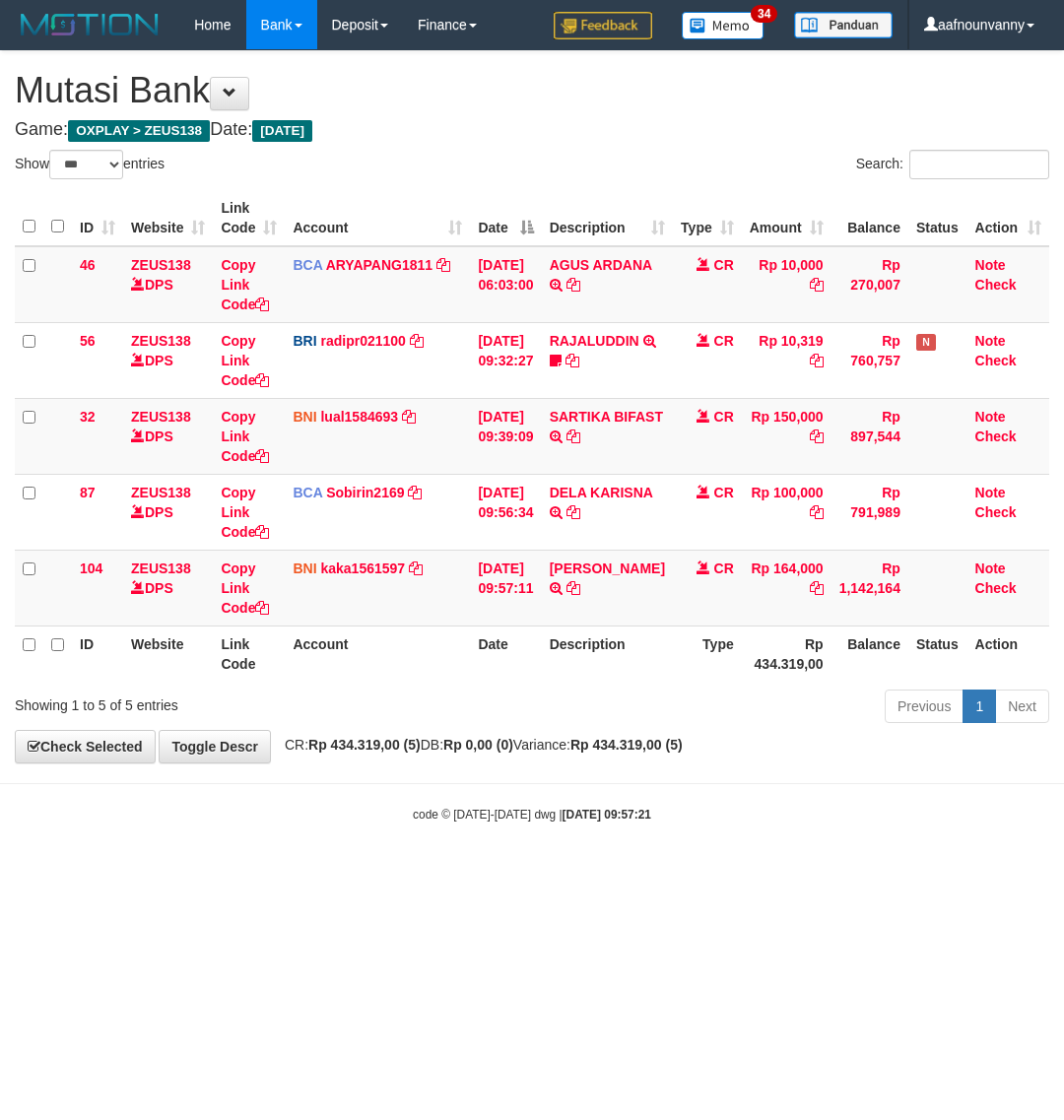 select on "***" 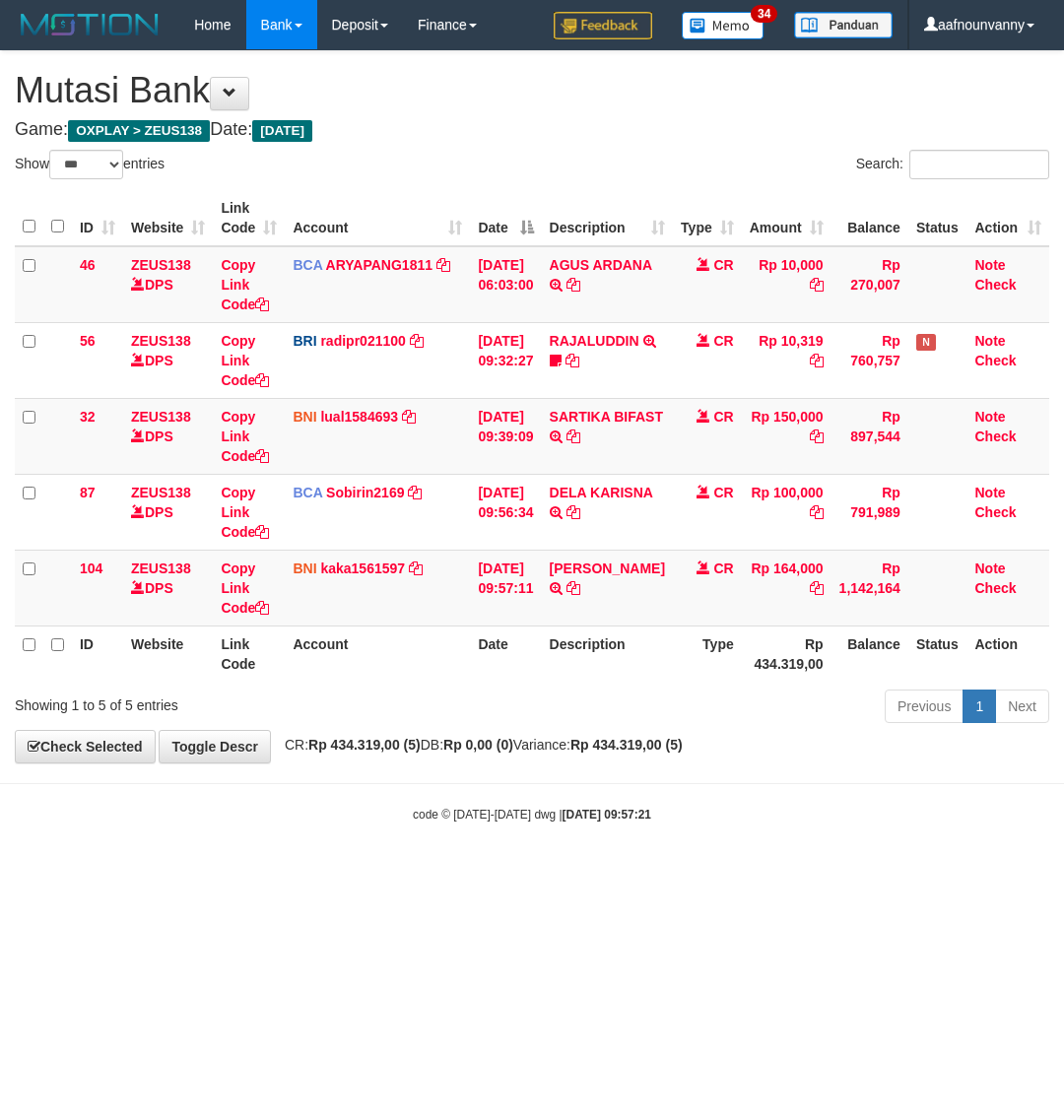 scroll, scrollTop: 0, scrollLeft: 0, axis: both 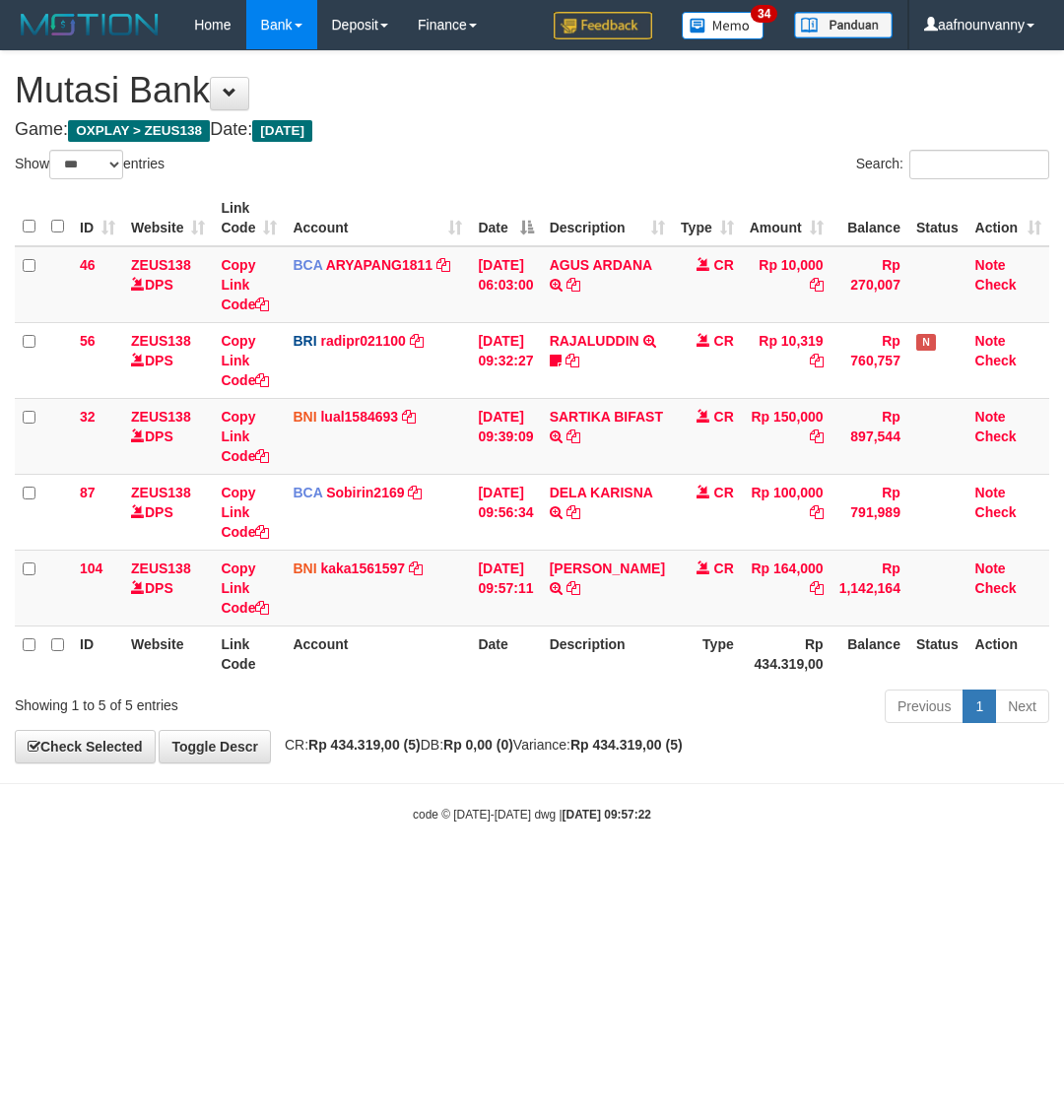 select on "***" 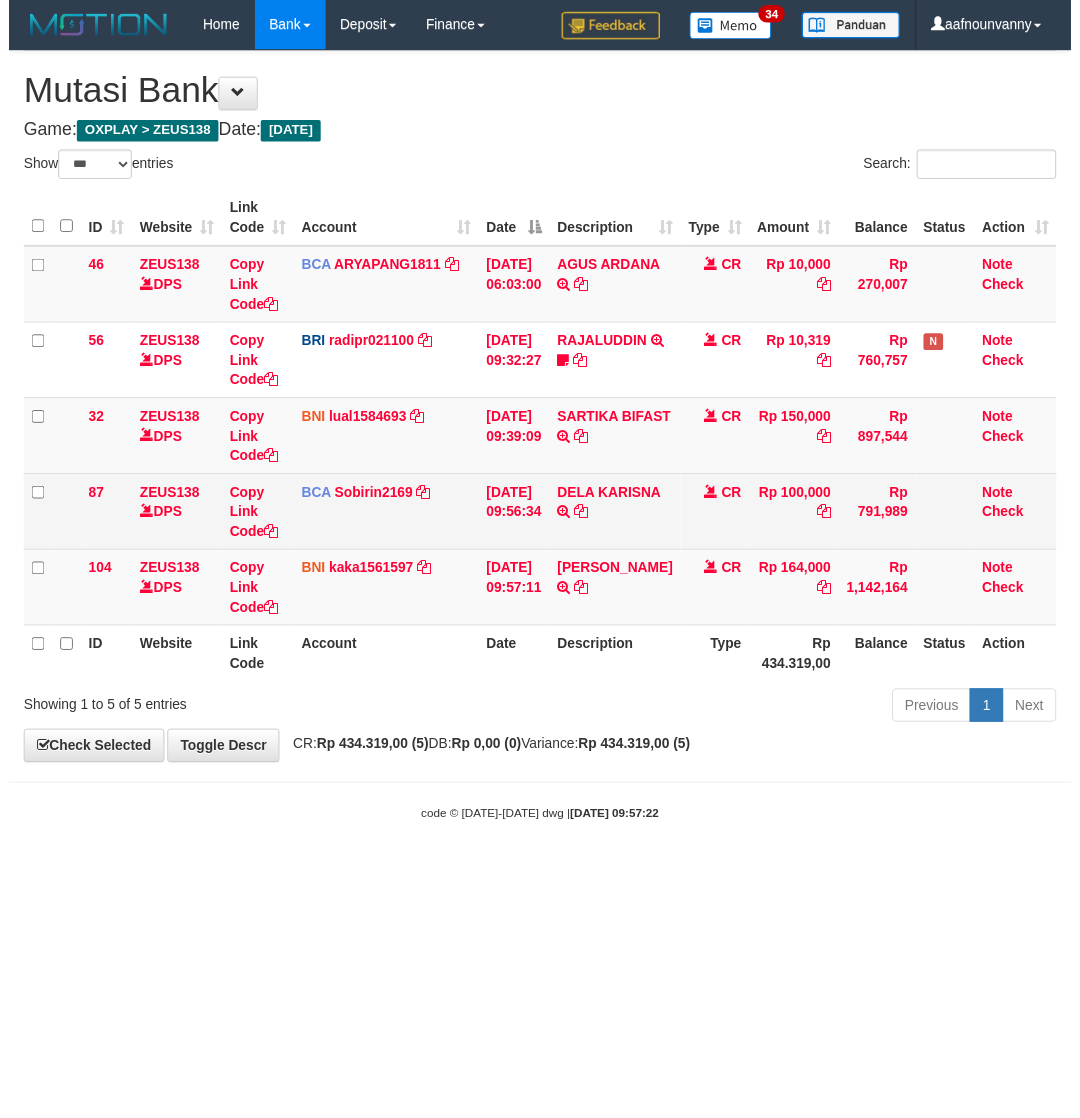 scroll, scrollTop: 0, scrollLeft: 0, axis: both 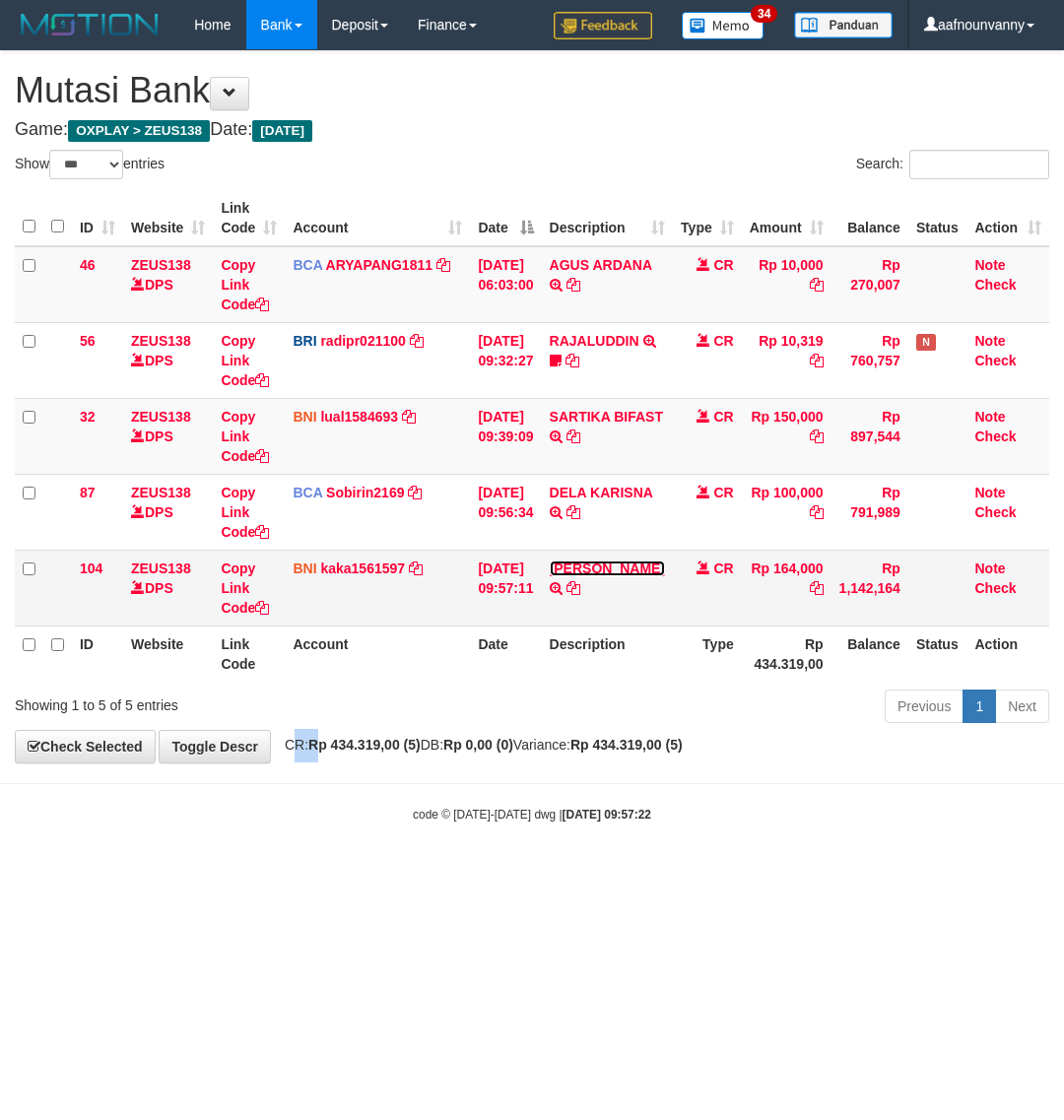 click on "[PERSON_NAME]" at bounding box center [607, 568] 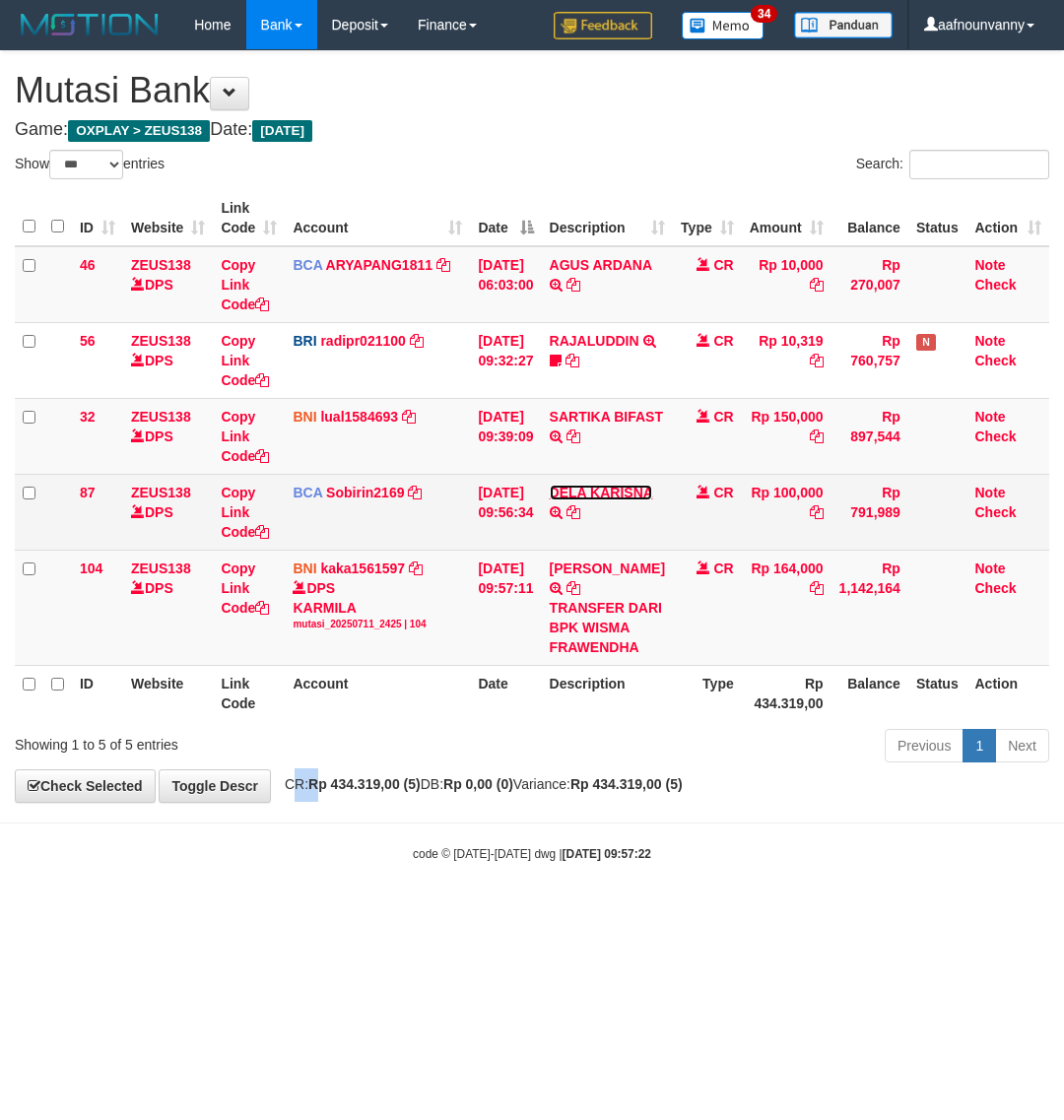 click on "DELA KARISNA" at bounding box center [601, 493] 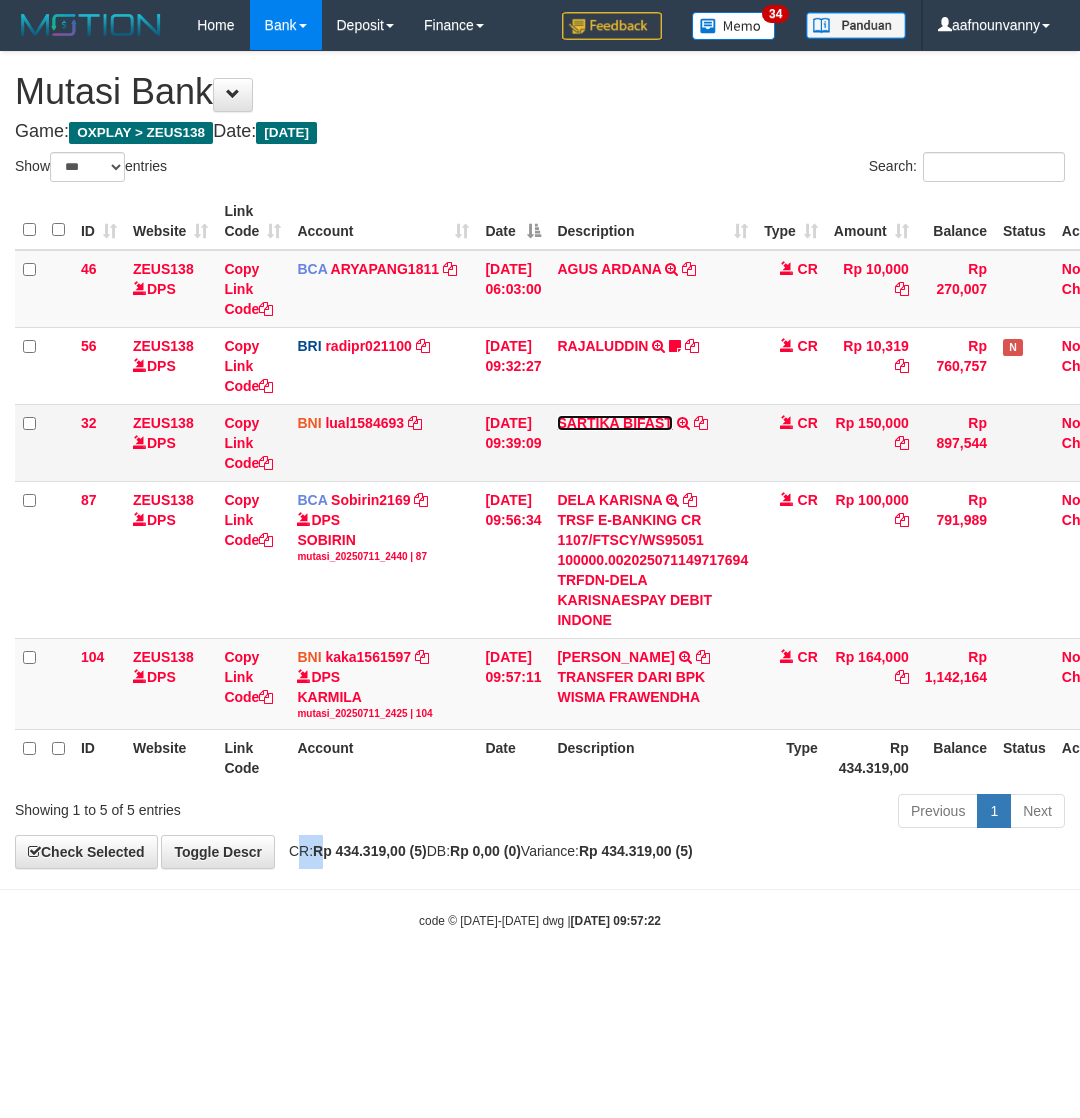 click on "SARTIKA BIFAST" at bounding box center [614, 423] 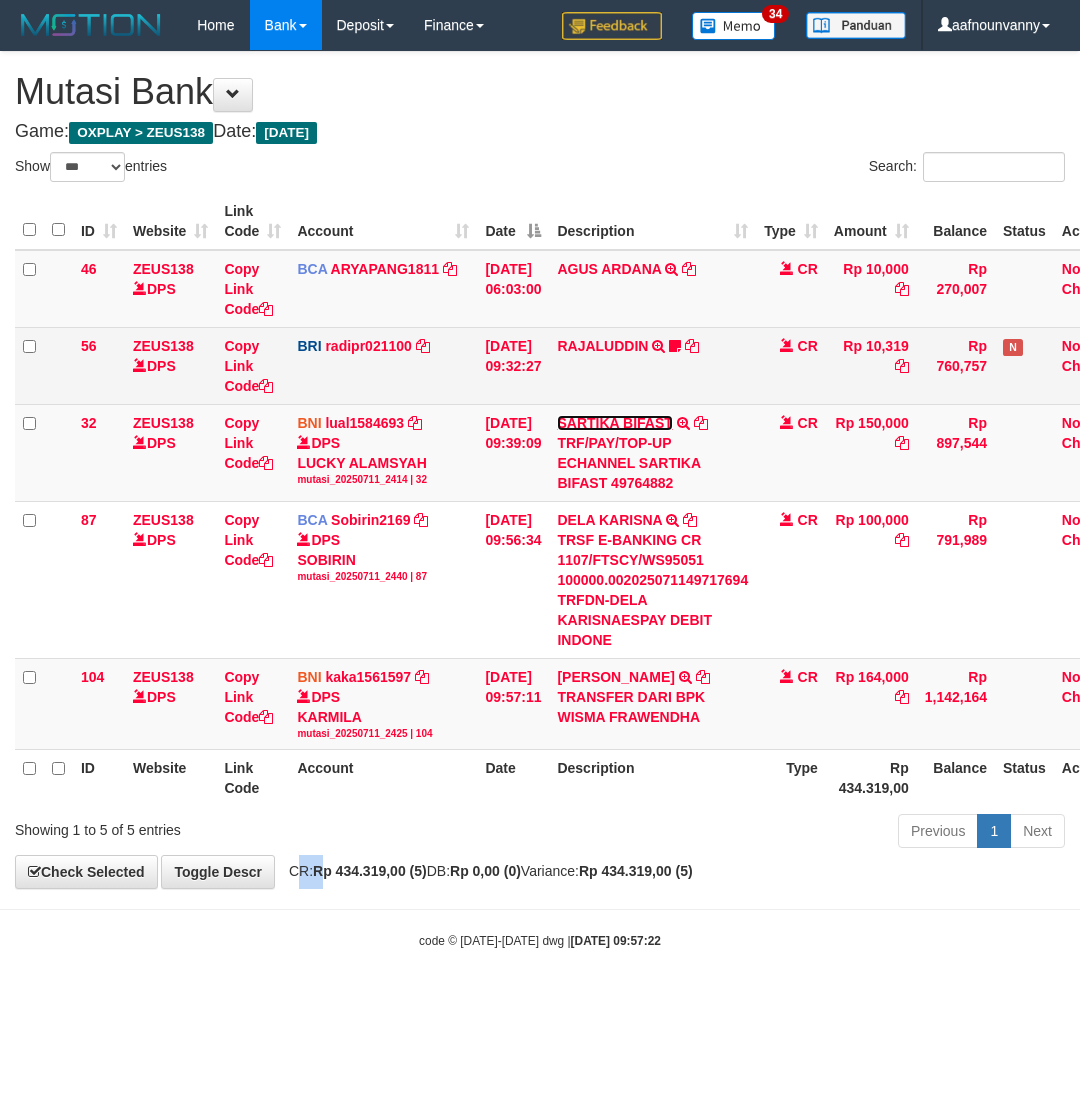 drag, startPoint x: 591, startPoint y: 426, endPoint x: 592, endPoint y: 365, distance: 61.008198 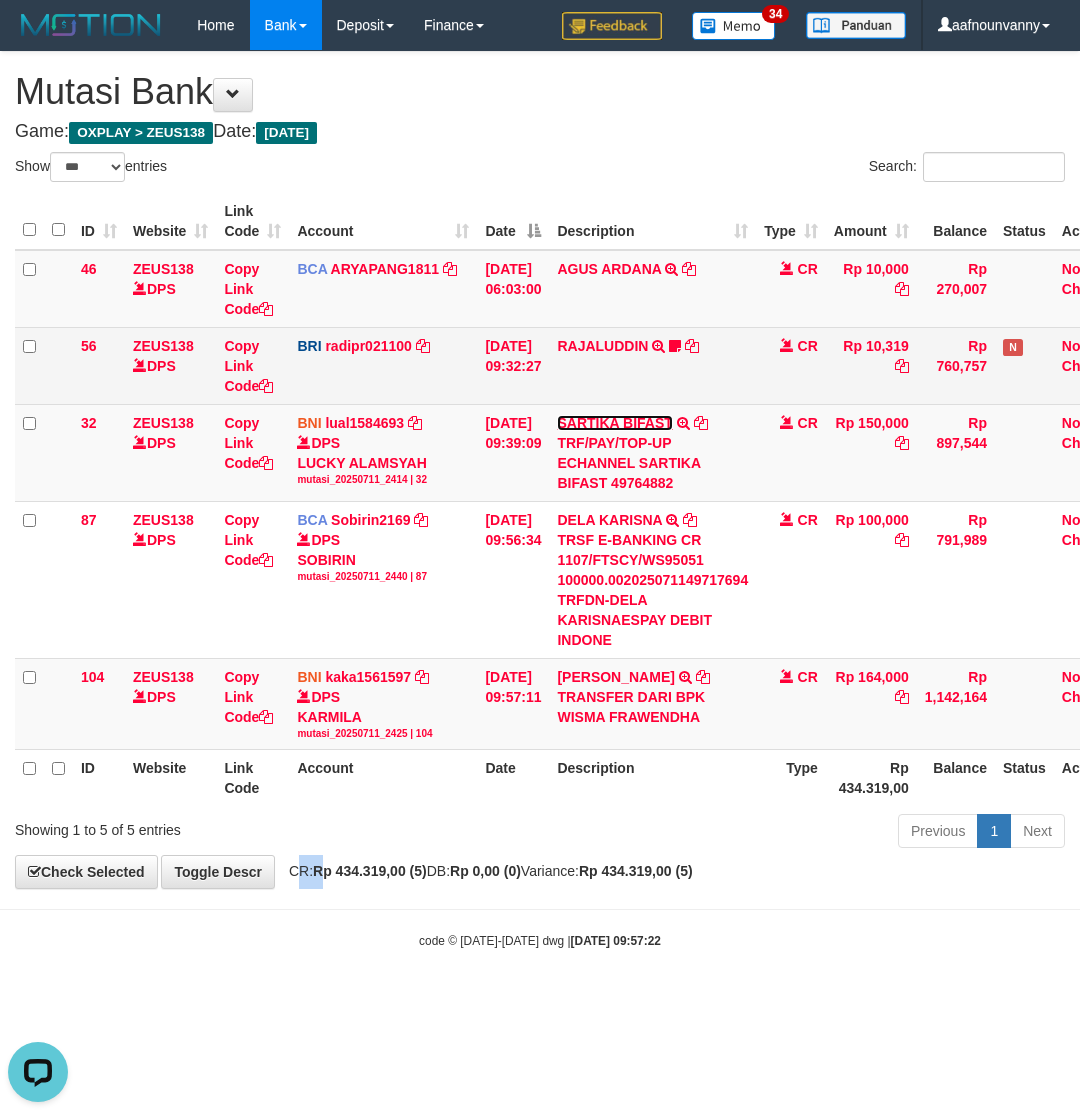 scroll, scrollTop: 0, scrollLeft: 0, axis: both 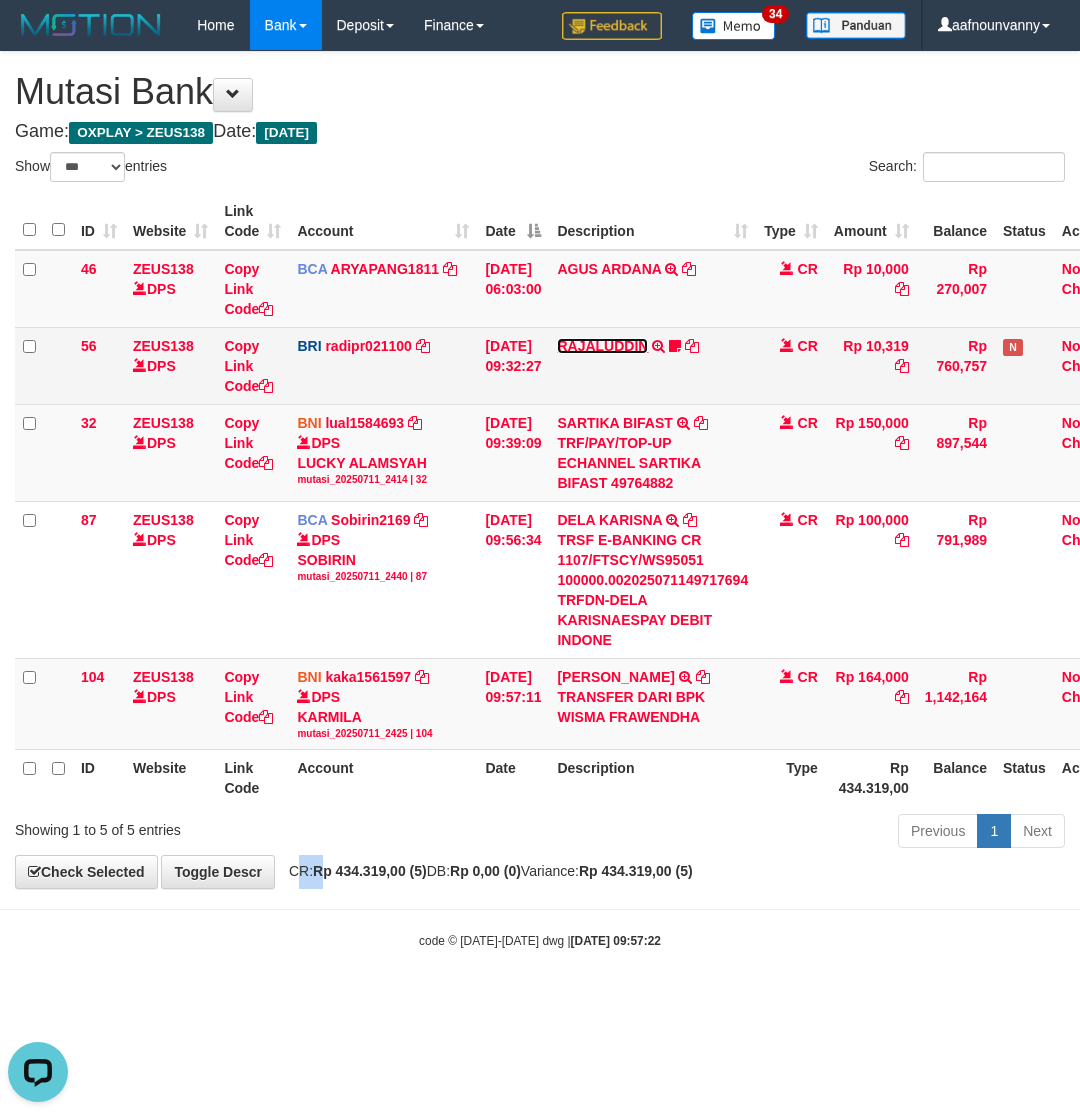 click on "RAJALUDDIN" at bounding box center (602, 346) 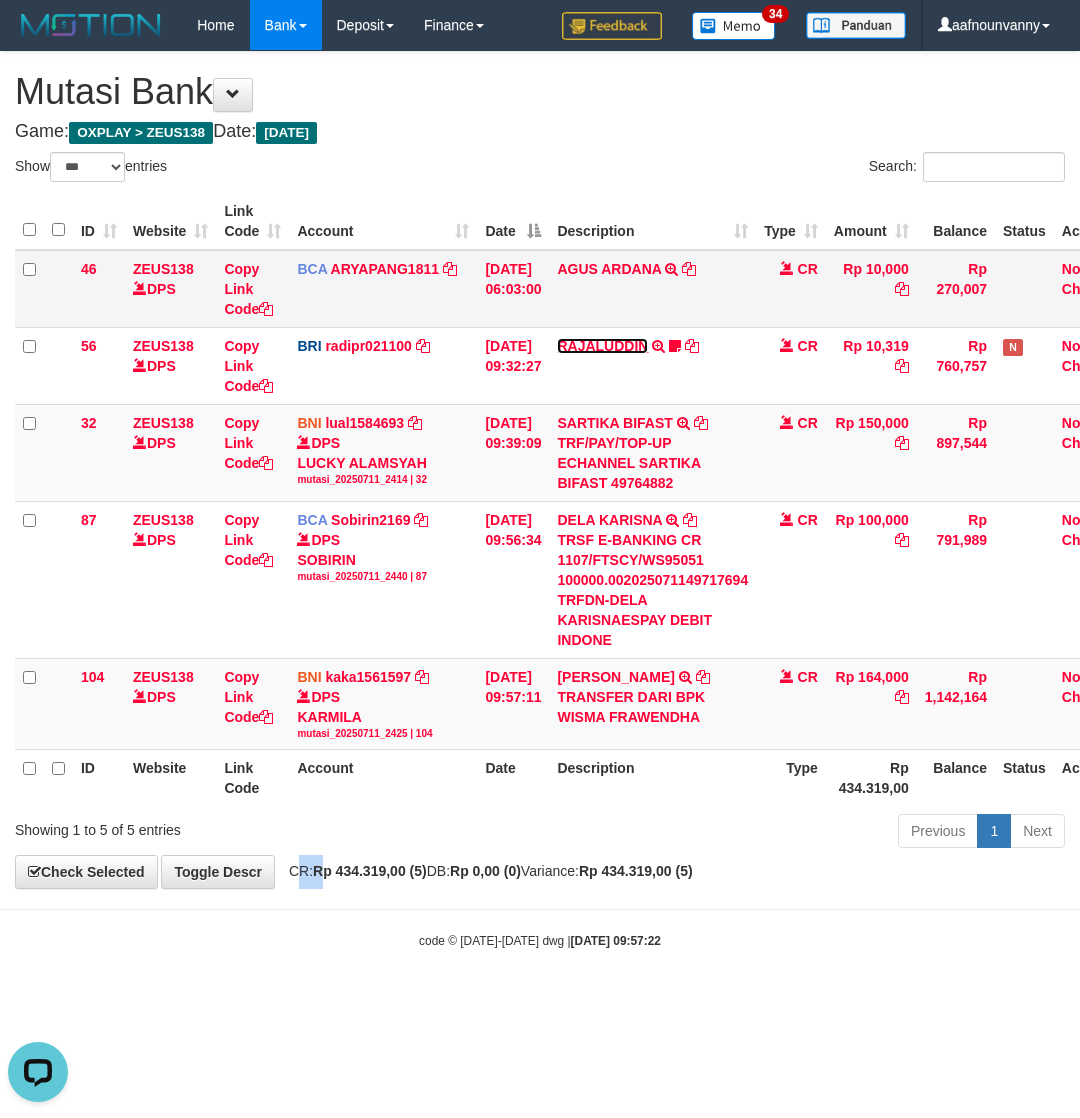 drag, startPoint x: 592, startPoint y: 343, endPoint x: 595, endPoint y: 298, distance: 45.099888 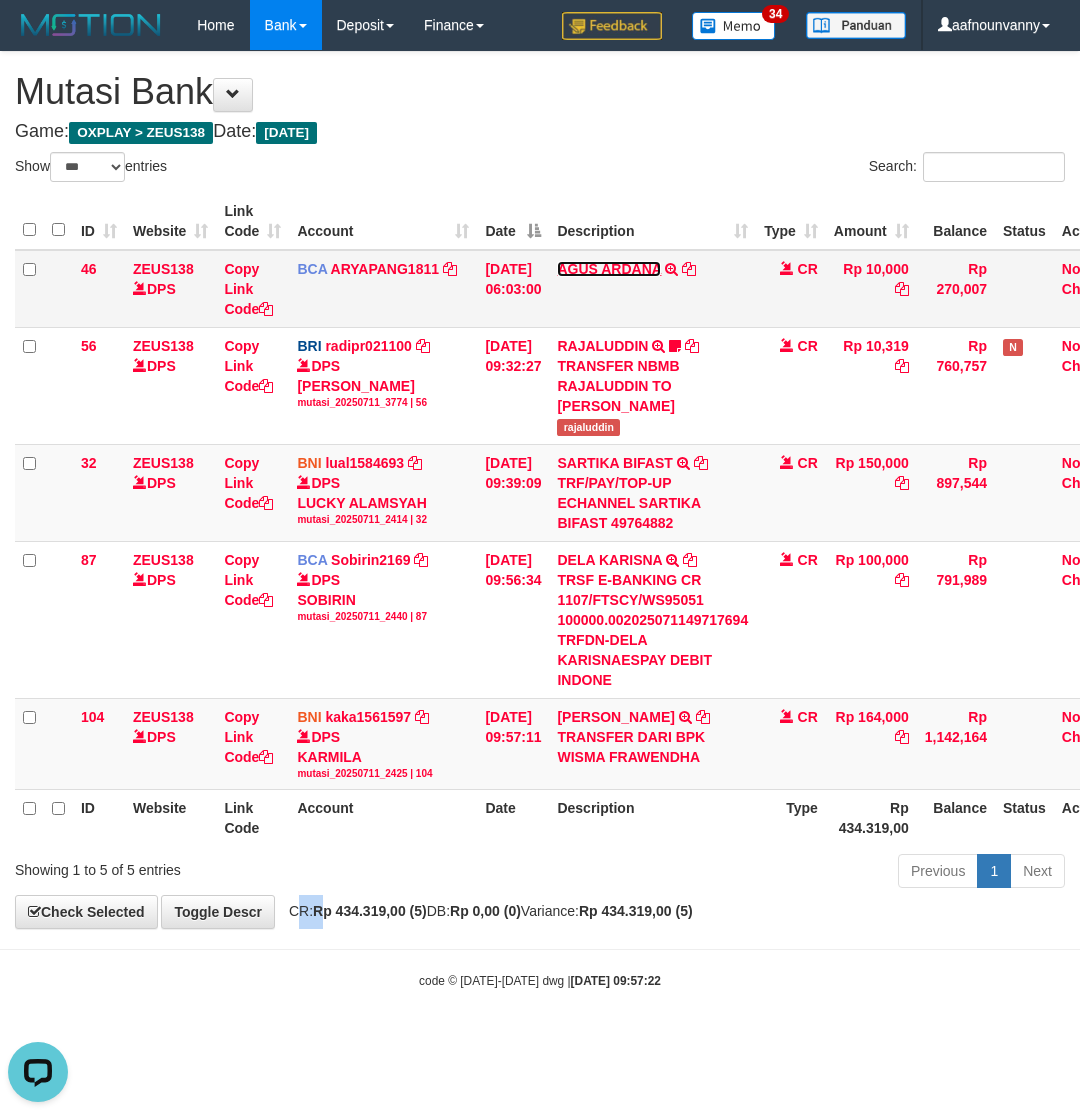 click on "AGUS ARDANA" at bounding box center [609, 269] 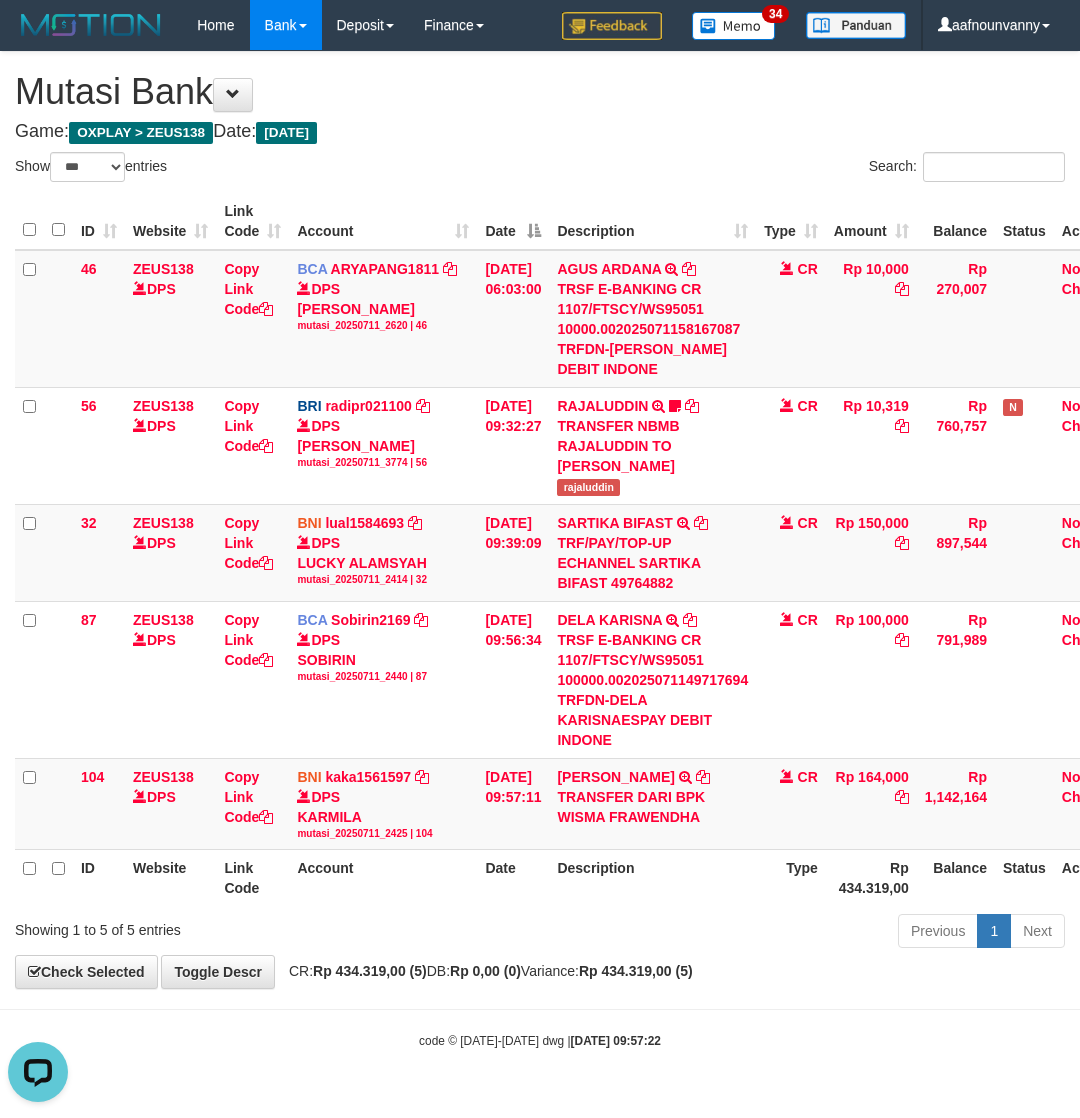 drag, startPoint x: 390, startPoint y: 875, endPoint x: 3, endPoint y: 786, distance: 397.102 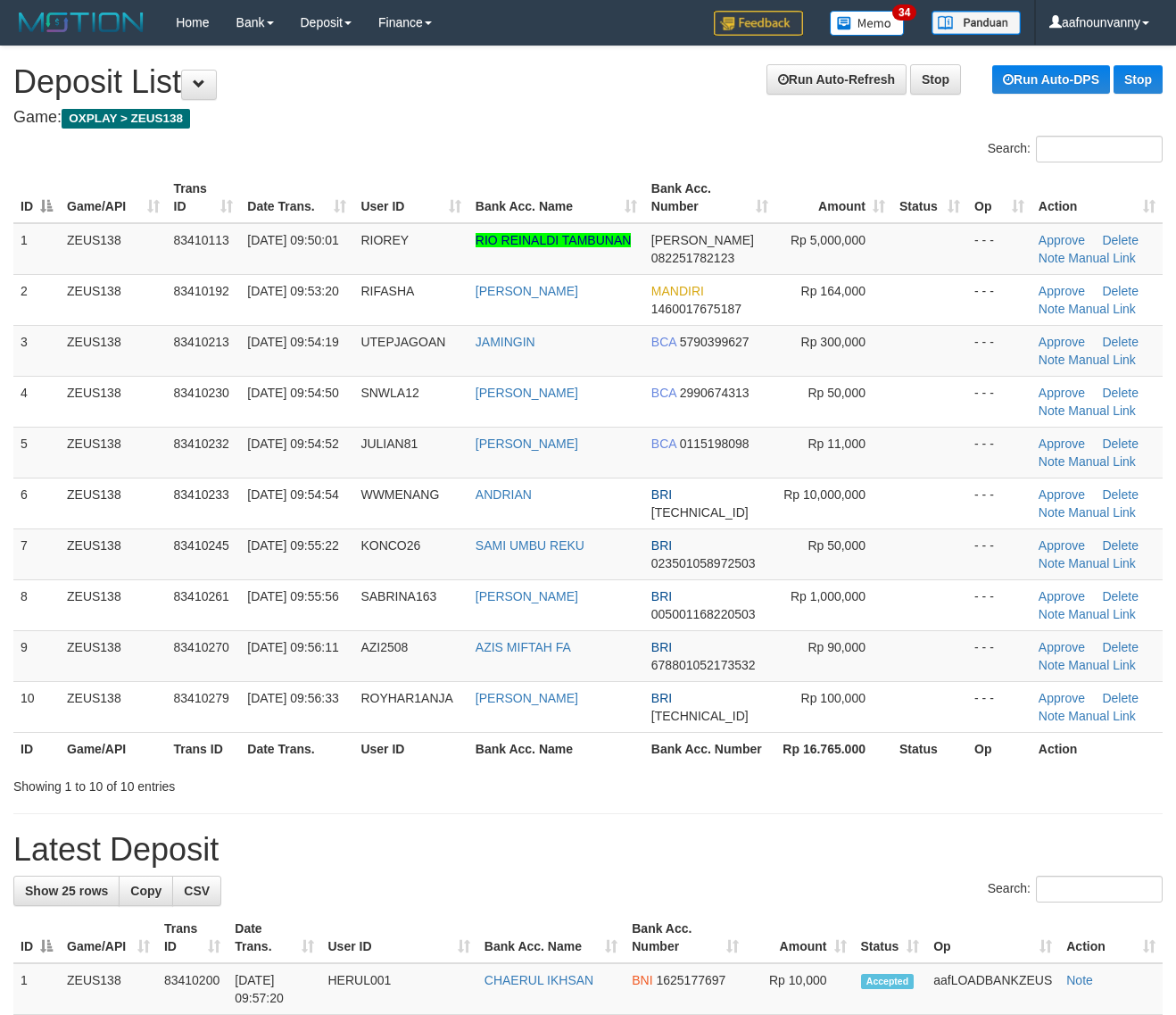 scroll, scrollTop: 0, scrollLeft: 0, axis: both 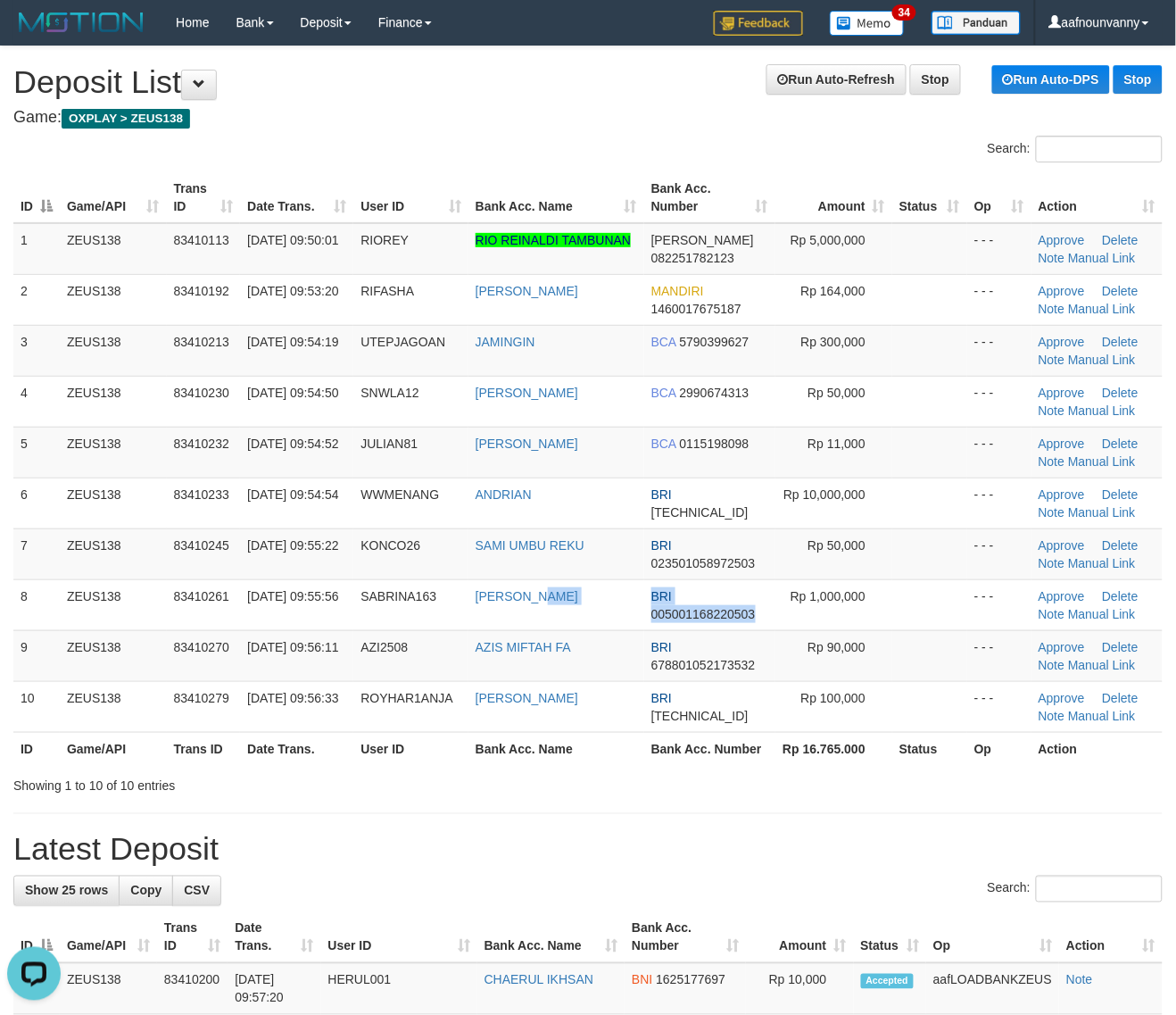 drag, startPoint x: 559, startPoint y: 613, endPoint x: 1180, endPoint y: 611, distance: 621.00322 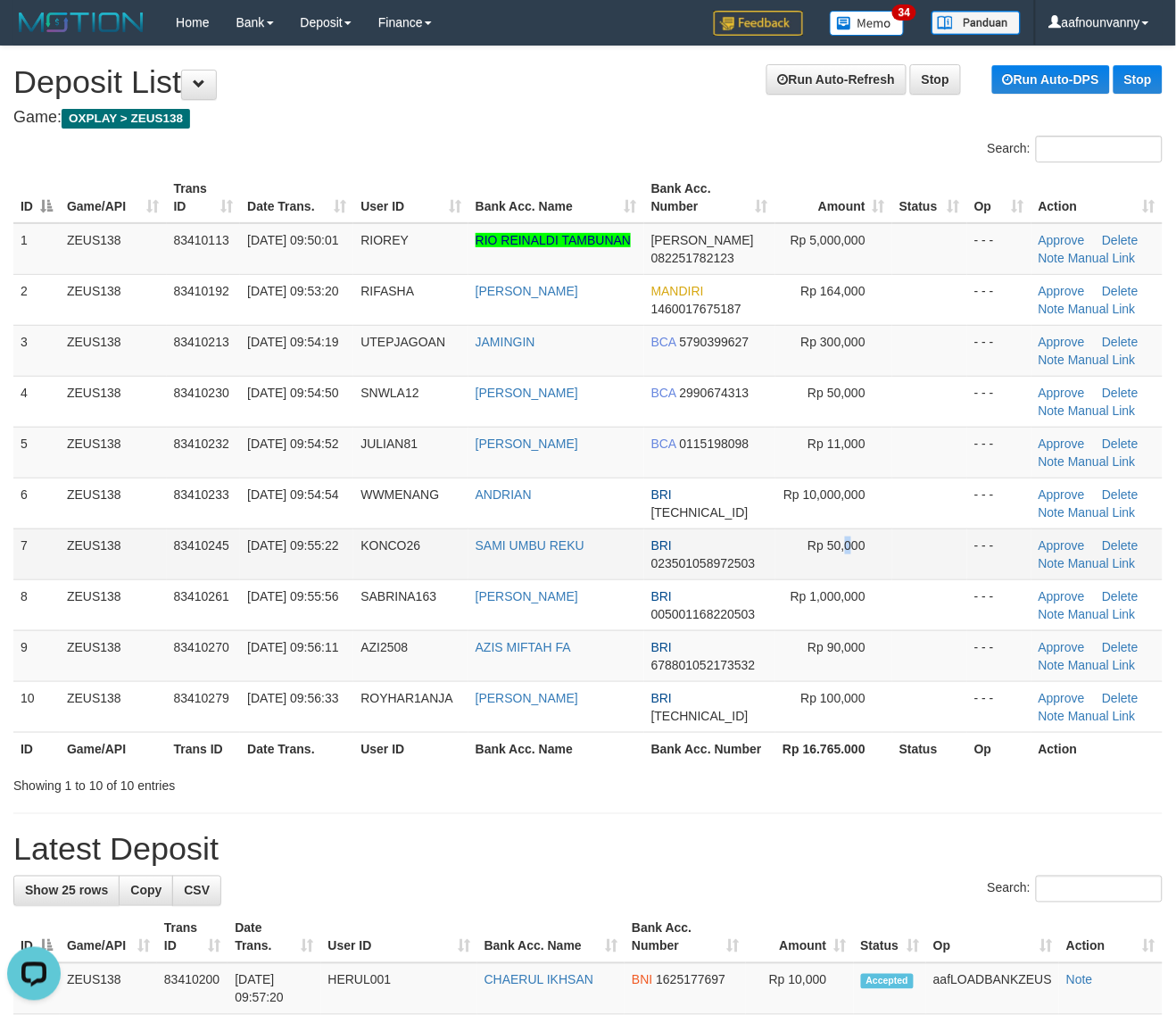 drag, startPoint x: 843, startPoint y: 556, endPoint x: 921, endPoint y: 555, distance: 78.00641 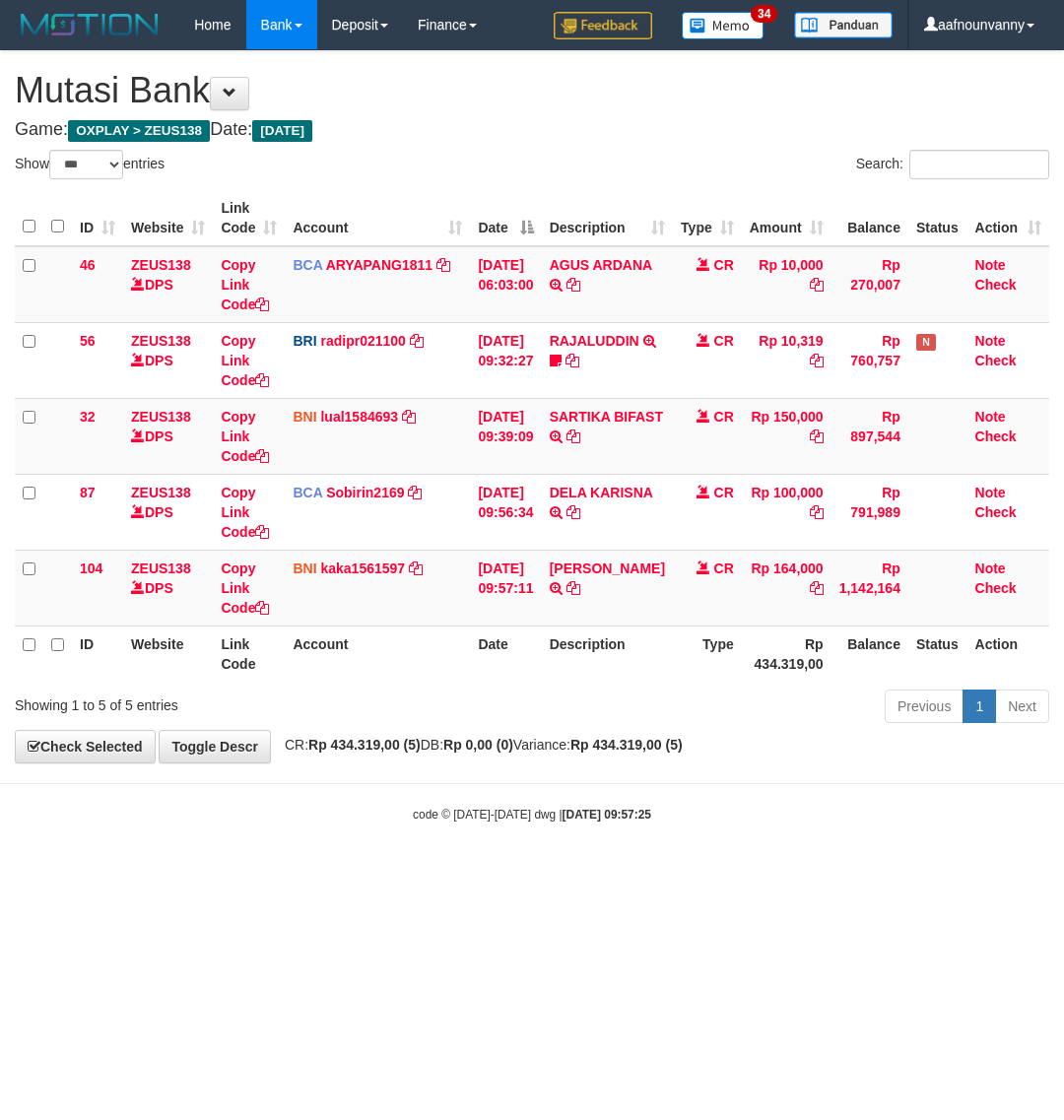 select on "***" 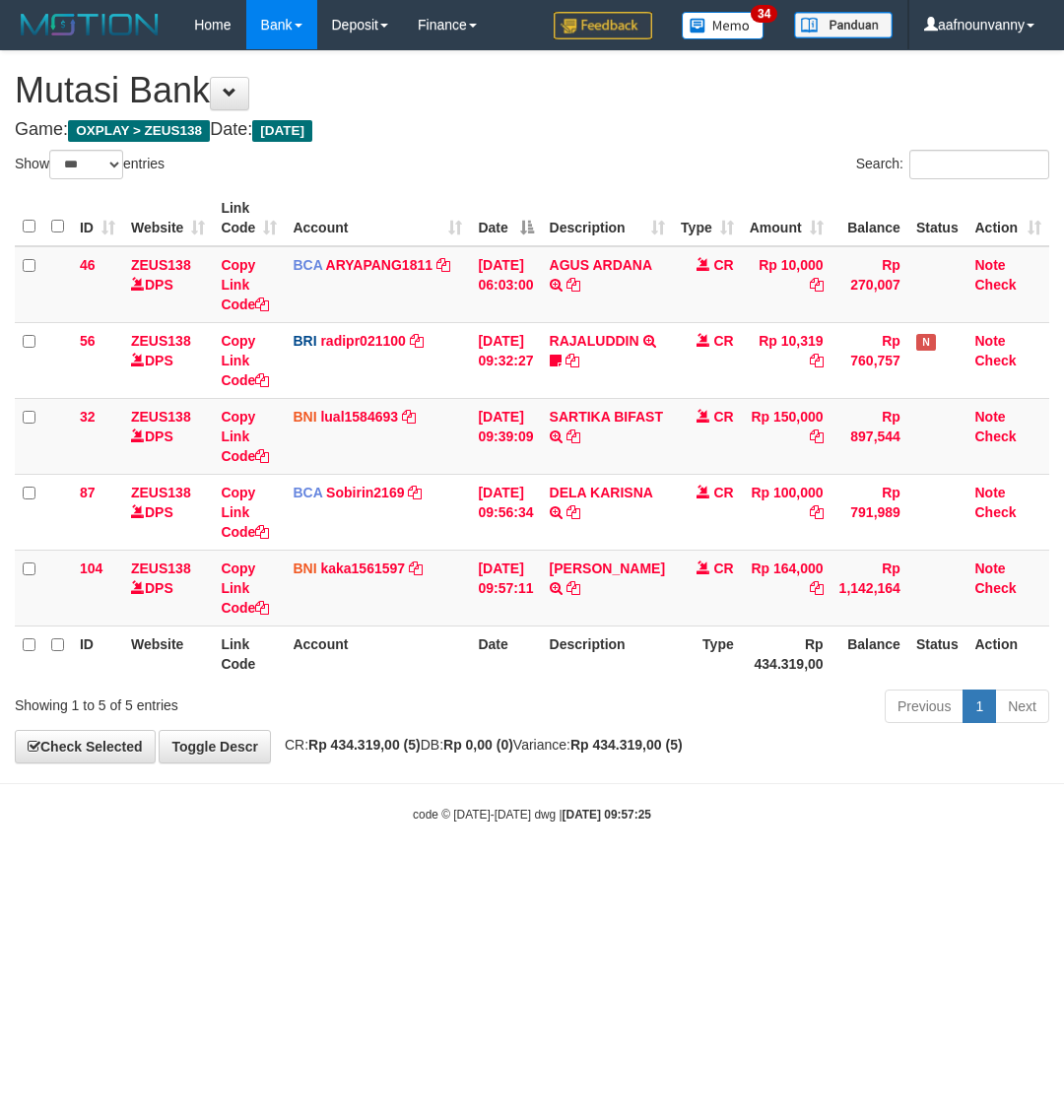 scroll, scrollTop: 0, scrollLeft: 0, axis: both 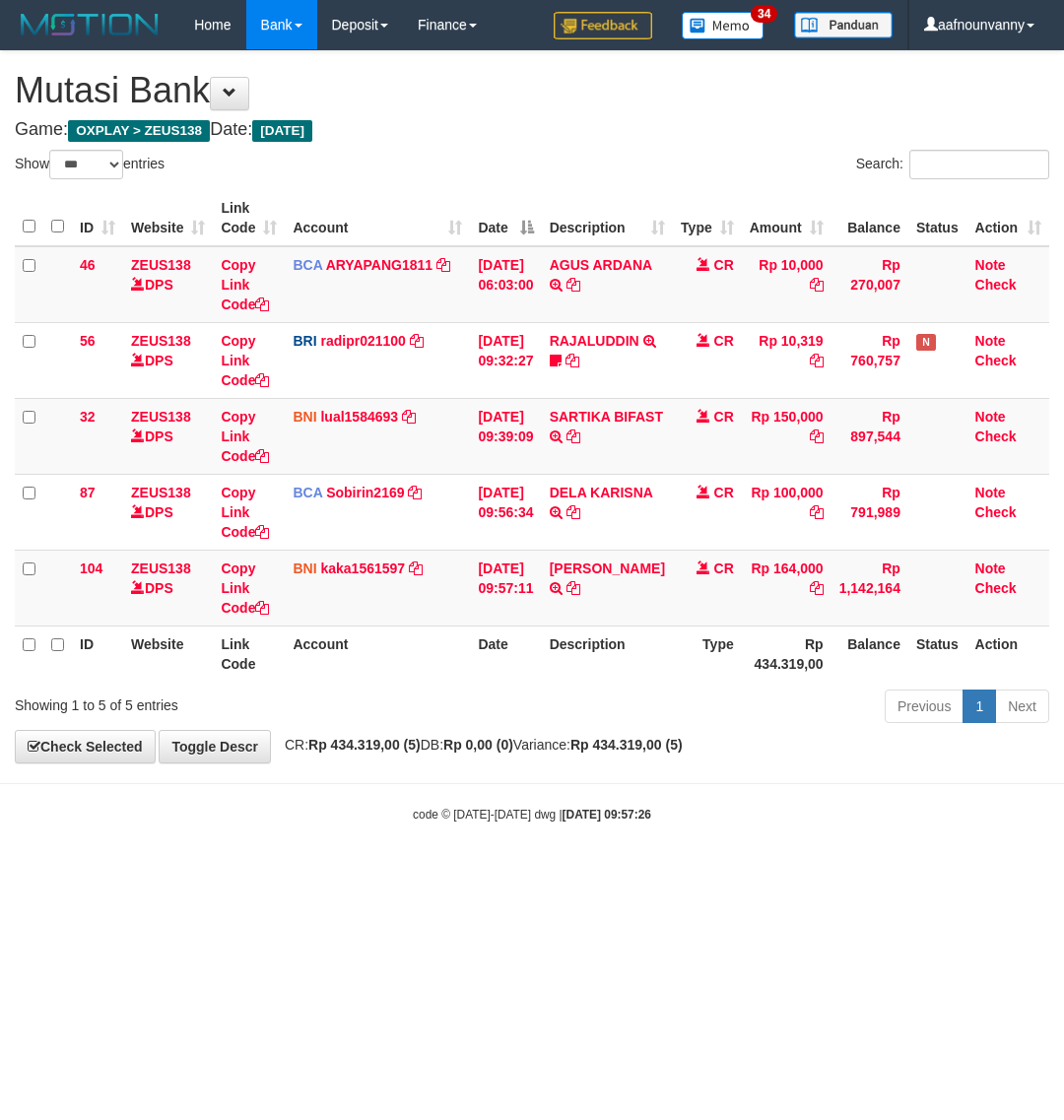 select on "***" 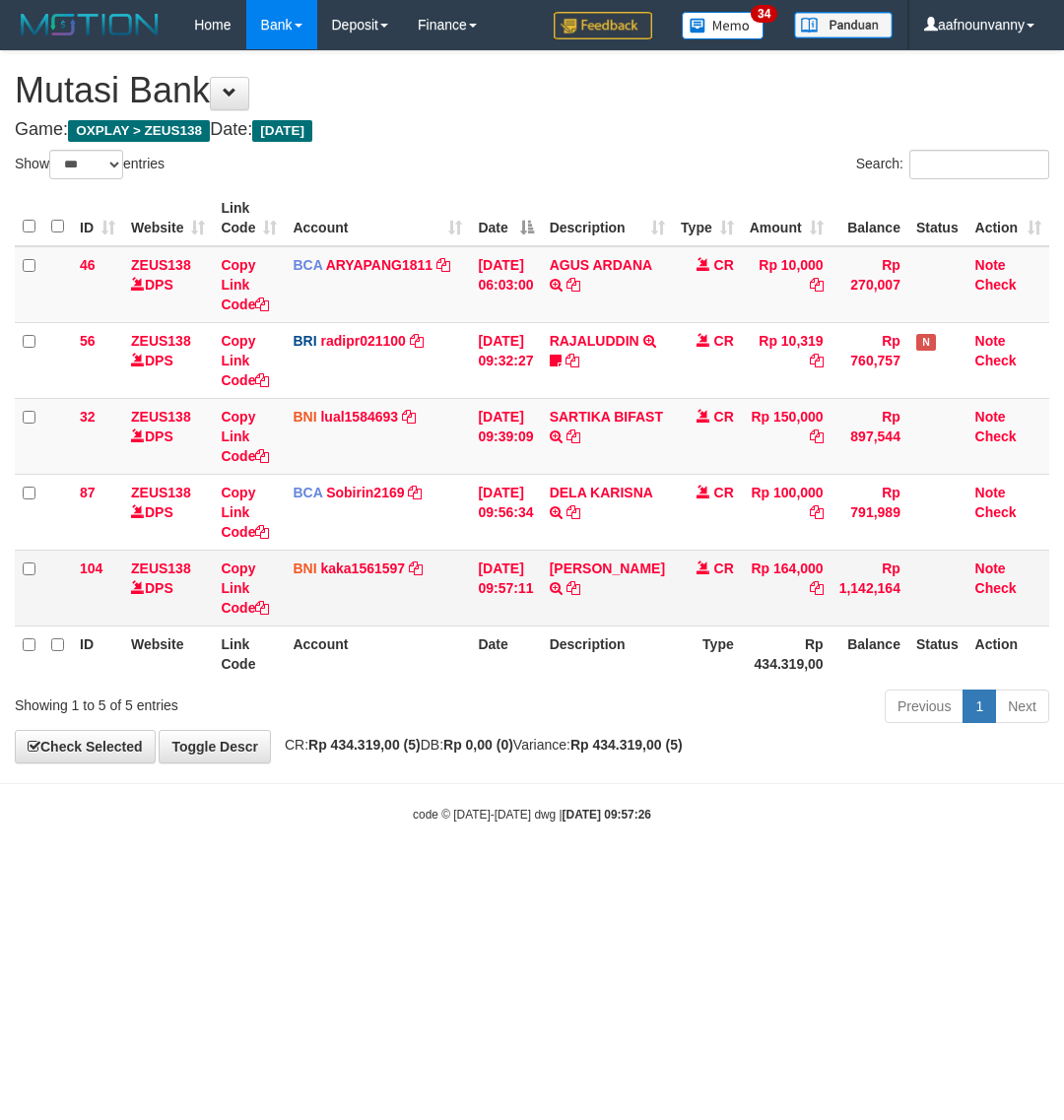 click on "Type" at bounding box center (707, 653) 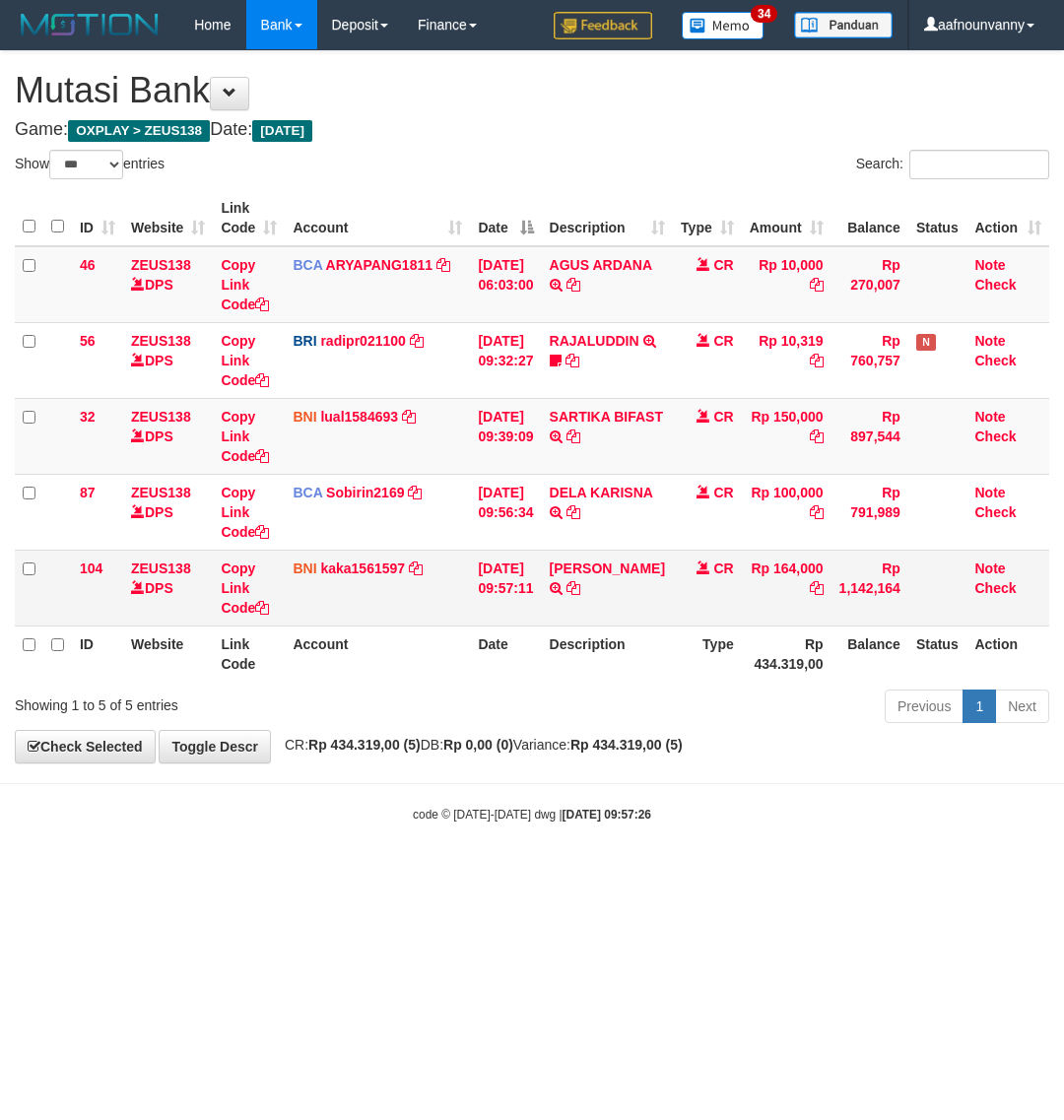 scroll, scrollTop: 0, scrollLeft: 0, axis: both 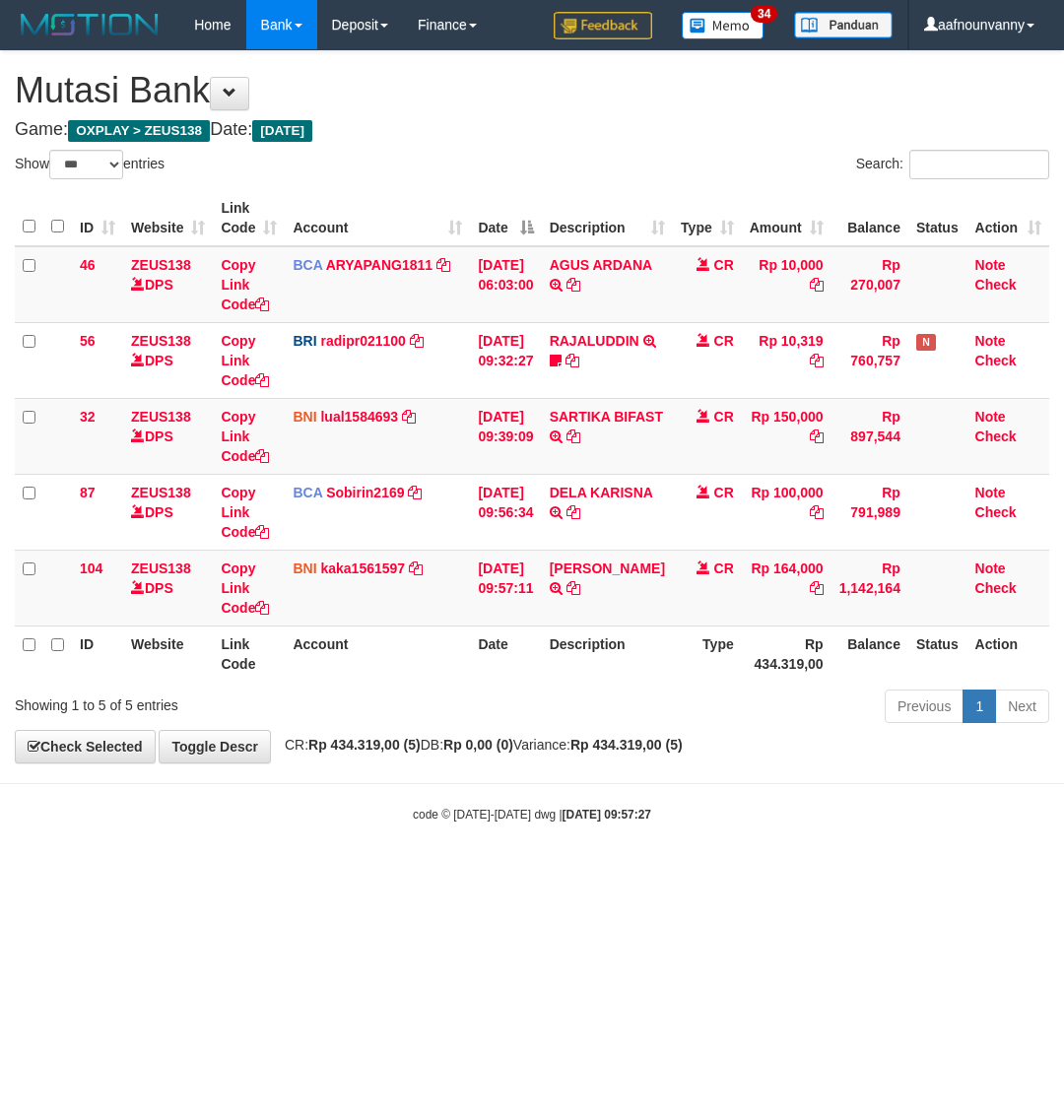 select on "***" 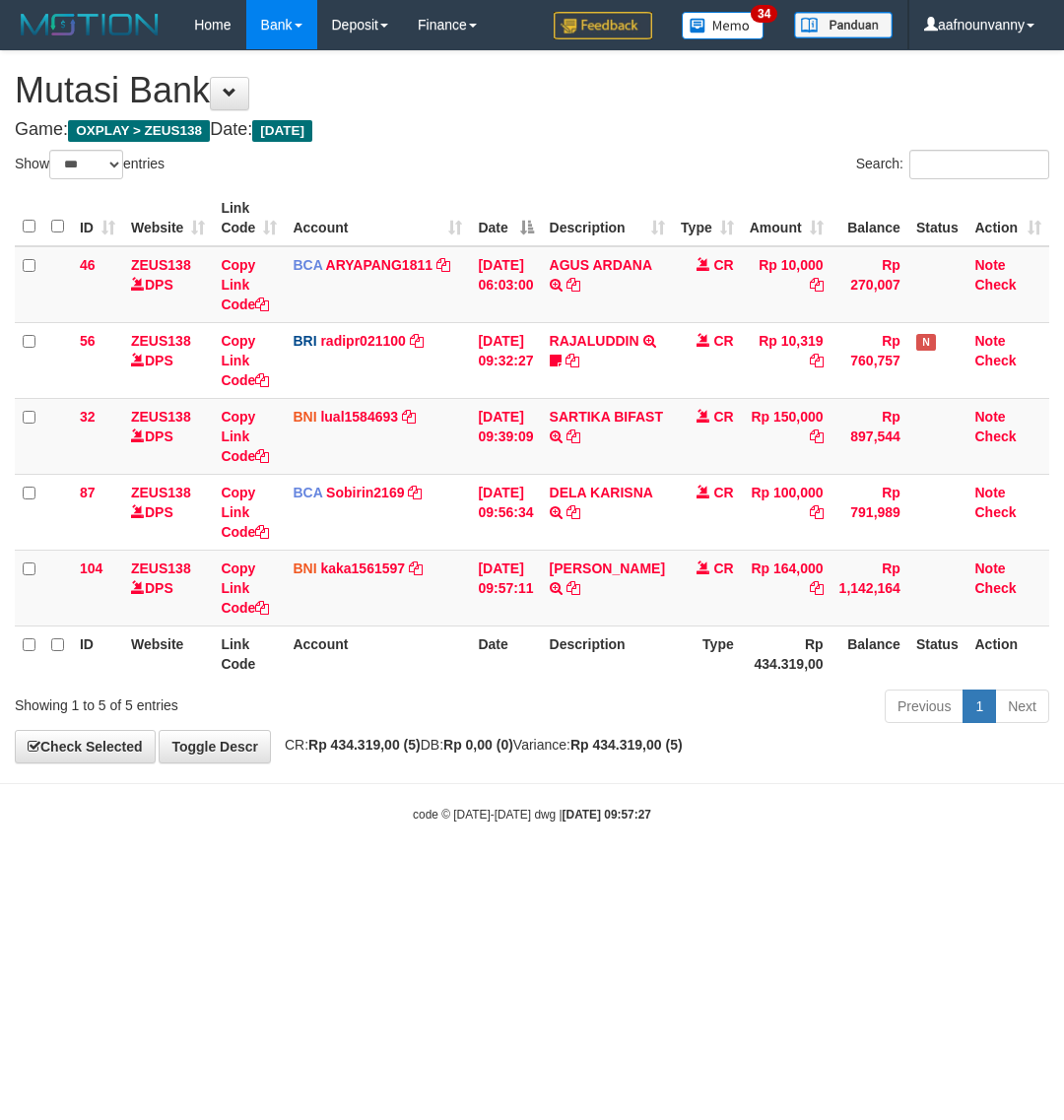 scroll, scrollTop: 0, scrollLeft: 0, axis: both 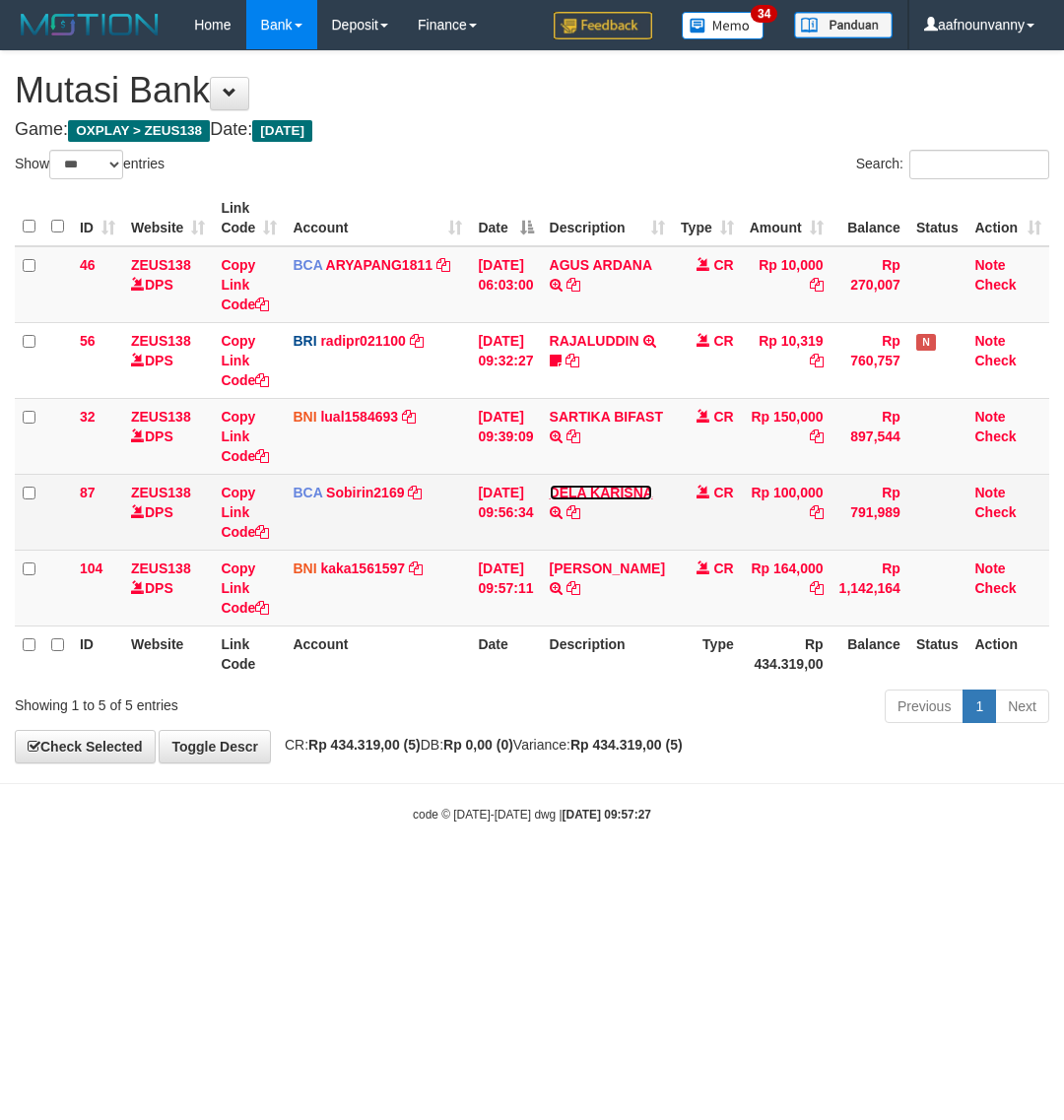 click on "DELA KARISNA" at bounding box center (601, 493) 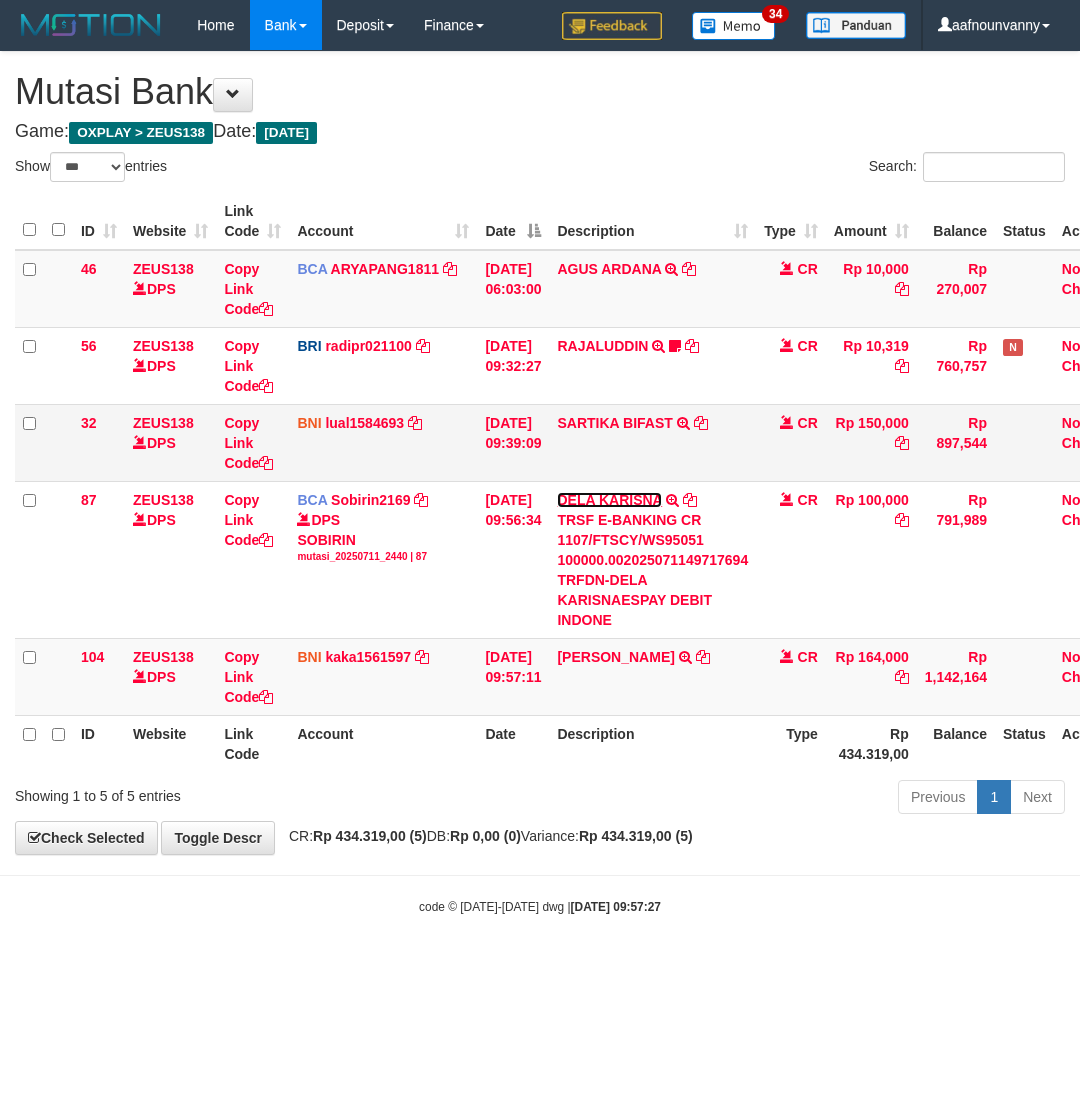 drag, startPoint x: 592, startPoint y: 495, endPoint x: 593, endPoint y: 466, distance: 29.017237 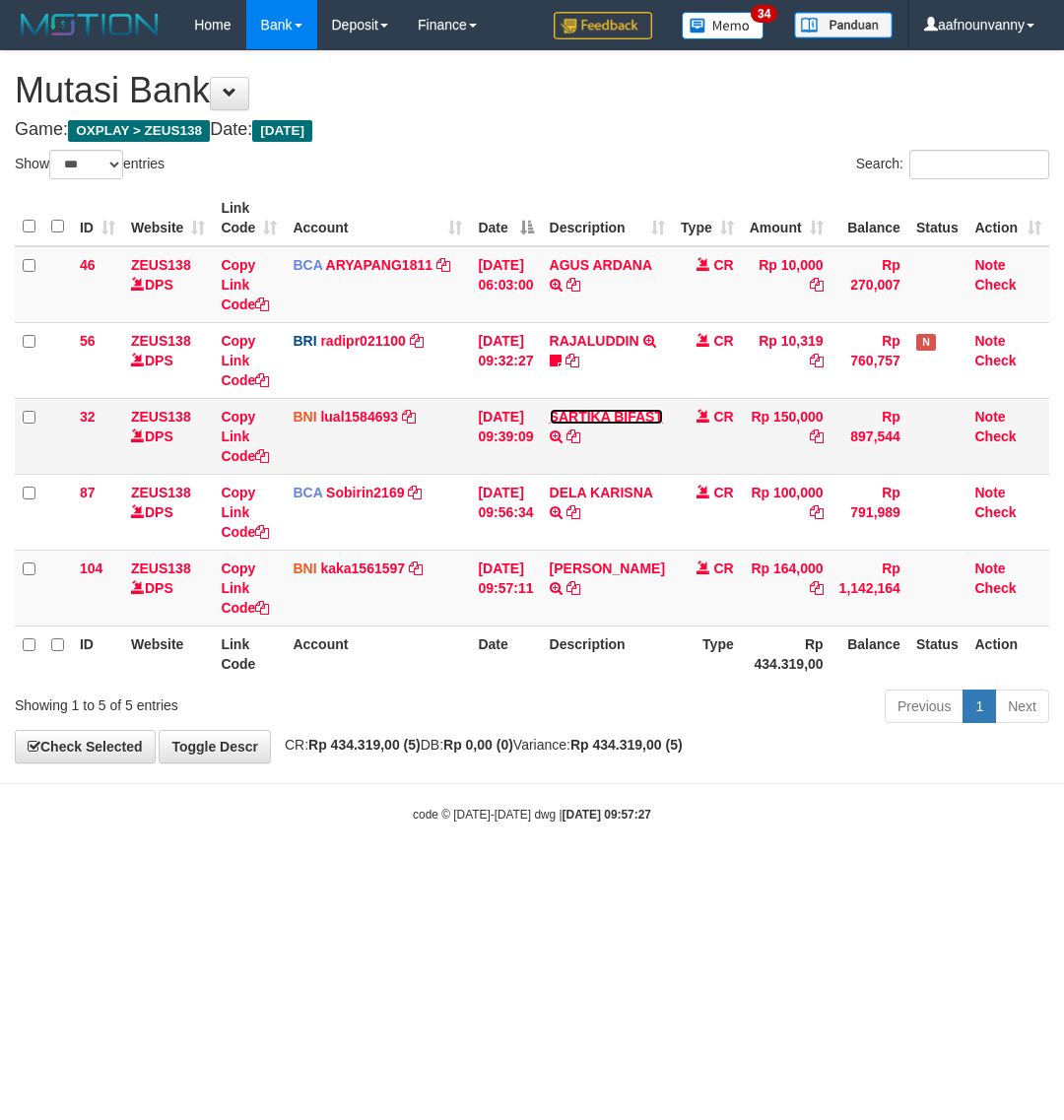 click on "SARTIKA BIFAST" at bounding box center (606, 417) 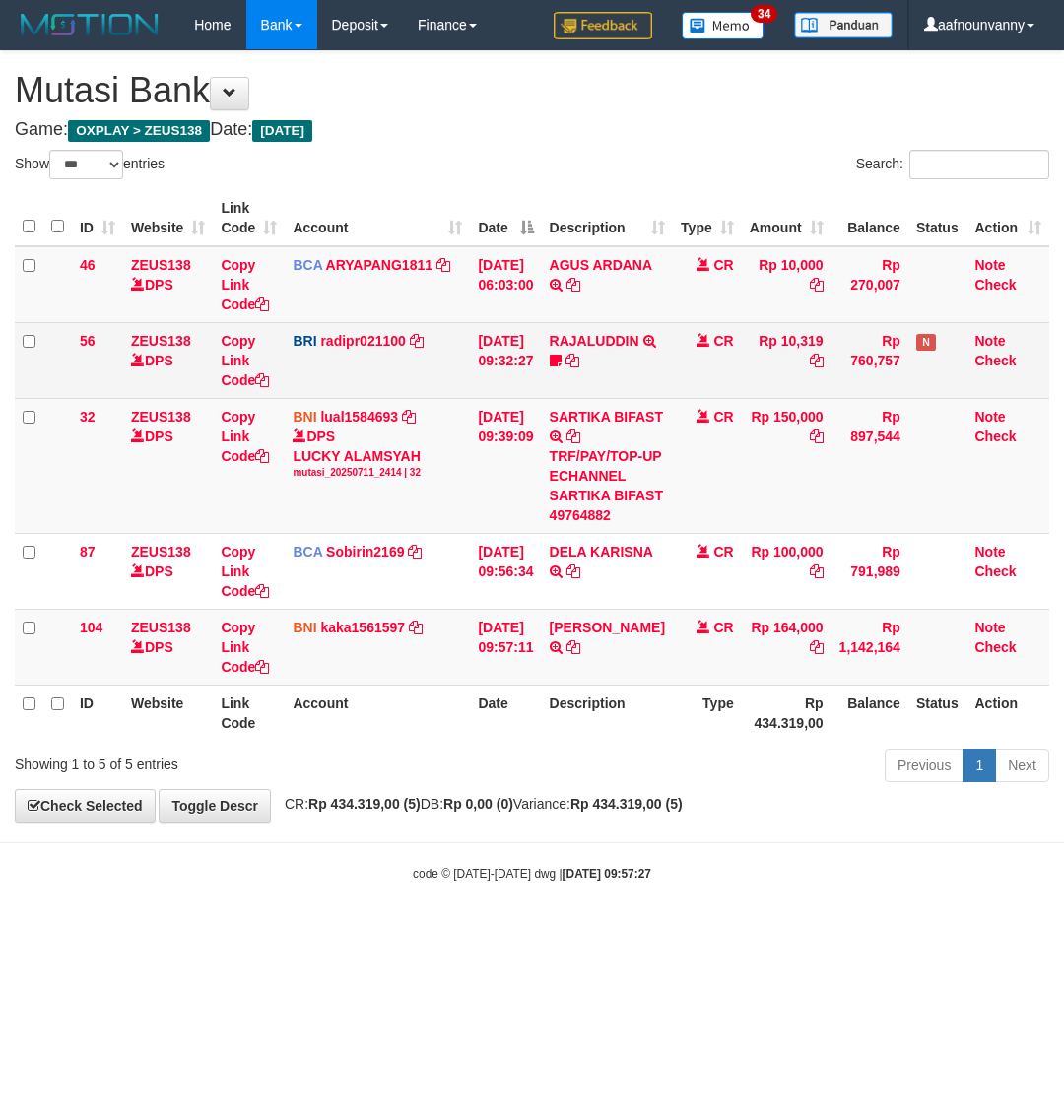 click on "RAJALUDDIN            TRANSFER NBMB RAJALUDDIN TO REYNALDI ADI PRATAMA    rajaluddin" at bounding box center [607, 360] 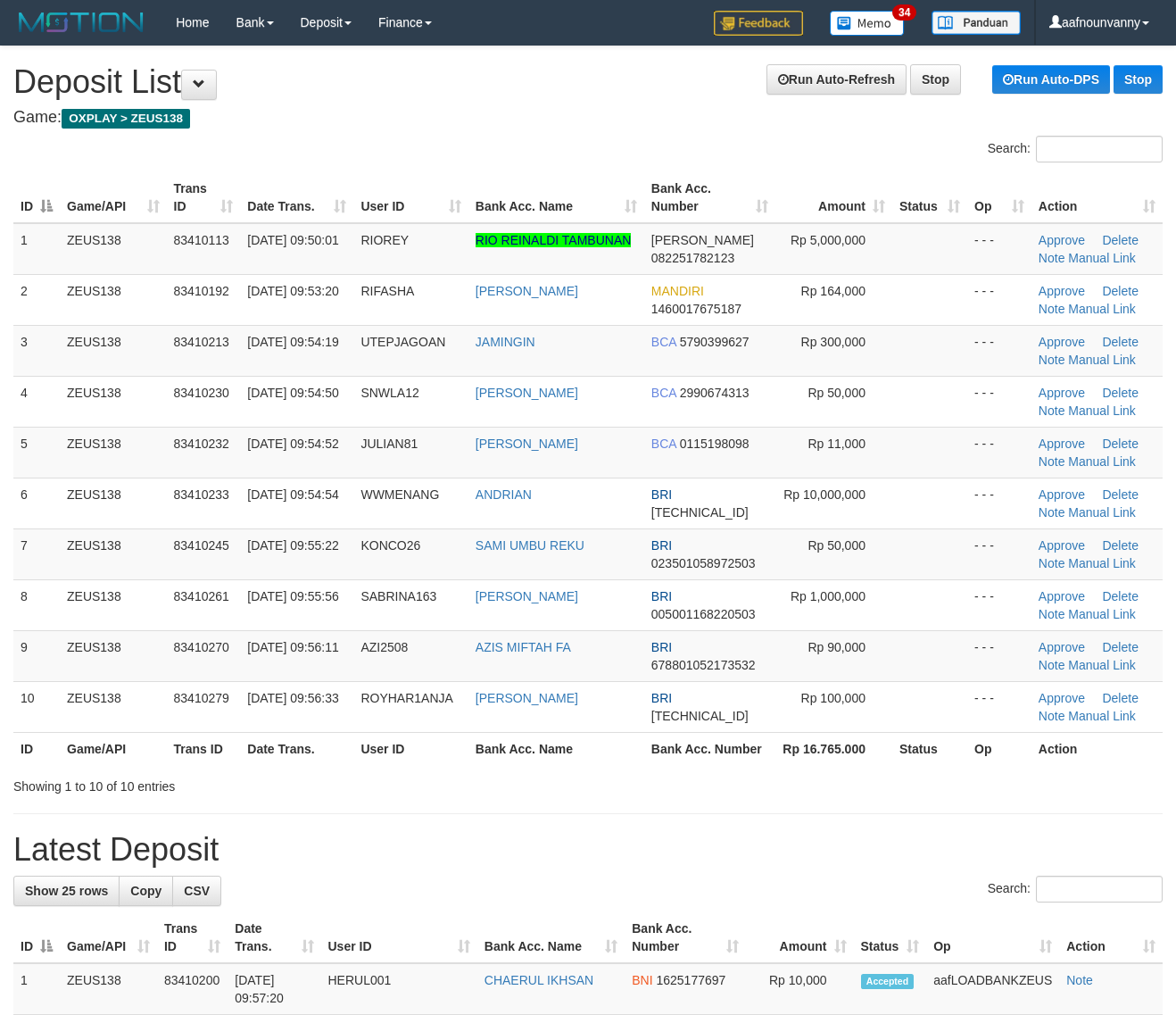 scroll, scrollTop: 0, scrollLeft: 0, axis: both 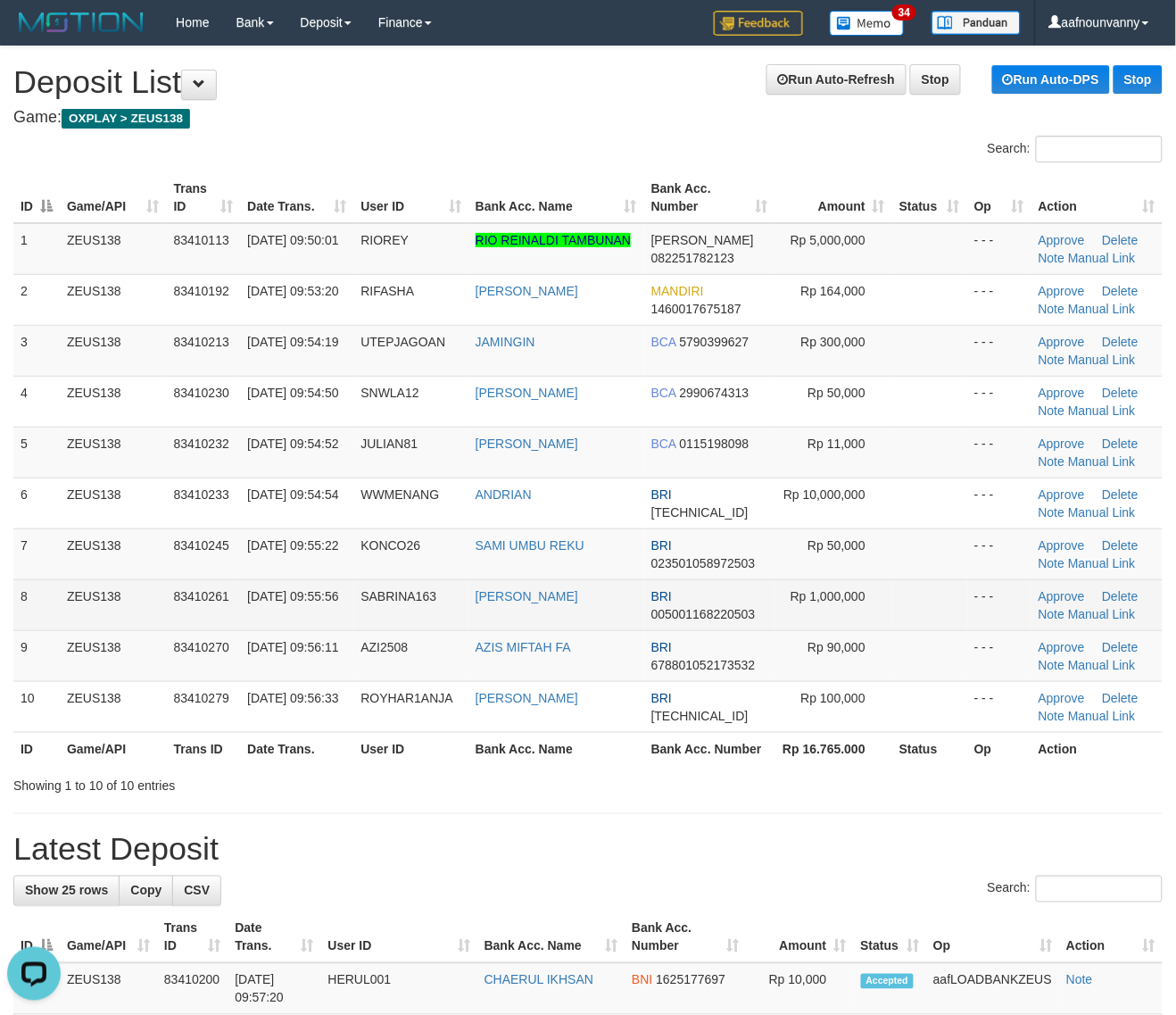drag, startPoint x: 711, startPoint y: 565, endPoint x: 791, endPoint y: 591, distance: 84.11896 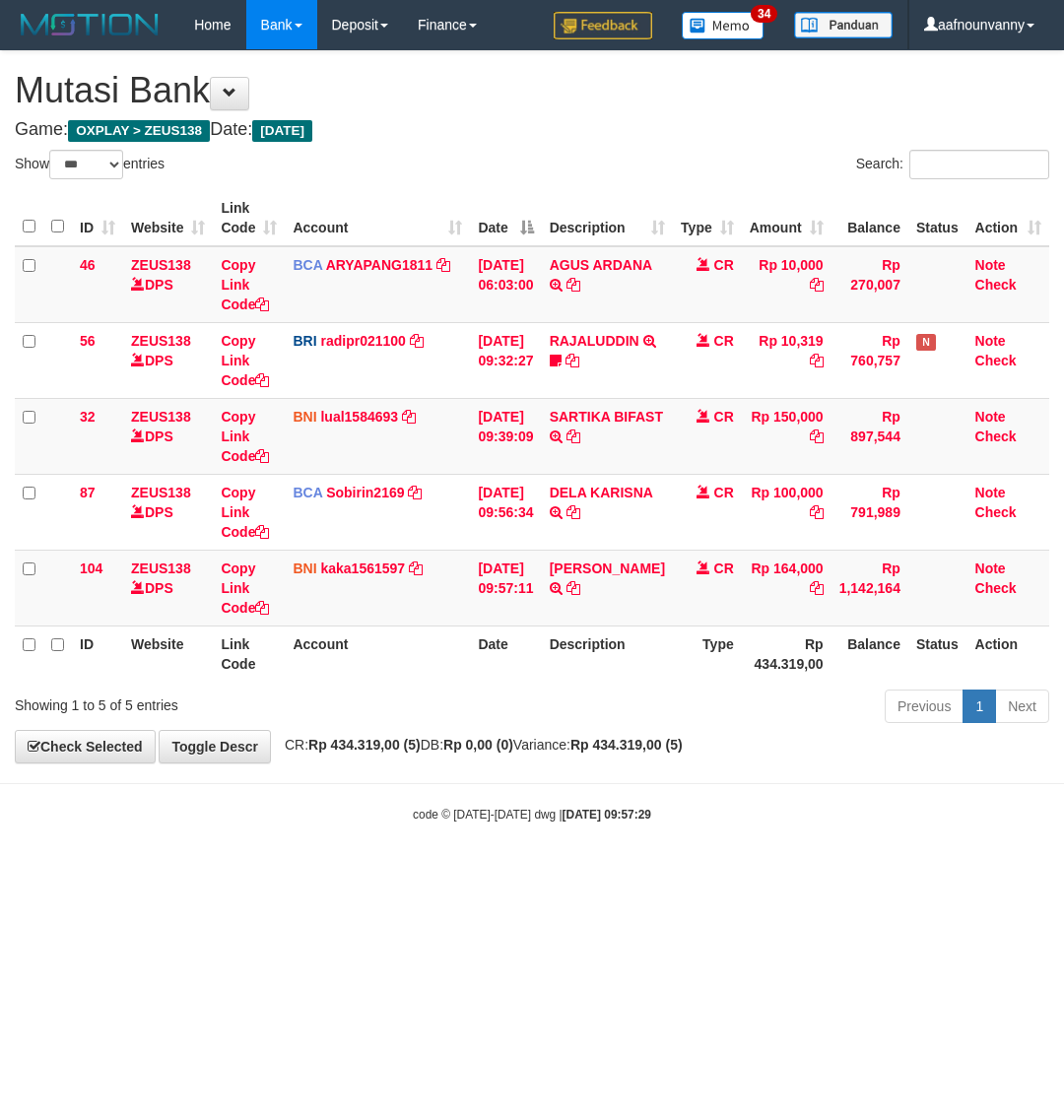 select on "***" 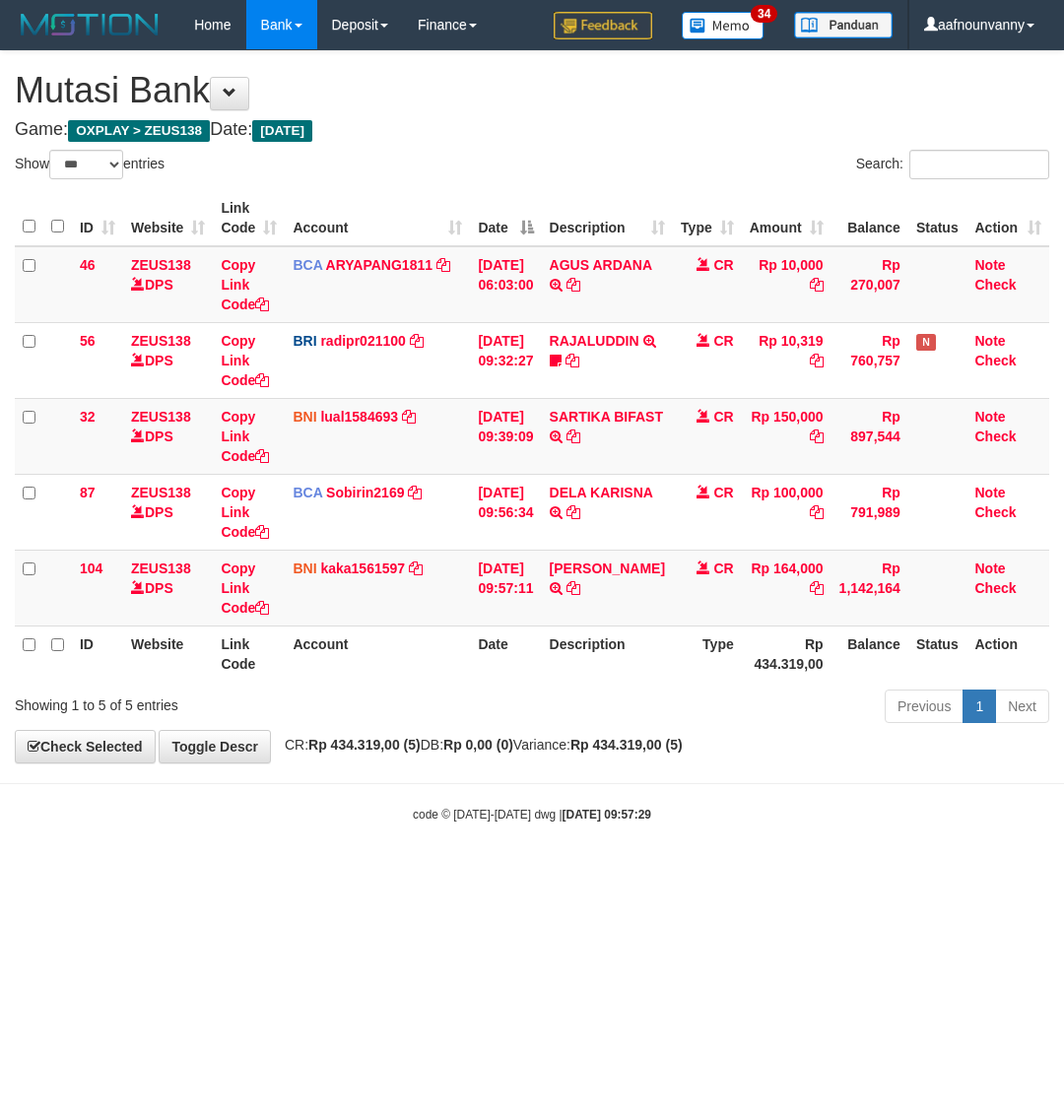 scroll, scrollTop: 0, scrollLeft: 0, axis: both 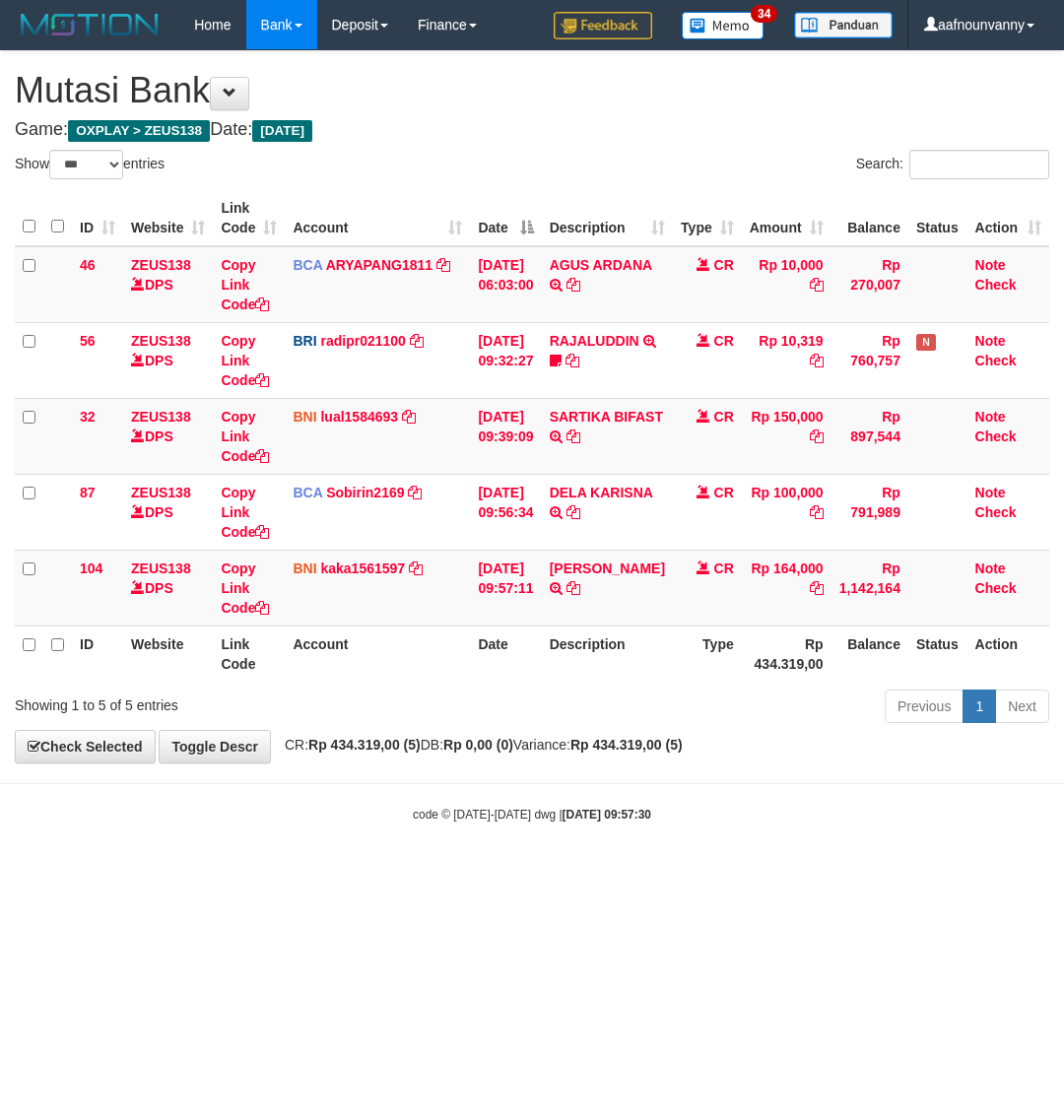 select on "***" 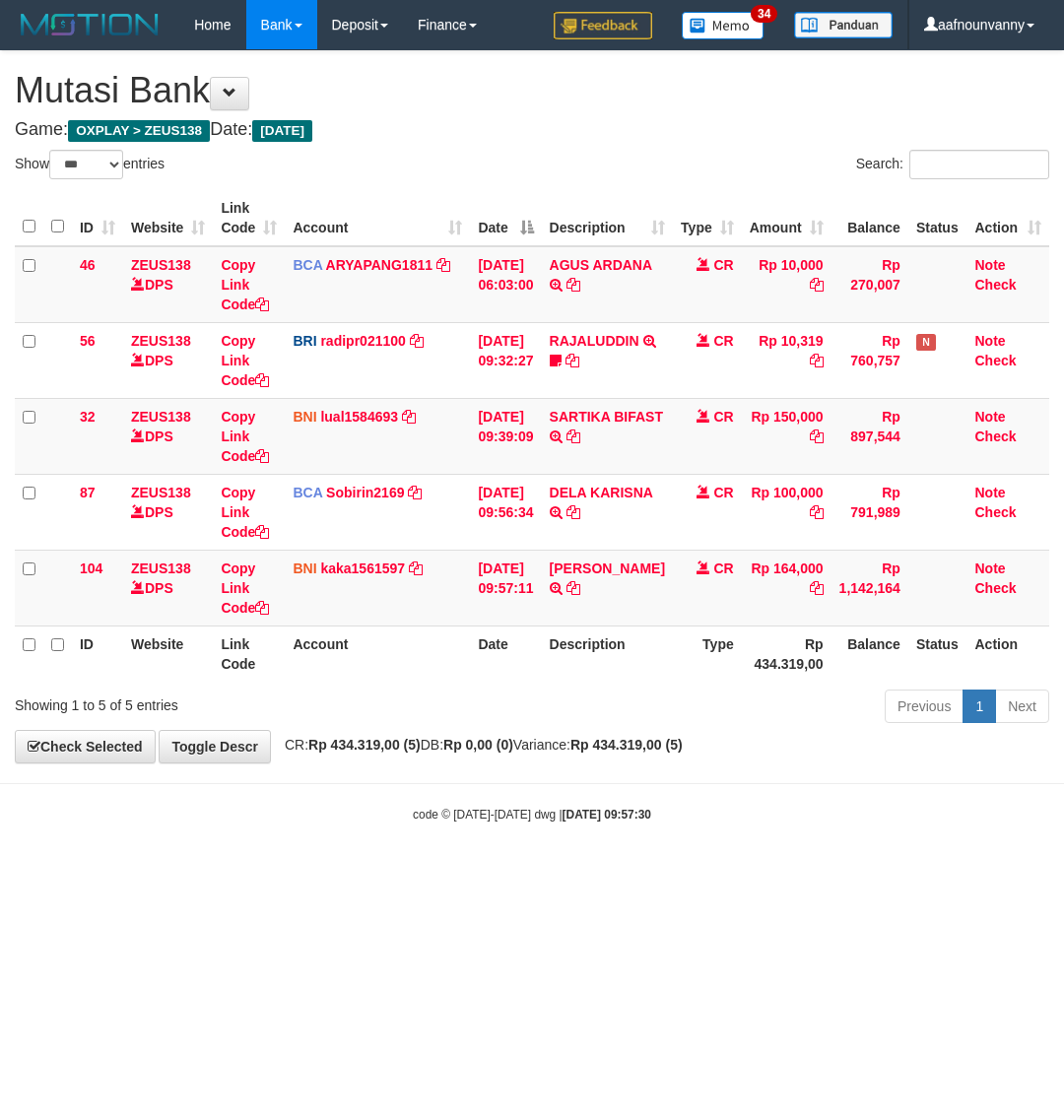 scroll, scrollTop: 0, scrollLeft: 0, axis: both 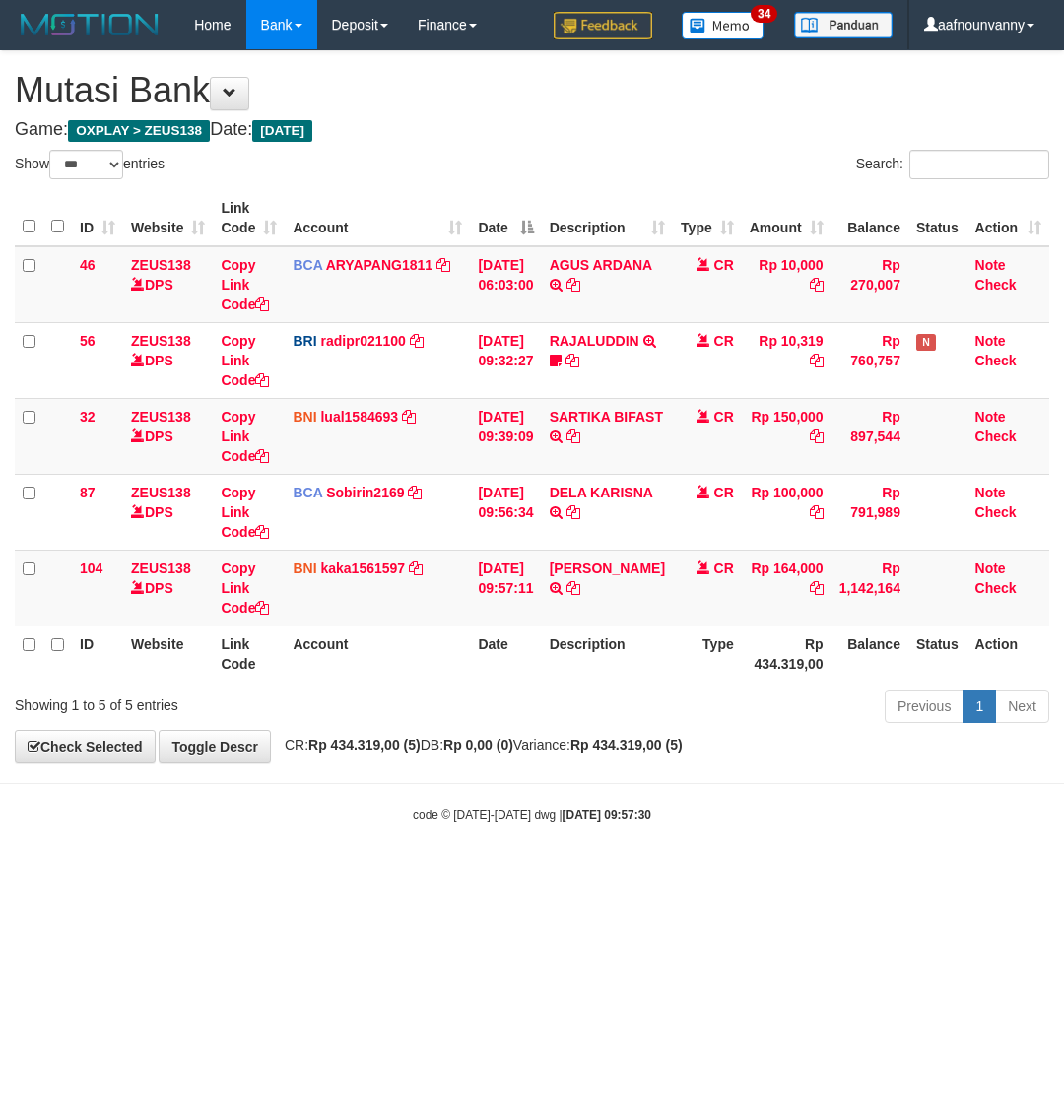 select on "***" 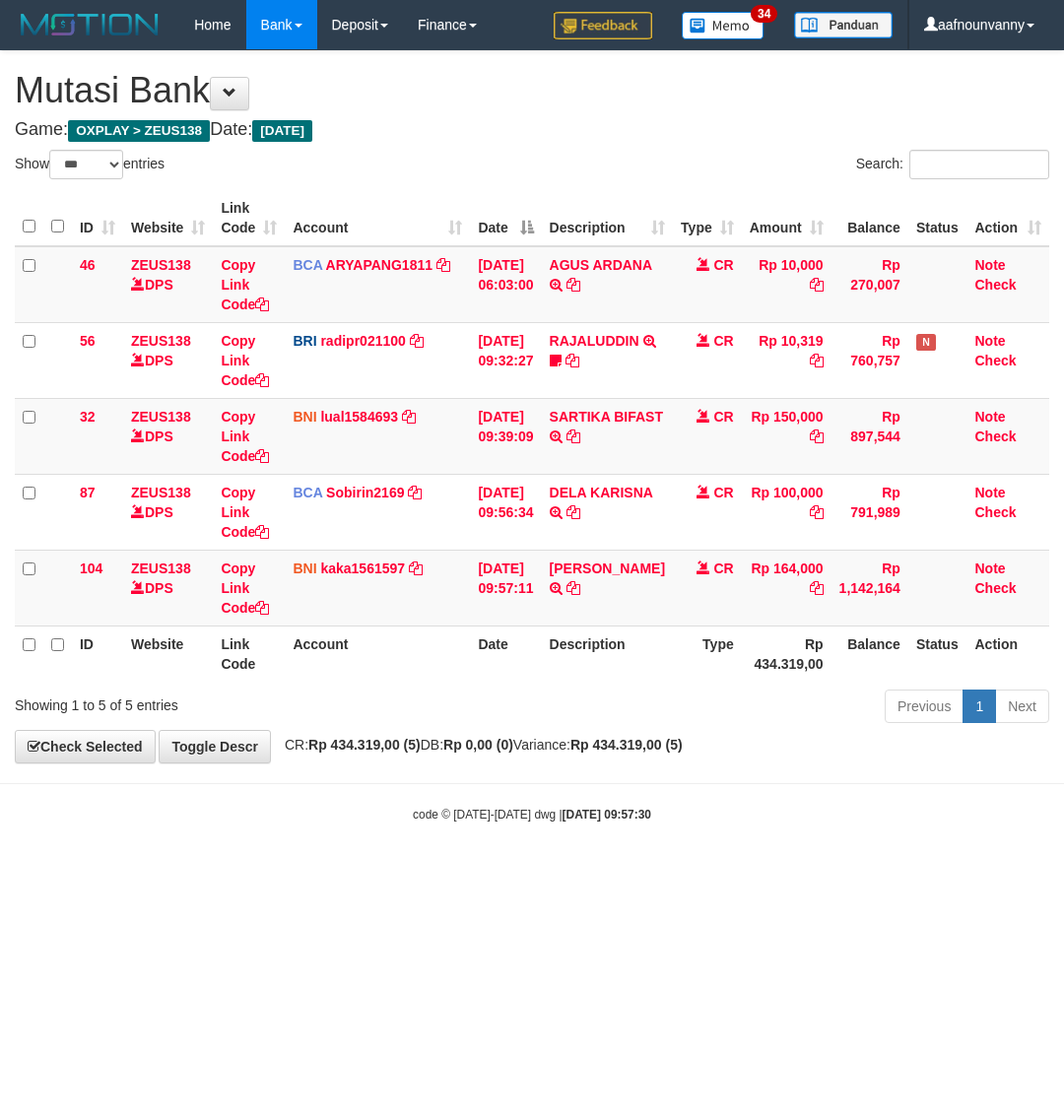 scroll, scrollTop: 0, scrollLeft: 0, axis: both 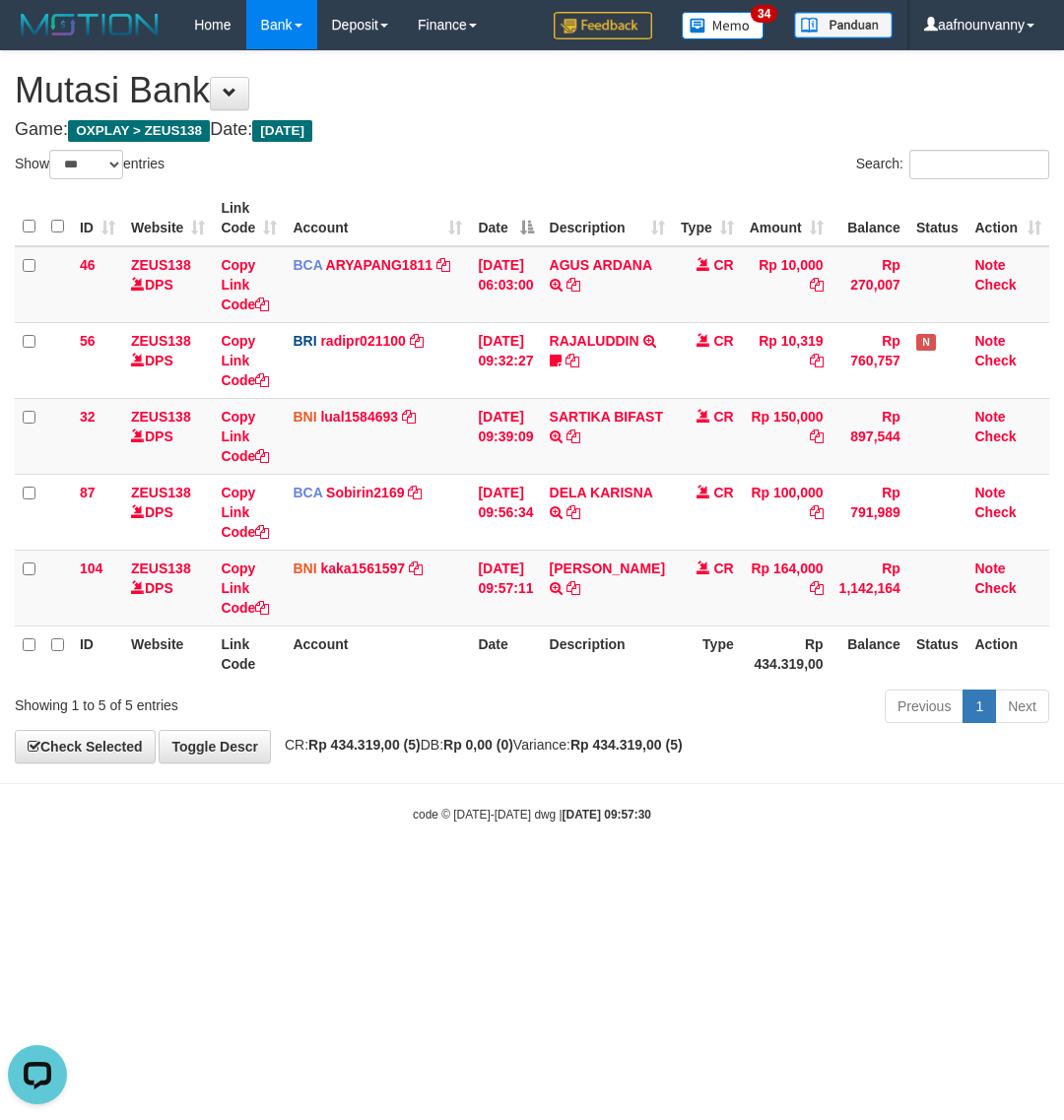 drag, startPoint x: 453, startPoint y: 966, endPoint x: 1, endPoint y: 863, distance: 463.5871 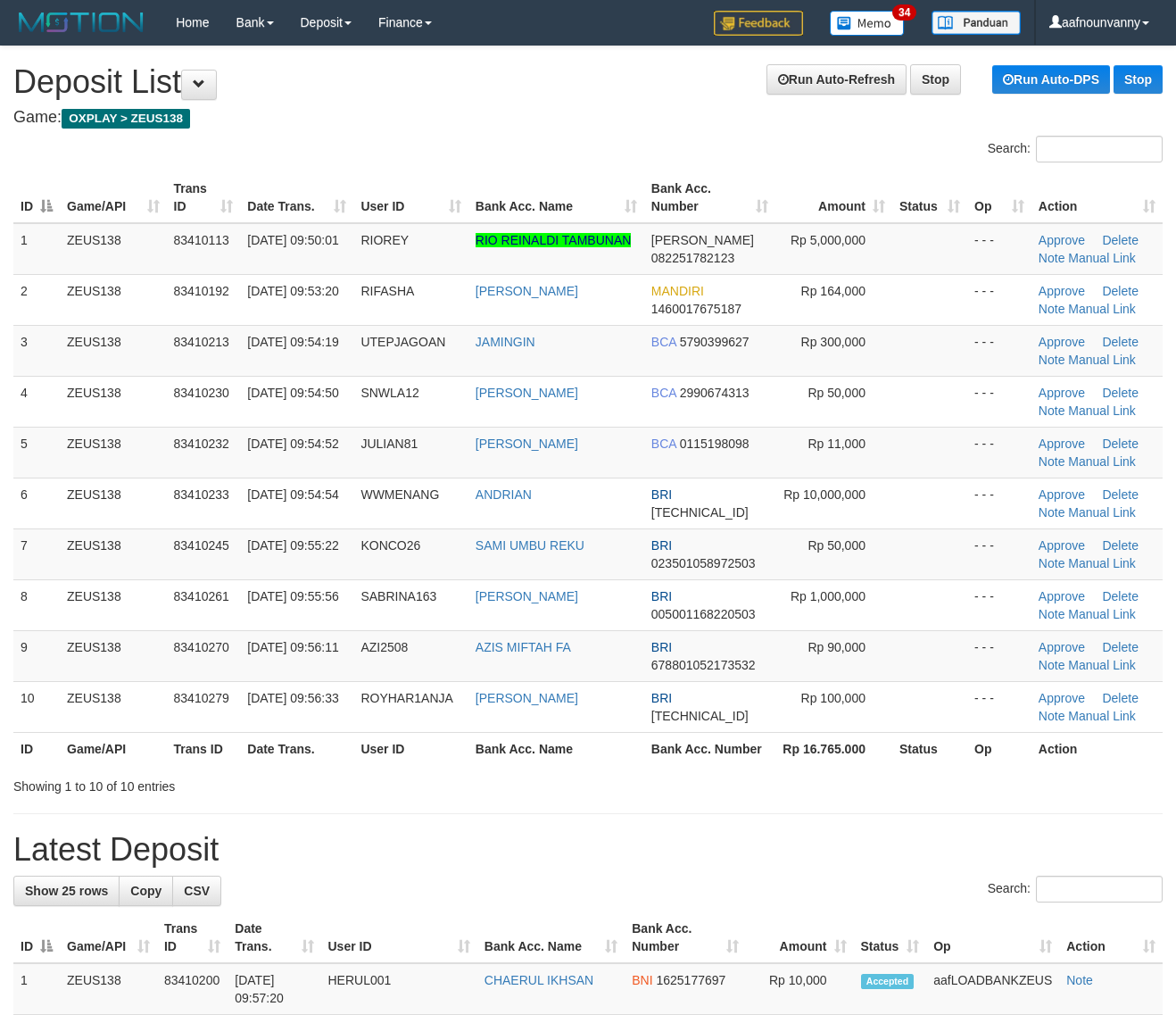 scroll, scrollTop: 0, scrollLeft: 0, axis: both 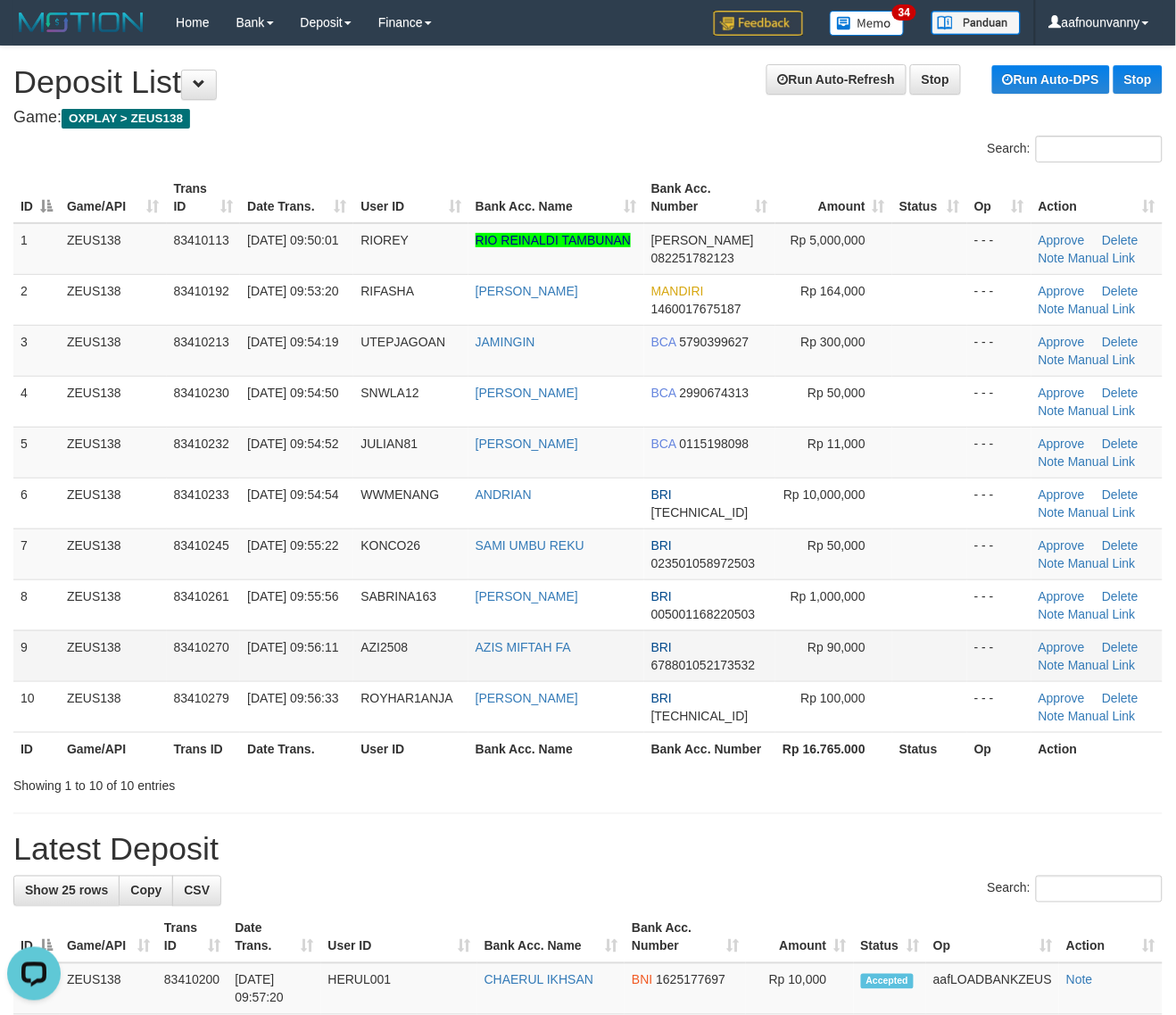 drag, startPoint x: 348, startPoint y: 538, endPoint x: 651, endPoint y: 645, distance: 321.3378 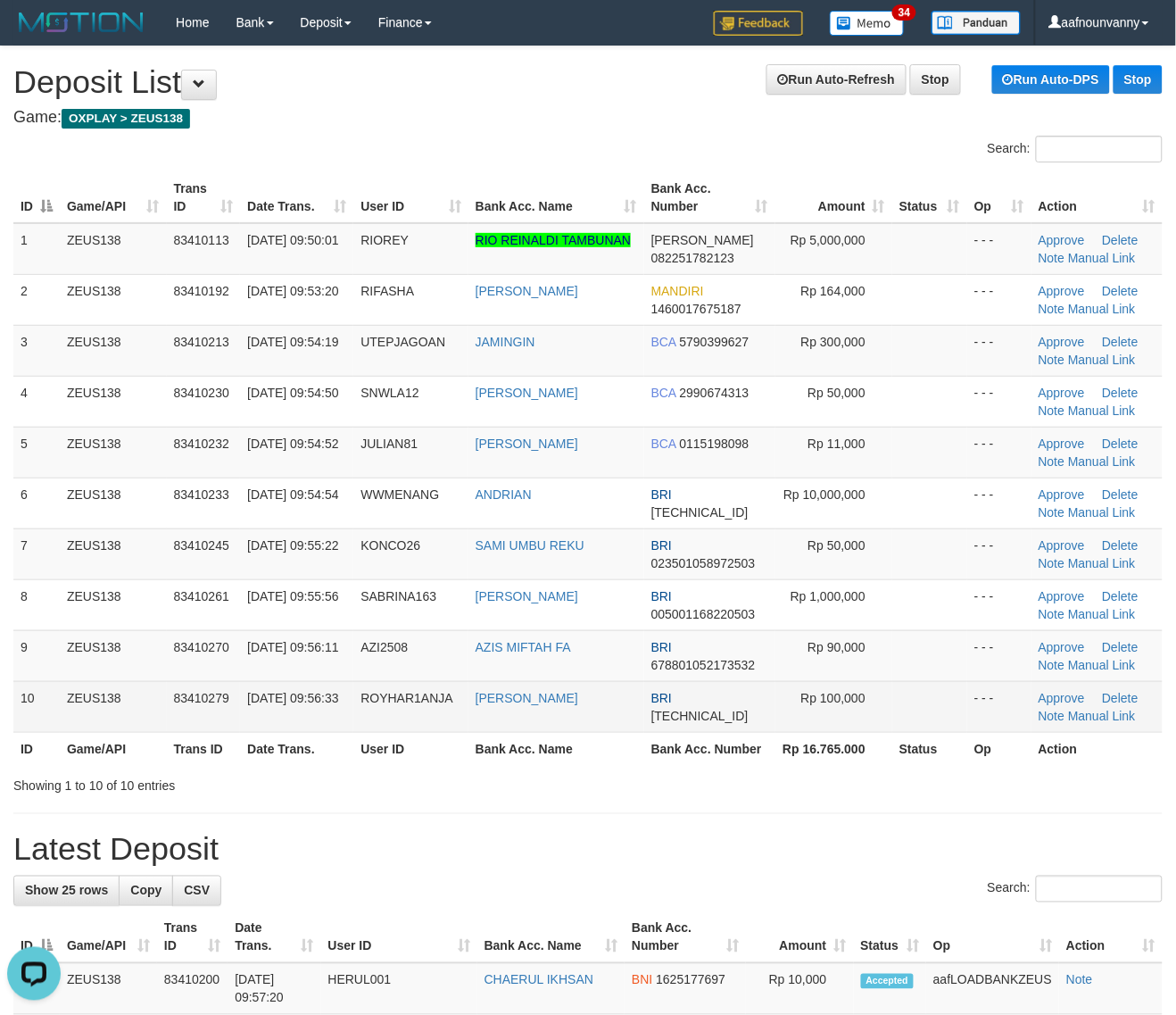 drag, startPoint x: 913, startPoint y: 665, endPoint x: 946, endPoint y: 688, distance: 40.224371 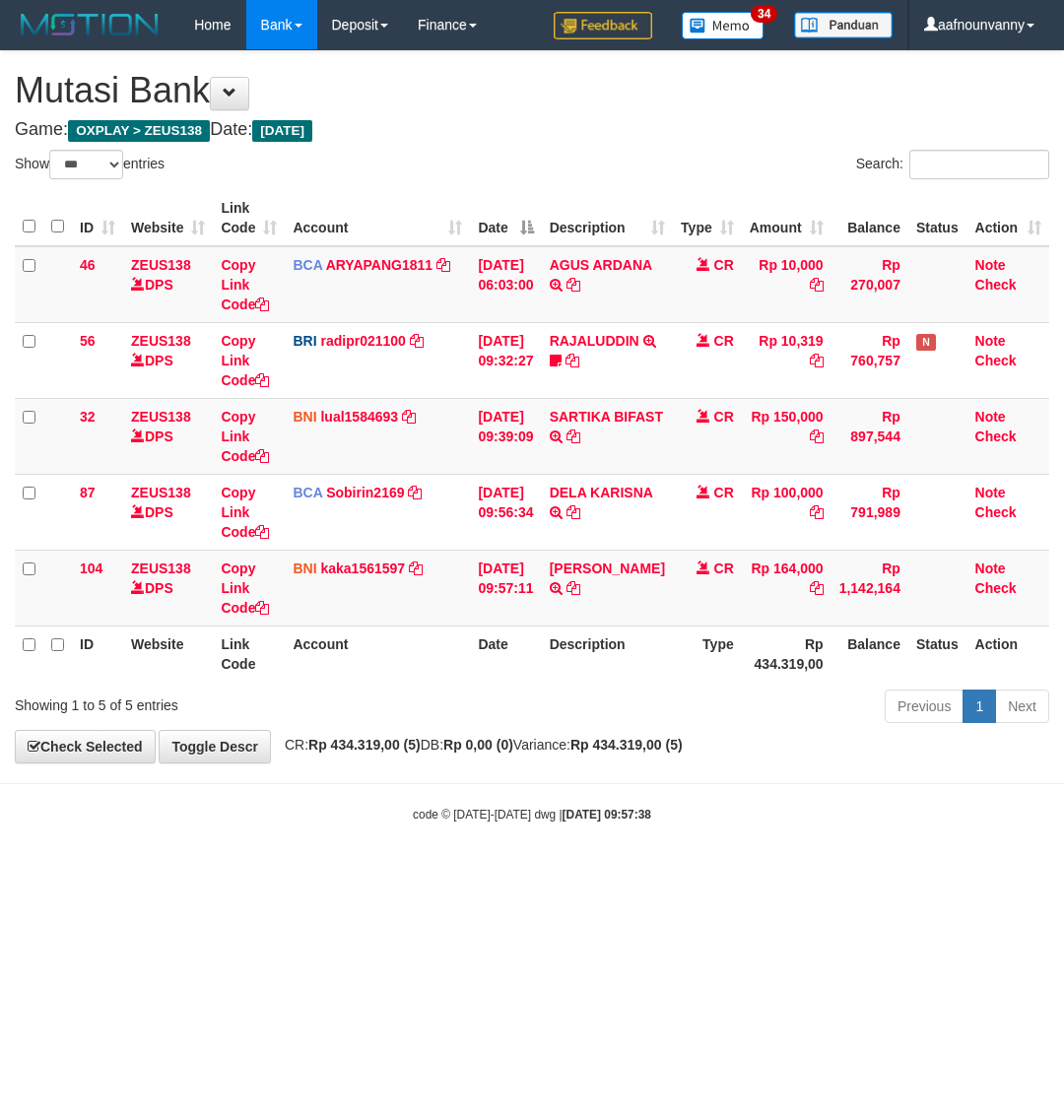 select on "***" 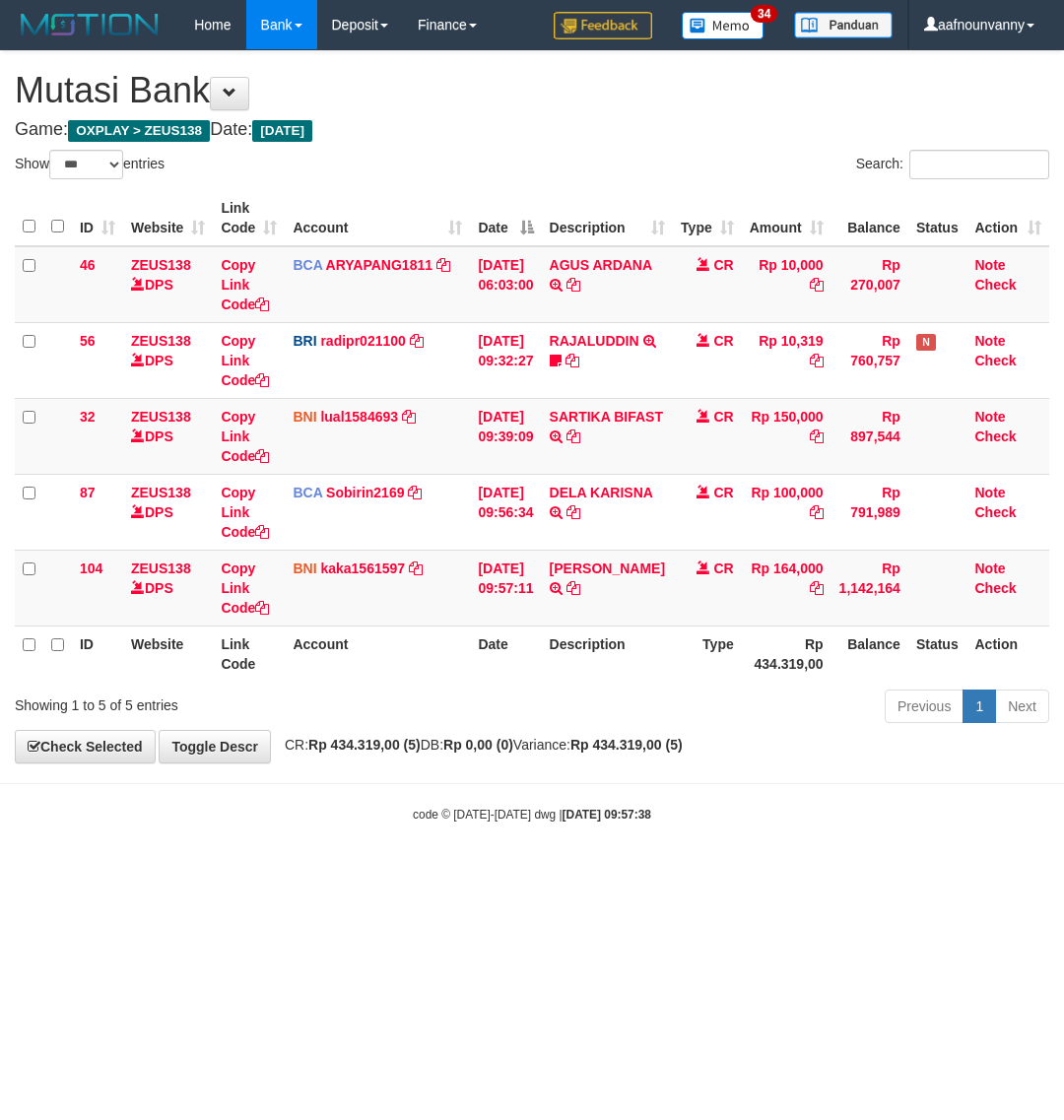scroll, scrollTop: 0, scrollLeft: 0, axis: both 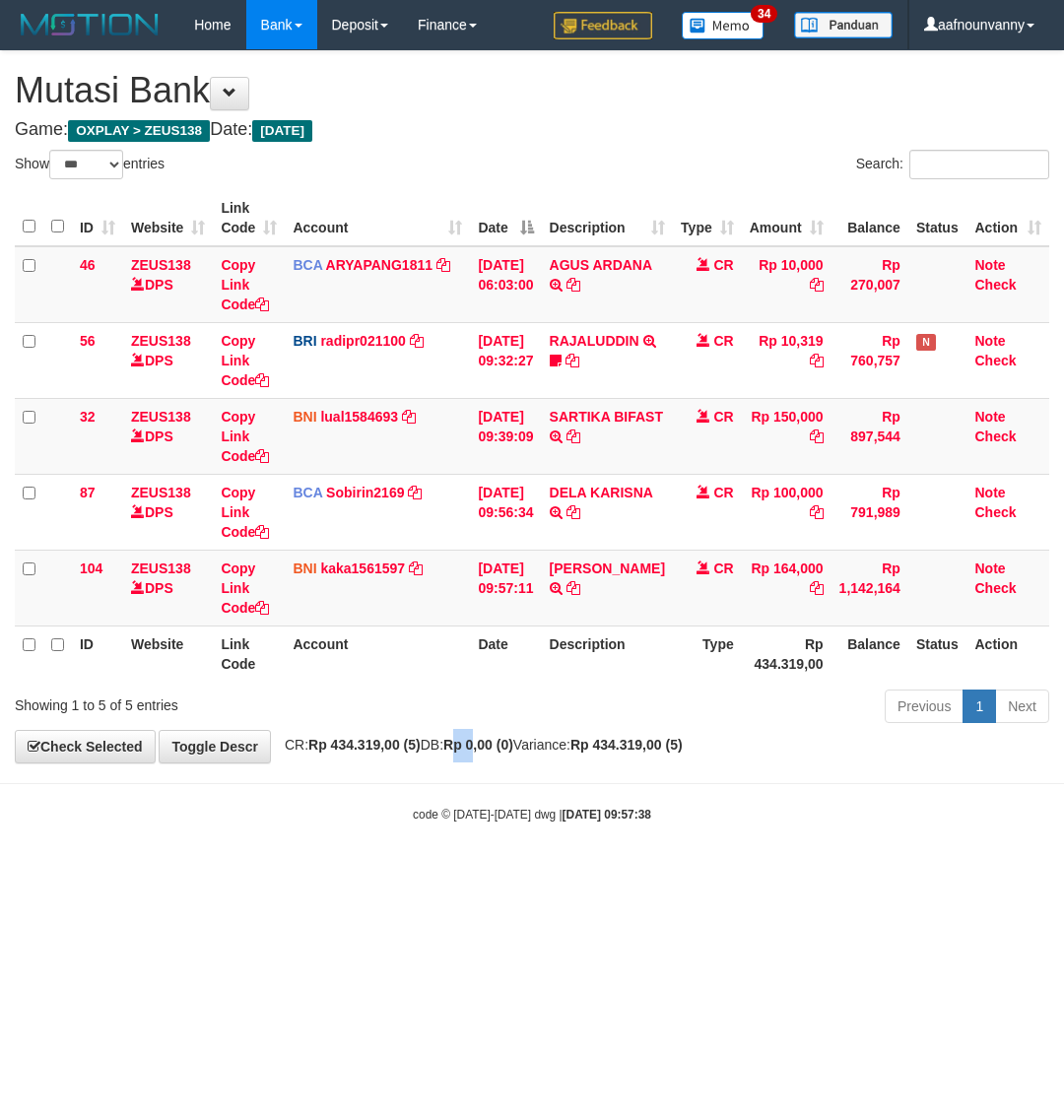 click on "**********" at bounding box center [532, 407] 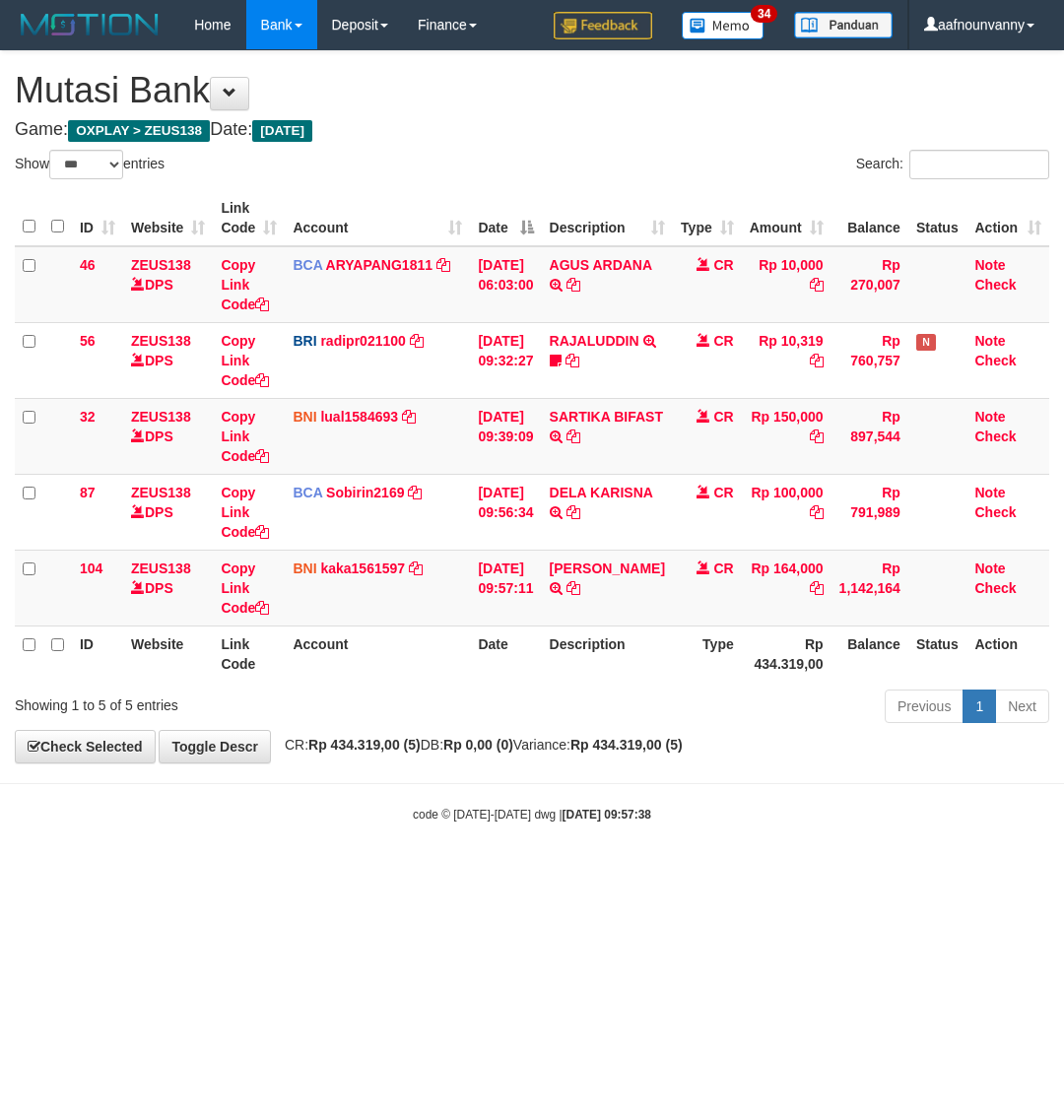 drag, startPoint x: 646, startPoint y: 810, endPoint x: 1057, endPoint y: 656, distance: 438.90432 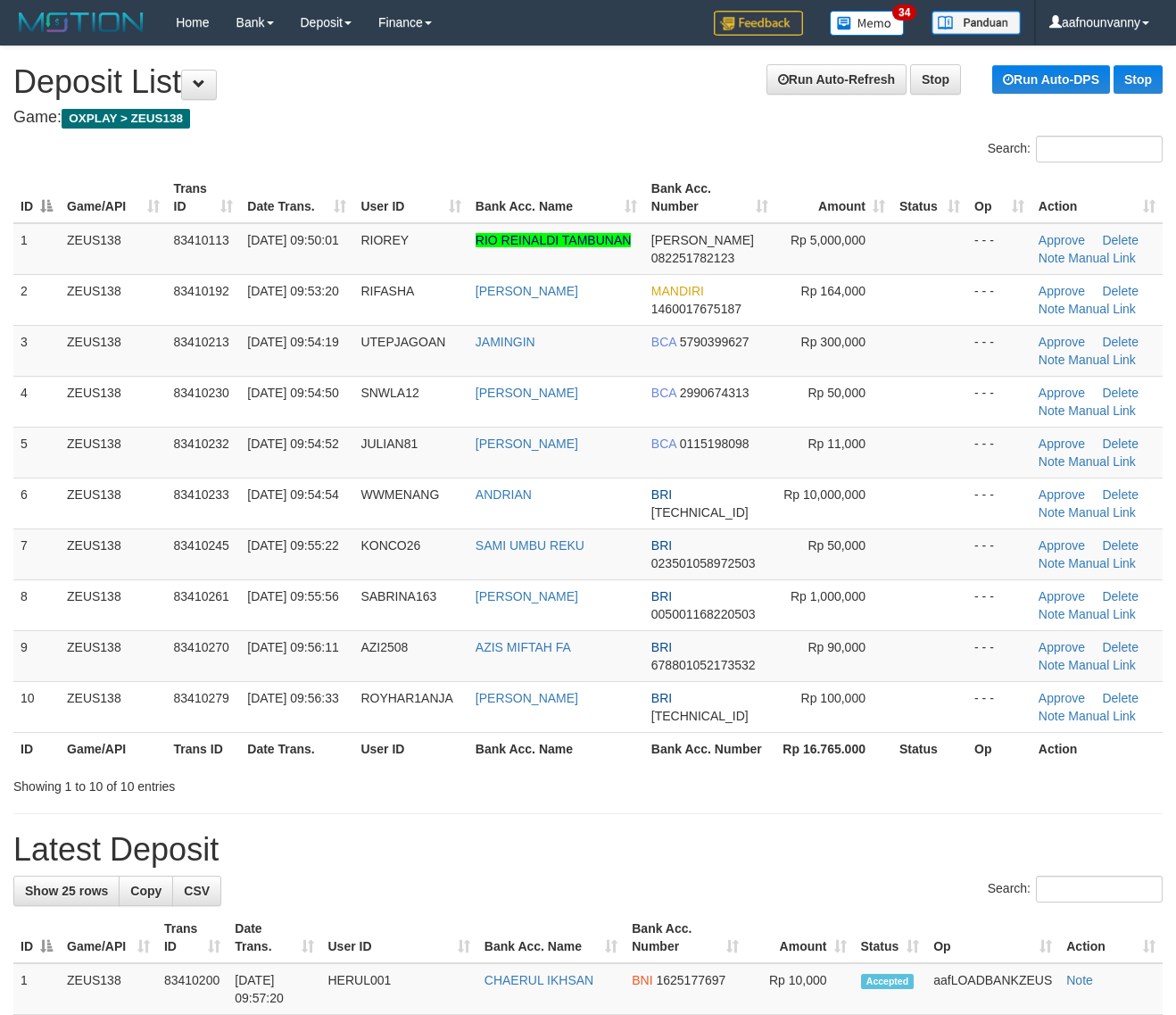scroll, scrollTop: 0, scrollLeft: 0, axis: both 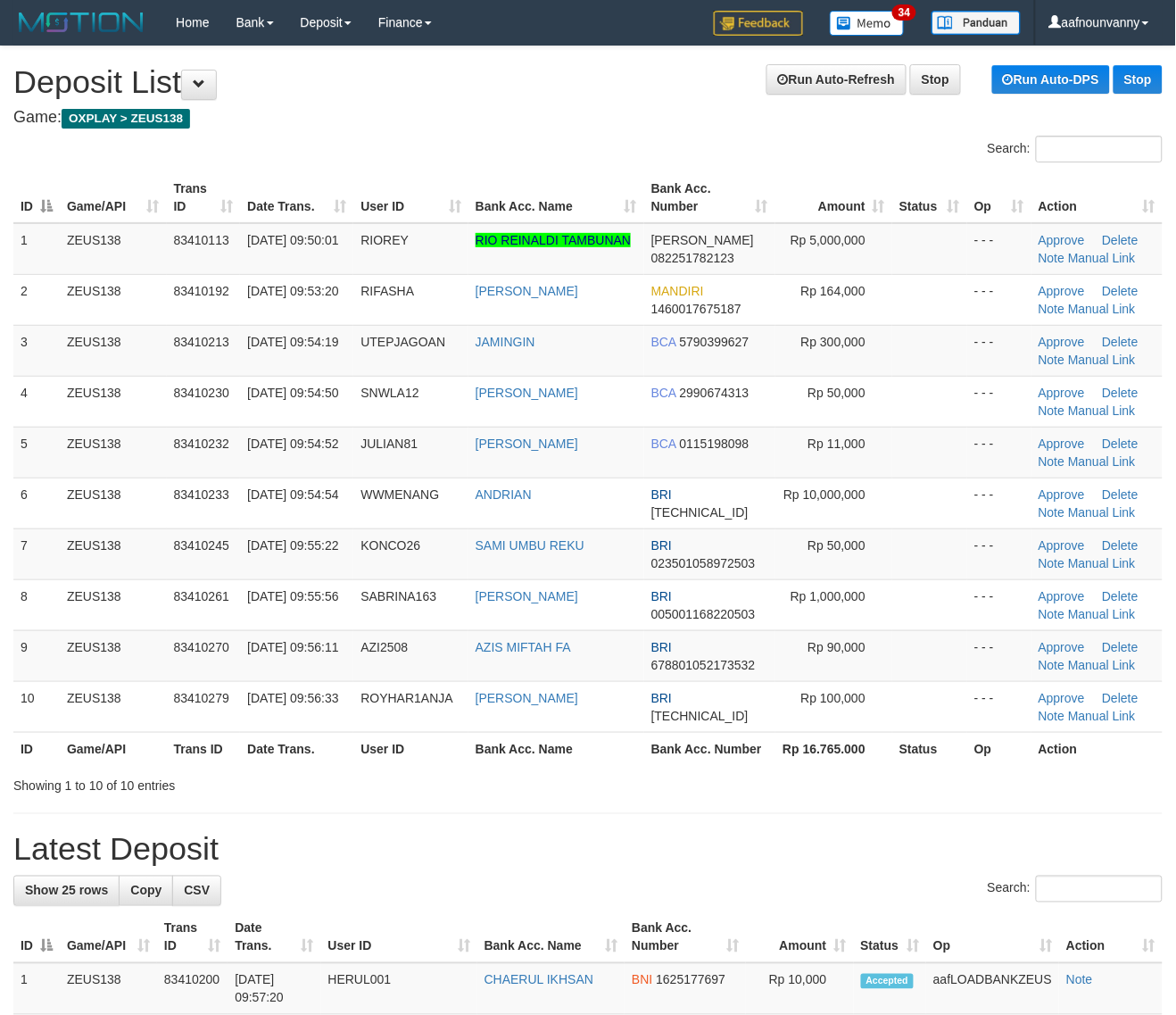 drag, startPoint x: 0, startPoint y: 0, endPoint x: 1184, endPoint y: 680, distance: 1365.38 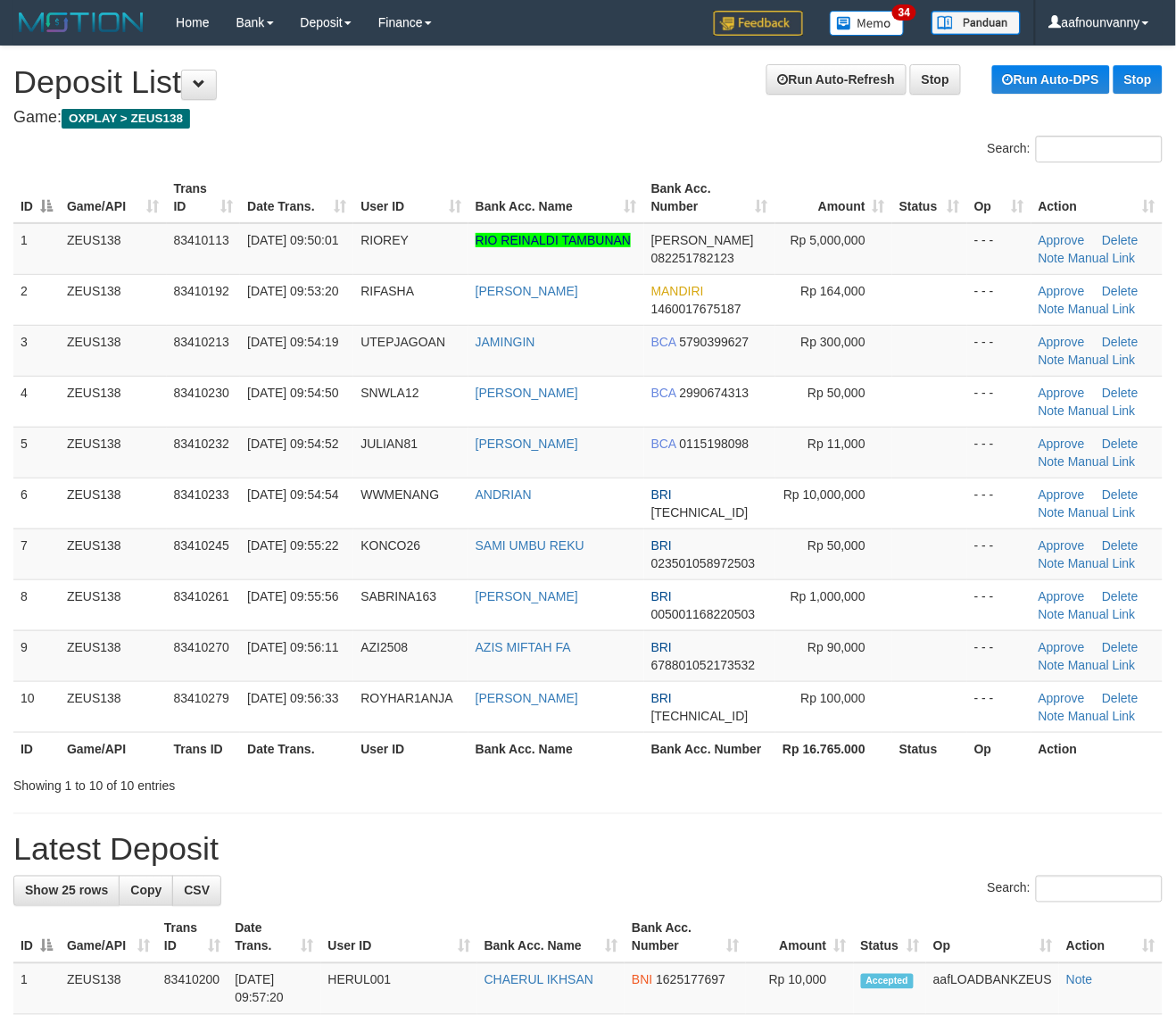 click on "1
ZEUS138
83410113
11/07/2025 09:50:01
RIOREY
RIO REINALDI TAMBUNAN
DANA
082251782123
Rp 5,000,000
- - -
Approve
Delete
Note
Manual Link
2
ZEUS138
83410192
11/07/2025 09:53:20
RIFASHA
VALLENTINA TITIN
MANDIRI
1460017675187
Rp 164,000
- - -" at bounding box center (588, 478) 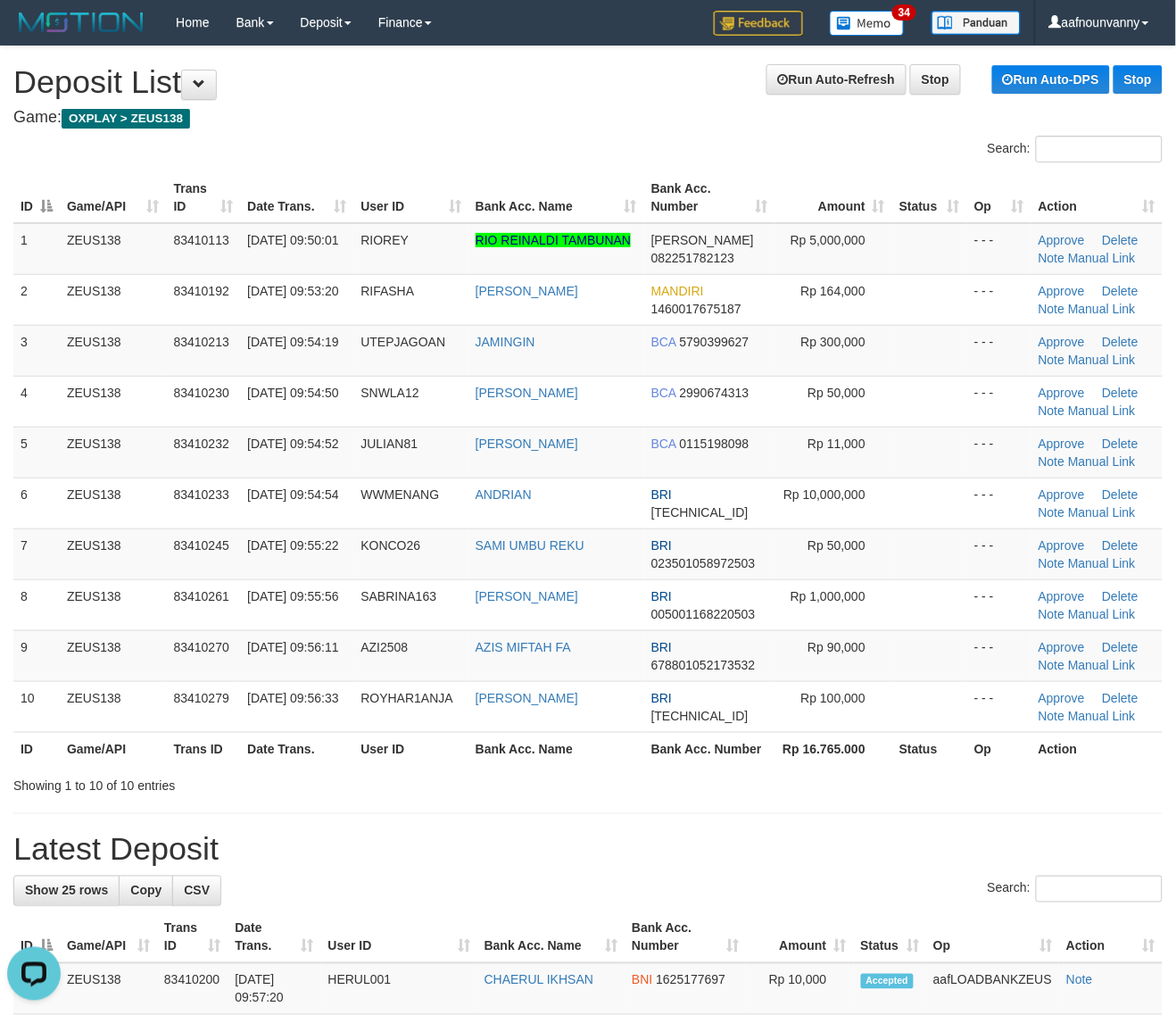 scroll, scrollTop: 0, scrollLeft: 0, axis: both 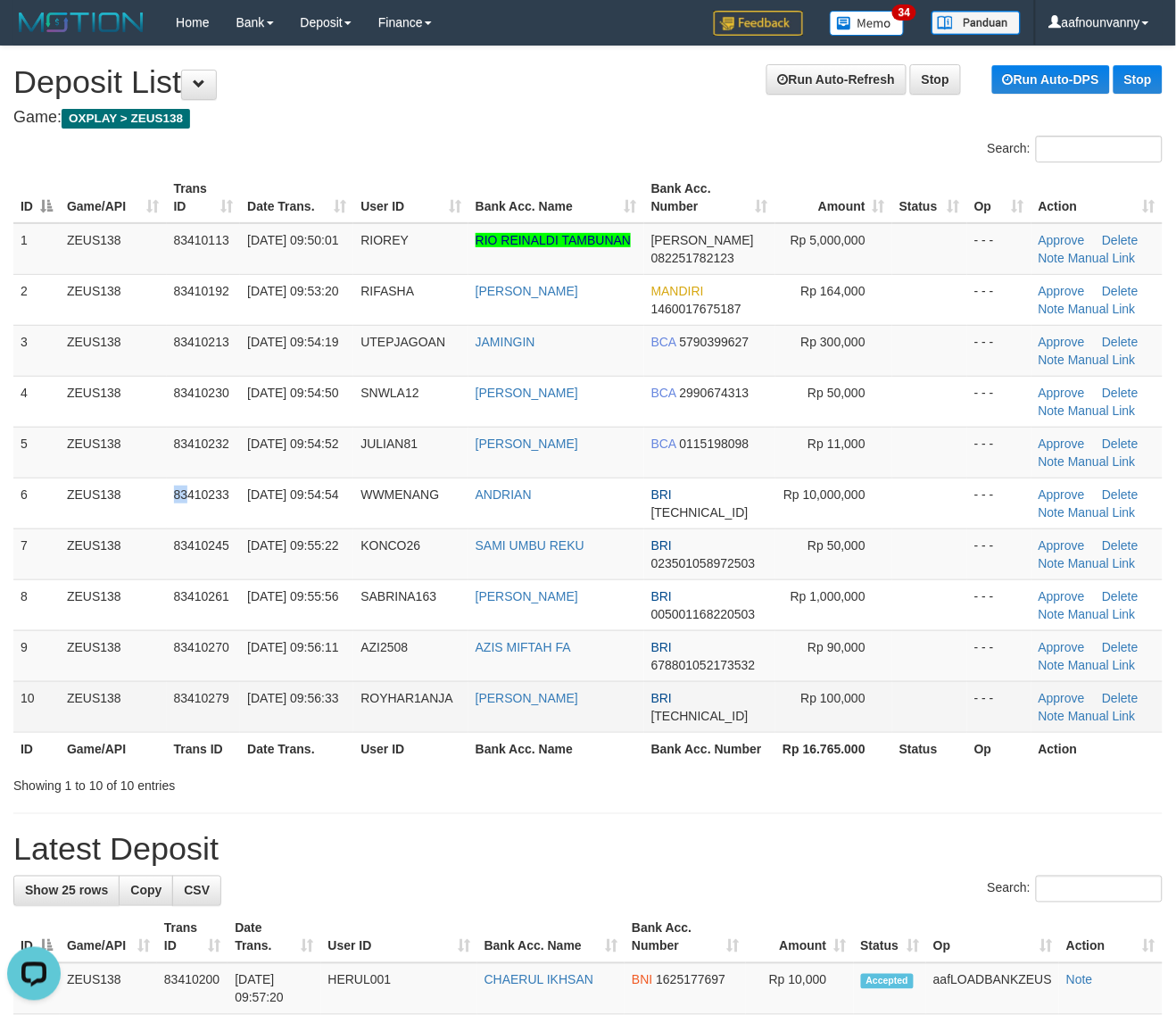 drag, startPoint x: 170, startPoint y: 478, endPoint x: 803, endPoint y: 681, distance: 664.7541 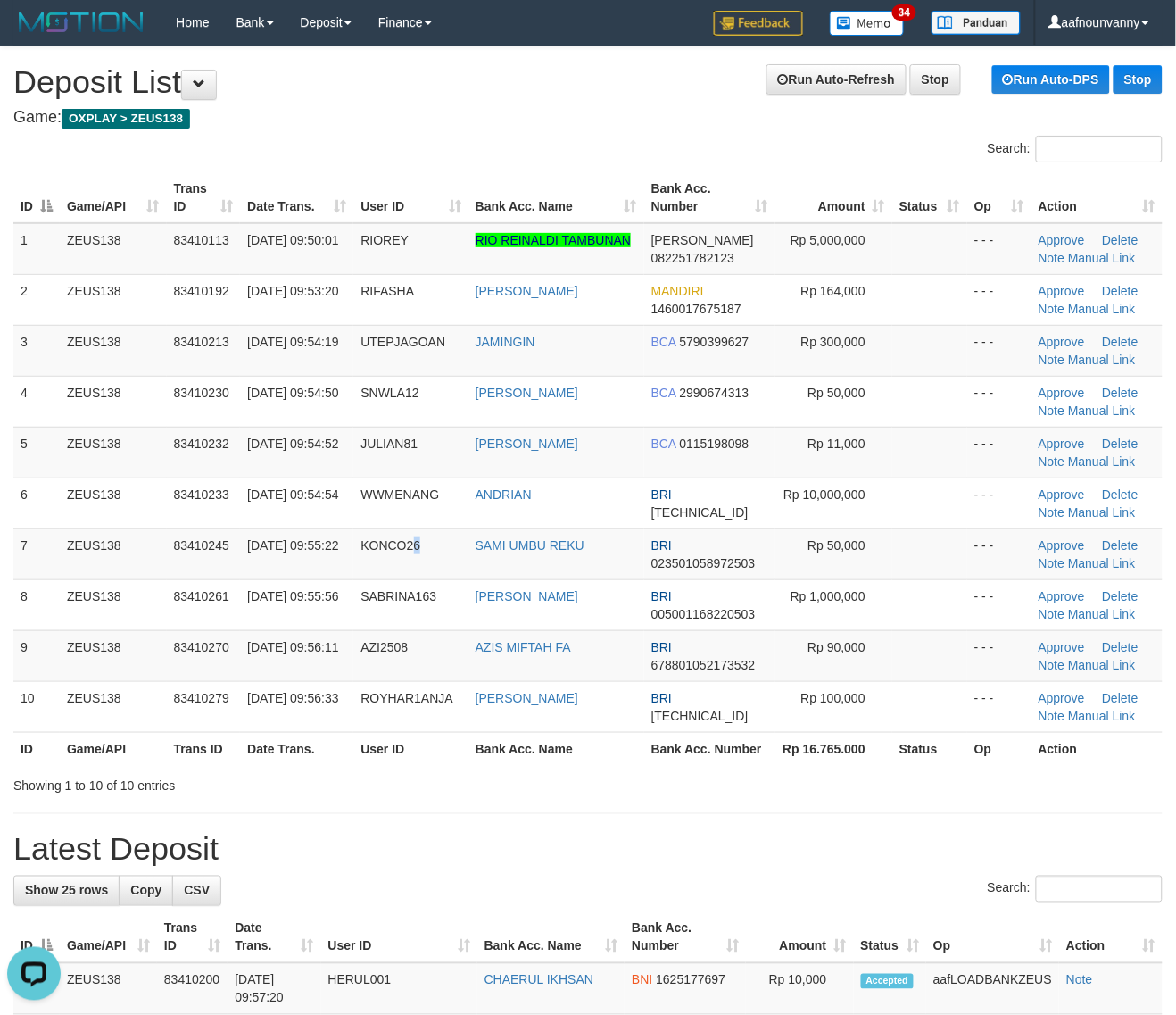 drag, startPoint x: 412, startPoint y: 543, endPoint x: 1183, endPoint y: 716, distance: 790.17087 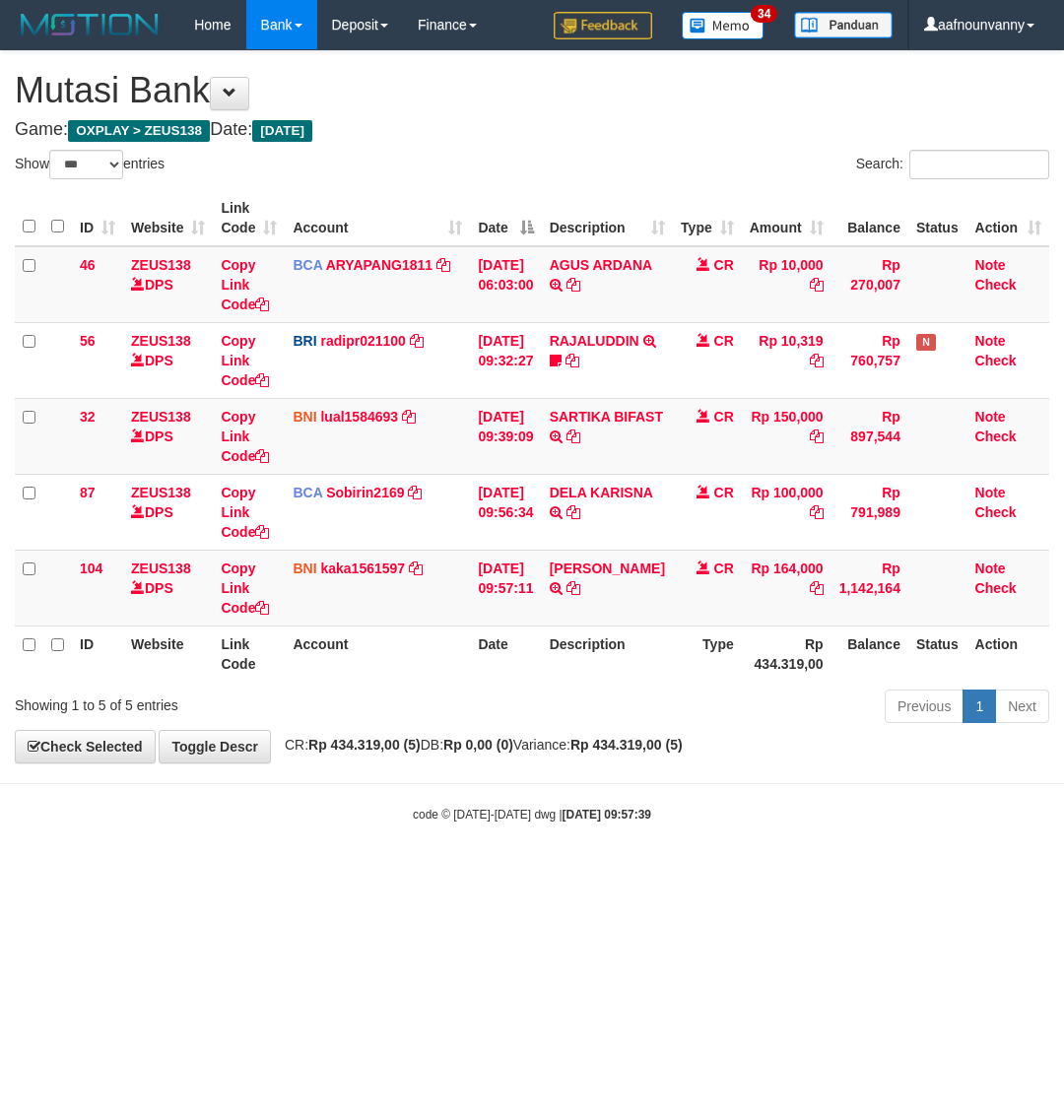 select on "***" 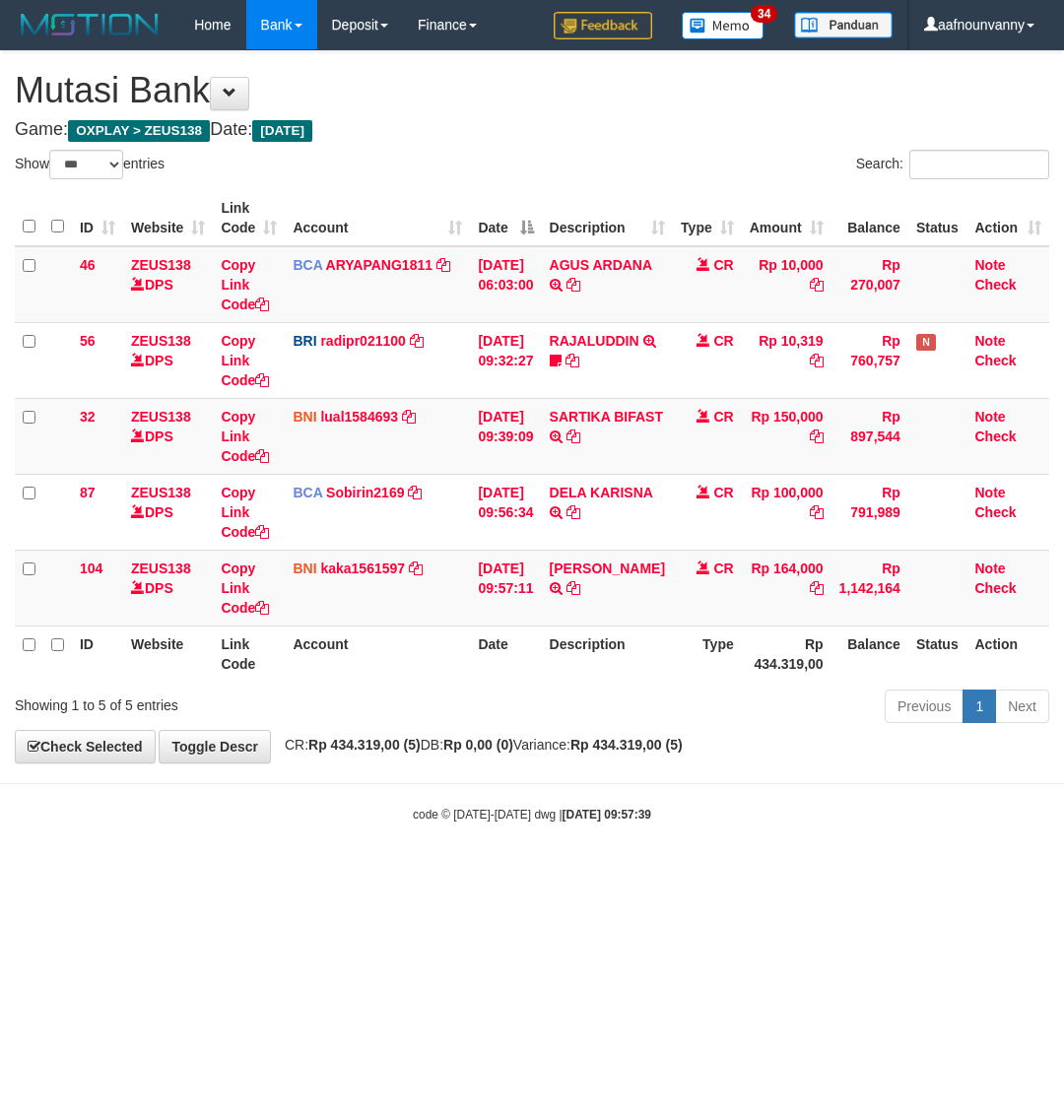 scroll, scrollTop: 0, scrollLeft: 0, axis: both 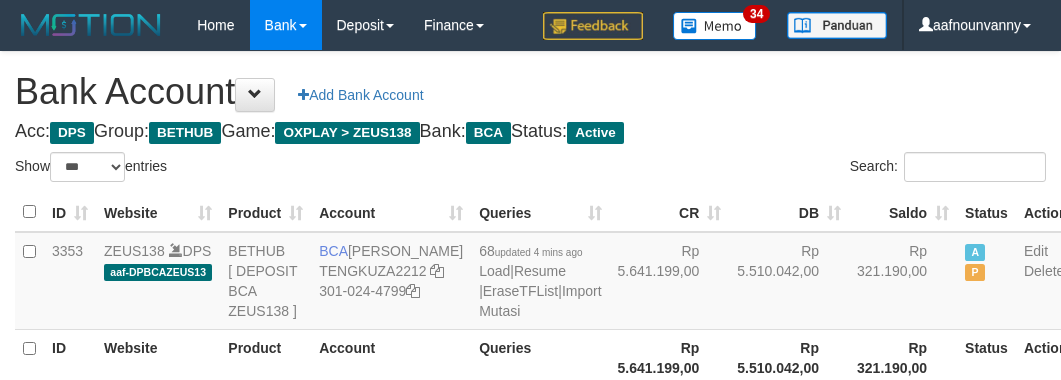 select on "***" 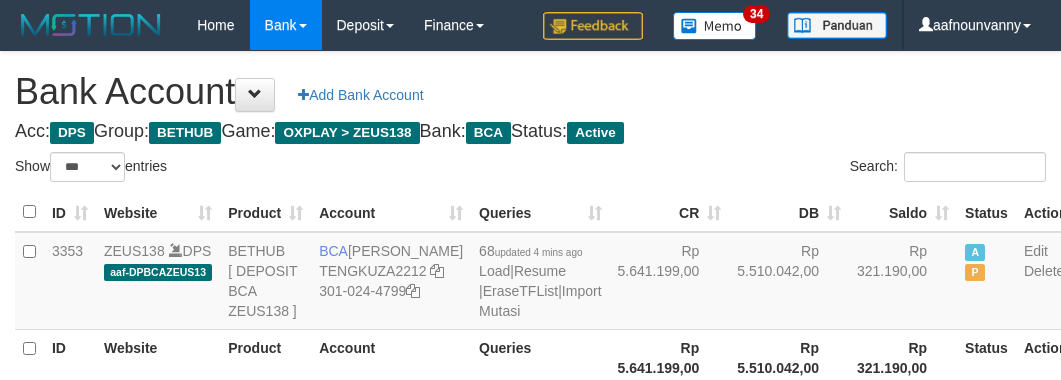 scroll, scrollTop: 226, scrollLeft: 0, axis: vertical 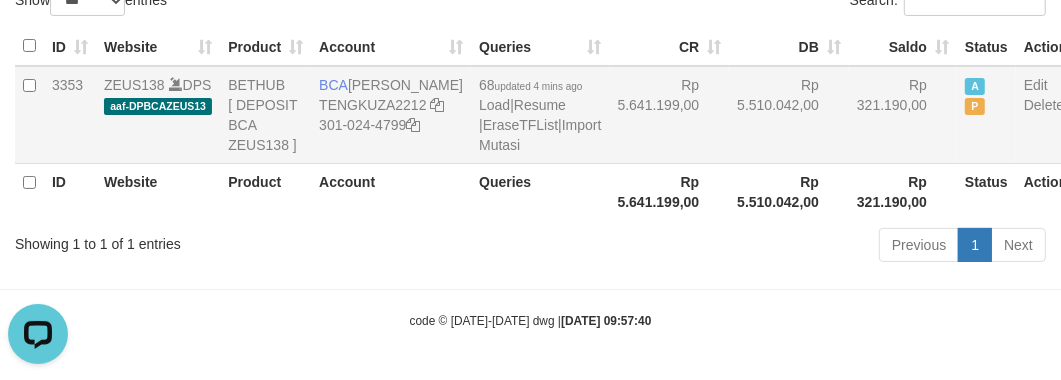drag, startPoint x: 592, startPoint y: 122, endPoint x: 415, endPoint y: 95, distance: 179.04749 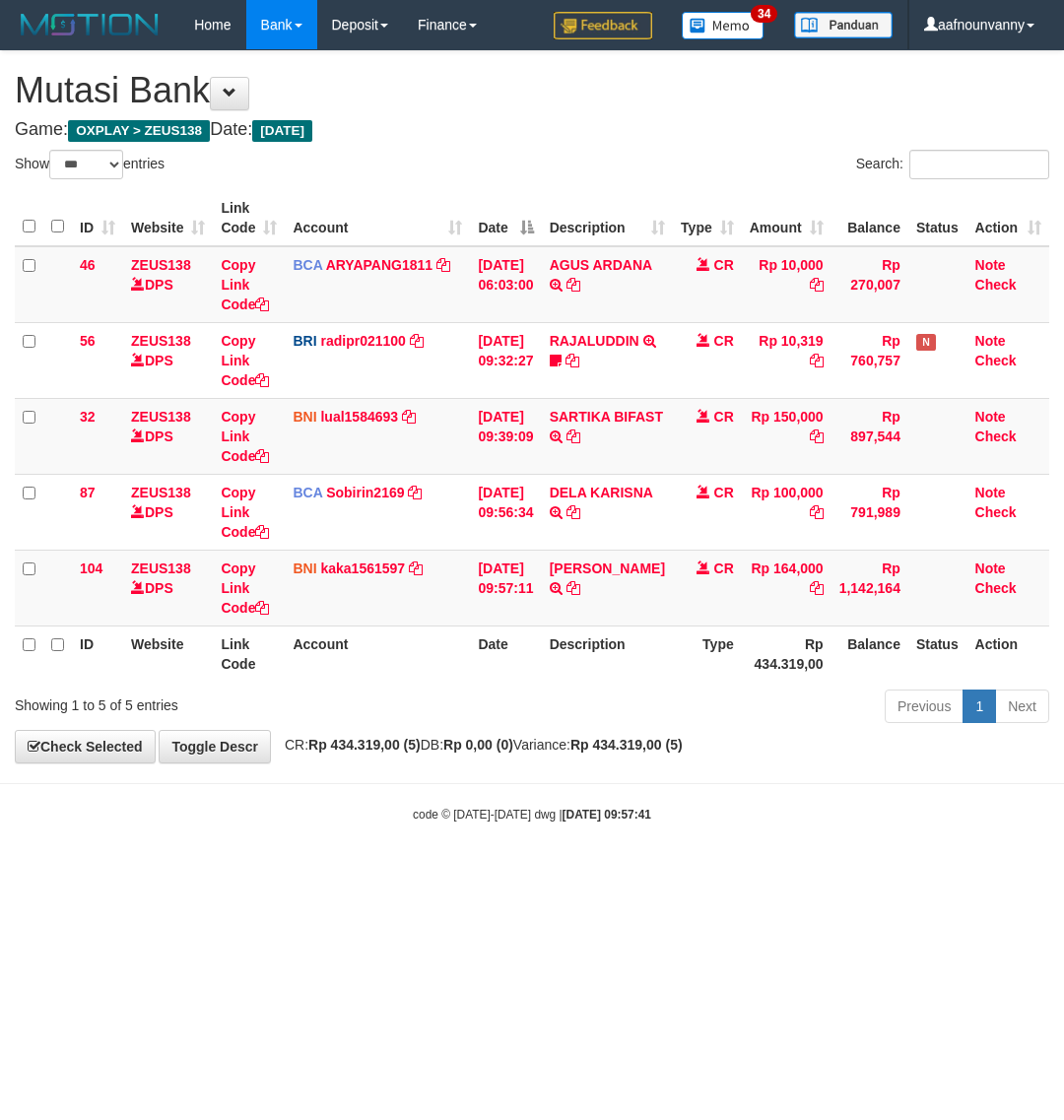 select on "***" 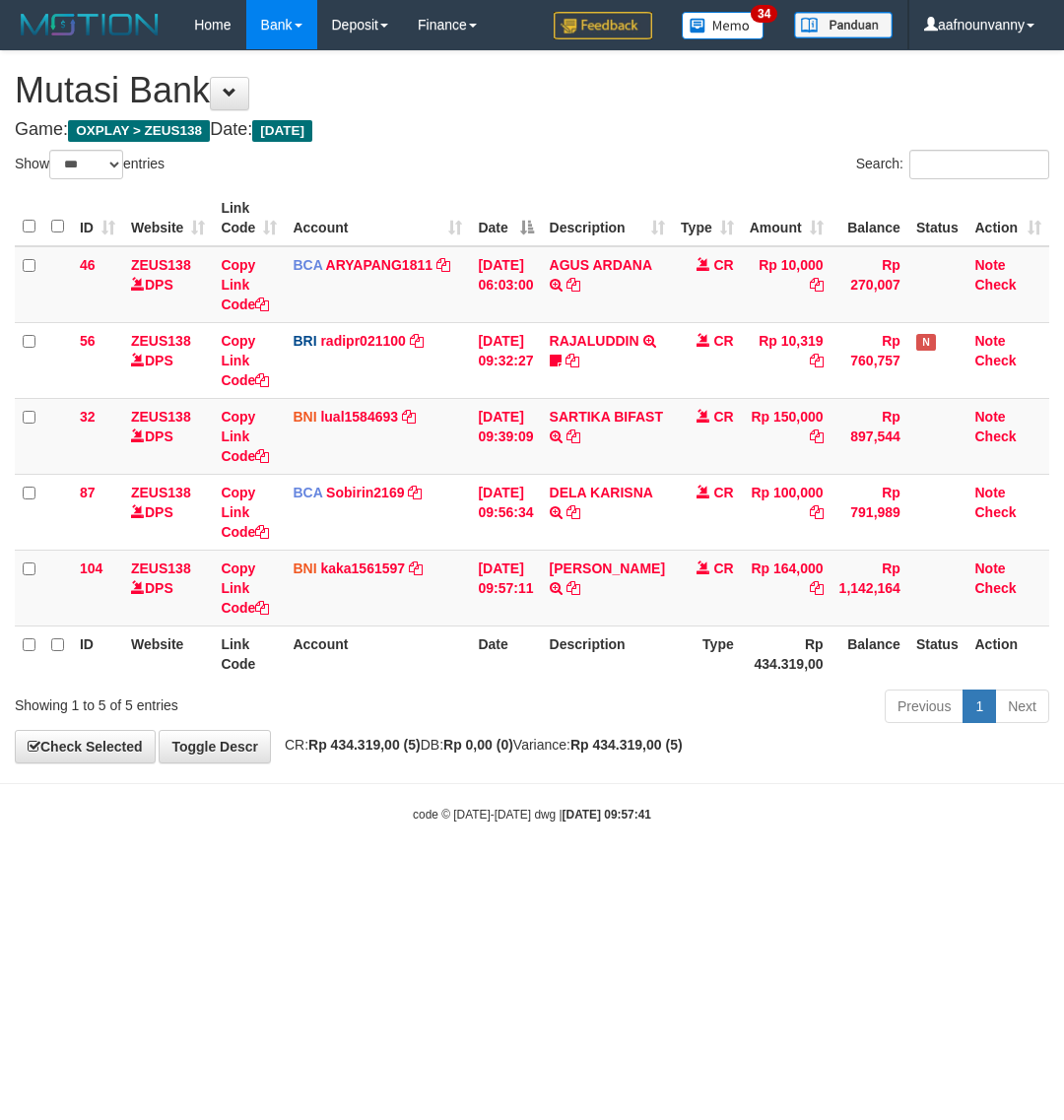 scroll, scrollTop: 0, scrollLeft: 0, axis: both 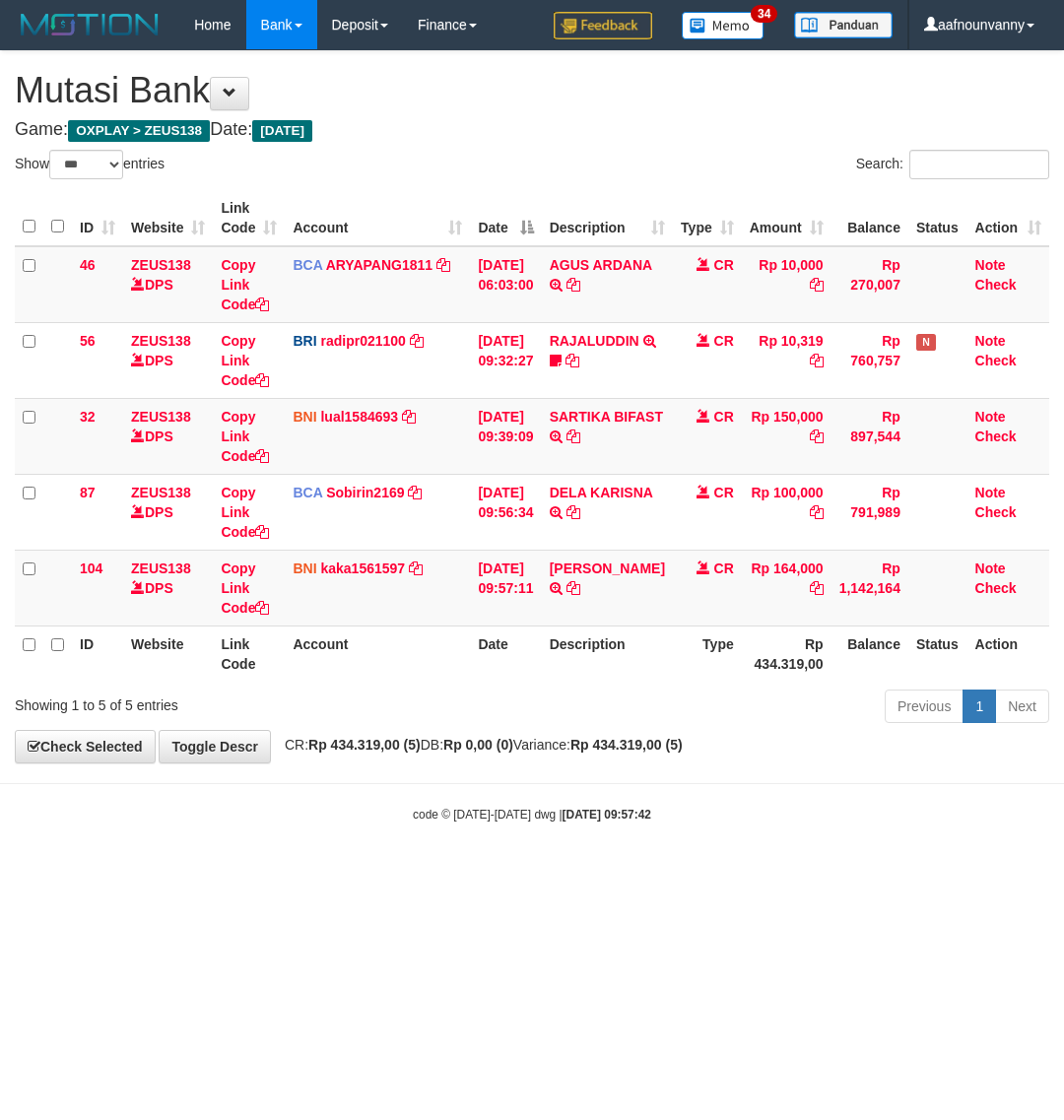 select on "***" 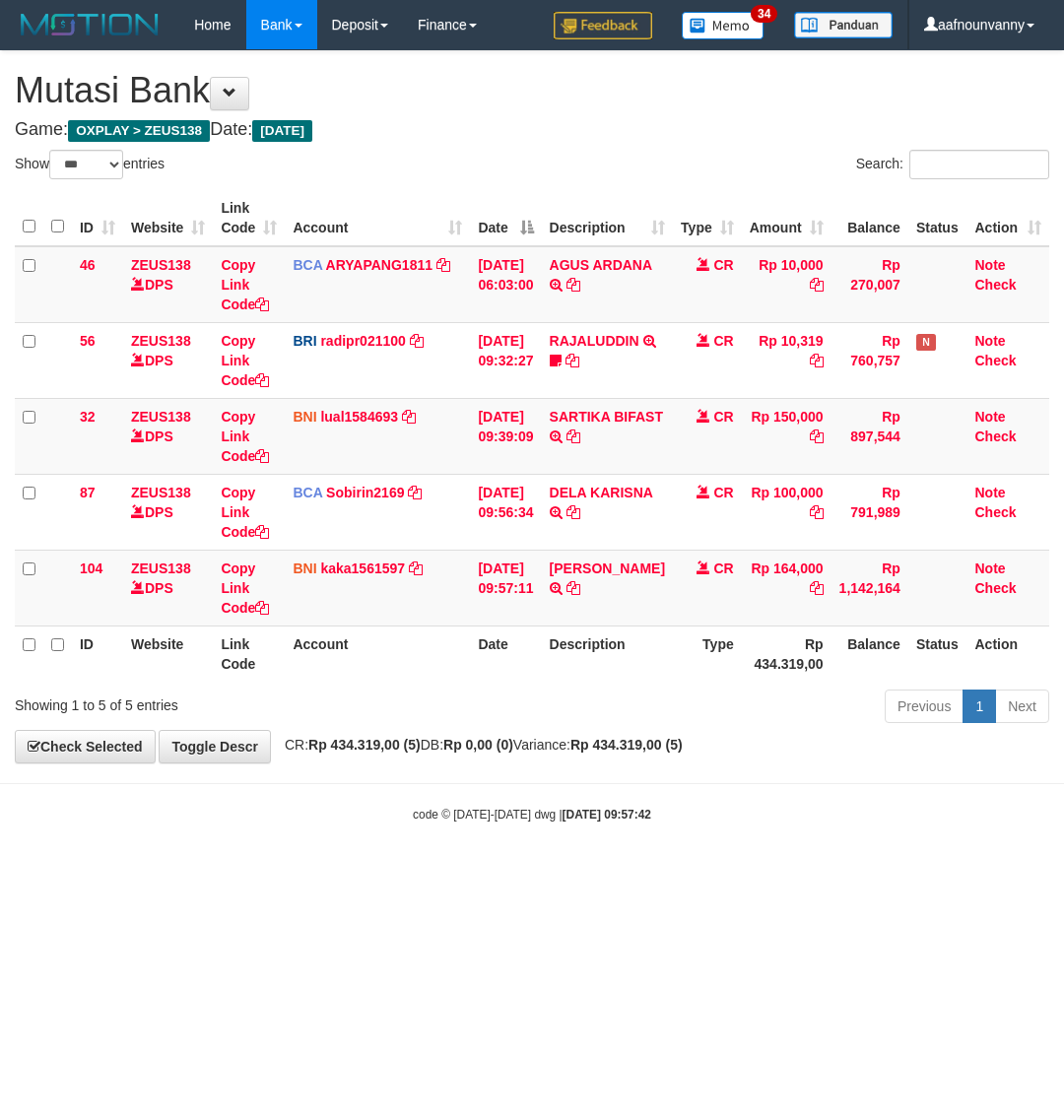 scroll, scrollTop: 0, scrollLeft: 0, axis: both 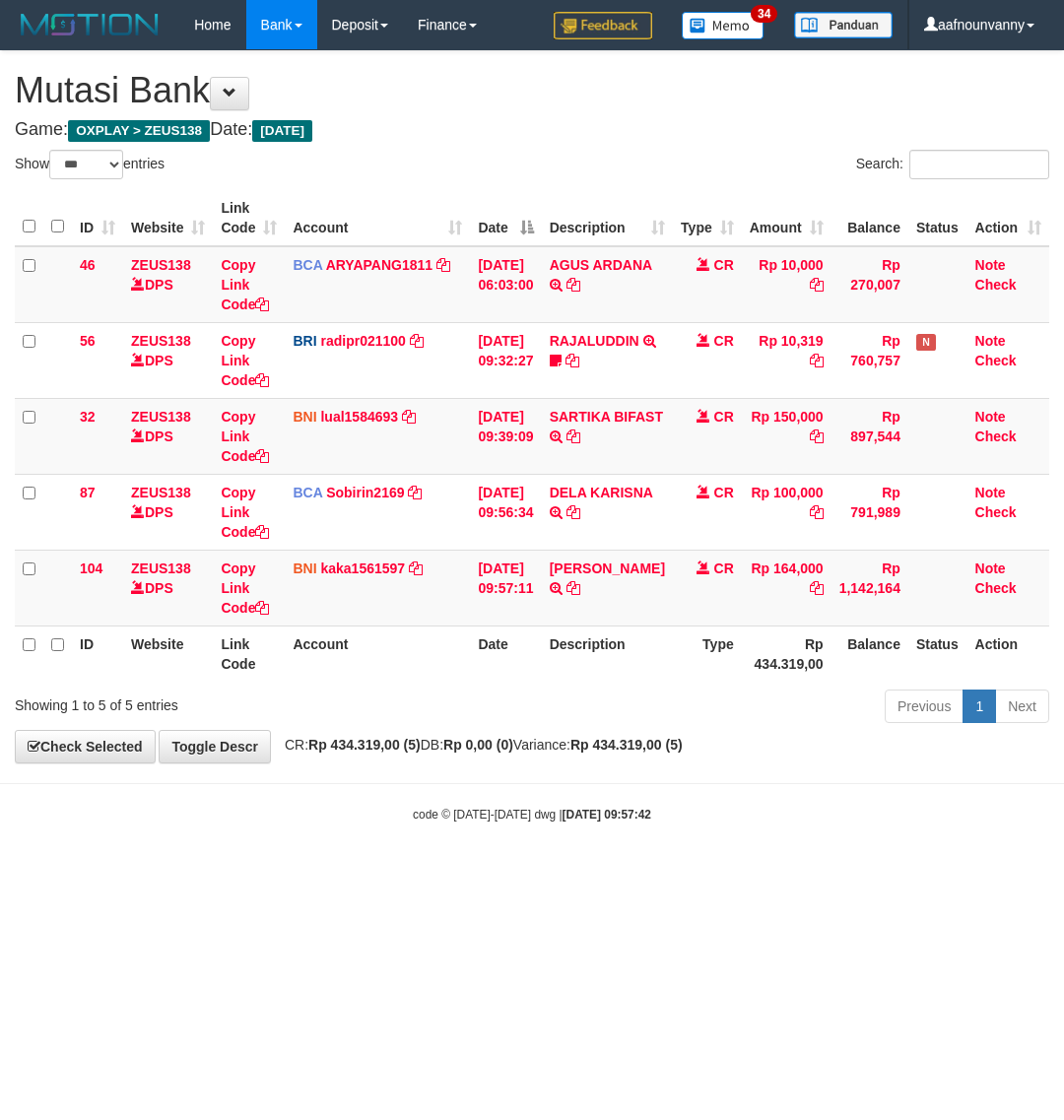 select on "***" 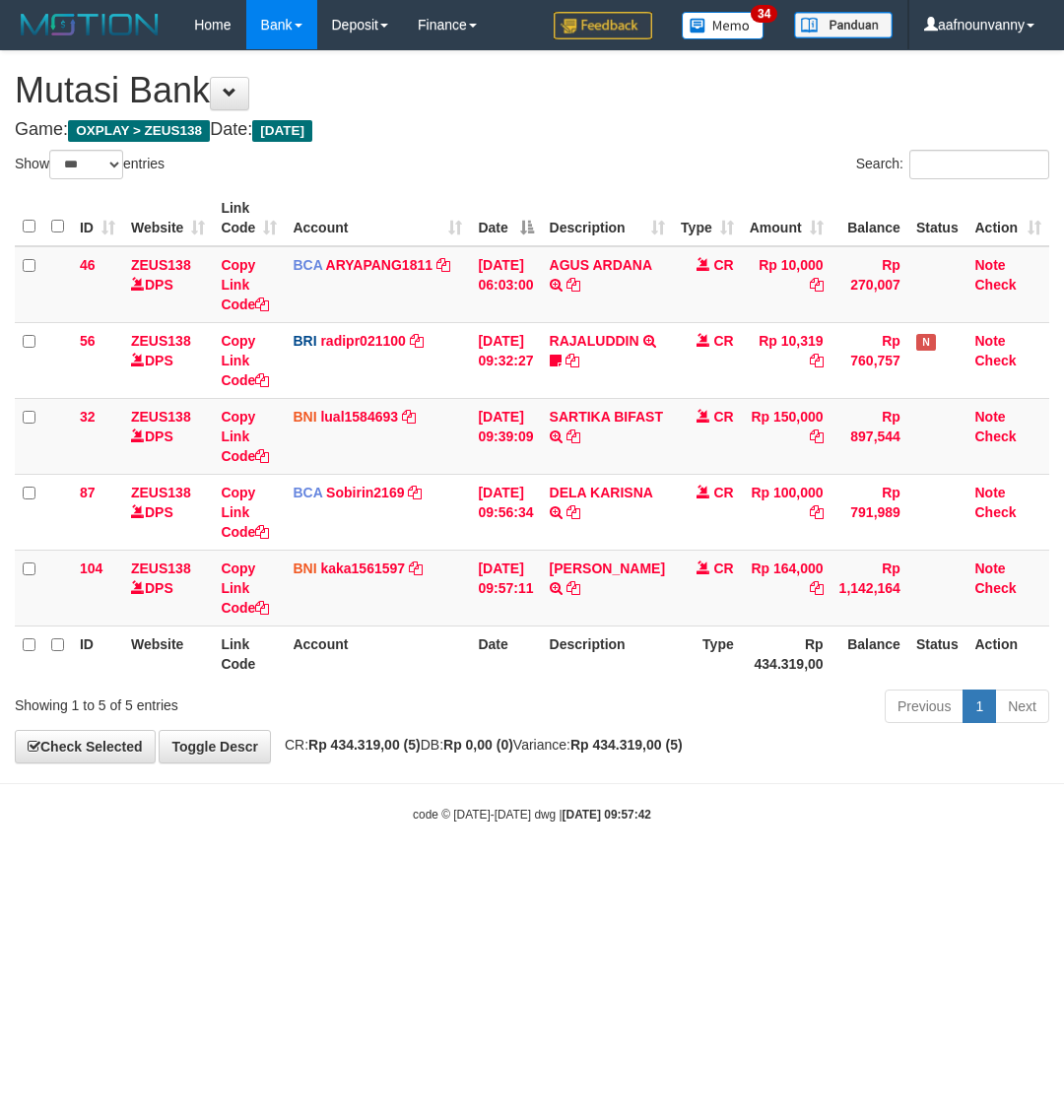 scroll, scrollTop: 0, scrollLeft: 0, axis: both 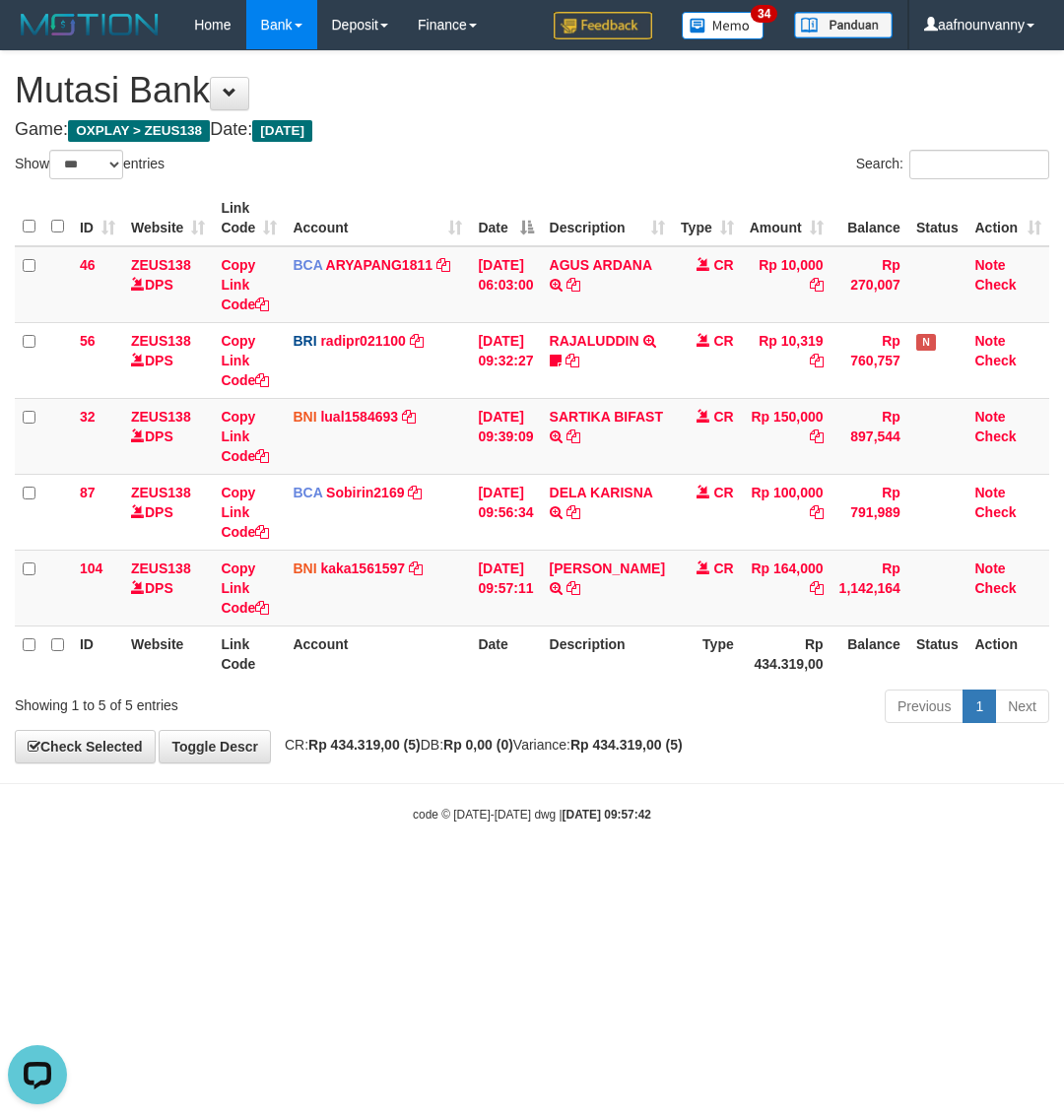 drag, startPoint x: 257, startPoint y: 832, endPoint x: 8, endPoint y: 793, distance: 252.03571 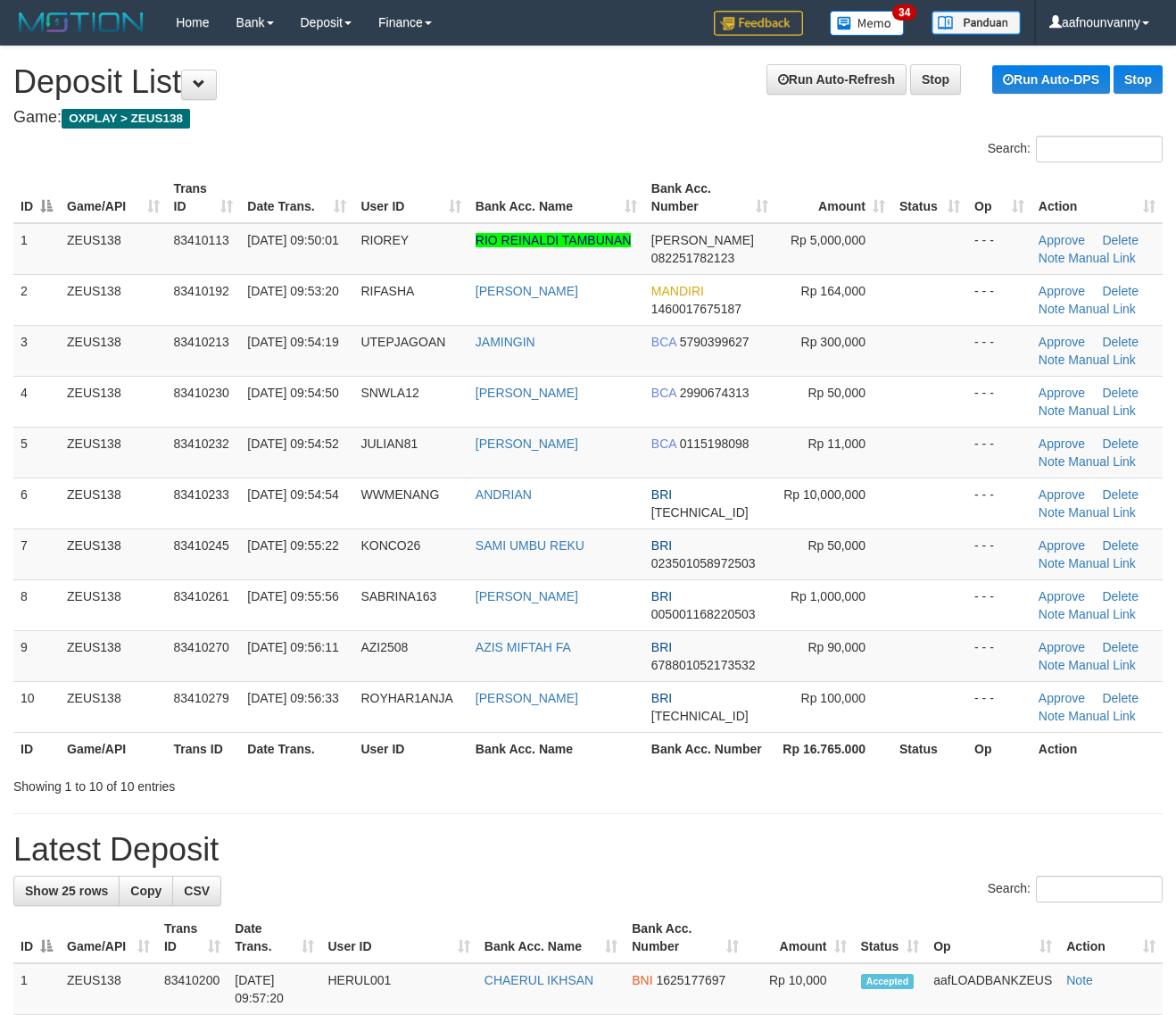scroll, scrollTop: 0, scrollLeft: 0, axis: both 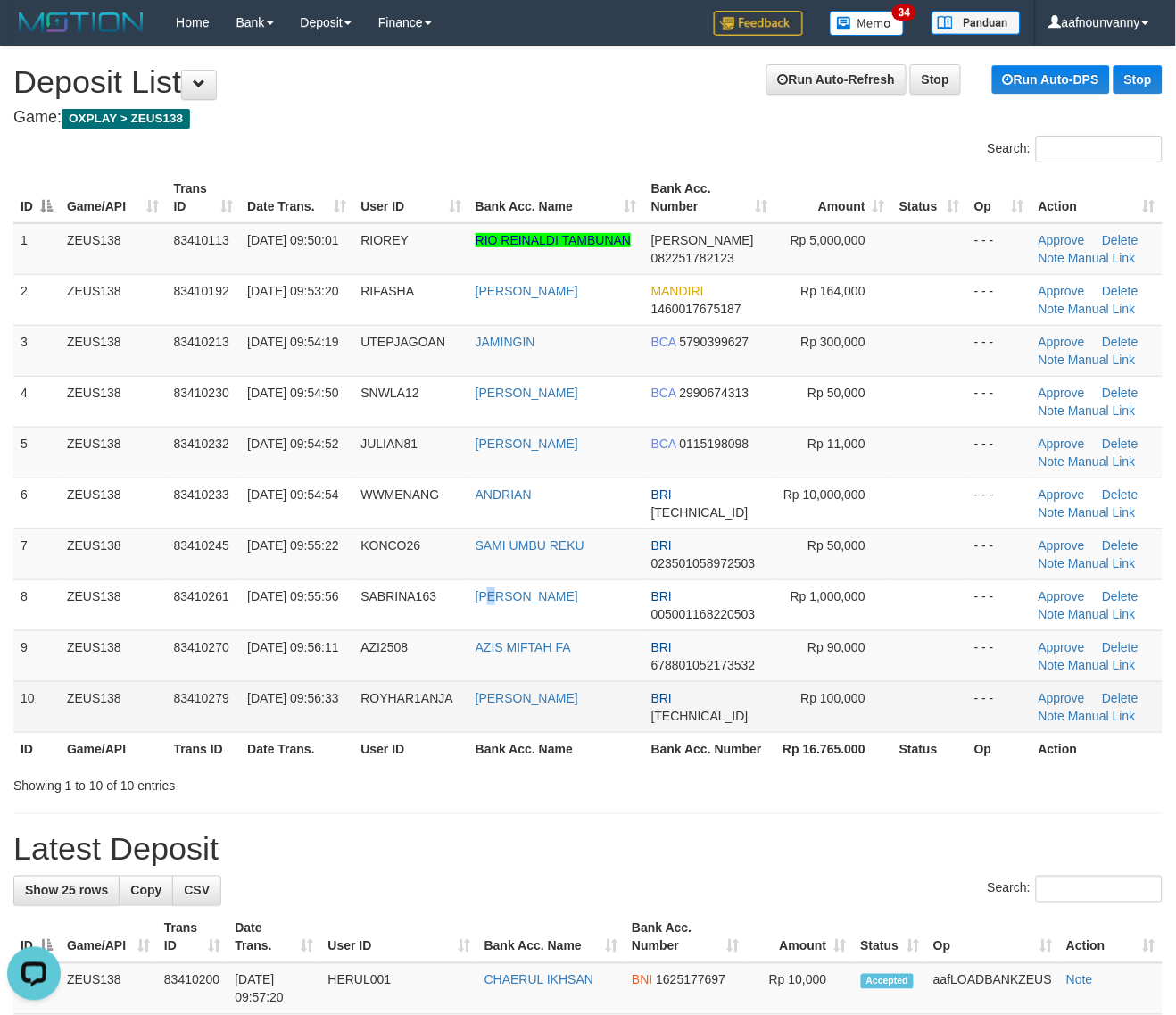 drag, startPoint x: 497, startPoint y: 612, endPoint x: 1053, endPoint y: 726, distance: 567.56674 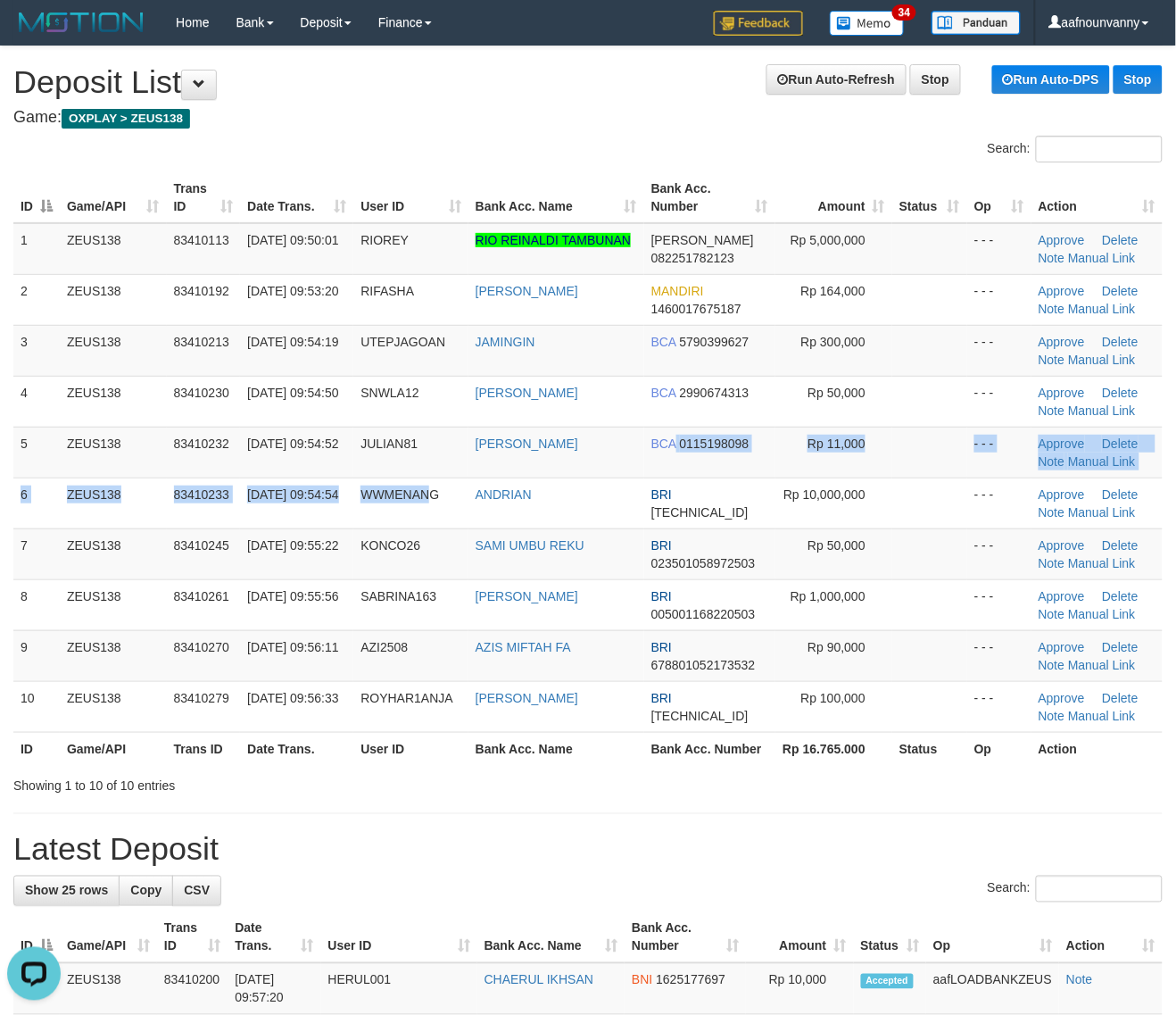 drag, startPoint x: 453, startPoint y: 474, endPoint x: 1192, endPoint y: 509, distance: 739.82836 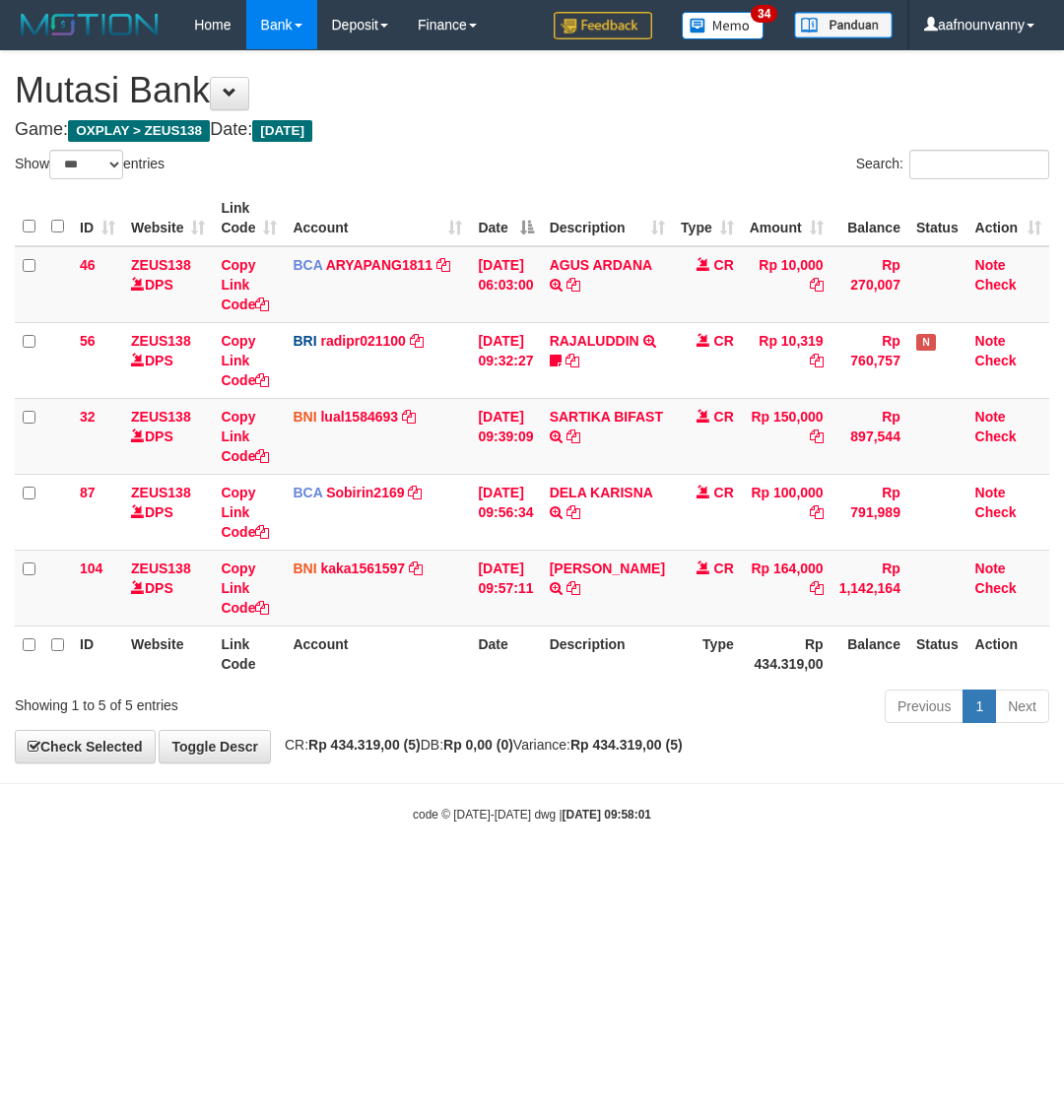 select on "***" 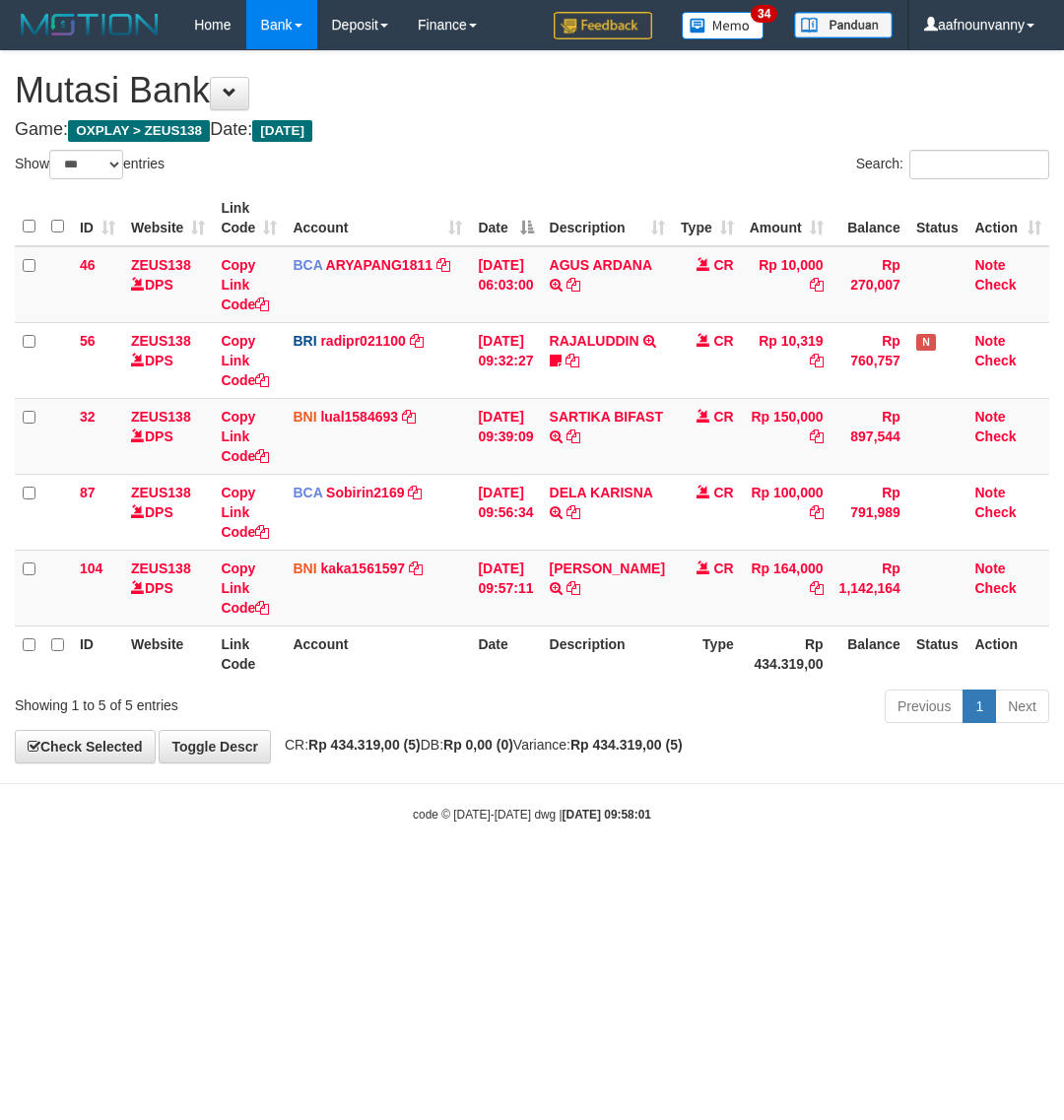 click on "Toggle navigation
Home
Bank
Account List
Load
By Website
Group
[OXPLAY]													ZEUS138
By Load Group (DPS)
Sync" at bounding box center [532, 436] 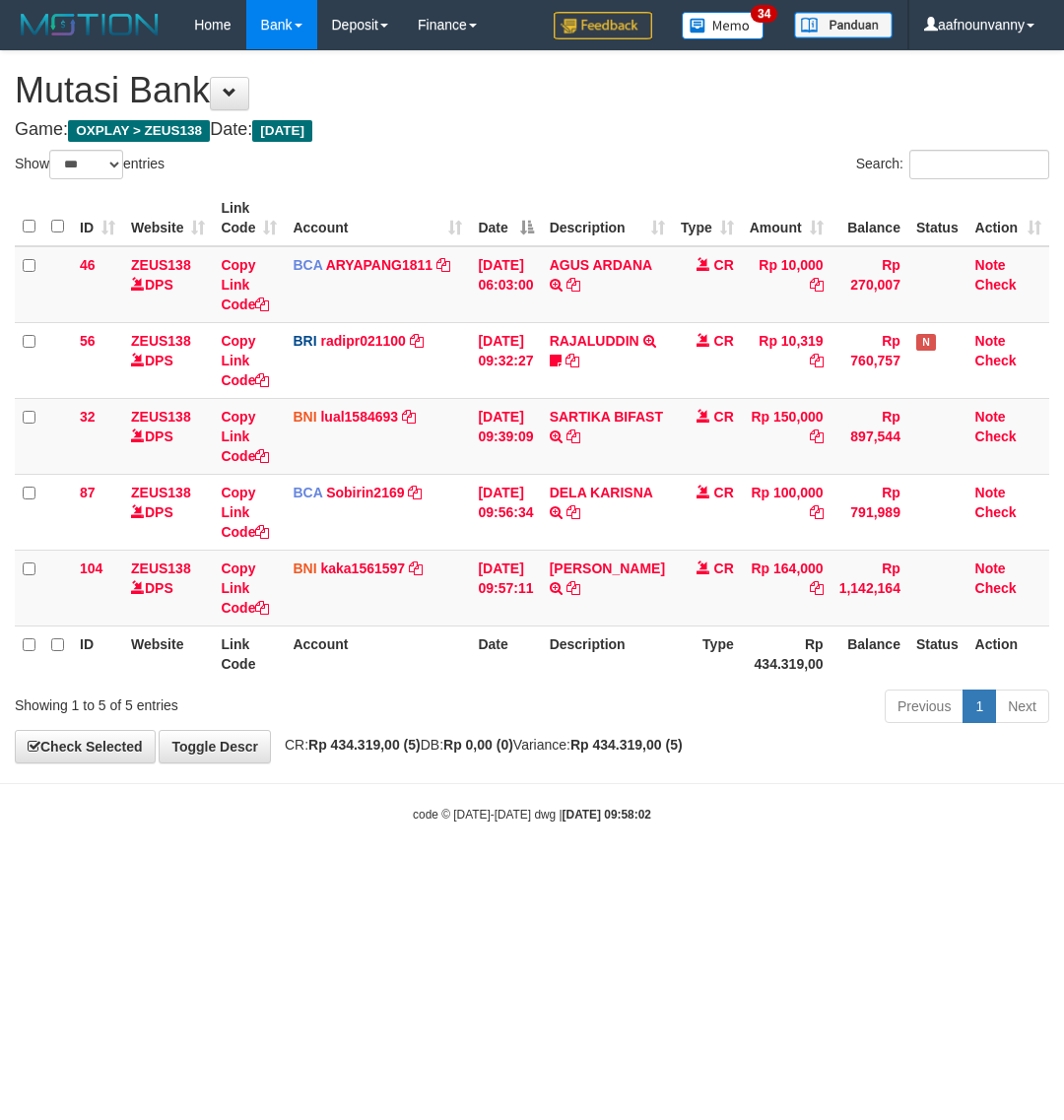 select on "***" 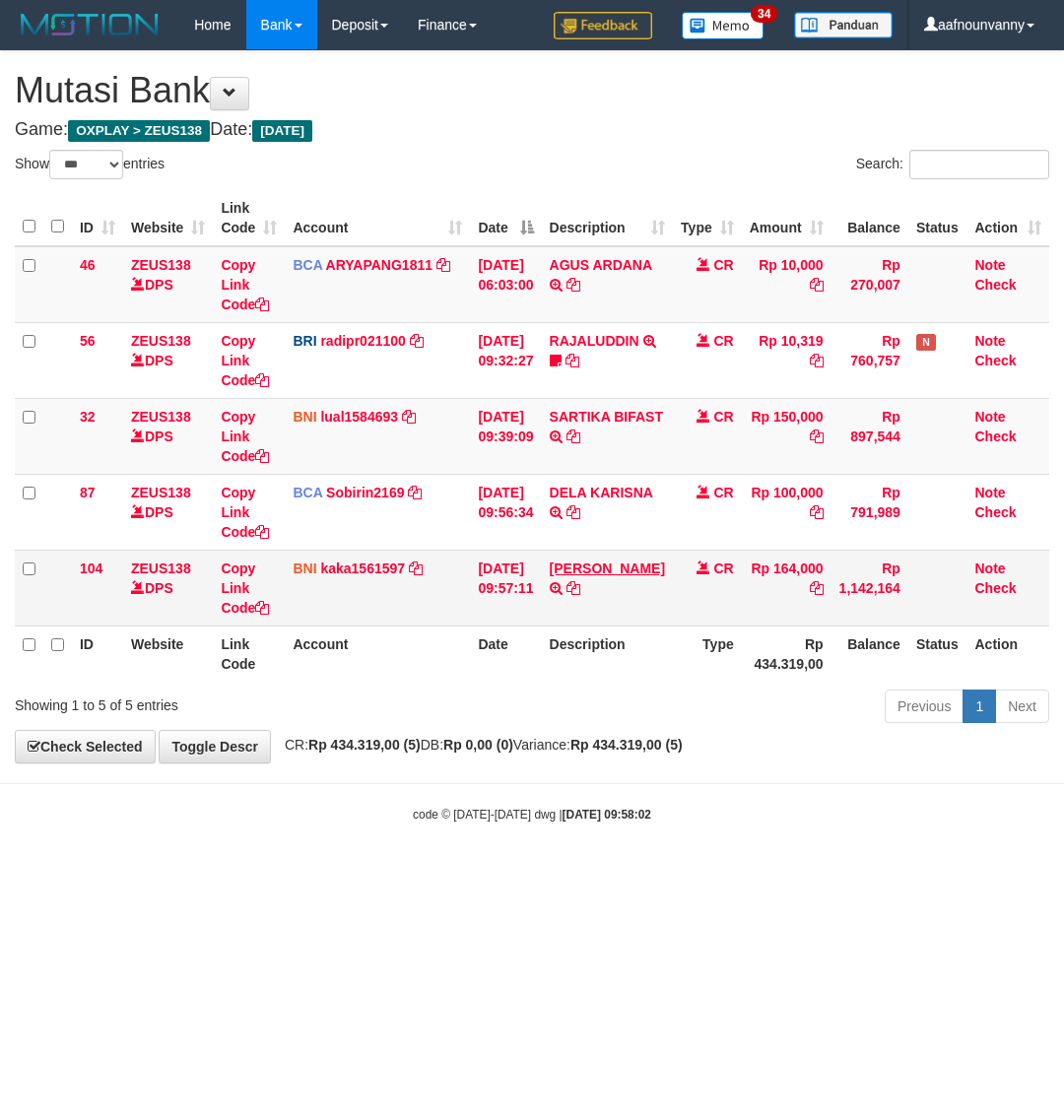 scroll, scrollTop: 0, scrollLeft: 0, axis: both 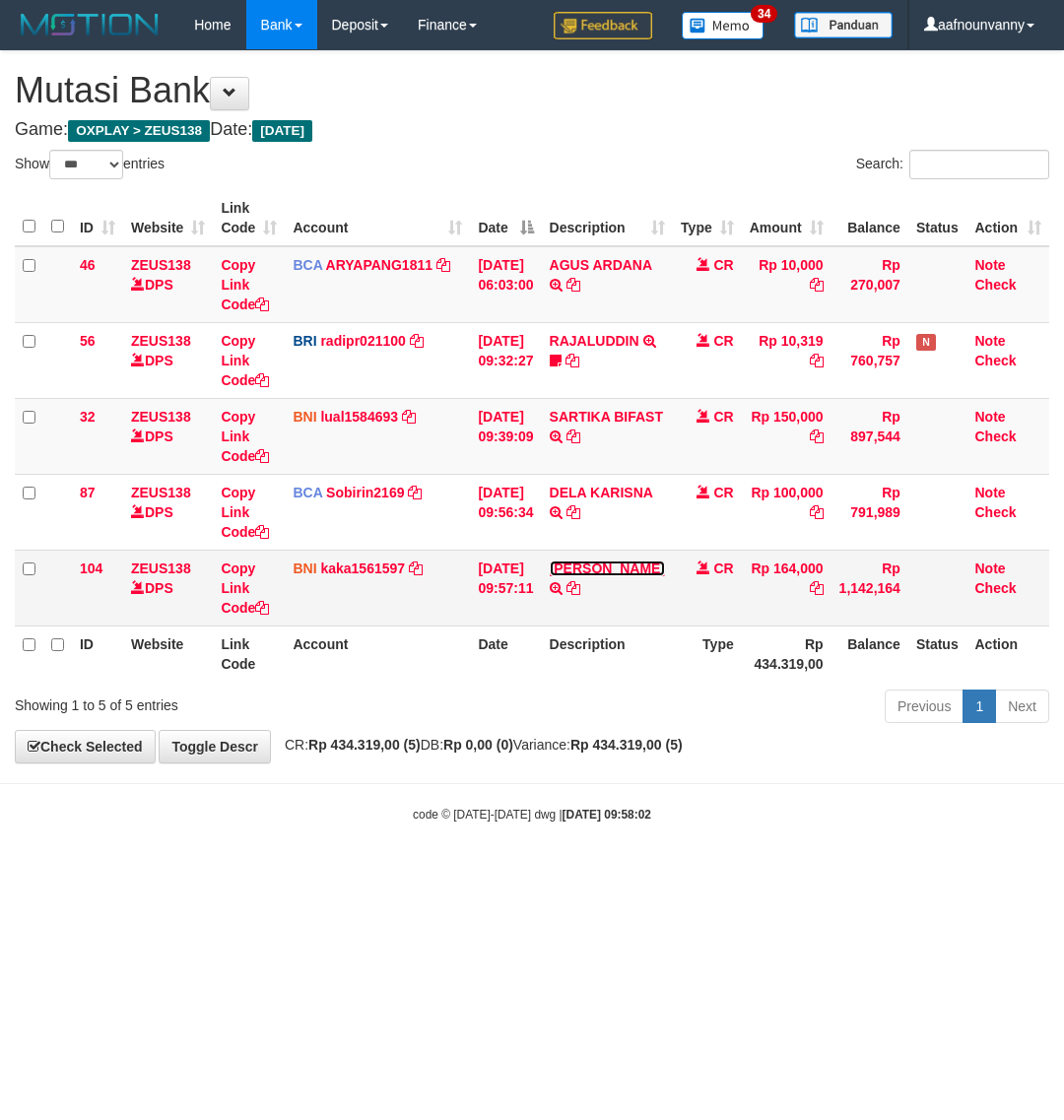 click on "[PERSON_NAME]" at bounding box center [607, 568] 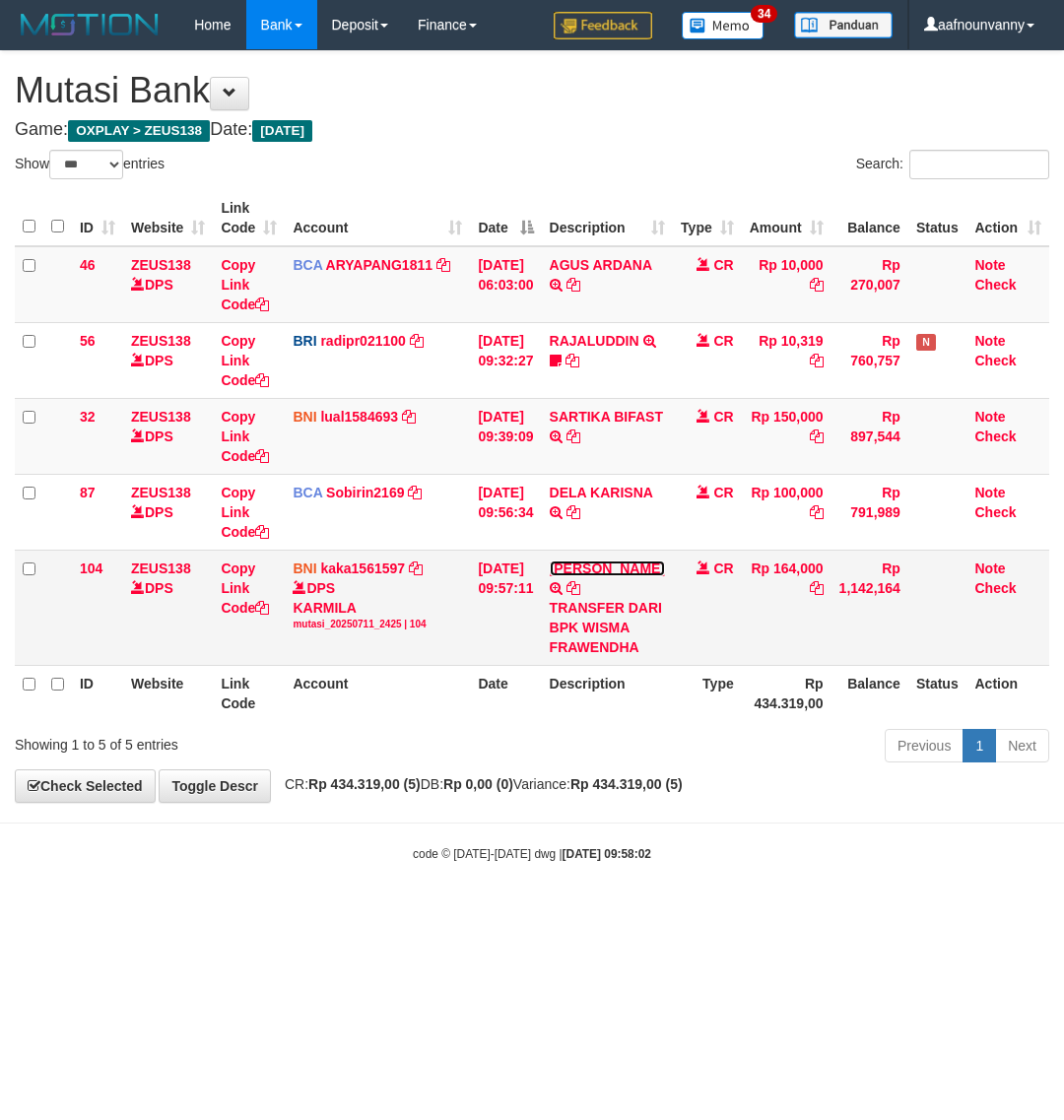 drag, startPoint x: 566, startPoint y: 563, endPoint x: 576, endPoint y: 499, distance: 64.77654 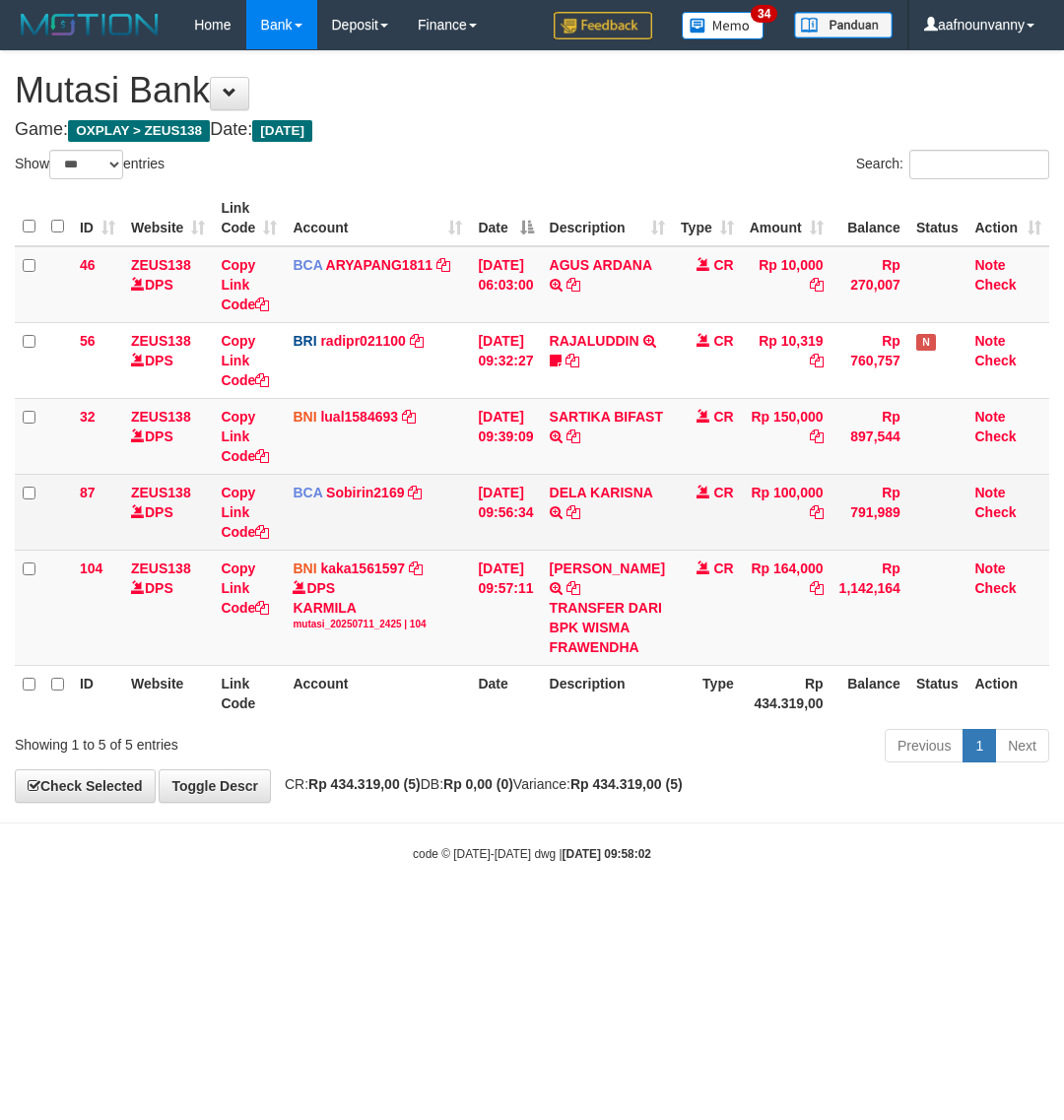 click on "DELA KARISNA         TRSF E-BANKING CR 1107/FTSCY/WS95051
100000.002025071149717694 TRFDN-DELA KARISNAESPAY DEBIT INDONE" at bounding box center (607, 511) 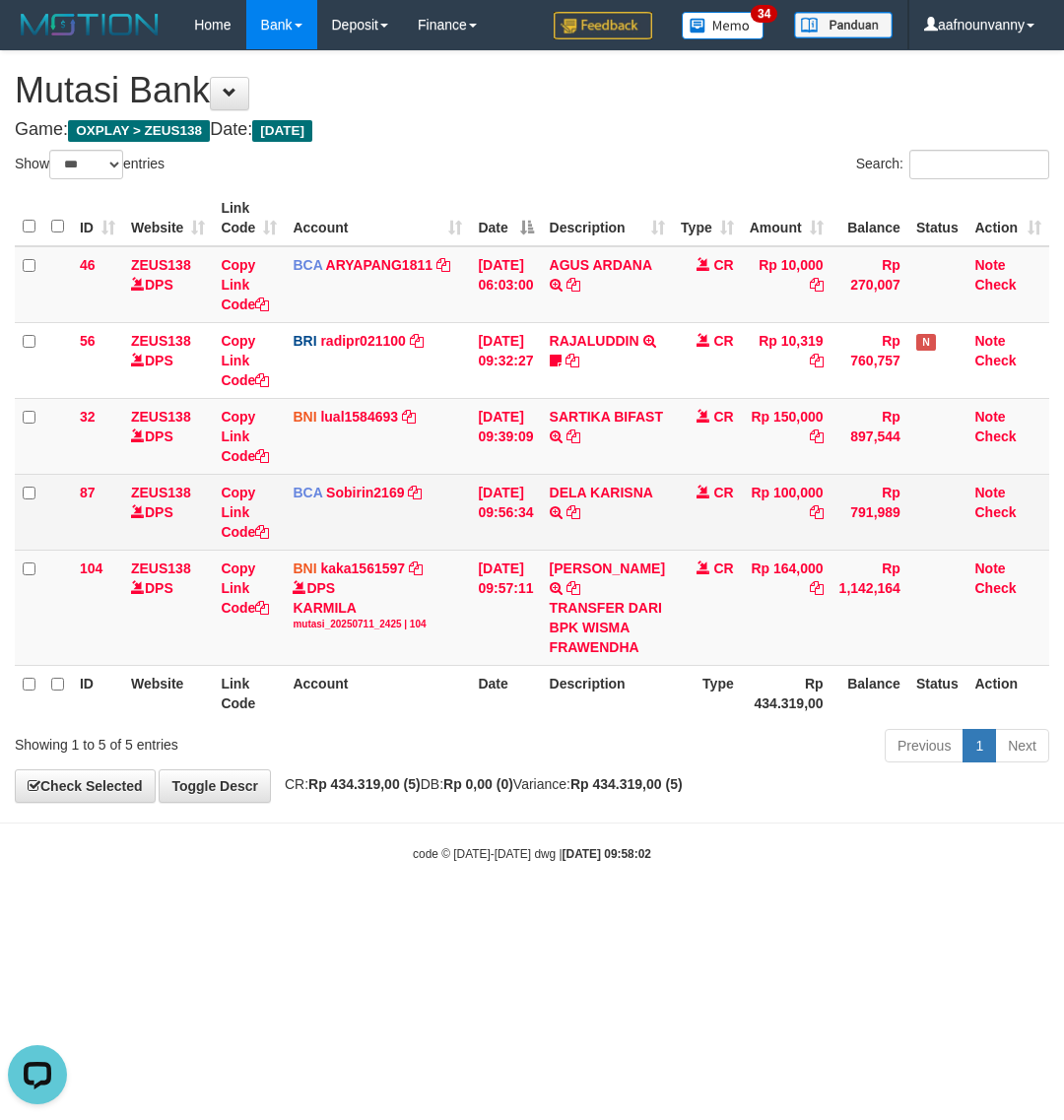 scroll, scrollTop: 0, scrollLeft: 0, axis: both 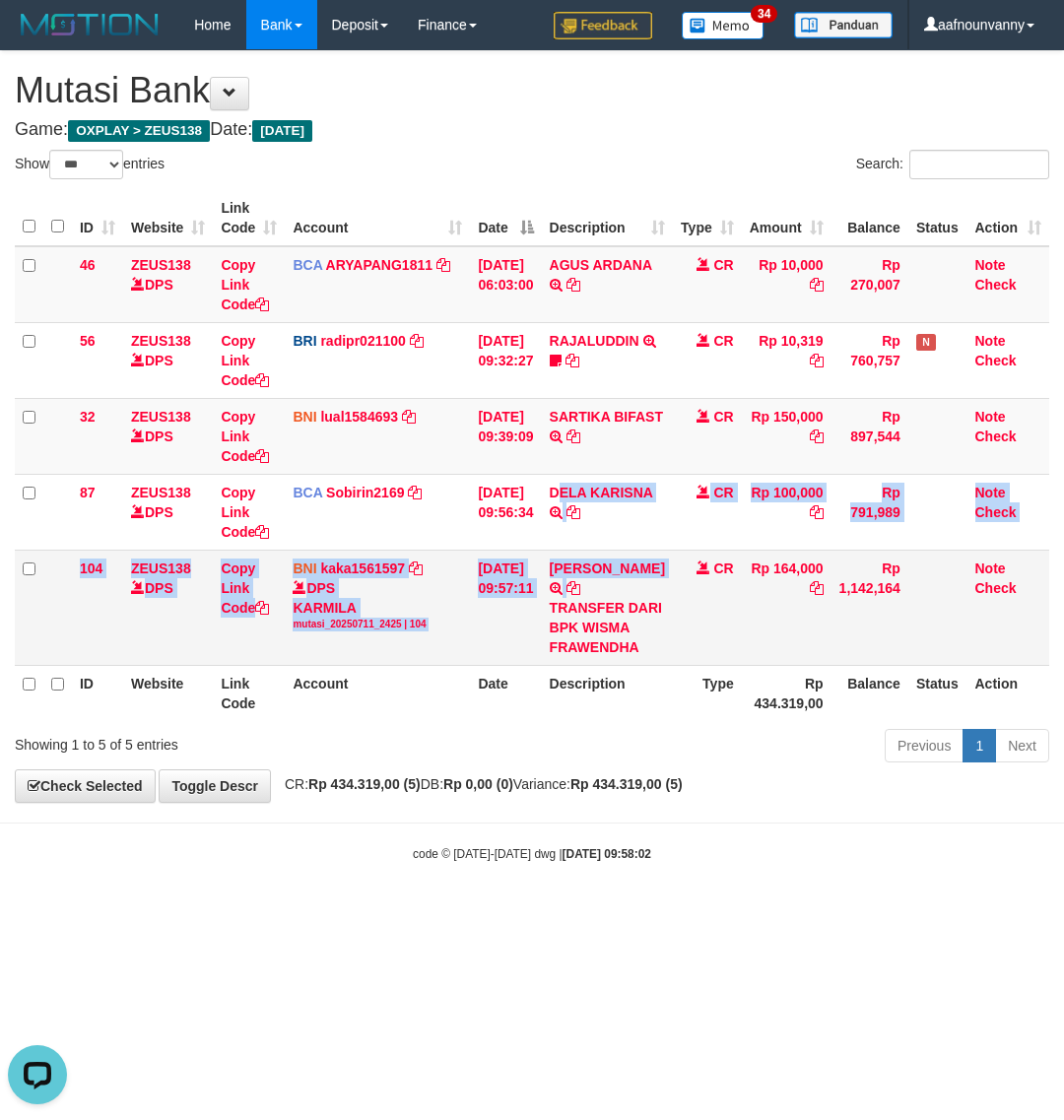 drag, startPoint x: 571, startPoint y: 475, endPoint x: 673, endPoint y: 650, distance: 202.55617 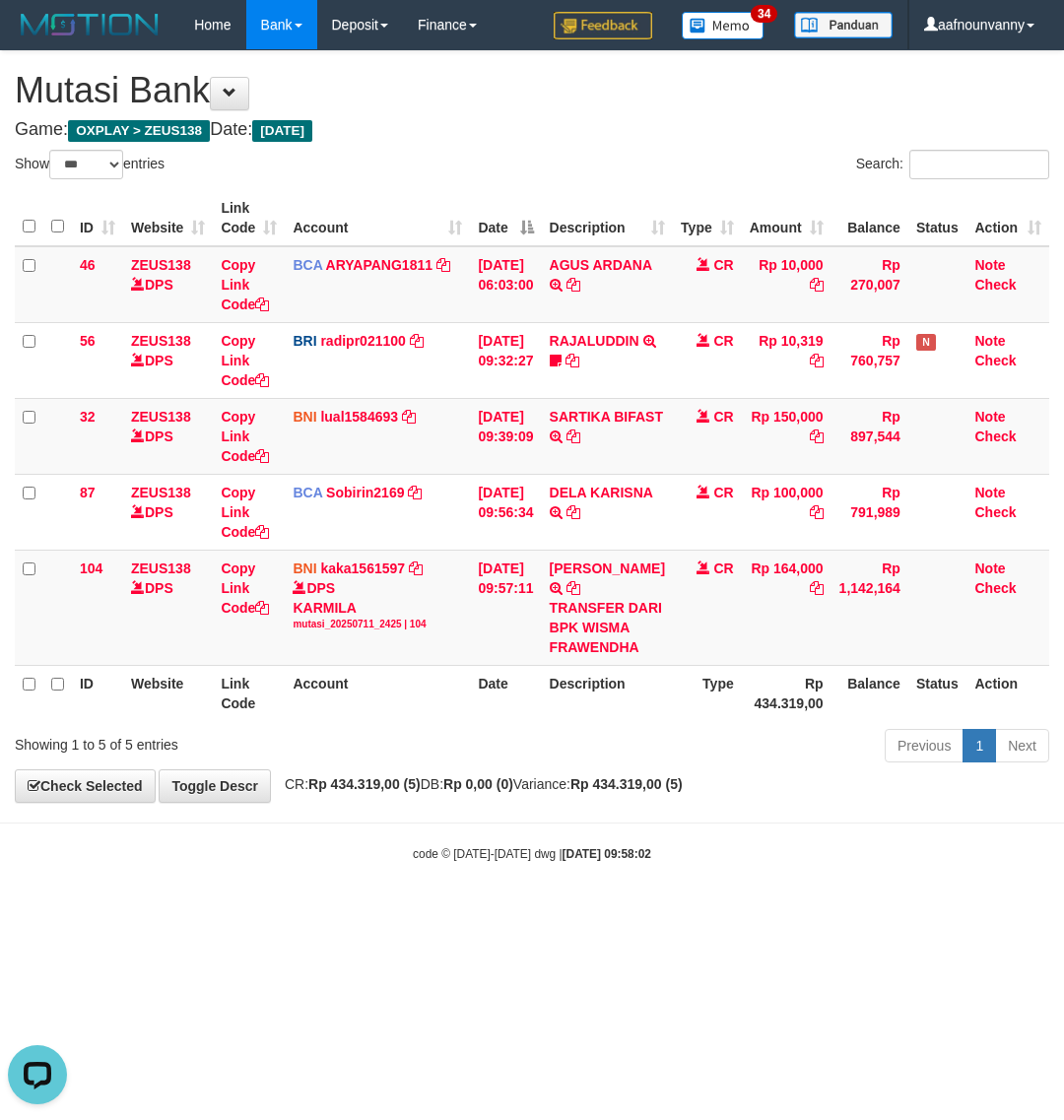 drag, startPoint x: 372, startPoint y: 865, endPoint x: 332, endPoint y: 869, distance: 40.1995 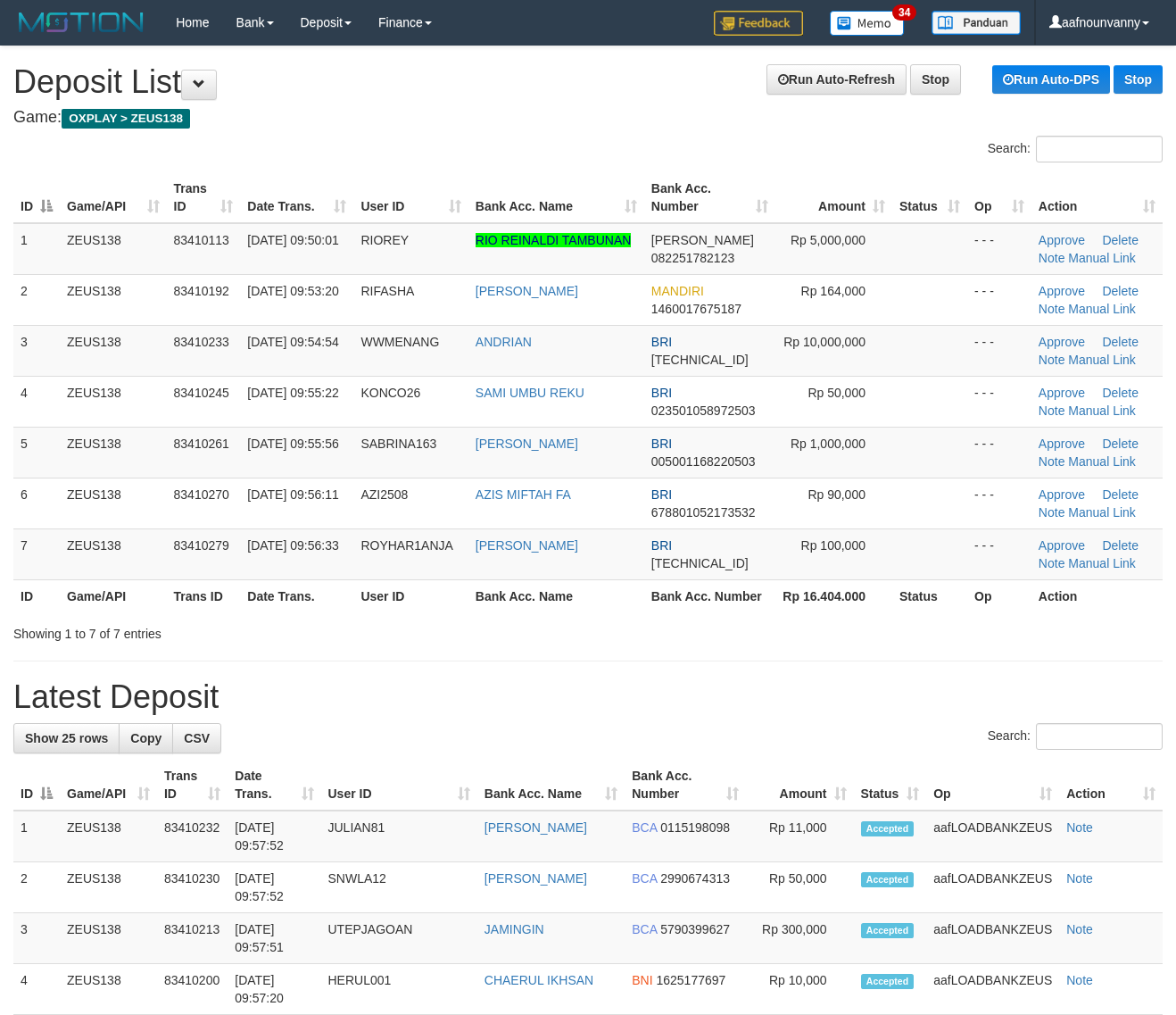 scroll, scrollTop: 0, scrollLeft: 0, axis: both 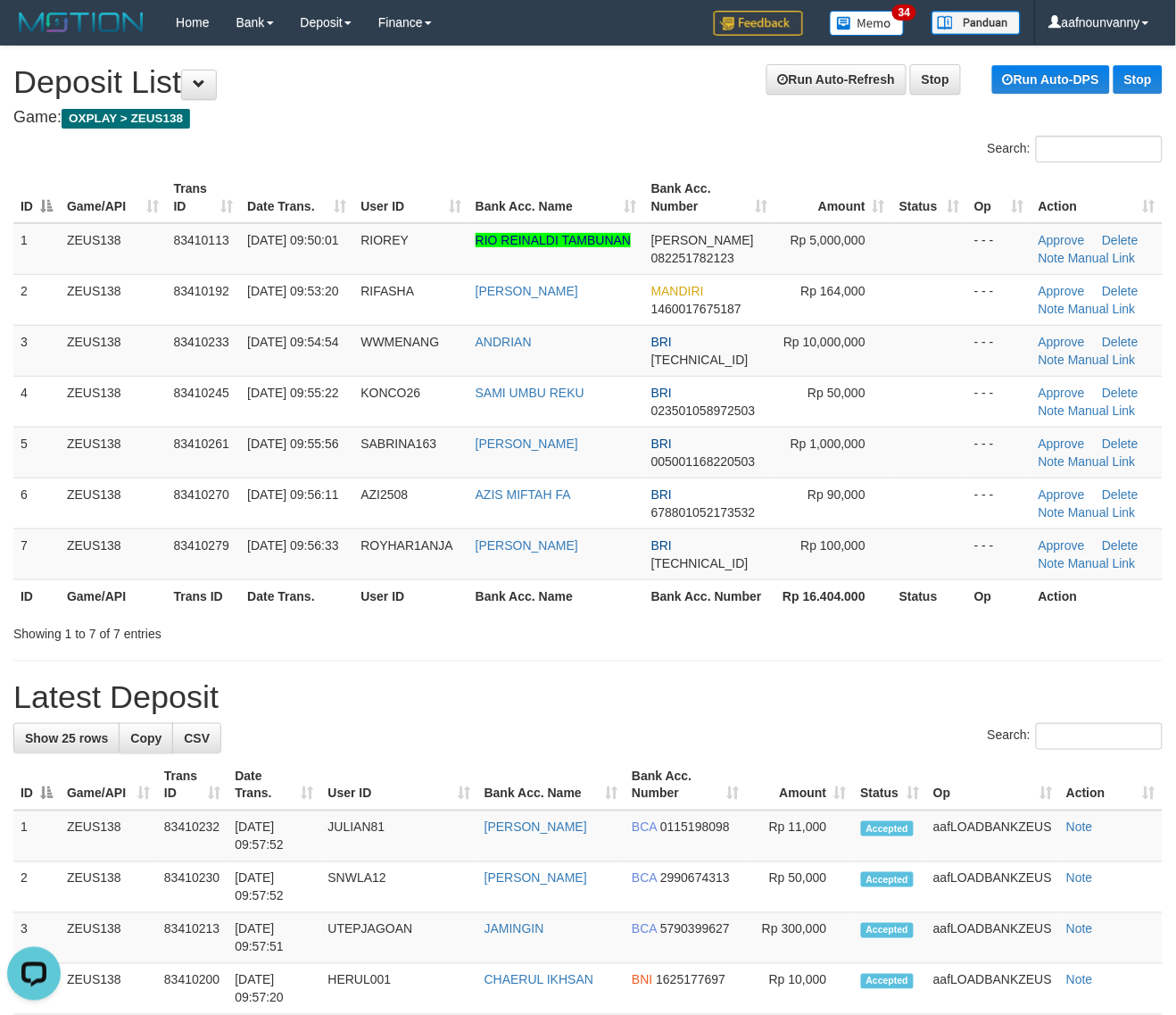 drag, startPoint x: 658, startPoint y: 613, endPoint x: 667, endPoint y: 621, distance: 12.041595 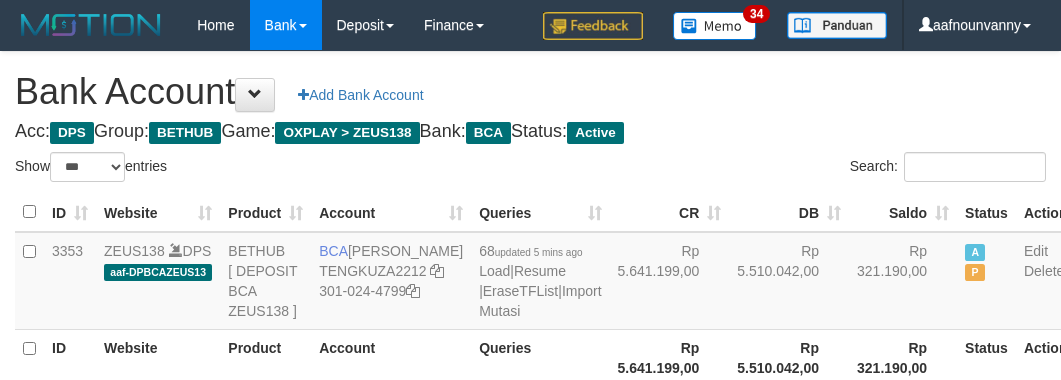 select on "***" 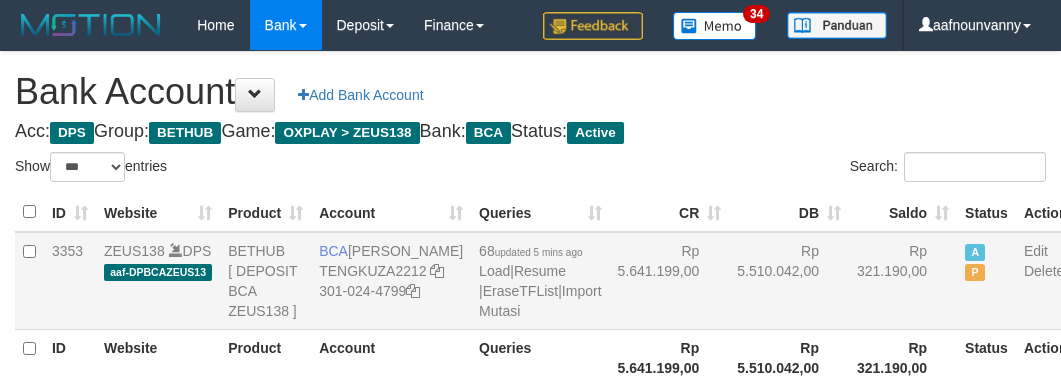 scroll, scrollTop: 226, scrollLeft: 0, axis: vertical 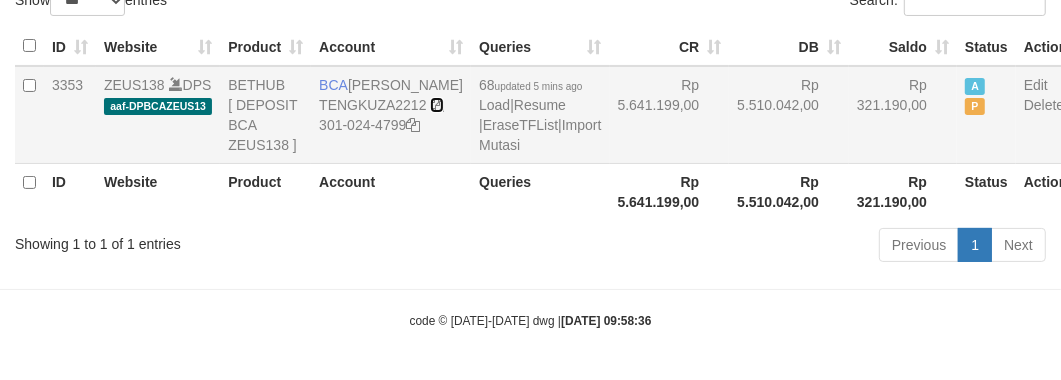 click at bounding box center [437, 105] 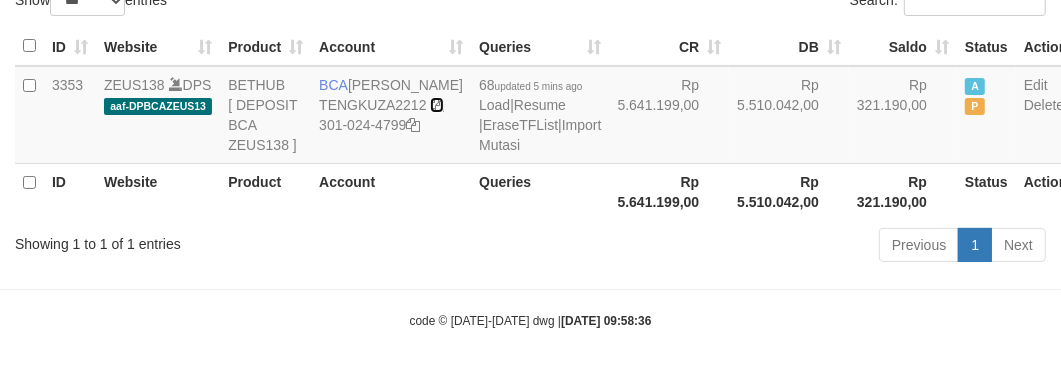 drag, startPoint x: 327, startPoint y: 82, endPoint x: 467, endPoint y: 171, distance: 165.89455 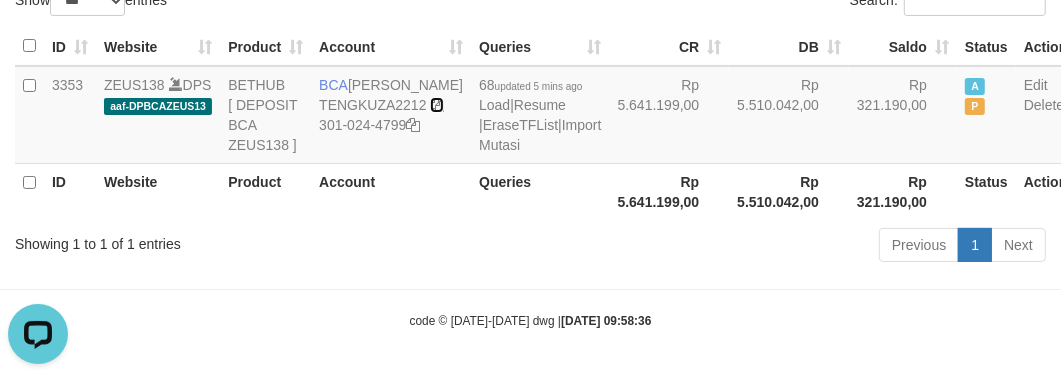 scroll, scrollTop: 0, scrollLeft: 0, axis: both 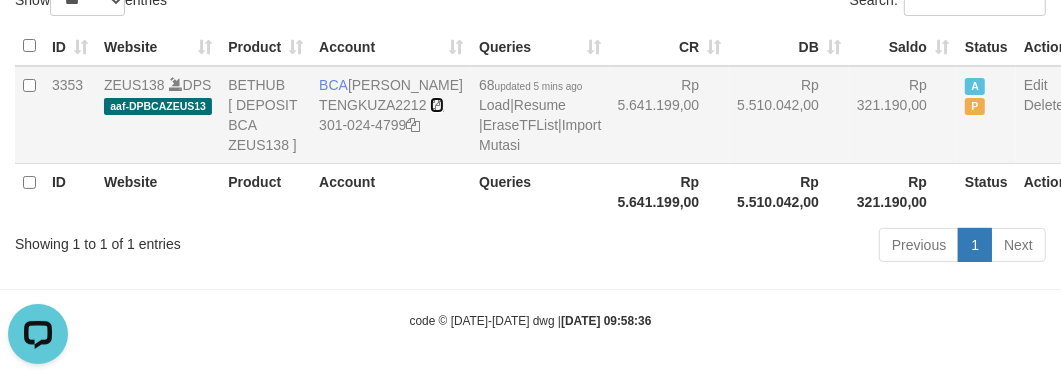 drag, startPoint x: 325, startPoint y: 80, endPoint x: 428, endPoint y: 110, distance: 107.28001 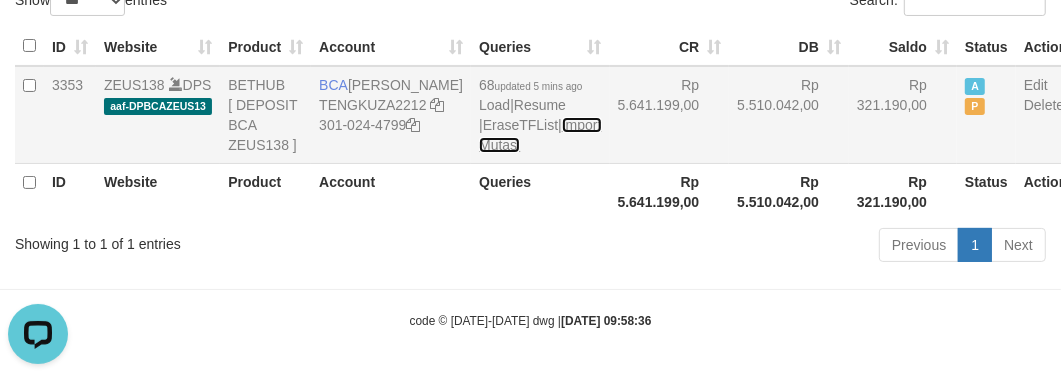 click on "Import Mutasi" at bounding box center [540, 135] 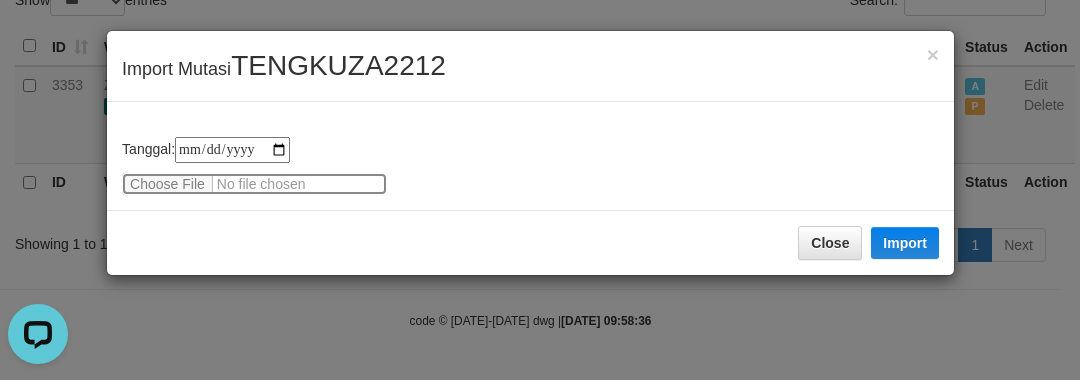 click at bounding box center [254, 184] 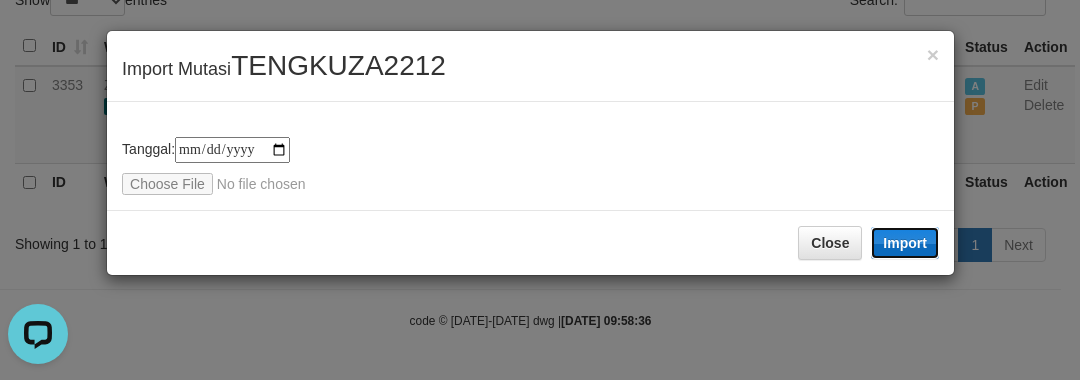 type 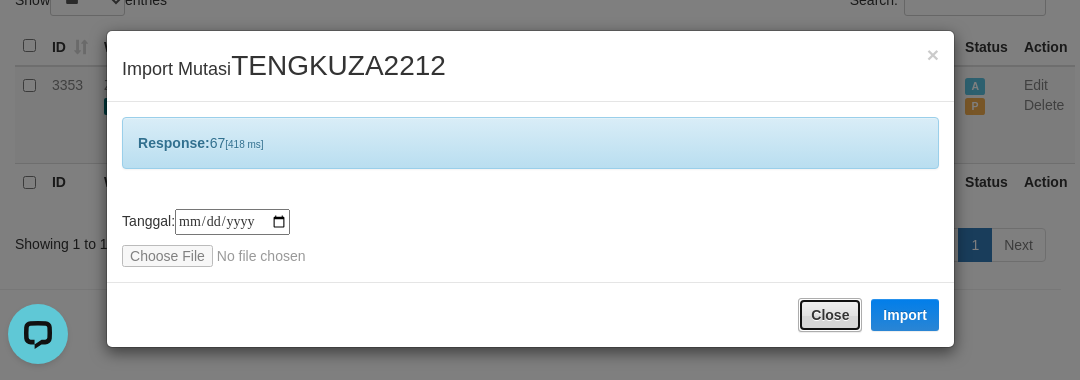 click on "Close" at bounding box center [830, 315] 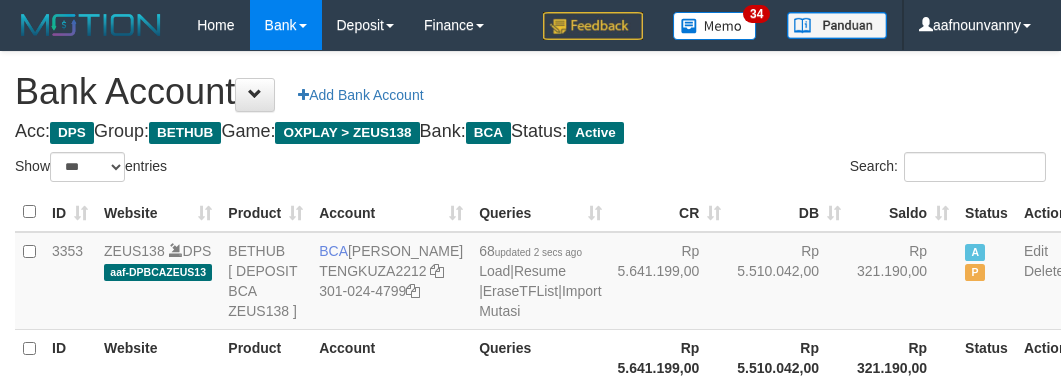 select on "***" 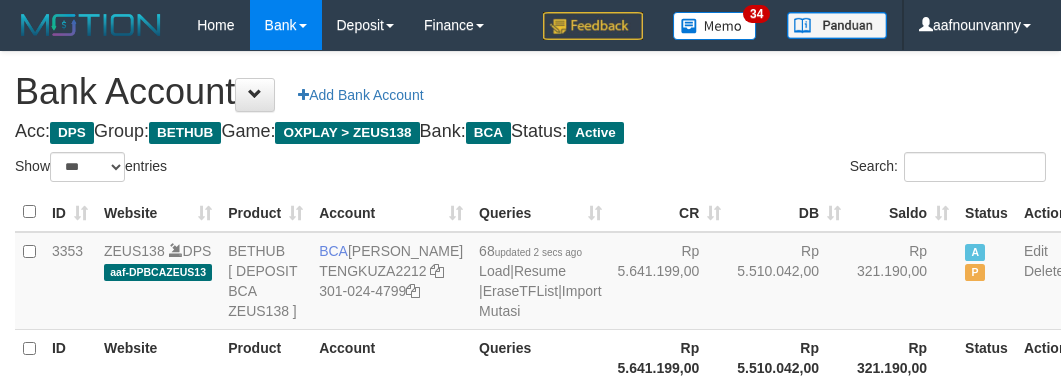 scroll, scrollTop: 226, scrollLeft: 0, axis: vertical 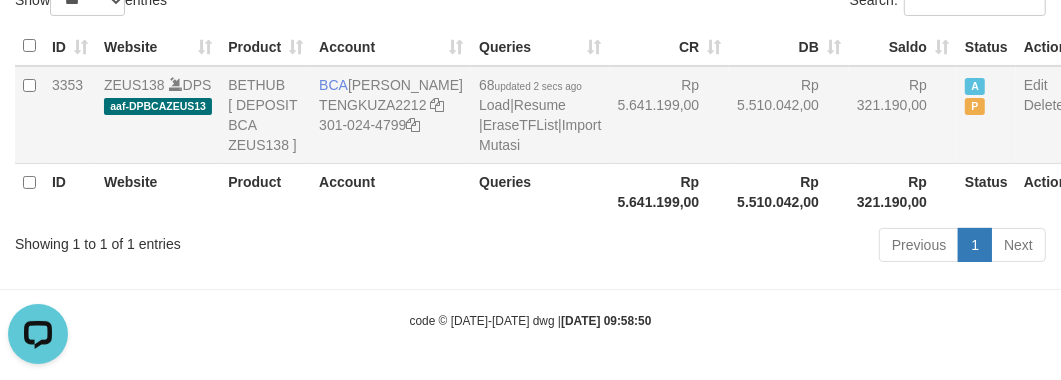 click on "Rp 5.510.042,00" at bounding box center (789, 115) 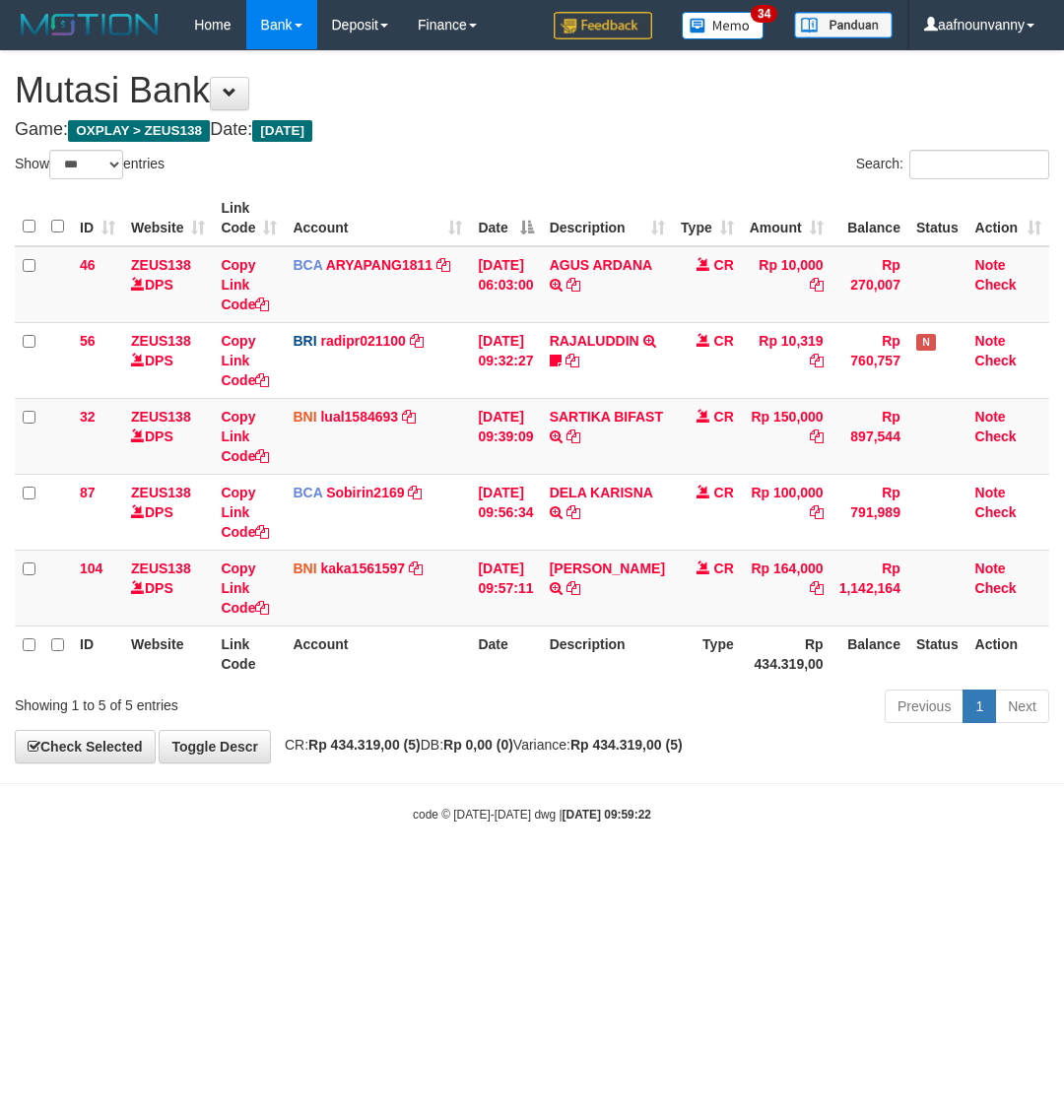 select on "***" 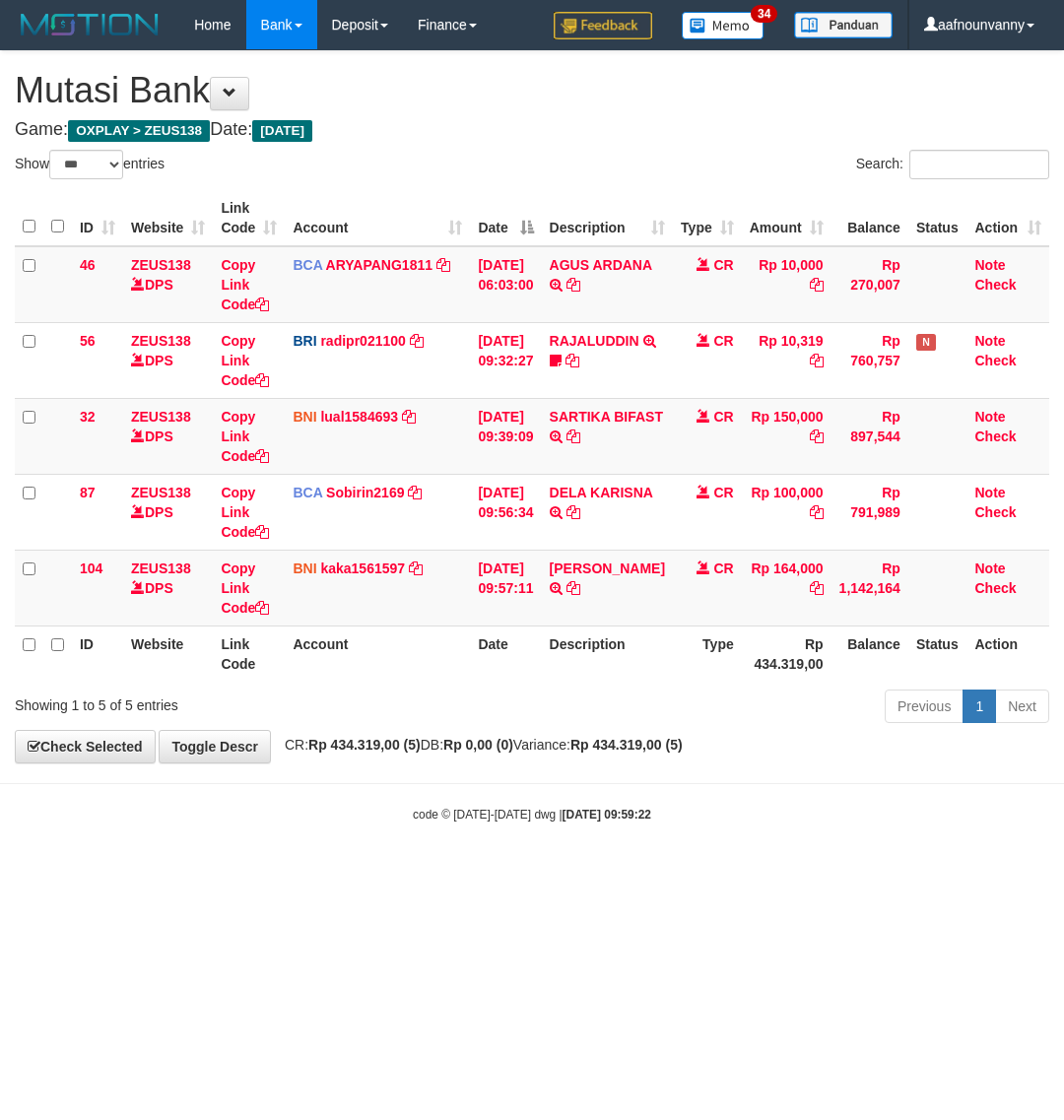 scroll, scrollTop: 0, scrollLeft: 0, axis: both 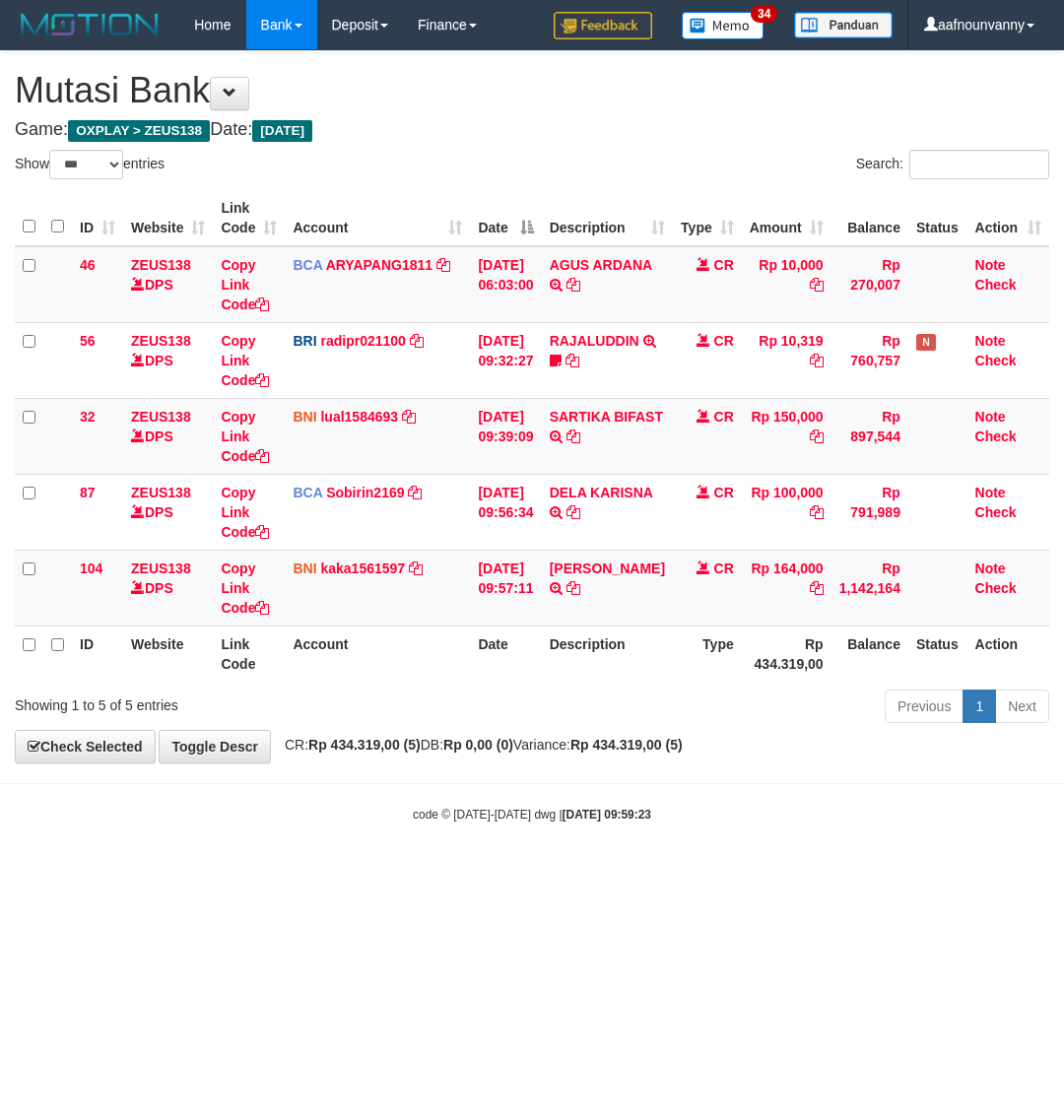 select on "***" 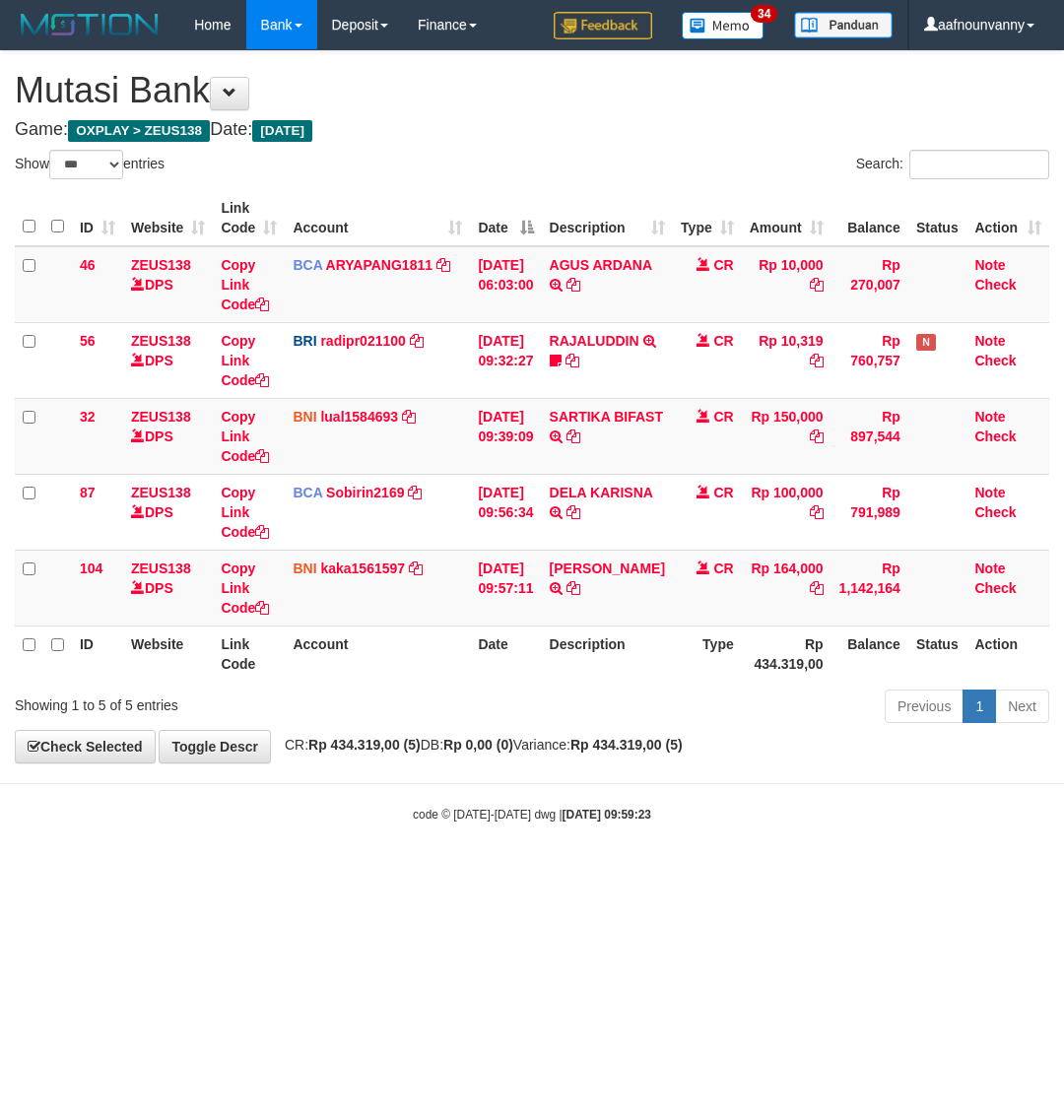 scroll, scrollTop: 0, scrollLeft: 0, axis: both 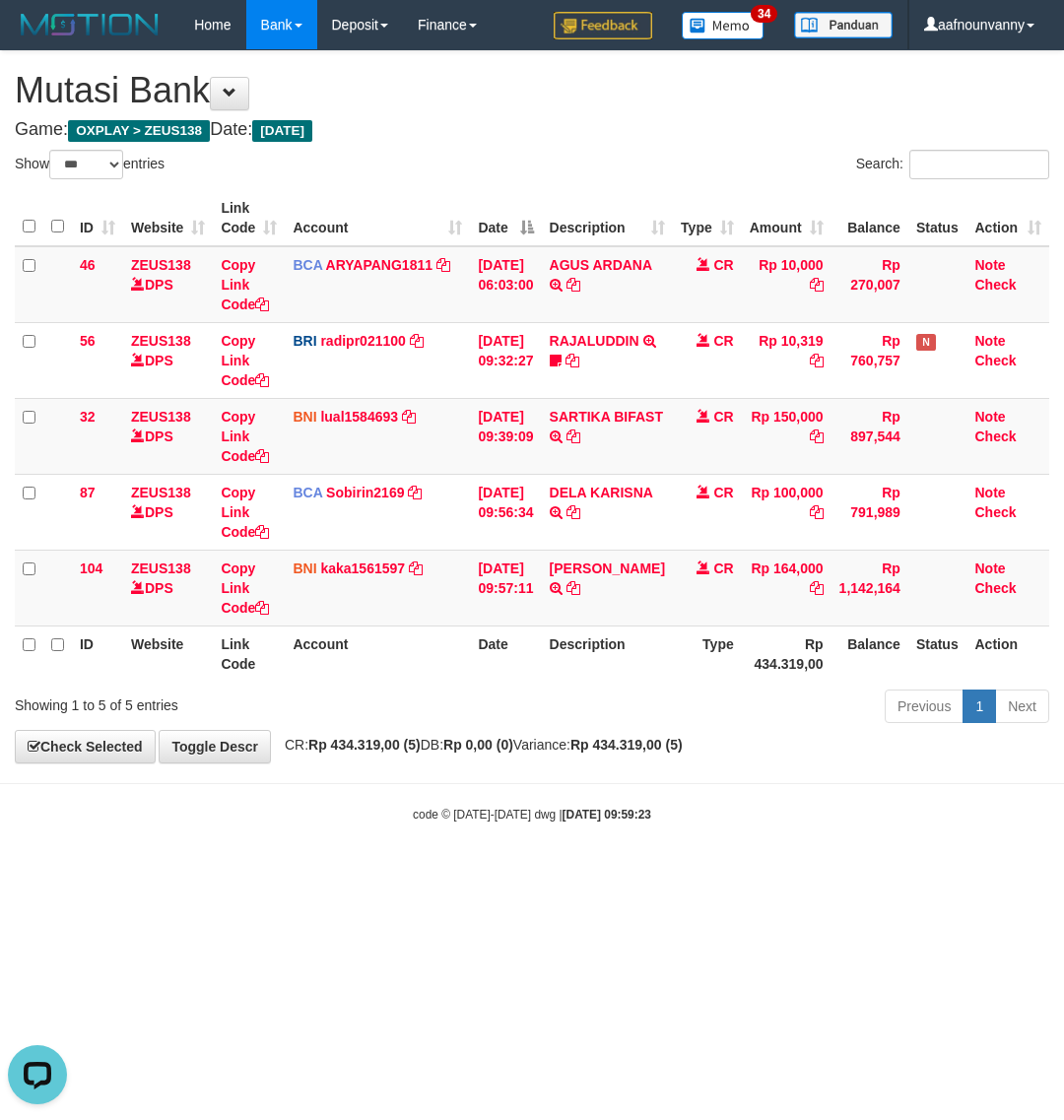 drag, startPoint x: 517, startPoint y: 849, endPoint x: 794, endPoint y: 865, distance: 277.46171 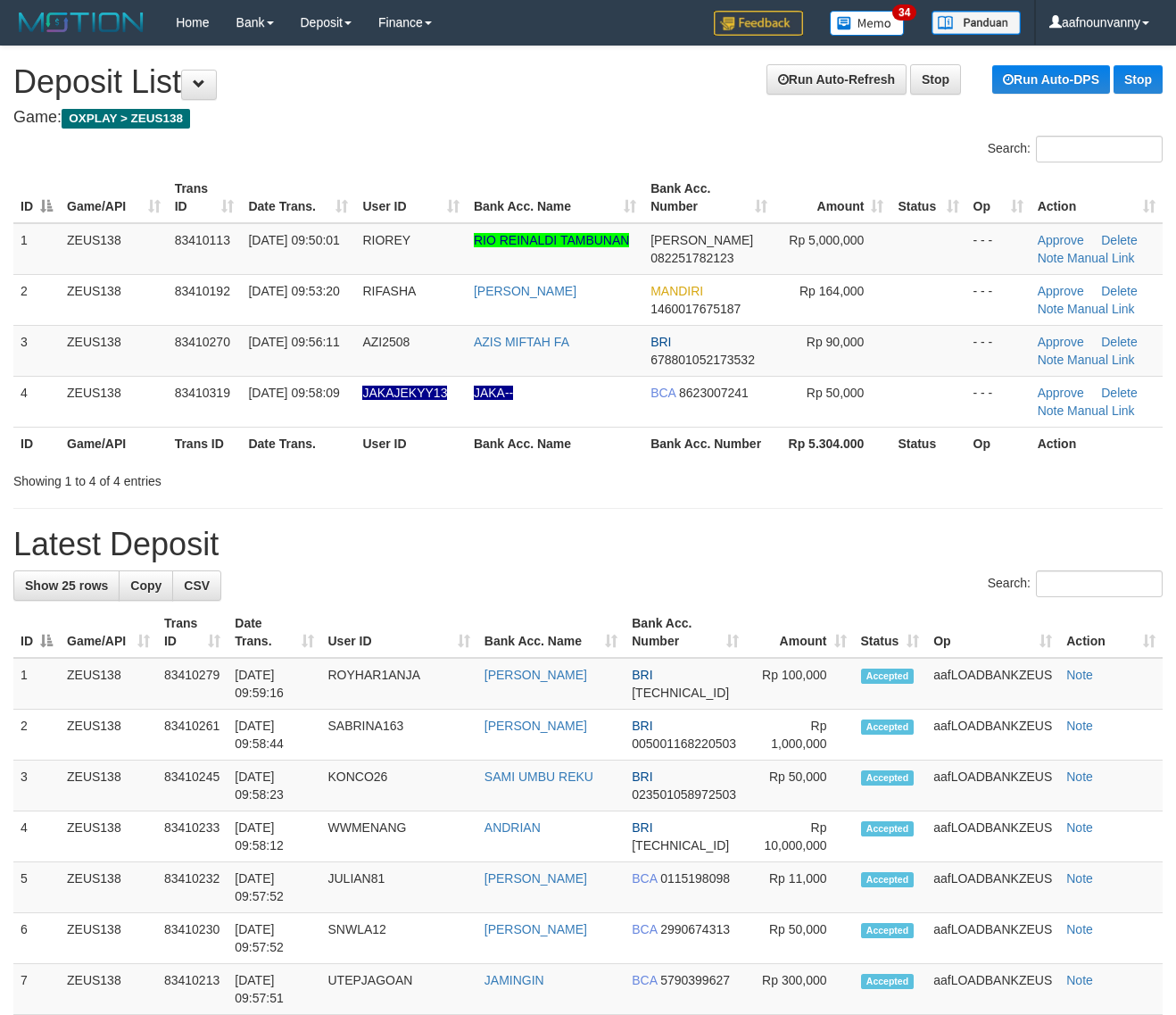 scroll, scrollTop: 0, scrollLeft: 0, axis: both 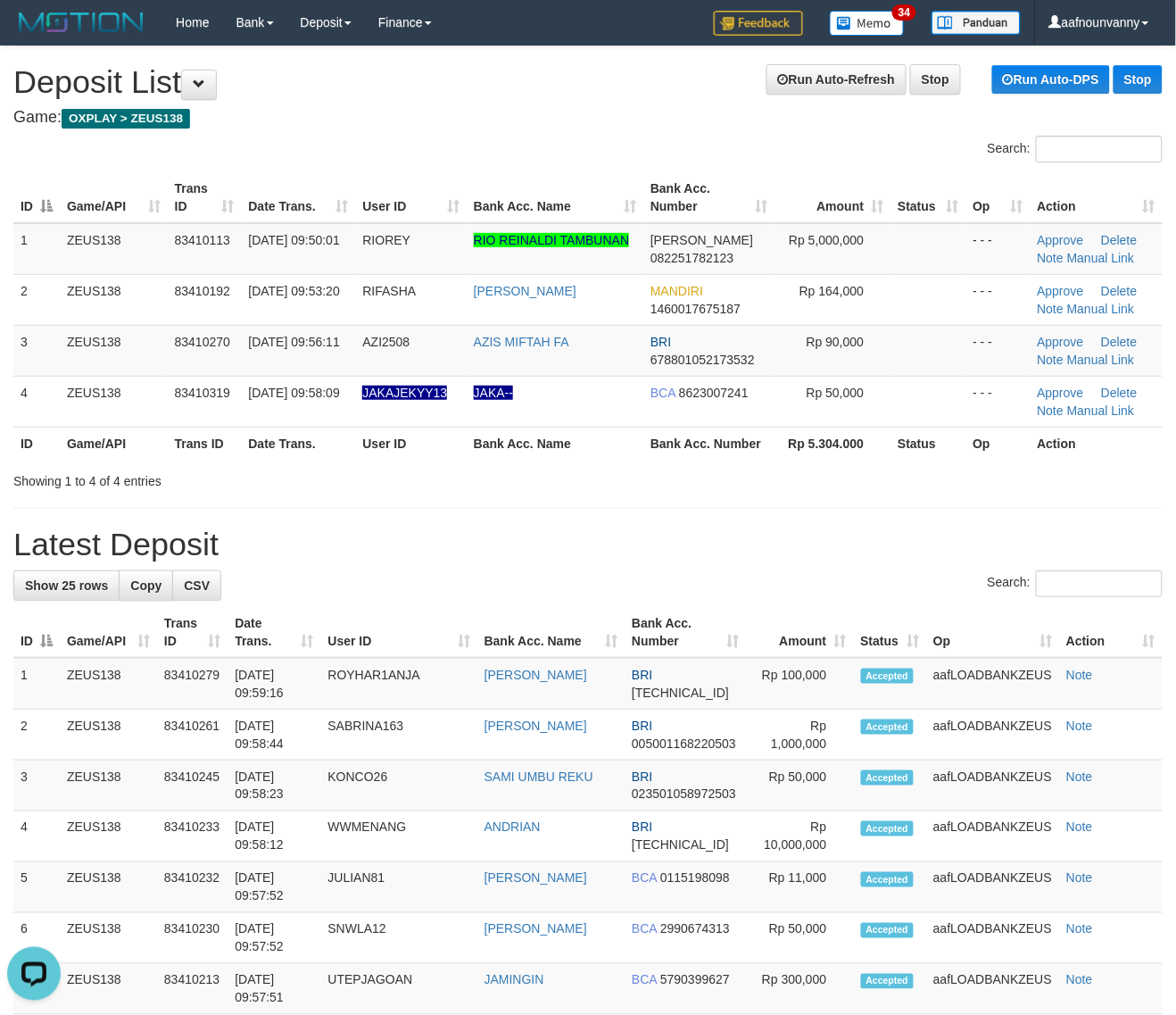drag, startPoint x: 412, startPoint y: 528, endPoint x: 443, endPoint y: 533, distance: 31.400637 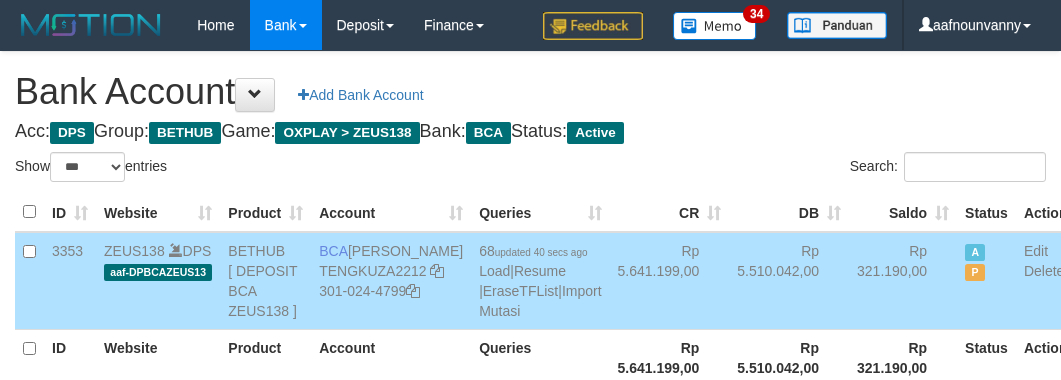 select on "***" 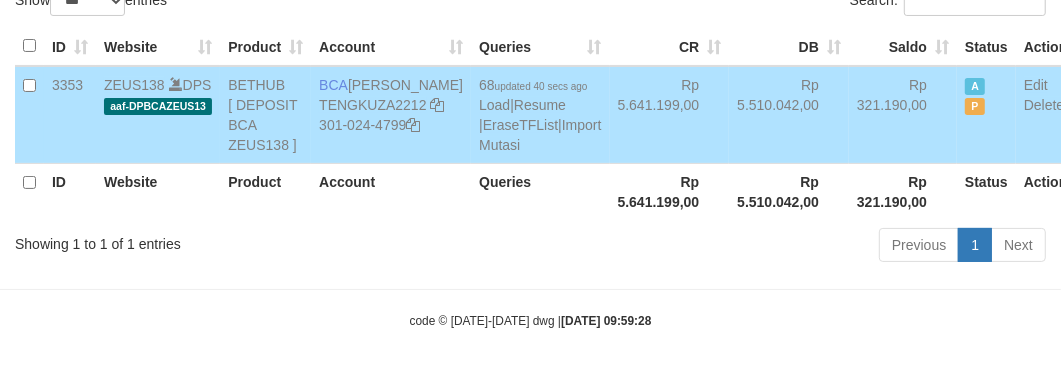 click on "Rp 5.510.042,00" at bounding box center (789, 115) 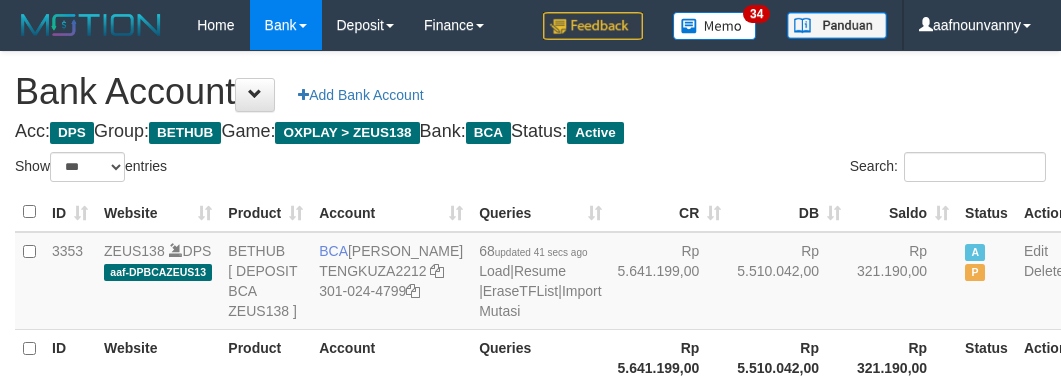 select on "***" 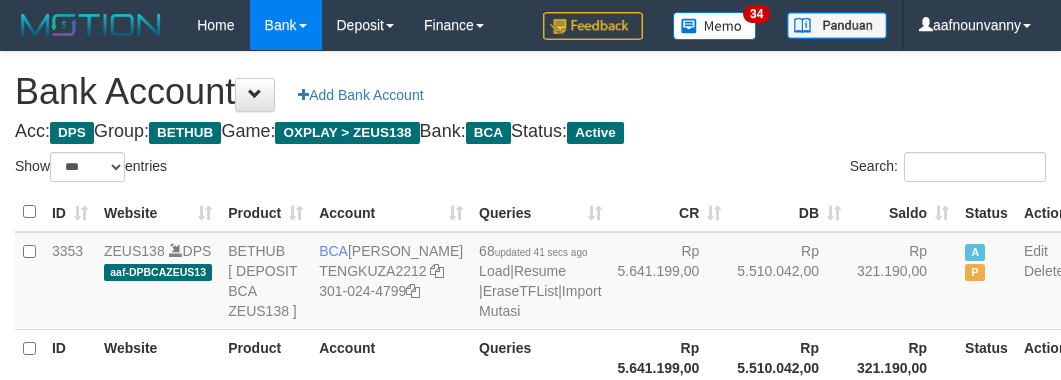 scroll, scrollTop: 226, scrollLeft: 0, axis: vertical 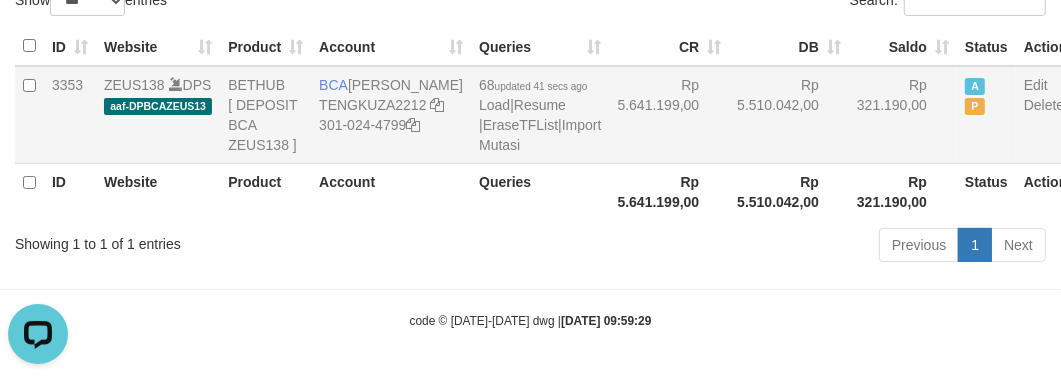 click on "Rp 5.641.199,00" at bounding box center (670, 115) 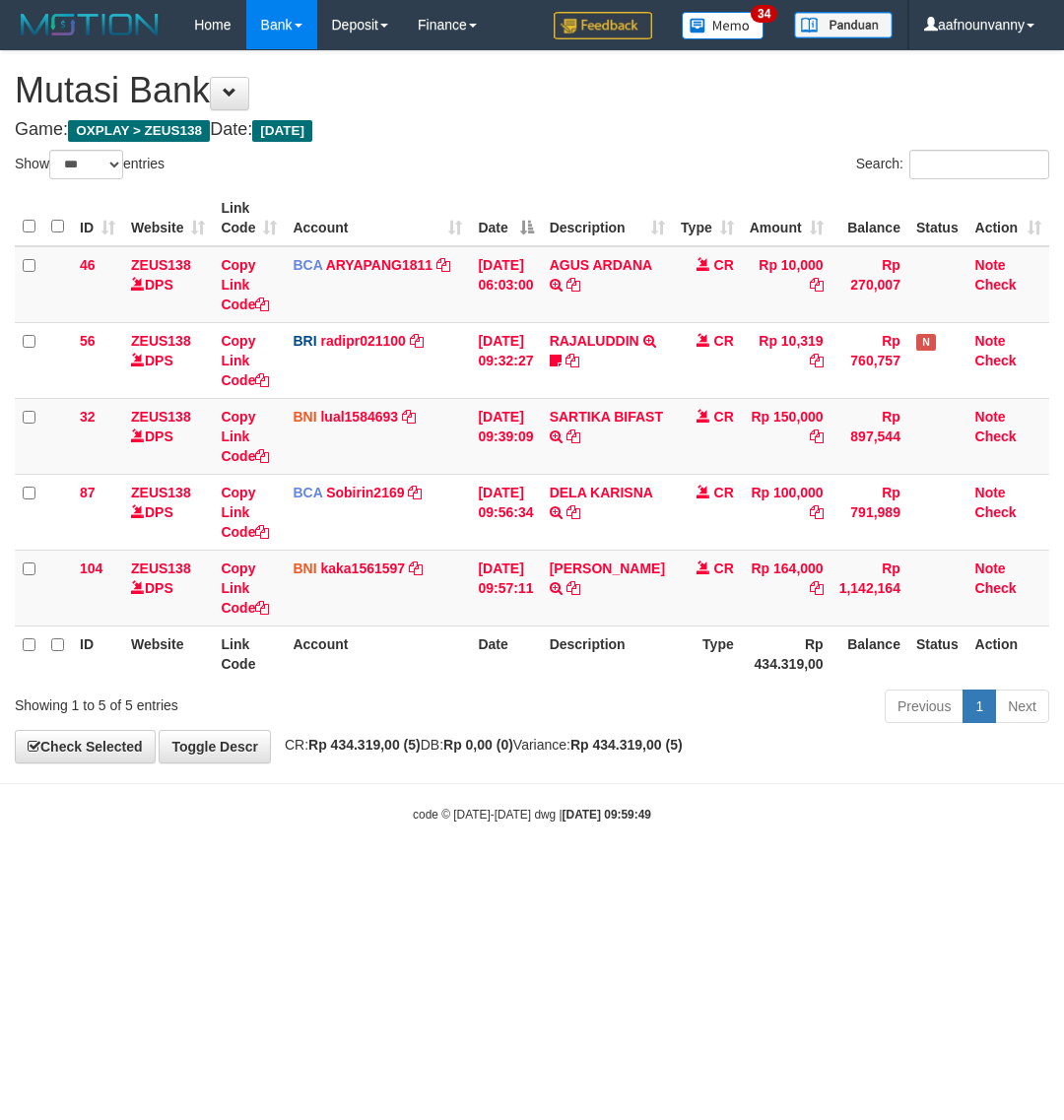 select on "***" 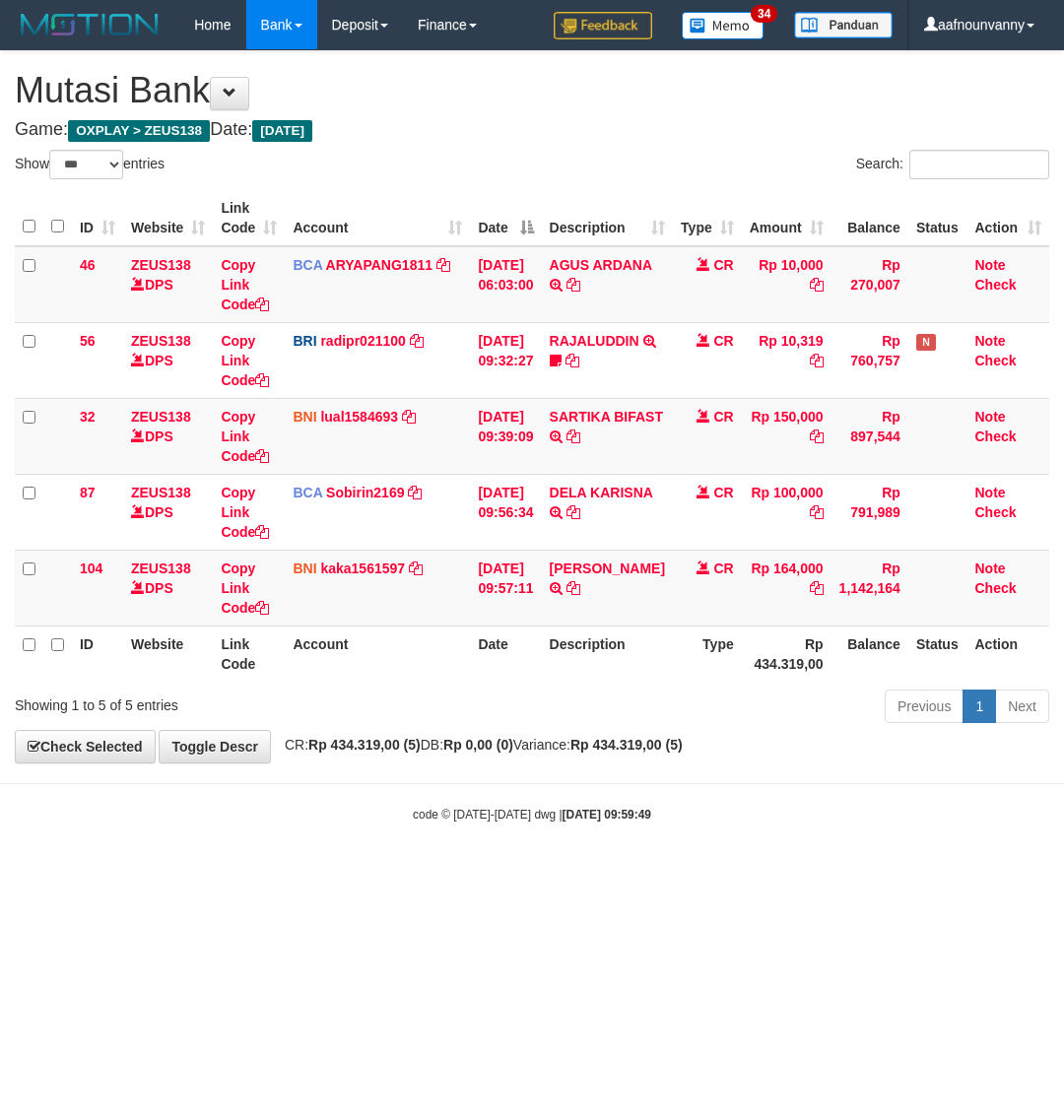 scroll, scrollTop: 0, scrollLeft: 0, axis: both 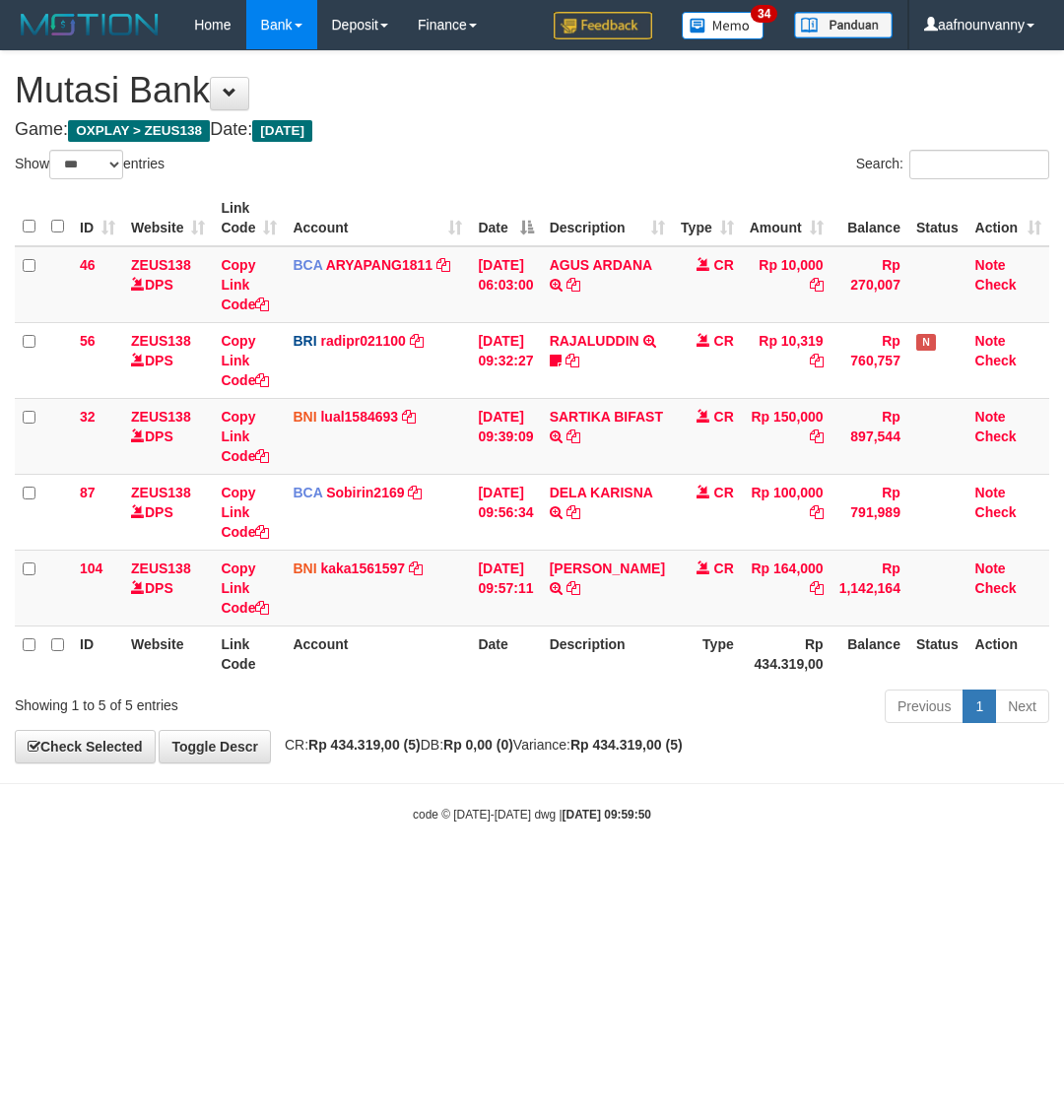 select on "***" 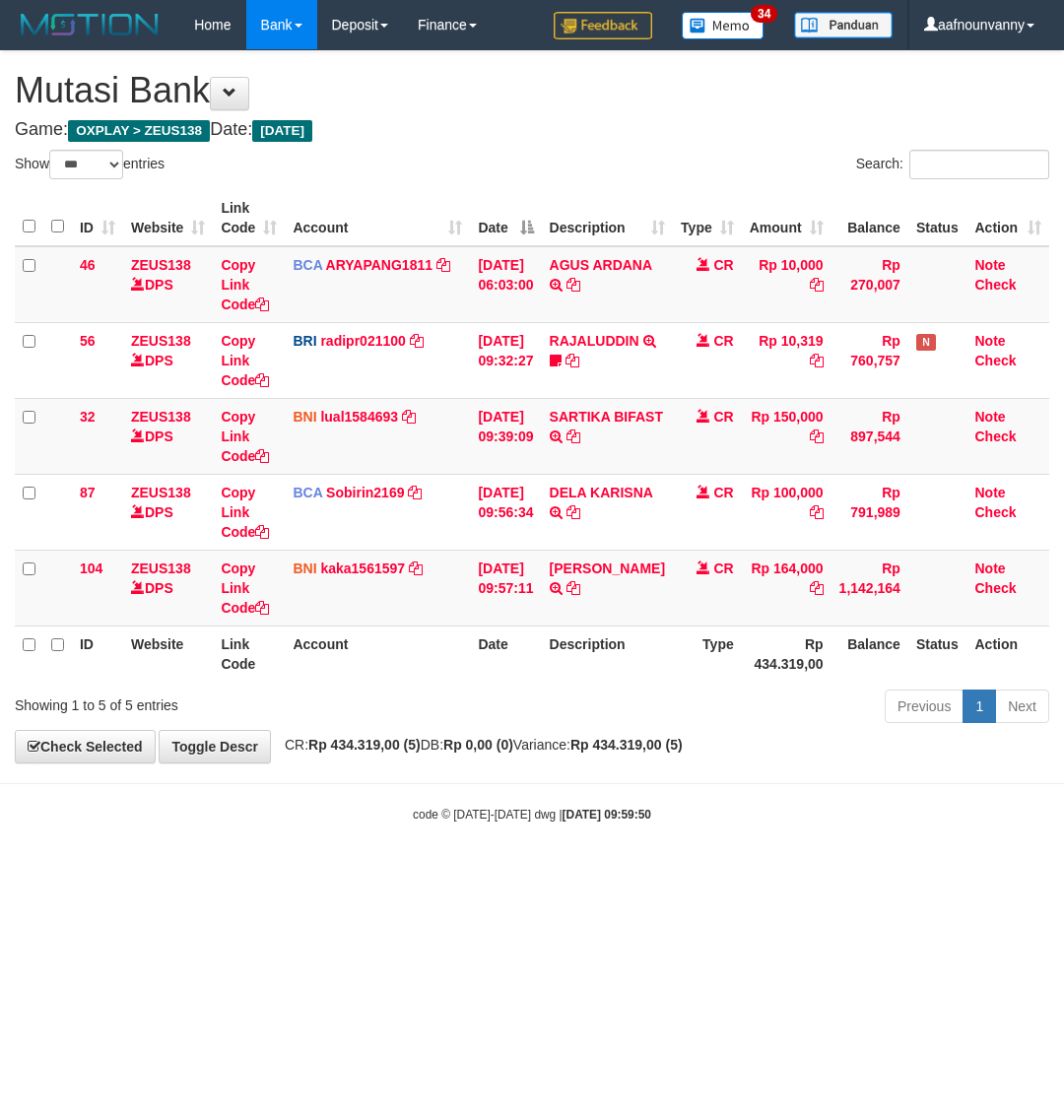 scroll, scrollTop: 0, scrollLeft: 0, axis: both 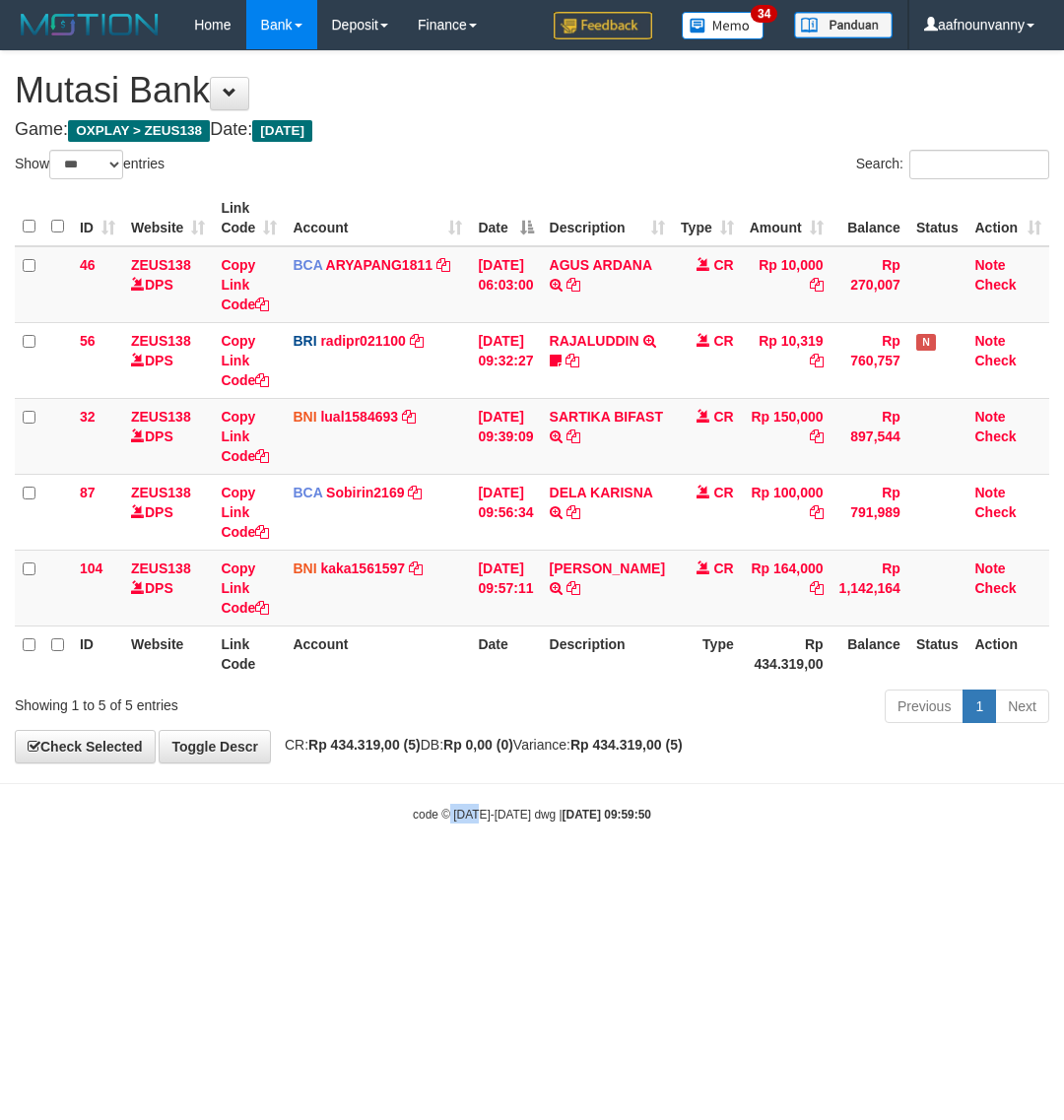 drag, startPoint x: 448, startPoint y: 948, endPoint x: 434, endPoint y: 937, distance: 17.804494 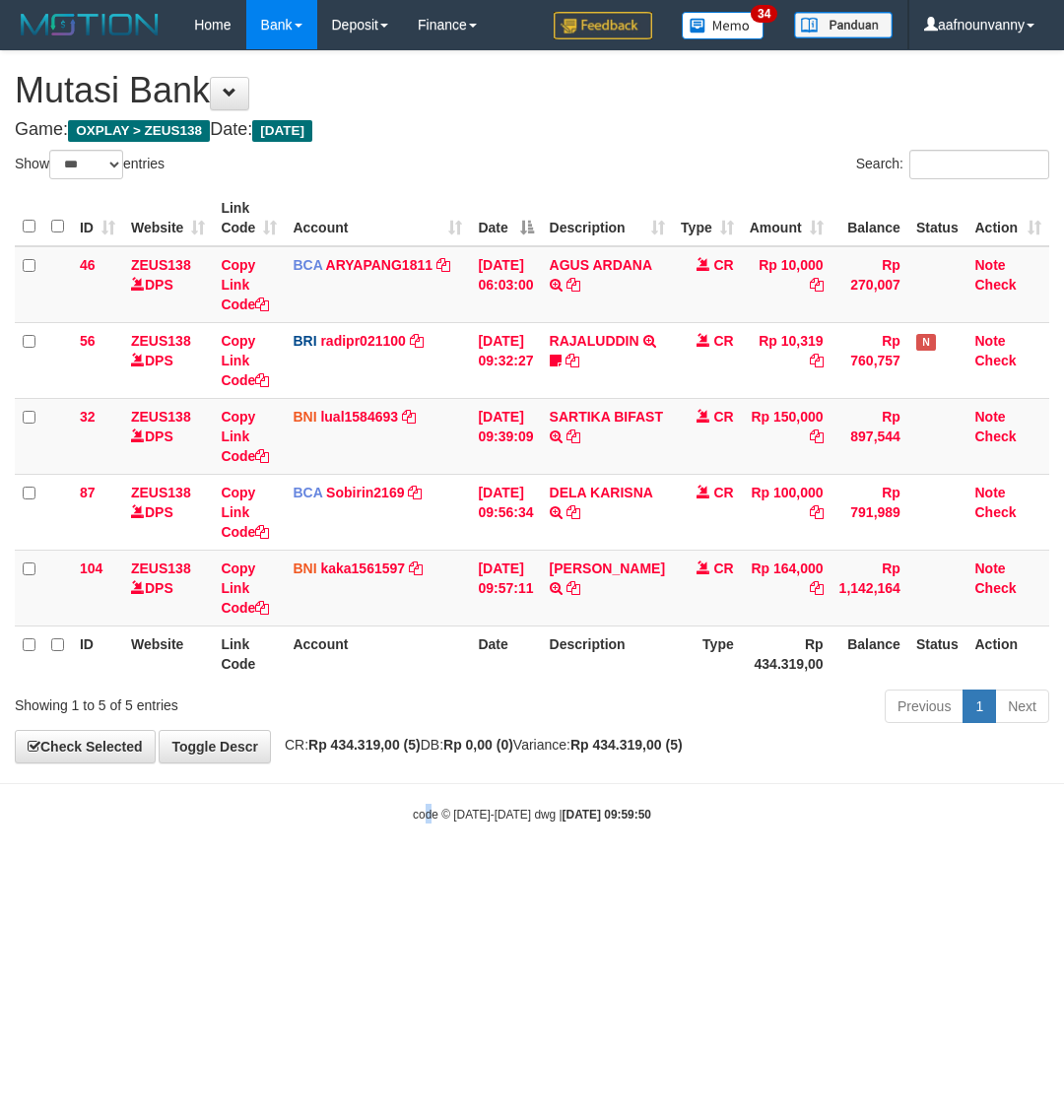 drag, startPoint x: 434, startPoint y: 937, endPoint x: 405, endPoint y: 863, distance: 79.47956 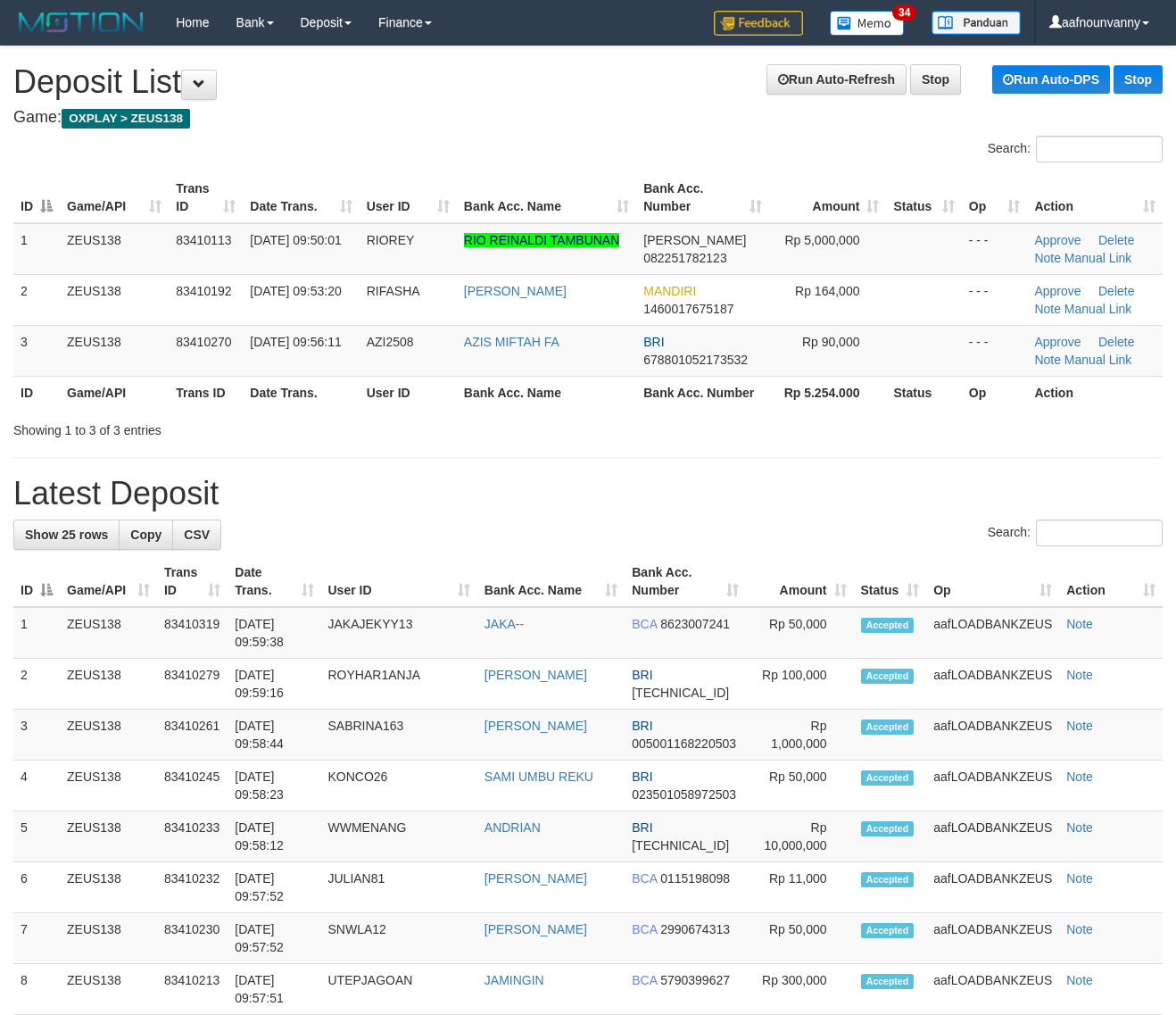 scroll, scrollTop: 0, scrollLeft: 0, axis: both 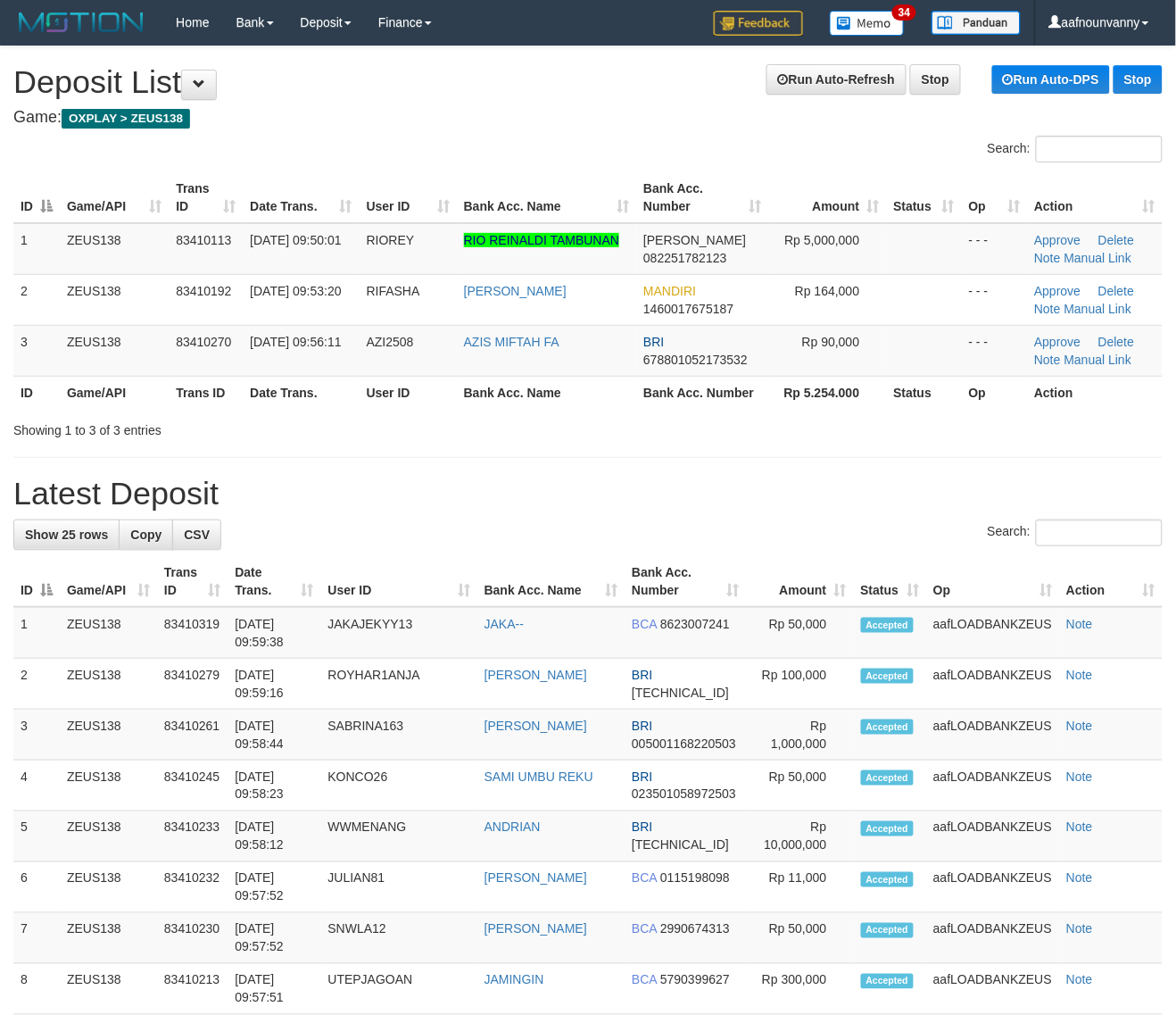 click on "**********" at bounding box center (588, 1022) 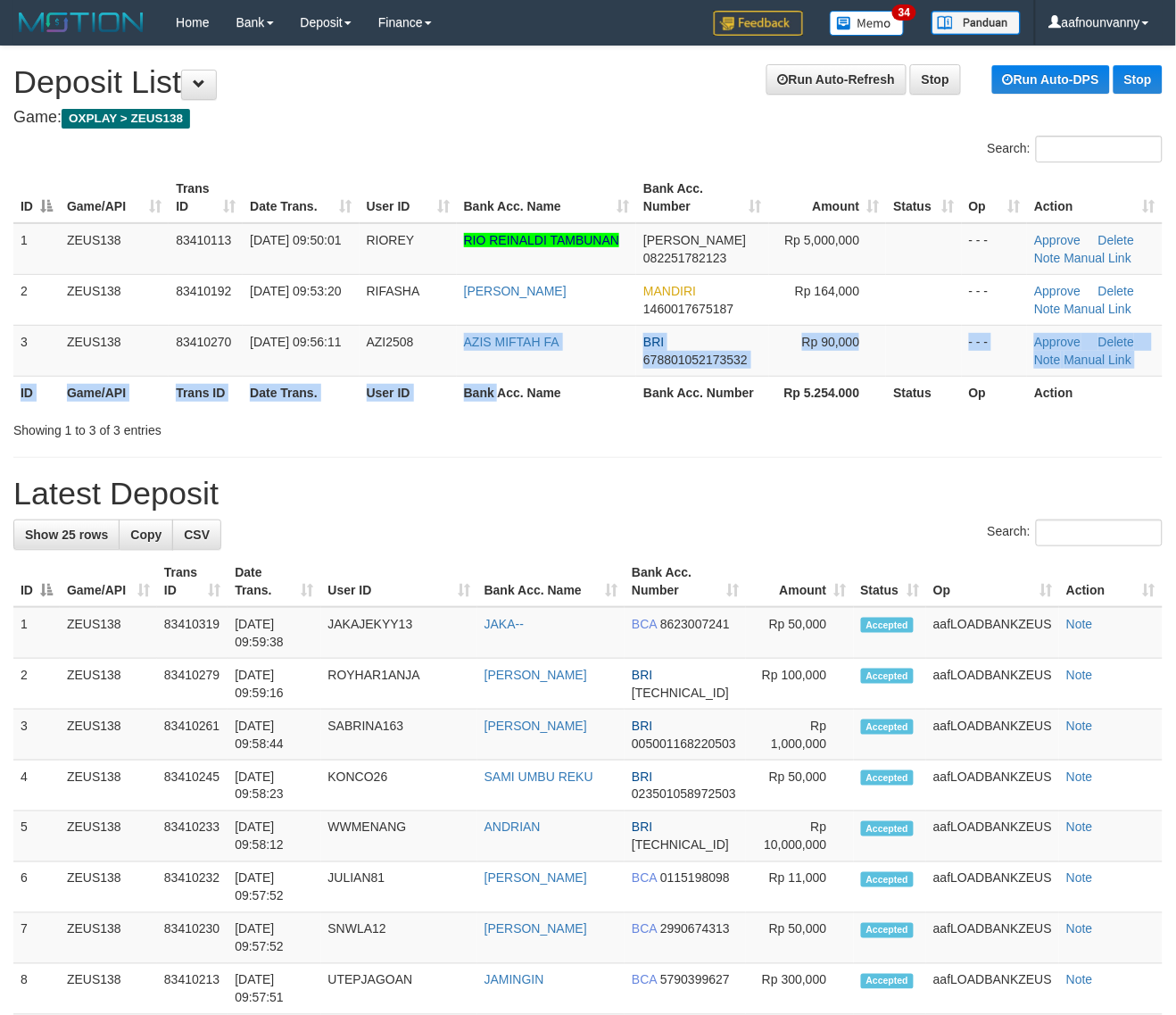 drag, startPoint x: 416, startPoint y: 345, endPoint x: 711, endPoint y: 457, distance: 315.54556 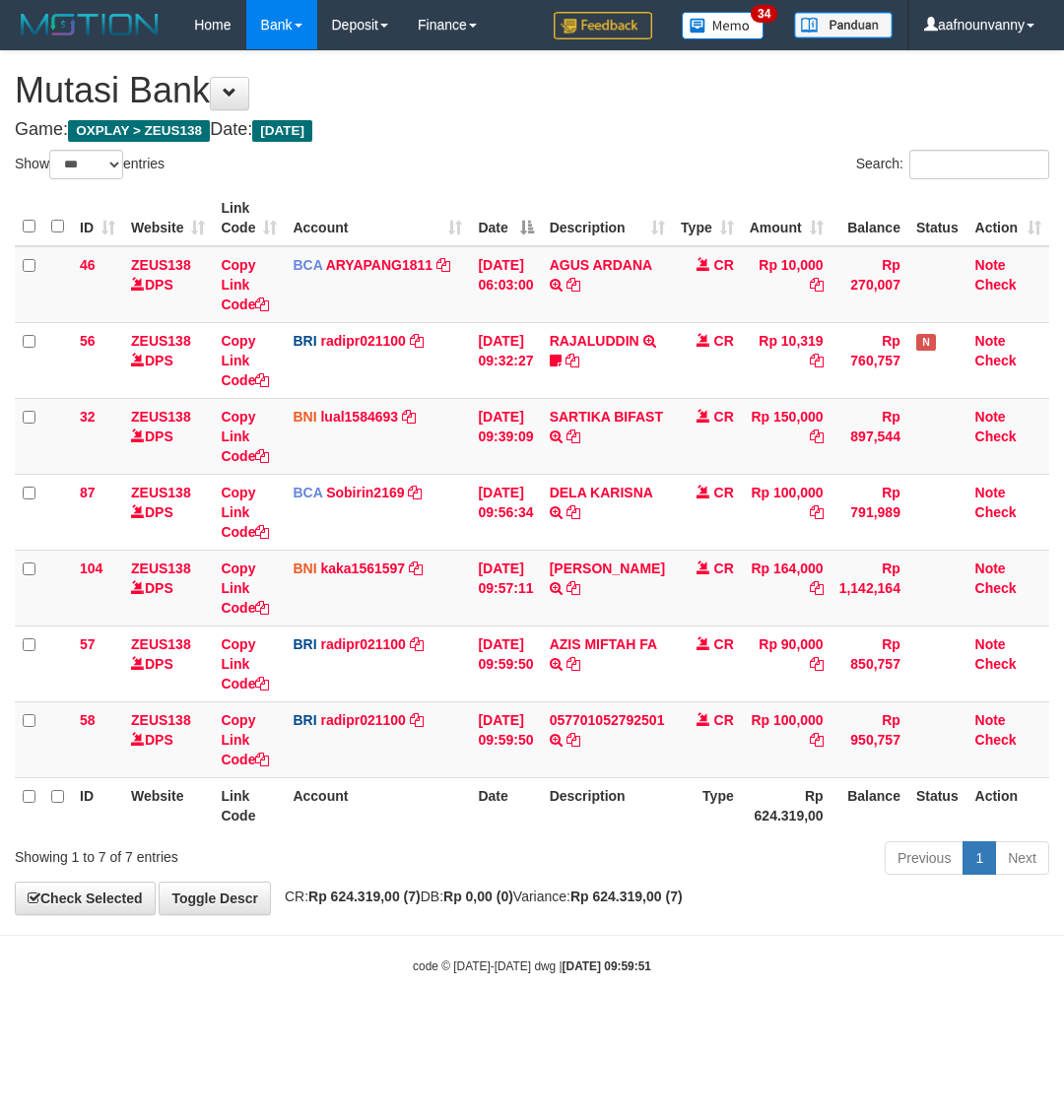 select on "***" 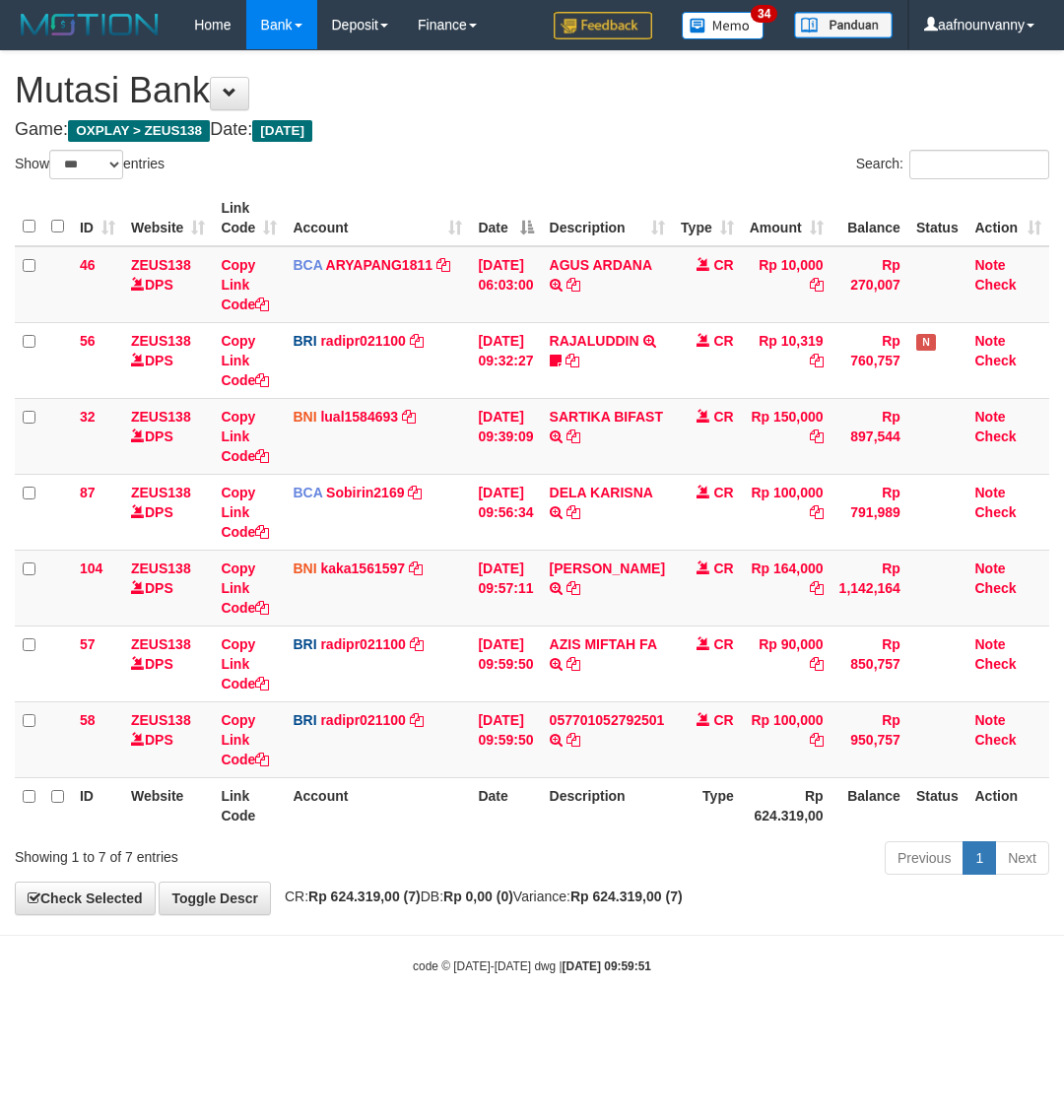 scroll, scrollTop: 0, scrollLeft: 0, axis: both 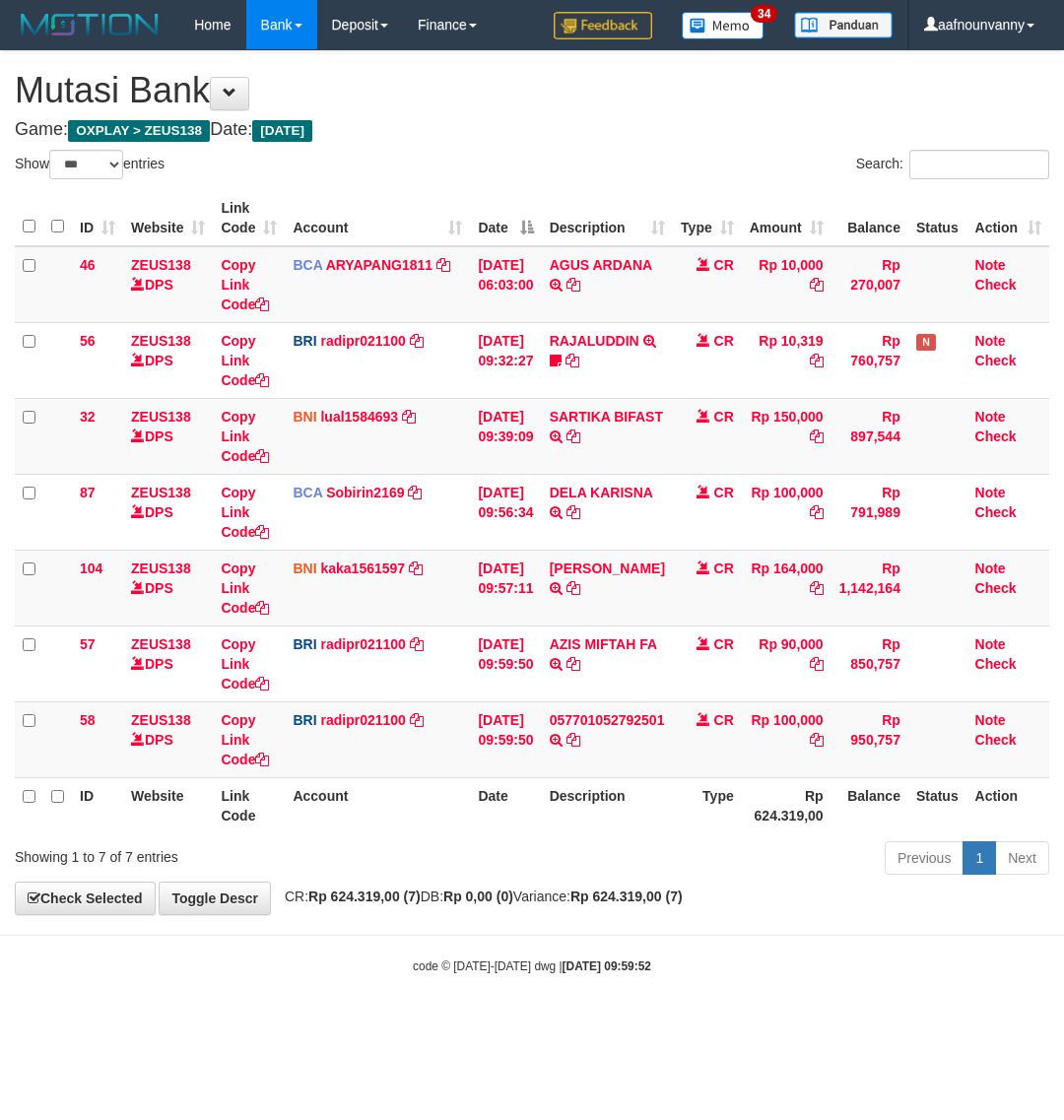 select on "***" 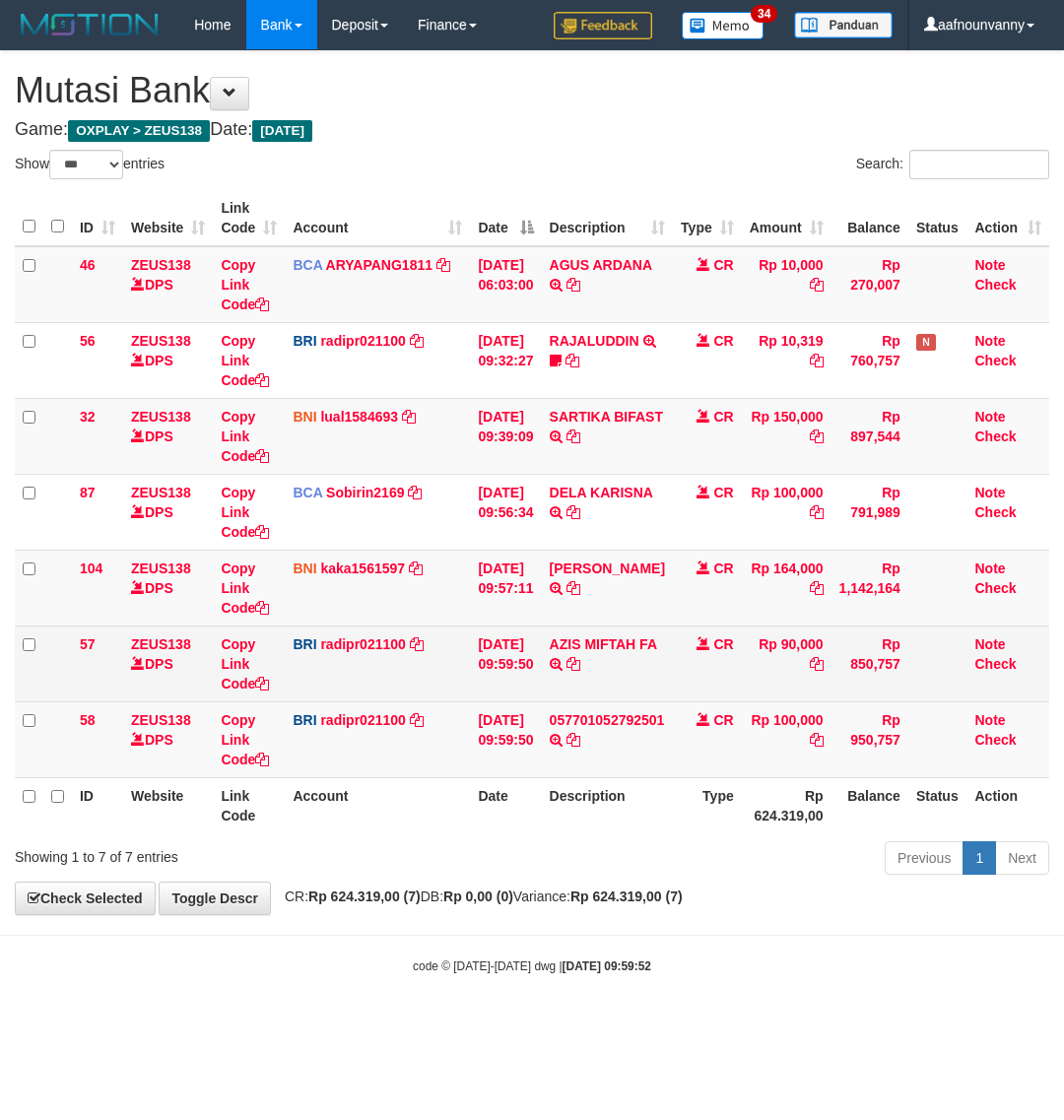 scroll, scrollTop: 0, scrollLeft: 0, axis: both 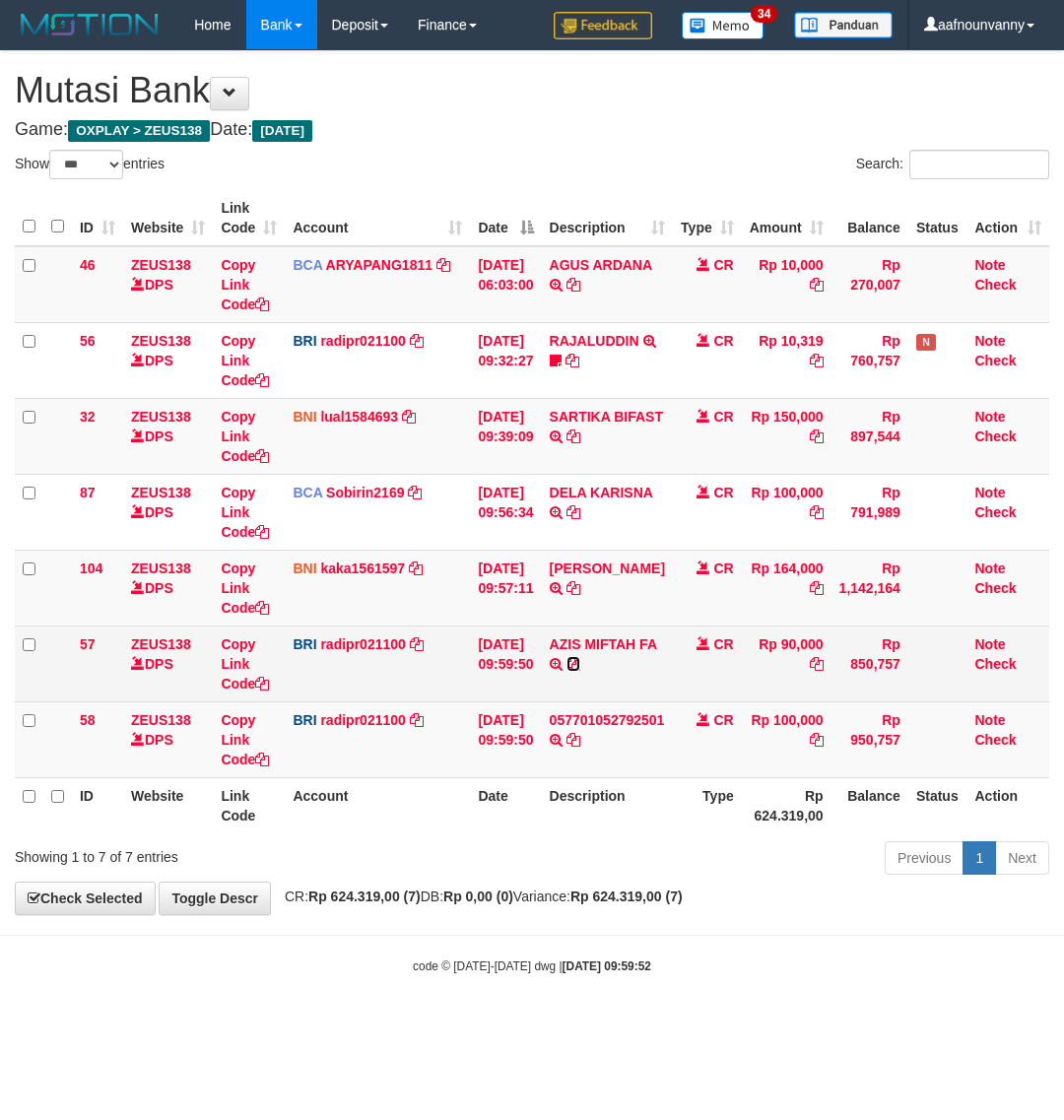 click at bounding box center [573, 664] 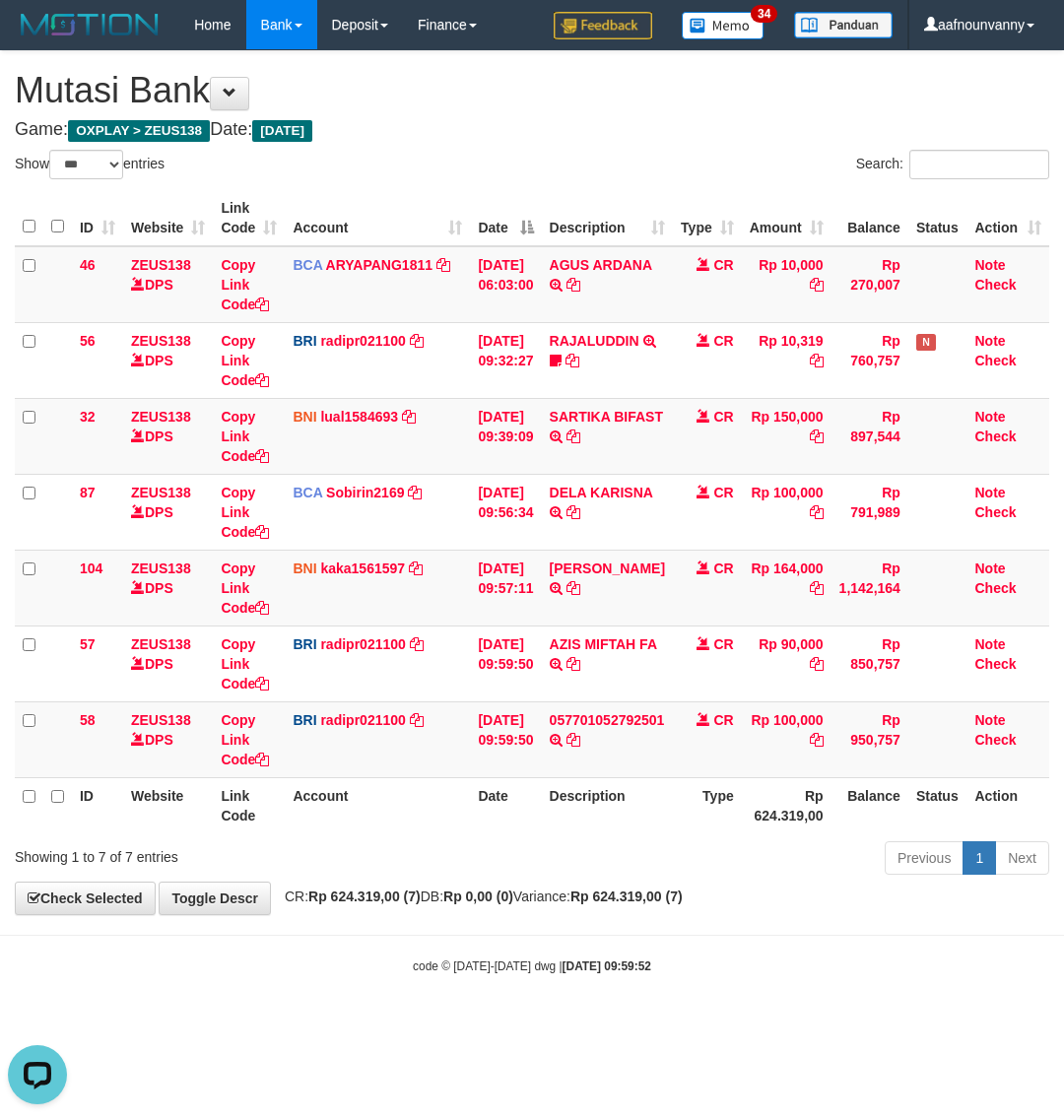 scroll, scrollTop: 0, scrollLeft: 0, axis: both 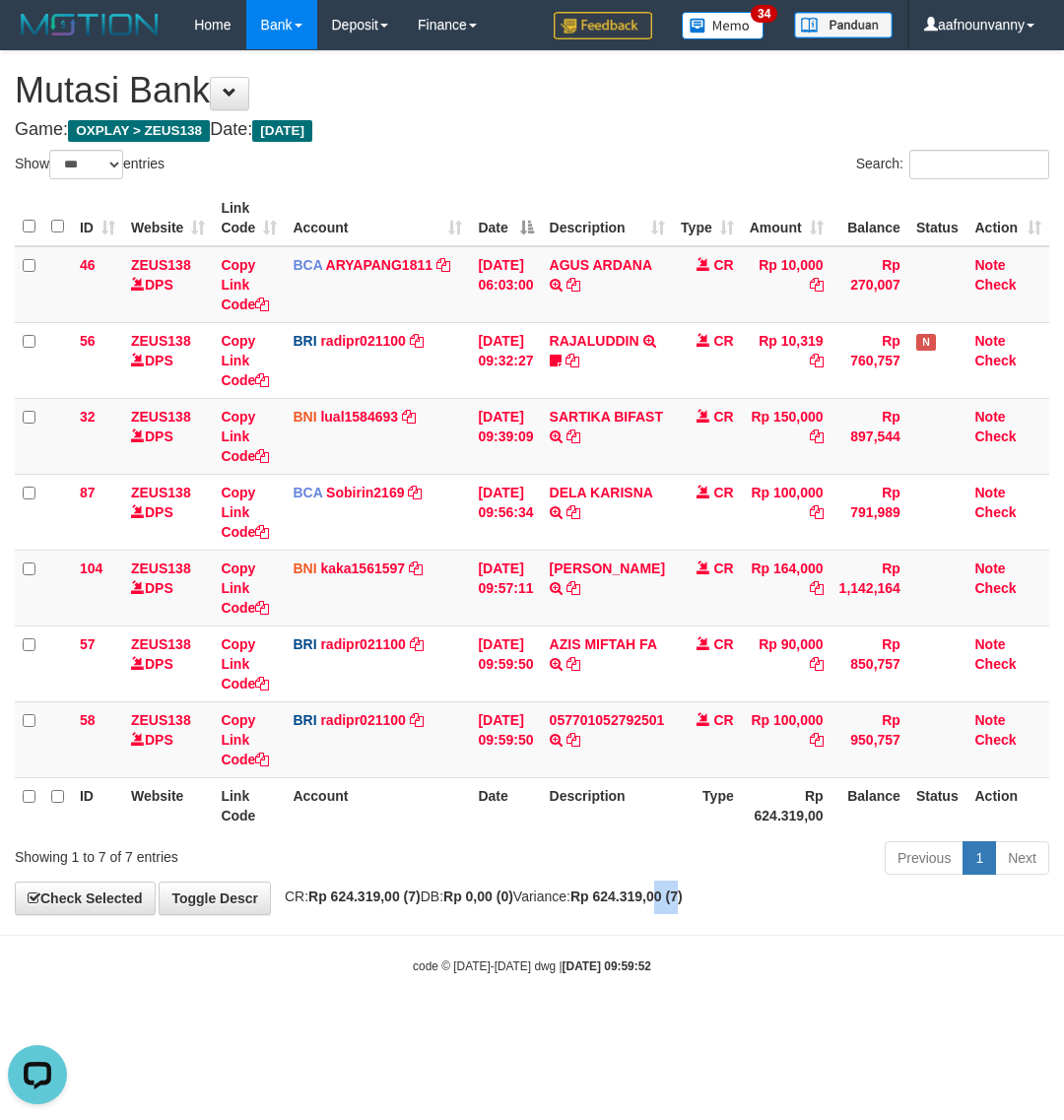 drag, startPoint x: 729, startPoint y: 894, endPoint x: 707, endPoint y: 887, distance: 23.086793 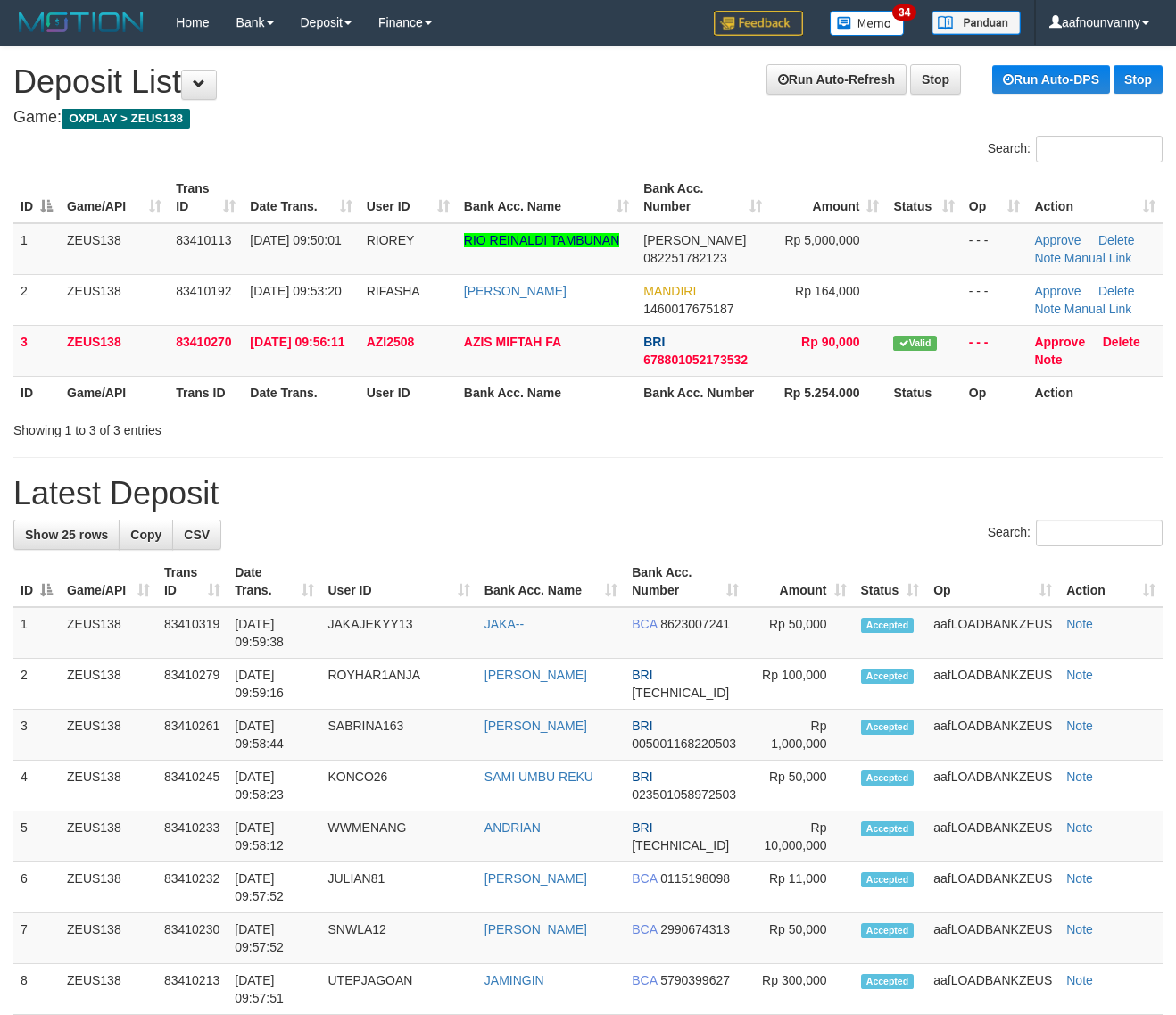 scroll, scrollTop: 0, scrollLeft: 0, axis: both 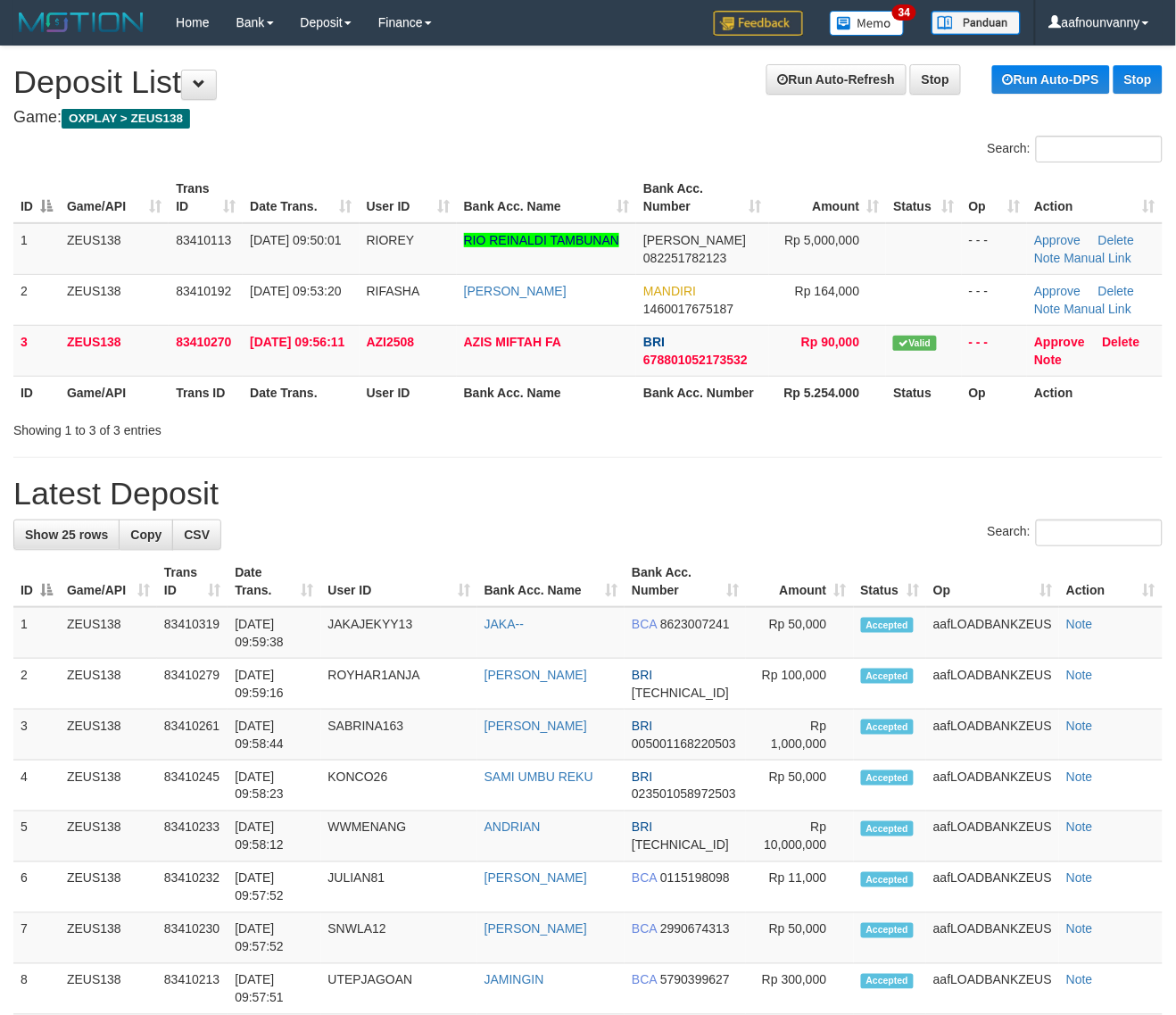 drag, startPoint x: 648, startPoint y: 431, endPoint x: 639, endPoint y: 422, distance: 12.727922 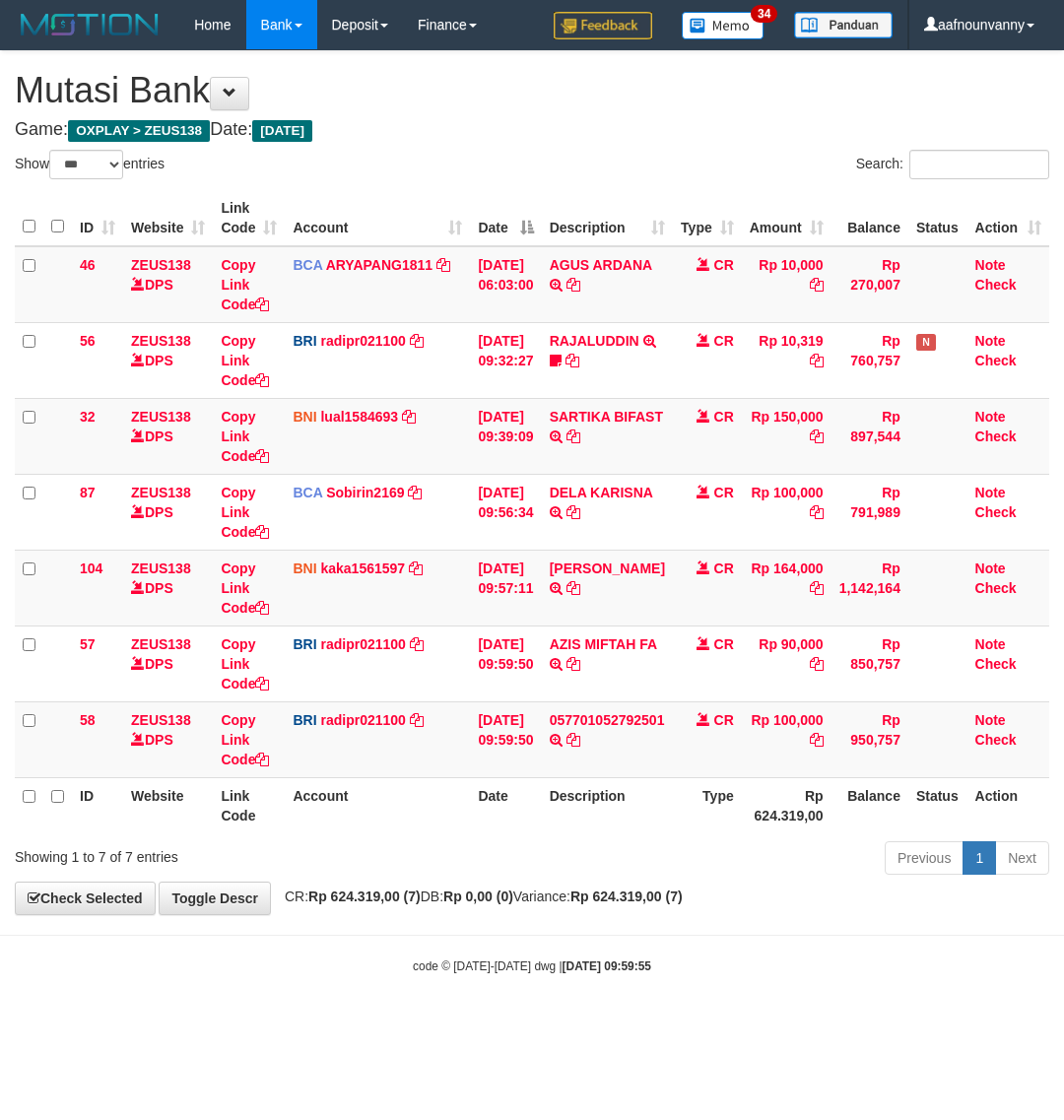 select on "***" 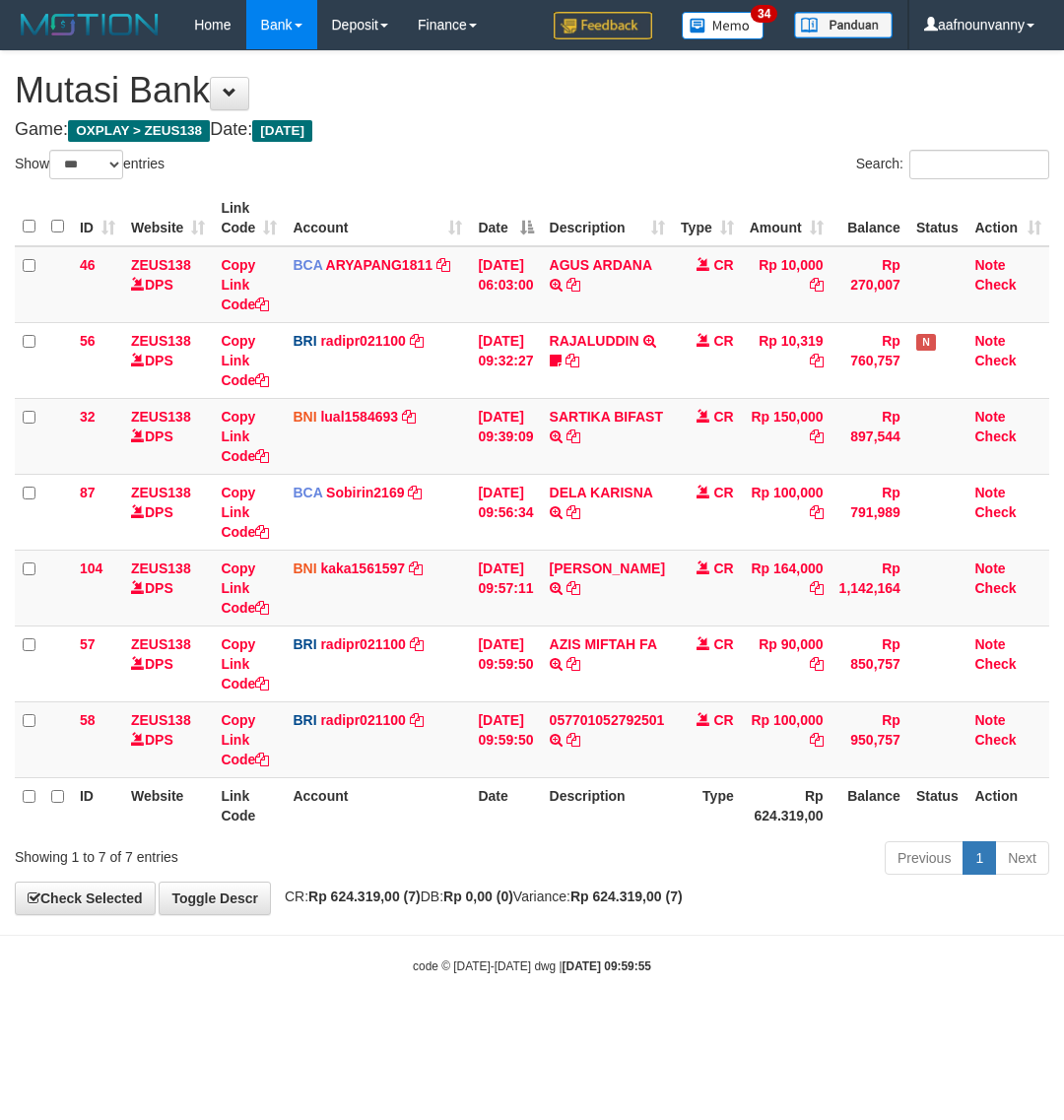 scroll, scrollTop: 0, scrollLeft: 0, axis: both 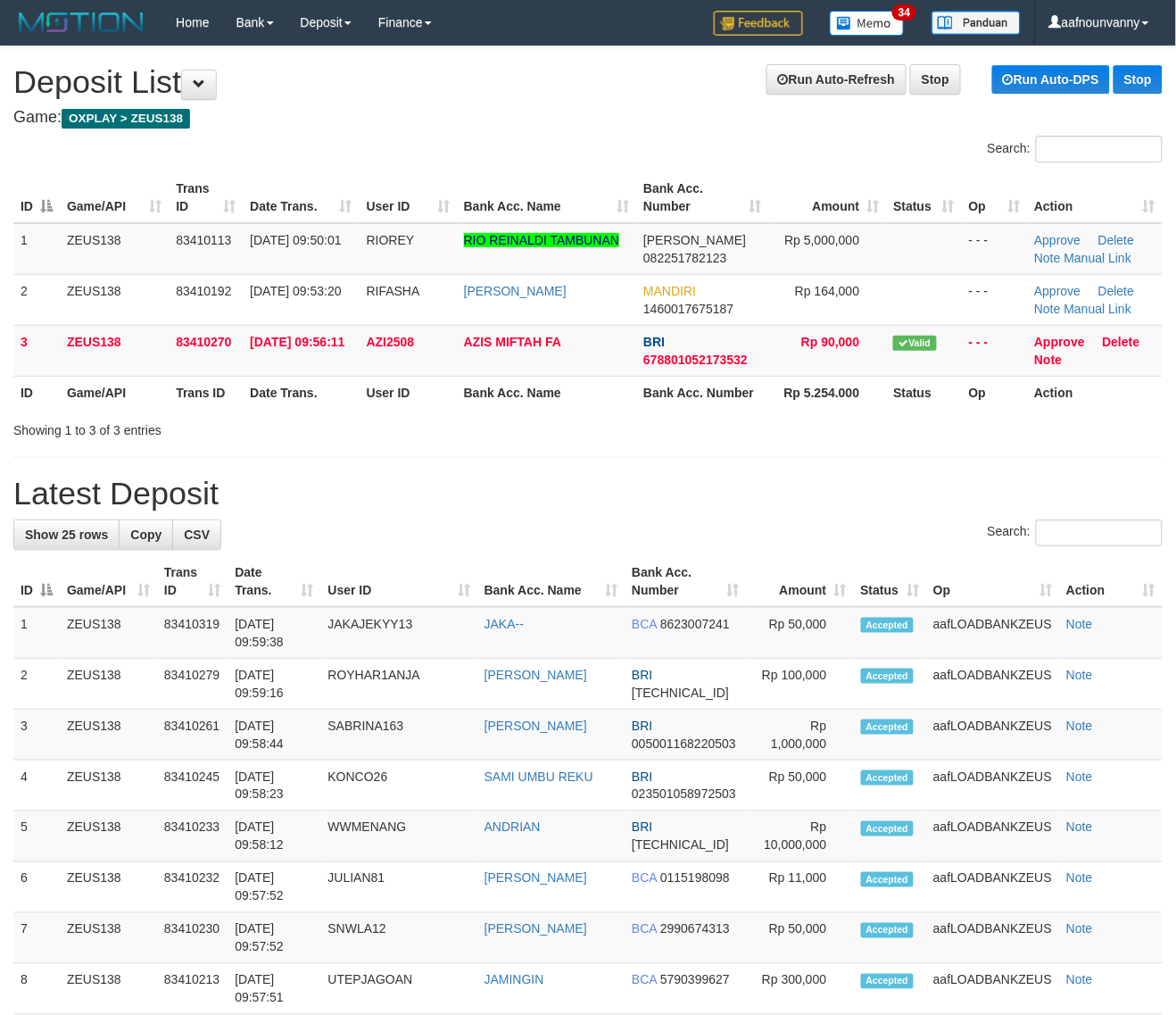 click on "**********" at bounding box center [588, 1022] 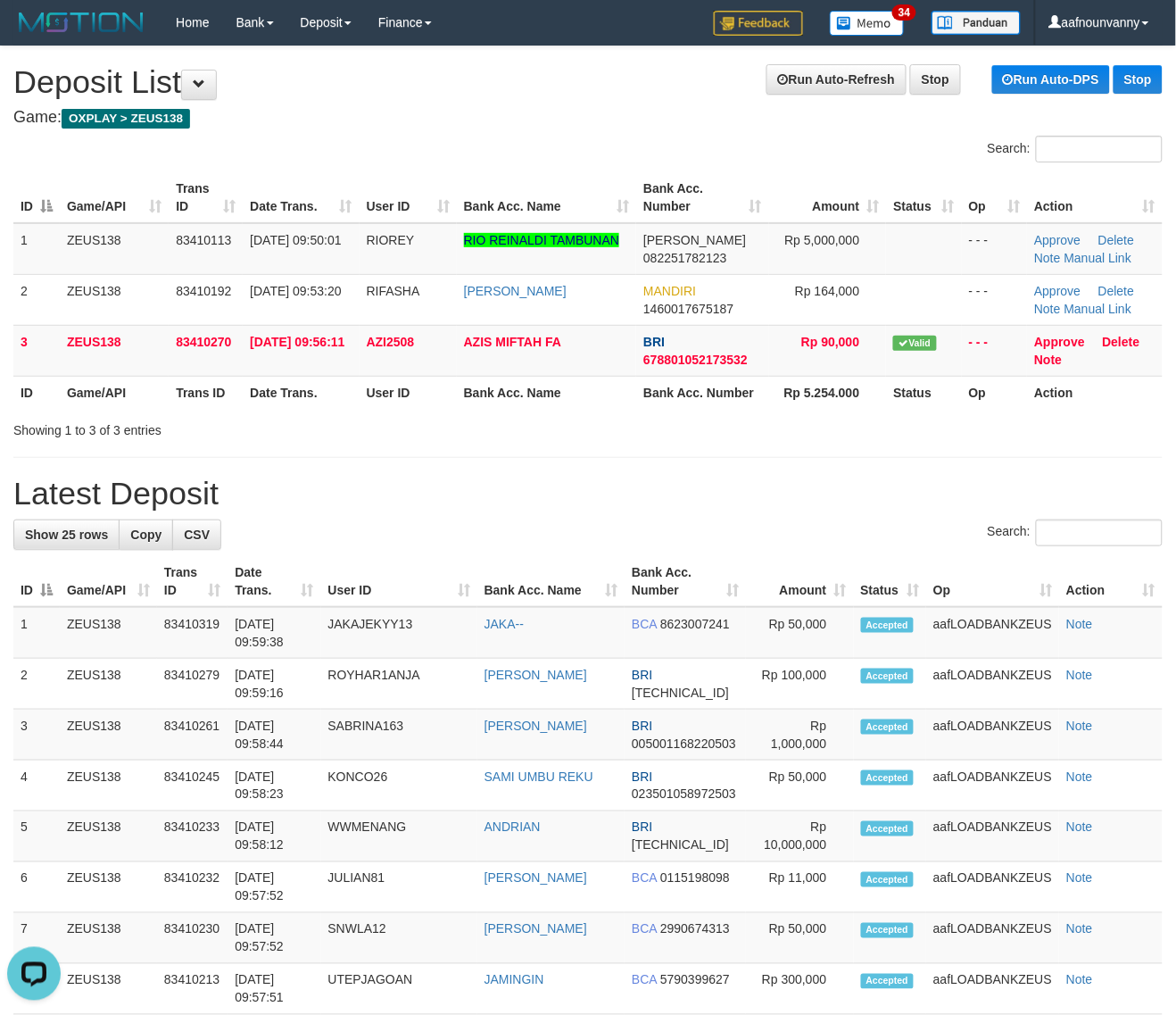 scroll, scrollTop: 0, scrollLeft: 0, axis: both 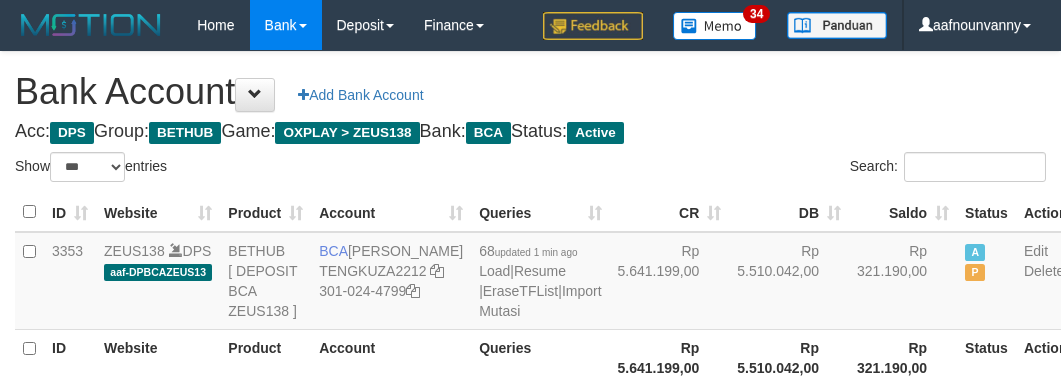 select on "***" 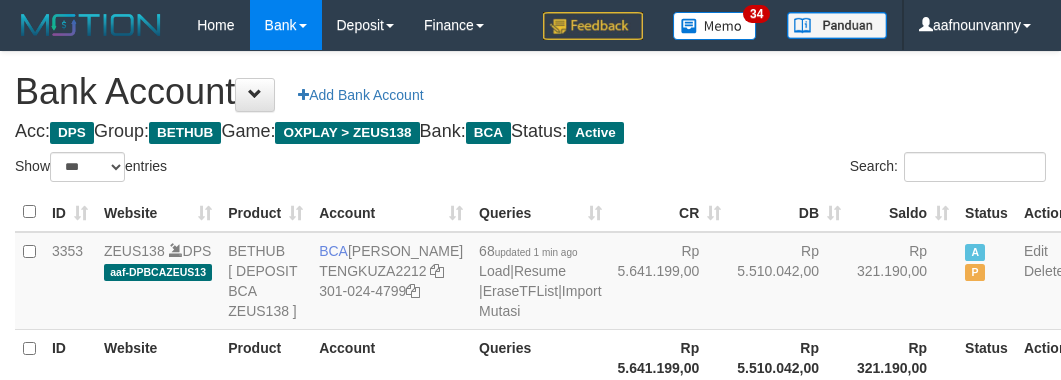 scroll, scrollTop: 226, scrollLeft: 0, axis: vertical 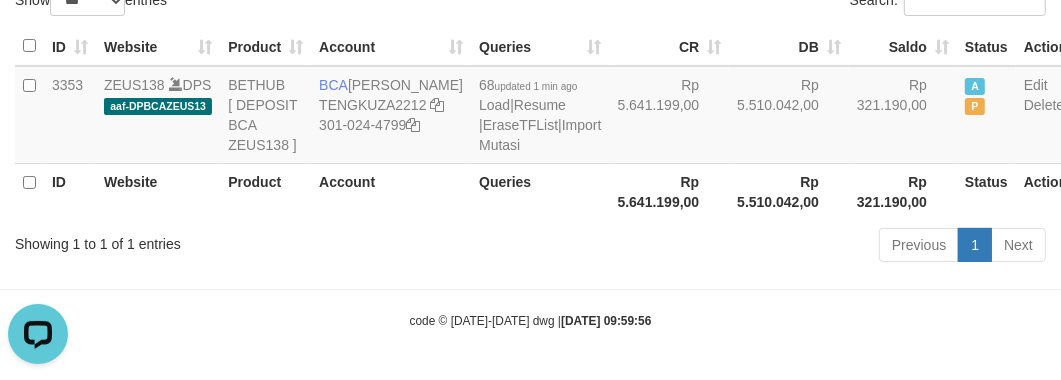 click on "Previous 1 Next" at bounding box center [751, 247] 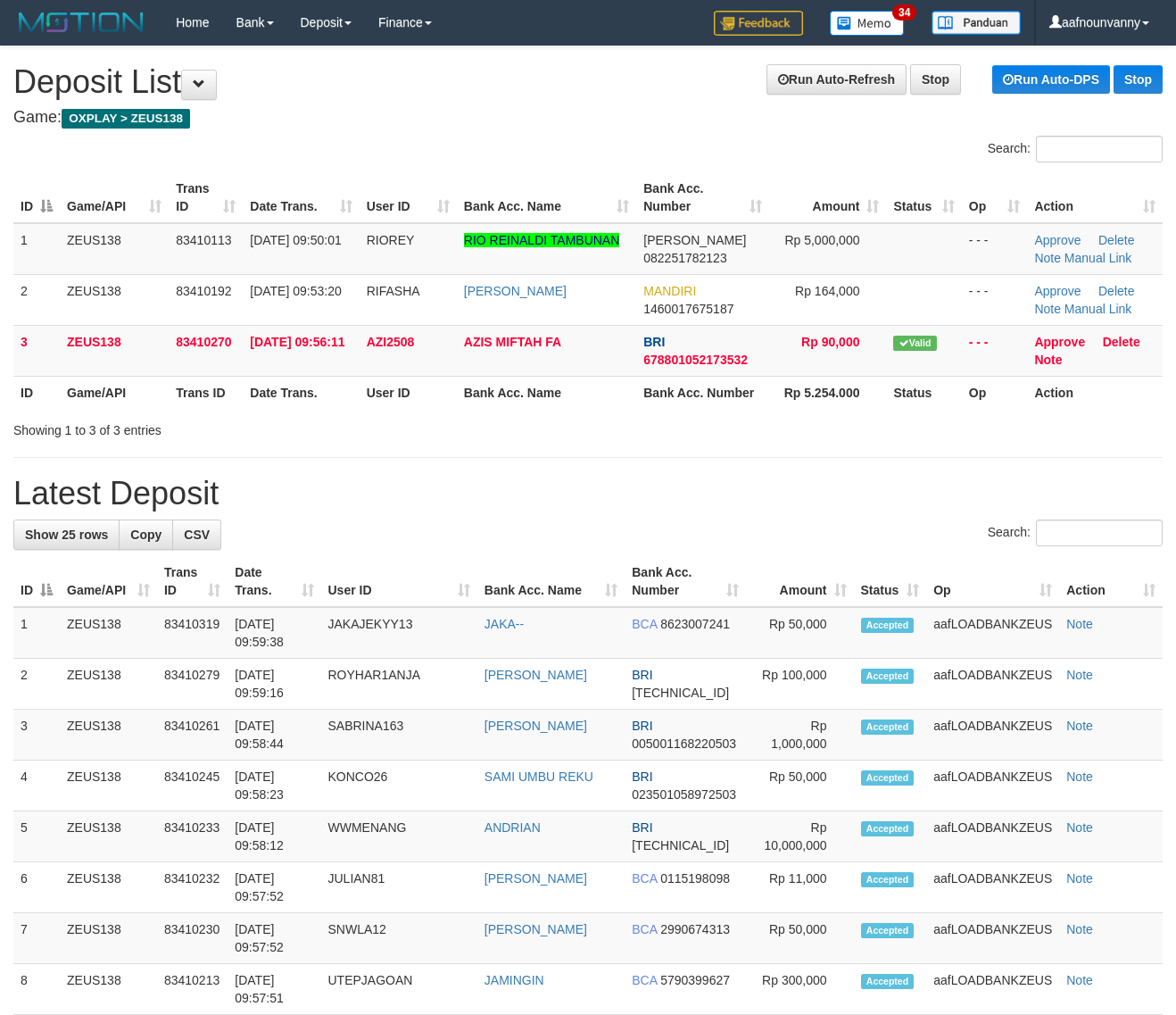 scroll, scrollTop: 0, scrollLeft: 0, axis: both 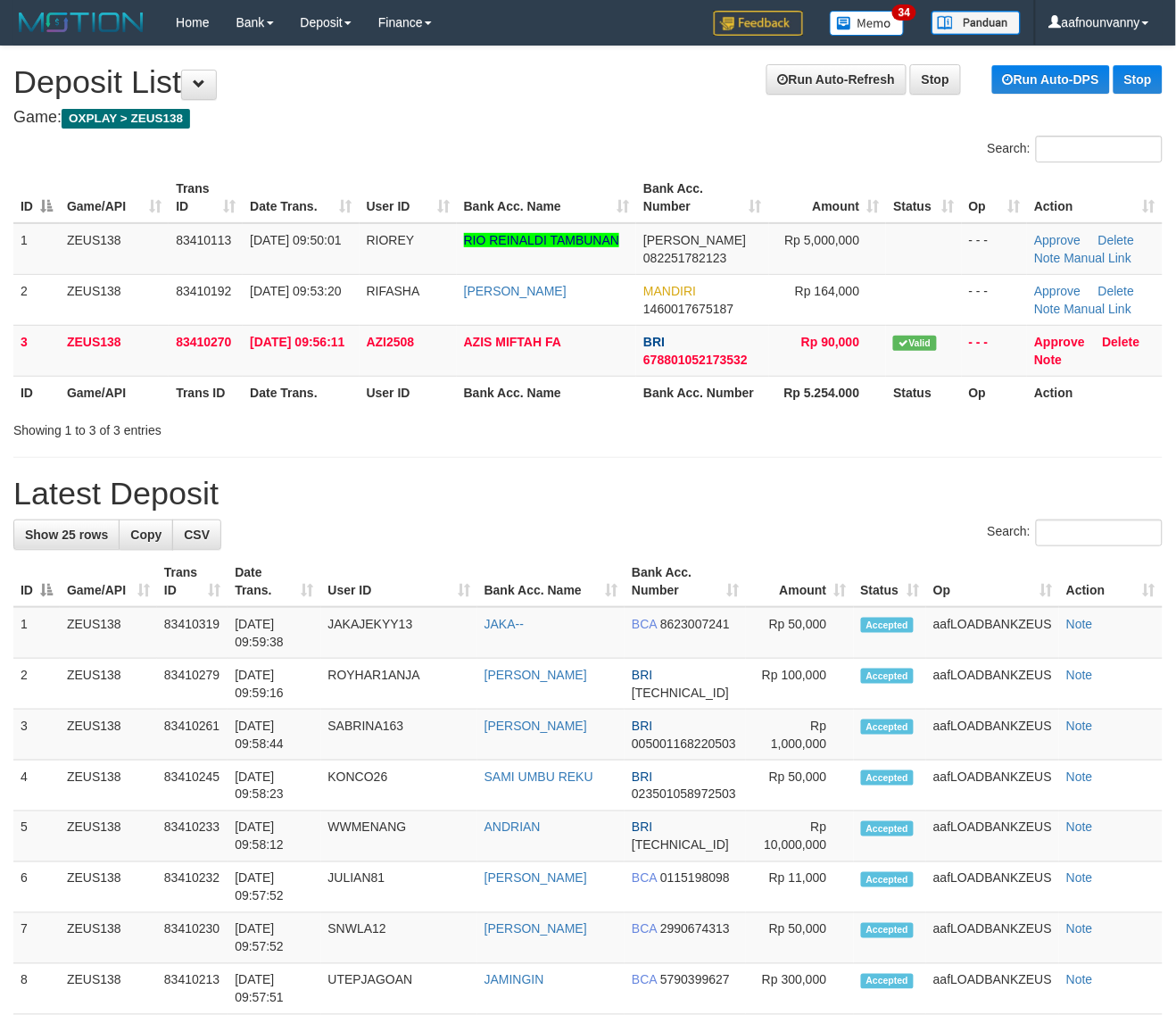 click on "Showing 1 to 3 of 3 entries" at bounding box center [588, 427] 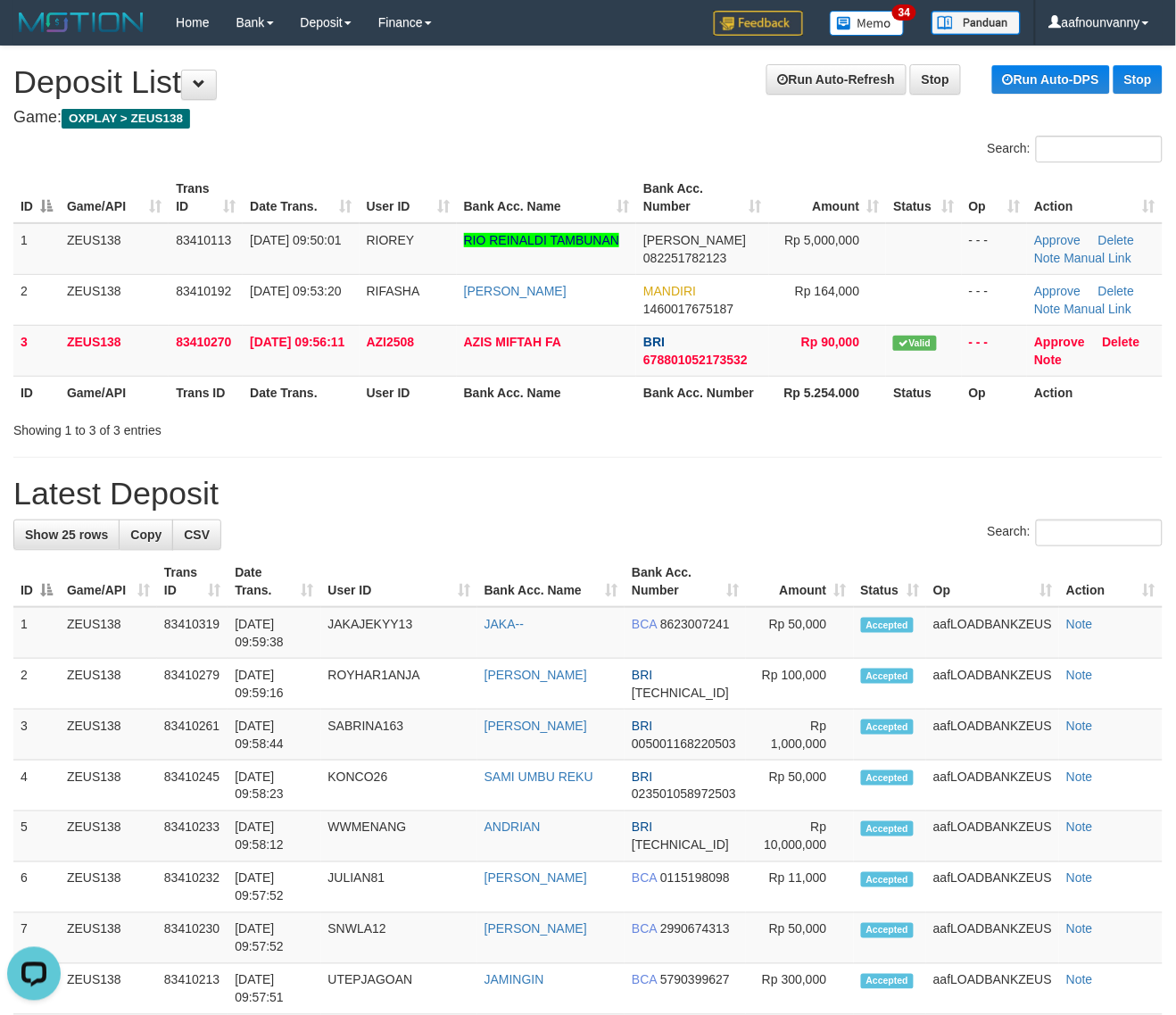 scroll, scrollTop: 0, scrollLeft: 0, axis: both 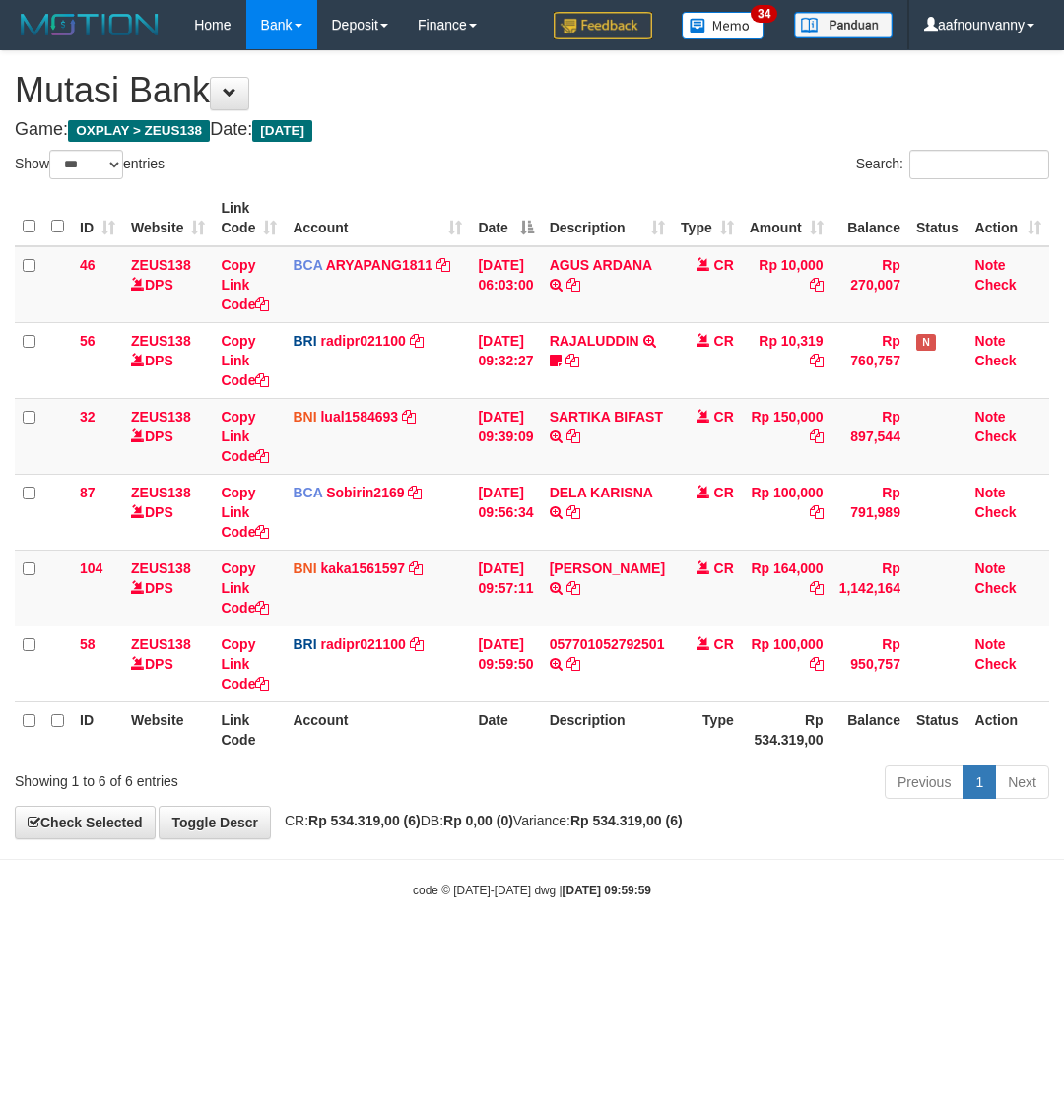 select on "***" 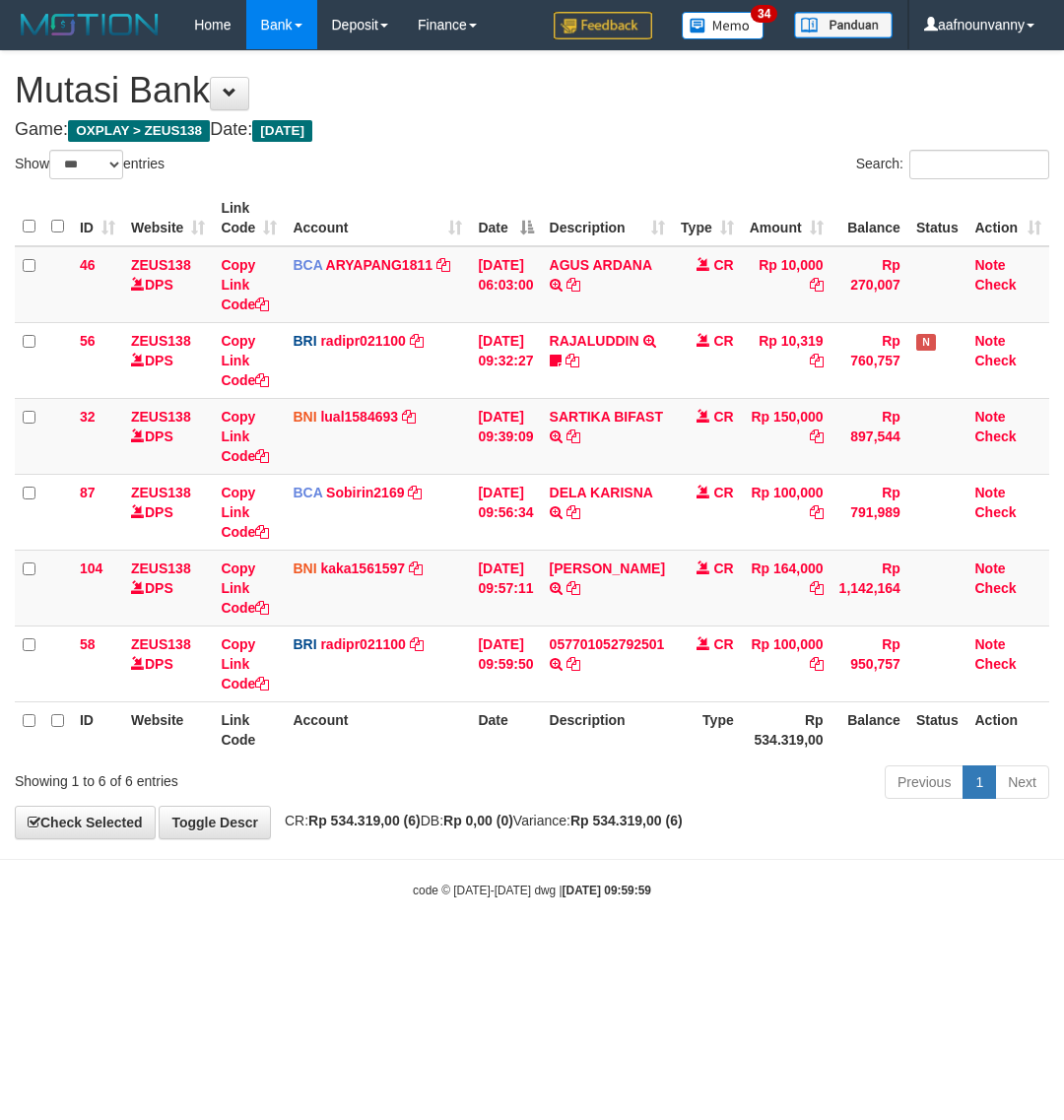 scroll, scrollTop: 0, scrollLeft: 0, axis: both 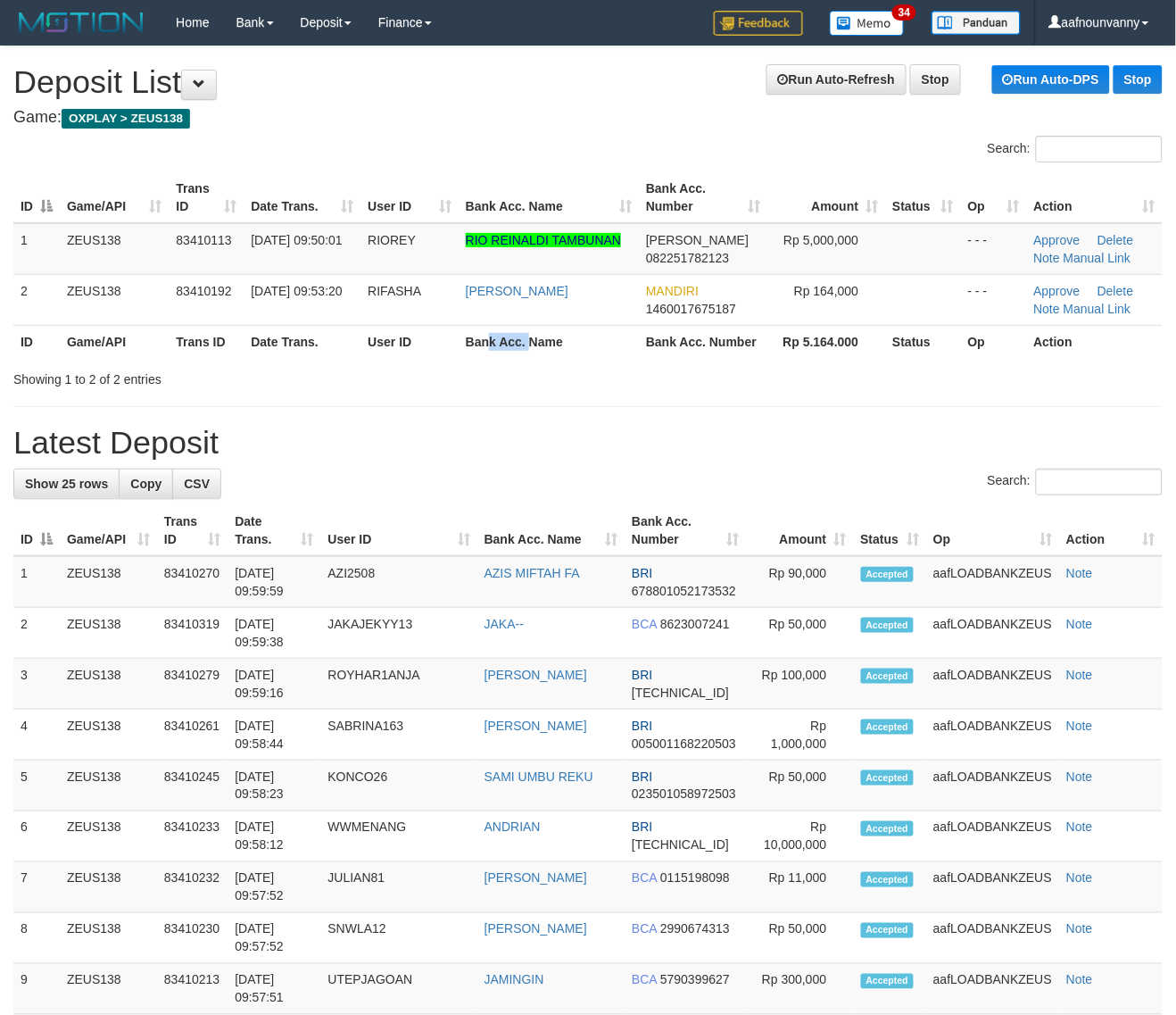 drag, startPoint x: 528, startPoint y: 335, endPoint x: 492, endPoint y: 346, distance: 37.64306 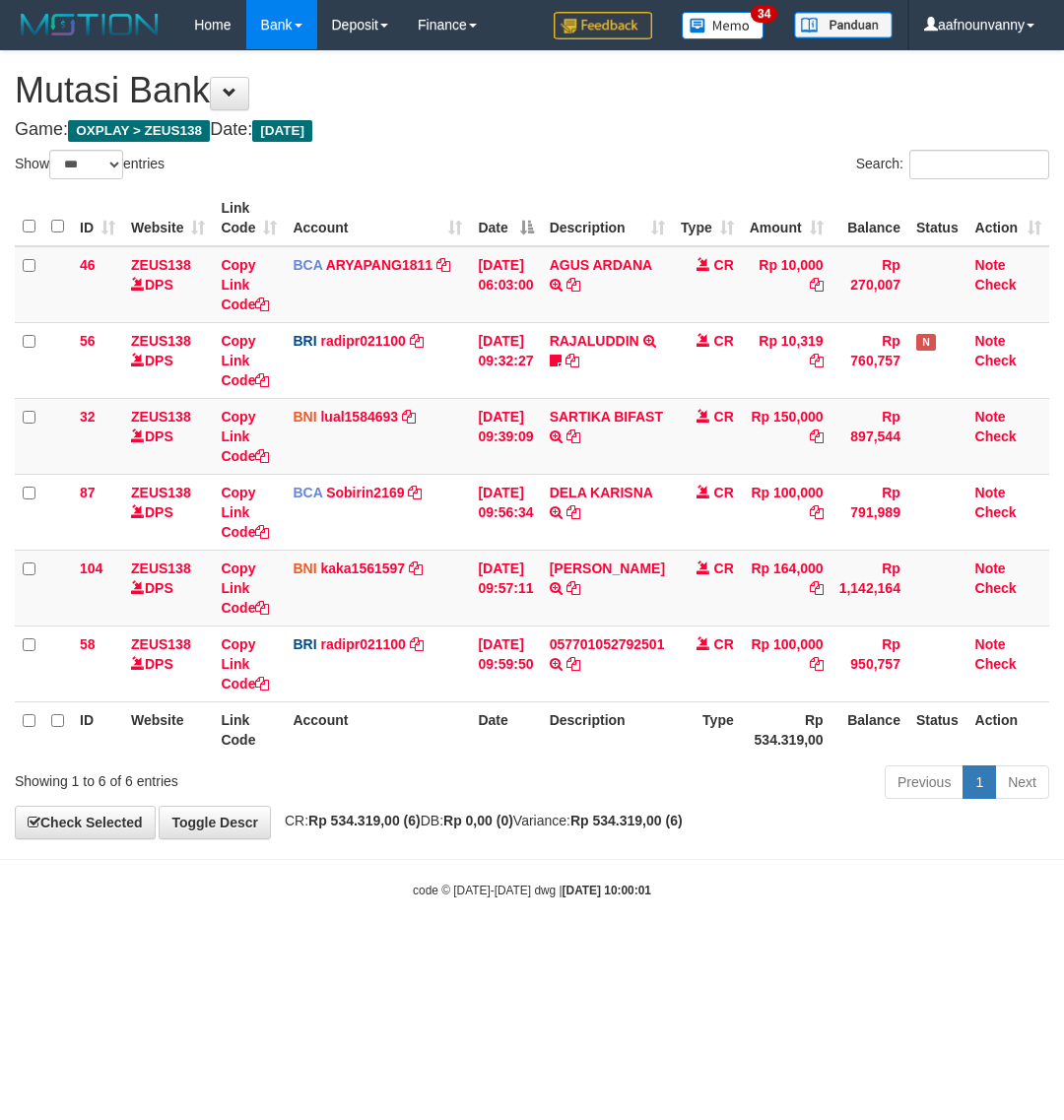 select on "***" 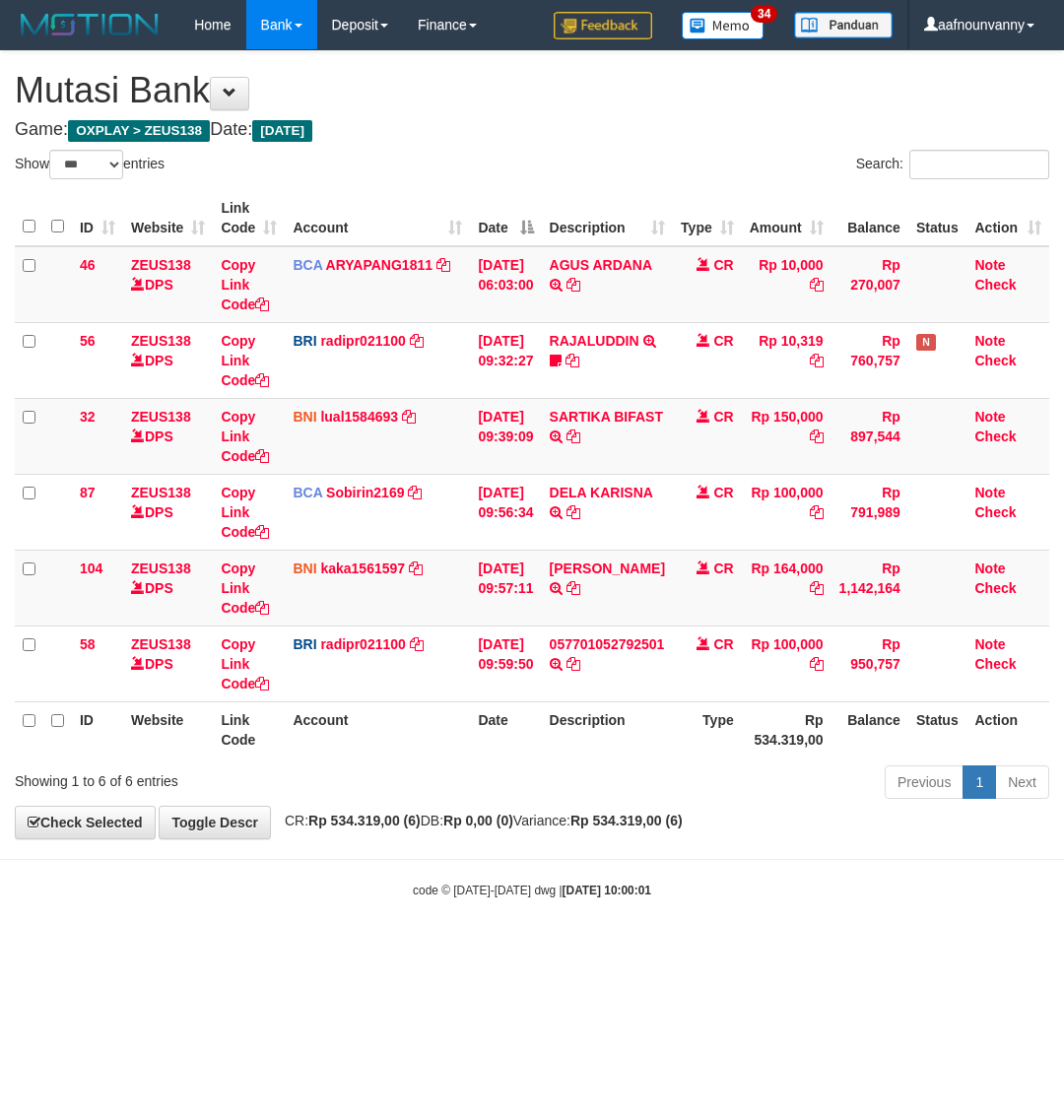 scroll, scrollTop: 0, scrollLeft: 0, axis: both 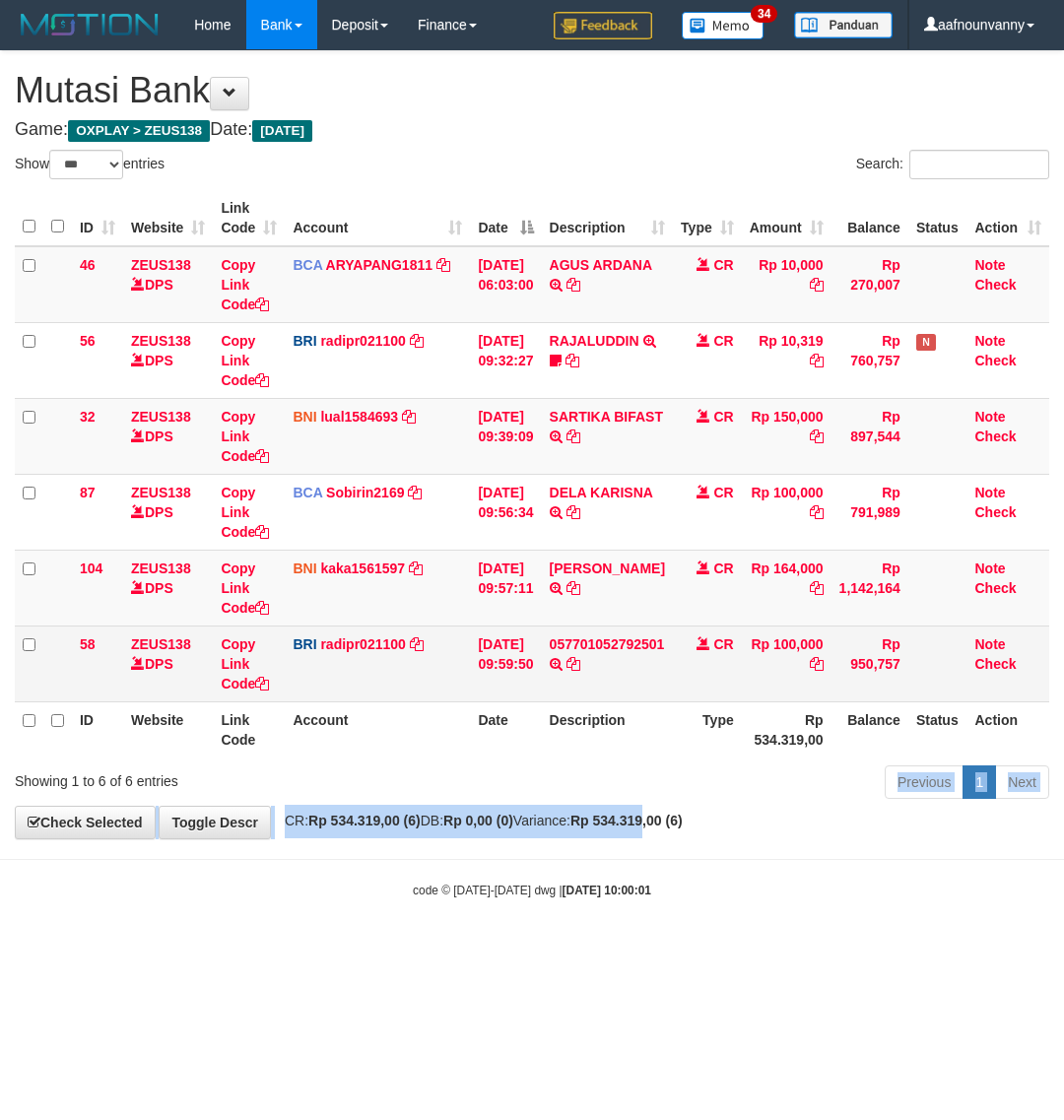 drag, startPoint x: 693, startPoint y: 818, endPoint x: 624, endPoint y: 627, distance: 203.08126 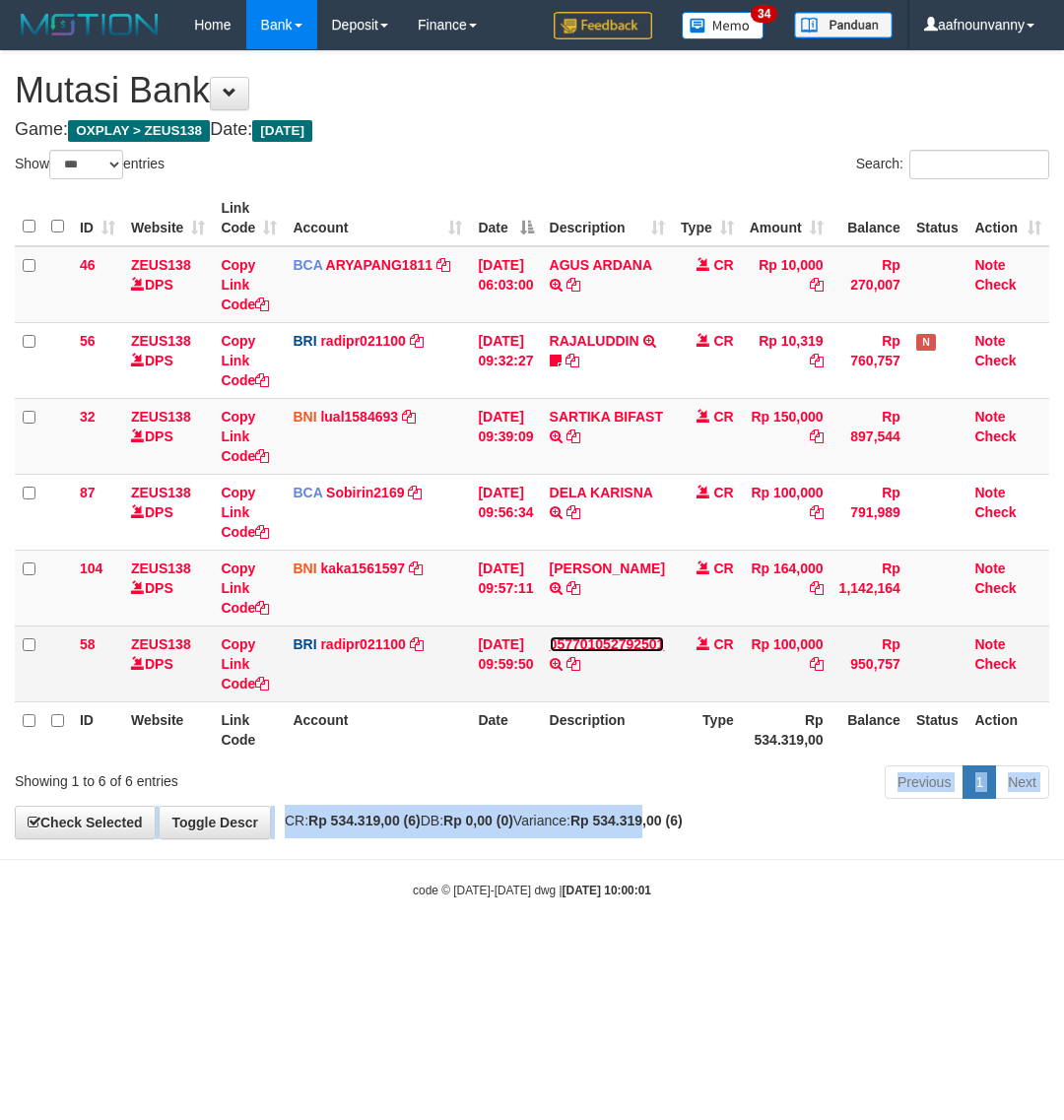 click on "057701052792501" at bounding box center (607, 644) 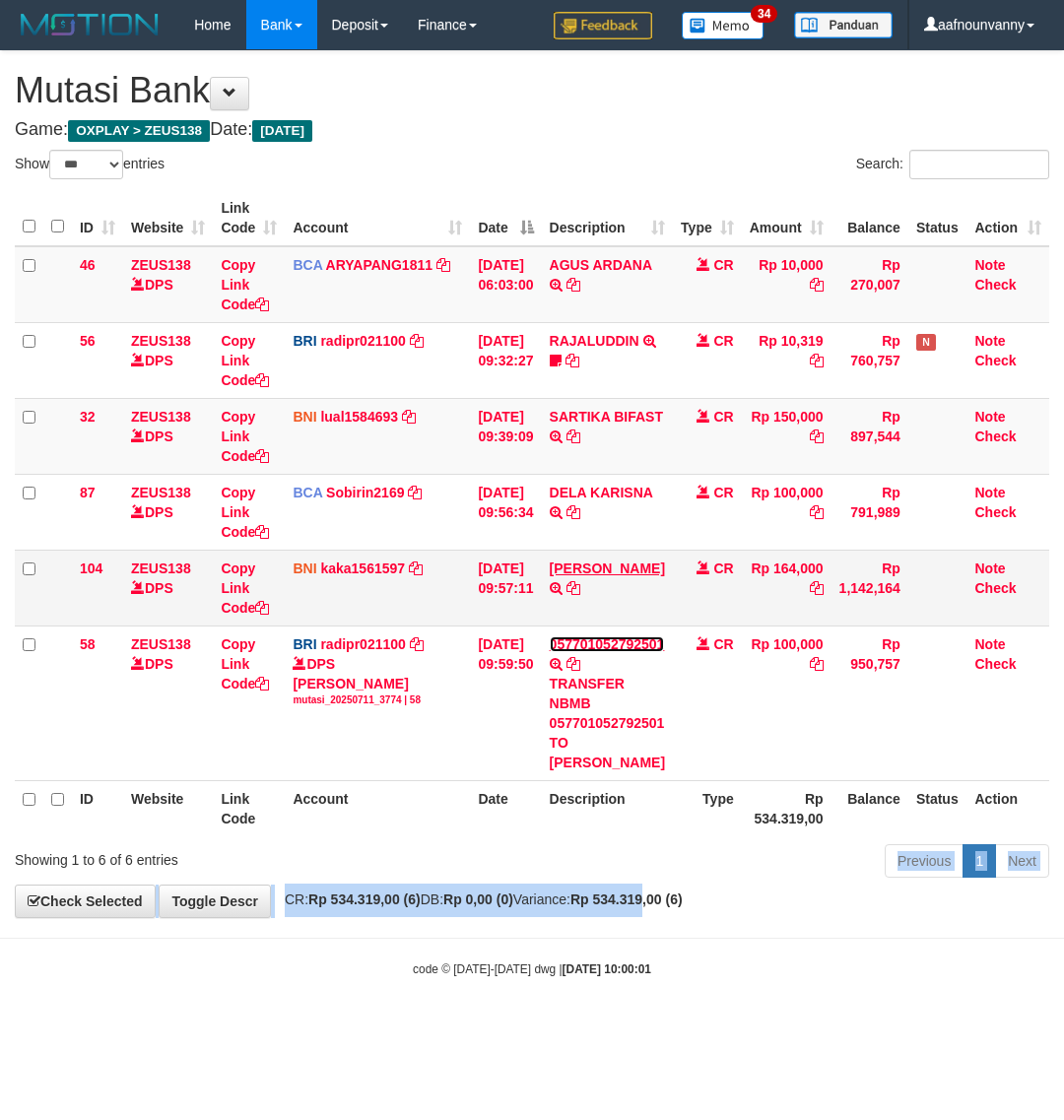 drag, startPoint x: 617, startPoint y: 642, endPoint x: 591, endPoint y: 573, distance: 73.736016 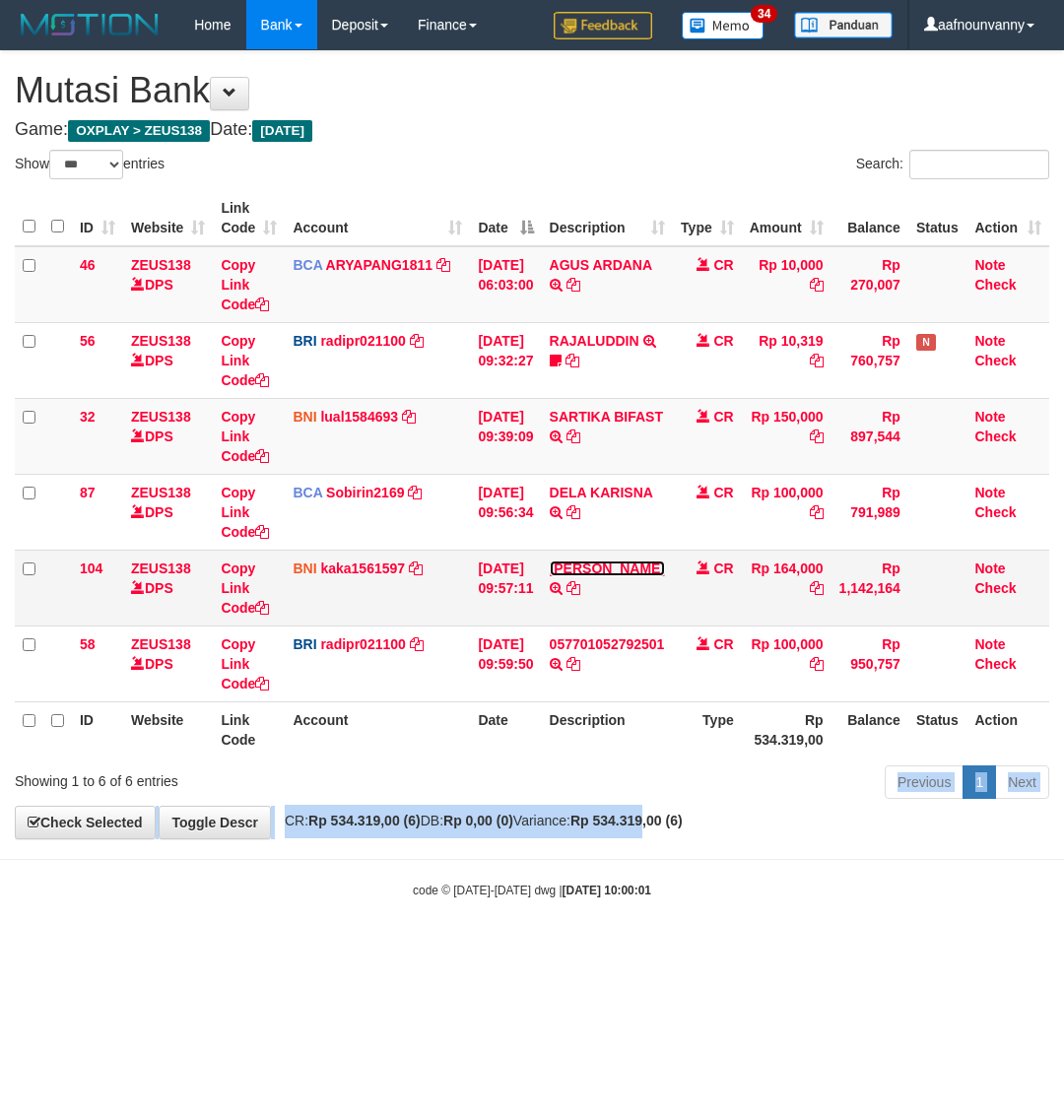 click on "[PERSON_NAME]" at bounding box center (607, 568) 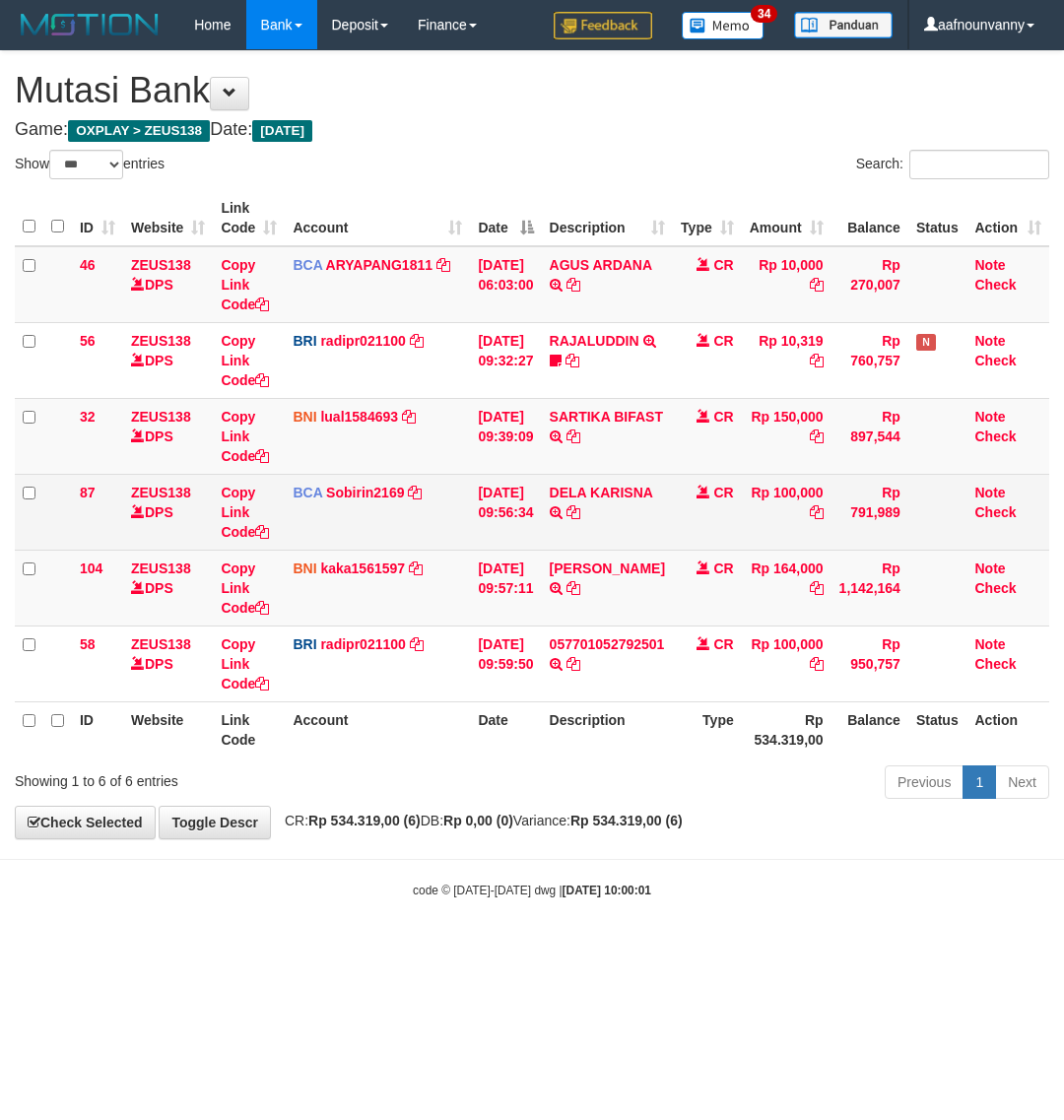 click on "DELA KARISNA         TRSF E-BANKING CR 1107/FTSCY/WS95051
100000.002025071149717694 TRFDN-DELA KARISNAESPAY DEBIT INDONE" at bounding box center (607, 511) 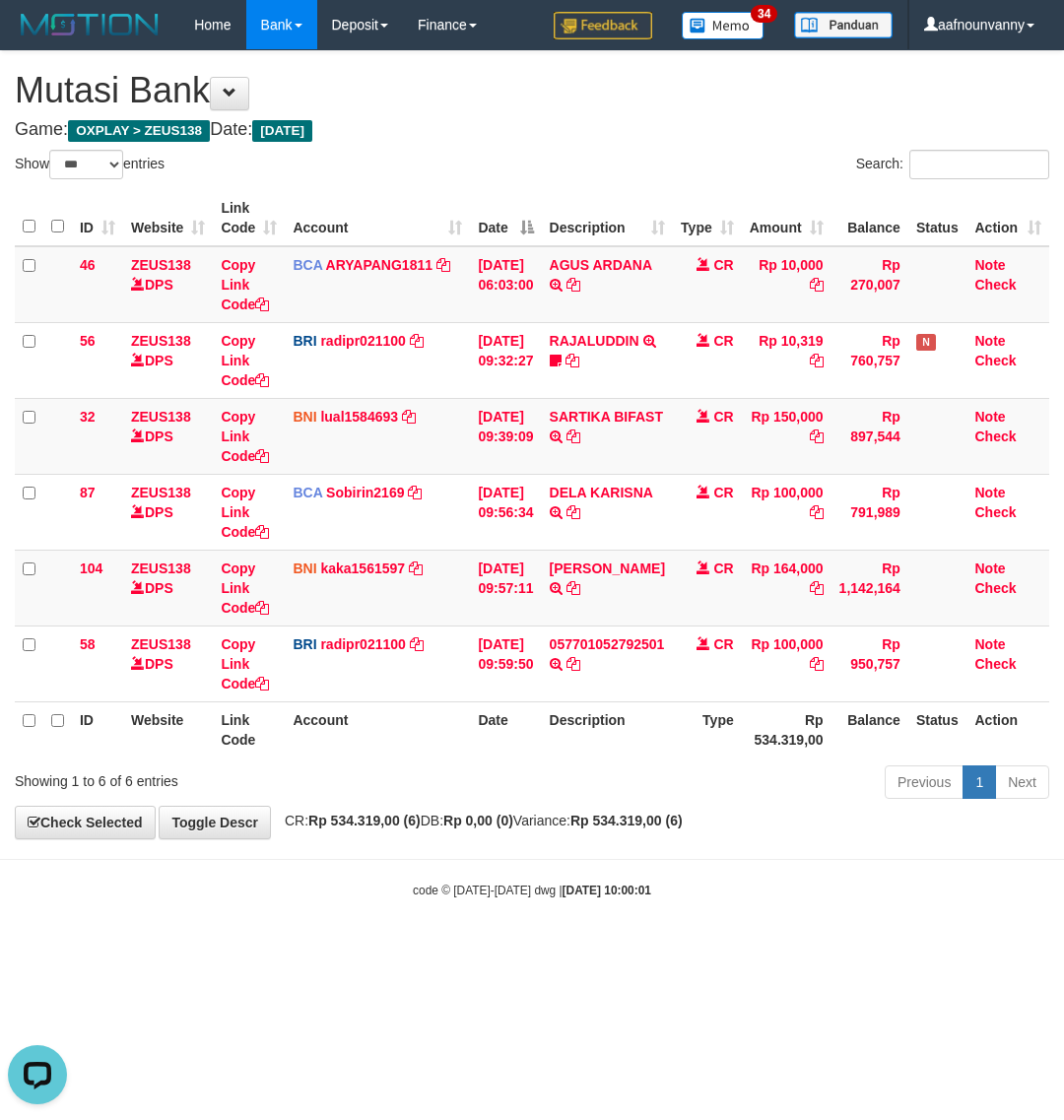 scroll, scrollTop: 0, scrollLeft: 0, axis: both 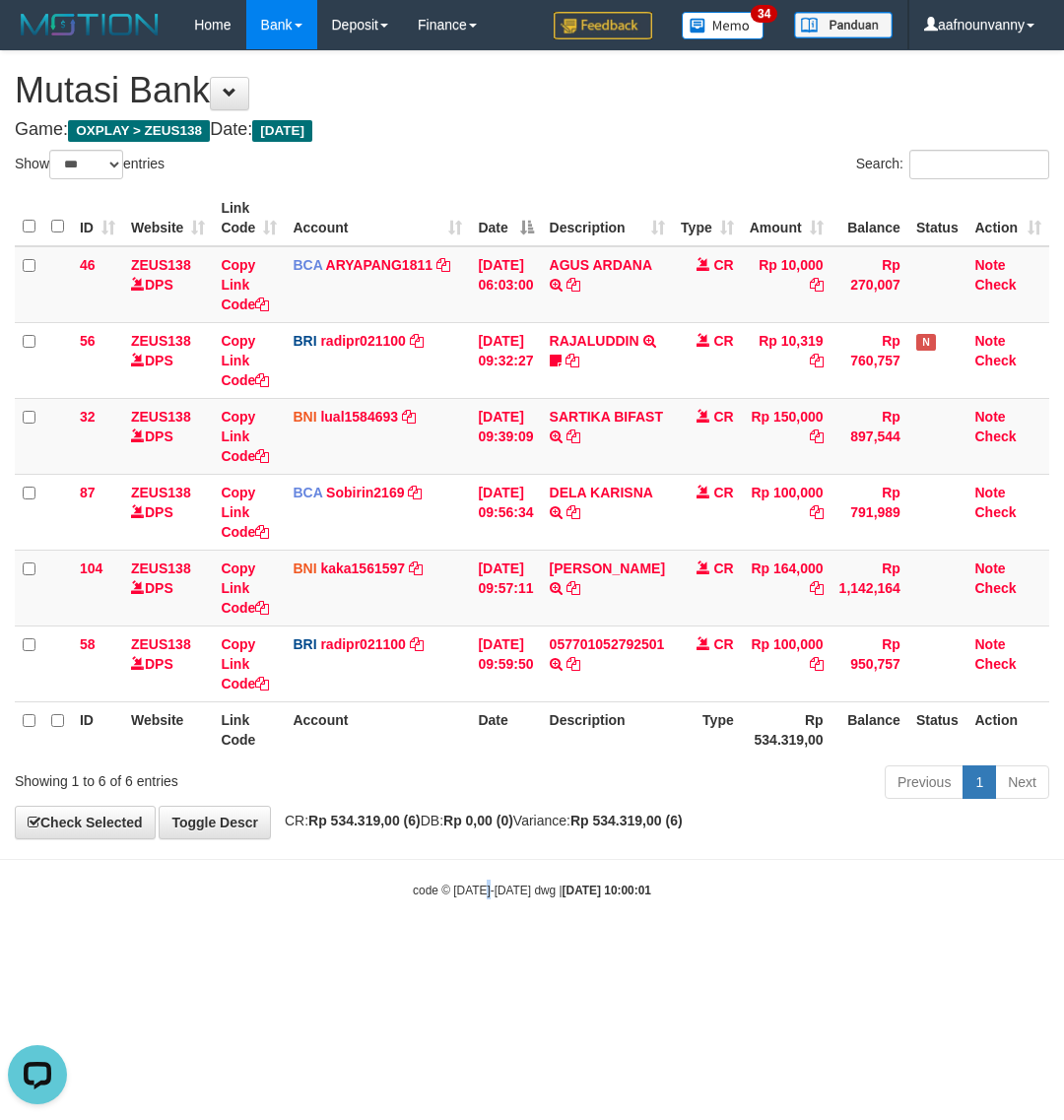 drag, startPoint x: 489, startPoint y: 923, endPoint x: 375, endPoint y: 855, distance: 132.7403 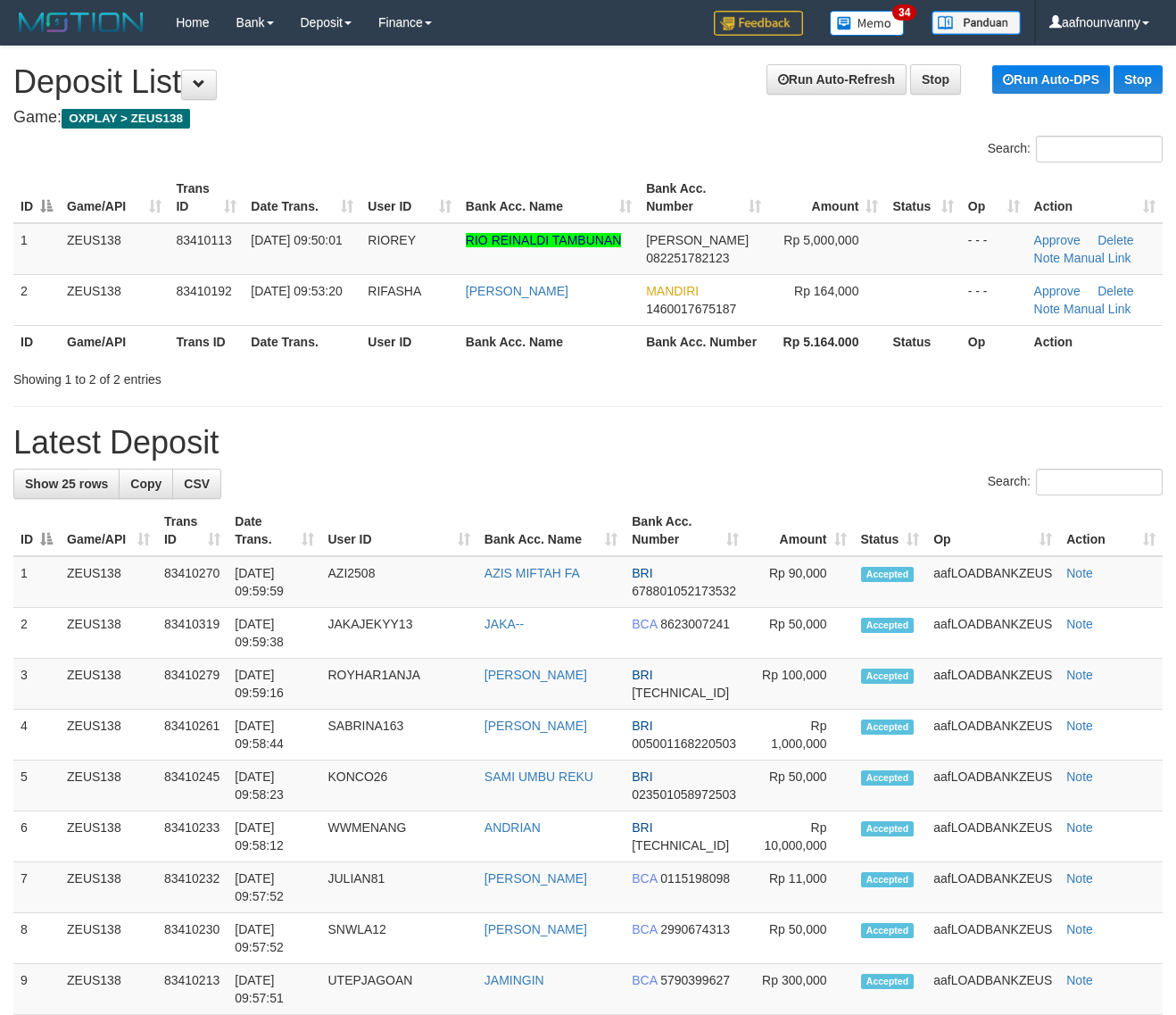 scroll, scrollTop: 0, scrollLeft: 0, axis: both 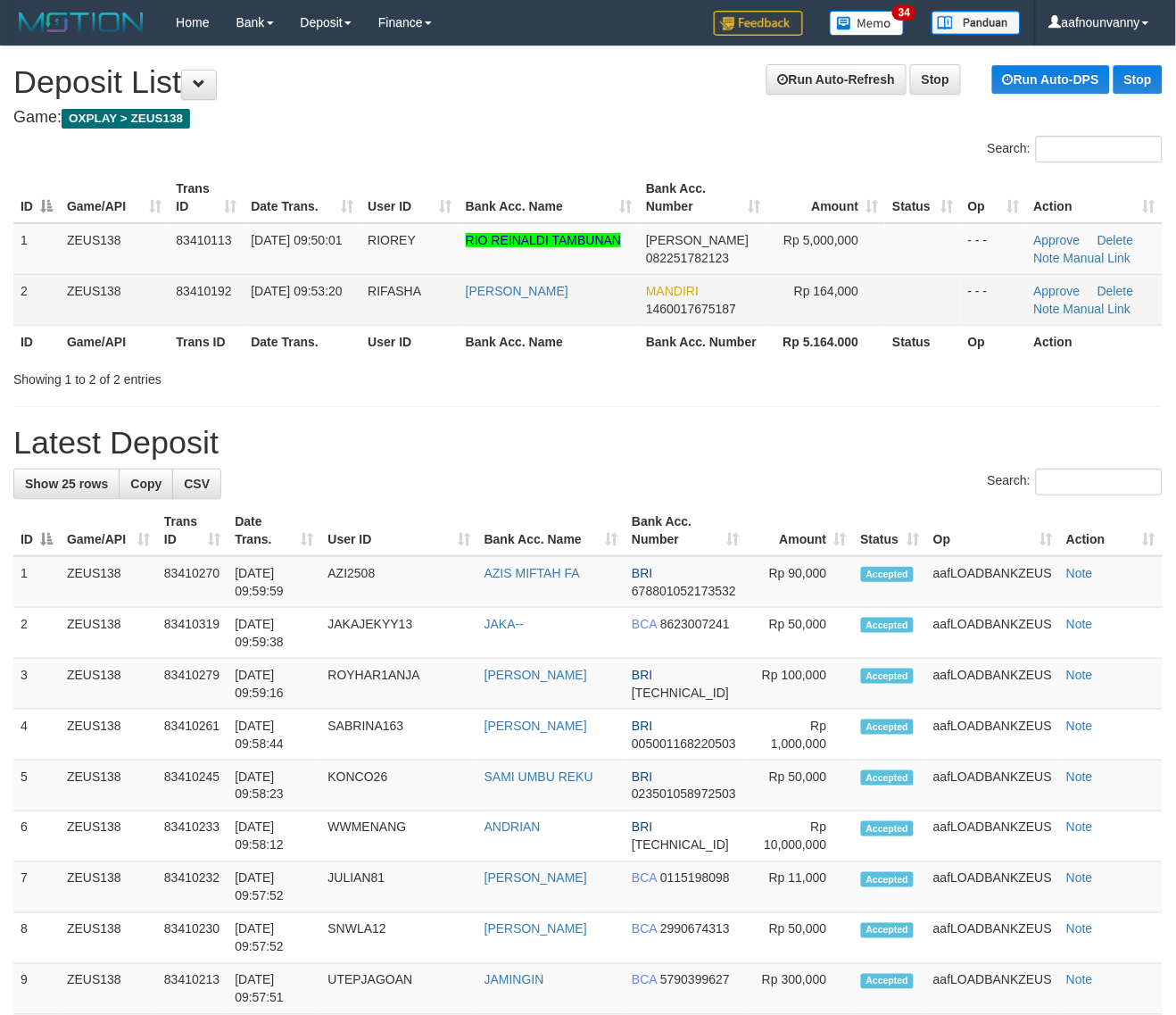 click on "11/07/2025 09:53:20" at bounding box center [302, 299] 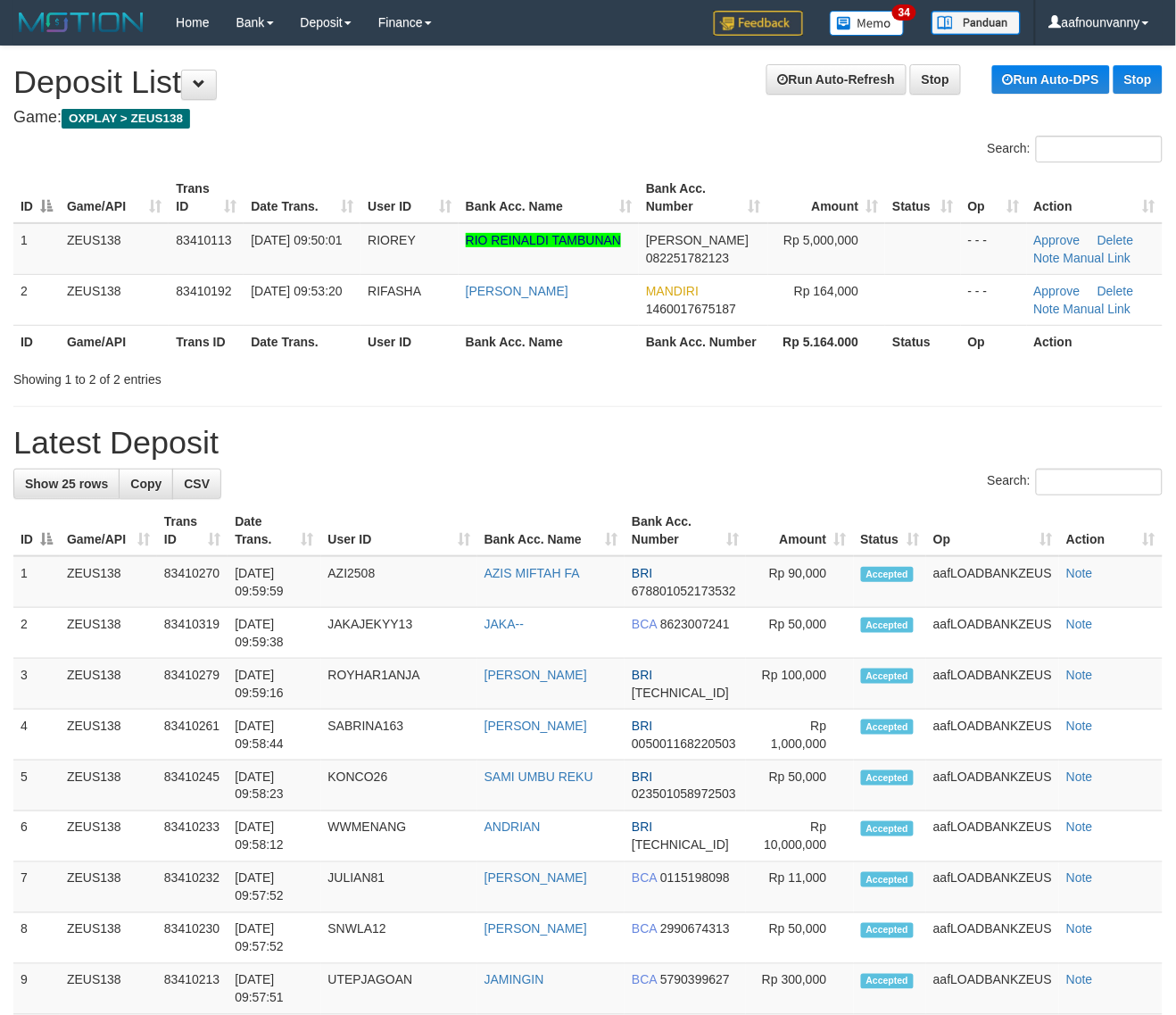 drag, startPoint x: 336, startPoint y: 310, endPoint x: 1182, endPoint y: 634, distance: 905.92053 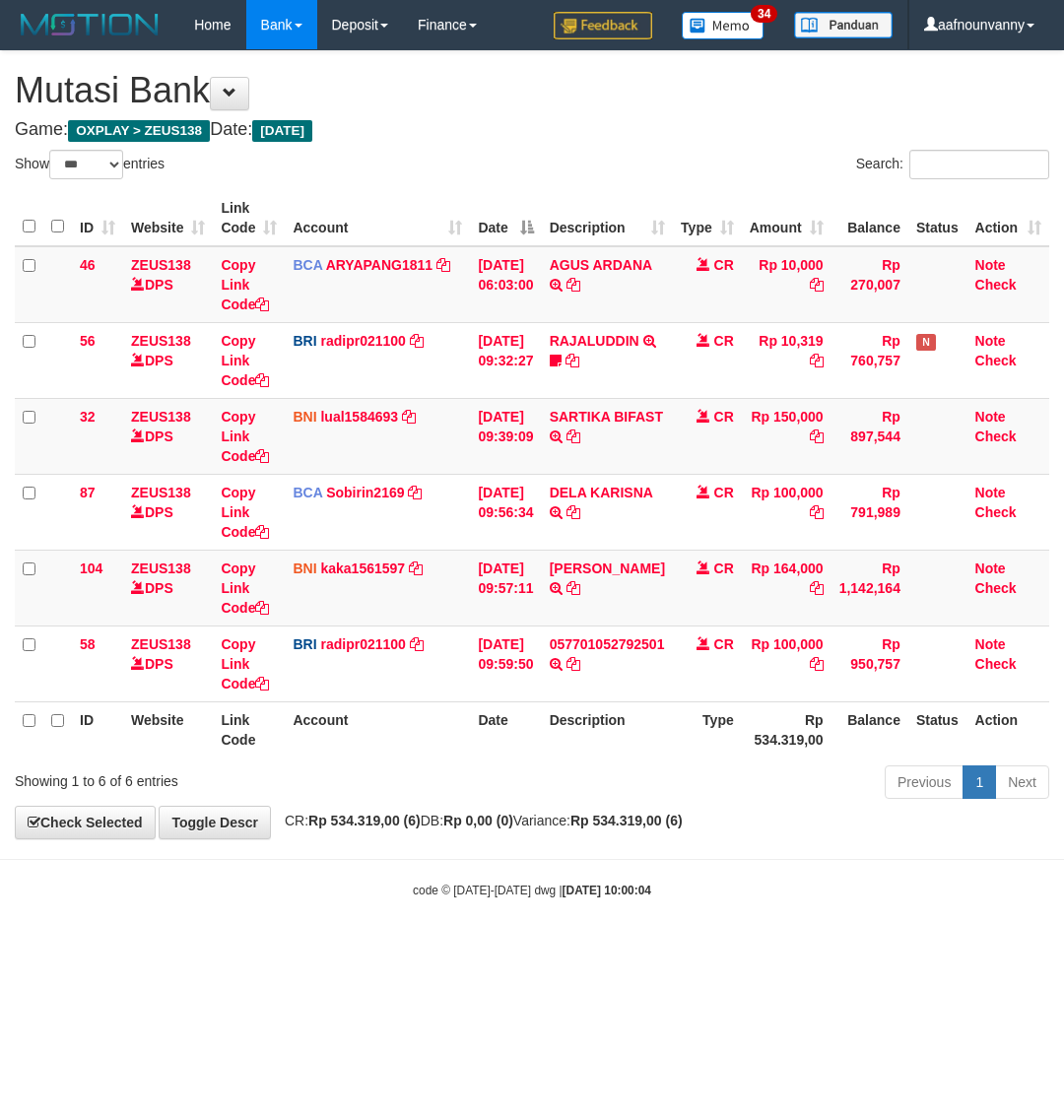 select on "***" 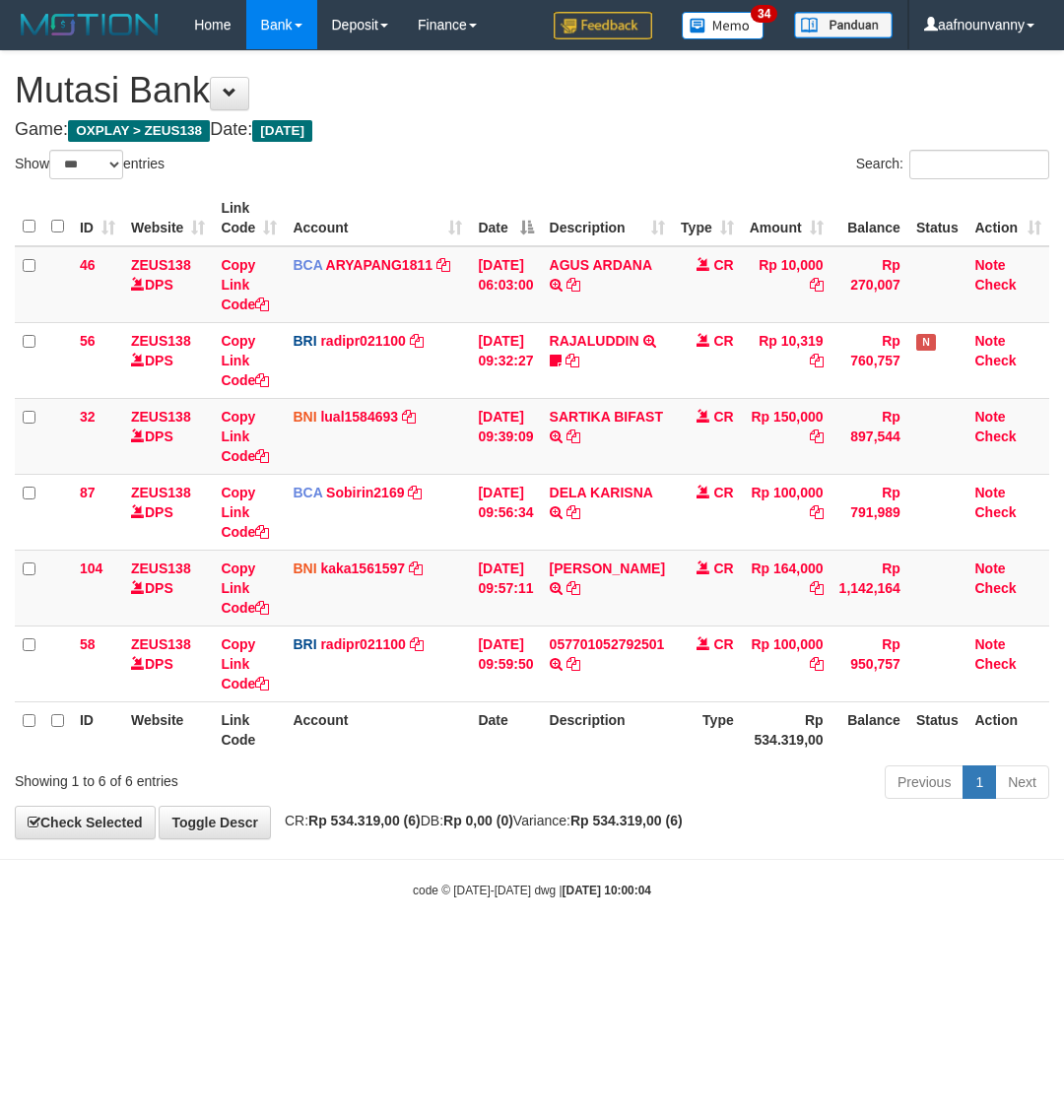 scroll, scrollTop: 0, scrollLeft: 0, axis: both 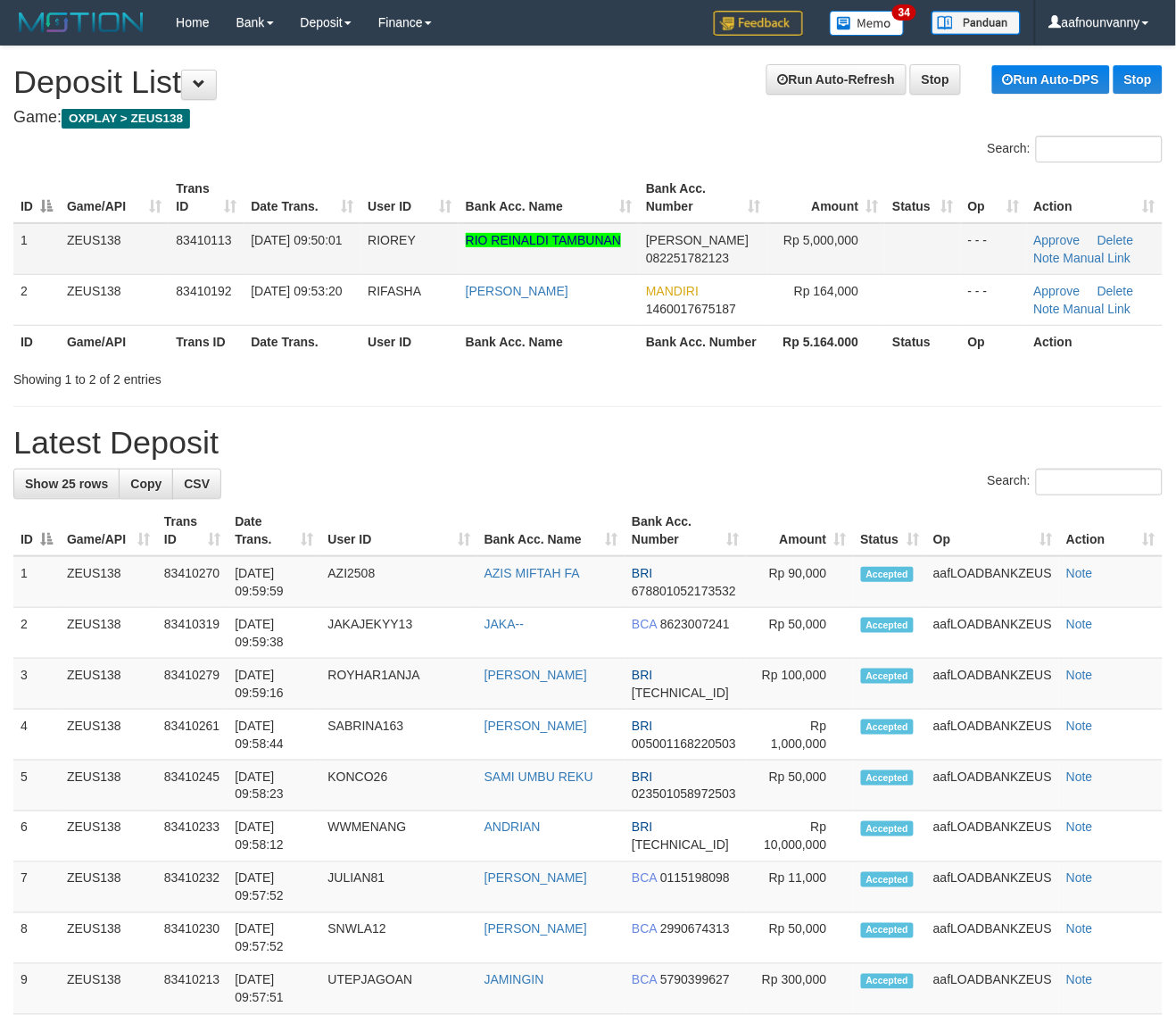 click on "1
ZEUS138
83410113
11/07/2025 09:50:01
RIOREY
RIO REINALDI TAMBUNAN
DANA
082251782123
Rp 5,000,000
- - -
Approve
Delete
Note
Manual Link
2
ZEUS138
83410192
11/07/2025 09:53:20
RIFASHA
VALLENTINA TITIN
MANDIRI
1460017675187
Rp 164,000
- - -
Approve" at bounding box center [588, 274] 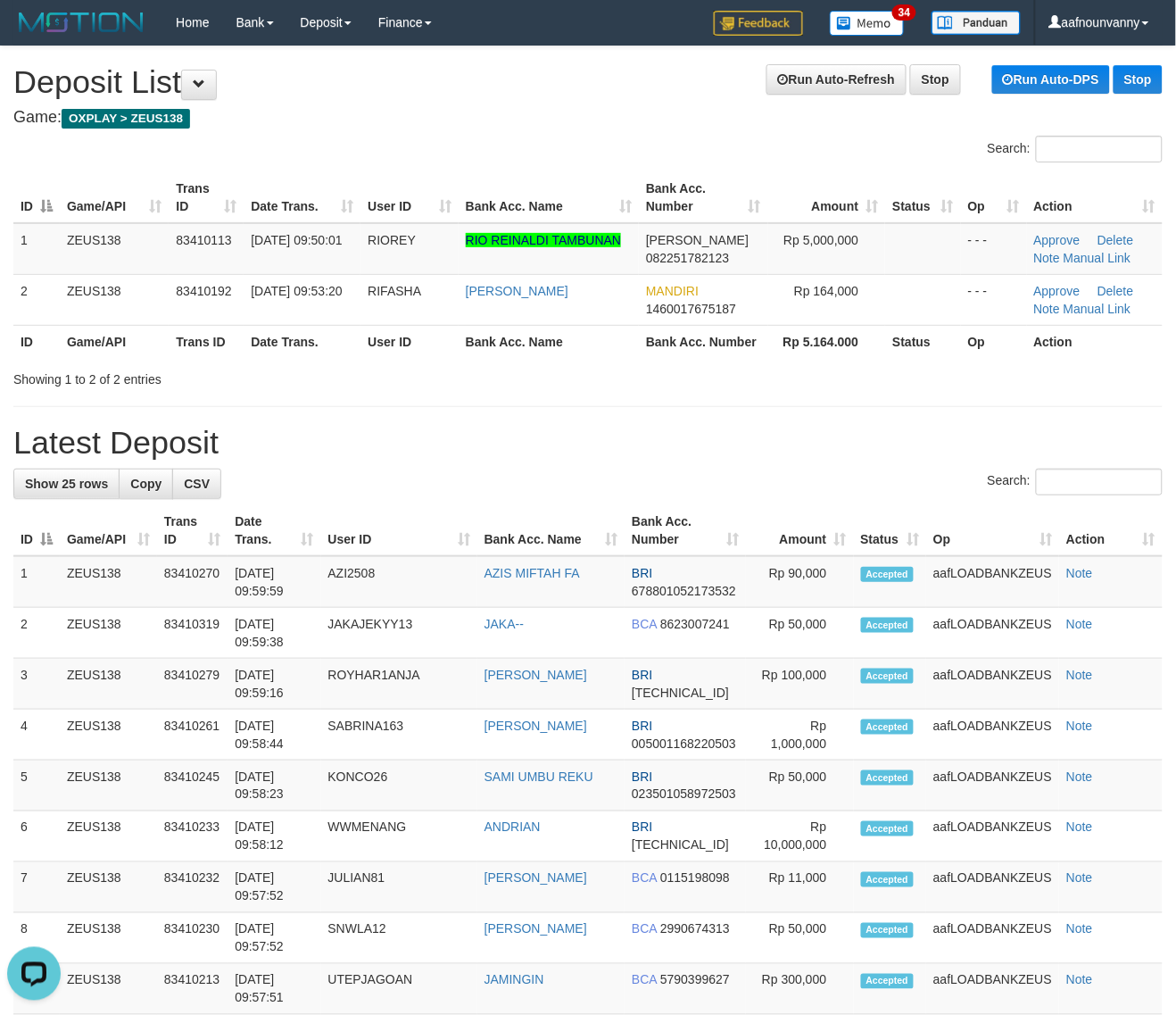 scroll, scrollTop: 0, scrollLeft: 0, axis: both 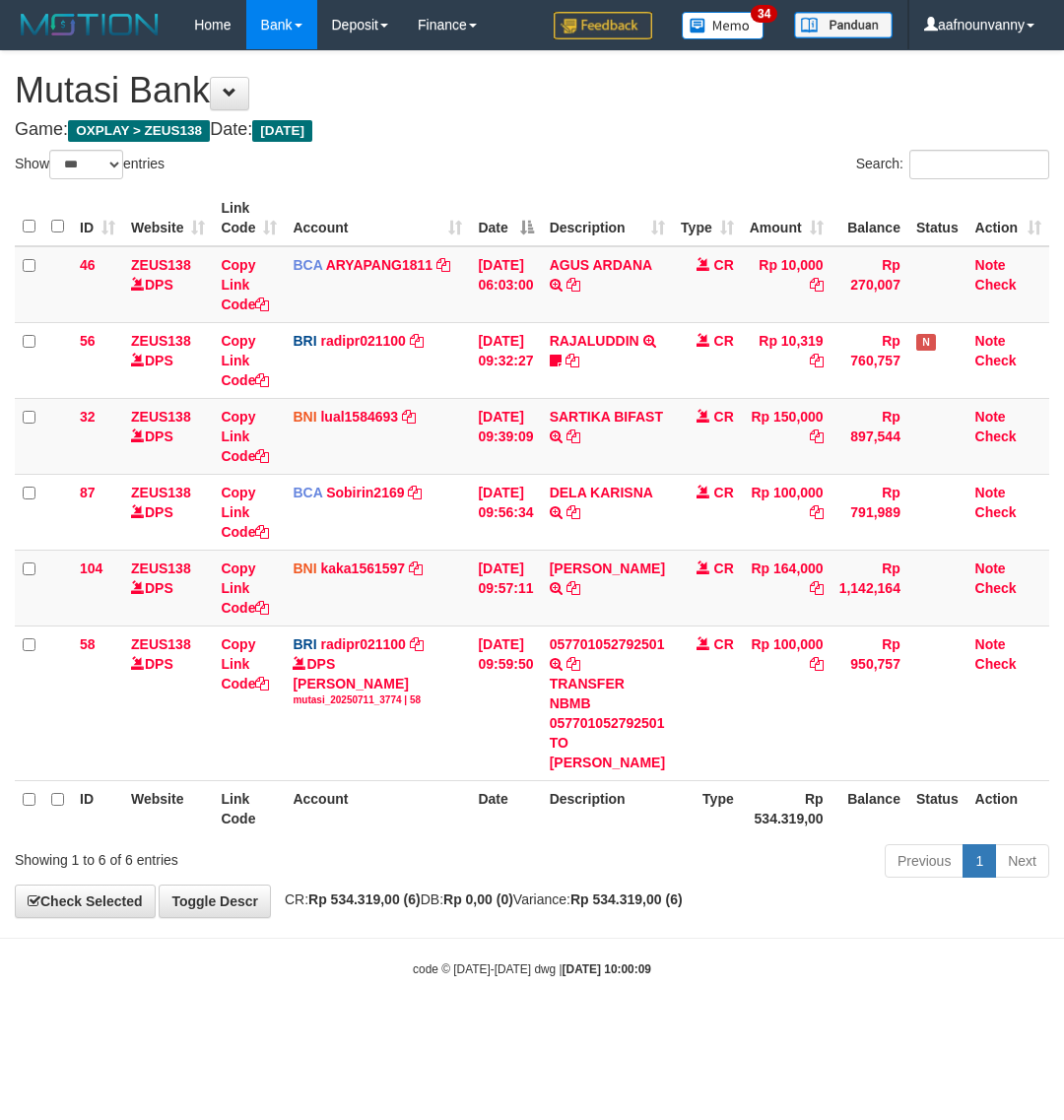 select on "***" 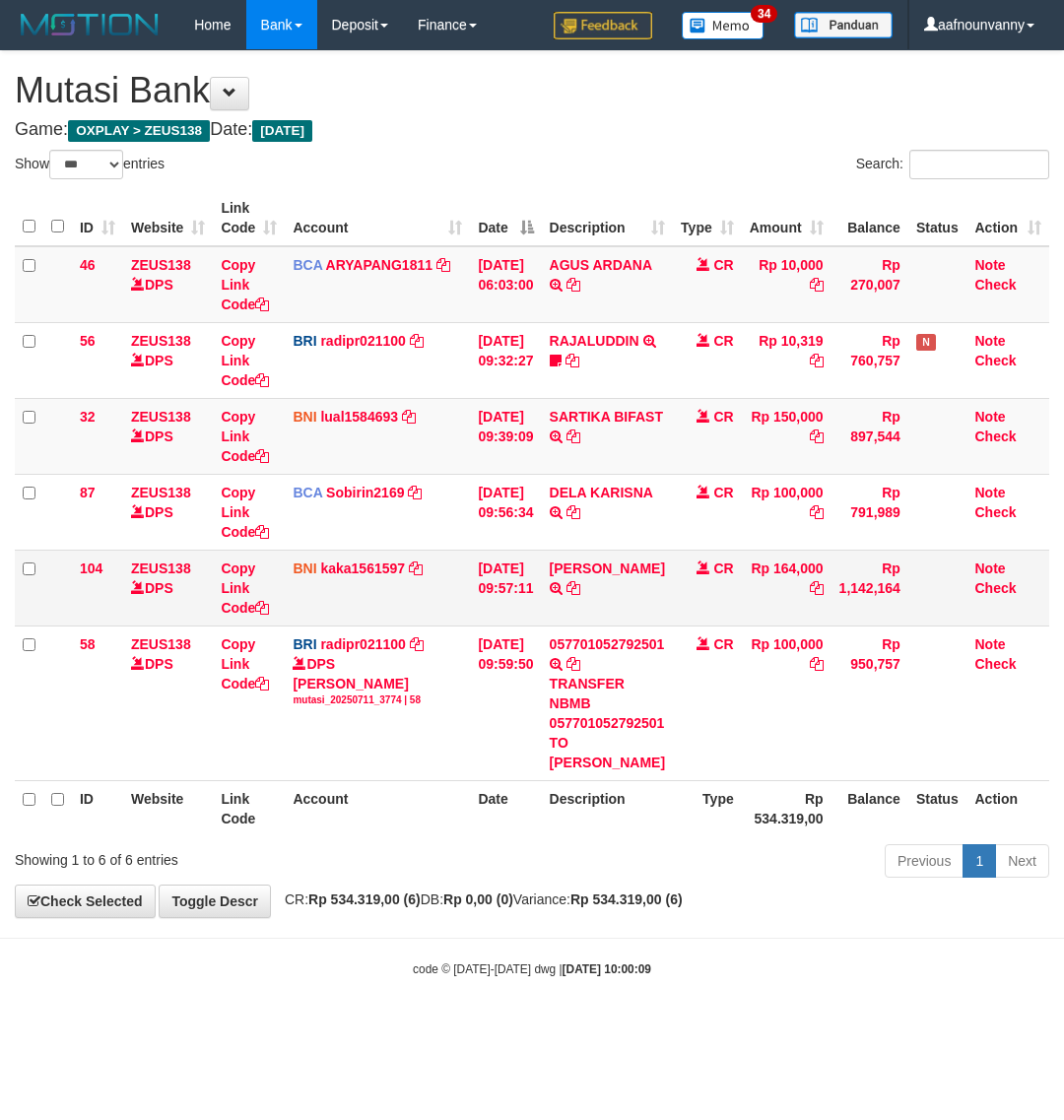 scroll, scrollTop: 0, scrollLeft: 0, axis: both 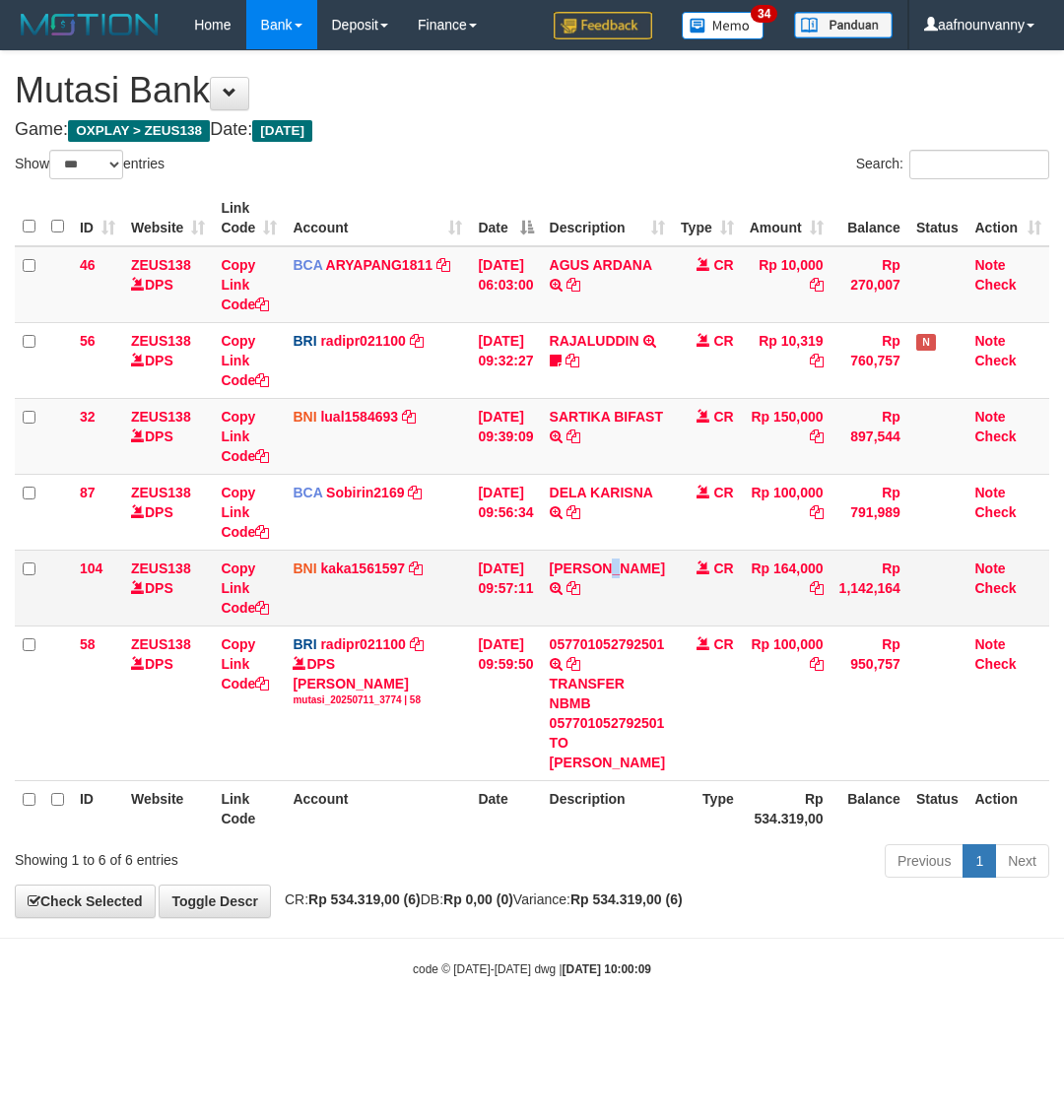 click on "WISMA FRAWENDHA         TRANSFER DARI BPK WISMA FRAWENDHA" at bounding box center [607, 587] 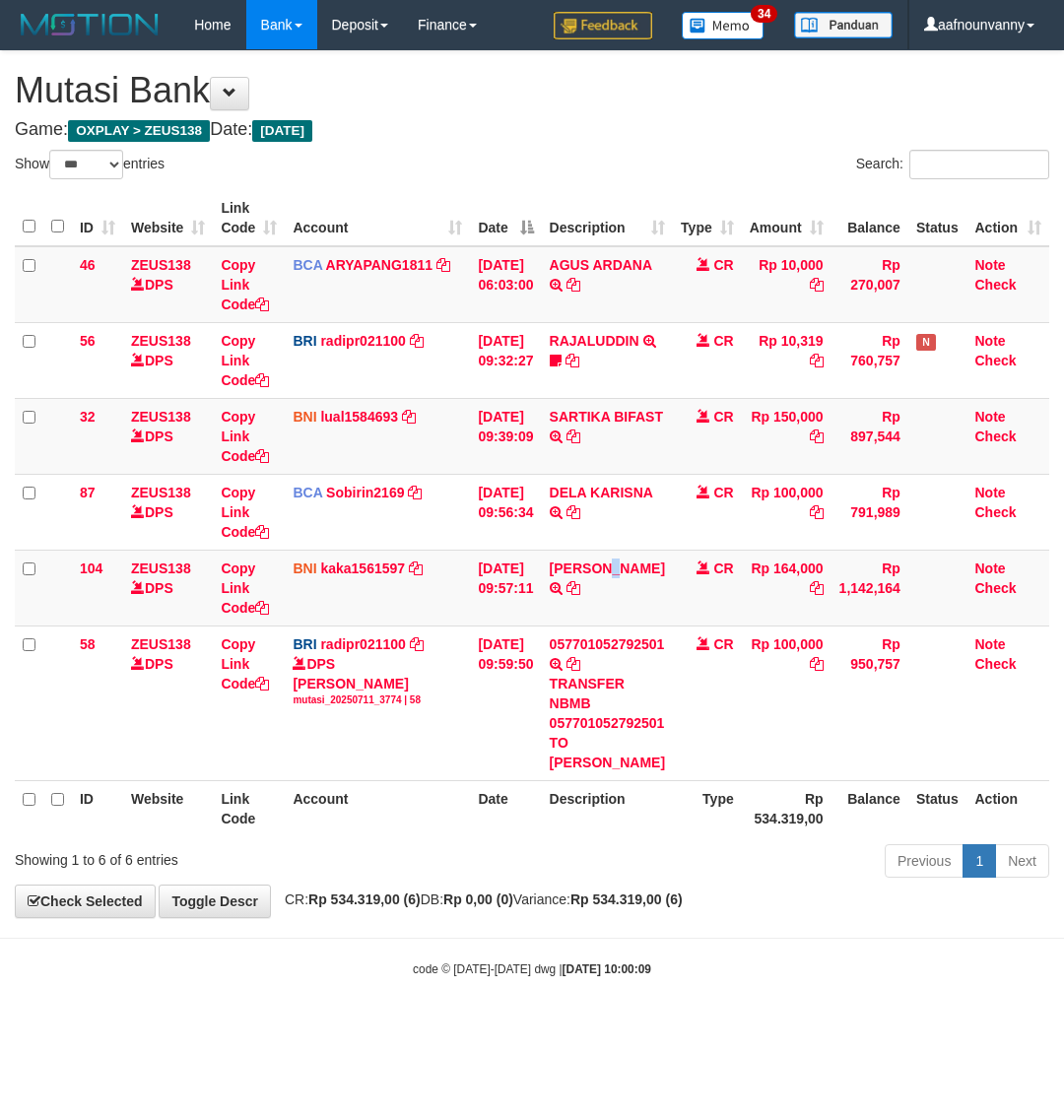 drag, startPoint x: 568, startPoint y: 808, endPoint x: 518, endPoint y: 804, distance: 50.159745 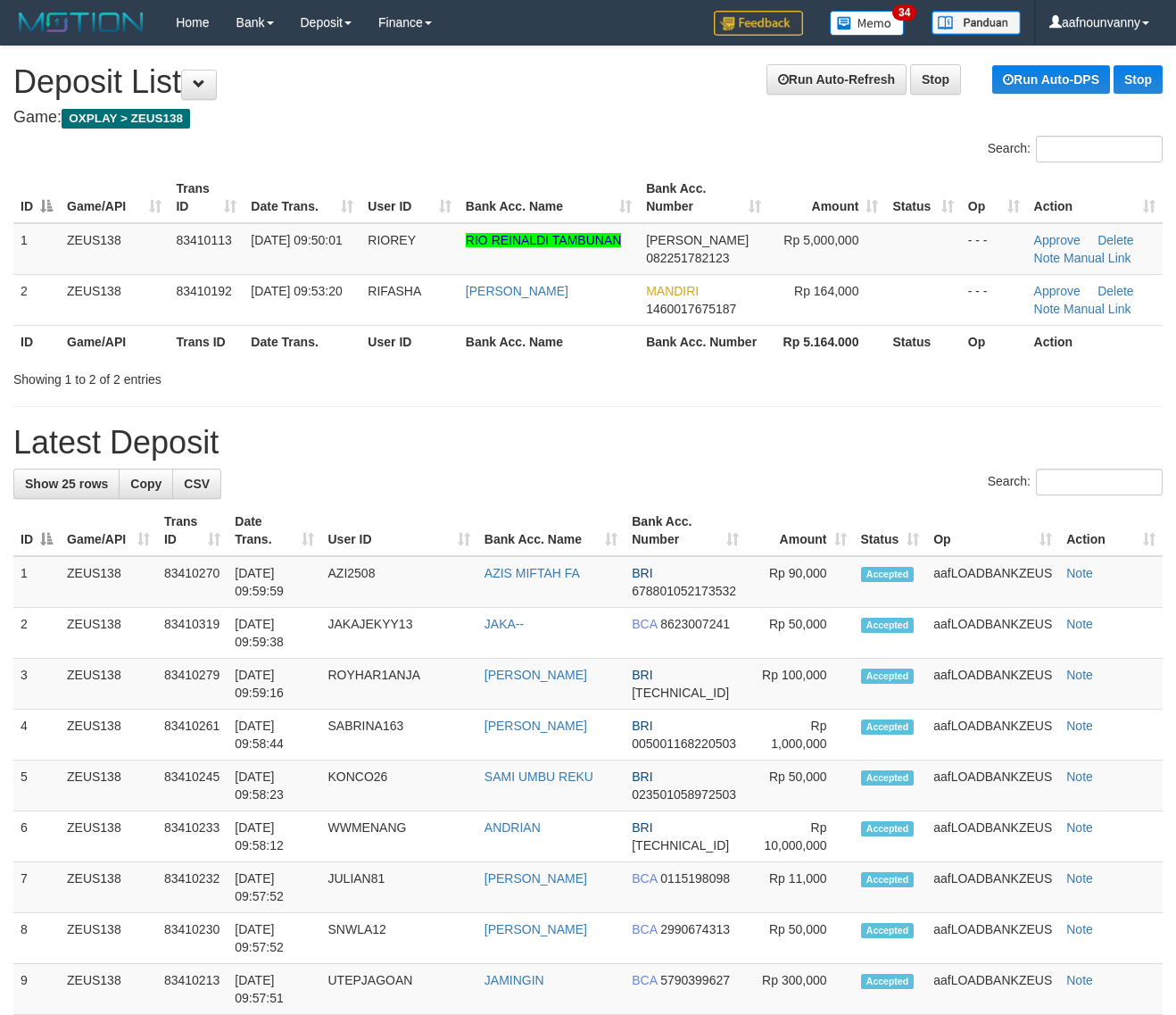 scroll, scrollTop: 0, scrollLeft: 0, axis: both 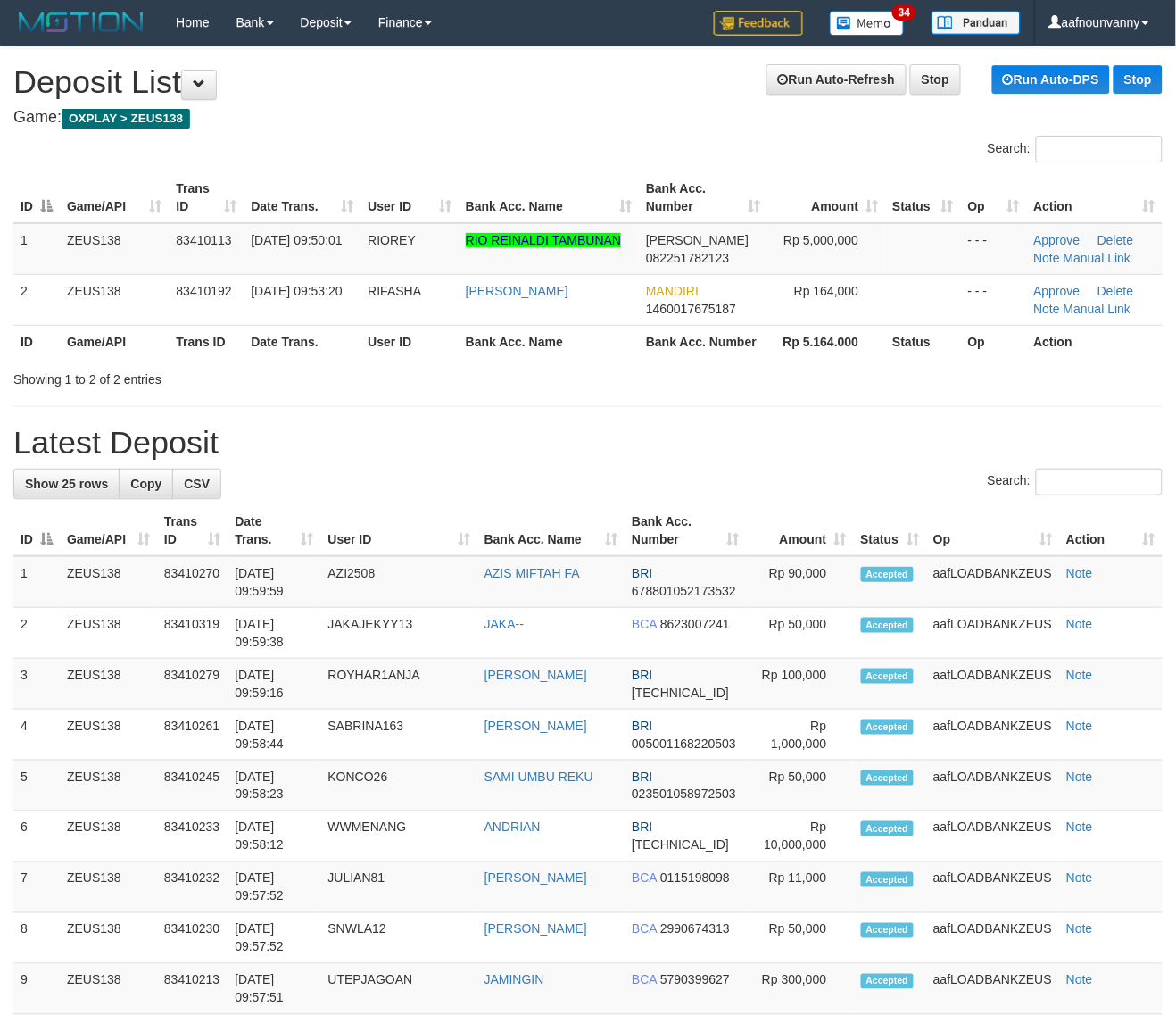 drag, startPoint x: 776, startPoint y: 448, endPoint x: 1076, endPoint y: 514, distance: 307.1742 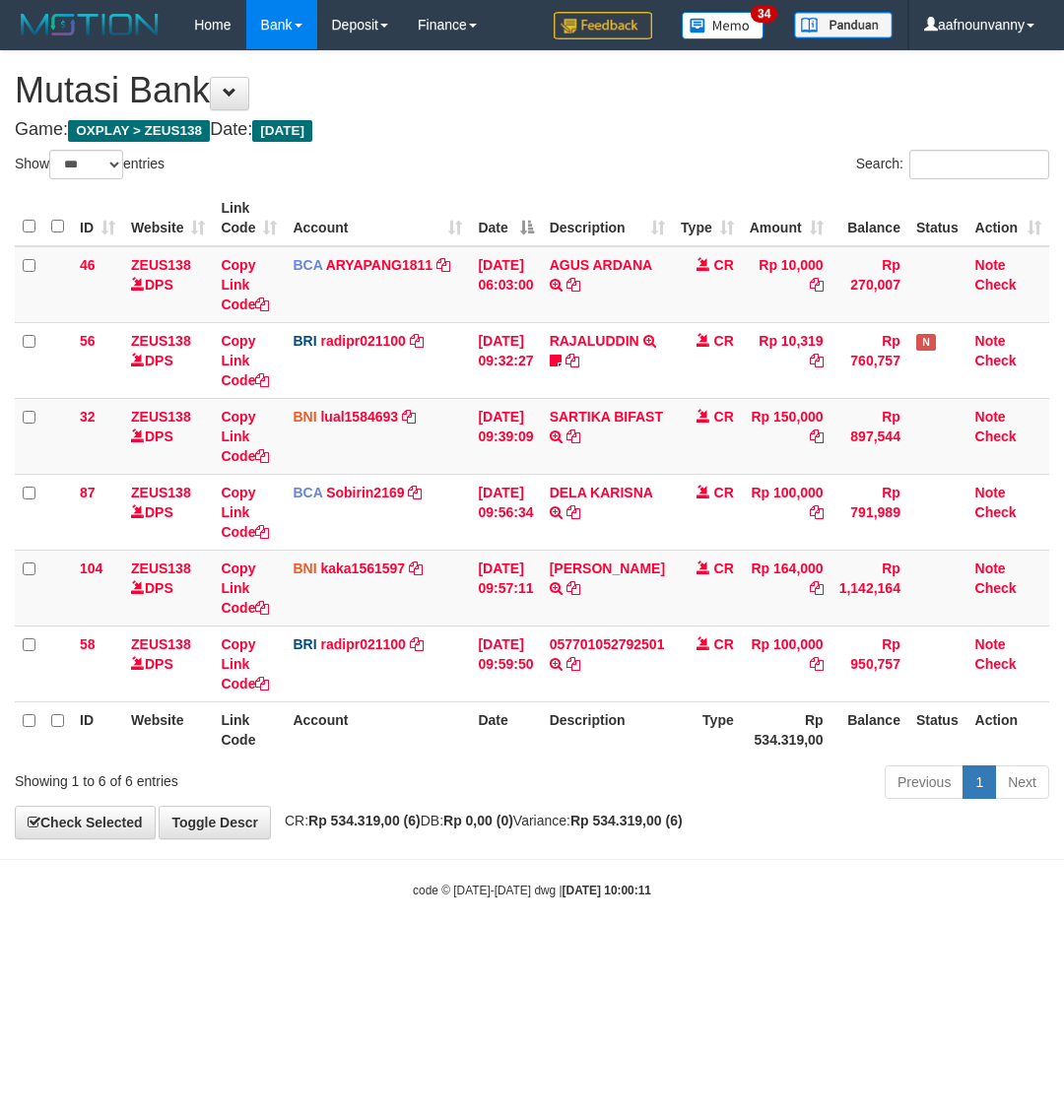 select on "***" 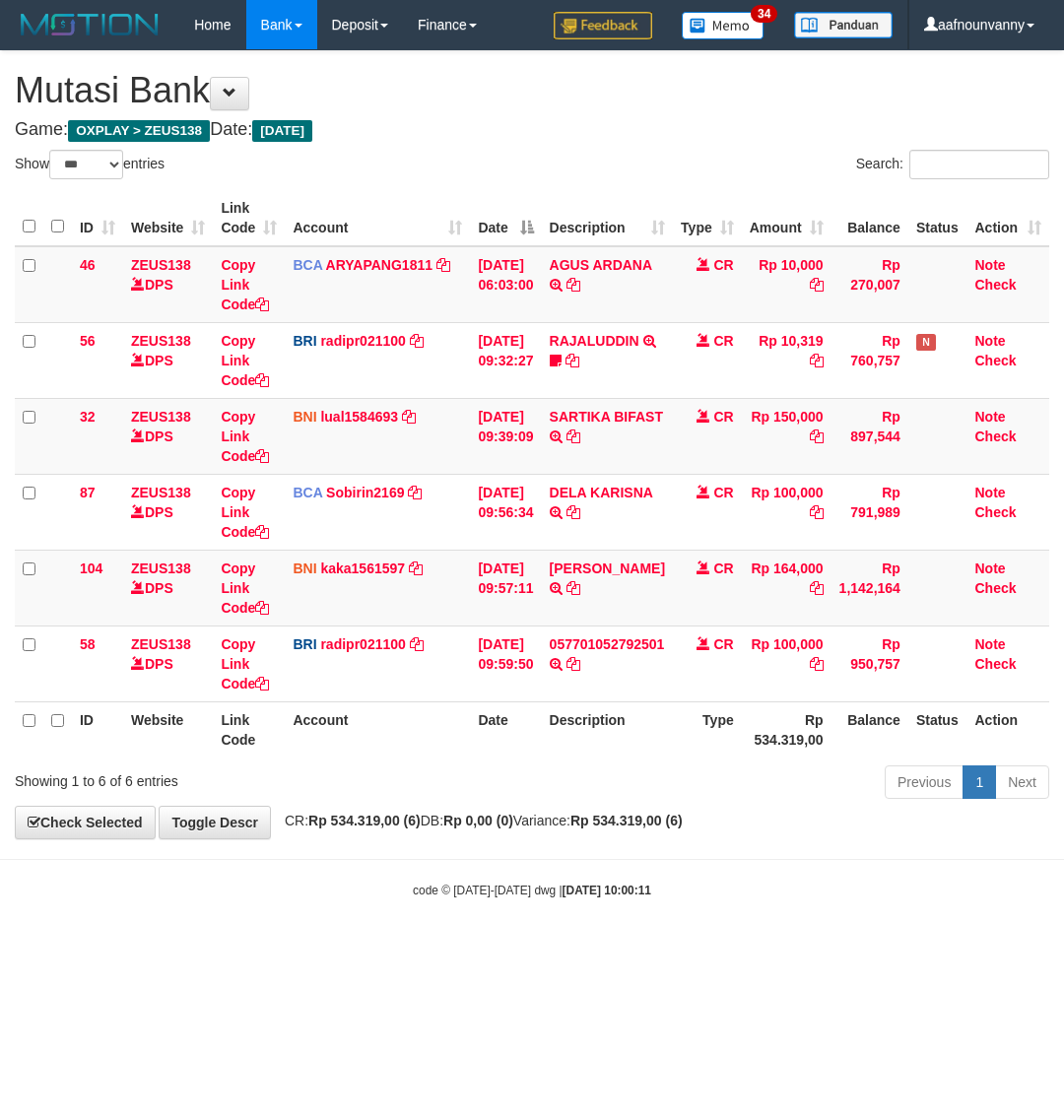 scroll, scrollTop: 0, scrollLeft: 0, axis: both 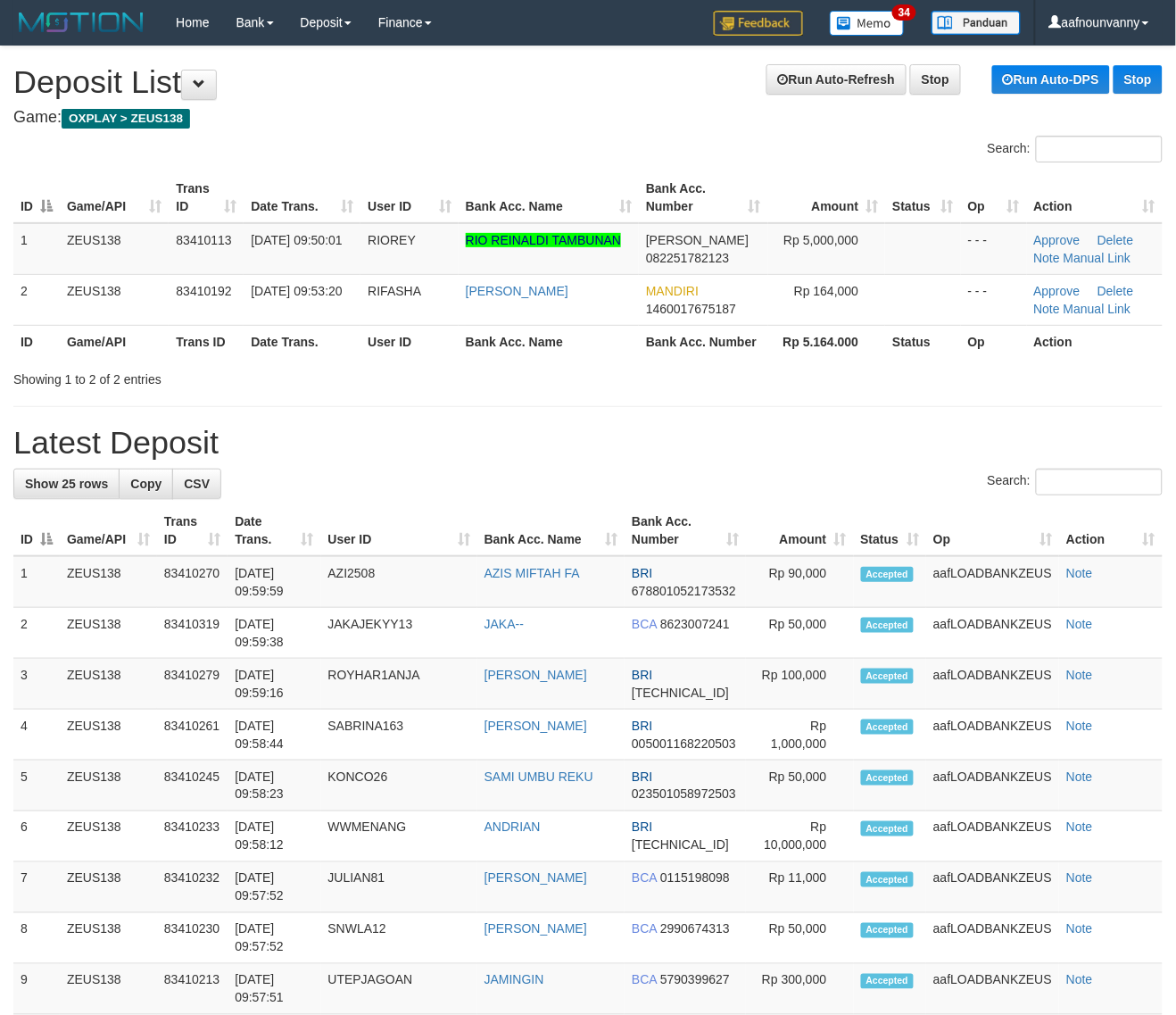 click on "Bank Acc. Name" at bounding box center [549, 341] 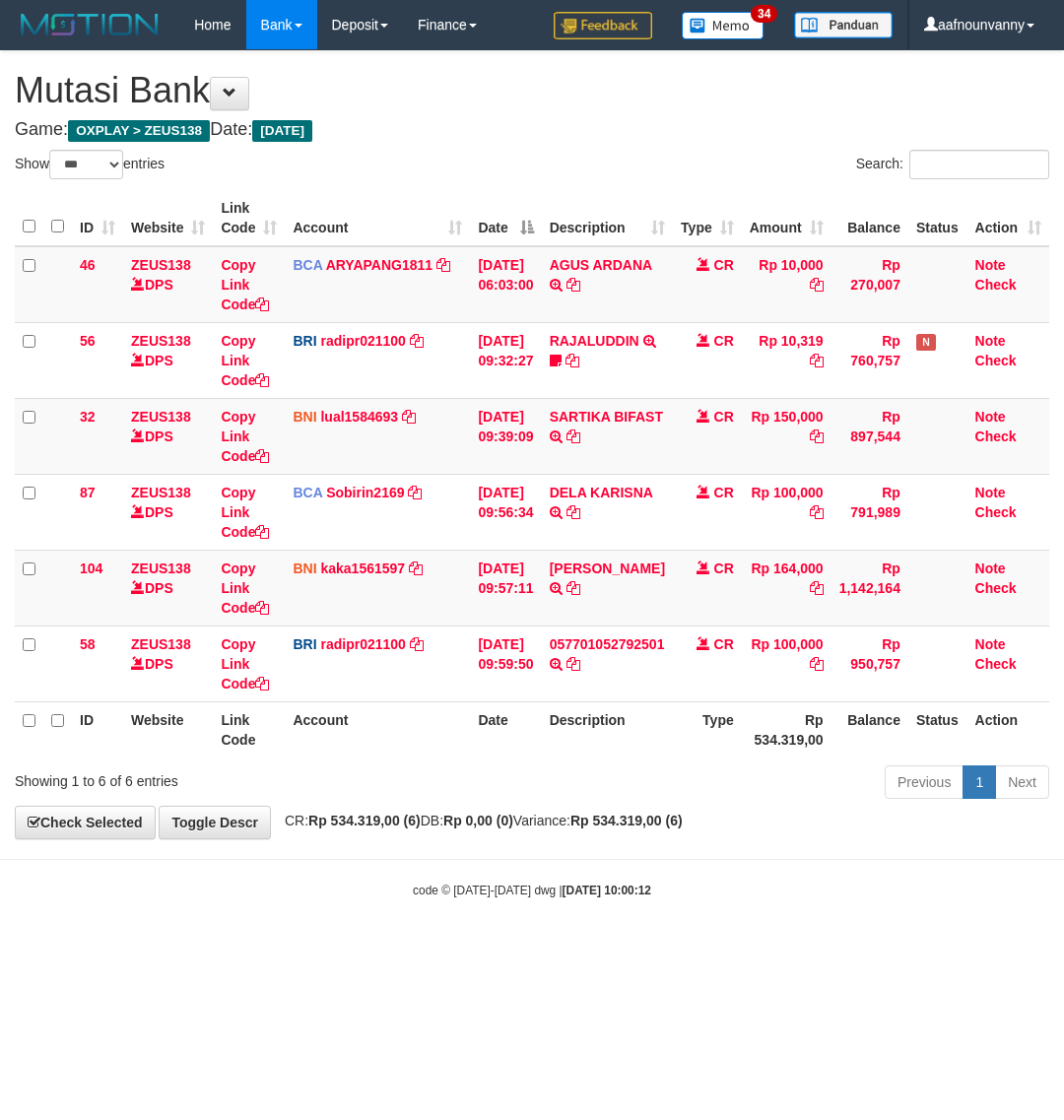 select on "***" 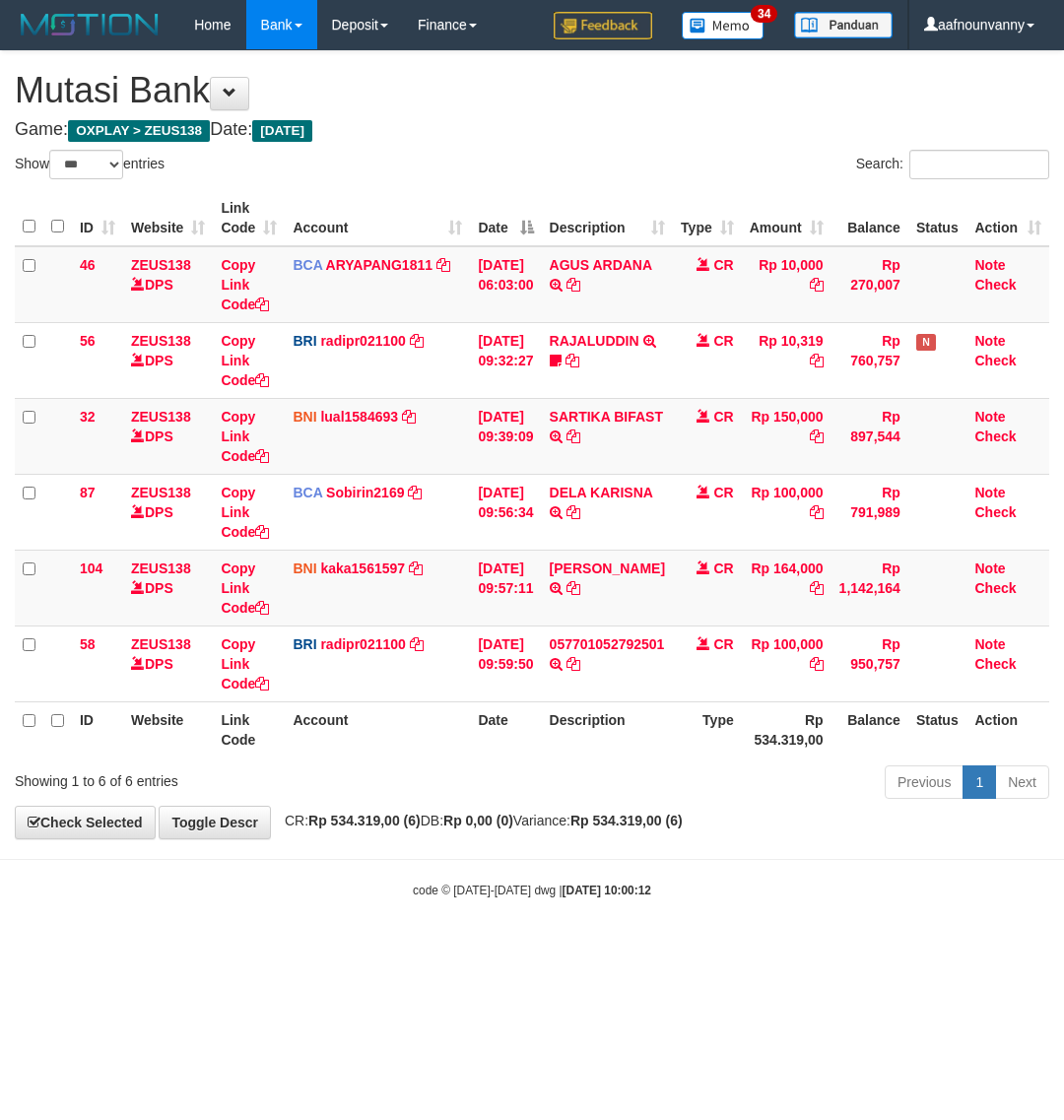 scroll, scrollTop: 0, scrollLeft: 0, axis: both 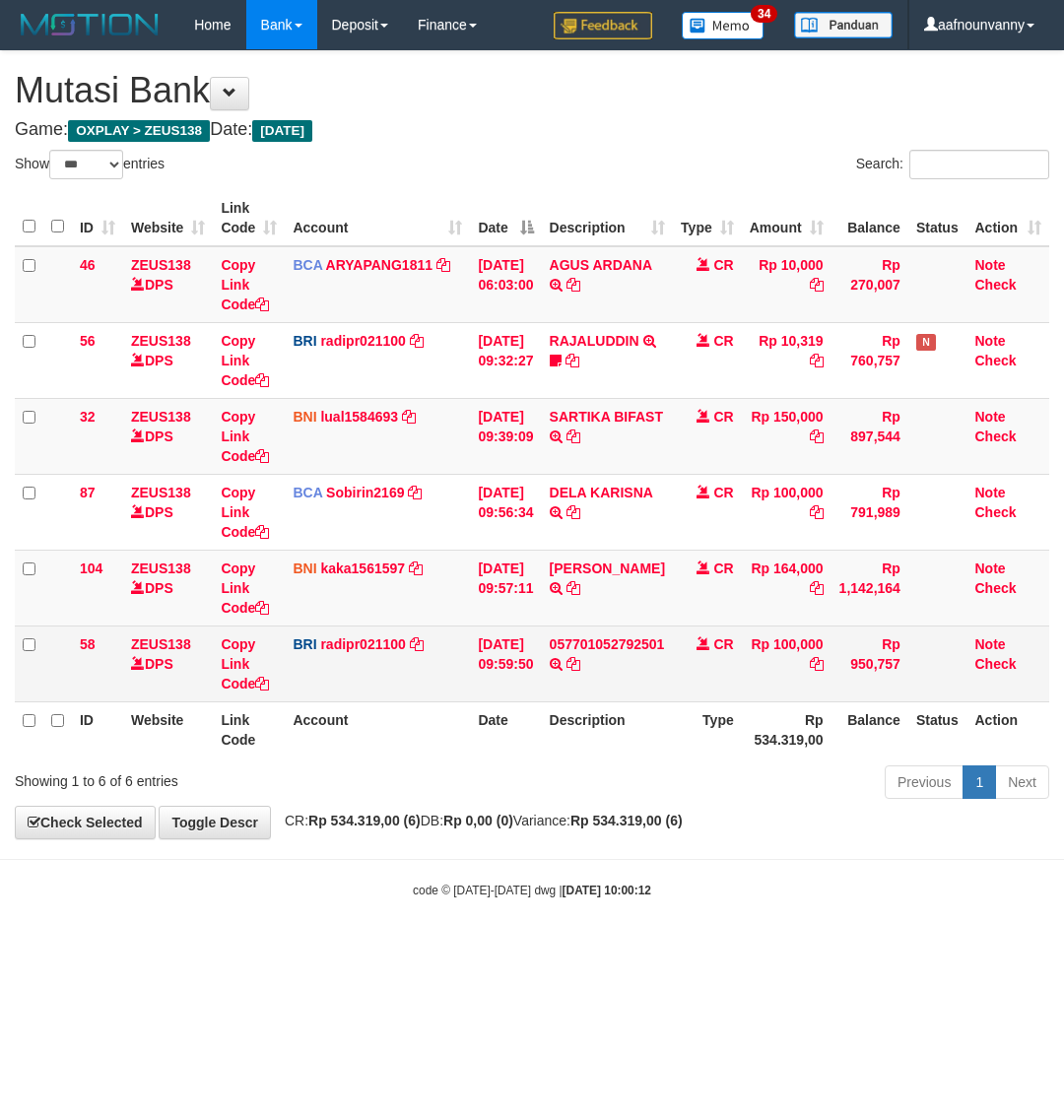 drag, startPoint x: 591, startPoint y: 688, endPoint x: 582, endPoint y: 696, distance: 12.041595 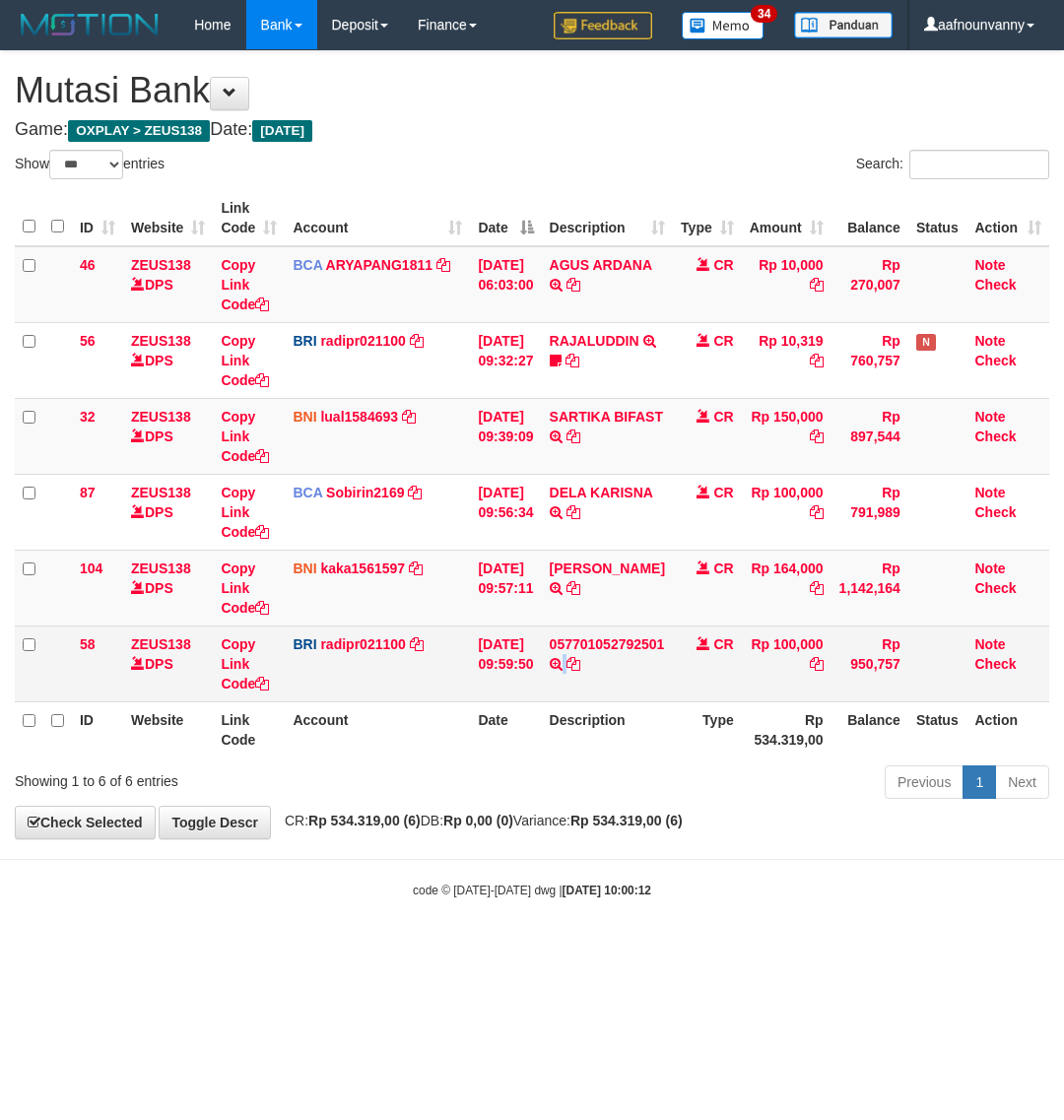 drag, startPoint x: 582, startPoint y: 696, endPoint x: 508, endPoint y: 676, distance: 76.65507 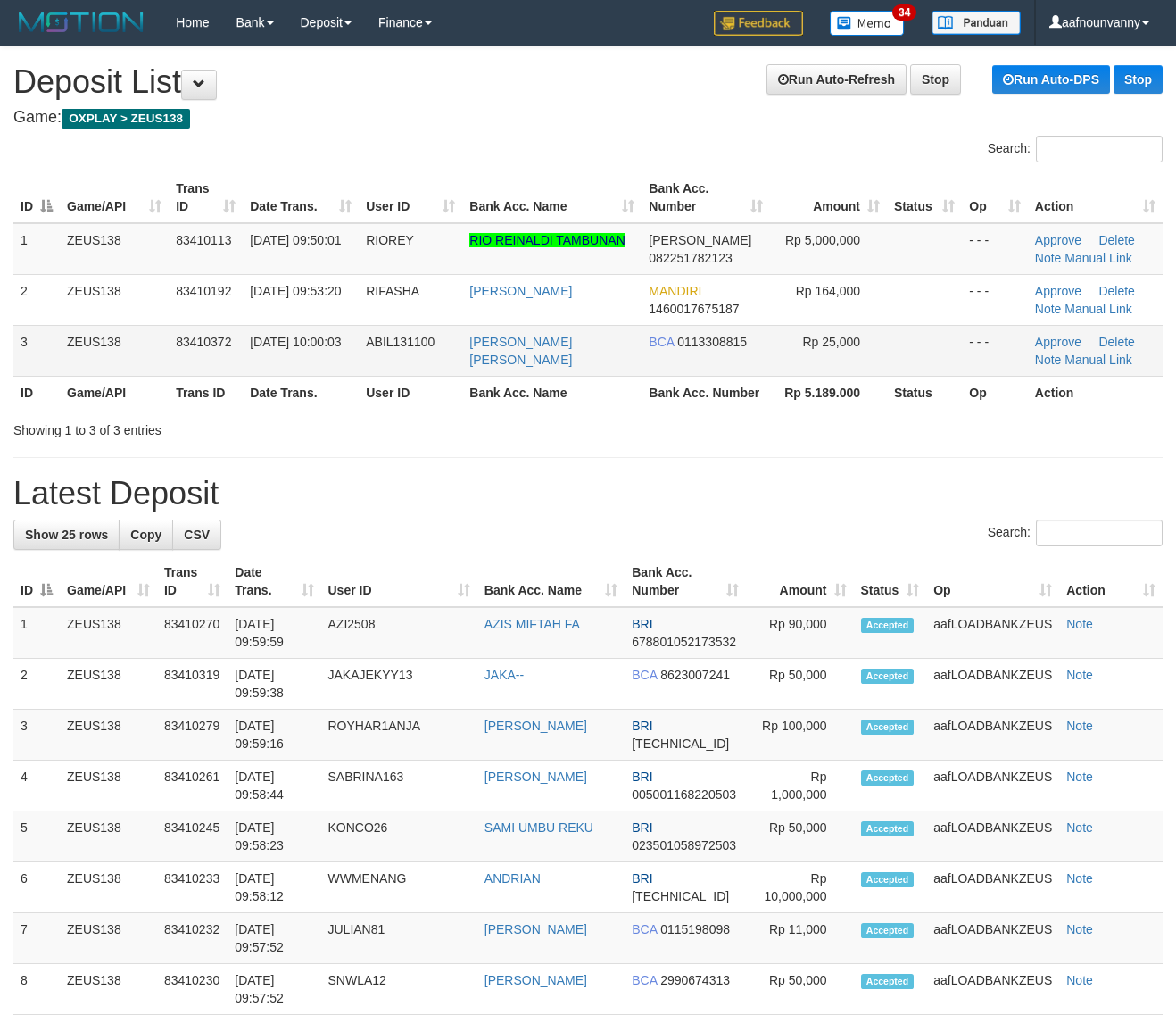 scroll, scrollTop: 0, scrollLeft: 0, axis: both 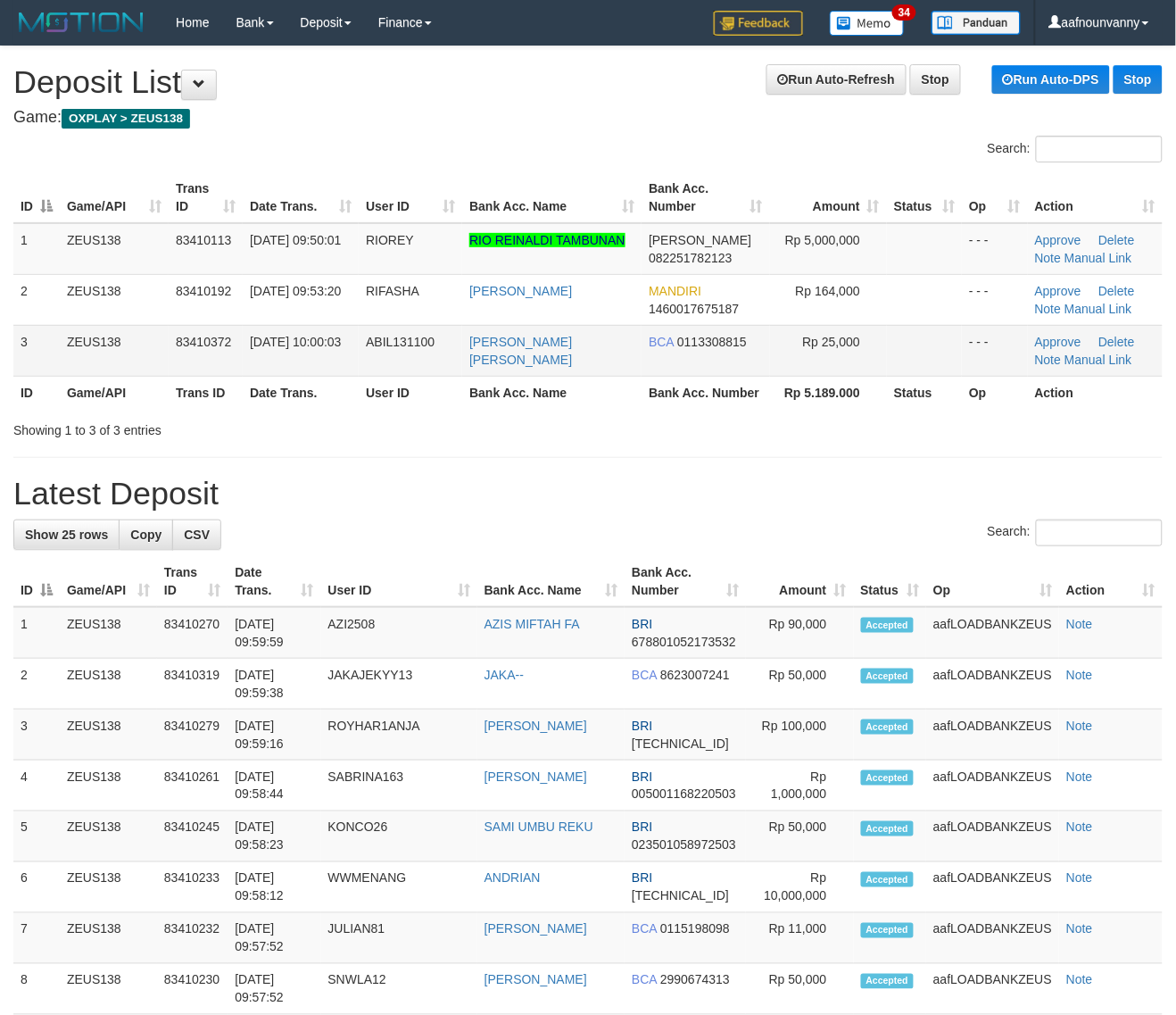 drag, startPoint x: 0, startPoint y: 0, endPoint x: 435, endPoint y: 344, distance: 554.5818 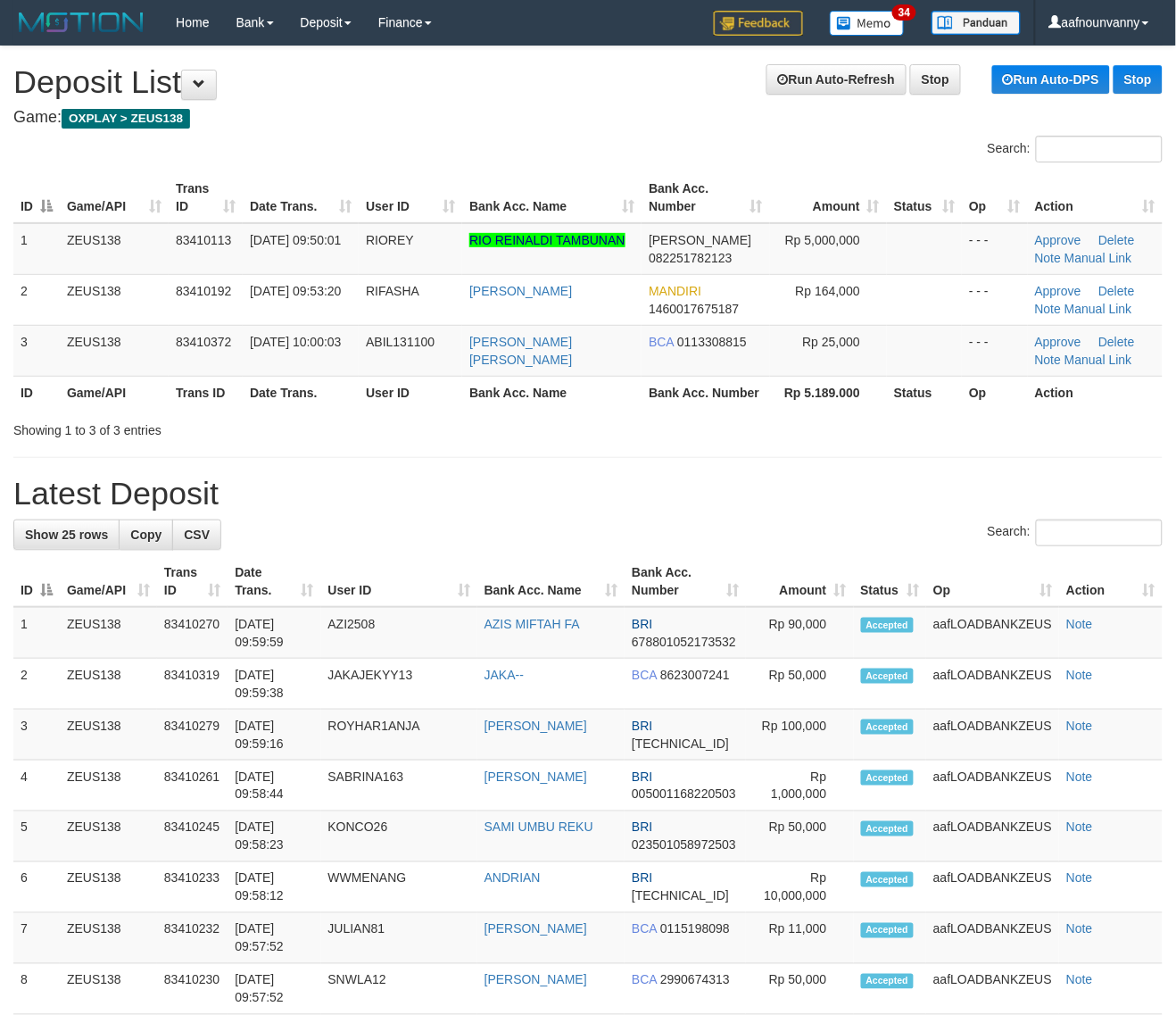 drag, startPoint x: 524, startPoint y: 394, endPoint x: 607, endPoint y: 466, distance: 109.8772 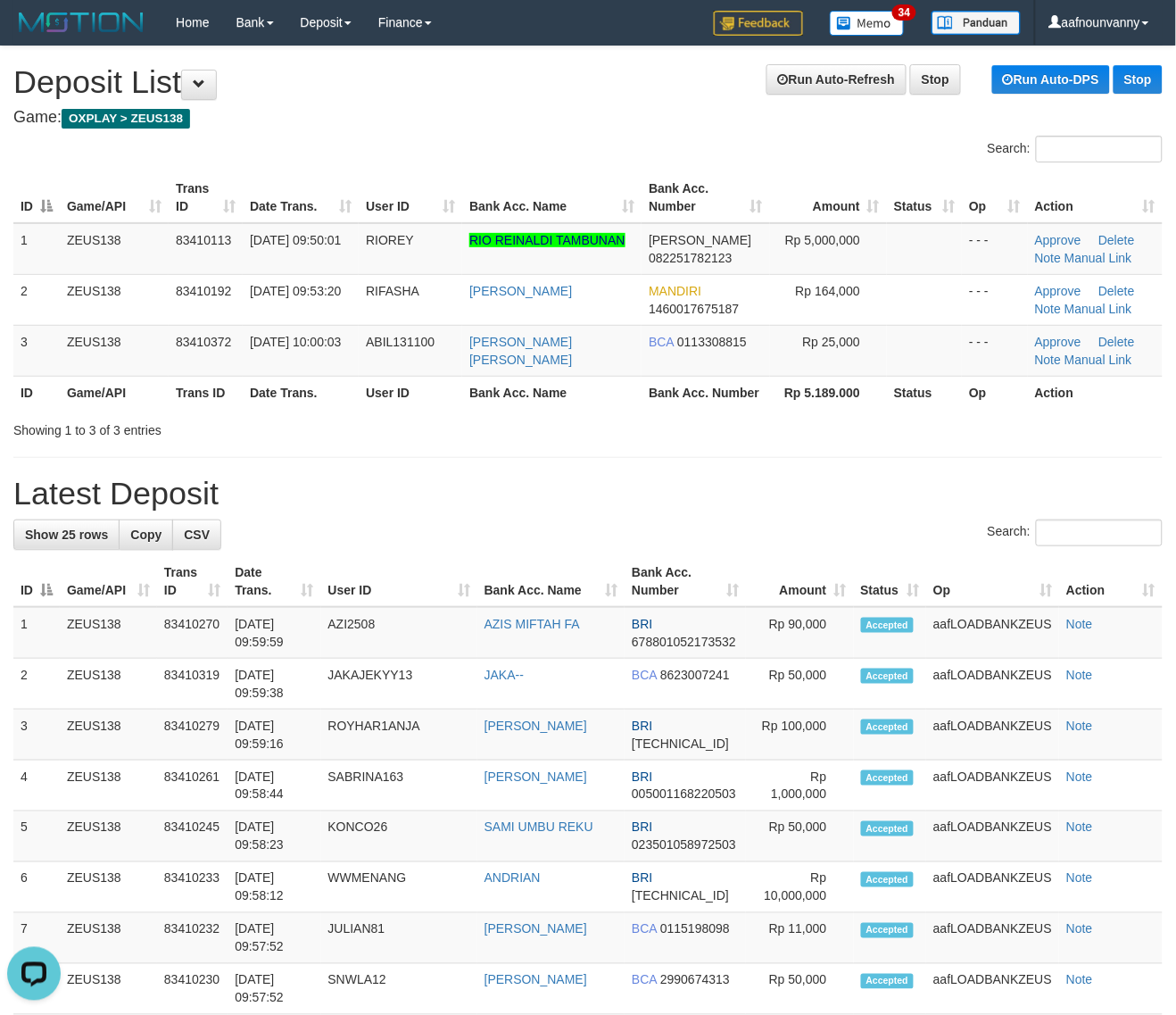 scroll, scrollTop: 0, scrollLeft: 0, axis: both 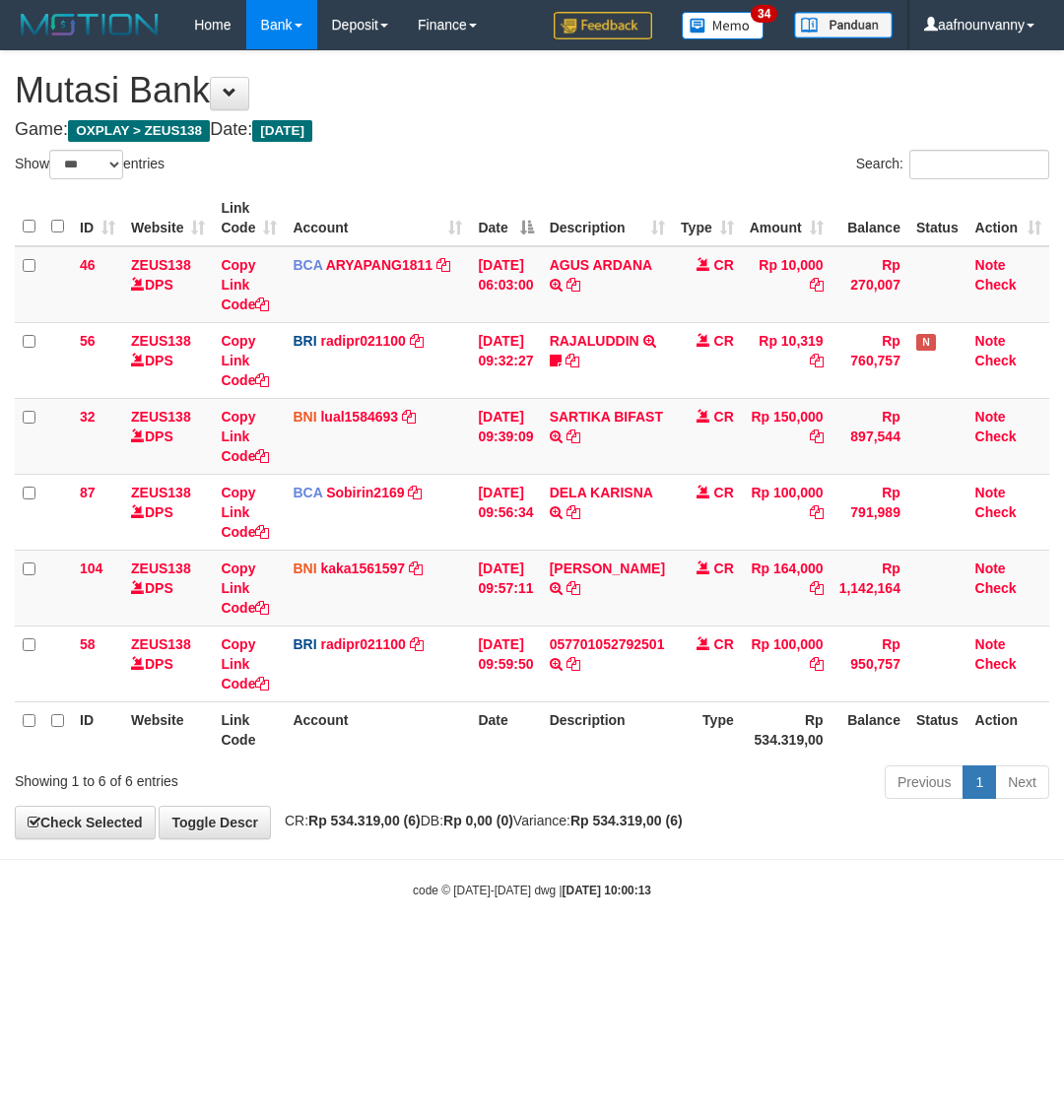select on "***" 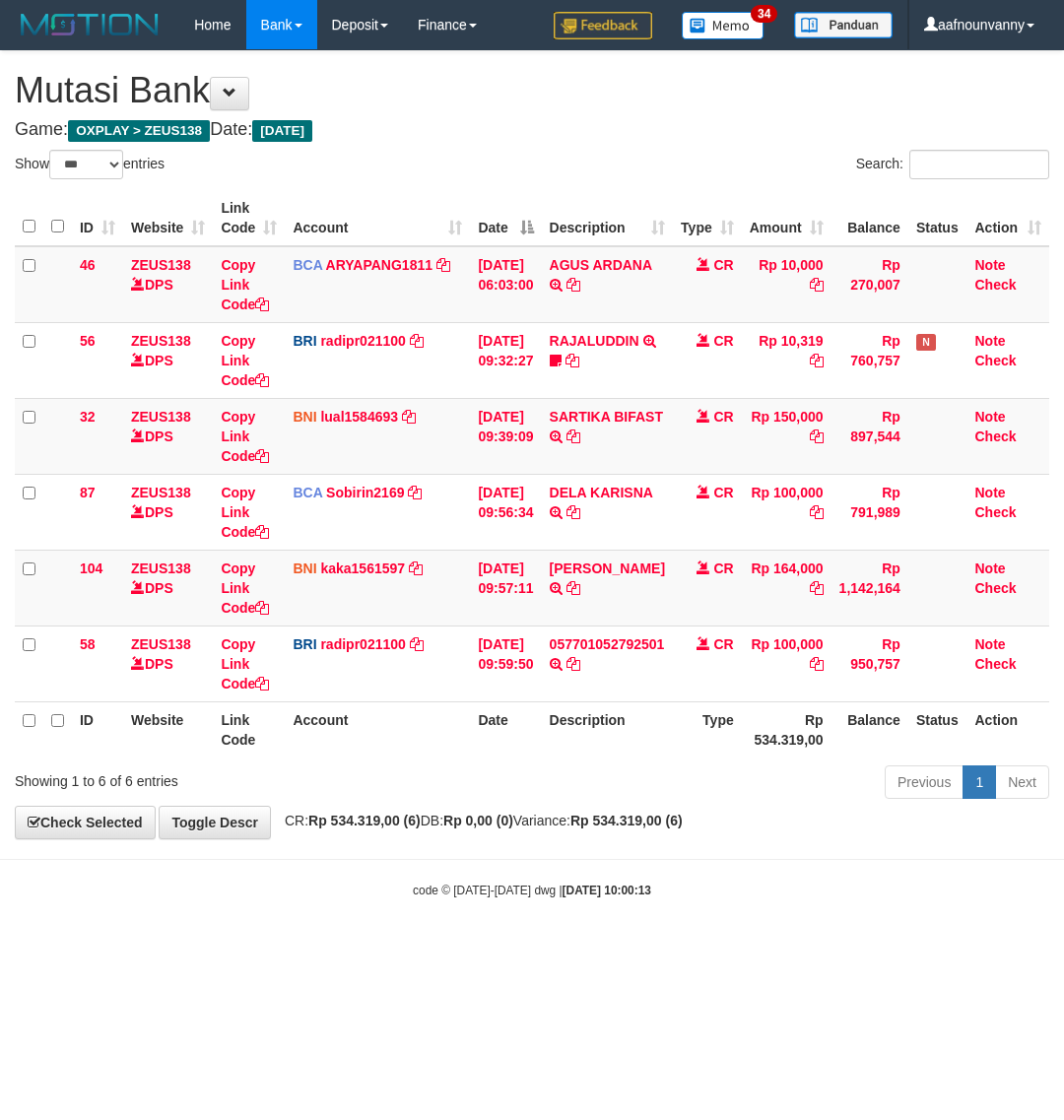 scroll, scrollTop: 0, scrollLeft: 0, axis: both 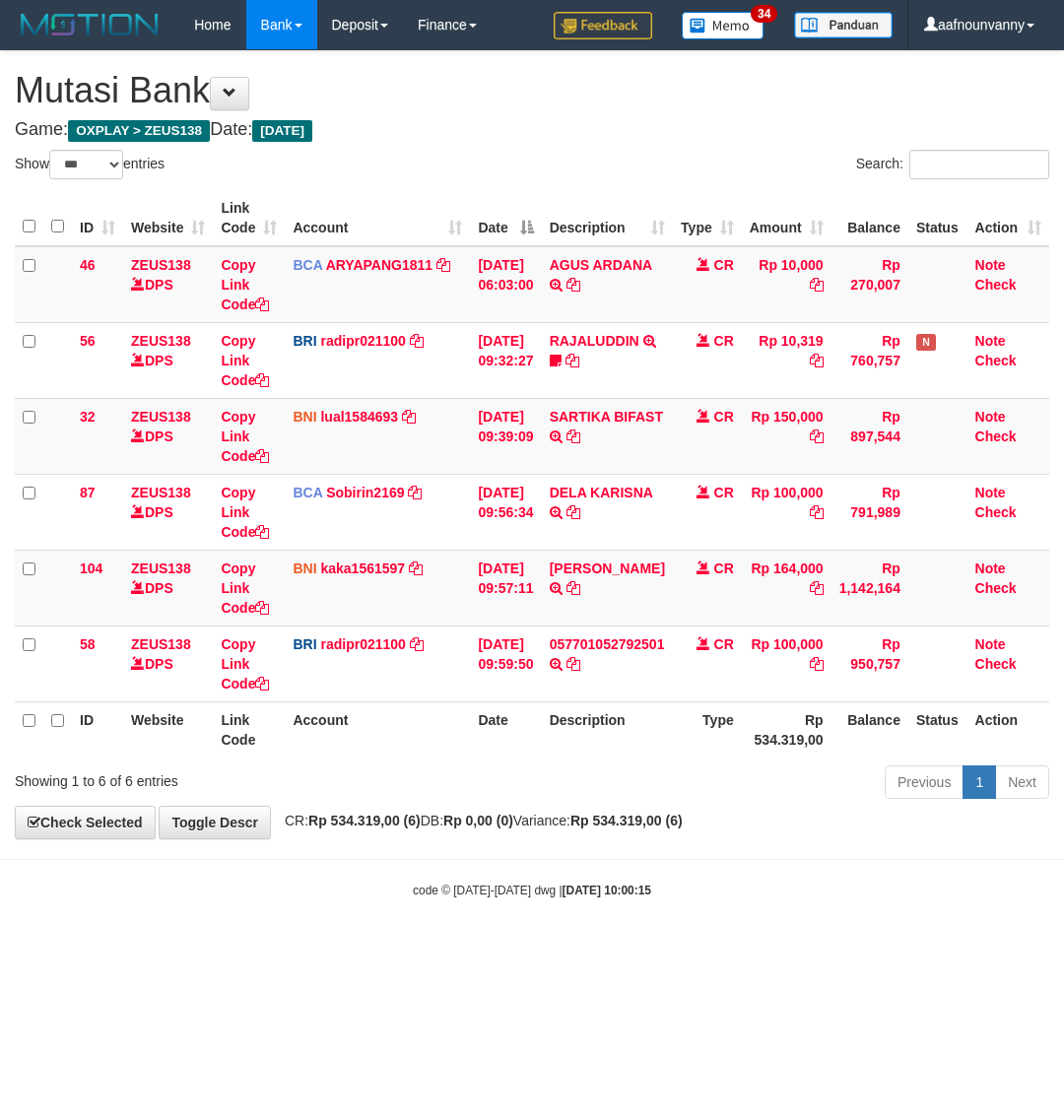 select on "***" 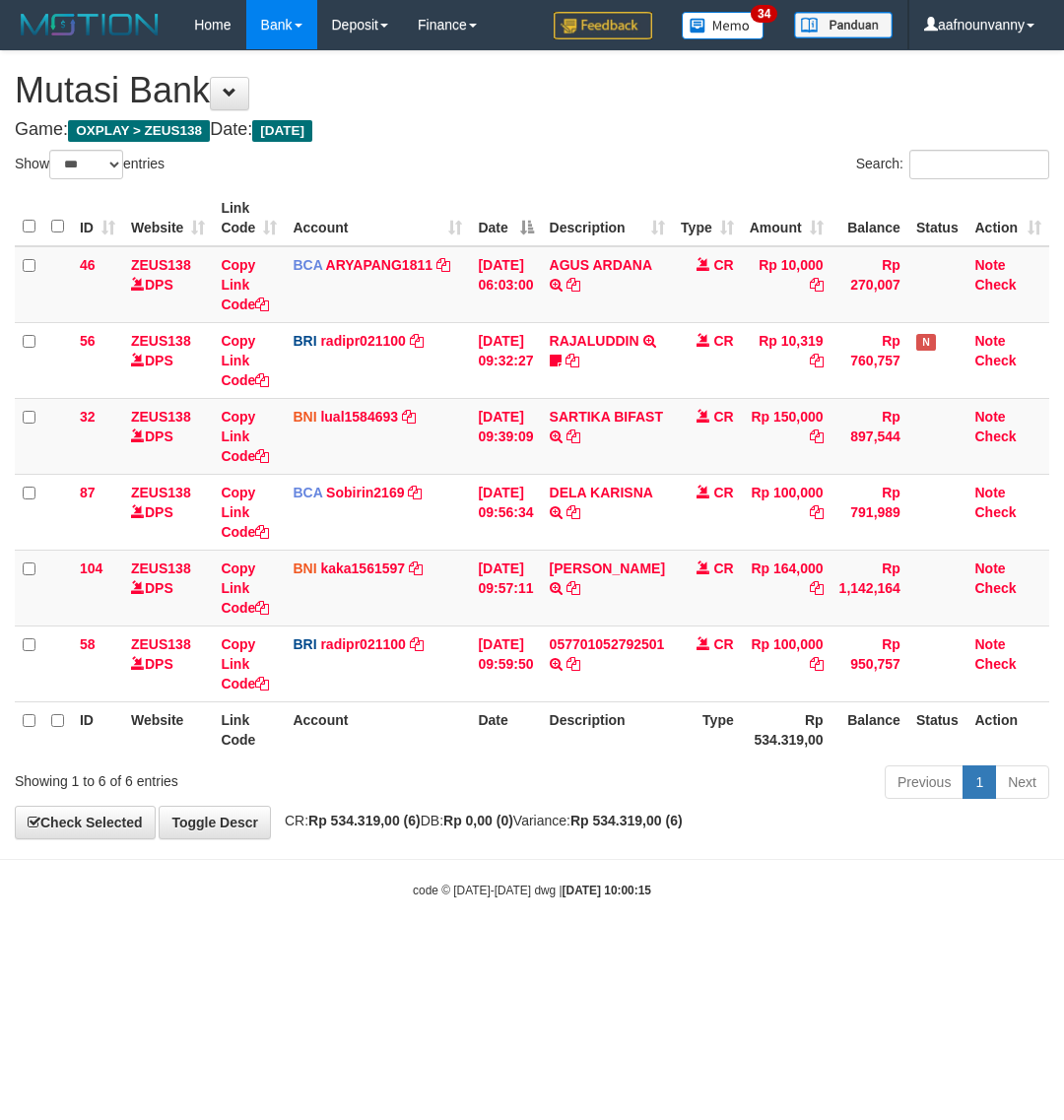 scroll, scrollTop: 0, scrollLeft: 0, axis: both 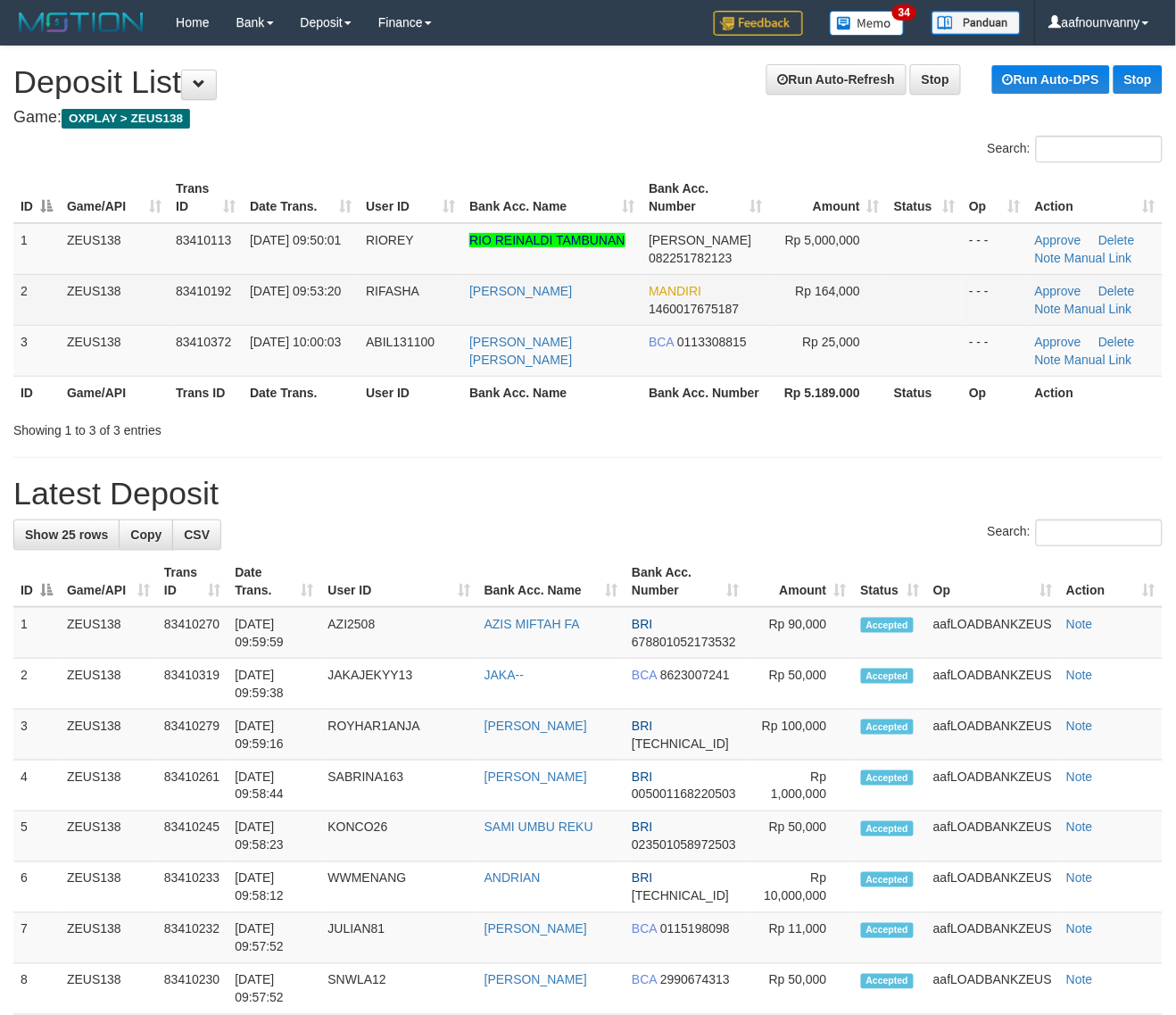 click on "RIFASHA" at bounding box center [410, 299] 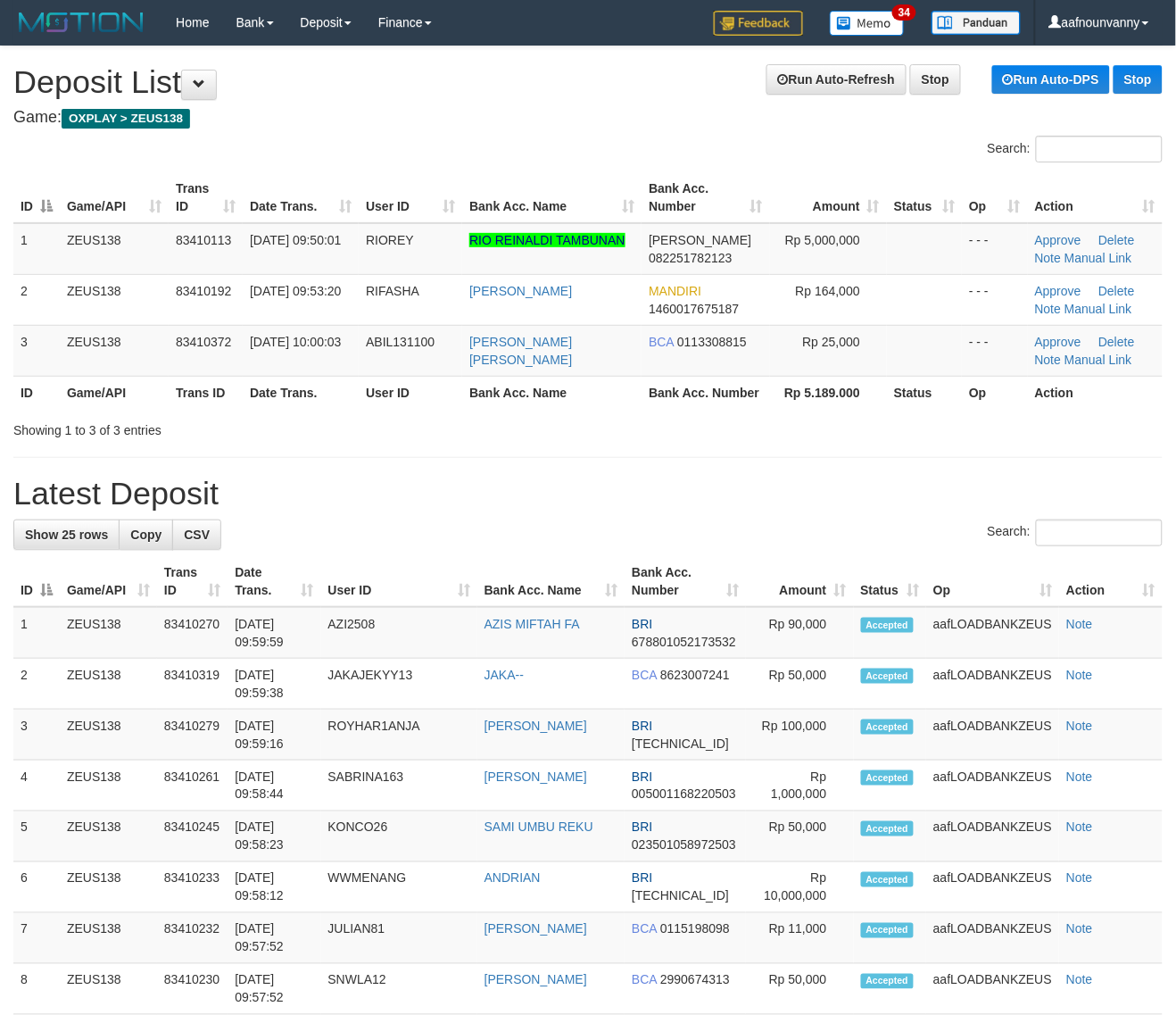 drag, startPoint x: 366, startPoint y: 322, endPoint x: 434, endPoint y: 378, distance: 88.0909 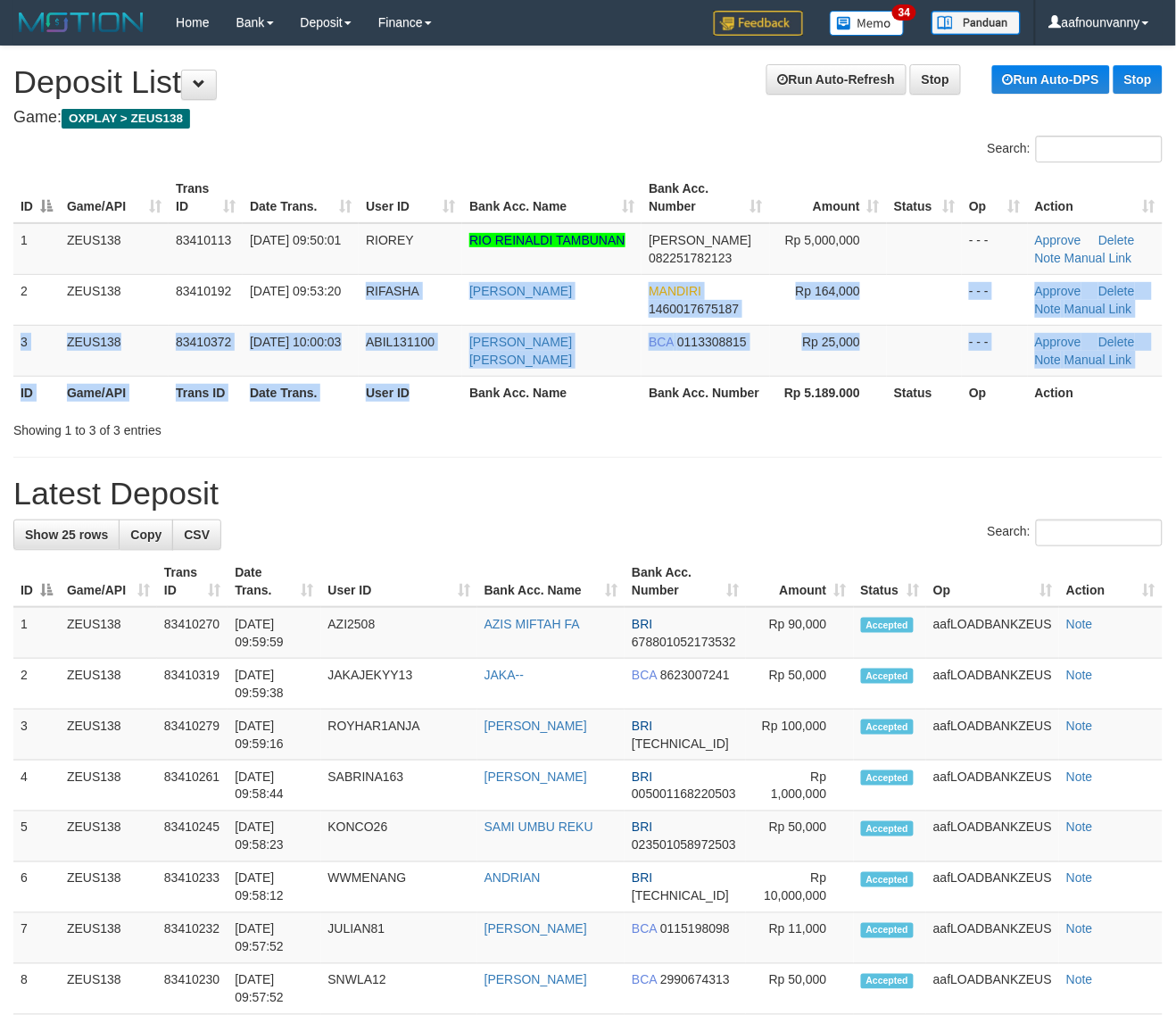 scroll, scrollTop: 297, scrollLeft: 0, axis: vertical 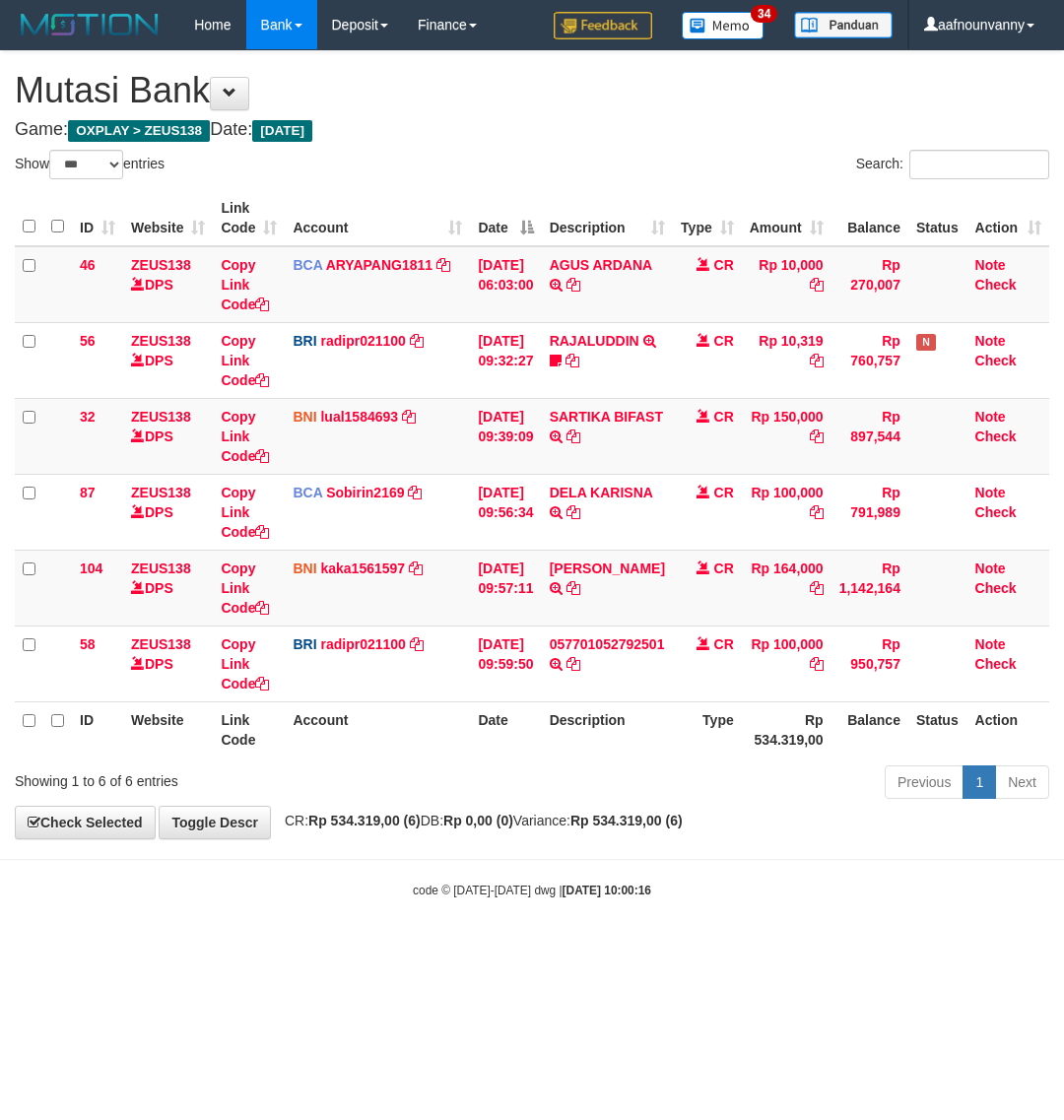 select on "***" 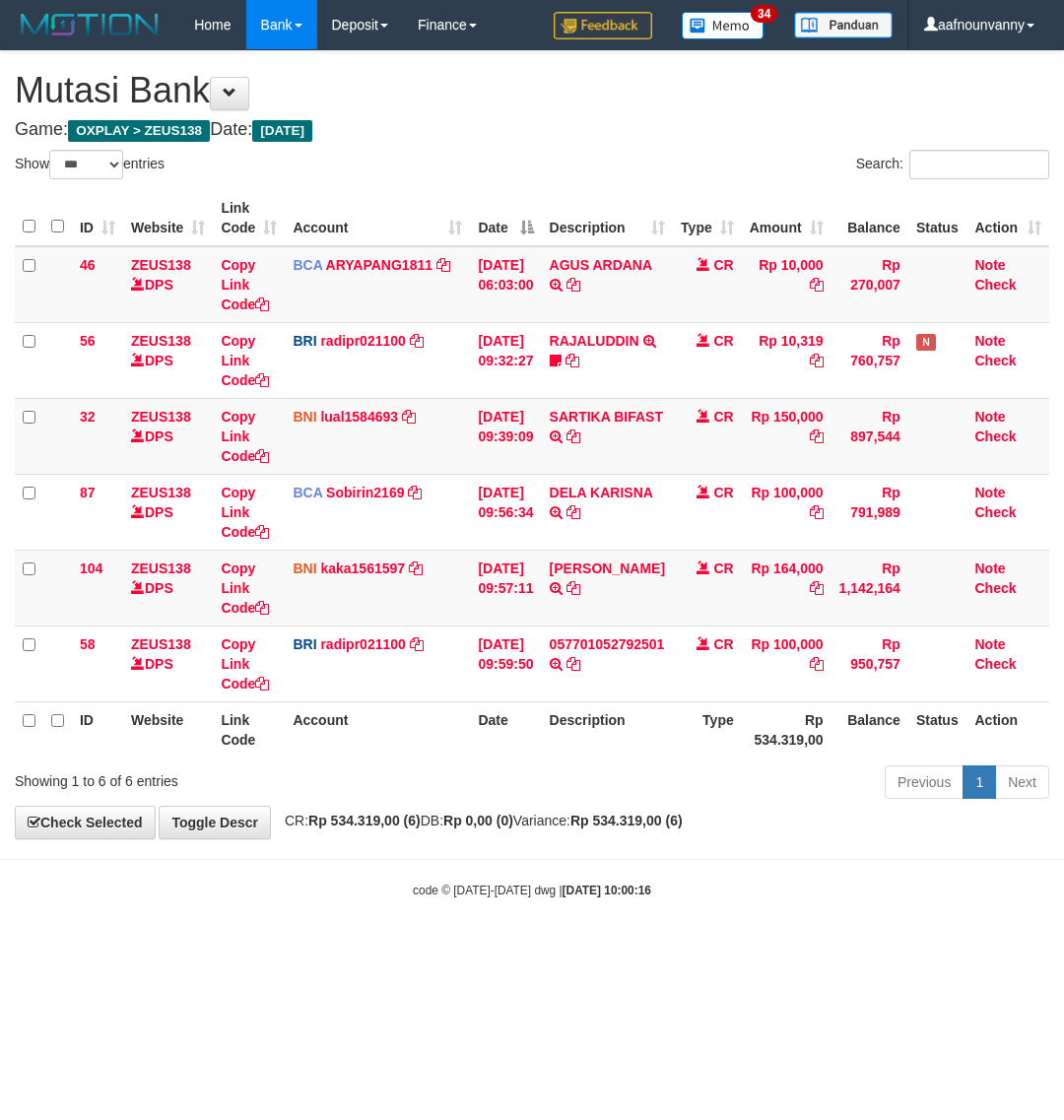 scroll, scrollTop: 0, scrollLeft: 0, axis: both 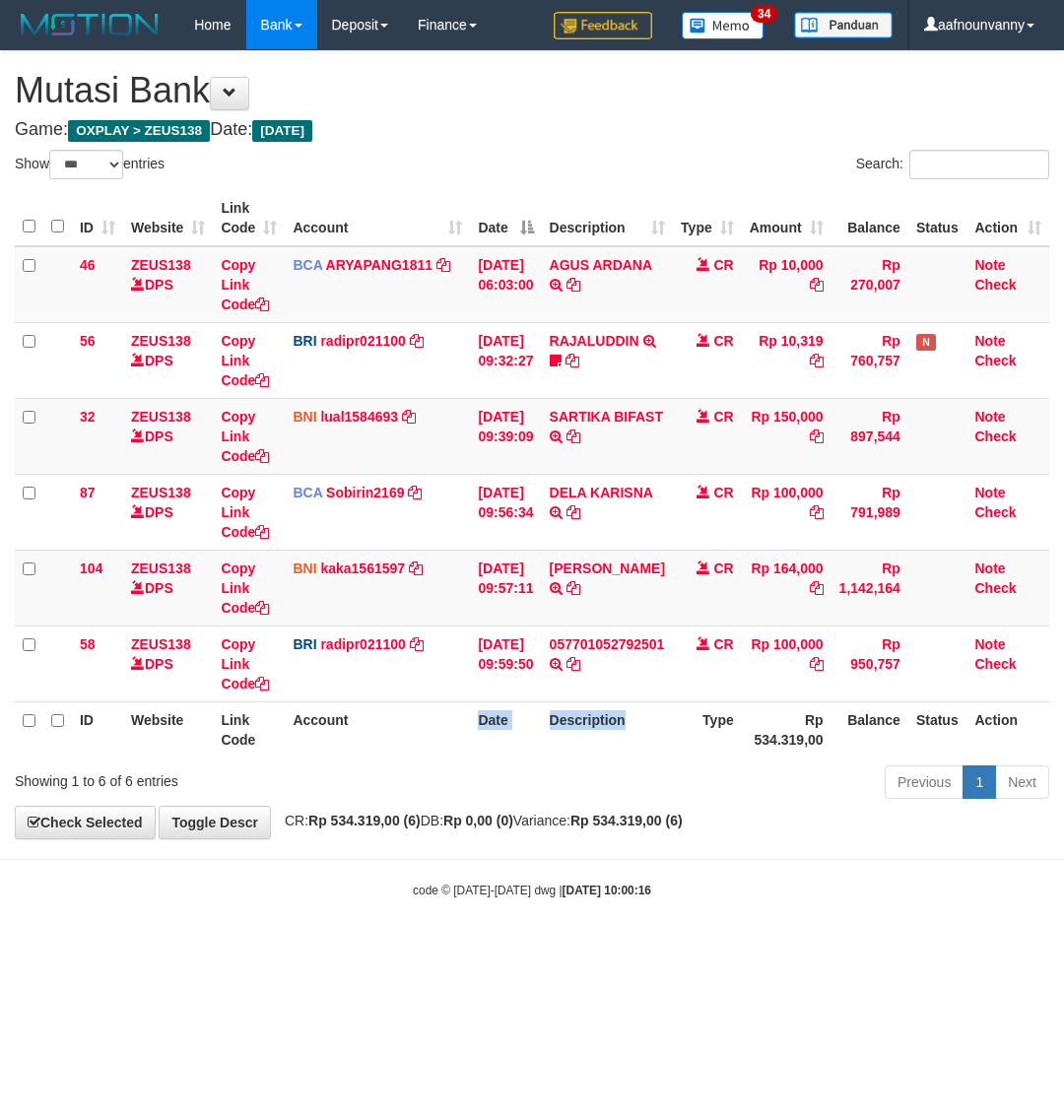 drag, startPoint x: 621, startPoint y: 737, endPoint x: 10, endPoint y: 663, distance: 615.46486 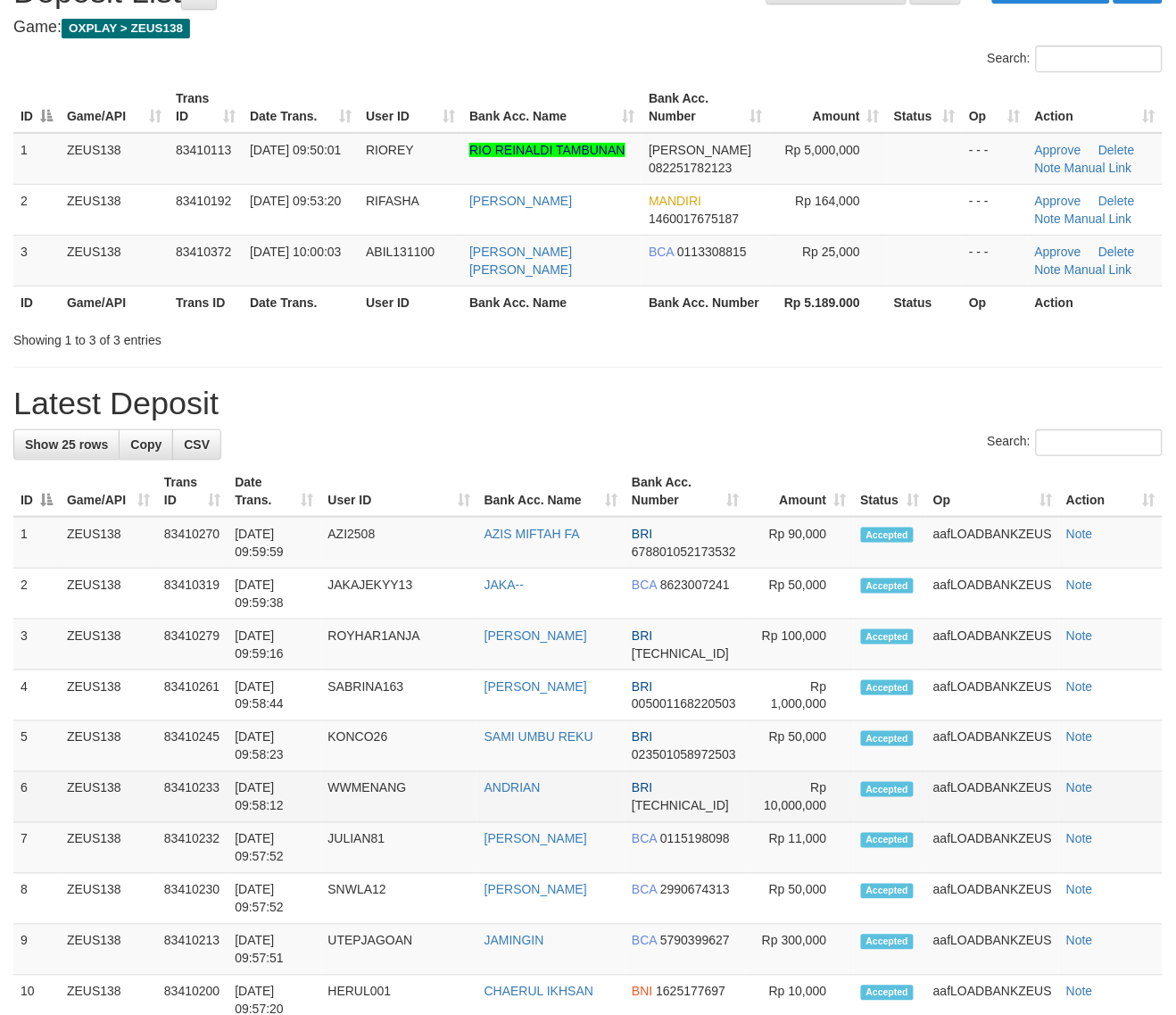 scroll, scrollTop: 0, scrollLeft: 0, axis: both 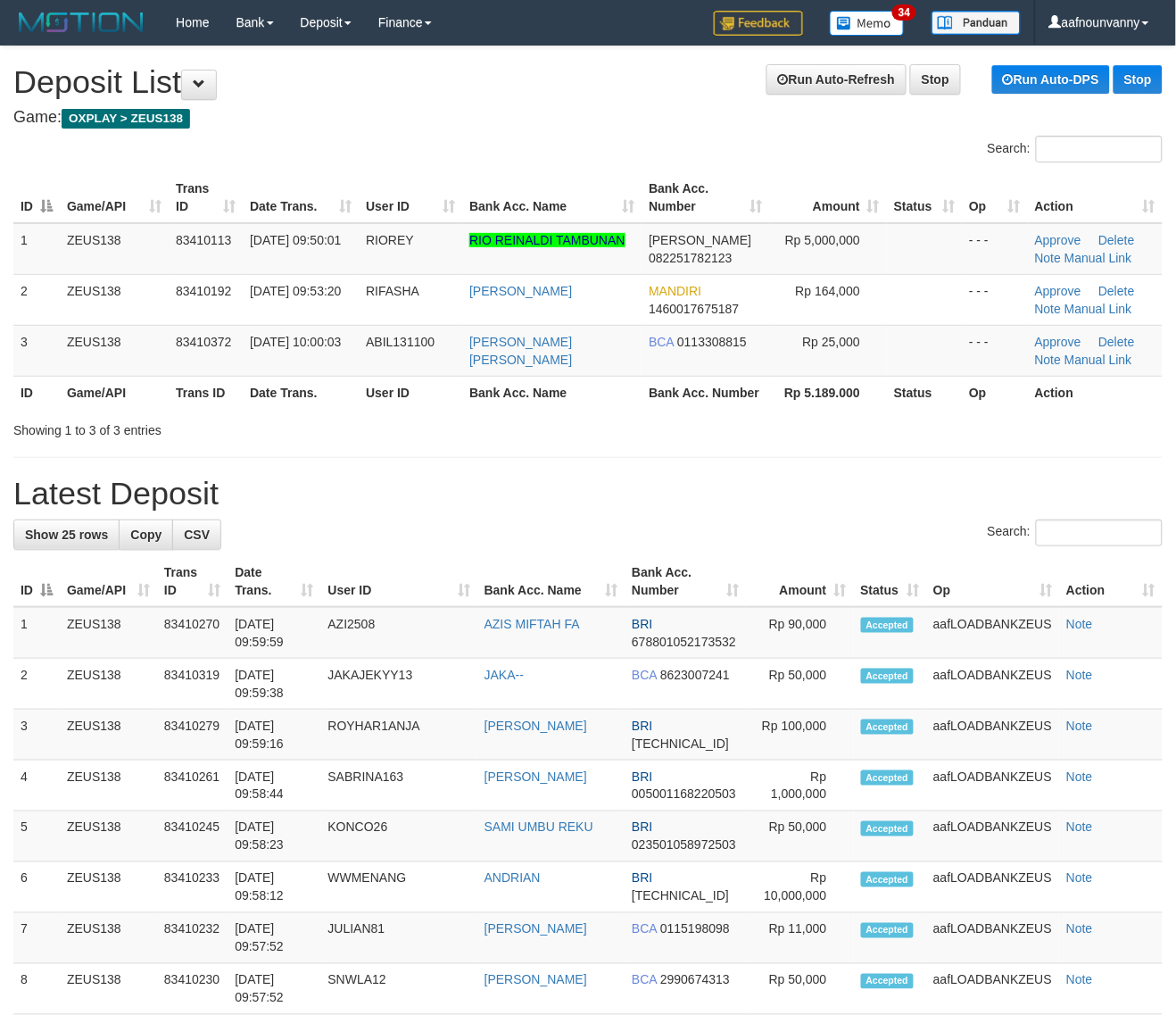 drag, startPoint x: 527, startPoint y: 406, endPoint x: 509, endPoint y: 384, distance: 28.42534 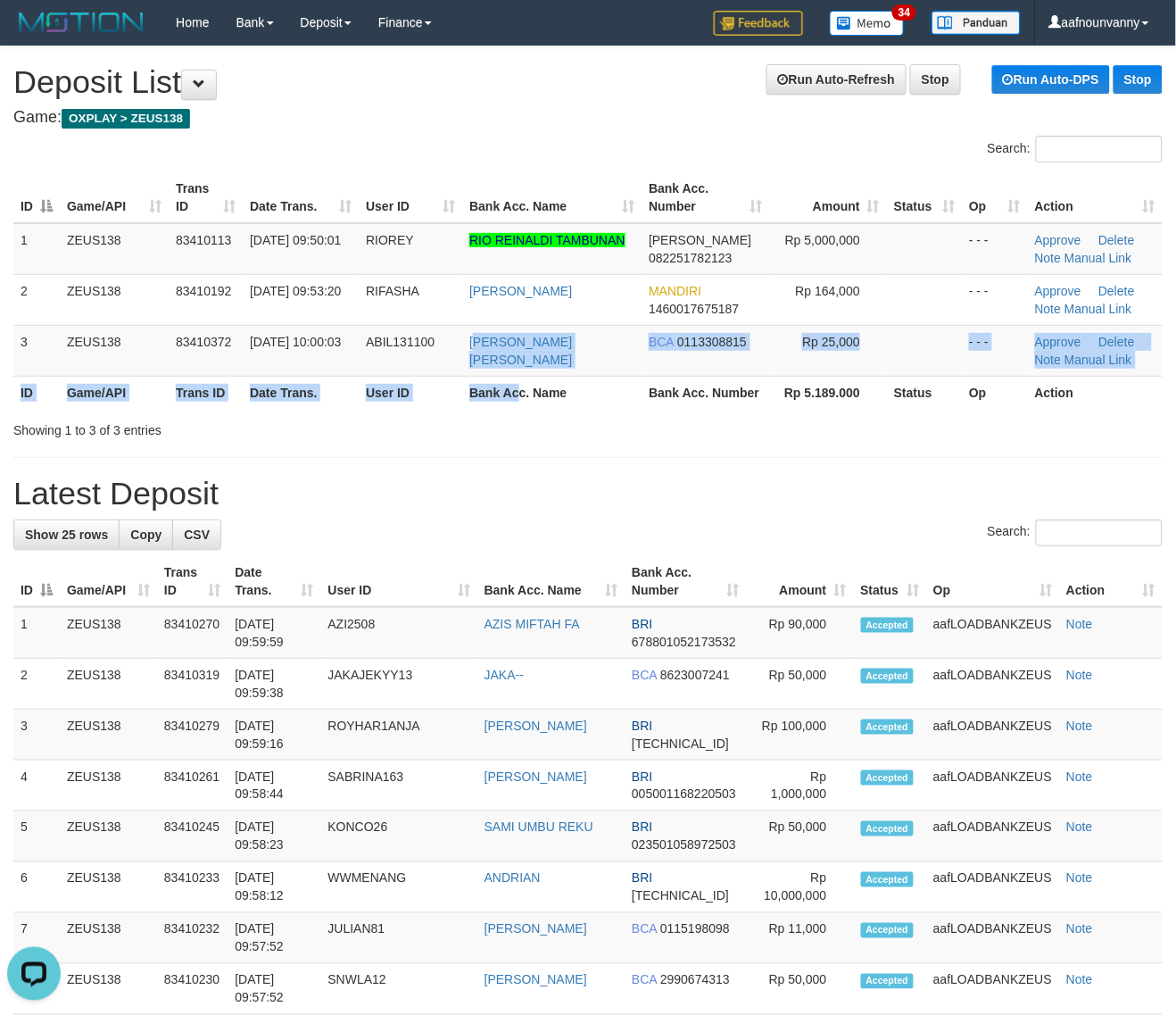 scroll, scrollTop: 0, scrollLeft: 0, axis: both 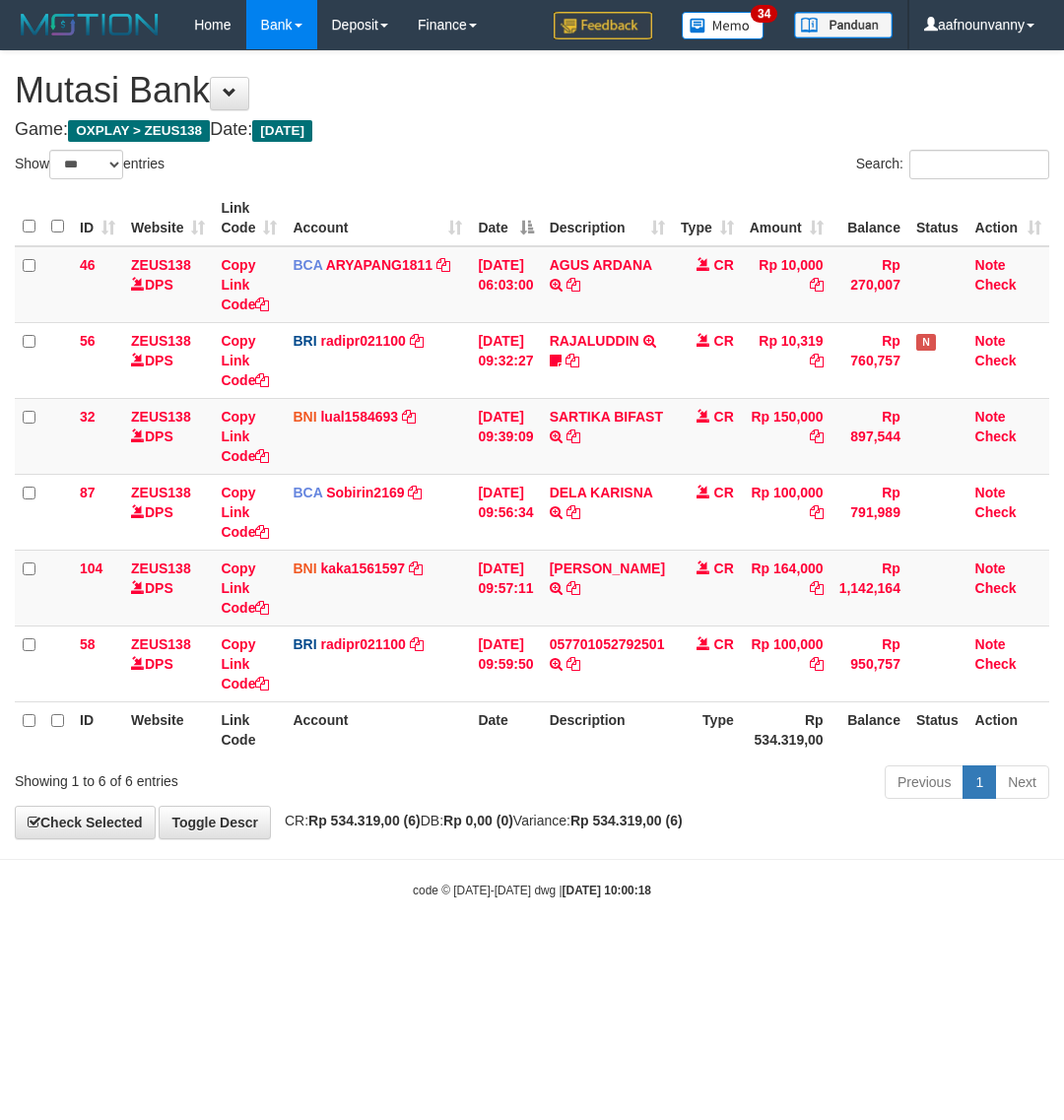 select on "***" 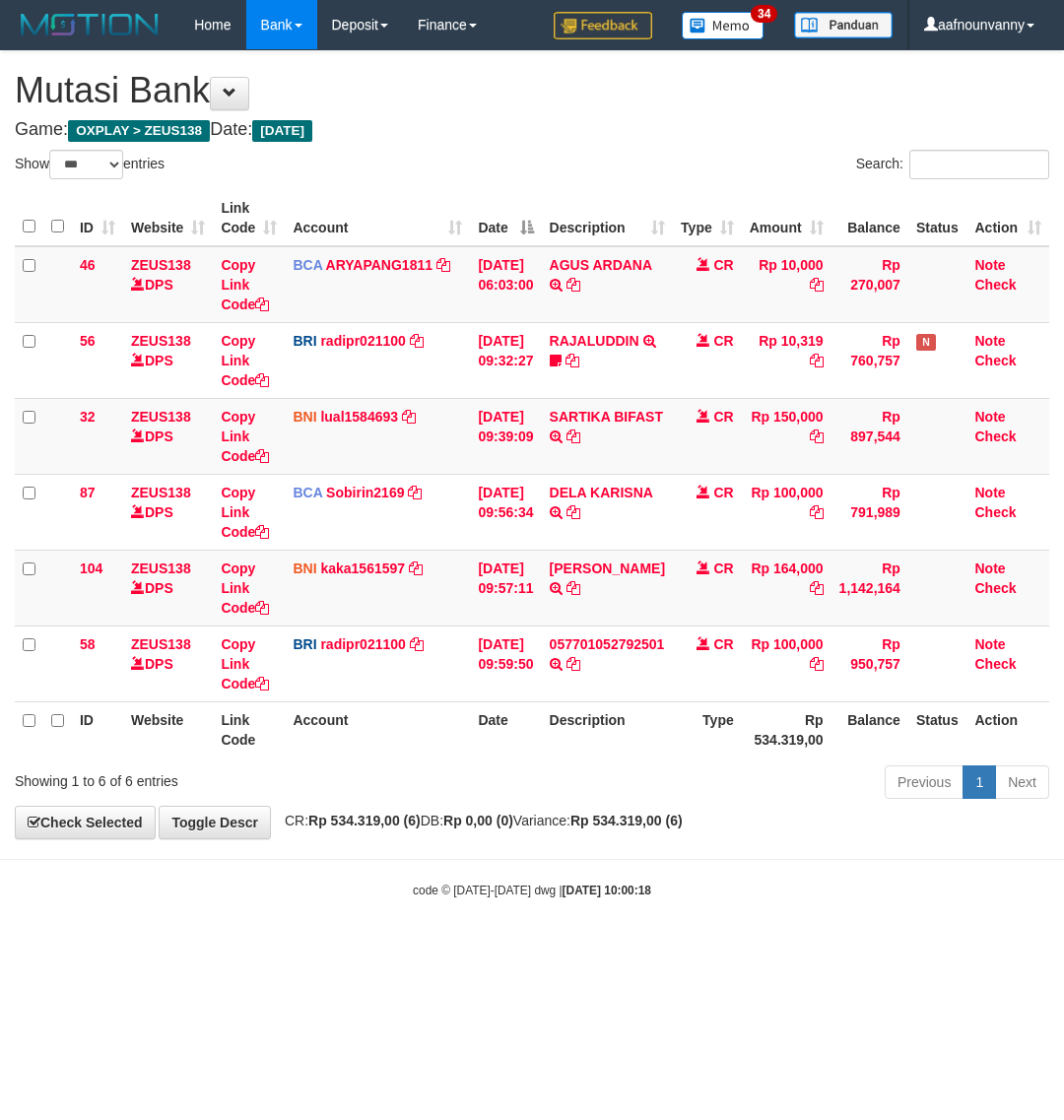 scroll, scrollTop: 0, scrollLeft: 0, axis: both 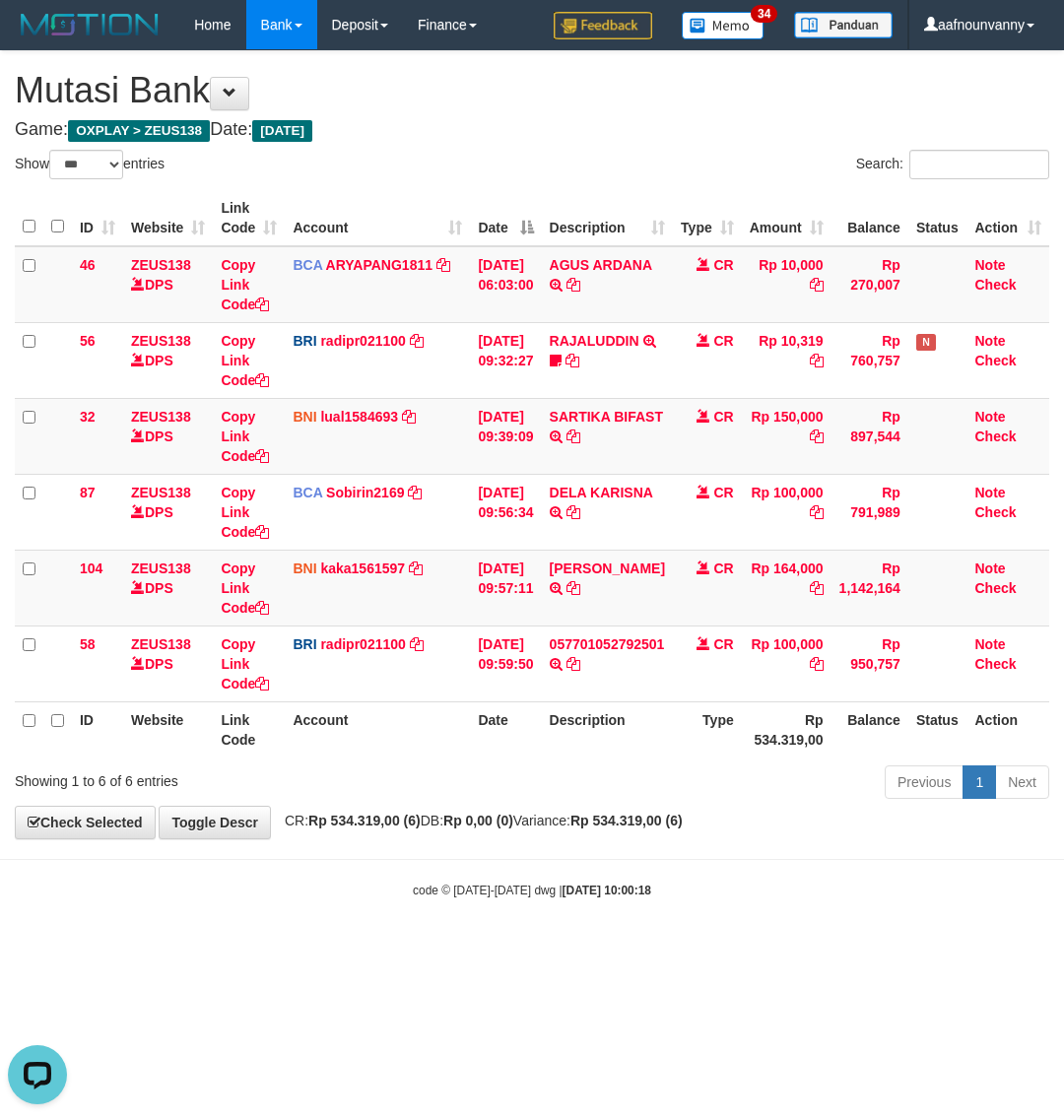 click on "Description" at bounding box center (607, 729) 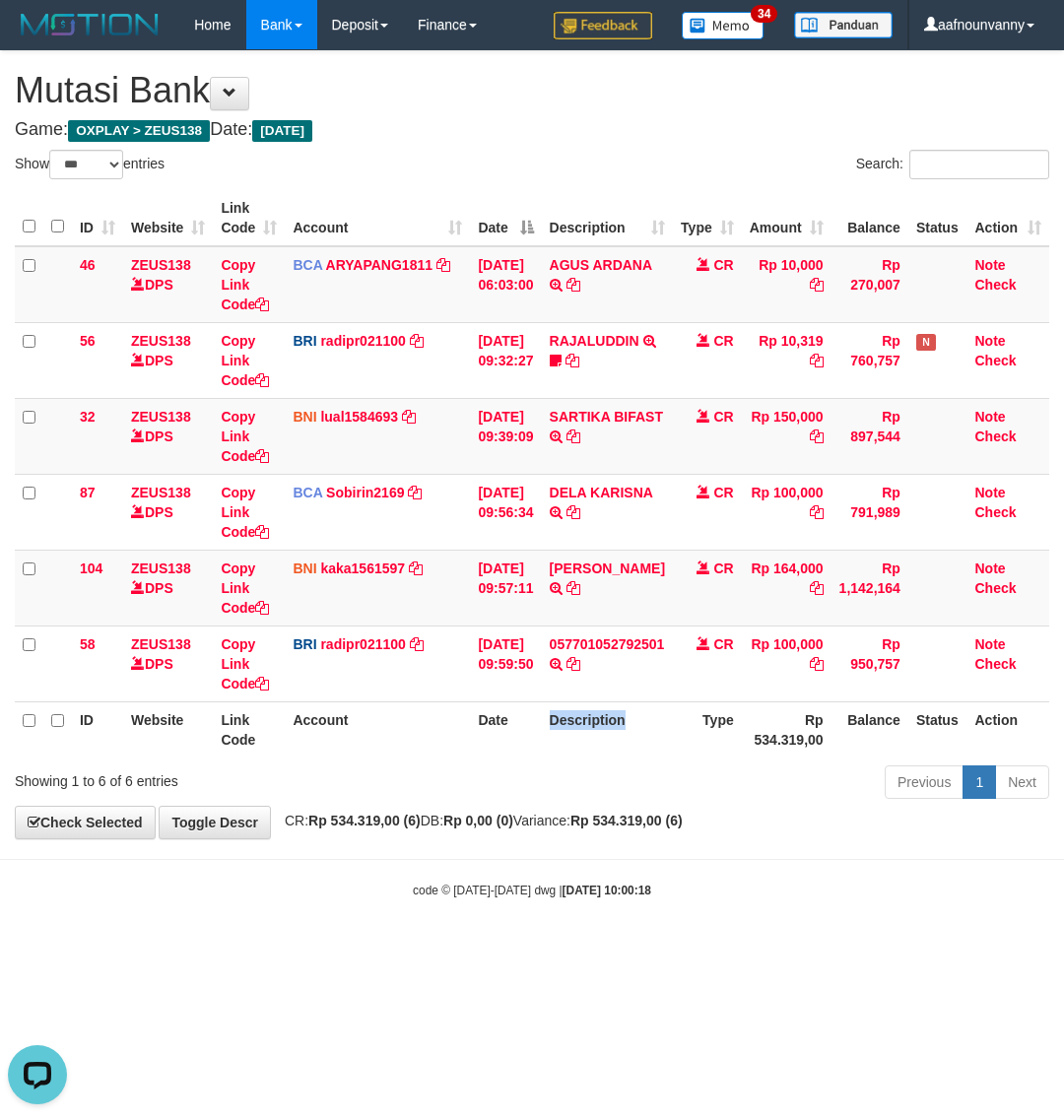 click on "Description" at bounding box center (607, 729) 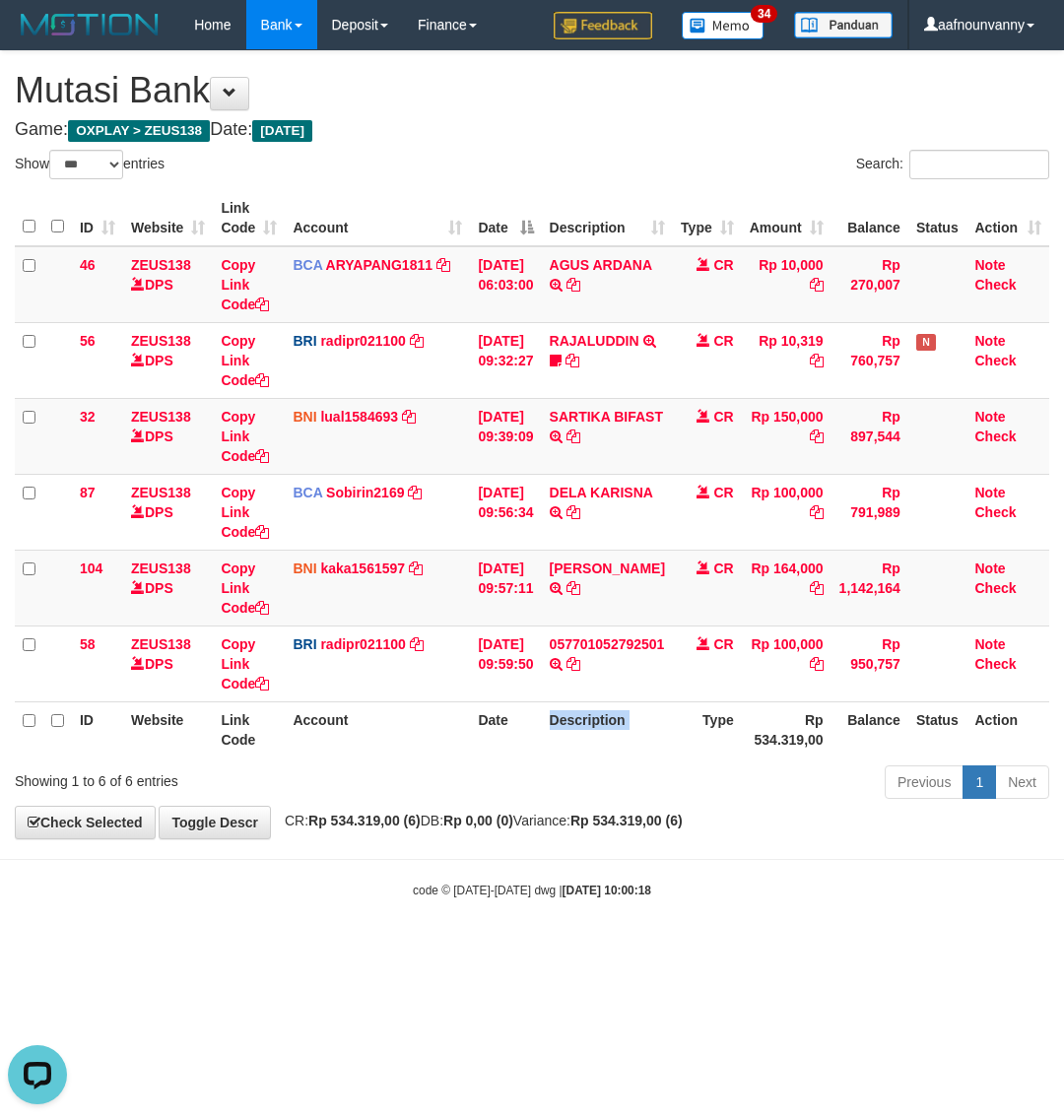 click on "Description" at bounding box center [607, 729] 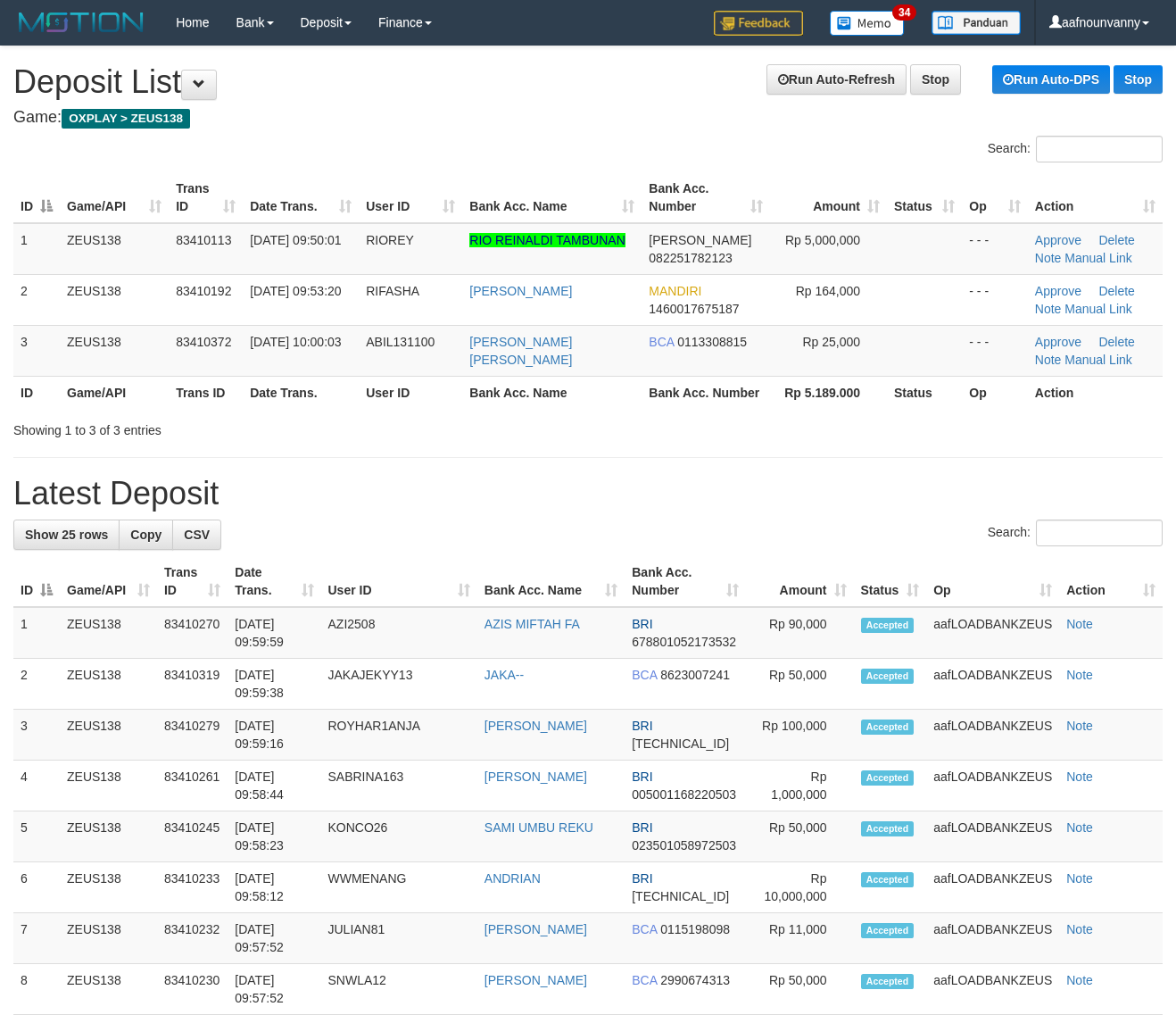 scroll, scrollTop: 0, scrollLeft: 0, axis: both 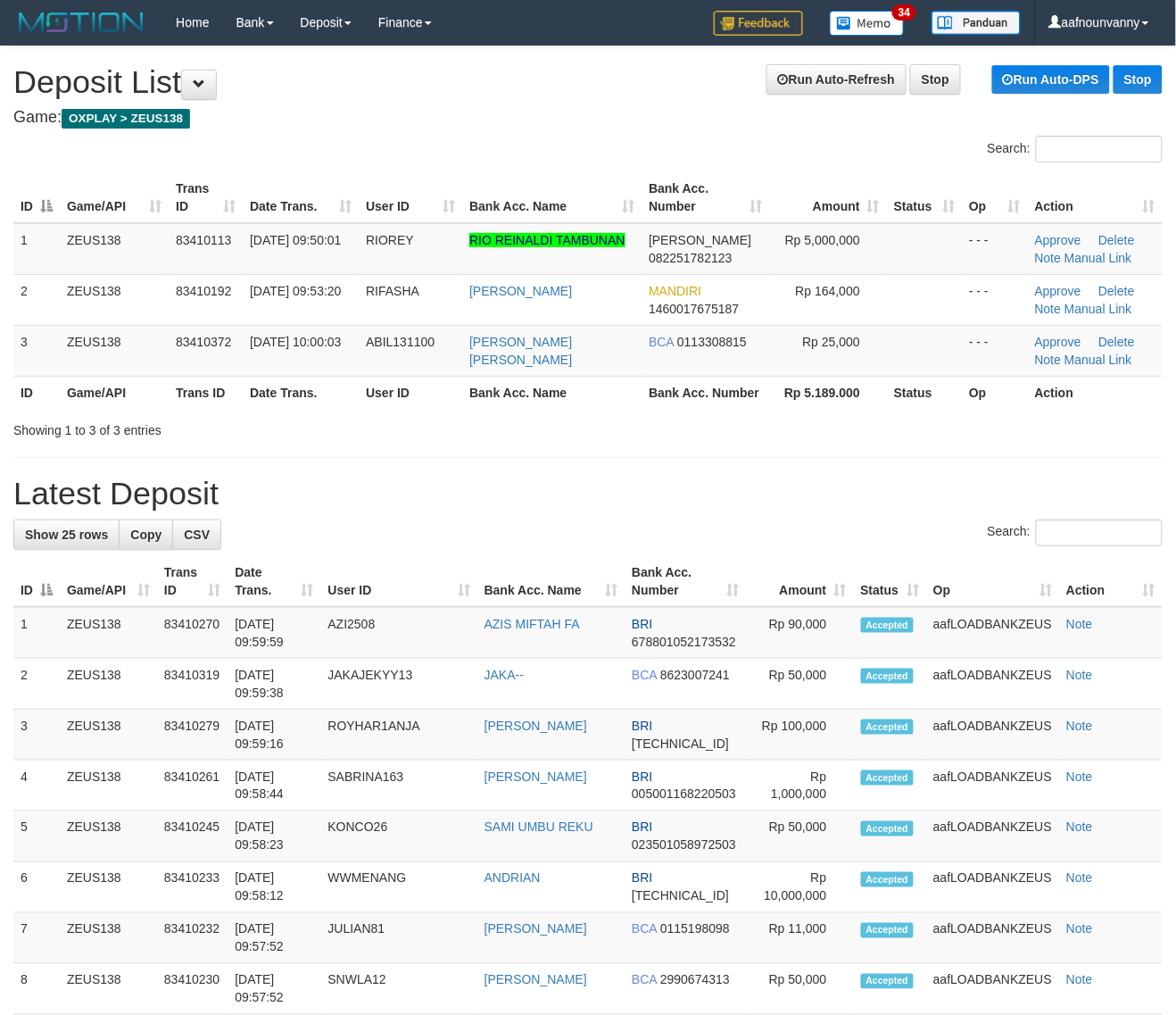 click on "Latest Deposit" at bounding box center (588, 494) 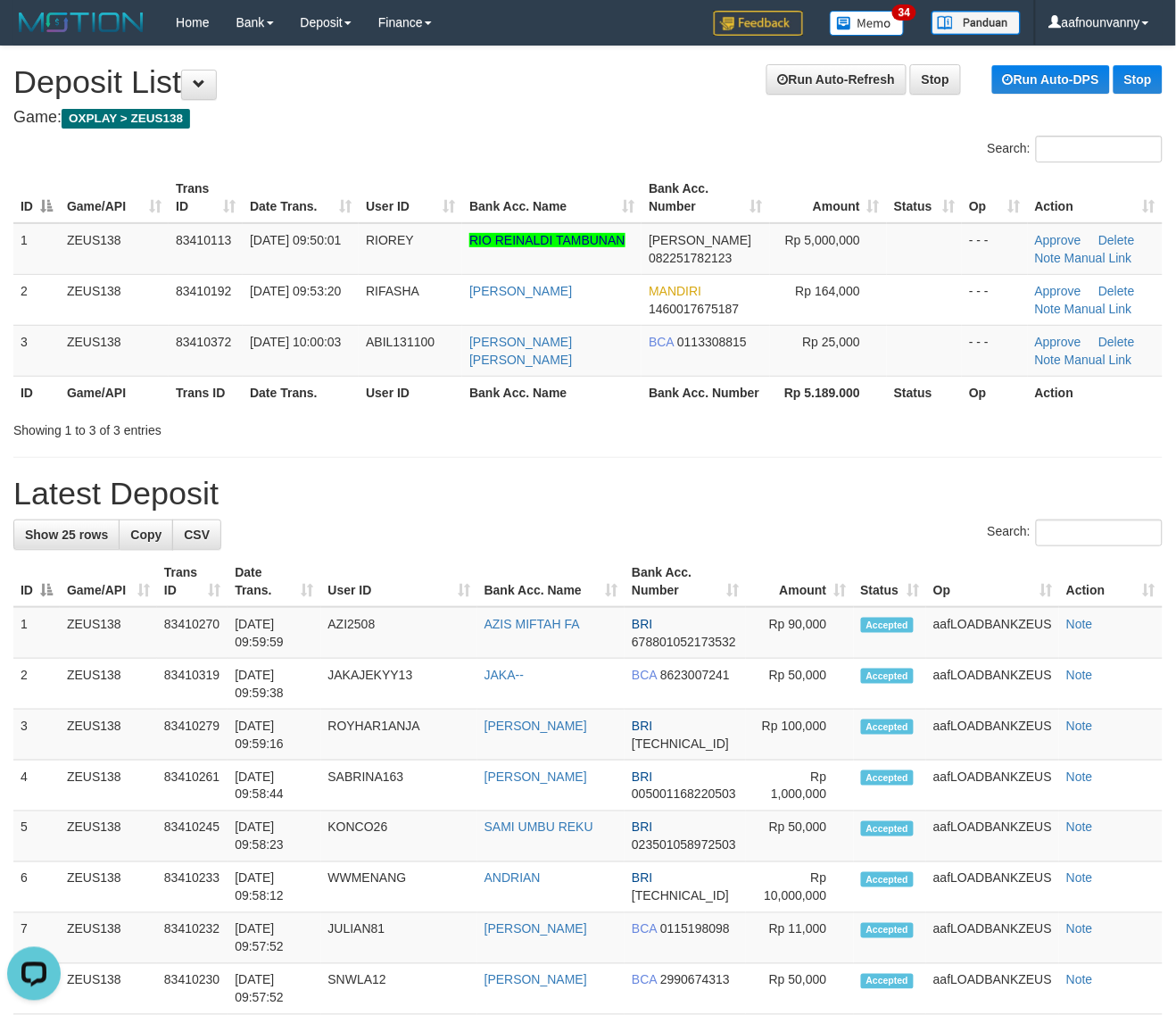 scroll, scrollTop: 0, scrollLeft: 0, axis: both 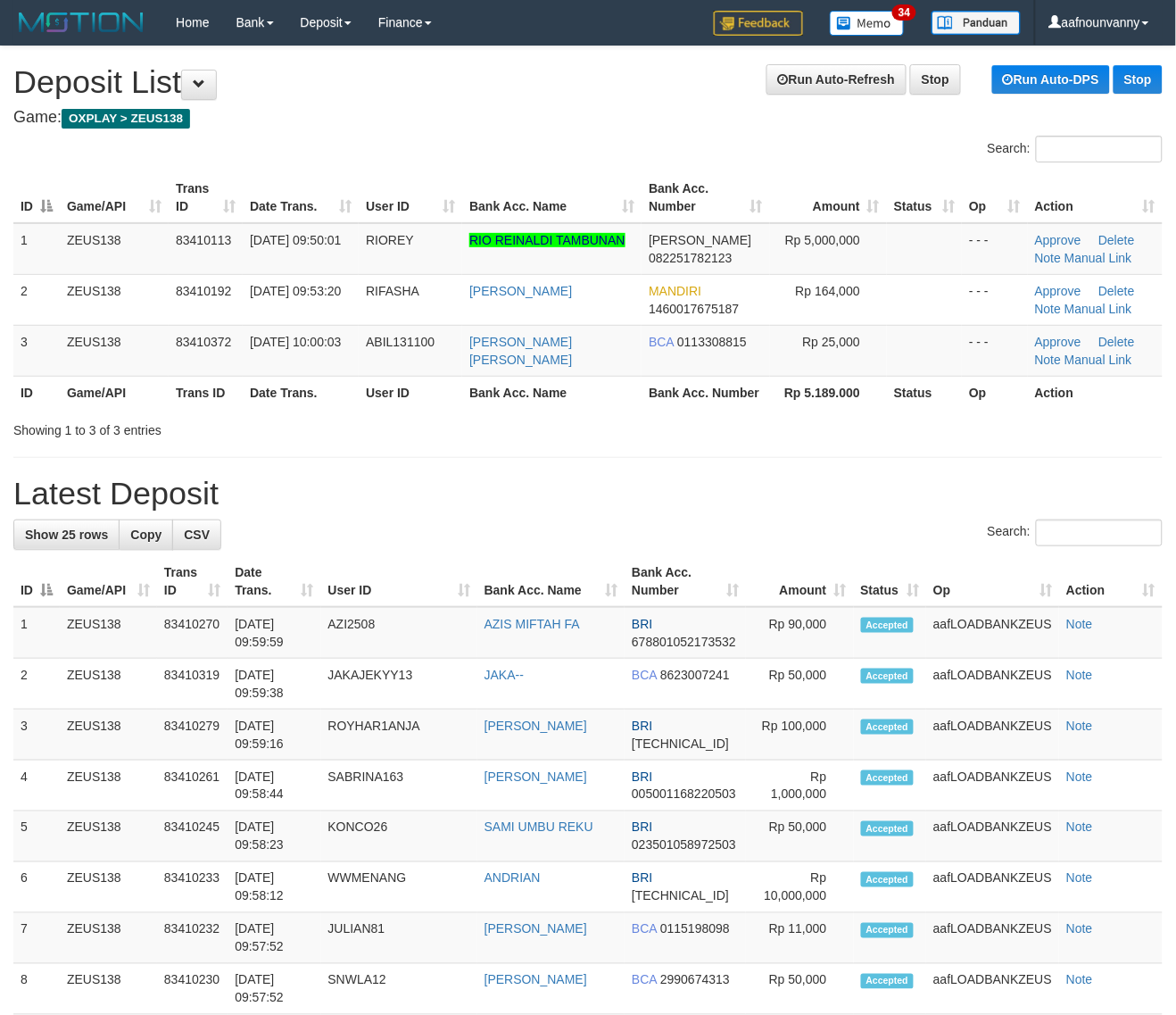 click on "Bank Acc. Number" at bounding box center (705, 392) 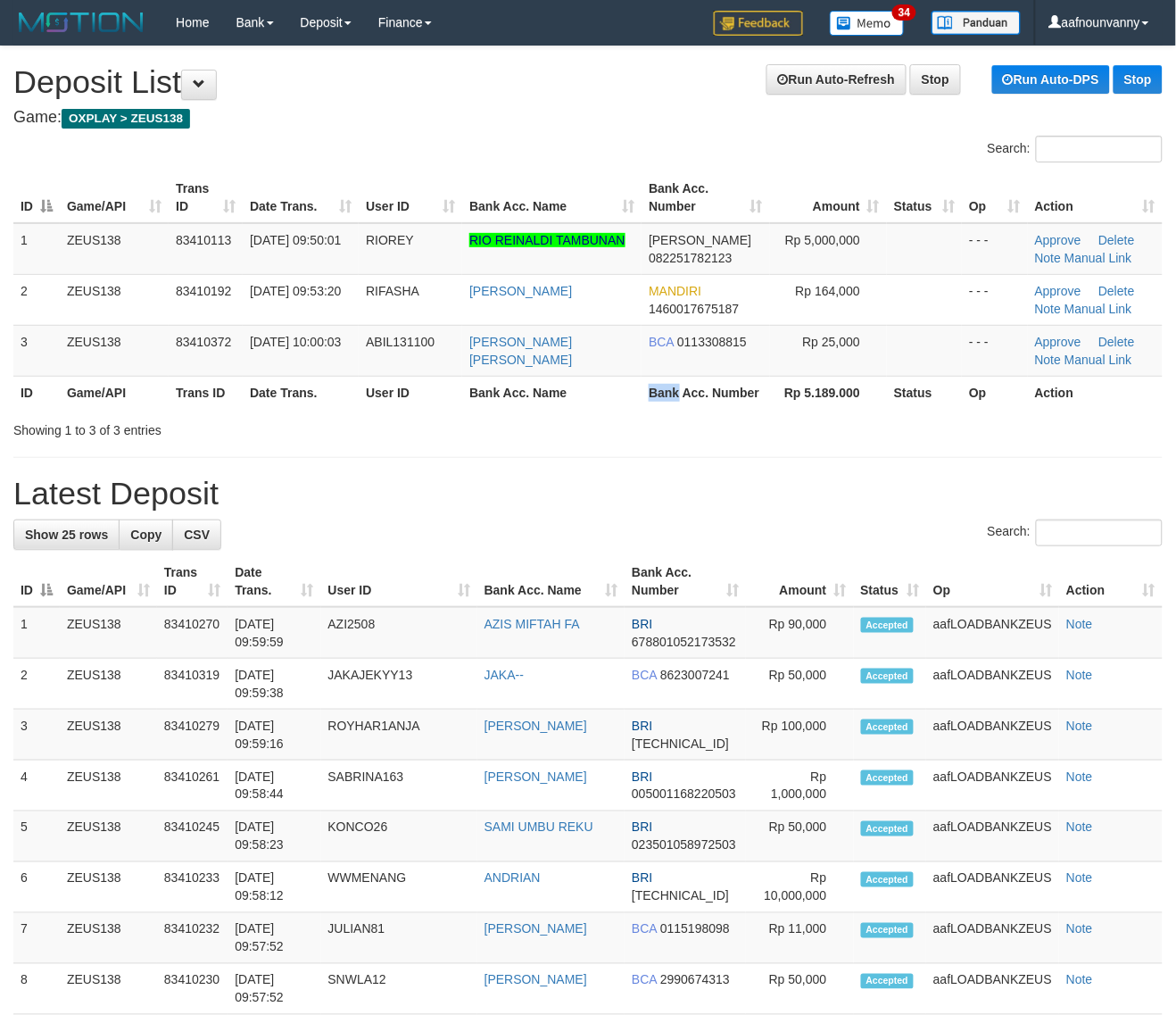click on "Bank Acc. Number" at bounding box center [705, 392] 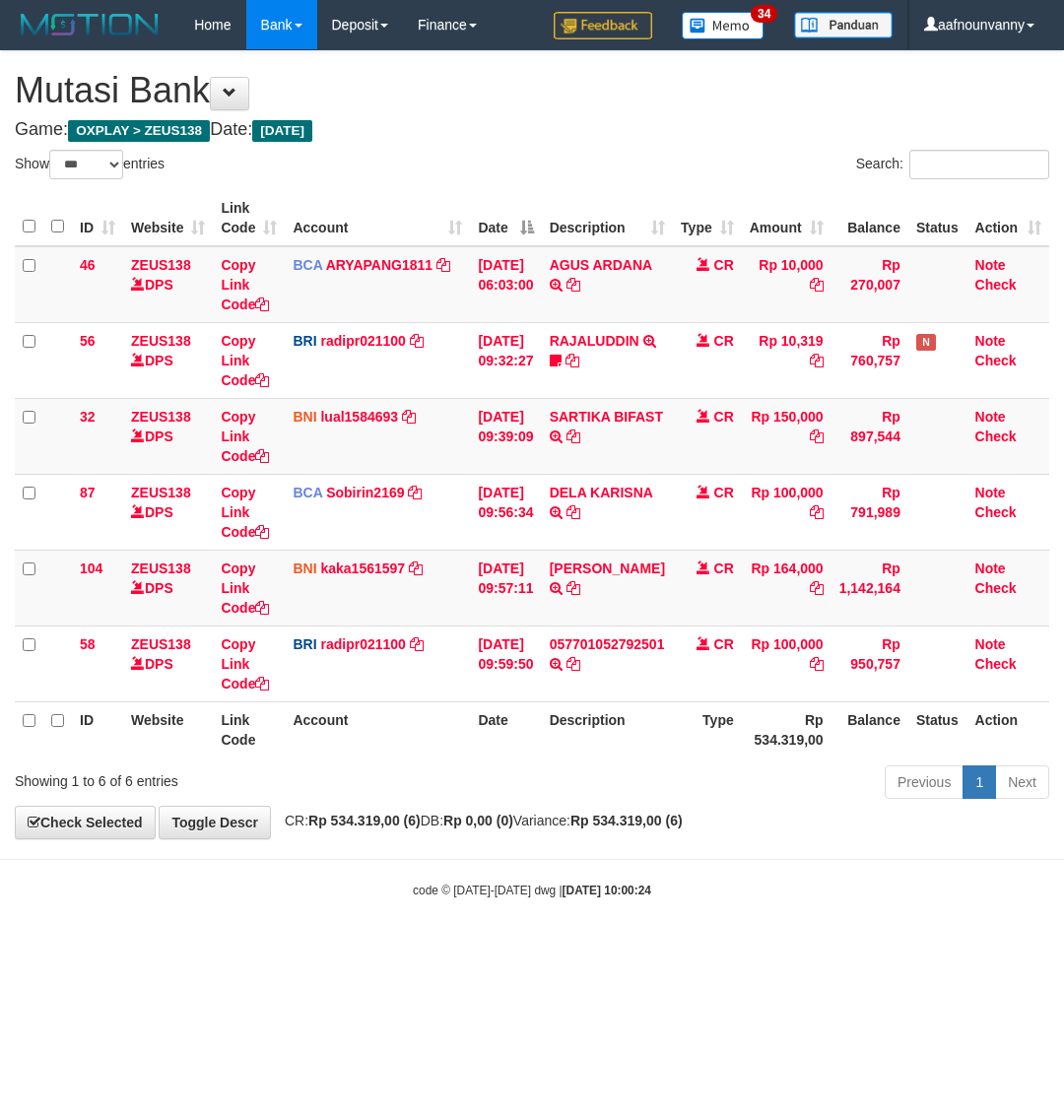 select on "***" 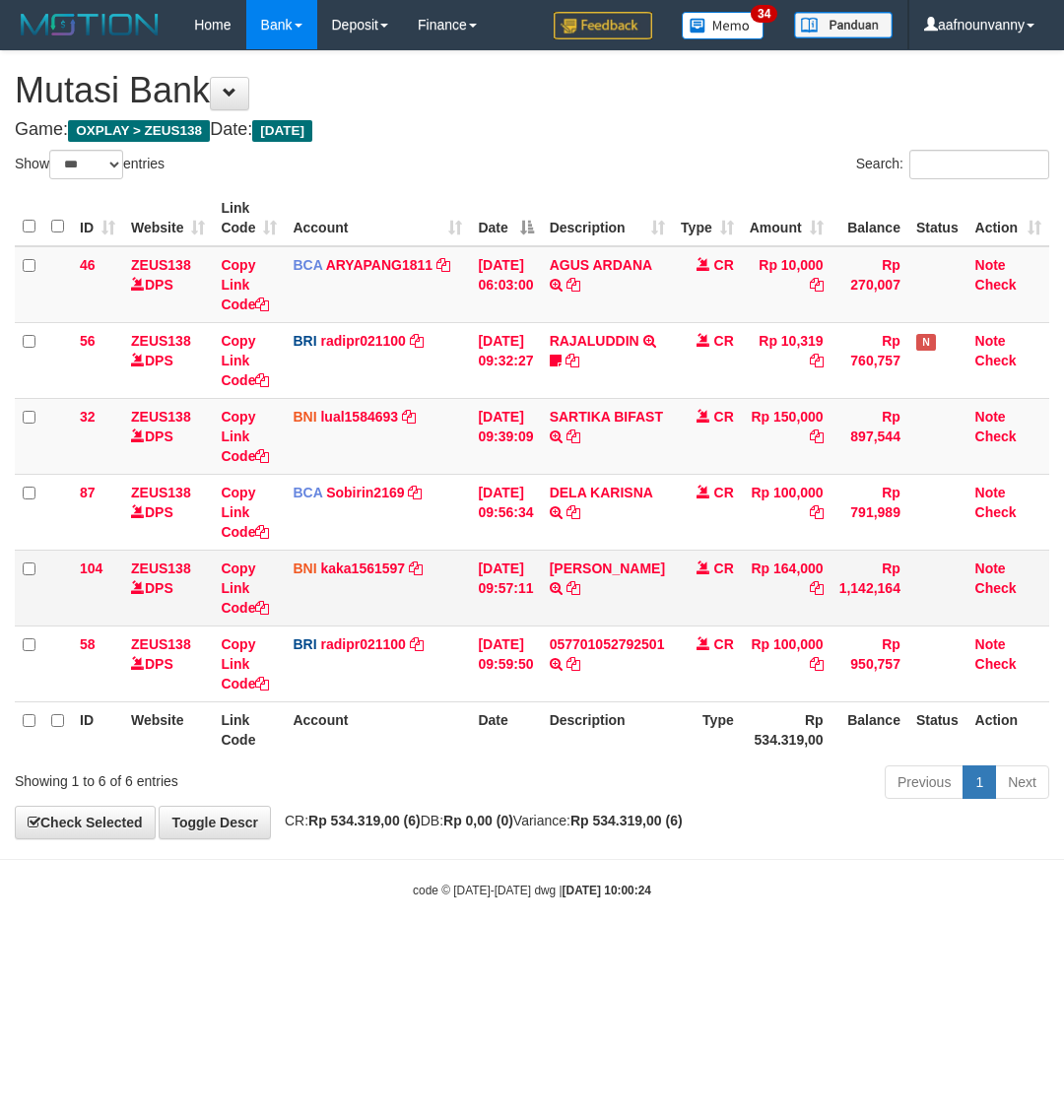 click on "Description" at bounding box center (607, 729) 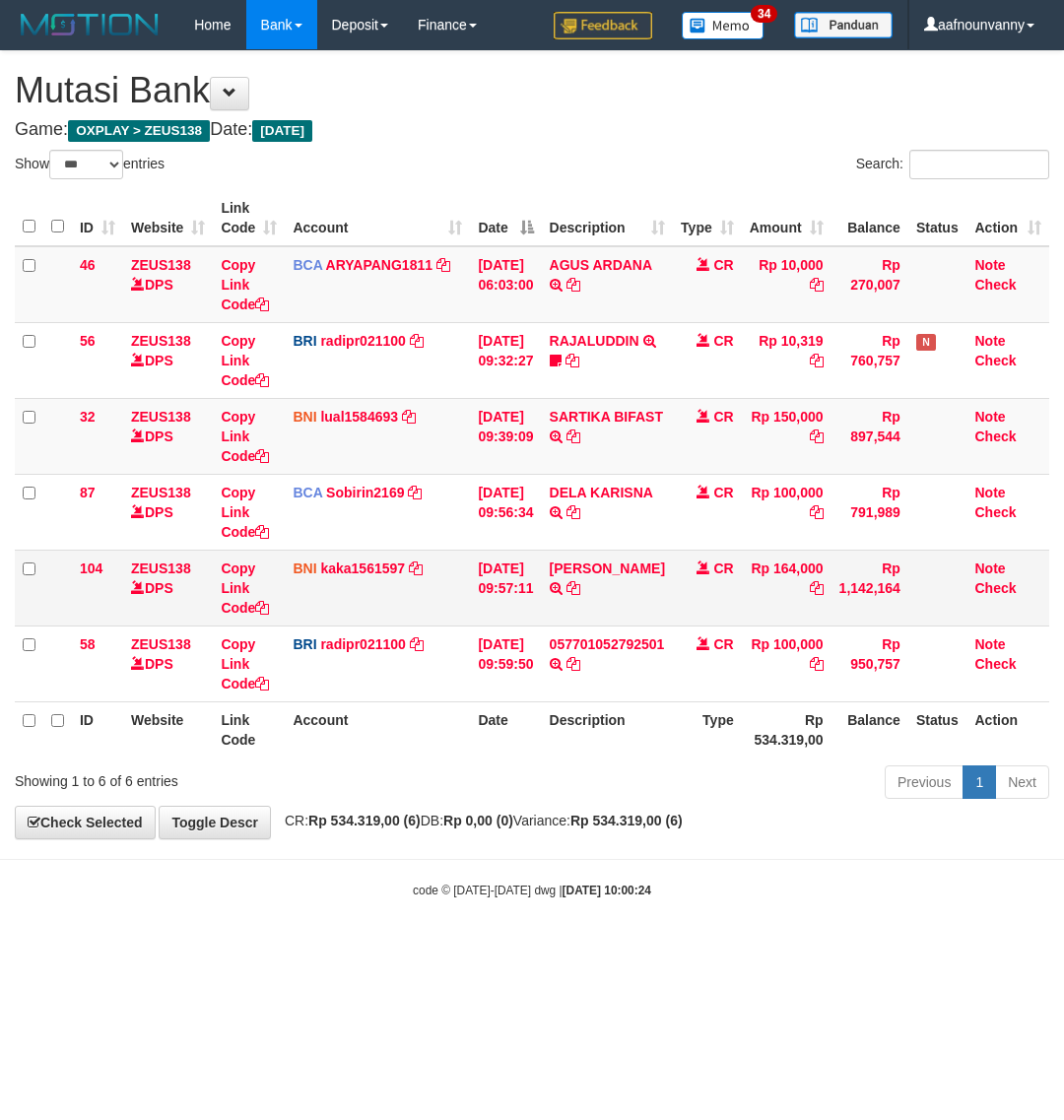 scroll, scrollTop: 0, scrollLeft: 0, axis: both 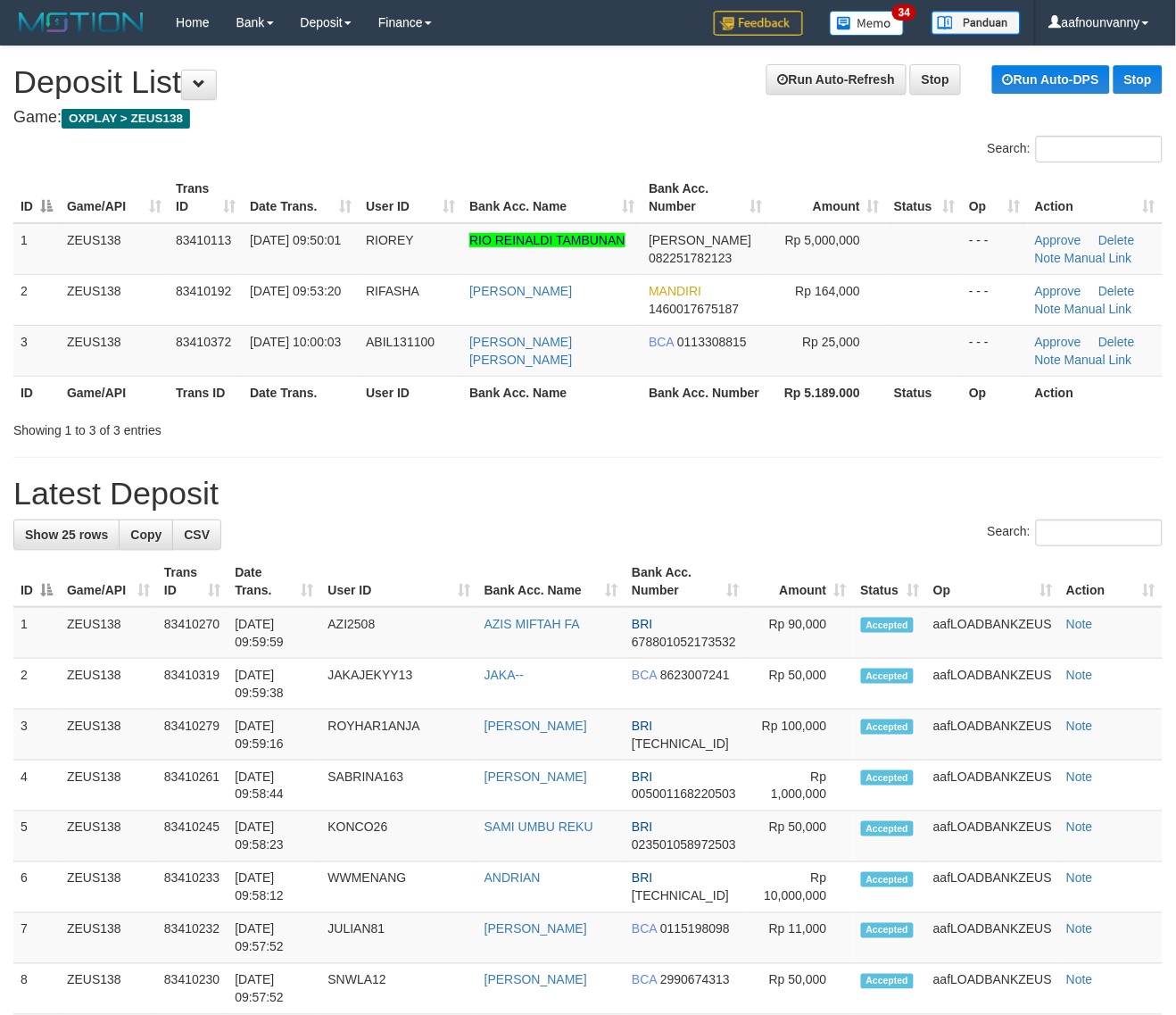 drag, startPoint x: 741, startPoint y: 436, endPoint x: 769, endPoint y: 448, distance: 30.4631 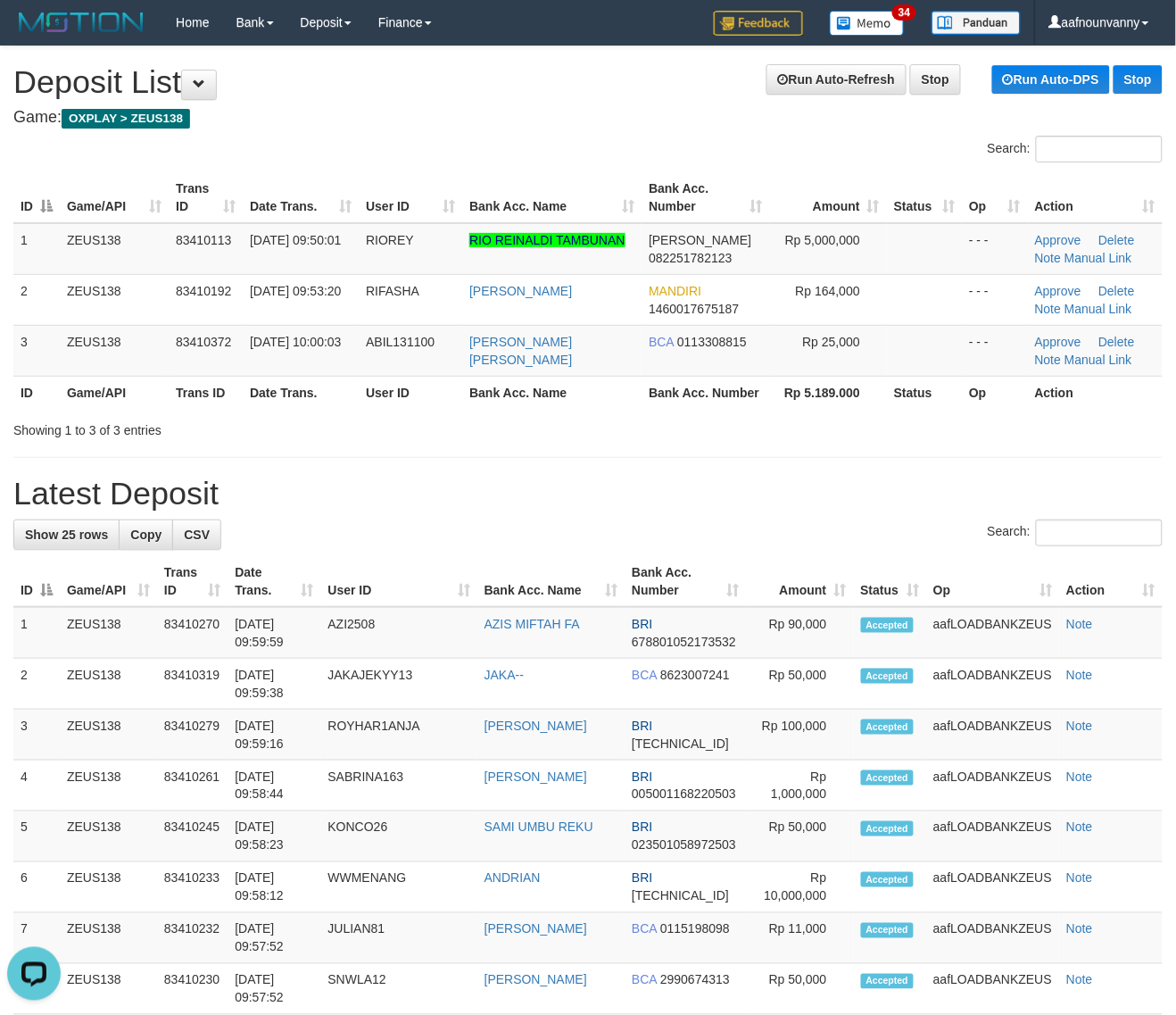 scroll, scrollTop: 0, scrollLeft: 0, axis: both 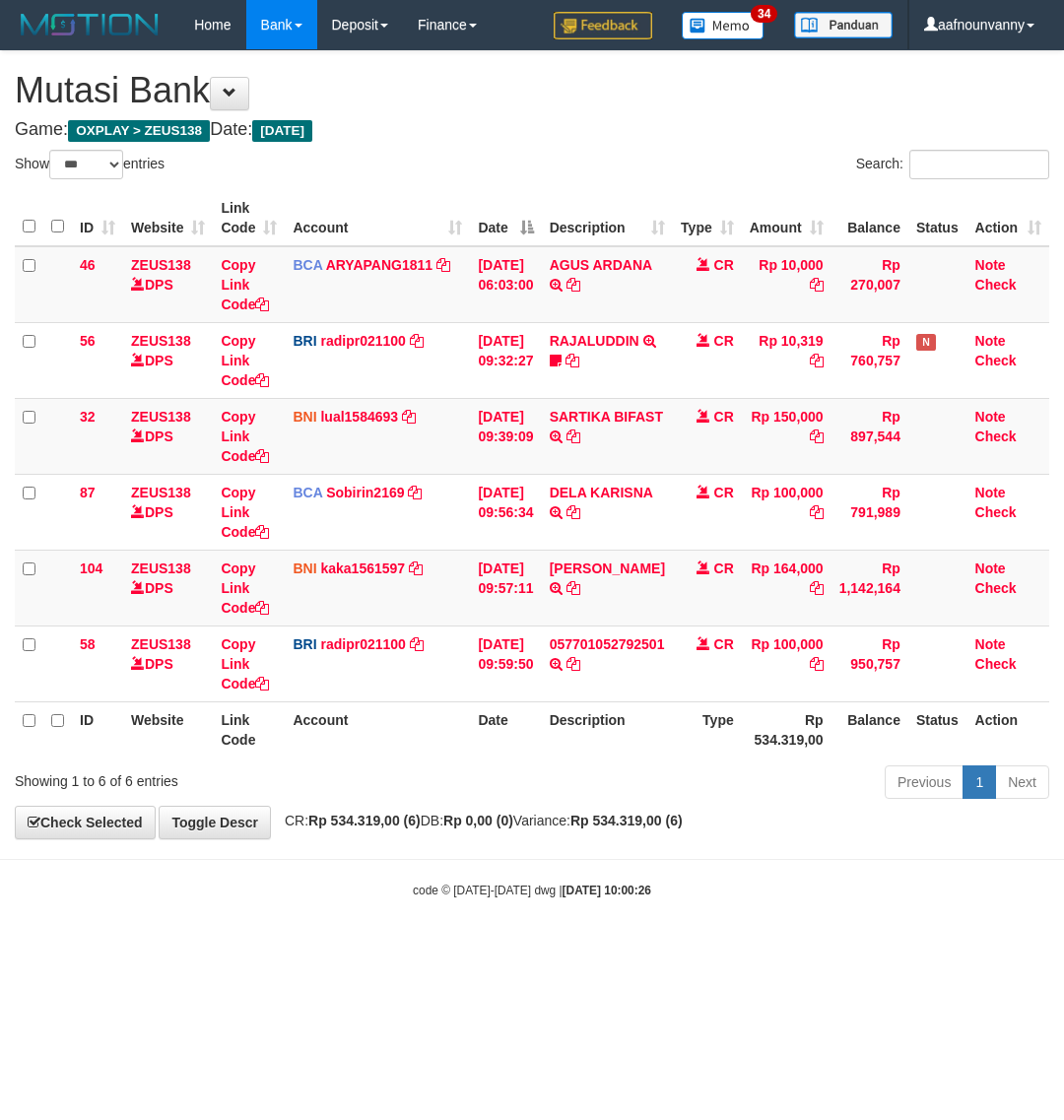 select on "***" 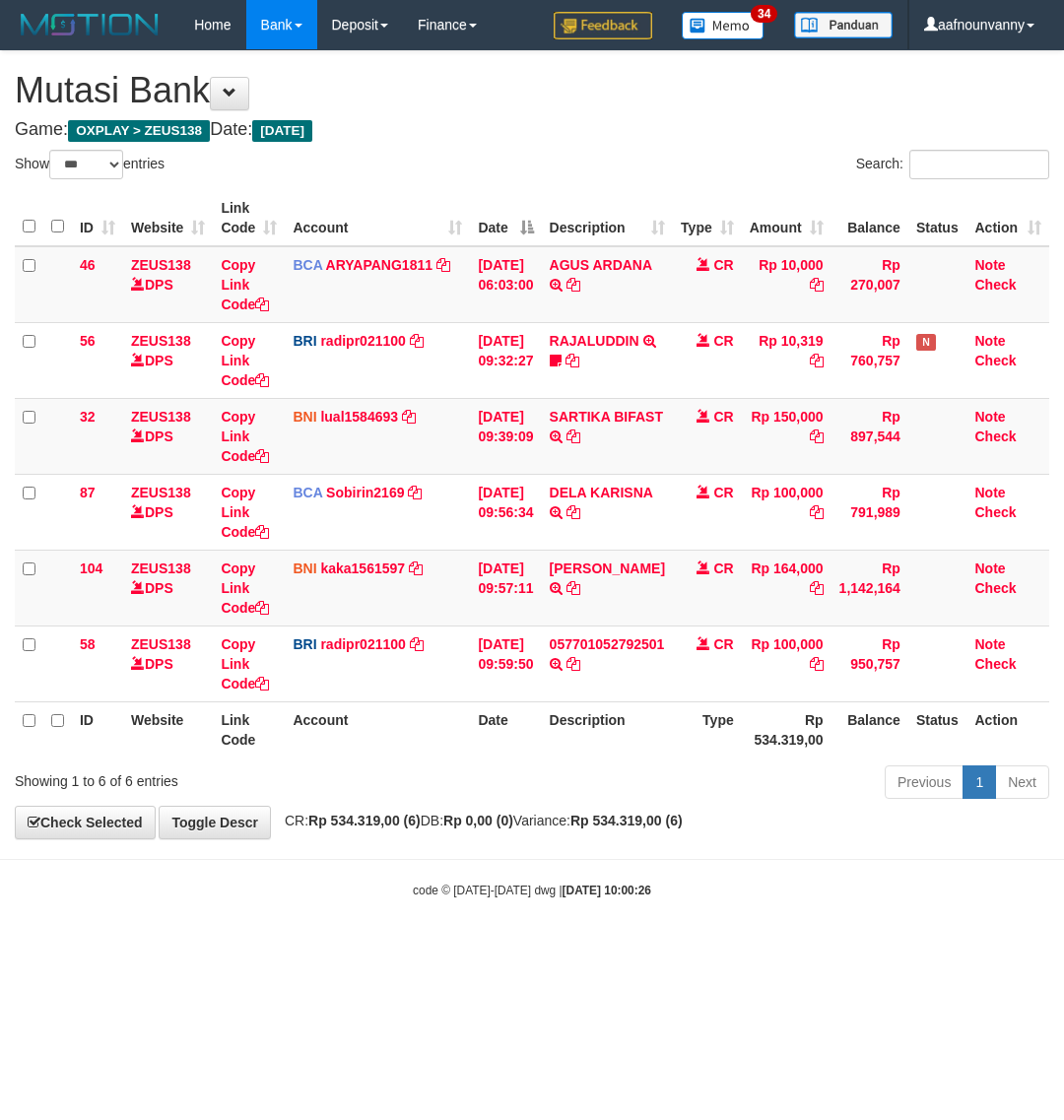 scroll, scrollTop: 0, scrollLeft: 0, axis: both 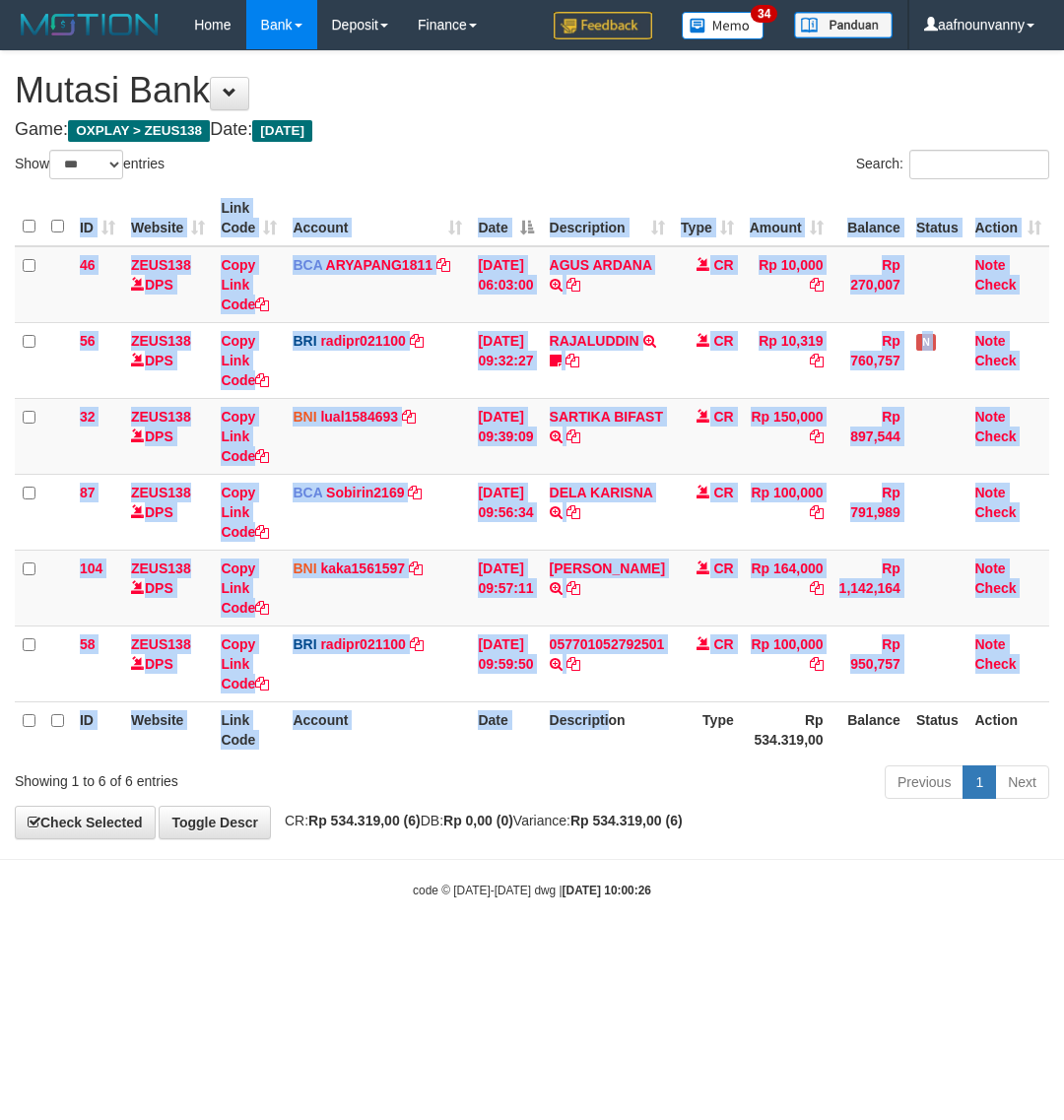 click on "ID Website Link Code Account Date Description Type Amount Balance Status Action
46
ZEUS138    DPS
Copy Link Code
BCA
ARYAPANG1811
DPS
ARYA PANGESTU
mutasi_20250711_2620 | 46
mutasi_20250711_2620 | 46
[DATE] 06:03:00
AGUS ARDANA         TRSF E-BANKING CR 1107/FTSCY/WS95051
10000.002025071158167087 TRFDN-AGUS [PERSON_NAME] DEBIT INDONE
CR
Rp 10,000
Rp 270,007
Note
Check
56
ZEUS138    DPS
Copy Link Code
BRI
radipr021100" at bounding box center (532, 474) 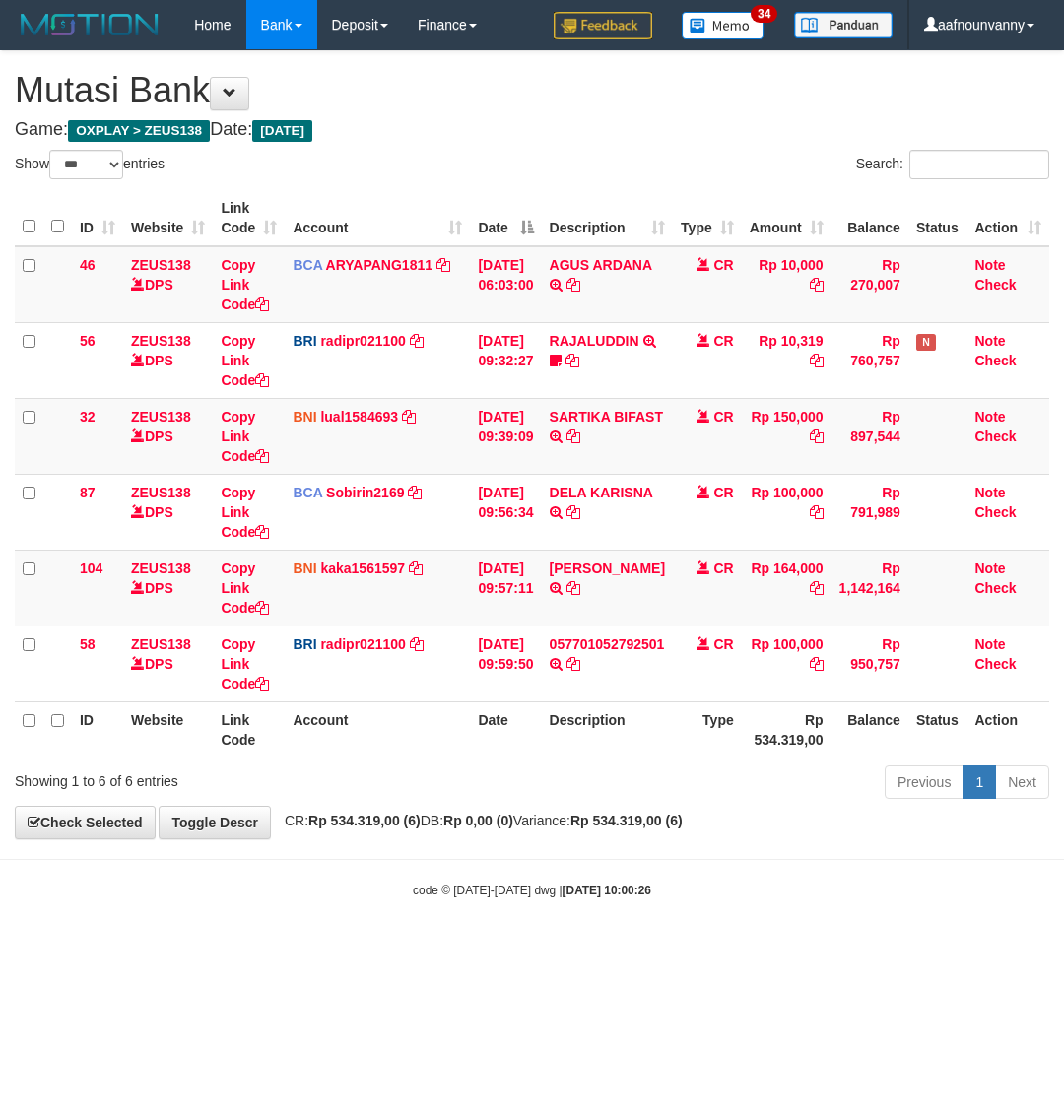 click on "Description" at bounding box center (607, 729) 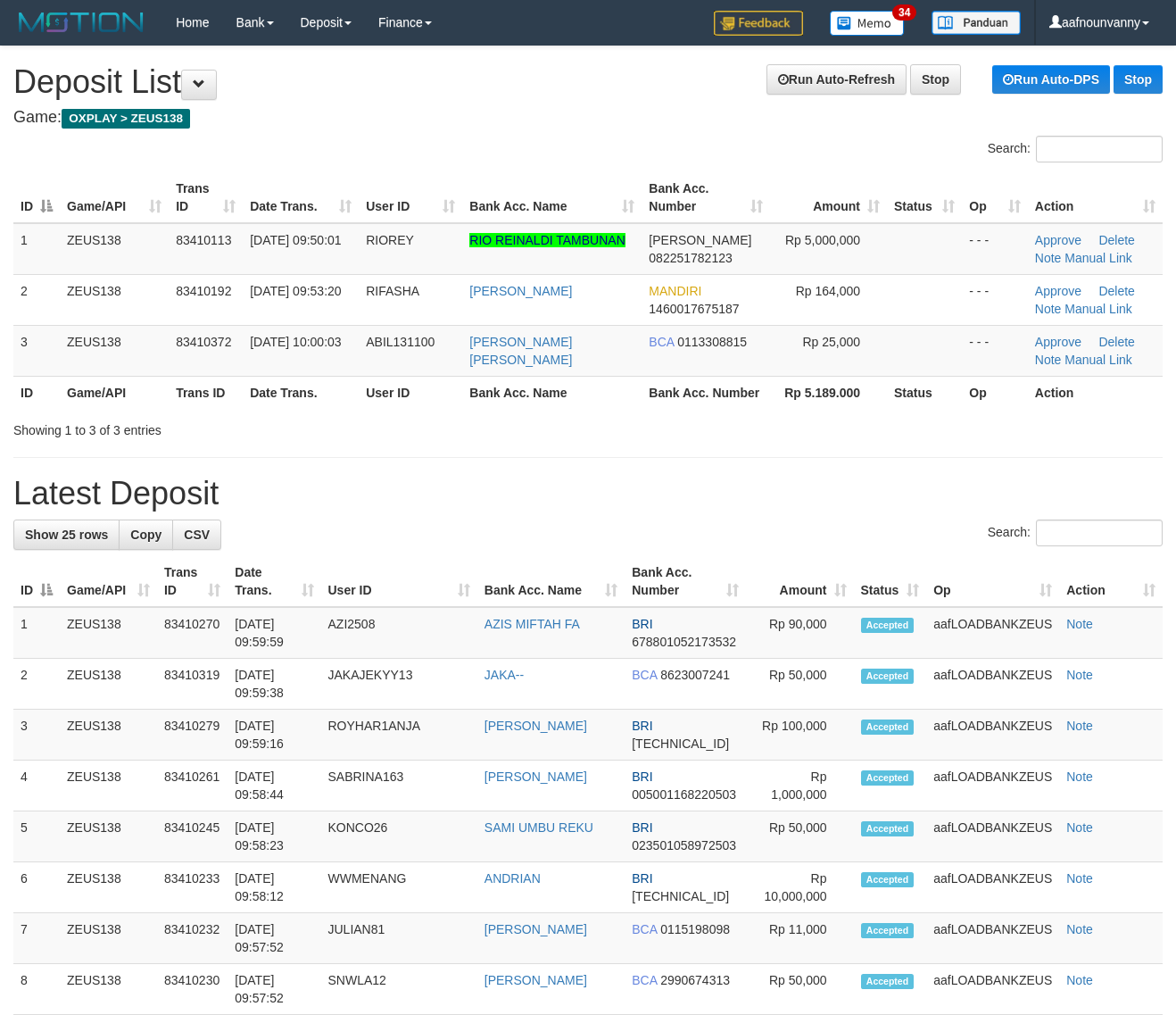 scroll, scrollTop: 0, scrollLeft: 0, axis: both 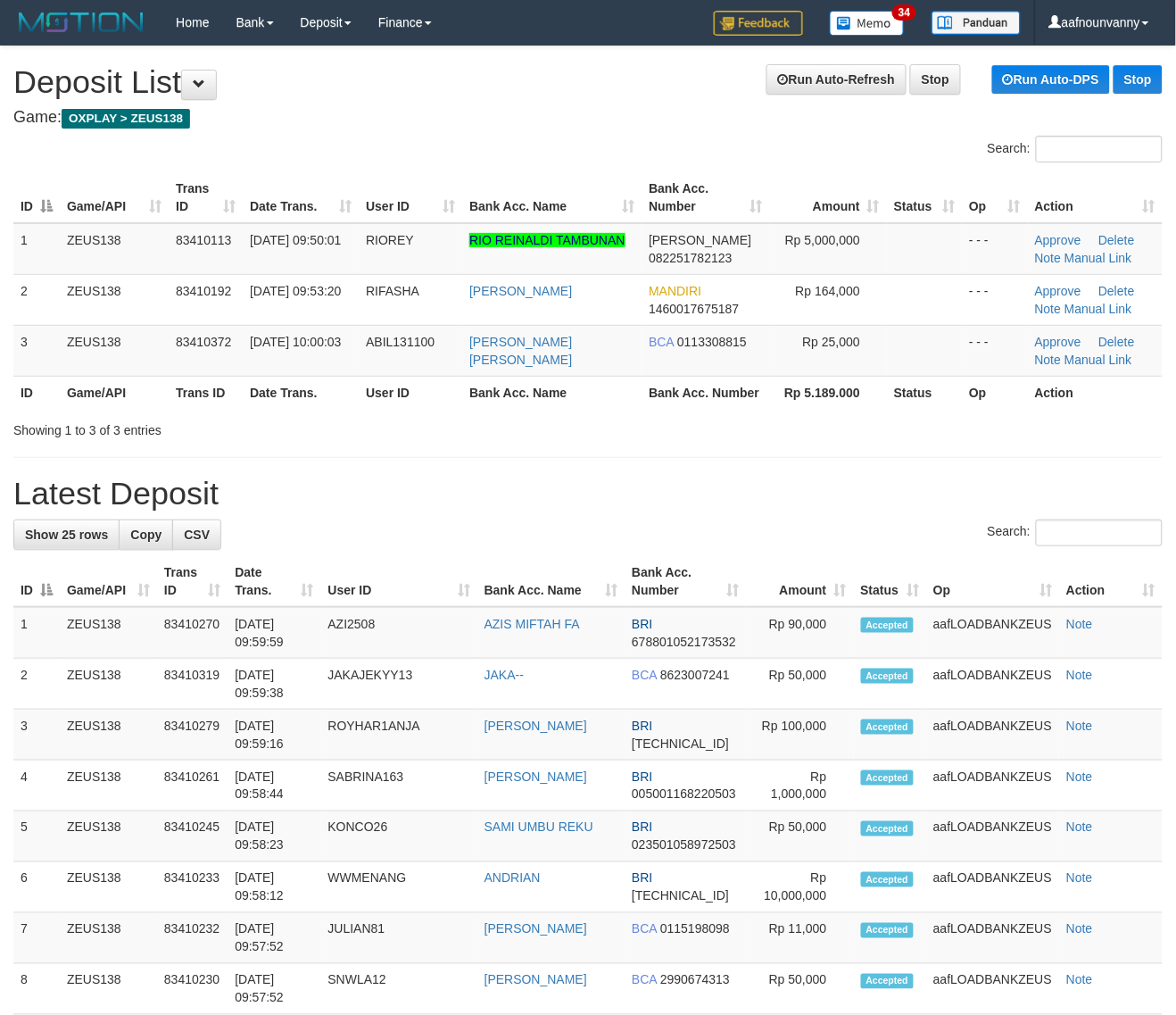 click on "Showing 1 to 3 of 3 entries" at bounding box center [588, 427] 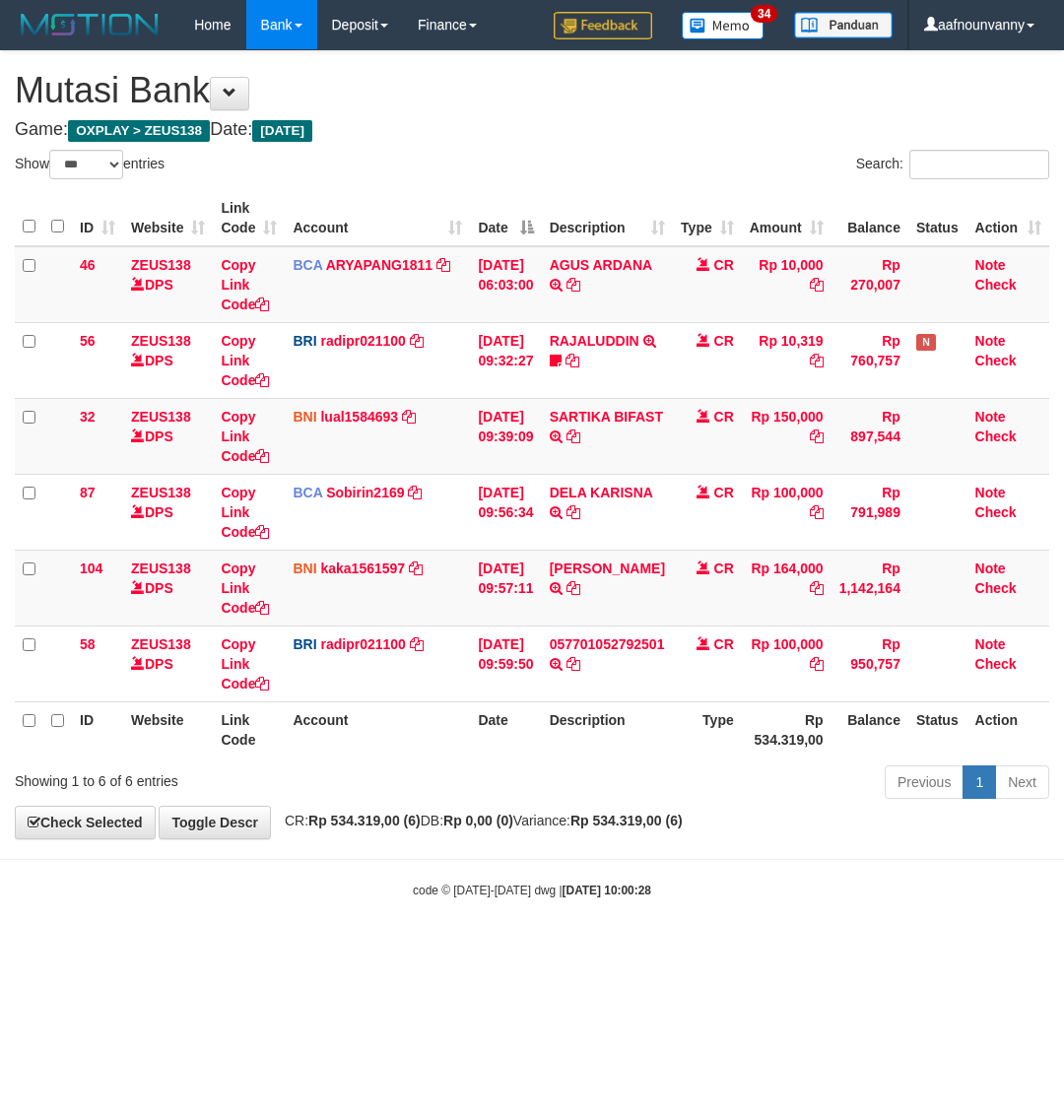 select on "***" 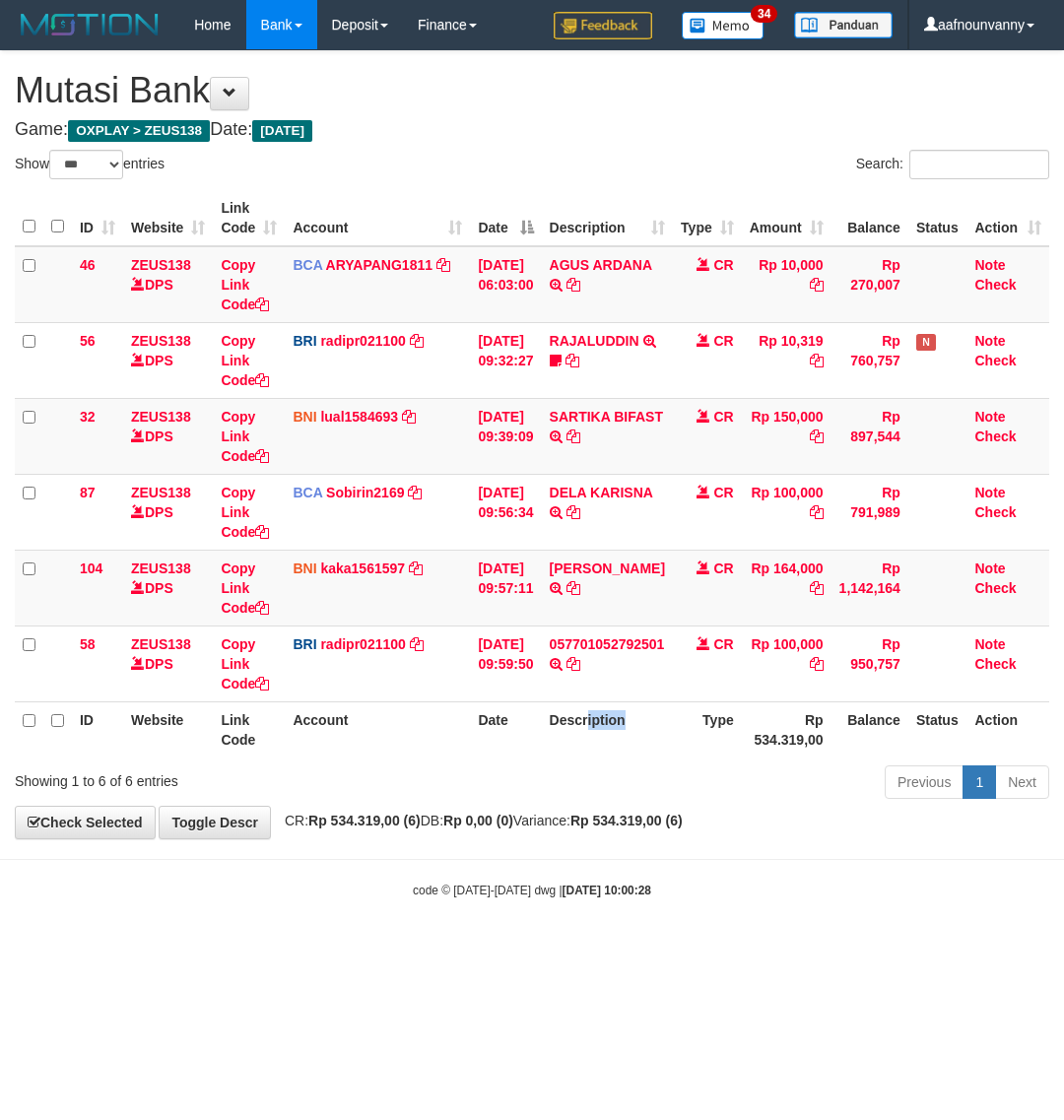 drag, startPoint x: 598, startPoint y: 754, endPoint x: 1060, endPoint y: 483, distance: 535.6165 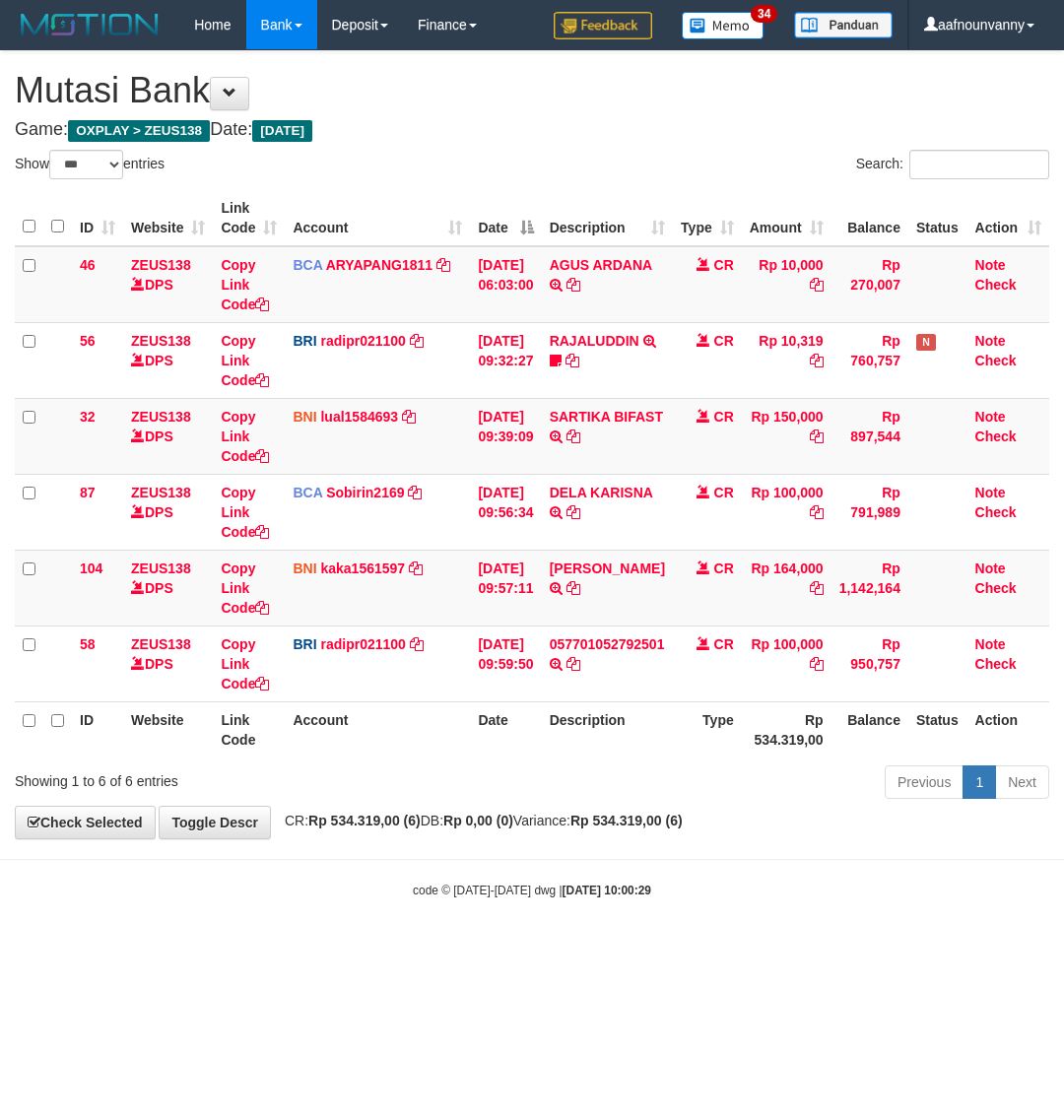 select on "***" 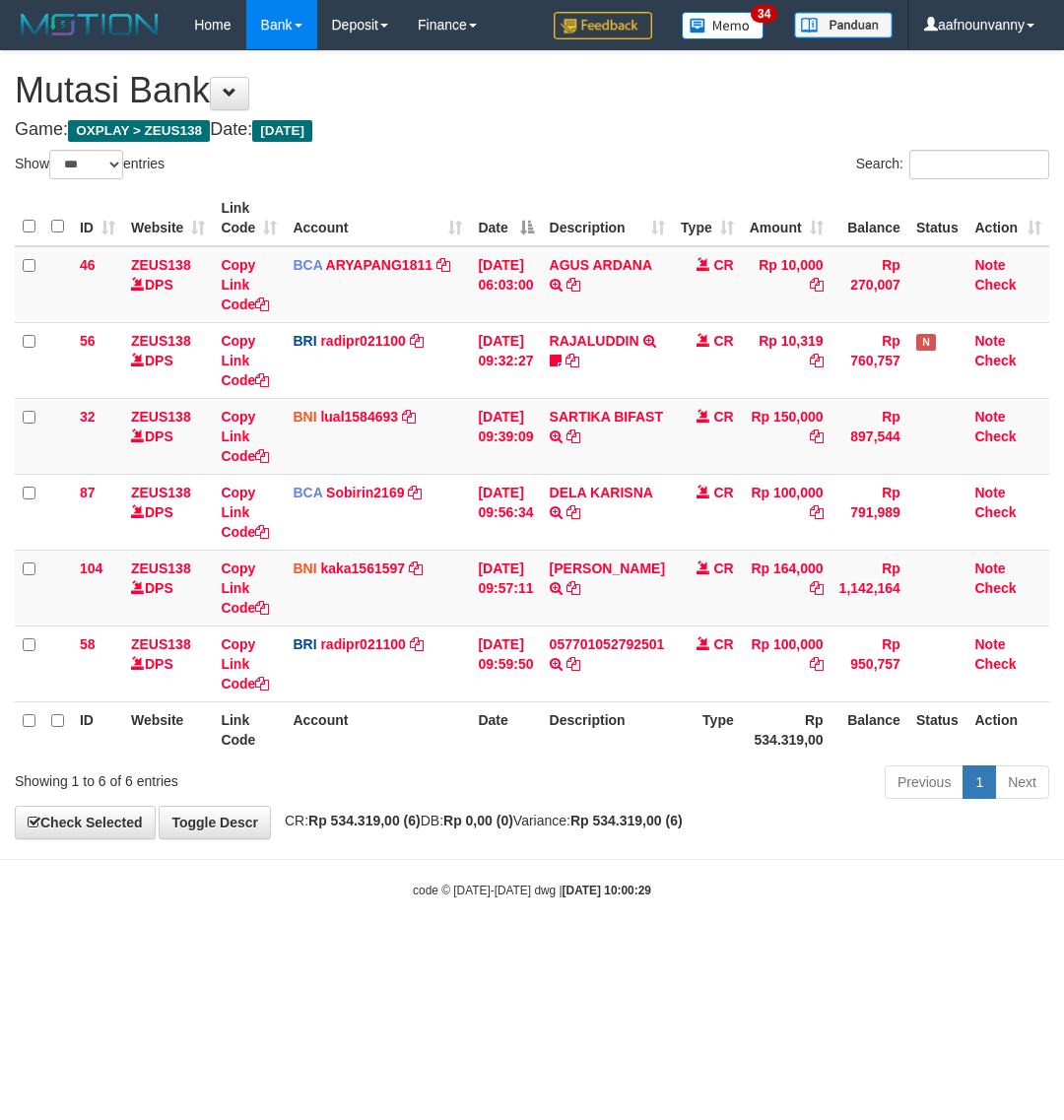 scroll, scrollTop: 0, scrollLeft: 0, axis: both 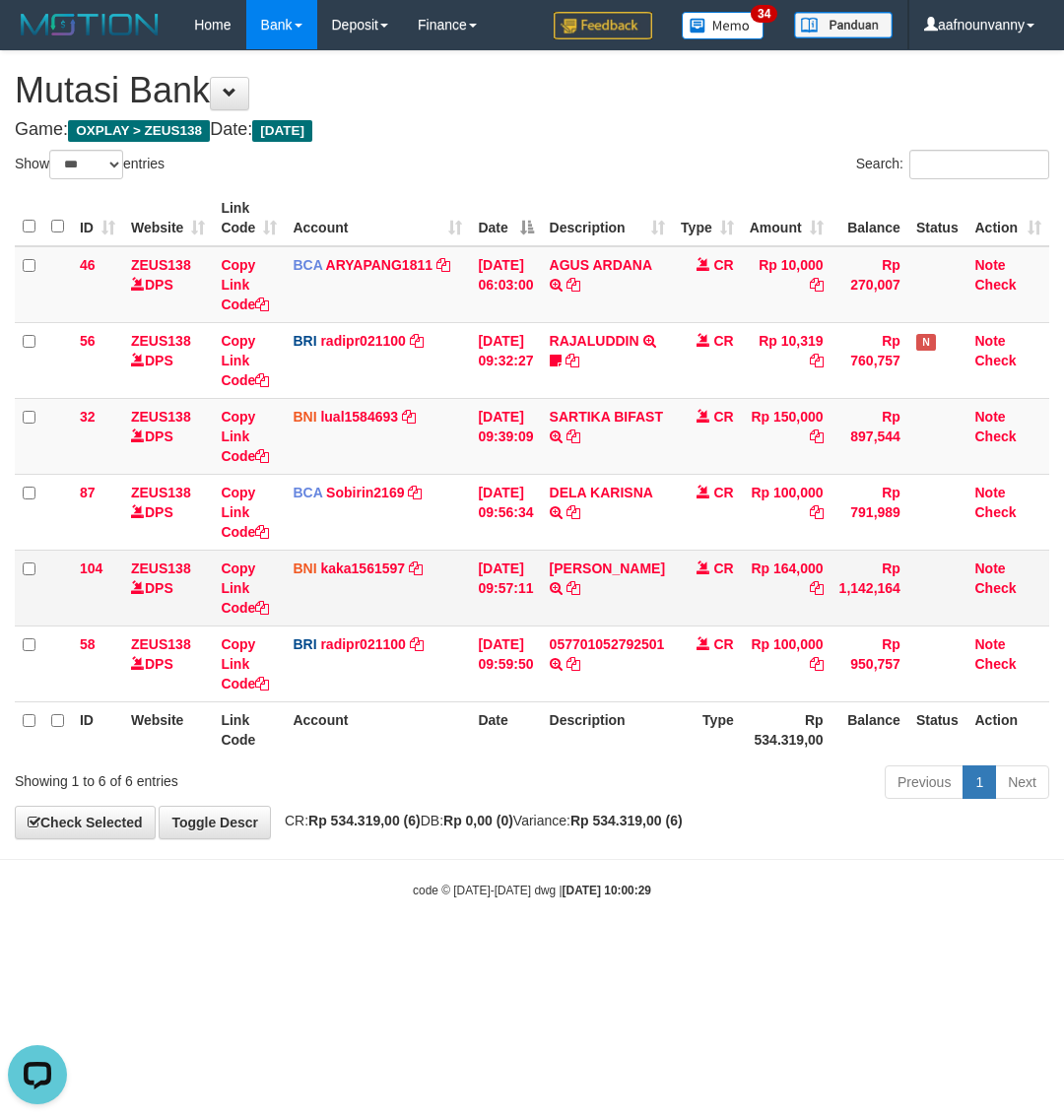 drag, startPoint x: 514, startPoint y: 702, endPoint x: 154, endPoint y: 598, distance: 374.72123 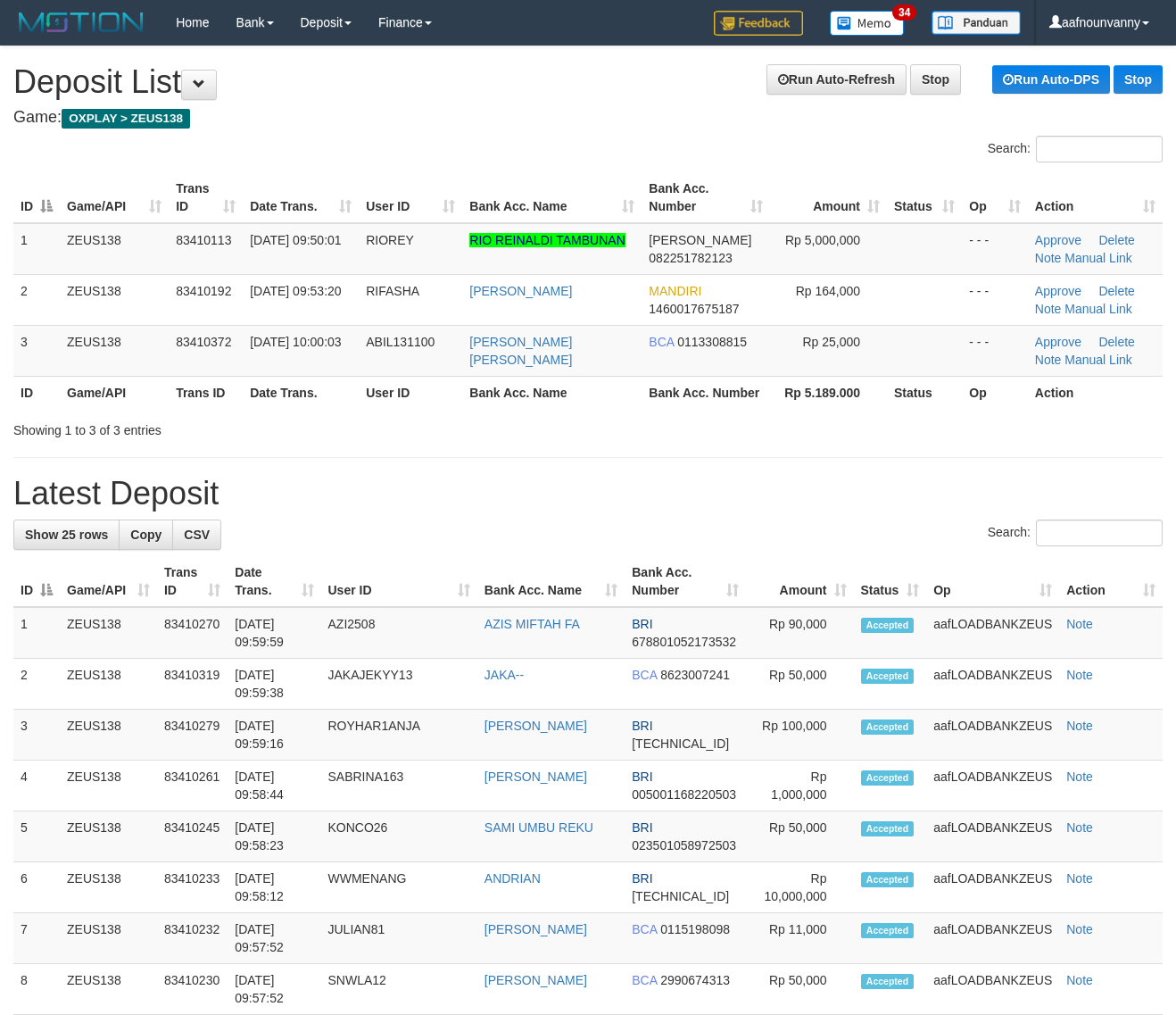 scroll, scrollTop: 0, scrollLeft: 0, axis: both 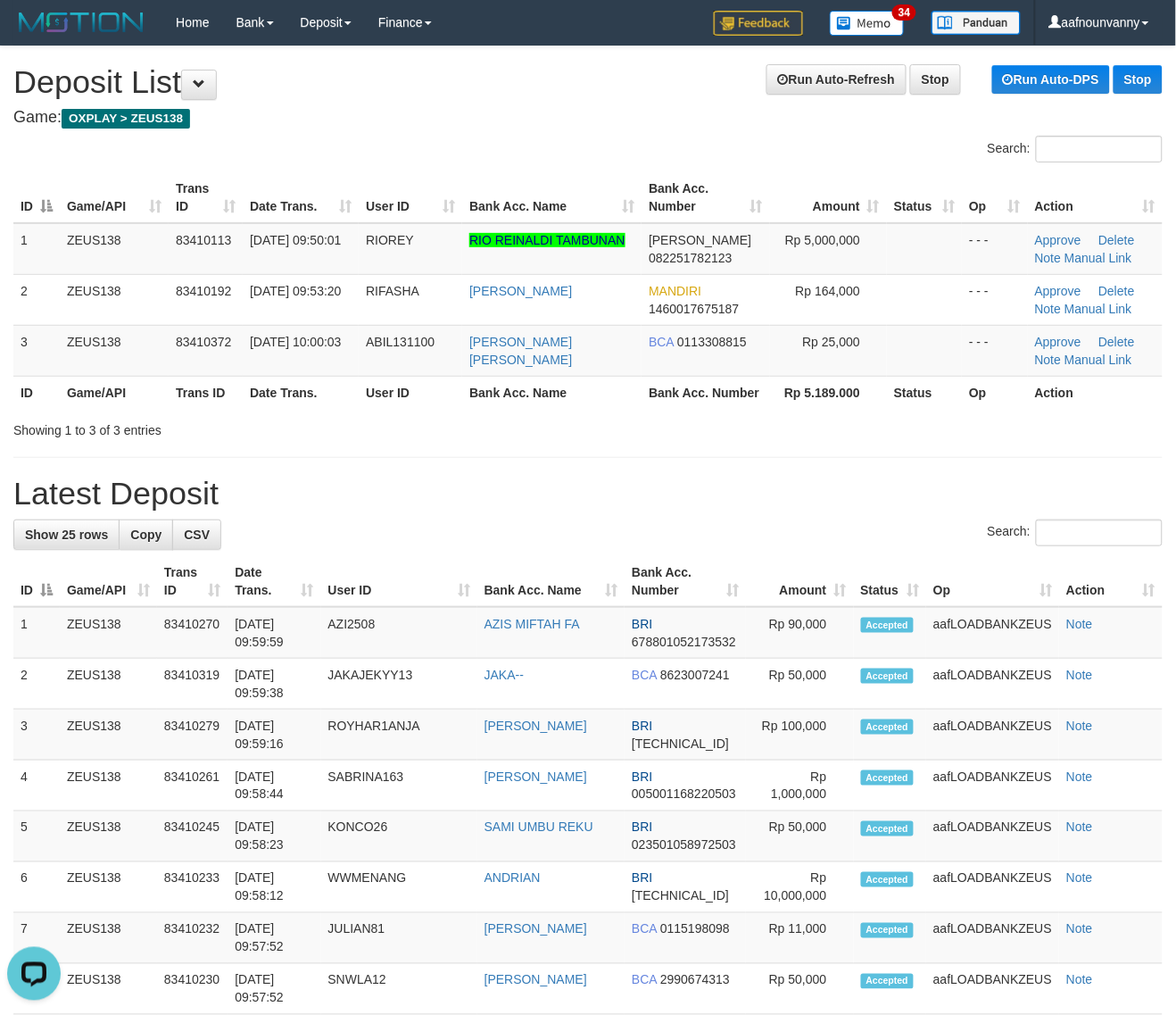 click on "**********" at bounding box center (588, 1022) 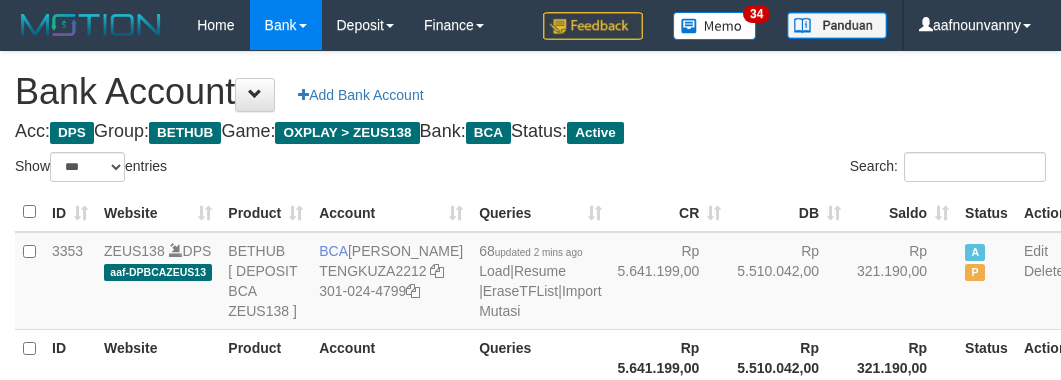 select on "***" 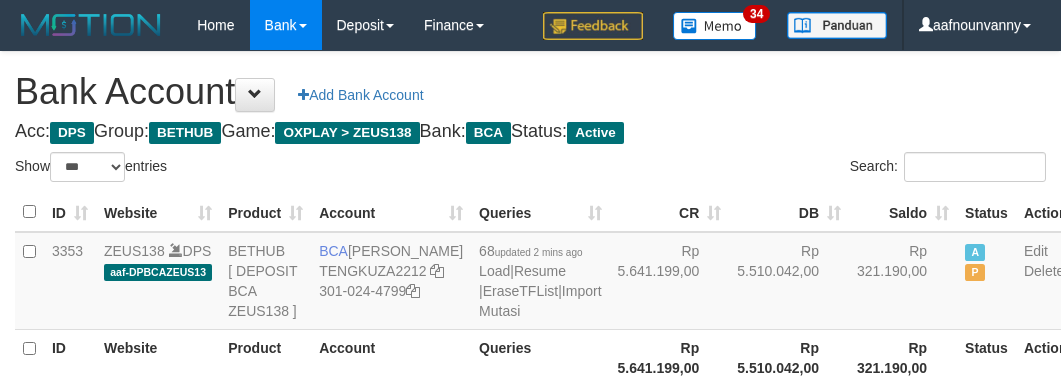 scroll, scrollTop: 226, scrollLeft: 0, axis: vertical 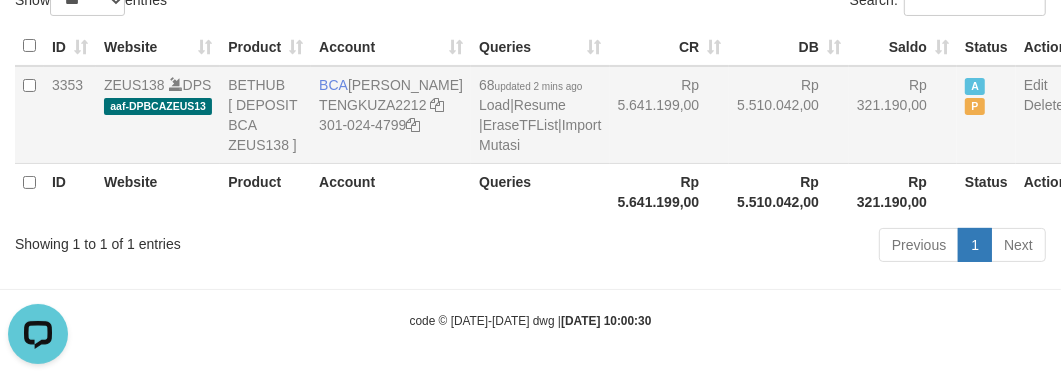 drag, startPoint x: 572, startPoint y: 118, endPoint x: 611, endPoint y: 117, distance: 39.012817 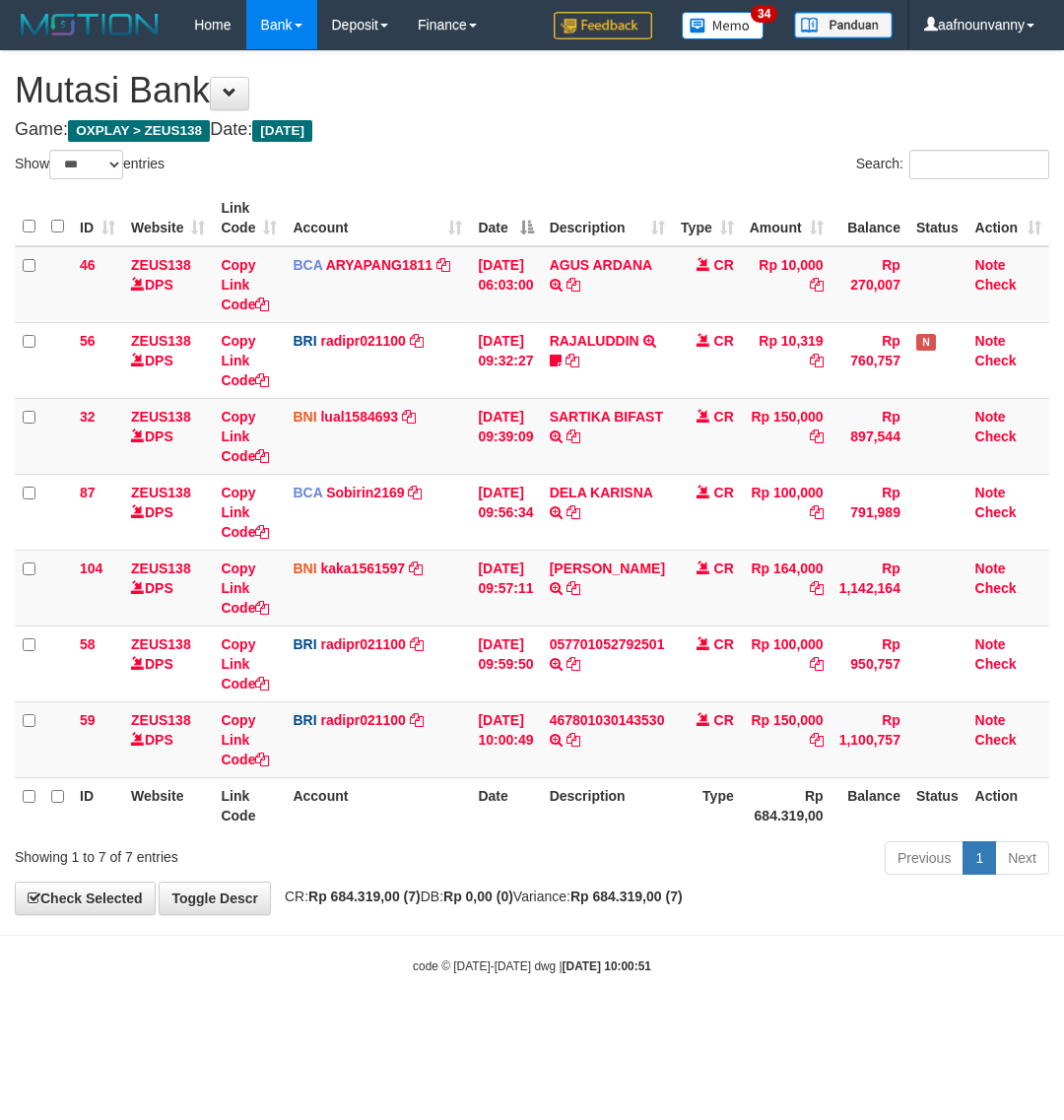 select on "***" 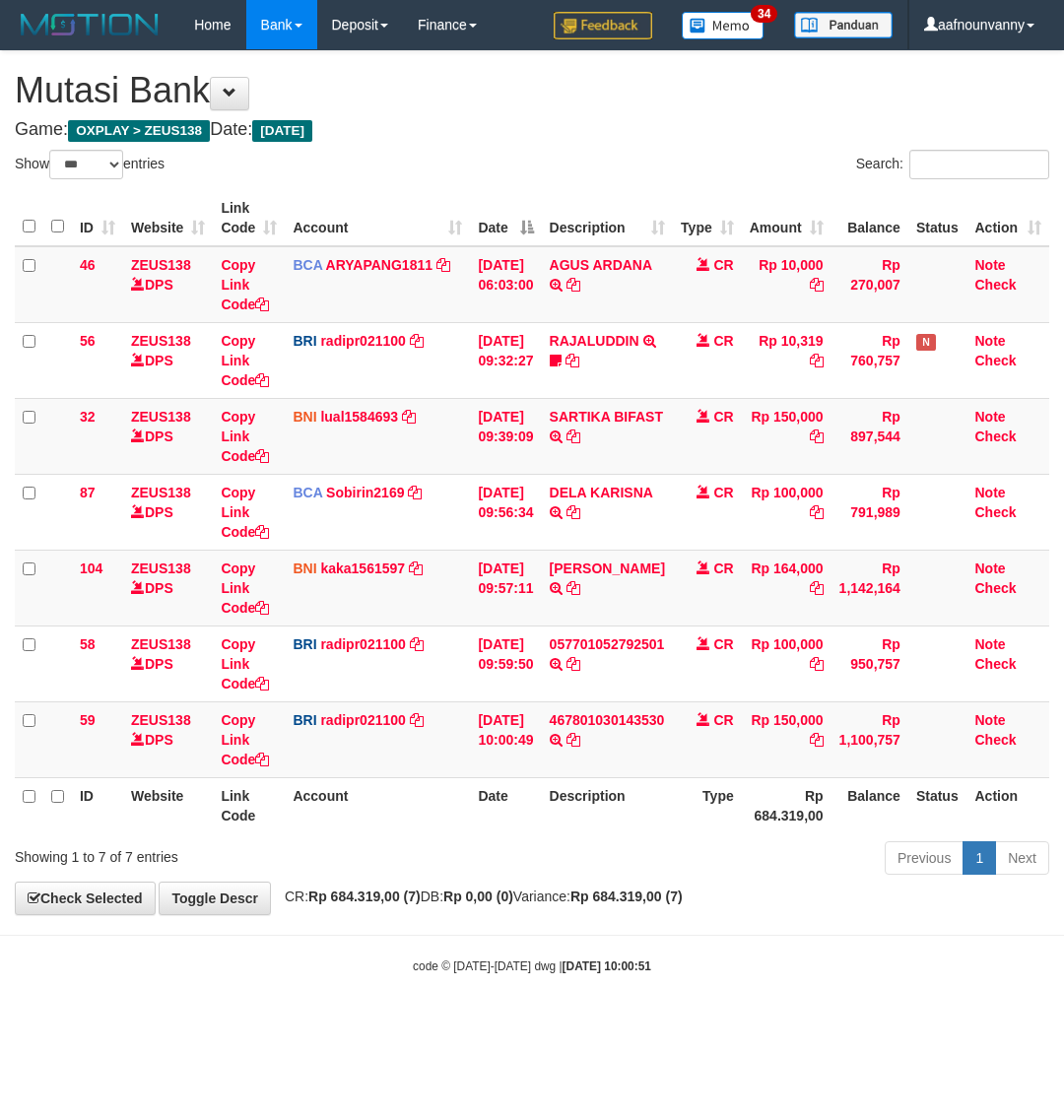 scroll, scrollTop: 0, scrollLeft: 0, axis: both 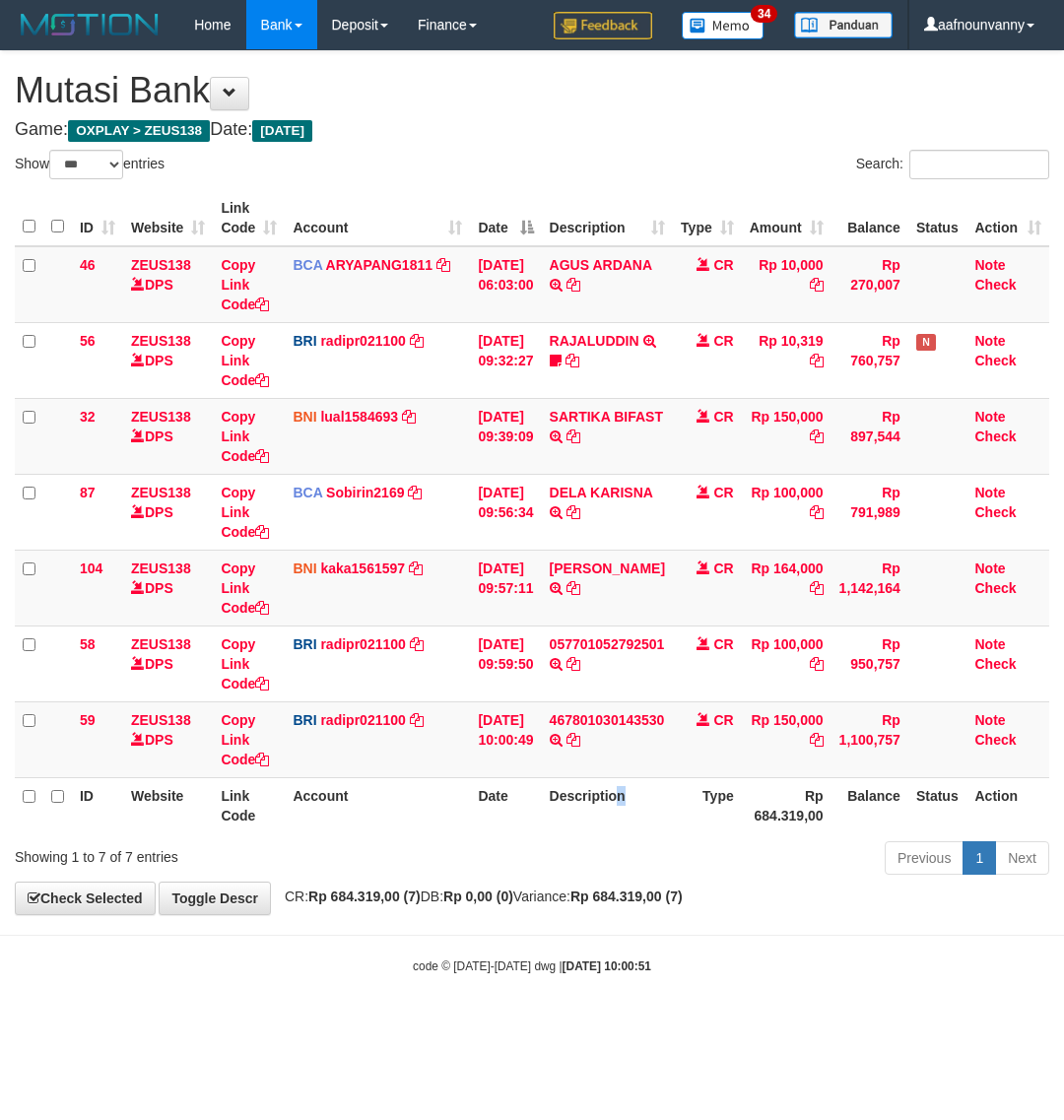 click on "Description" at bounding box center [607, 805] 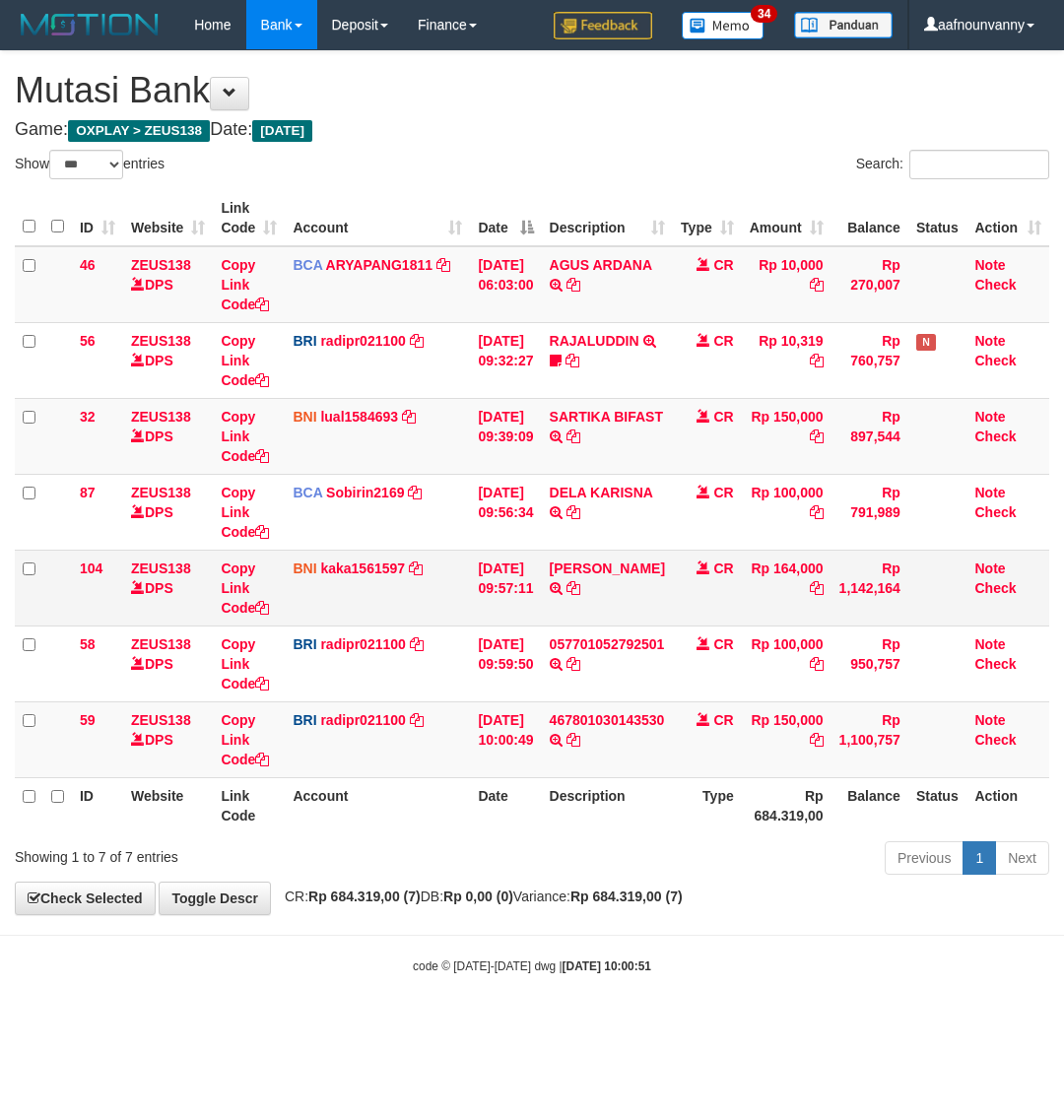 click on "WISMA FRAWENDHA         TRANSFER DARI BPK WISMA FRAWENDHA" at bounding box center [607, 587] 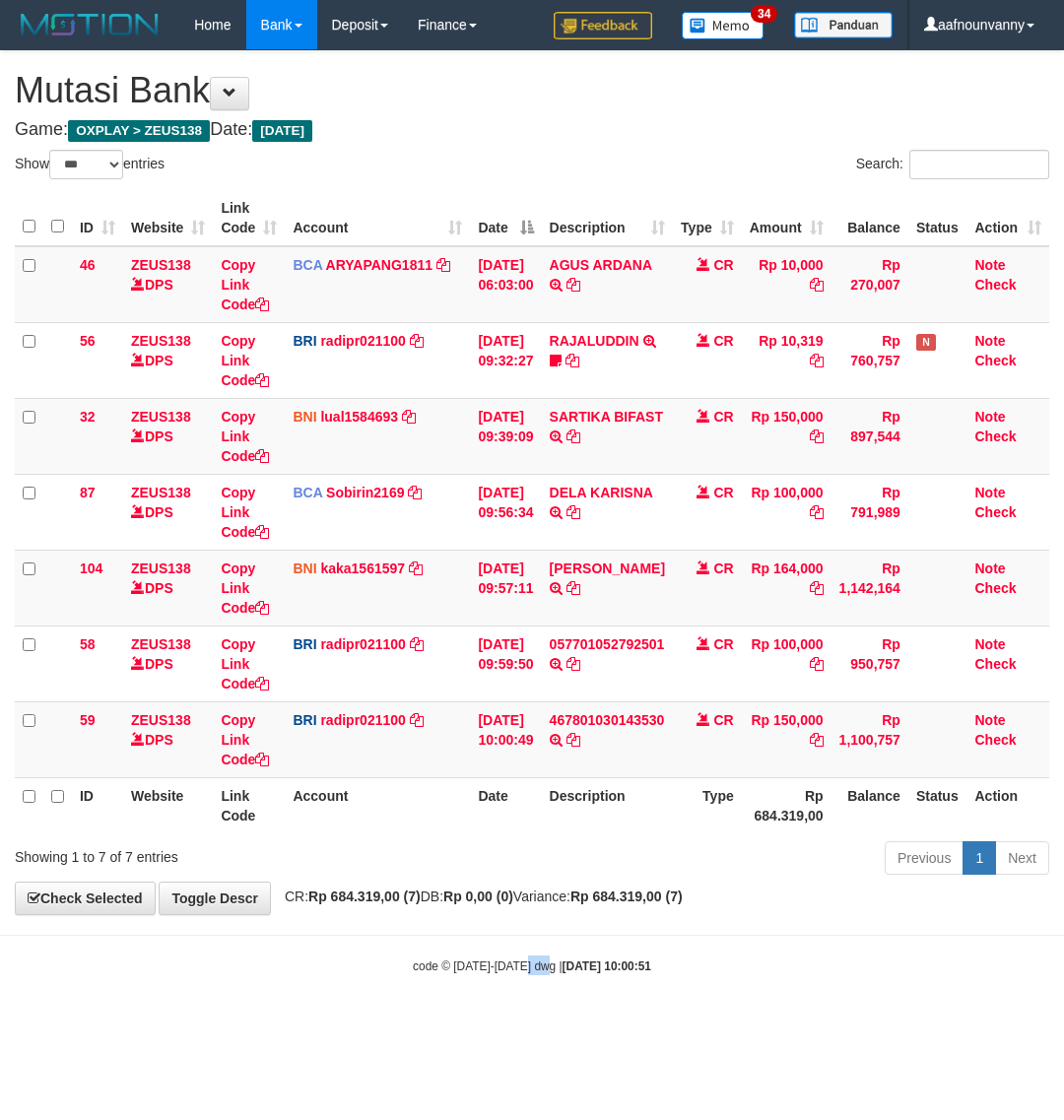 click on "Toggle navigation
Home
Bank
Account List
Load
By Website
Group
[OXPLAY]													ZEUS138
By Load Group (DPS)" at bounding box center [532, 512] 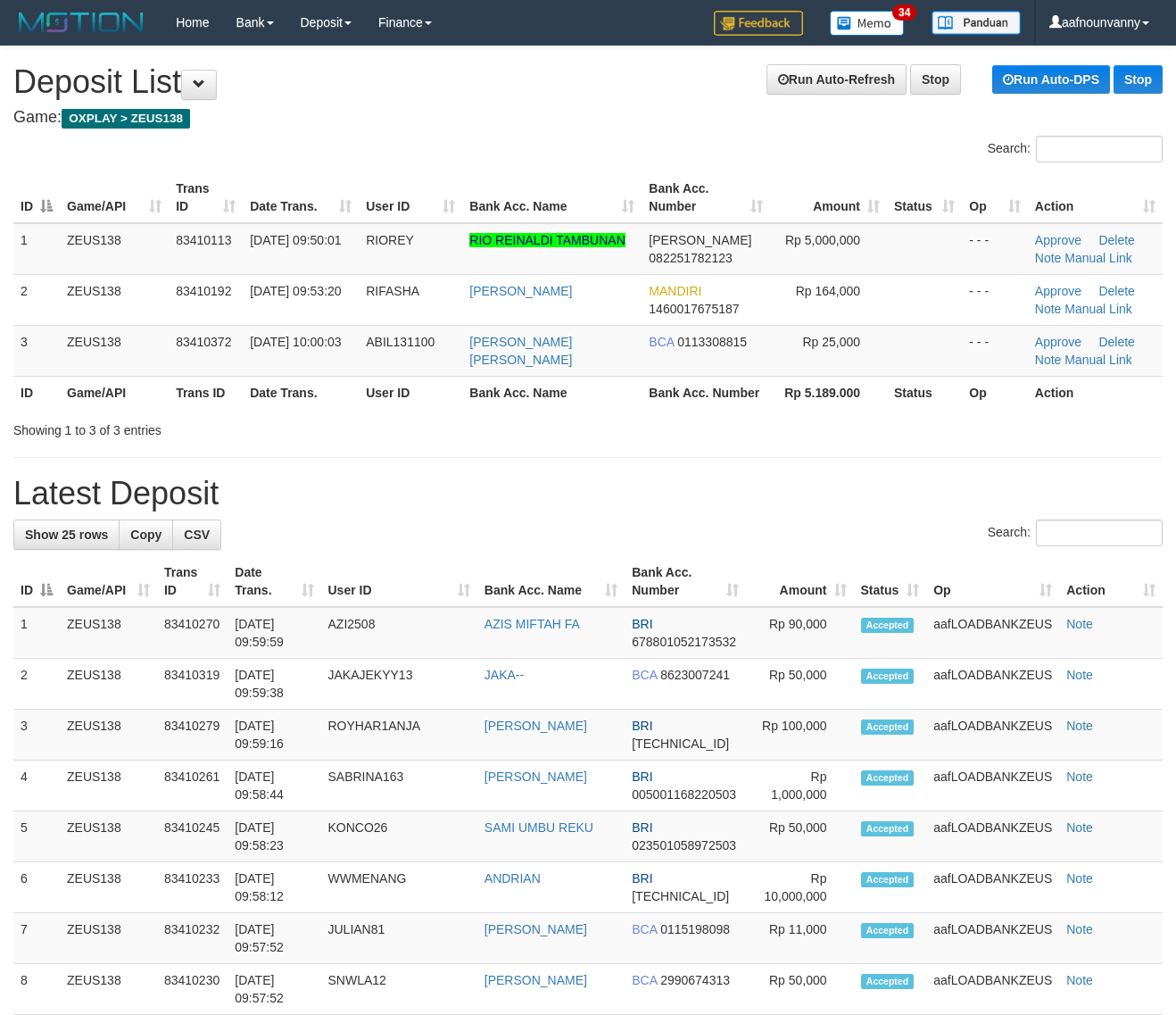 scroll, scrollTop: 0, scrollLeft: 0, axis: both 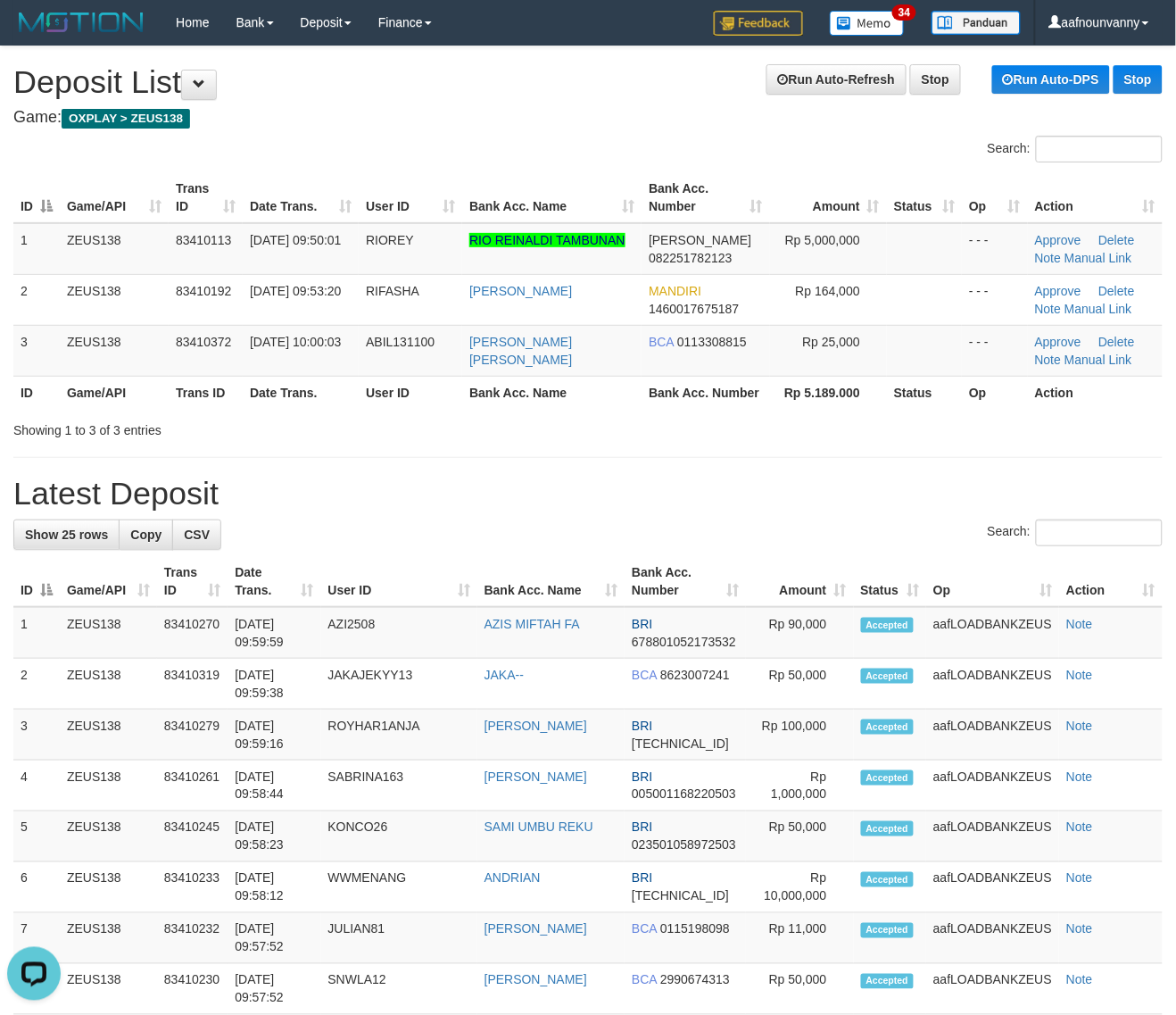 drag, startPoint x: 230, startPoint y: 436, endPoint x: 303, endPoint y: 446, distance: 73.6817 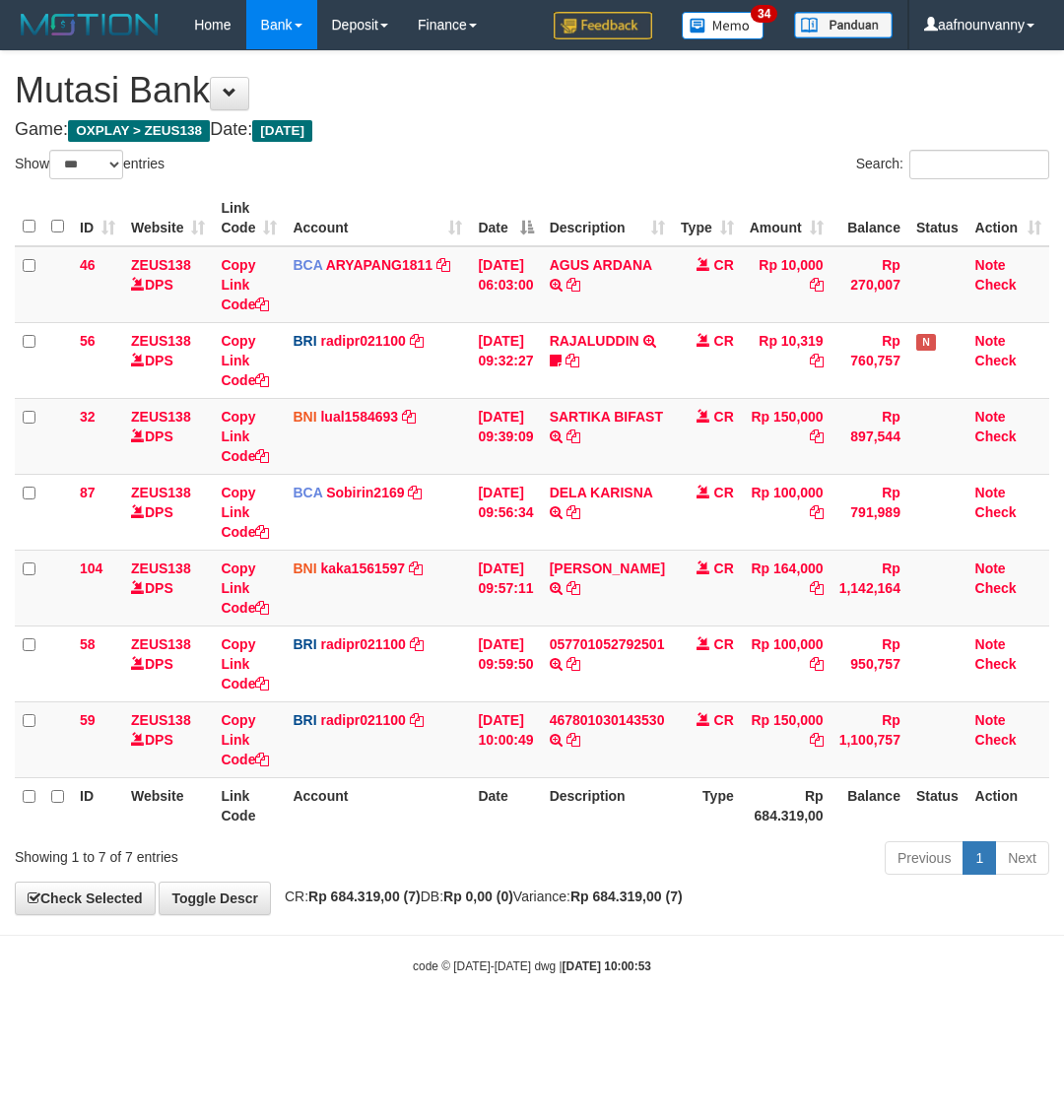 select on "***" 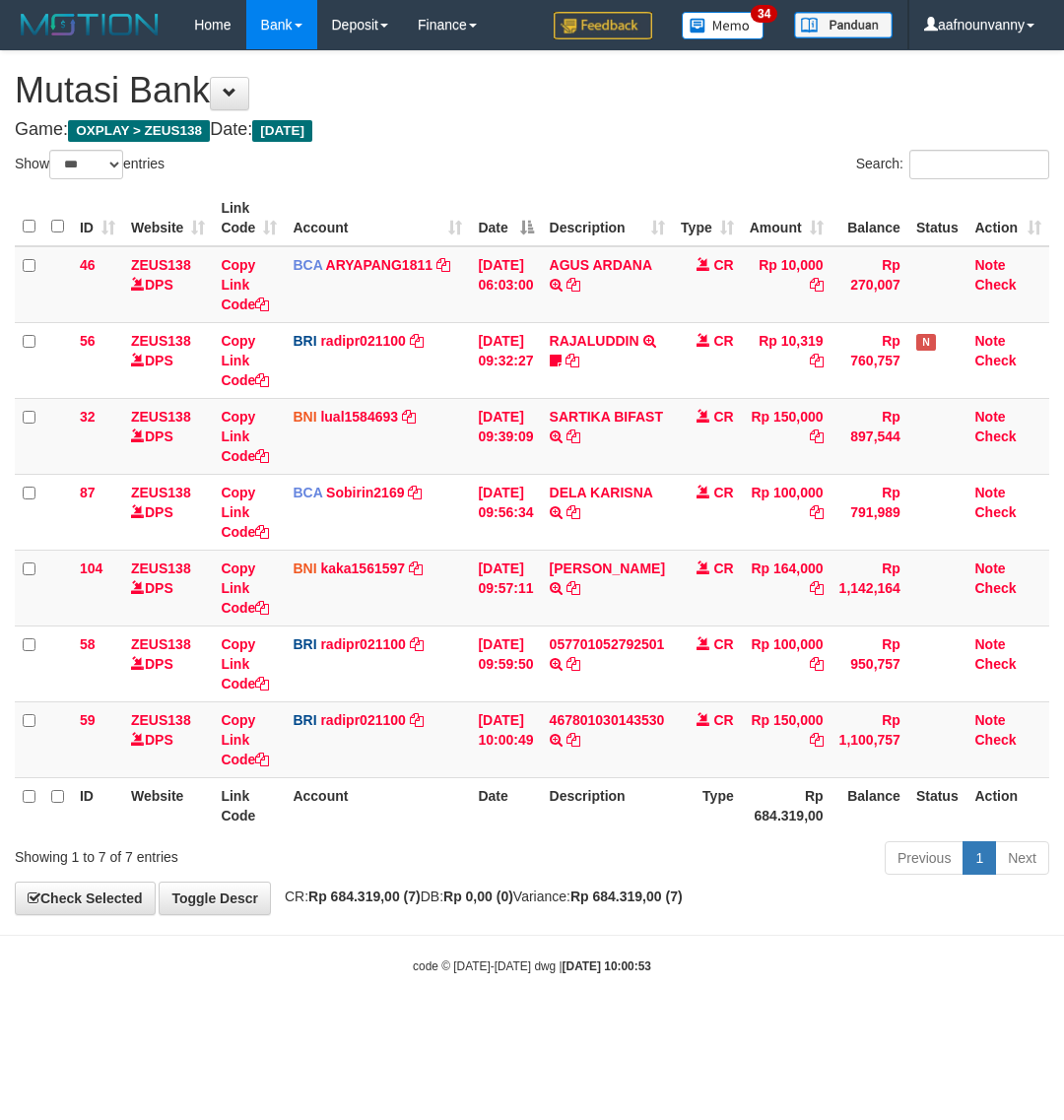 scroll, scrollTop: 0, scrollLeft: 0, axis: both 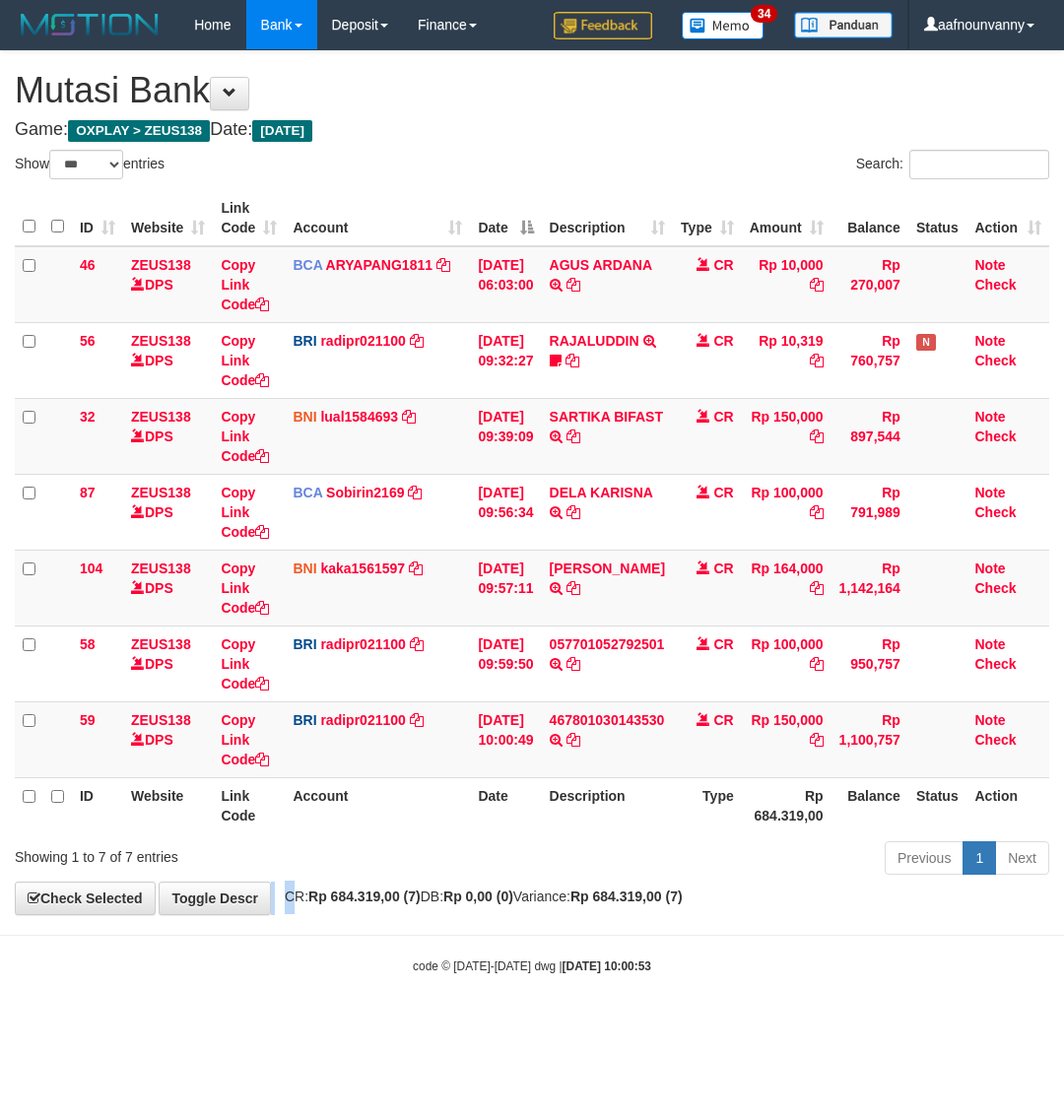click on "**********" at bounding box center [532, 483] 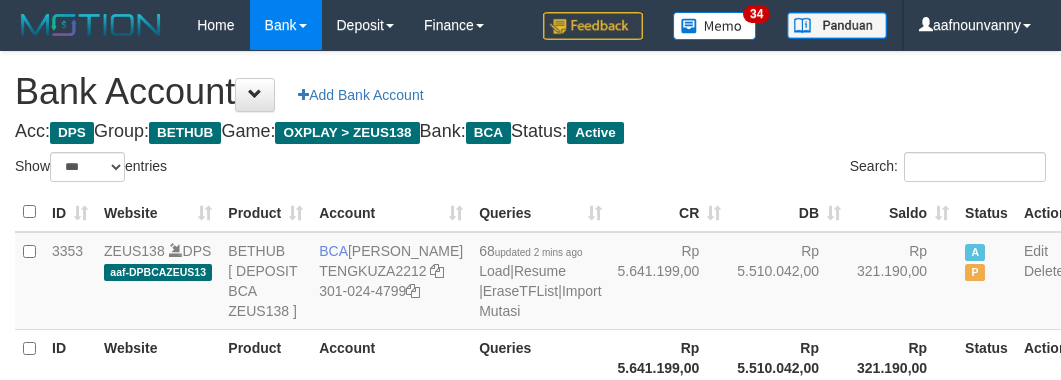 select on "***" 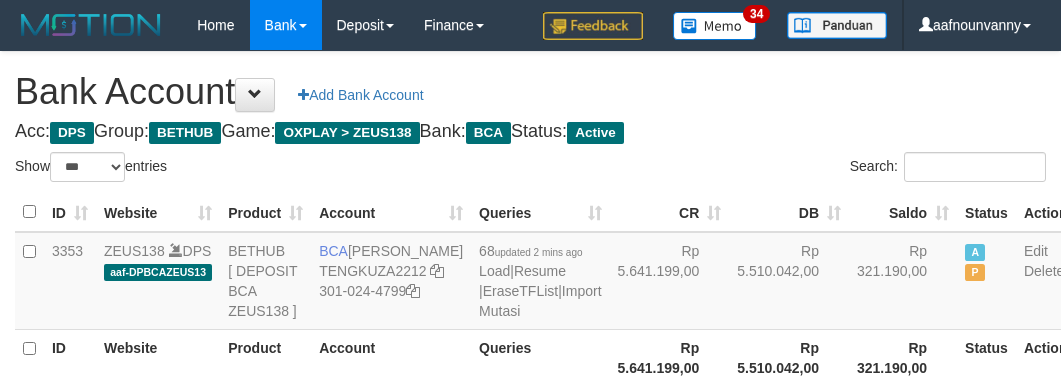 scroll, scrollTop: 226, scrollLeft: 0, axis: vertical 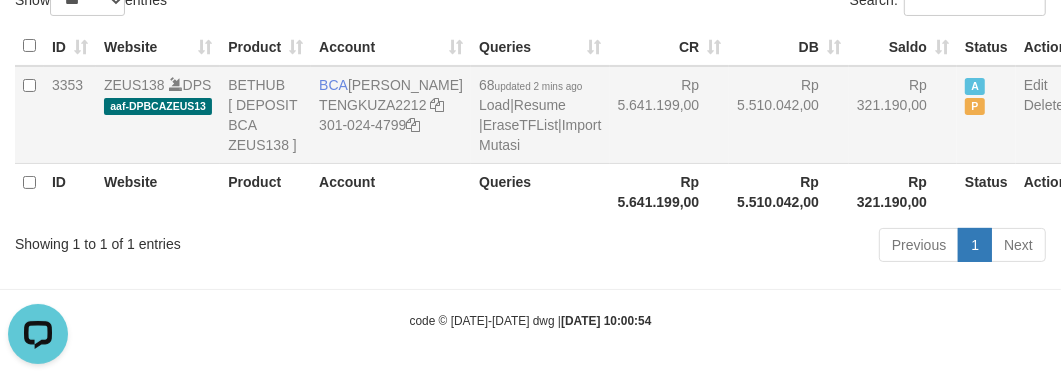 click on "Rp 5.641.199,00" at bounding box center [670, 115] 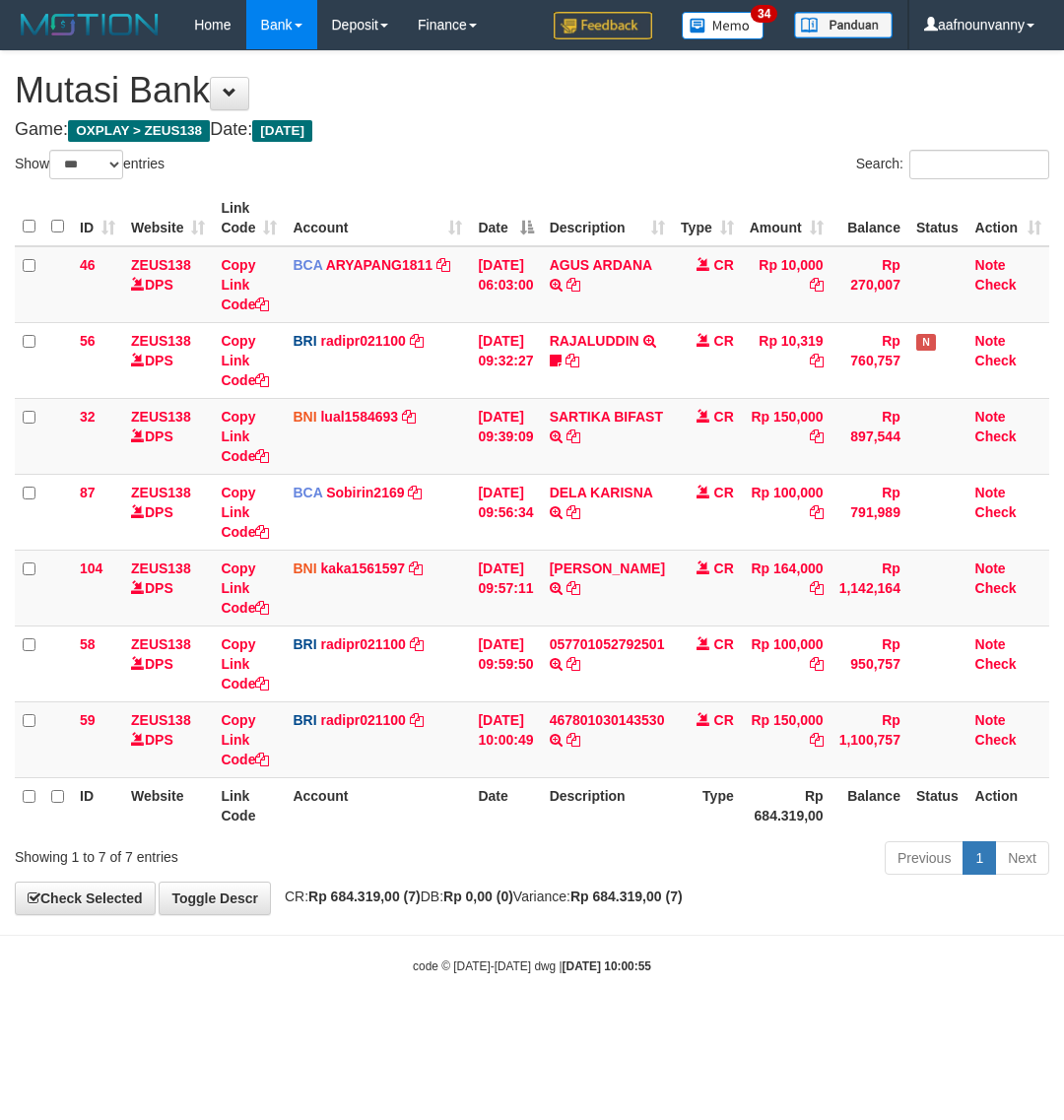 select on "***" 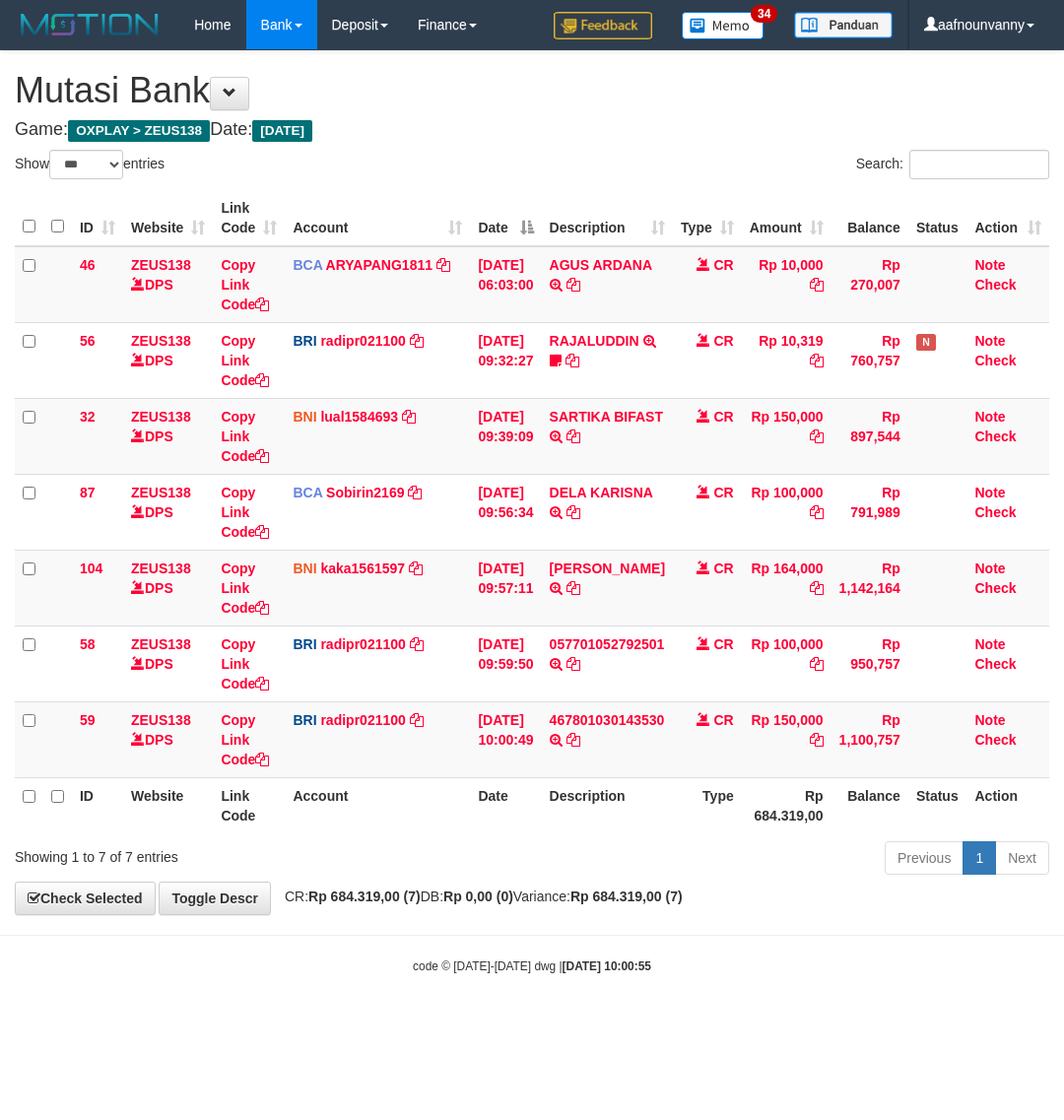 scroll, scrollTop: 0, scrollLeft: 0, axis: both 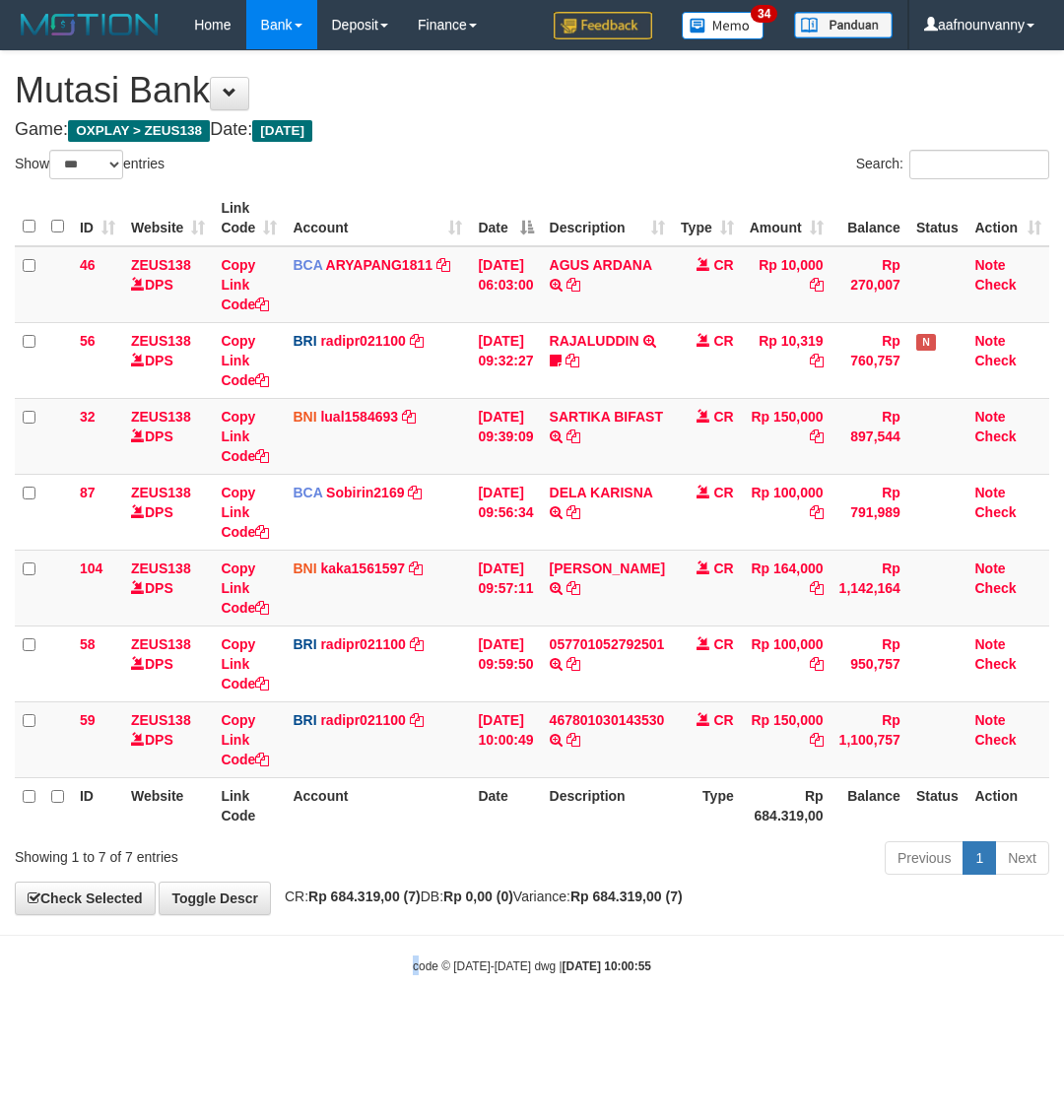 click on "Toggle navigation
Home
Bank
Account List
Load
By Website
Group
[OXPLAY]													ZEUS138
By Load Group (DPS)" at bounding box center (532, 512) 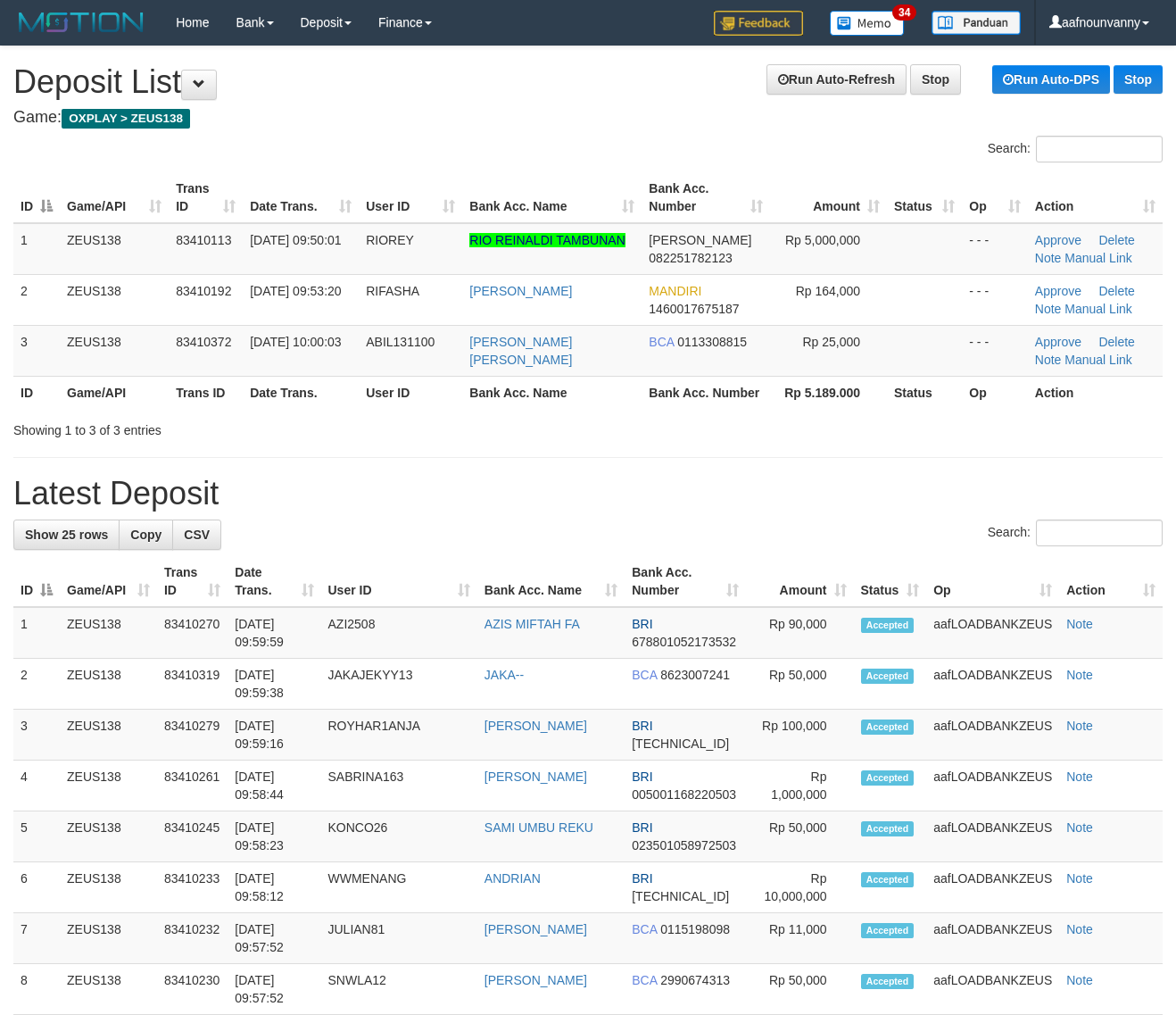 scroll, scrollTop: 0, scrollLeft: 0, axis: both 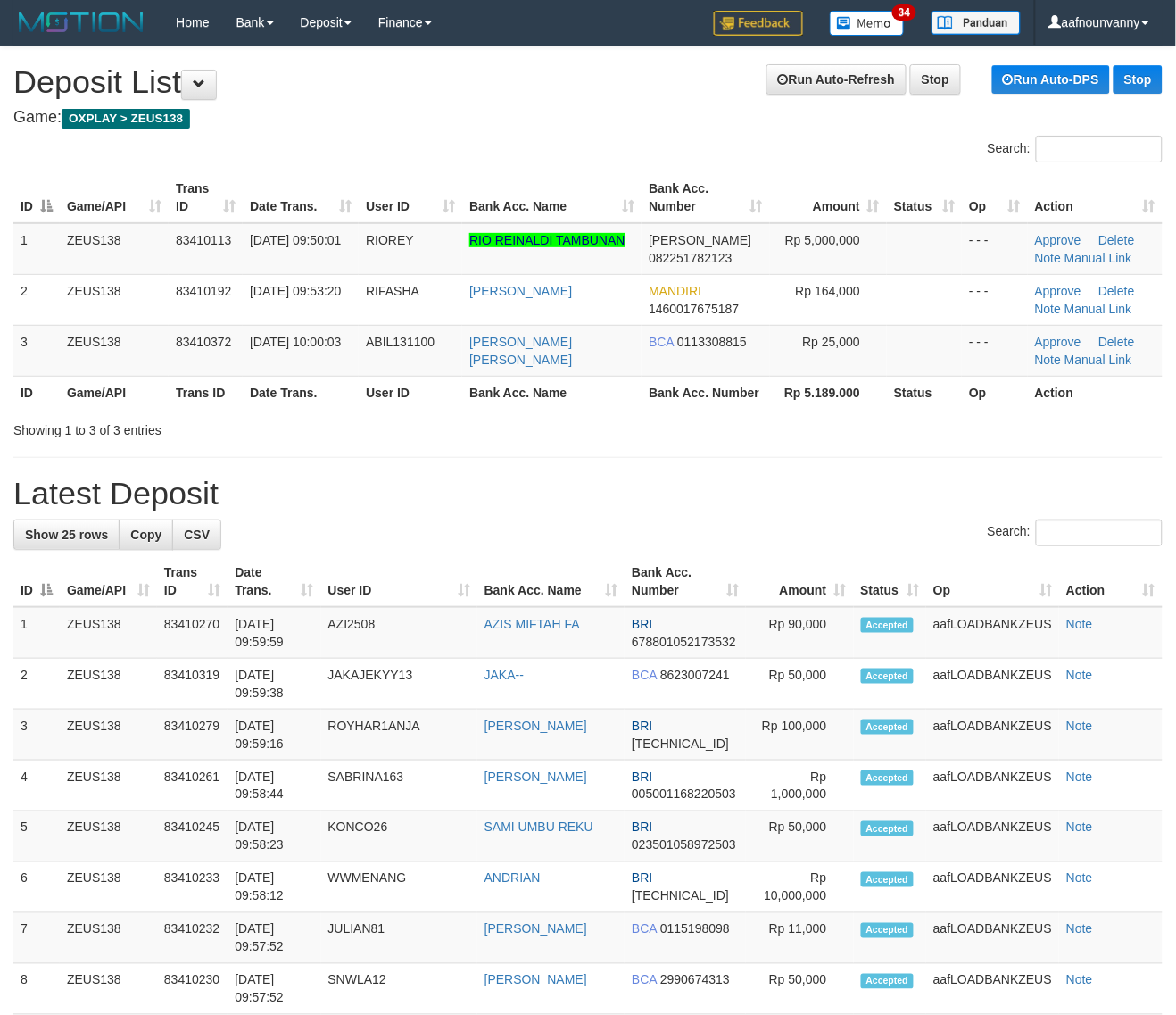 click on "Bank Acc. Number" at bounding box center (705, 392) 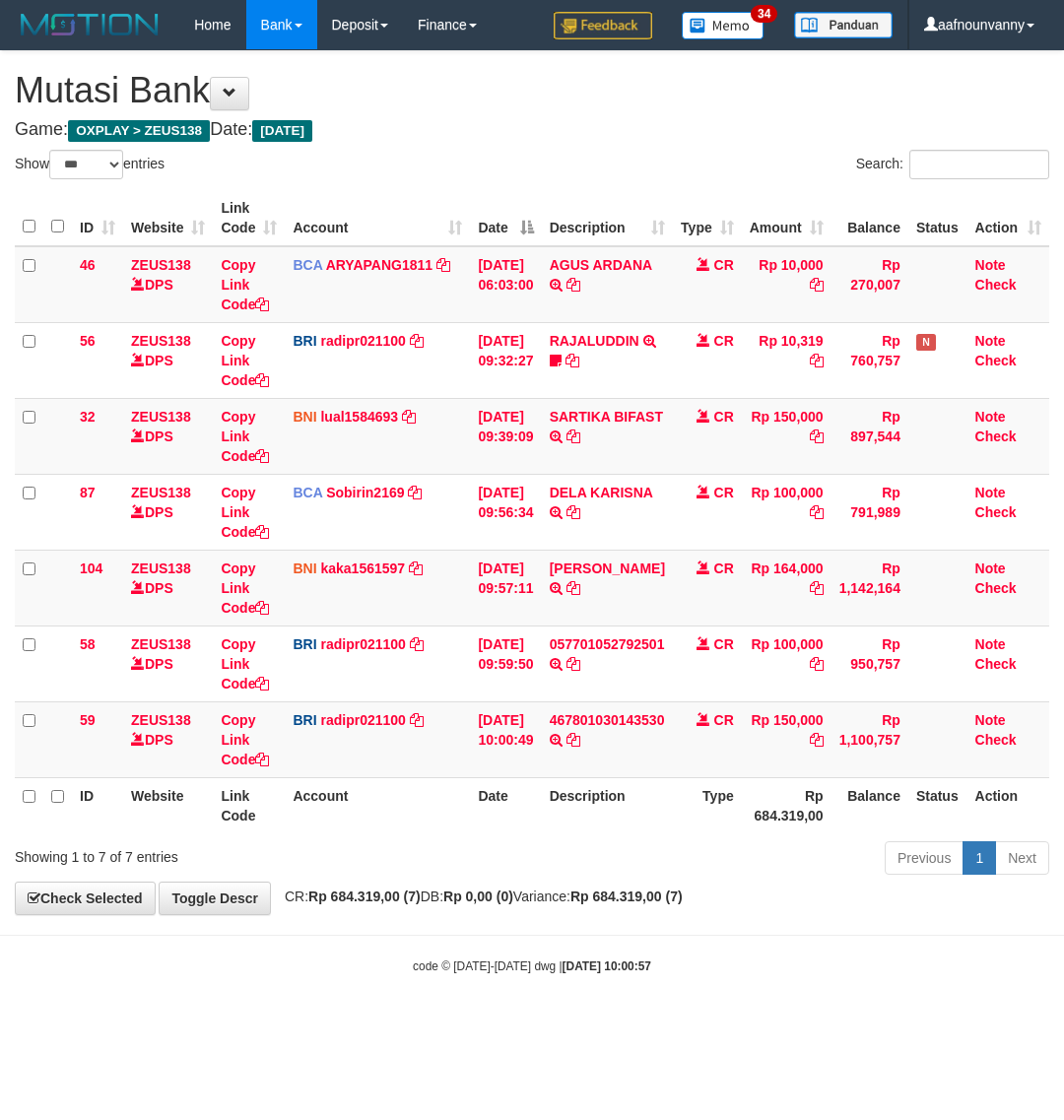select on "***" 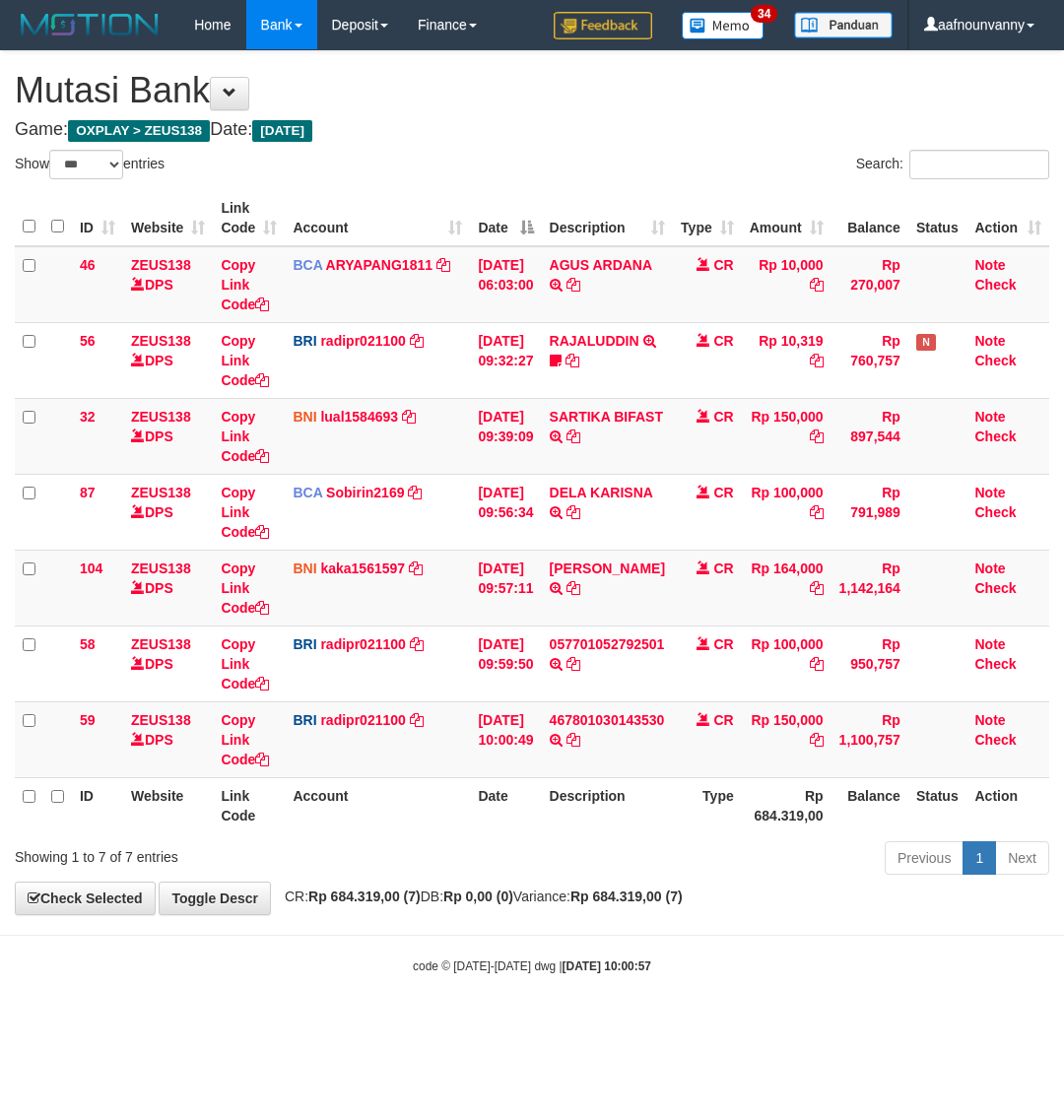 scroll, scrollTop: 0, scrollLeft: 0, axis: both 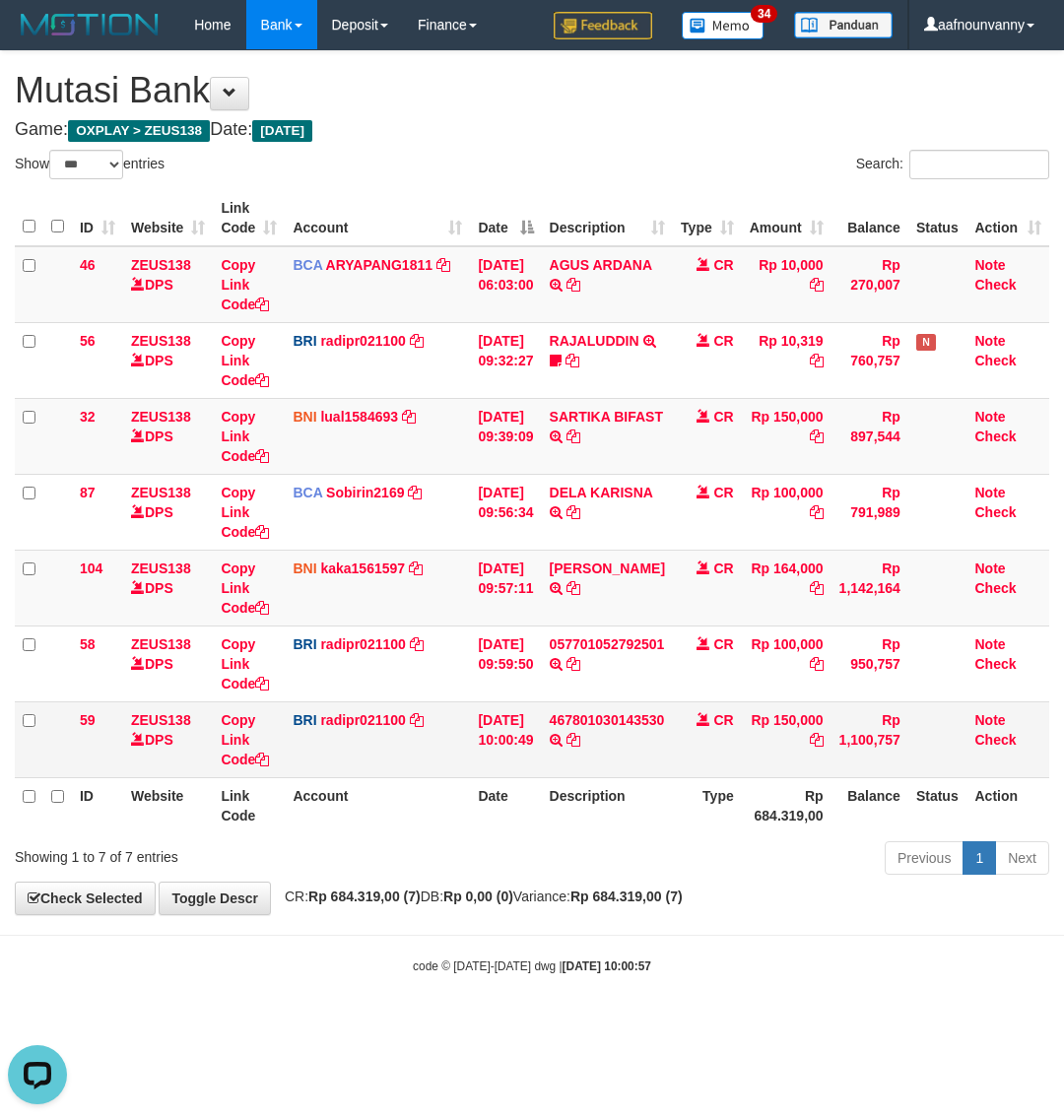 click on "CR" at bounding box center (707, 739) 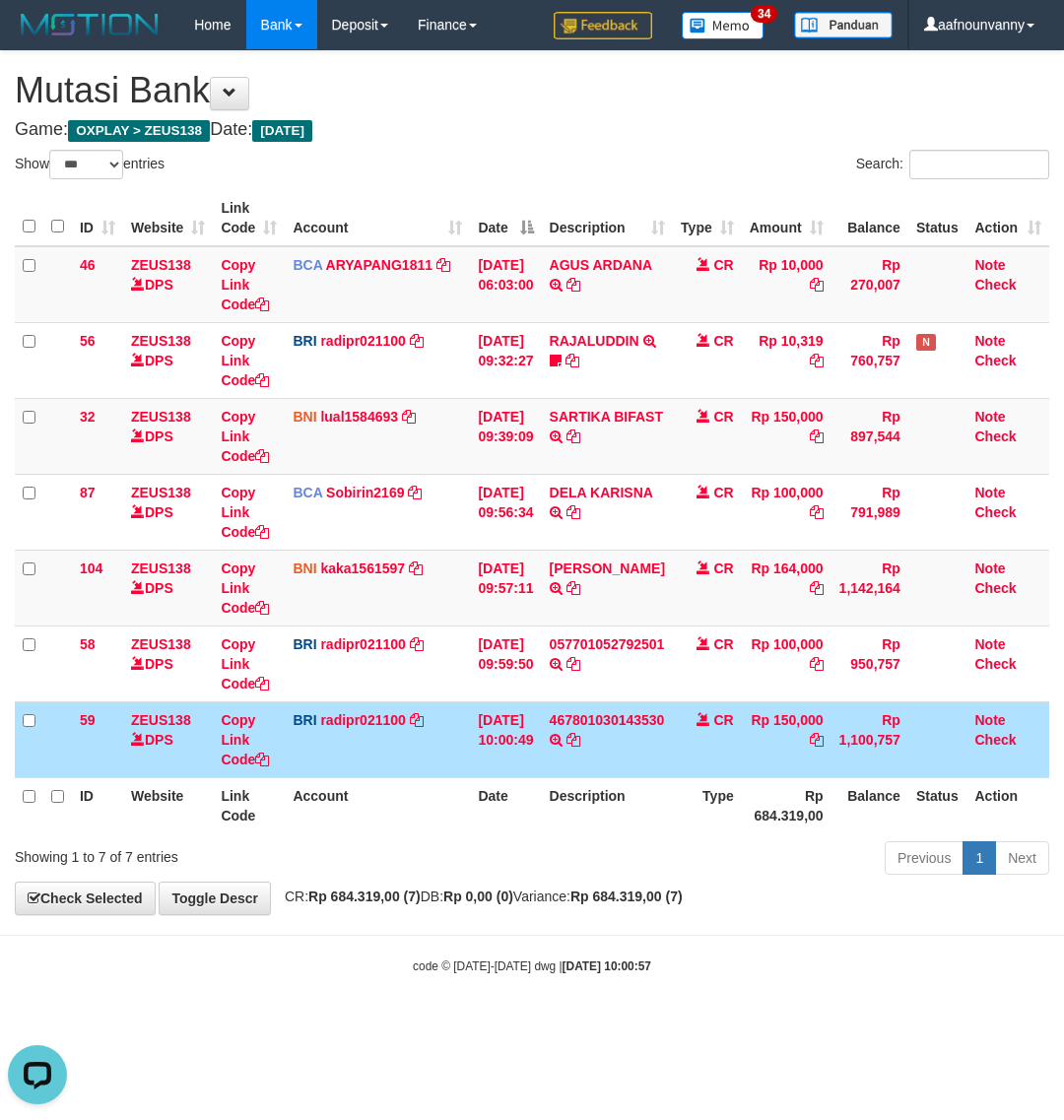 click on "467801030143530         TRANSFER NBMB 467801030143530 TO REYNALDI ADI PRATAMA" at bounding box center (607, 739) 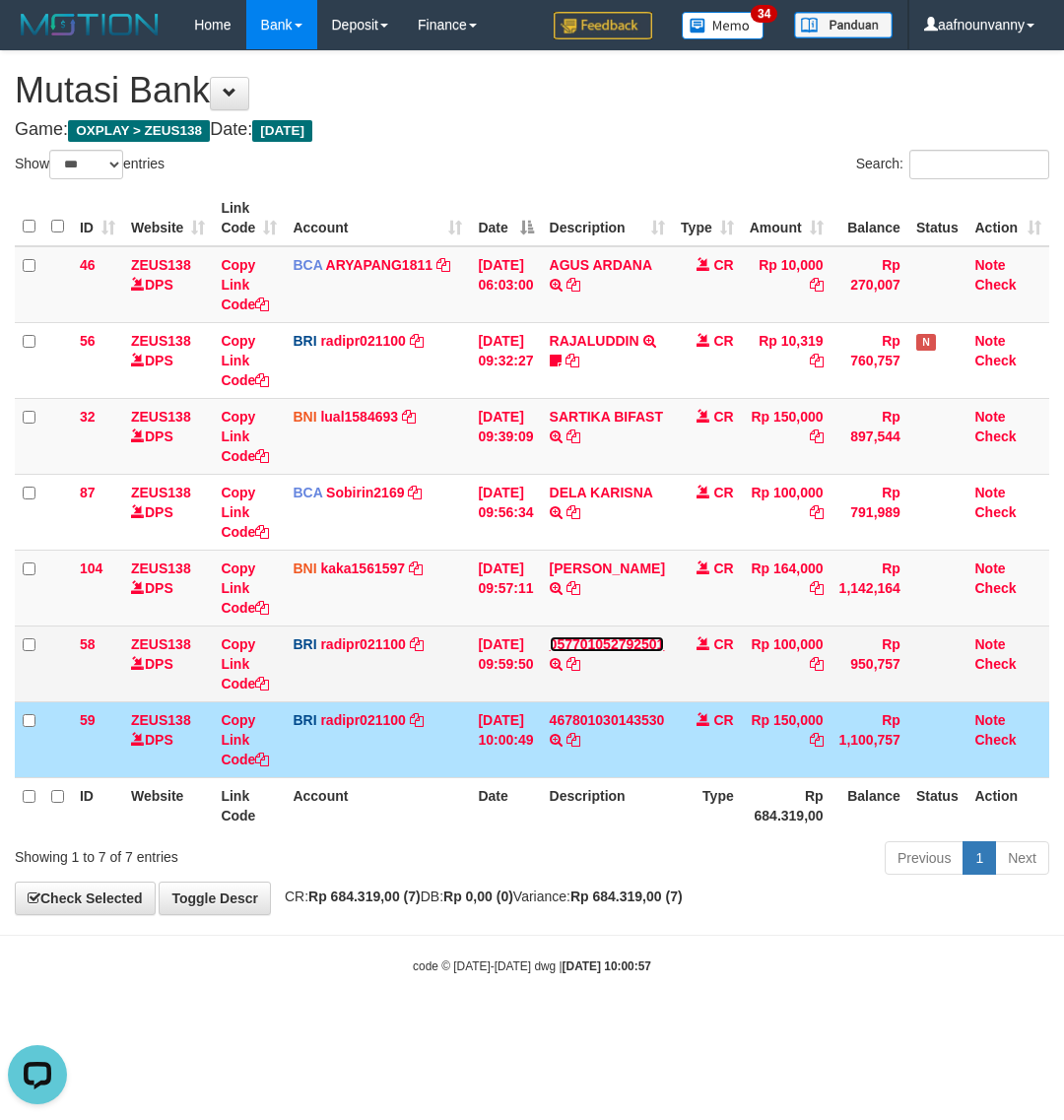 click on "057701052792501" at bounding box center [607, 644] 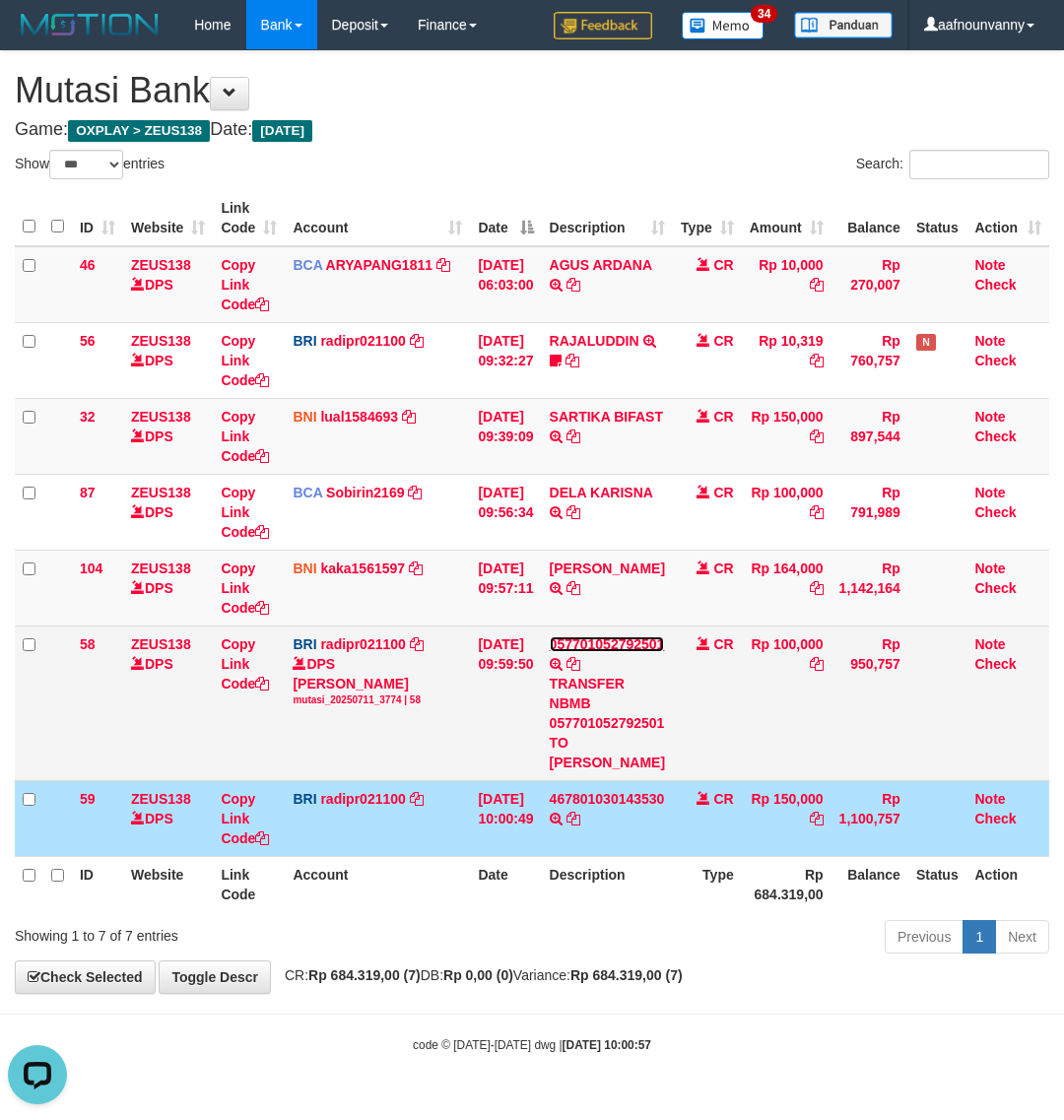 click on "057701052792501         TRANSFER NBMB 057701052792501 TO REYNALDI ADI PRATAMA" at bounding box center [607, 702] 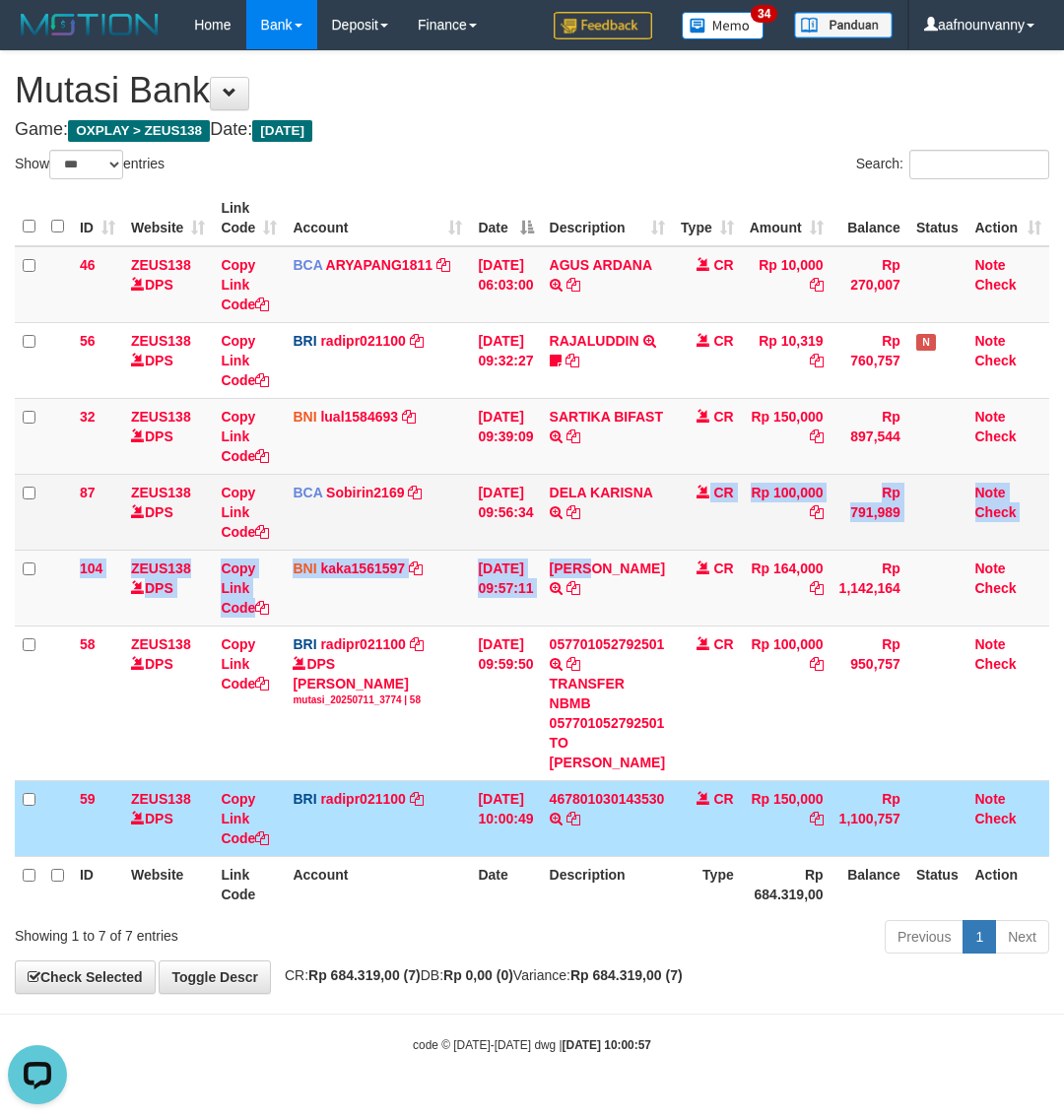 click on "46
ZEUS138    DPS
Copy Link Code
BCA
ARYAPANG1811
DPS
ARYA PANGESTU
mutasi_20250711_2620 | 46
mutasi_20250711_2620 | 46
11/07/2025 06:03:00
AGUS ARDANA         TRSF E-BANKING CR 1107/FTSCY/WS95051
10000.002025071158167087 TRFDN-AGUS ARDANA ESPAY DEBIT INDONE
CR
Rp 10,000
Rp 270,007
Note
Check
56
ZEUS138    DPS
Copy Link Code
BRI
radipr021100
DPS
REYNALDI ADI PRATAMA
mutasi_20250711_3774 | 56" at bounding box center (532, 552) 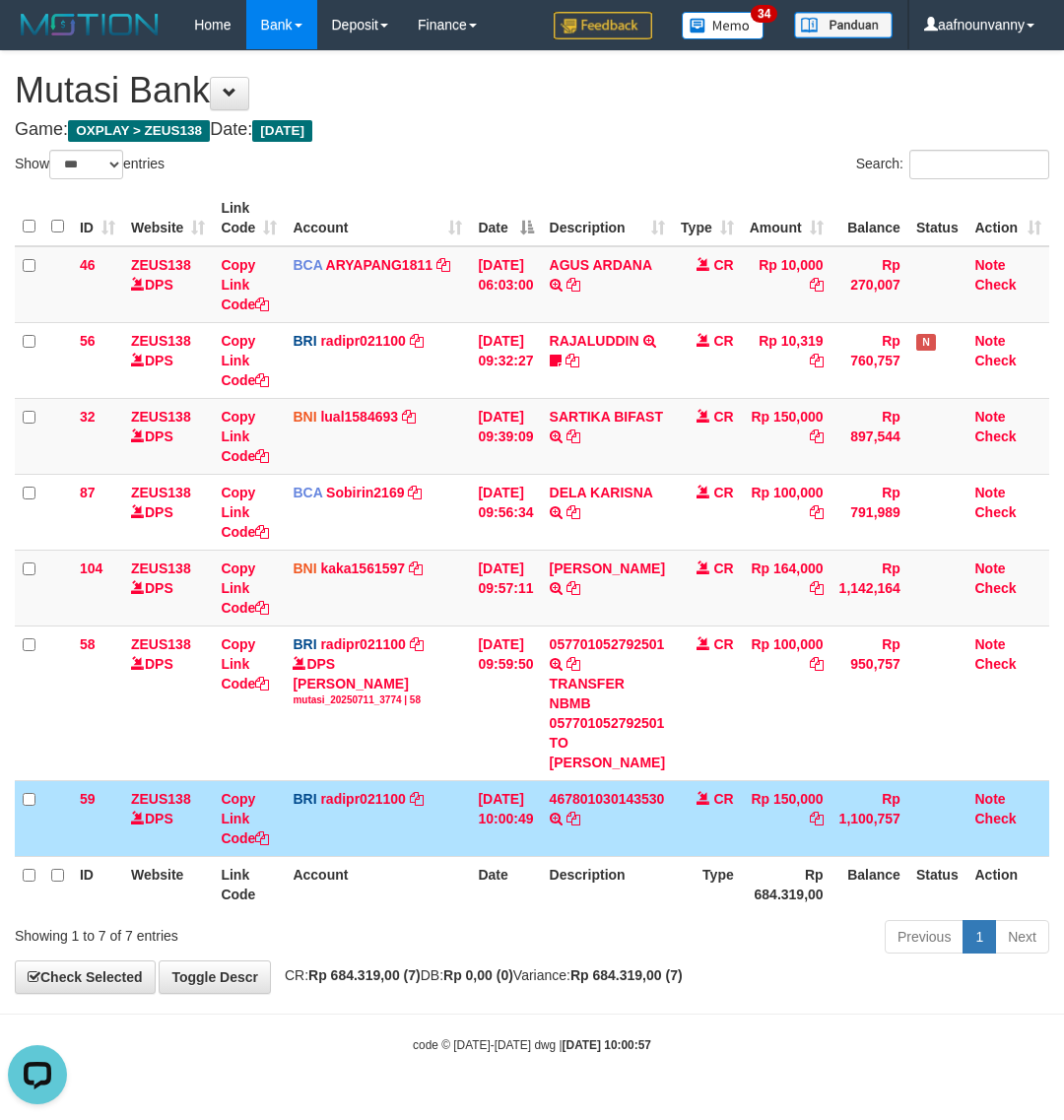 click on "**********" at bounding box center [532, 522] 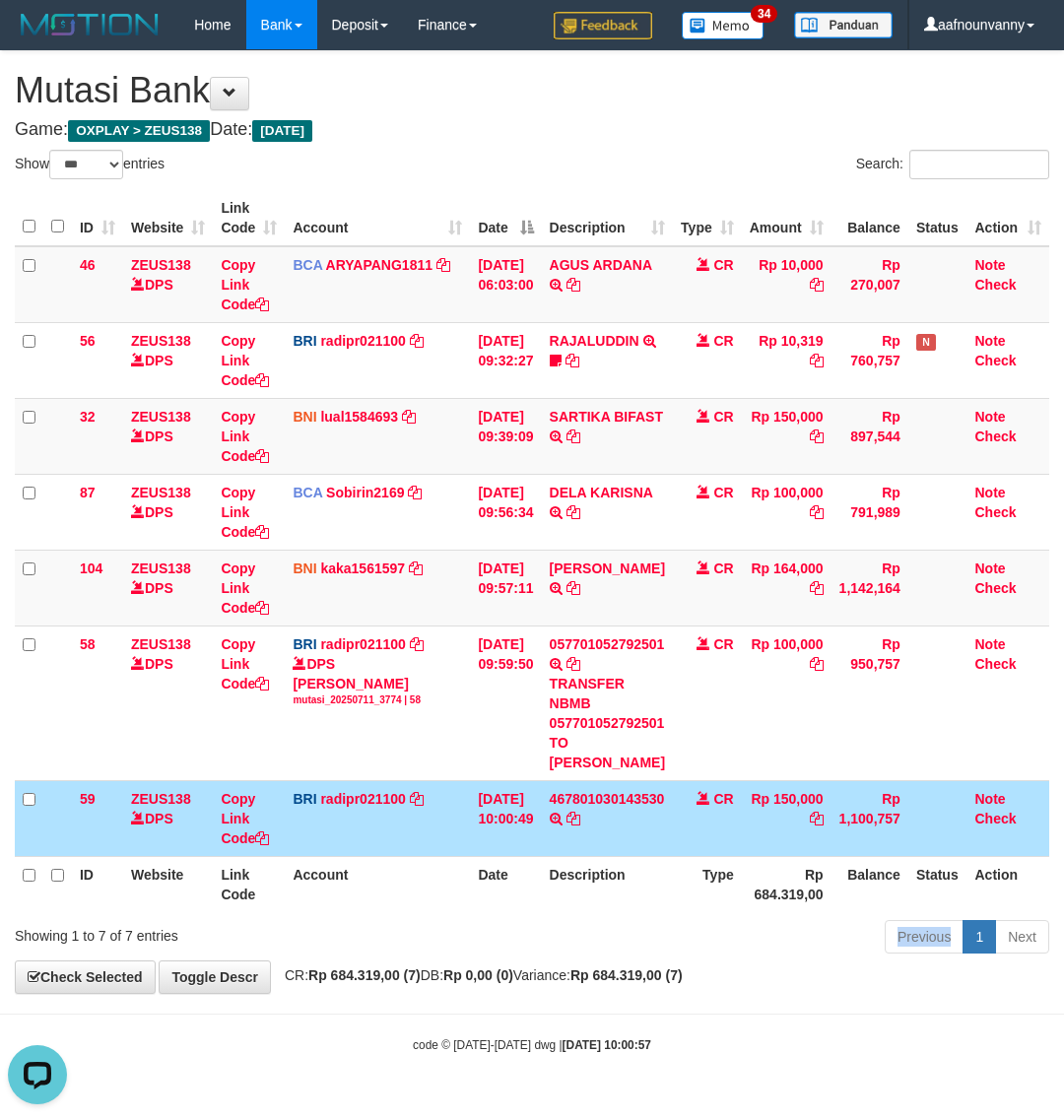 drag, startPoint x: 622, startPoint y: 941, endPoint x: 15, endPoint y: 678, distance: 661.527 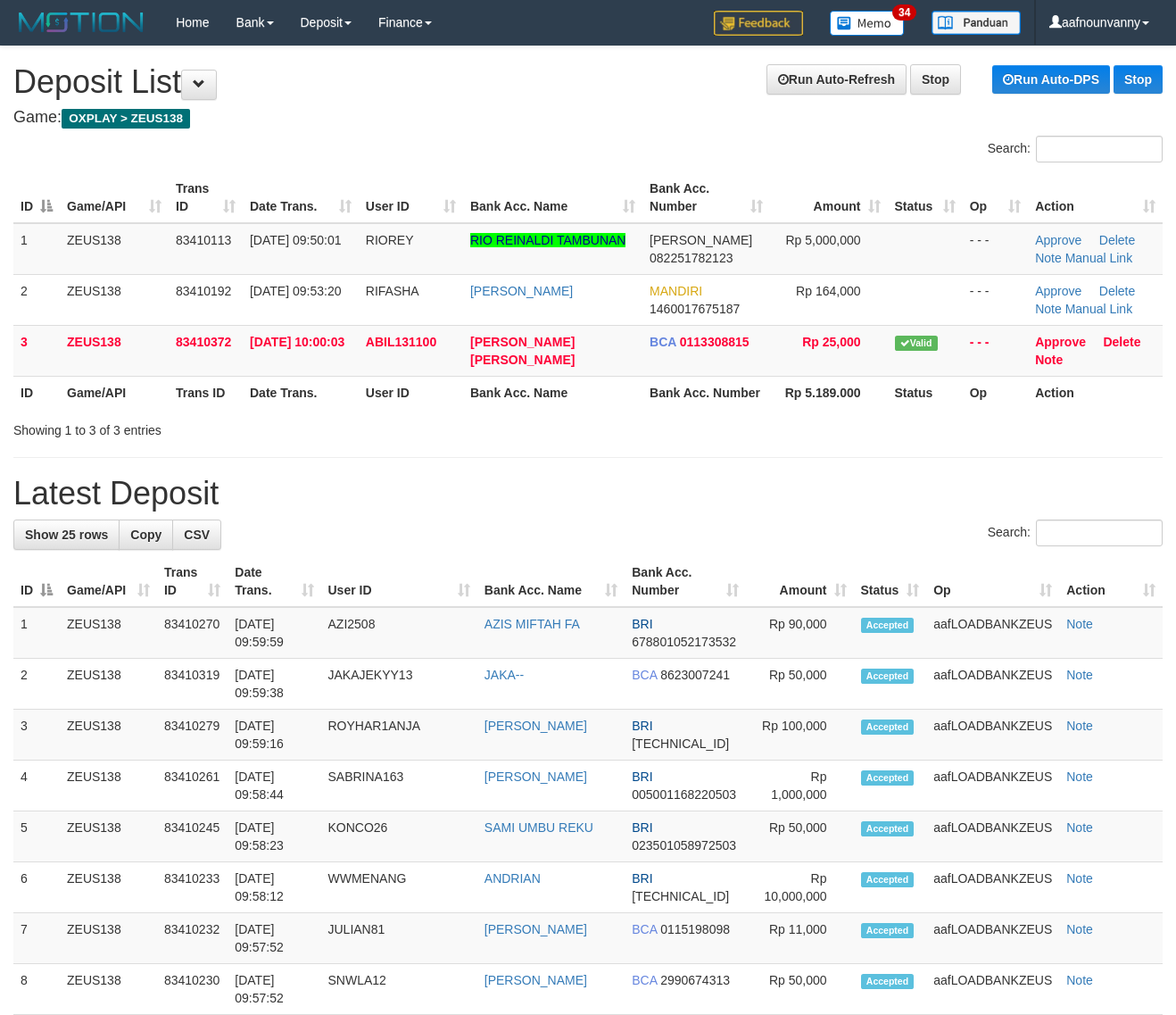 scroll, scrollTop: 0, scrollLeft: 0, axis: both 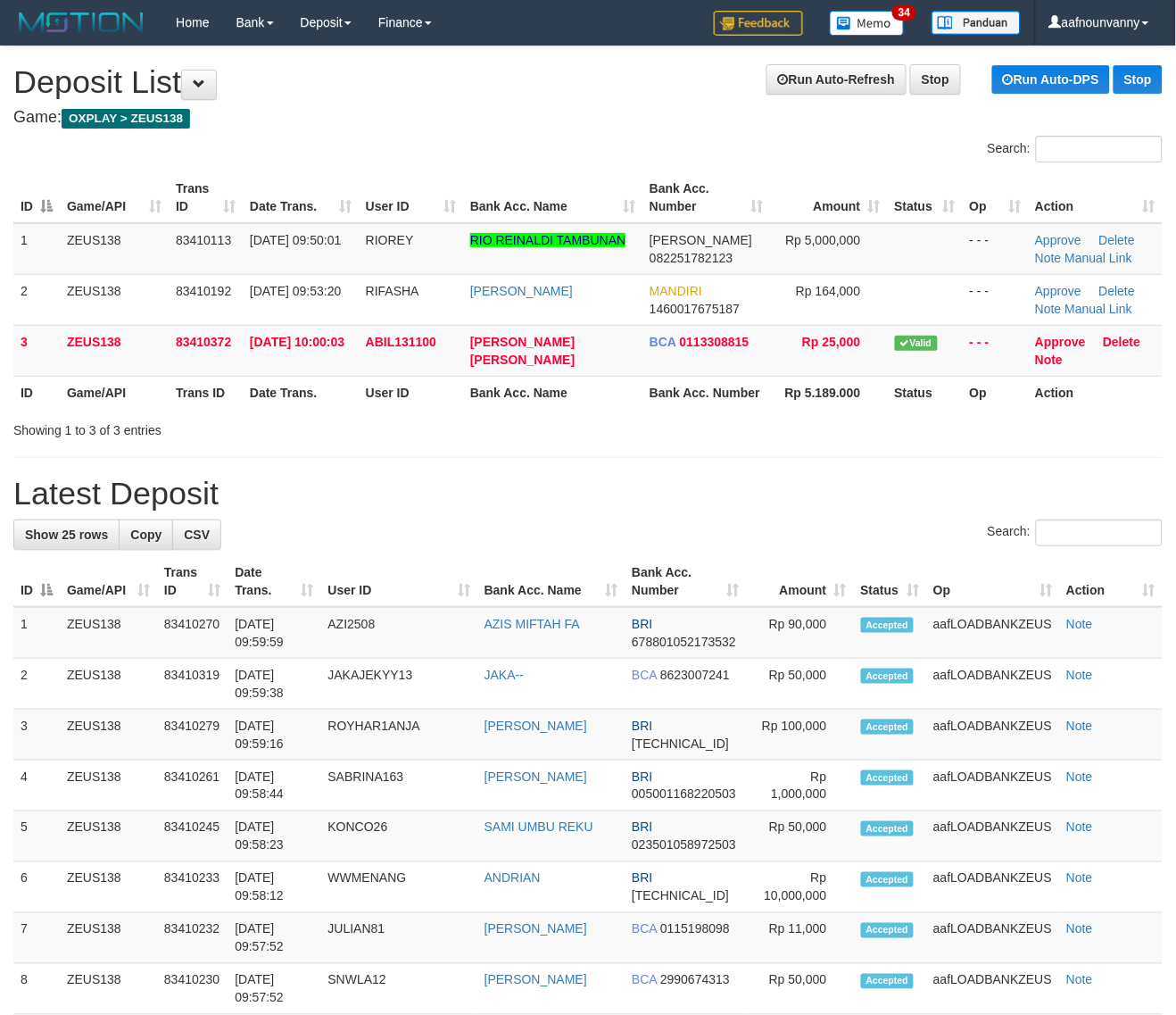 click on "Showing 1 to 3 of 3 entries" at bounding box center [588, 427] 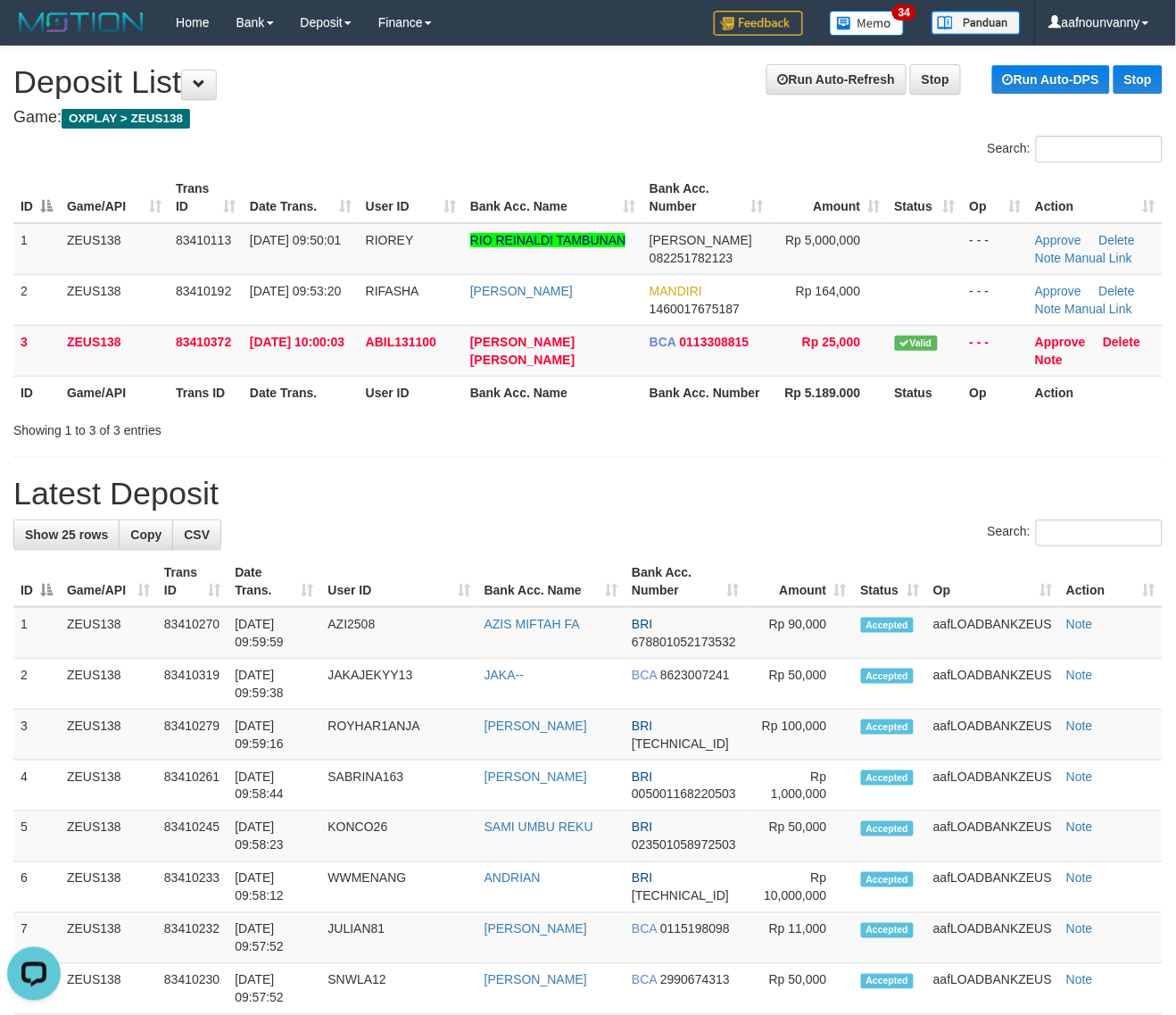 scroll, scrollTop: 0, scrollLeft: 0, axis: both 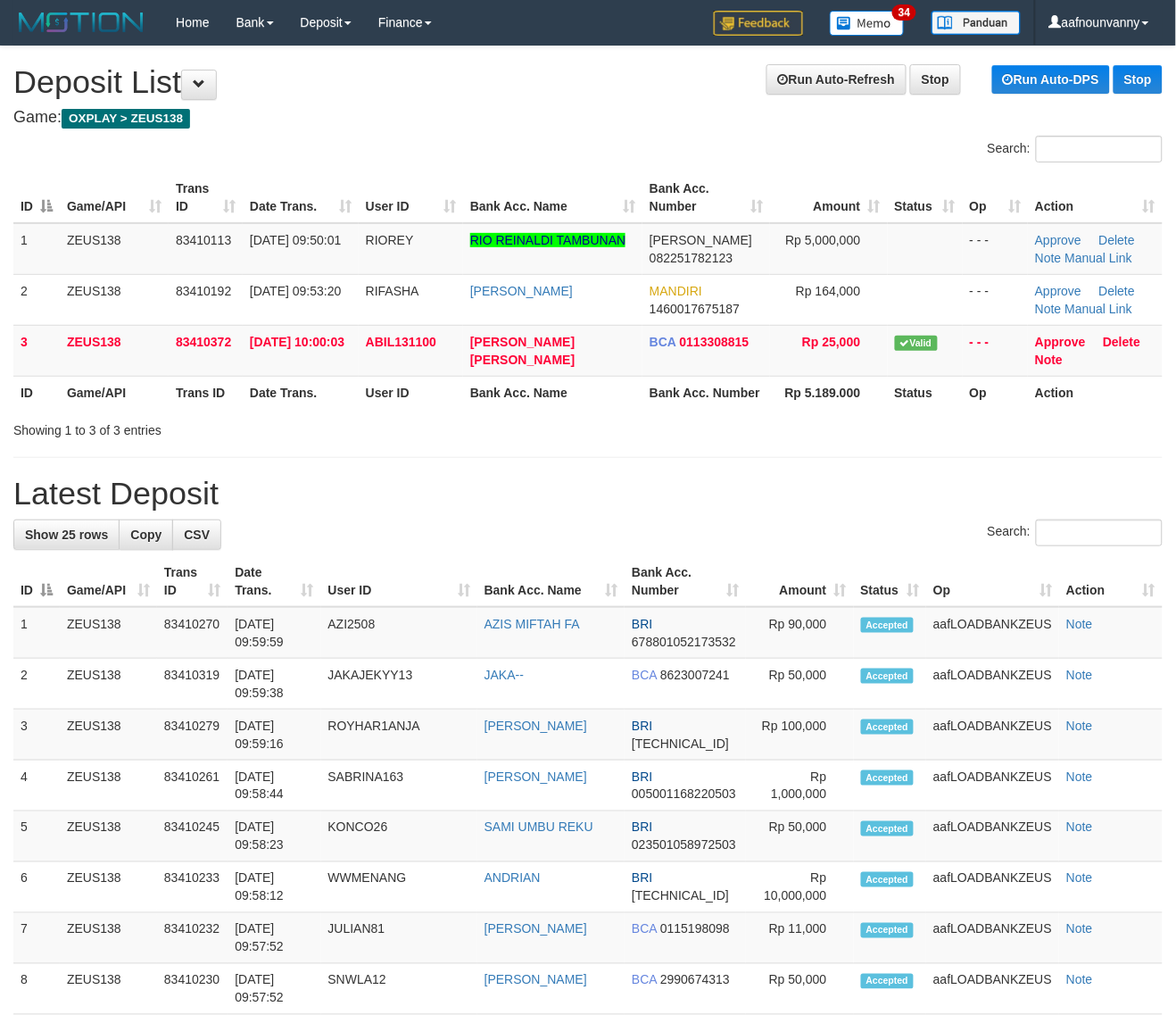 click on "ID Game/API Trans ID Date Trans. User ID Bank Acc. Name Bank Acc. Number Amount Status Op Action
1
ZEUS138
83410113
[DATE] 09:50:01
[GEOGRAPHIC_DATA]
RIO REINALDI [PERSON_NAME]
082251782123
Rp 5,000,000
- - -
Approve
[GEOGRAPHIC_DATA]
Note
Manual Link
2
ZEUS138
83410192
[DATE] 09:53:20
RIFASHA
VALLENTINA TITIN
MANDIRI
1460017675187
Rp 164,000
- - -" at bounding box center [588, 290] 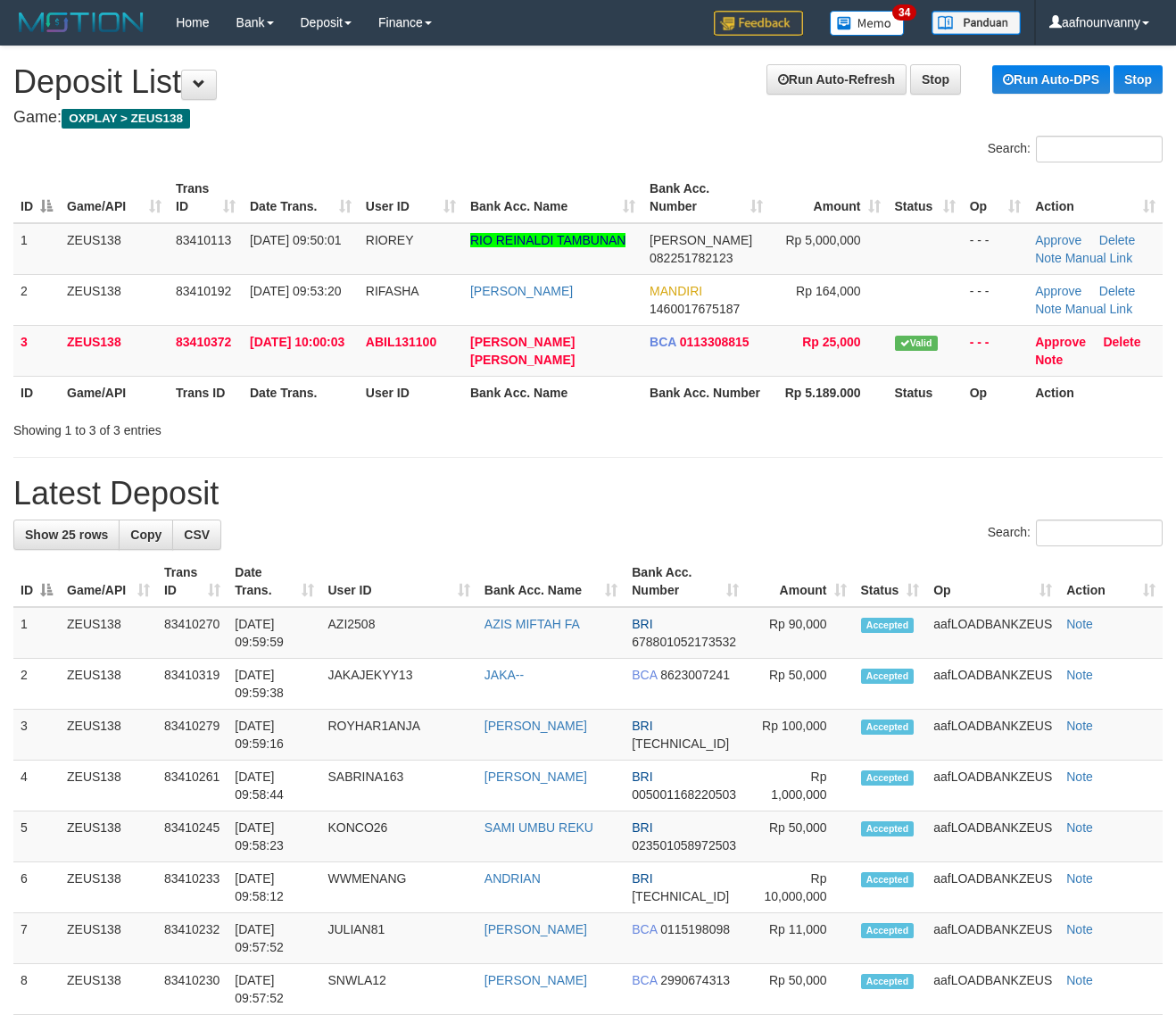 scroll, scrollTop: 0, scrollLeft: 0, axis: both 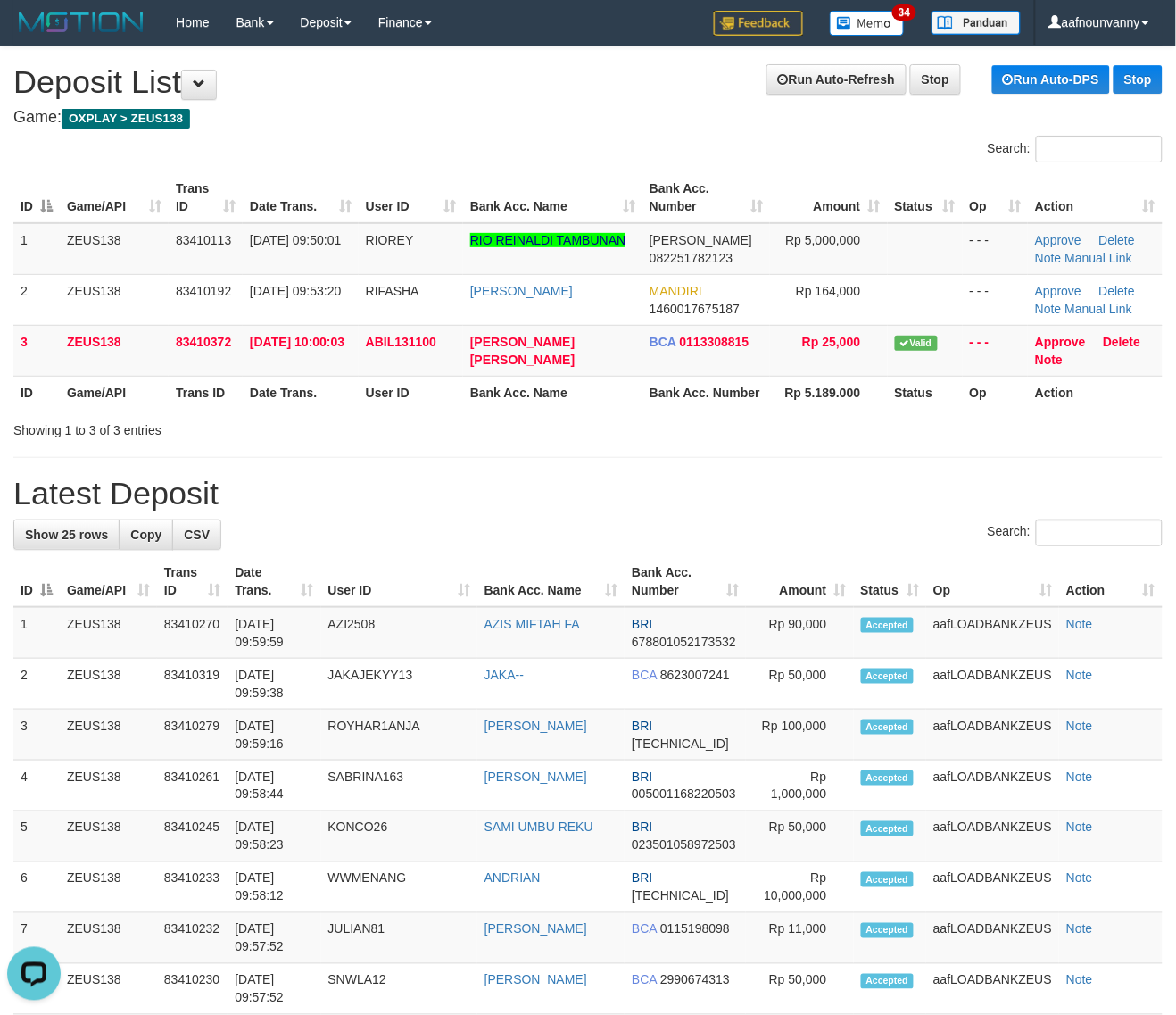 click on "Showing 1 to 3 of 3 entries" at bounding box center [588, 427] 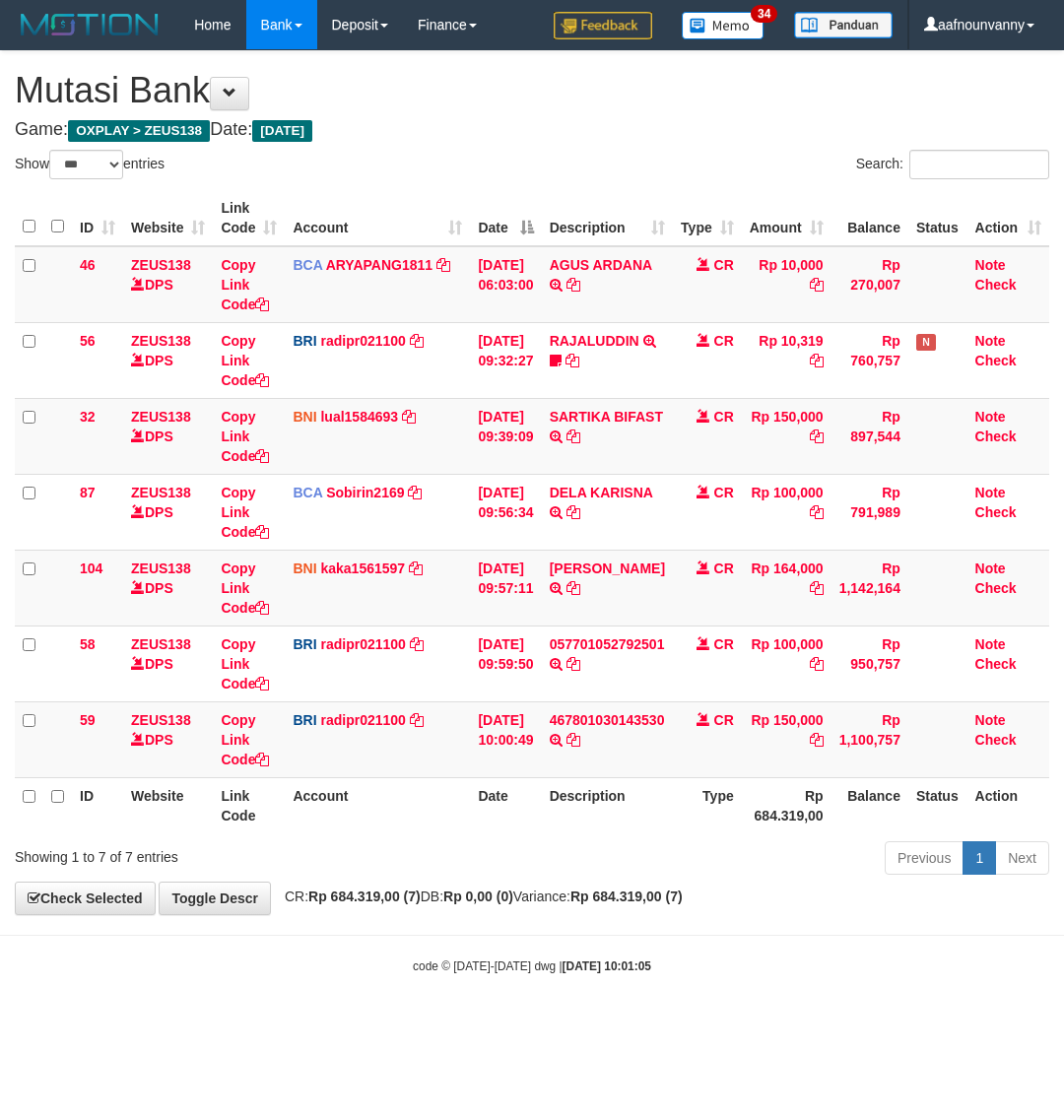select on "***" 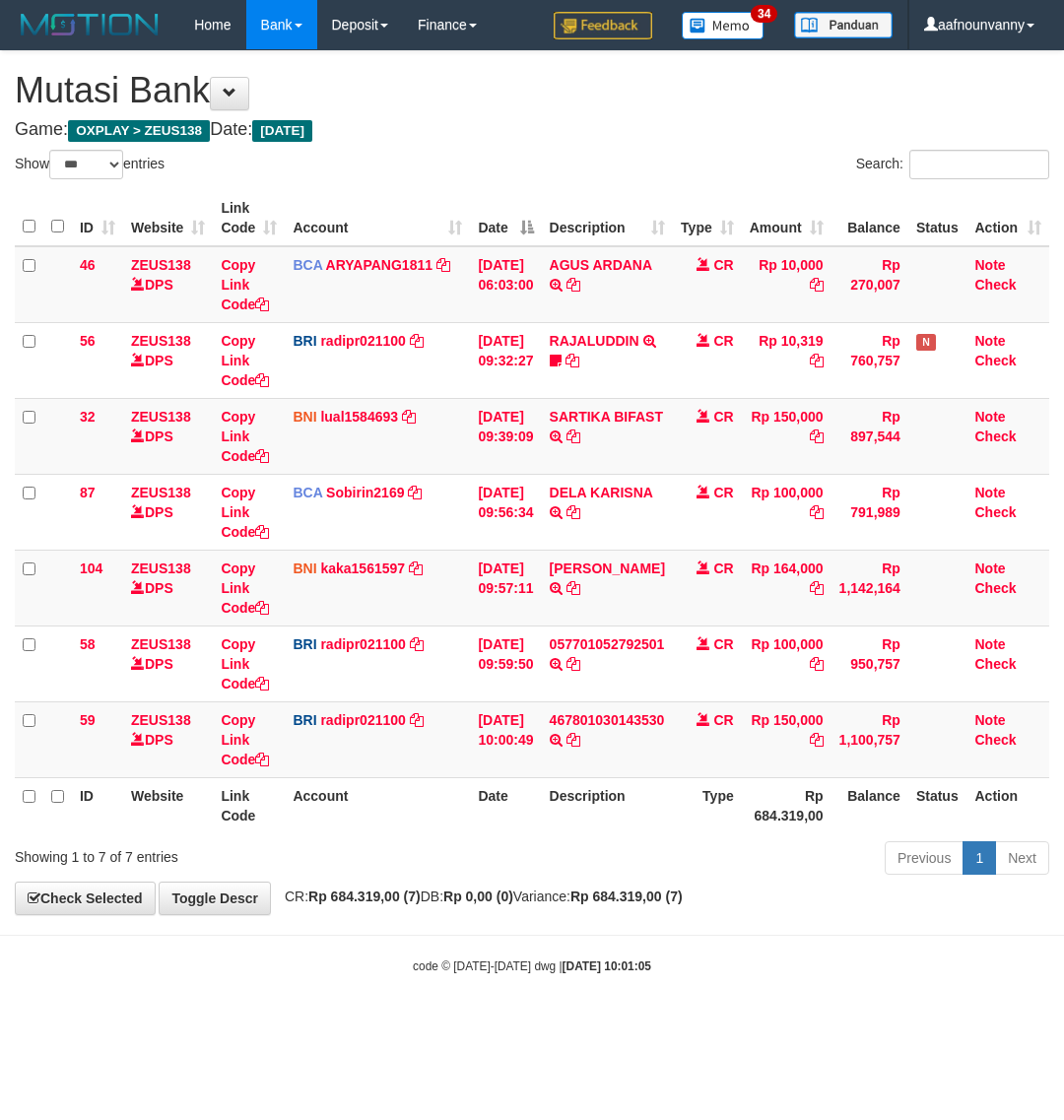 scroll, scrollTop: 0, scrollLeft: 0, axis: both 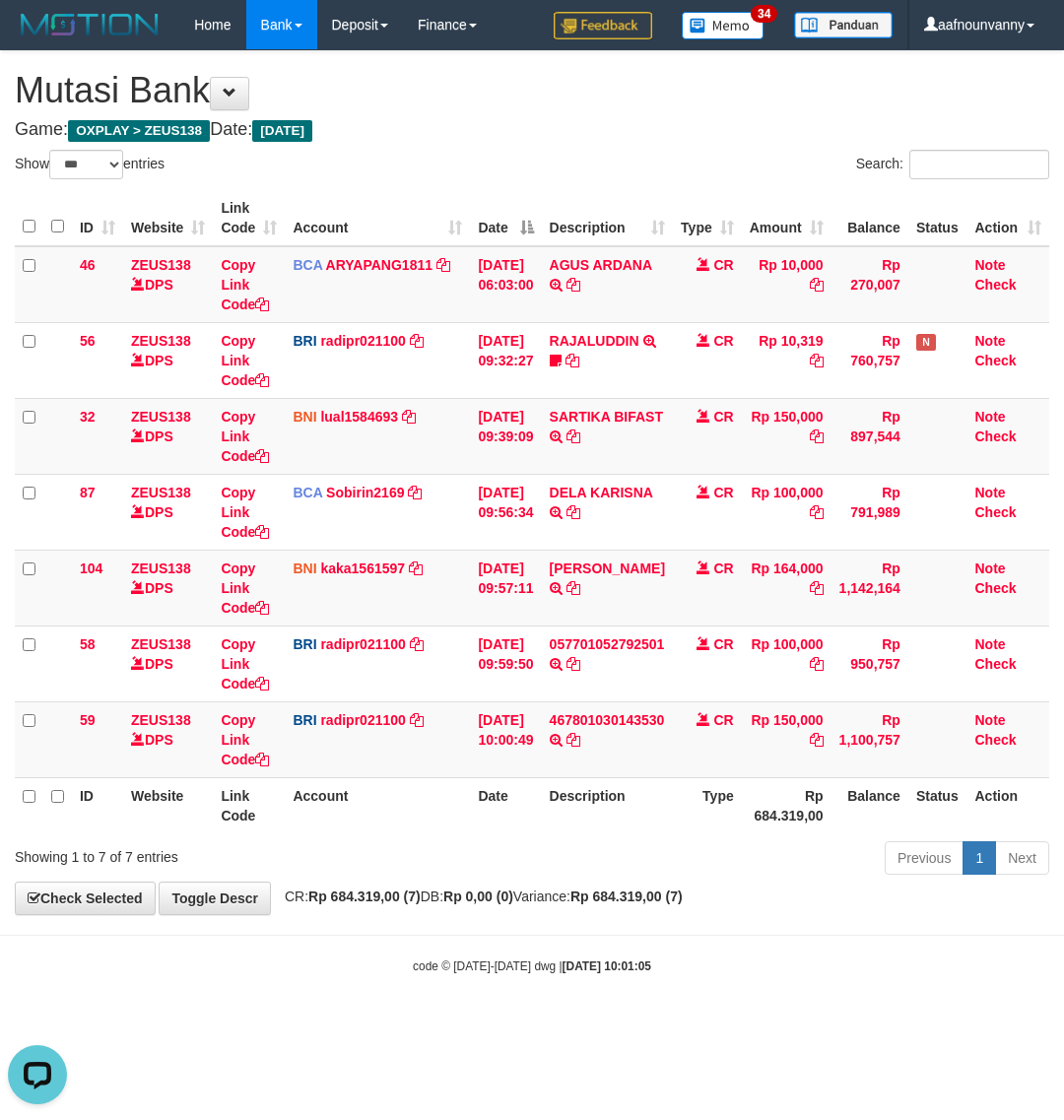 drag, startPoint x: 553, startPoint y: 874, endPoint x: 542, endPoint y: 838, distance: 37.64306 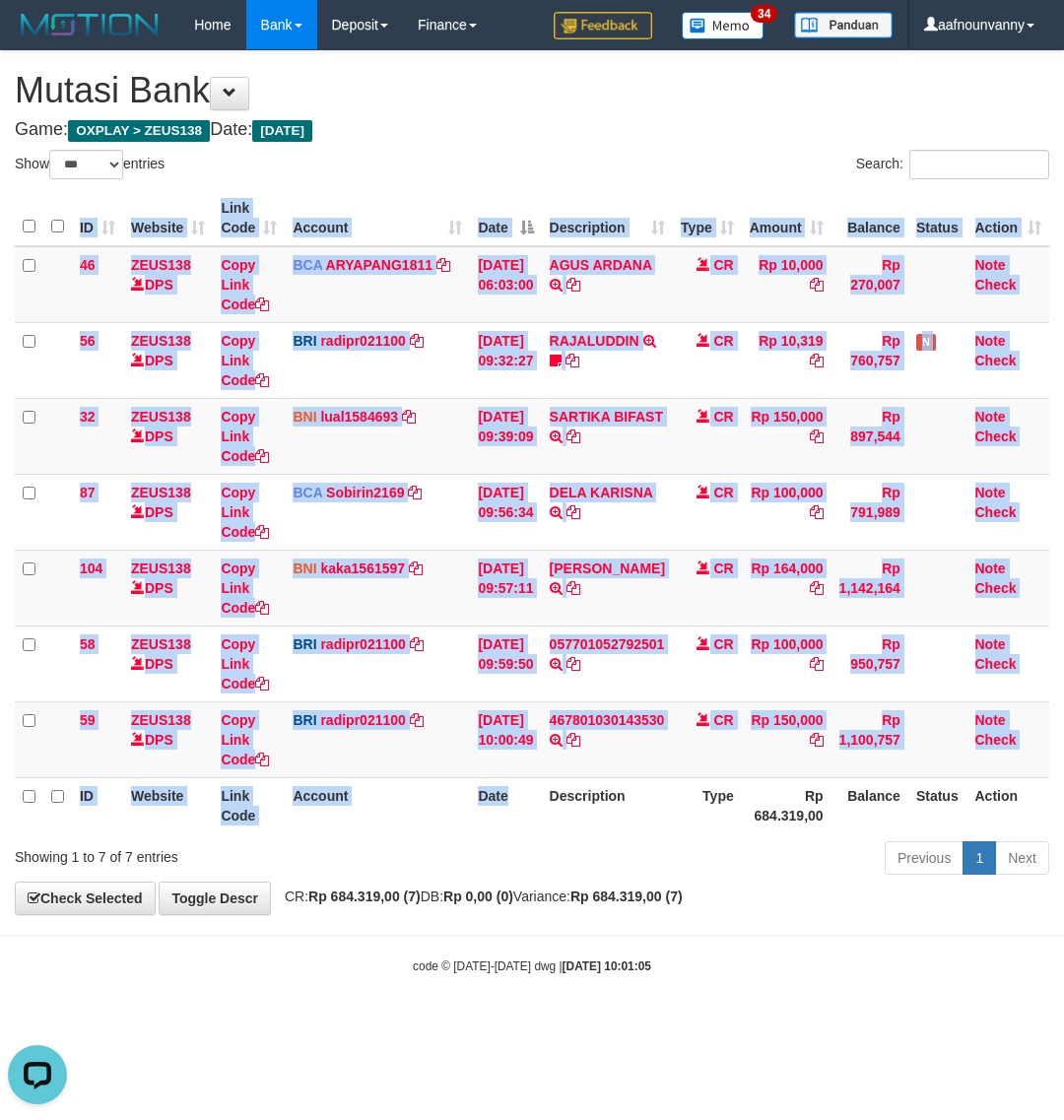 click on "ID Website Link Code Account Date Description Type Amount Balance Status Action
46
ZEUS138    DPS
Copy Link Code
BCA
ARYAPANG1811
DPS
ARYA PANGESTU
mutasi_20250711_2620 | 46
mutasi_20250711_2620 | 46
11/07/2025 06:03:00
AGUS ARDANA         TRSF E-BANKING CR 1107/FTSCY/WS95051
10000.002025071158167087 TRFDN-AGUS ARDANA ESPAY DEBIT INDONE
CR
Rp 10,000
Rp 270,007
Note
Check
56
ZEUS138    DPS
Copy Link Code
BRI
radipr021100" at bounding box center (532, 511) 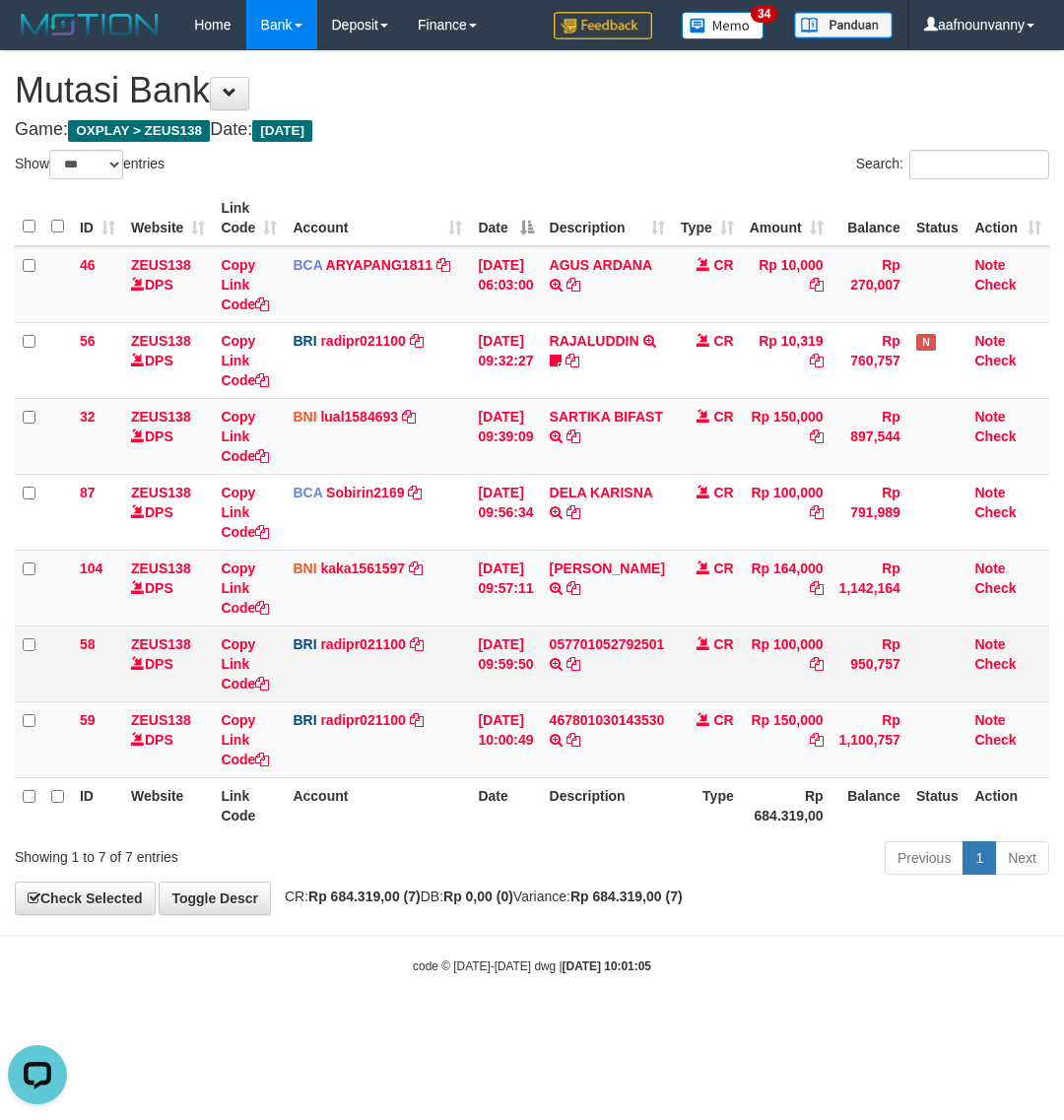 click on "Date" at bounding box center [505, 805] 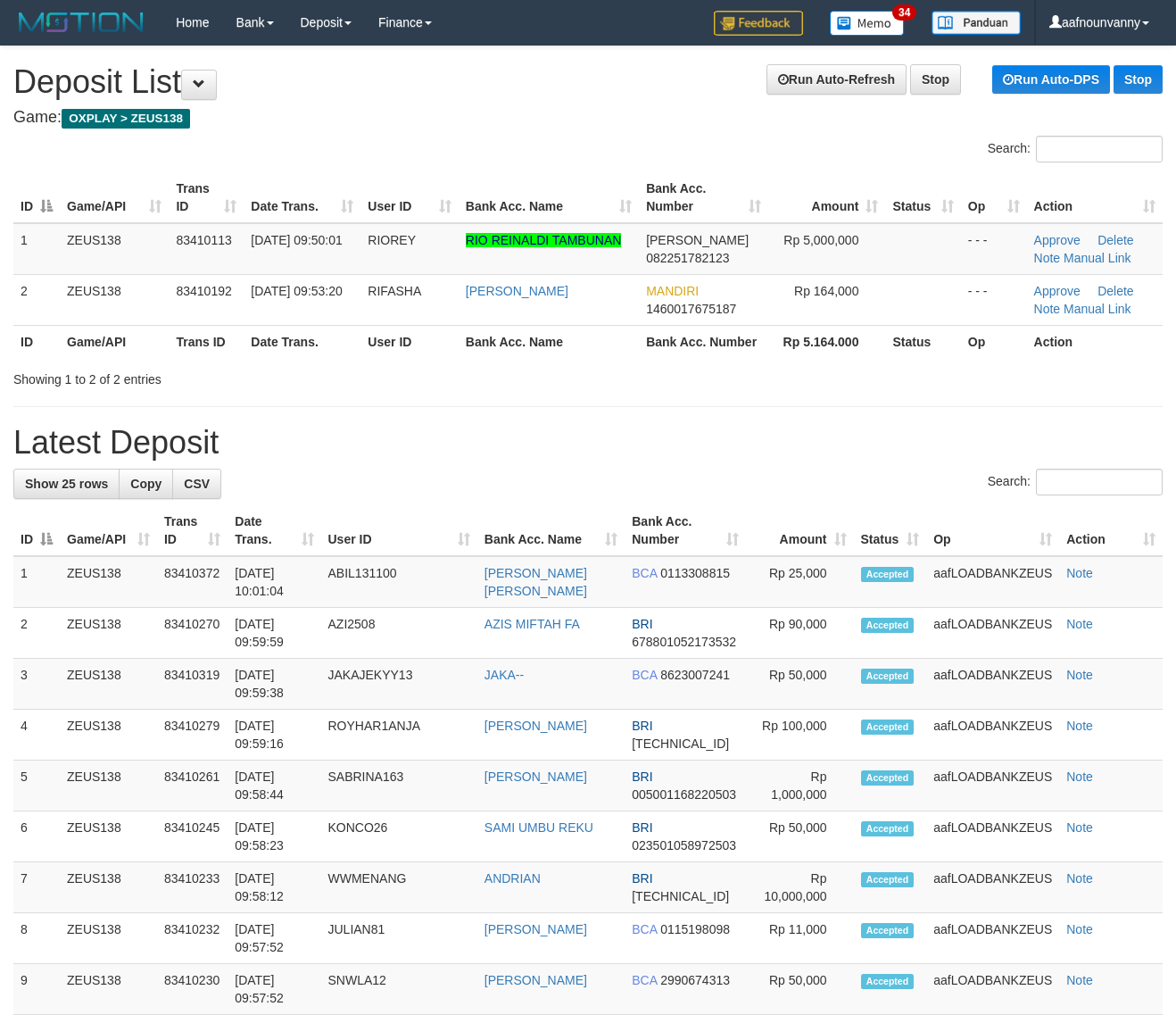 scroll, scrollTop: 0, scrollLeft: 0, axis: both 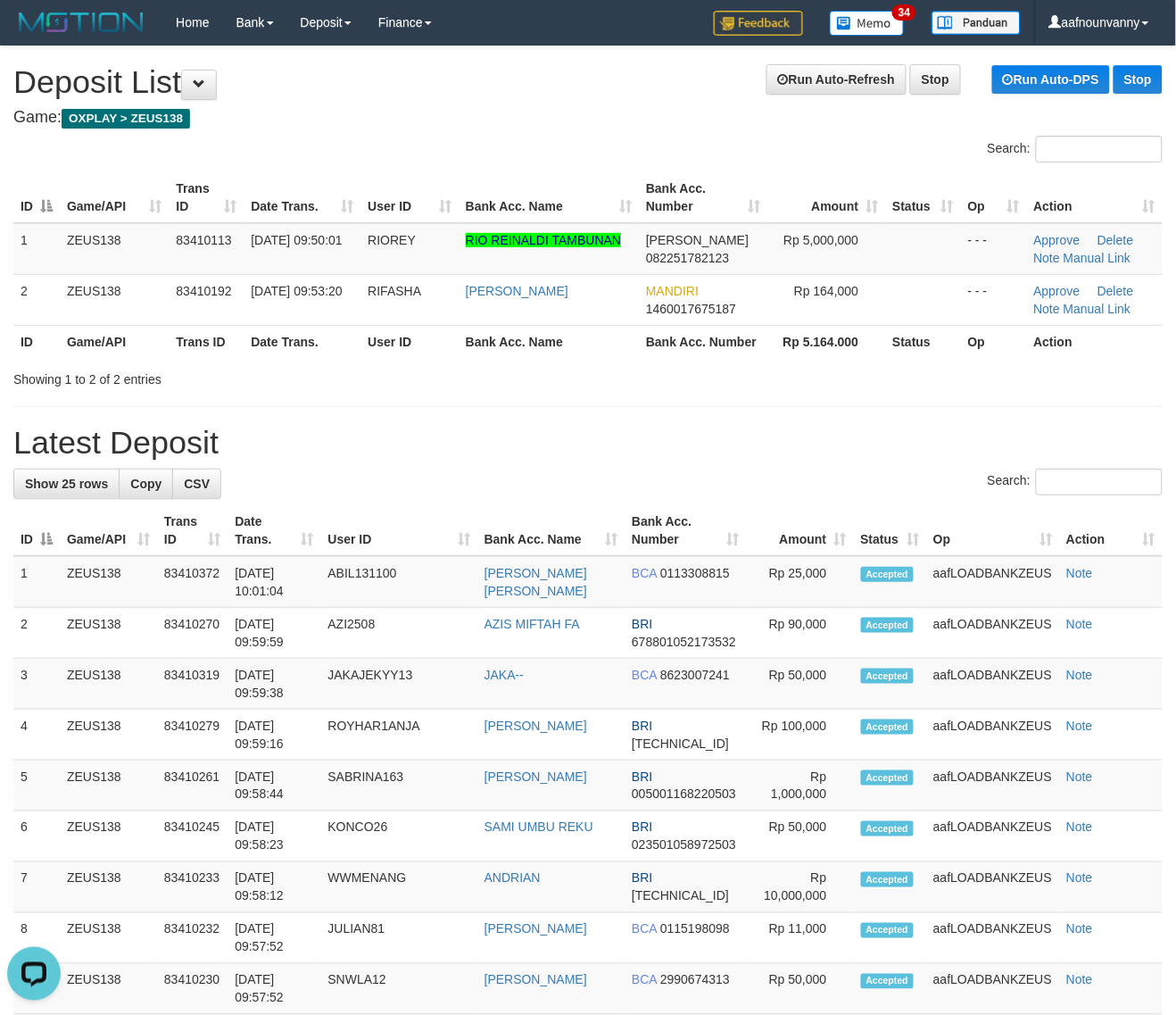 click on "Latest Deposit" at bounding box center [588, 443] 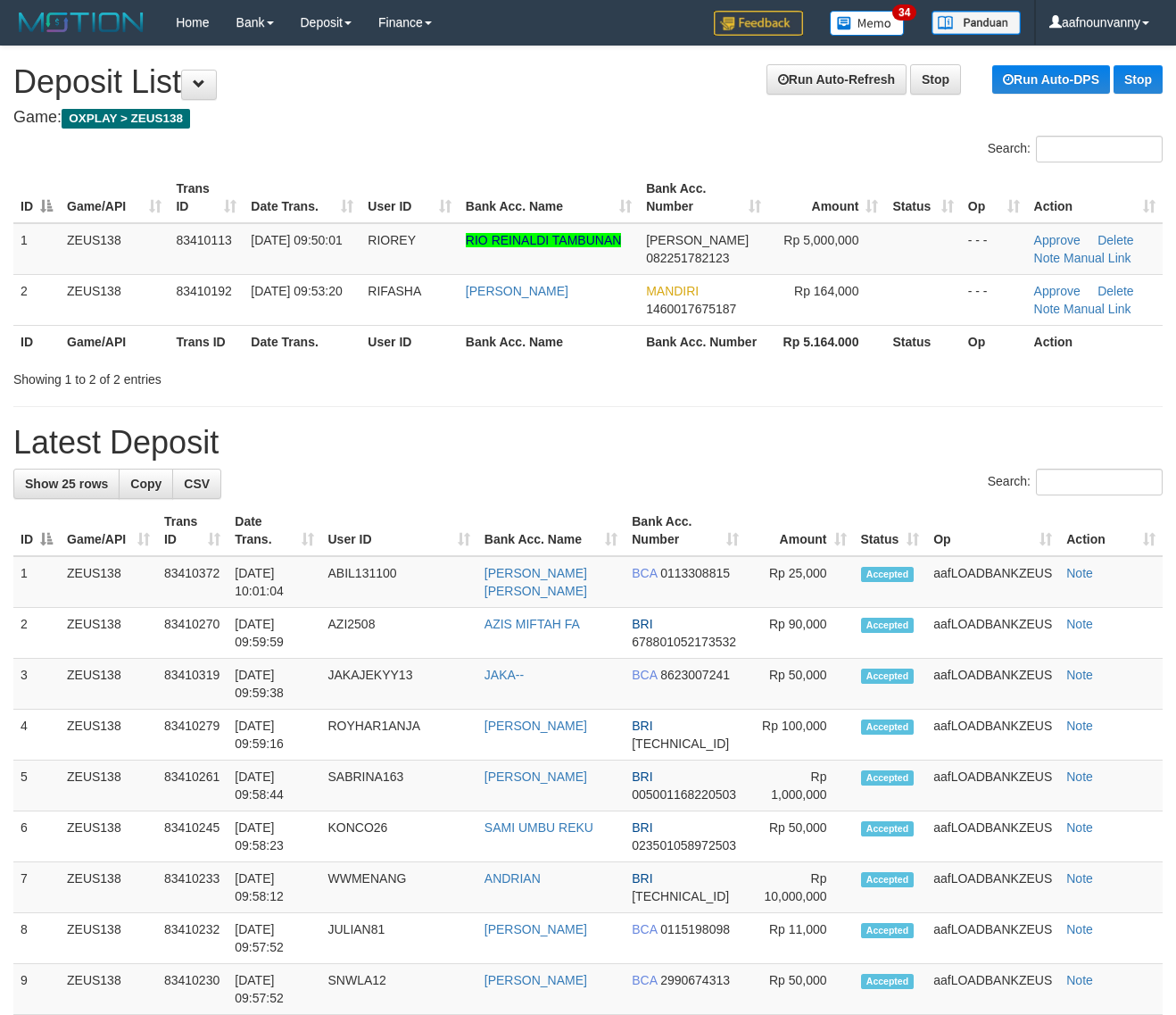 scroll, scrollTop: 0, scrollLeft: 0, axis: both 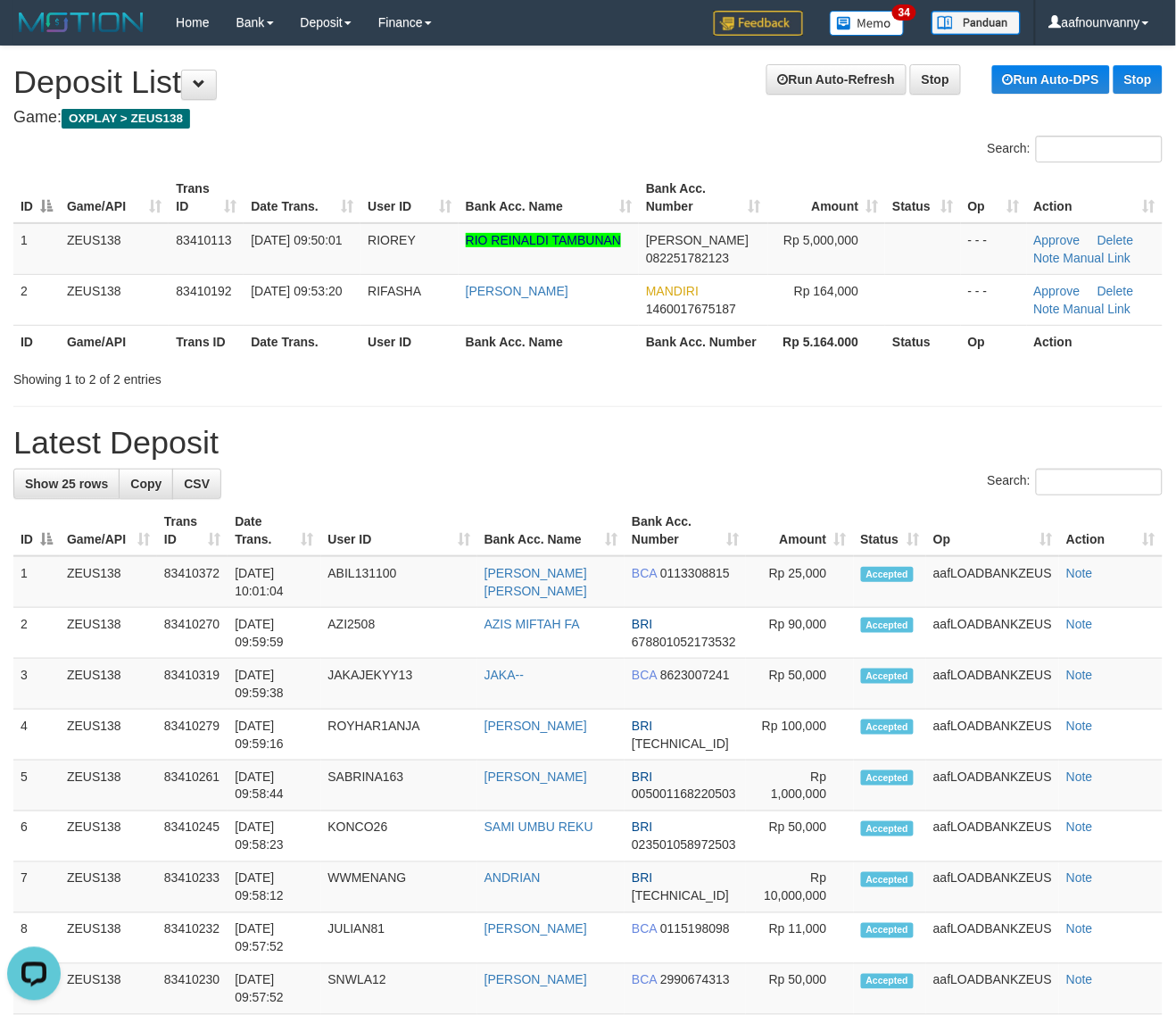 click on "Latest Deposit" at bounding box center [588, 443] 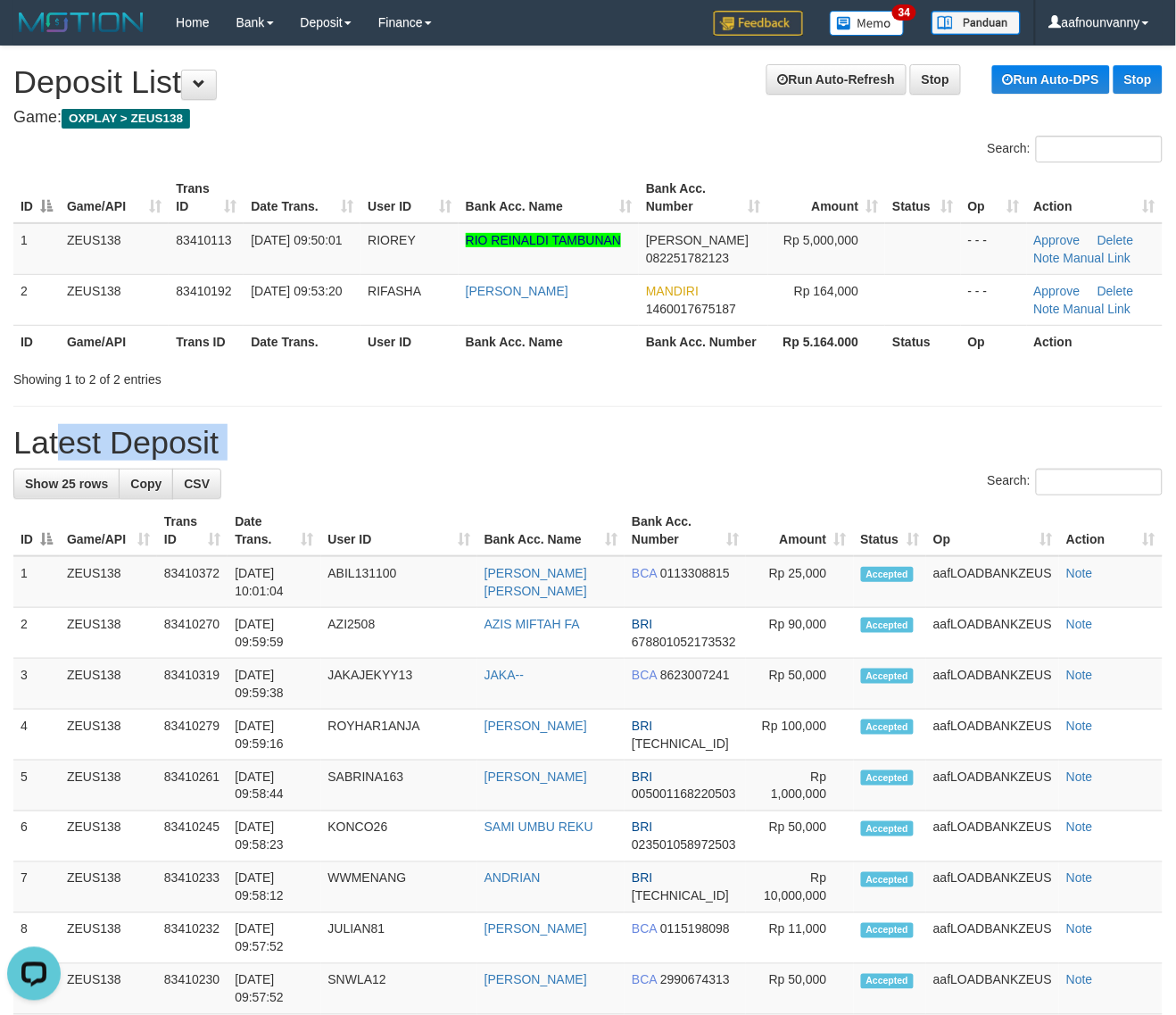 click on "Latest Deposit" at bounding box center (588, 443) 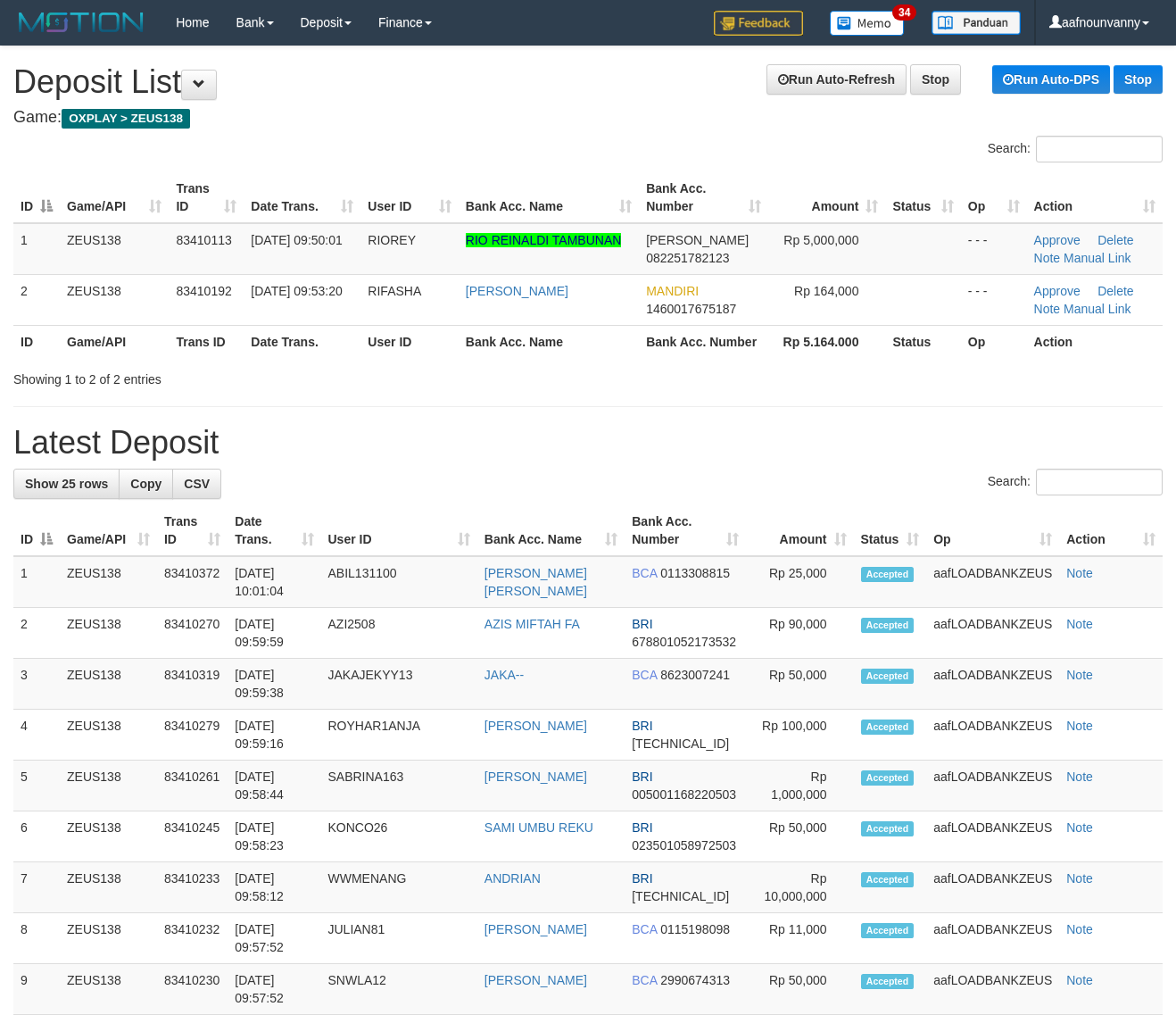 scroll, scrollTop: 0, scrollLeft: 0, axis: both 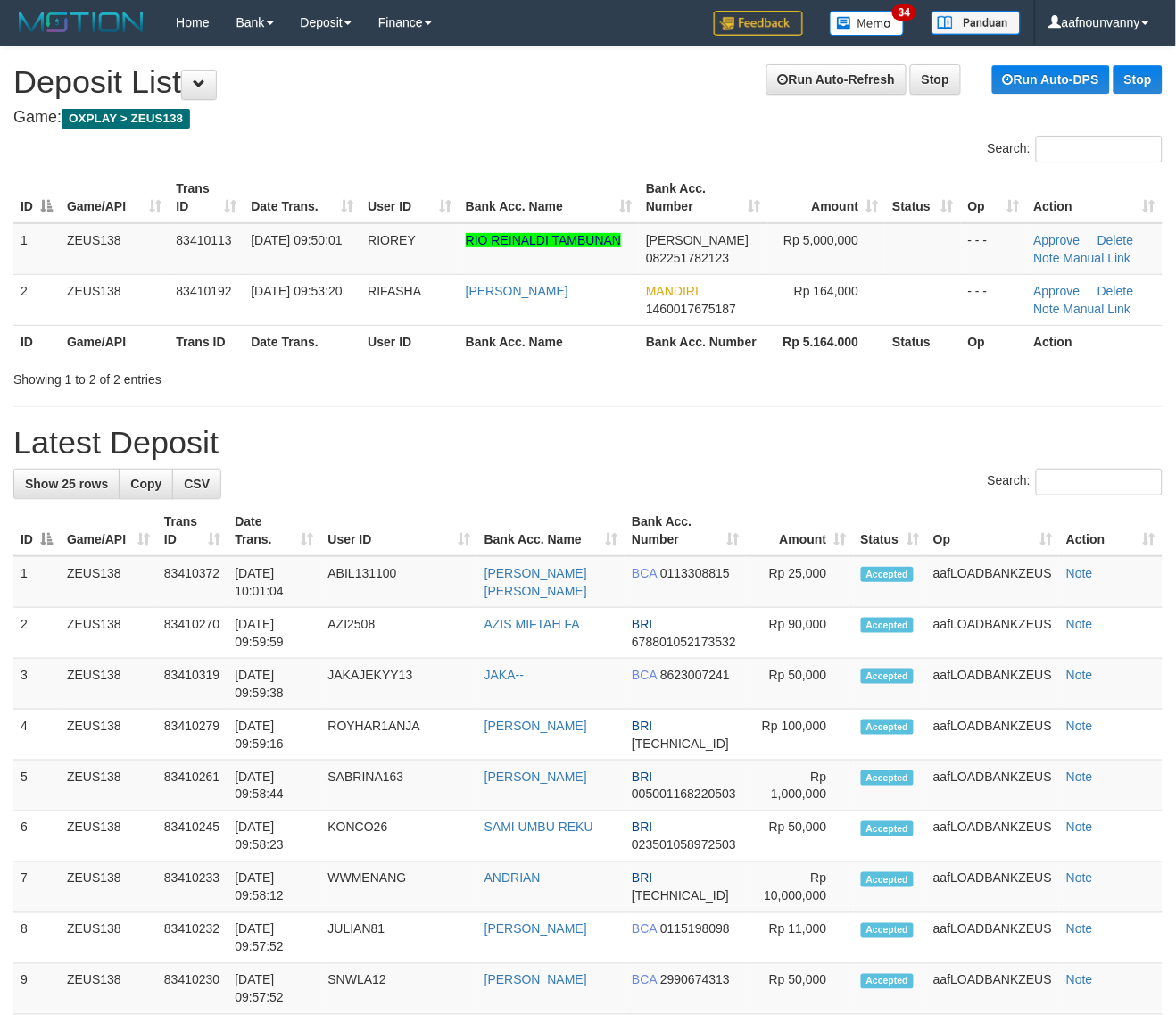 click on "Showing 1 to 2 of 2 entries" at bounding box center (588, 376) 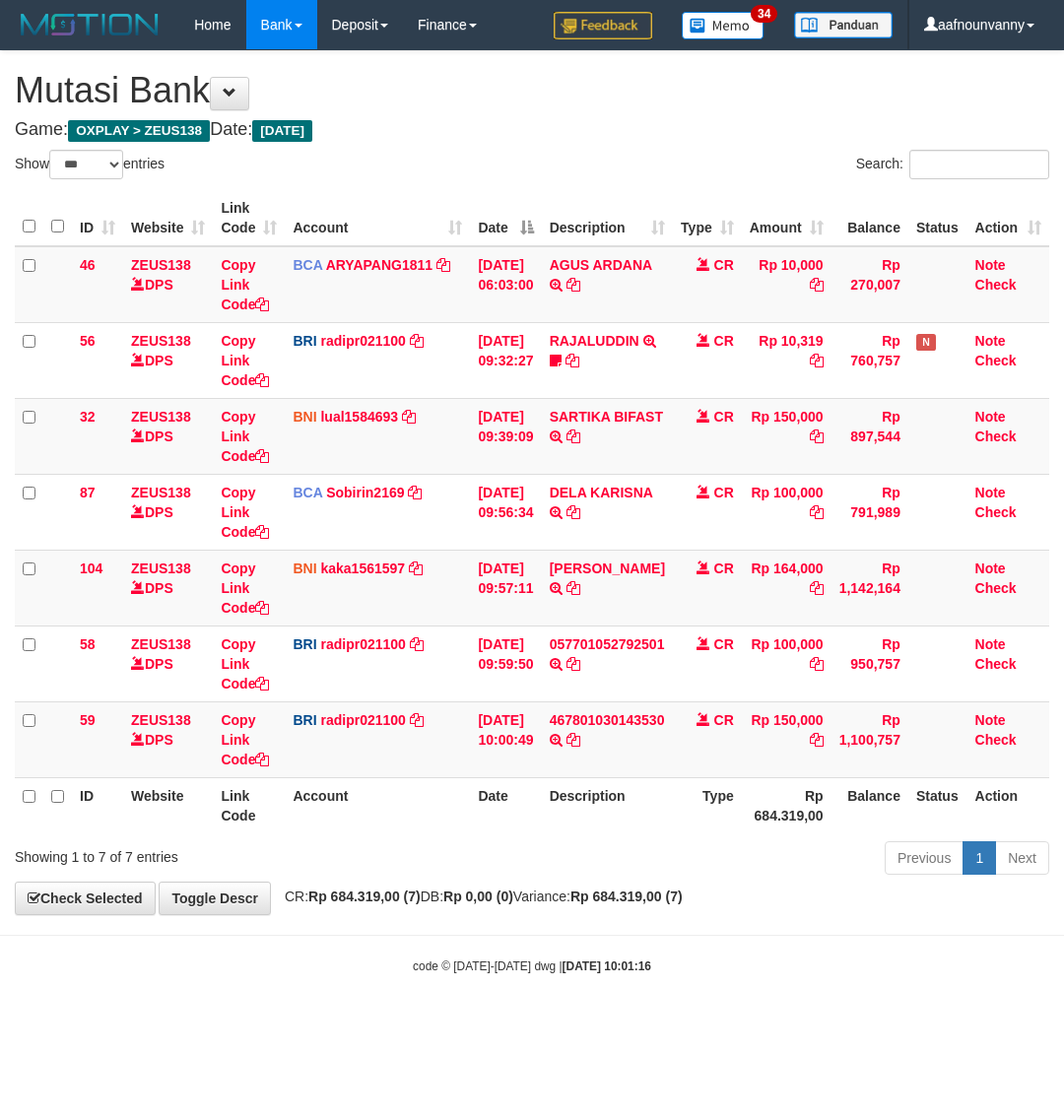 select on "***" 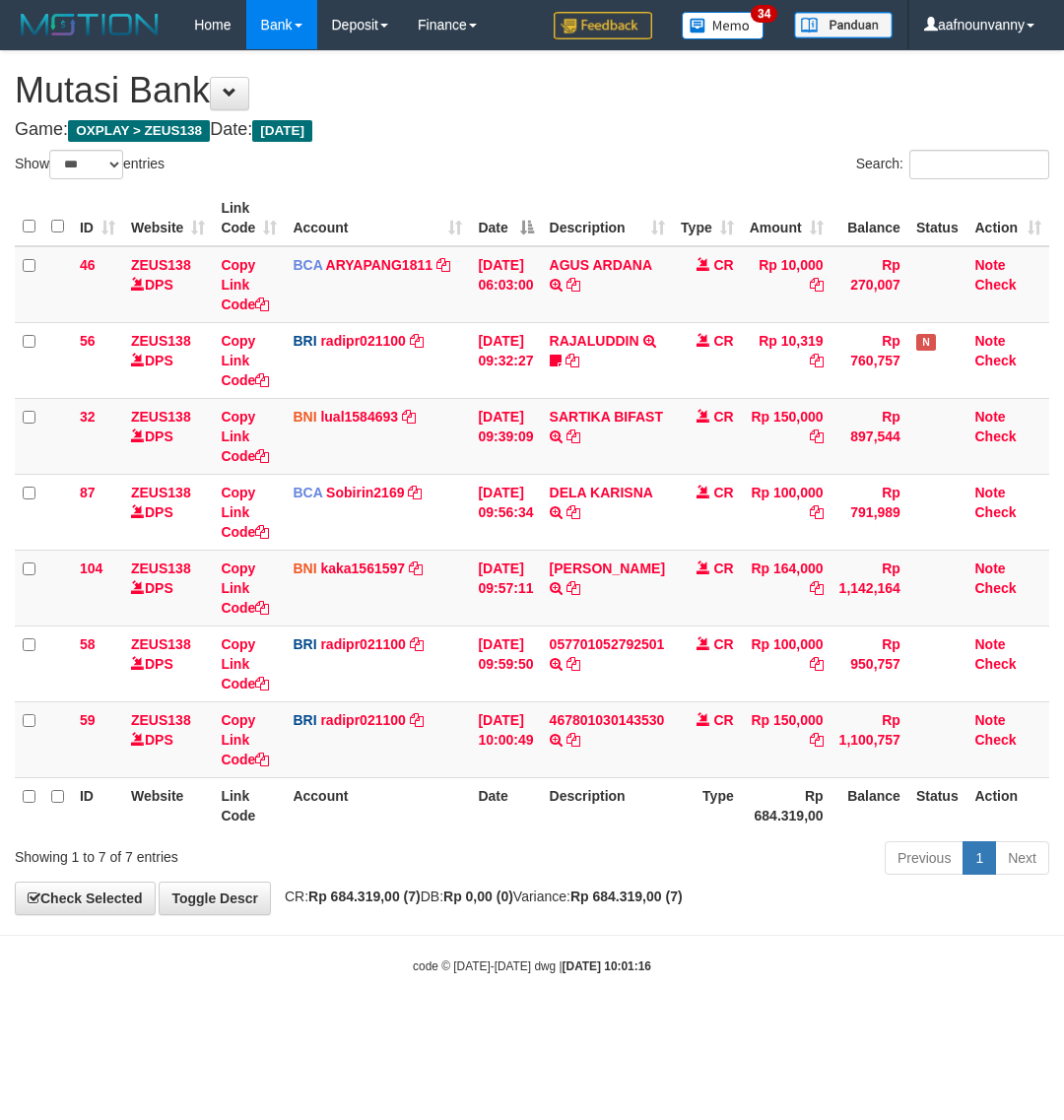 scroll, scrollTop: 0, scrollLeft: 0, axis: both 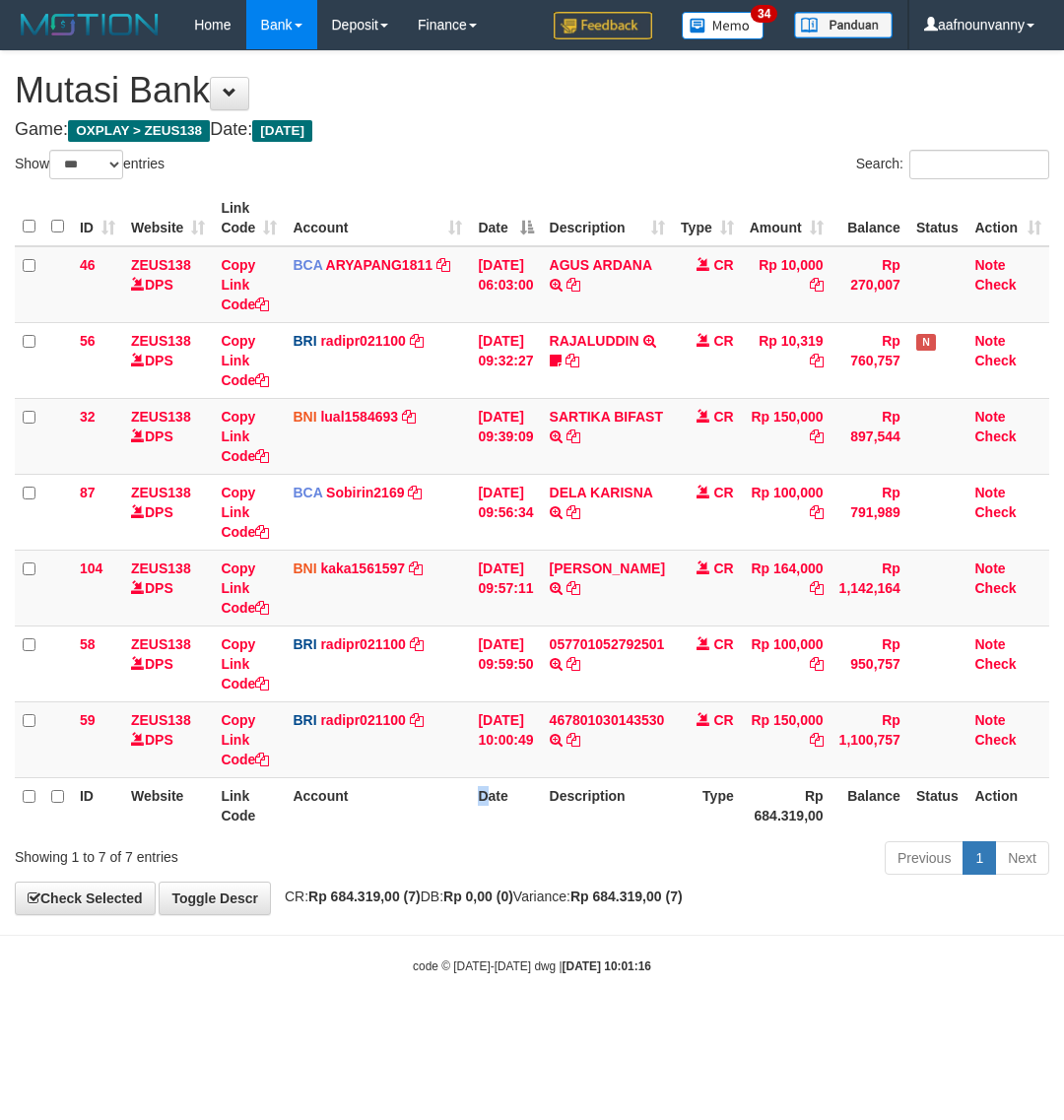 drag, startPoint x: 484, startPoint y: 823, endPoint x: 355, endPoint y: 741, distance: 152.85614 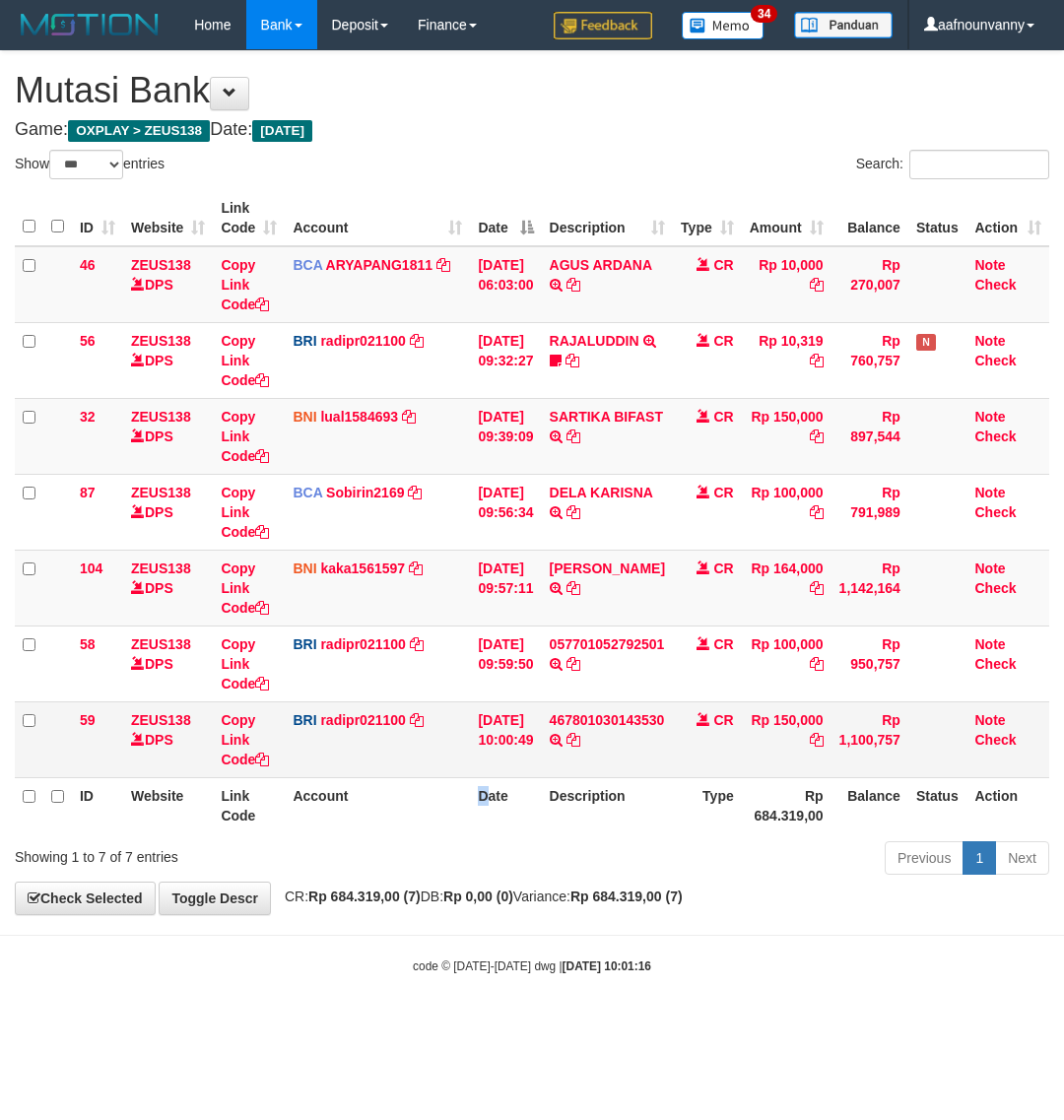 click on "ID Website Link Code Account Date Description Type Rp 684.319,00 Balance Status Action" at bounding box center (532, 805) 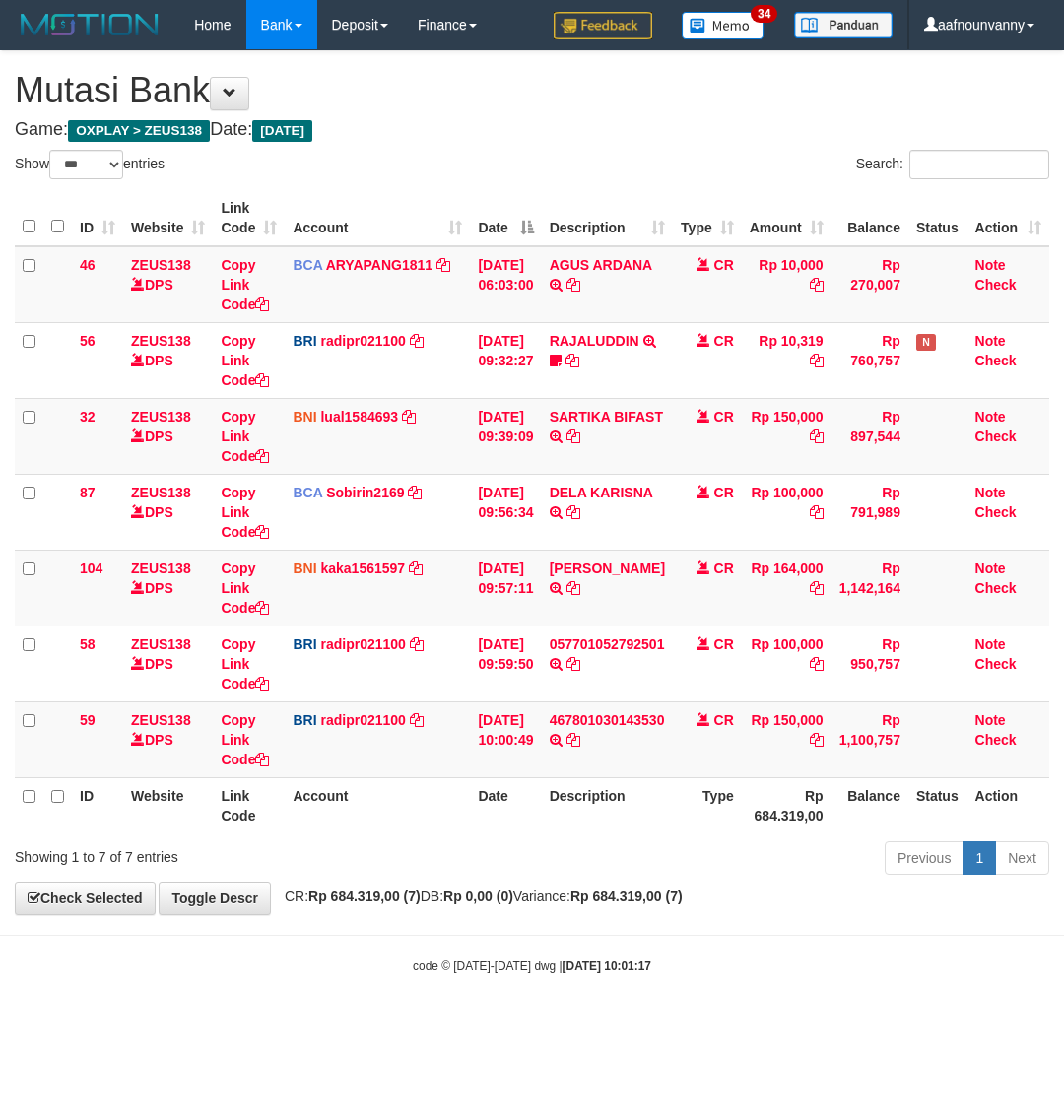 select on "***" 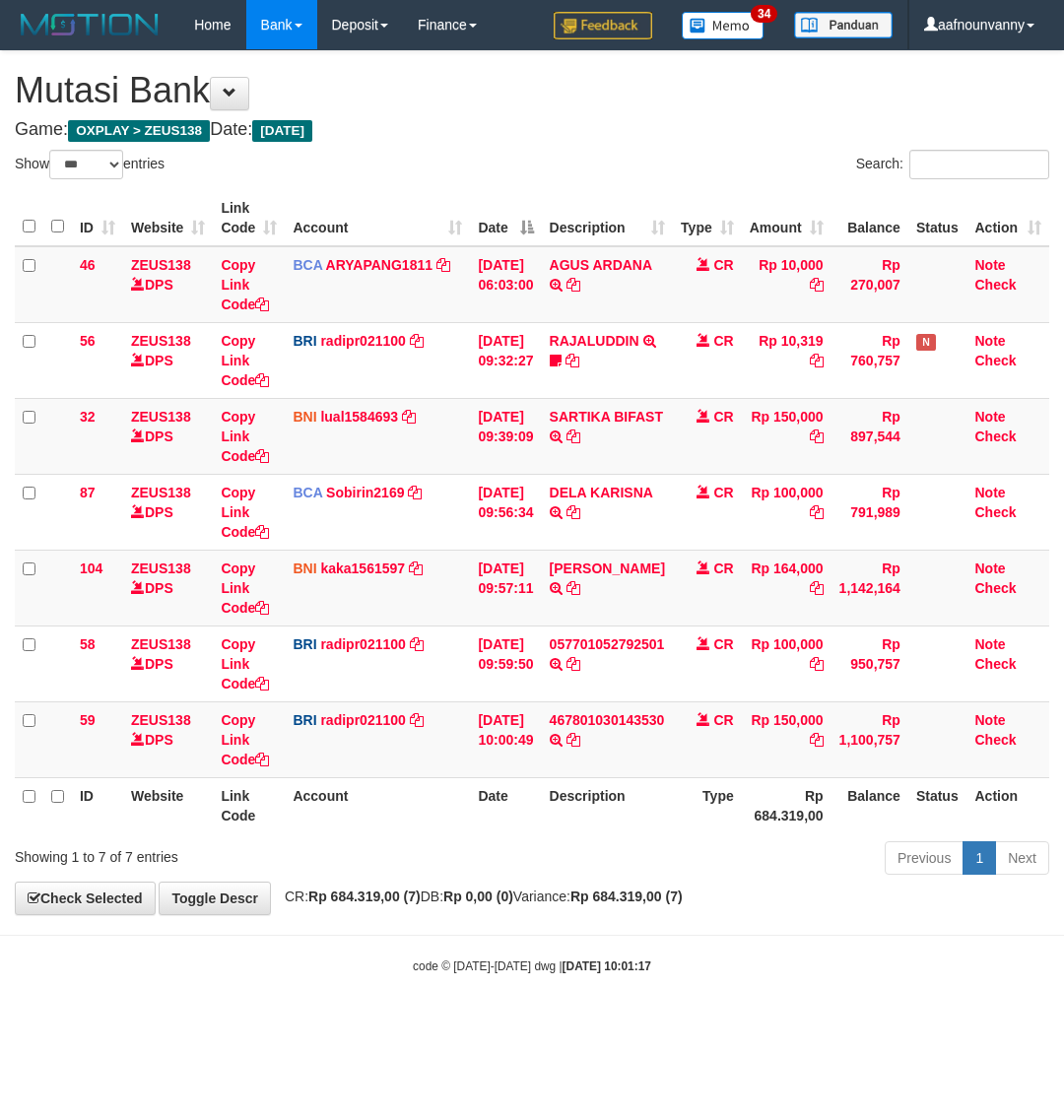 scroll, scrollTop: 0, scrollLeft: 0, axis: both 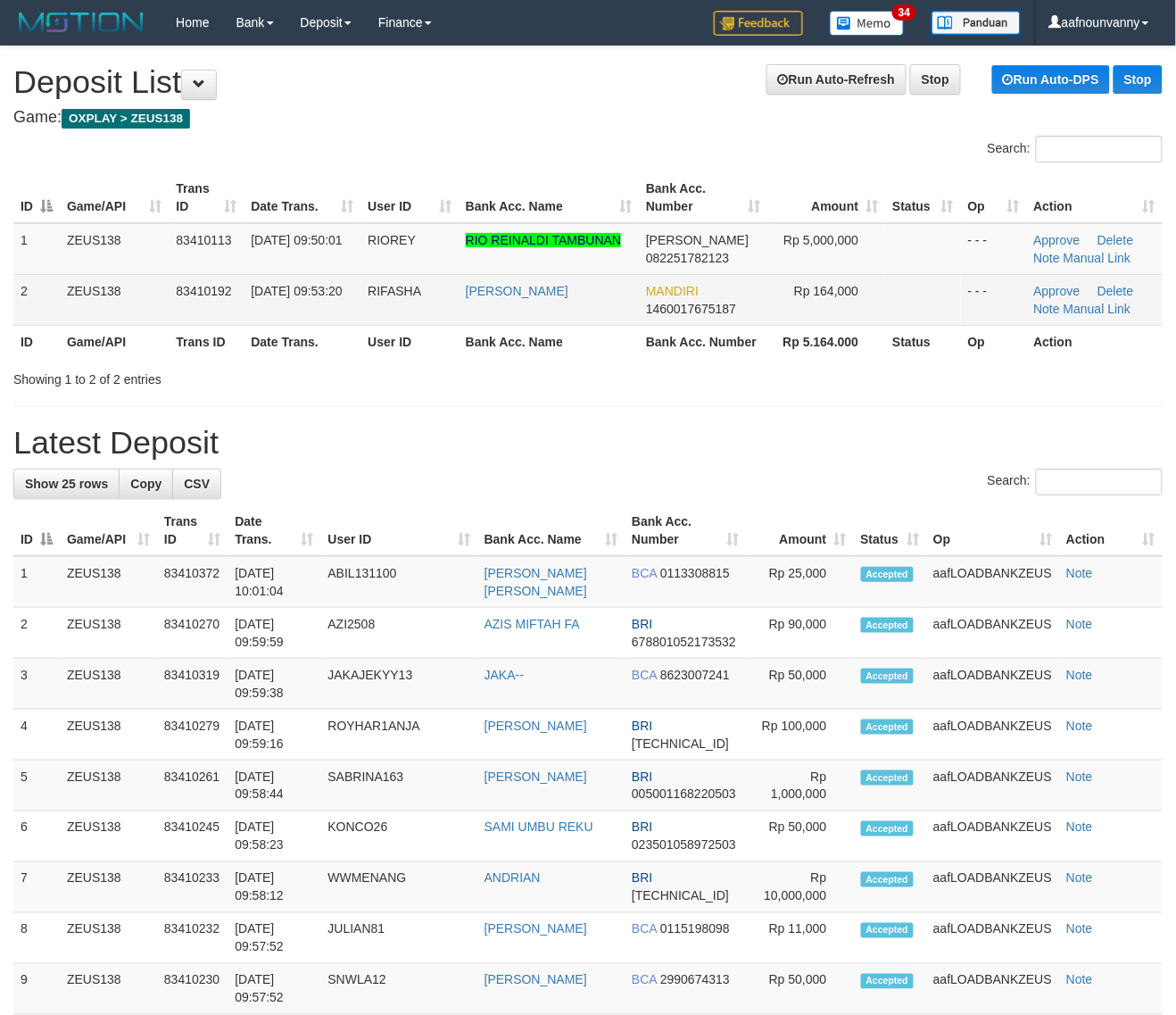 click on "[PERSON_NAME]" at bounding box center (549, 299) 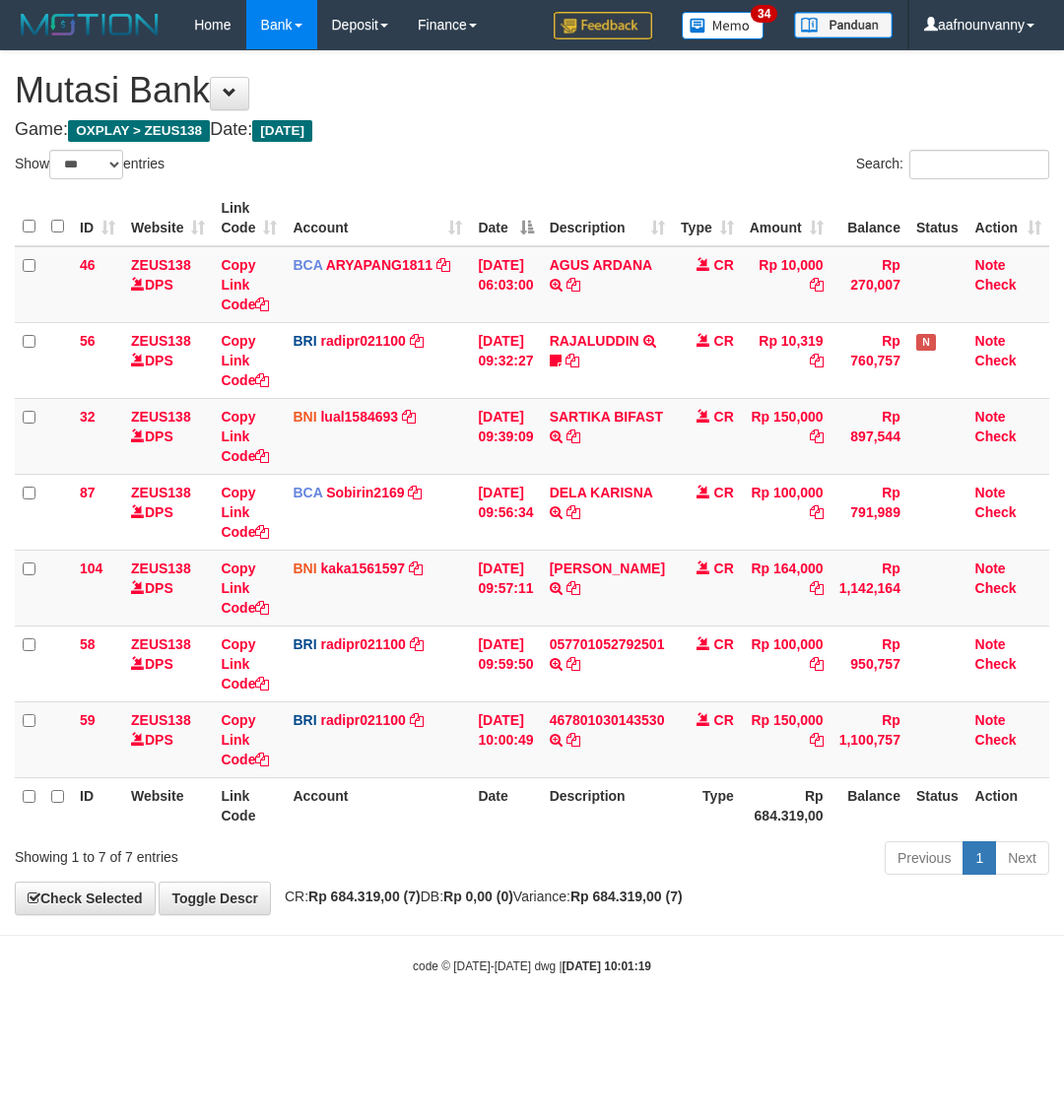select on "***" 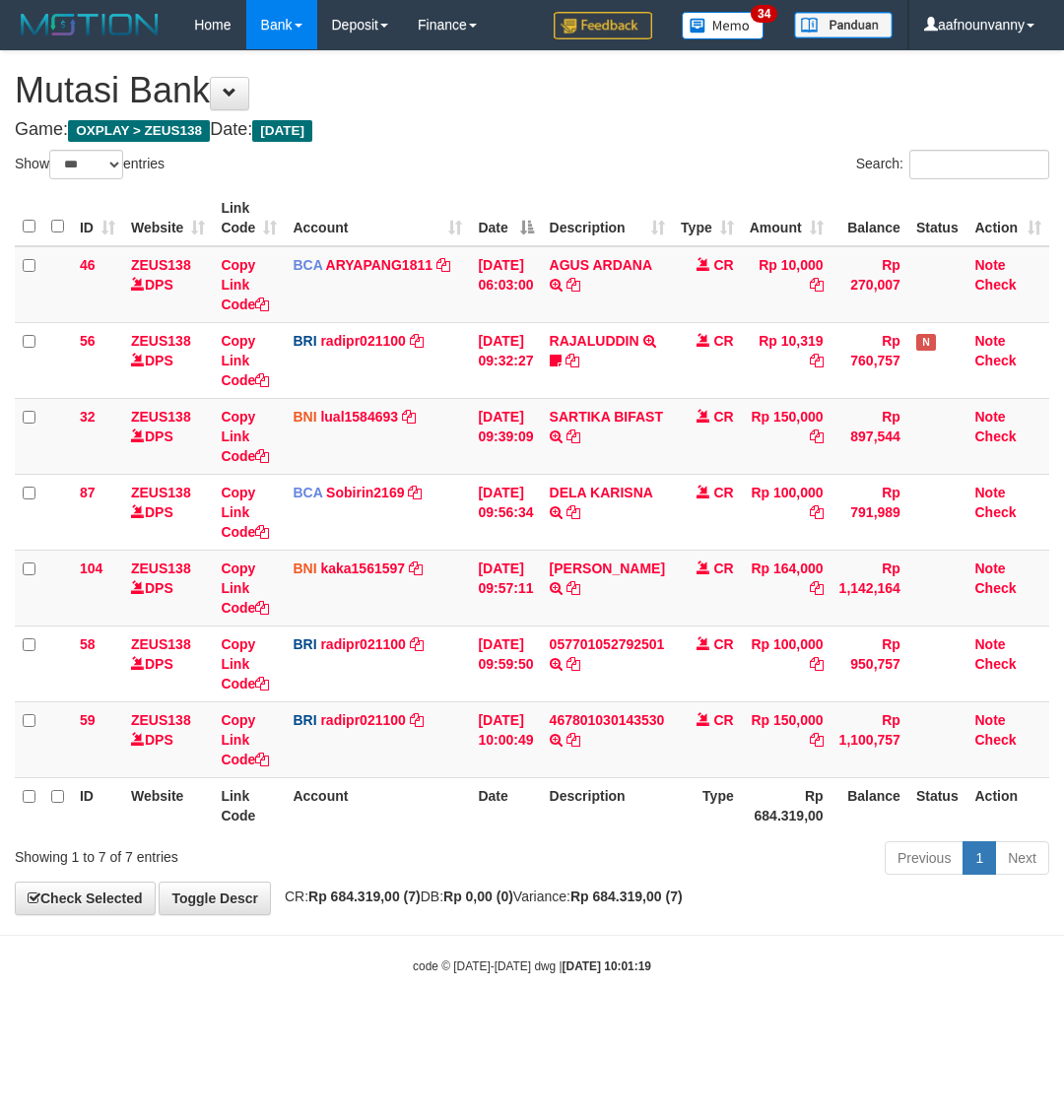scroll, scrollTop: 0, scrollLeft: 0, axis: both 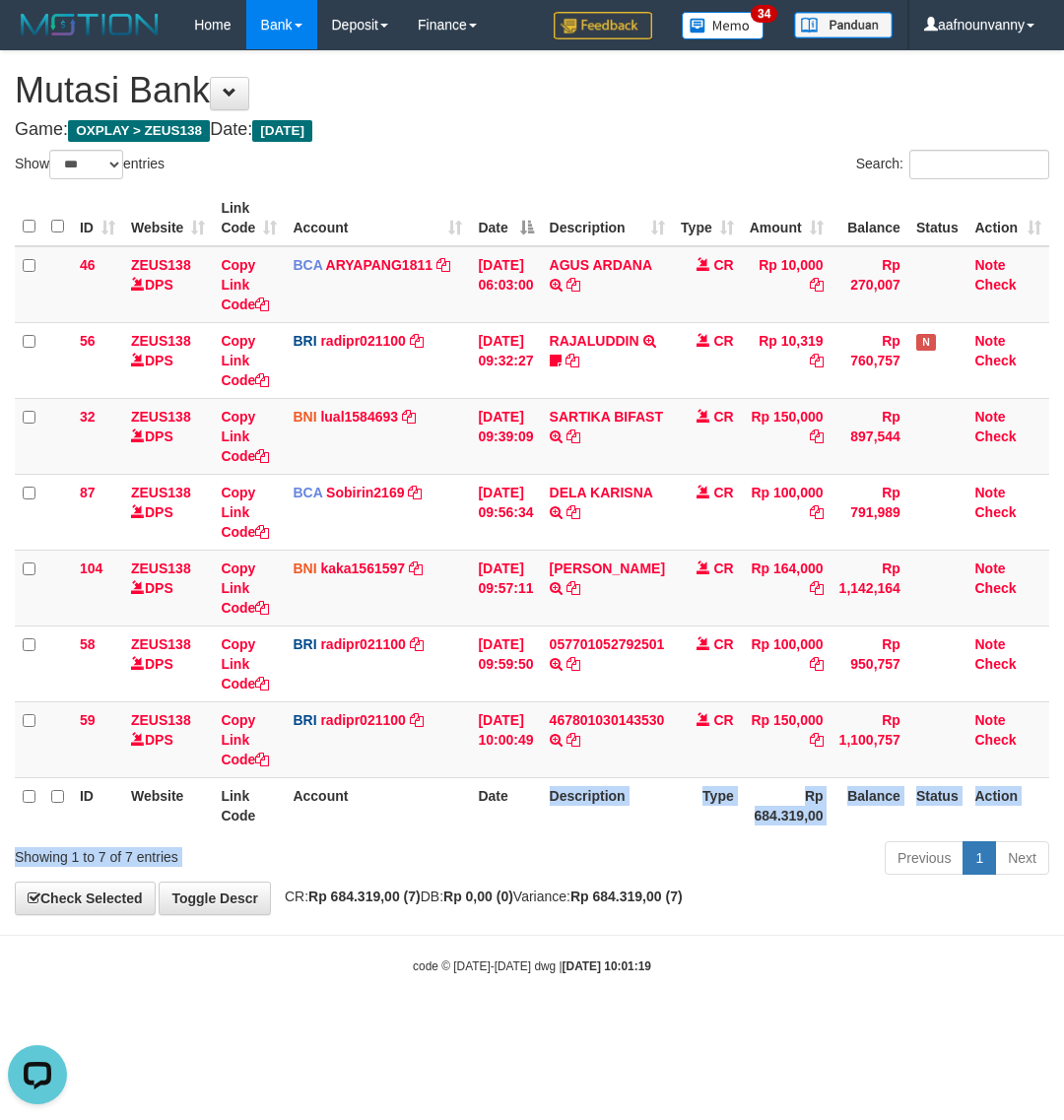 click on "Show  ** ** ** ***  entries Search:
ID Website Link Code Account Date Description Type Amount Balance Status Action
46
ZEUS138    DPS
Copy Link Code
BCA
ARYAPANG1811
DPS
ARYA PANGESTU
mutasi_20250711_2620 | 46
mutasi_20250711_2620 | 46
11/07/2025 06:03:00
AGUS ARDANA         TRSF E-BANKING CR 1107/FTSCY/WS95051
10000.002025071158167087 TRFDN-AGUS ARDANA ESPAY DEBIT INDONE
CR
Rp 10,000
Rp 270,007
Note
Check
56
ZEUS138    DPS
Copy Link Code
BRI" at bounding box center (532, 515) 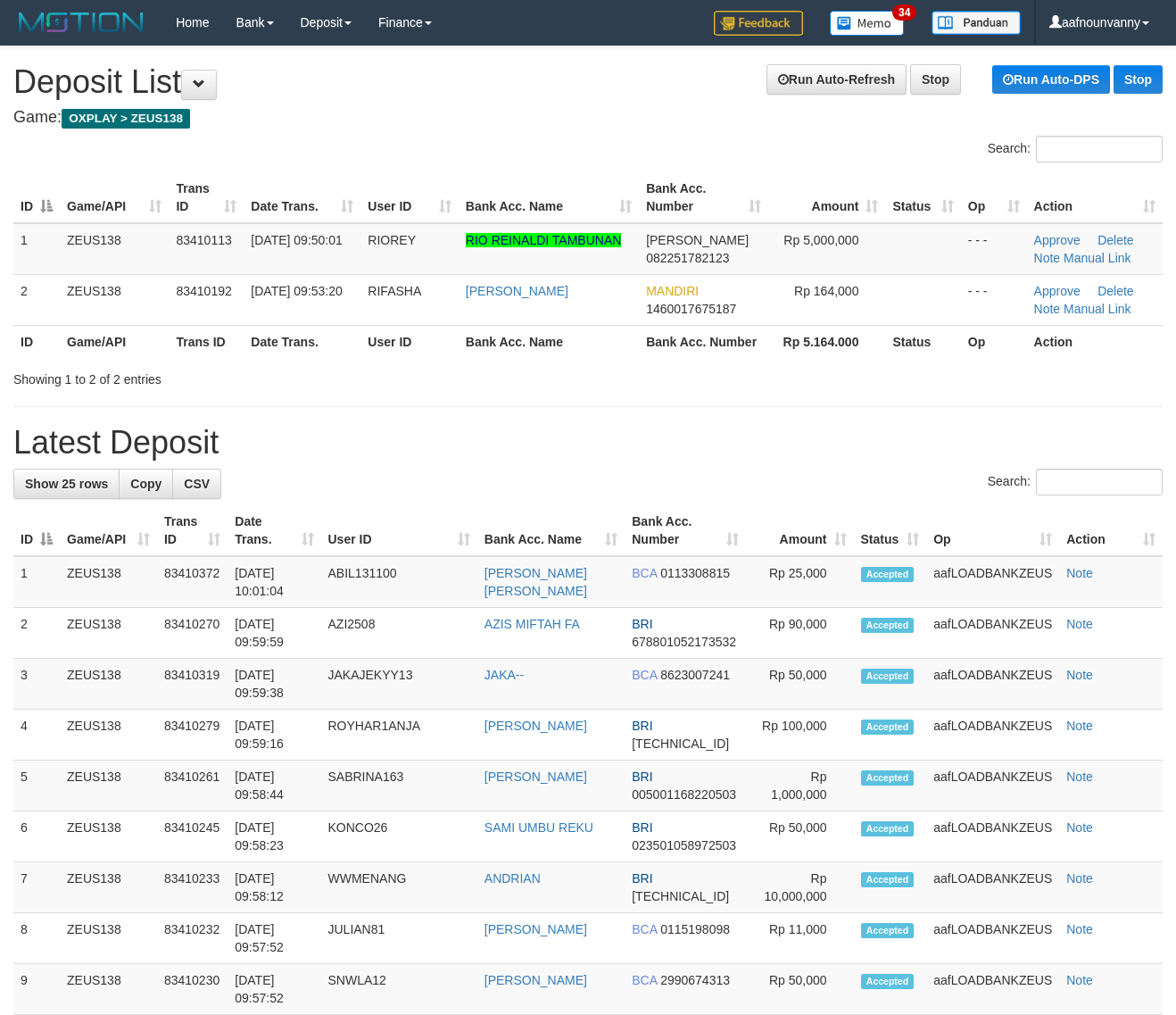 scroll, scrollTop: 0, scrollLeft: 0, axis: both 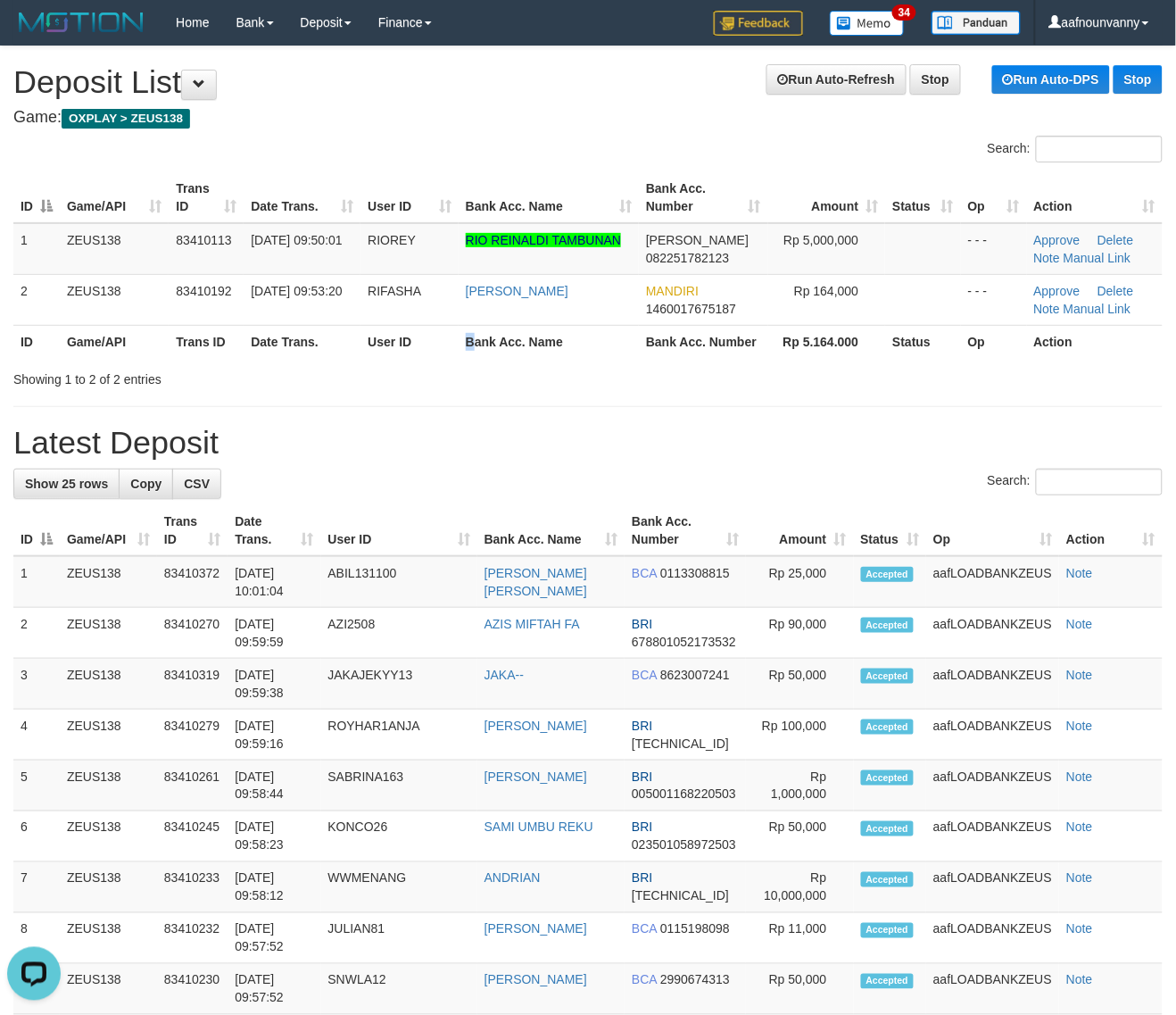 drag, startPoint x: 467, startPoint y: 345, endPoint x: 511, endPoint y: 369, distance: 50.11986 